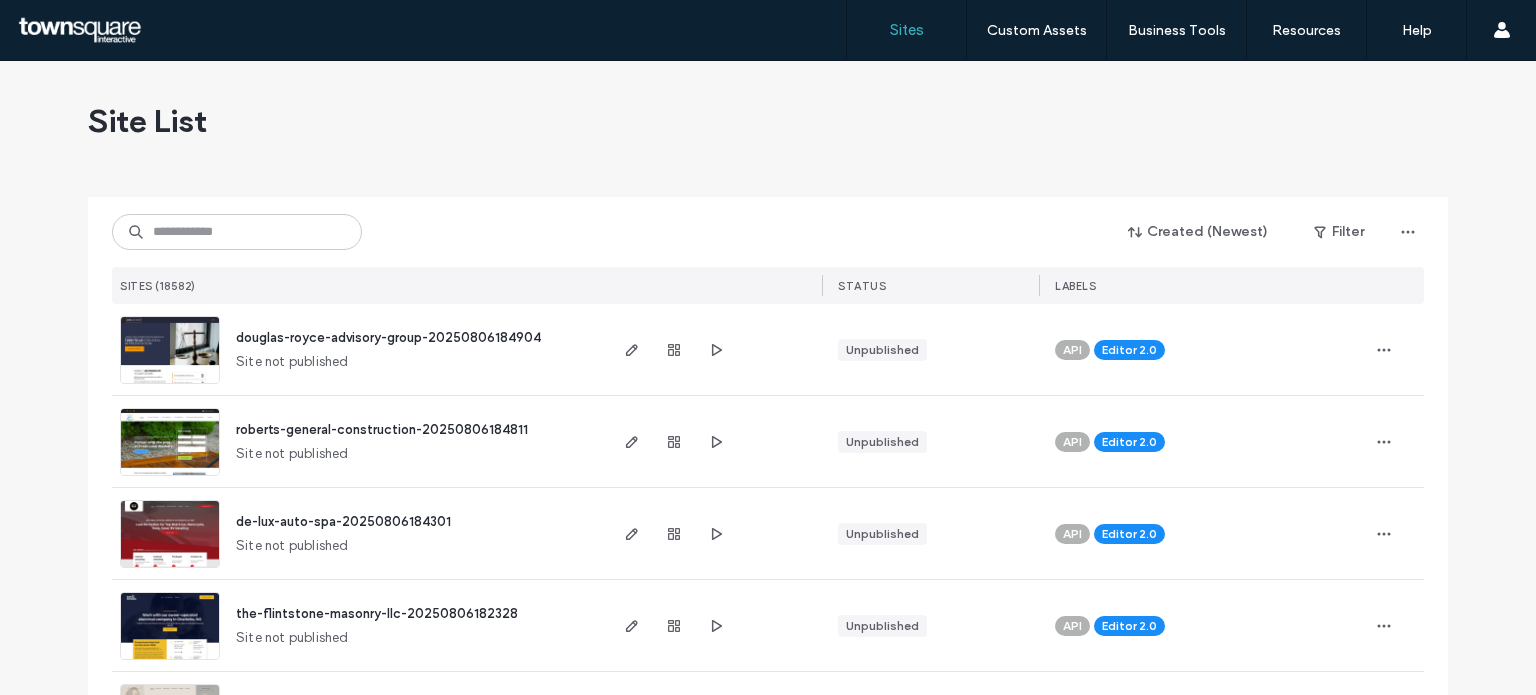 scroll, scrollTop: 0, scrollLeft: 0, axis: both 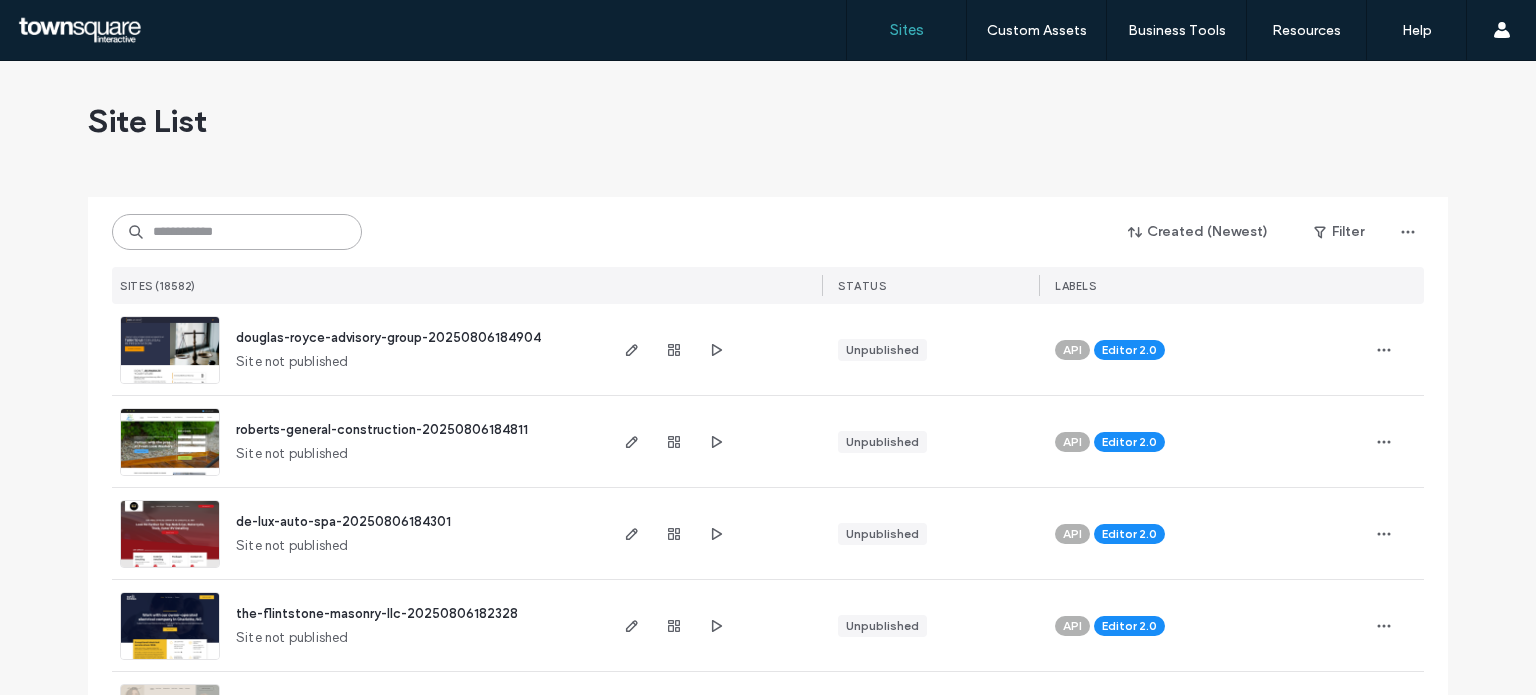 click at bounding box center [237, 232] 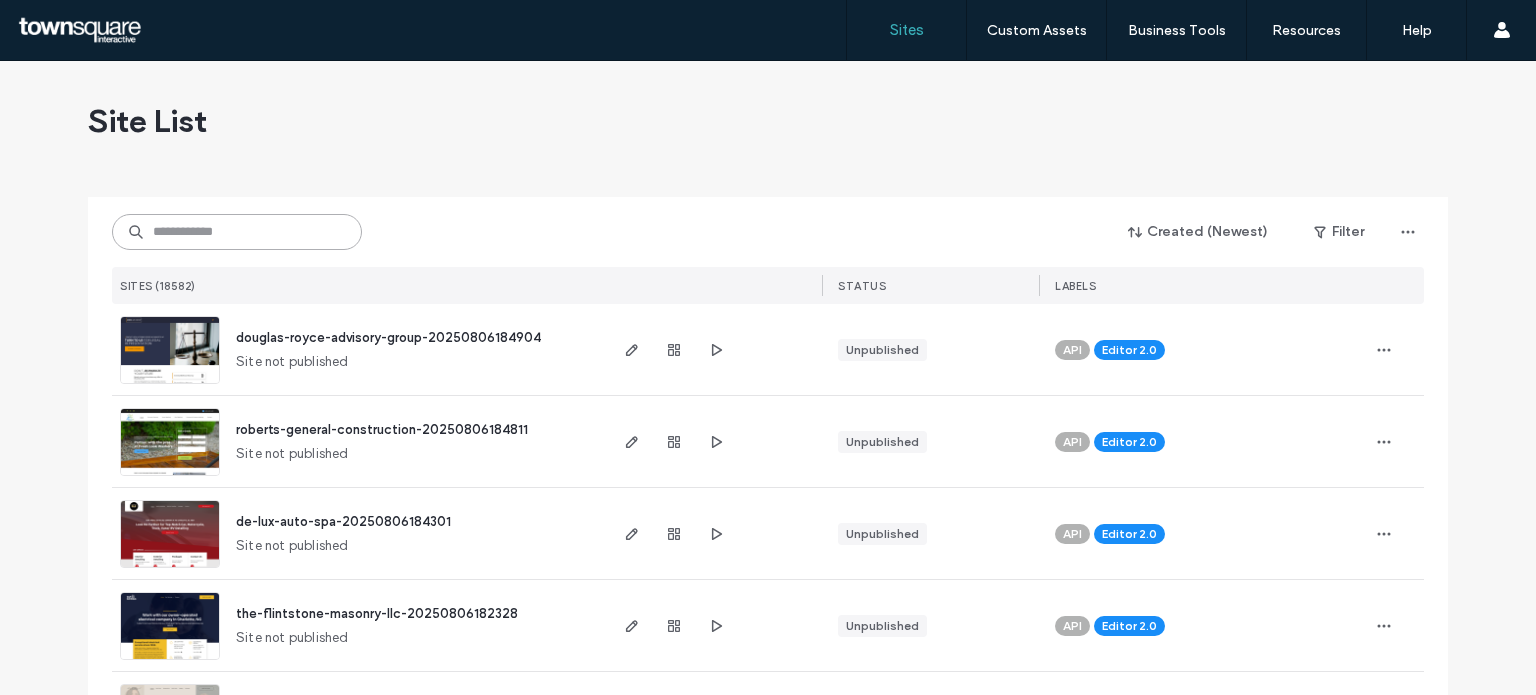 paste on "**********" 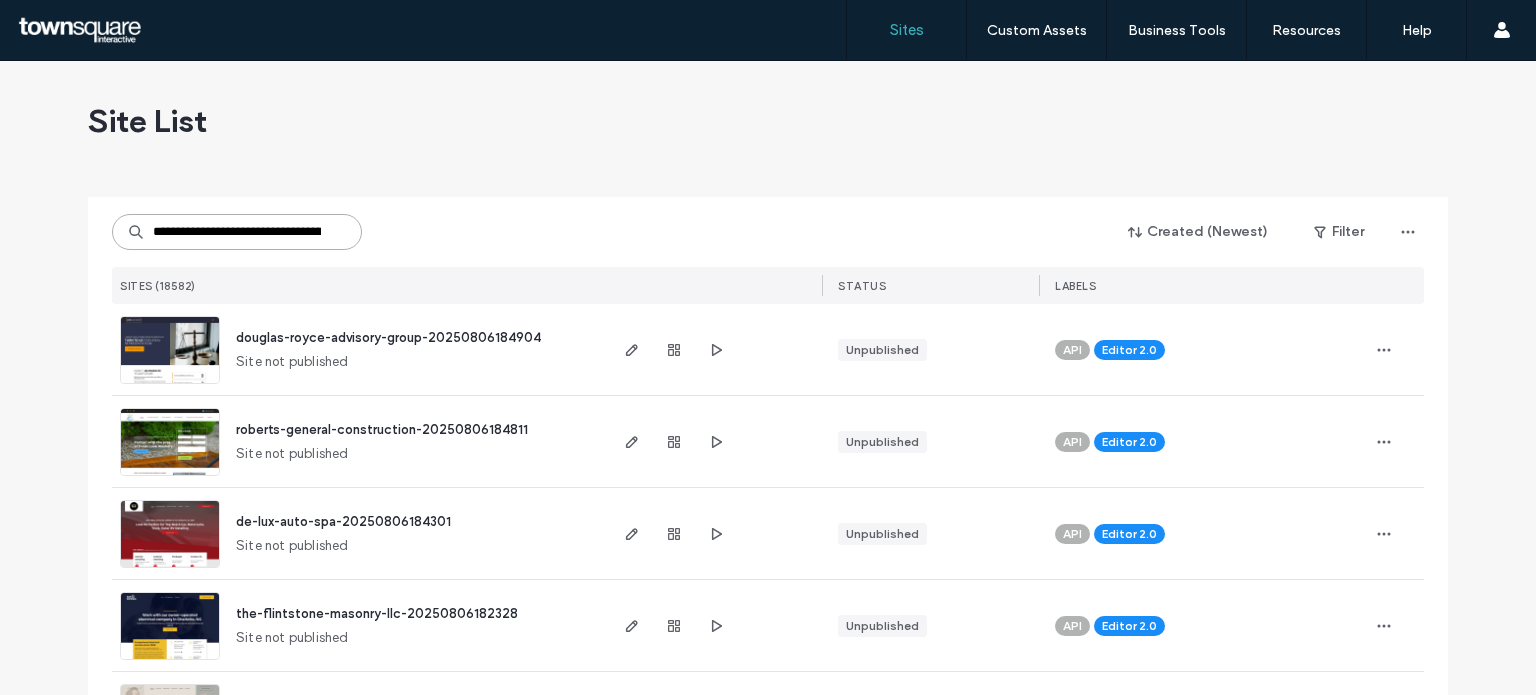 scroll, scrollTop: 0, scrollLeft: 79, axis: horizontal 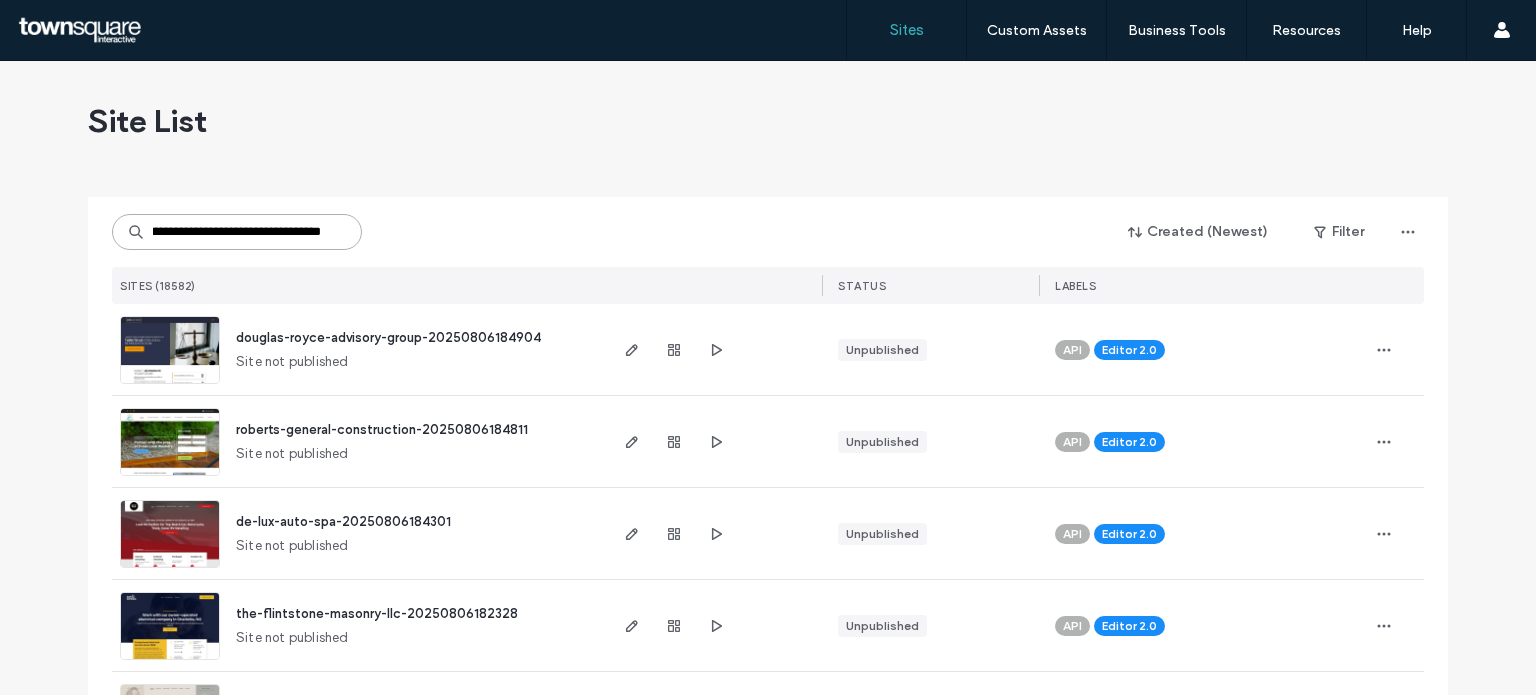 click on "**********" at bounding box center [237, 232] 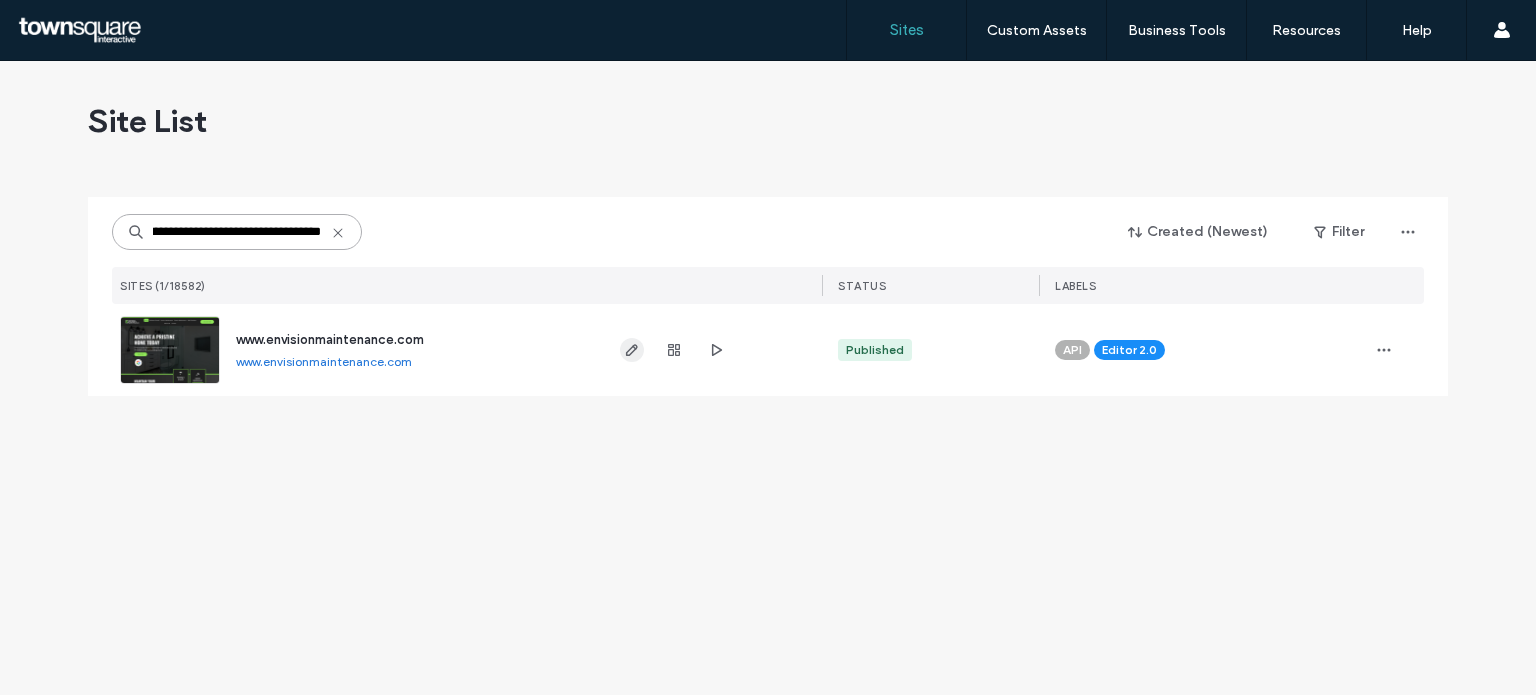 type on "**********" 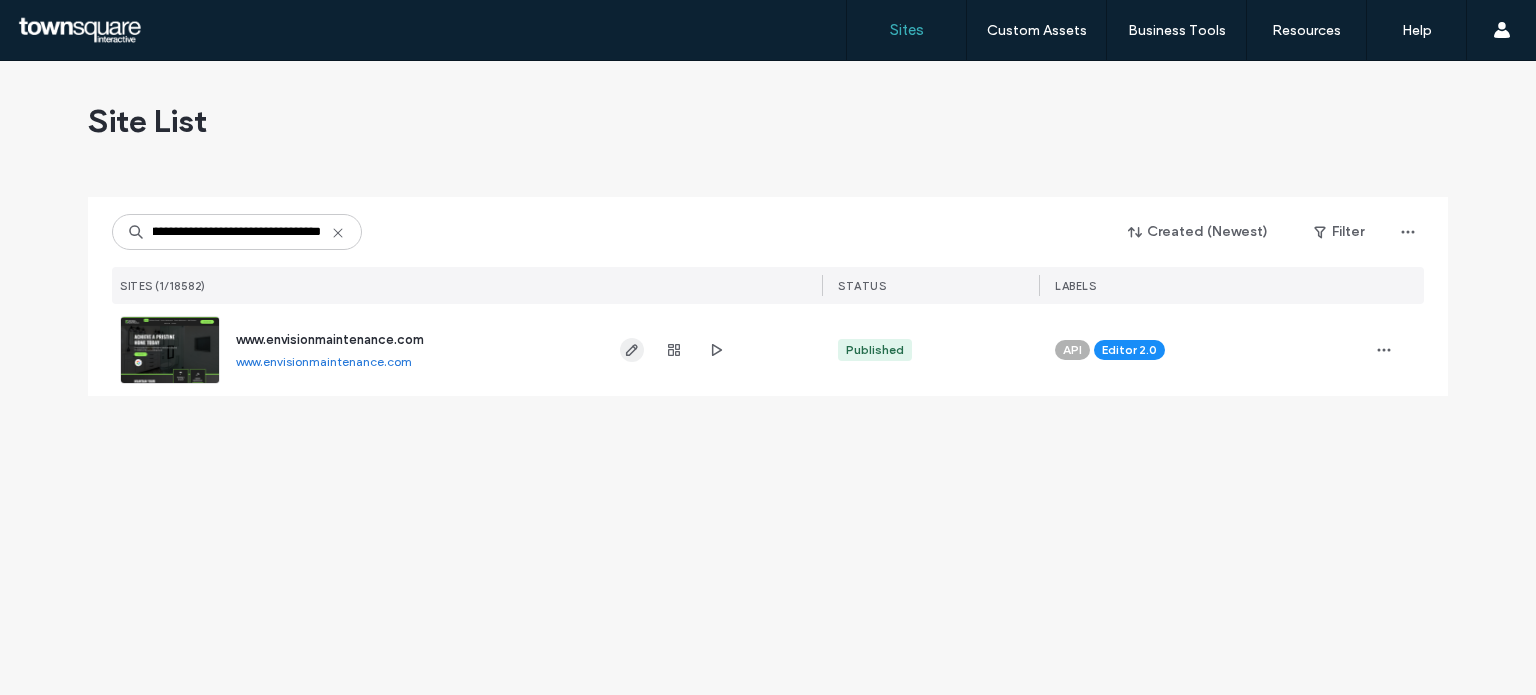 click 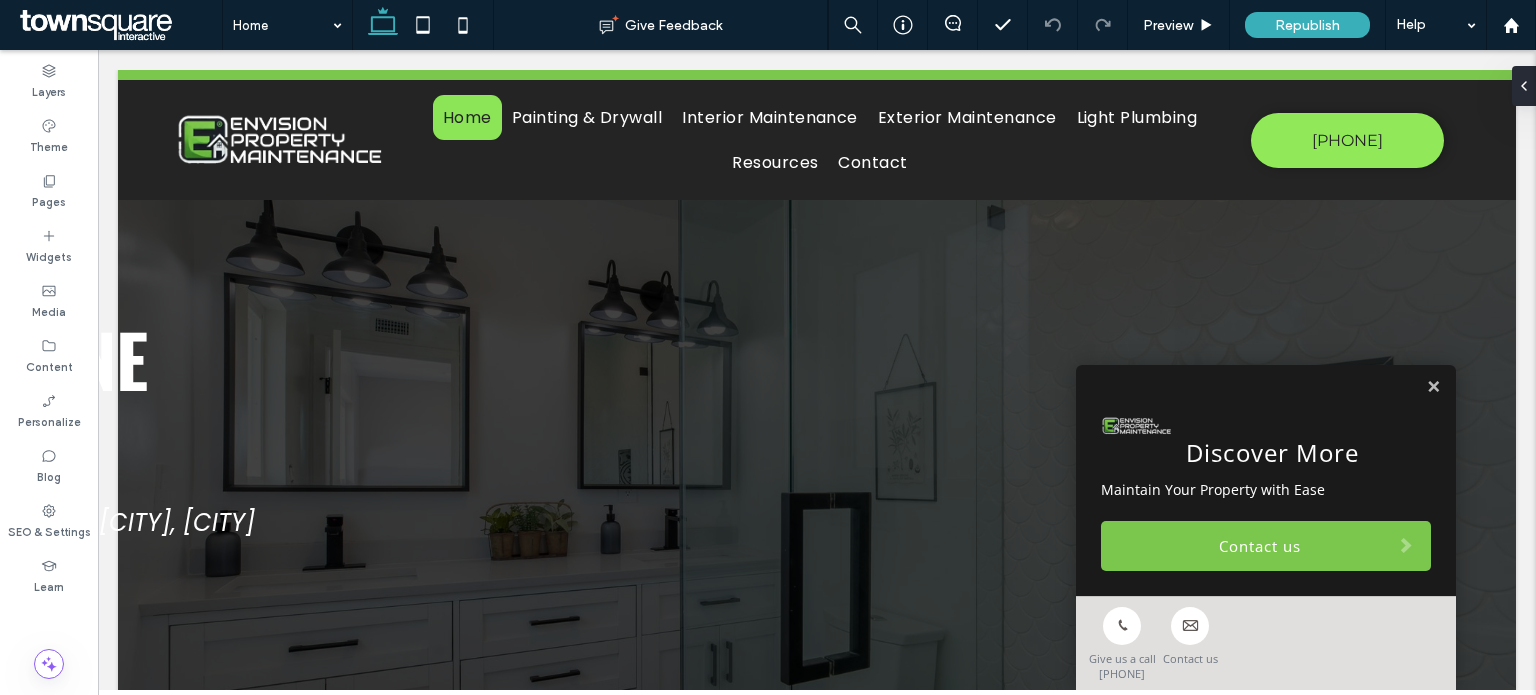 scroll, scrollTop: 0, scrollLeft: 0, axis: both 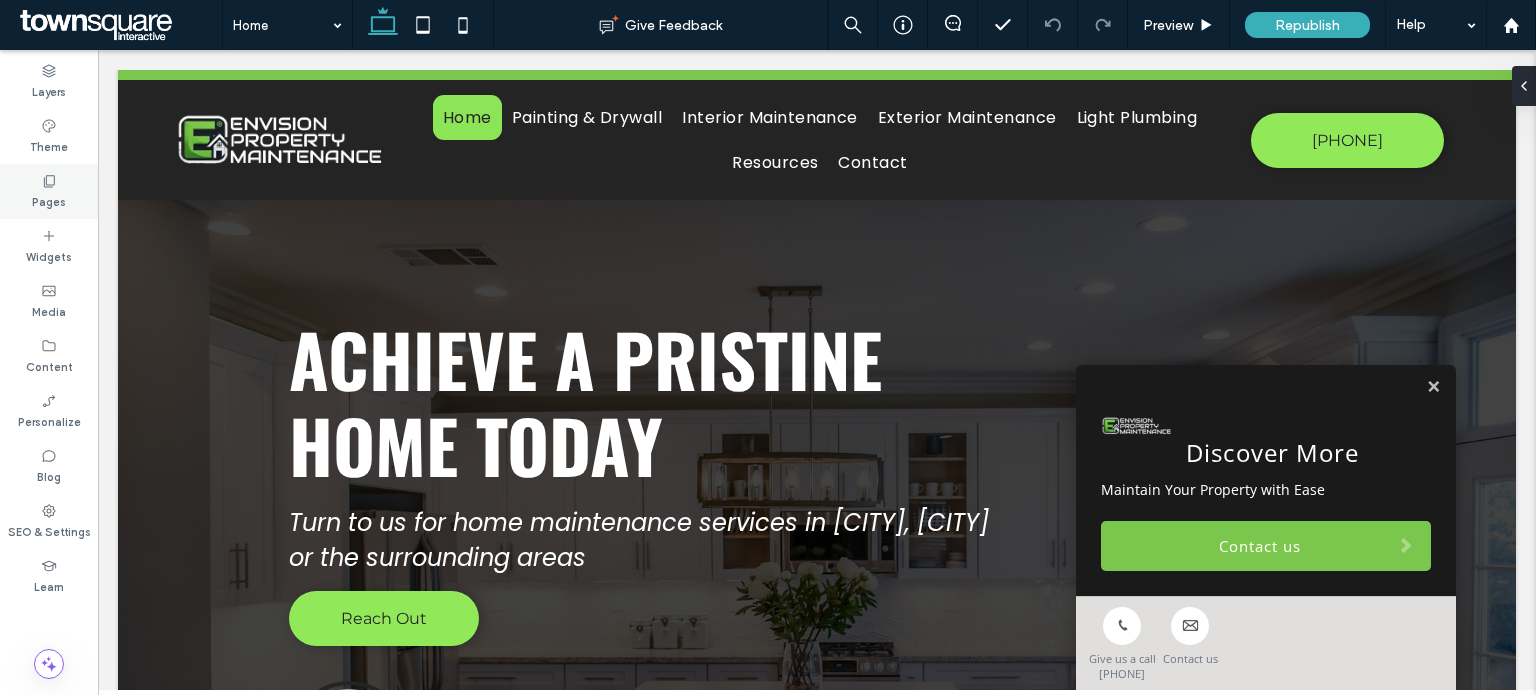 click on "Pages" at bounding box center [49, 200] 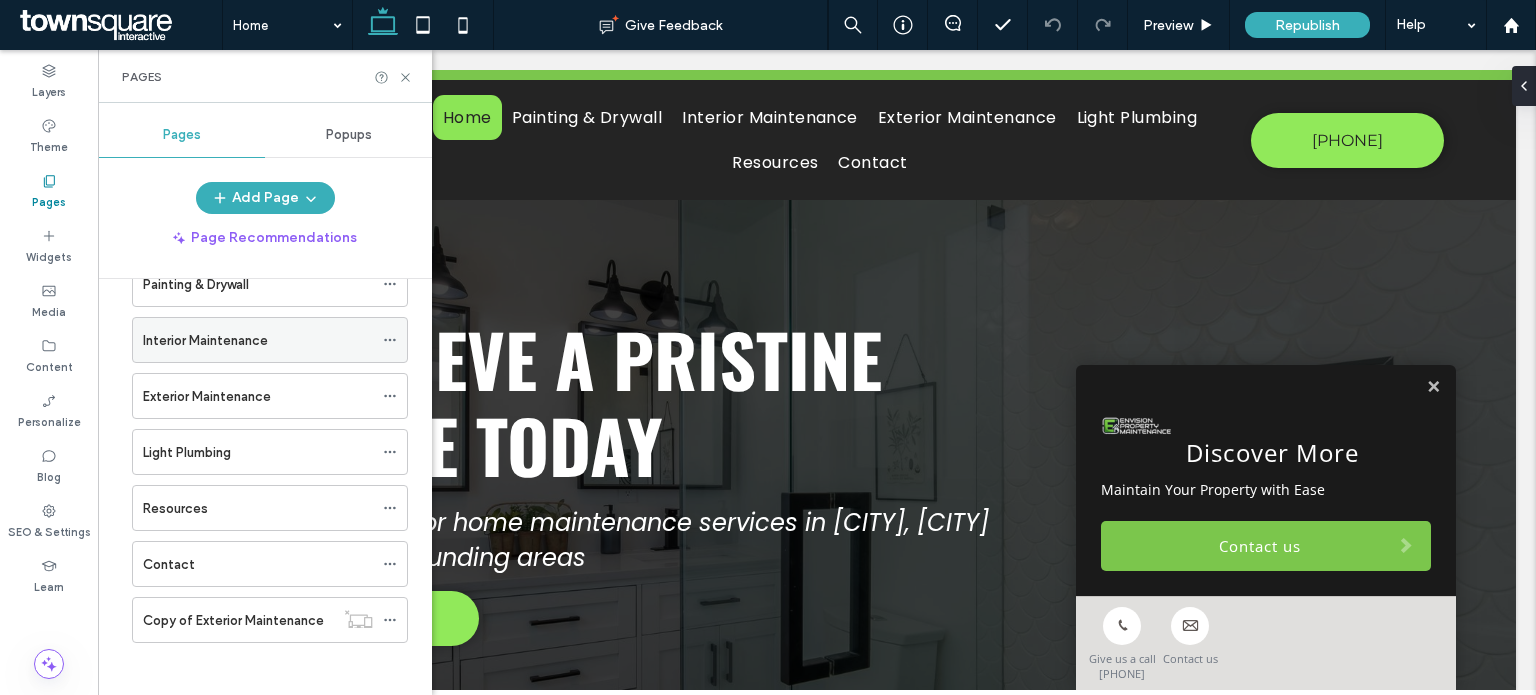 scroll, scrollTop: 112, scrollLeft: 0, axis: vertical 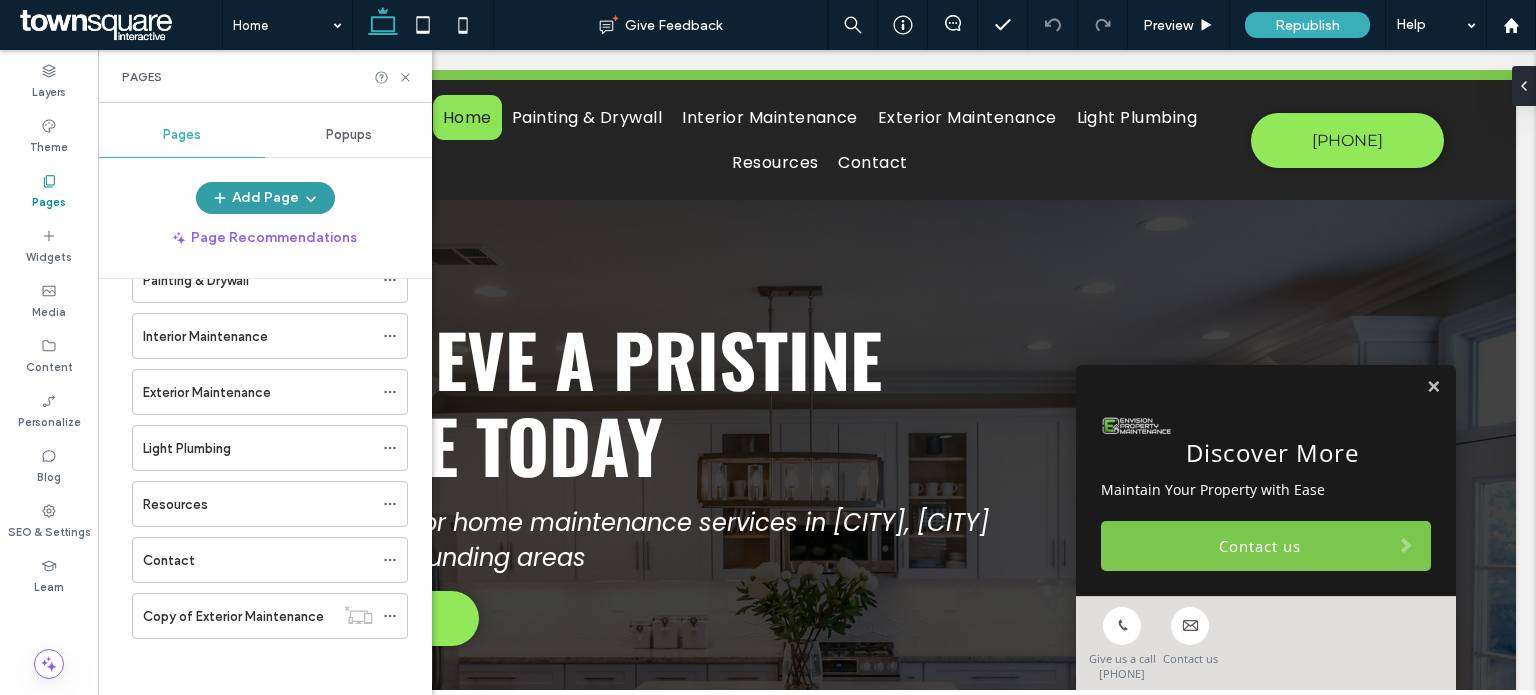 click 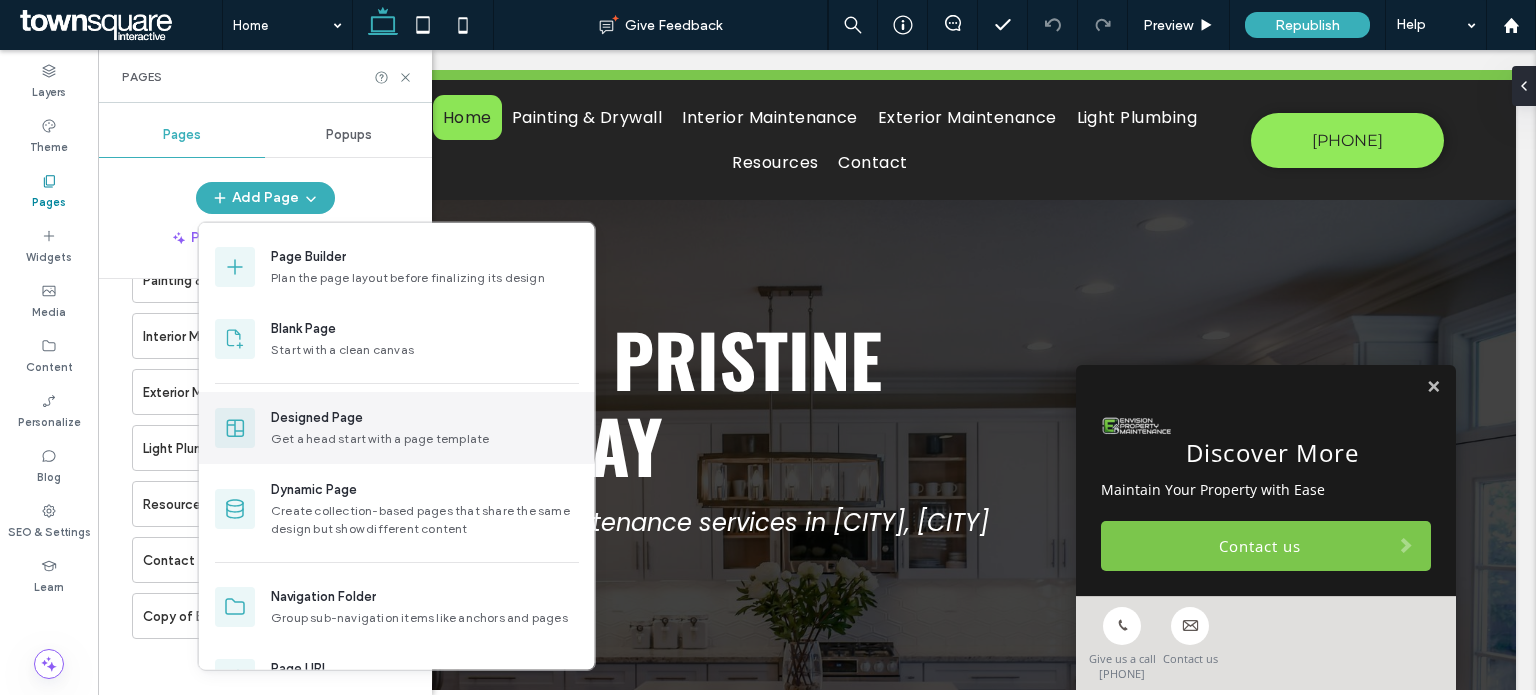 scroll, scrollTop: 52, scrollLeft: 0, axis: vertical 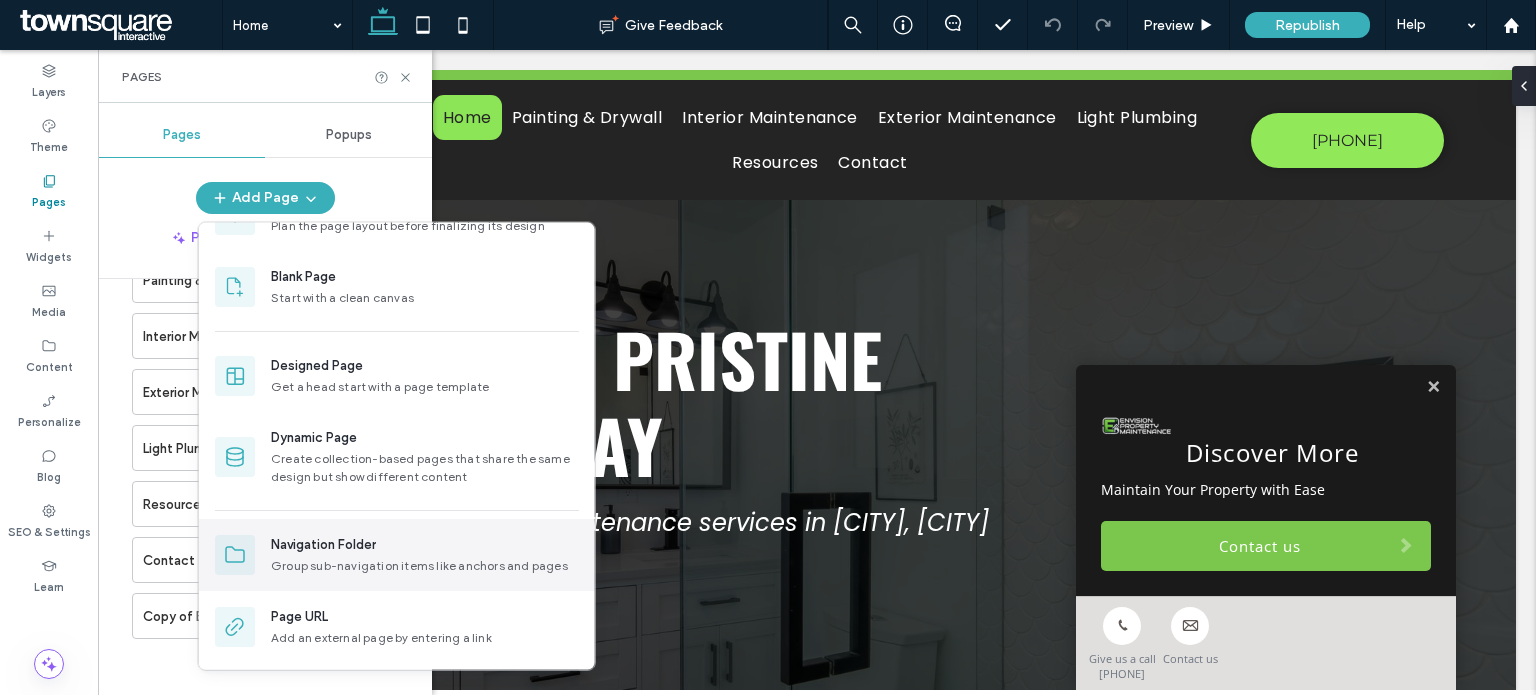 click on "Group sub-navigation items like anchors and pages" at bounding box center [425, 566] 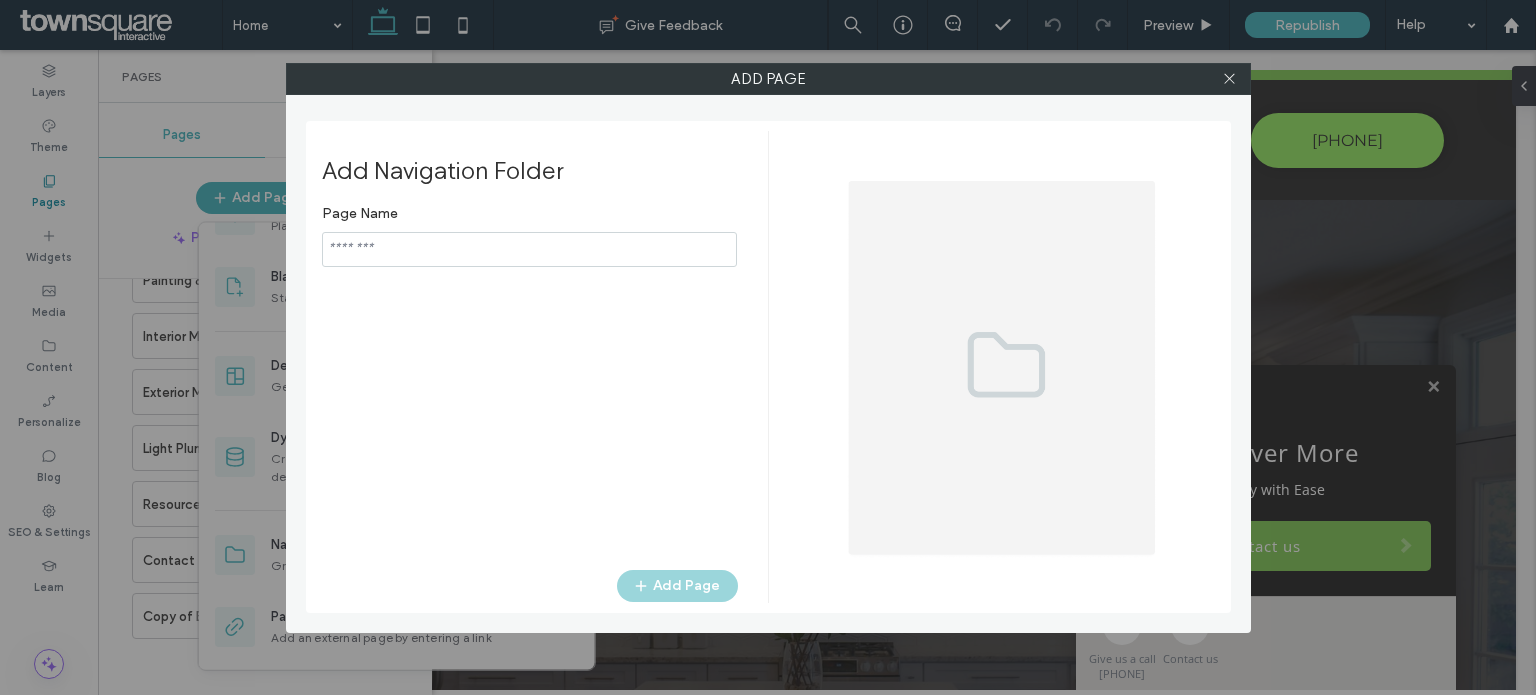 click at bounding box center (529, 249) 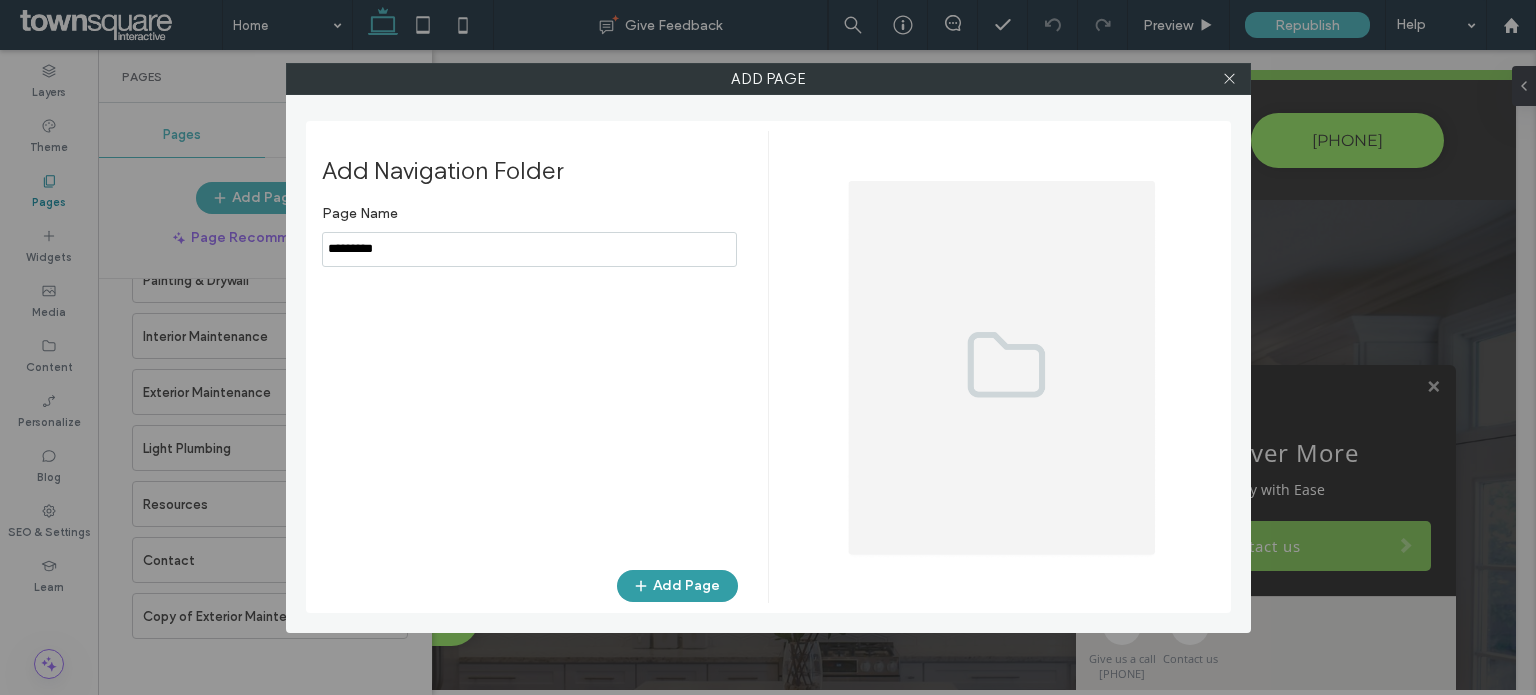 type on "********" 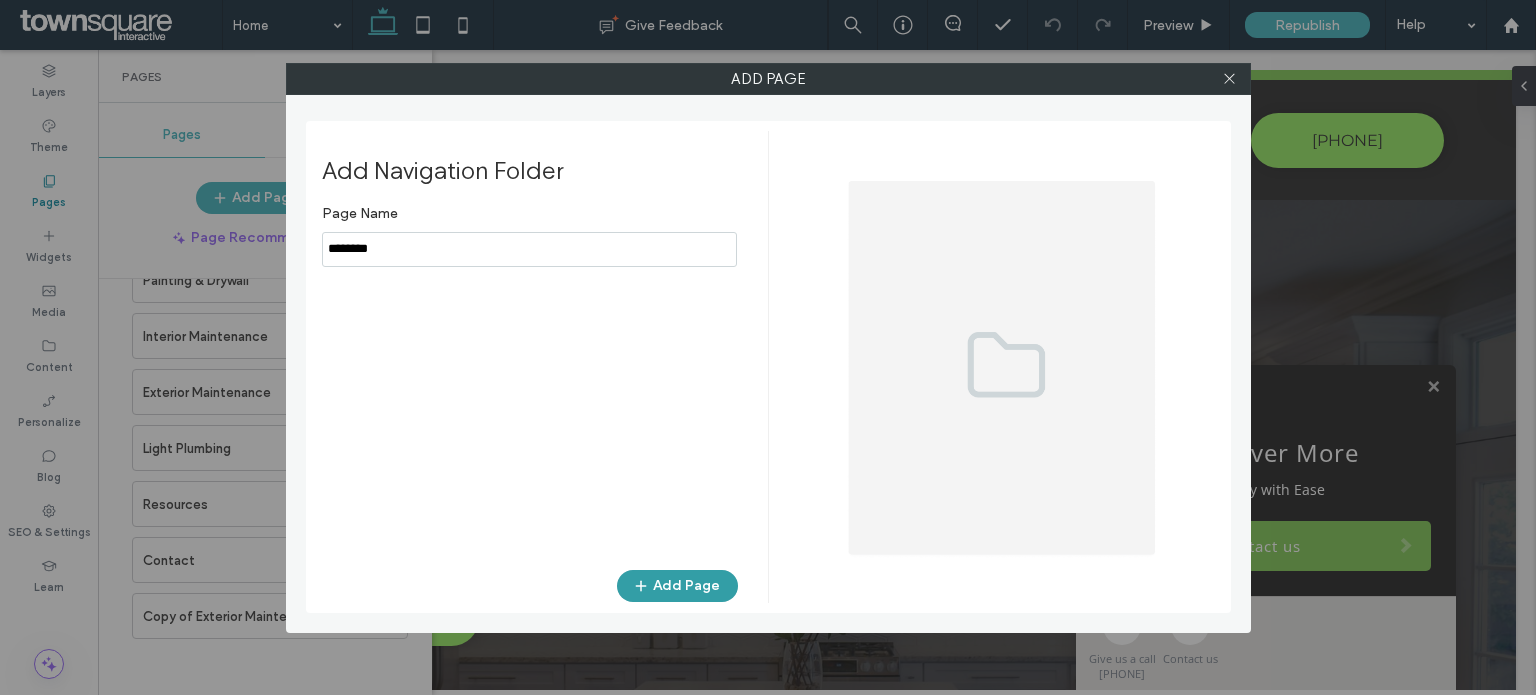 click 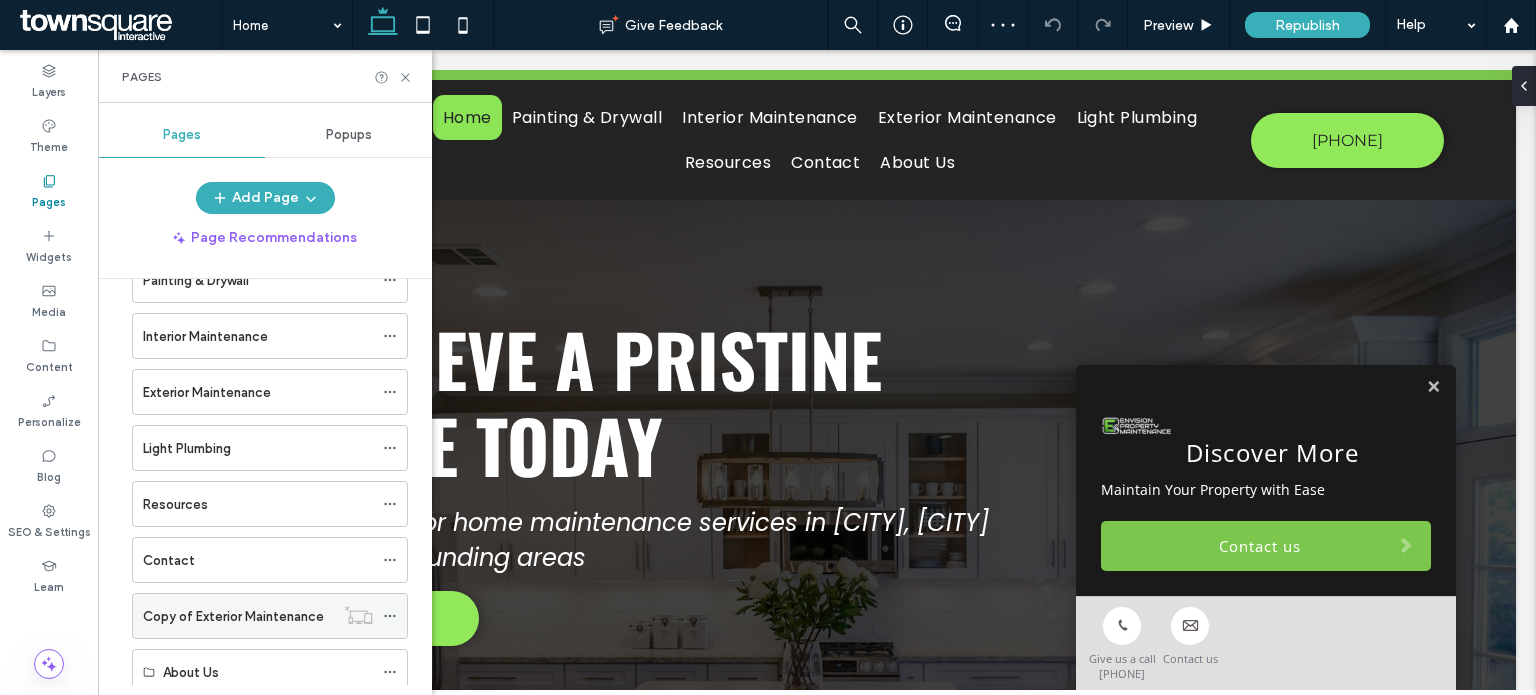 scroll, scrollTop: 132, scrollLeft: 0, axis: vertical 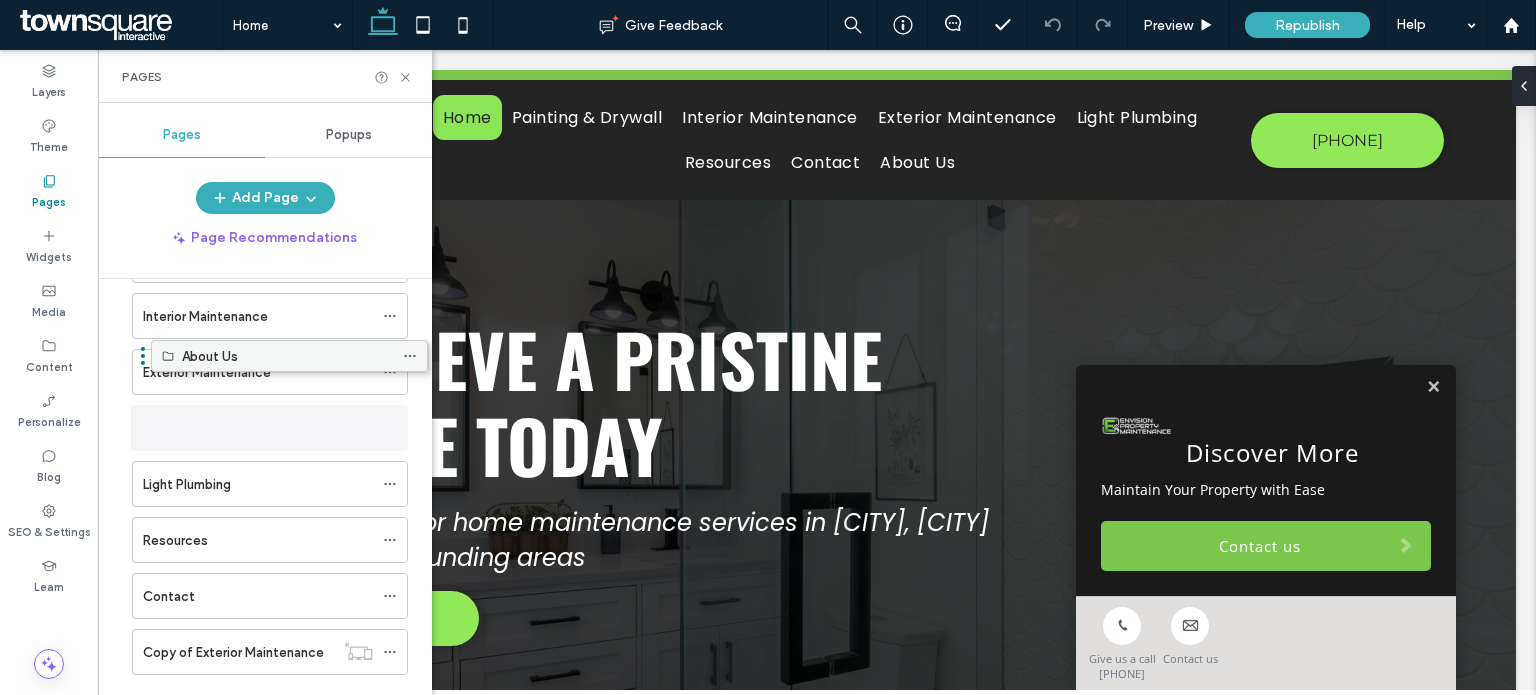 drag, startPoint x: 222, startPoint y: 666, endPoint x: 240, endPoint y: 359, distance: 307.52722 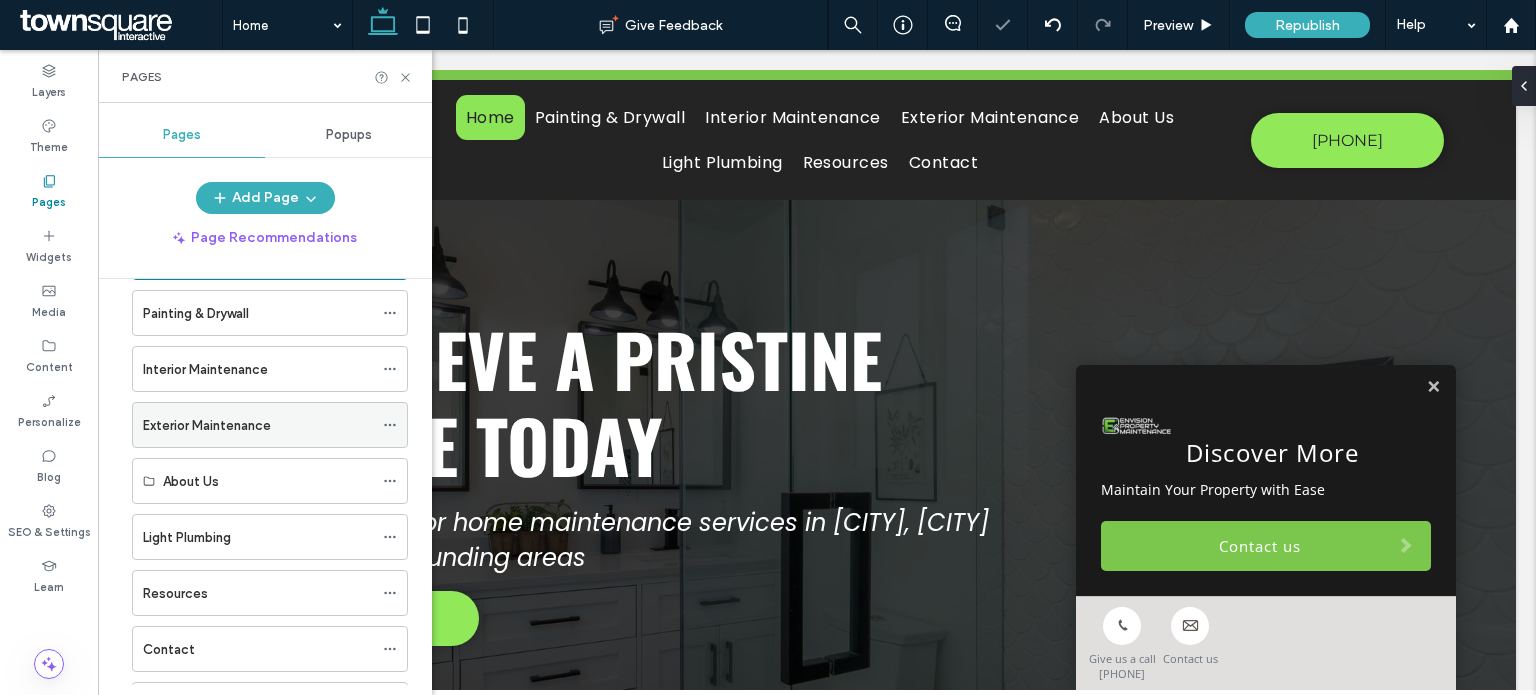 scroll, scrollTop: 67, scrollLeft: 0, axis: vertical 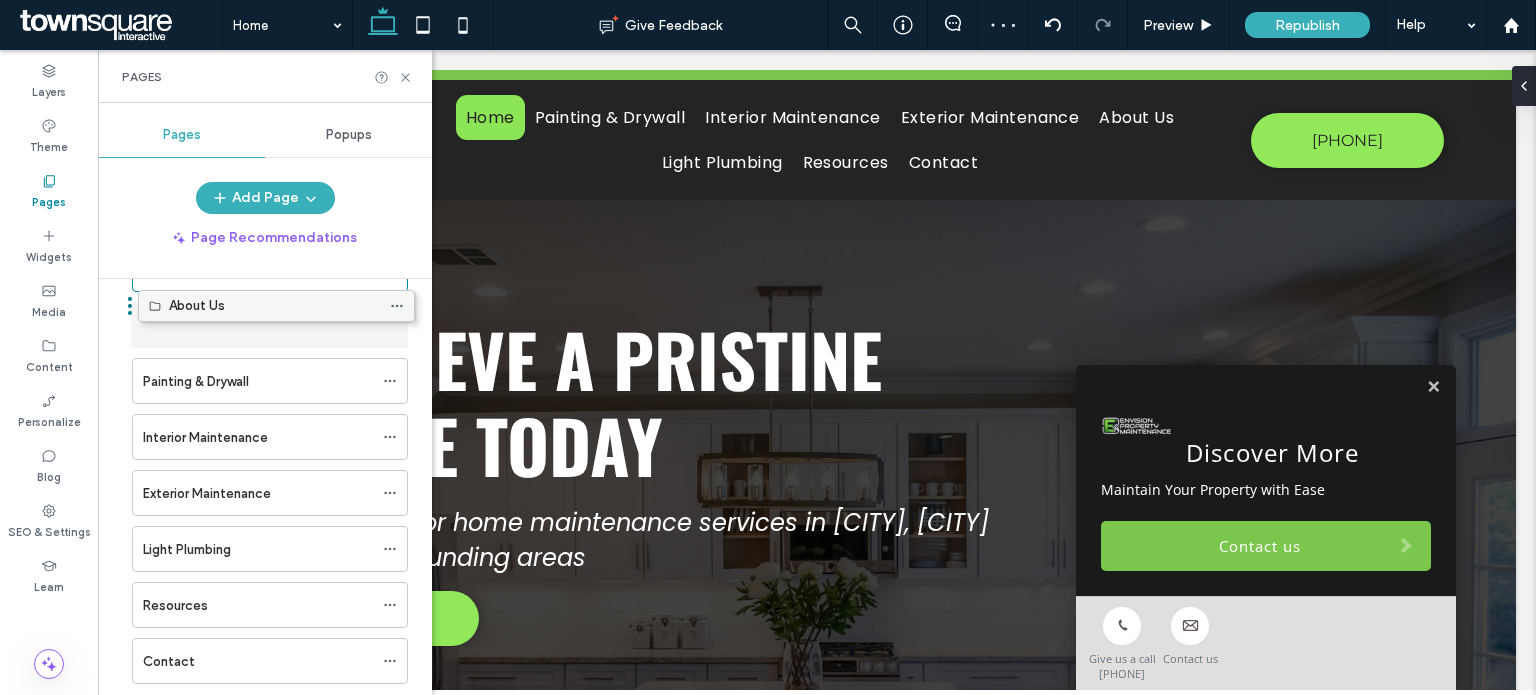 drag, startPoint x: 223, startPoint y: 488, endPoint x: 229, endPoint y: 313, distance: 175.10283 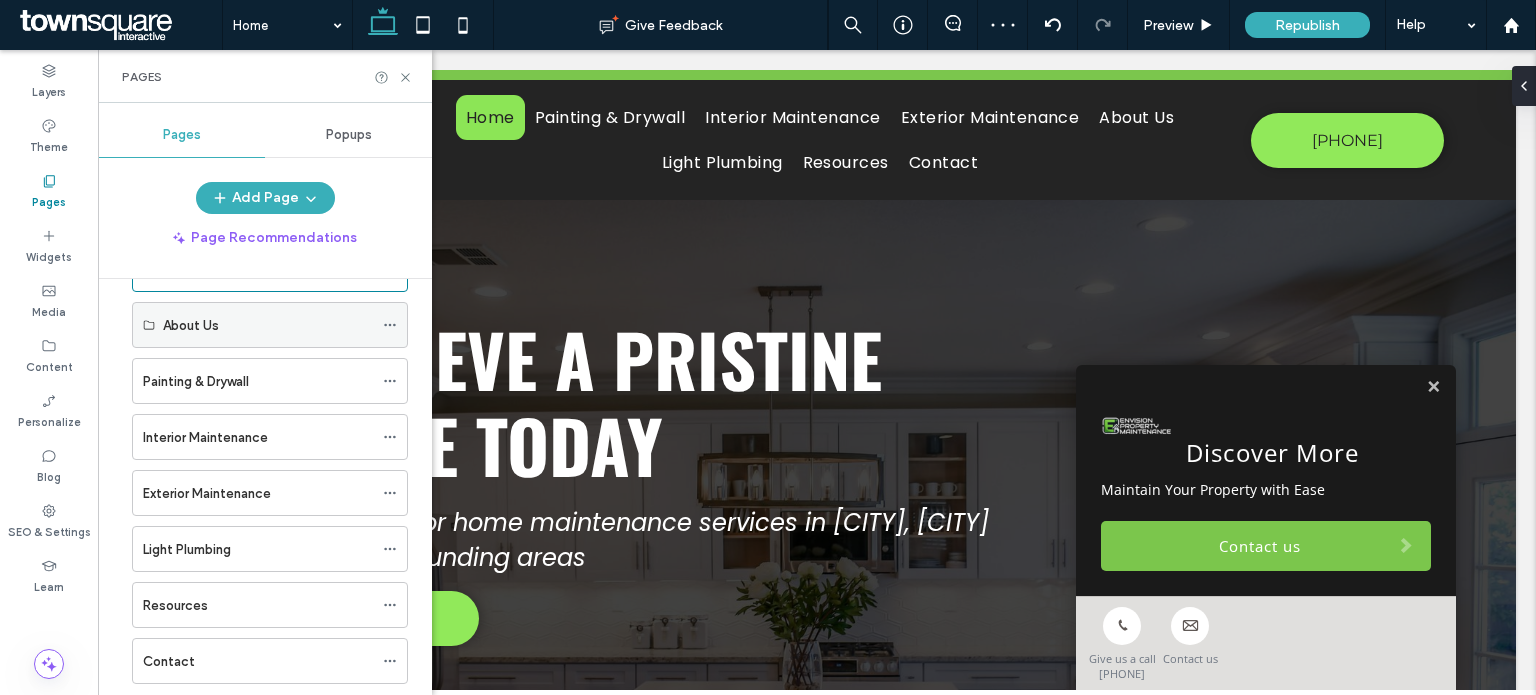 scroll, scrollTop: 0, scrollLeft: 0, axis: both 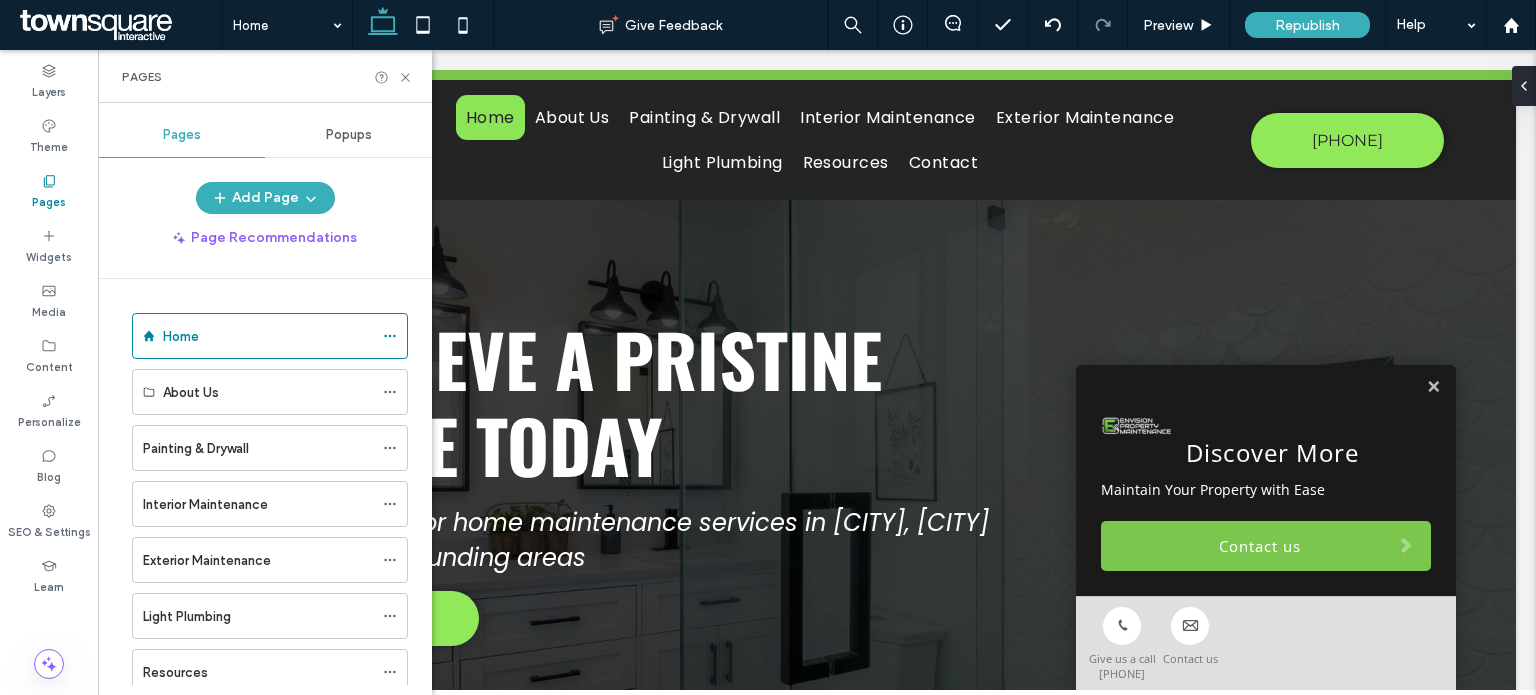 click on "Add Page" at bounding box center [265, 198] 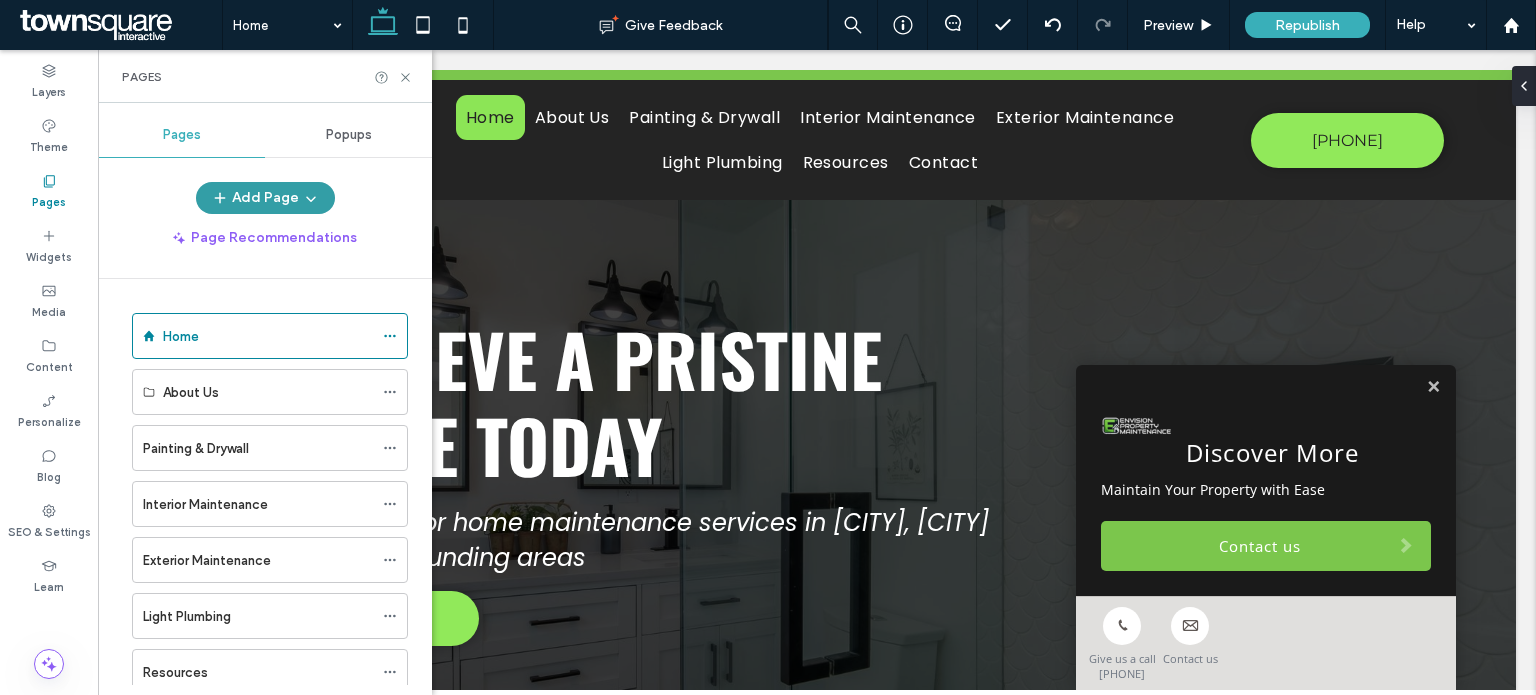 click 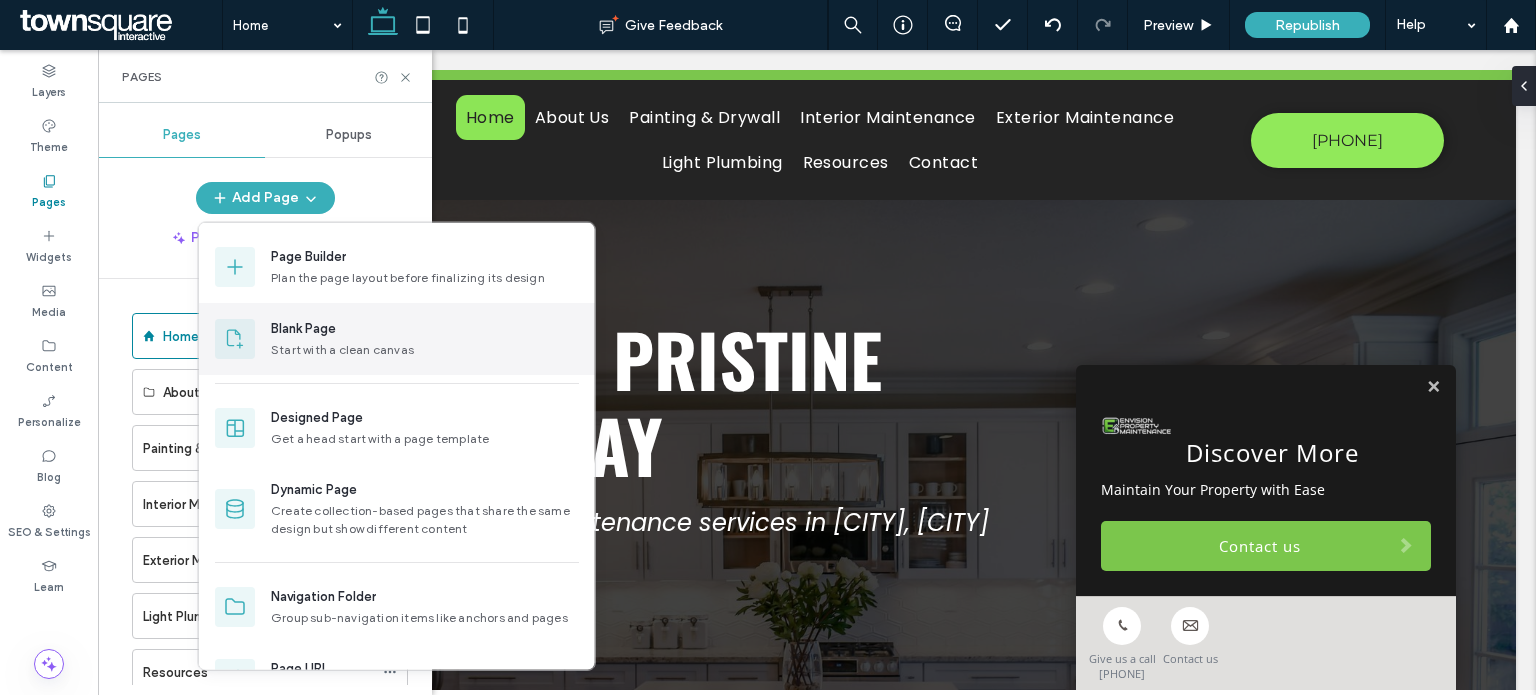 scroll, scrollTop: 52, scrollLeft: 0, axis: vertical 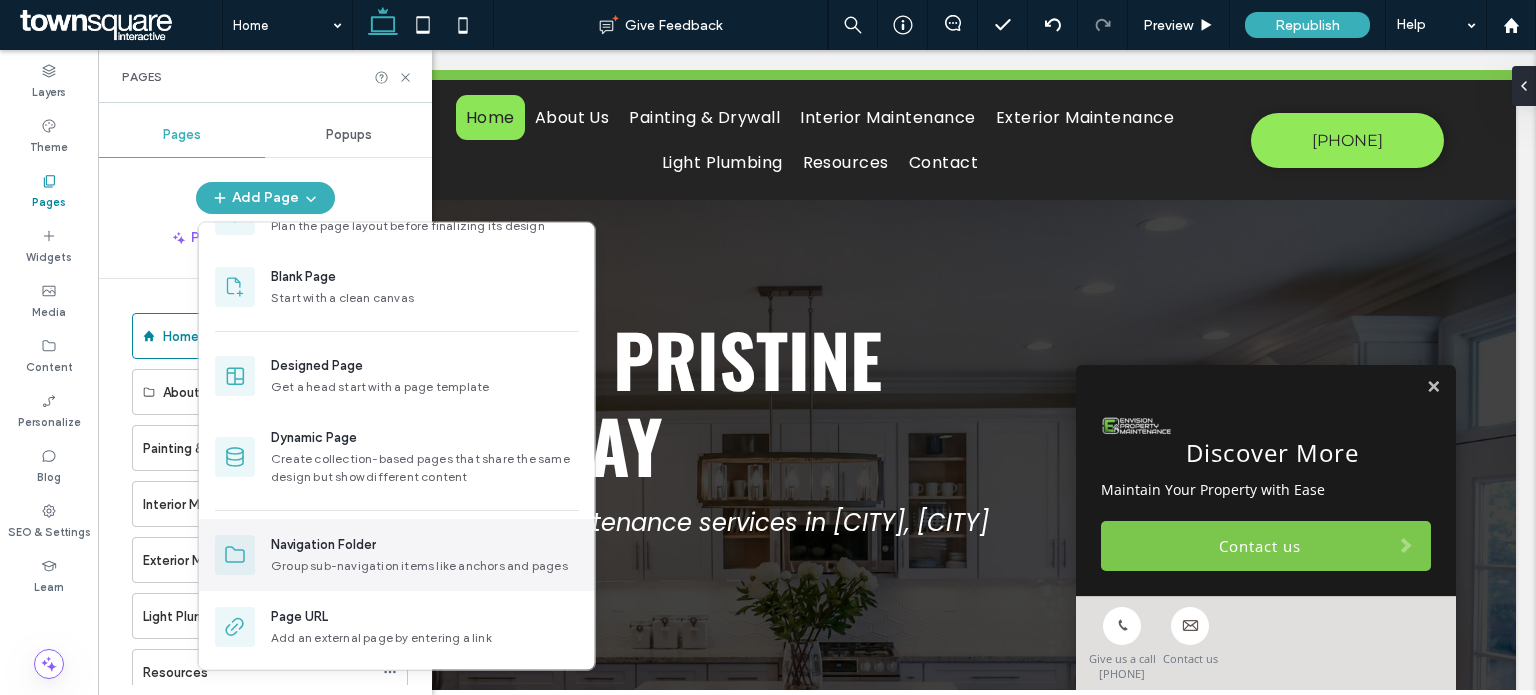 click on "Navigation Folder" at bounding box center [425, 545] 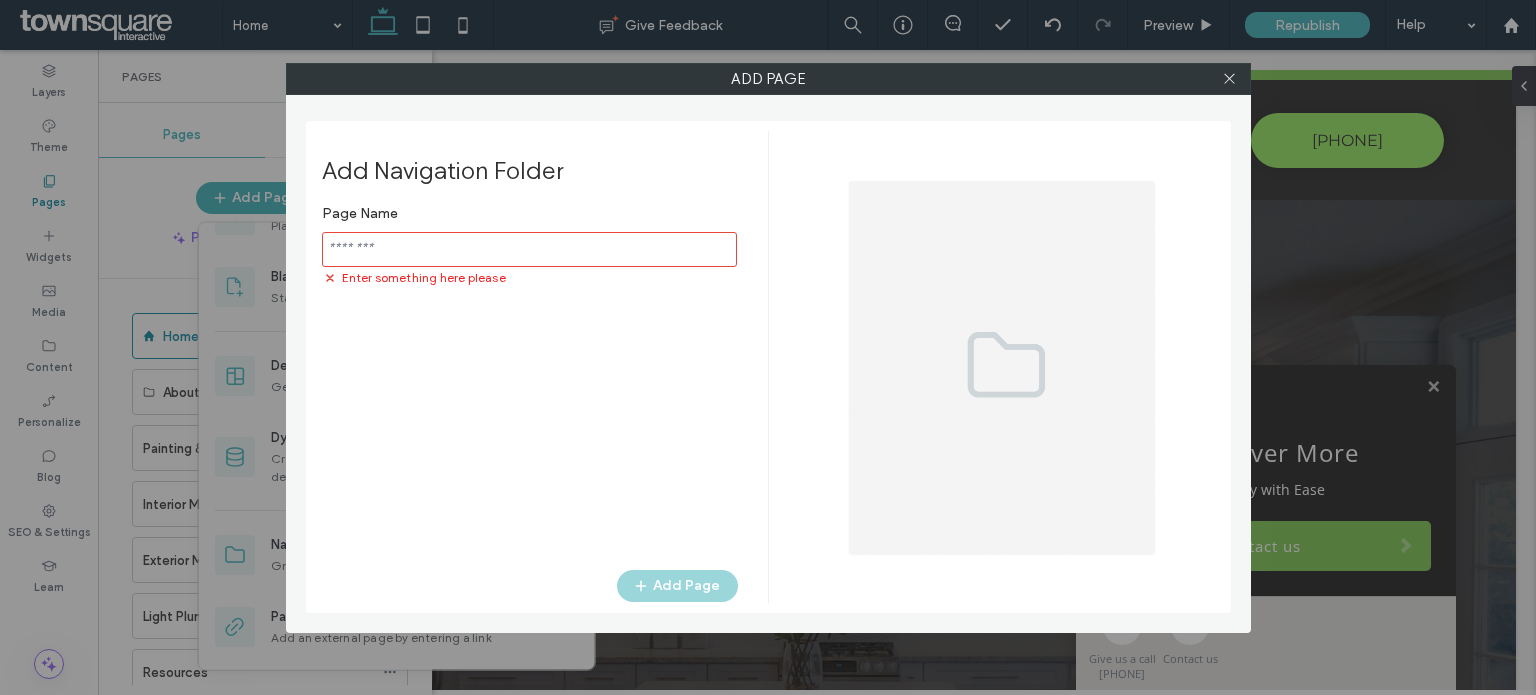 click at bounding box center (529, 249) 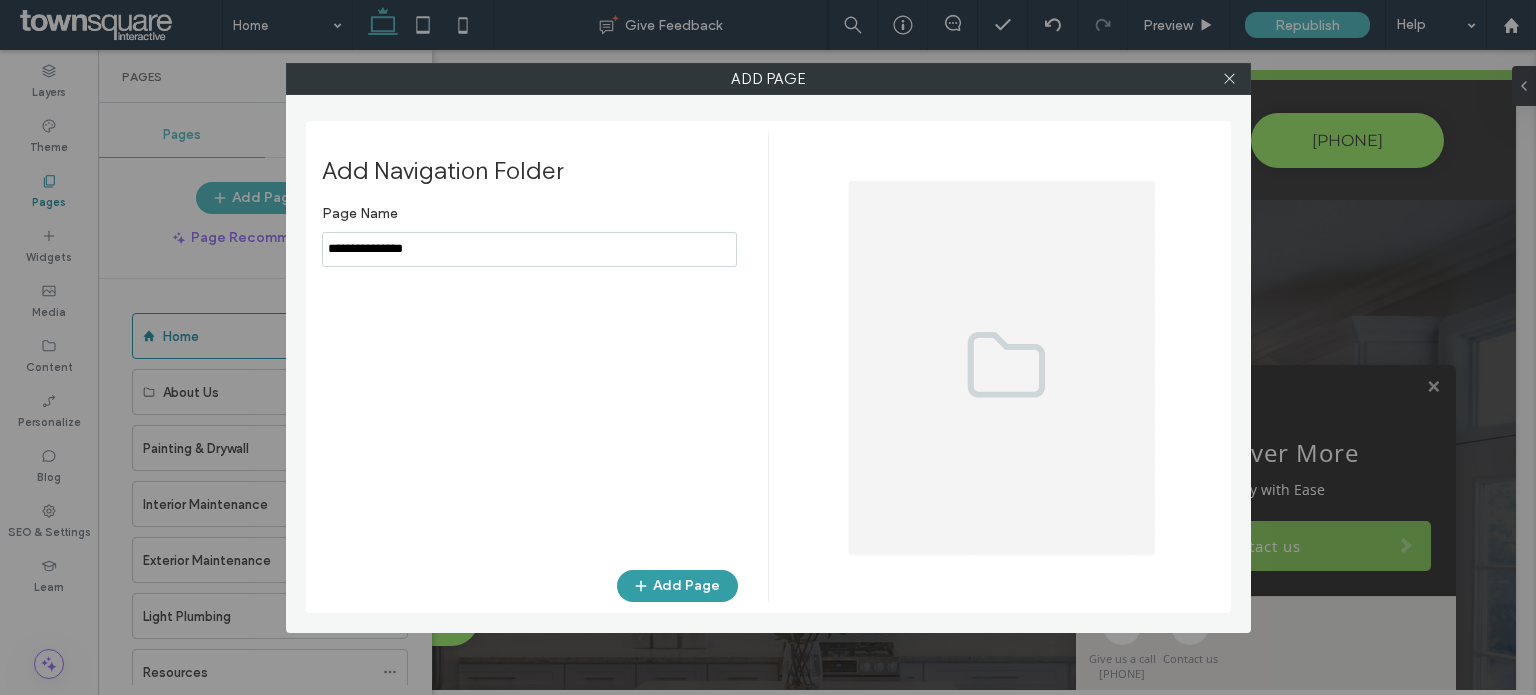type on "**********" 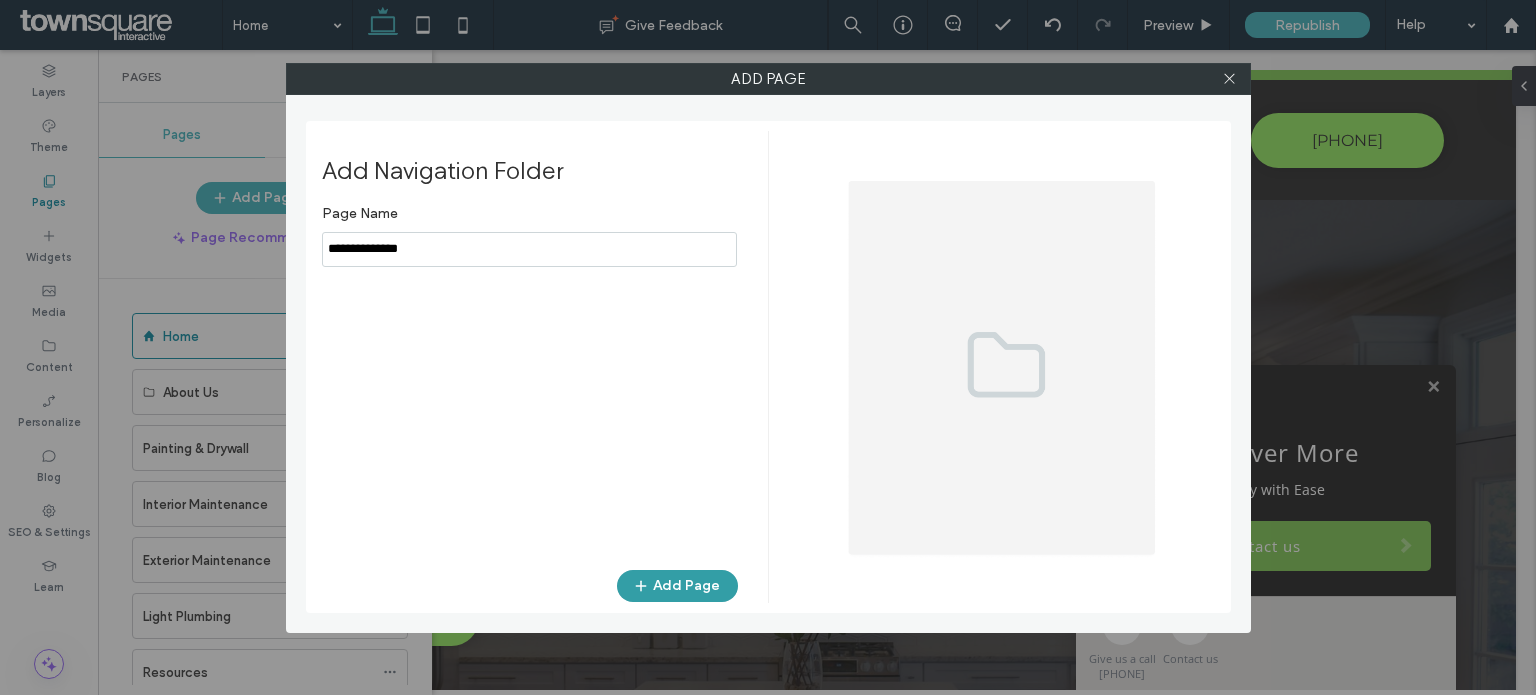 click on "Add Page" at bounding box center [677, 586] 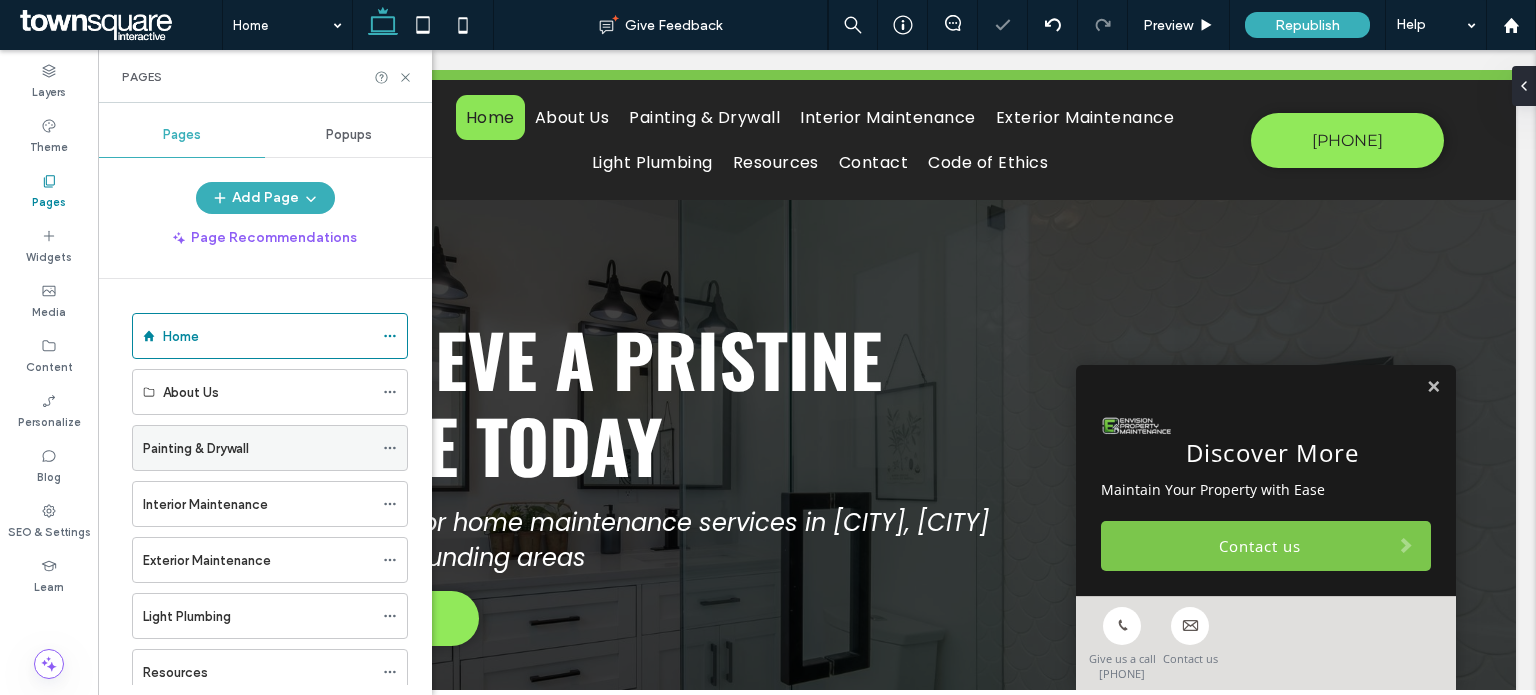 scroll, scrollTop: 223, scrollLeft: 0, axis: vertical 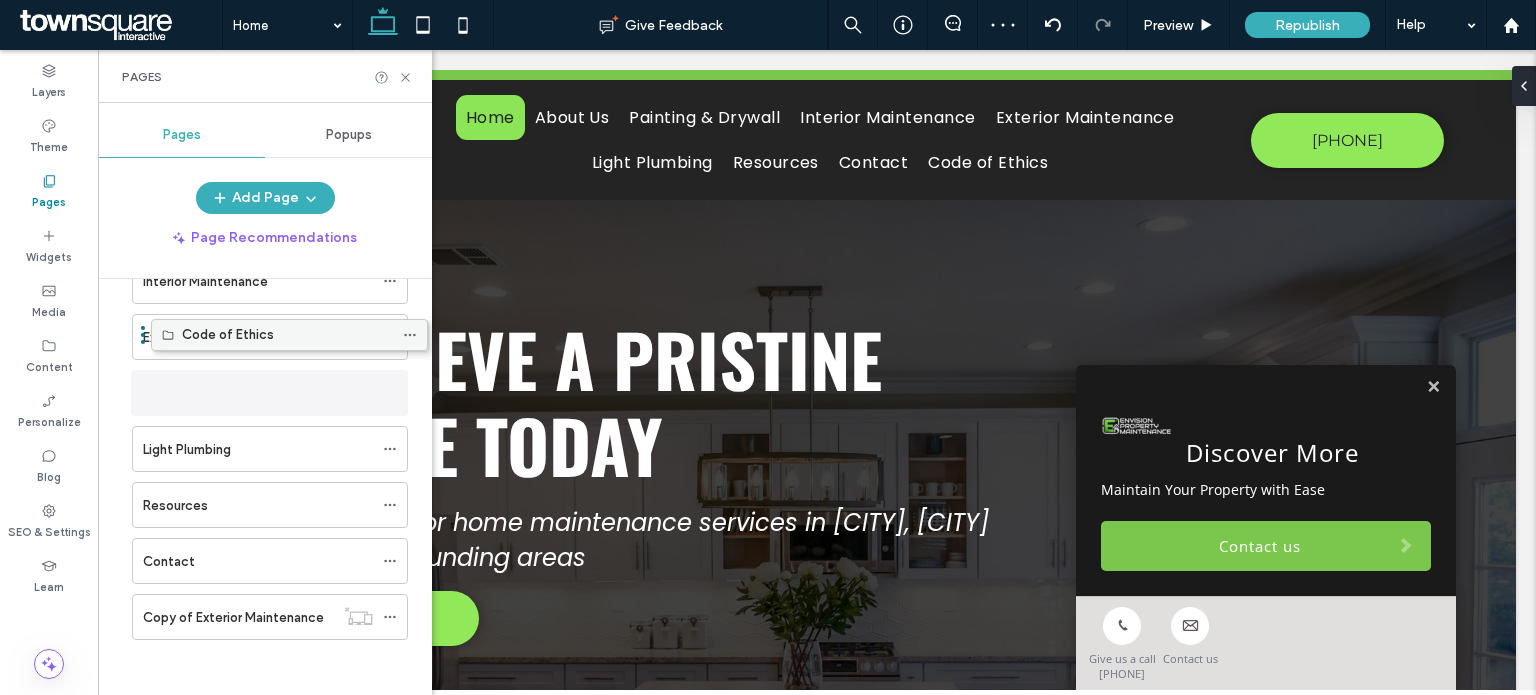 drag, startPoint x: 240, startPoint y: 611, endPoint x: 259, endPoint y: 340, distance: 271.66522 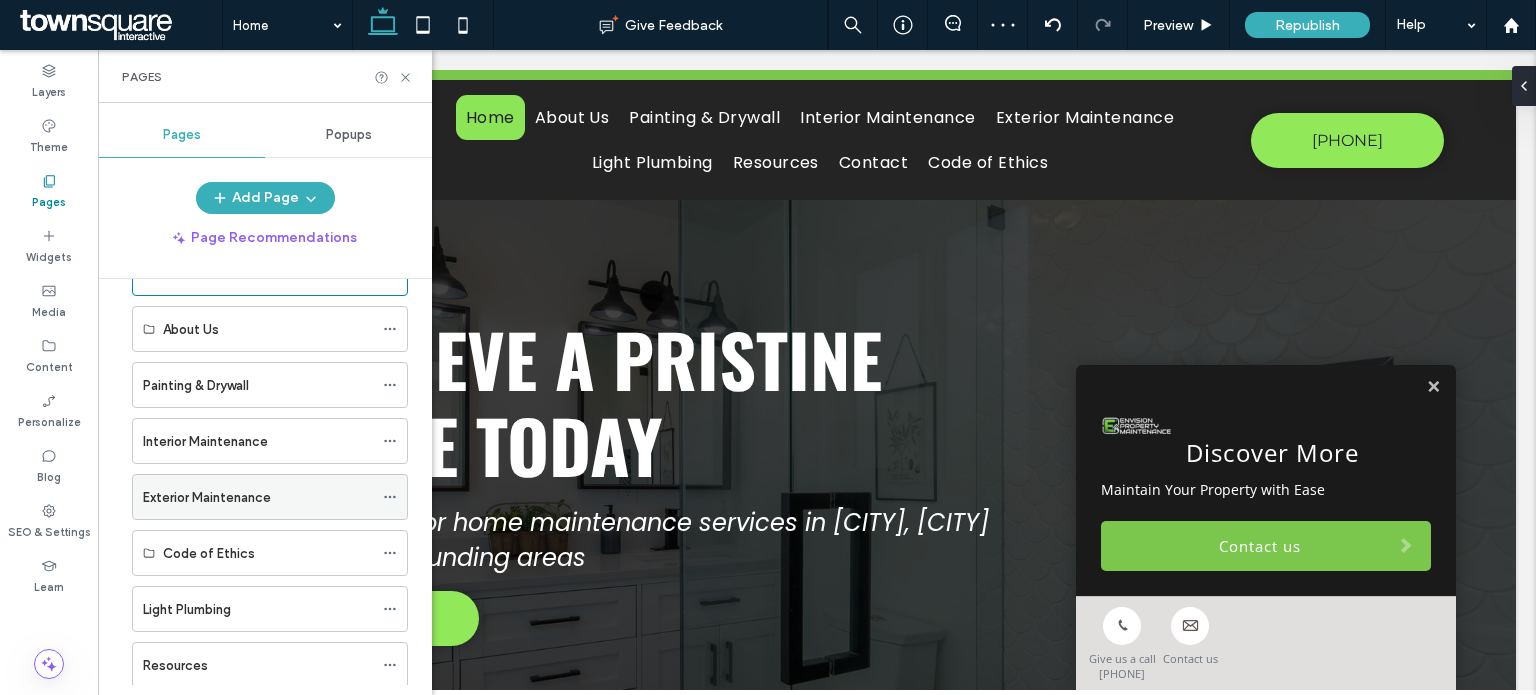 scroll, scrollTop: 55, scrollLeft: 0, axis: vertical 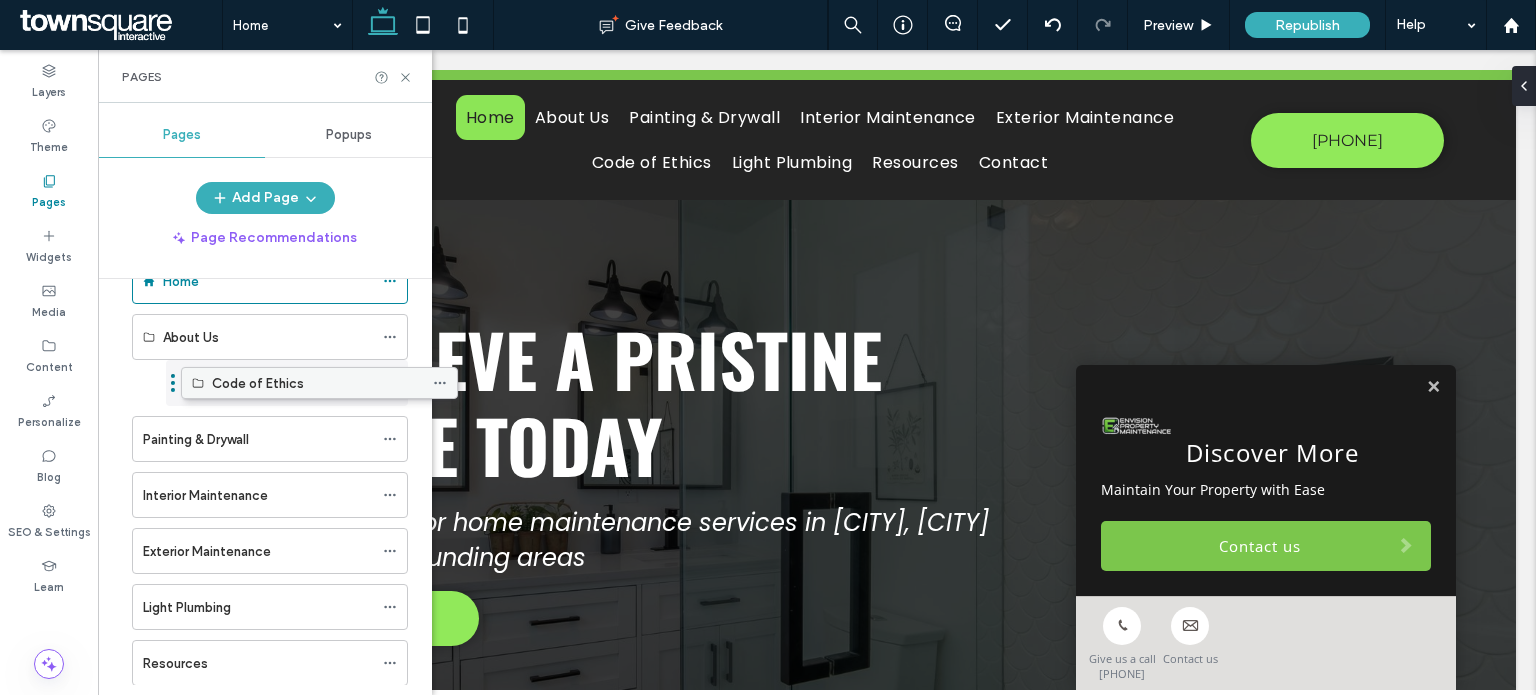 drag, startPoint x: 220, startPoint y: 555, endPoint x: 269, endPoint y: 387, distance: 175 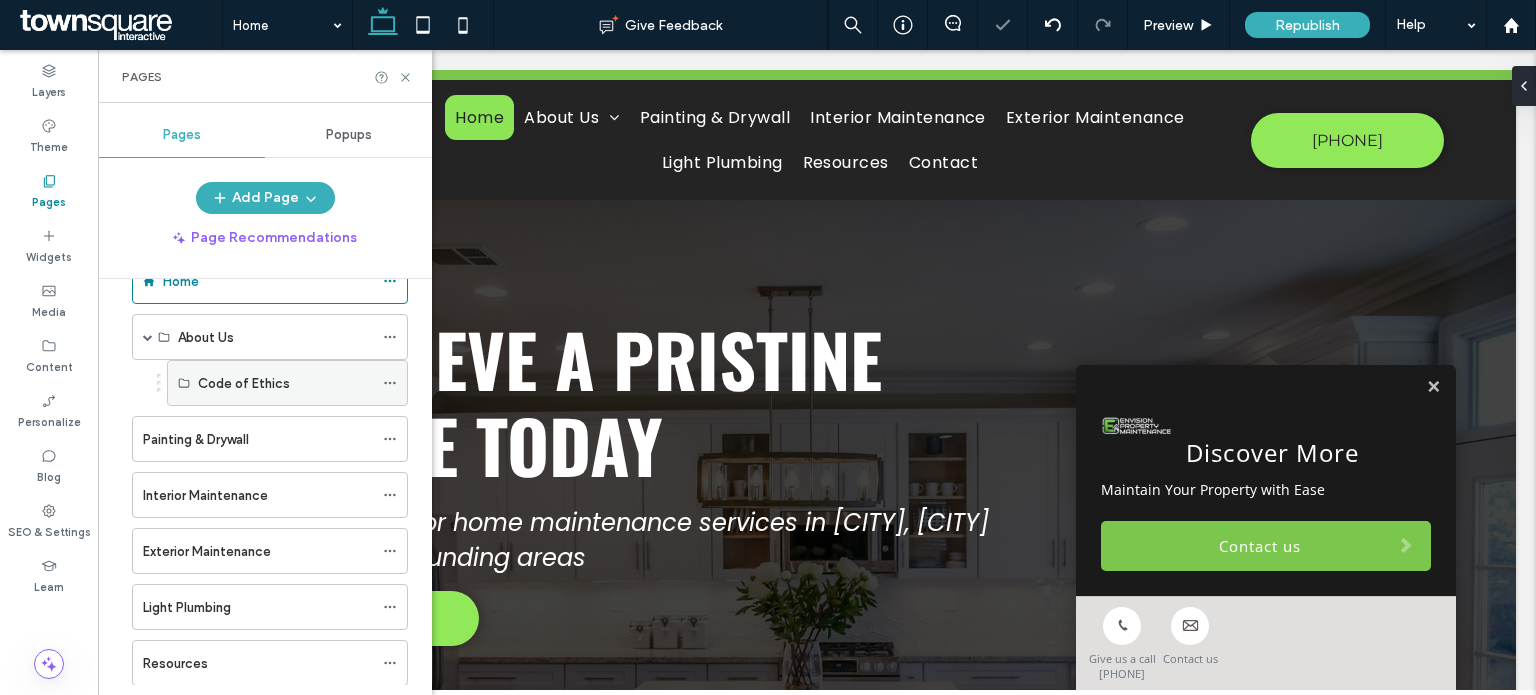 click 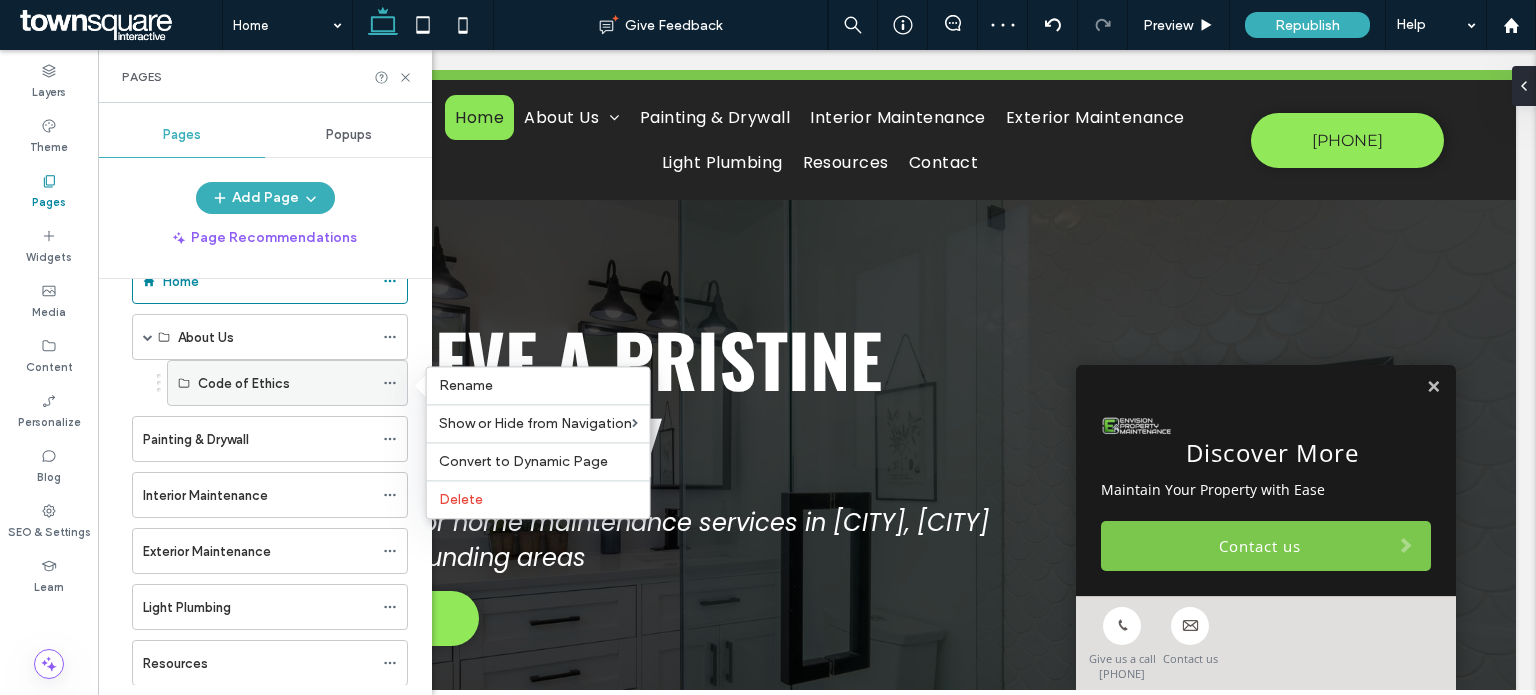 click 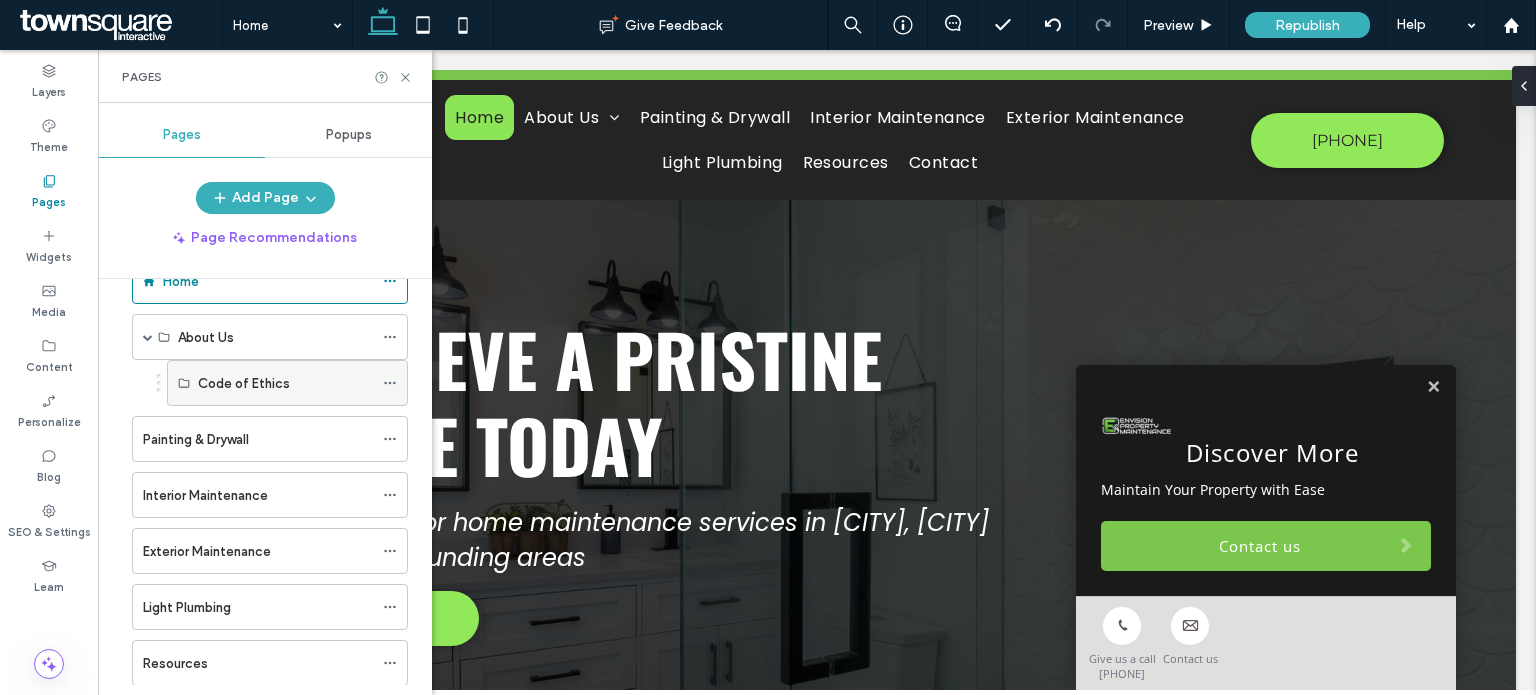 click 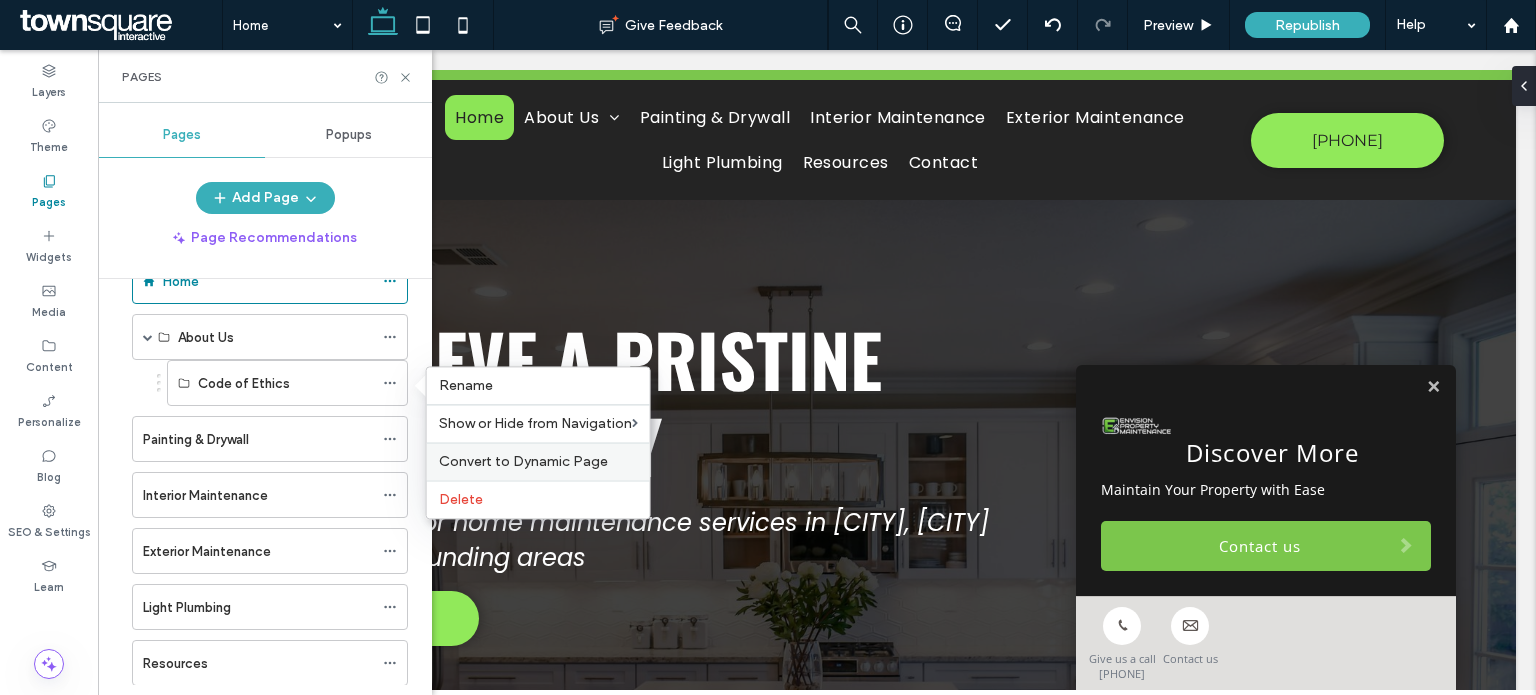 click on "Convert to Dynamic Page" at bounding box center (523, 461) 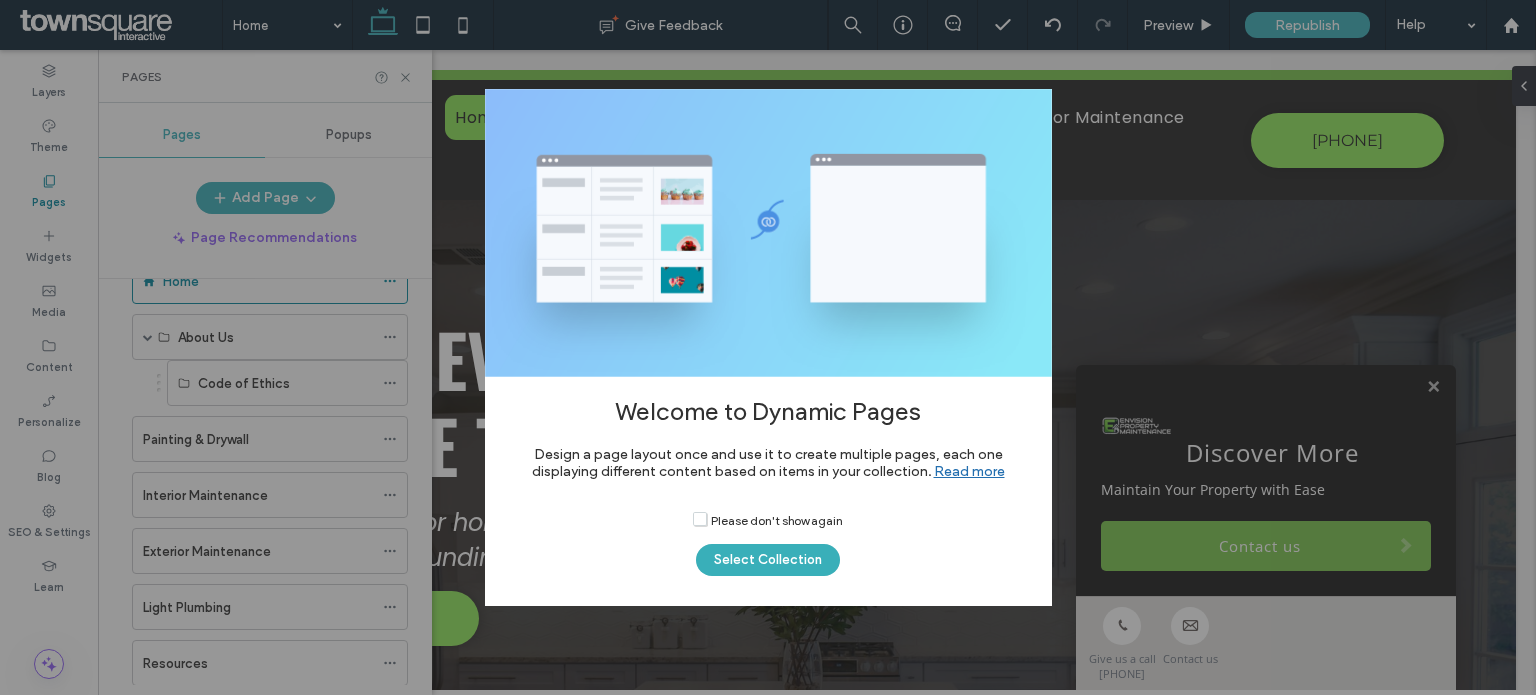 click on "Welcome to Dynamic Pages" at bounding box center (768, 401) 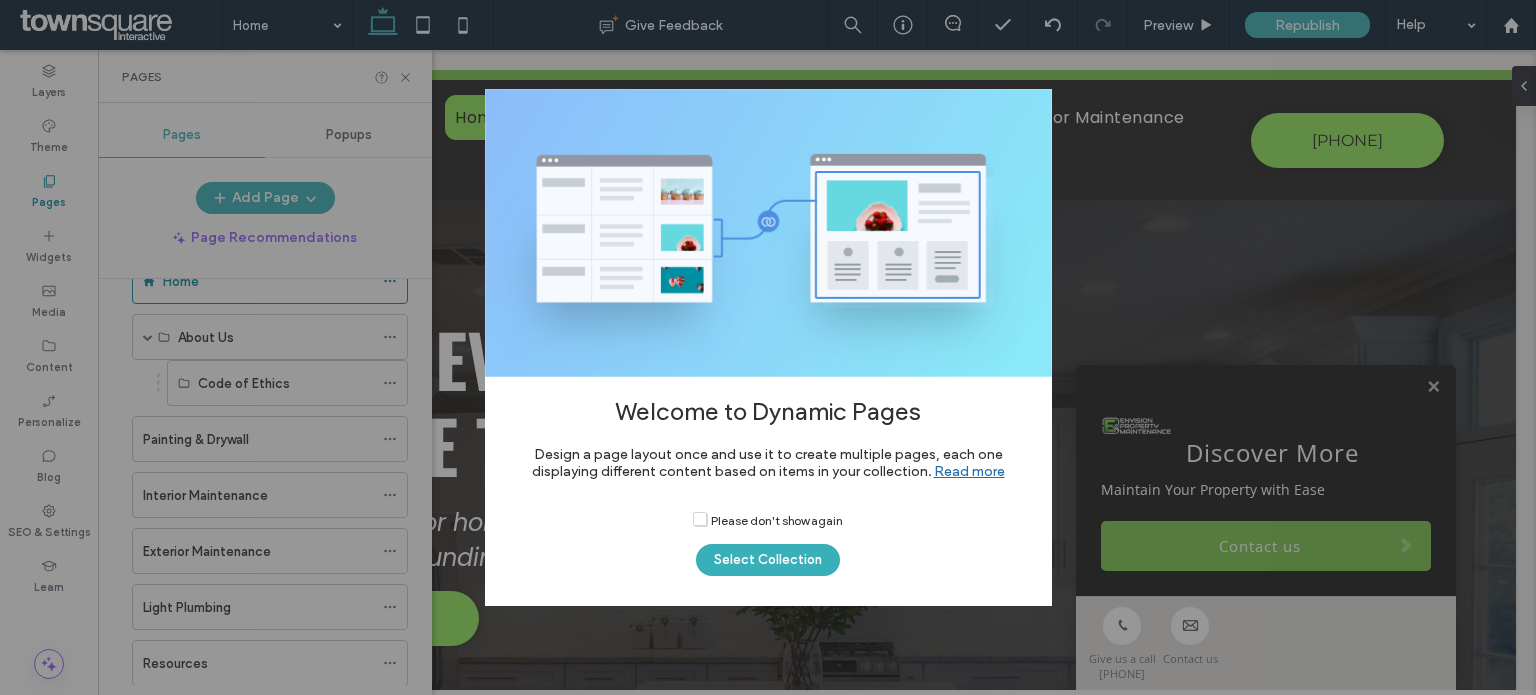 click 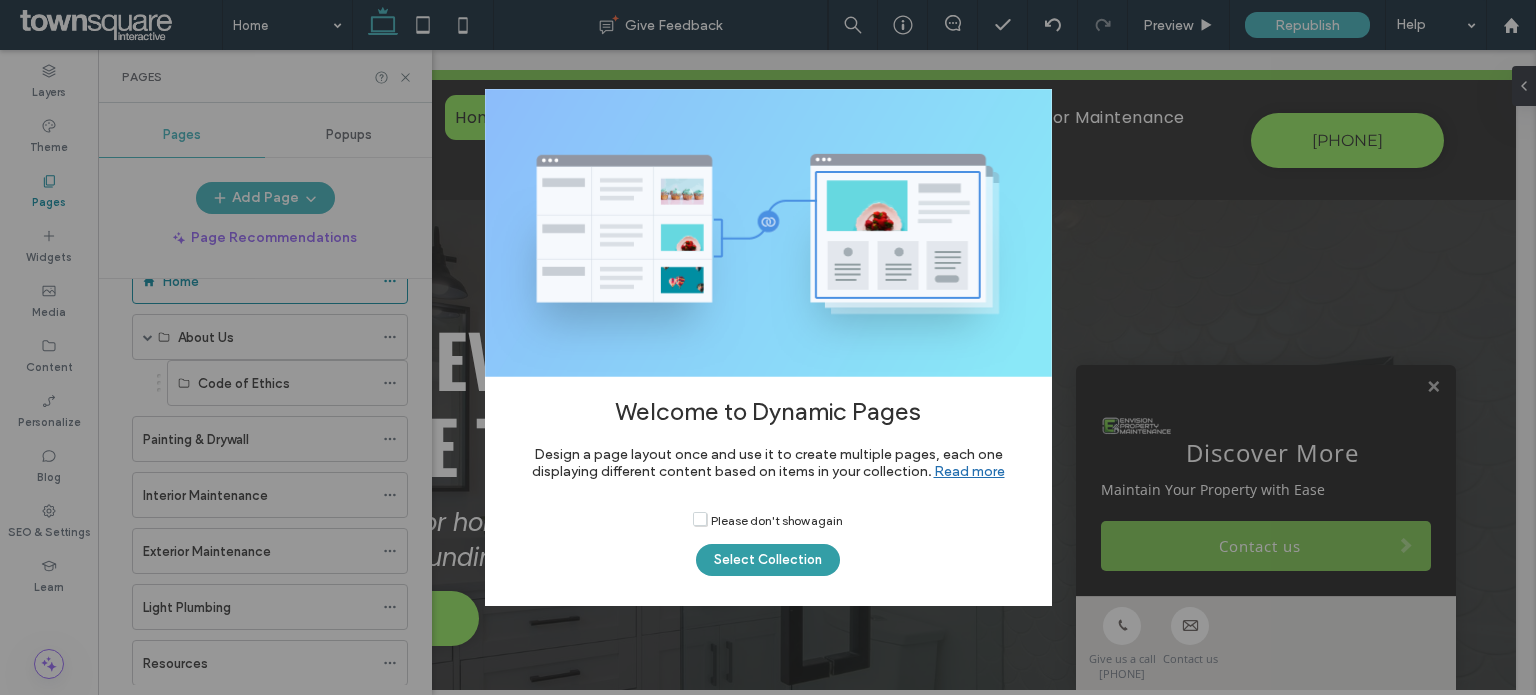 click on "Select Collection" at bounding box center (768, 560) 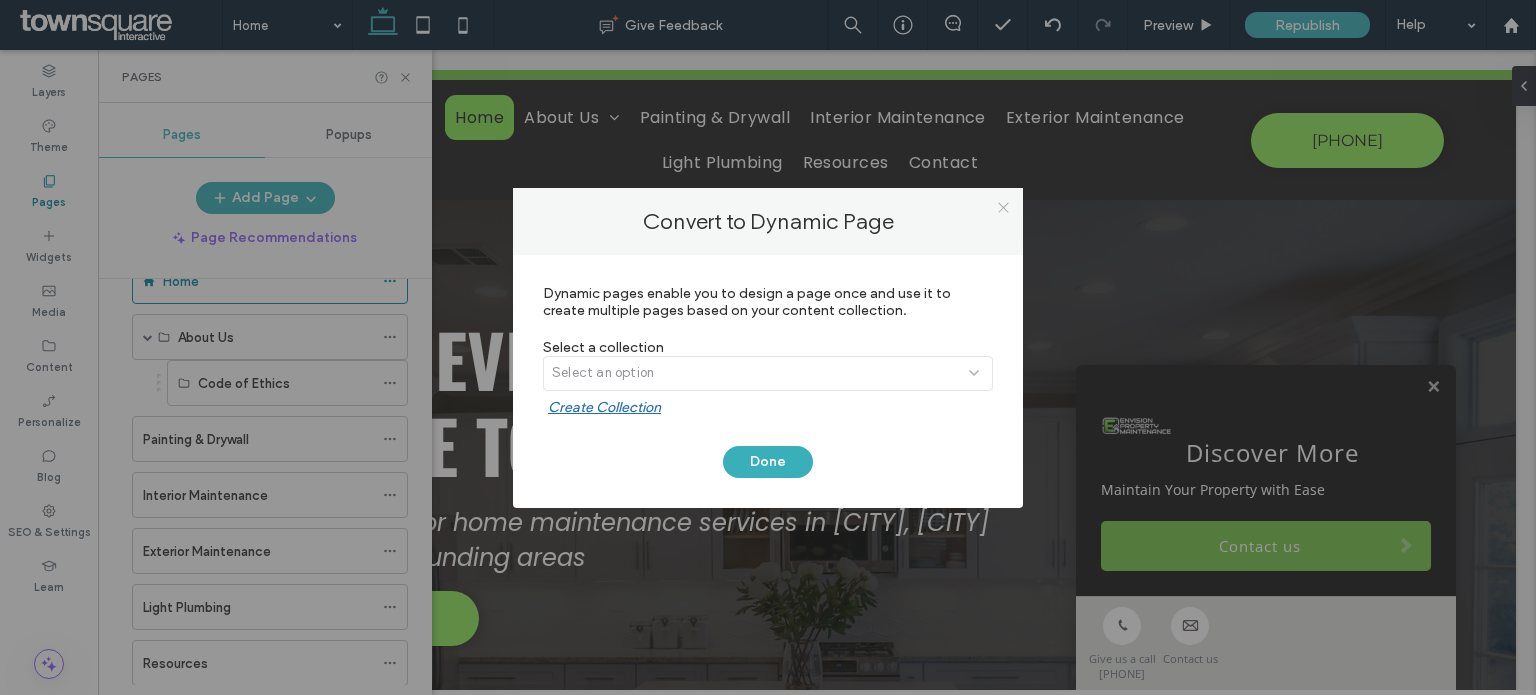 click 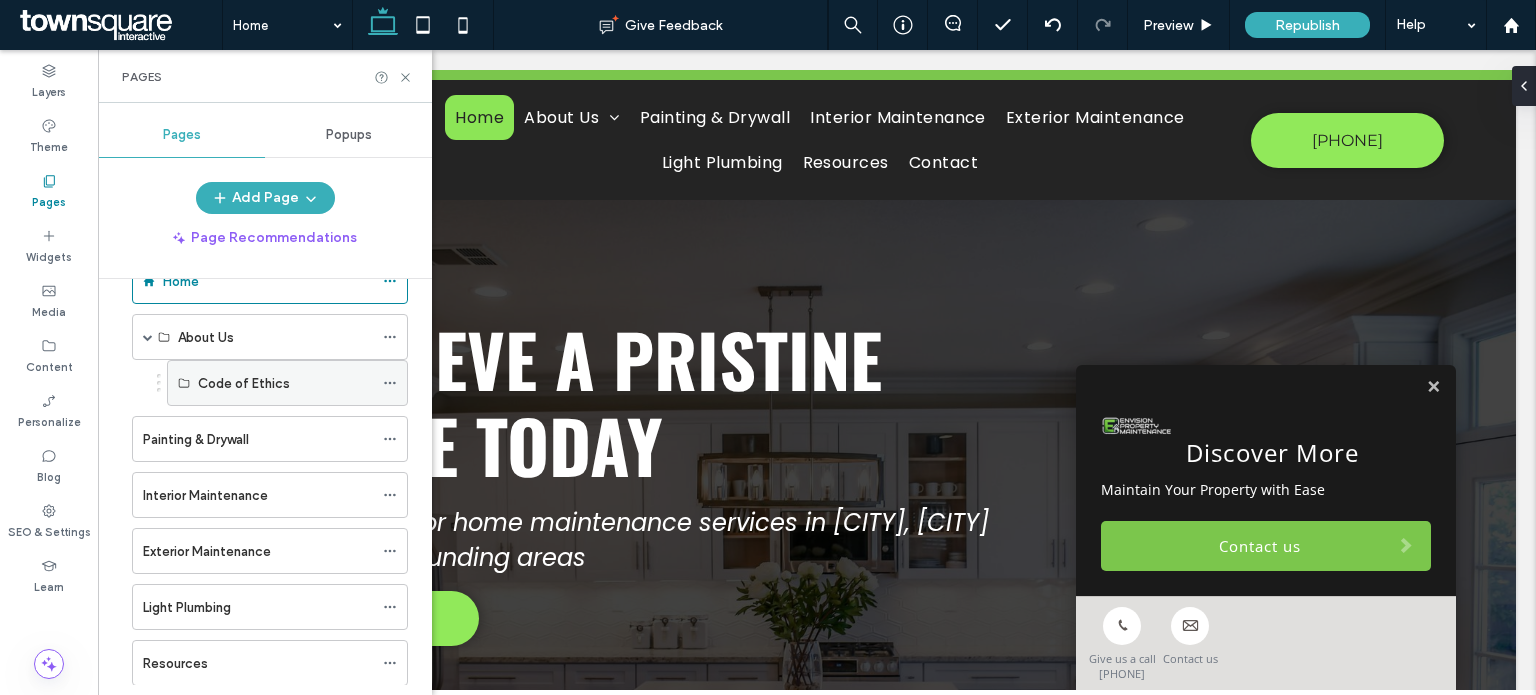 click 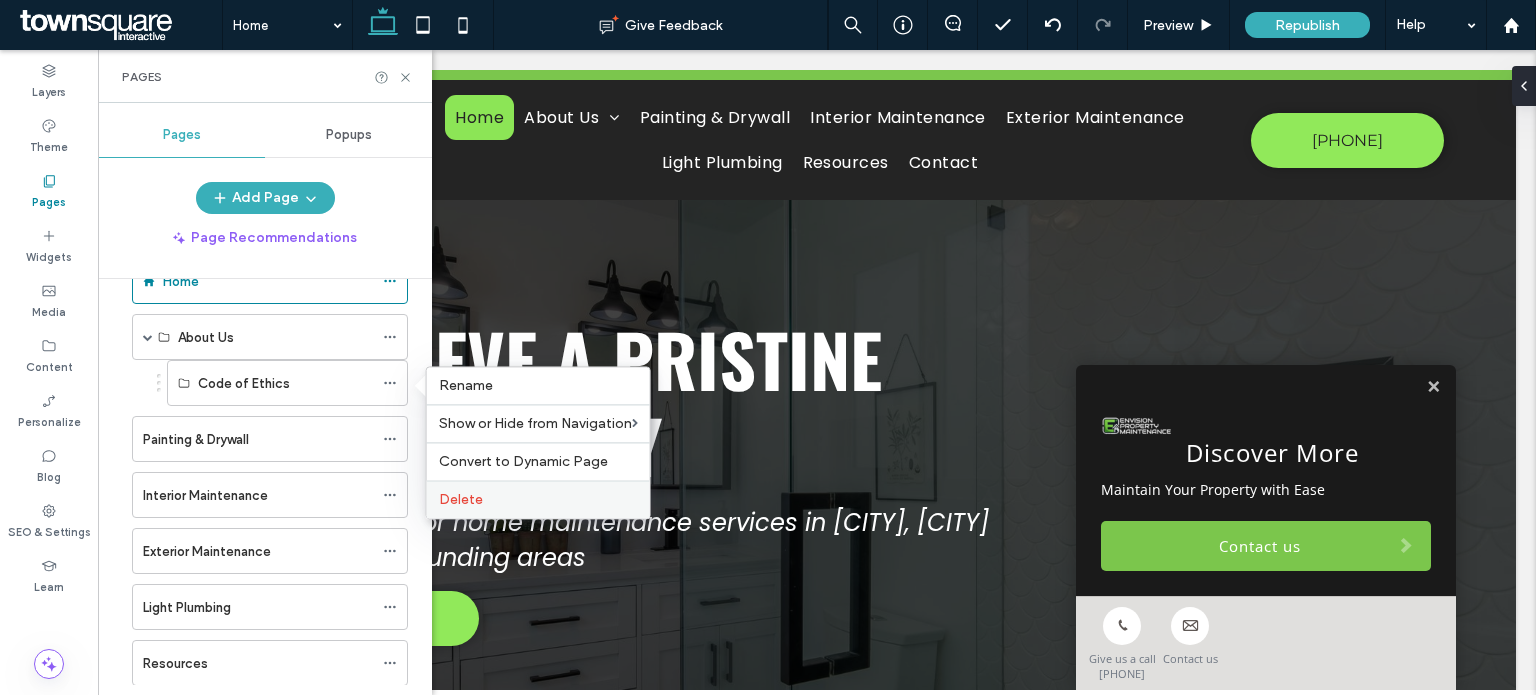 click on "Delete" at bounding box center [461, 499] 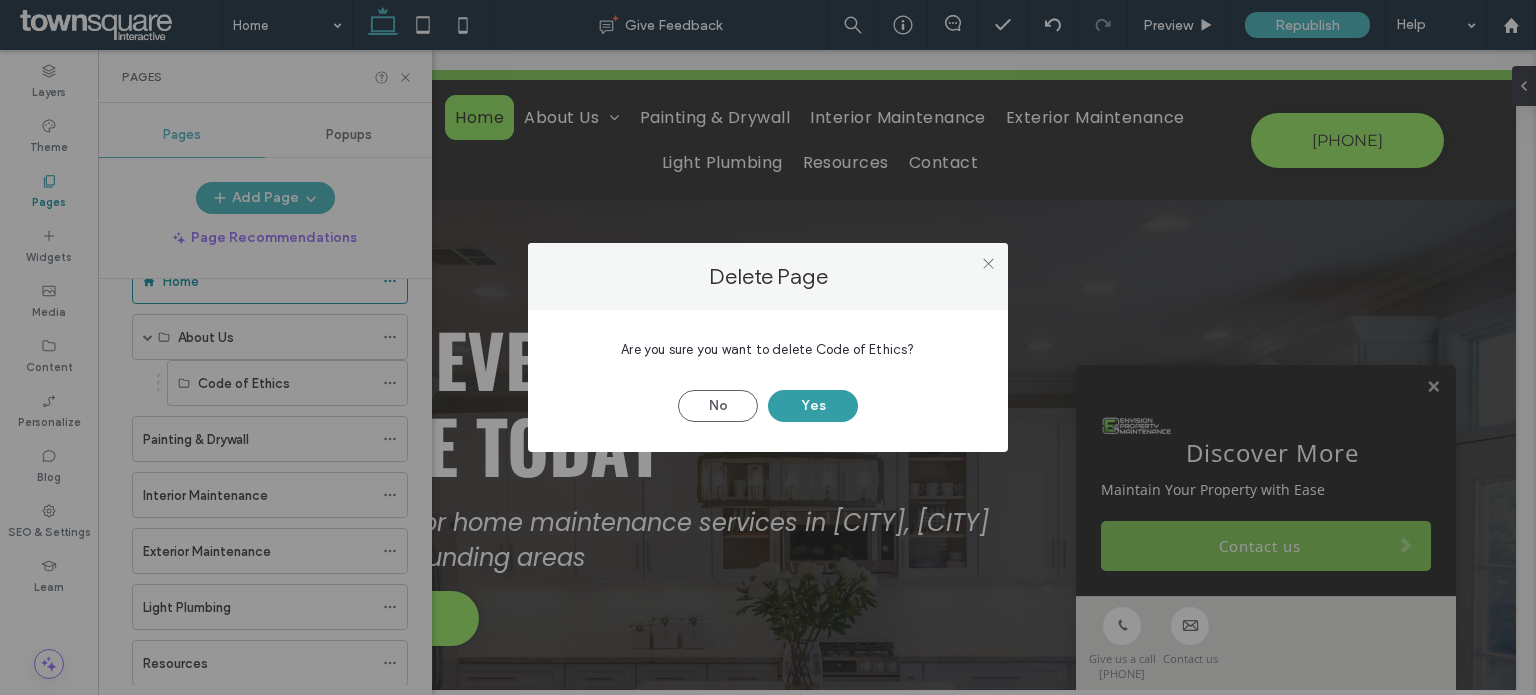 click on "Yes" at bounding box center [813, 406] 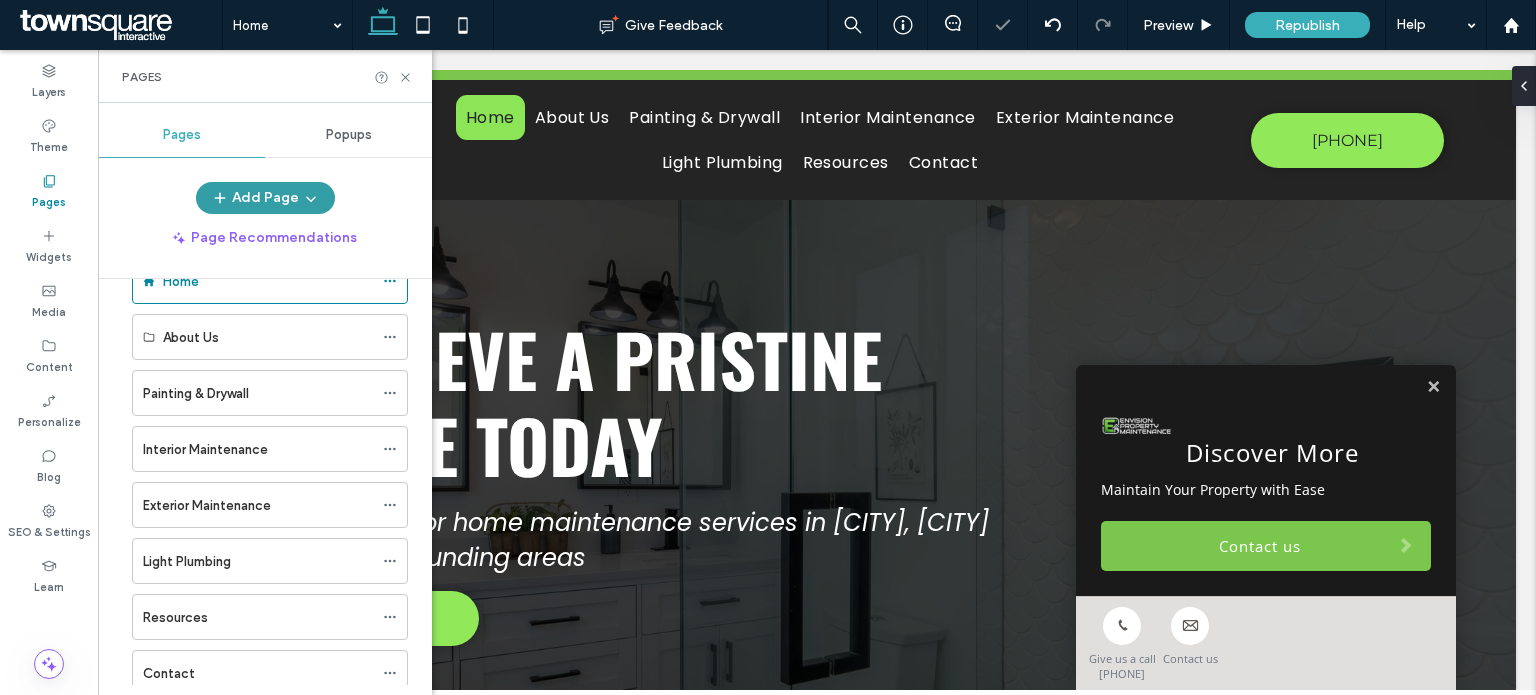 click 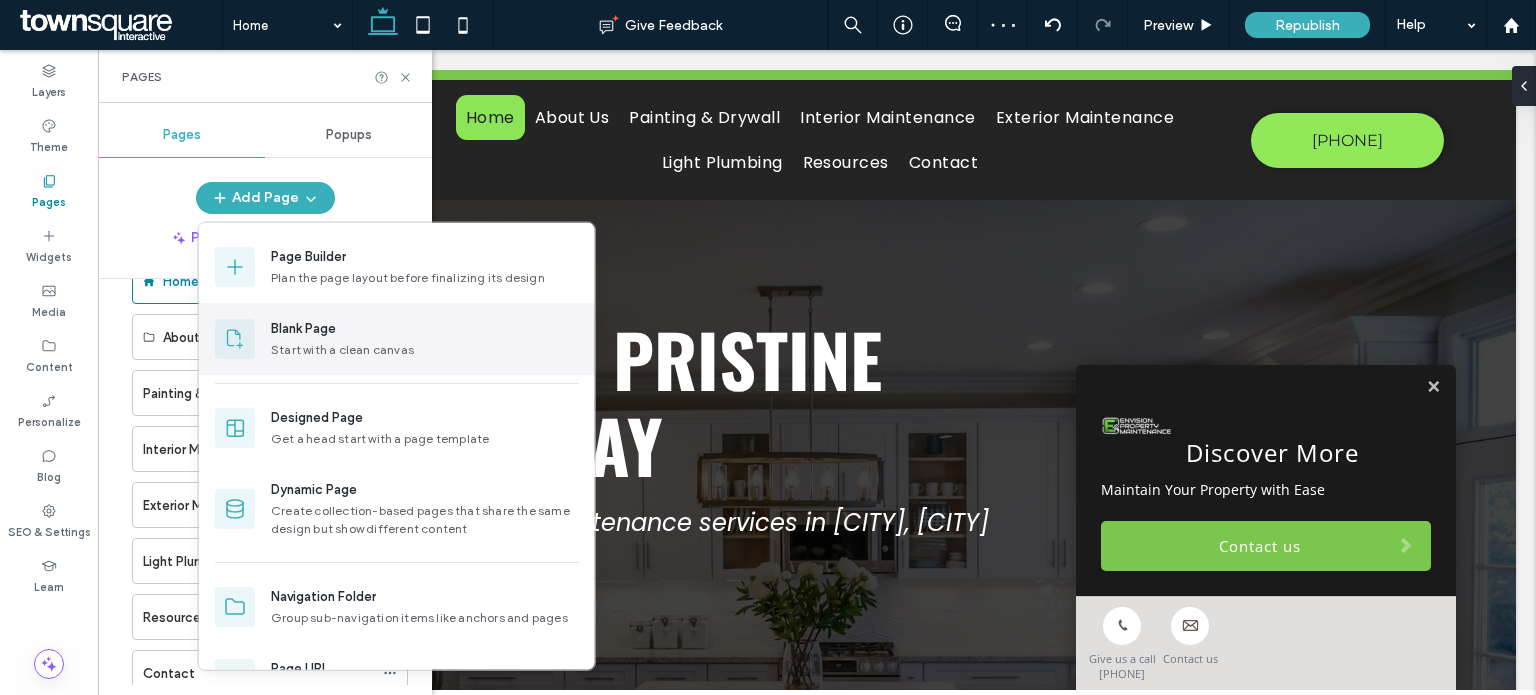click on "Blank Page" at bounding box center [303, 329] 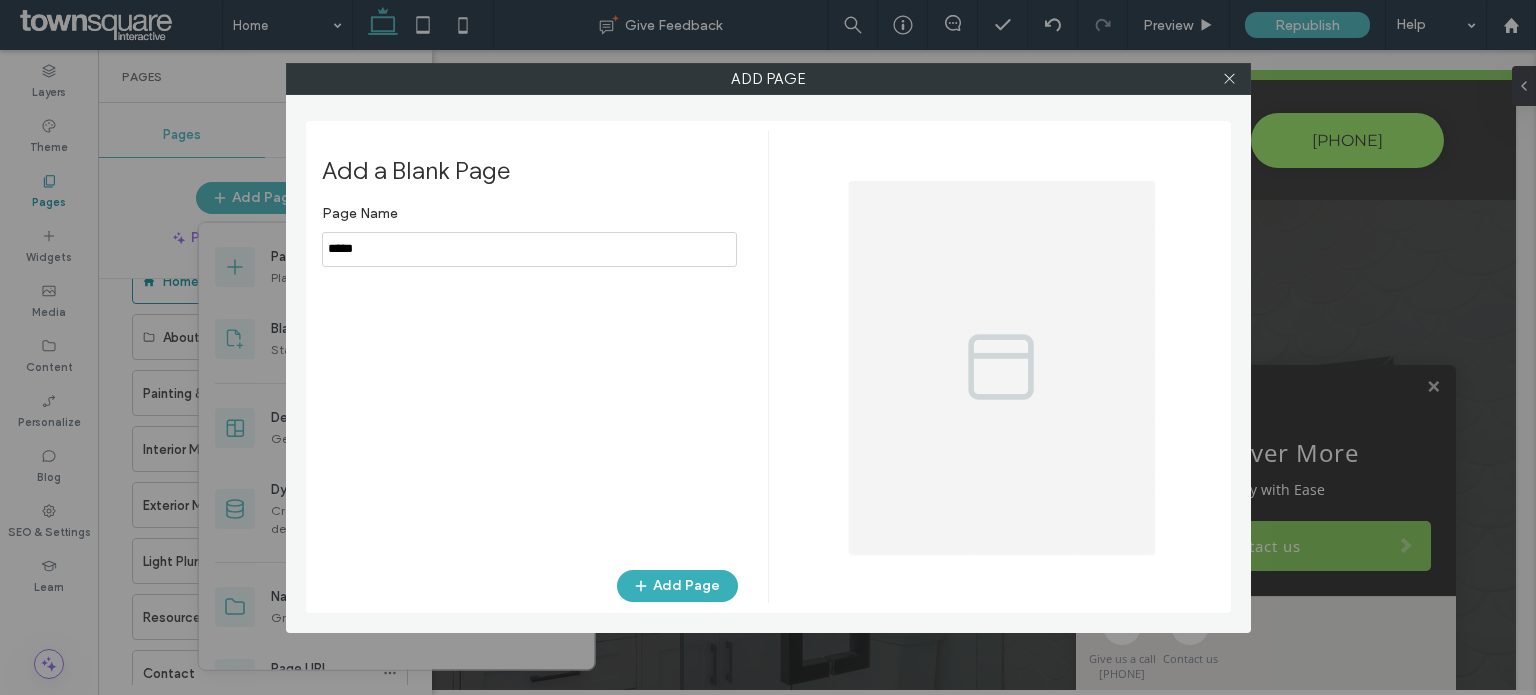 click at bounding box center (529, 249) 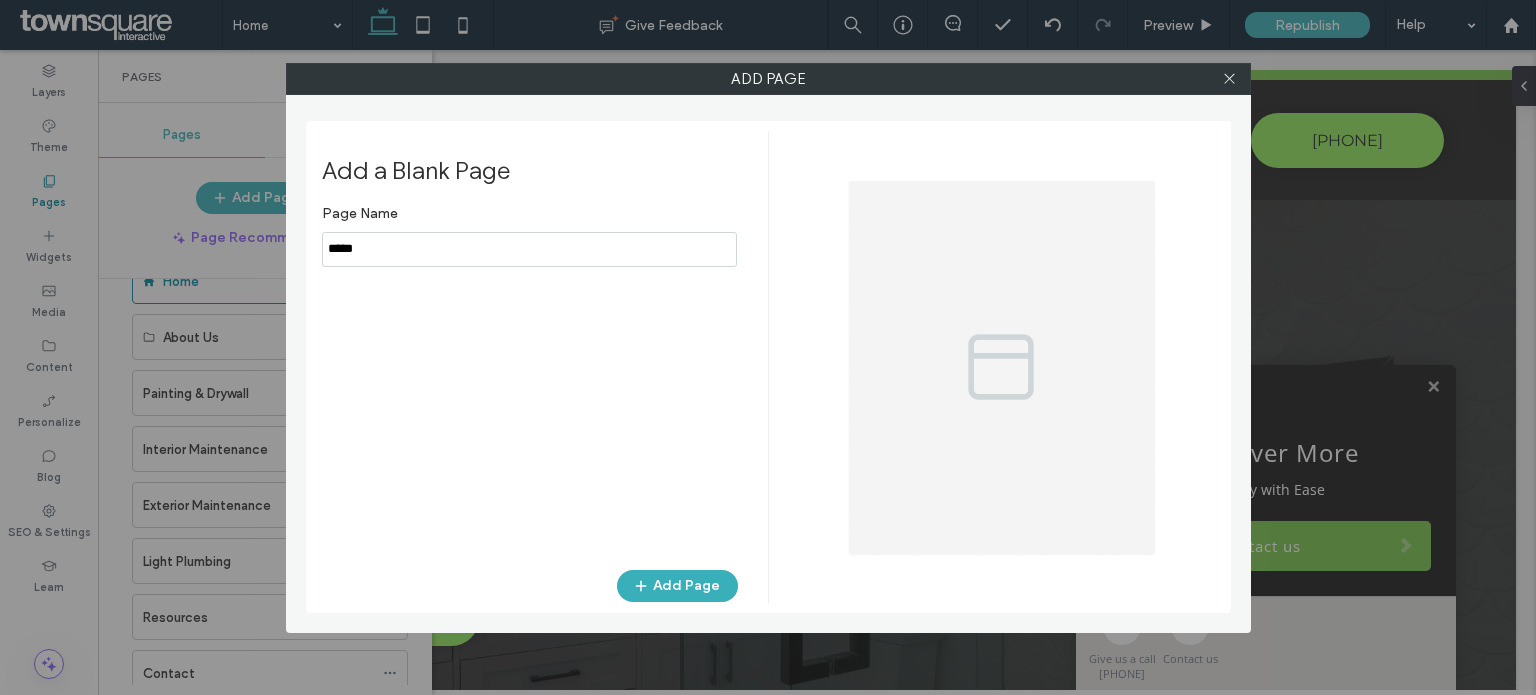 click at bounding box center (529, 249) 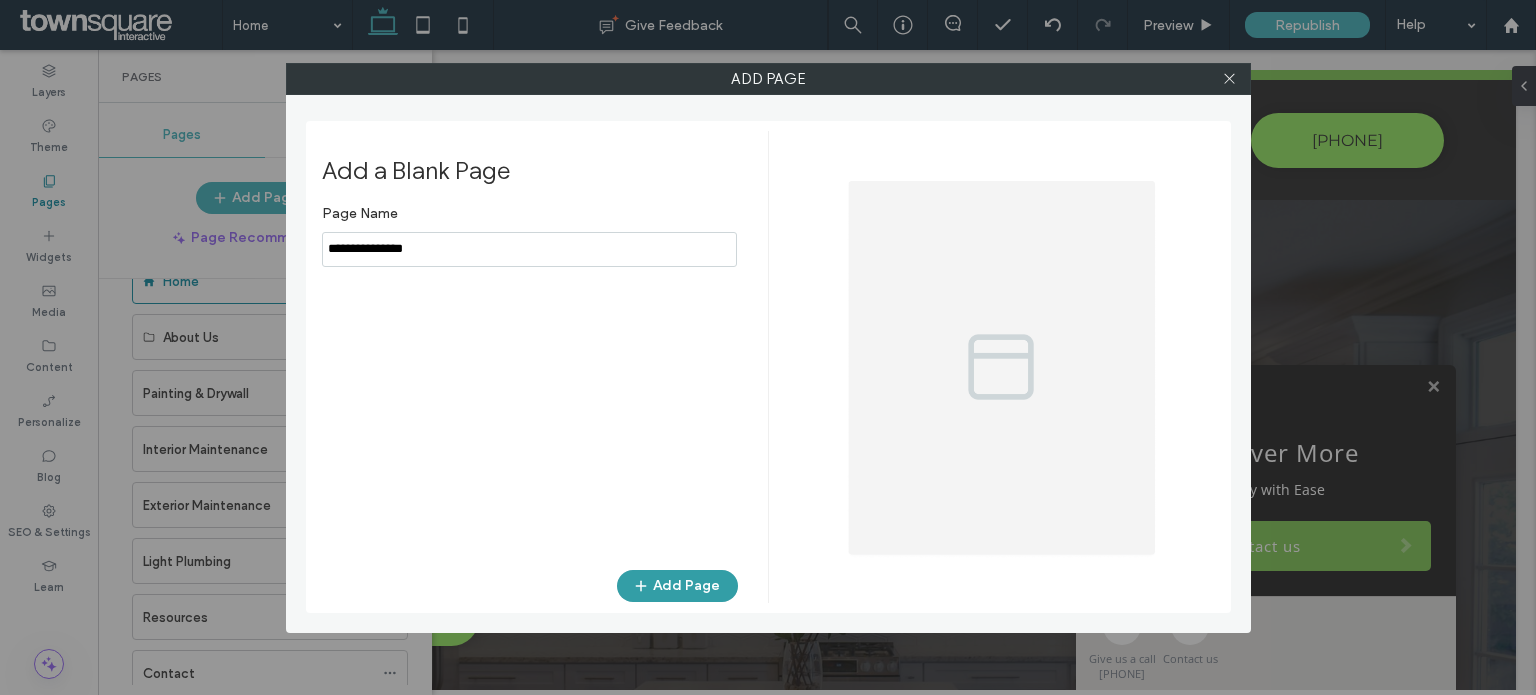 type on "**********" 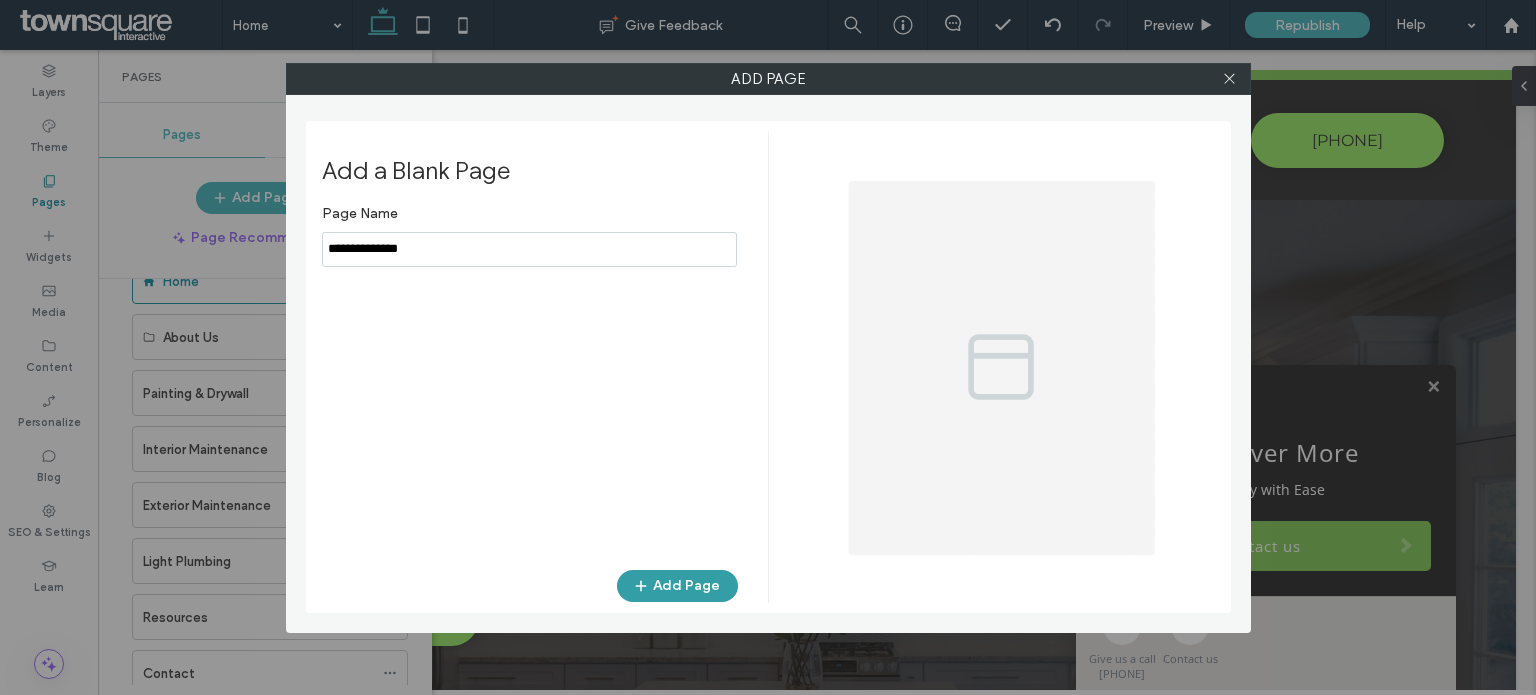 click on "Add Page" at bounding box center (677, 586) 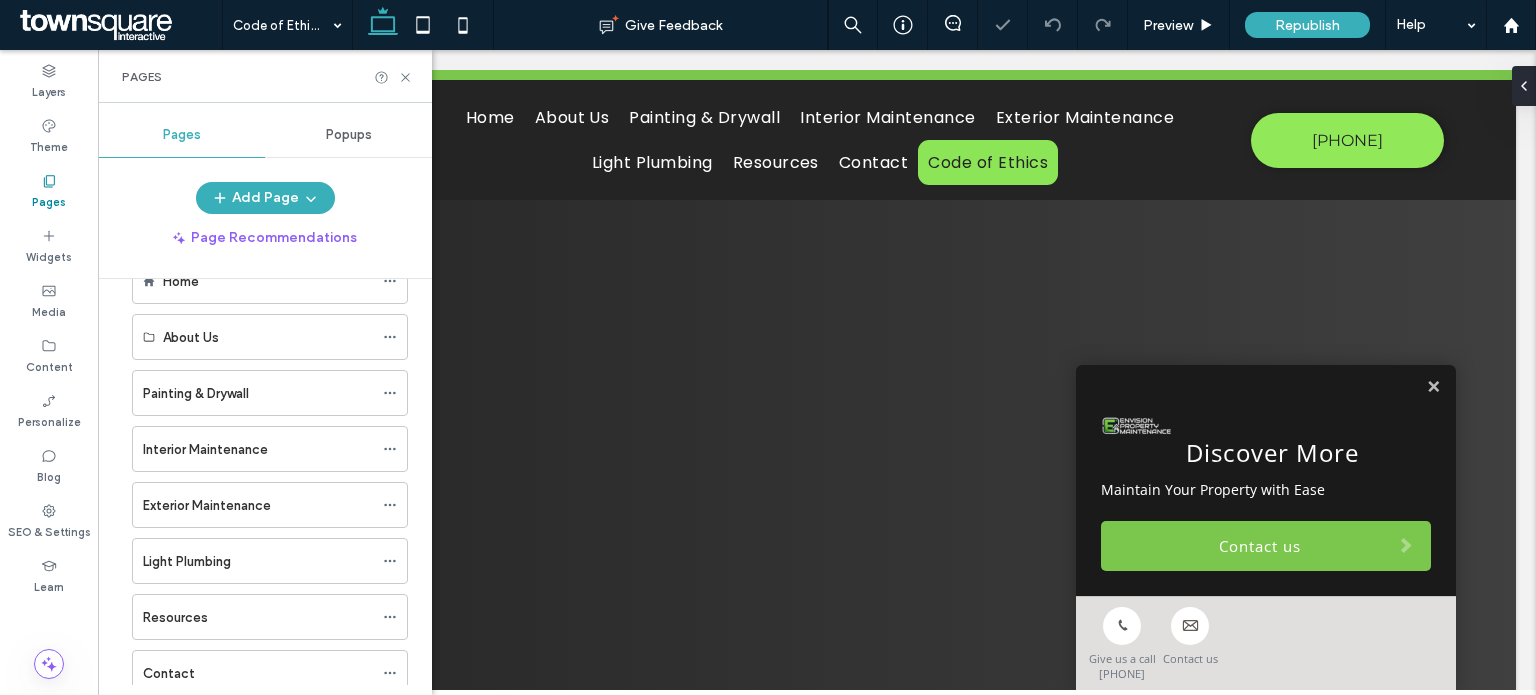 scroll, scrollTop: 0, scrollLeft: 0, axis: both 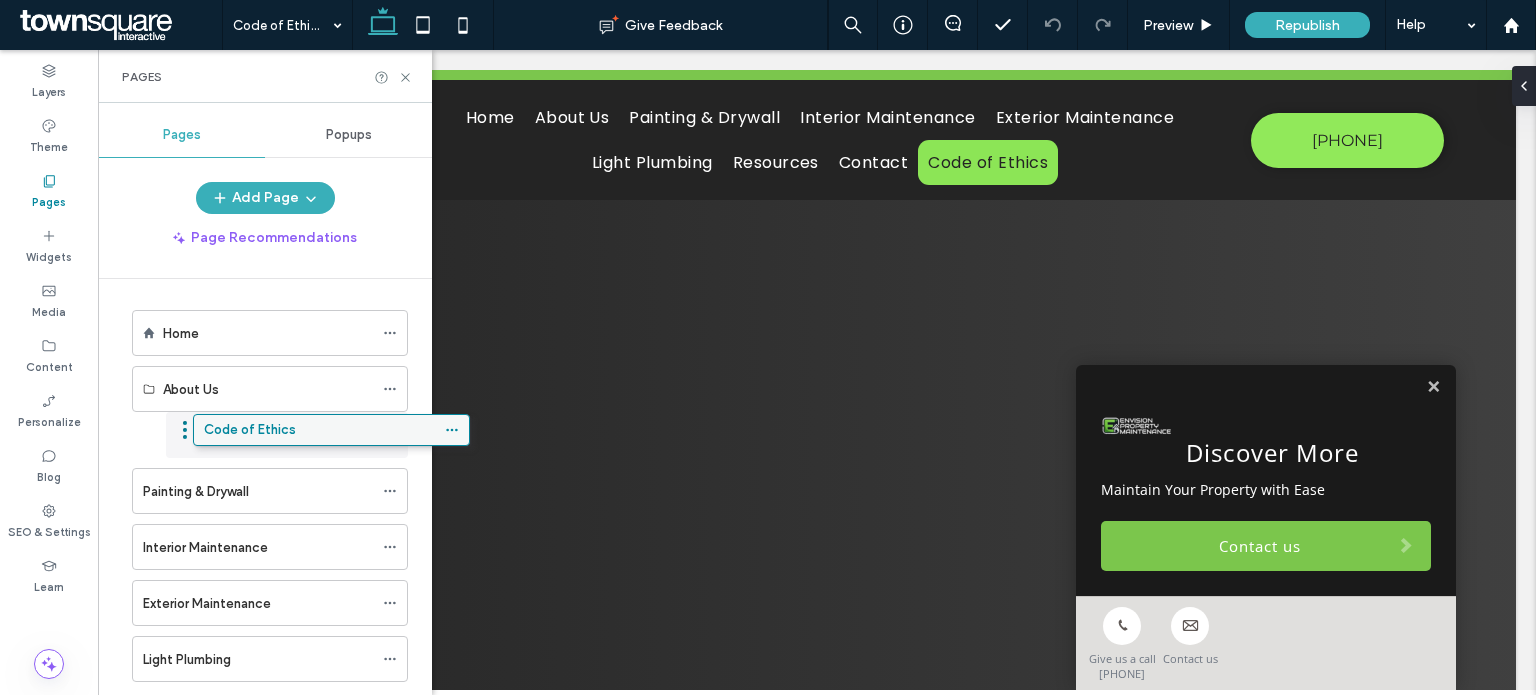drag, startPoint x: 176, startPoint y: 616, endPoint x: 237, endPoint y: 440, distance: 186.2713 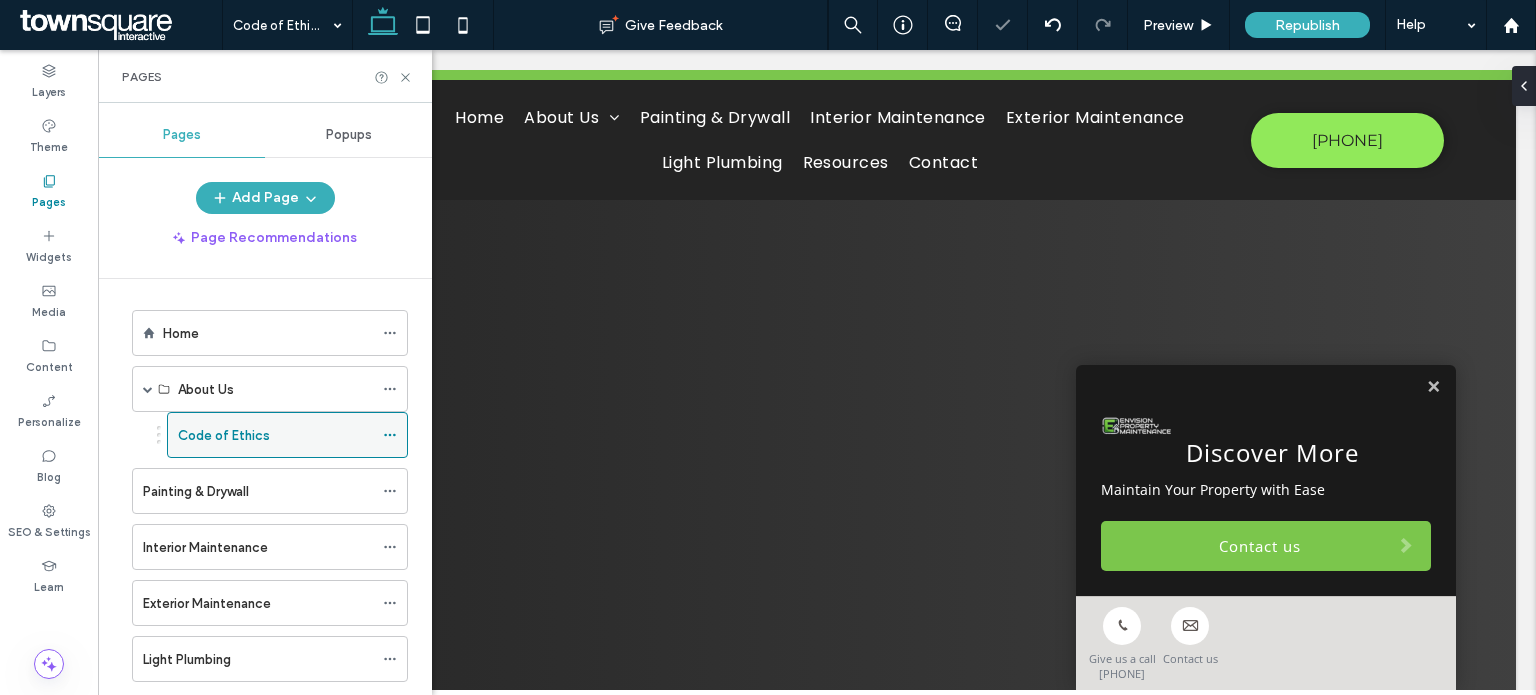 click 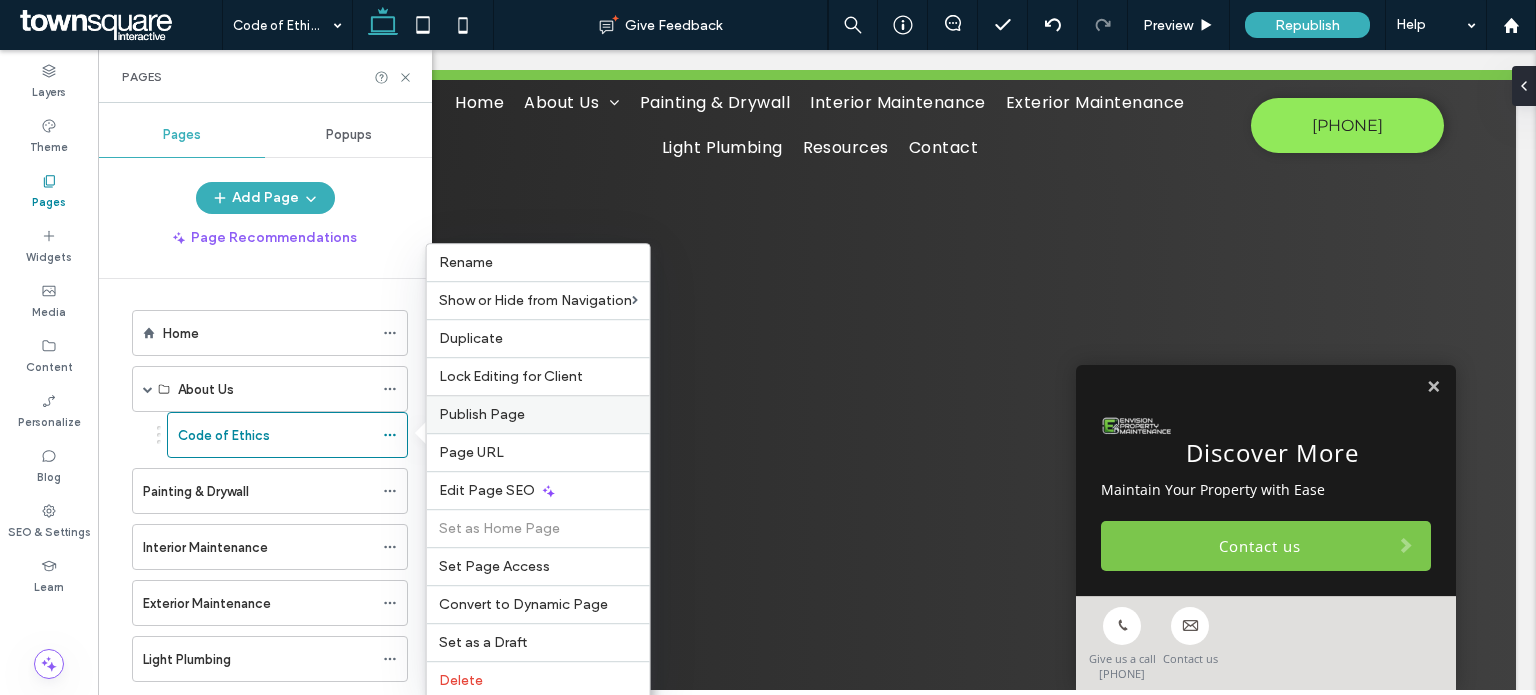 scroll, scrollTop: 20, scrollLeft: 0, axis: vertical 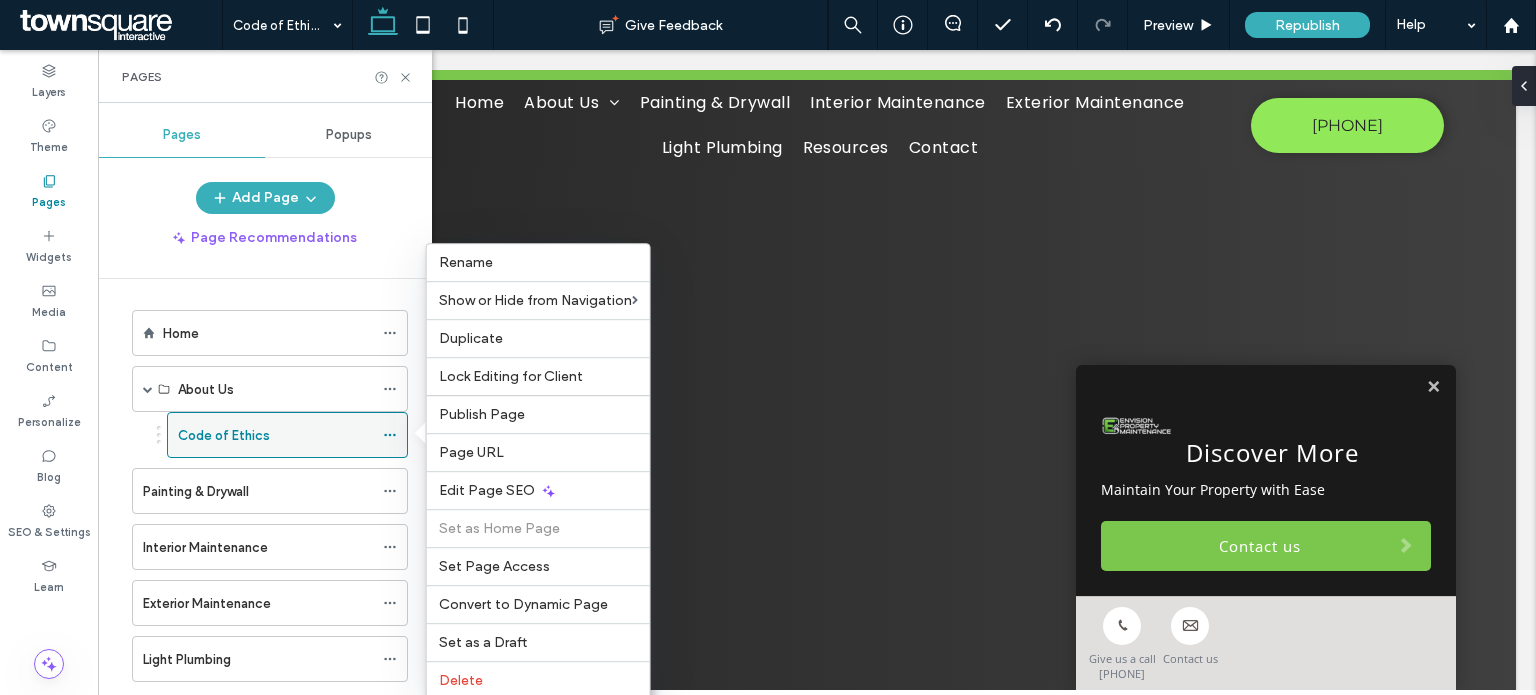 click 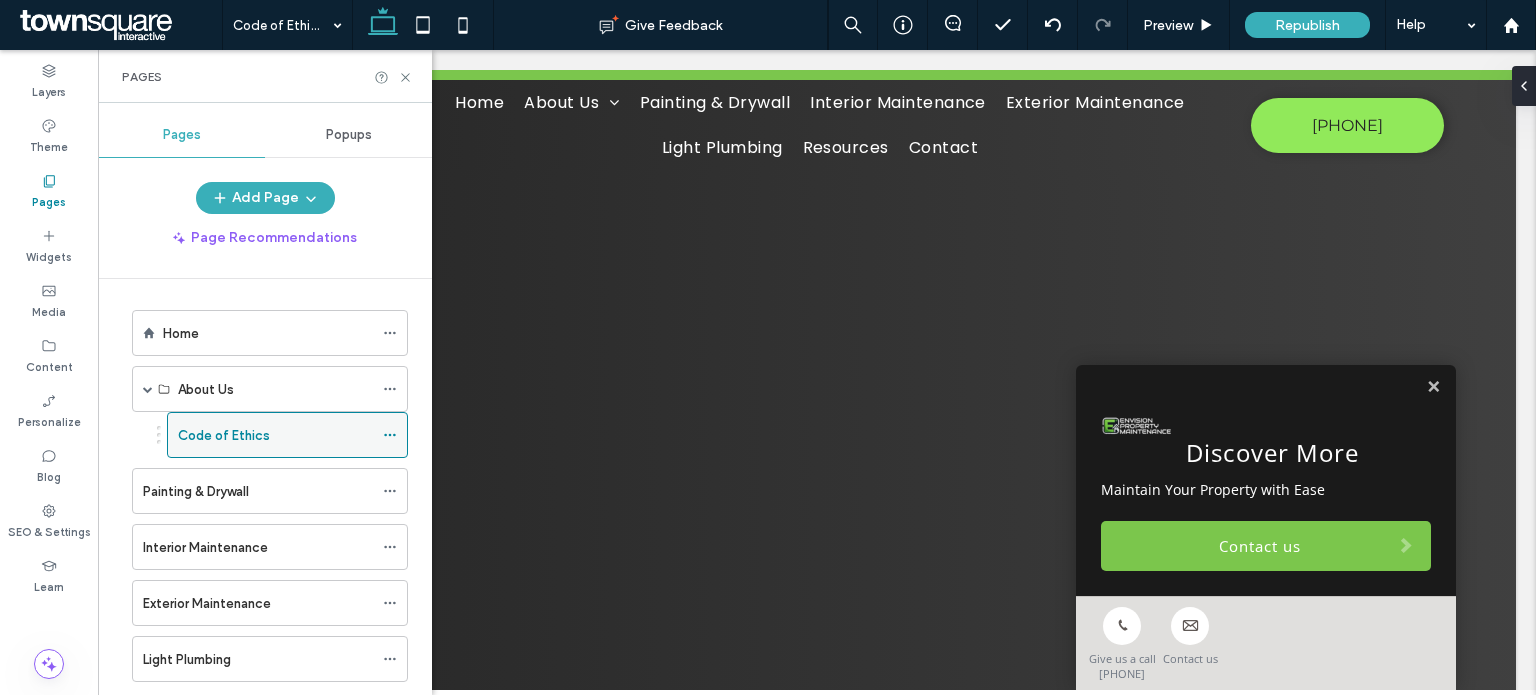 click 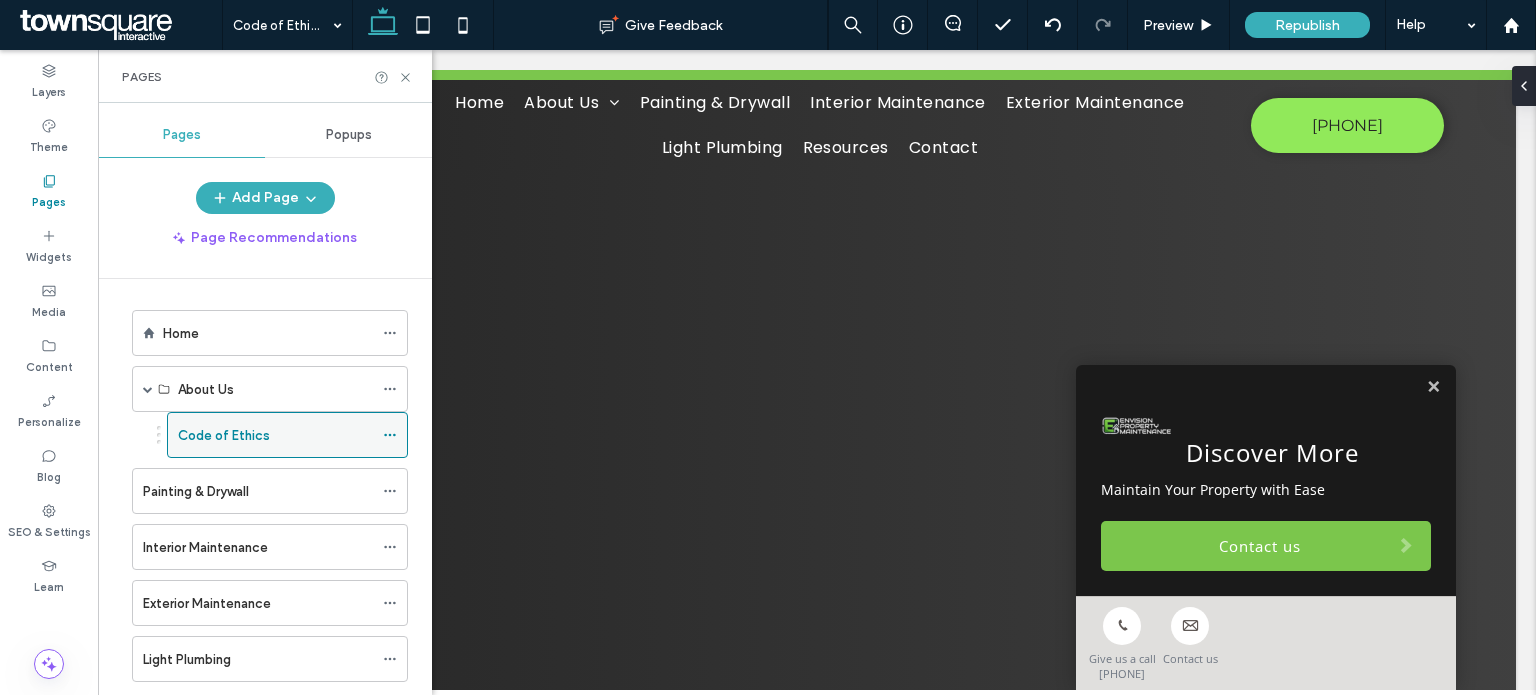 click 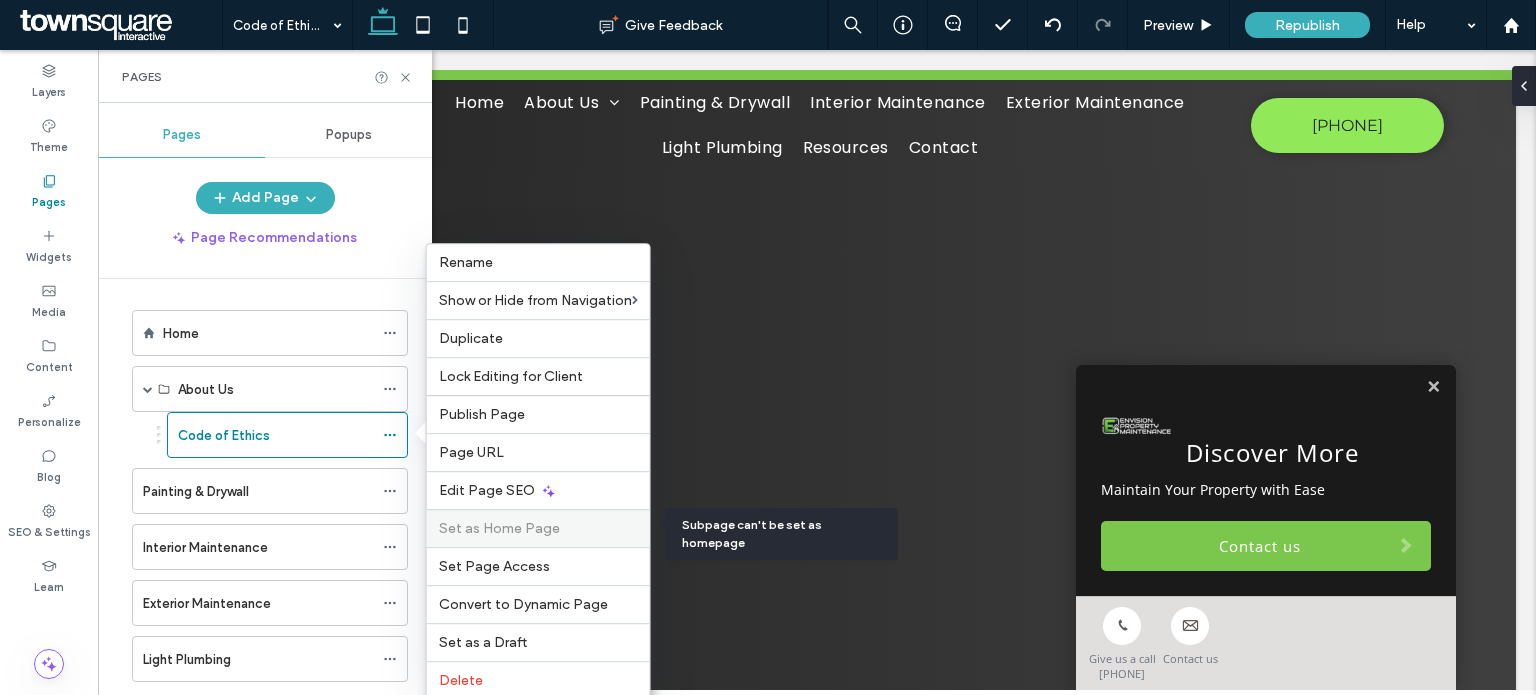 scroll, scrollTop: 66, scrollLeft: 0, axis: vertical 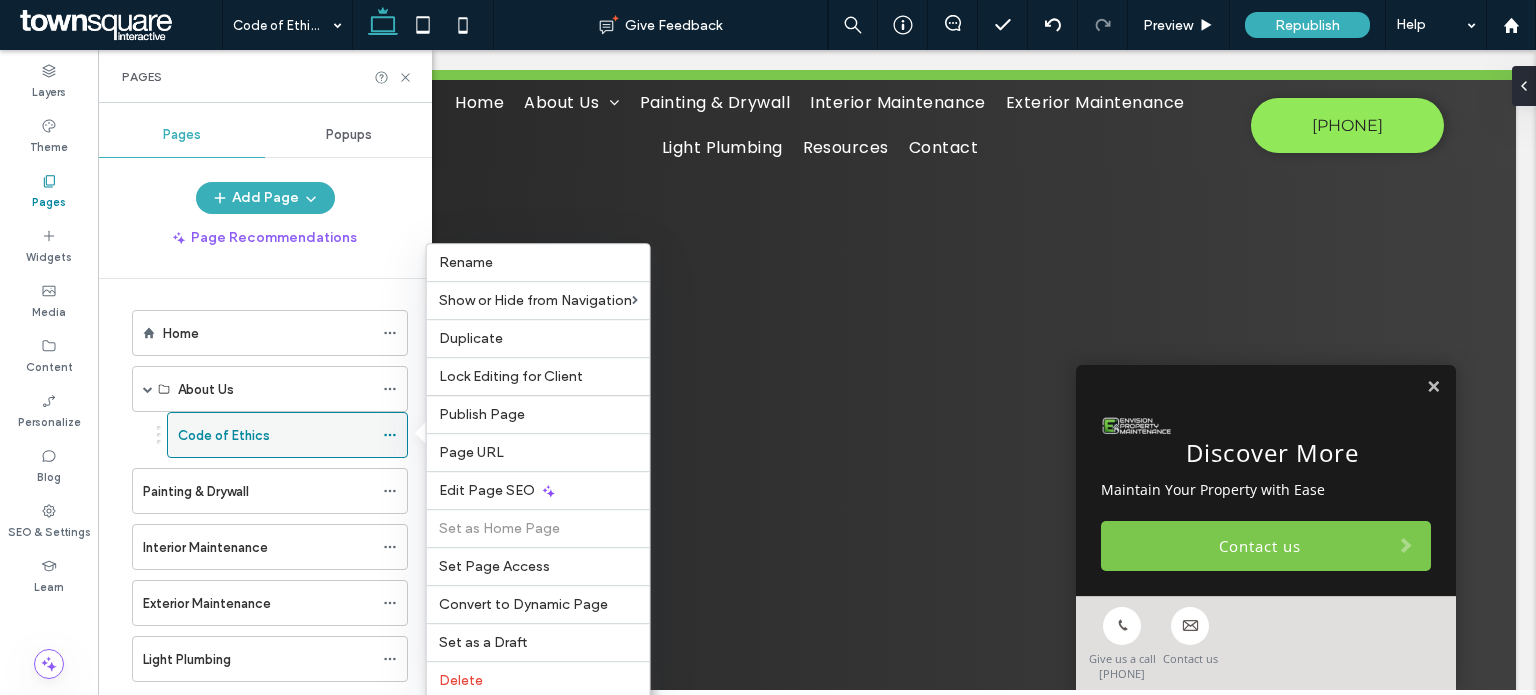 click 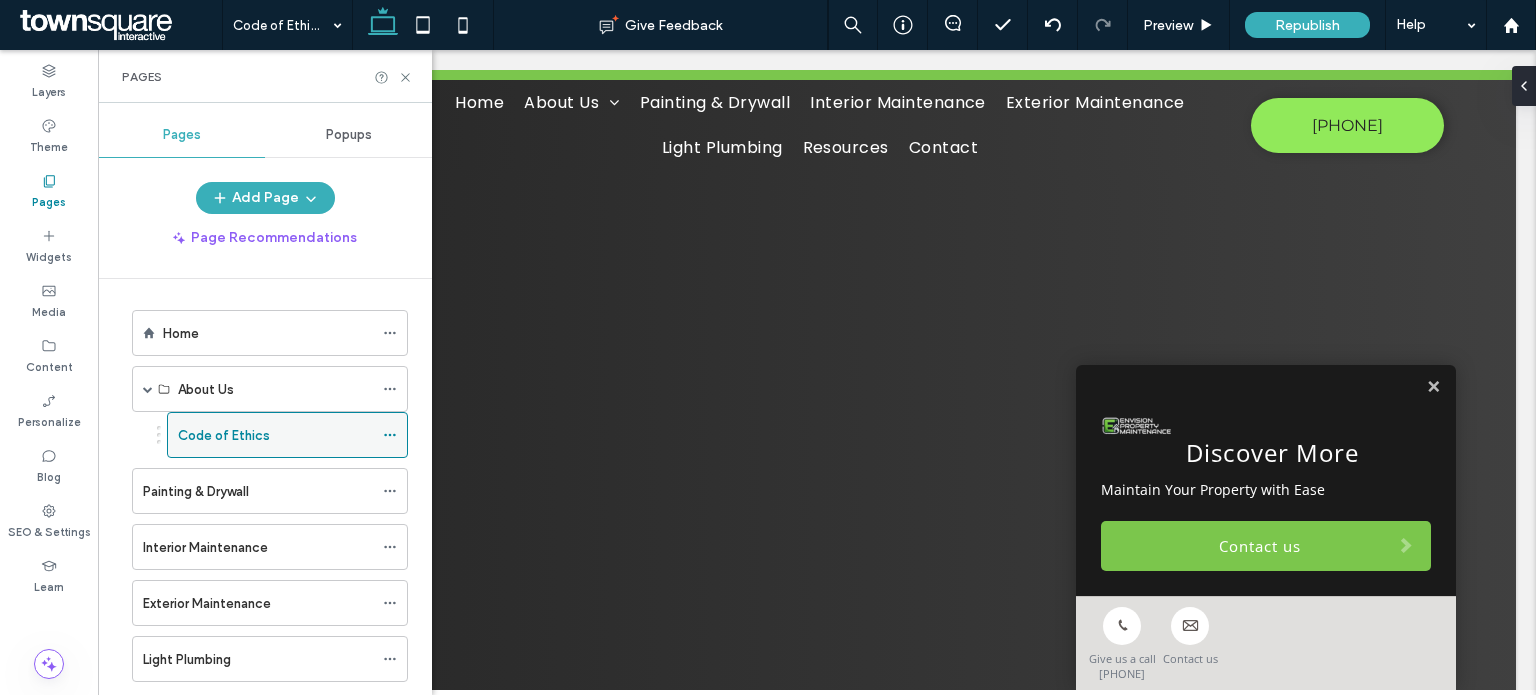 click 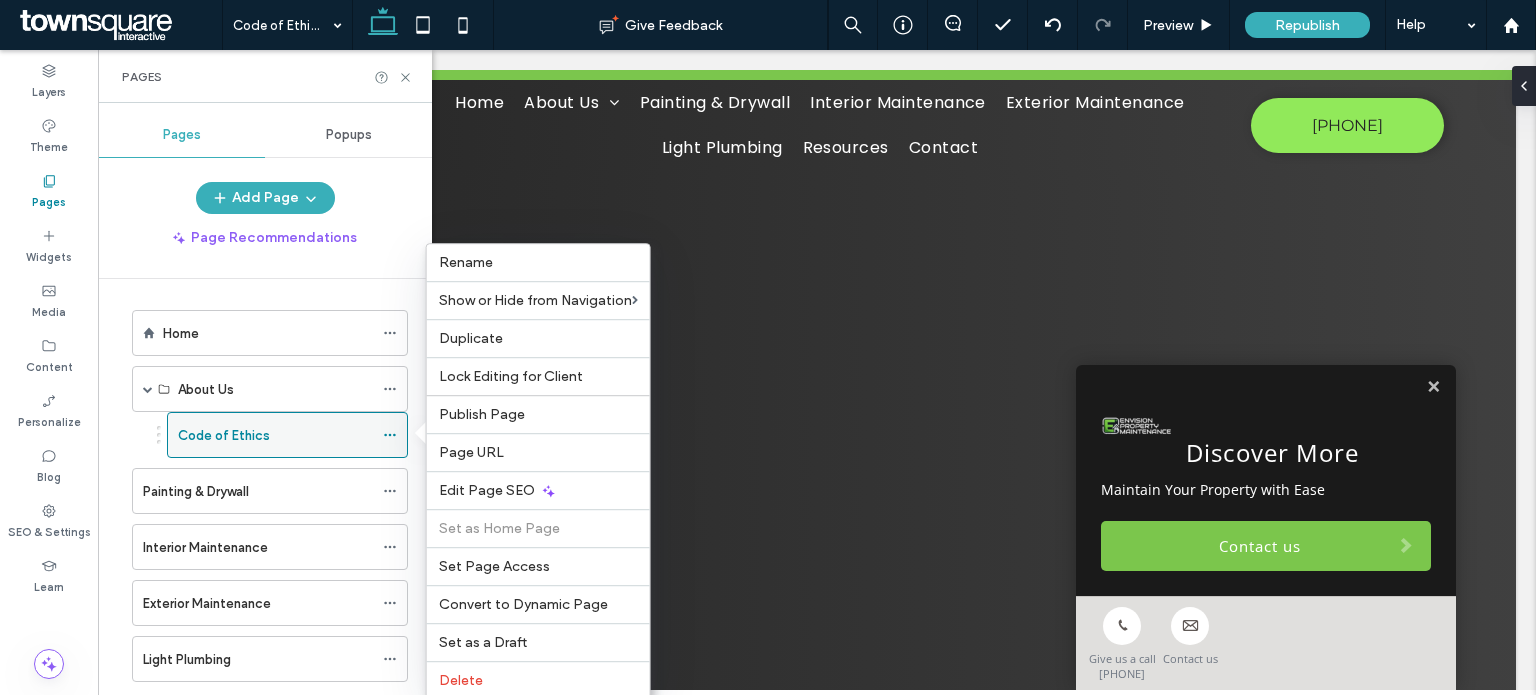 click 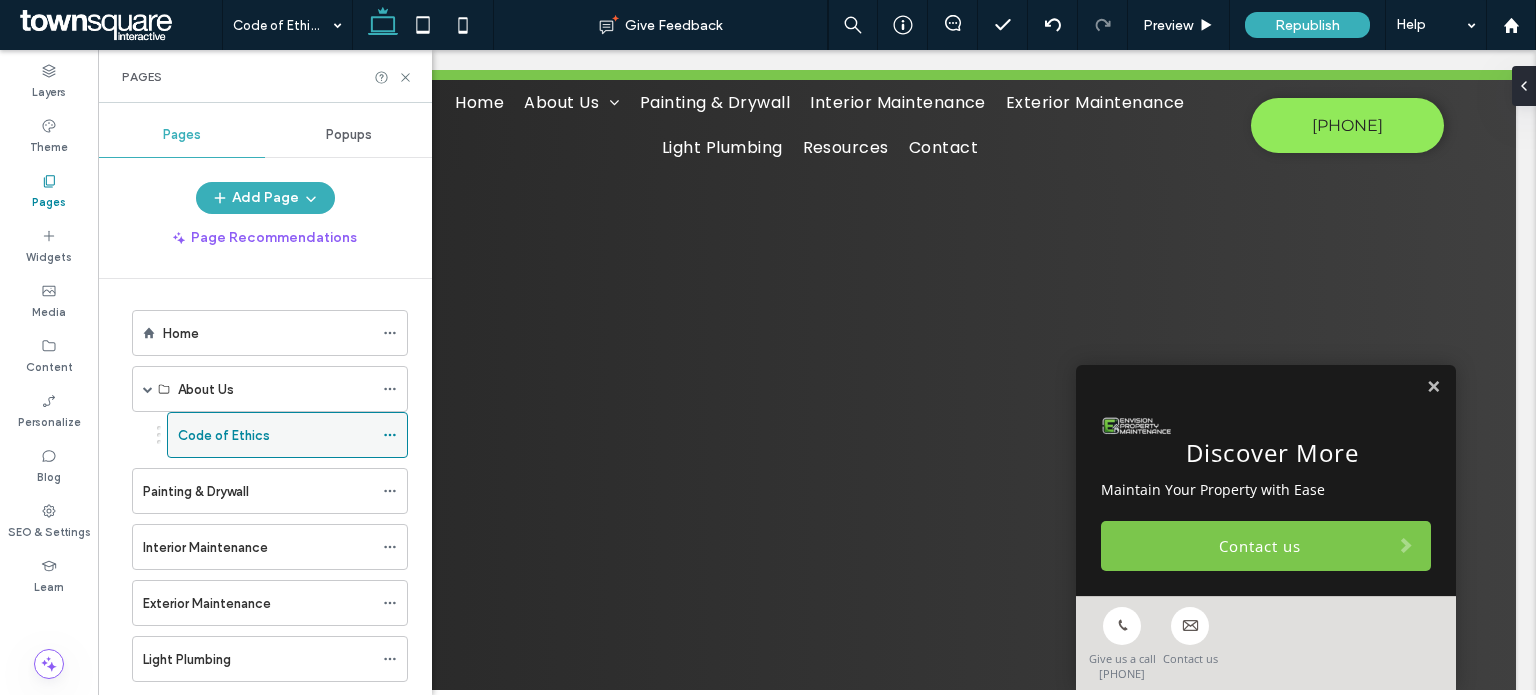 click 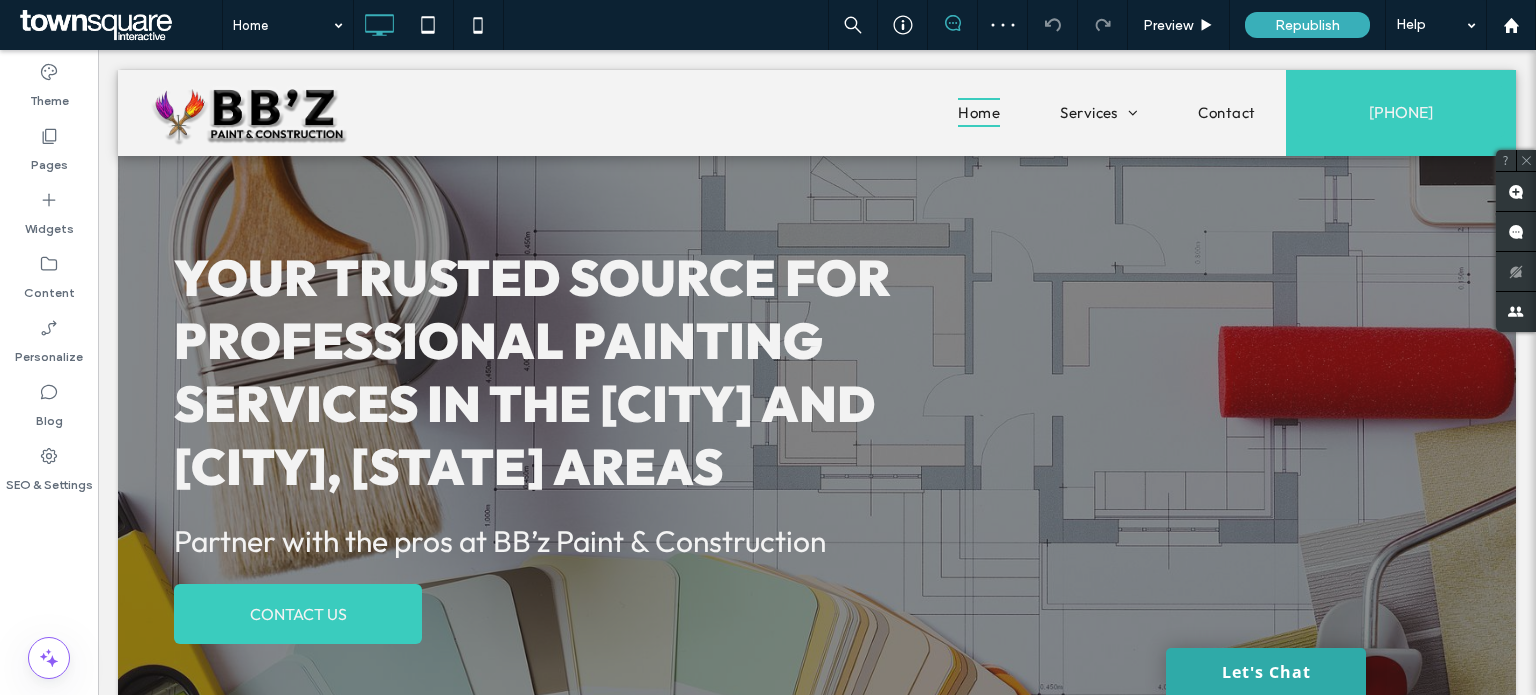 scroll, scrollTop: 0, scrollLeft: 0, axis: both 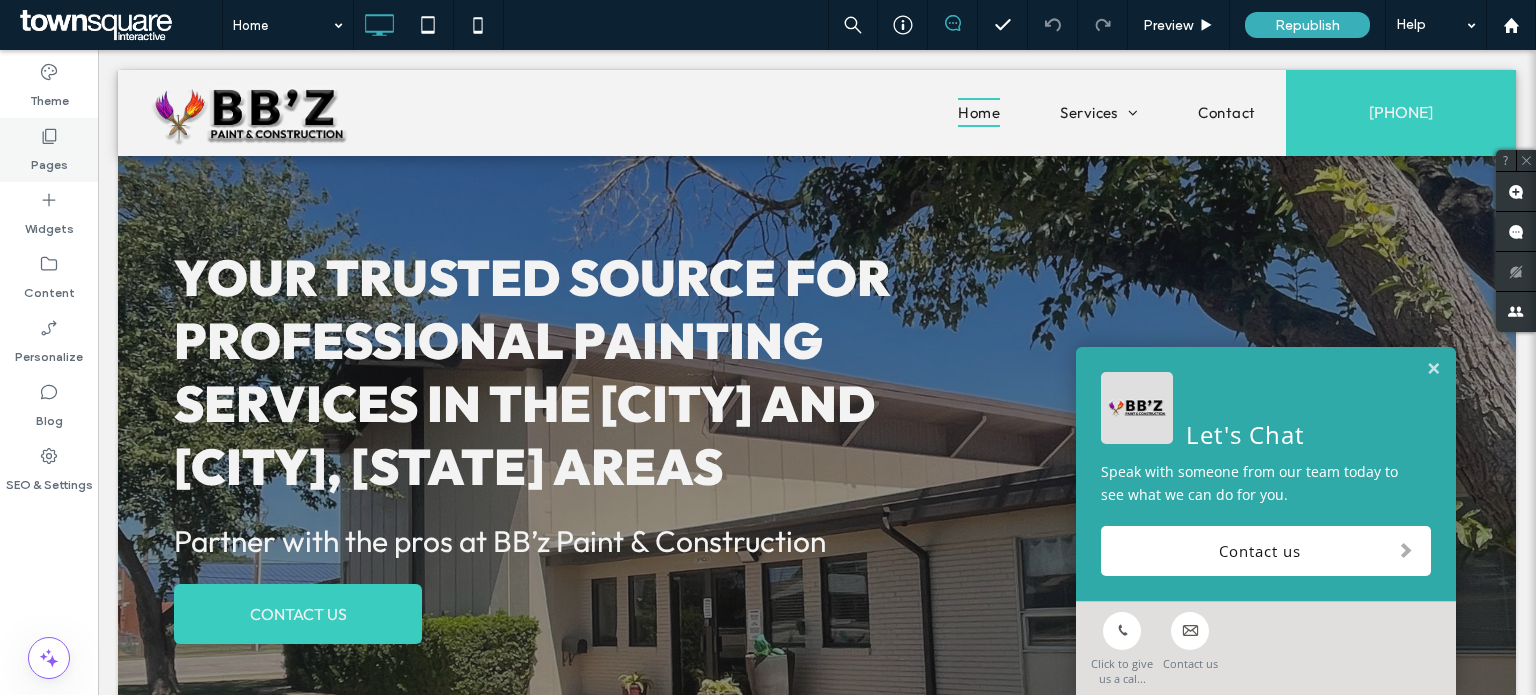 click on "Pages" at bounding box center [49, 160] 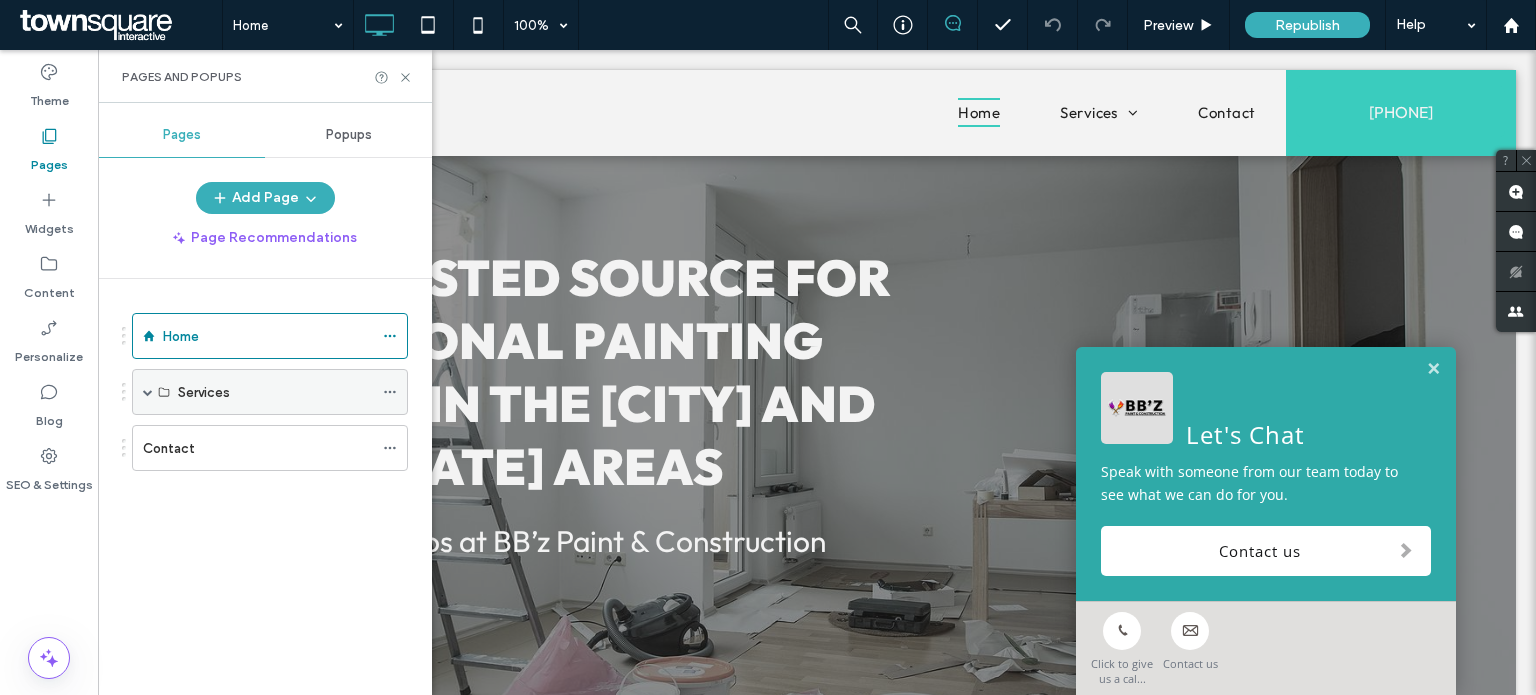click on "Services" at bounding box center (275, 392) 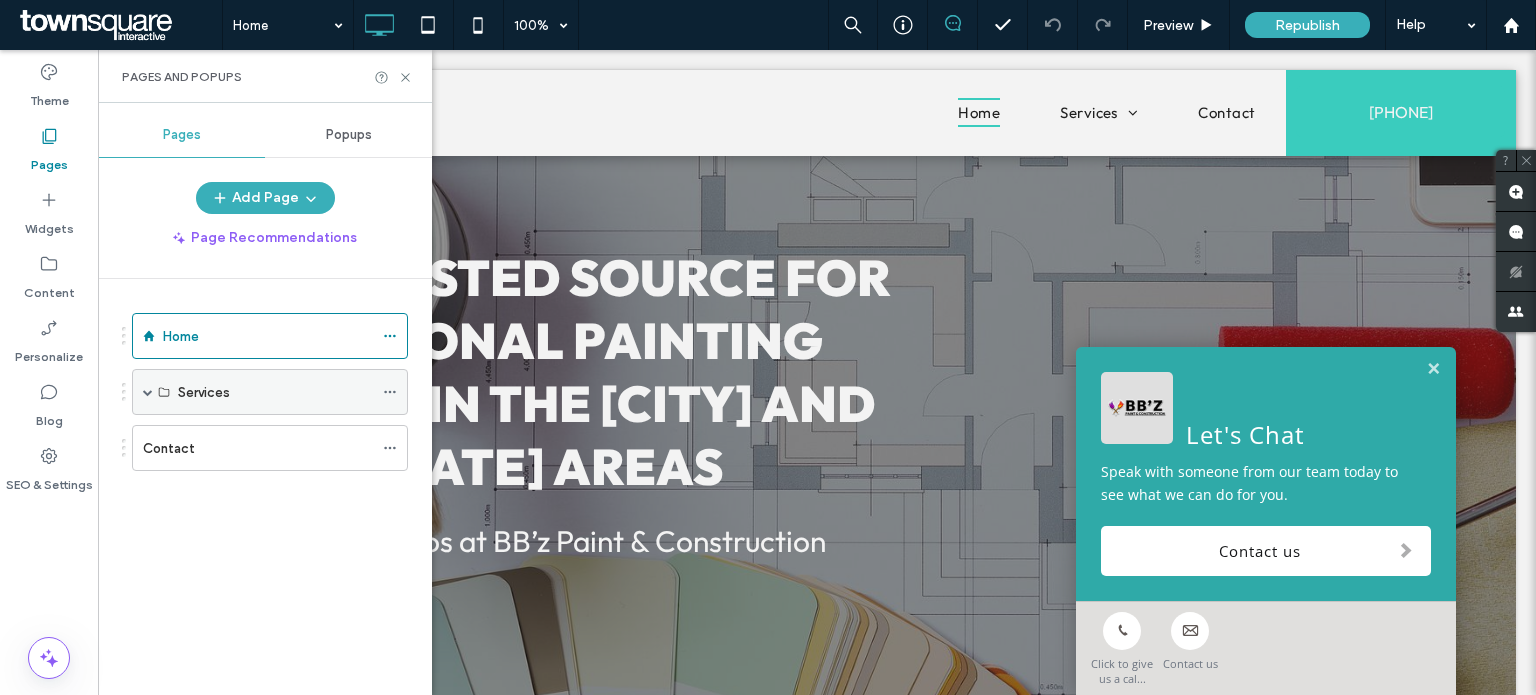 click on "Services" at bounding box center [270, 392] 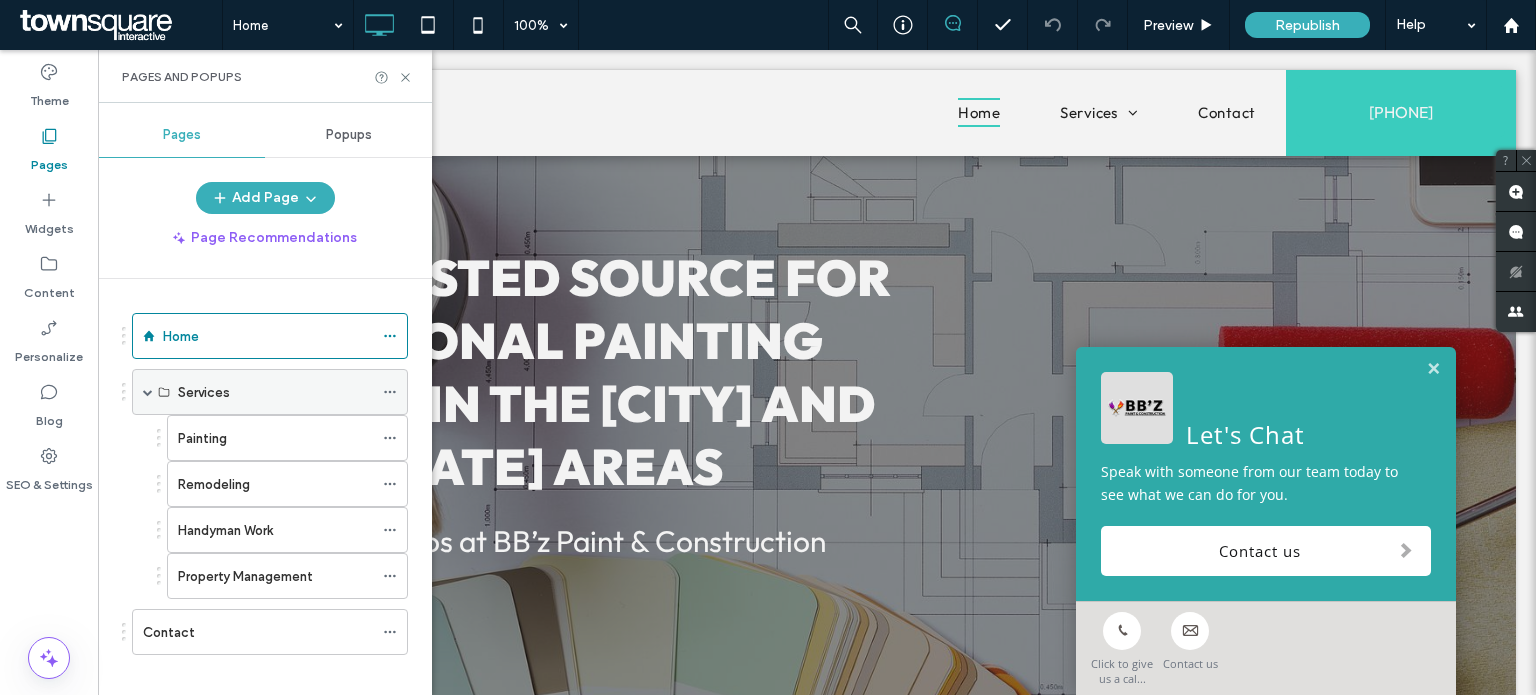 scroll, scrollTop: 16, scrollLeft: 0, axis: vertical 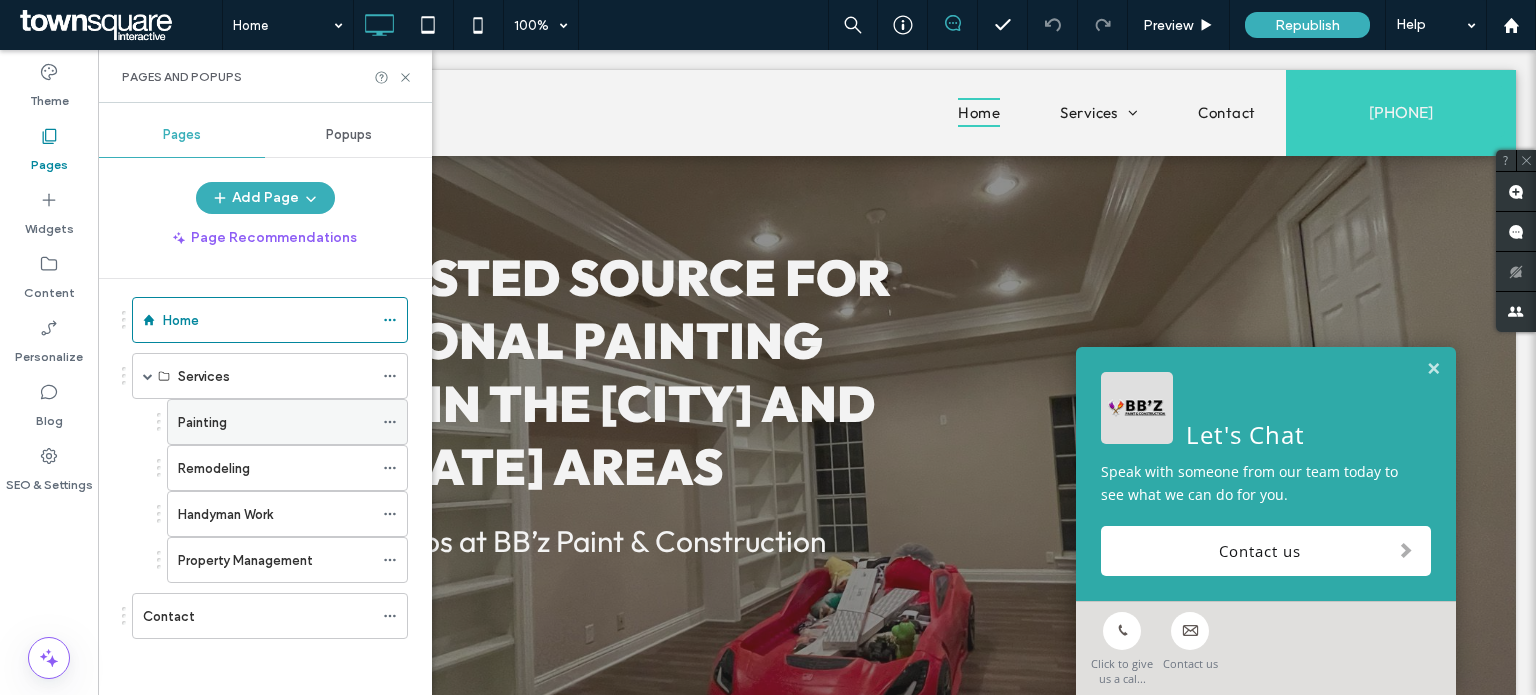 click on "Painting" at bounding box center [275, 422] 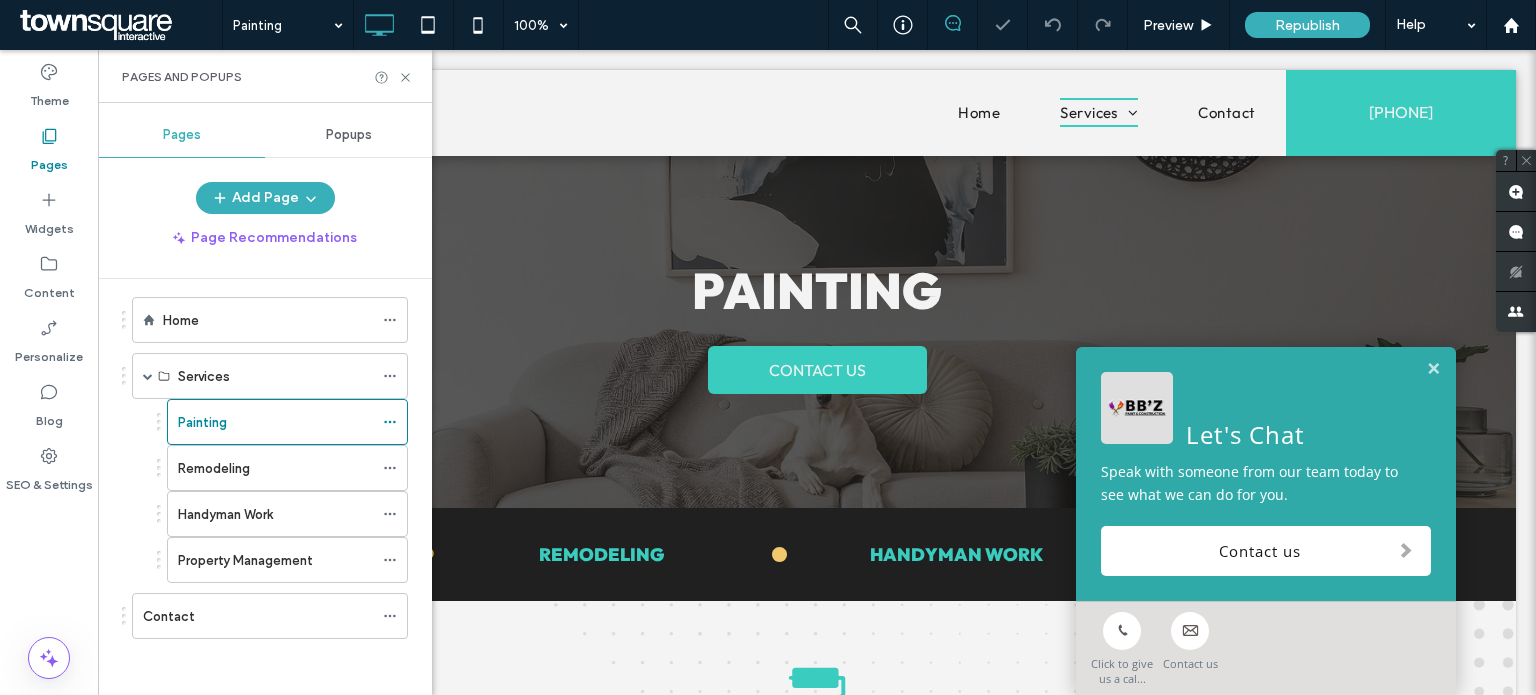 scroll, scrollTop: 0, scrollLeft: 0, axis: both 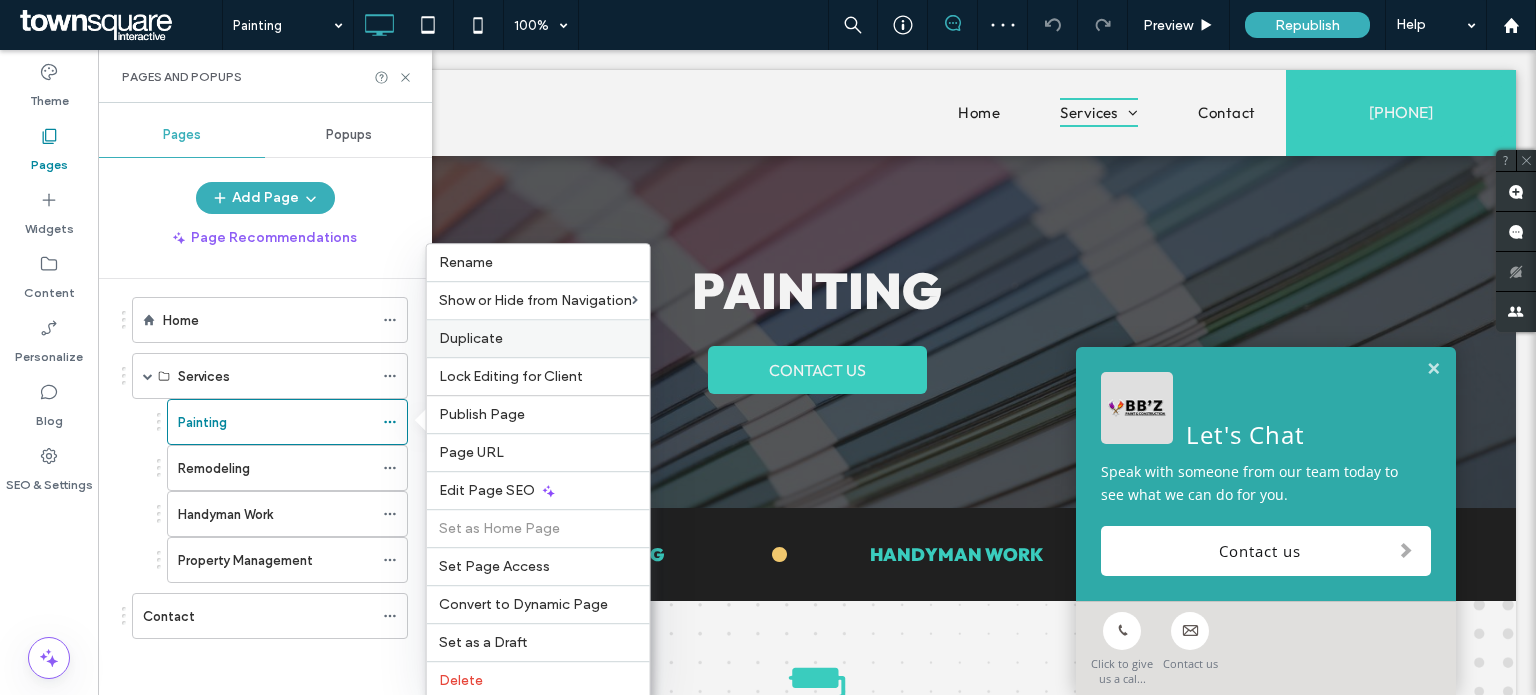 click on "Duplicate" at bounding box center (538, 338) 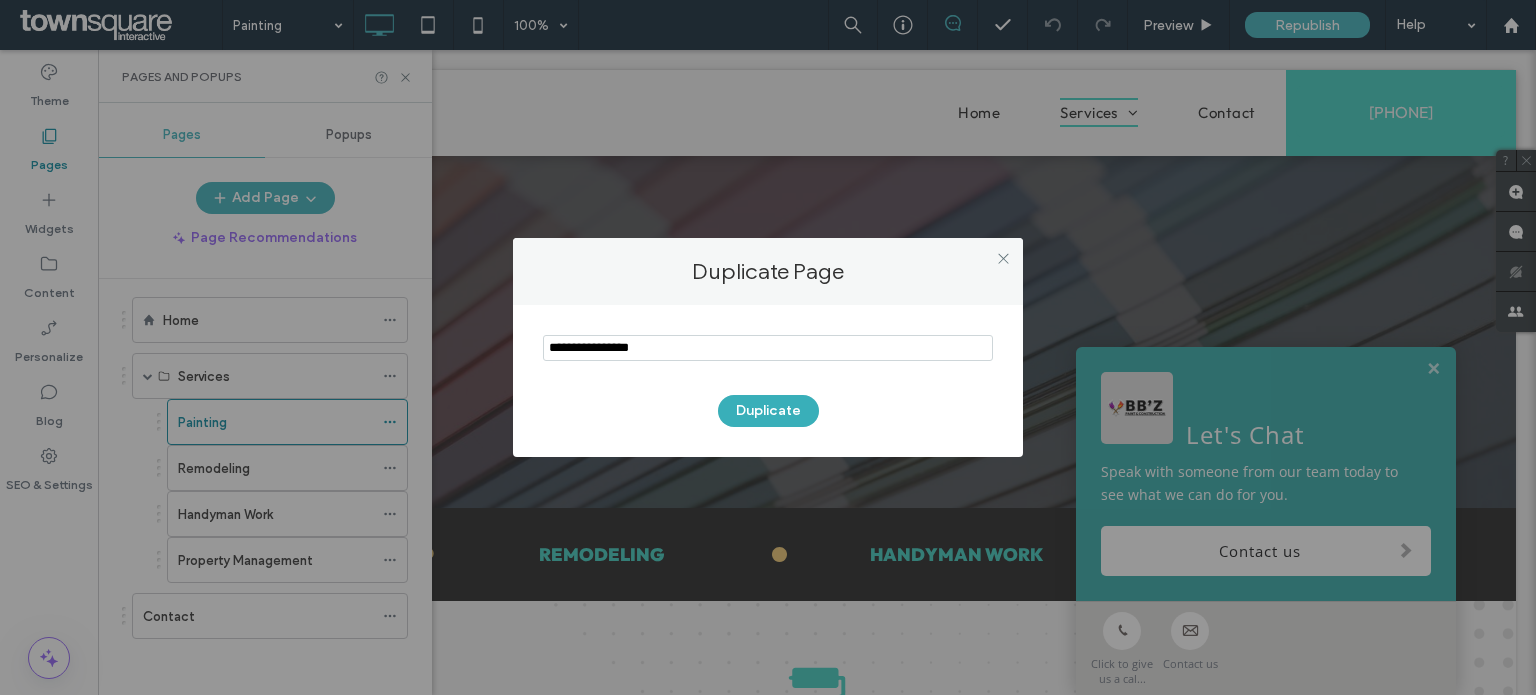 click at bounding box center (768, 348) 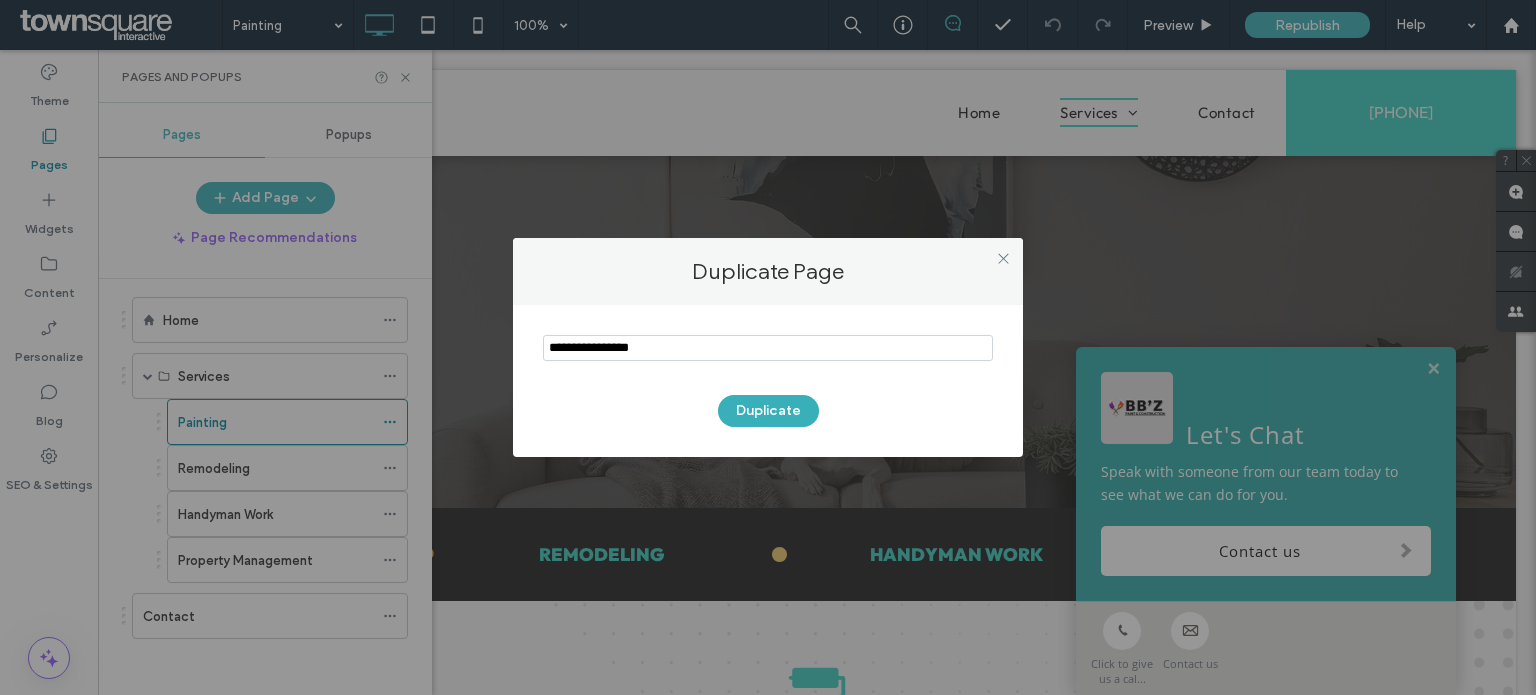 click at bounding box center (768, 348) 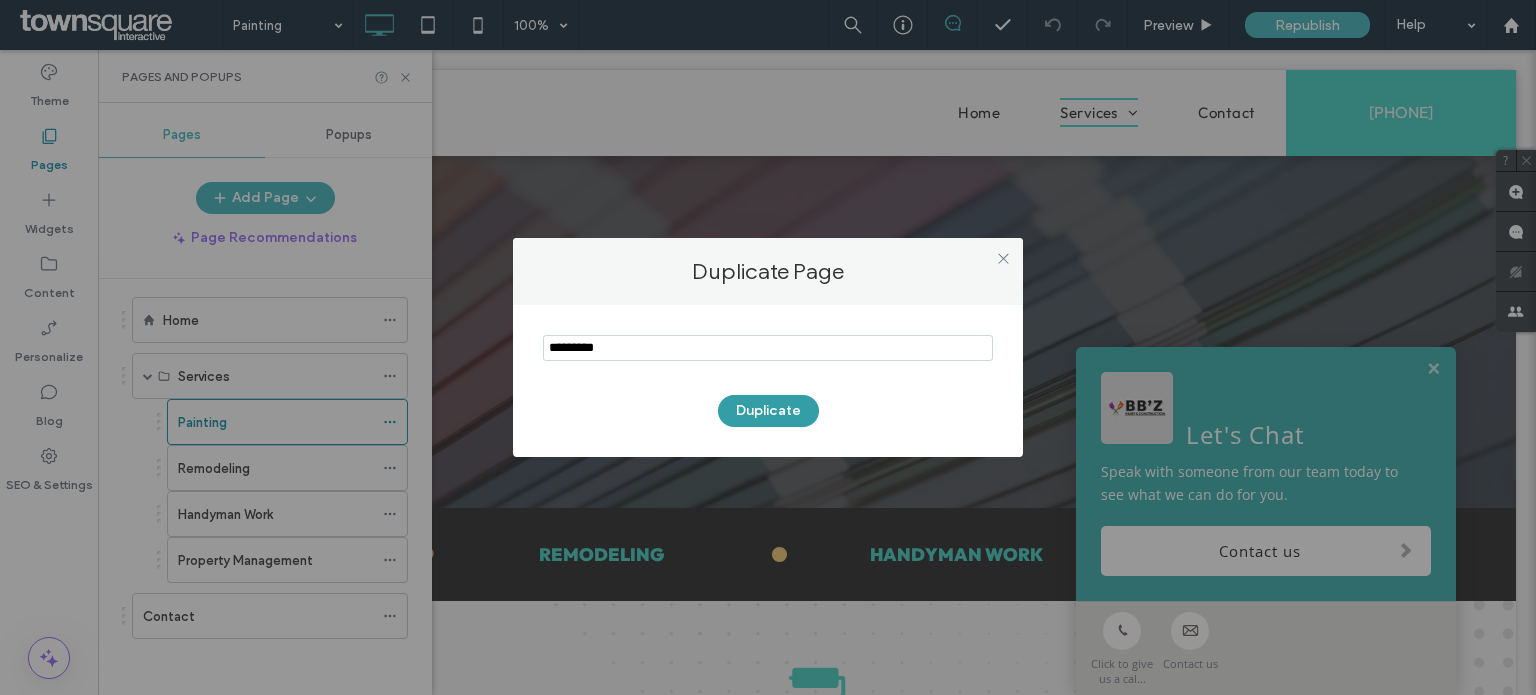 type on "********" 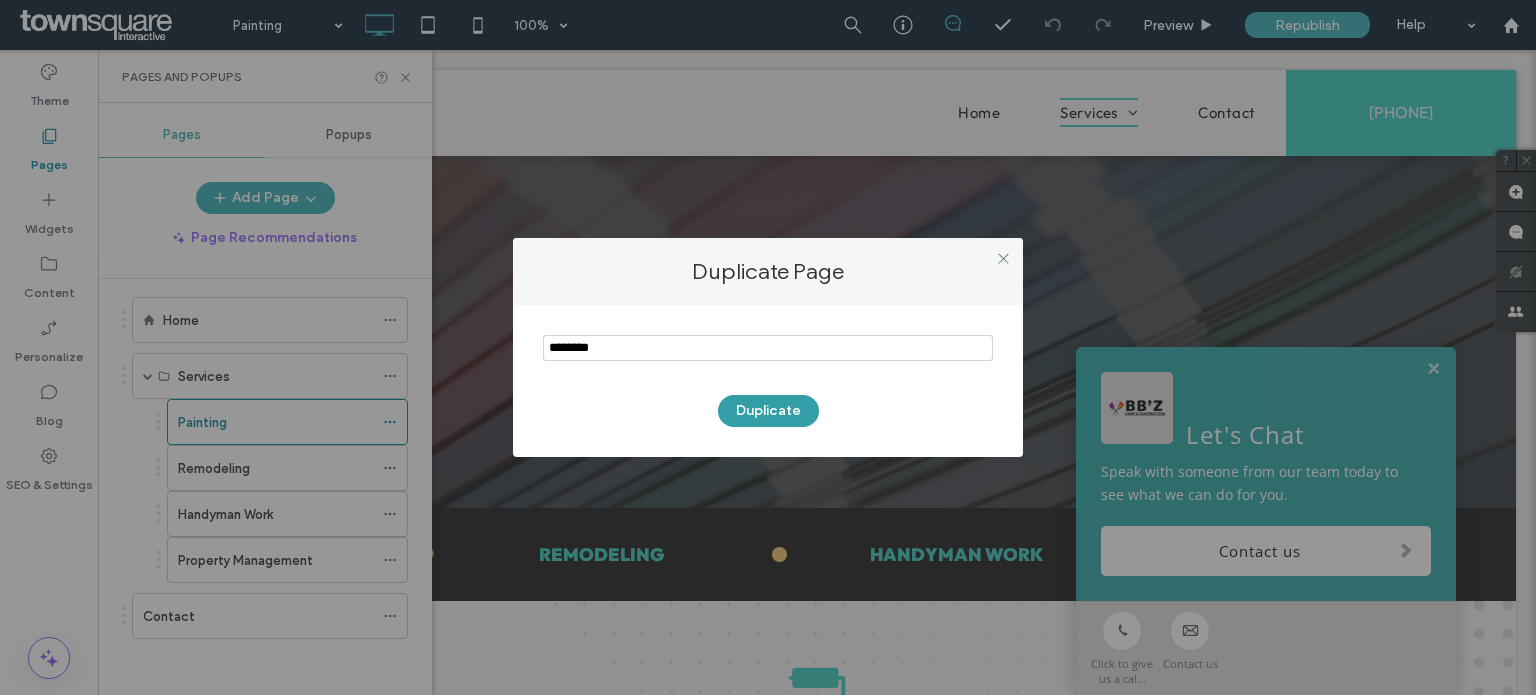 click on "Duplicate" at bounding box center (768, 411) 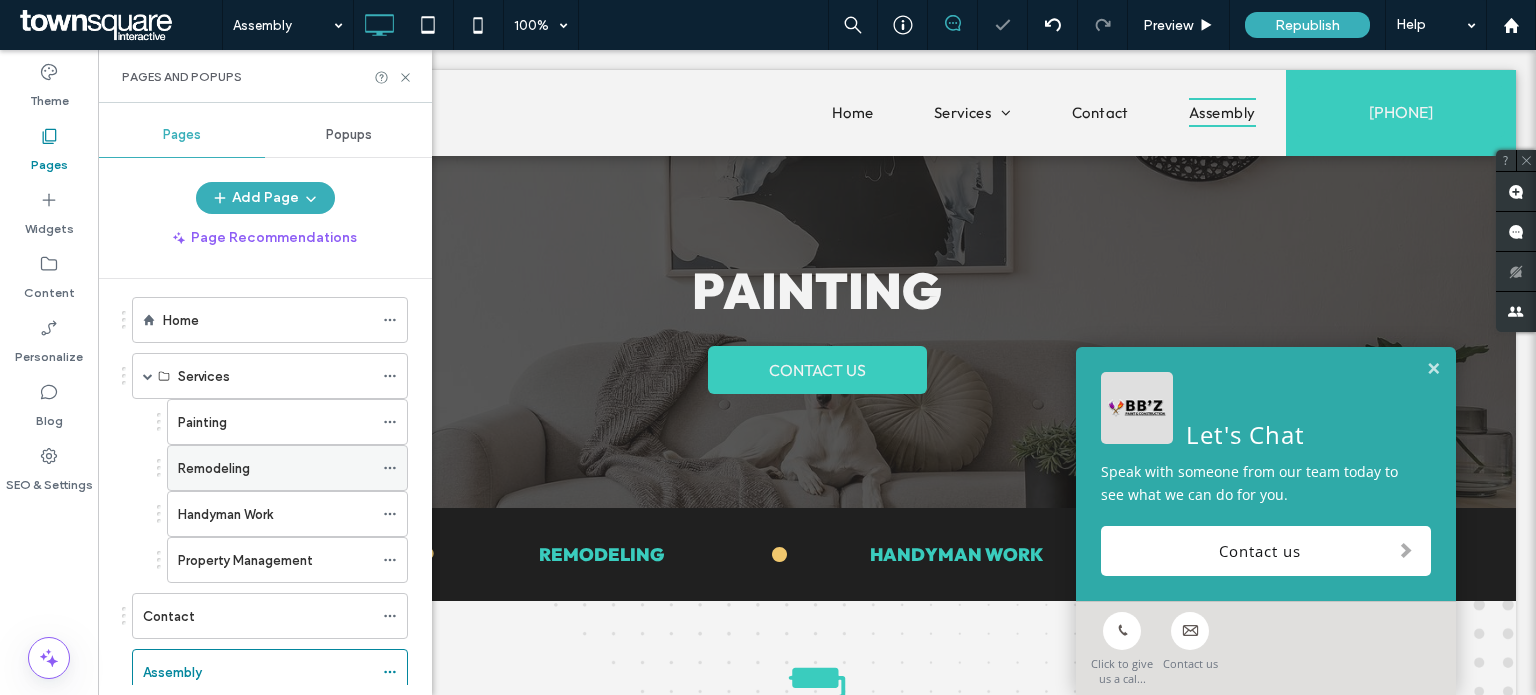 scroll, scrollTop: 0, scrollLeft: 0, axis: both 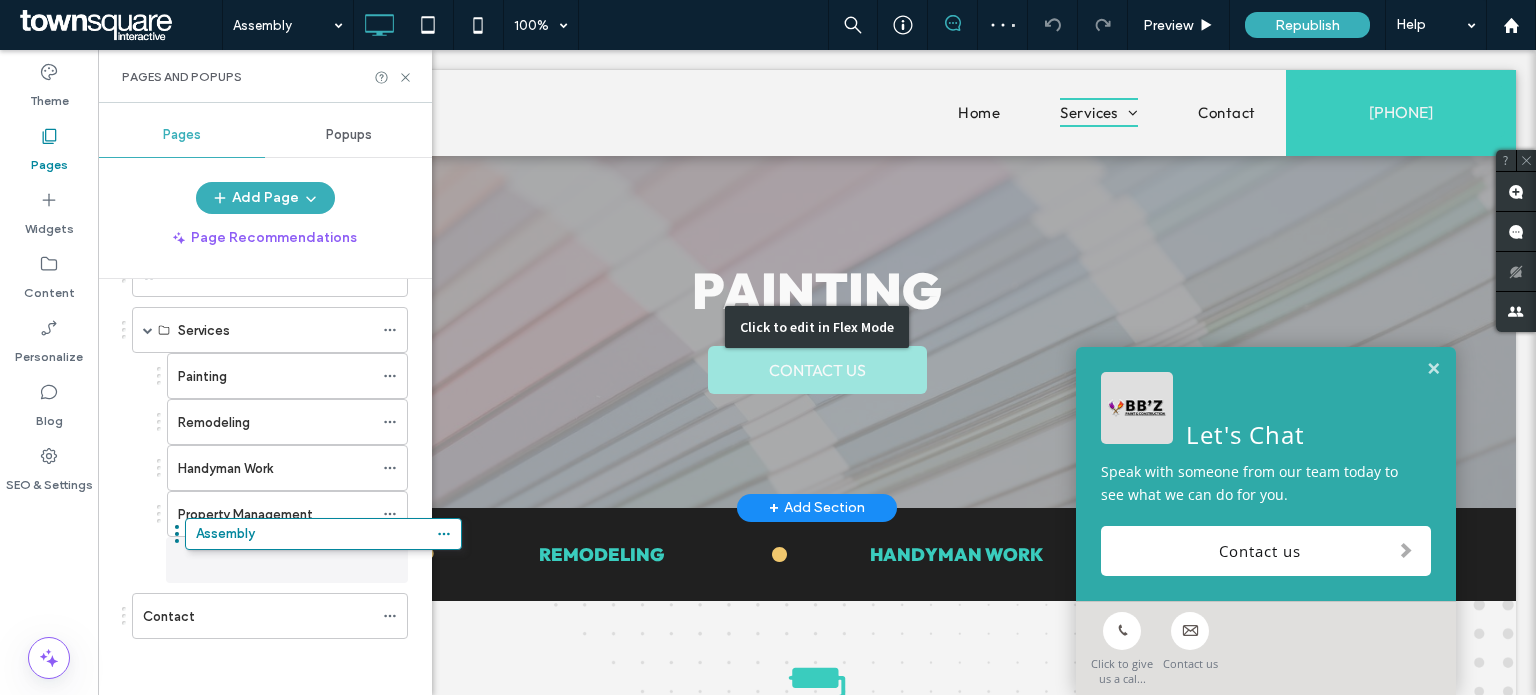 drag, startPoint x: 195, startPoint y: 611, endPoint x: 248, endPoint y: 543, distance: 86.21485 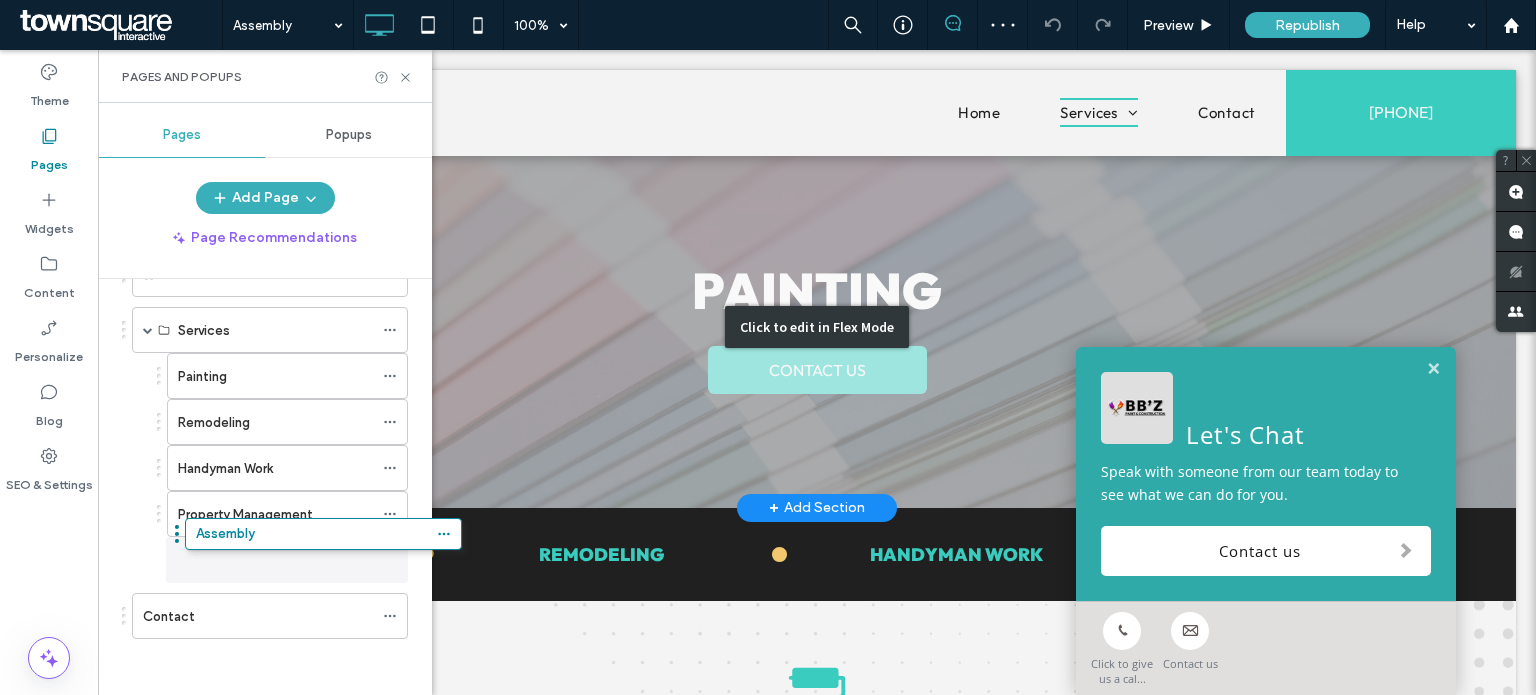 scroll, scrollTop: 61, scrollLeft: 0, axis: vertical 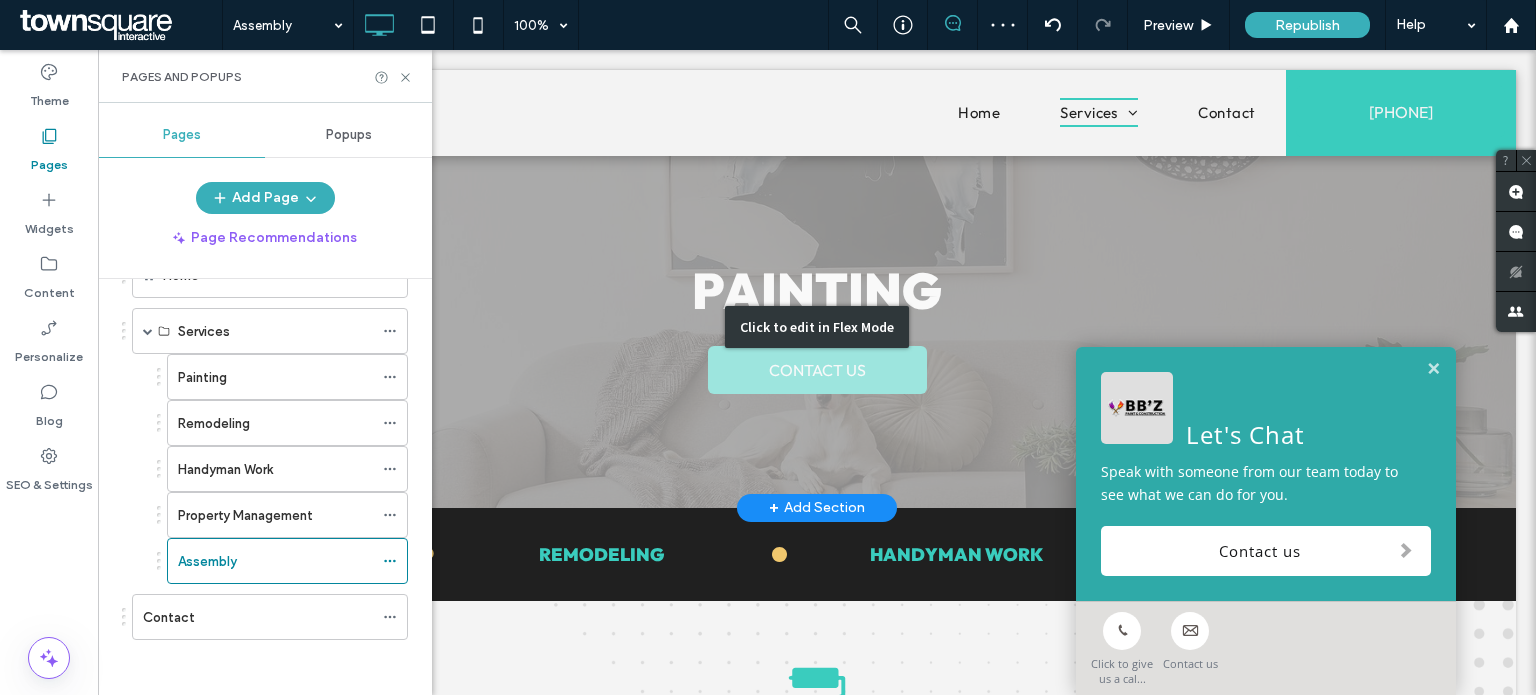 click on "Click to edit in Flex Mode" at bounding box center [817, 327] 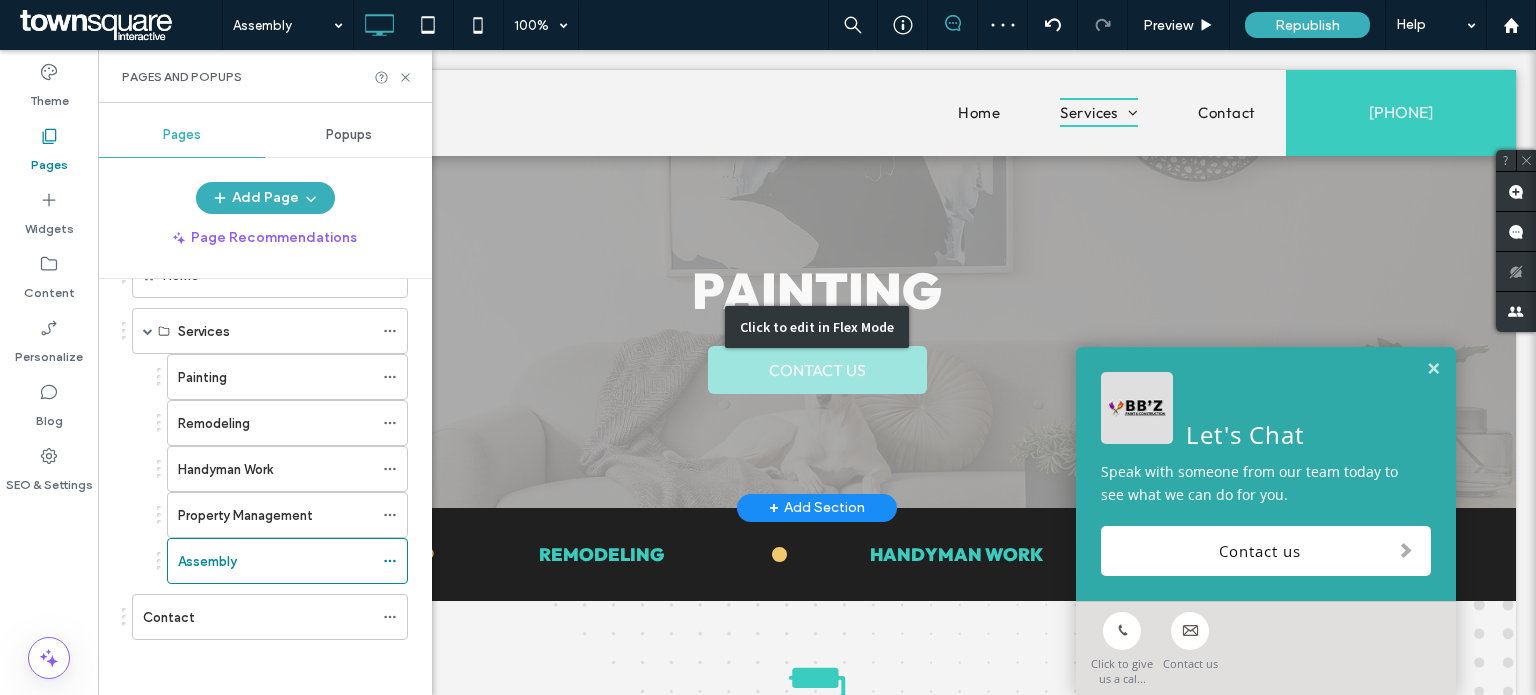 click on "Painting" at bounding box center (817, 290) 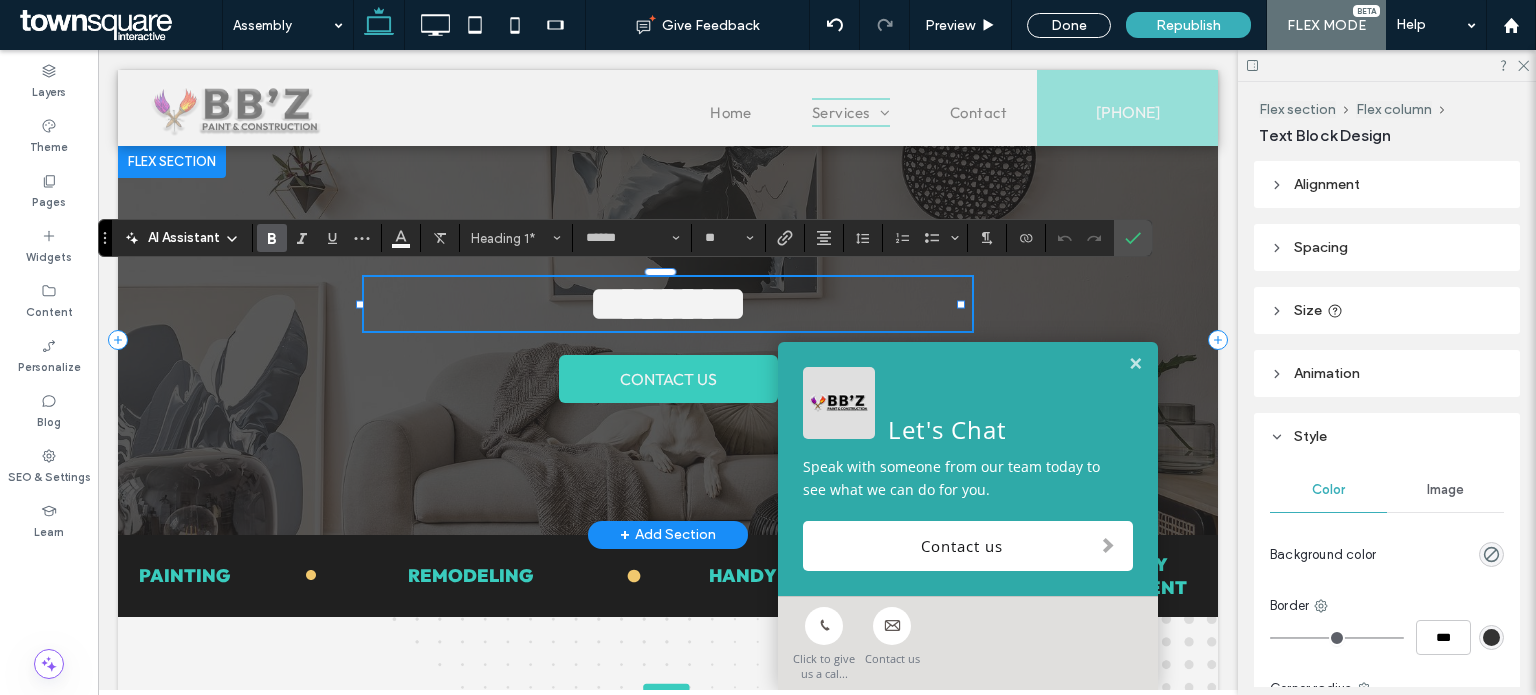 type 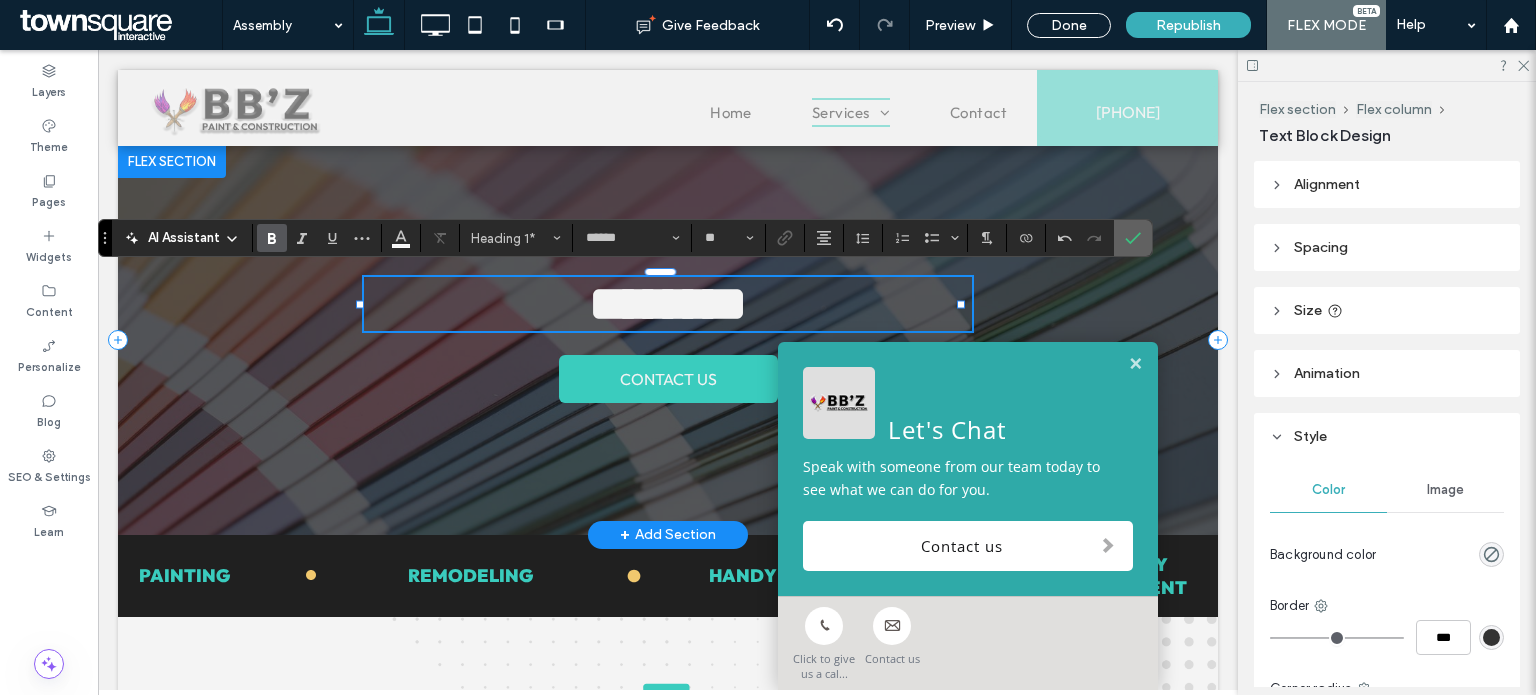 click 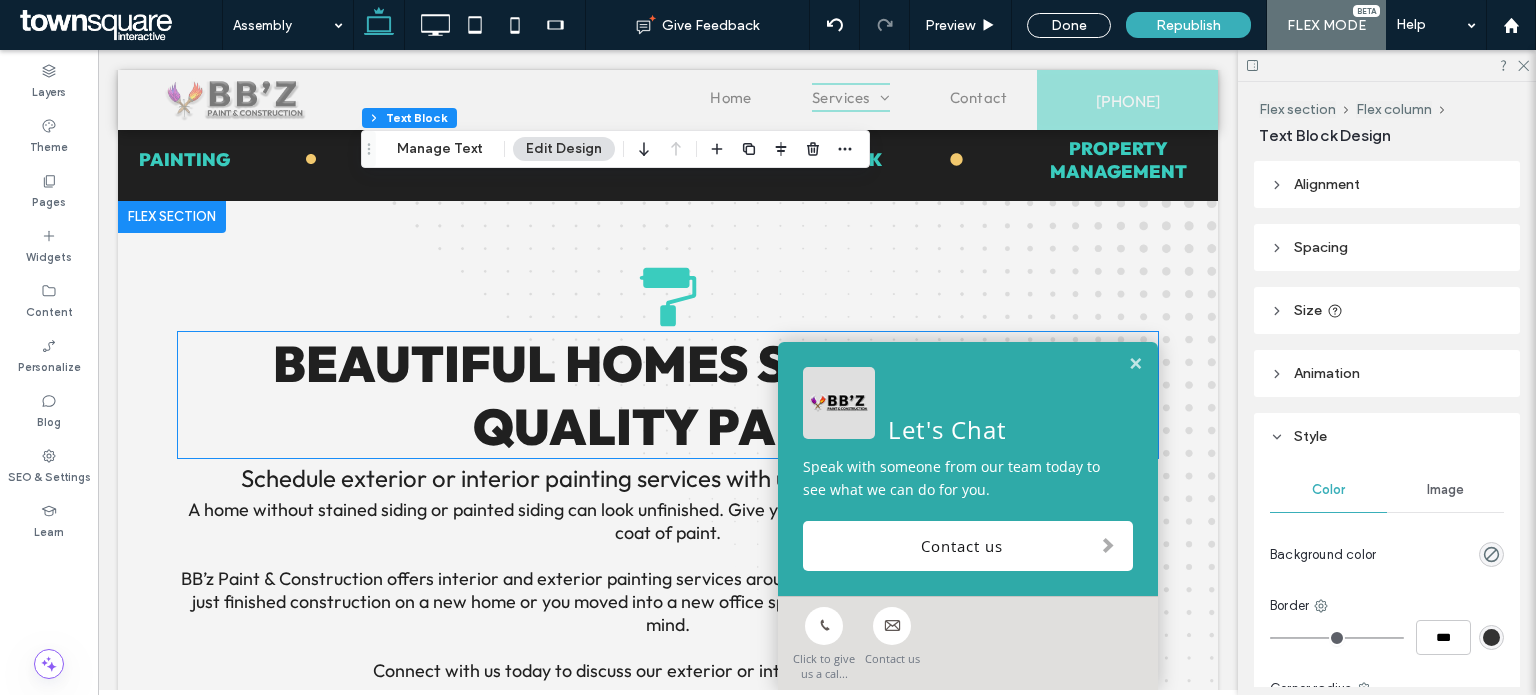 click on "Beautiful Homes Start With Quality Paint" at bounding box center [668, 395] 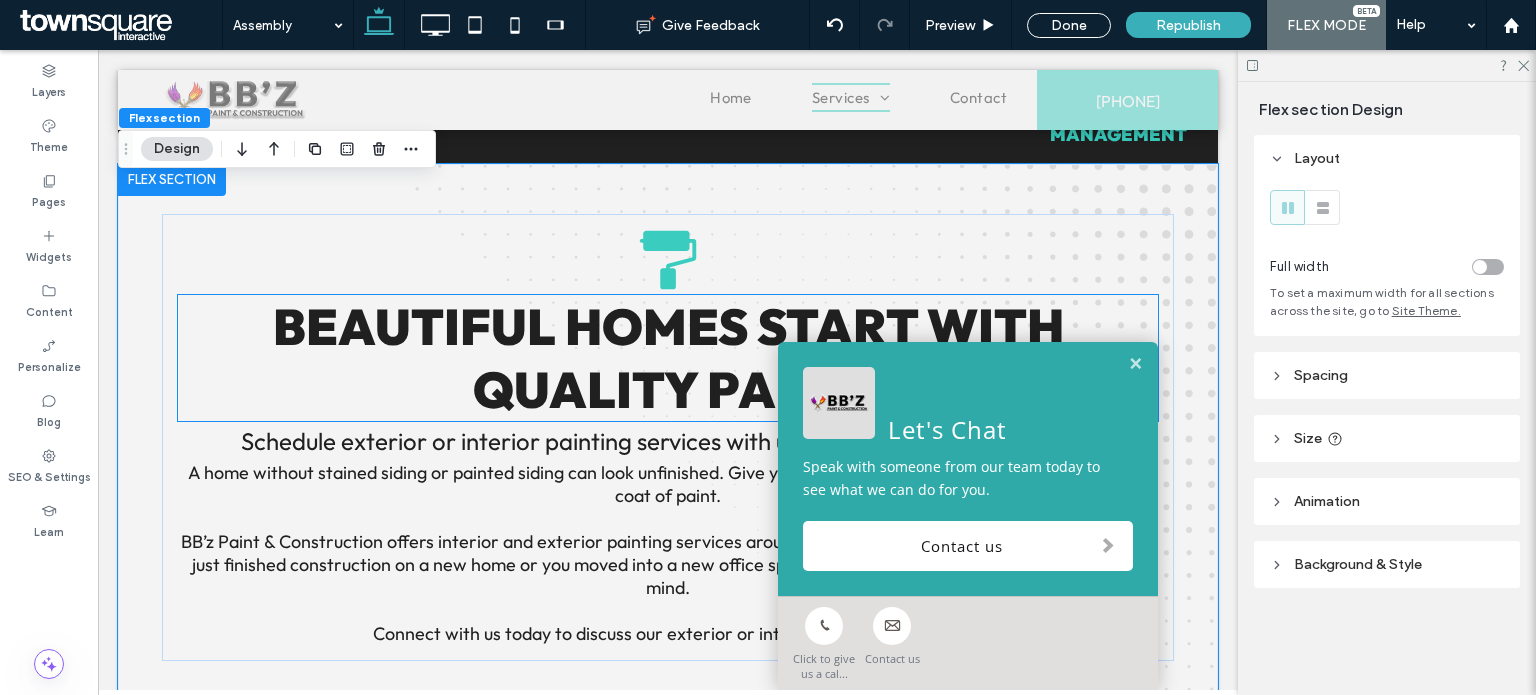 click on "Beautiful Homes Start With Quality Paint" at bounding box center [668, 358] 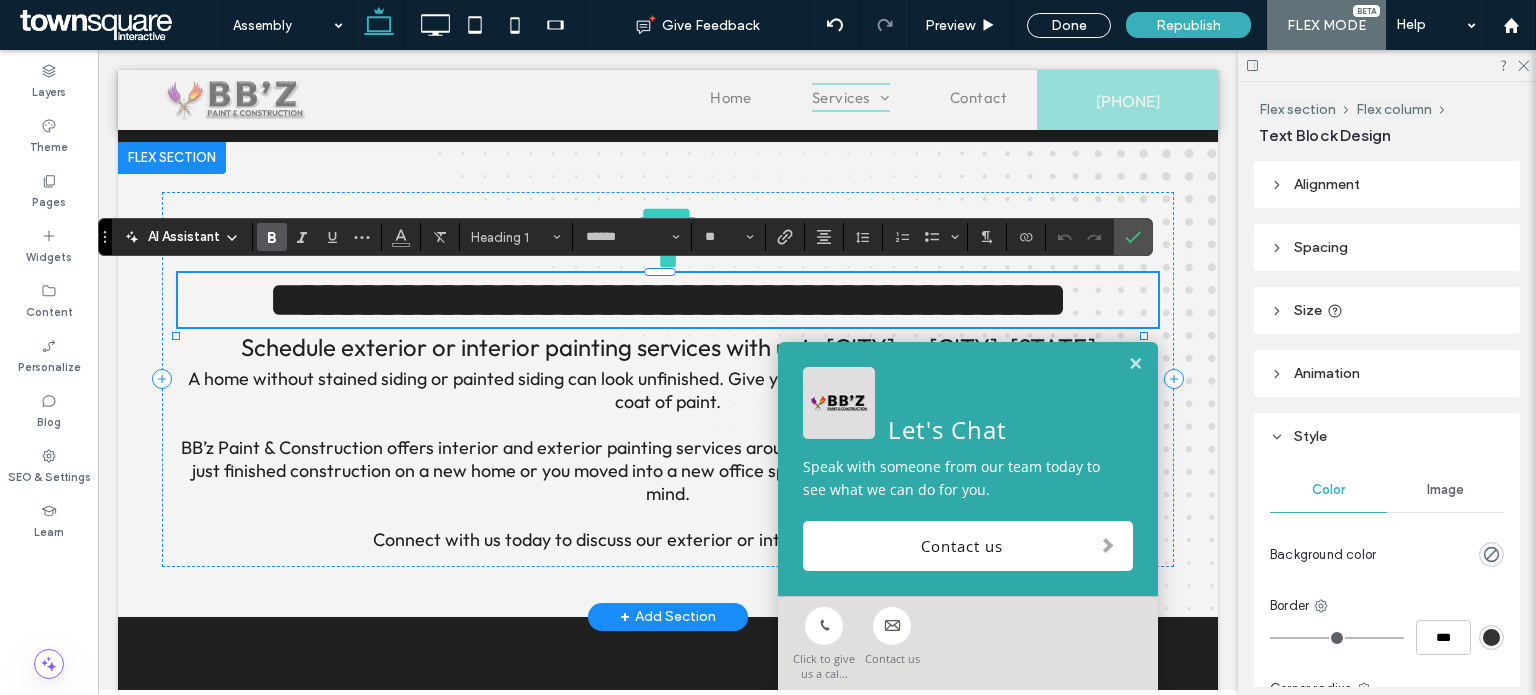 paste 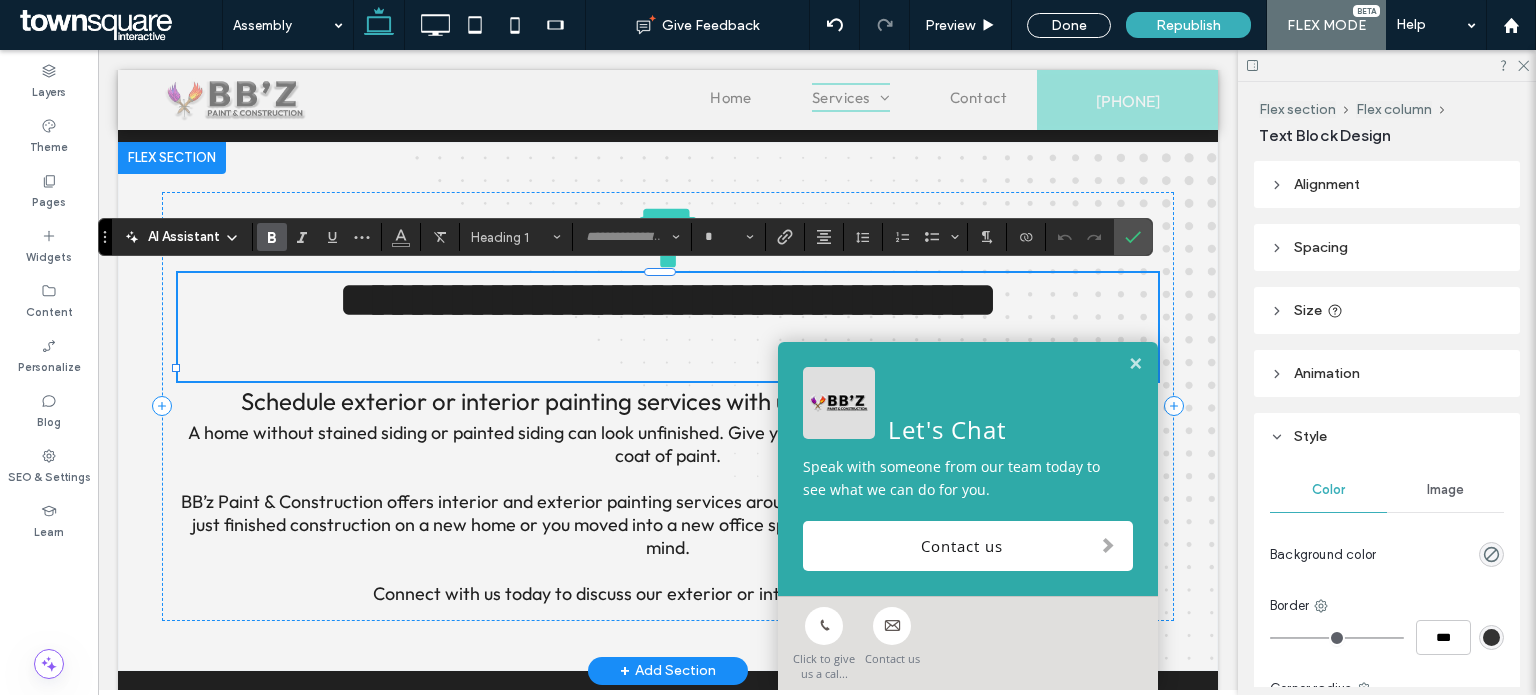 scroll, scrollTop: 62, scrollLeft: 0, axis: vertical 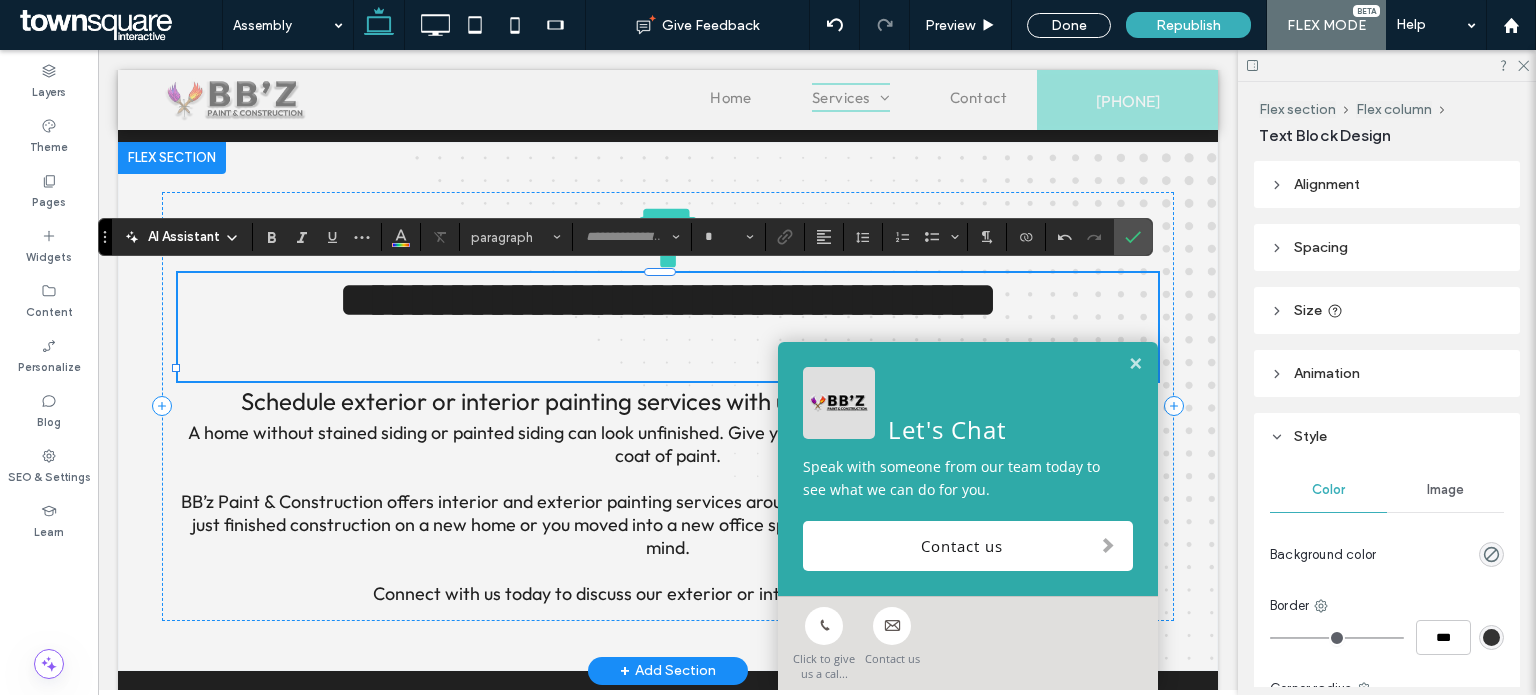 type on "******" 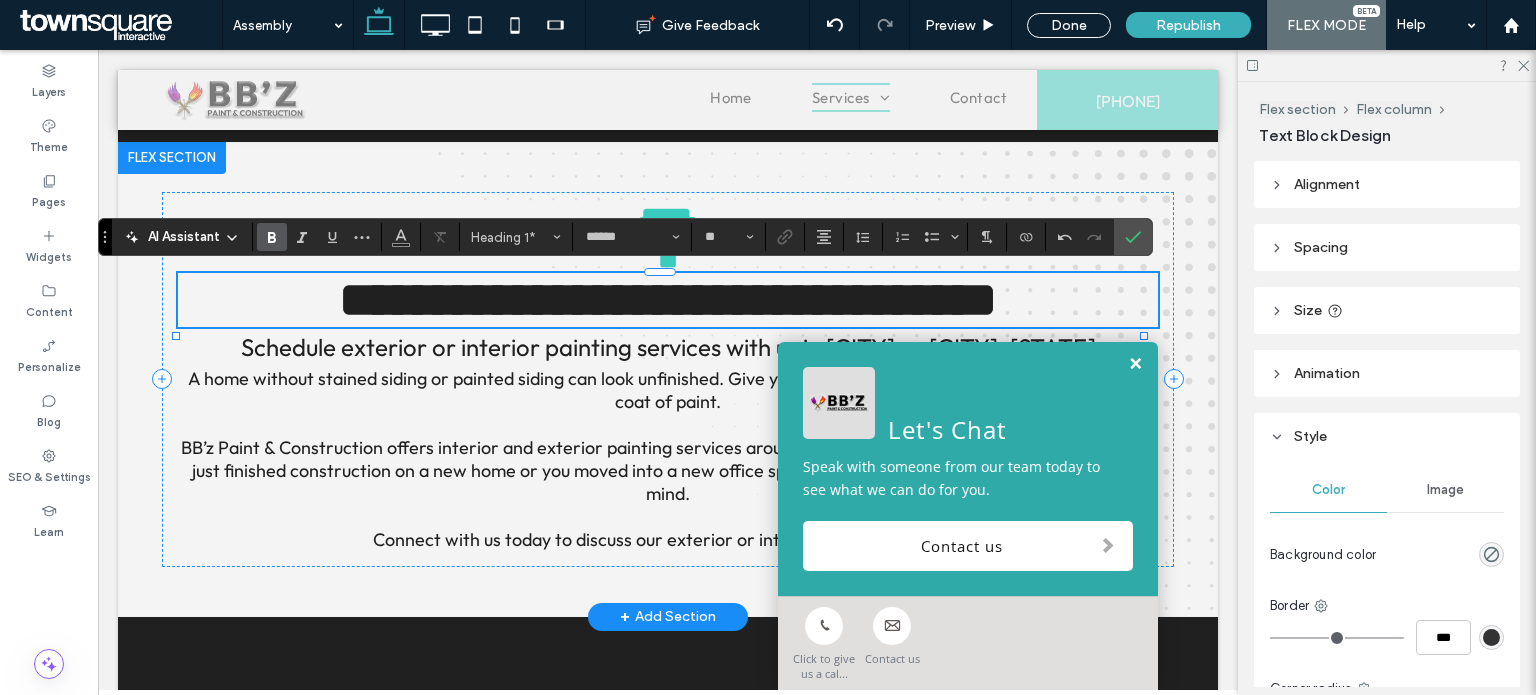 click at bounding box center [1135, 364] 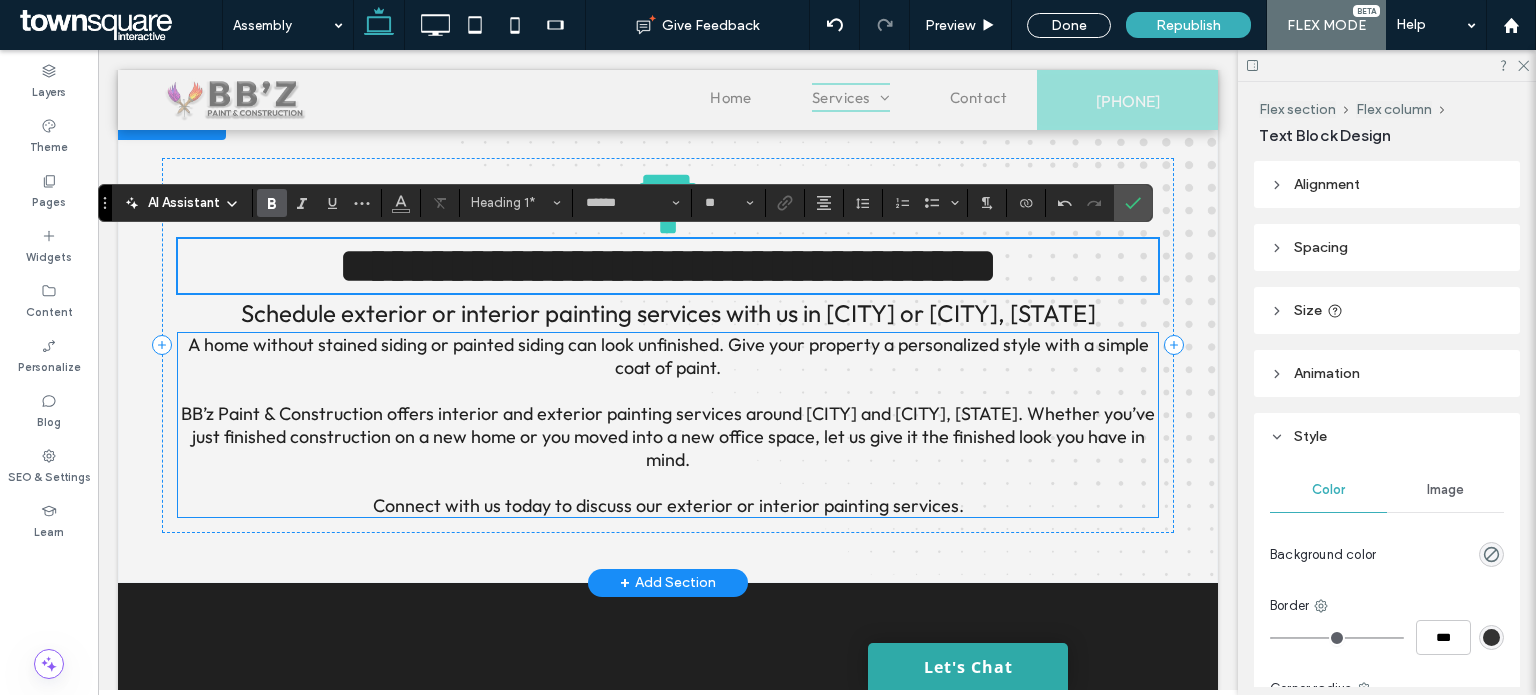 scroll, scrollTop: 510, scrollLeft: 0, axis: vertical 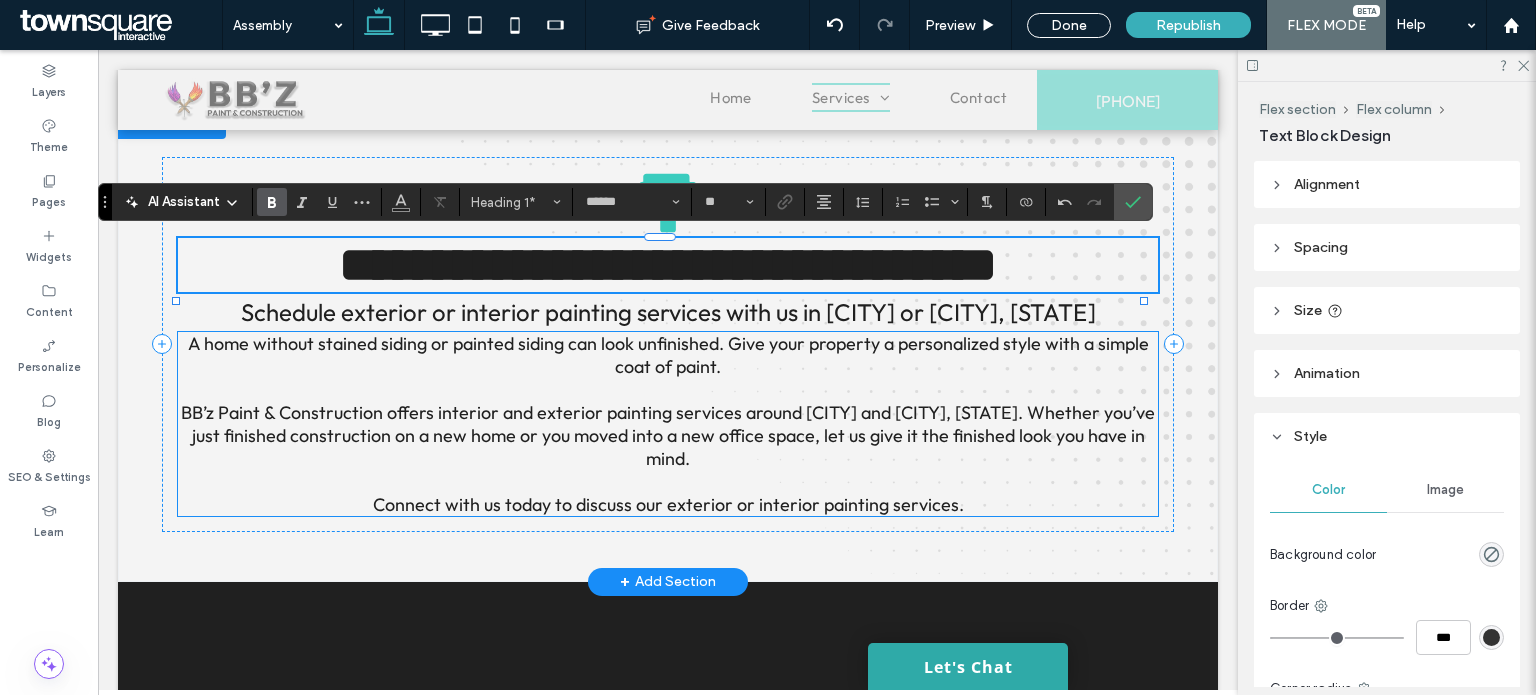 click on "A home without stained siding or painted siding can look unfinished. Give your property a personalized style with a simple coat of paint." at bounding box center (668, 355) 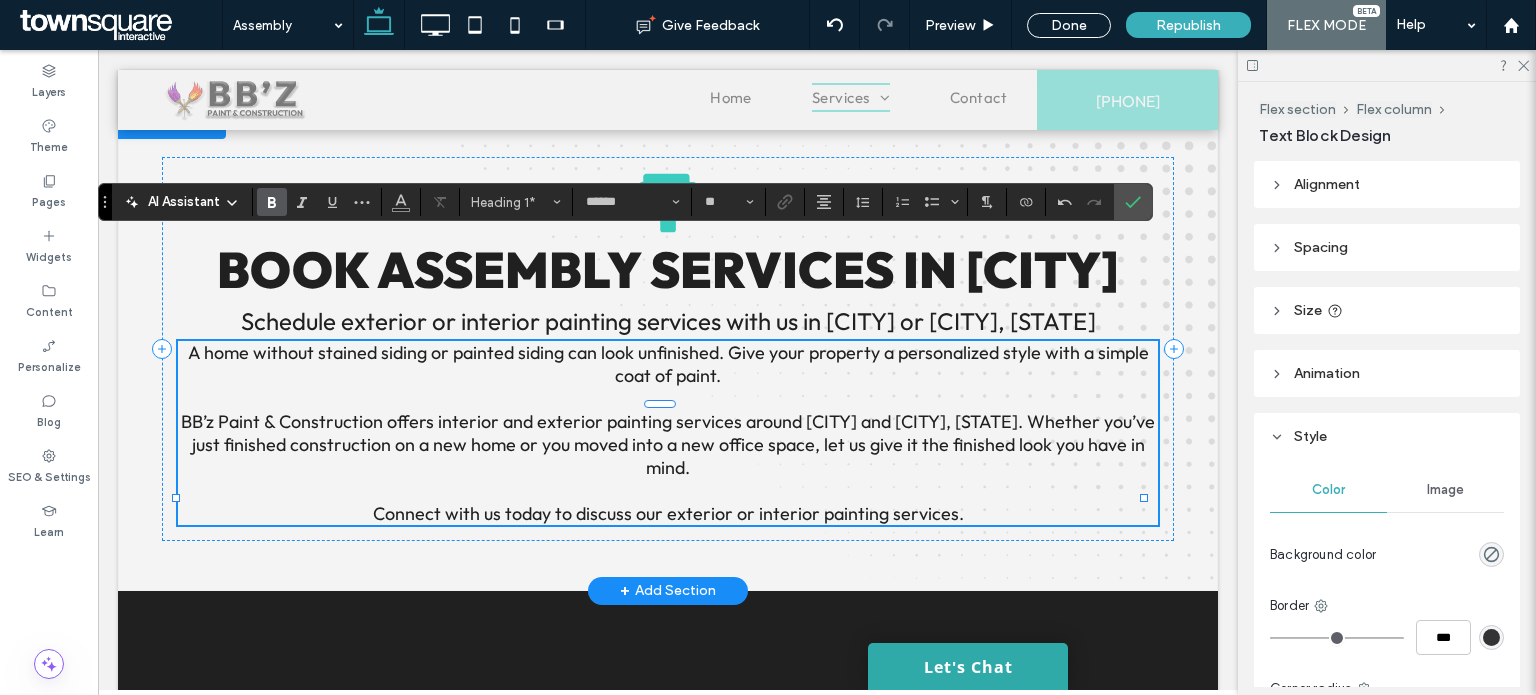 click on "A home without stained siding or painted siding can look unfinished. Give your property a personalized style with a simple coat of paint." at bounding box center [668, 364] 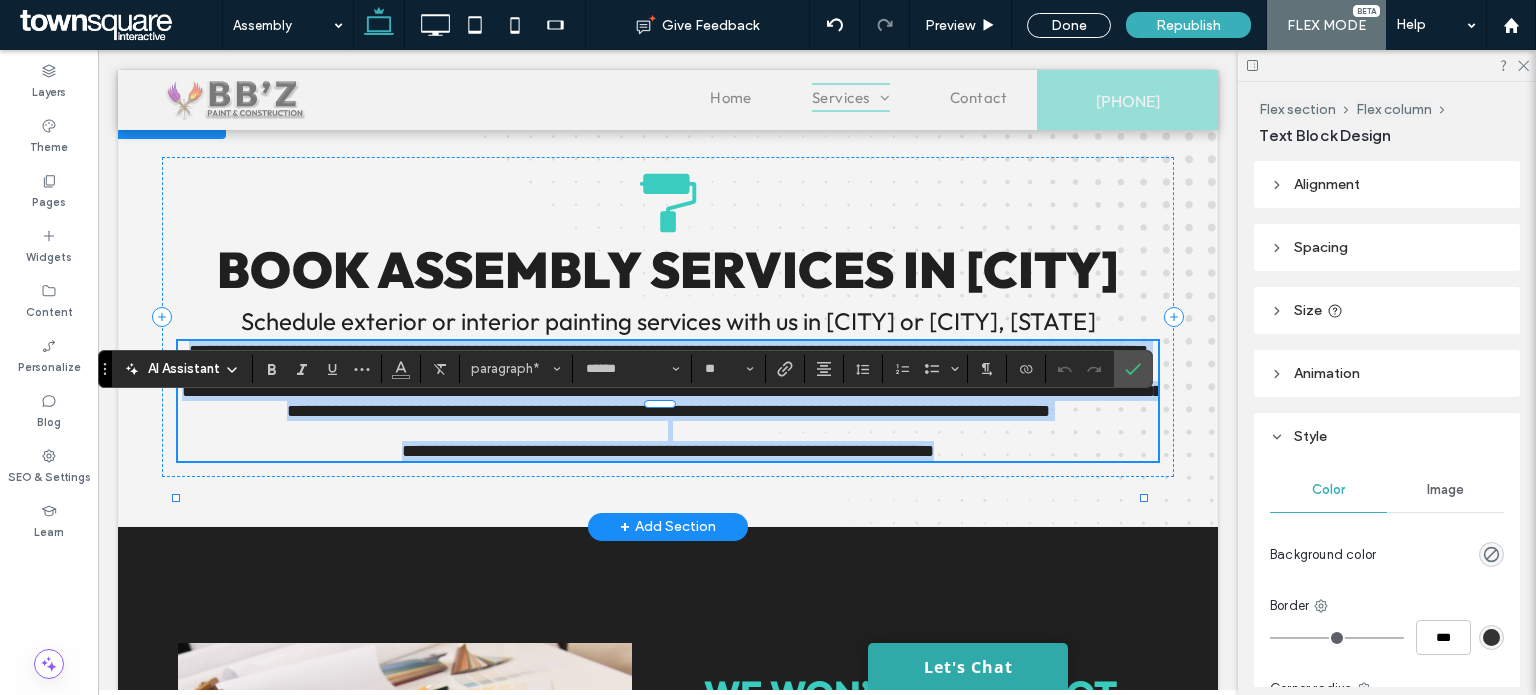 paste 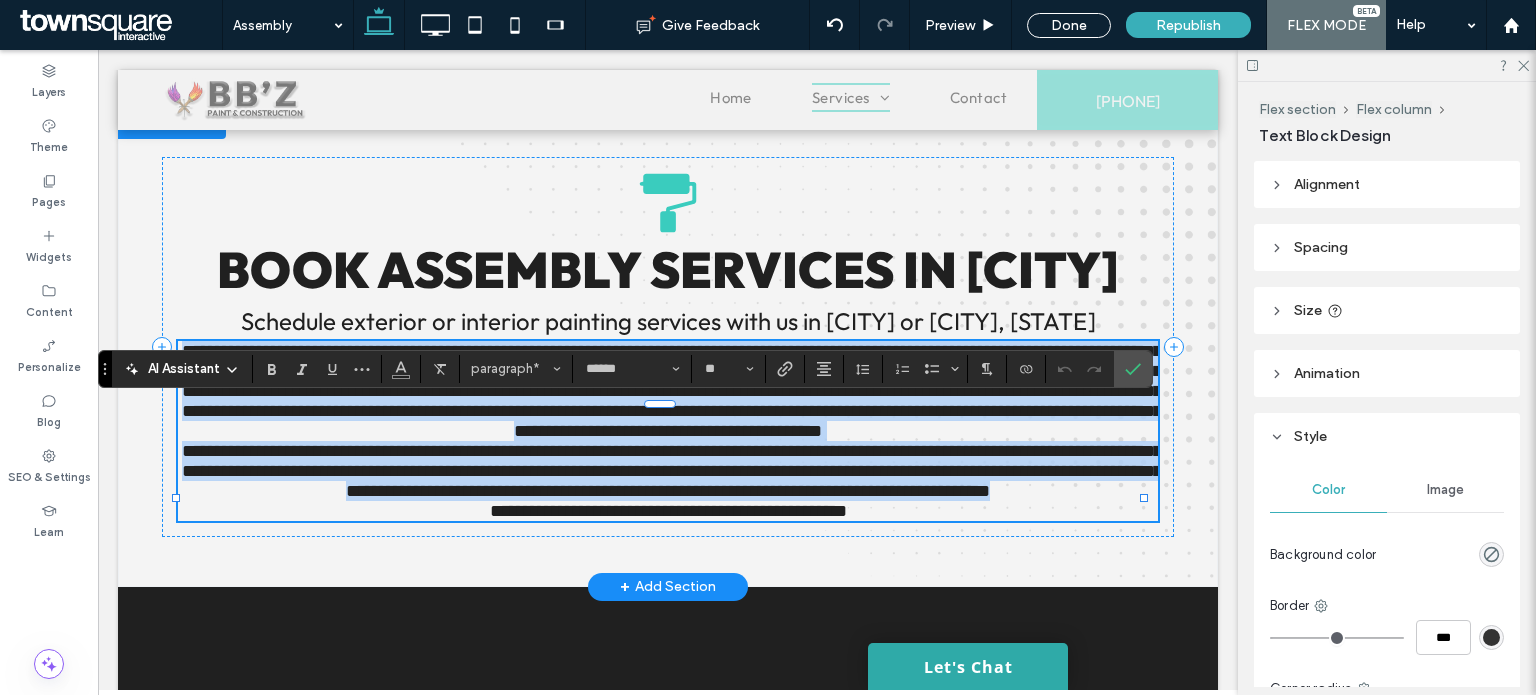 scroll, scrollTop: 36, scrollLeft: 0, axis: vertical 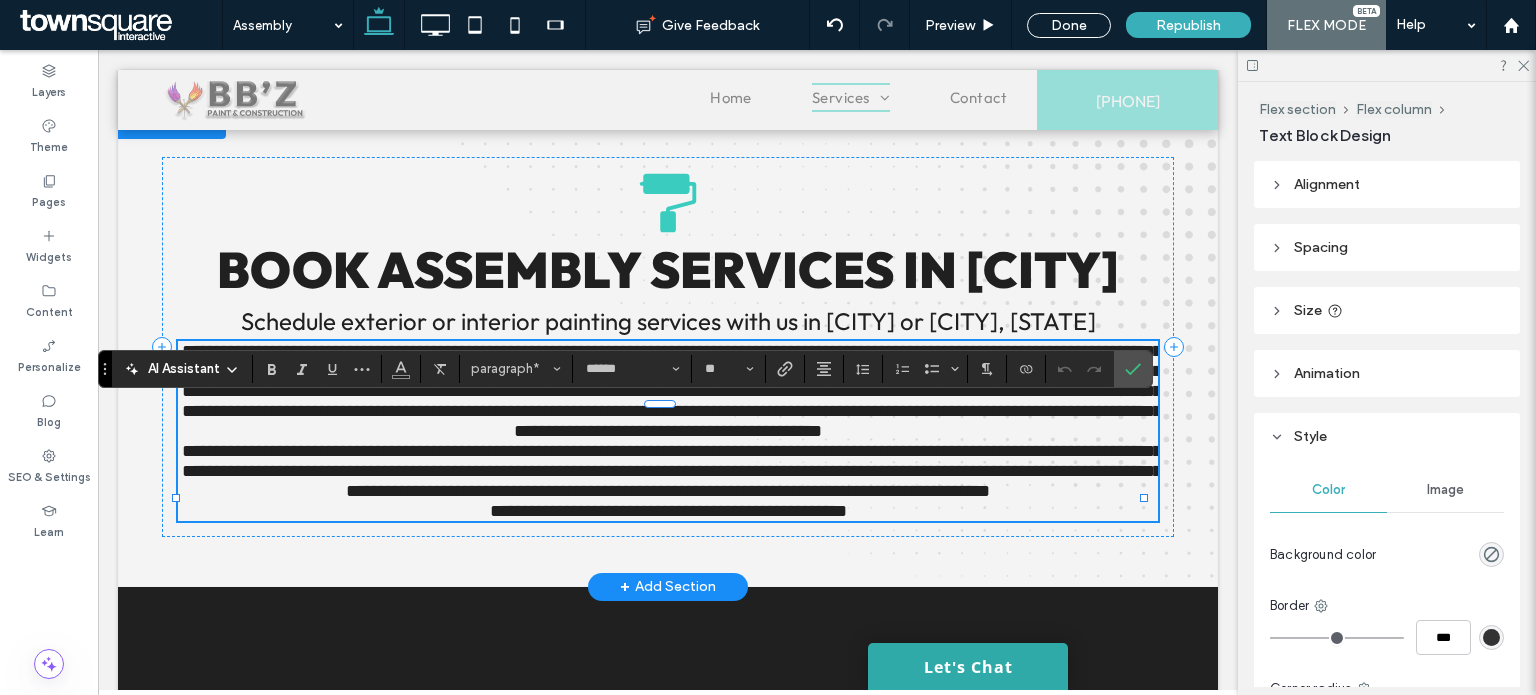 type 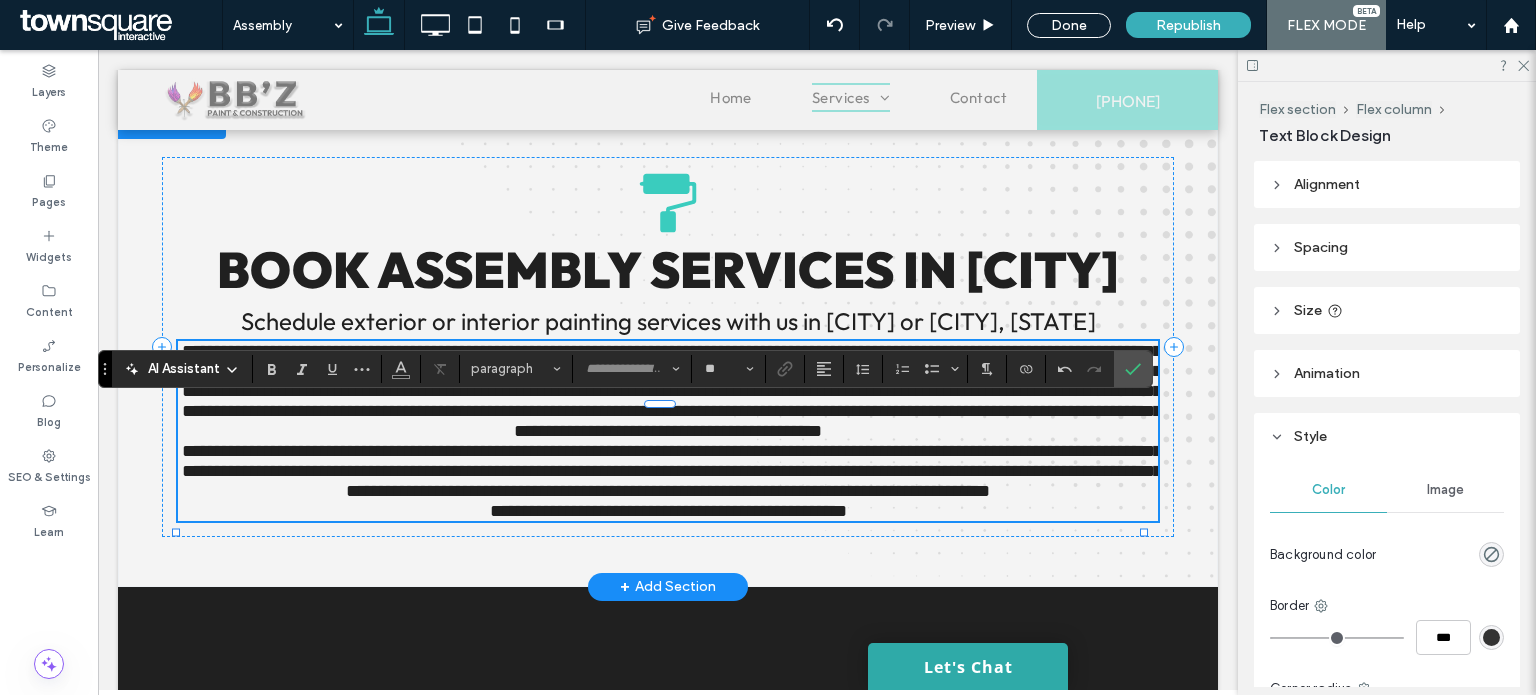 type on "******" 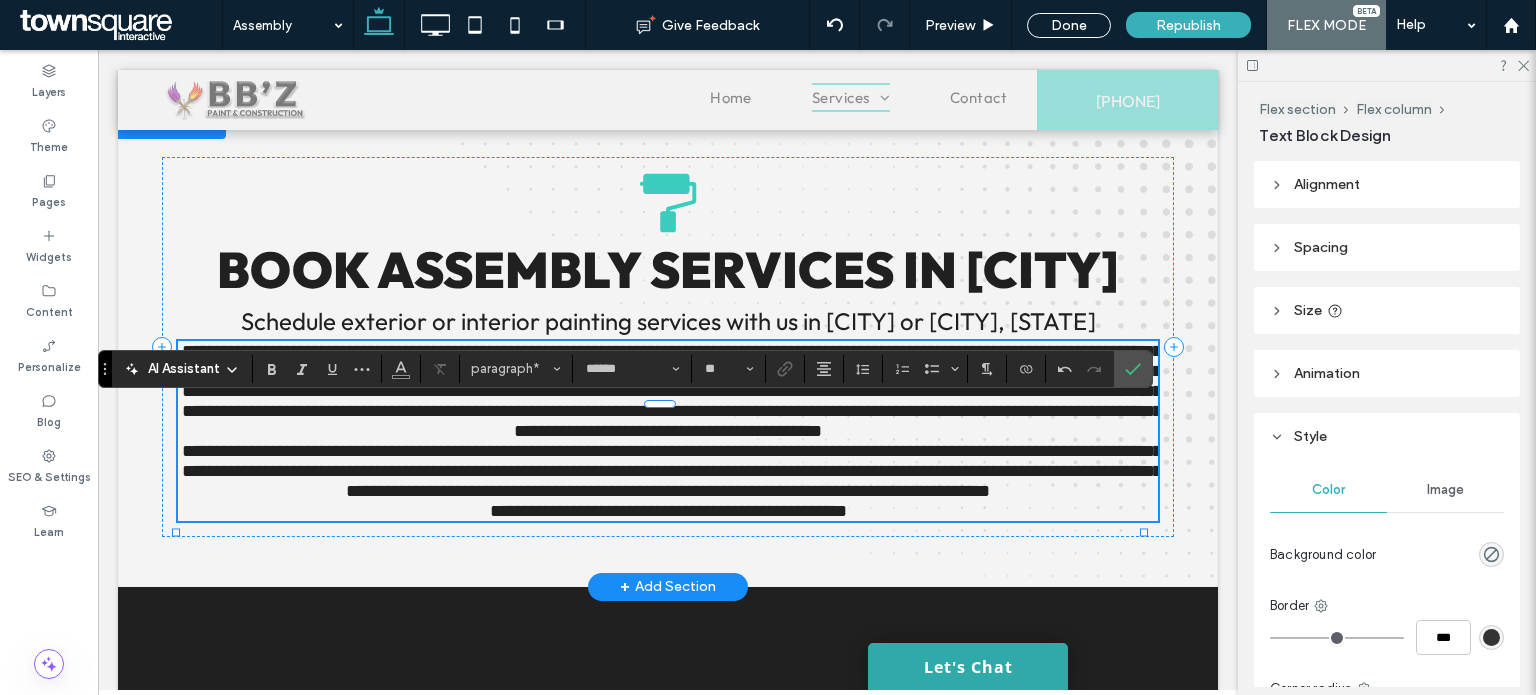 click on "**********" at bounding box center [668, 391] 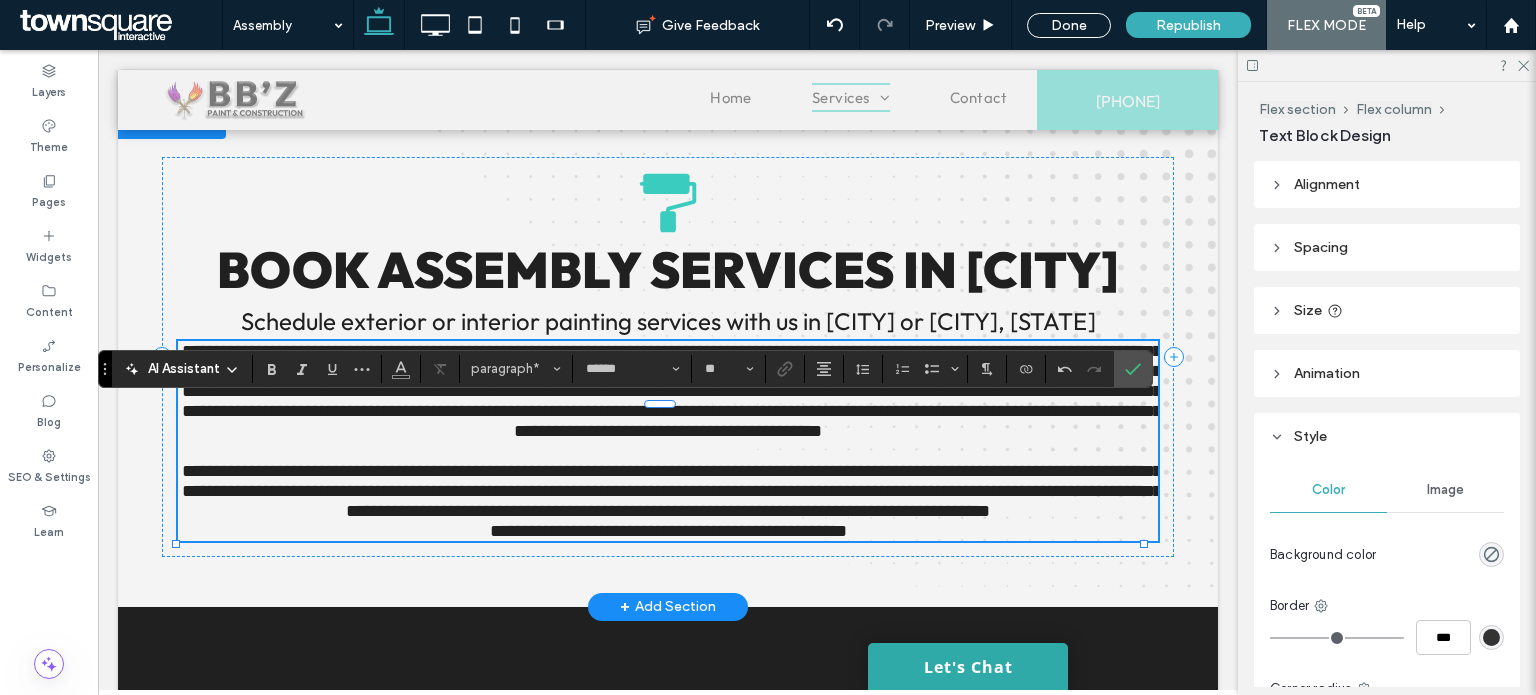 scroll, scrollTop: 553, scrollLeft: 0, axis: vertical 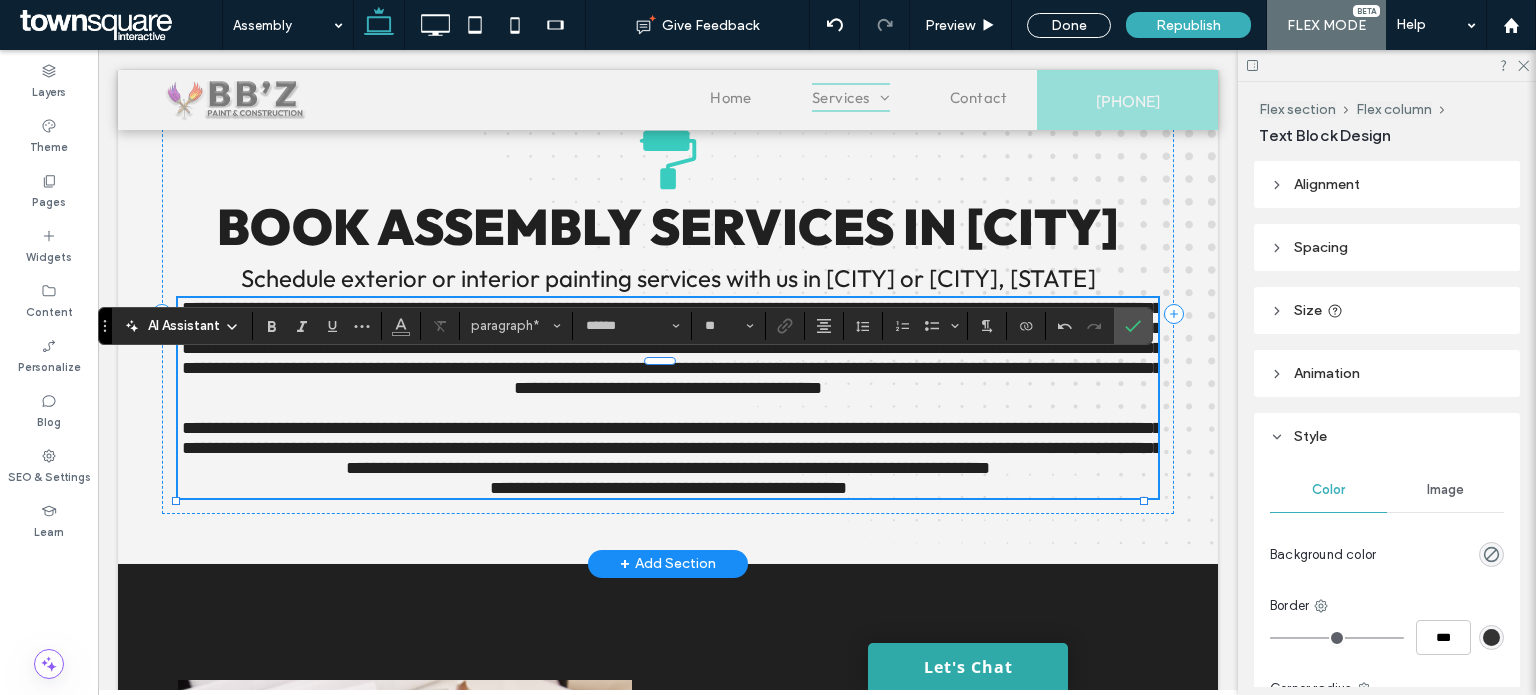 click on "**********" at bounding box center [668, 448] 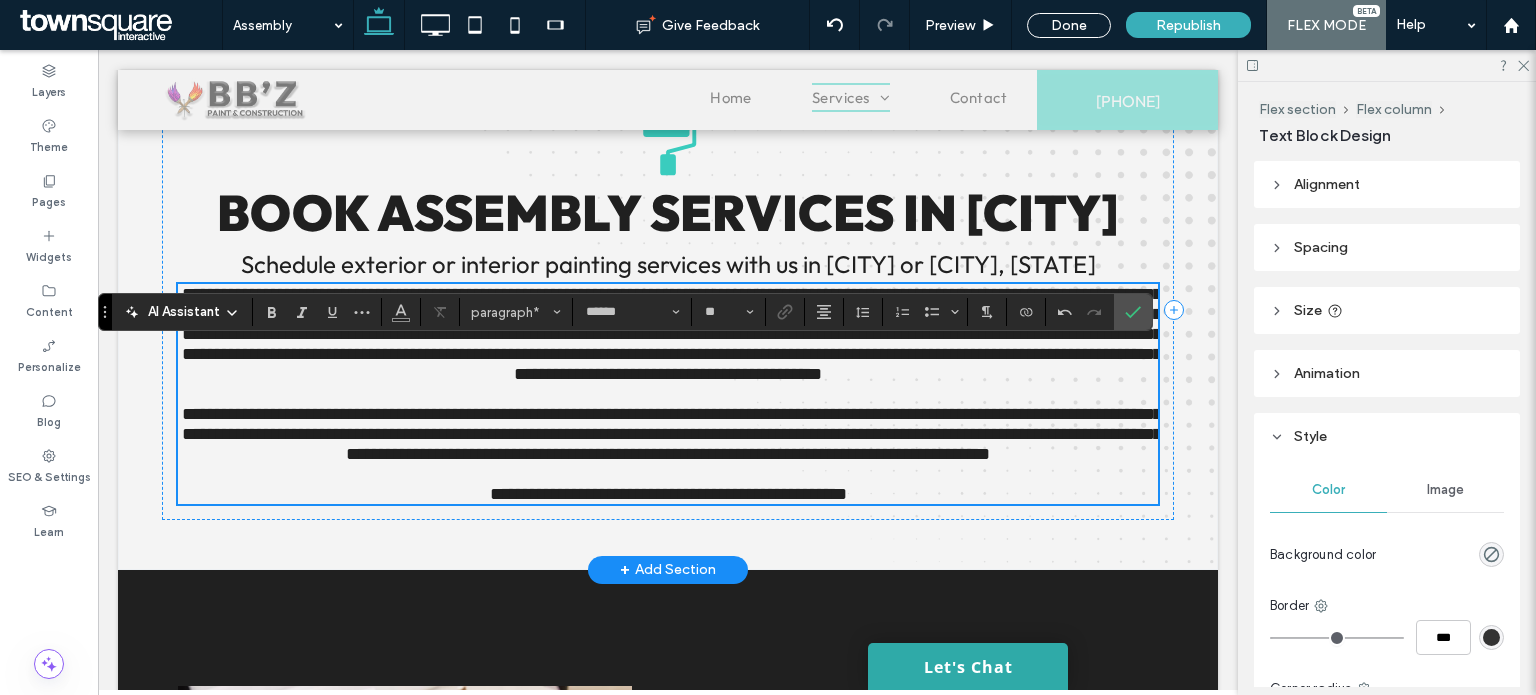 scroll, scrollTop: 568, scrollLeft: 0, axis: vertical 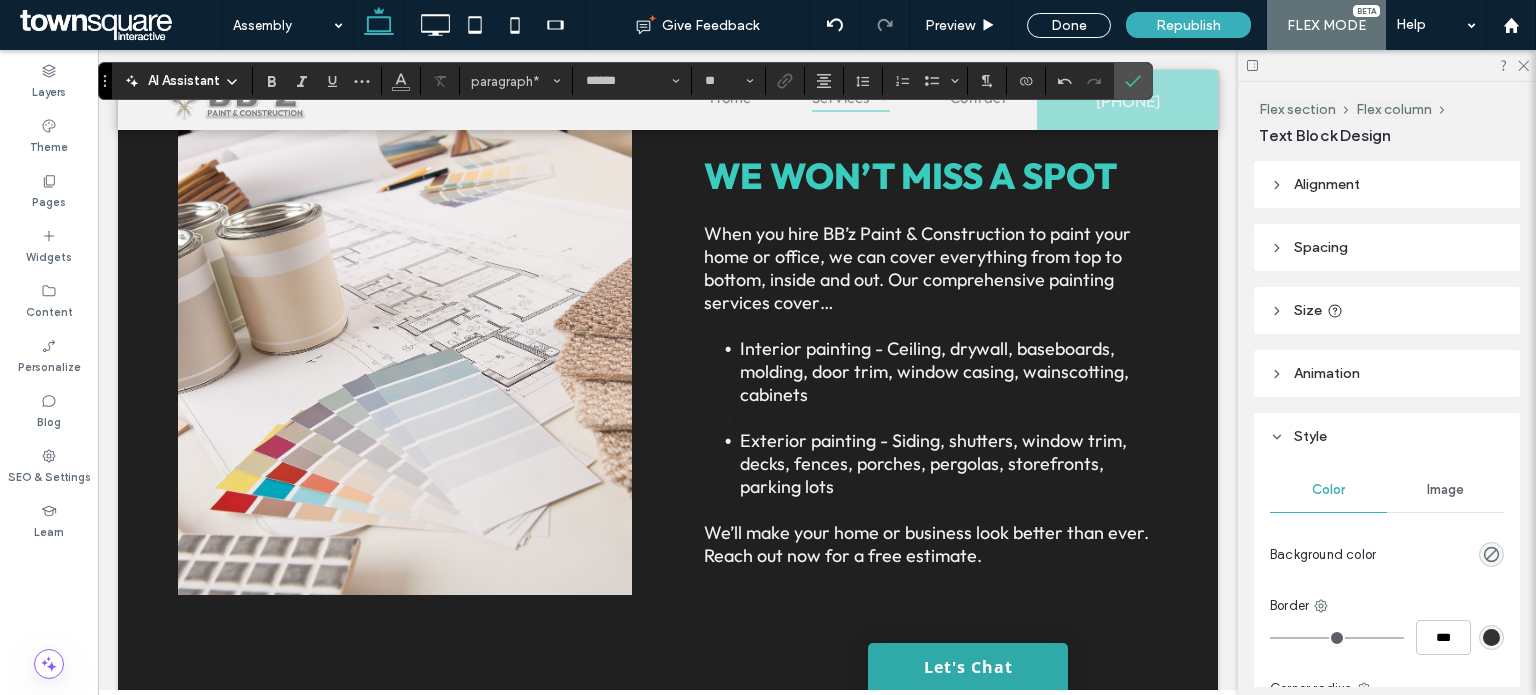 click at bounding box center (1387, 65) 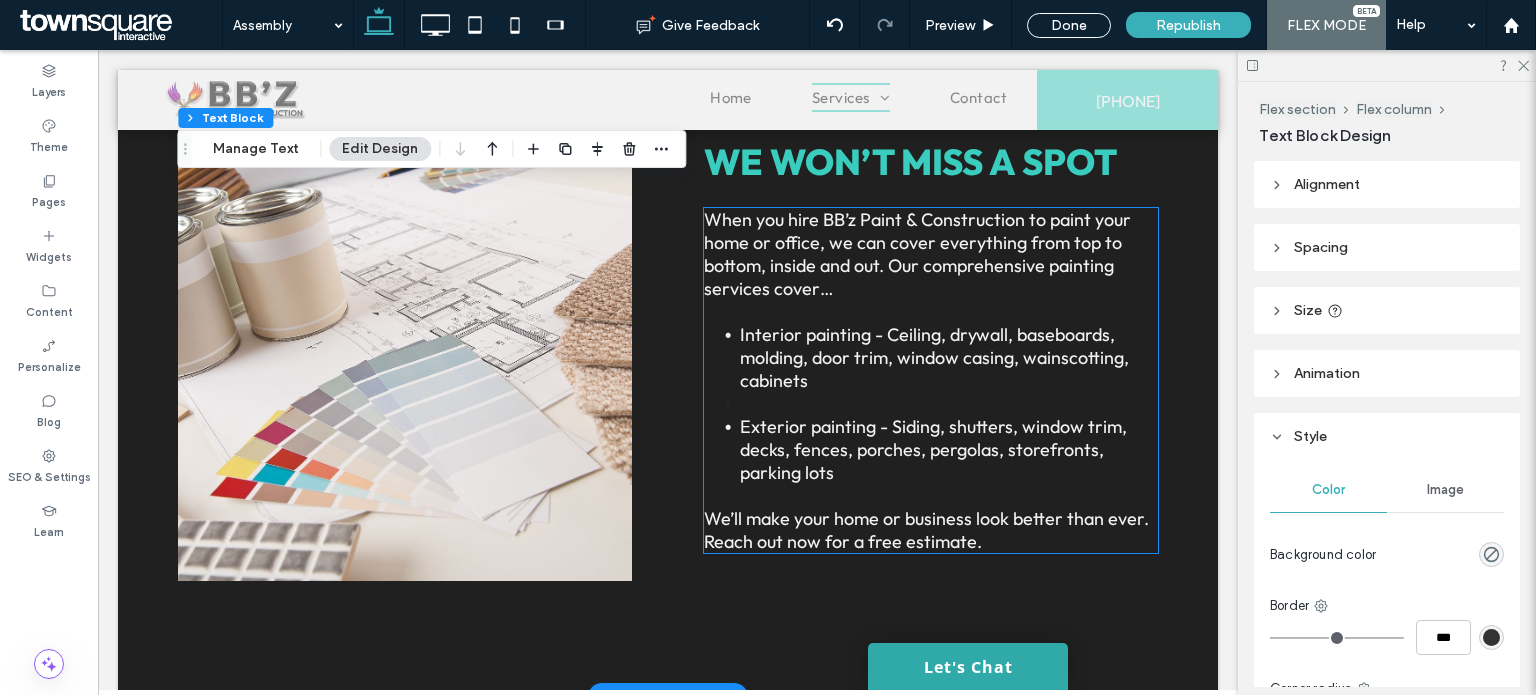 scroll, scrollTop: 1201, scrollLeft: 0, axis: vertical 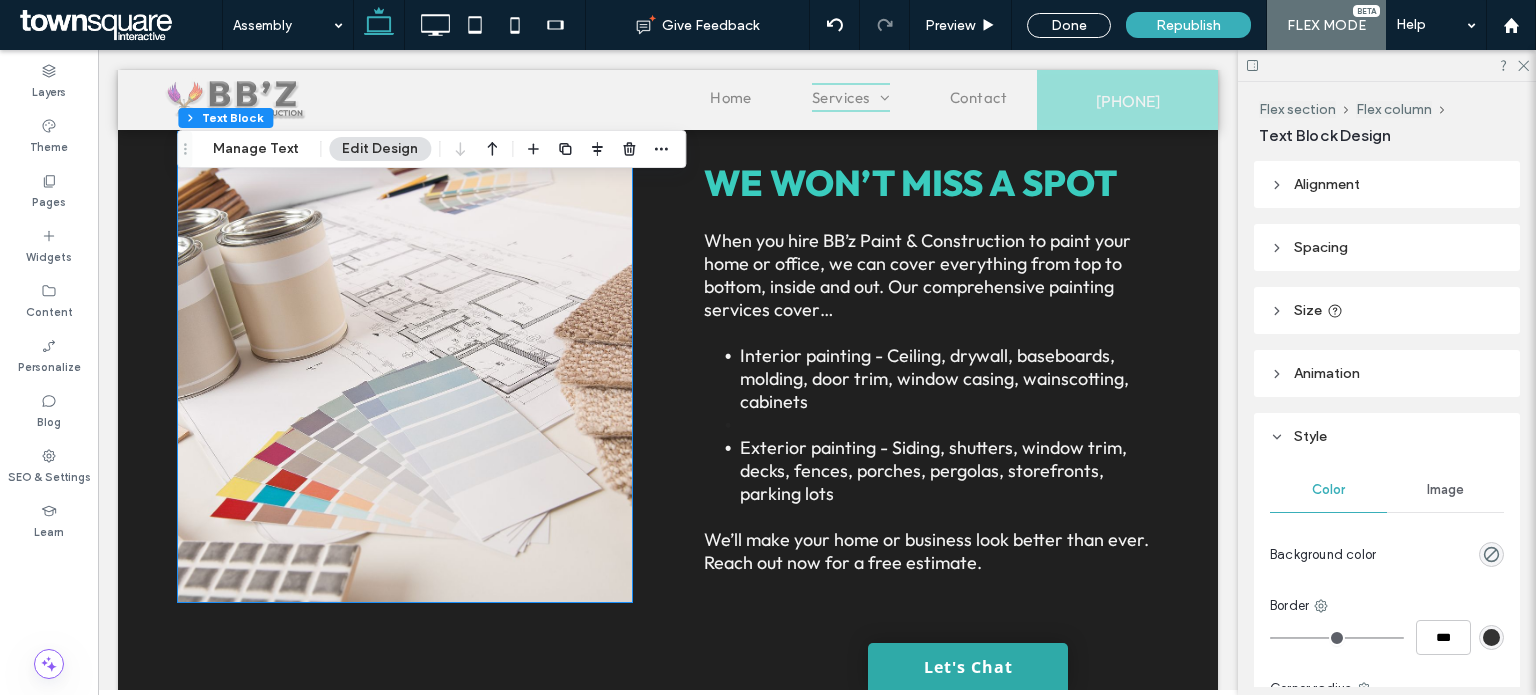 click at bounding box center (405, 367) 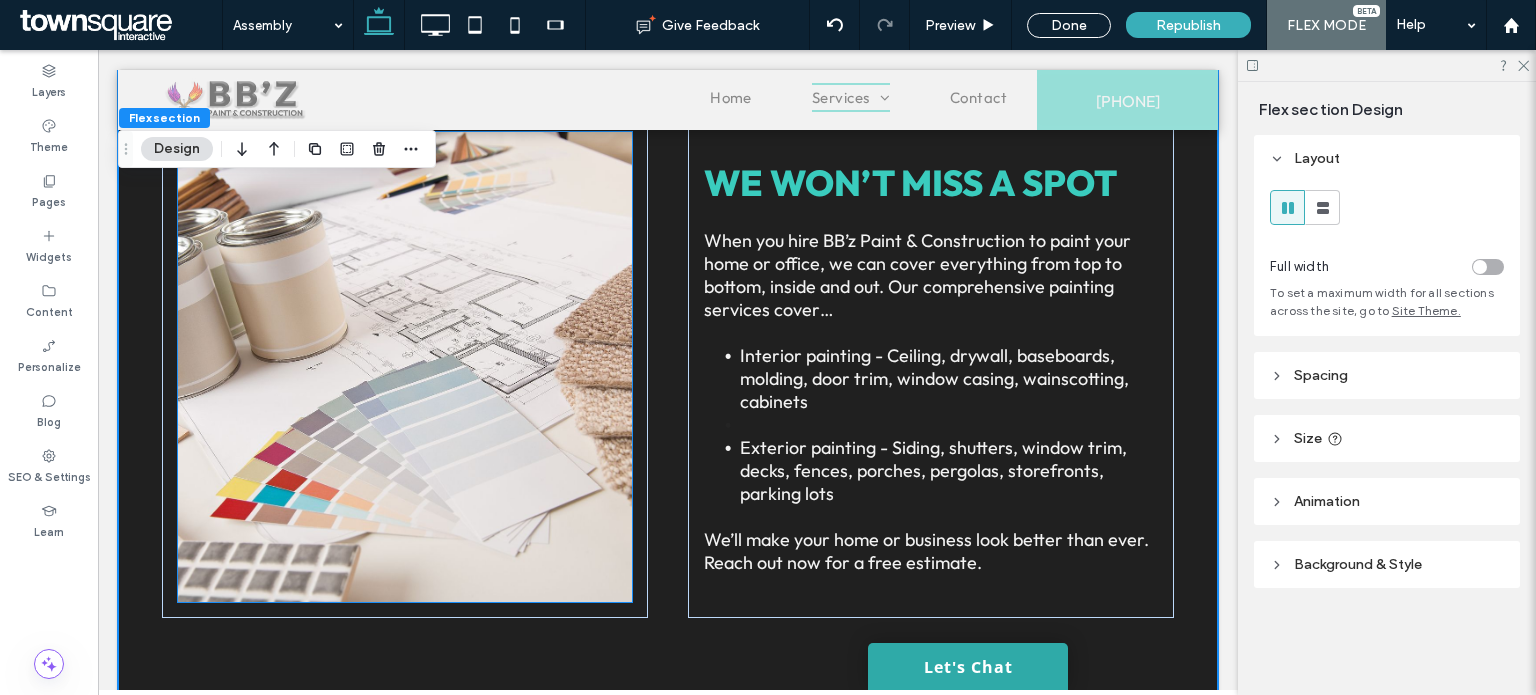 scroll, scrollTop: 1231, scrollLeft: 0, axis: vertical 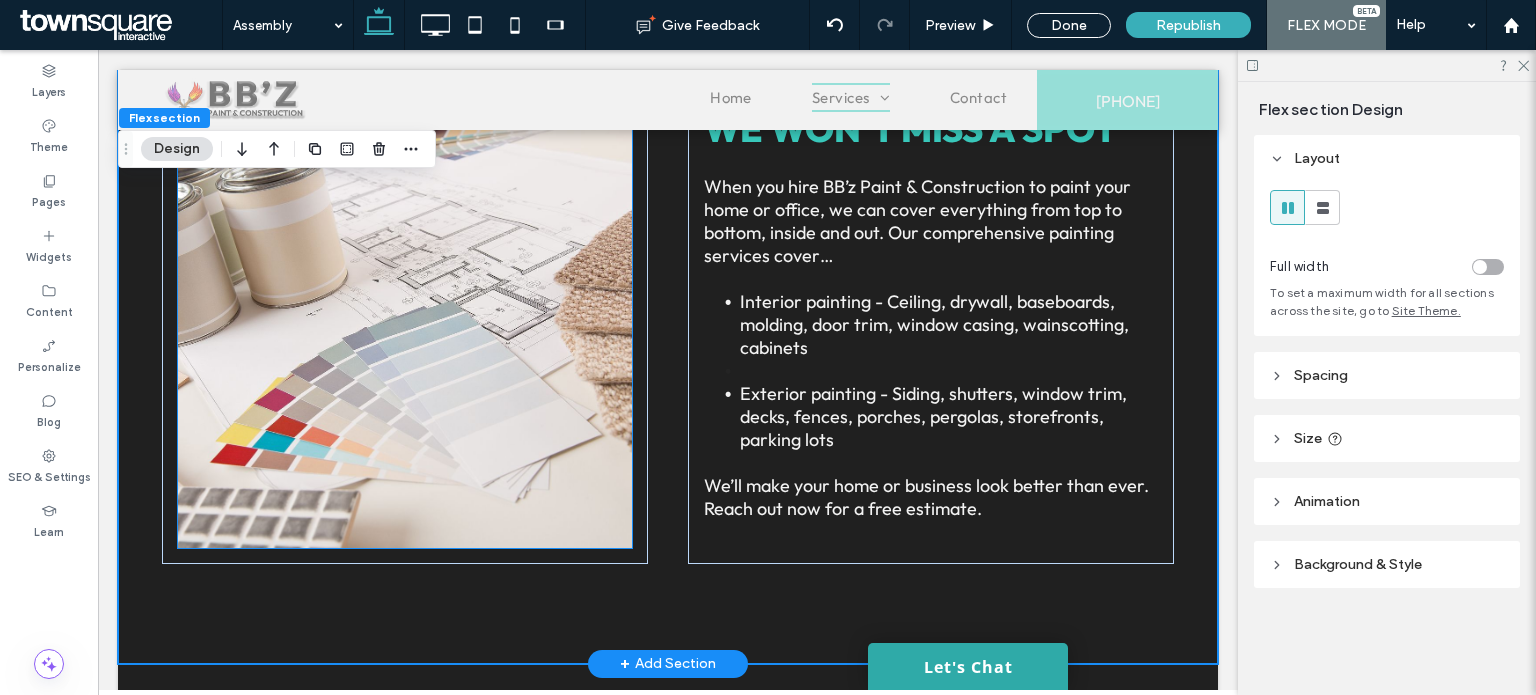 click at bounding box center (405, 313) 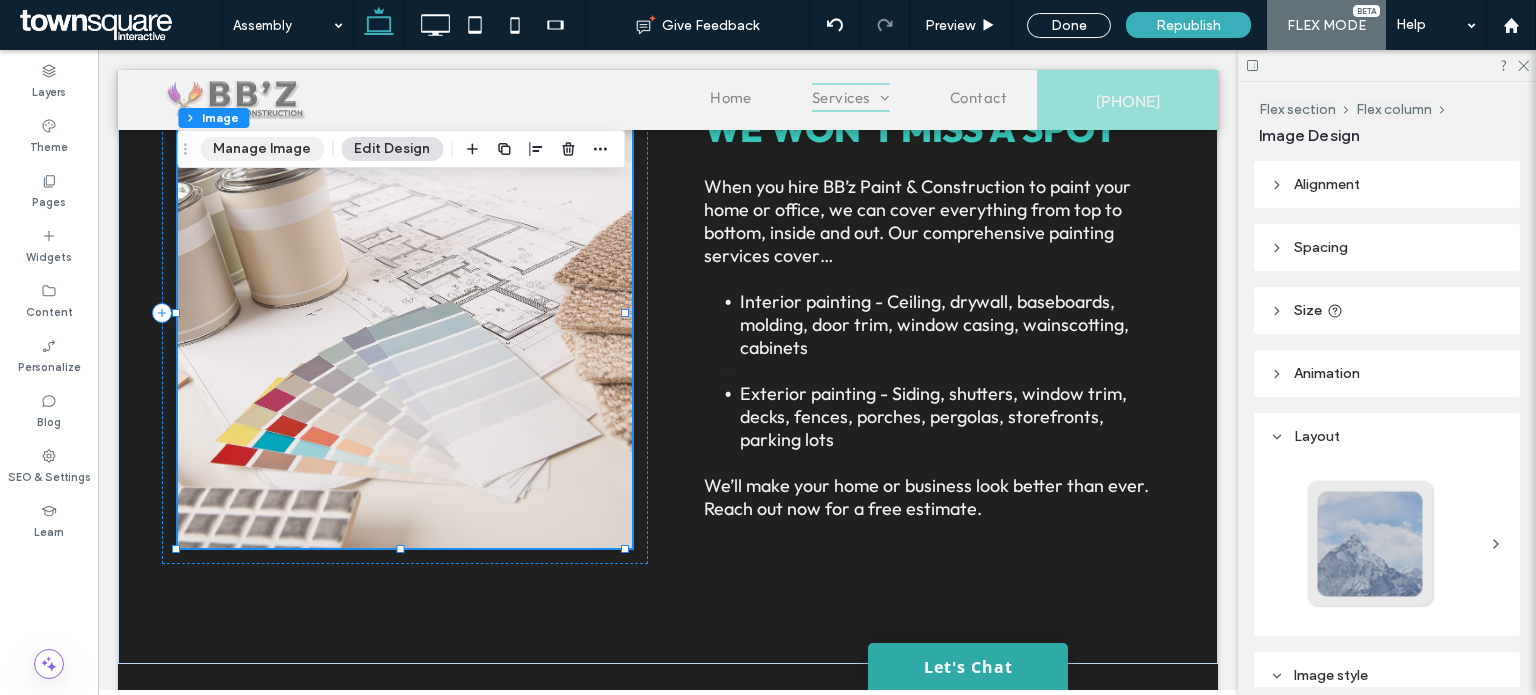 click on "Manage Image" at bounding box center [262, 149] 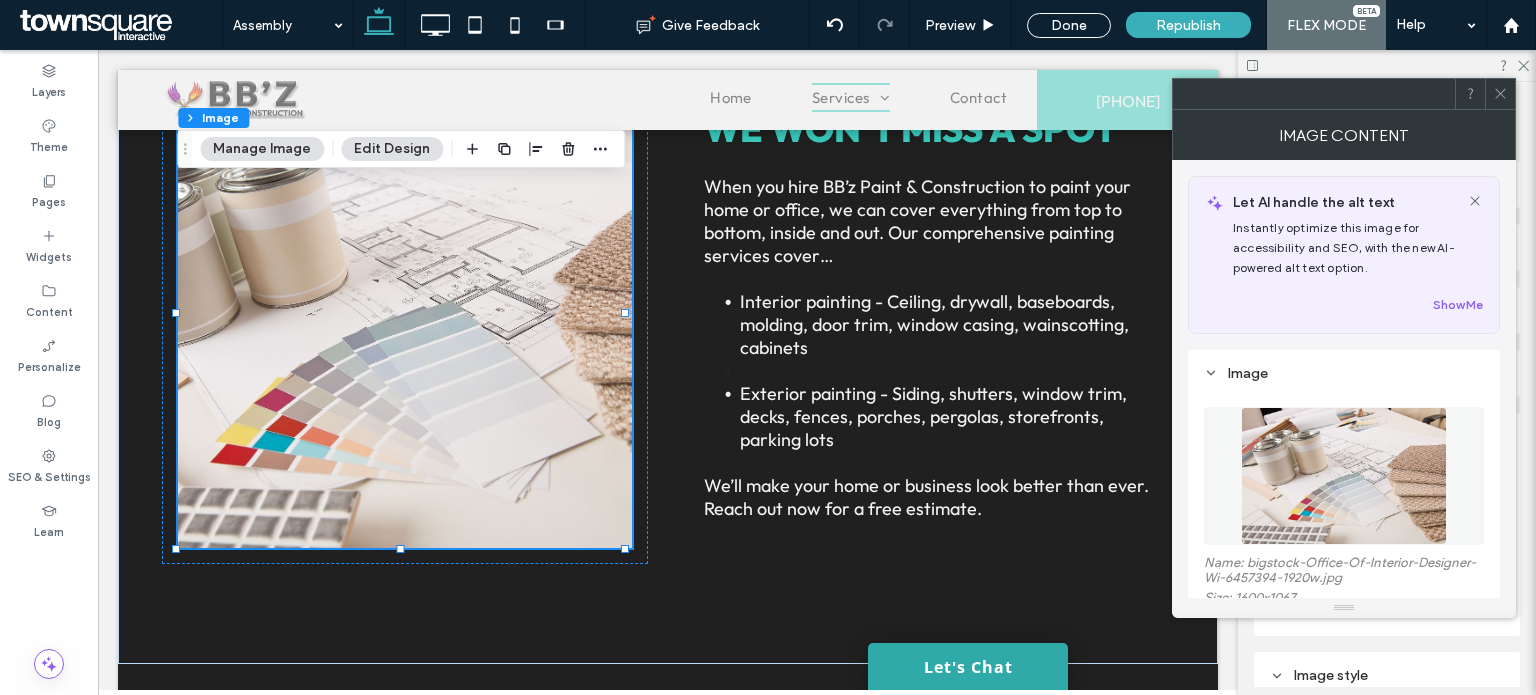 scroll, scrollTop: 264, scrollLeft: 0, axis: vertical 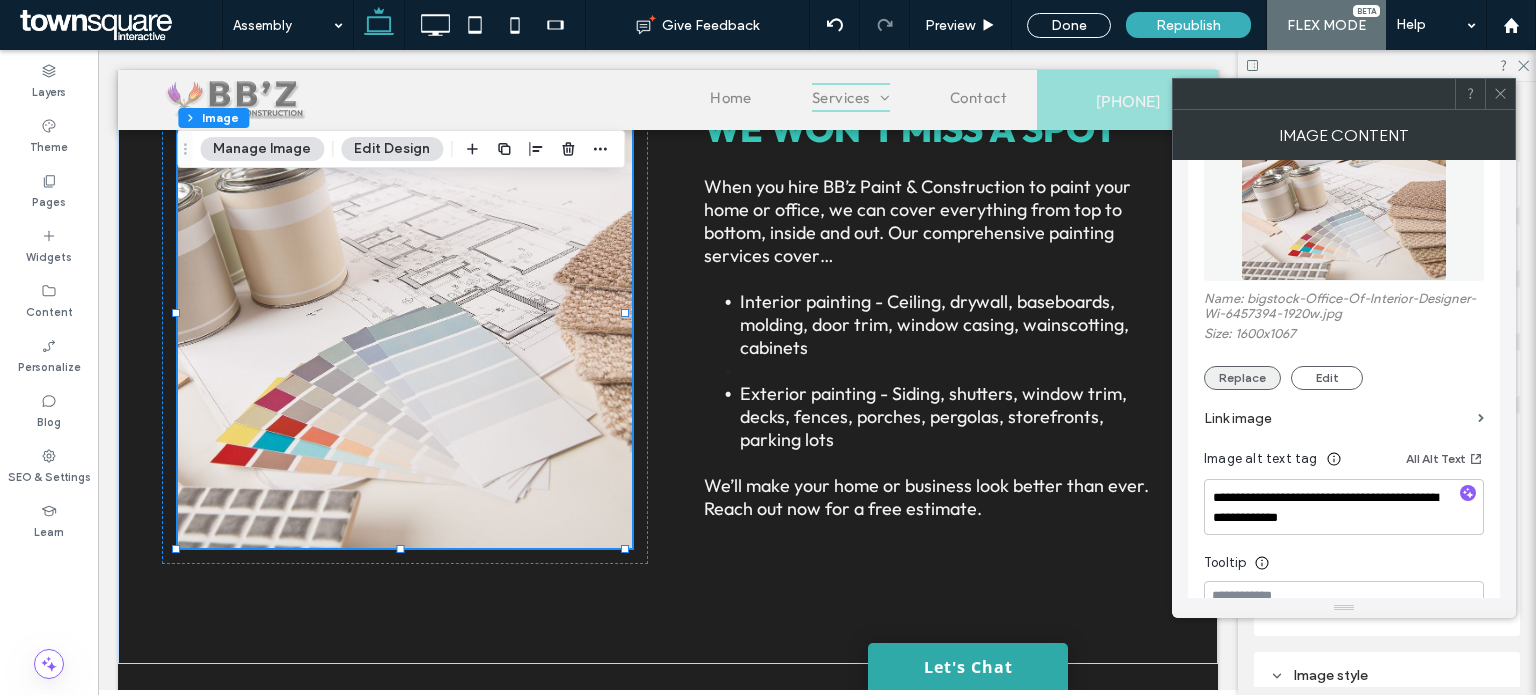 click on "Replace" at bounding box center [1242, 378] 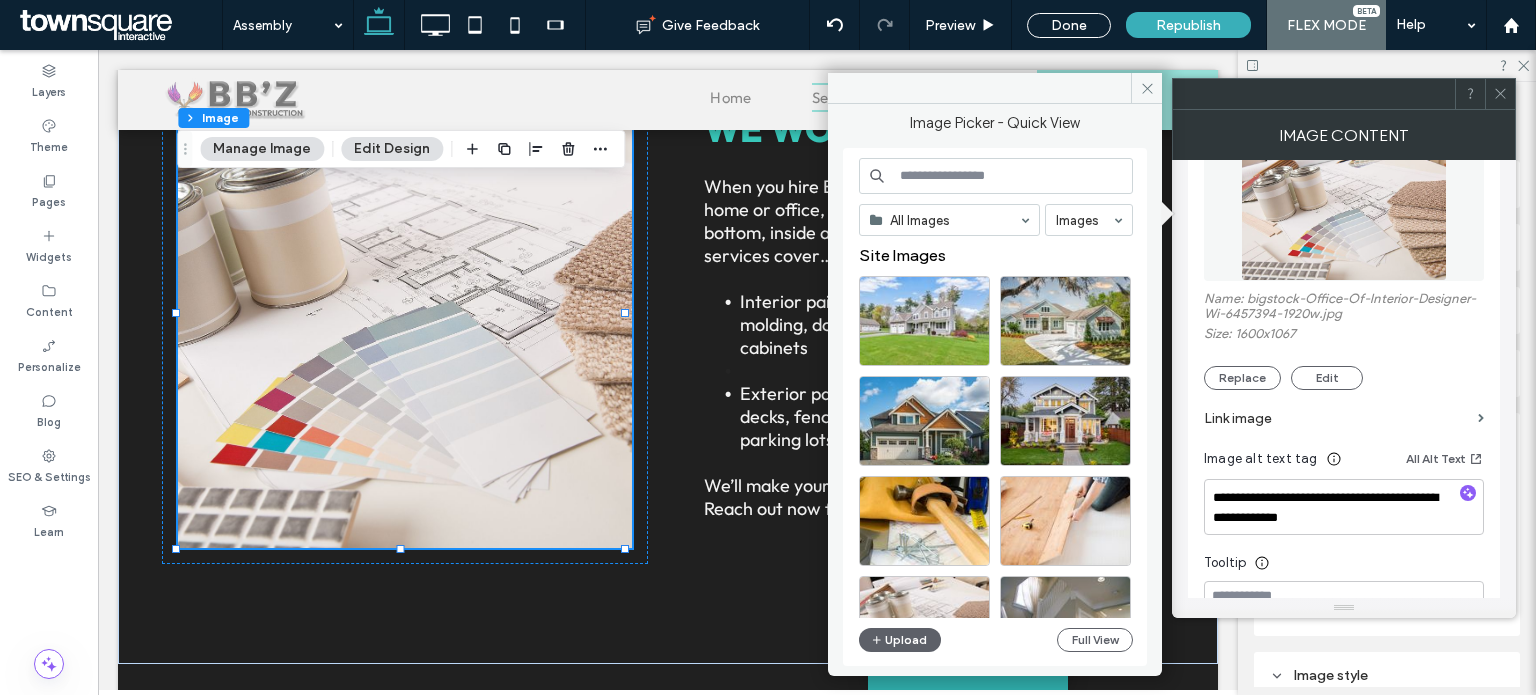 click at bounding box center [996, 176] 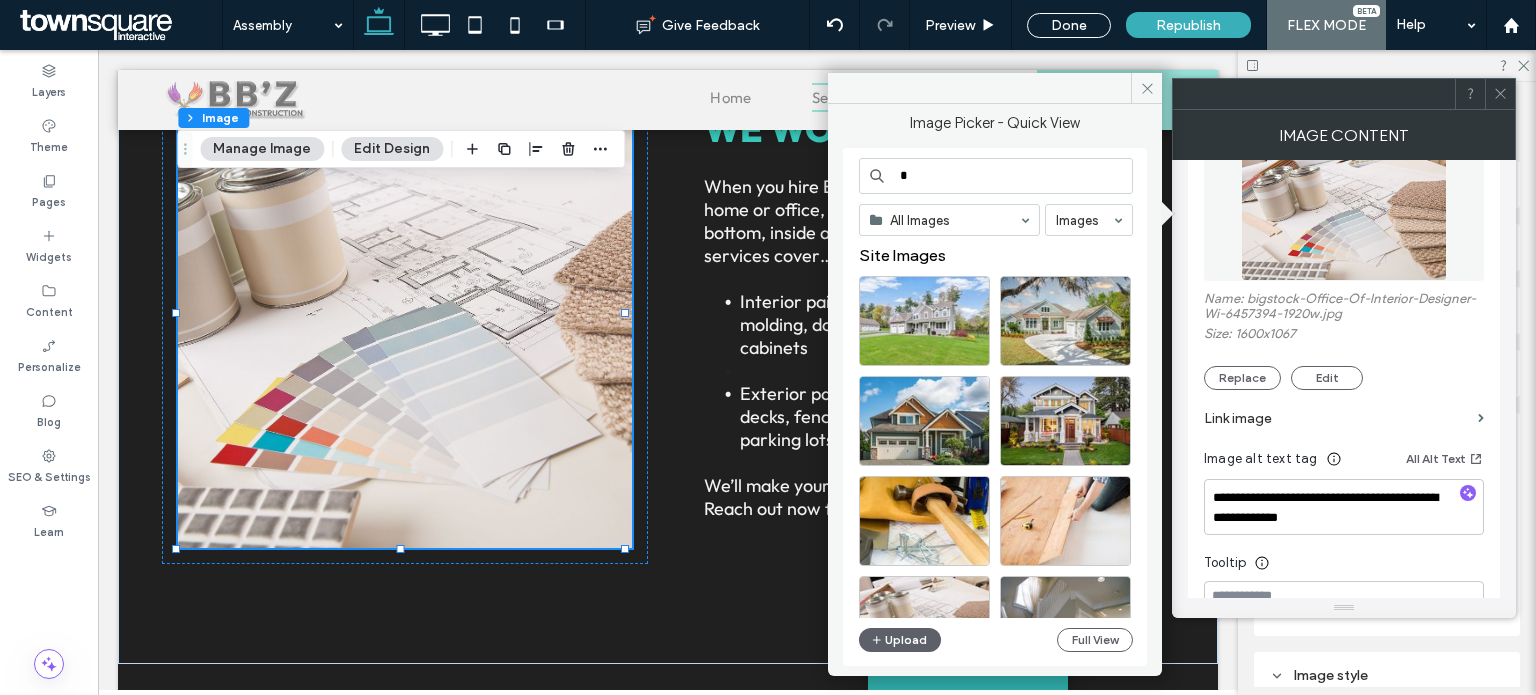 type on "*" 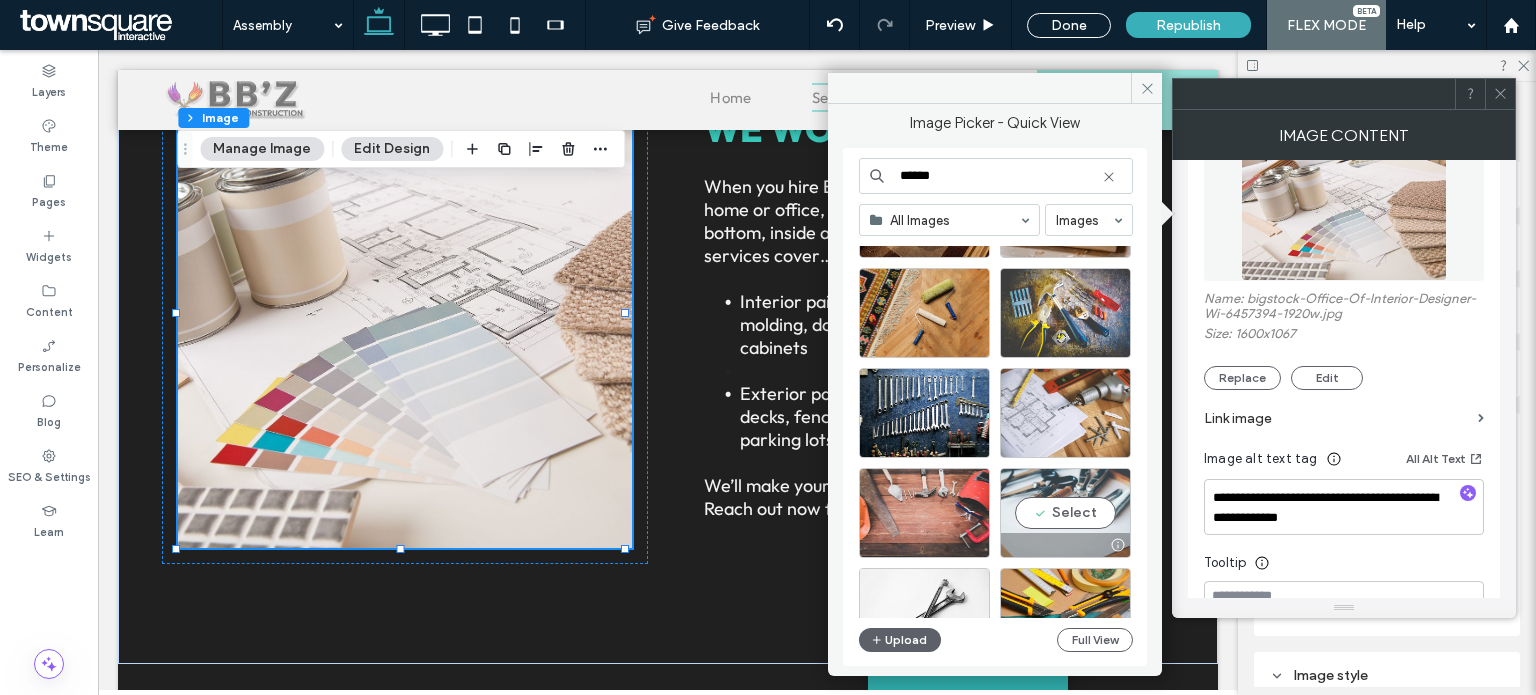 scroll, scrollTop: 420, scrollLeft: 0, axis: vertical 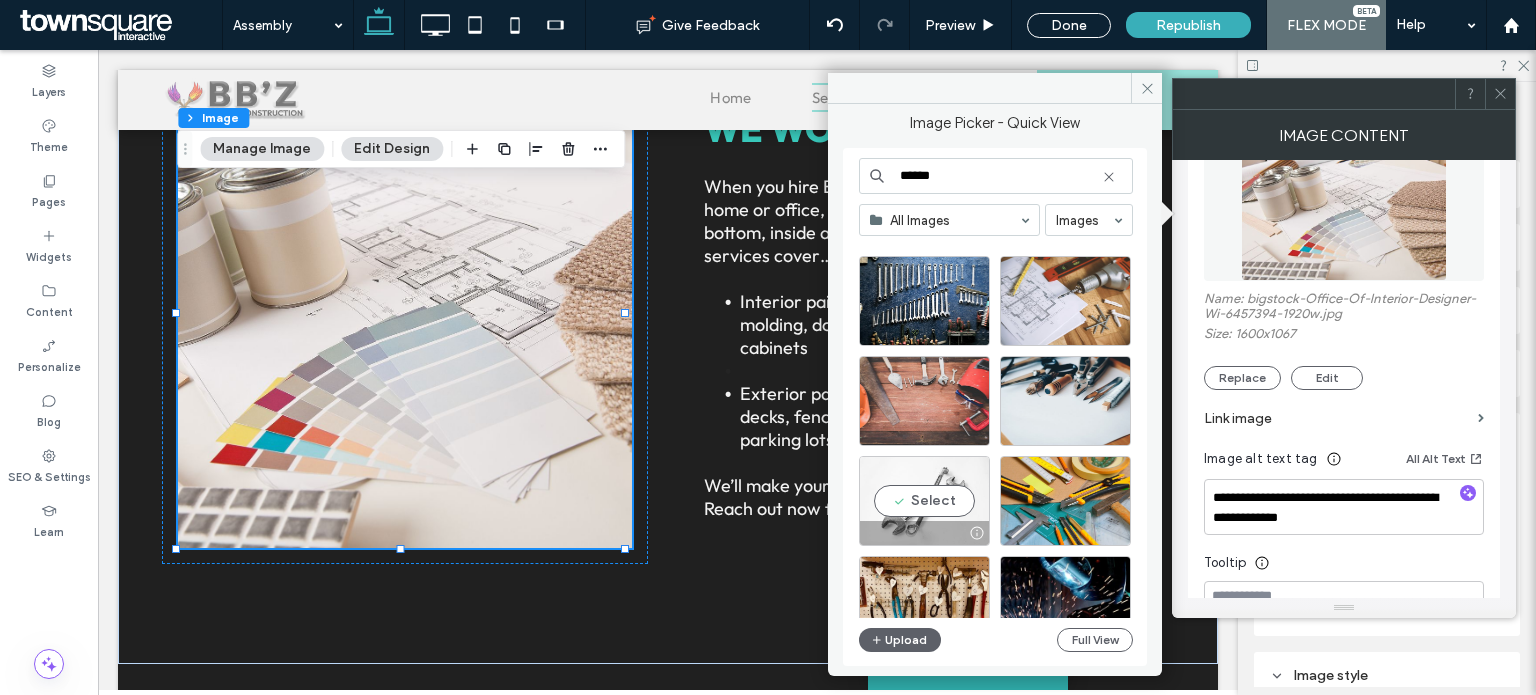 type on "*****" 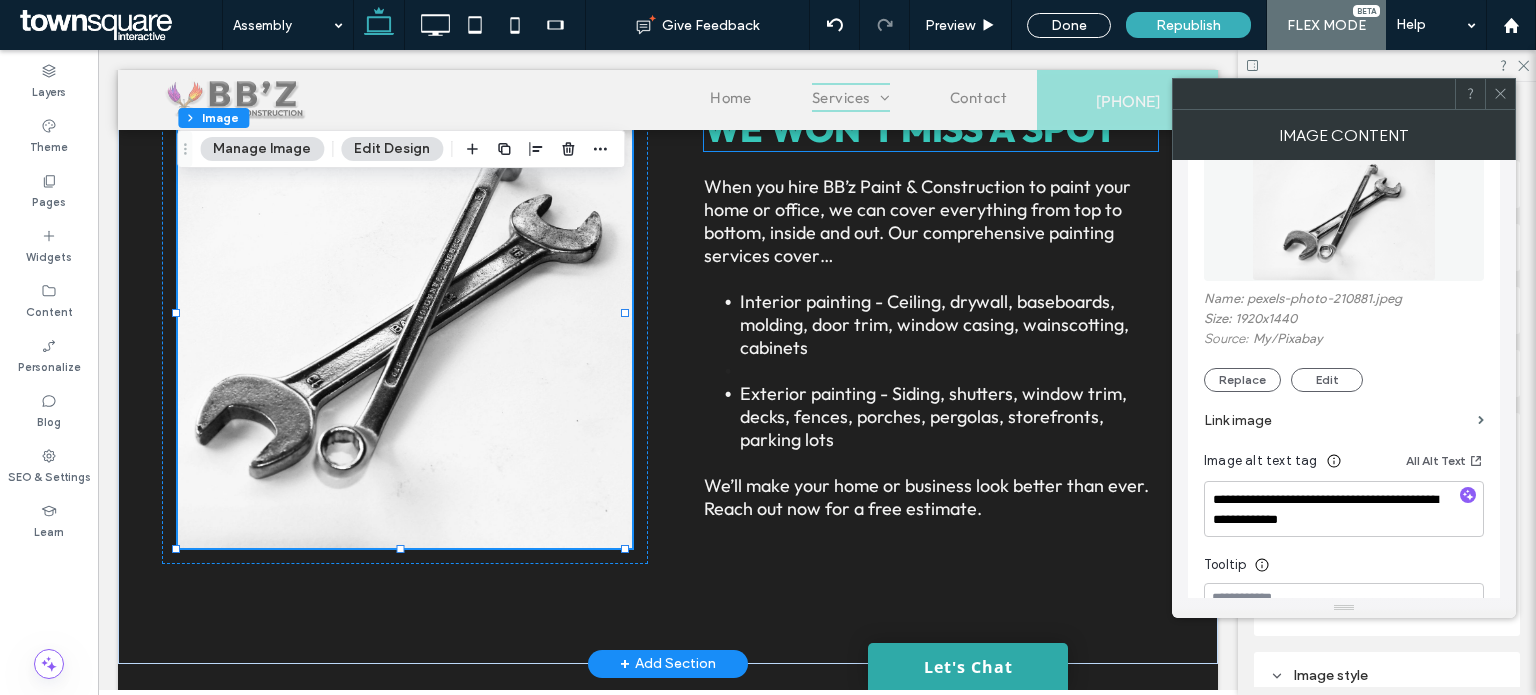 click on "We won’t miss a spot" at bounding box center [910, 128] 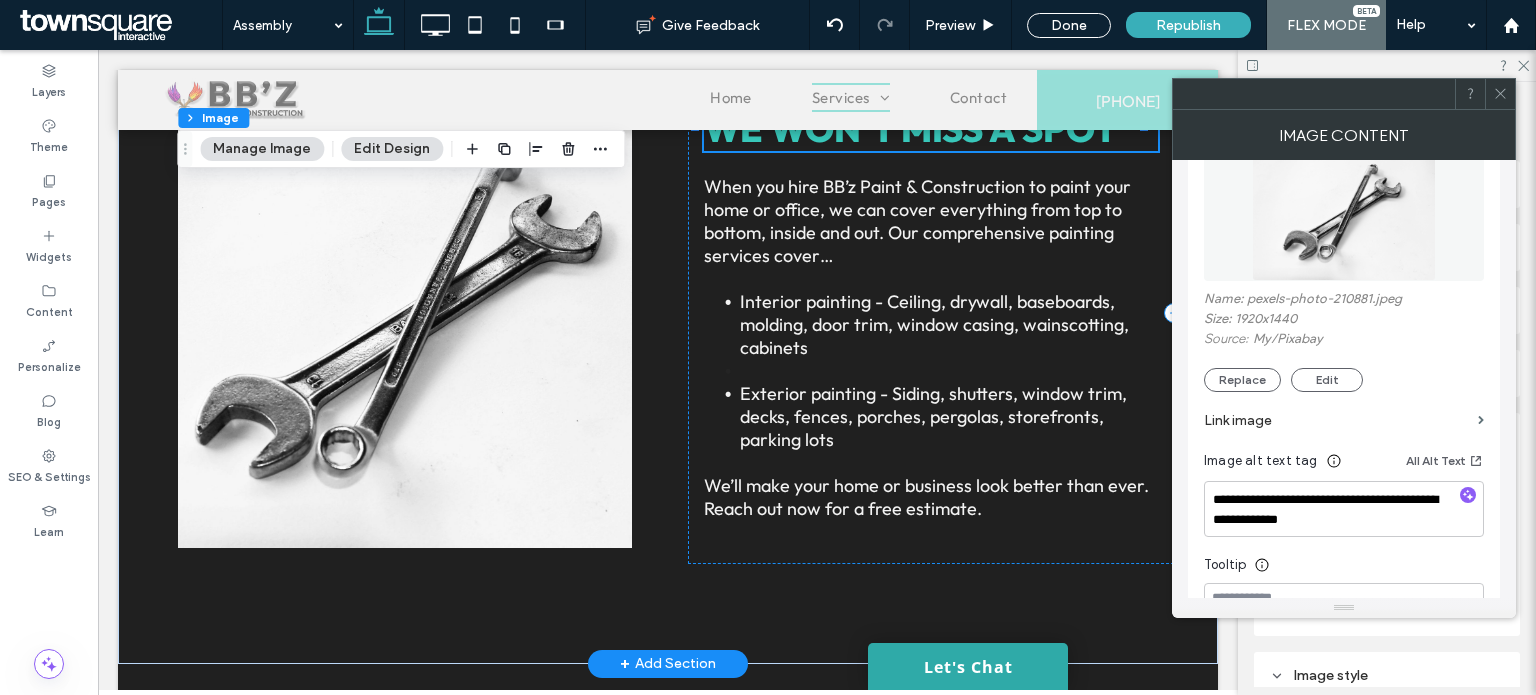click on "We won’t miss a spot" at bounding box center [910, 128] 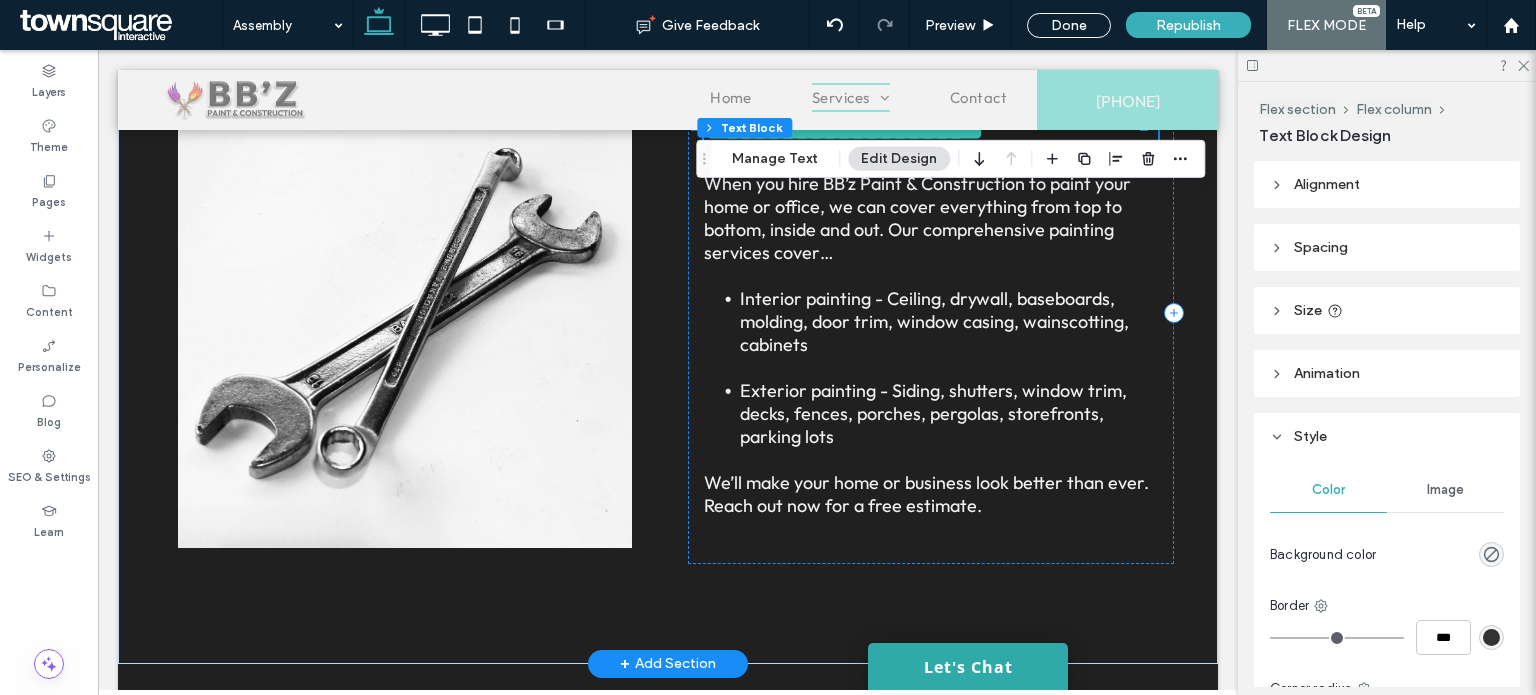 click on "**********" at bounding box center (844, 128) 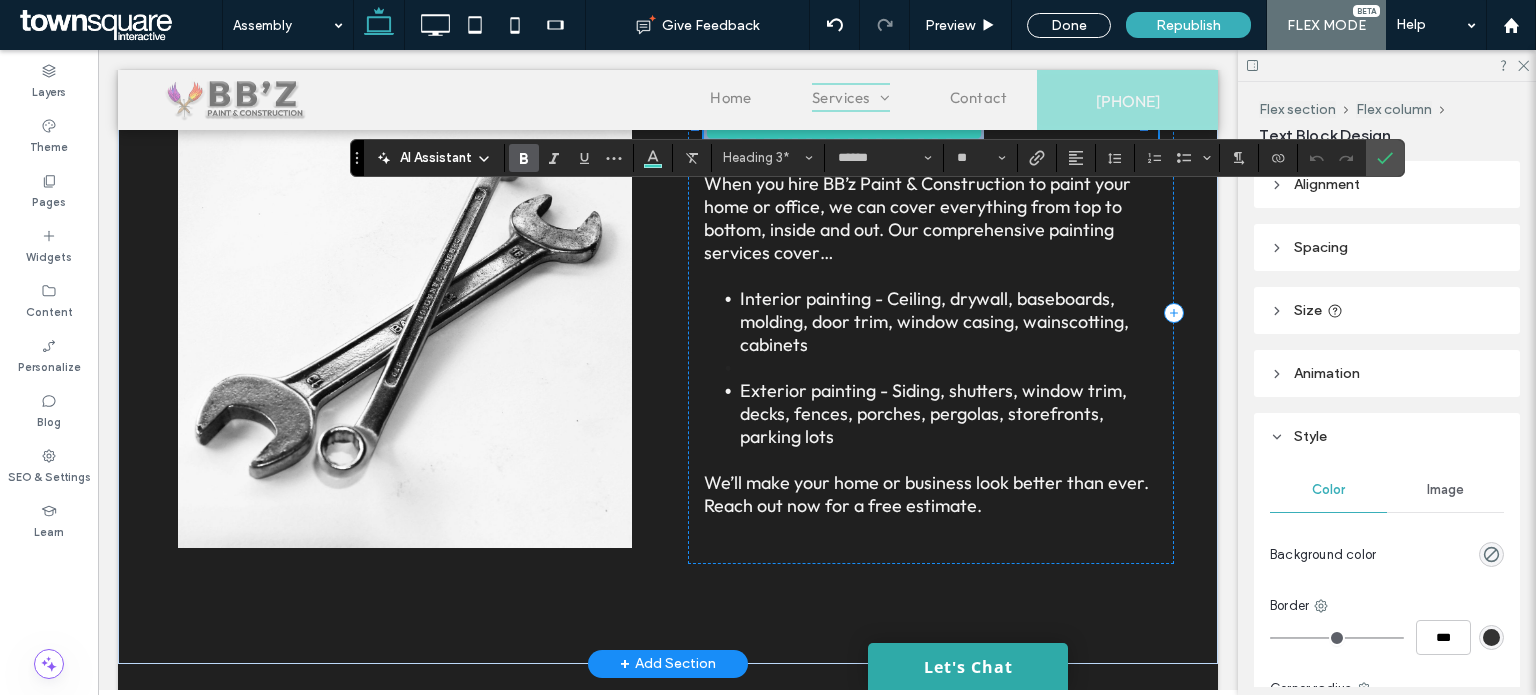 paste 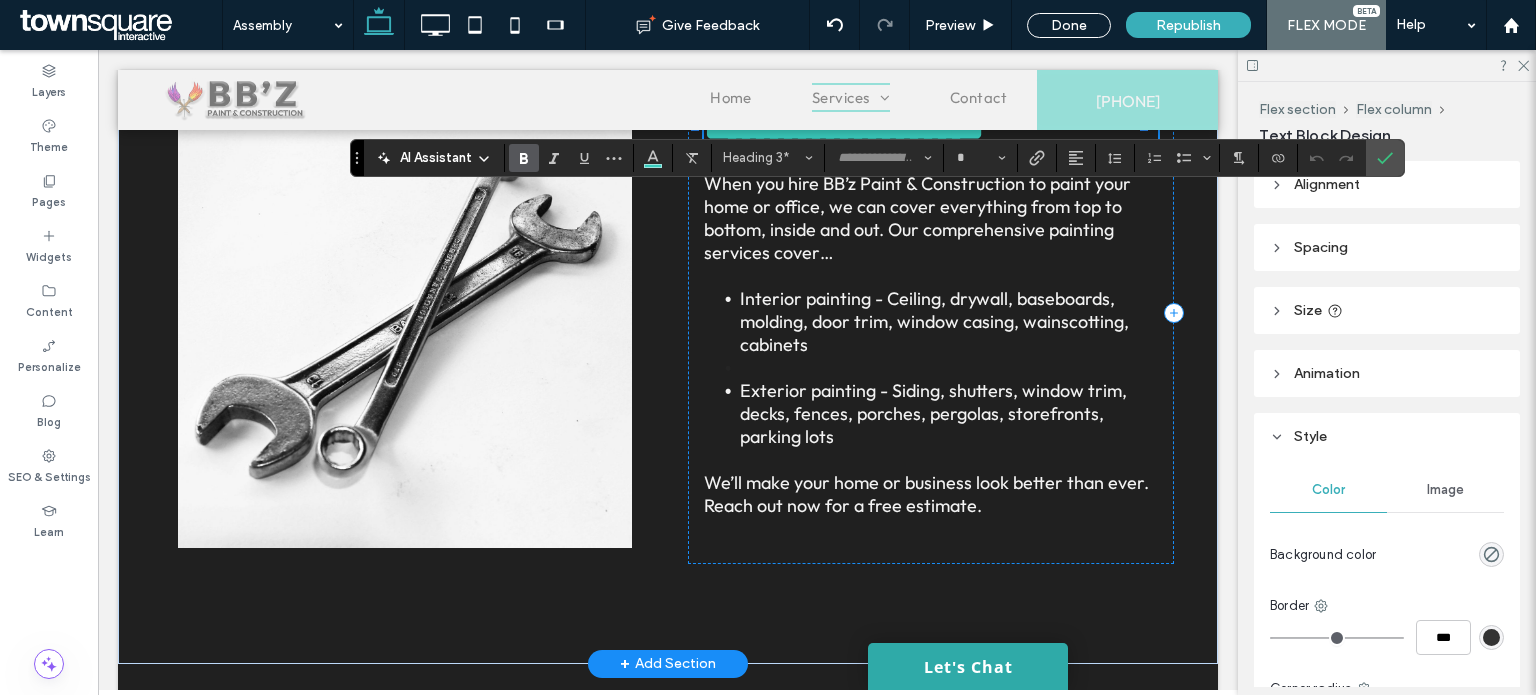 scroll, scrollTop: 56, scrollLeft: 0, axis: vertical 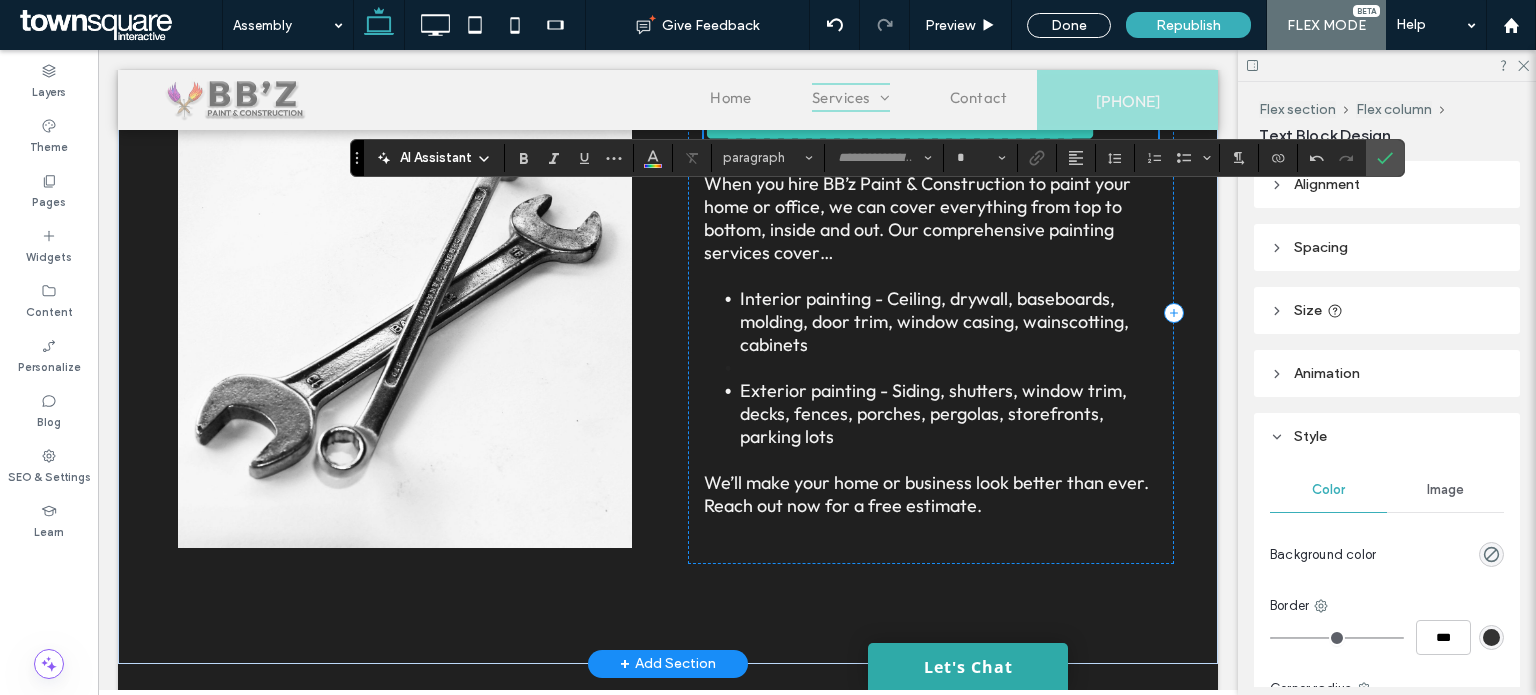 type on "******" 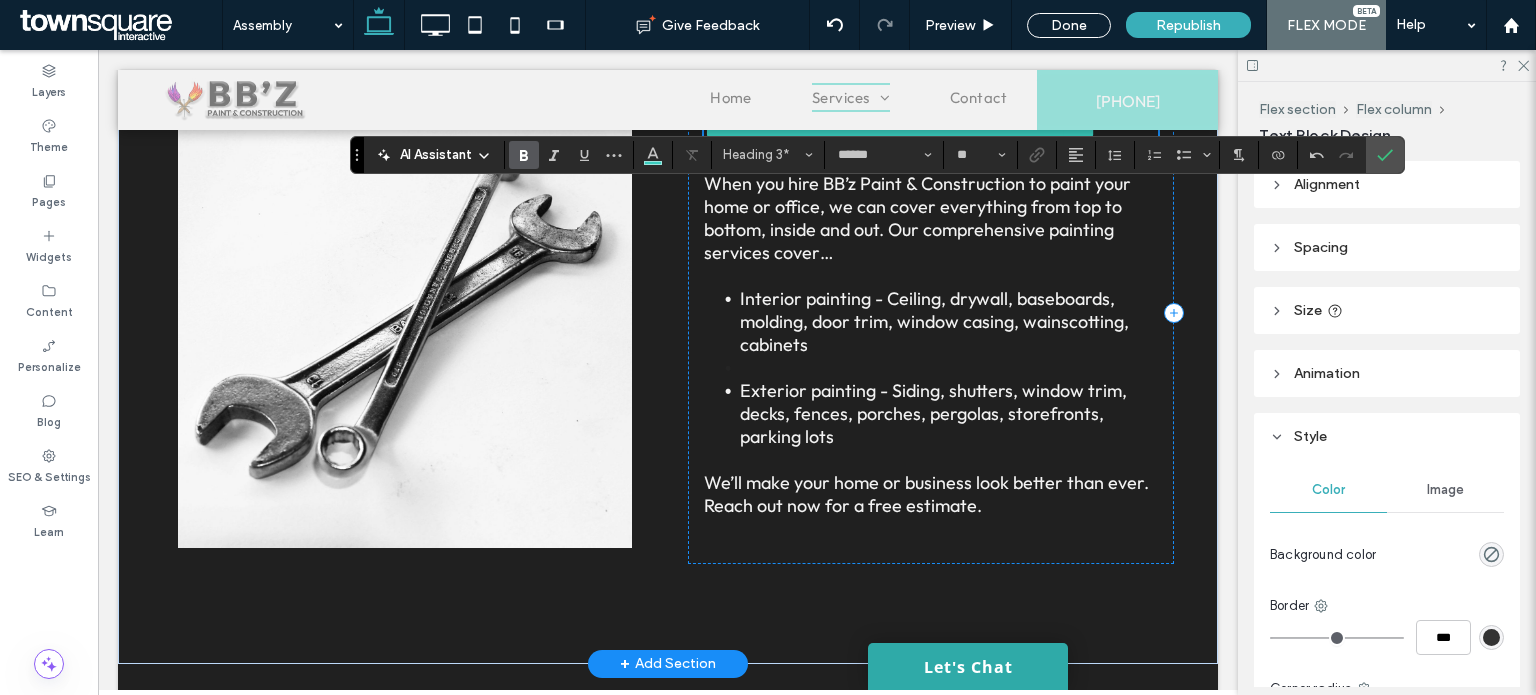 scroll, scrollTop: 1234, scrollLeft: 0, axis: vertical 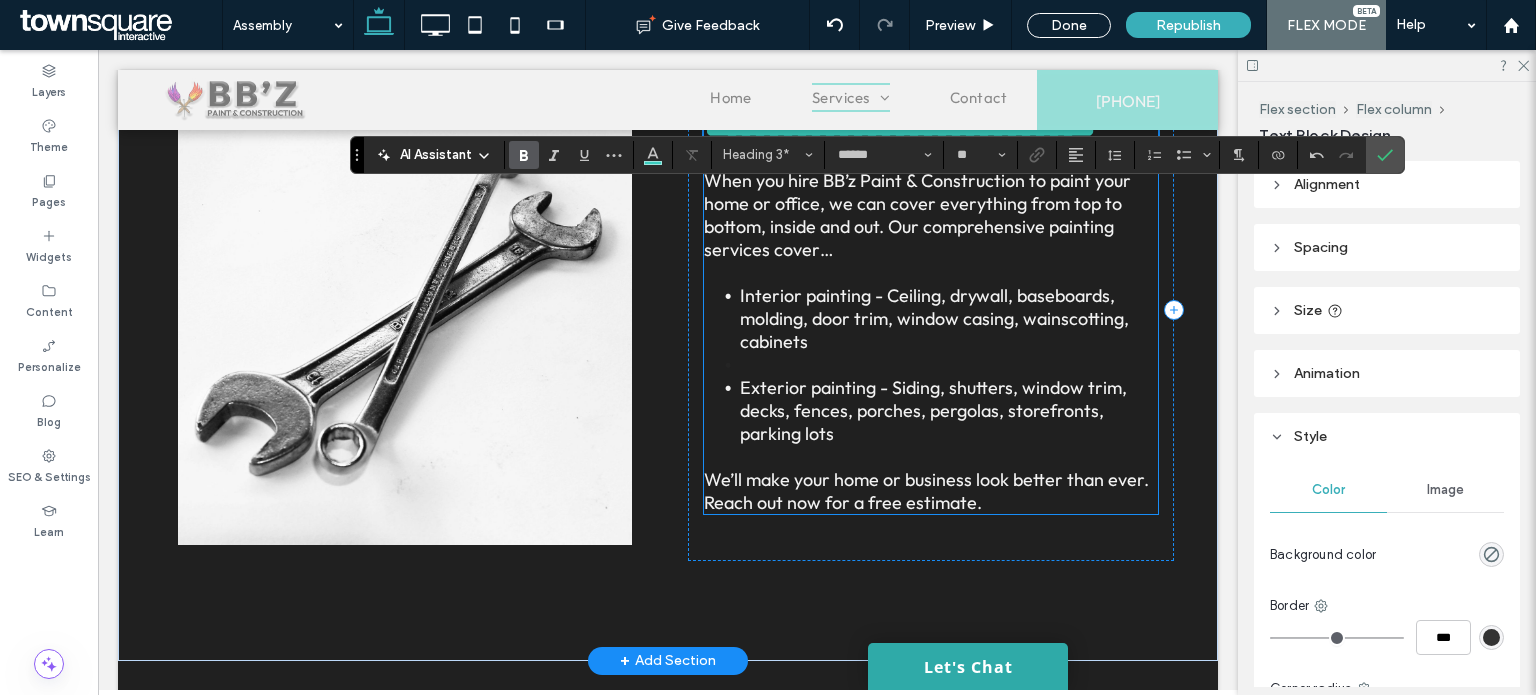 click at bounding box center (931, 272) 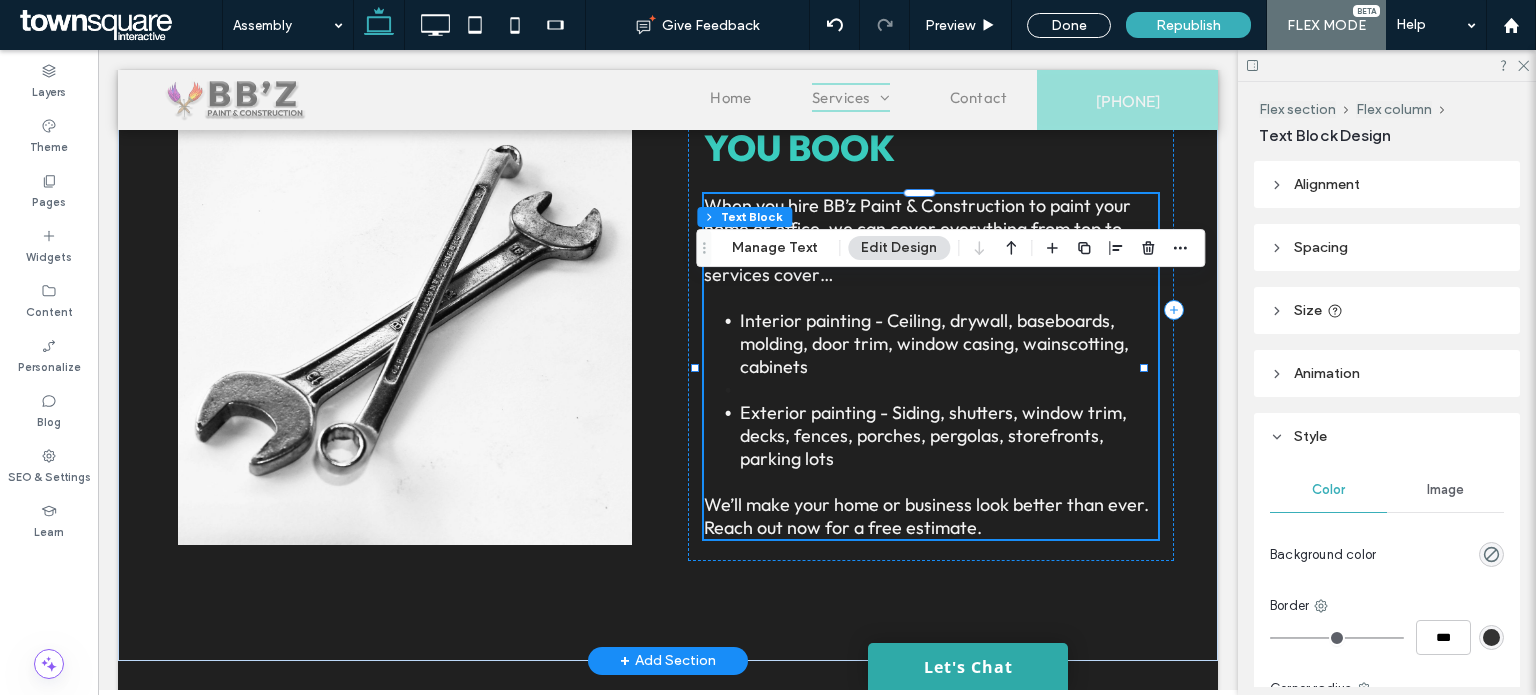 click at bounding box center (931, 297) 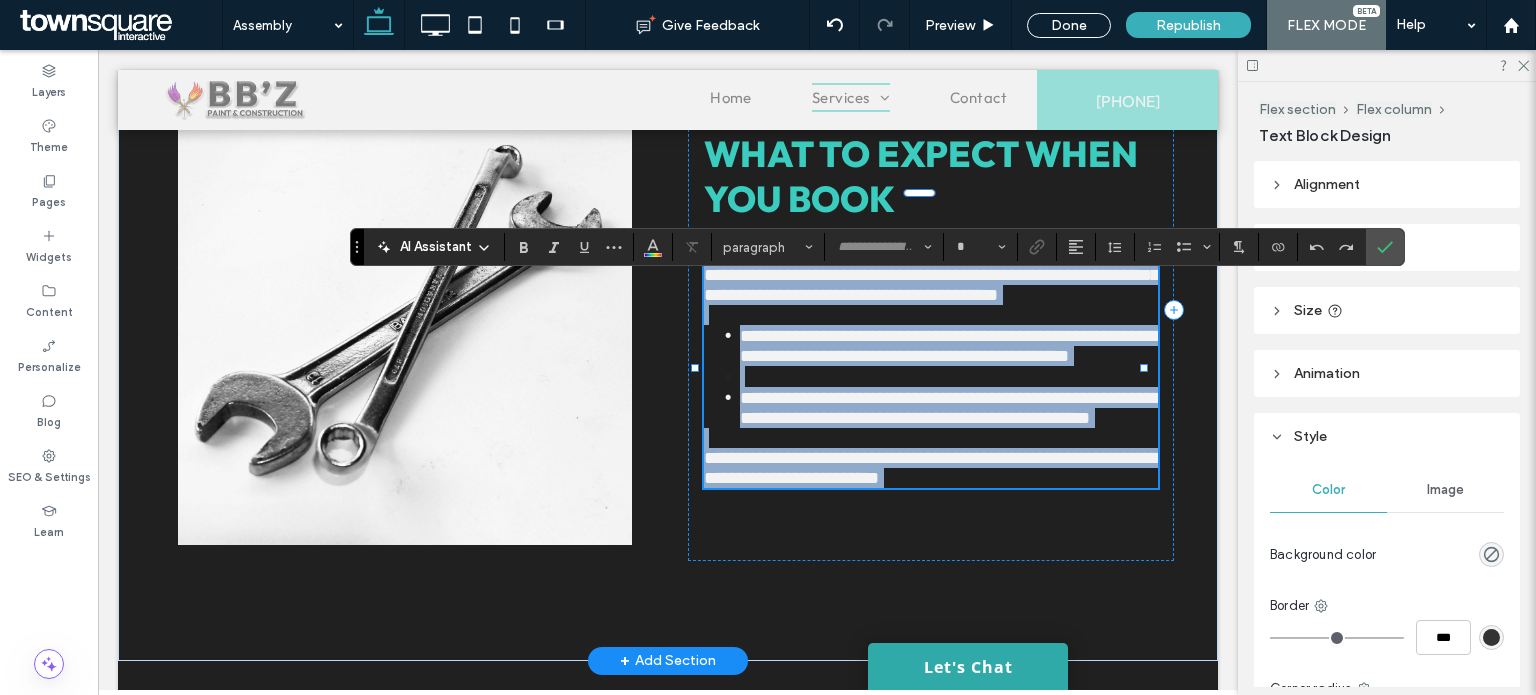 click at bounding box center (931, 315) 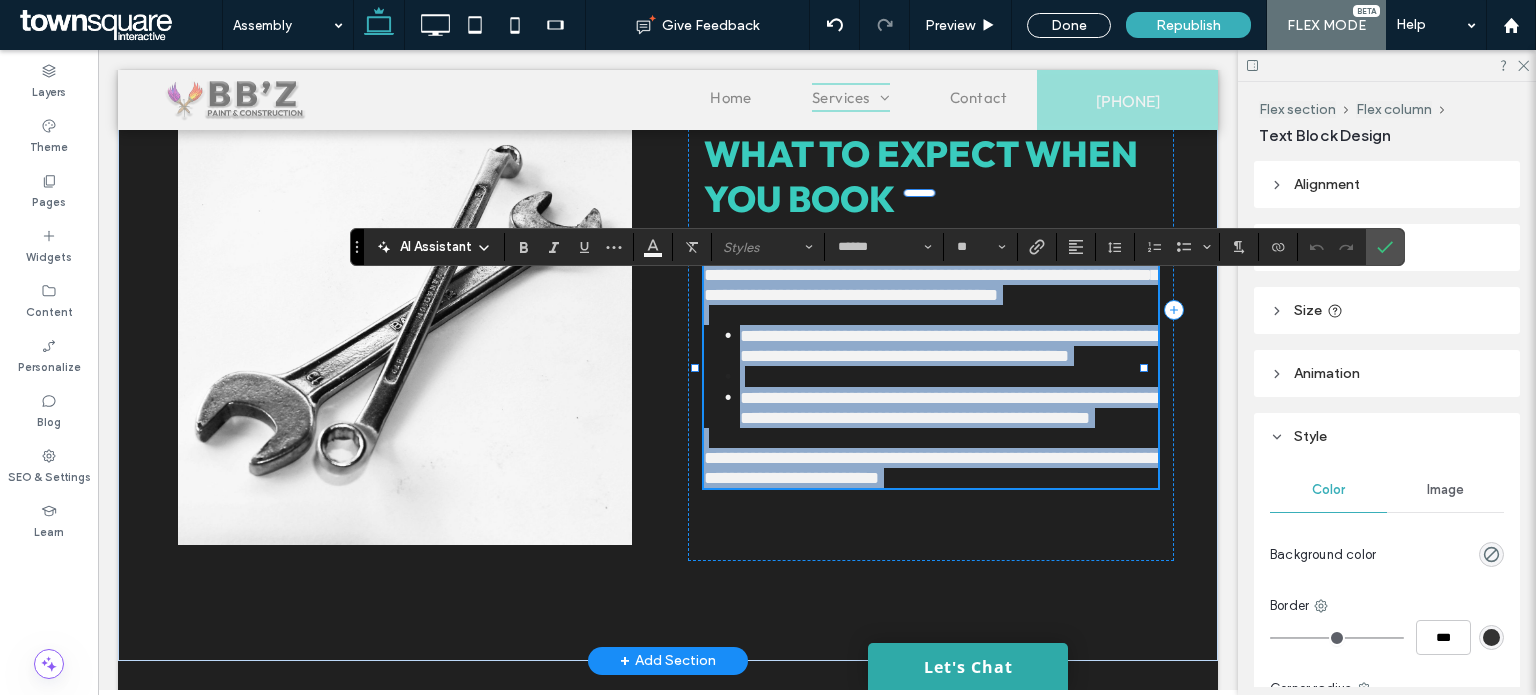 paste 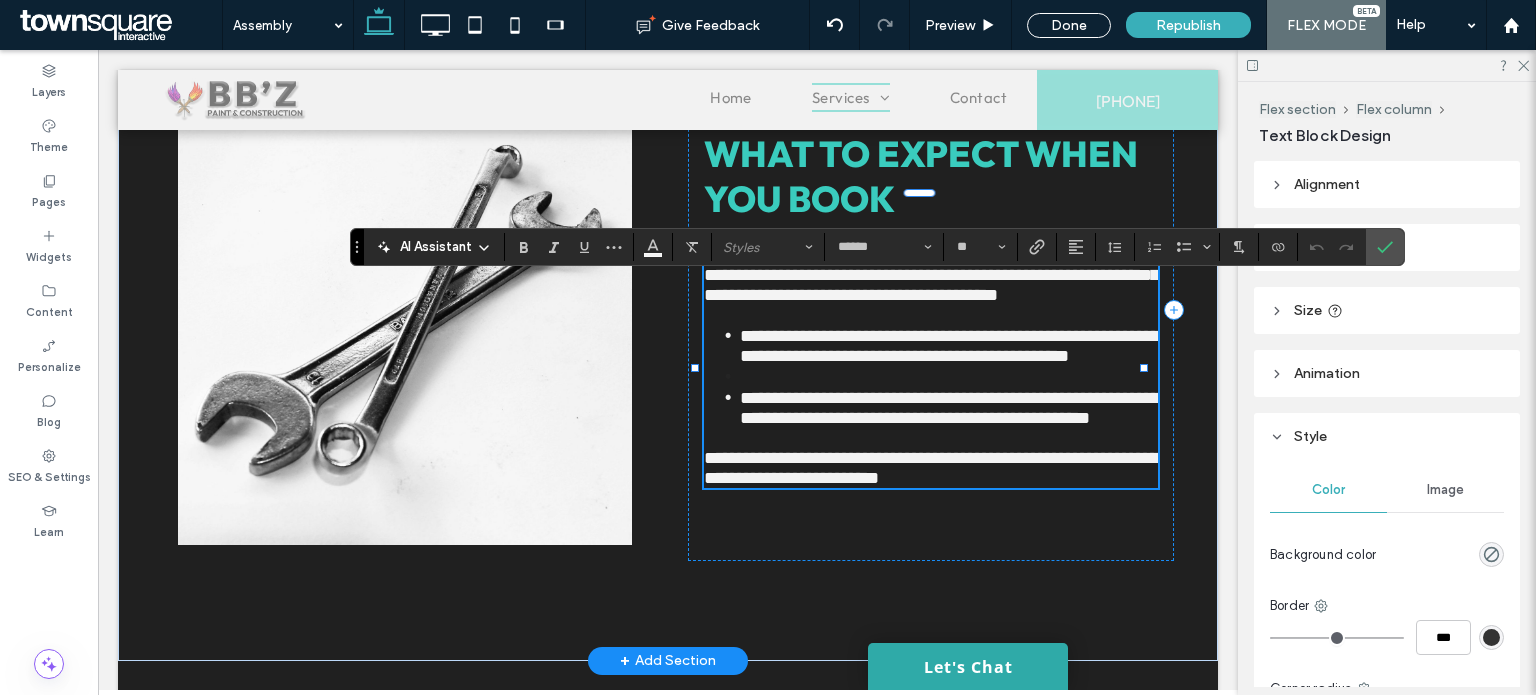 type 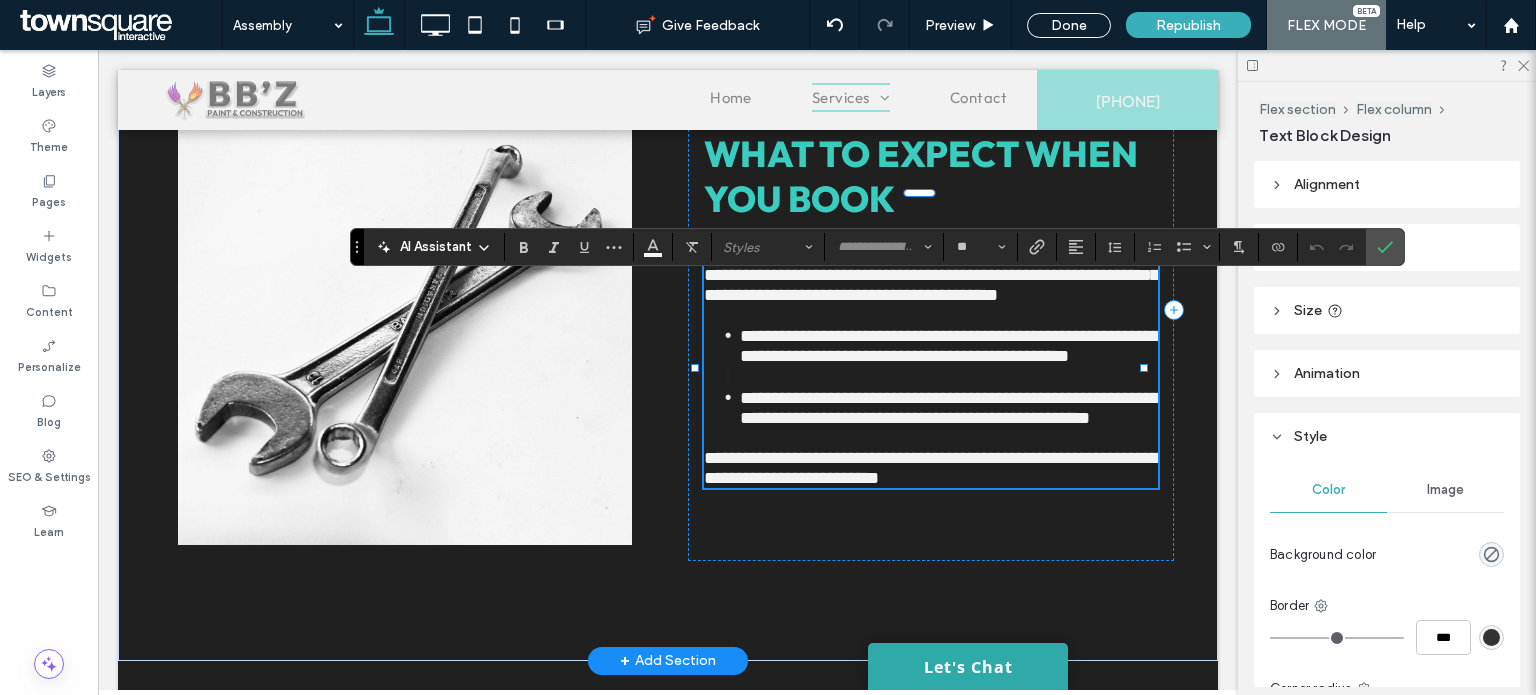 type on "******" 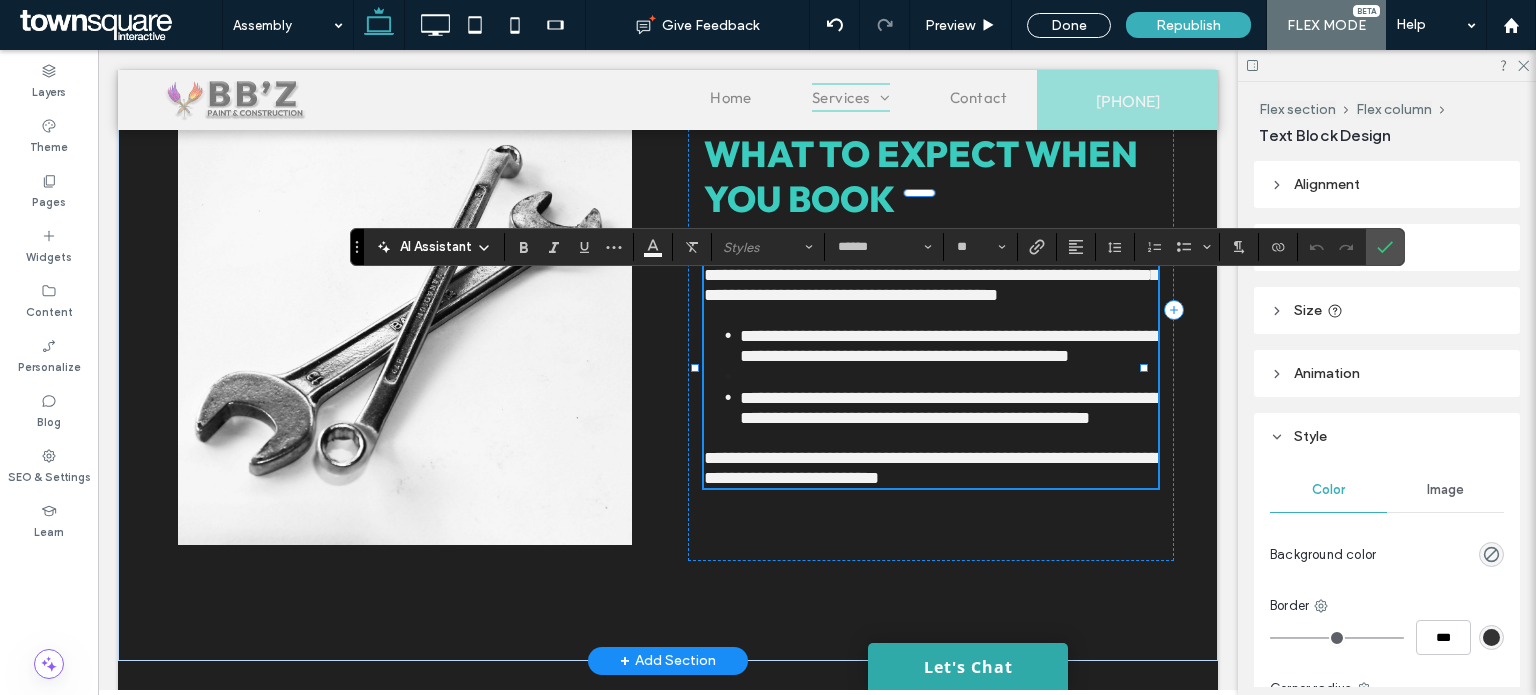 scroll, scrollTop: 144, scrollLeft: 0, axis: vertical 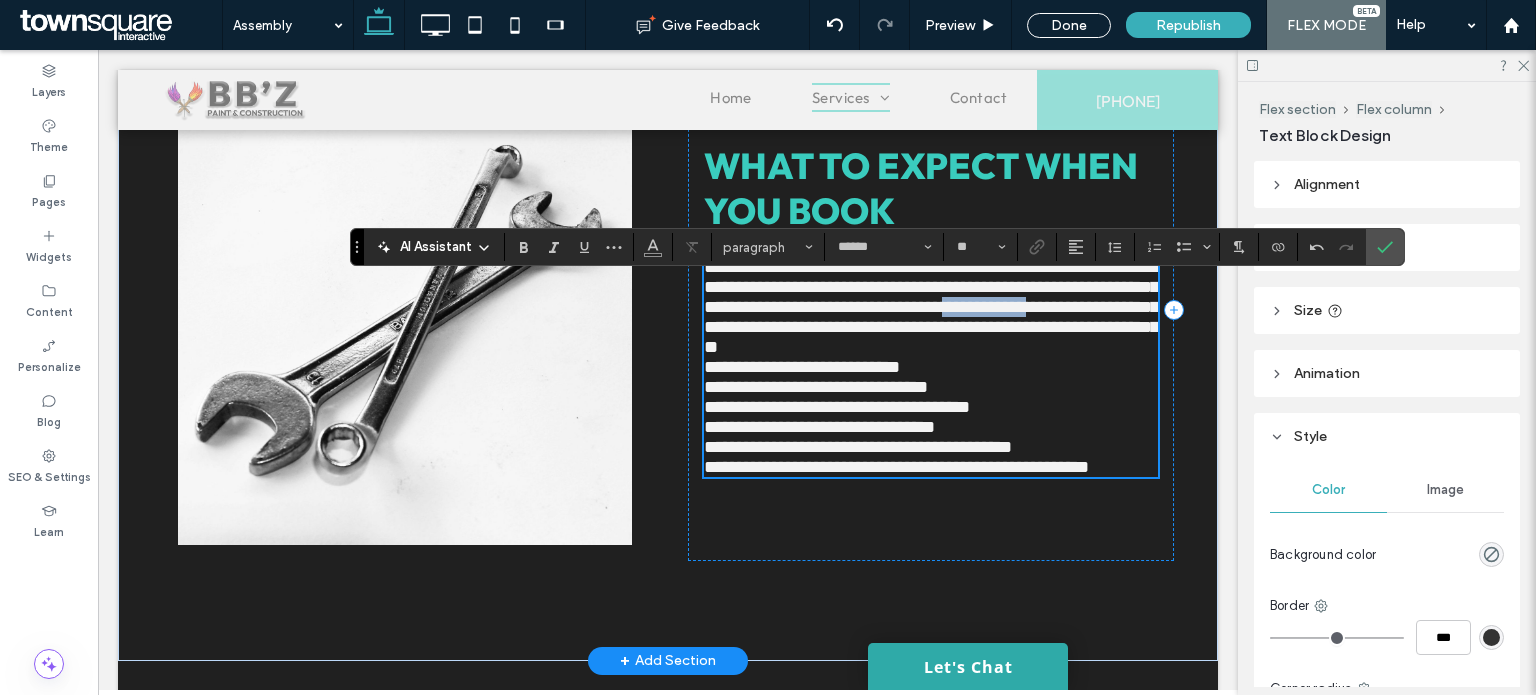 click on "**********" at bounding box center (931, 307) 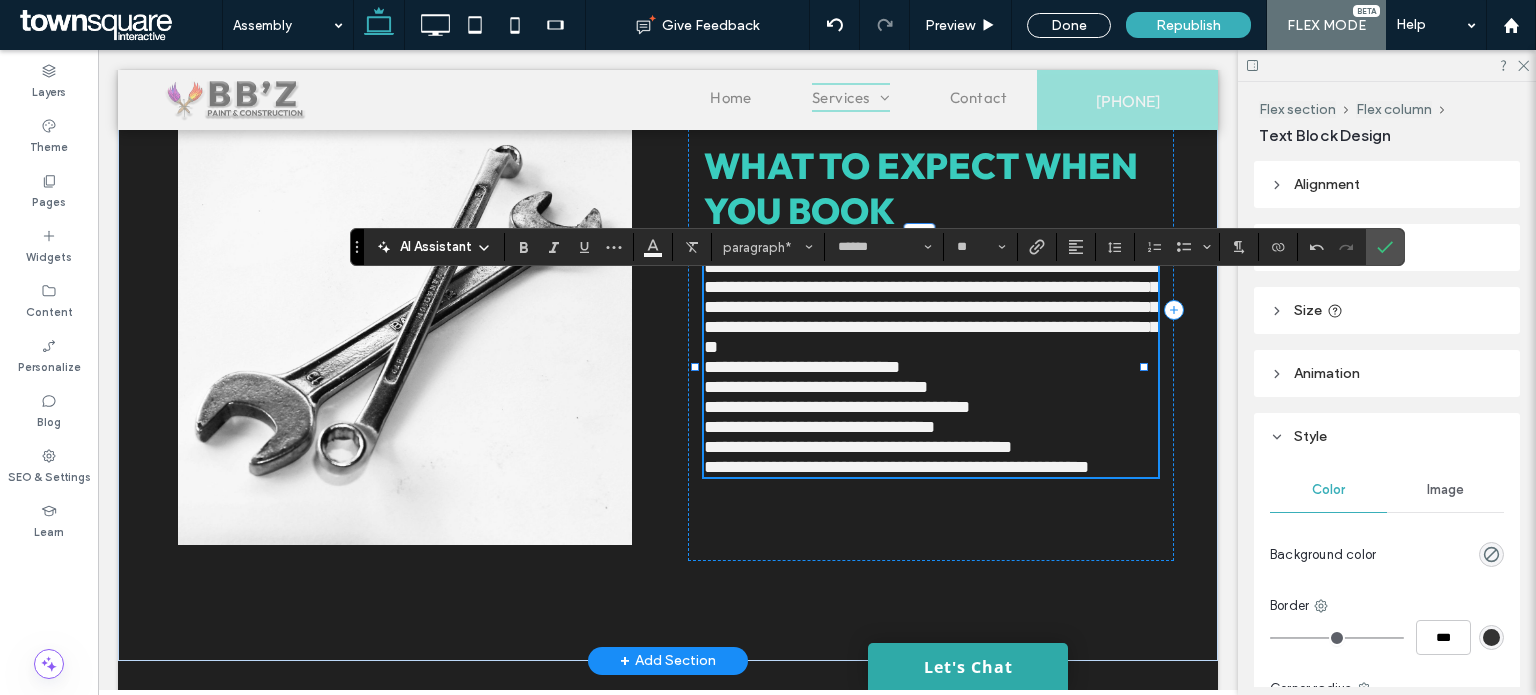 click on "**********" at bounding box center [931, 307] 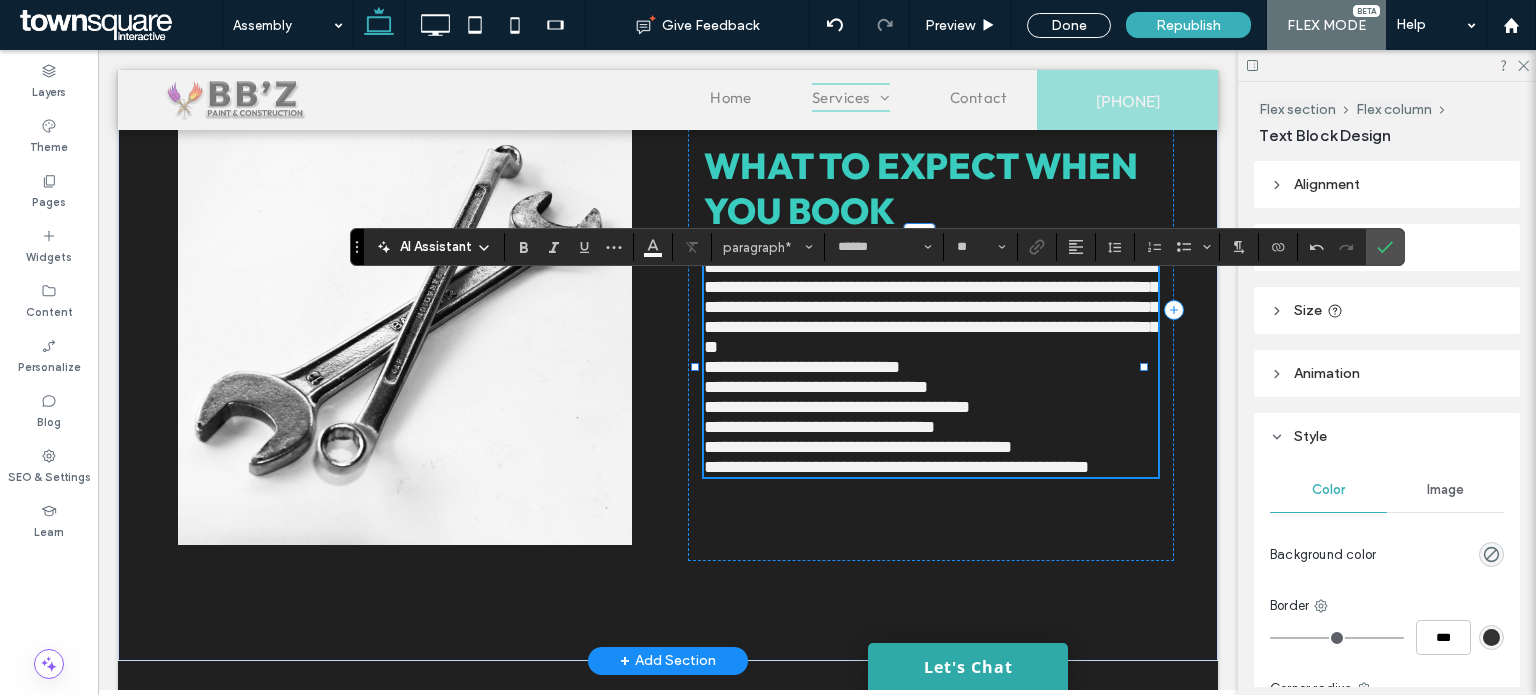 click on "**********" at bounding box center [931, 307] 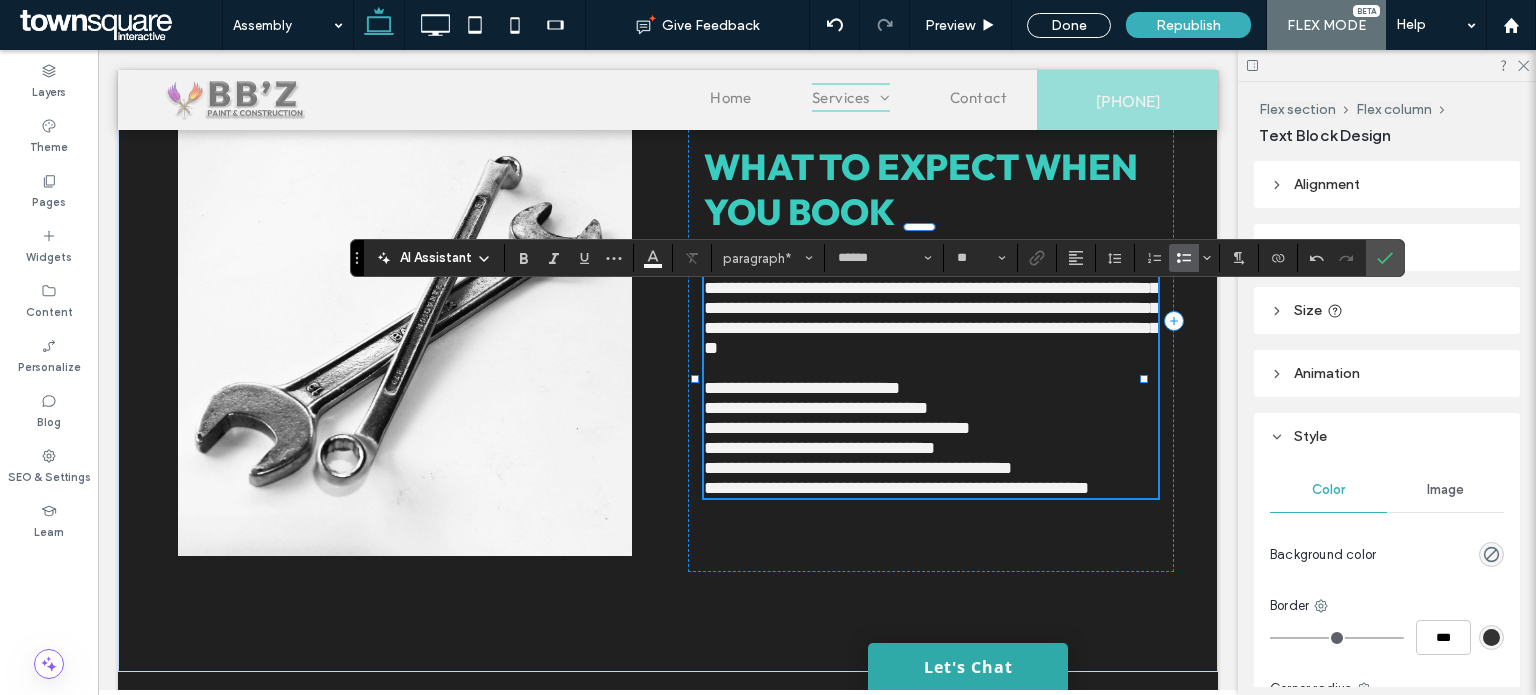 click 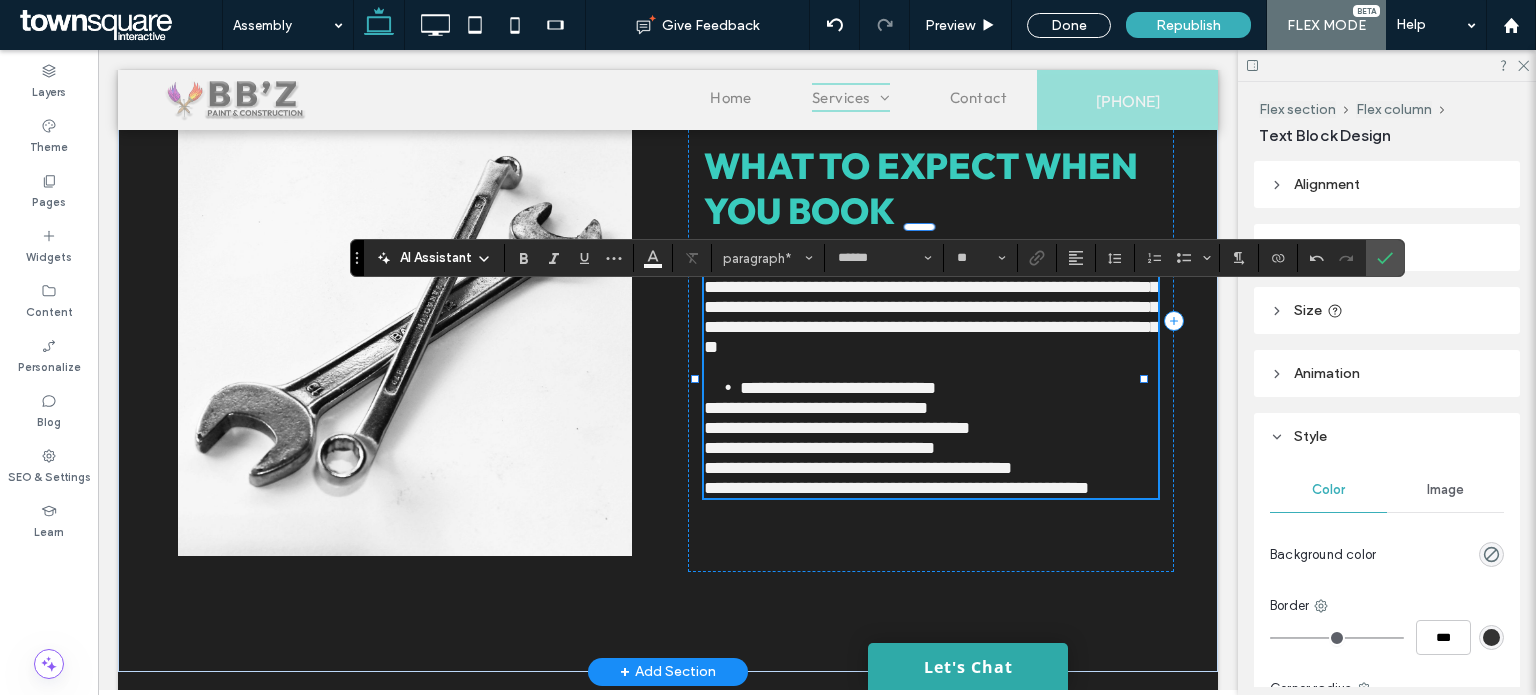 click on "**********" at bounding box center [816, 408] 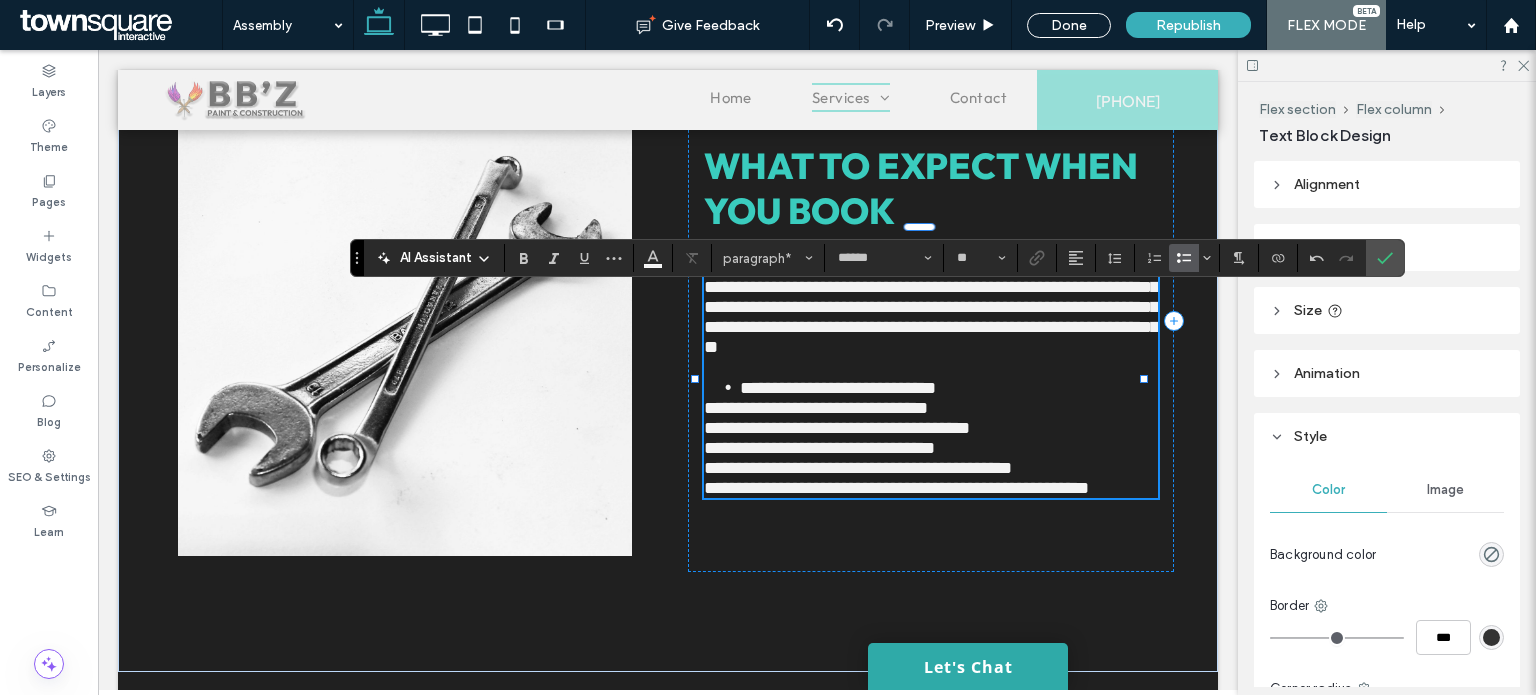 click 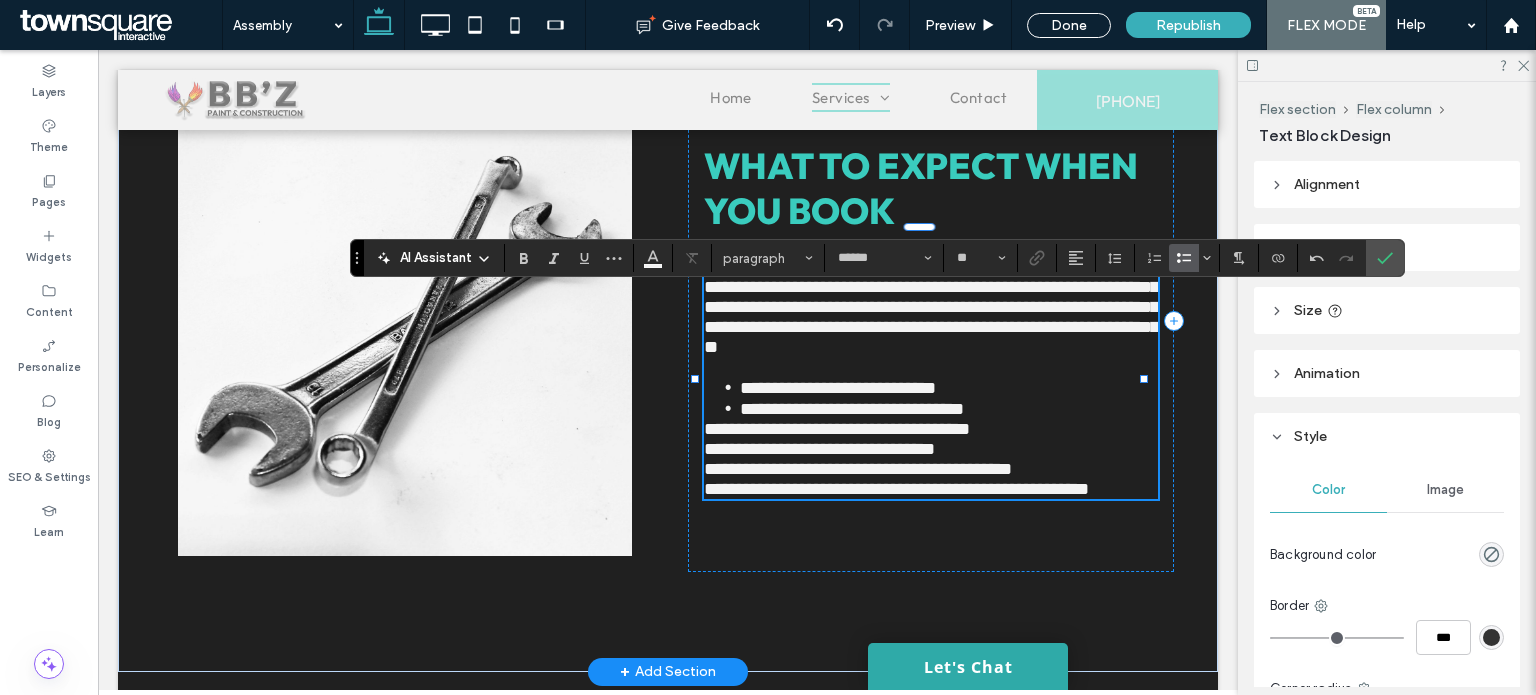 click on "**********" at bounding box center (837, 429) 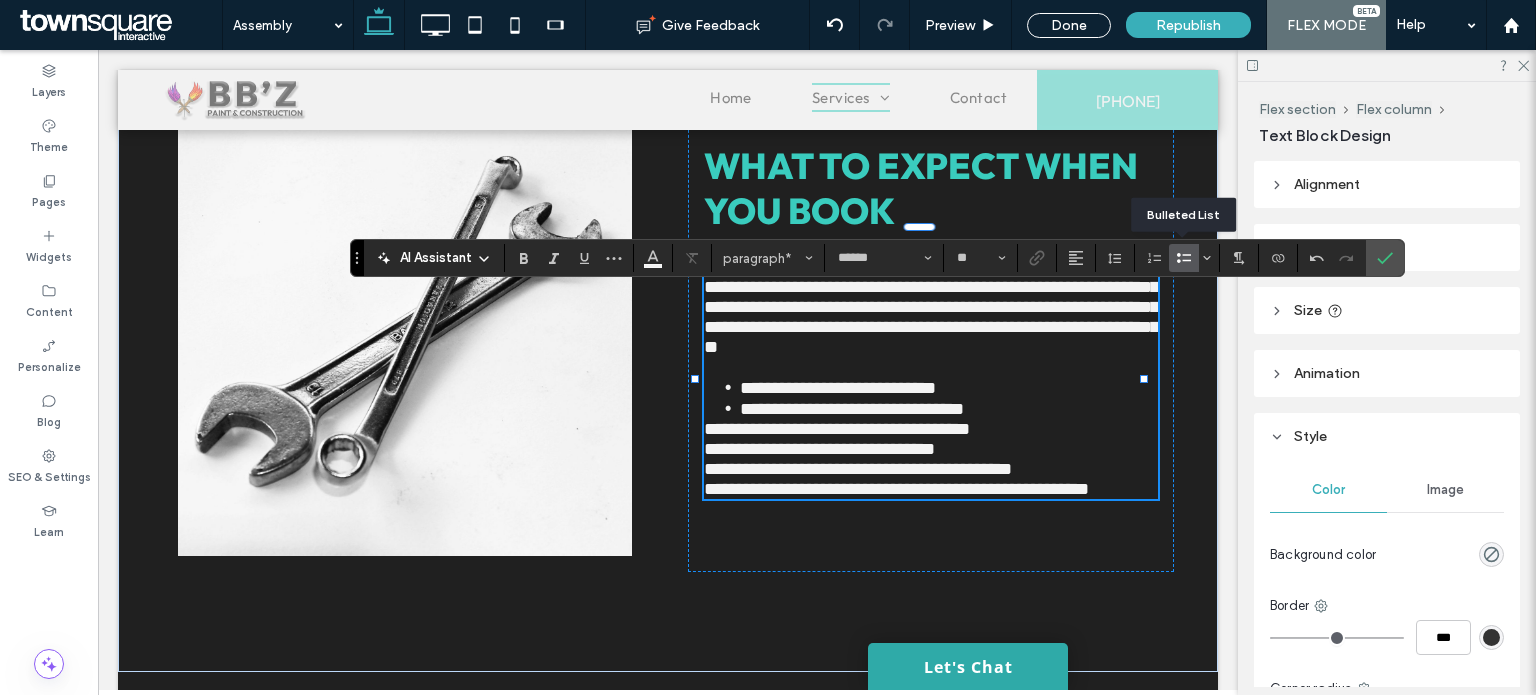 click 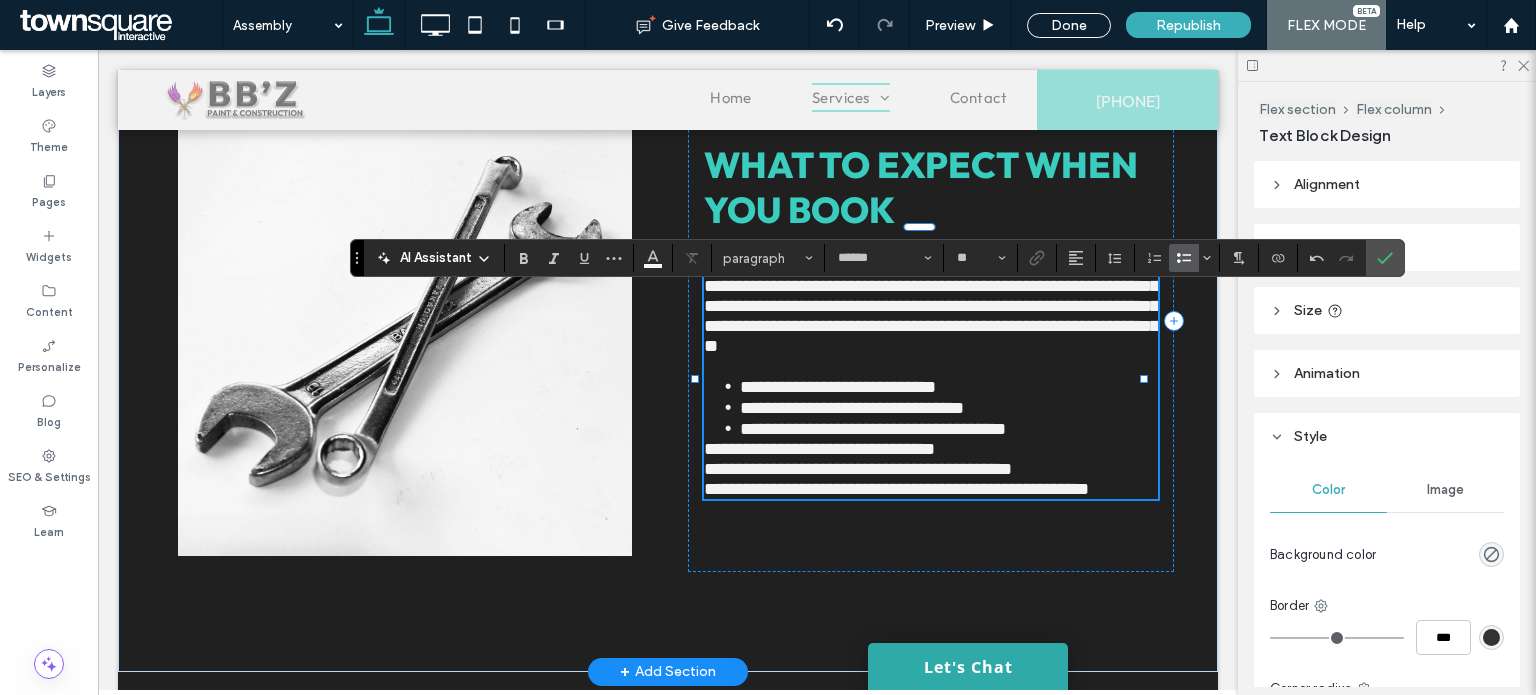 click on "**********" at bounding box center (819, 449) 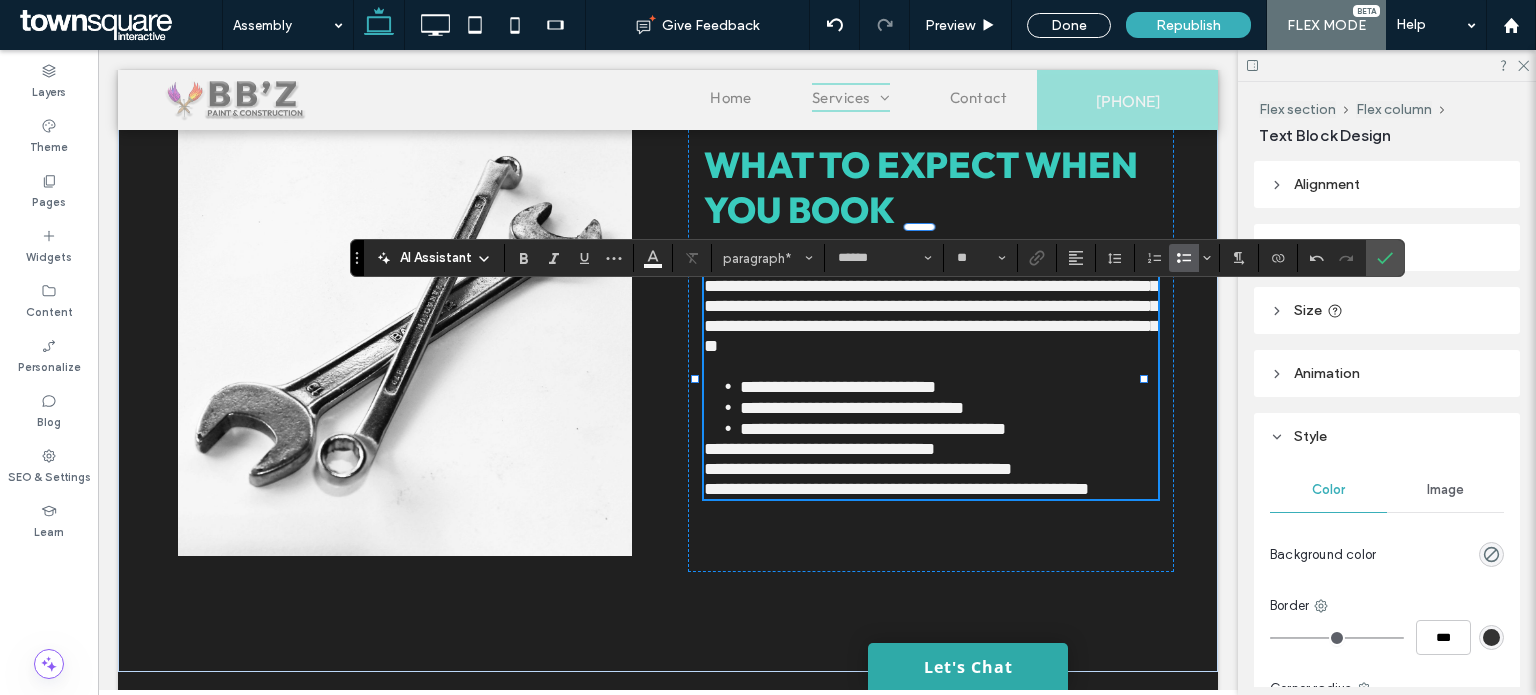 click 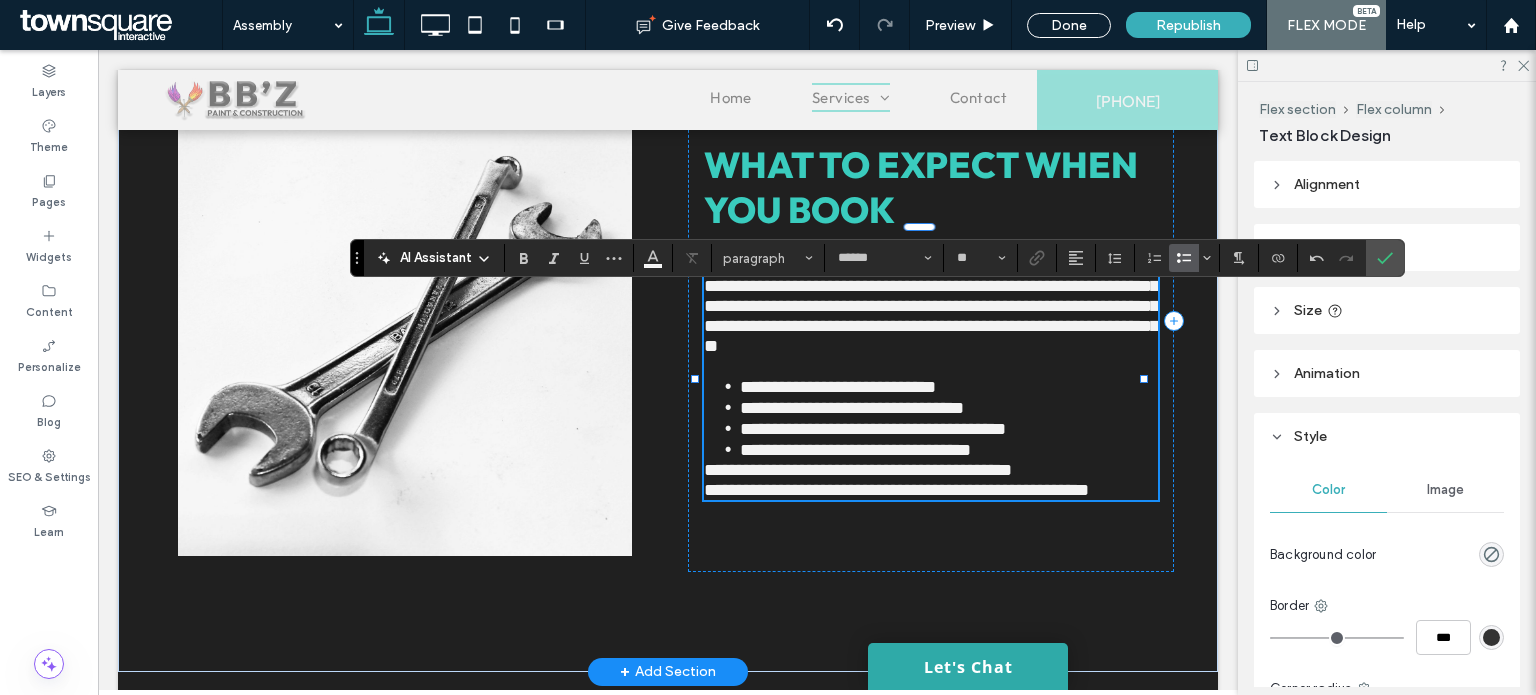 click on "**********" at bounding box center (858, 470) 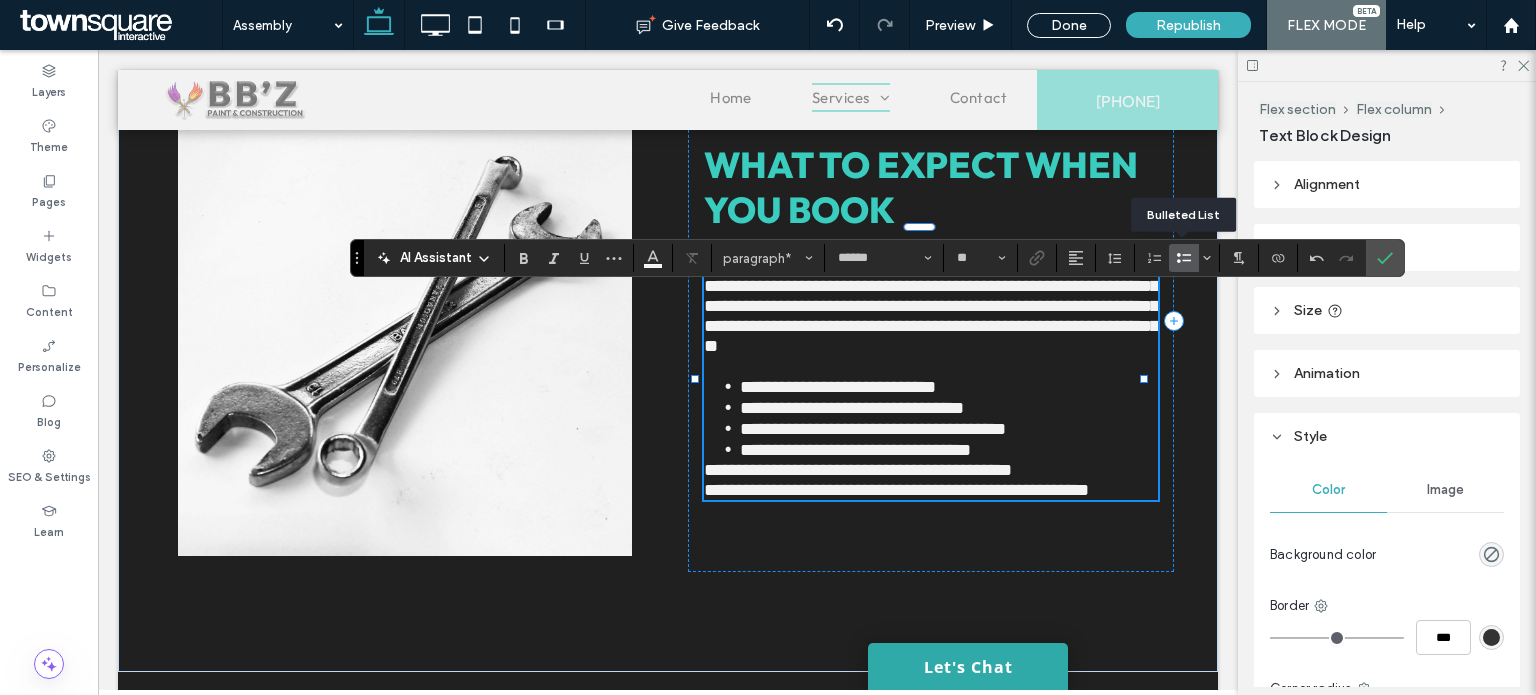 click 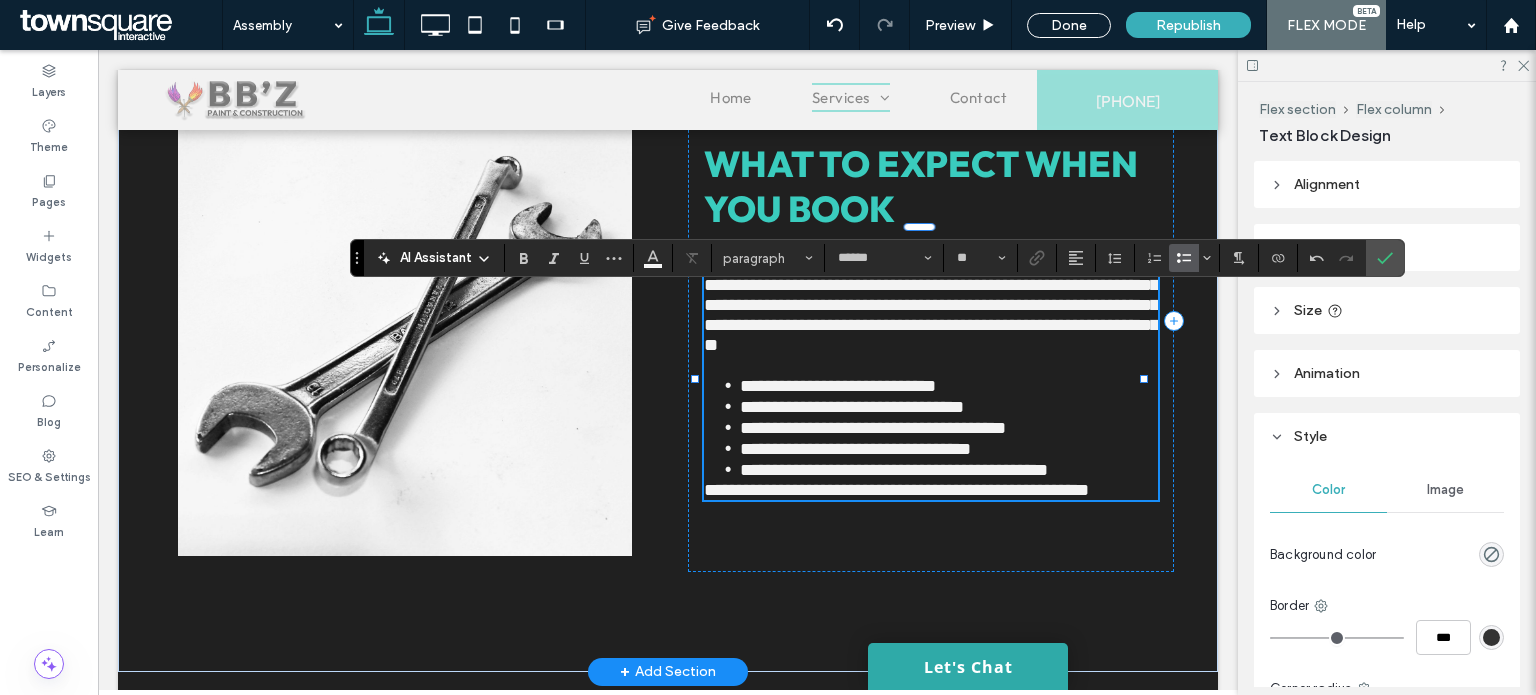 click on "**********" at bounding box center (949, 469) 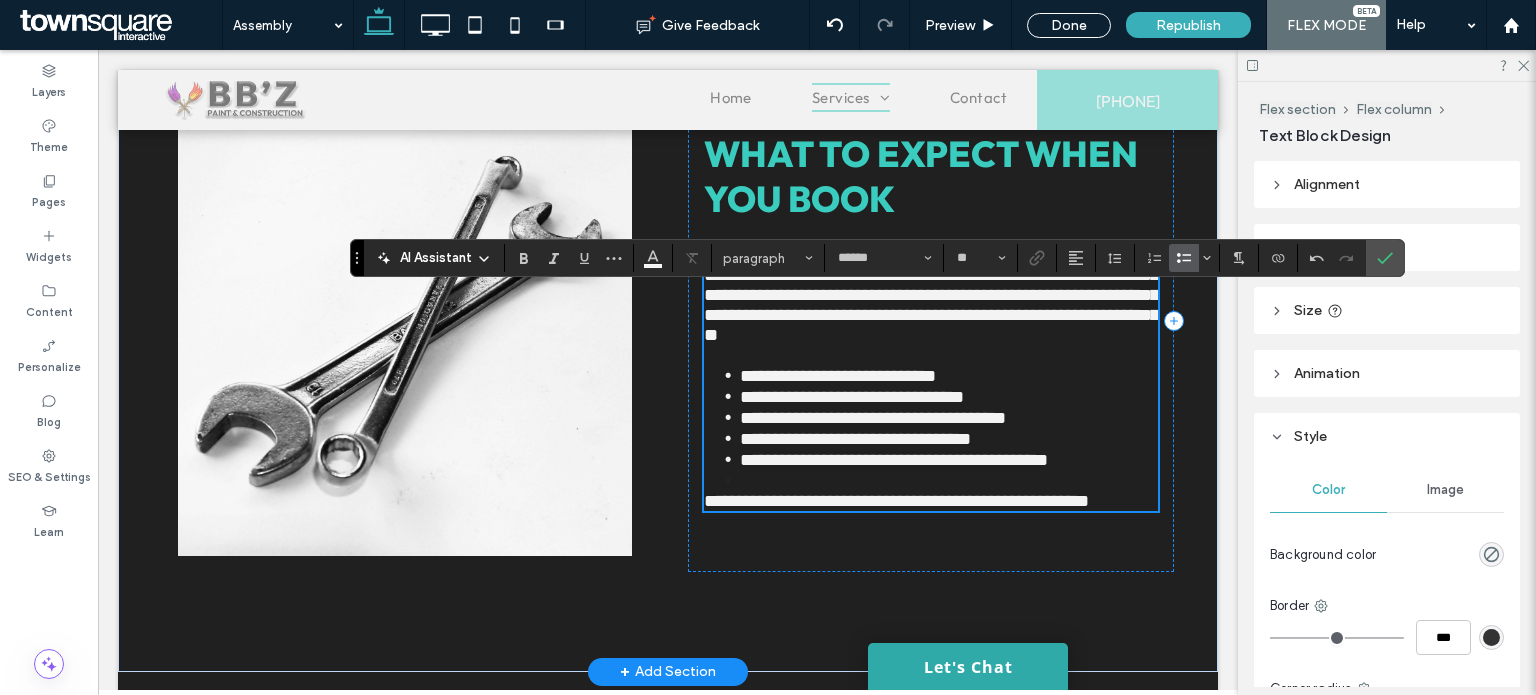 scroll, scrollTop: 1211, scrollLeft: 0, axis: vertical 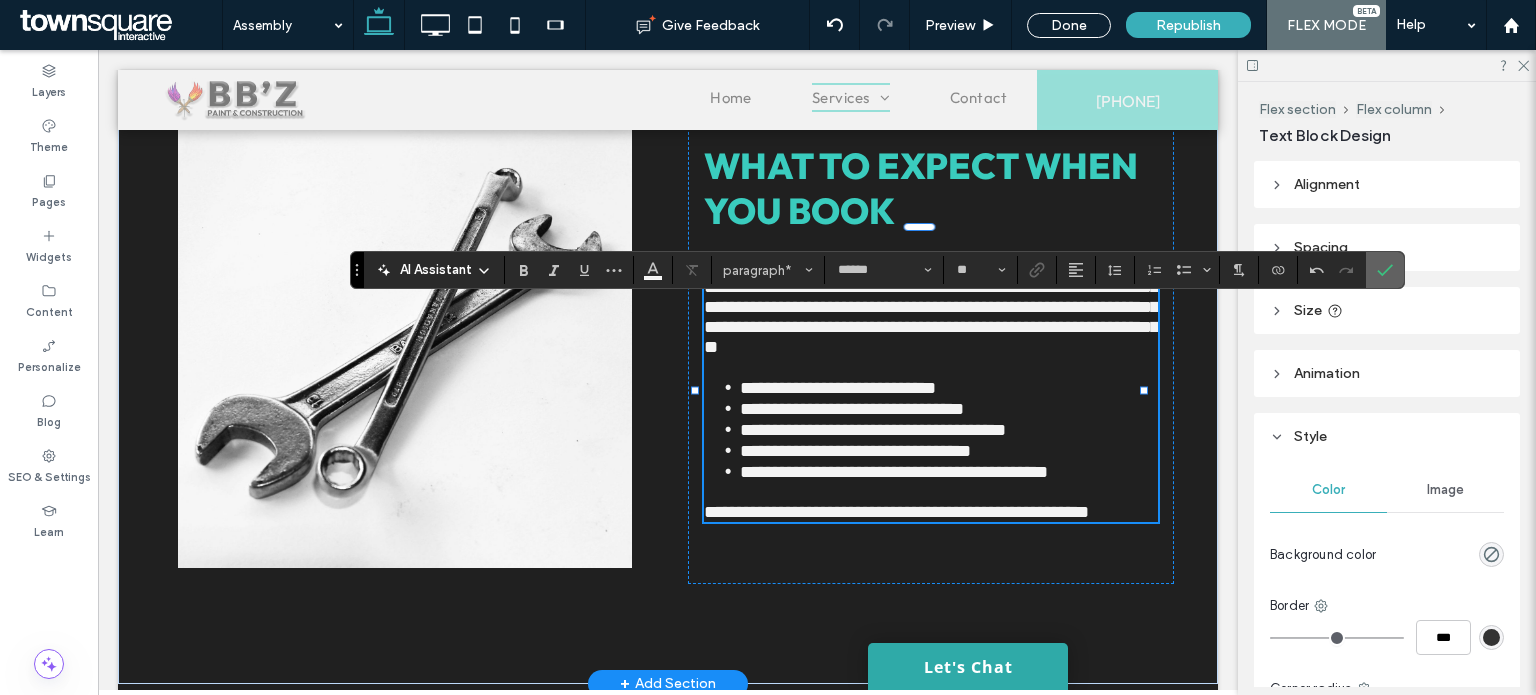 click at bounding box center [1381, 270] 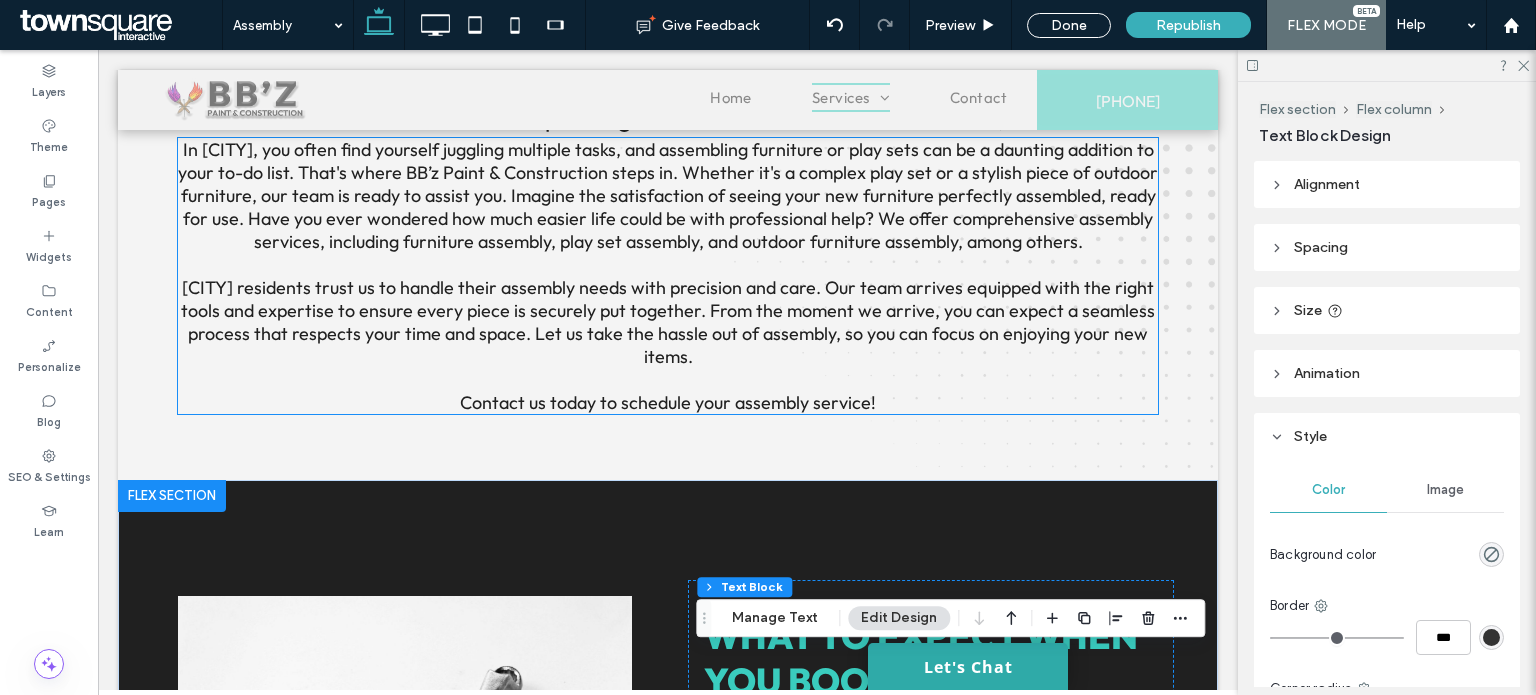 scroll, scrollTop: 714, scrollLeft: 0, axis: vertical 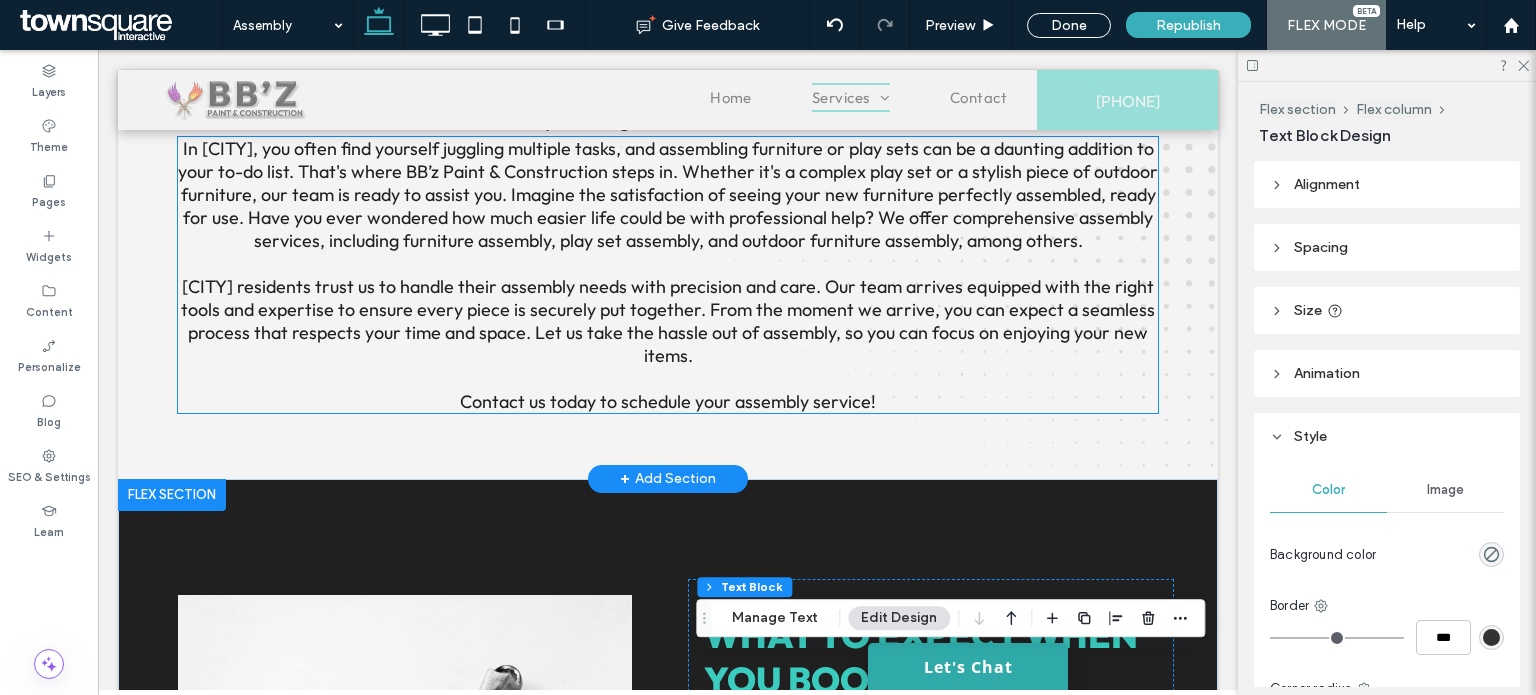 click on "In Midland, you often find yourself juggling multiple tasks, and assembling furniture or play sets can be a daunting addition to your to-do list. That's where BB’z Paint & Construction steps in. Whether it's a complex play set or a stylish piece of outdoor furniture, our team is ready to assist you. Imagine the satisfaction of seeing your new furniture perfectly assembled, ready for use. Have you ever wondered how much easier life could be with professional help? We offer comprehensive assembly services, including furniture assembly, play set assembly, and outdoor furniture assembly, among others." at bounding box center [668, 194] 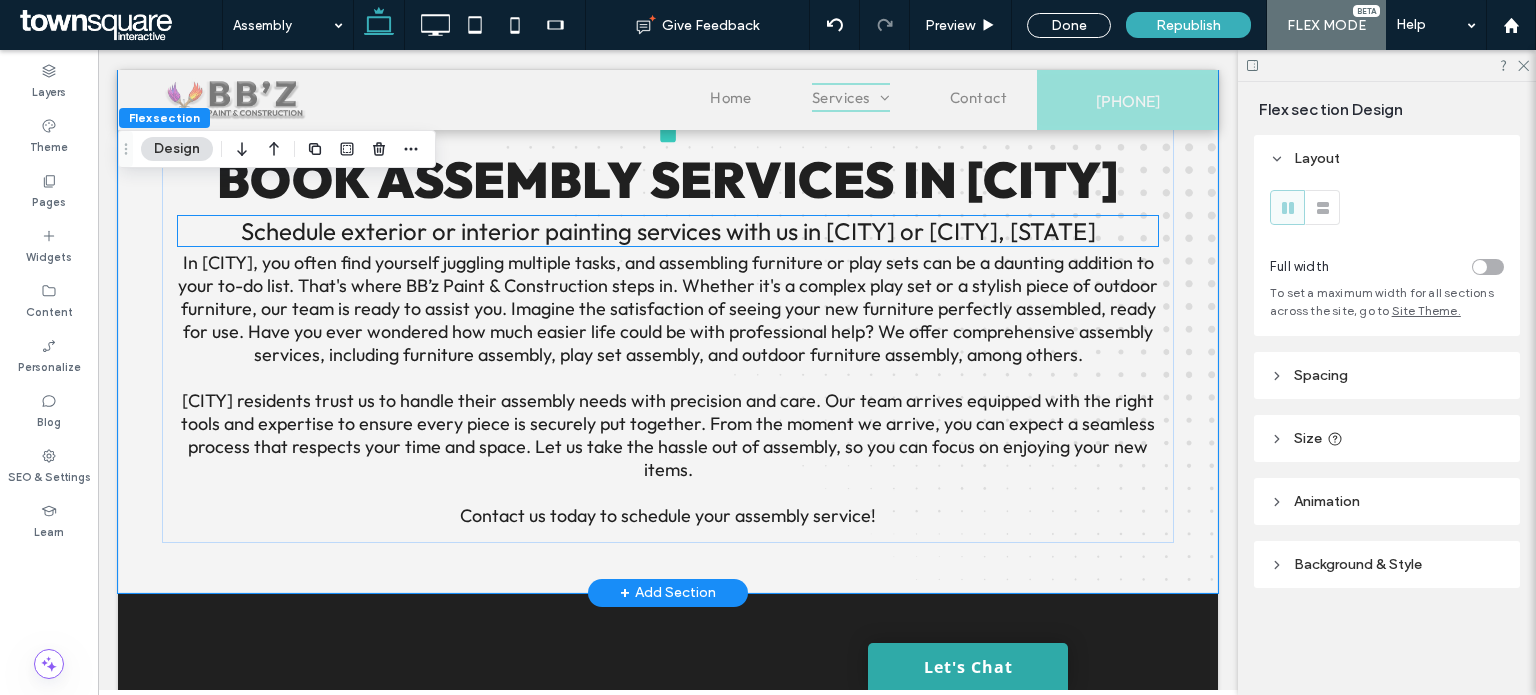 scroll, scrollTop: 591, scrollLeft: 0, axis: vertical 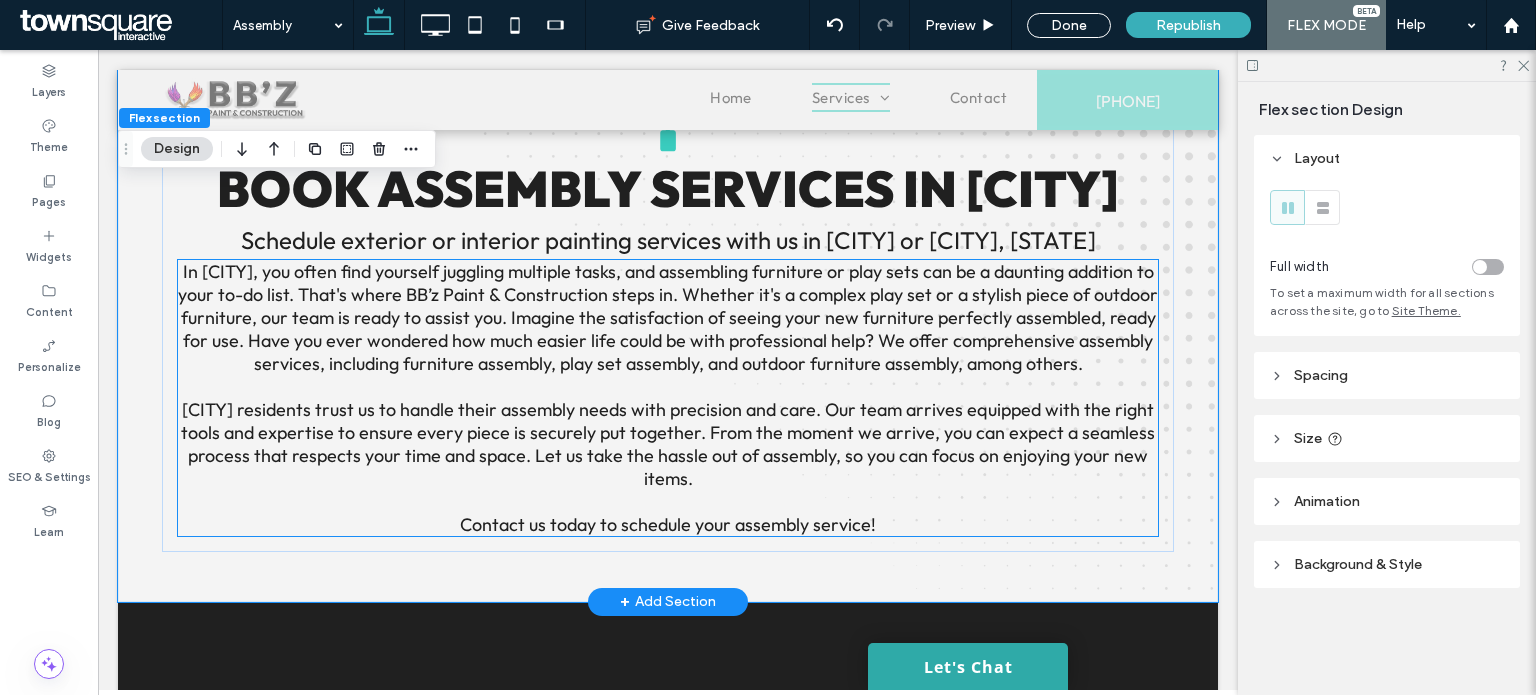 click on "In Midland, you often find yourself juggling multiple tasks, and assembling furniture or play sets can be a daunting addition to your to-do list. That's where BB’z Paint & Construction steps in. Whether it's a complex play set or a stylish piece of outdoor furniture, our team is ready to assist you. Imagine the satisfaction of seeing your new furniture perfectly assembled, ready for use. Have you ever wondered how much easier life could be with professional help? We offer comprehensive assembly services, including furniture assembly, play set assembly, and outdoor furniture assembly, among others." at bounding box center [668, 317] 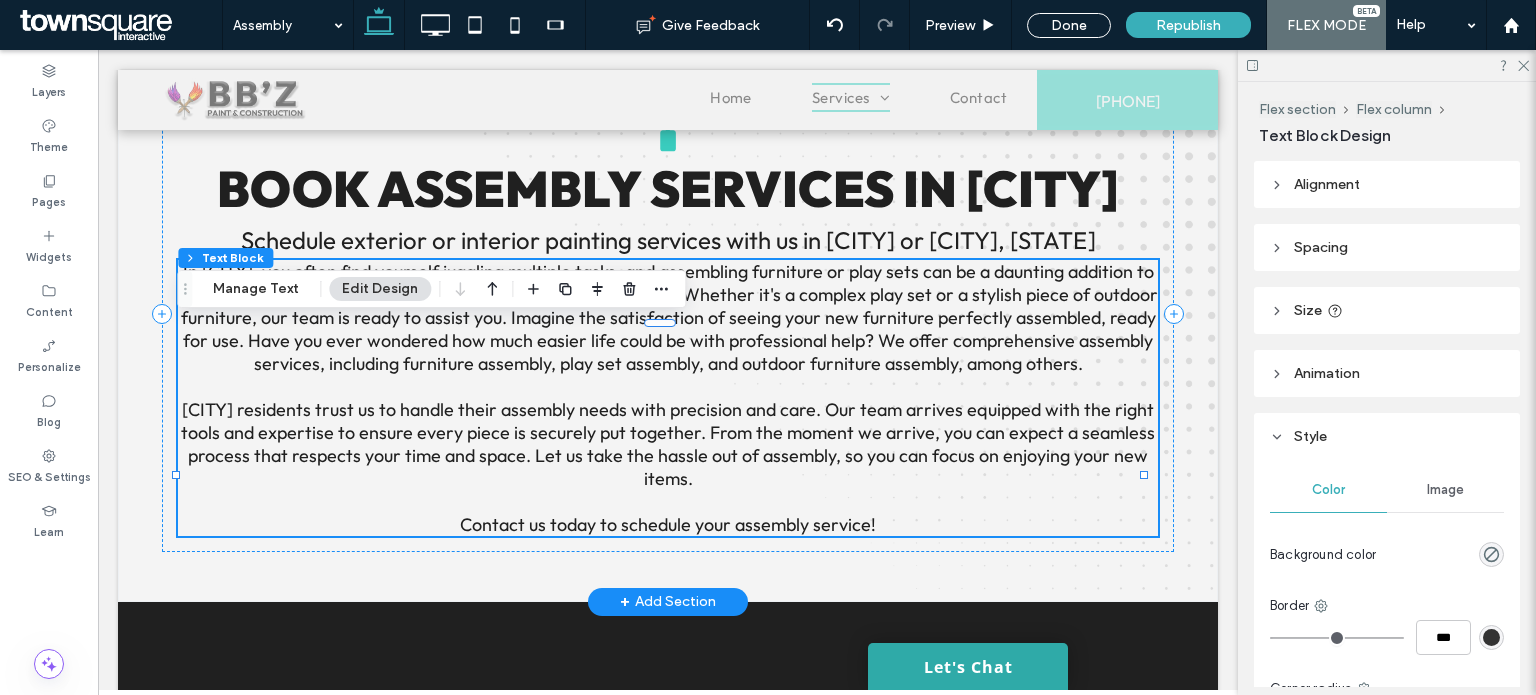 click on "In Midland, you often find yourself juggling multiple tasks, and assembling furniture or play sets can be a daunting addition to your to-do list. That's where BB’z Paint & Construction steps in. Whether it's a complex play set or a stylish piece of outdoor furniture, our team is ready to assist you. Imagine the satisfaction of seeing your new furniture perfectly assembled, ready for use. Have you ever wondered how much easier life could be with professional help? We offer comprehensive assembly services, including furniture assembly, play set assembly, and outdoor furniture assembly, among others." at bounding box center (668, 317) 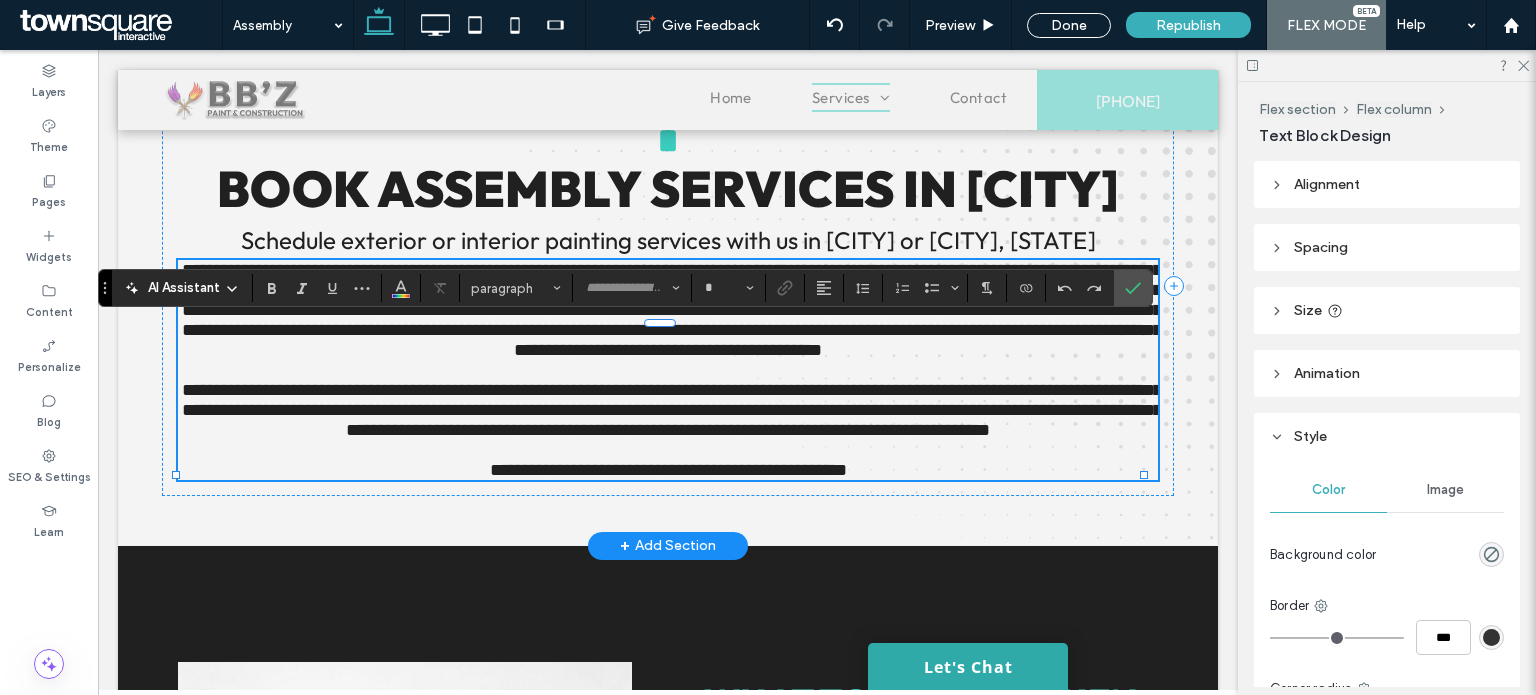 type on "******" 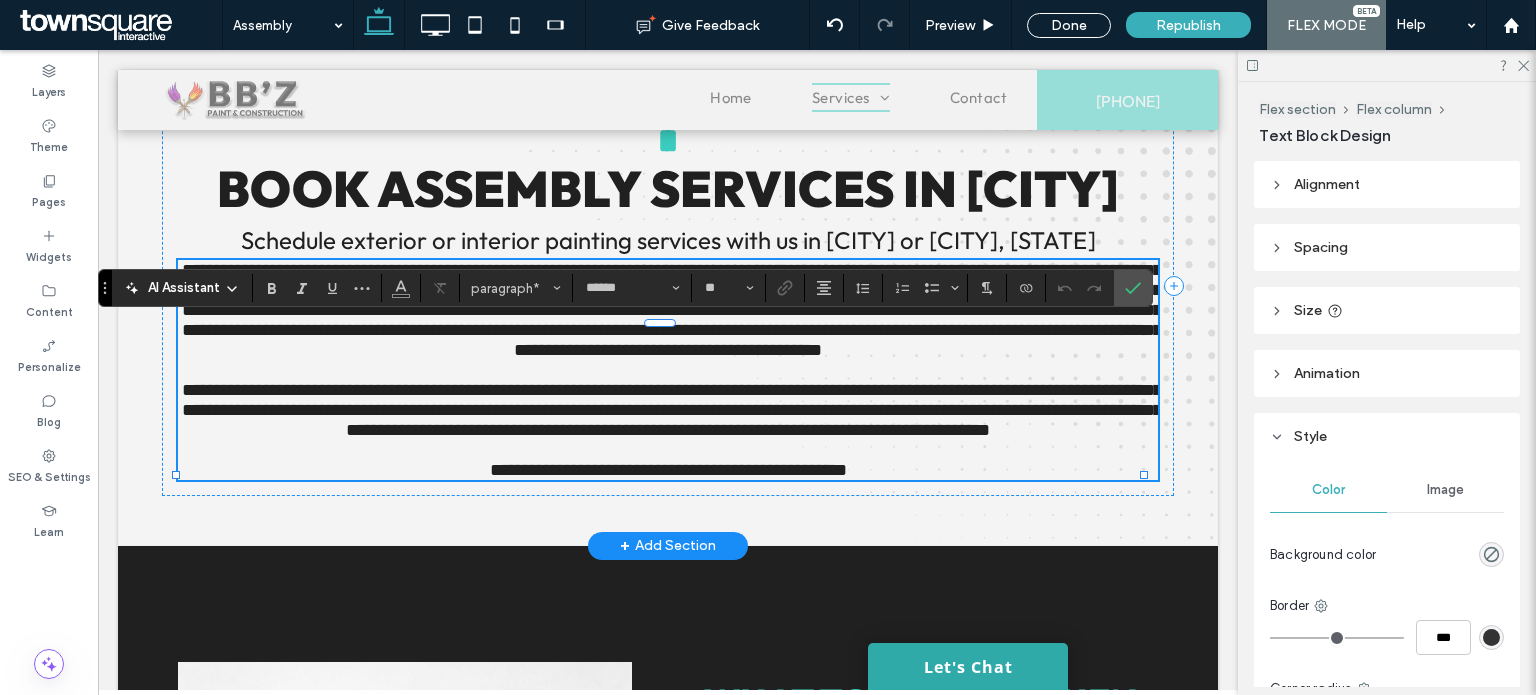 click on "**********" at bounding box center (672, 310) 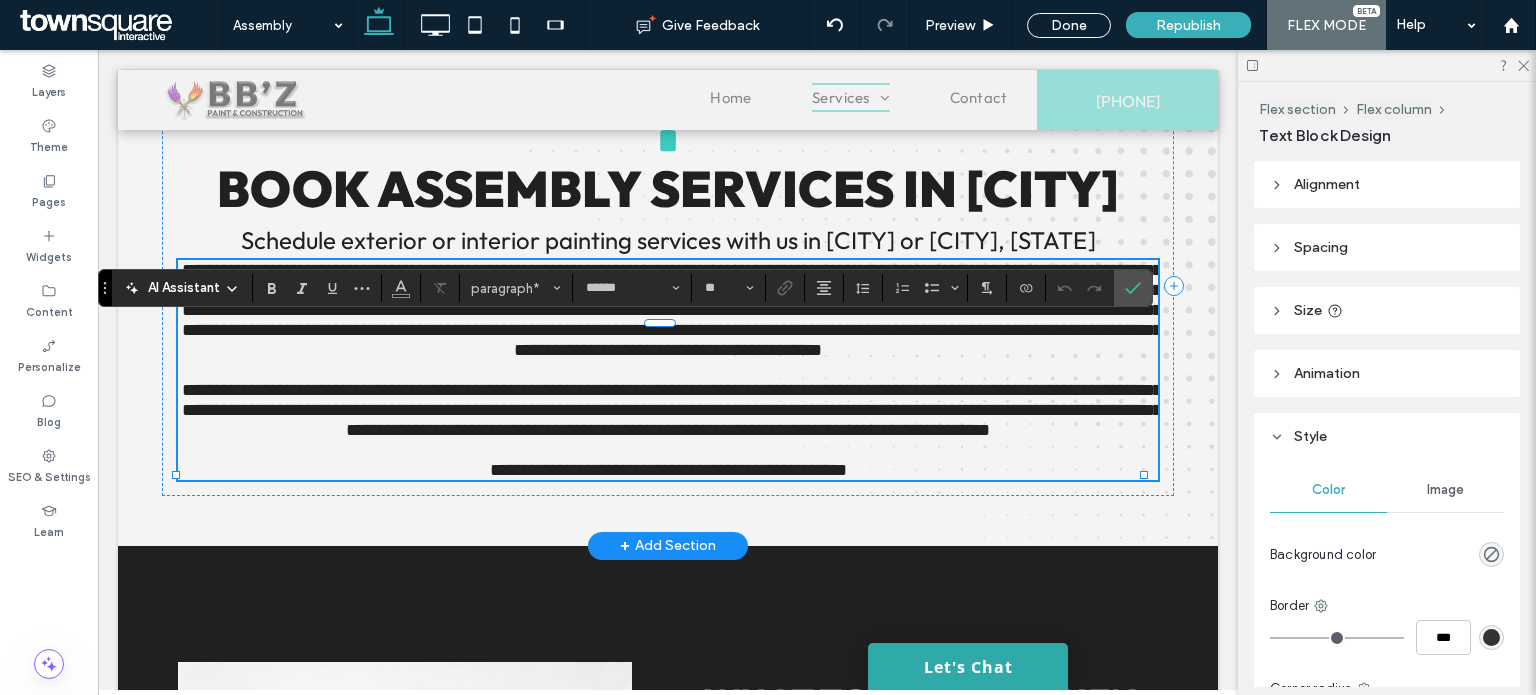 click on "**********" at bounding box center [672, 310] 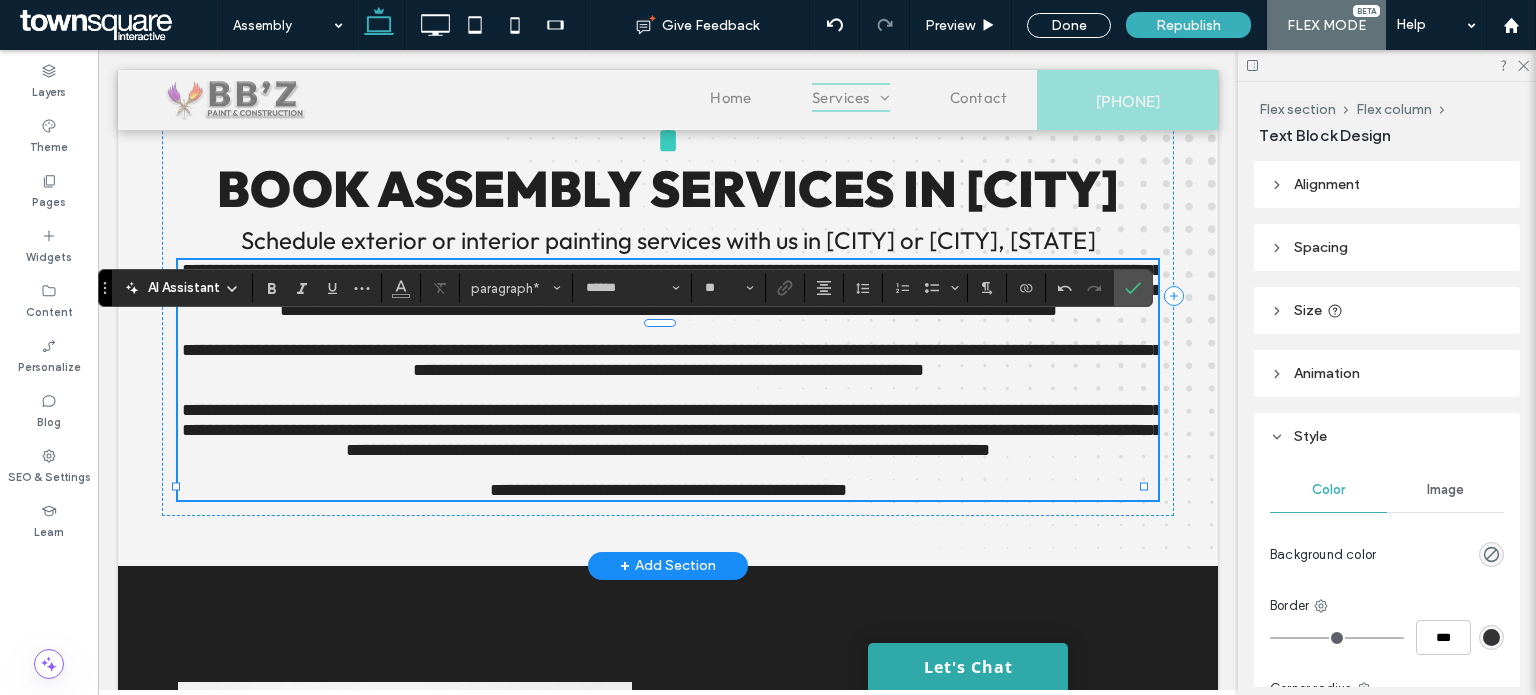 click on "**********" at bounding box center (672, 360) 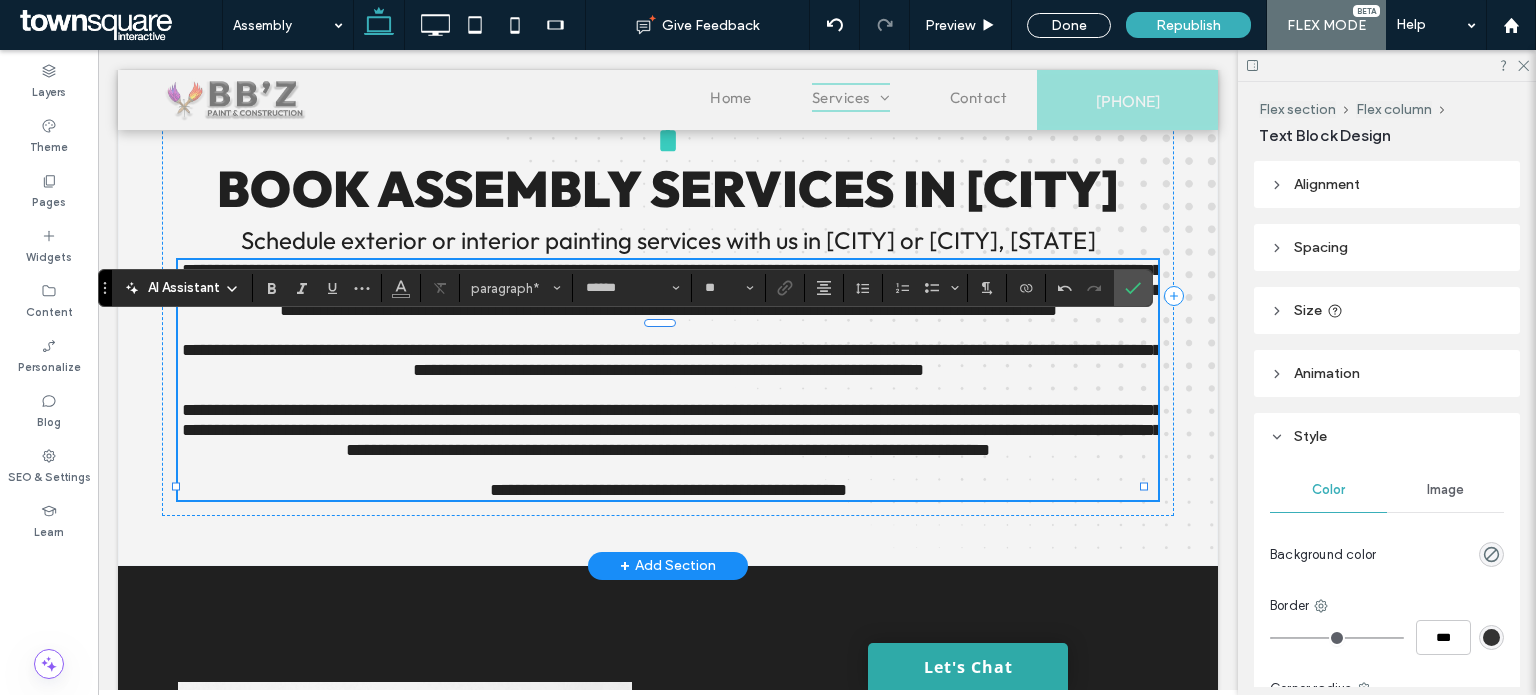 type 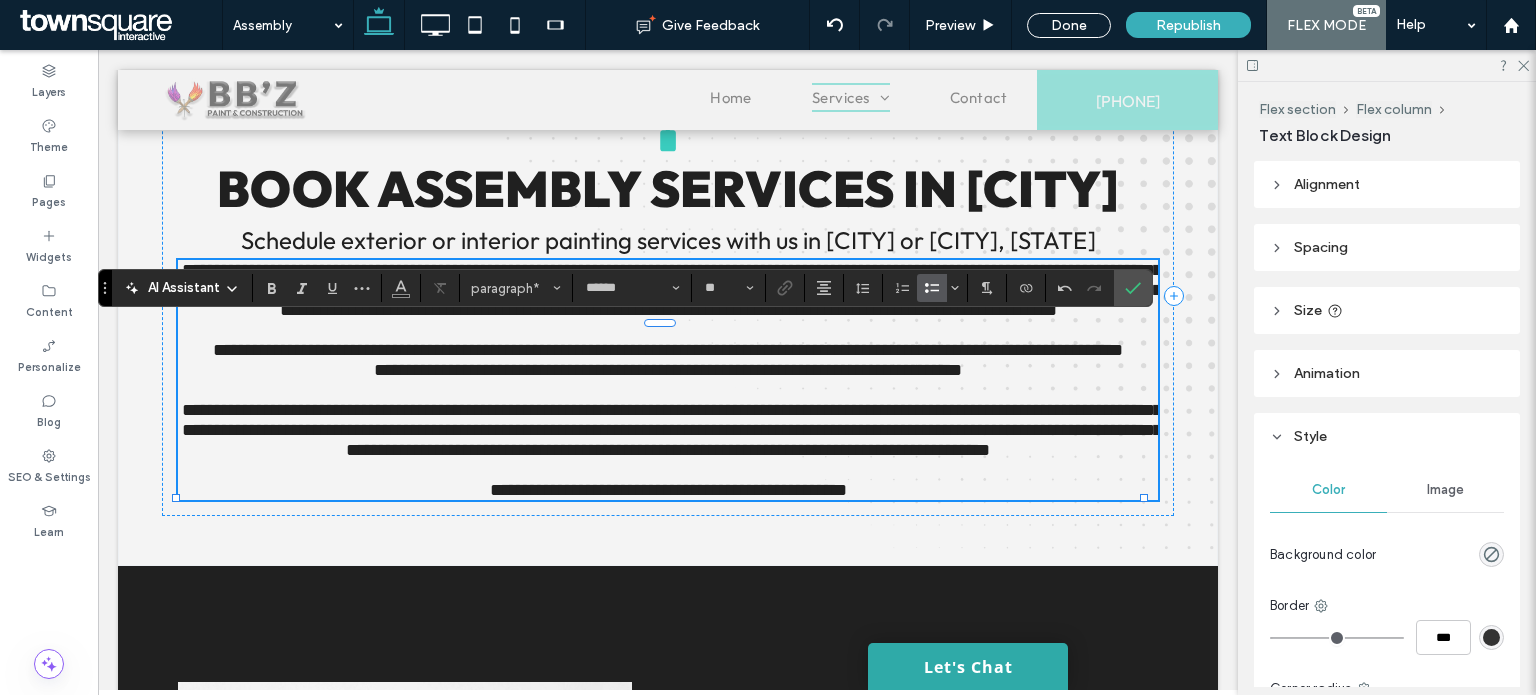 click 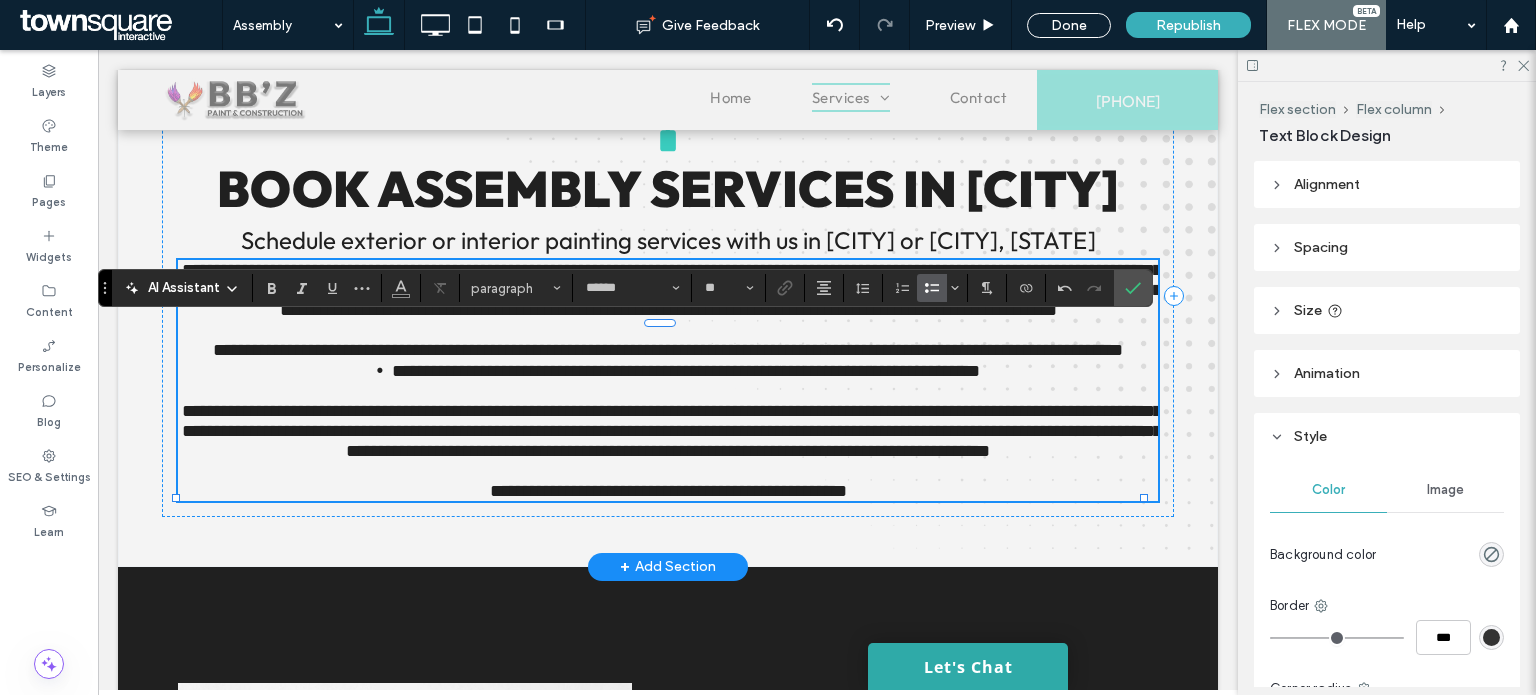 click on "**********" at bounding box center (686, 371) 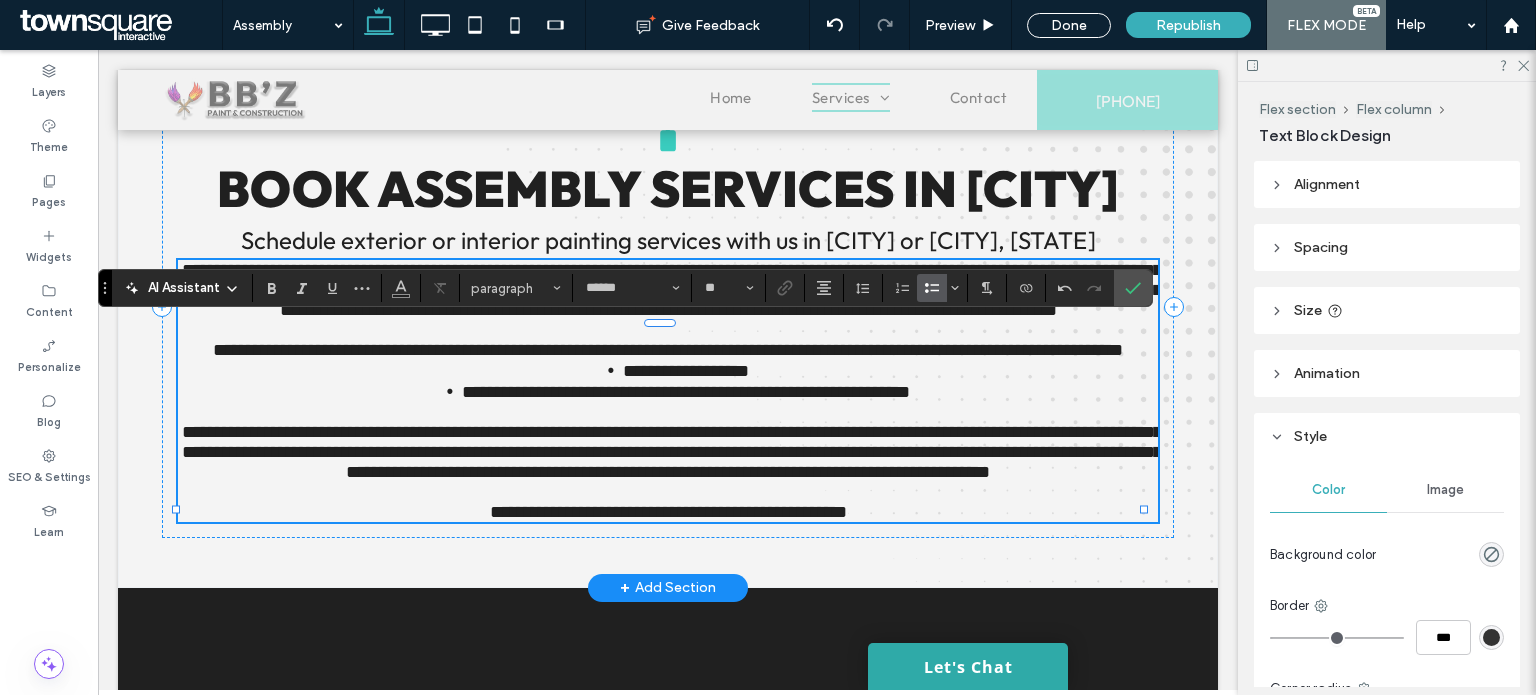 click on "**********" at bounding box center (686, 392) 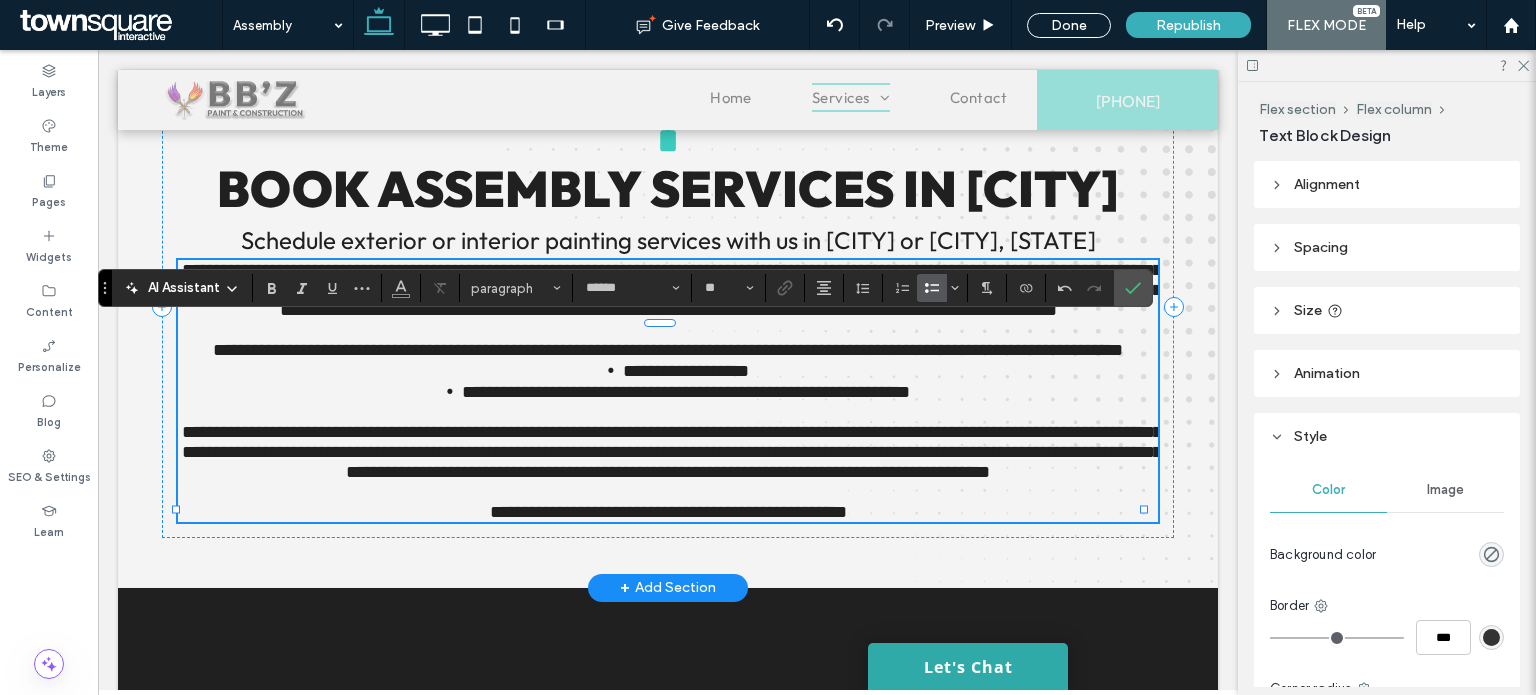 click on "**********" at bounding box center (686, 392) 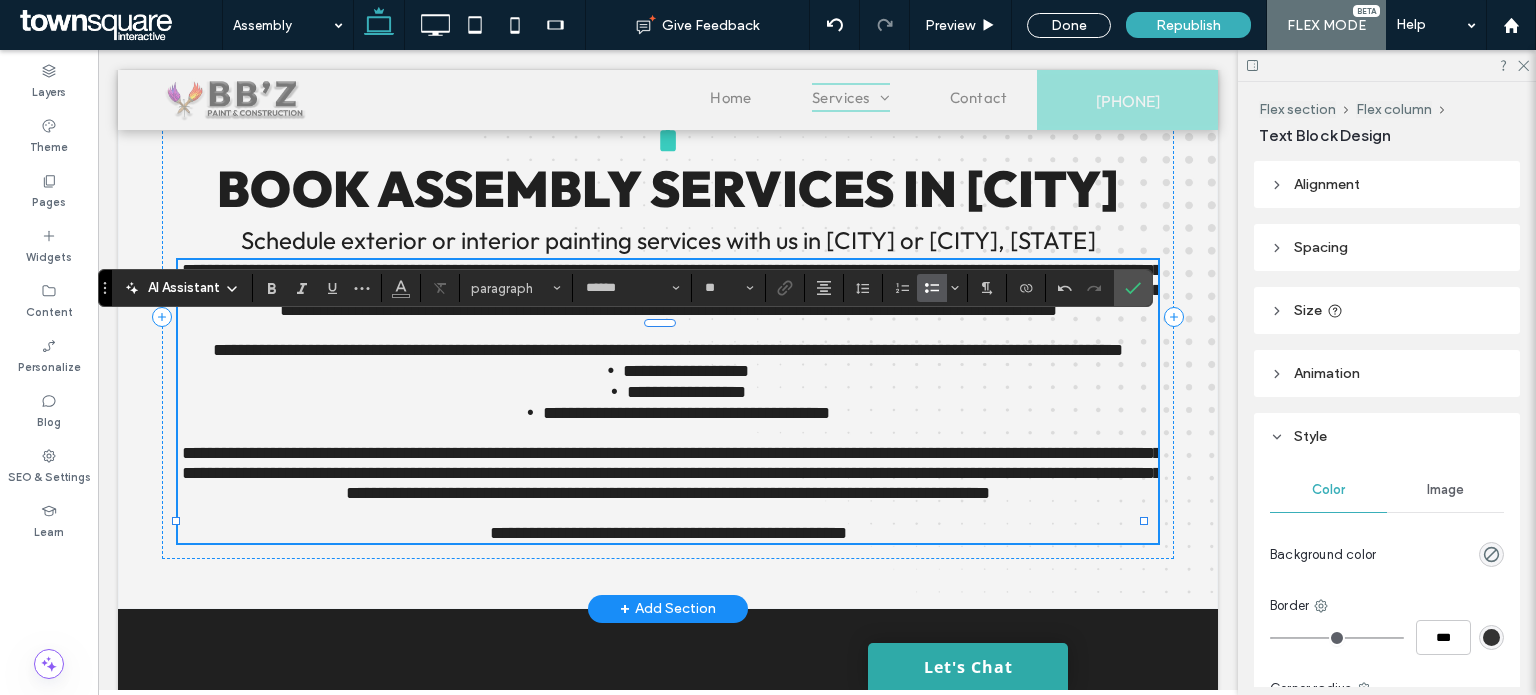 click on "**********" at bounding box center [686, 413] 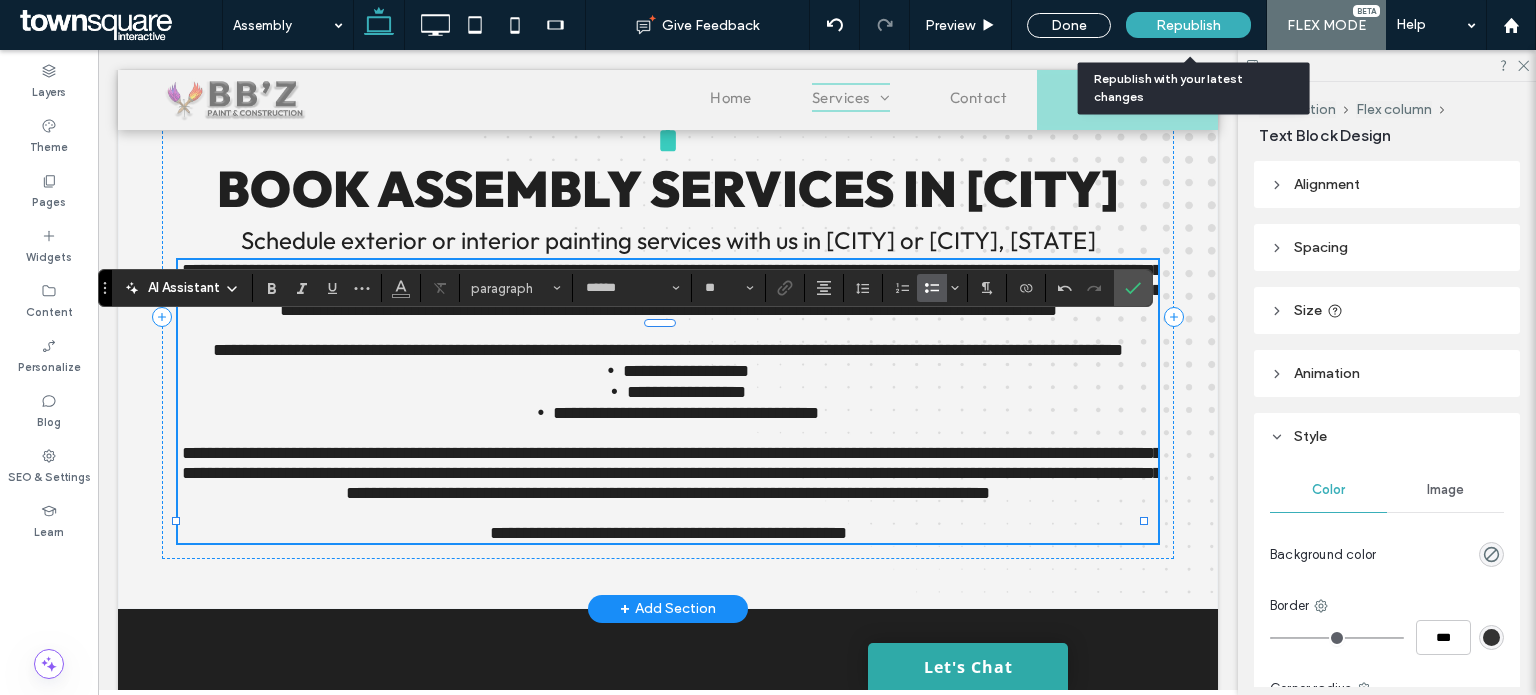 click on "Republish" at bounding box center [1188, 25] 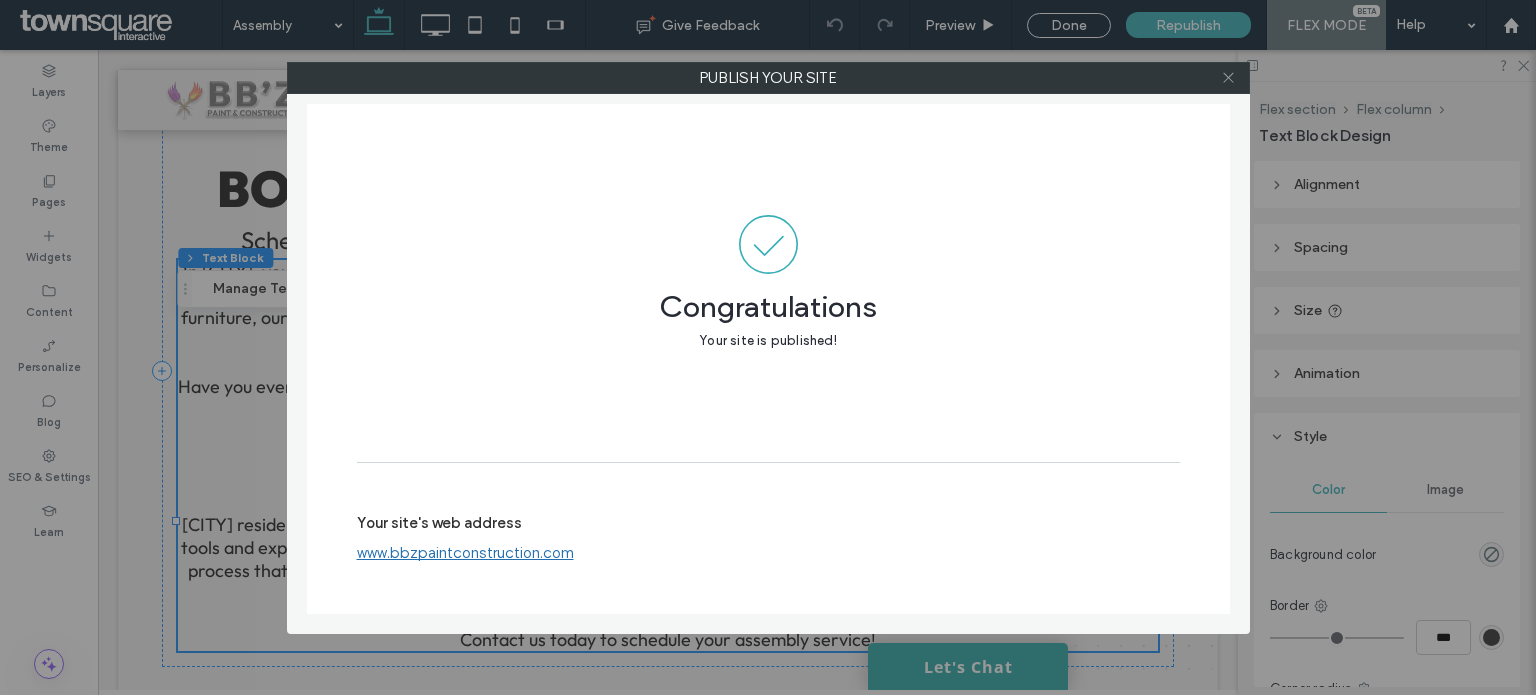 click 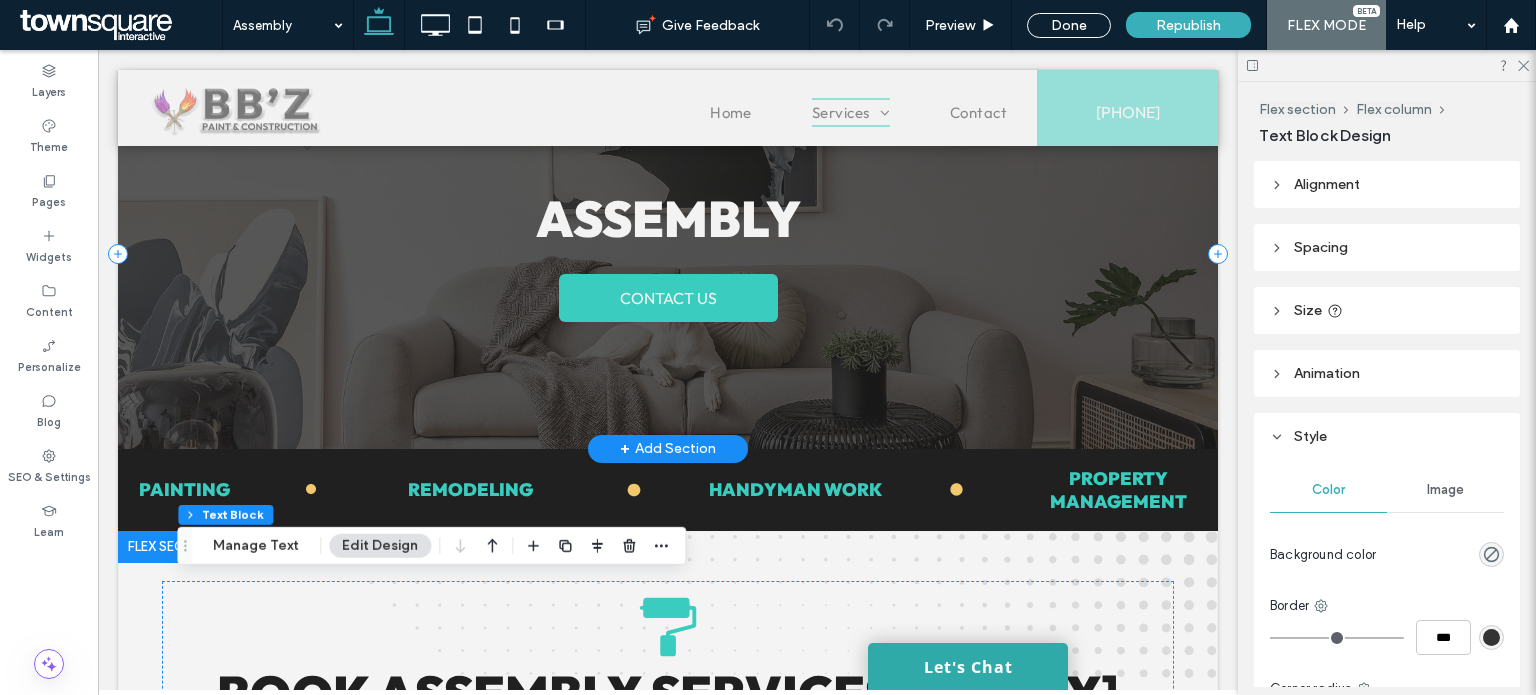 scroll, scrollTop: 0, scrollLeft: 0, axis: both 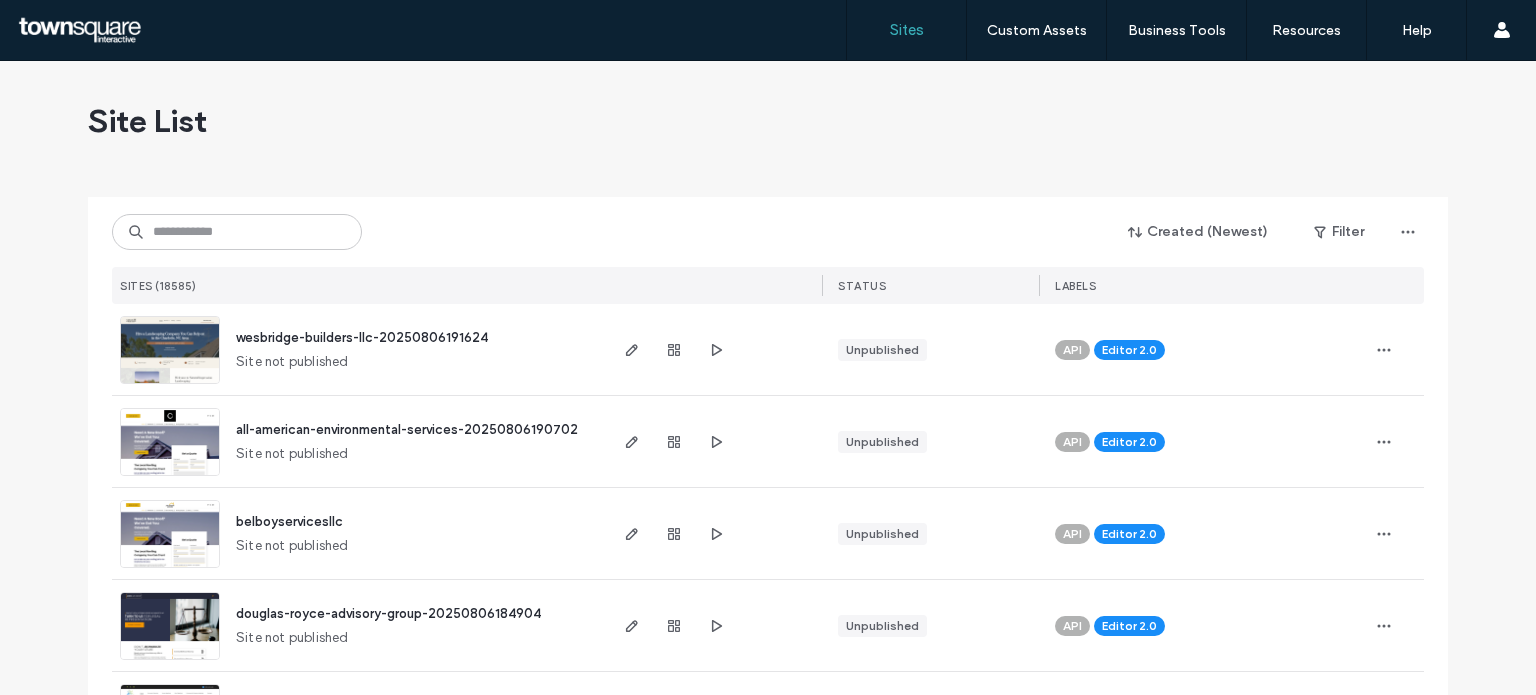 click on "Created (Newest) Filter SITES (18585) STATUS LABELS" at bounding box center [768, 250] 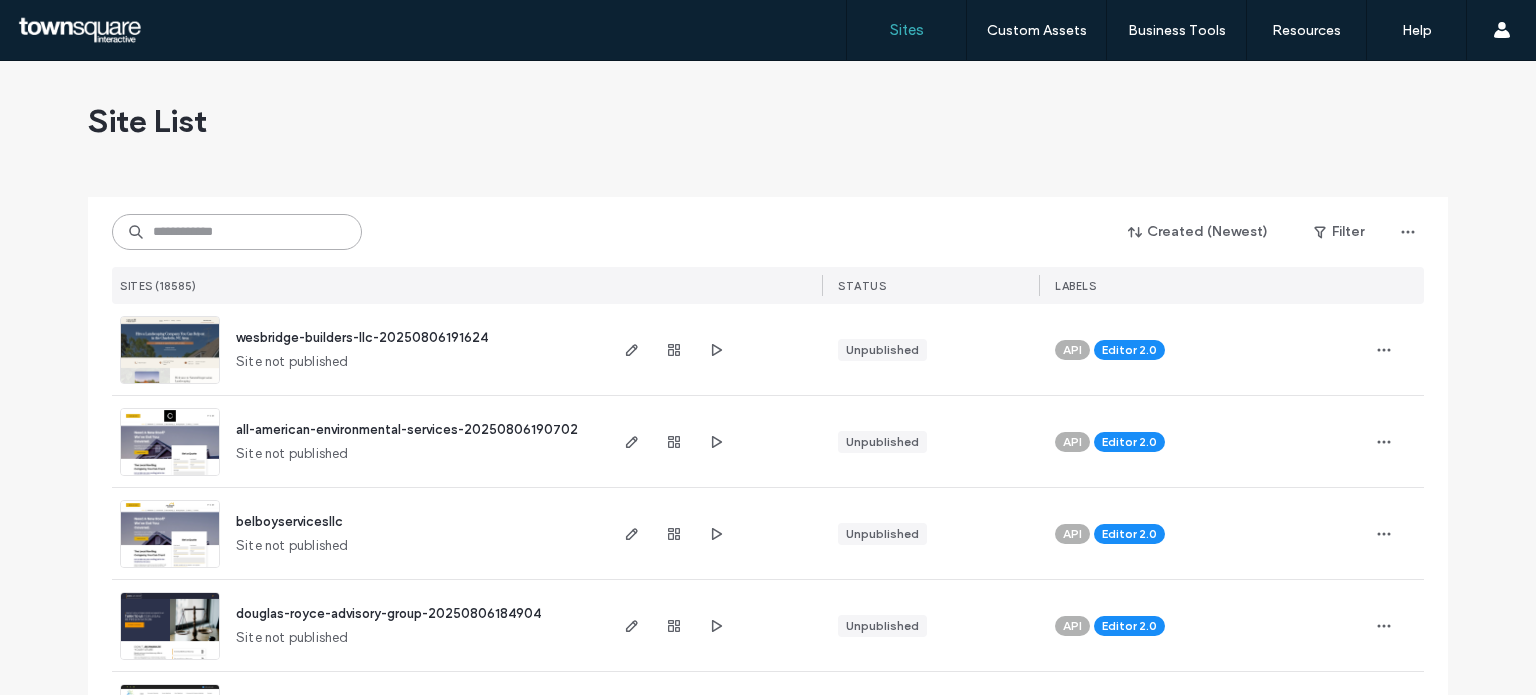 click at bounding box center (237, 232) 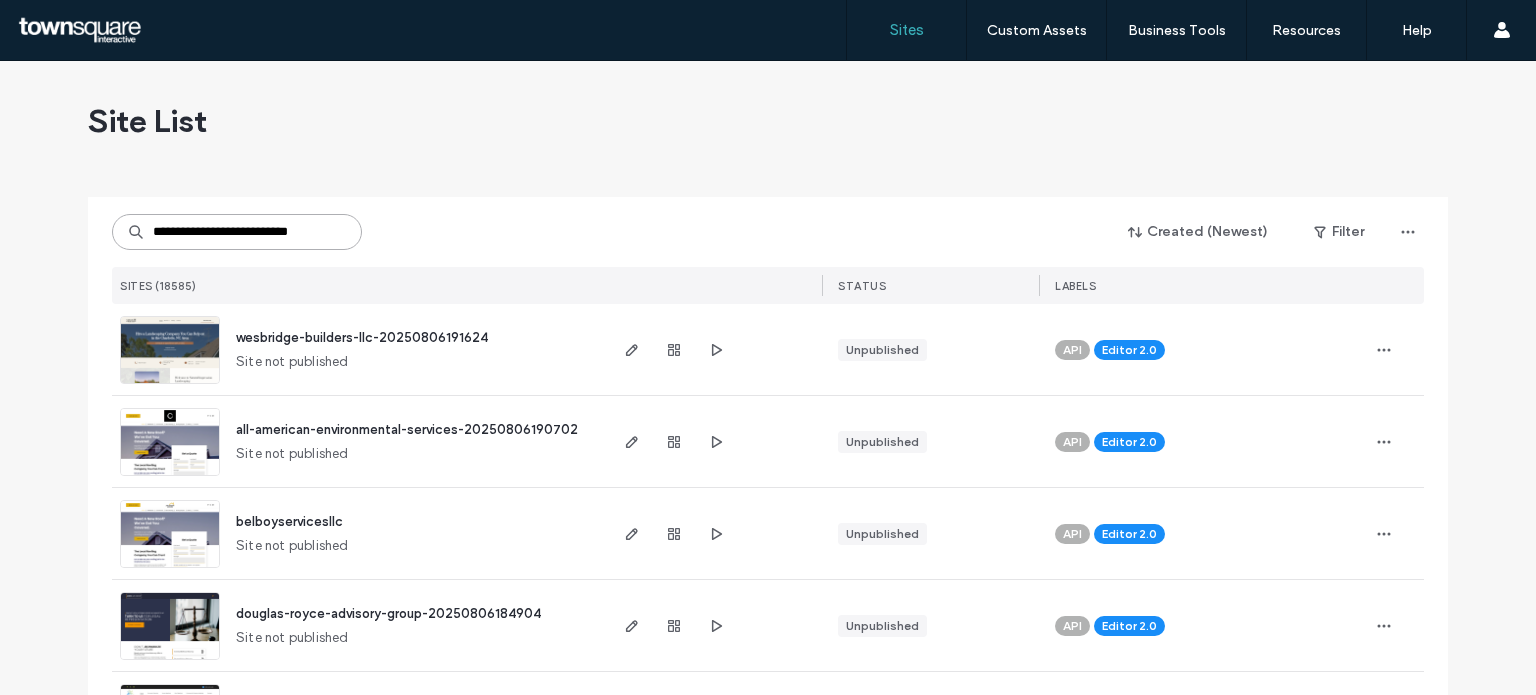 scroll, scrollTop: 0, scrollLeft: 17, axis: horizontal 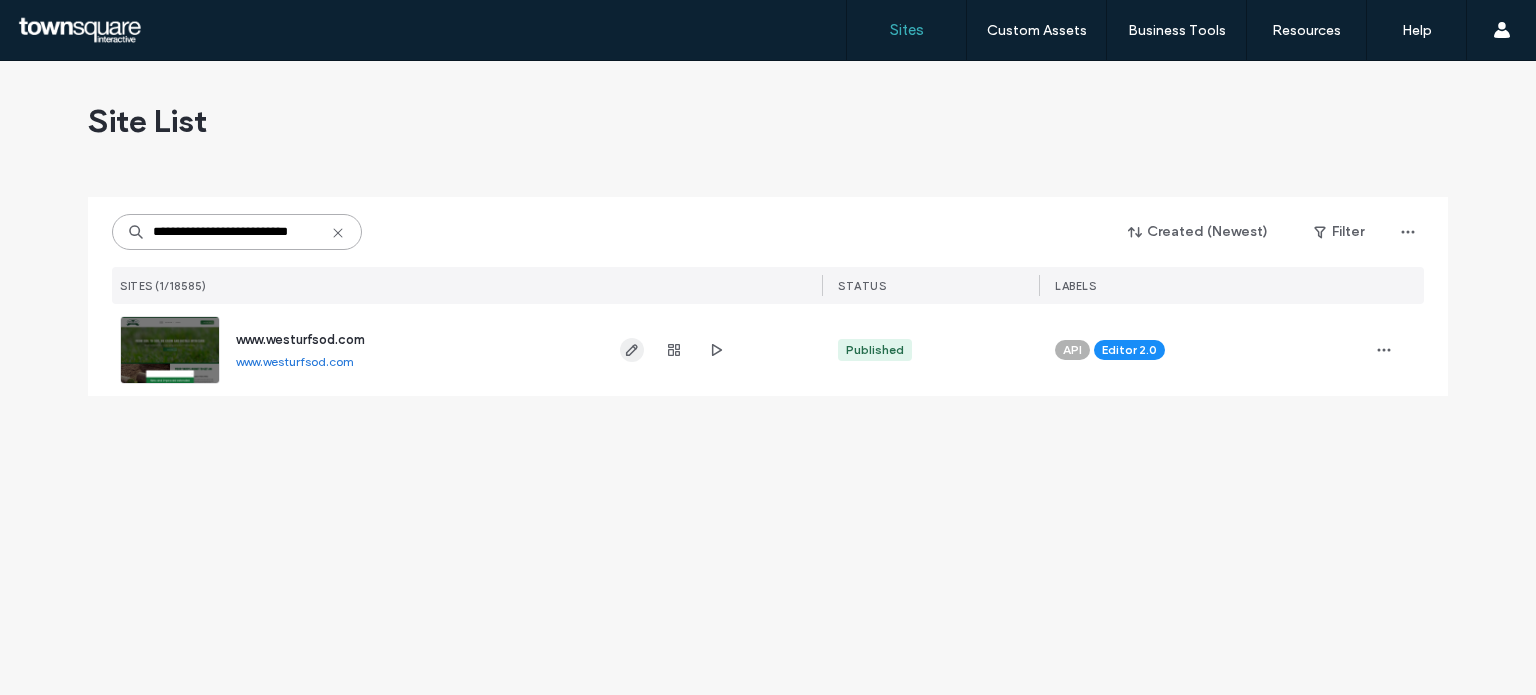 type on "**********" 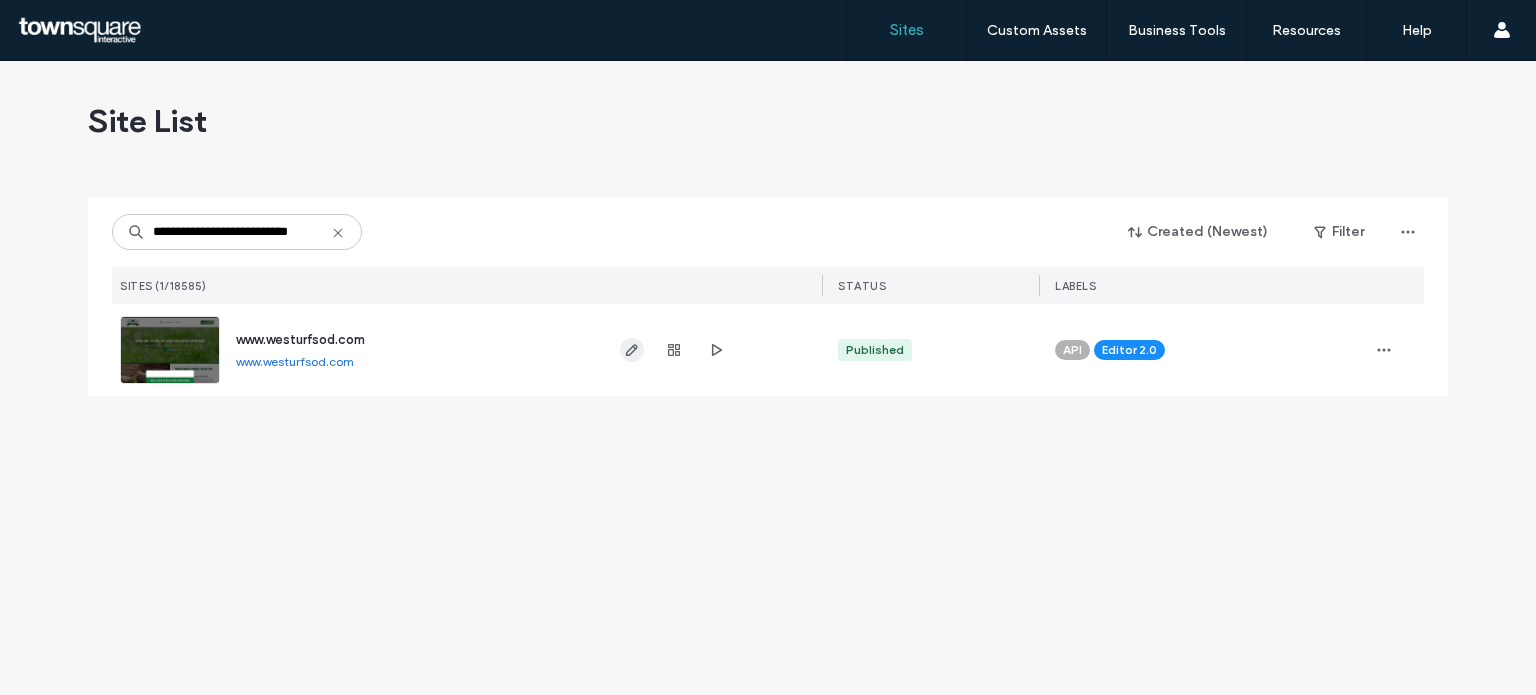 click 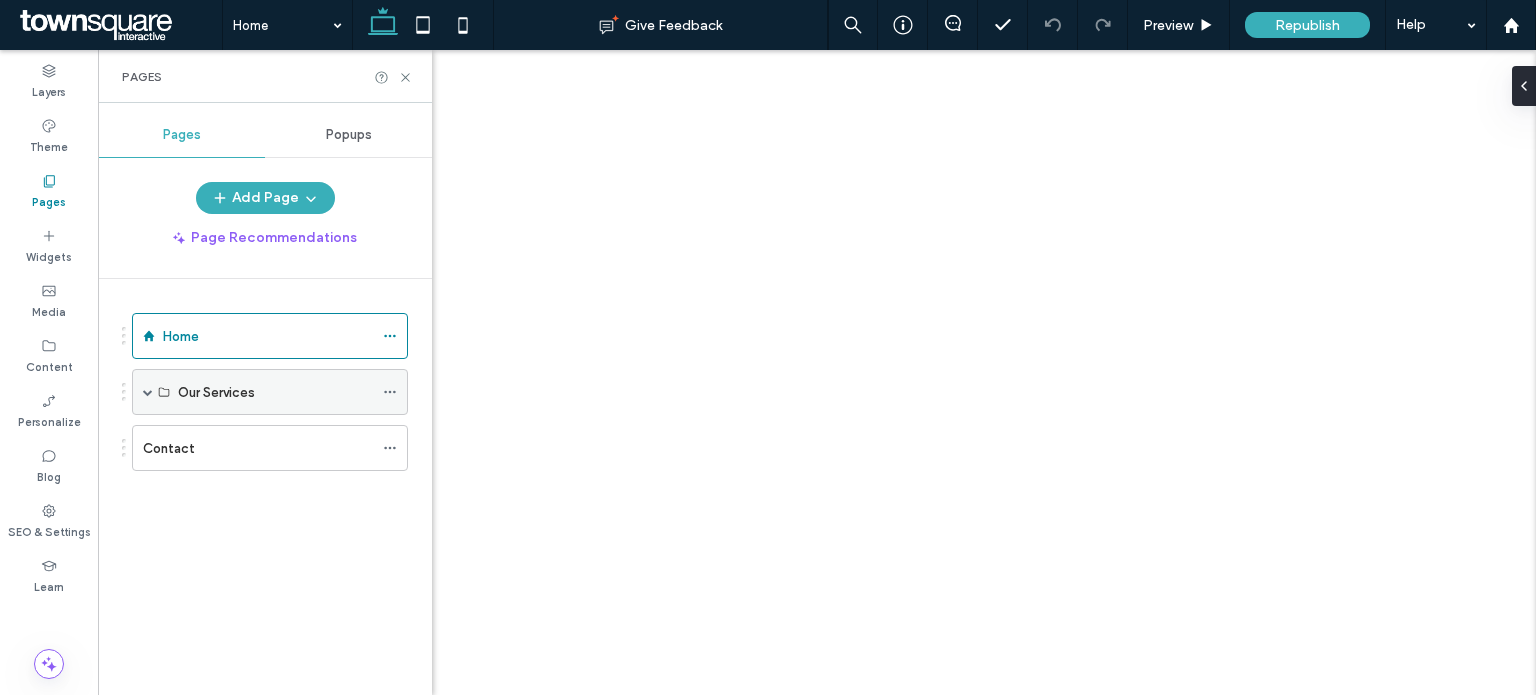 click at bounding box center [148, 392] 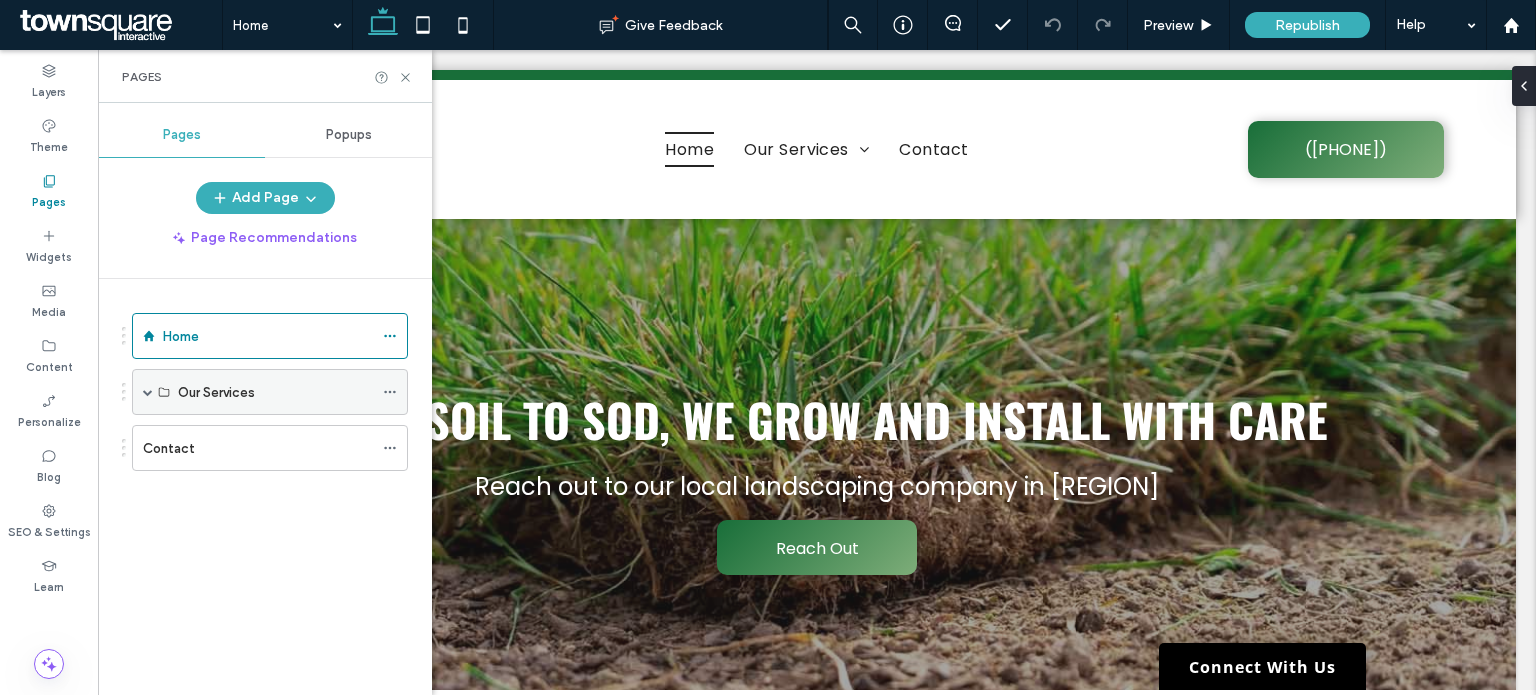scroll, scrollTop: 0, scrollLeft: 0, axis: both 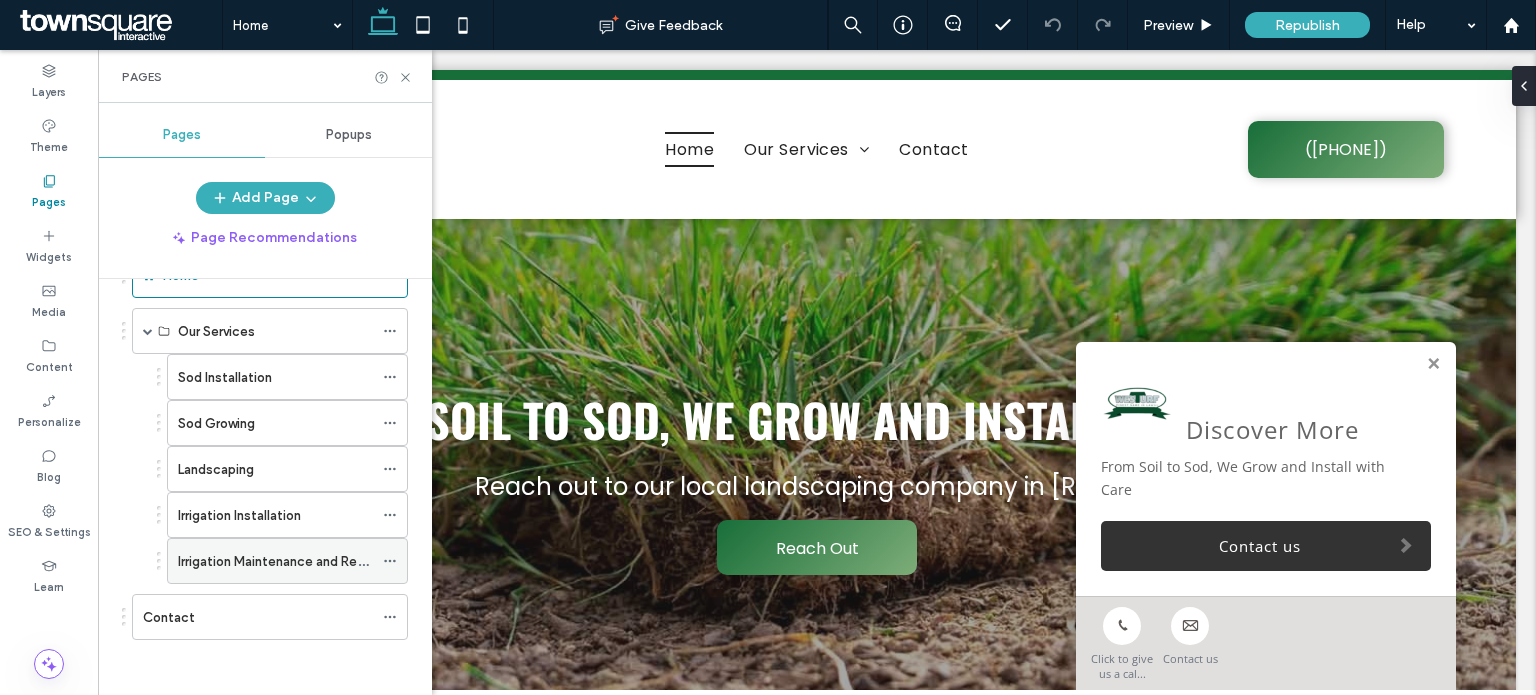 click 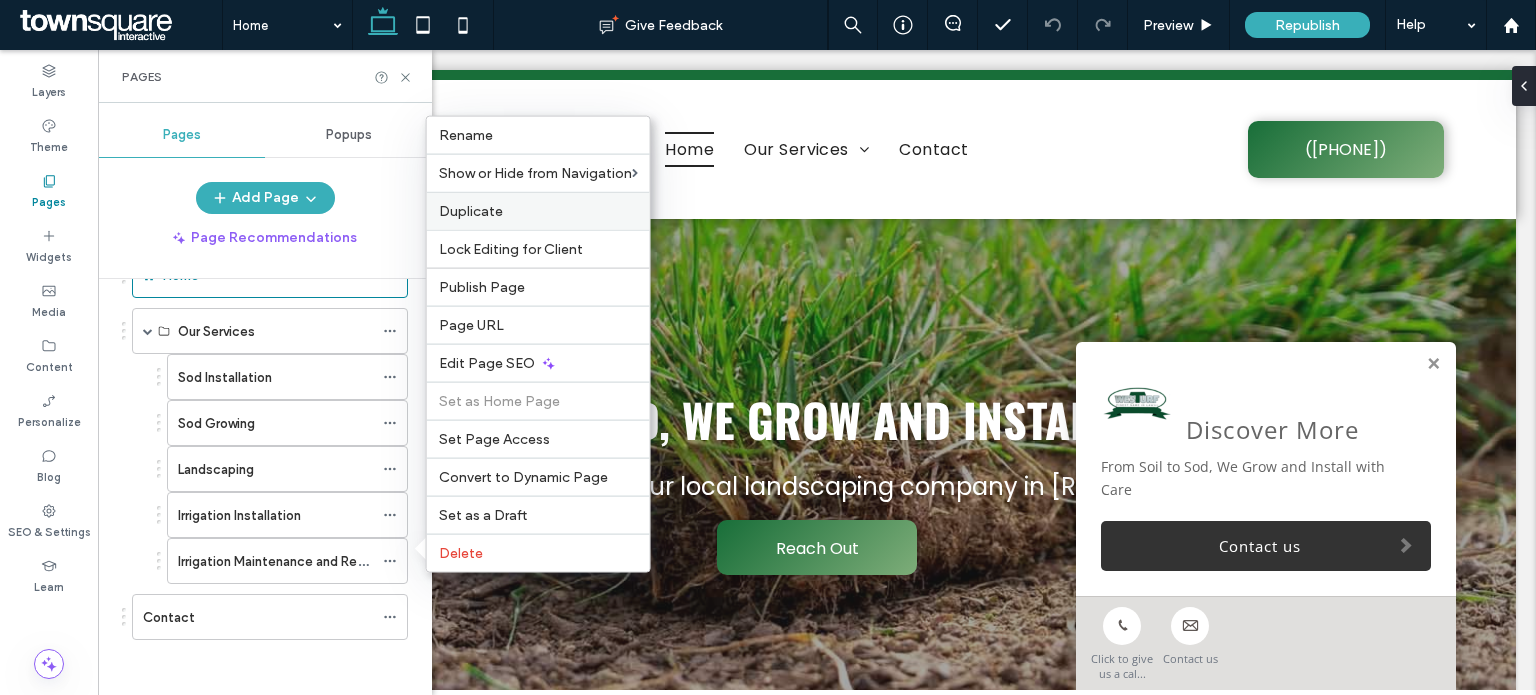 click on "Duplicate" at bounding box center (538, 211) 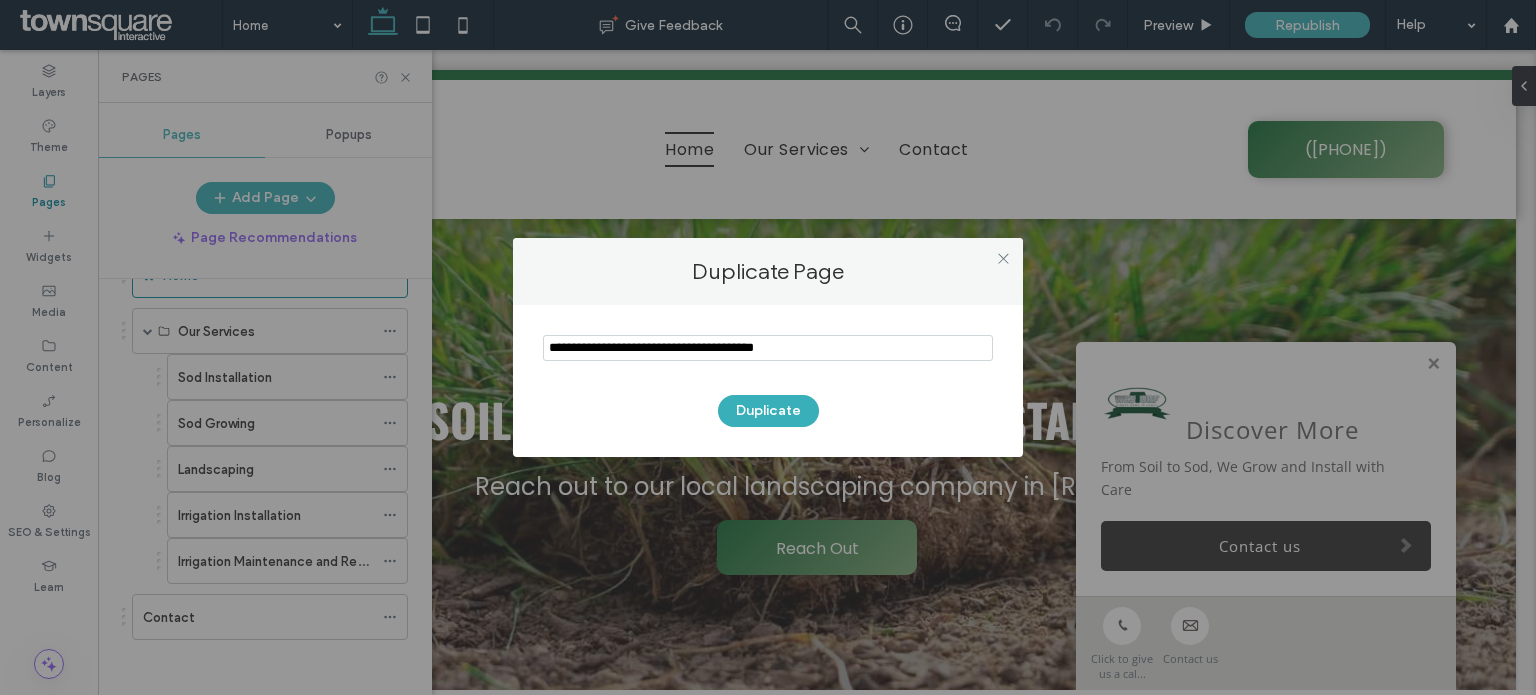 click at bounding box center (768, 348) 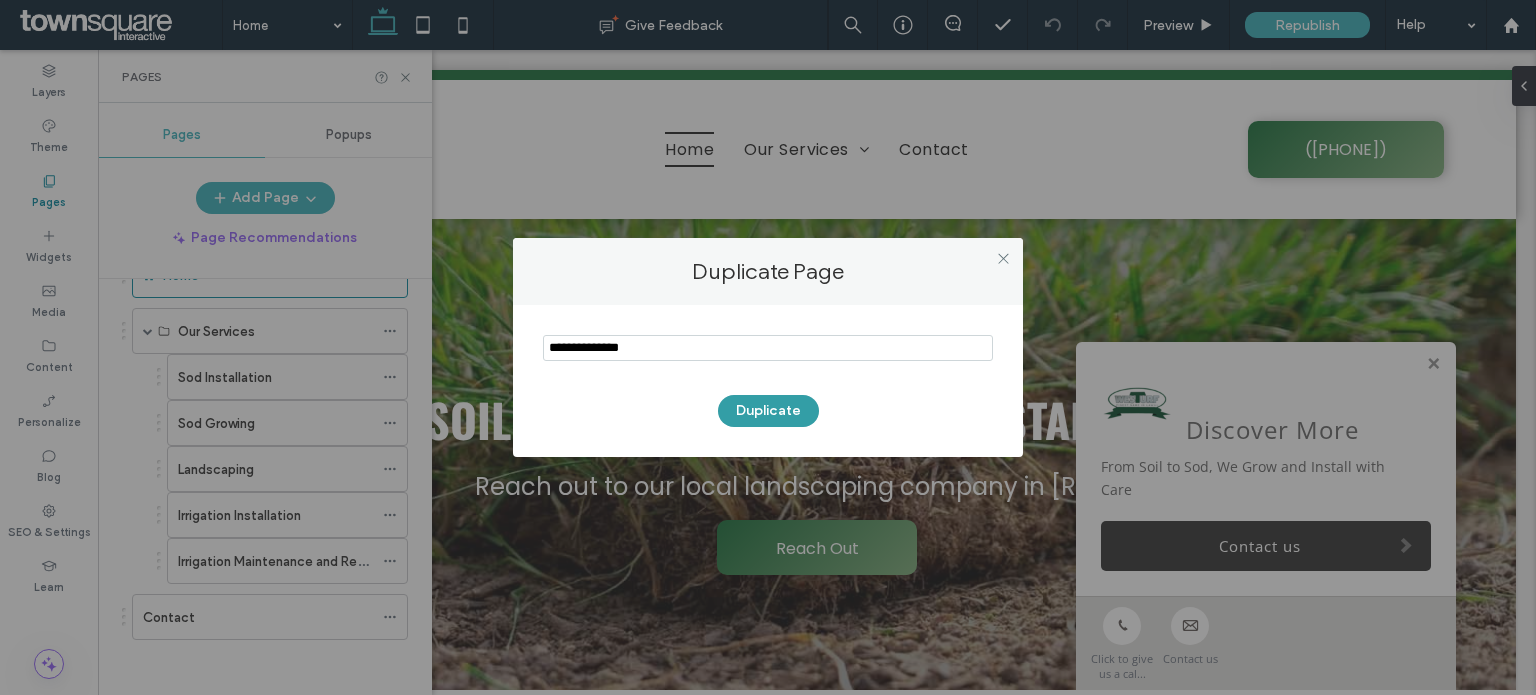 type on "**********" 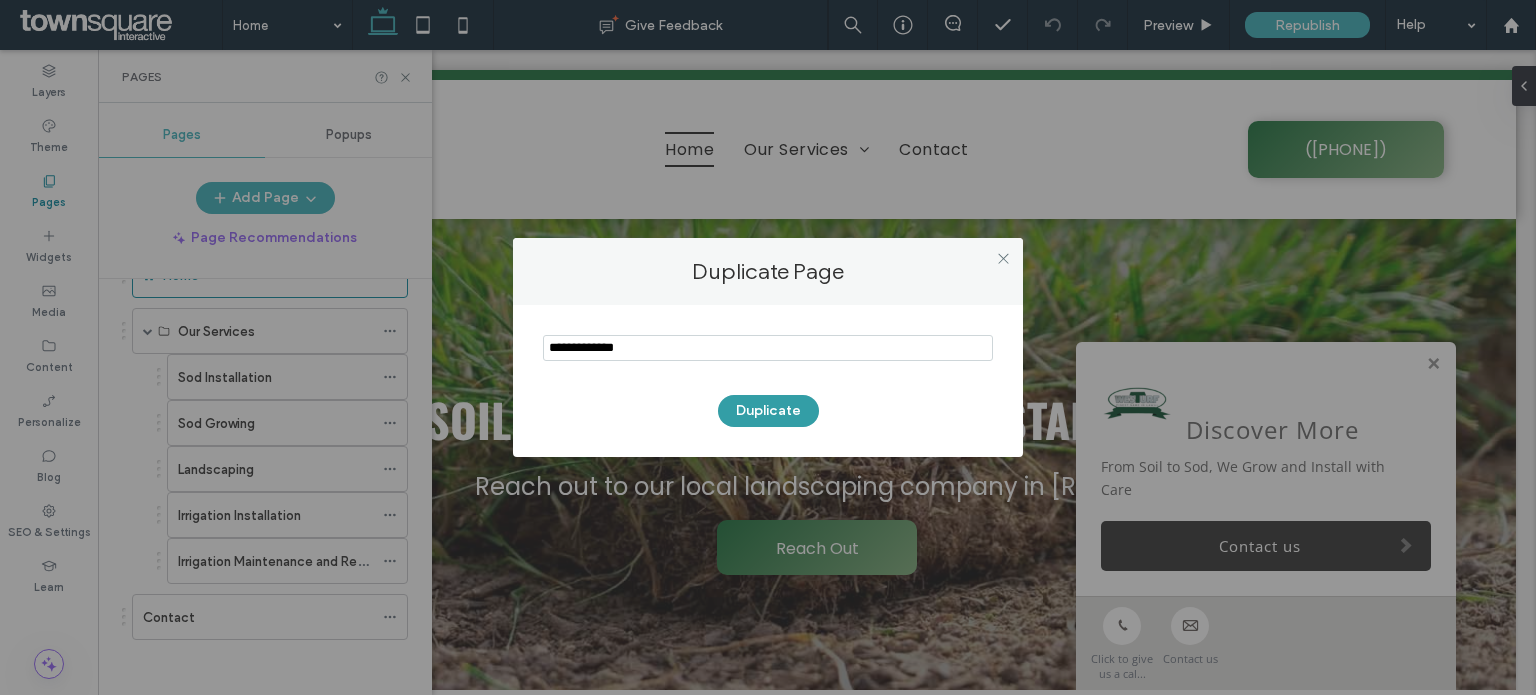 click on "Duplicate" at bounding box center [768, 411] 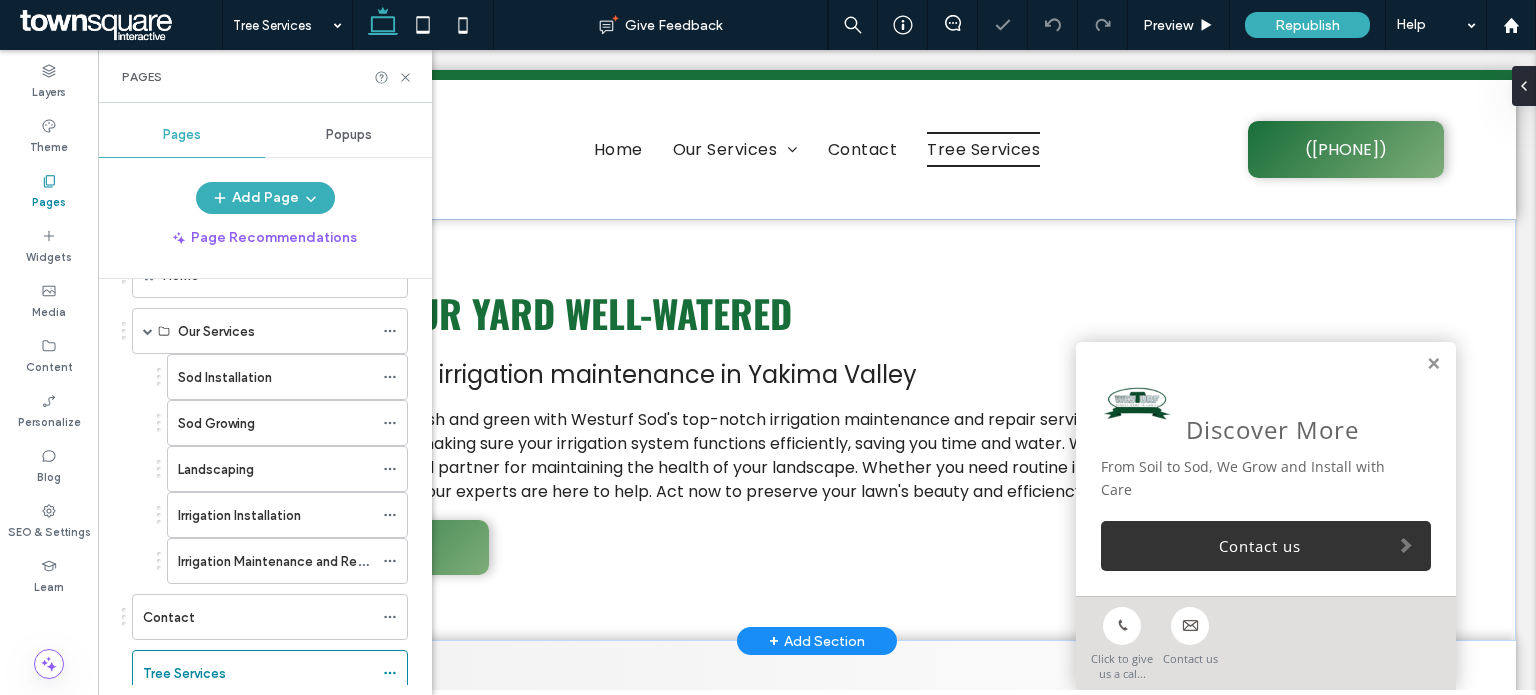 scroll, scrollTop: 0, scrollLeft: 0, axis: both 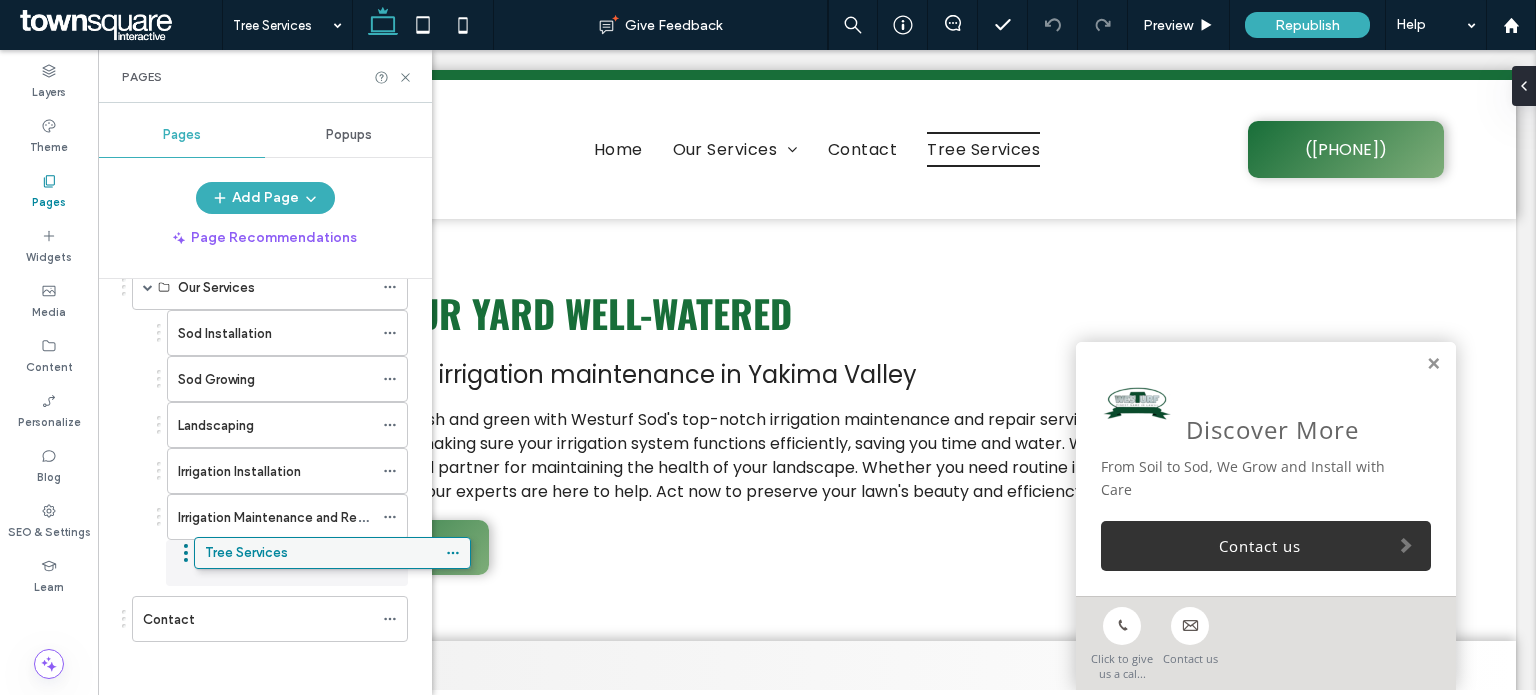 drag, startPoint x: 202, startPoint y: 626, endPoint x: 264, endPoint y: 561, distance: 89.827614 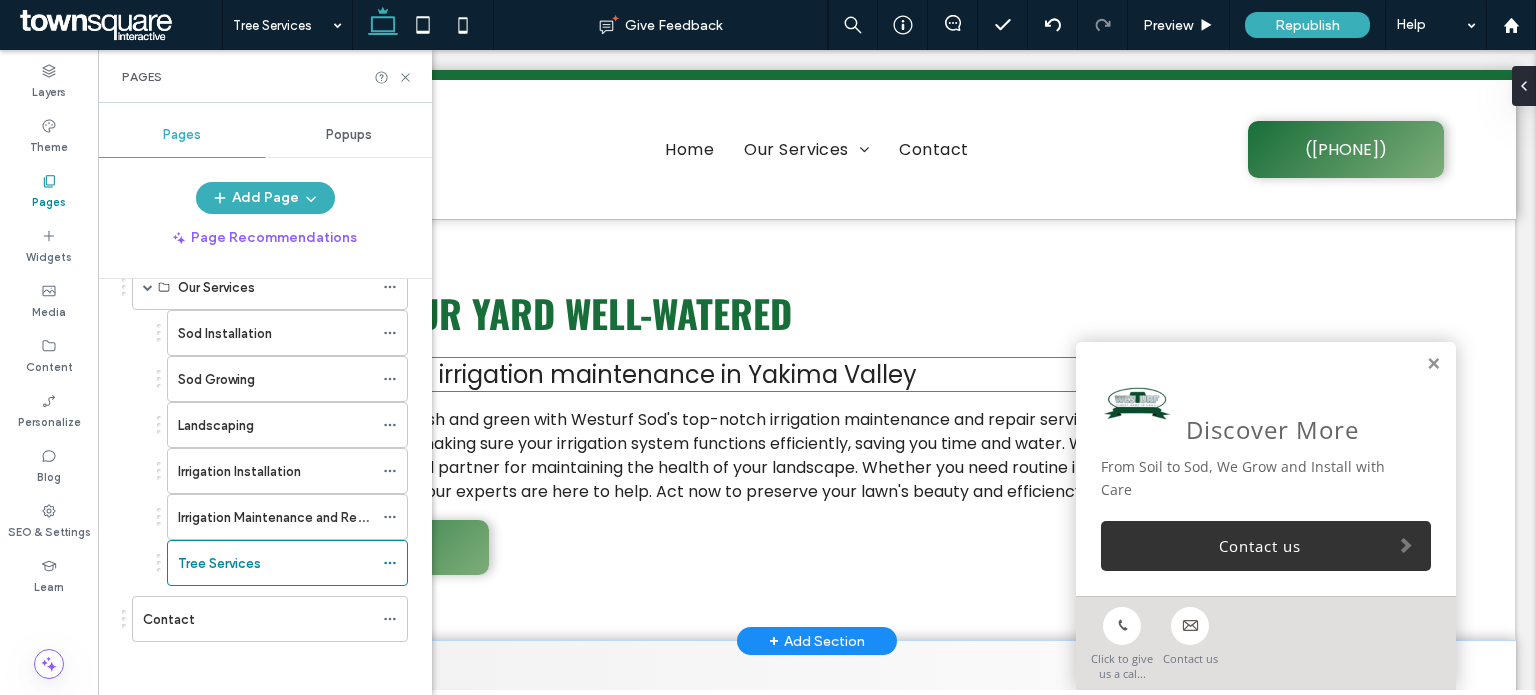 click on "Professional irrigation maintenance in Yakima Valley" at bounding box center (603, 374) 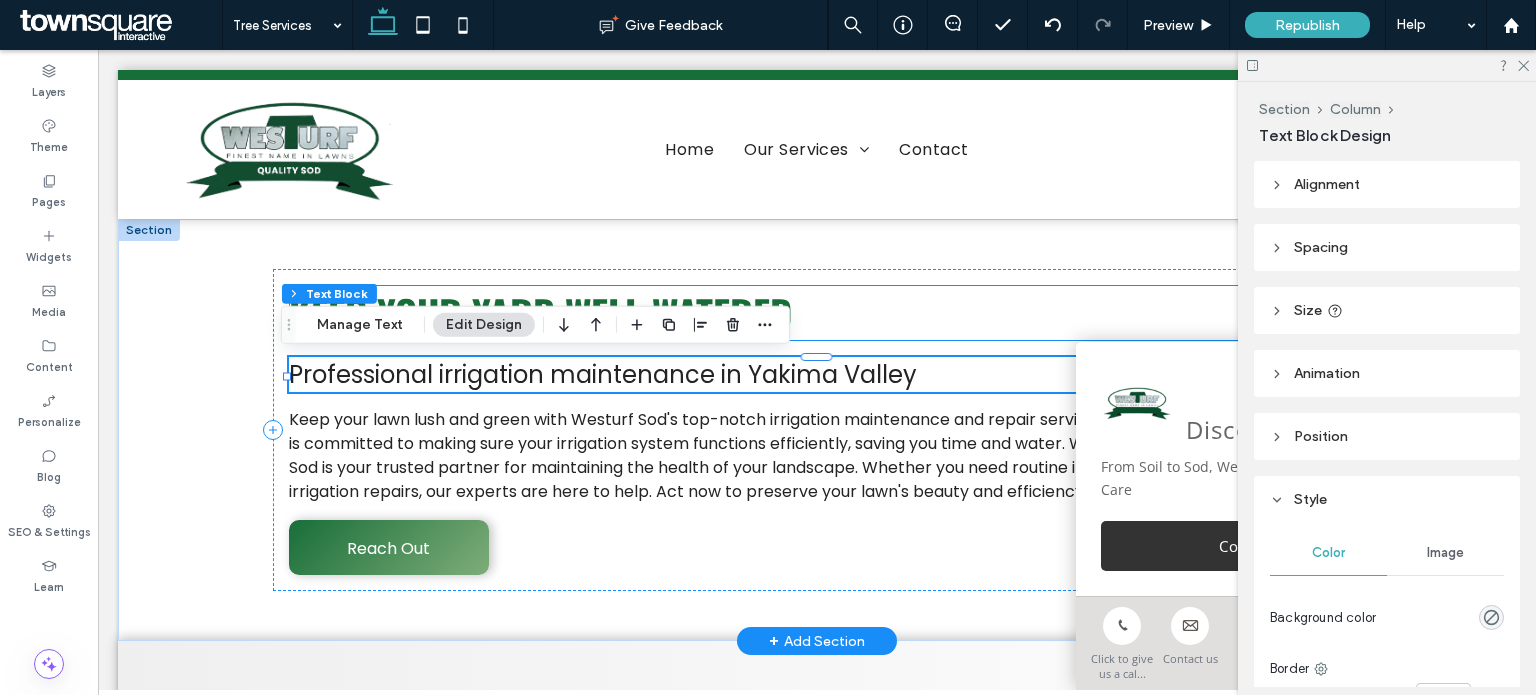 click on "Keep Your Yard Well-Watered" at bounding box center [817, 313] 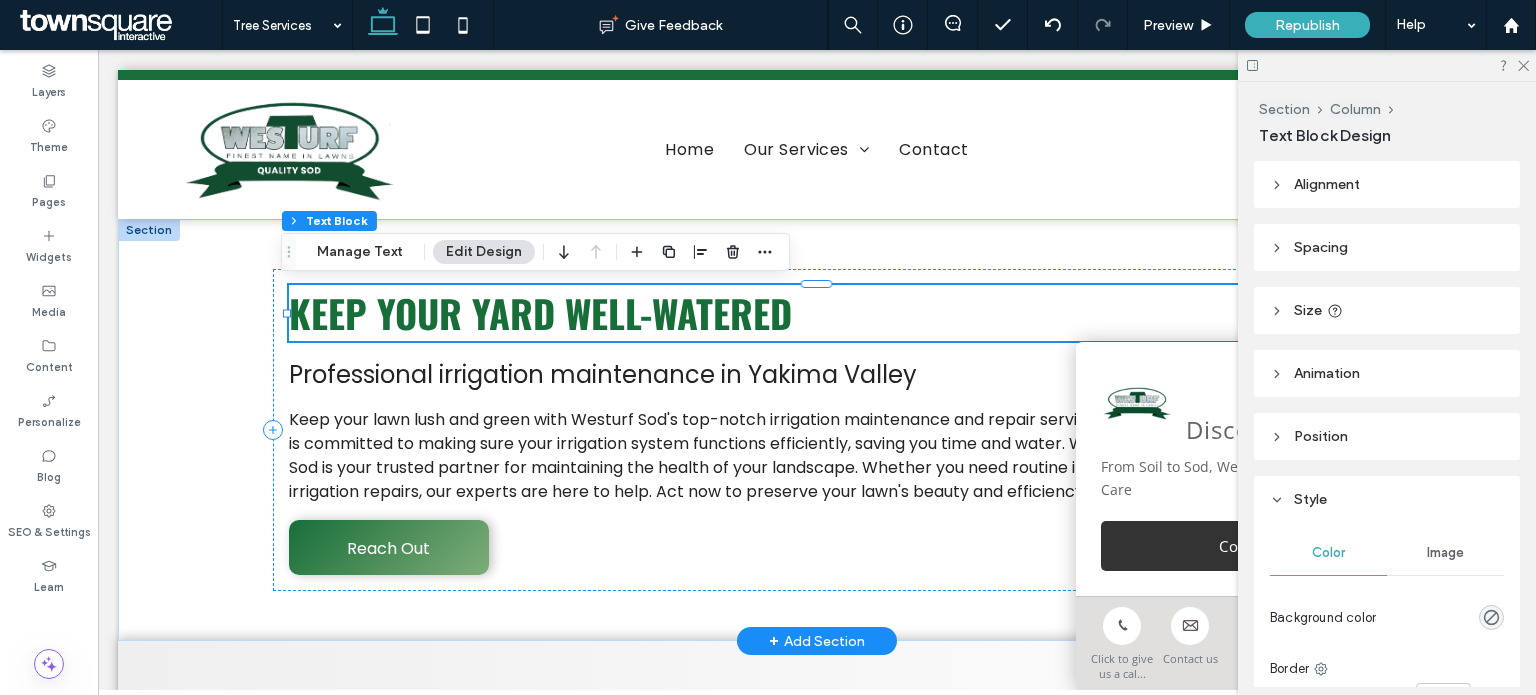 click on "Keep Your Yard Well-Watered" at bounding box center (540, 313) 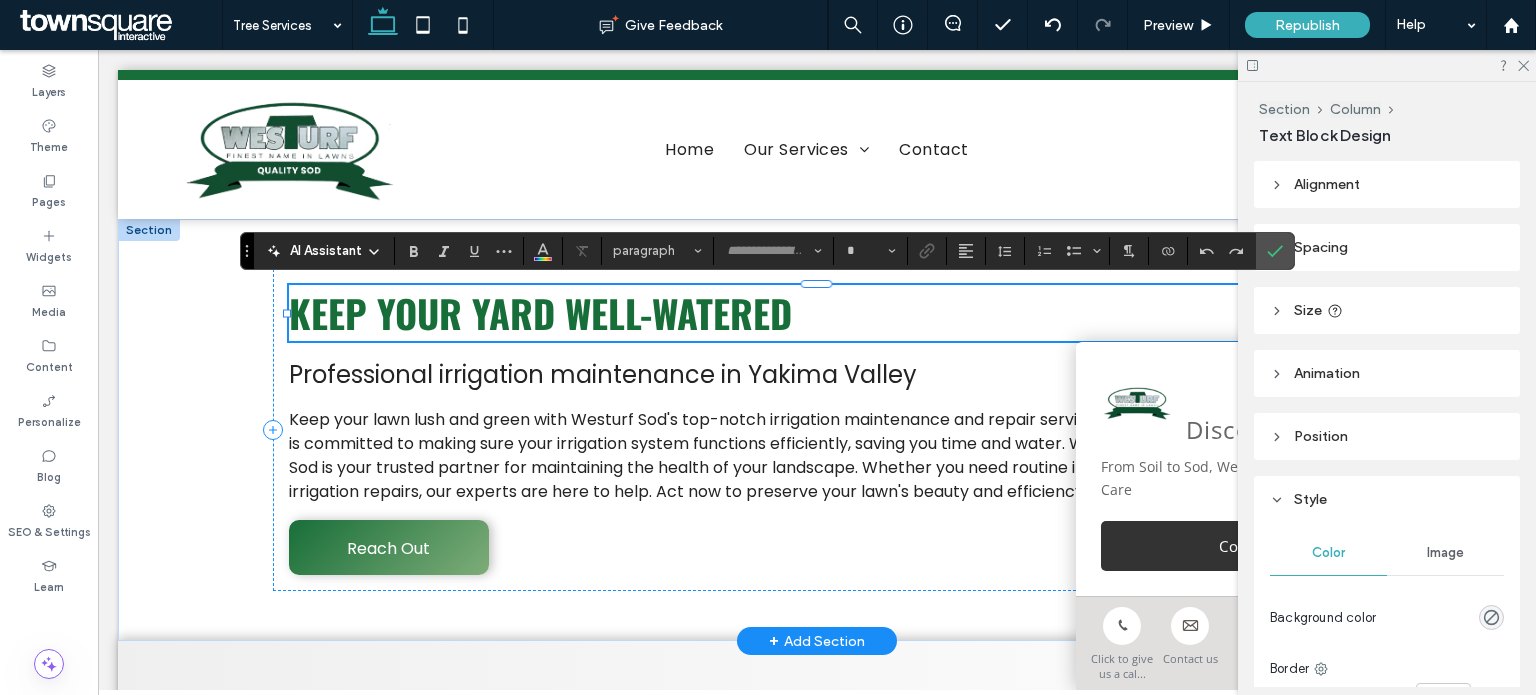 type on "******" 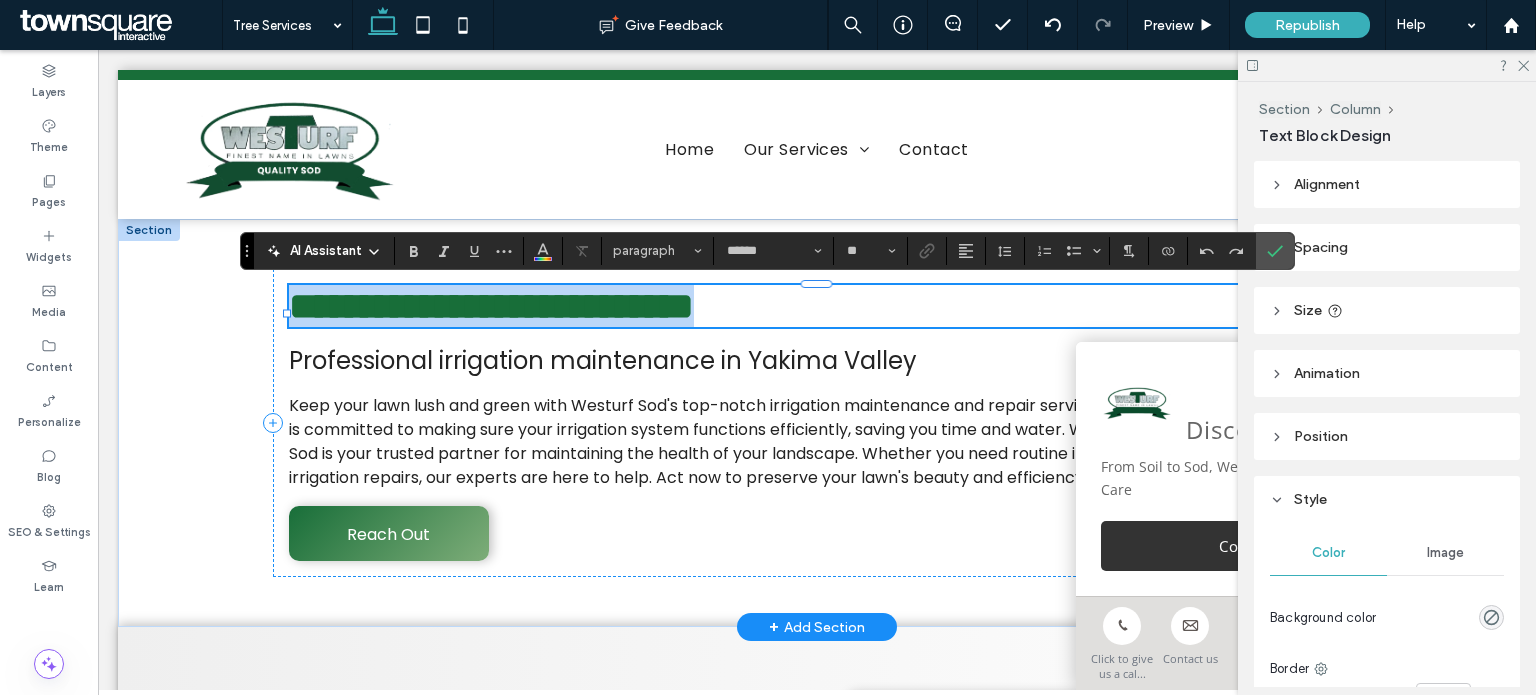 click on "**********" at bounding box center (491, 306) 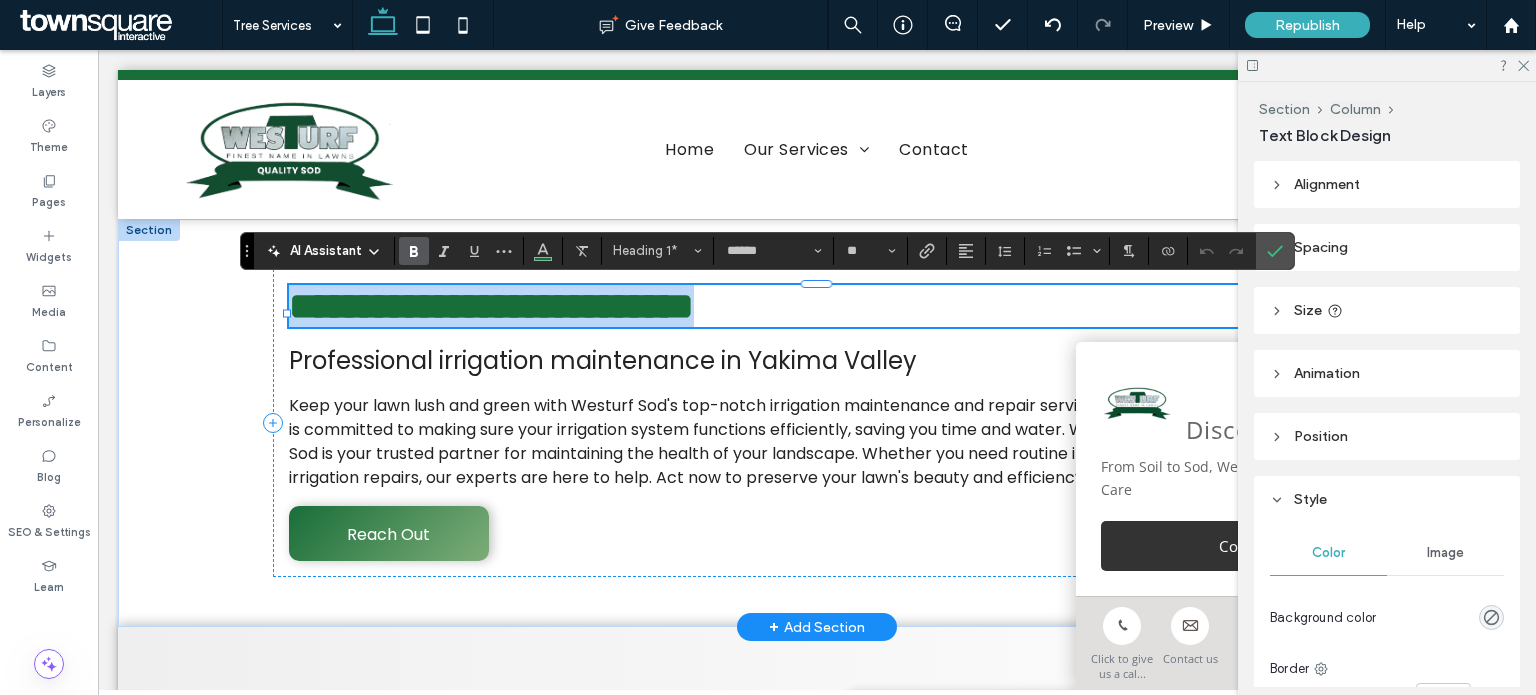 paste 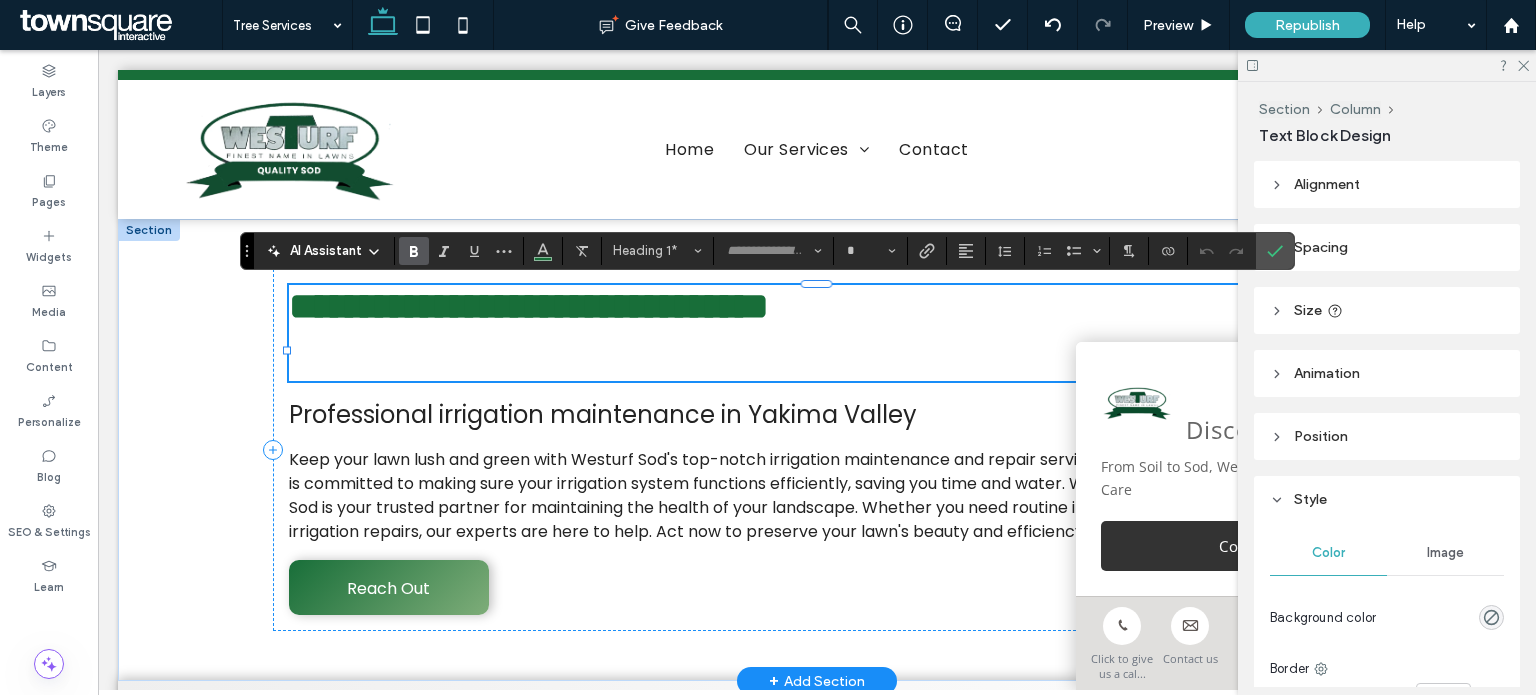 scroll, scrollTop: 63, scrollLeft: 0, axis: vertical 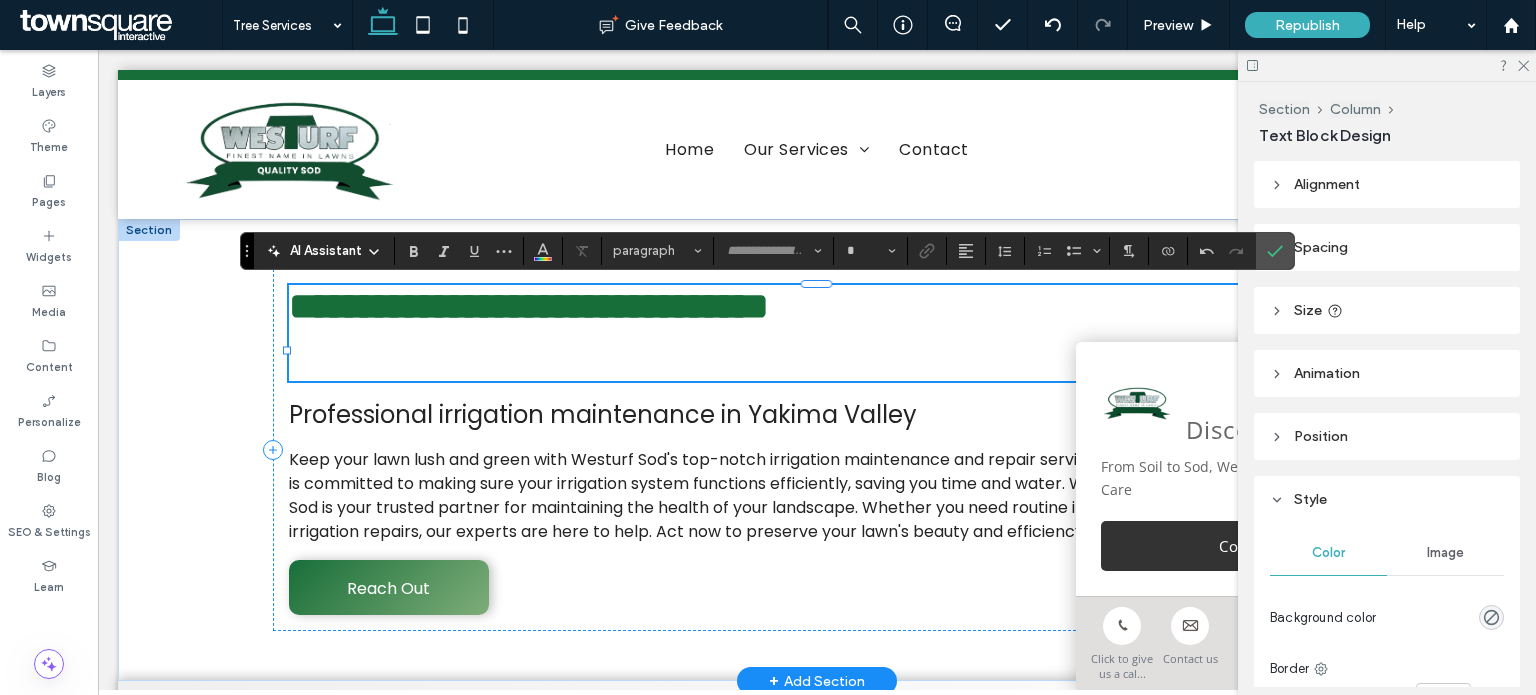 type on "******" 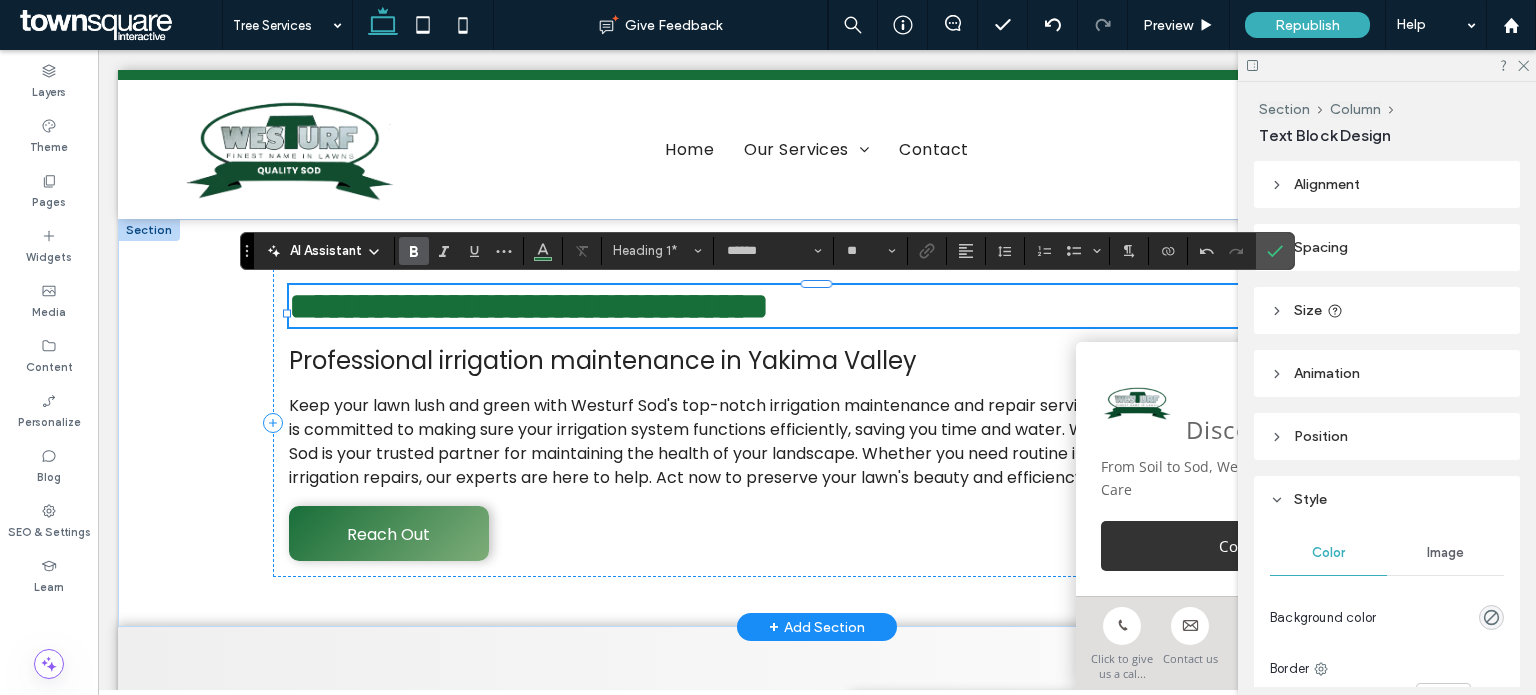 click on "**********" at bounding box center [529, 306] 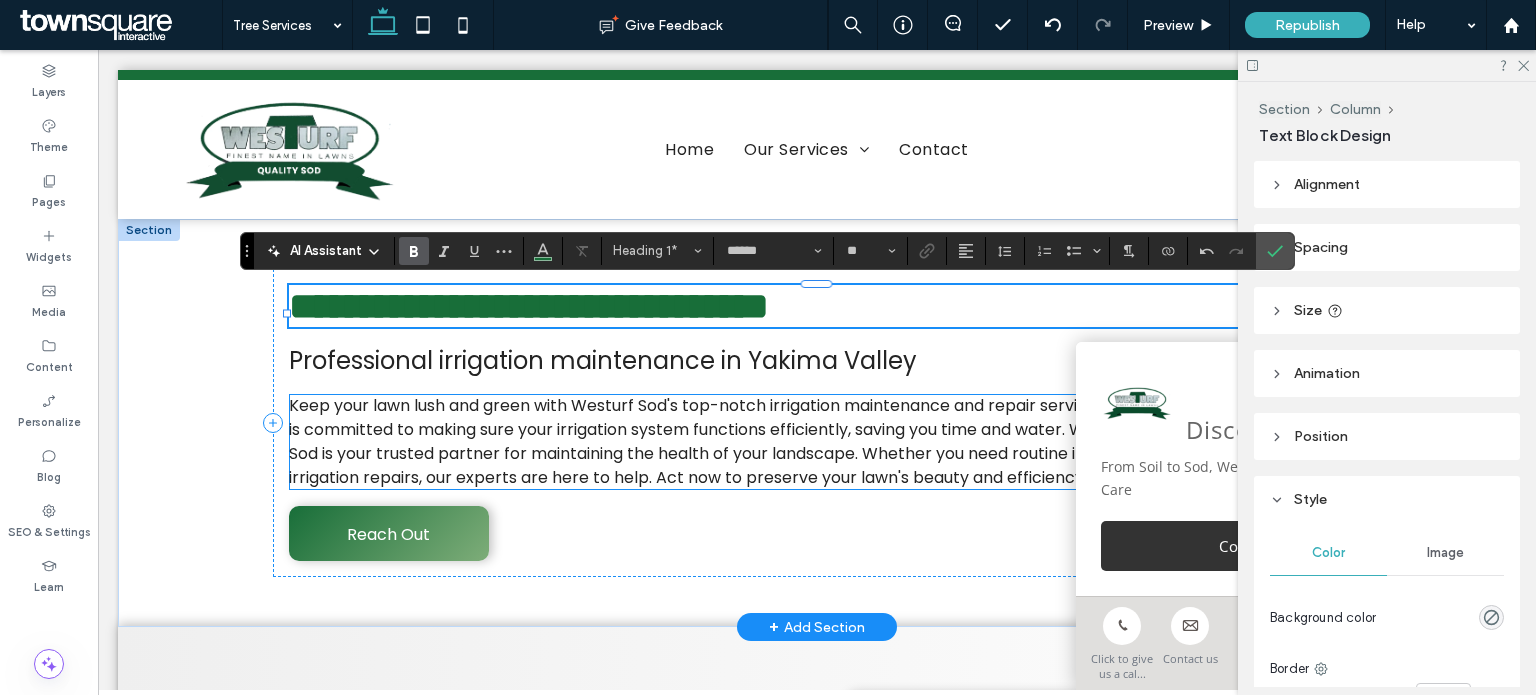 type 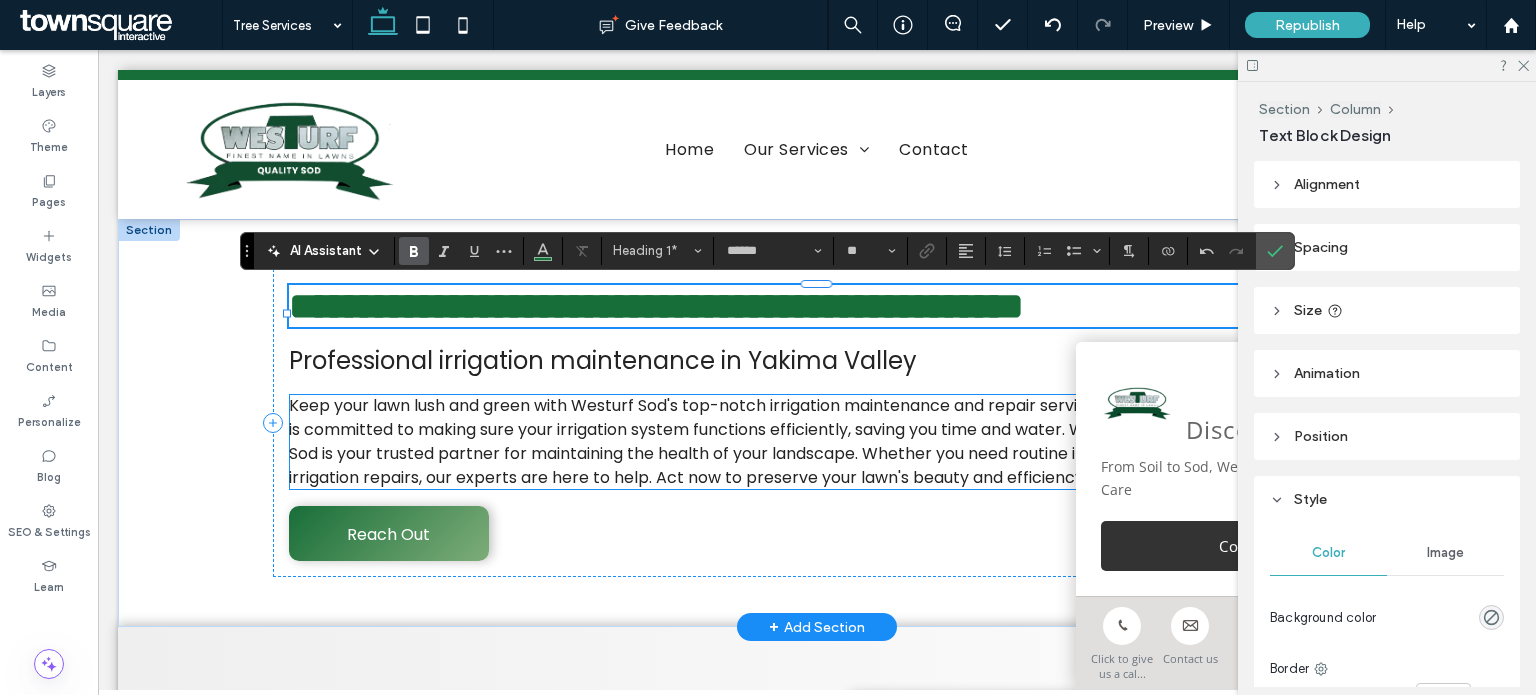 click on "Keep your lawn lush and green with Westurf Sod's top-notch irrigation maintenance and repair services. Our team in Yakima and Union Gap is committed to making sure your irrigation system functions efficiently, saving you time and water. With years of experience, Westurf Sod is your trusted partner for maintaining the health of your landscape. Whether you need routine irrigation maintenance or urgent irrigation repairs, our experts are here to help. Act now to preserve your lawn's beauty and efficiency with our reliable services." at bounding box center [816, 441] 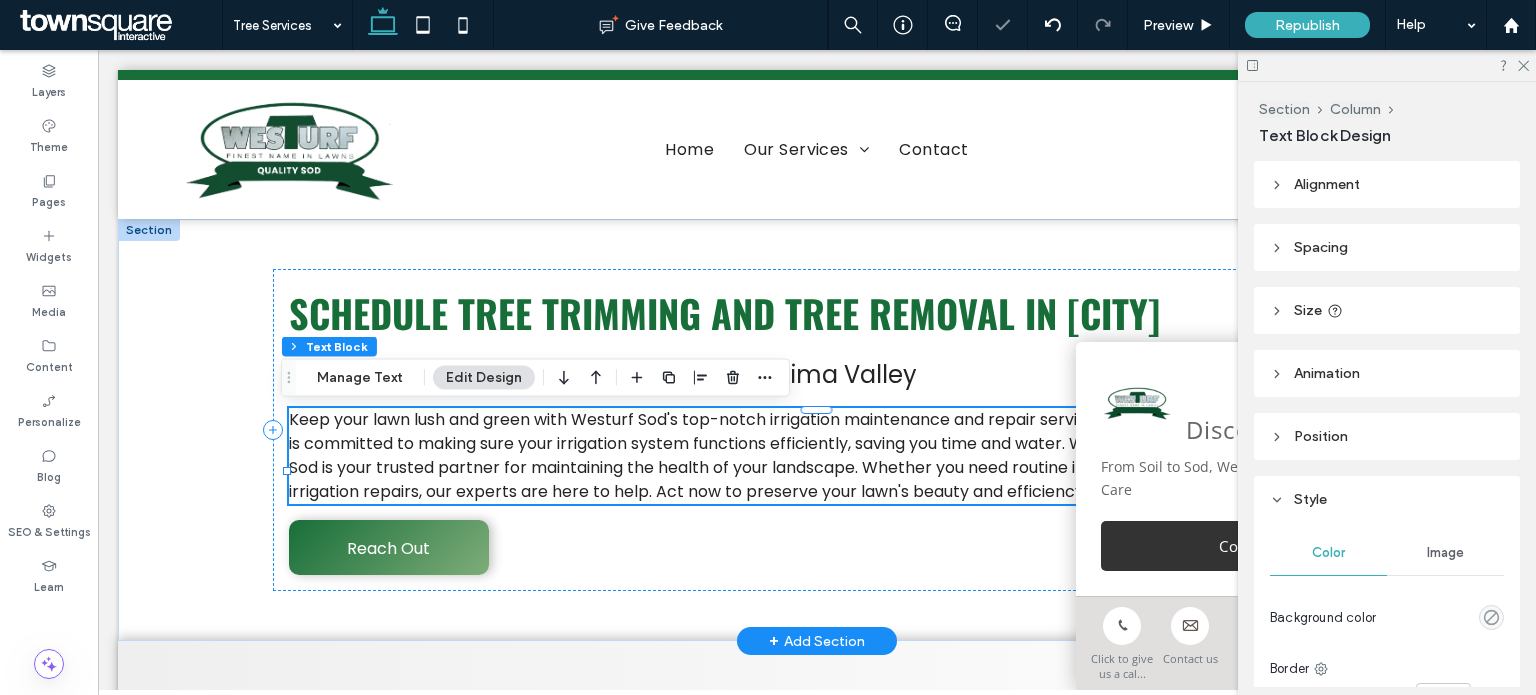 click on "Keep your lawn lush and green with Westurf Sod's top-notch irrigation maintenance and repair services. Our team in Yakima and Union Gap is committed to making sure your irrigation system functions efficiently, saving you time and water. With years of experience, Westurf Sod is your trusted partner for maintaining the health of your landscape. Whether you need routine irrigation maintenance or urgent irrigation repairs, our experts are here to help. Act now to preserve your lawn's beauty and efficiency with our reliable services." at bounding box center (817, 456) 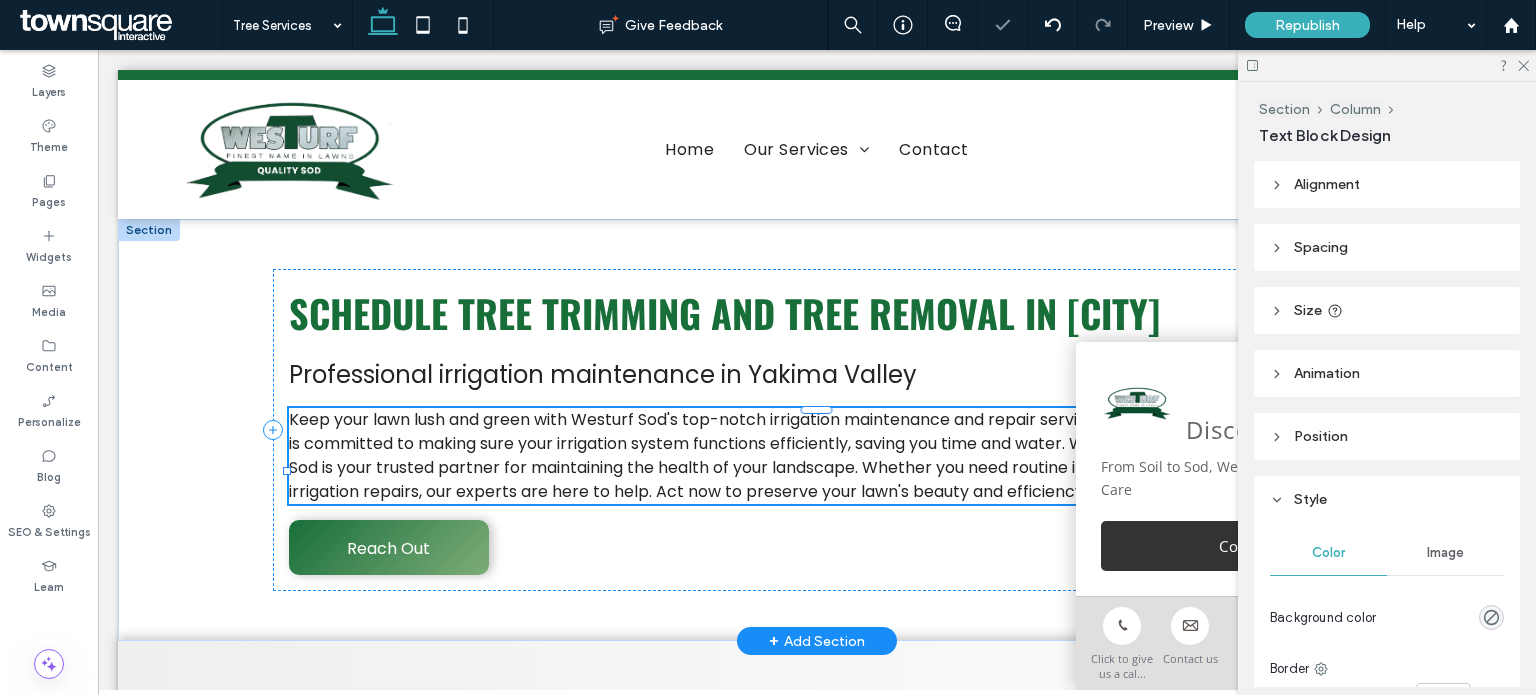 type on "*******" 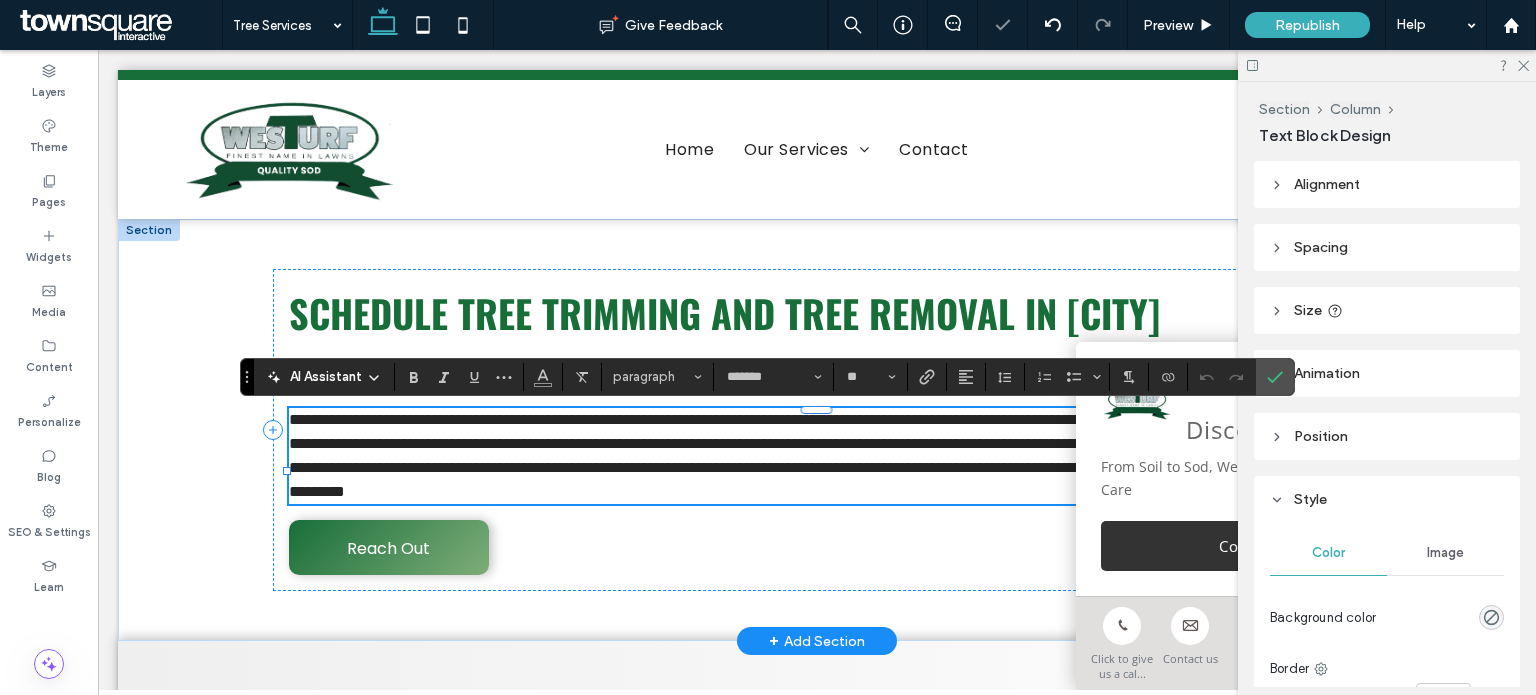paste 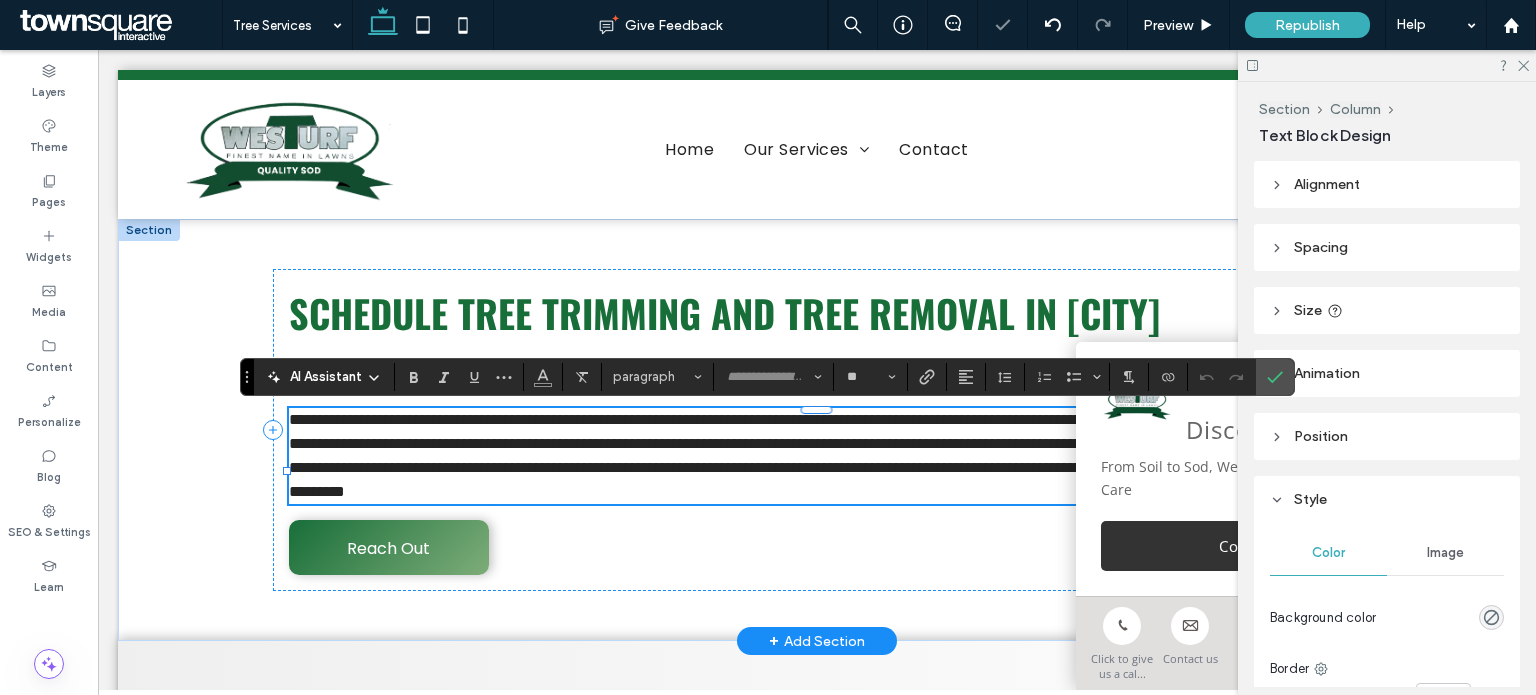 type on "**" 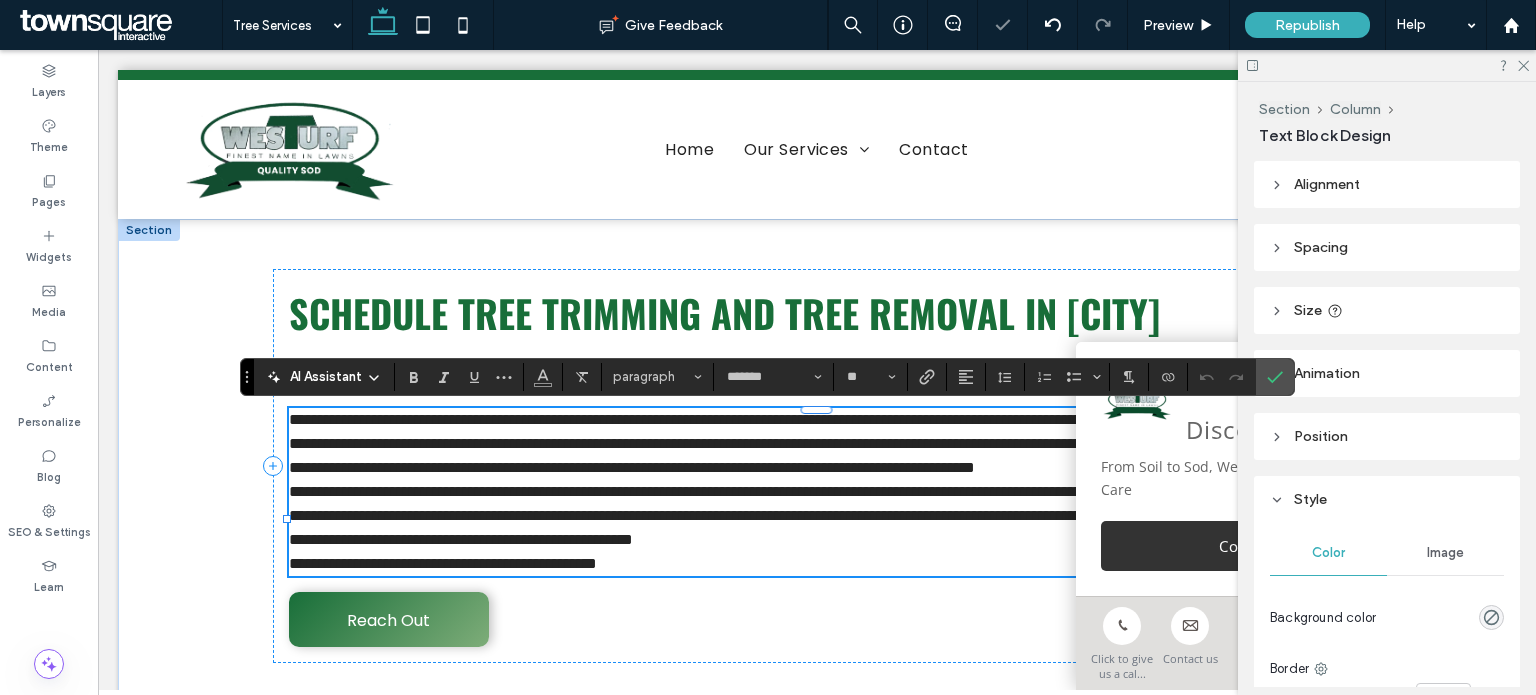 scroll, scrollTop: 36, scrollLeft: 0, axis: vertical 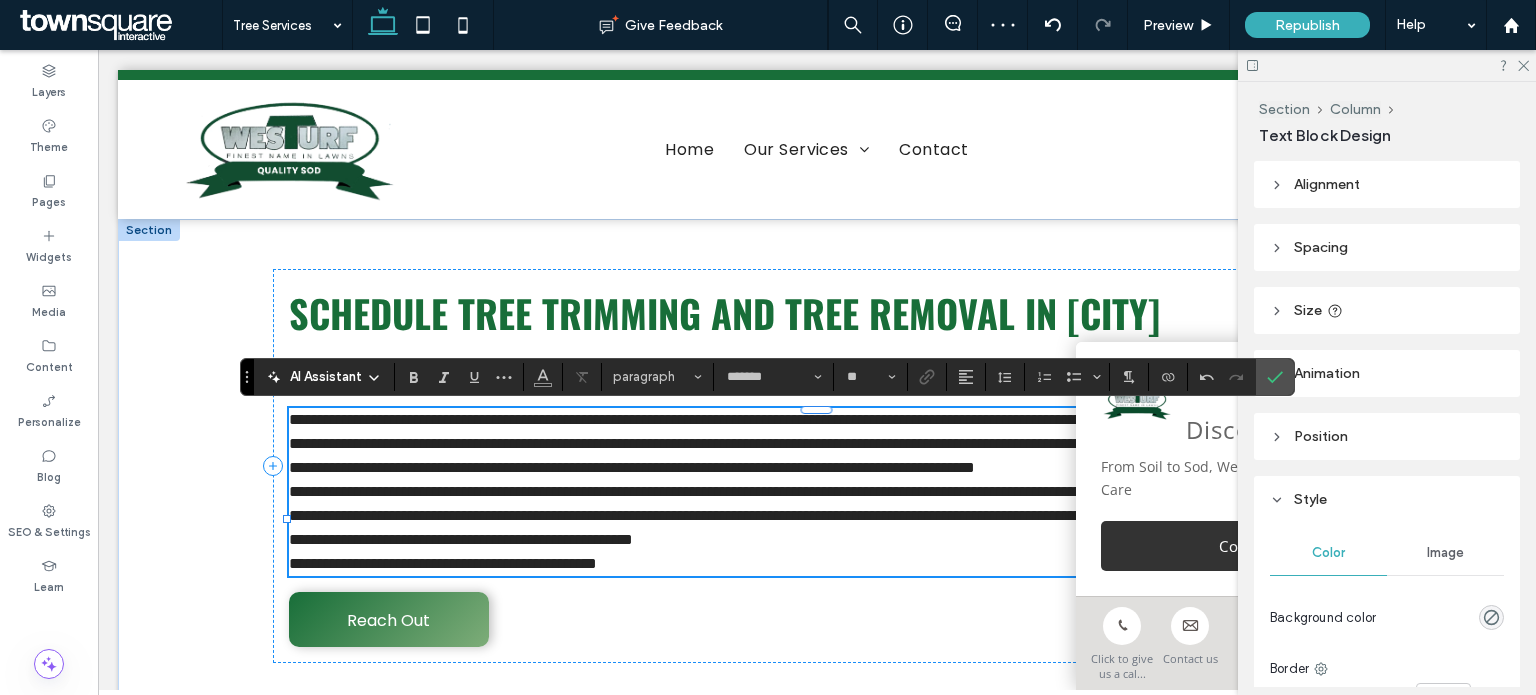 click on "**********" at bounding box center [817, 444] 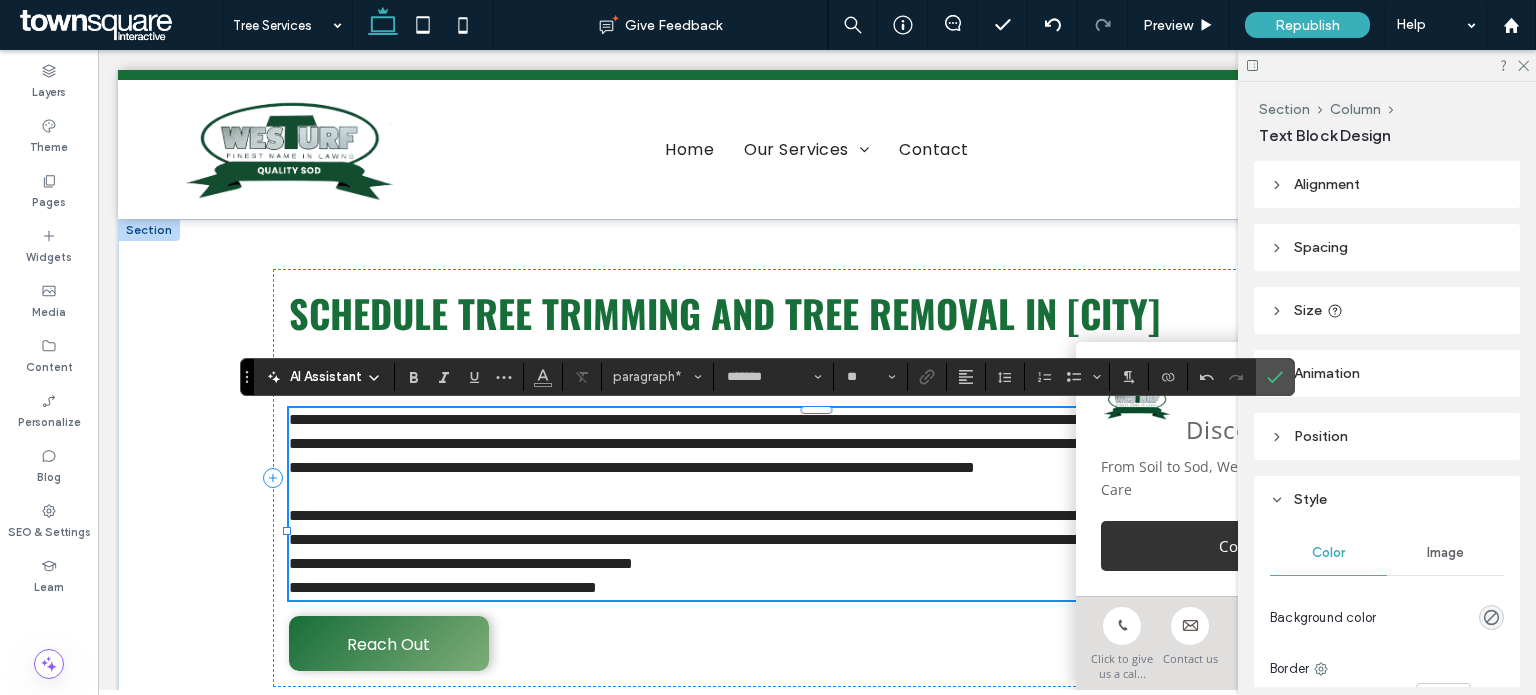 click on "**********" at bounding box center [817, 540] 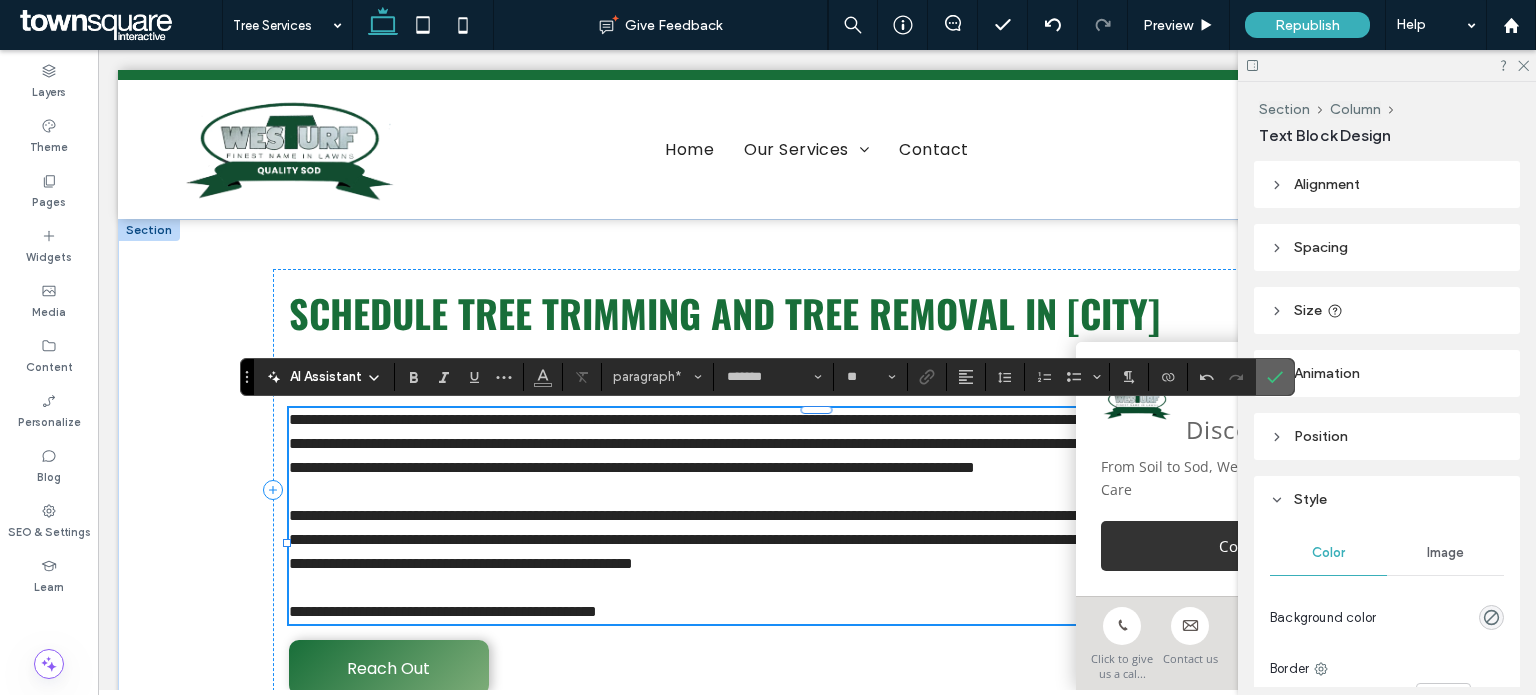 click 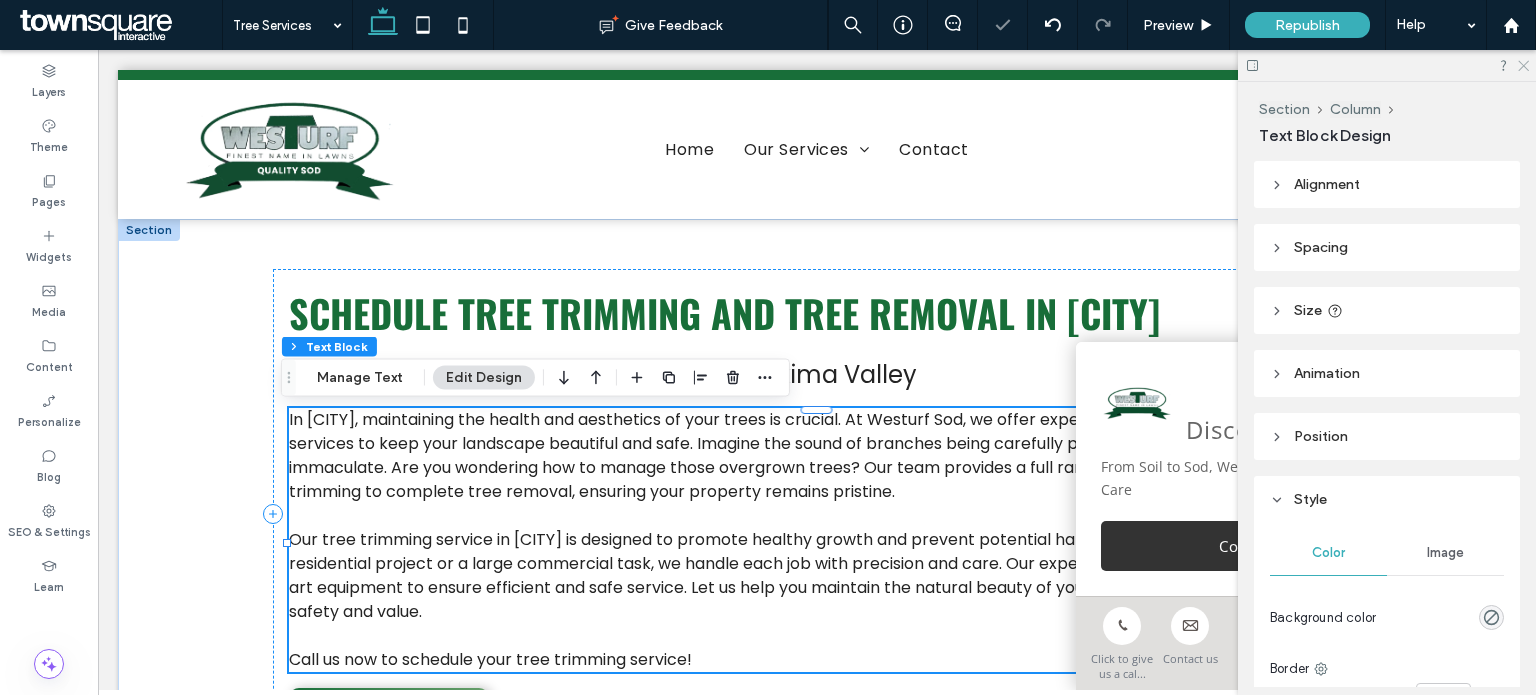 click 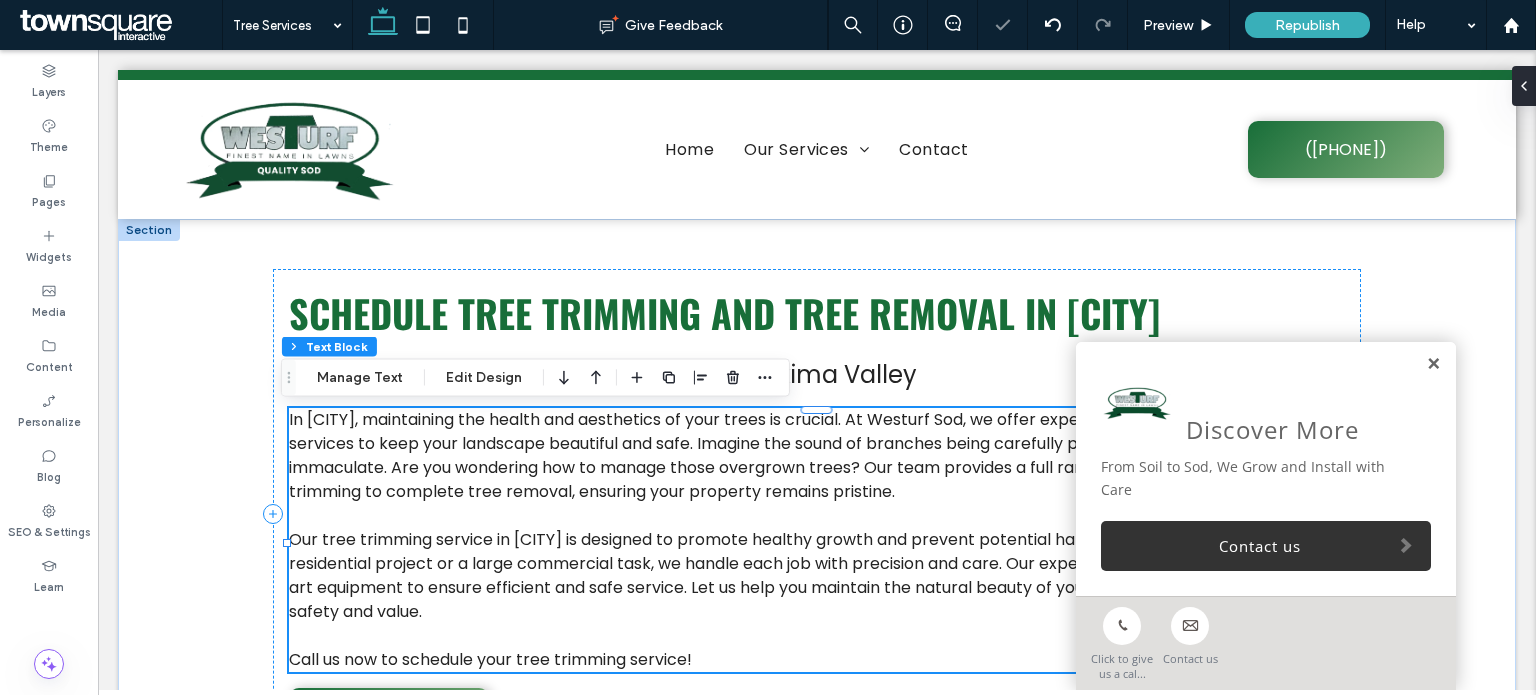 click at bounding box center (1433, 364) 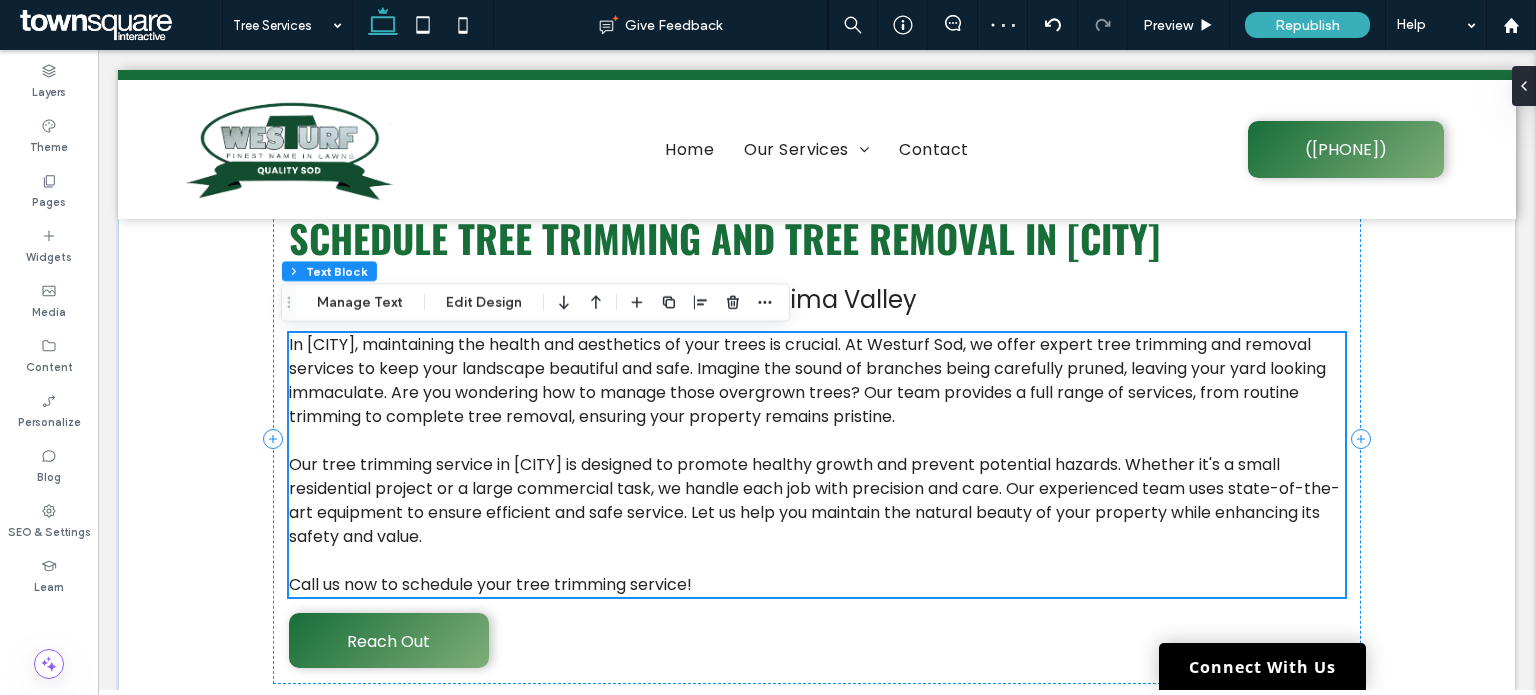 scroll, scrollTop: 76, scrollLeft: 0, axis: vertical 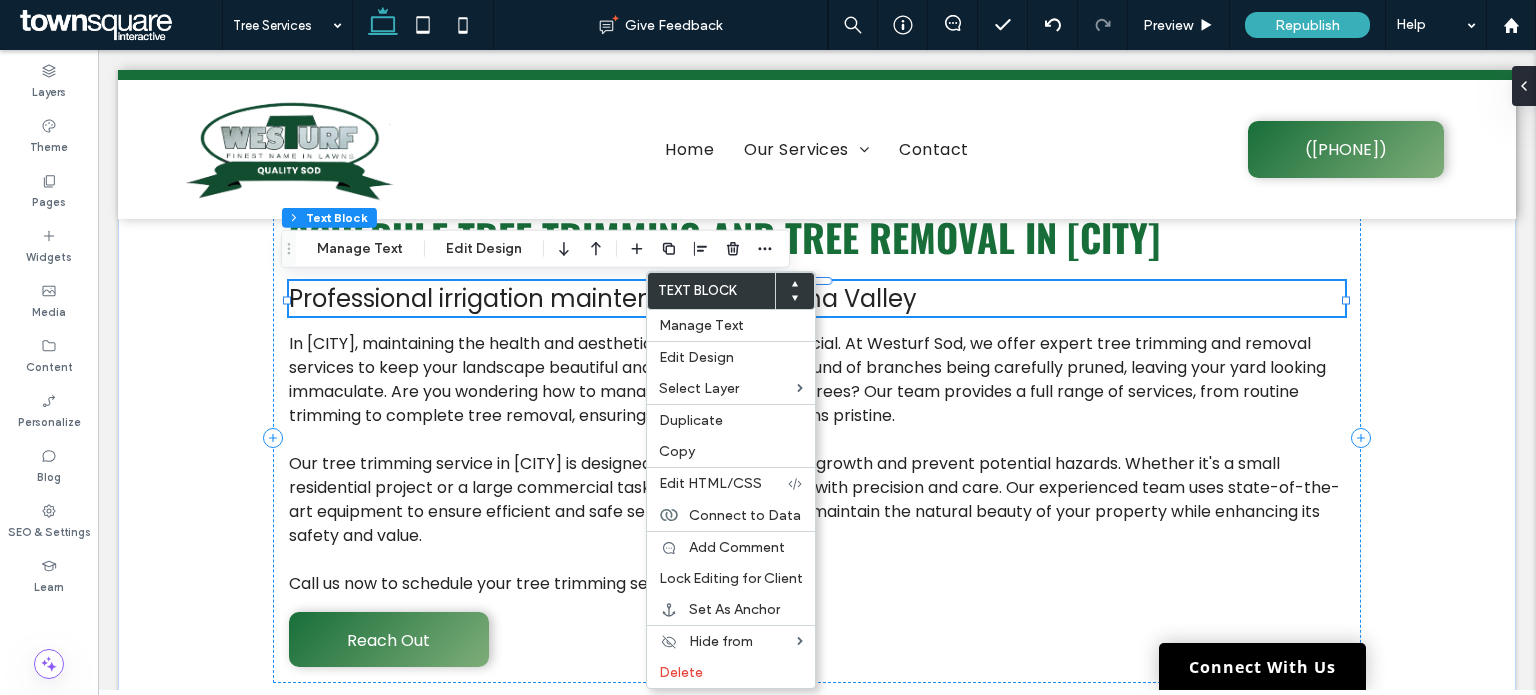 click on "Professional irrigation maintenance in Yakima Valley" at bounding box center (603, 298) 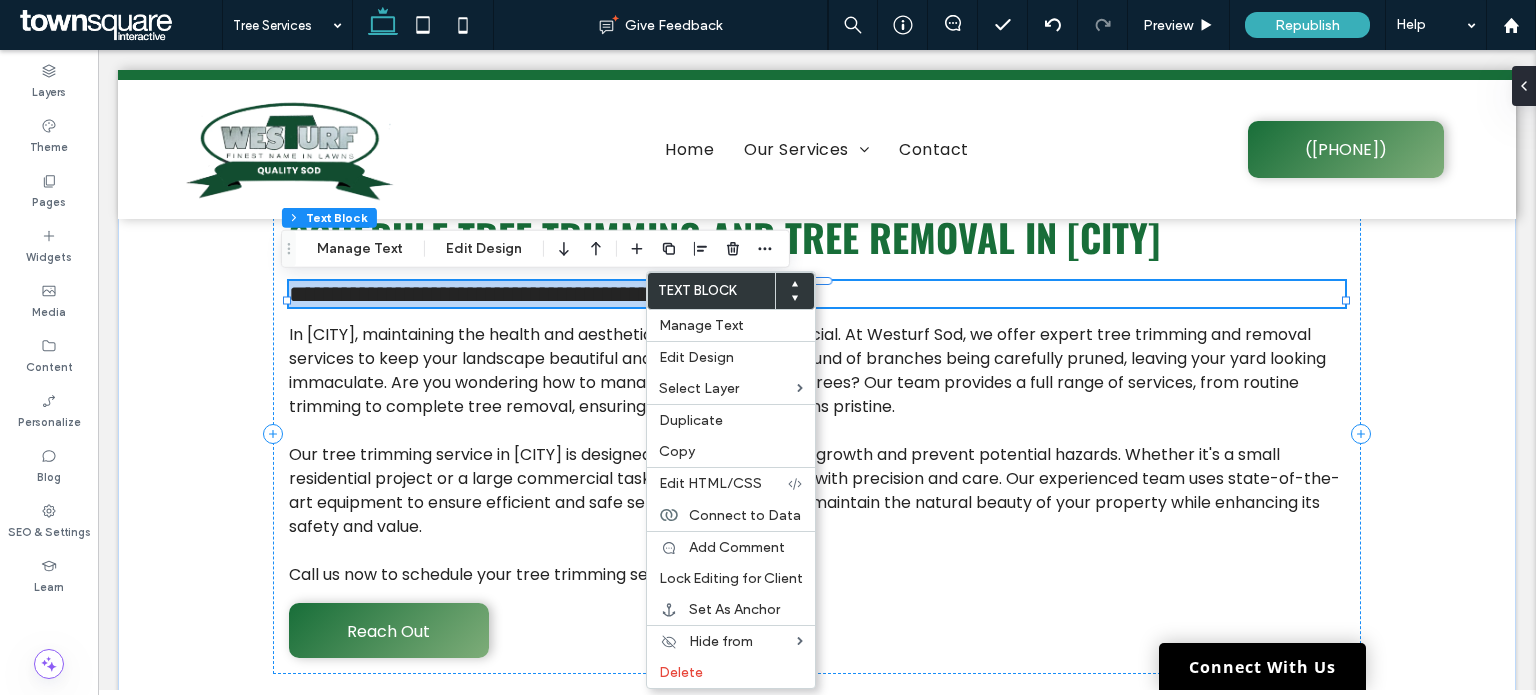 click on "**********" at bounding box center [524, 294] 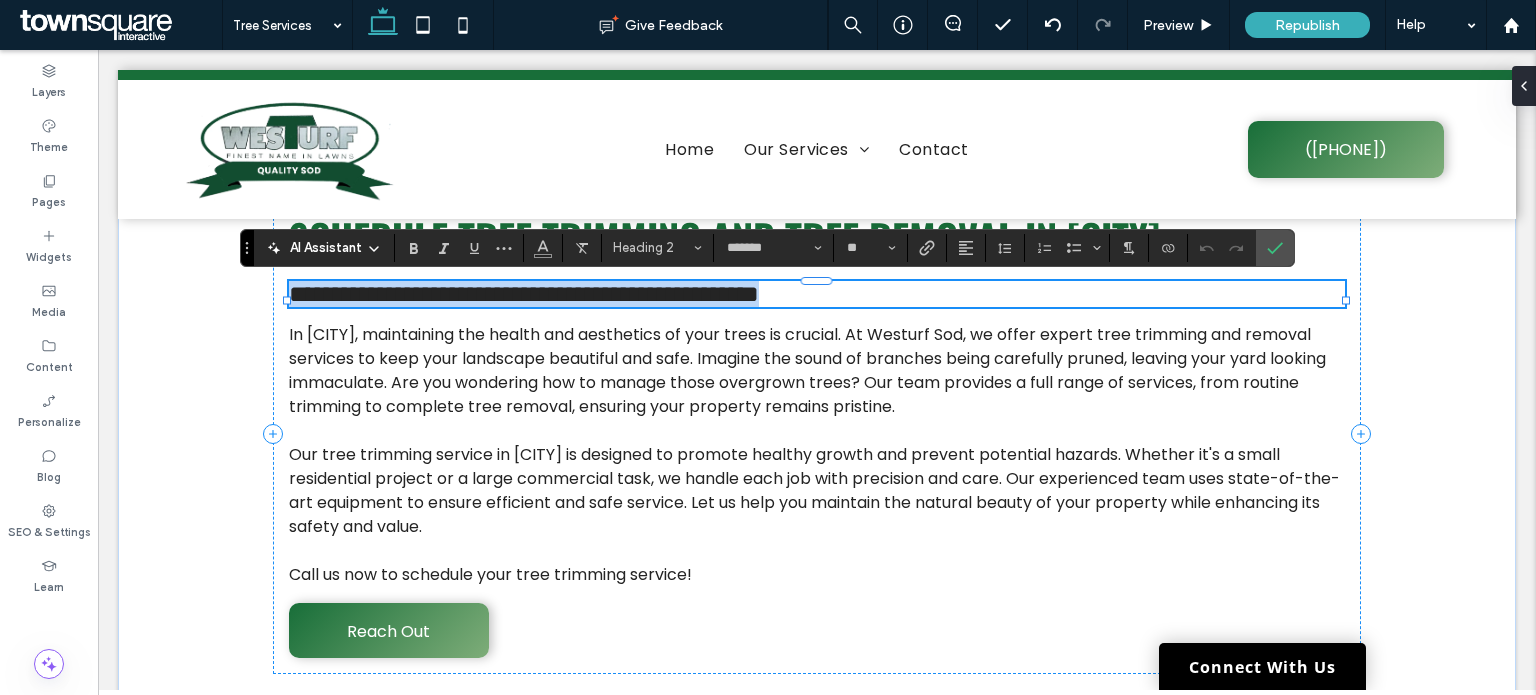click on "**********" at bounding box center (524, 294) 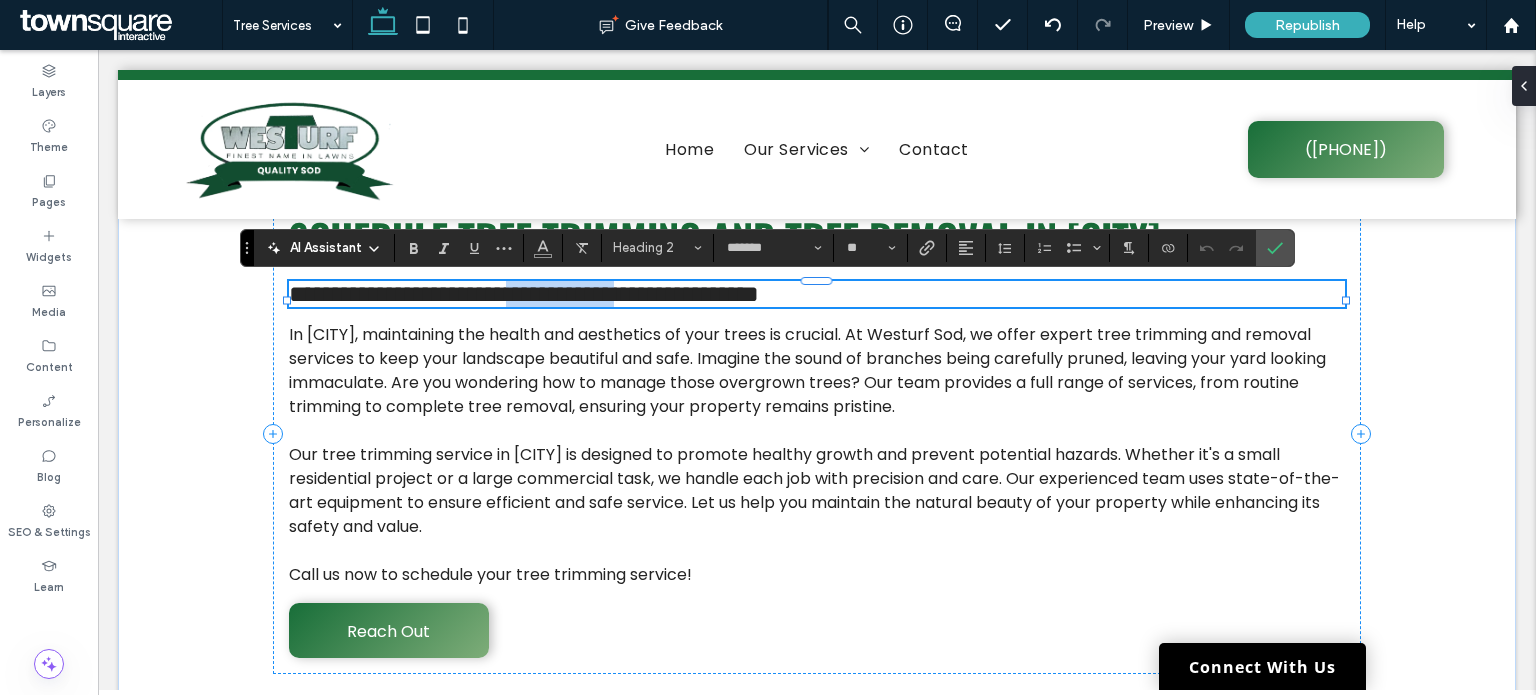 click on "**********" at bounding box center [524, 294] 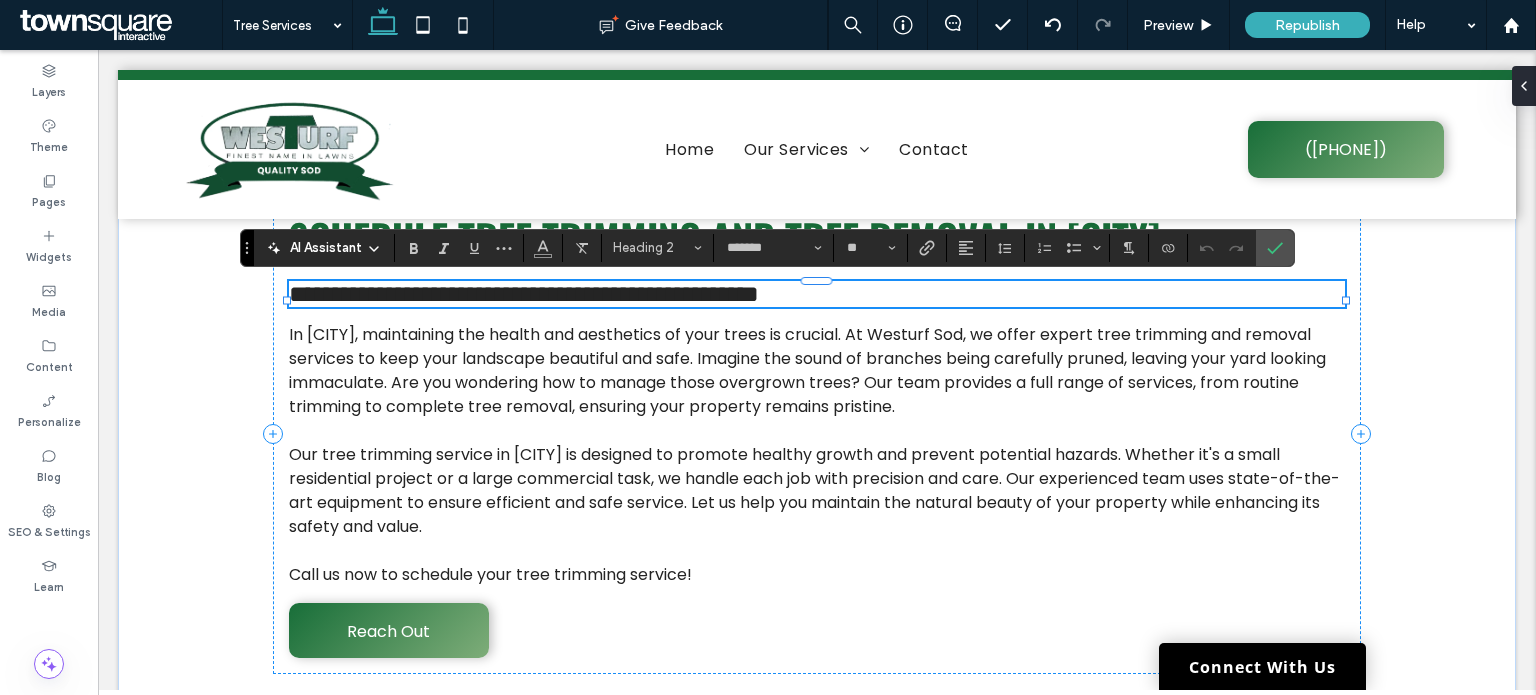 type 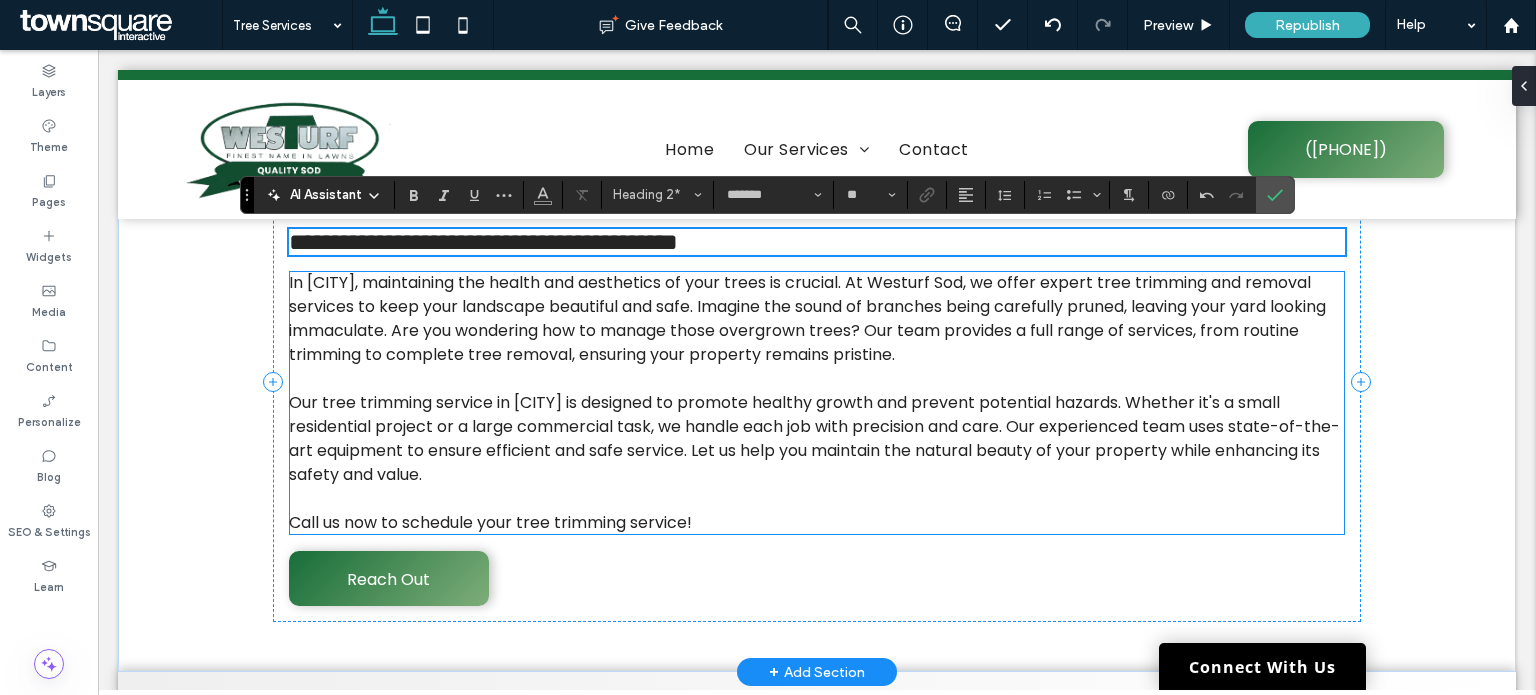 scroll, scrollTop: 130, scrollLeft: 0, axis: vertical 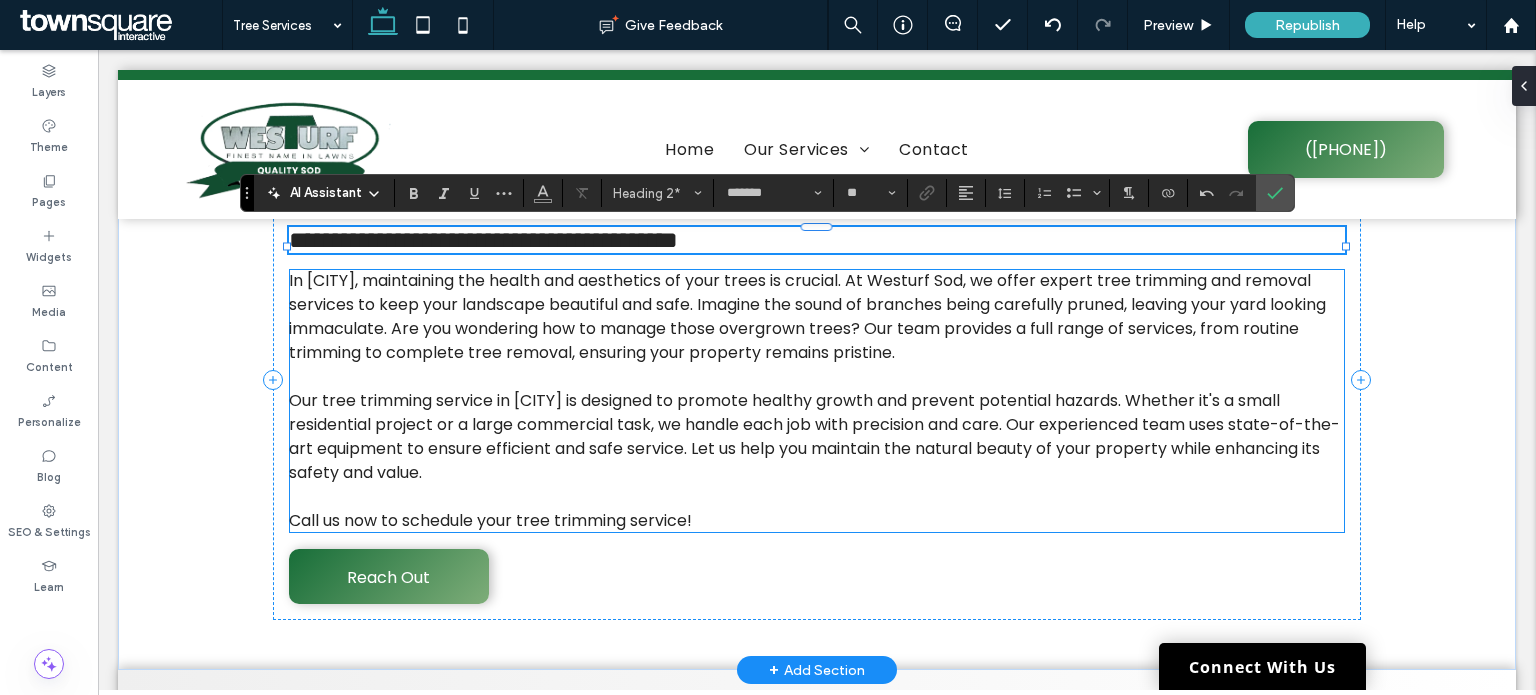 click on "Call us now to schedule your tree trimming service!" at bounding box center [490, 520] 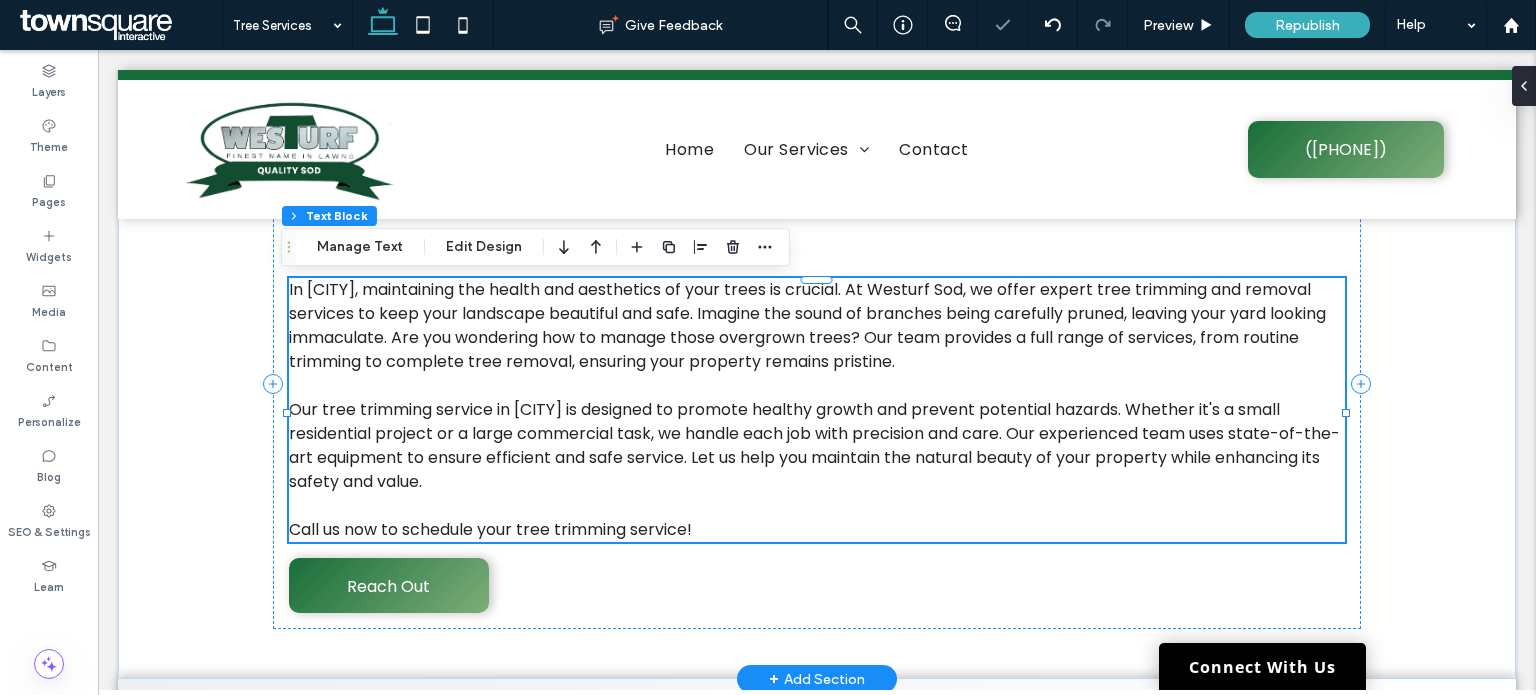 click on "Call us now to schedule your tree trimming service!" at bounding box center [490, 529] 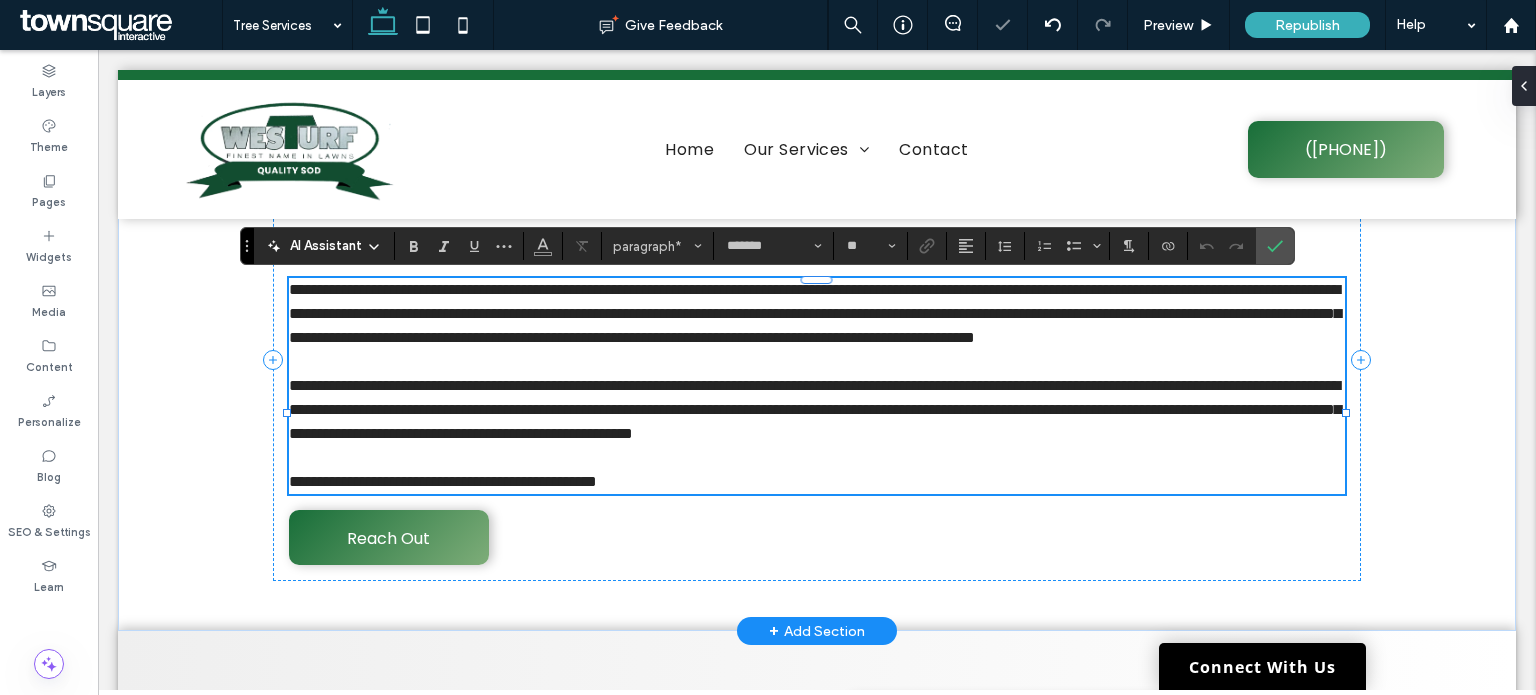 click on "**********" at bounding box center (443, 481) 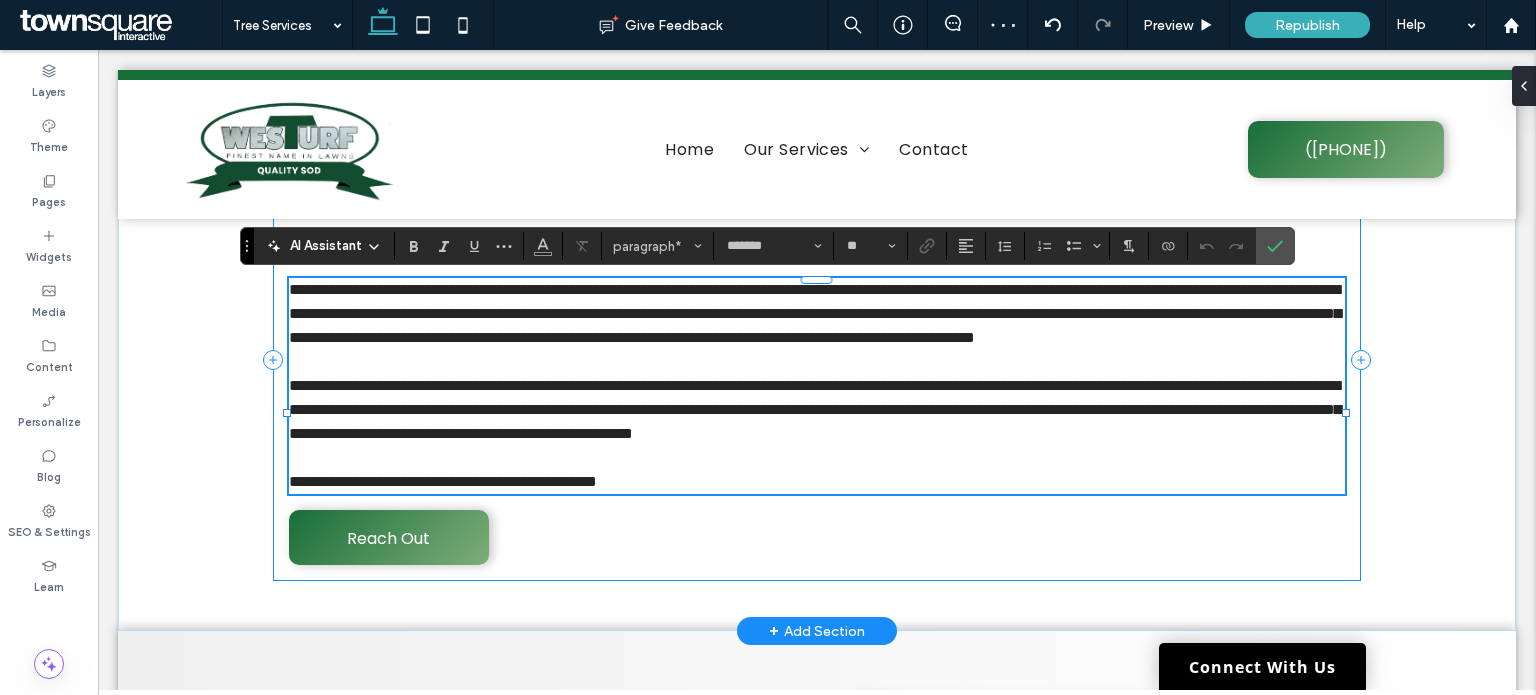 type 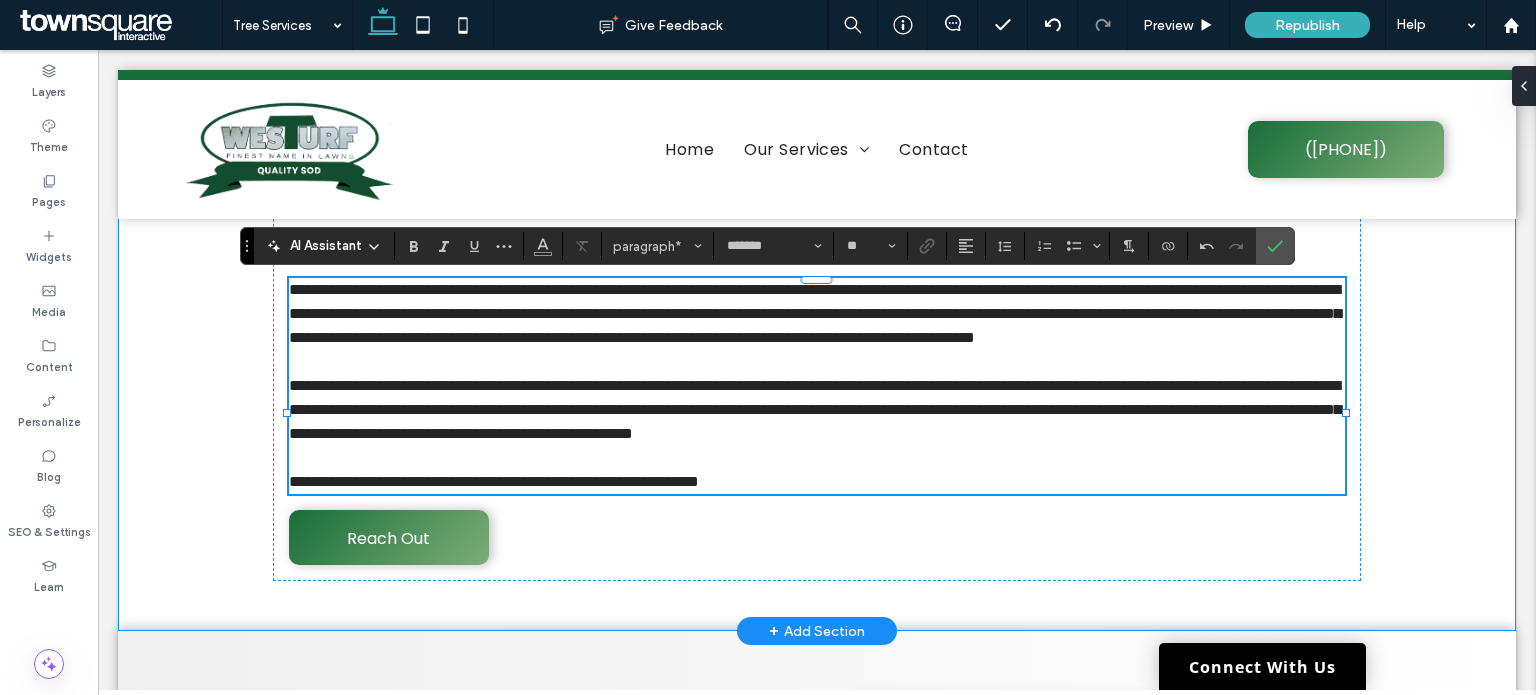 click on "**********" at bounding box center [817, 360] 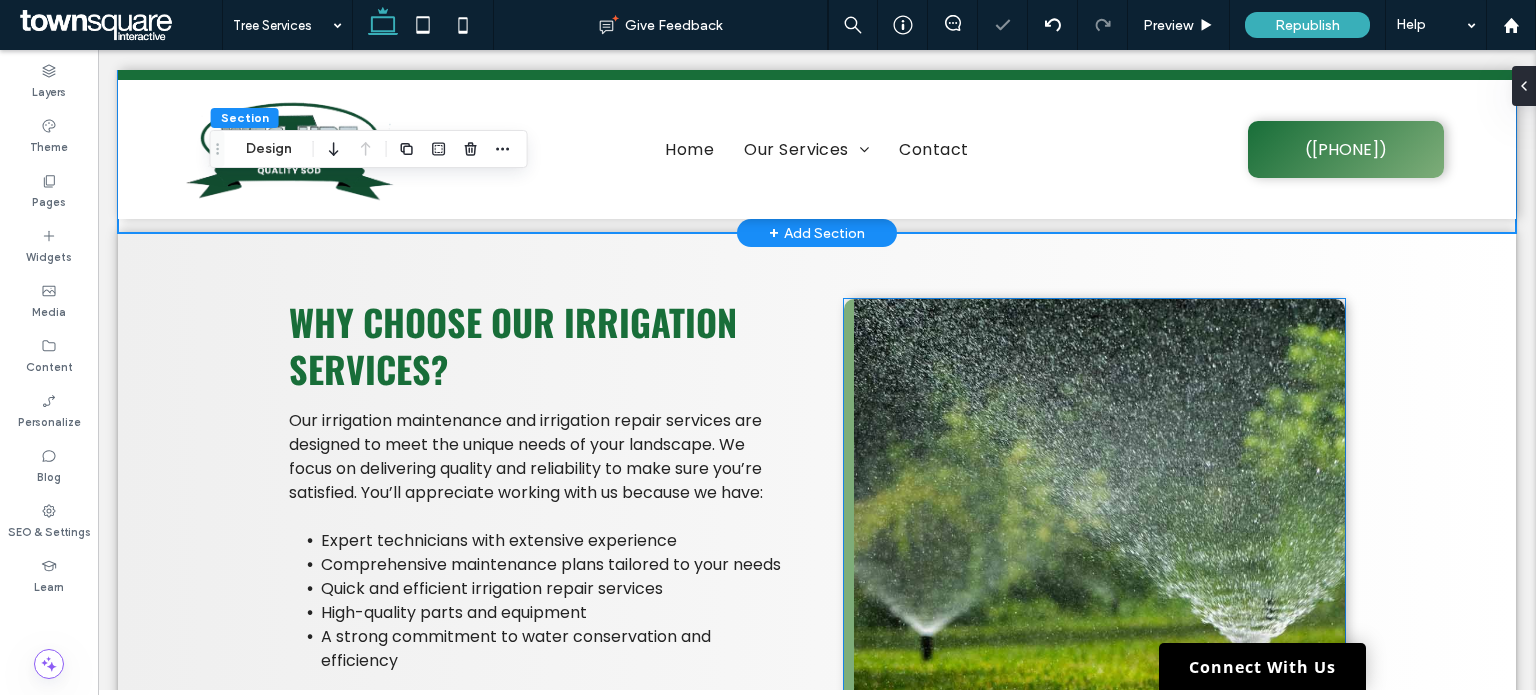 scroll, scrollTop: 578, scrollLeft: 0, axis: vertical 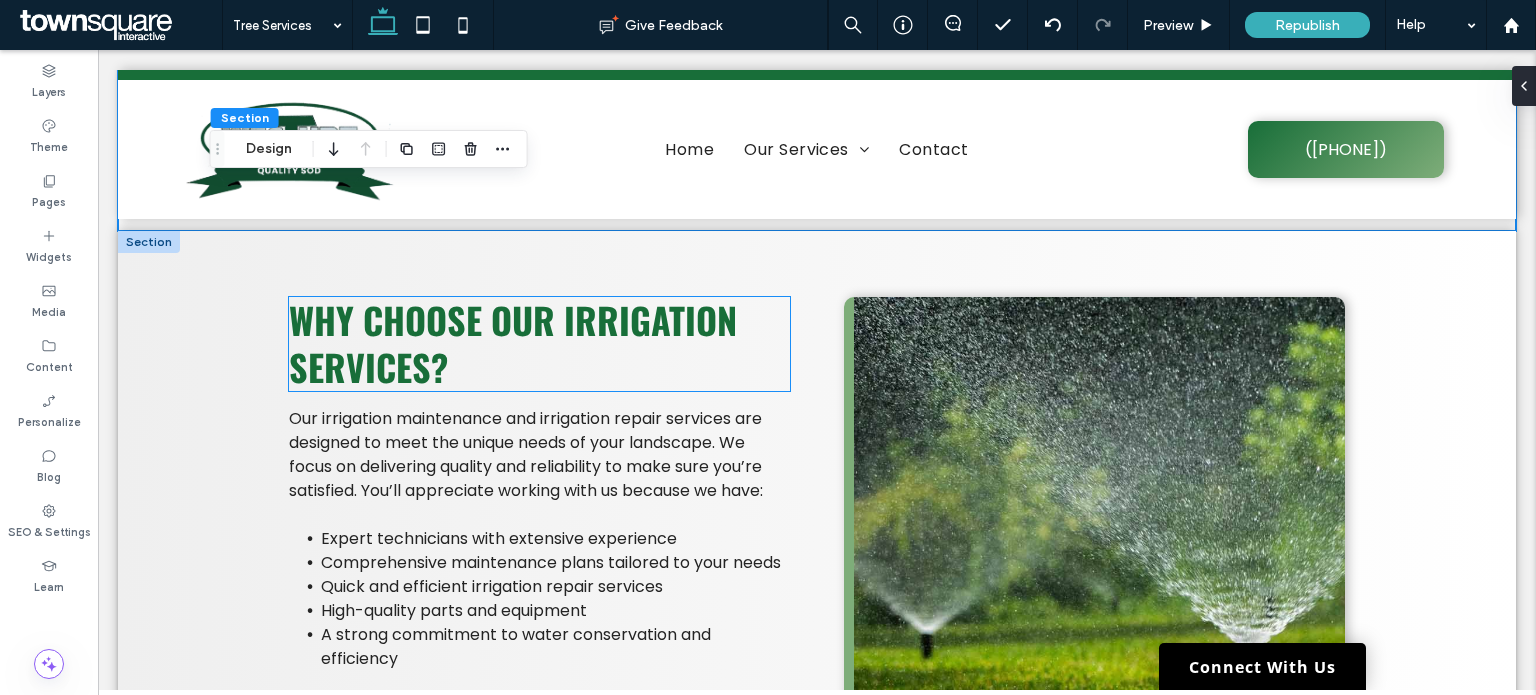 click on "Why choose our irrigation services?" at bounding box center [513, 343] 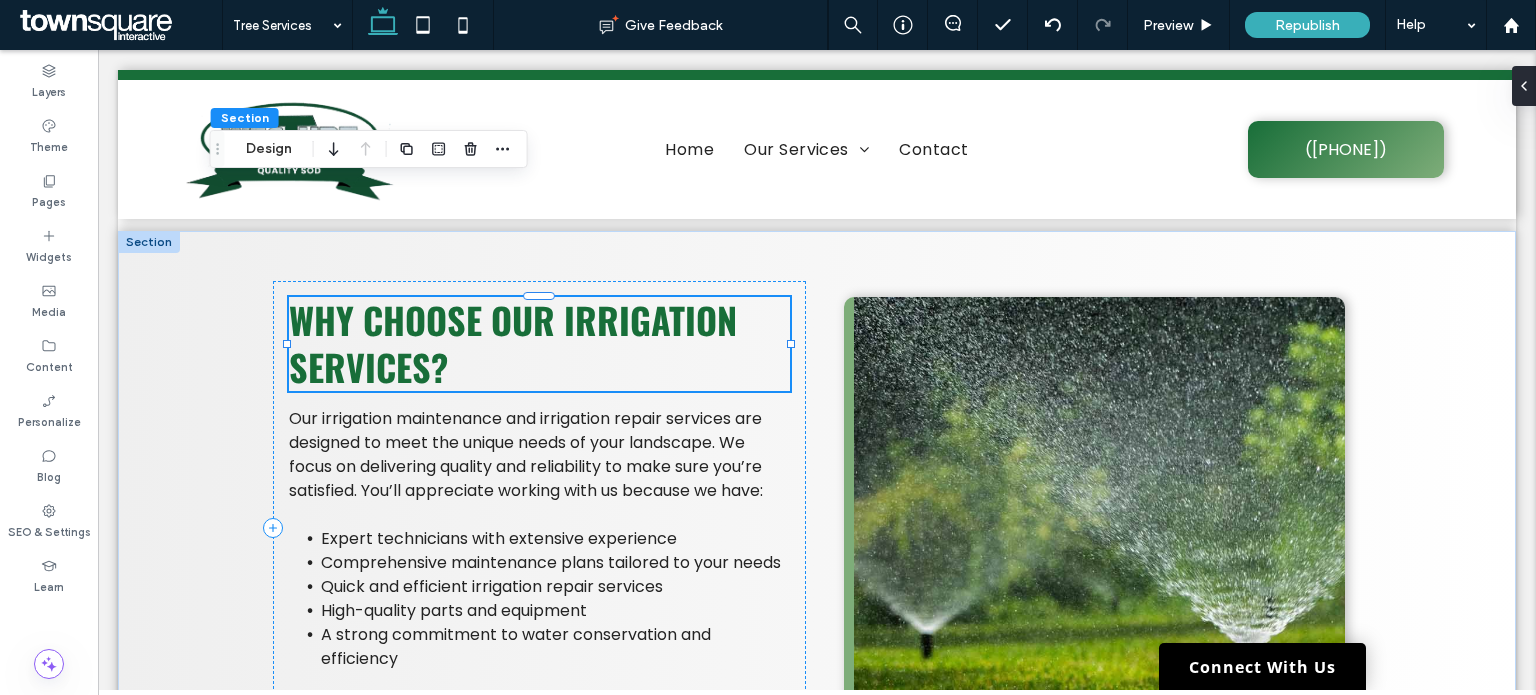 click on "Why choose our irrigation services?" at bounding box center (513, 343) 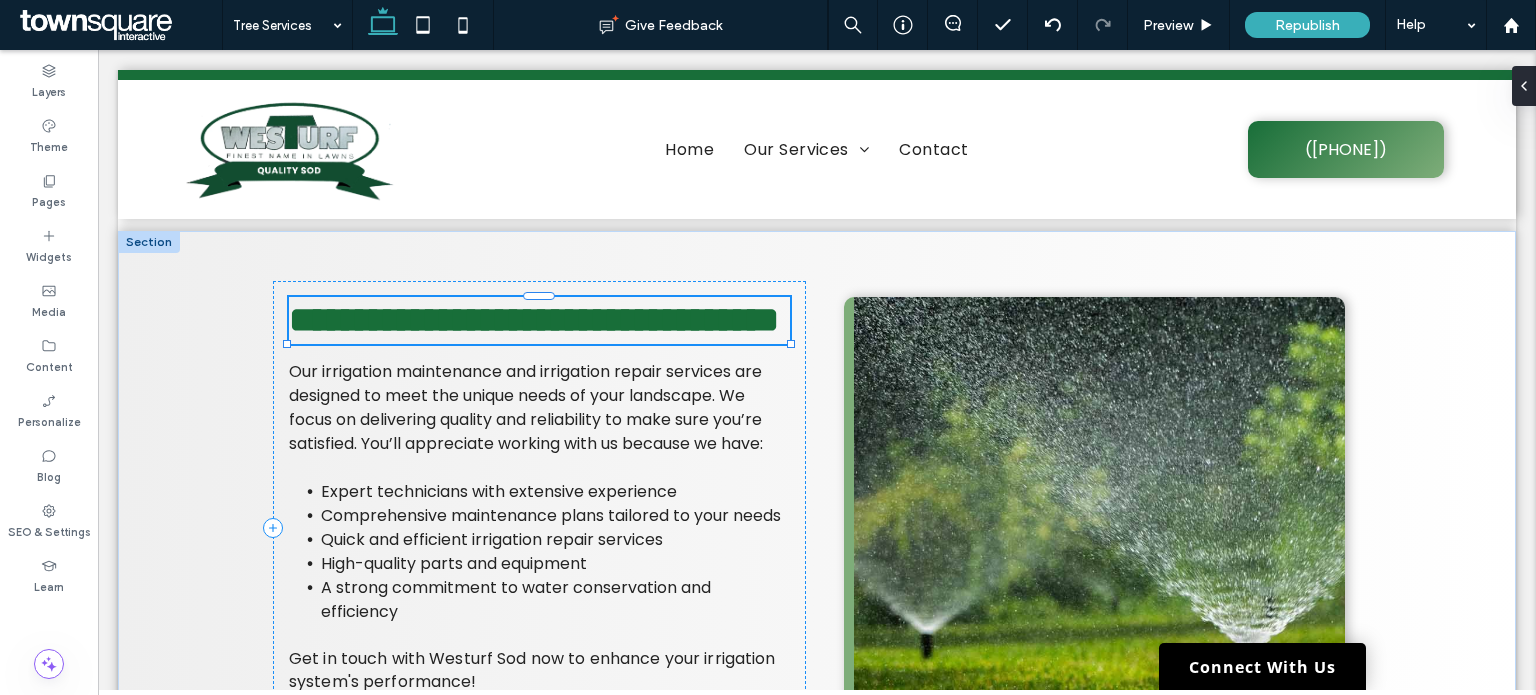 click on "**********" at bounding box center [534, 320] 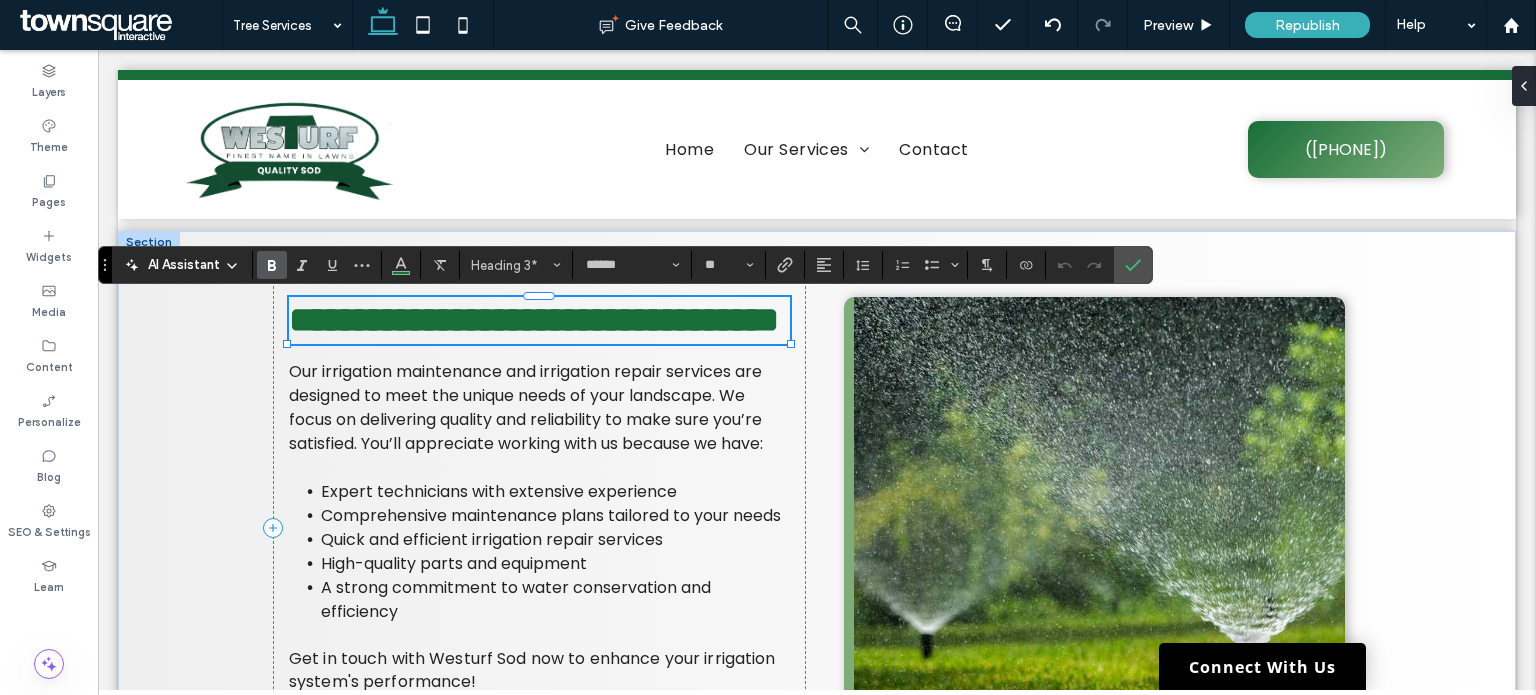 paste 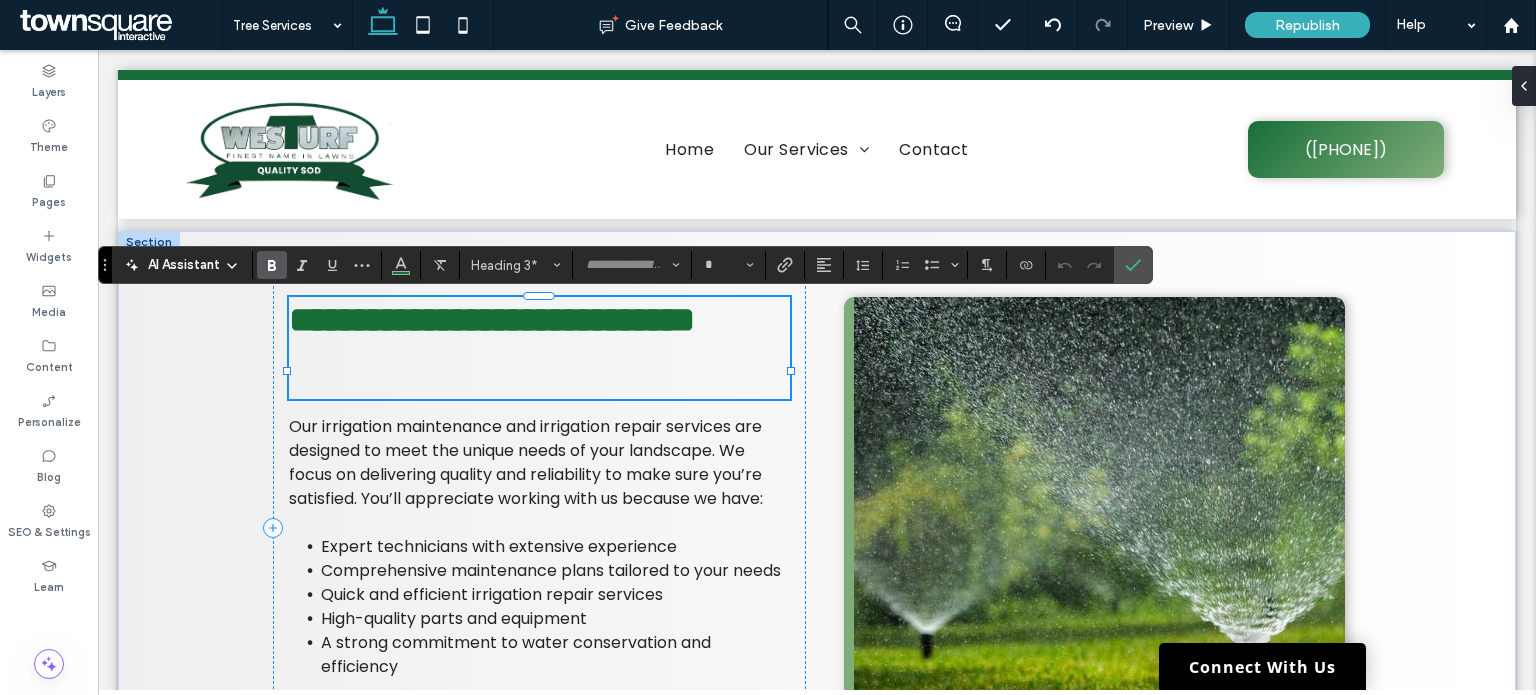 scroll, scrollTop: 56, scrollLeft: 0, axis: vertical 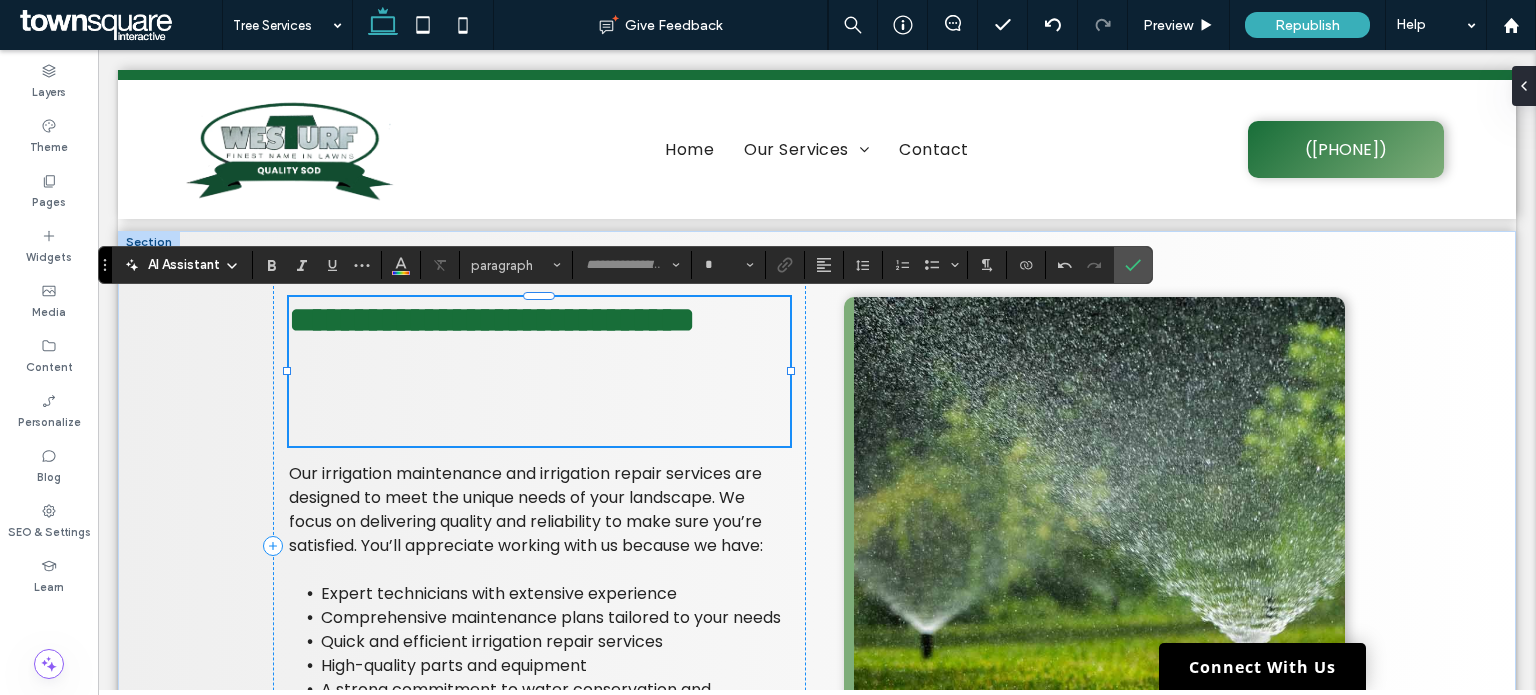 type on "******" 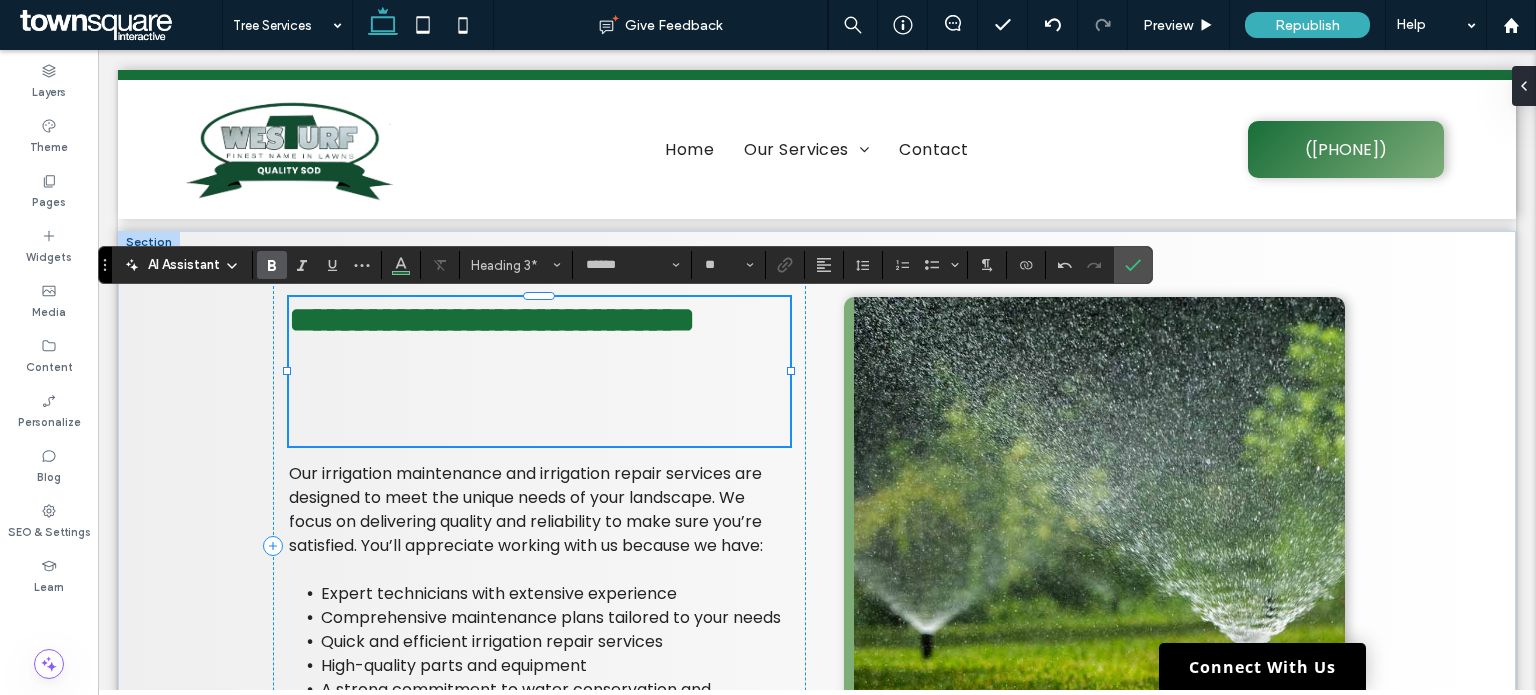 scroll, scrollTop: 3, scrollLeft: 0, axis: vertical 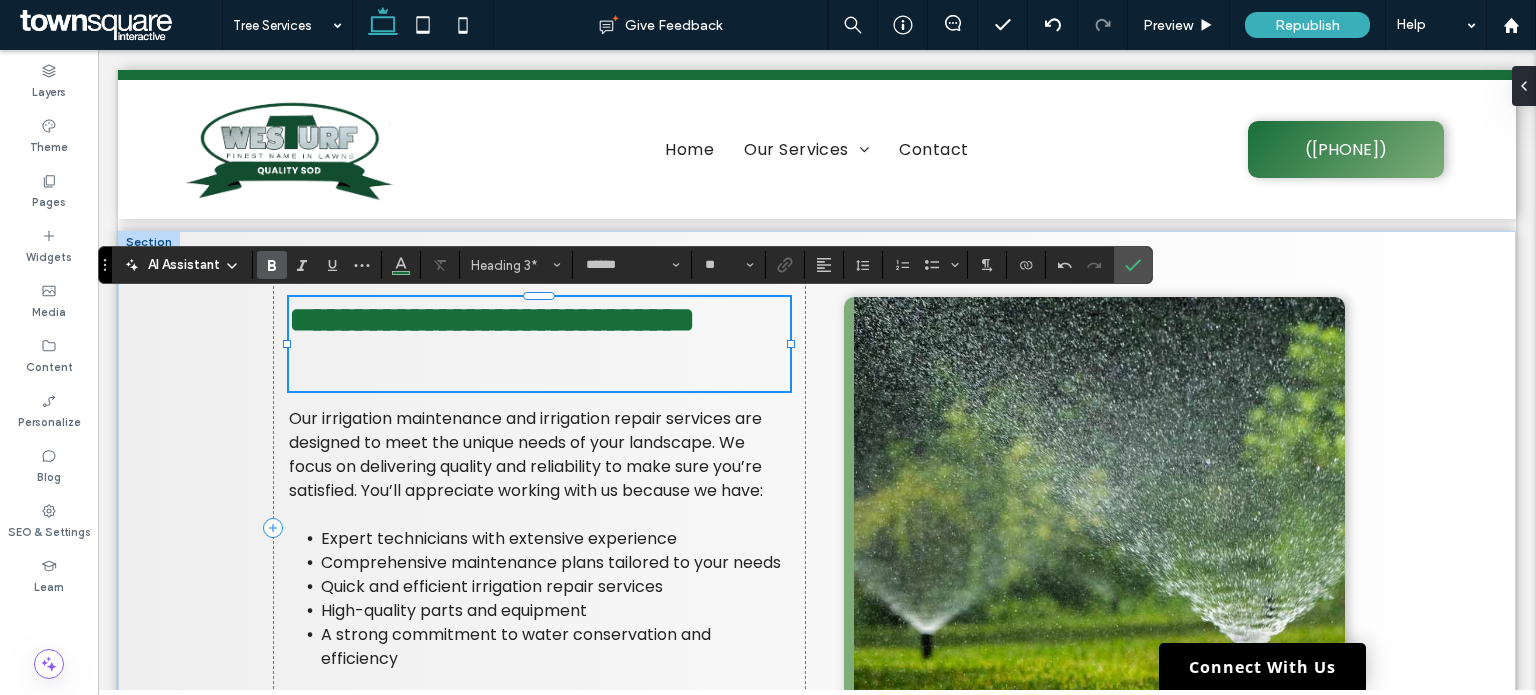 click on "**********" at bounding box center (492, 320) 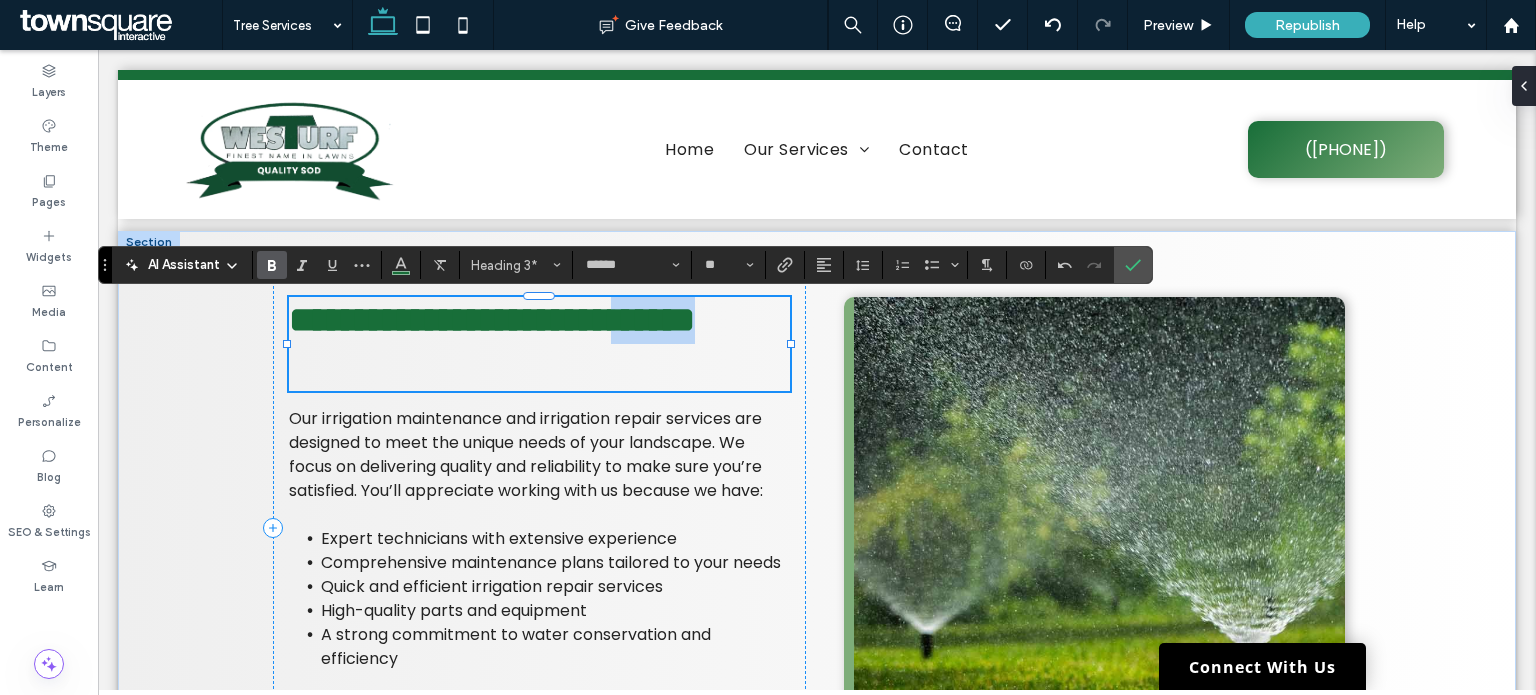 click on "**********" at bounding box center (492, 320) 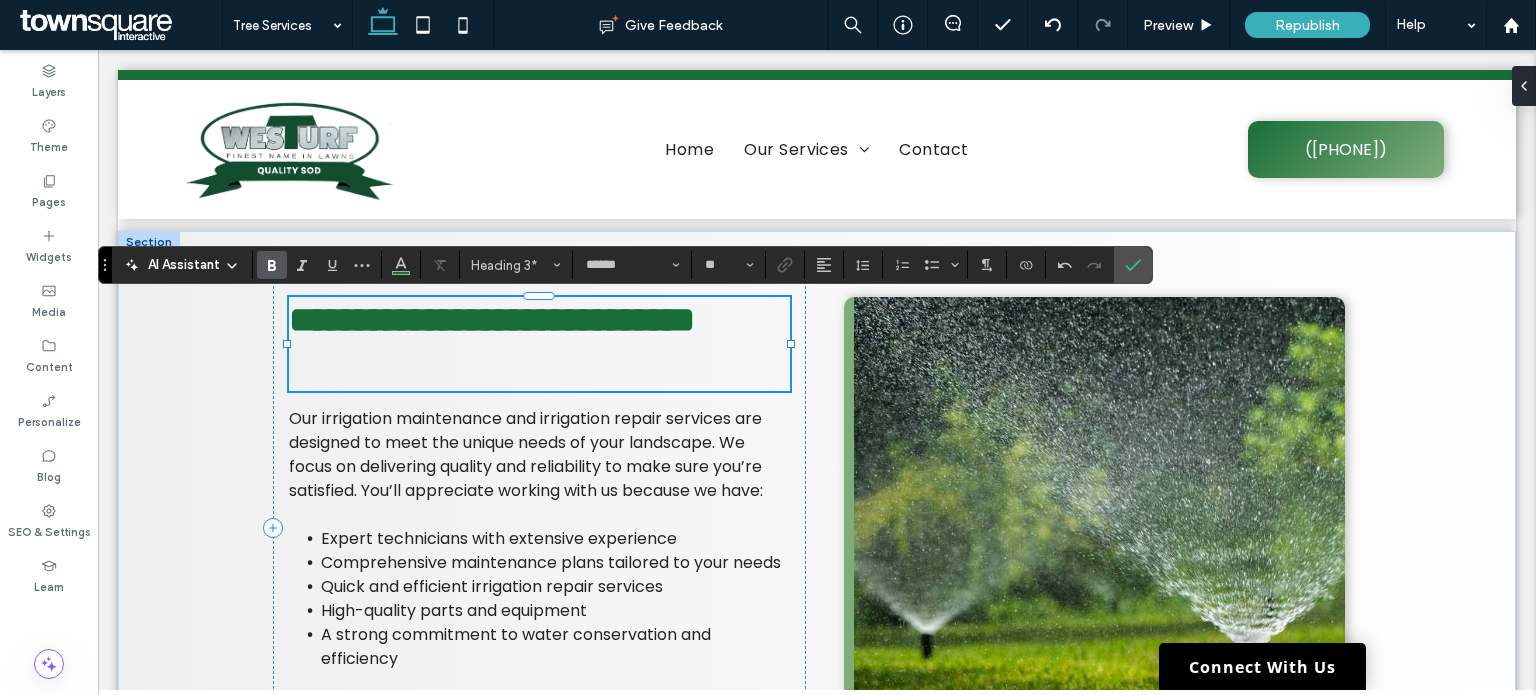 scroll, scrollTop: 0, scrollLeft: 0, axis: both 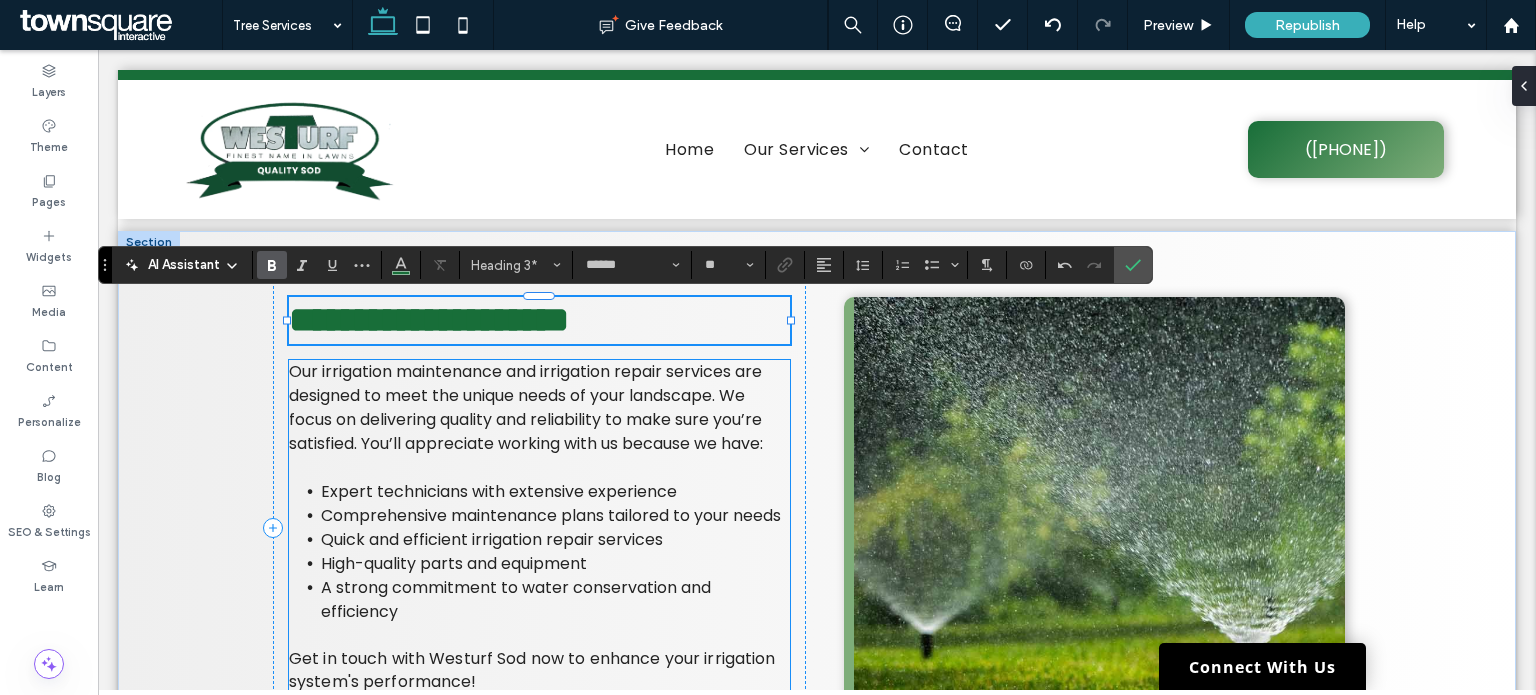 click on "Expert technicians with extensive experience" at bounding box center (499, 491) 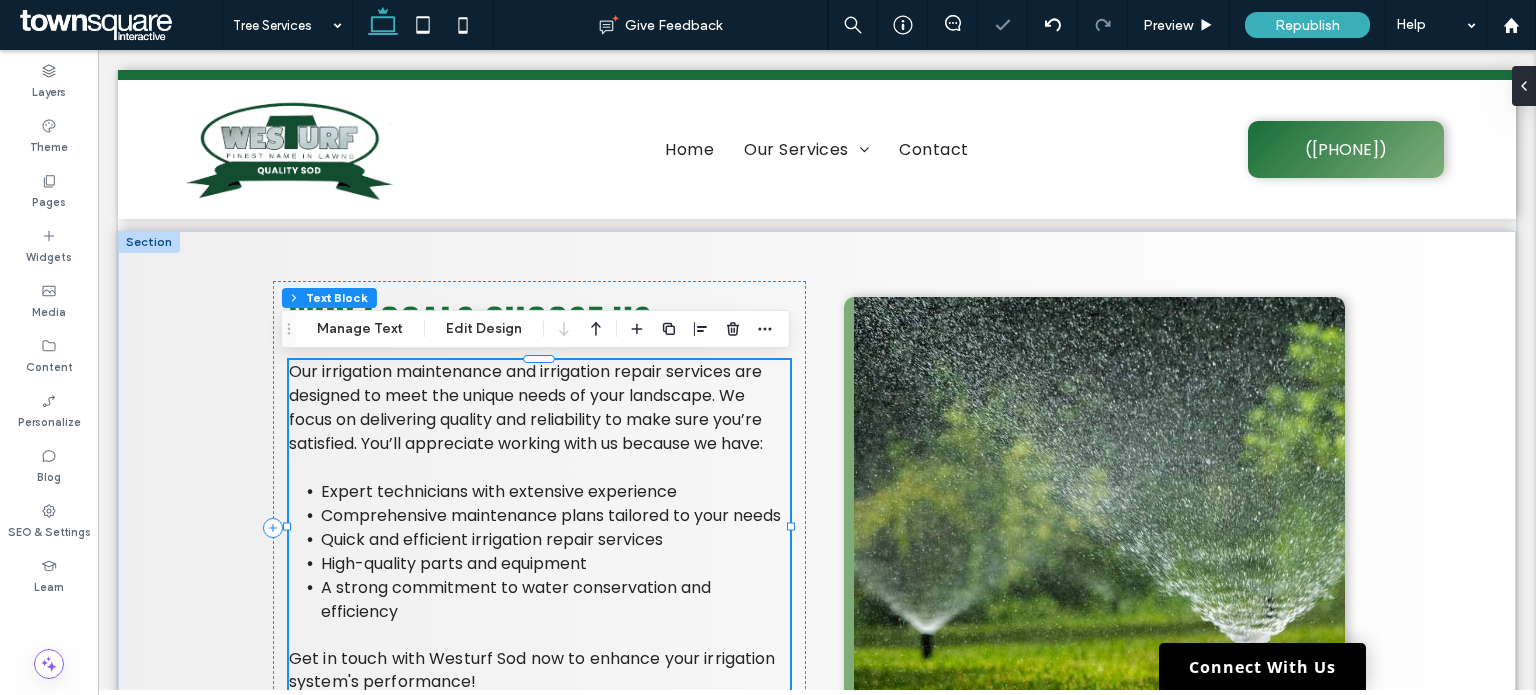 click on "Our irrigation maintenance and irrigation repair services are designed to meet the unique needs of your landscape. We focus on delivering quality and reliability to make sure you’re satisfied. You’ll appreciate working with us because we have:" at bounding box center [526, 407] 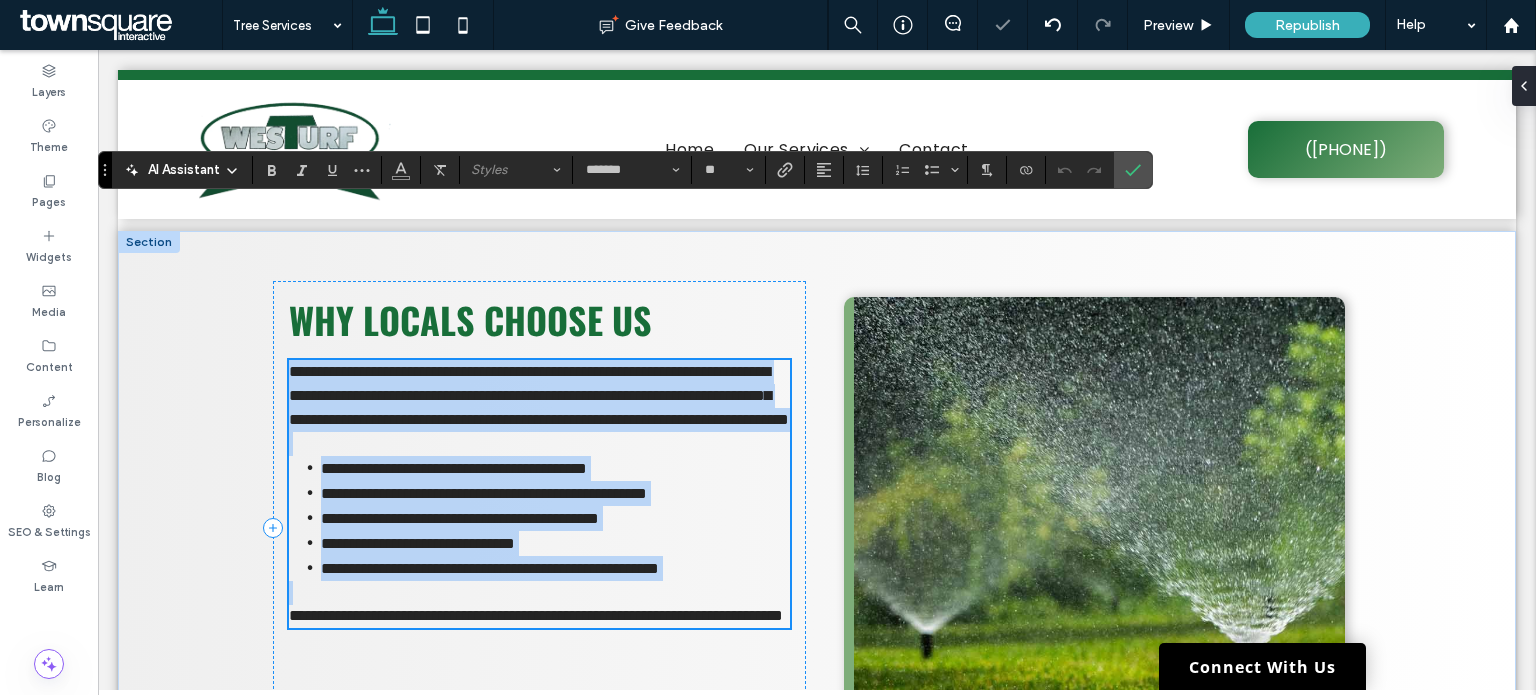 scroll, scrollTop: 736, scrollLeft: 0, axis: vertical 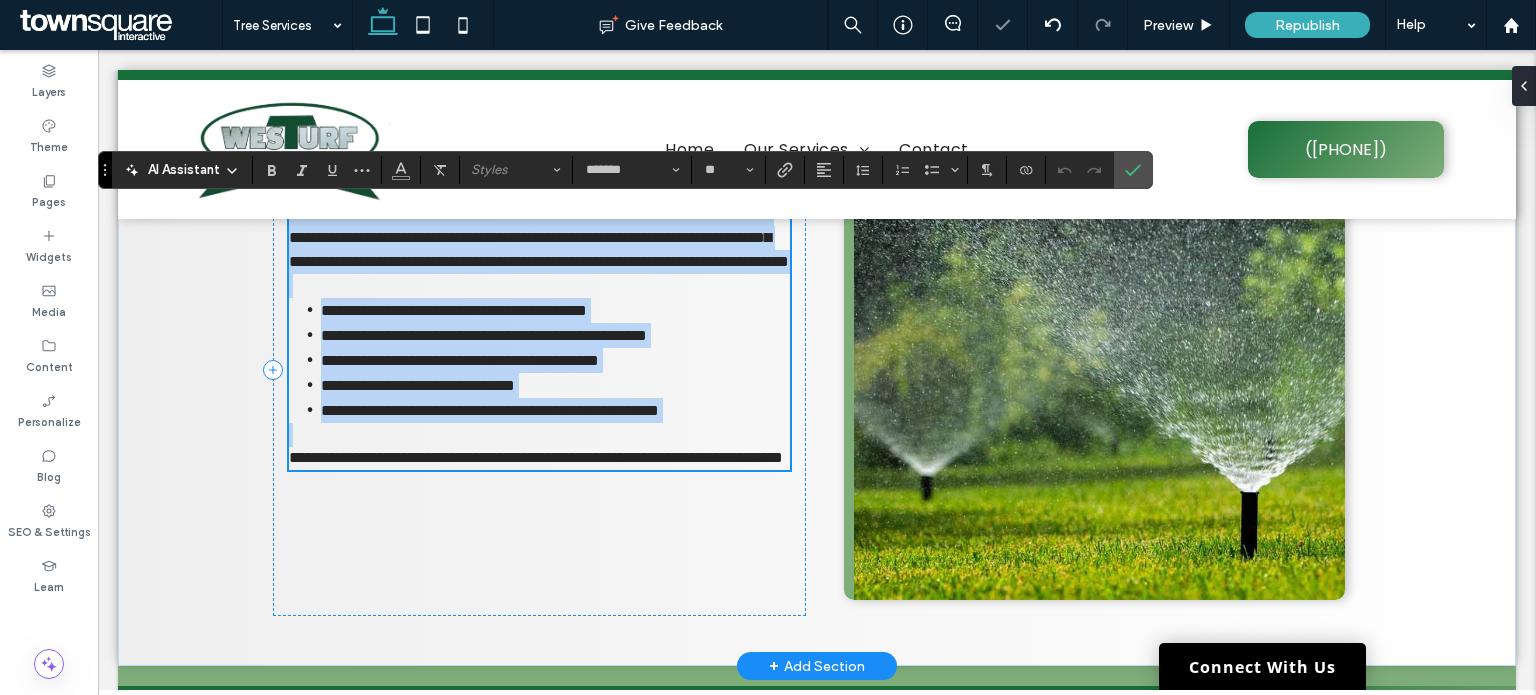 click on "**********" at bounding box center (490, 410) 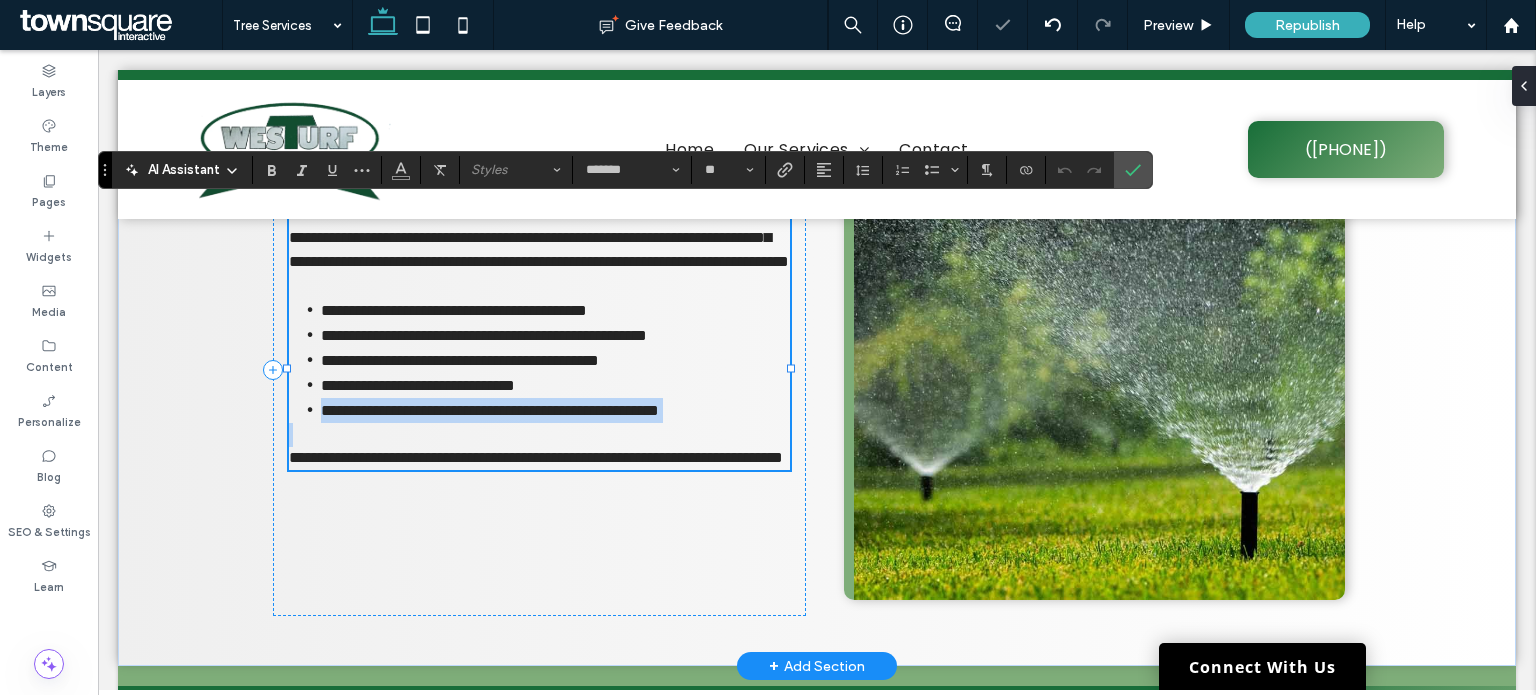 click on "**********" at bounding box center (490, 410) 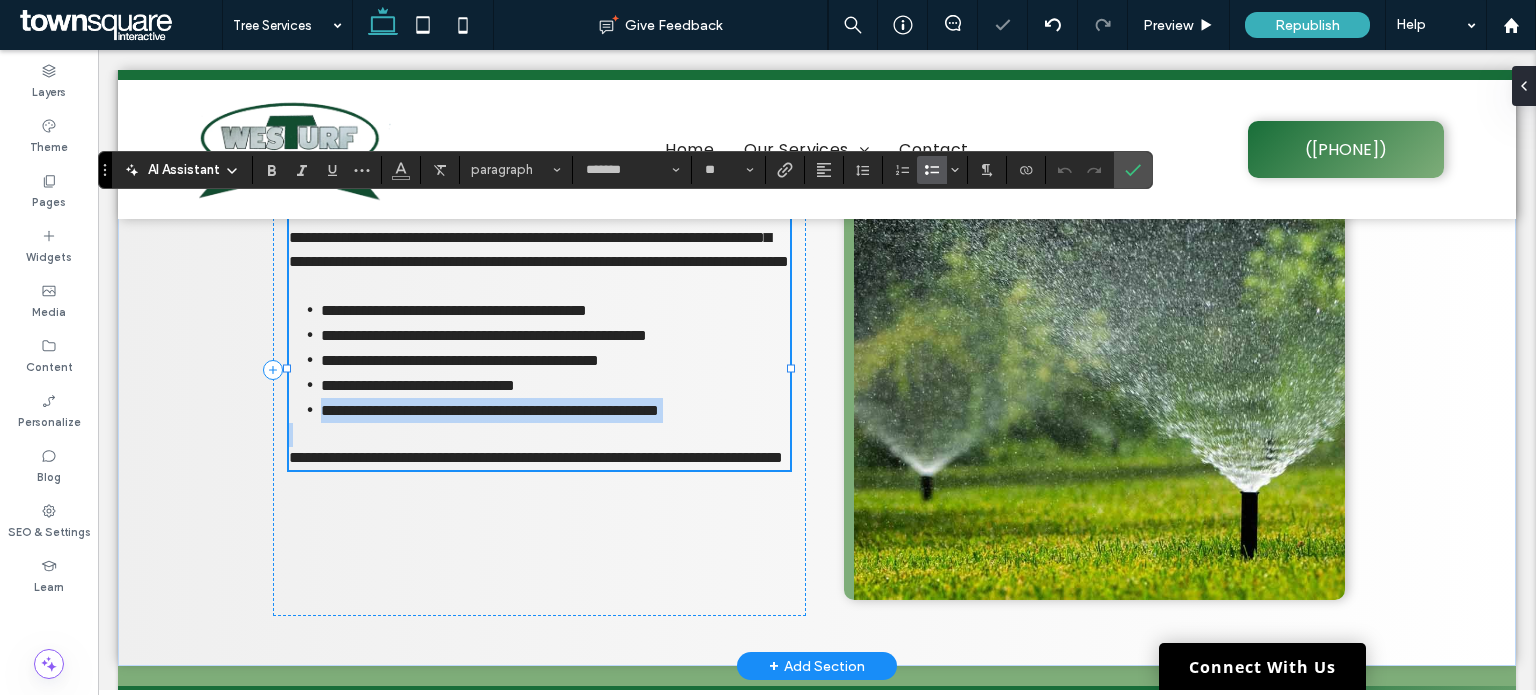 click on "**********" at bounding box center (490, 410) 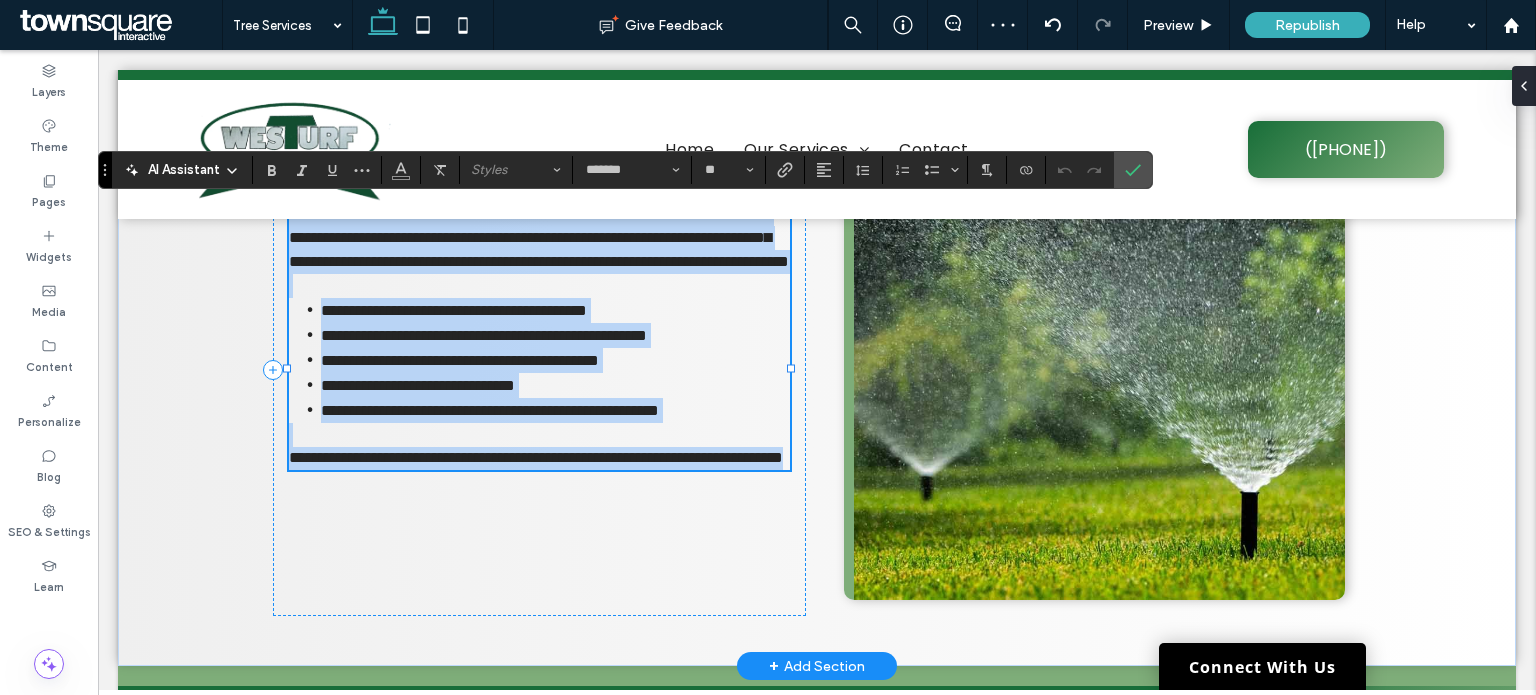 paste 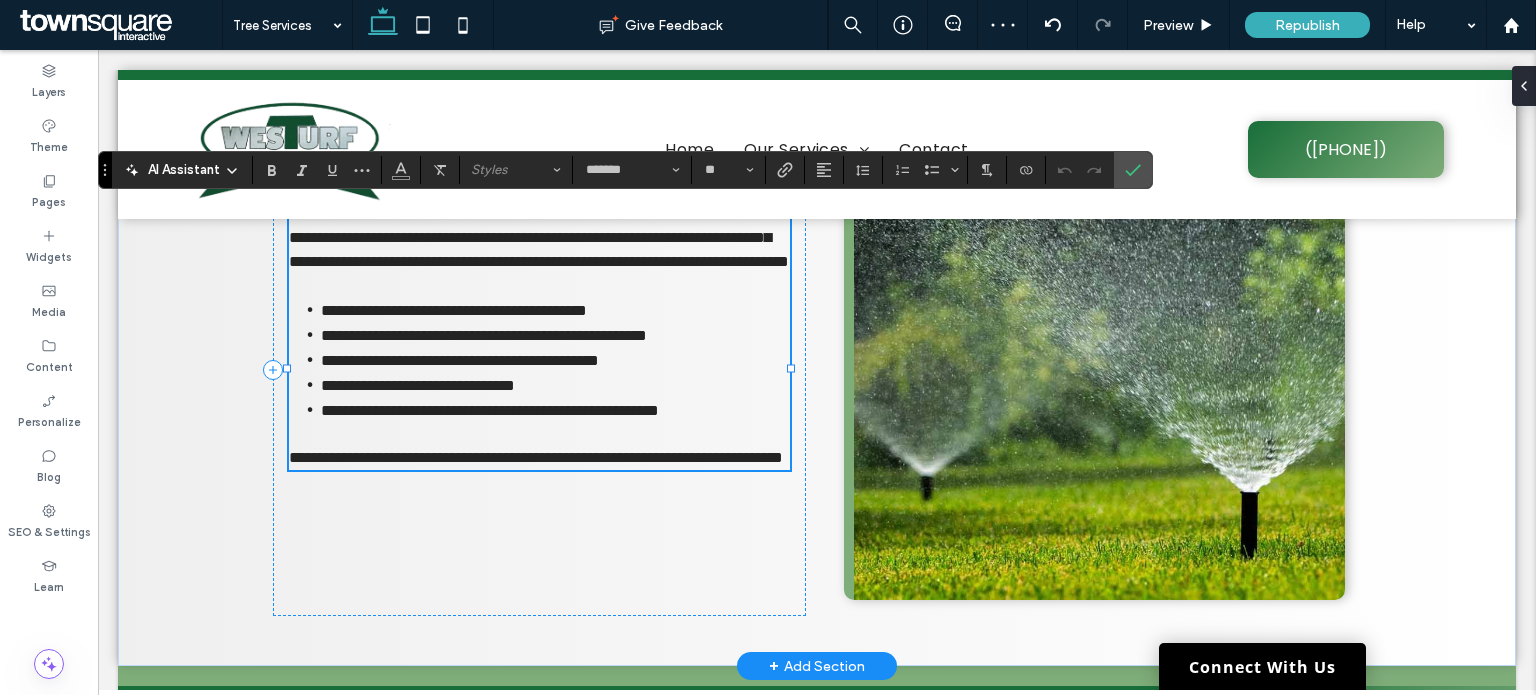 type 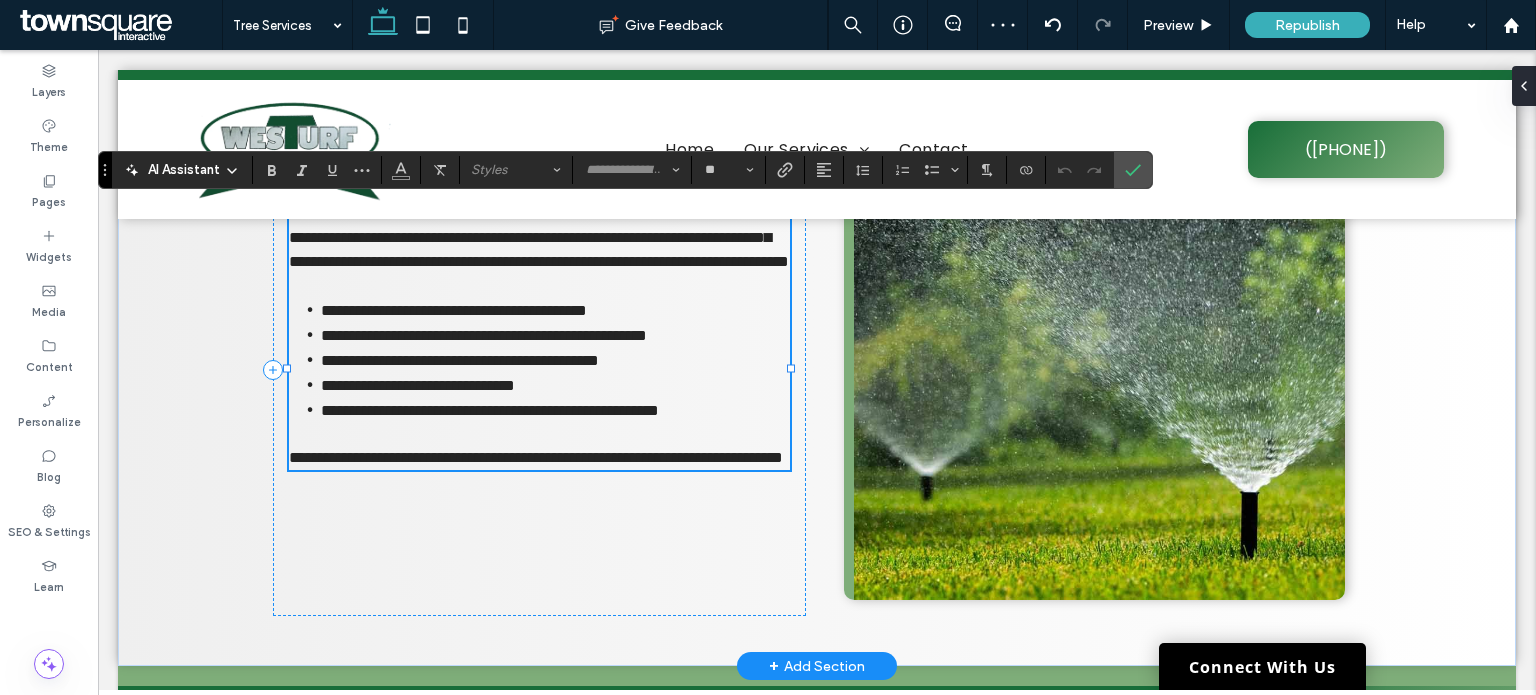 type on "*******" 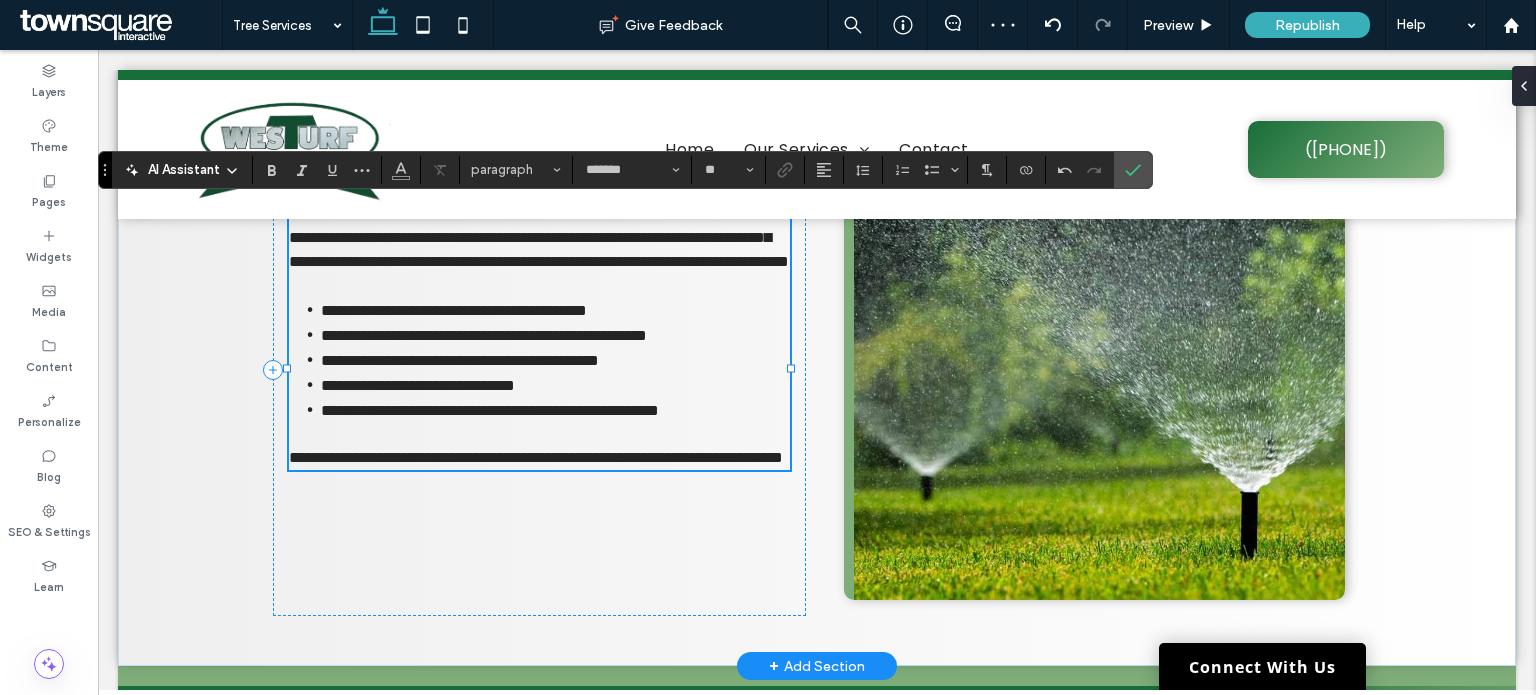 scroll, scrollTop: 148, scrollLeft: 0, axis: vertical 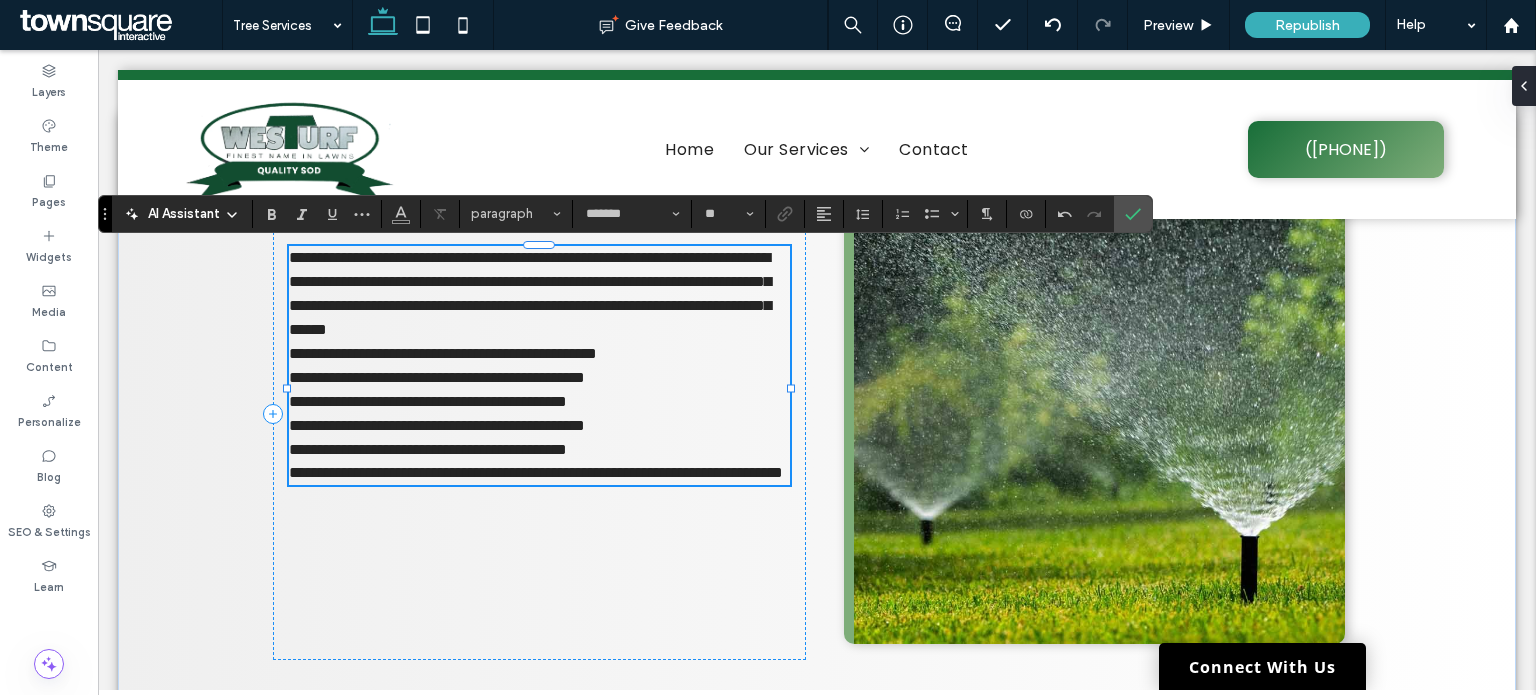click on "**********" at bounding box center (539, 294) 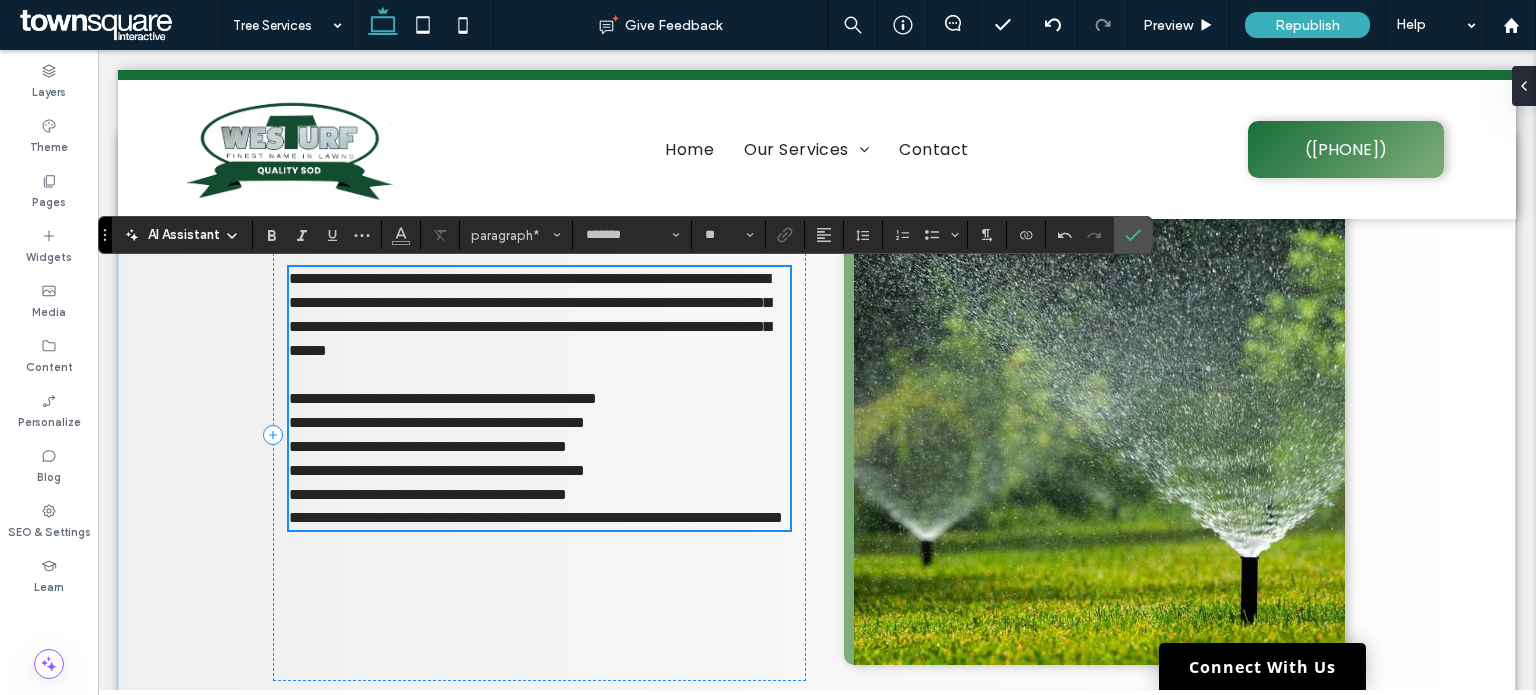 scroll, scrollTop: 672, scrollLeft: 0, axis: vertical 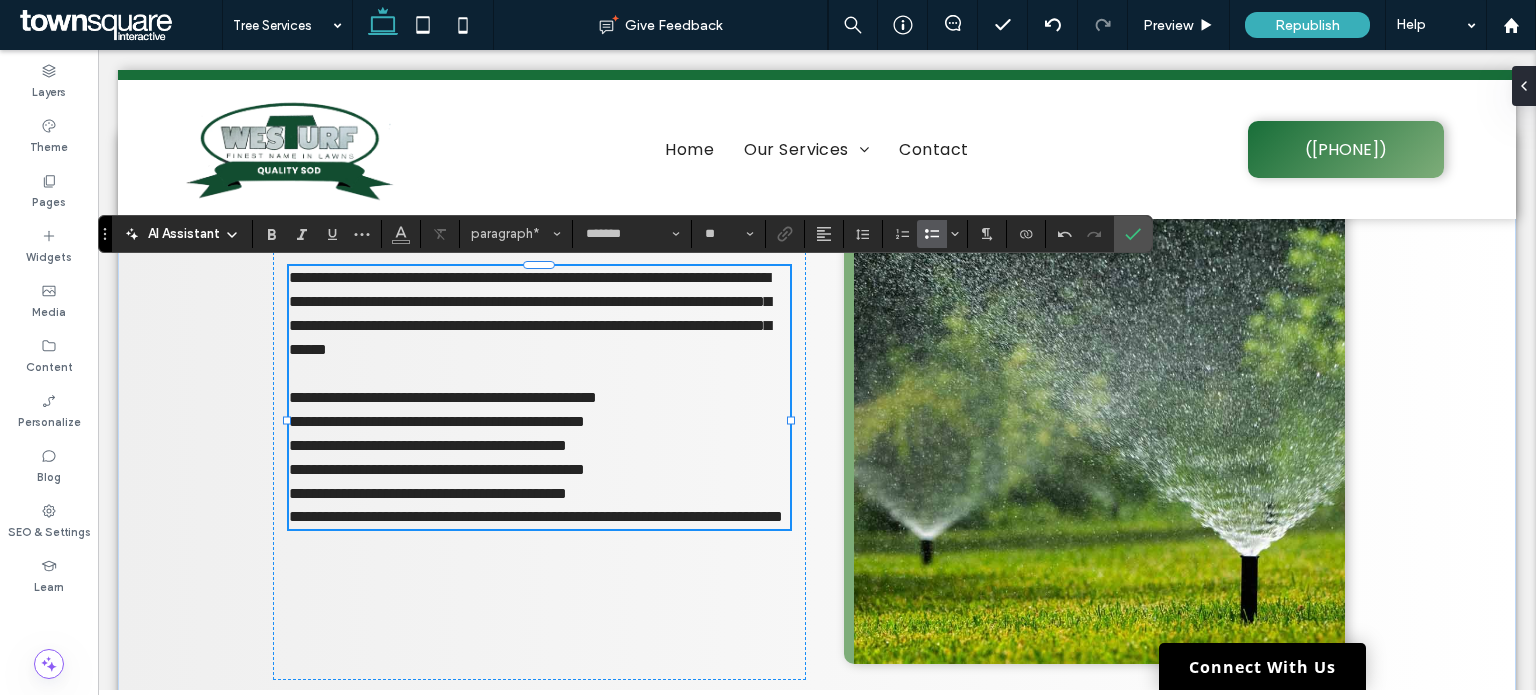 click 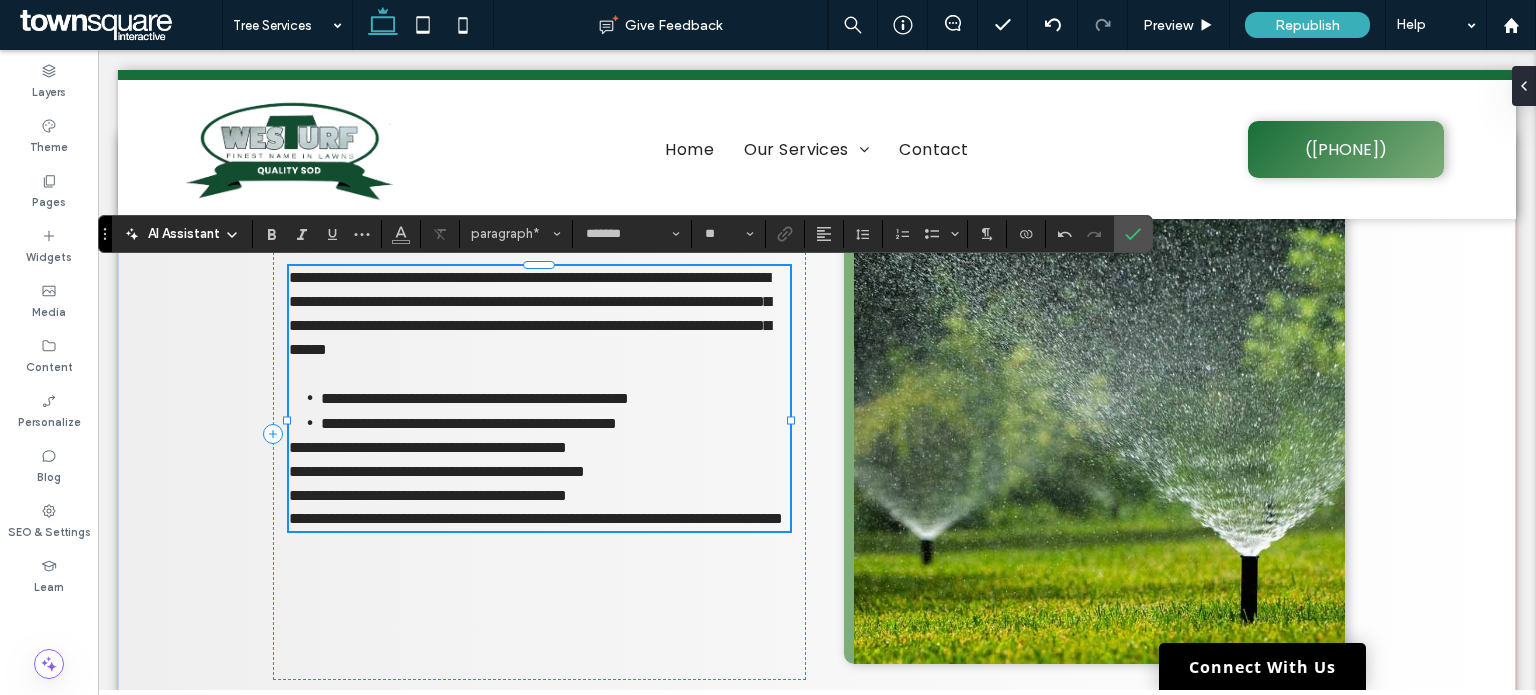 click on "**********" at bounding box center (428, 447) 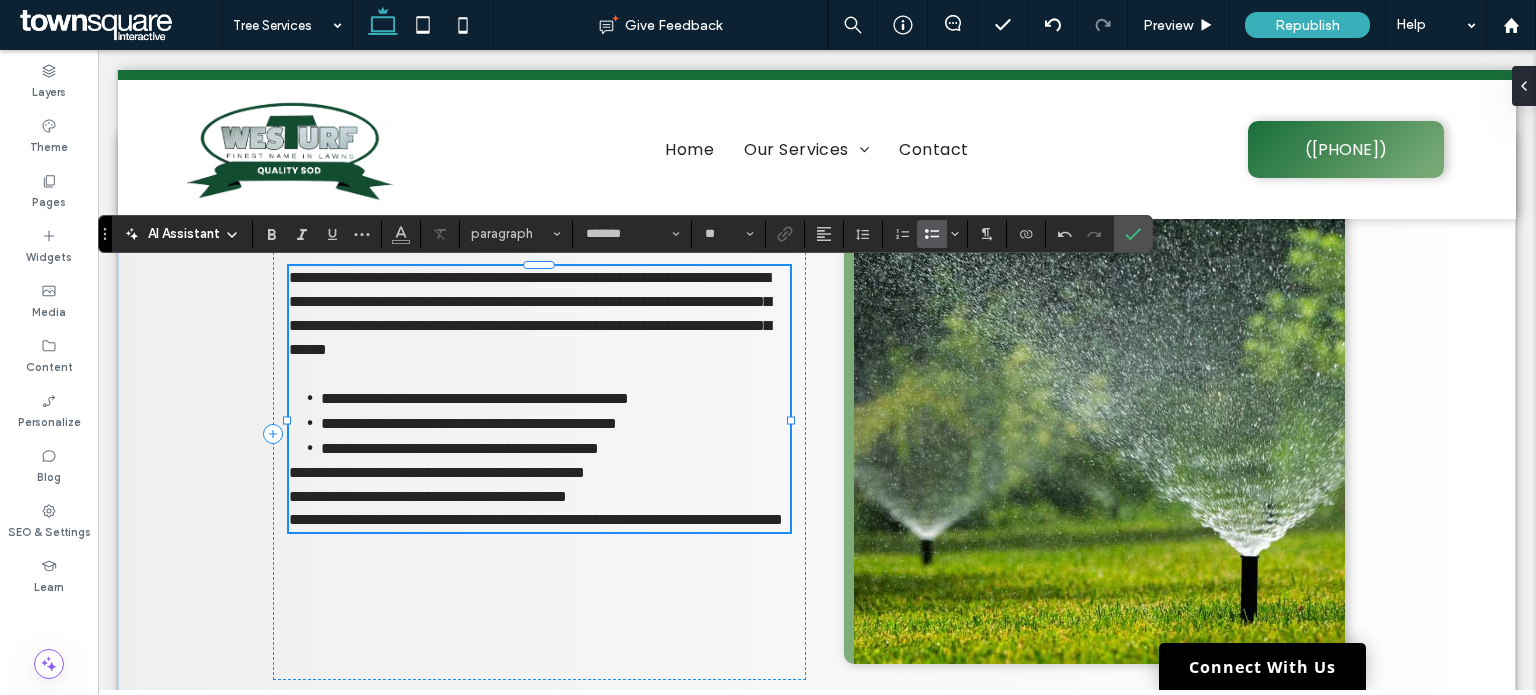 click on "**********" at bounding box center (437, 472) 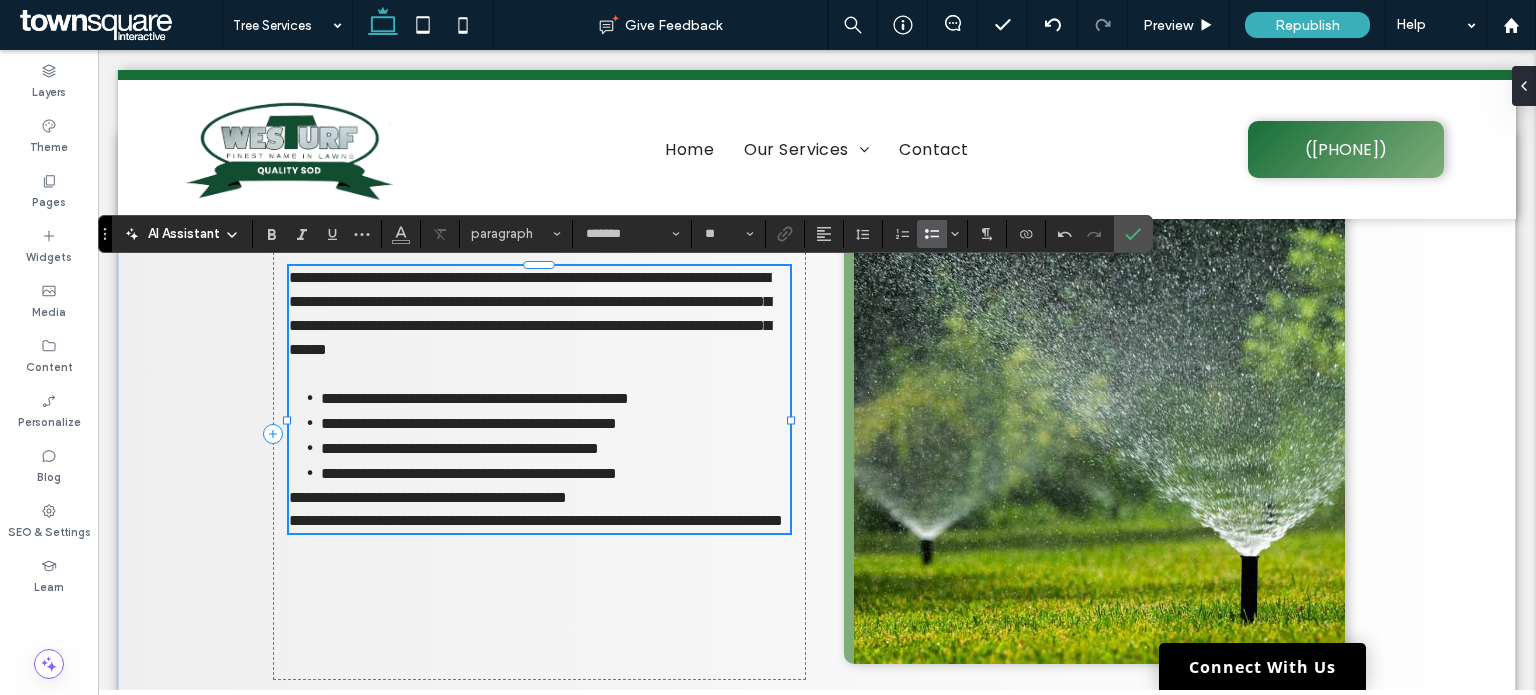 click on "**********" at bounding box center [555, 473] 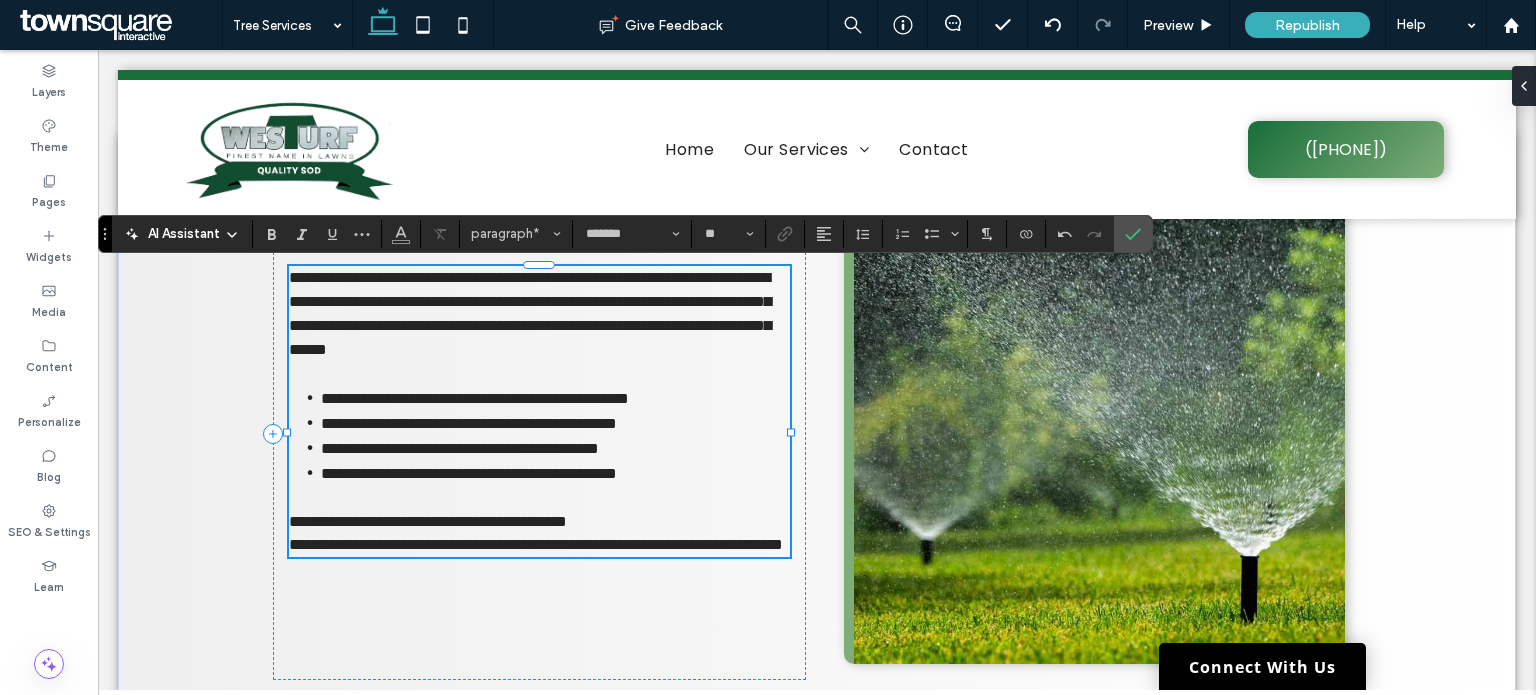 click on "**********" at bounding box center (428, 521) 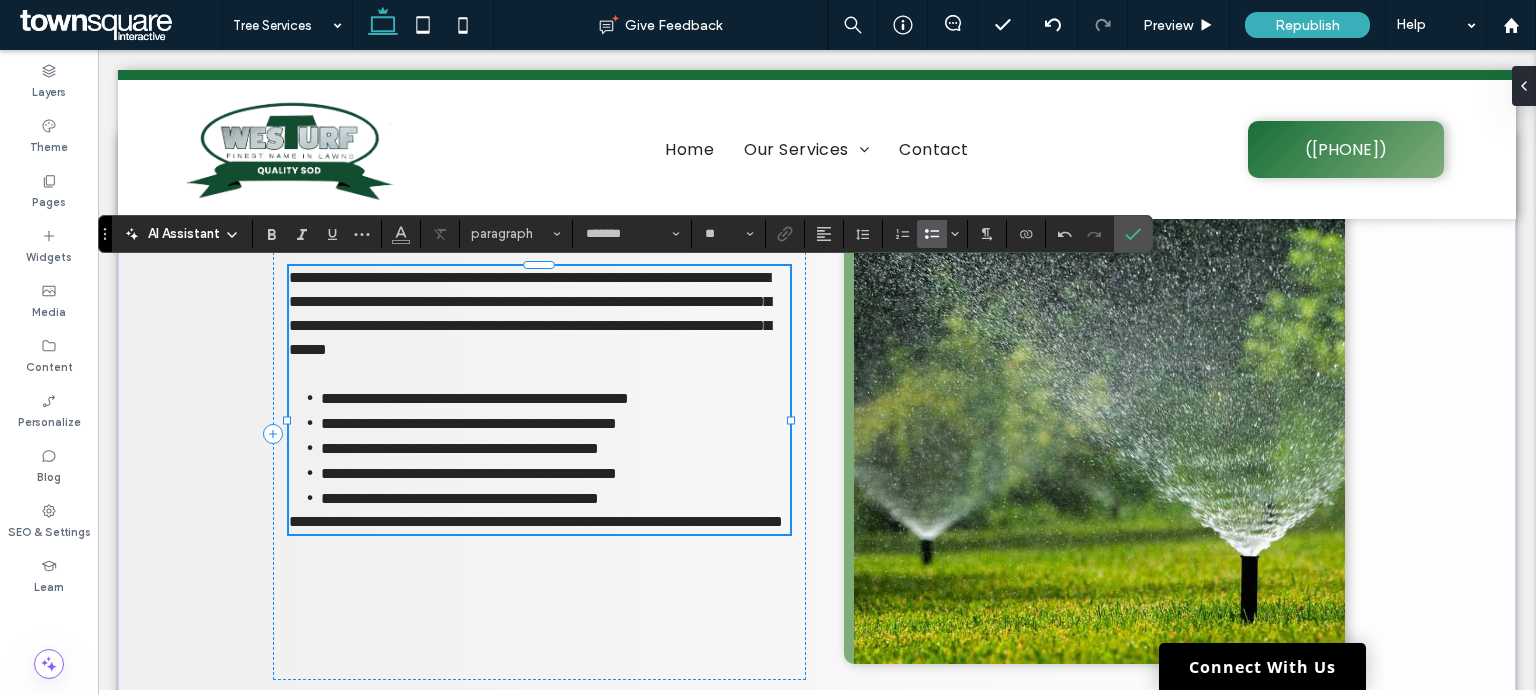 click on "**********" at bounding box center [555, 498] 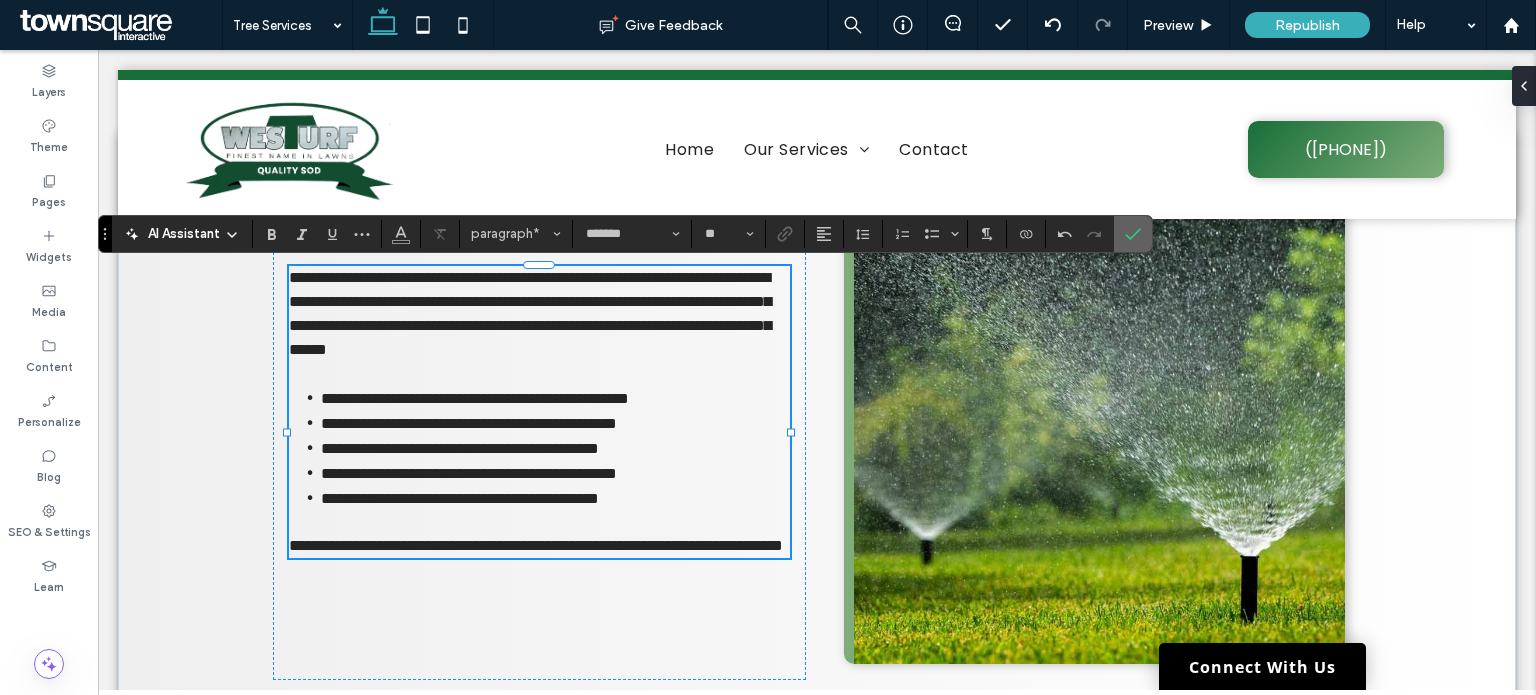 click 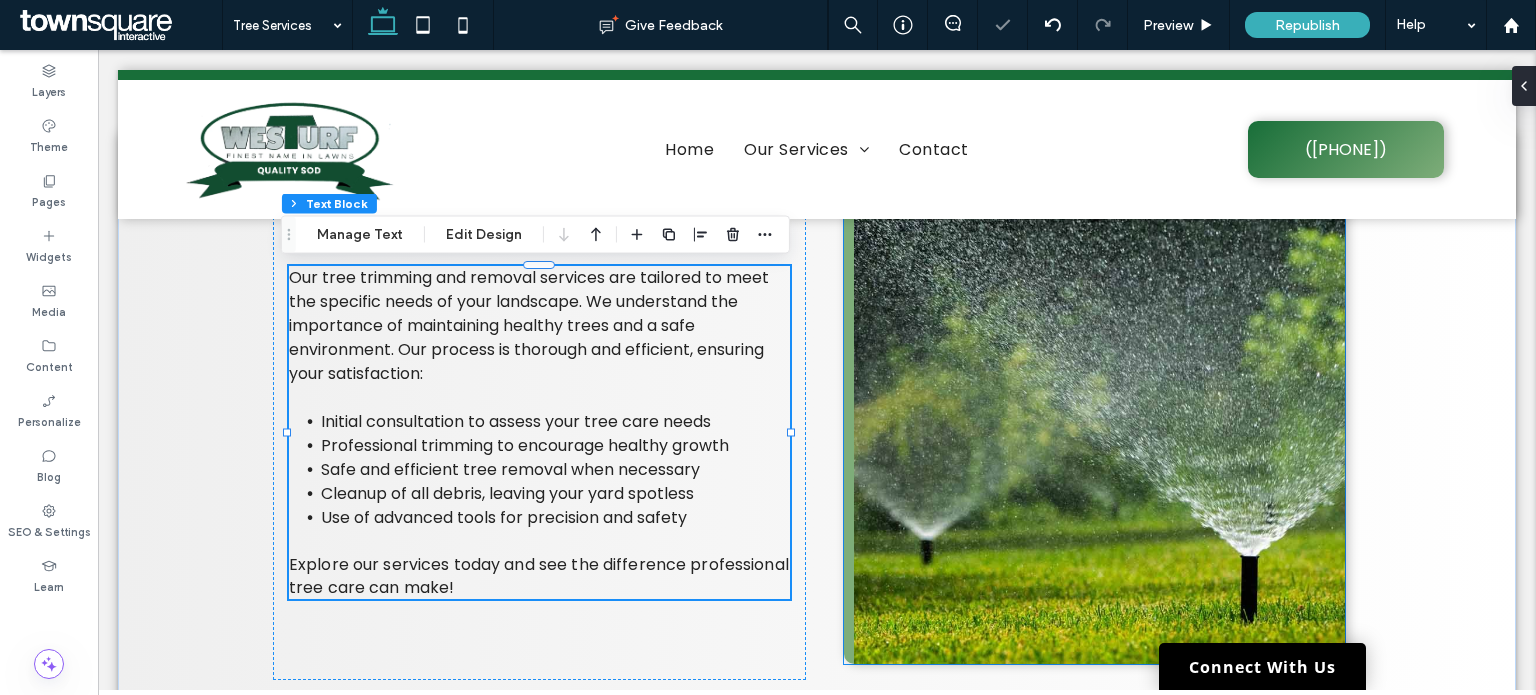 click at bounding box center (1094, 433) 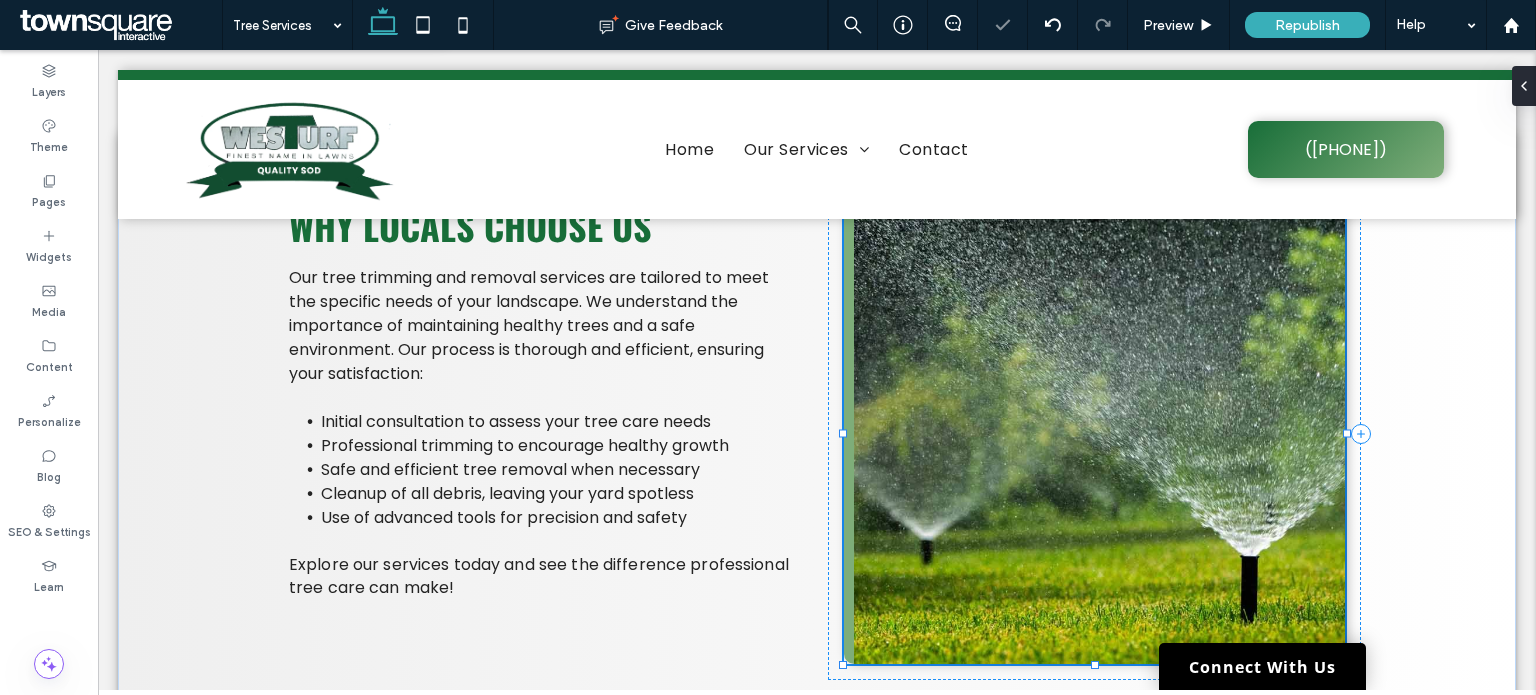 type on "**" 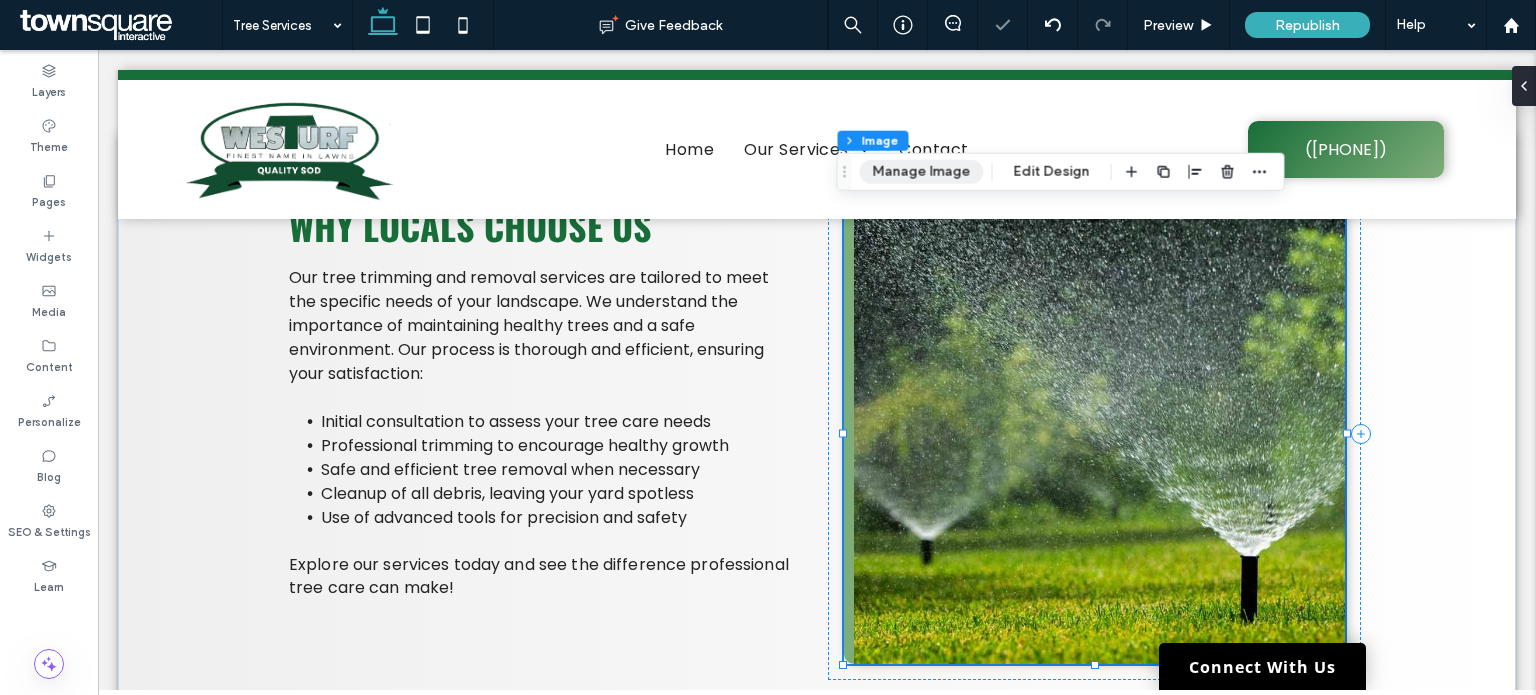 click on "Manage Image" at bounding box center [921, 172] 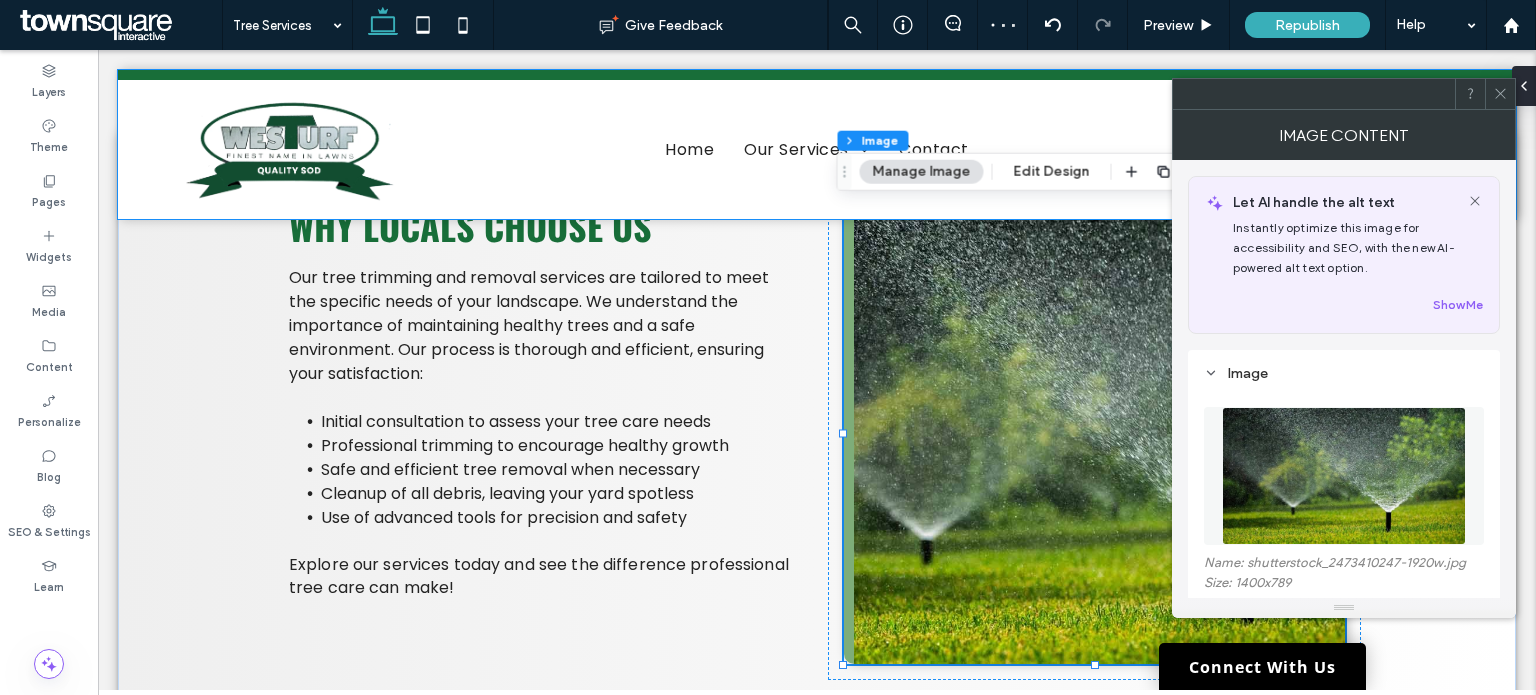 drag, startPoint x: 957, startPoint y: 171, endPoint x: 1311, endPoint y: 314, distance: 381.79184 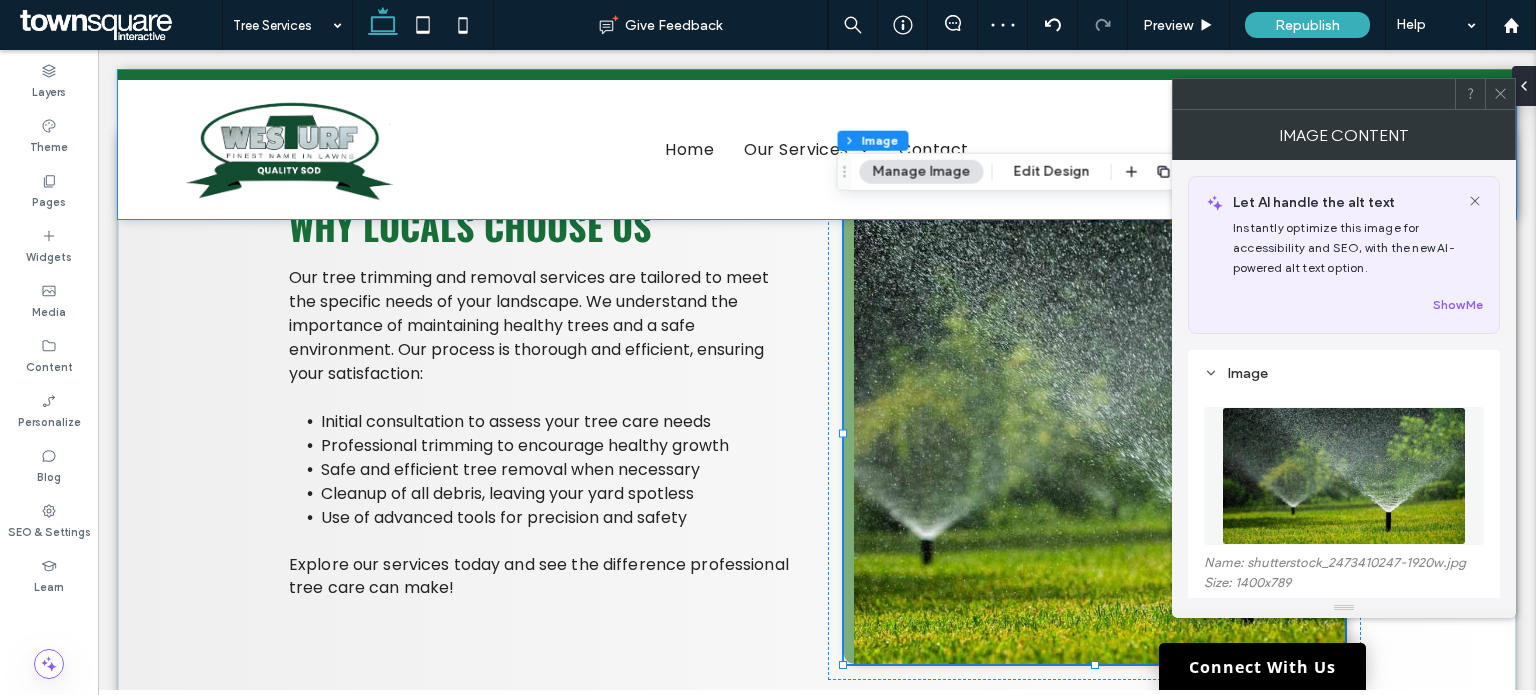 click on ".wqwq-1{fill:#231f20;}
.cls-1q, .cls-2q { fill-rule: evenodd; }
.cls-2q { fill: #6e8188; }
True_local
Agendize
HealthEngine
x_close_popup
from_your_site
multi_language
zoom-out
zoom-in
z_vimeo
z_yelp
z_picassa
w_vCita
youtube
yelp
x2
x
x_x
x_alignright
x_handwritten
wrench
wordpress
windowsvv
win8
whats_app
wallet
warning-sign
w_youtube
w_youtube_channel
w_yelp
w_video
w_twitter
w_title
w_tabs
w_social_icons
w_spacer
w_share
w_rss_feed
w_recent-posts
w_push
w_paypal
w_photo_gallery" at bounding box center (768, 347) 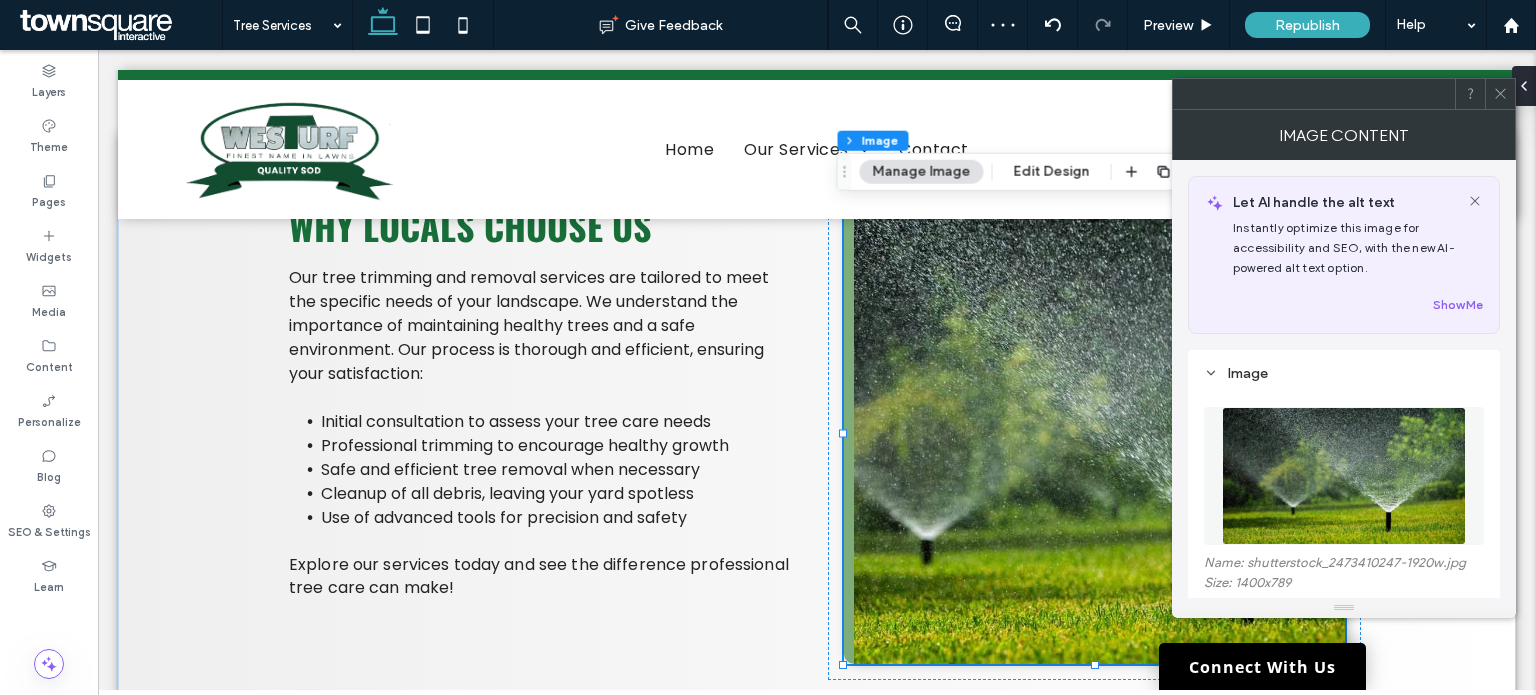 scroll, scrollTop: 202, scrollLeft: 0, axis: vertical 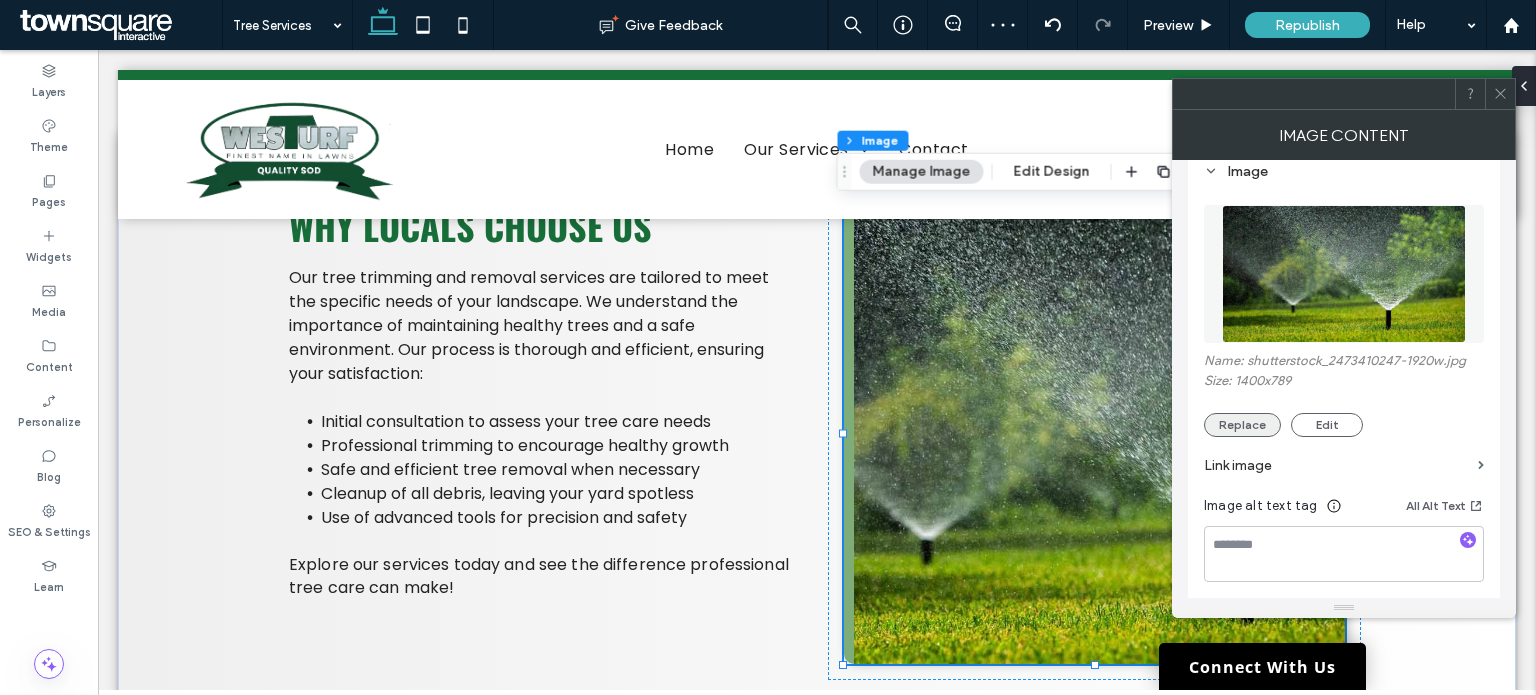 click on "Replace" at bounding box center (1242, 425) 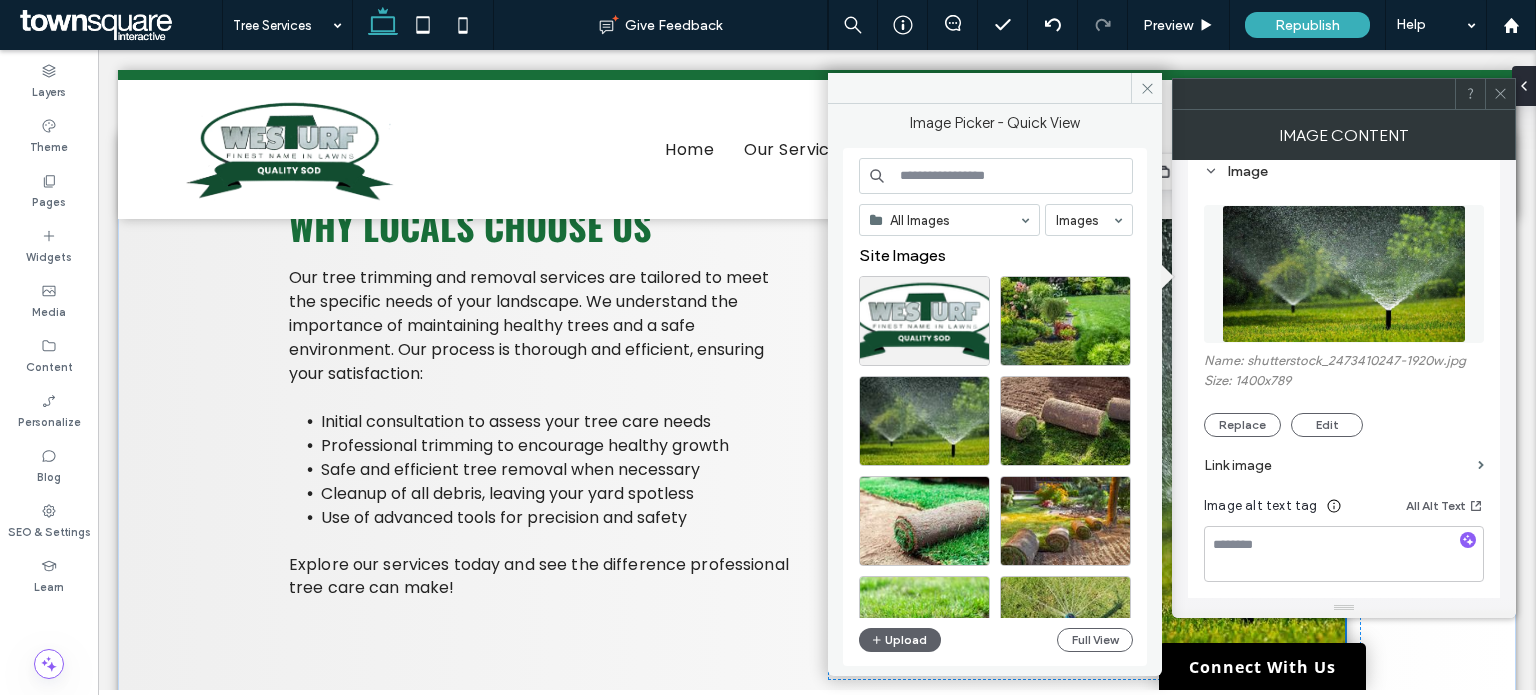 click at bounding box center [996, 176] 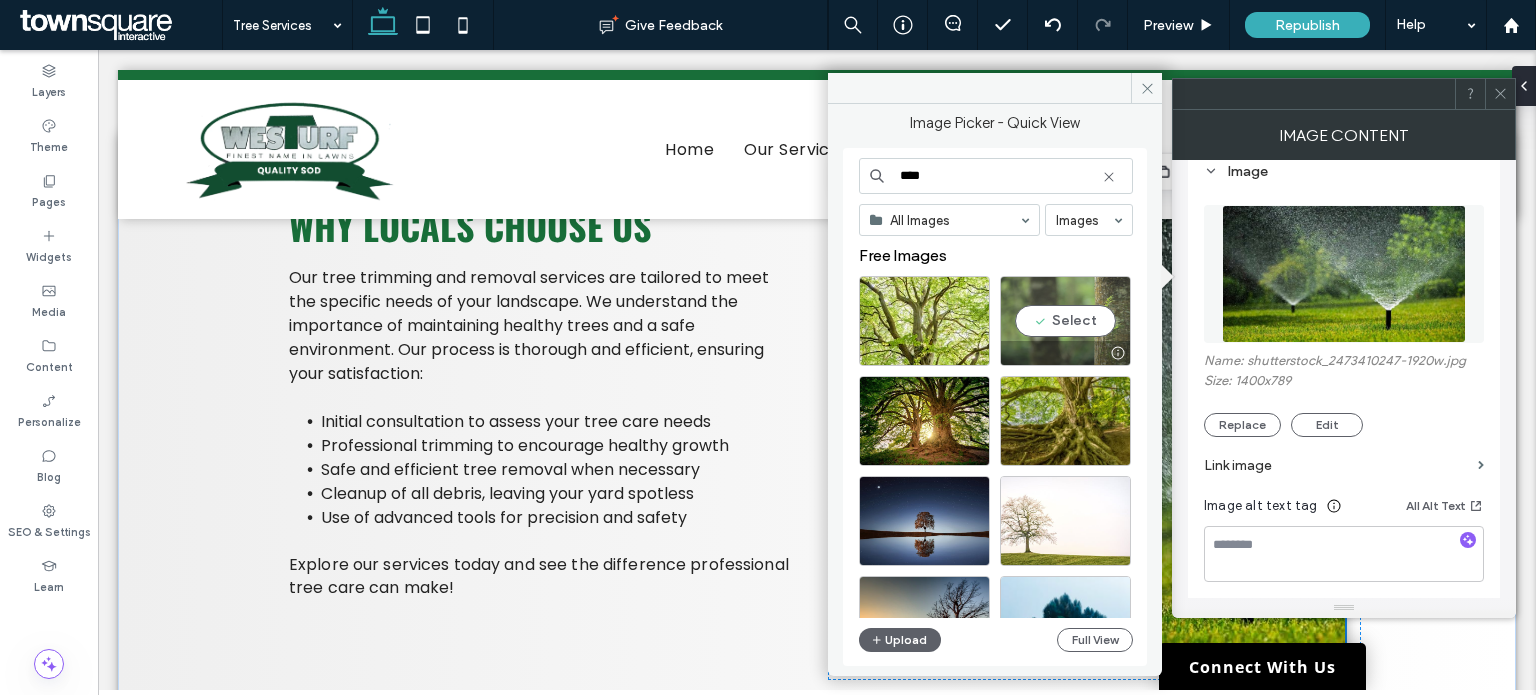 type on "****" 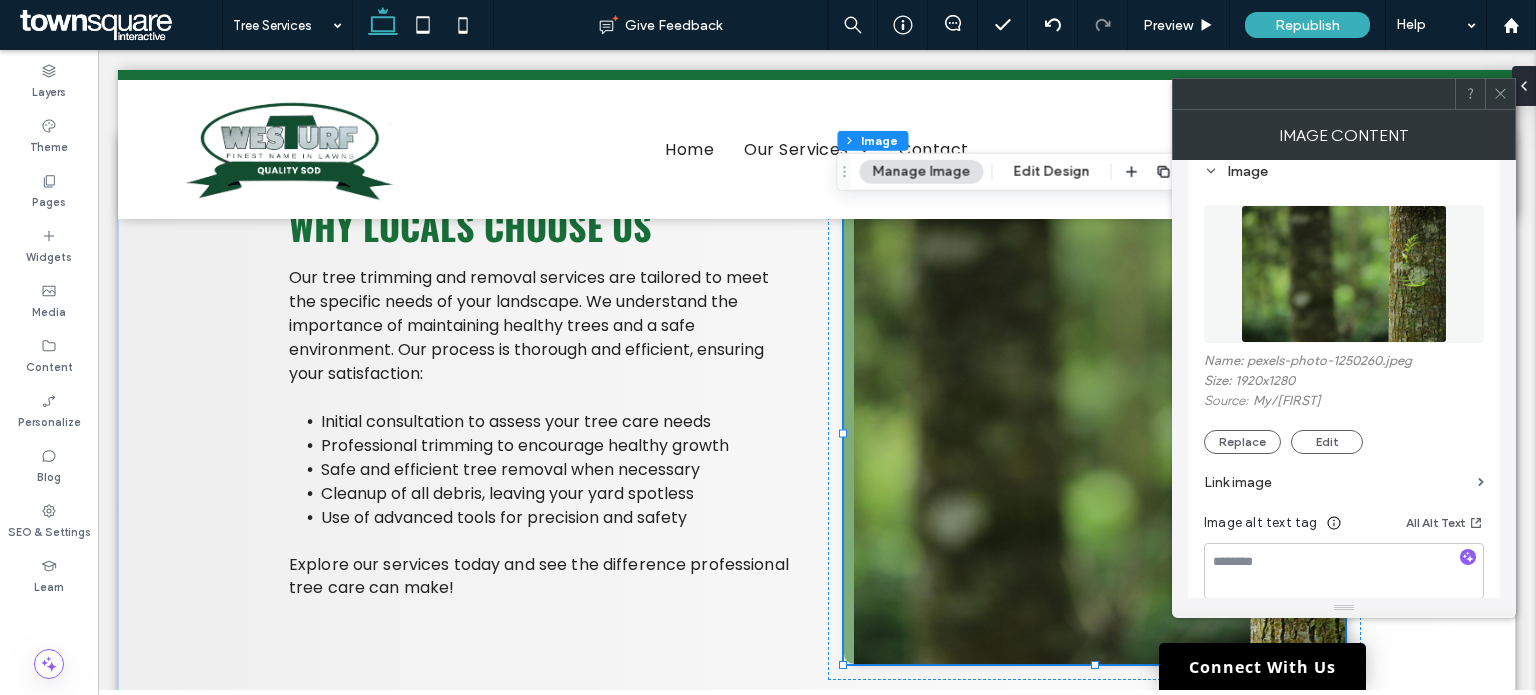 click 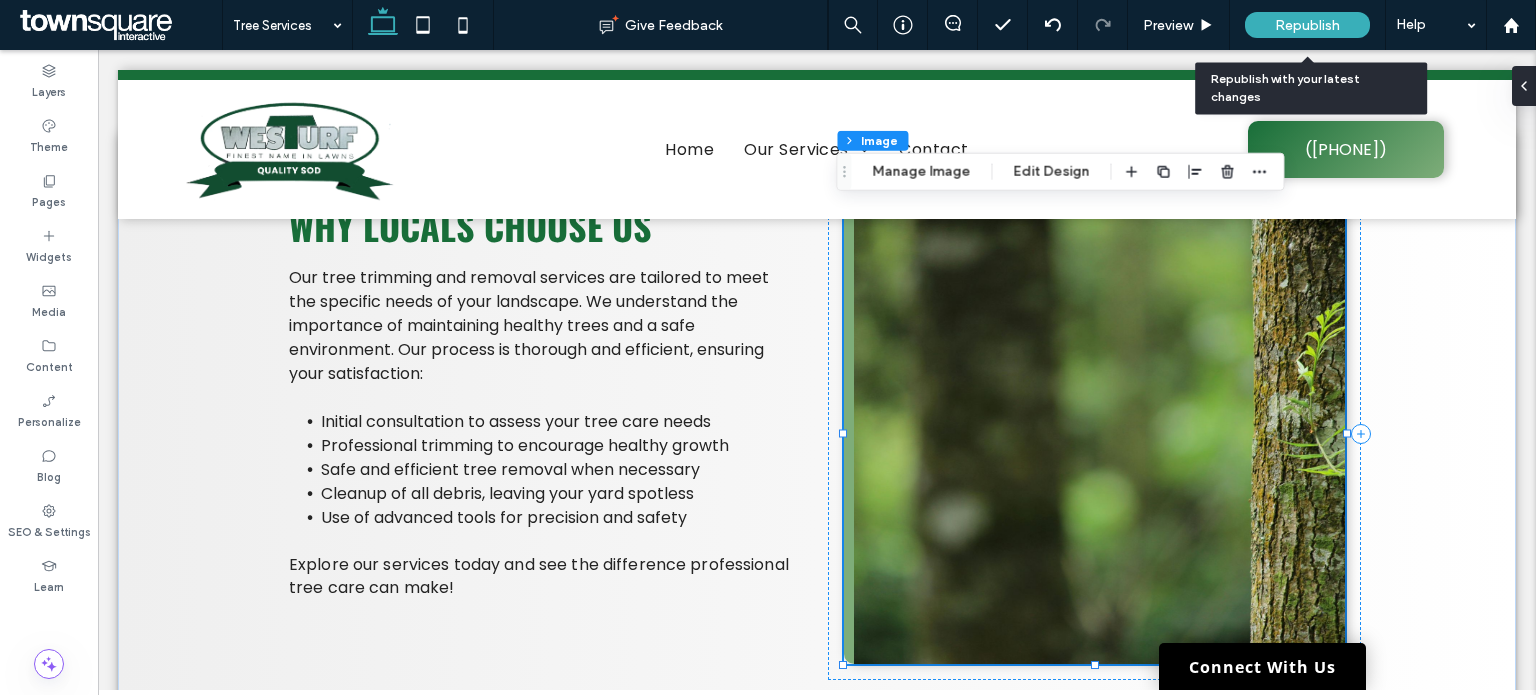 click on "Republish" at bounding box center [1307, 25] 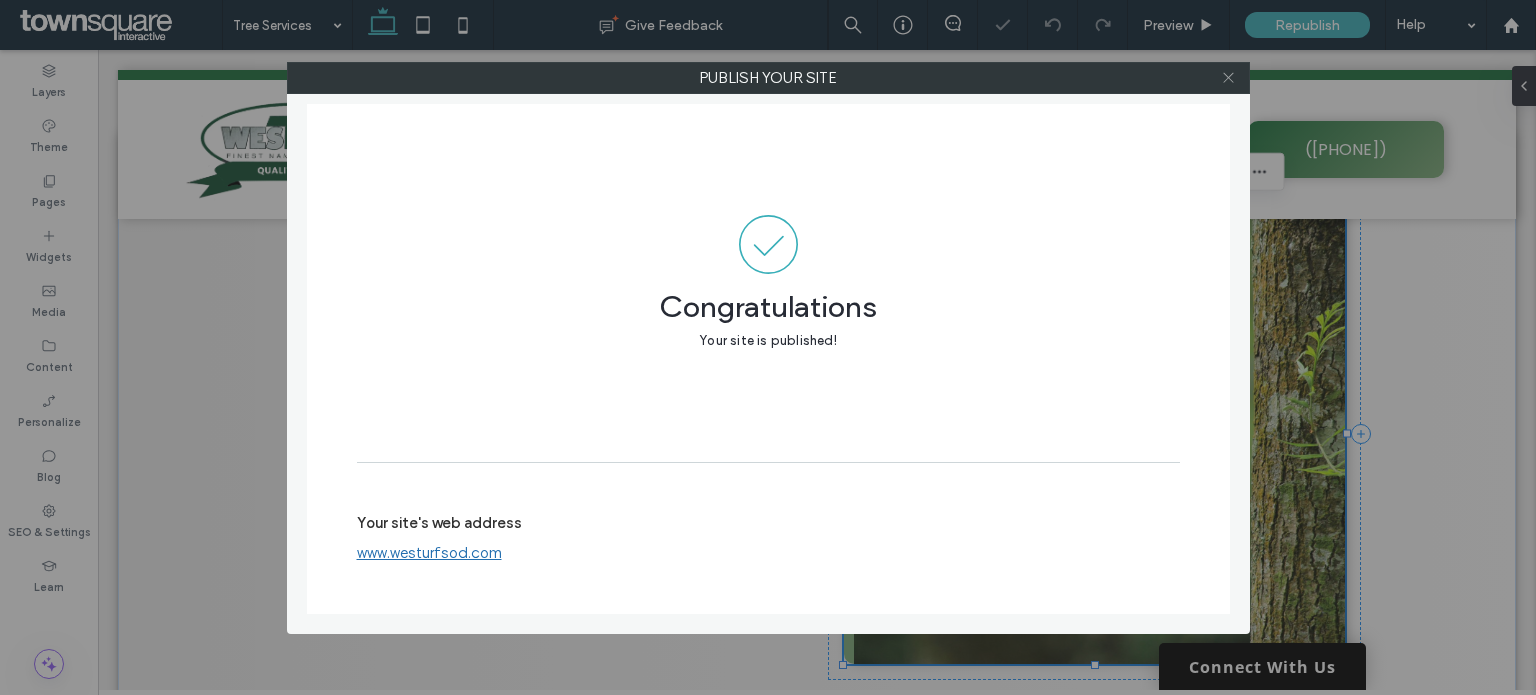 click 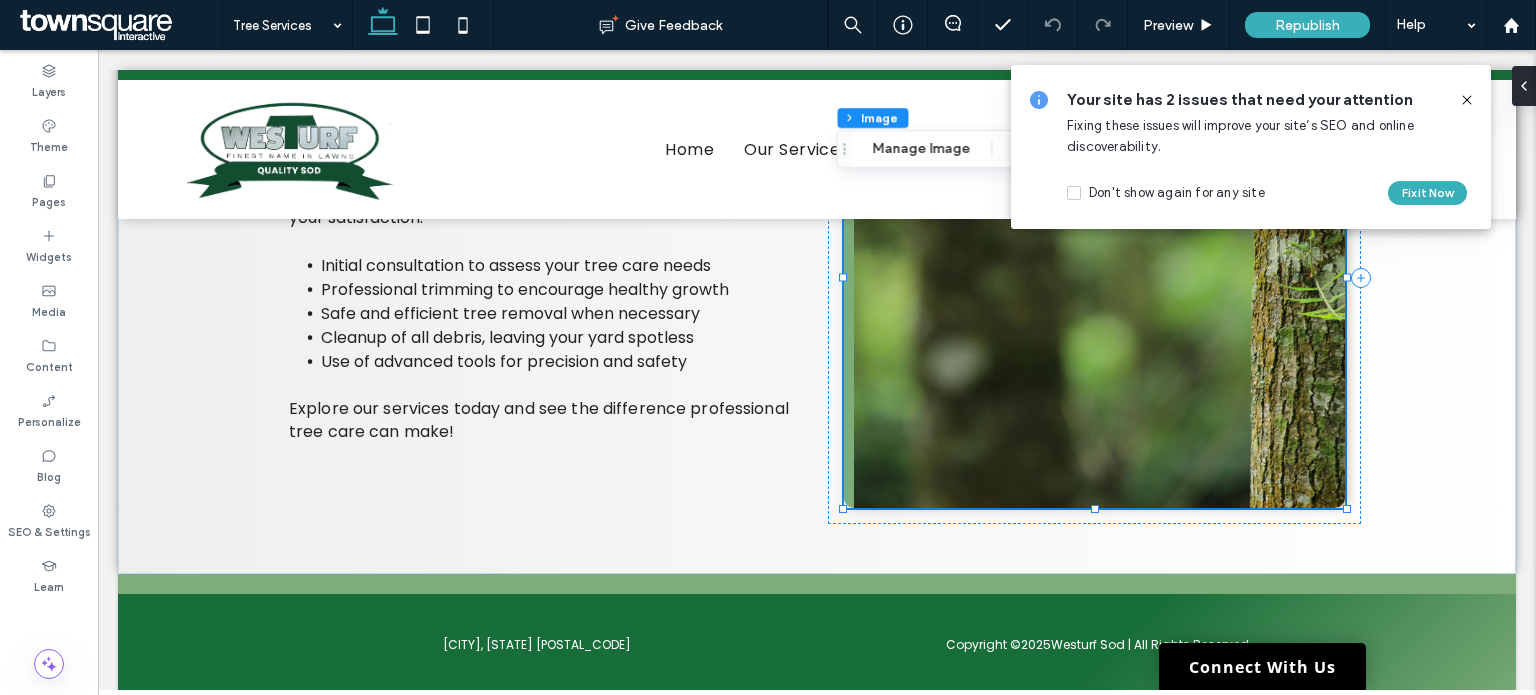 scroll, scrollTop: 876, scrollLeft: 0, axis: vertical 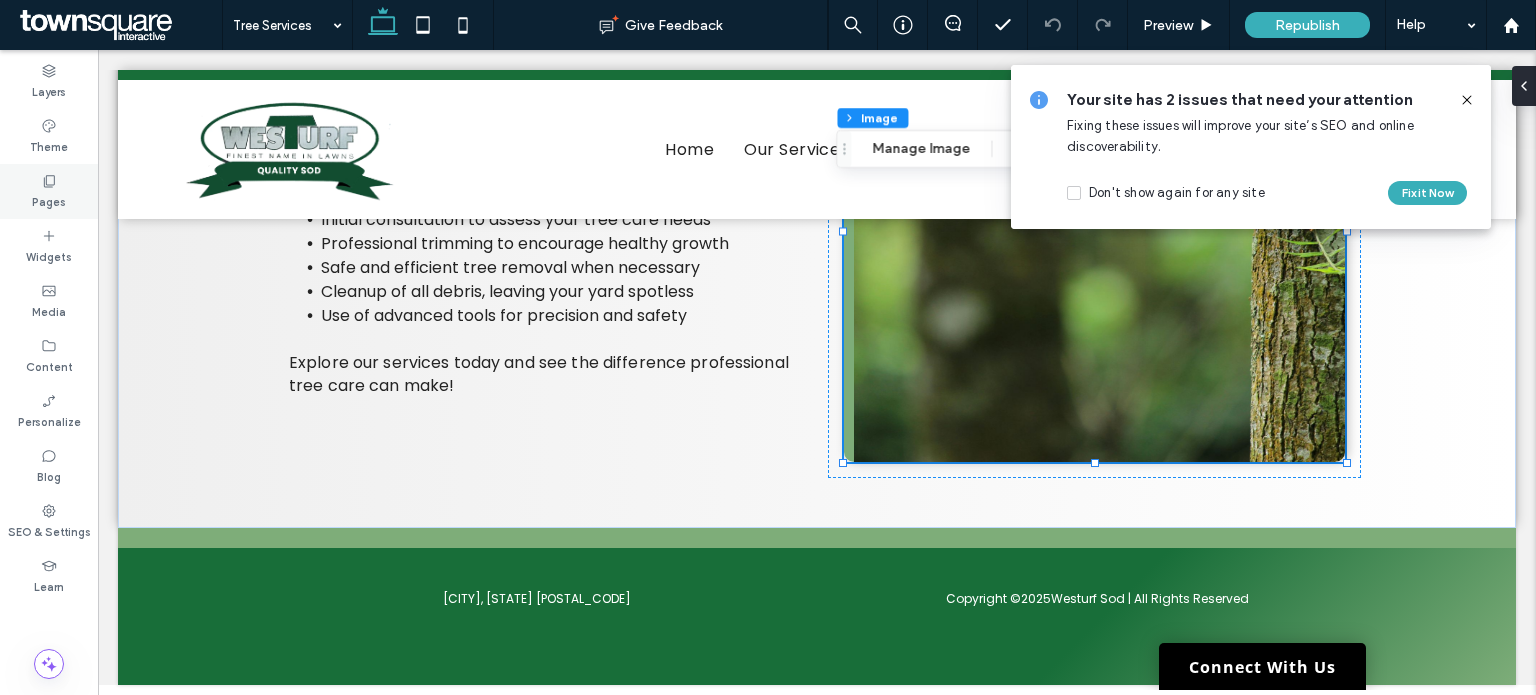 click on "Pages" at bounding box center [49, 191] 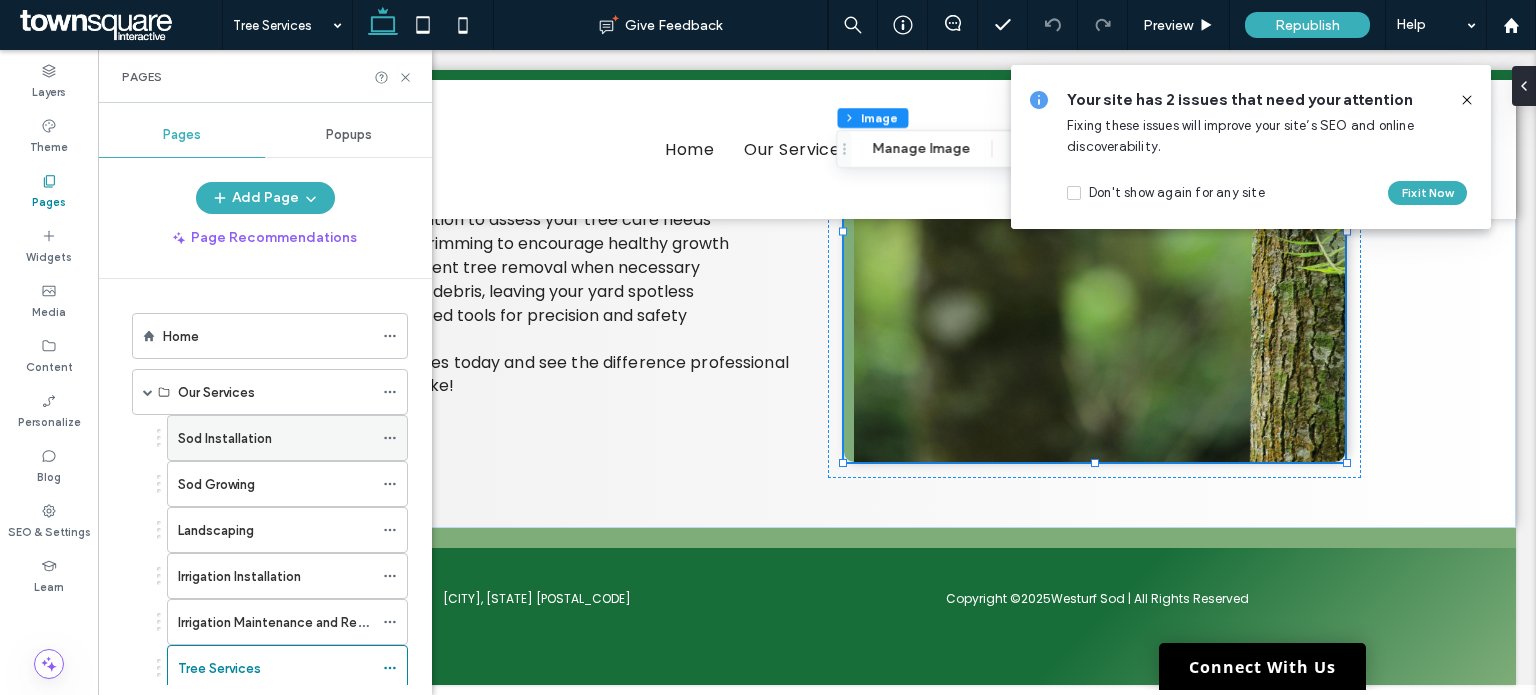 scroll, scrollTop: 107, scrollLeft: 0, axis: vertical 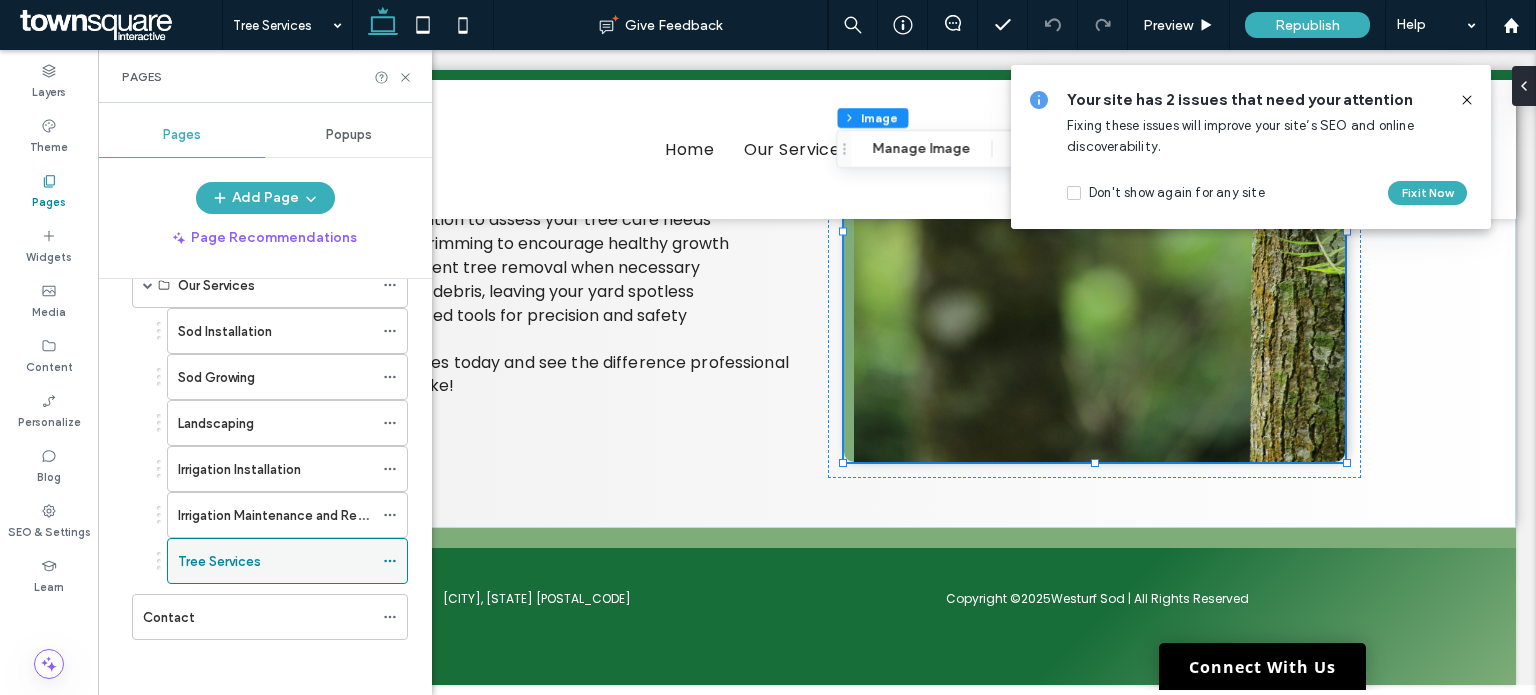 click 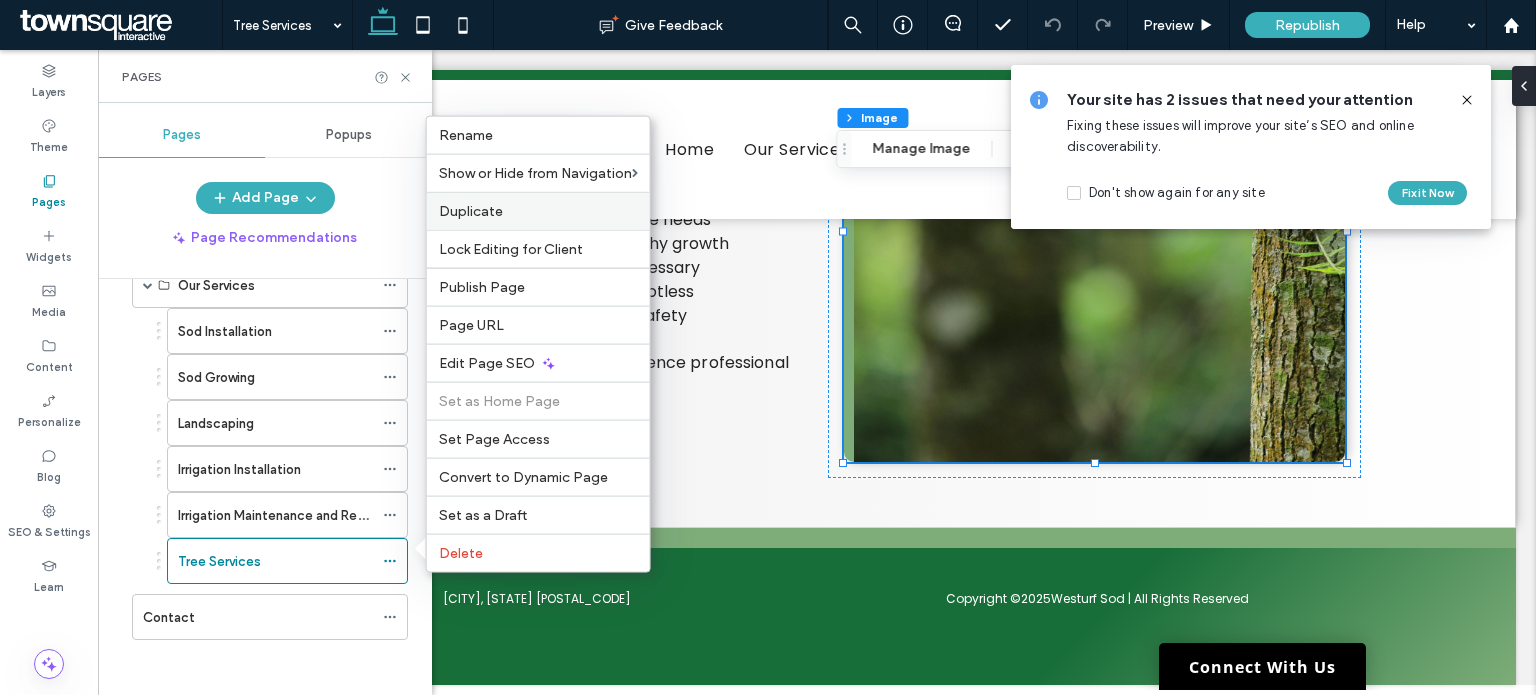 click on "Duplicate" at bounding box center (538, 211) 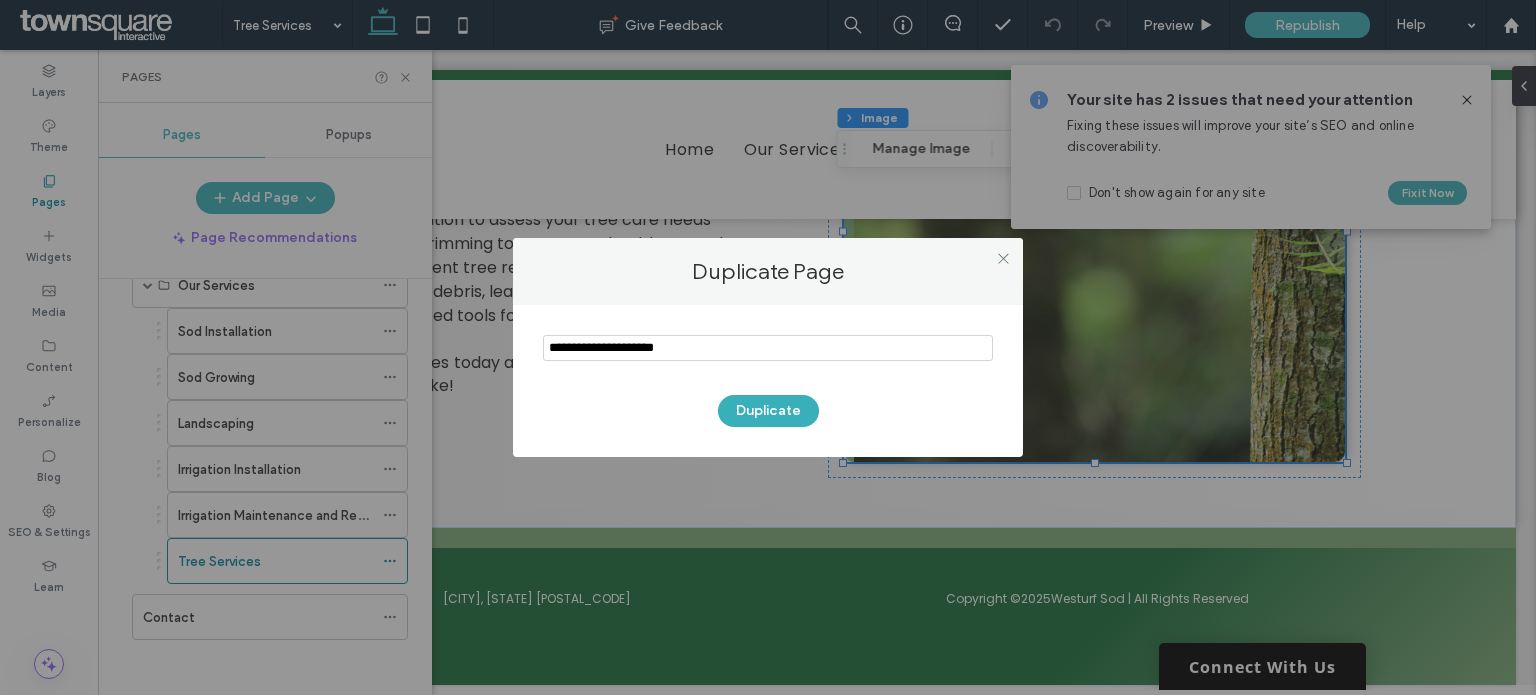 click at bounding box center (768, 348) 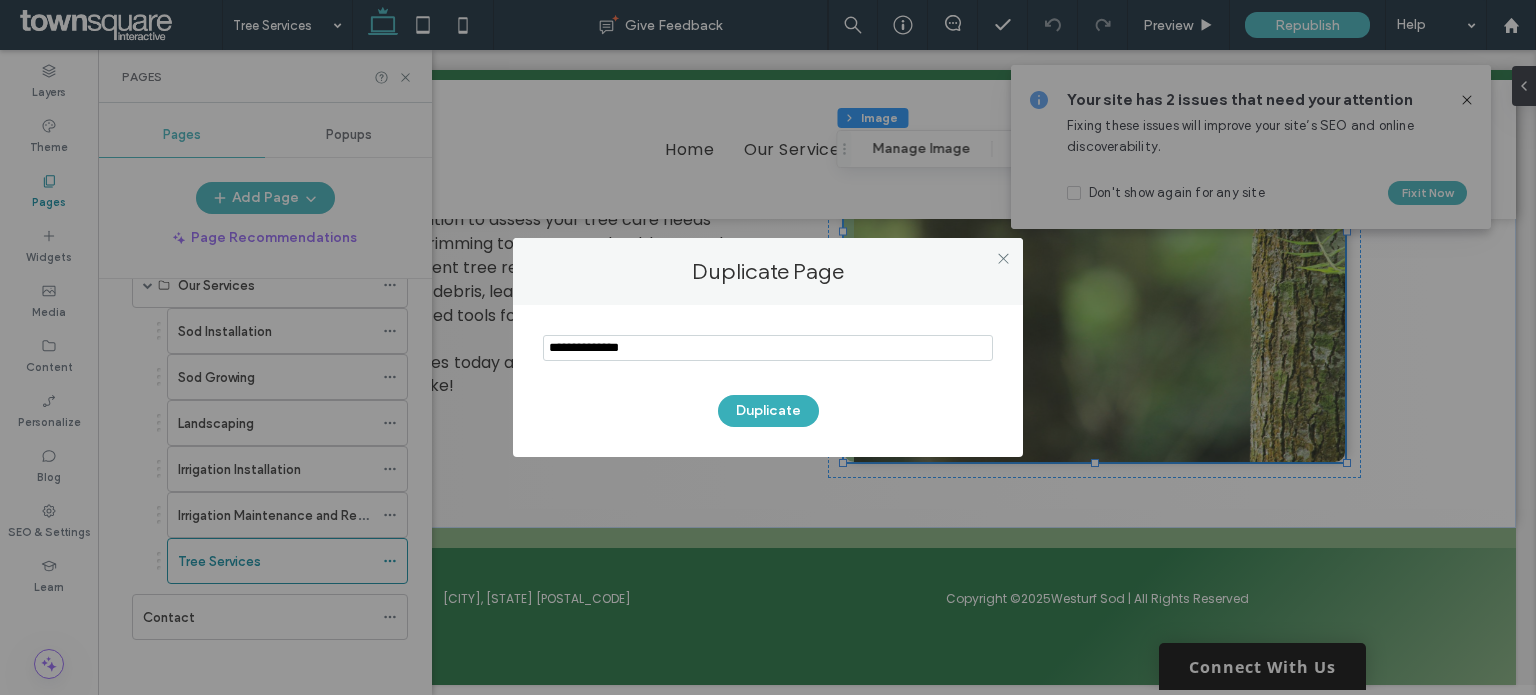 type on "**********" 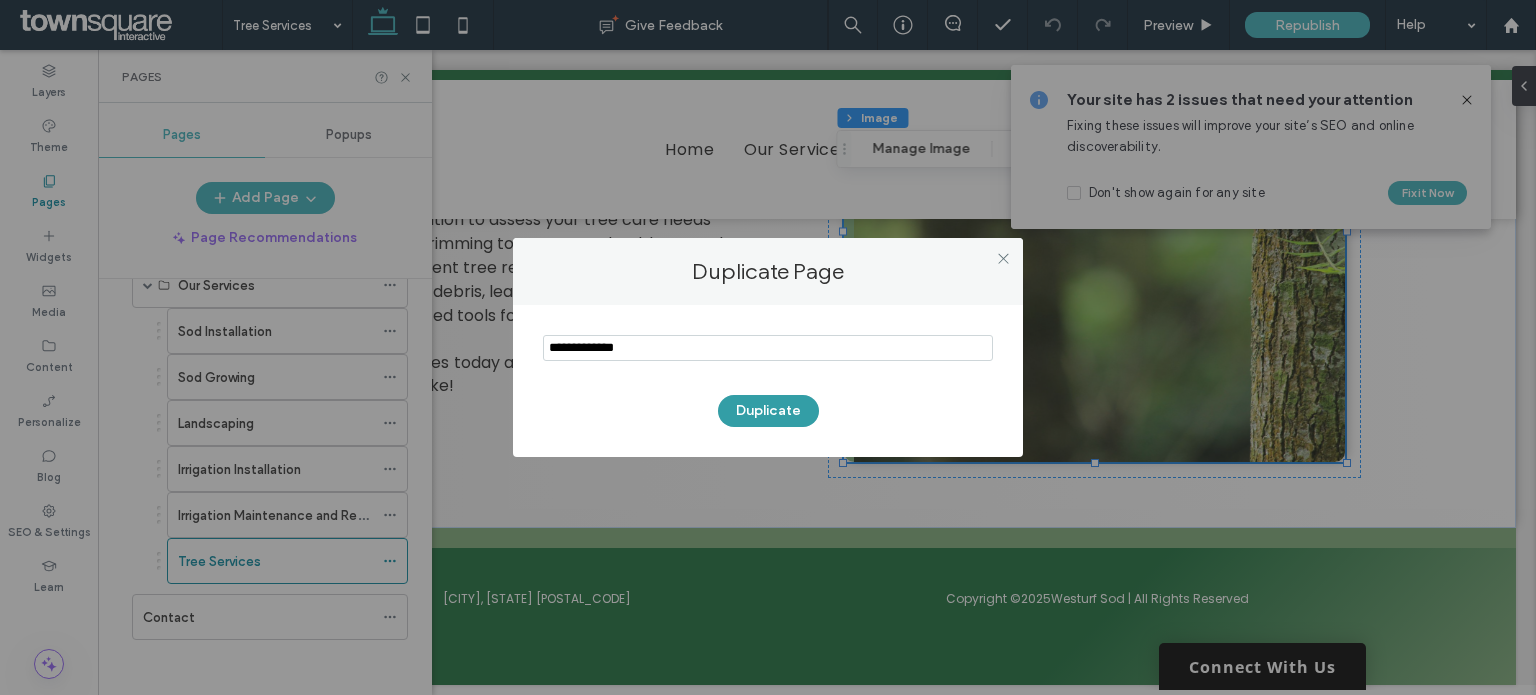 click on "Duplicate" at bounding box center [768, 411] 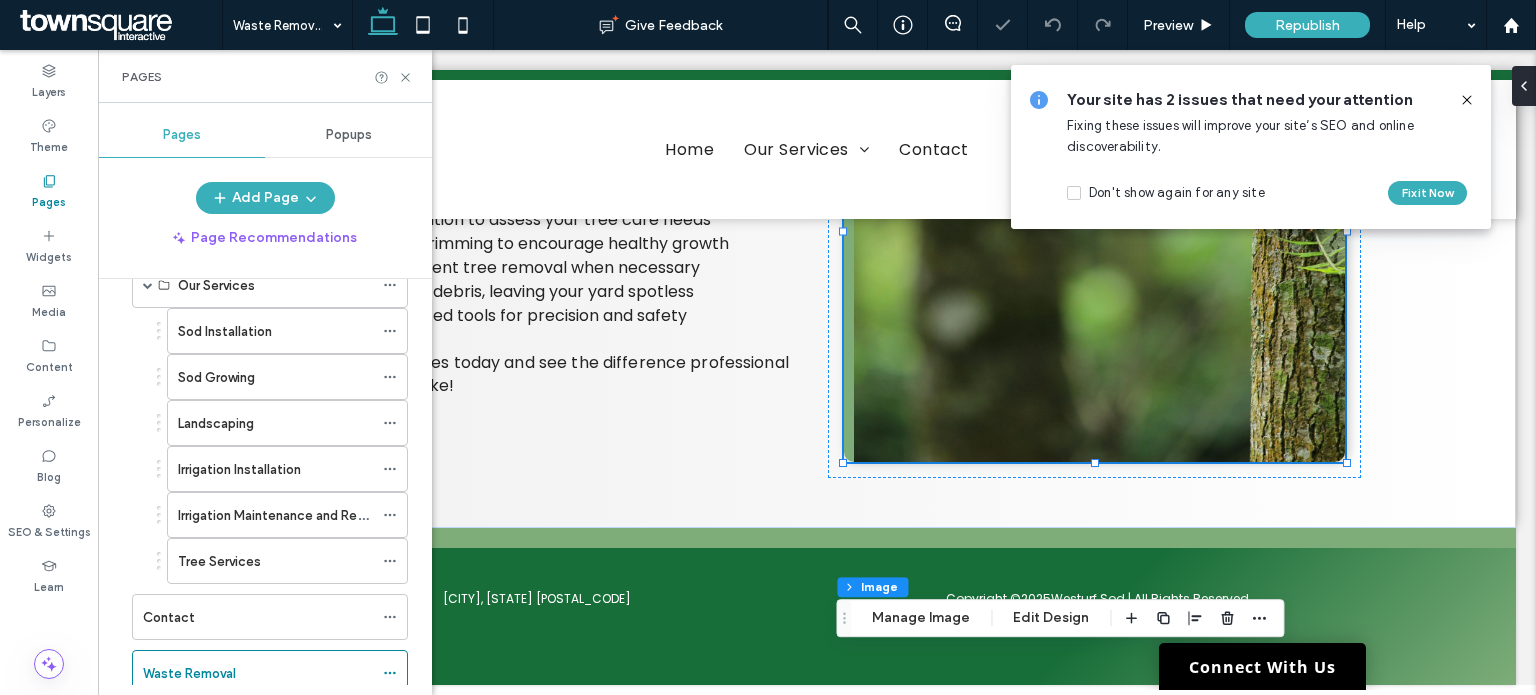type on "**" 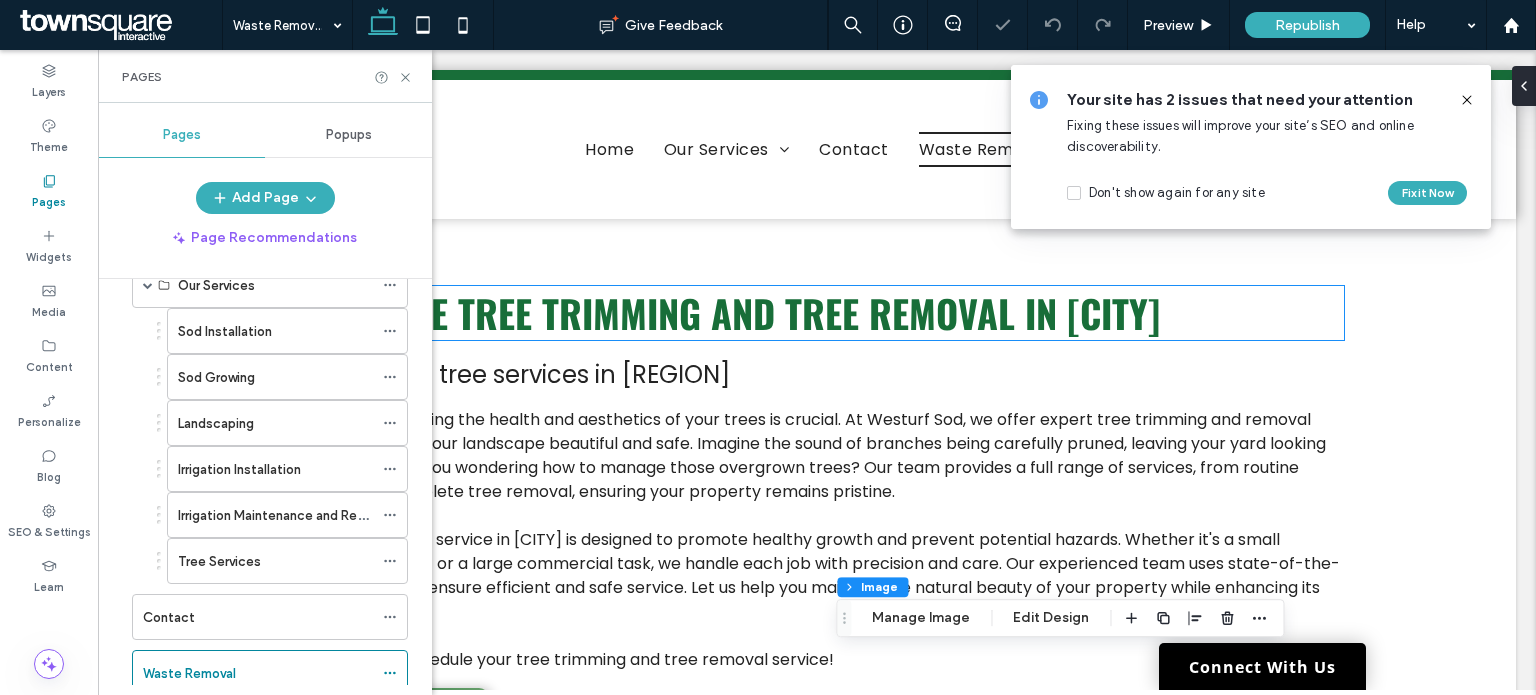 scroll, scrollTop: 0, scrollLeft: 0, axis: both 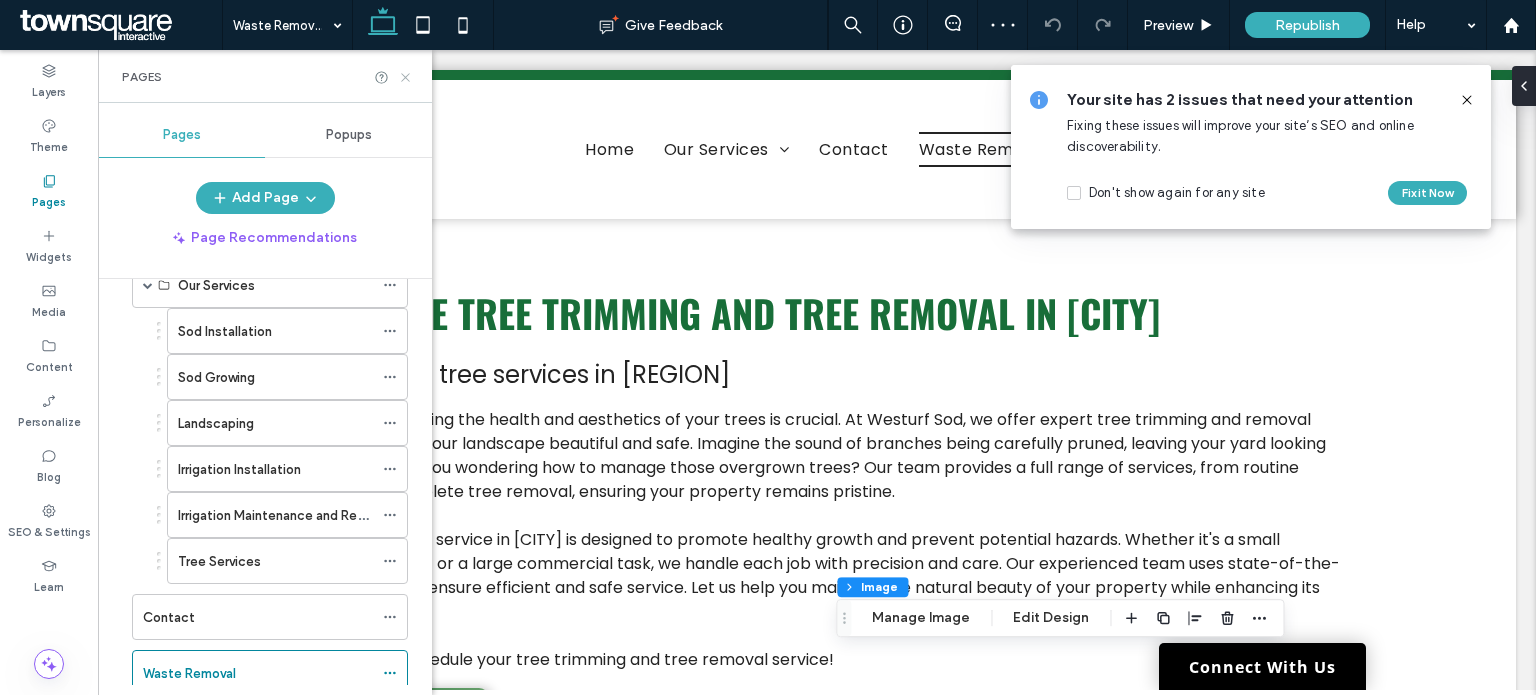 click 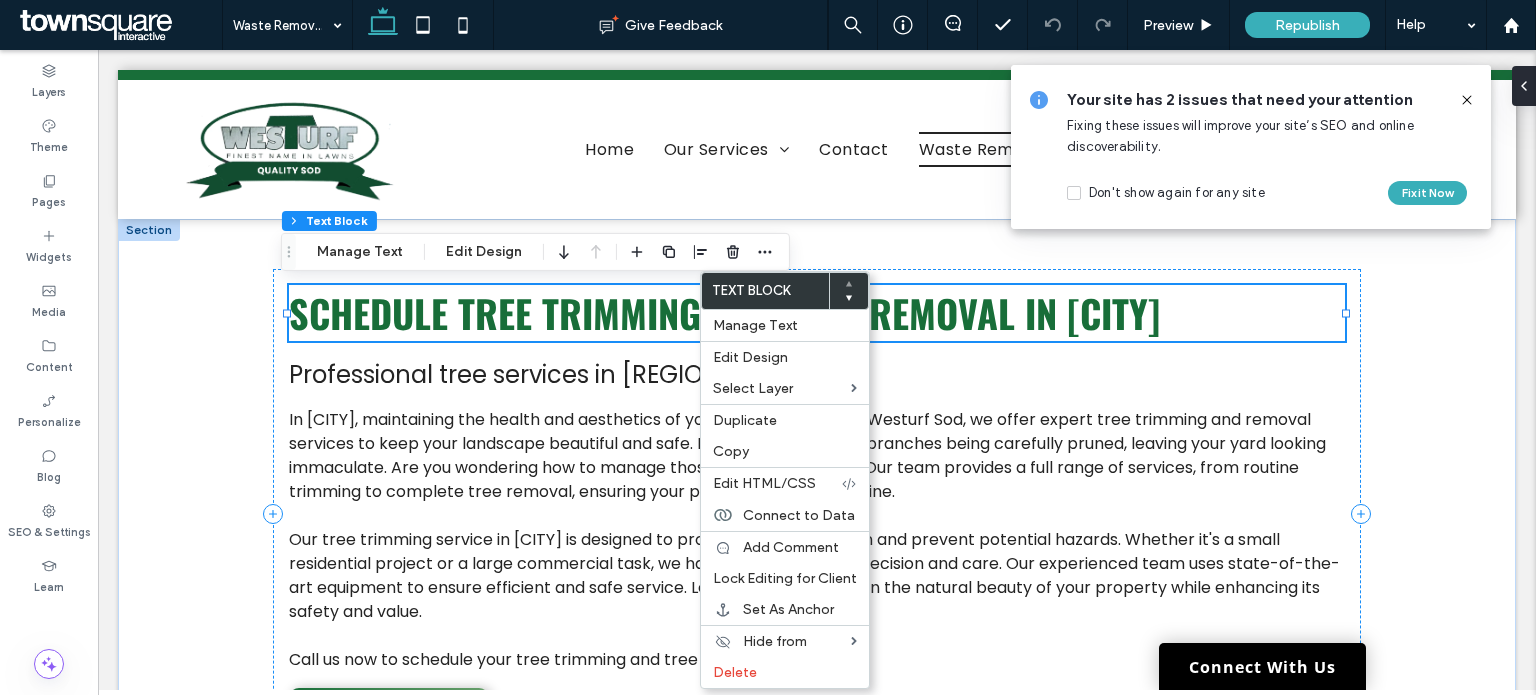 click on "Schedule Tree Trimming and Tree Removal in Yakima" at bounding box center [724, 313] 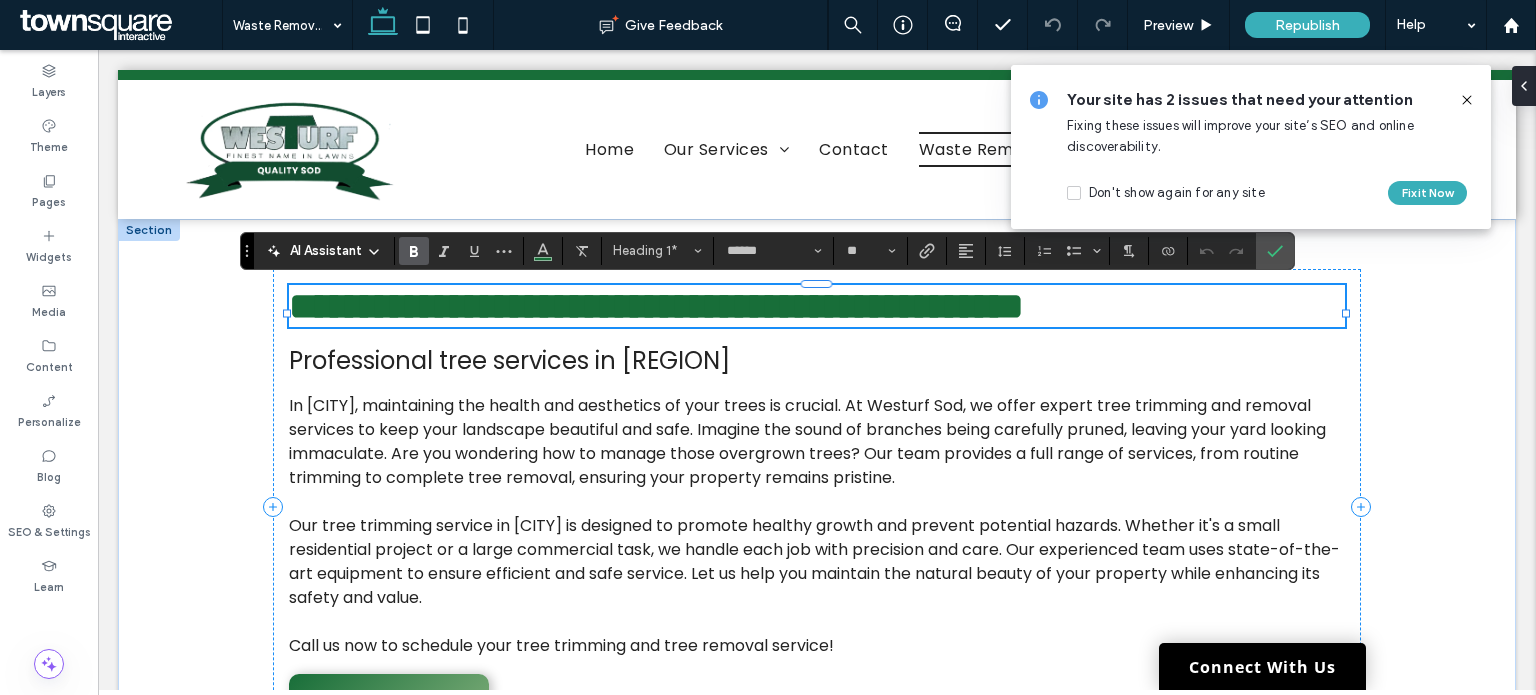click on "**********" at bounding box center (656, 306) 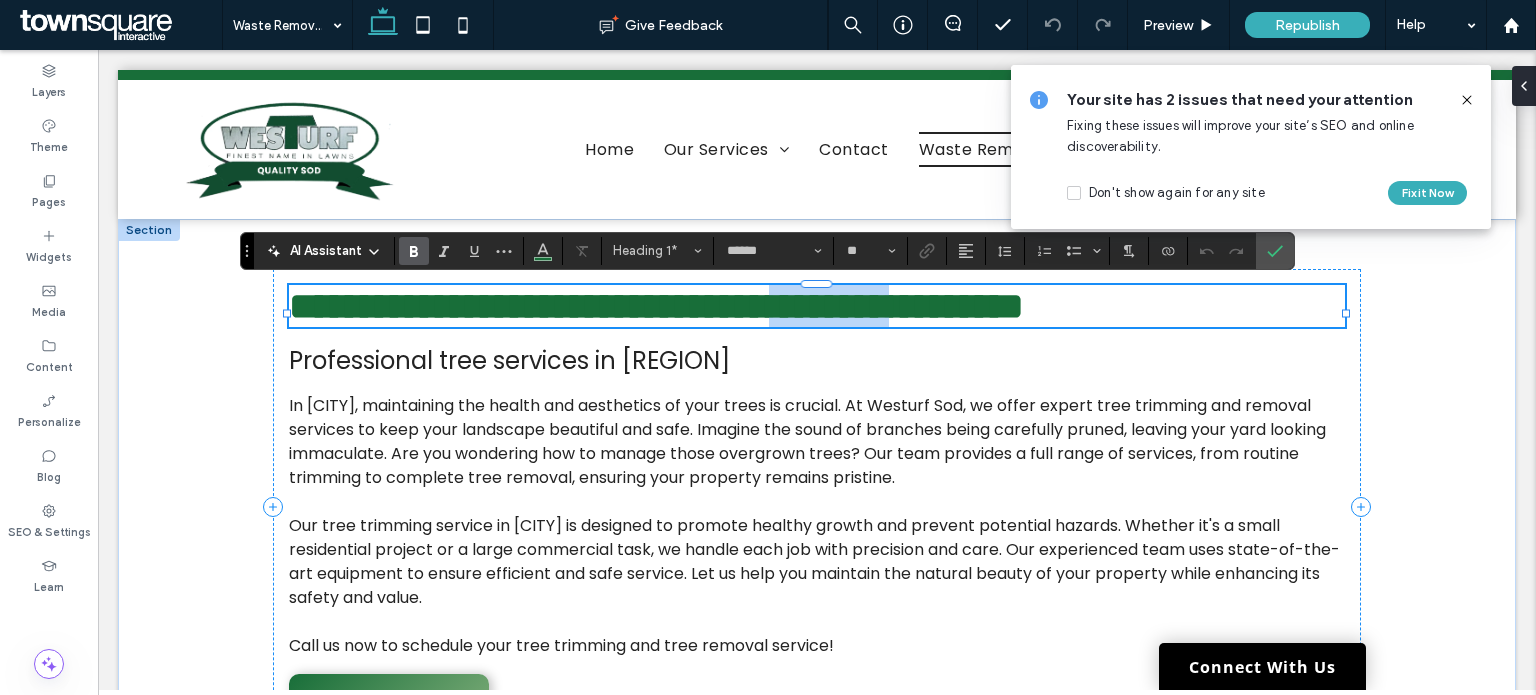 click on "**********" at bounding box center (656, 306) 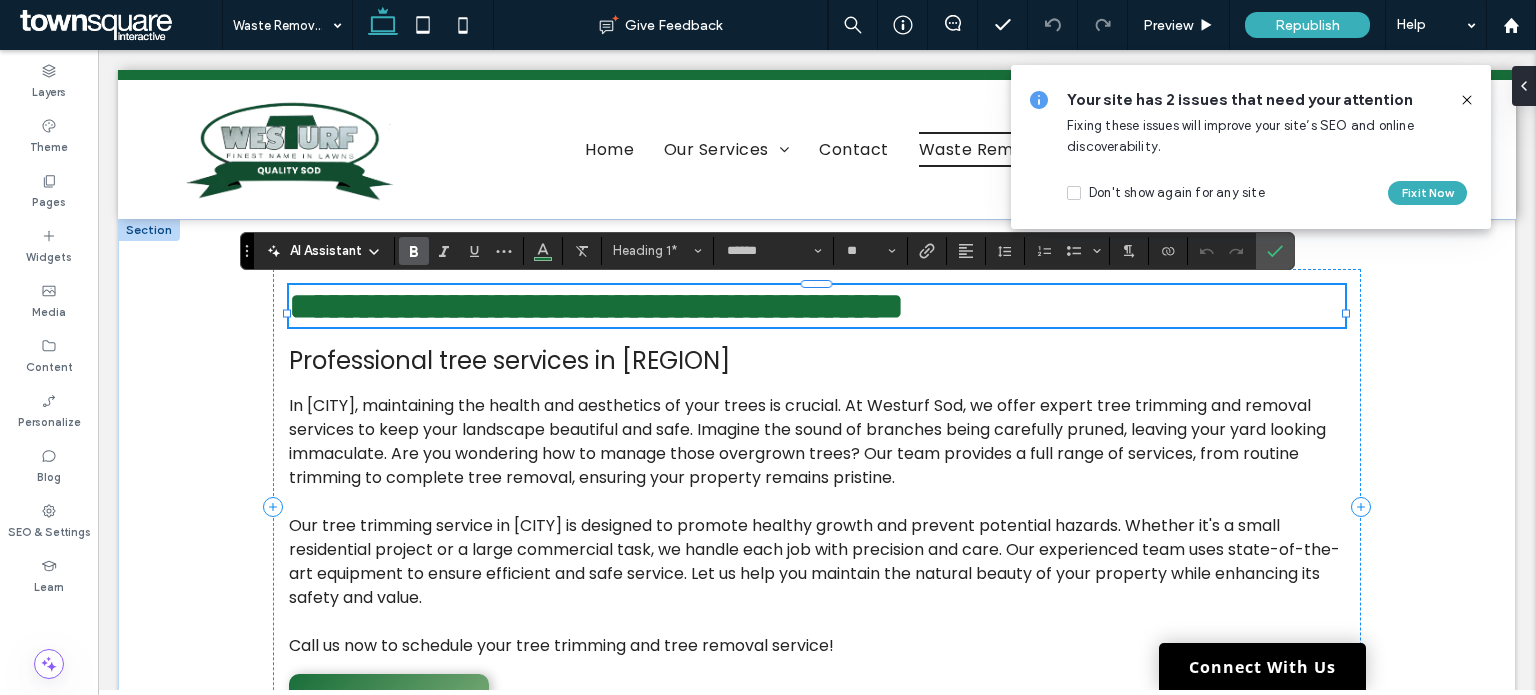 type 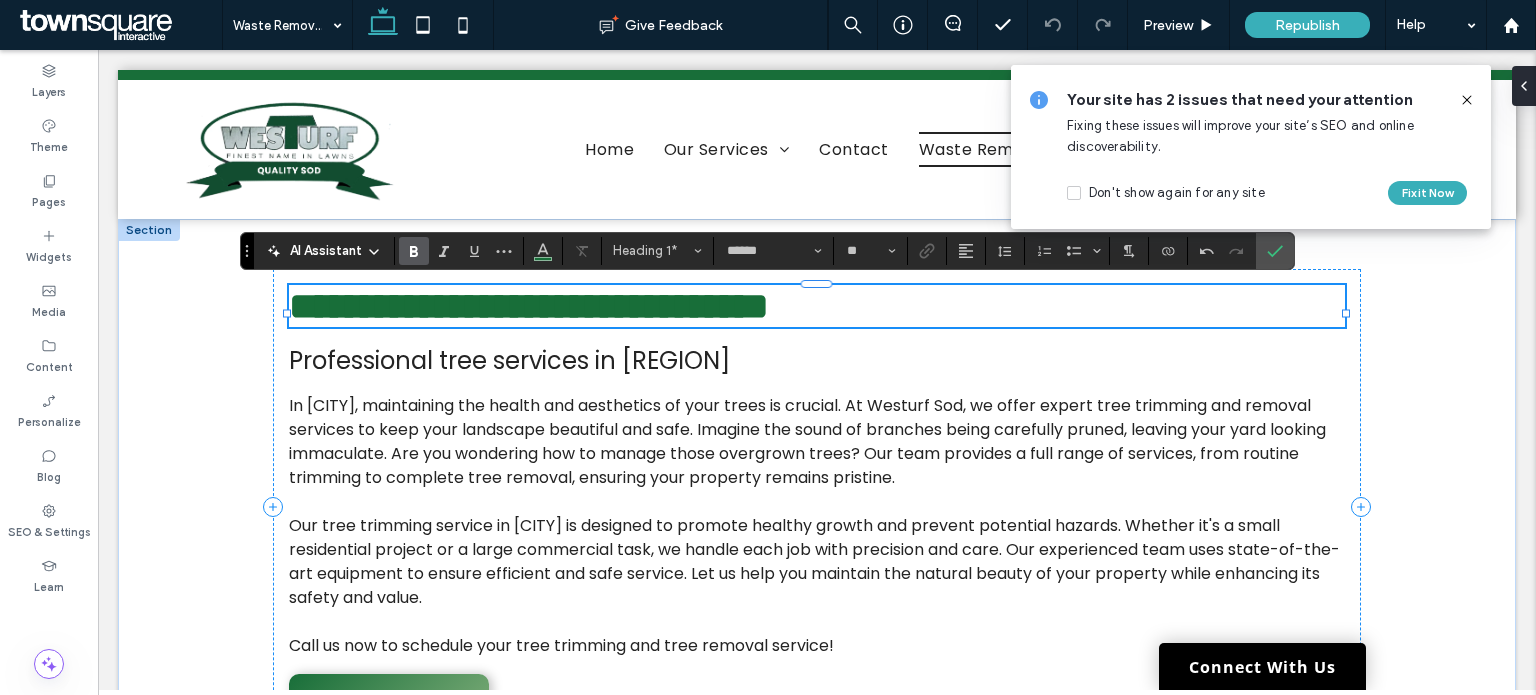 click on "**********" at bounding box center [529, 306] 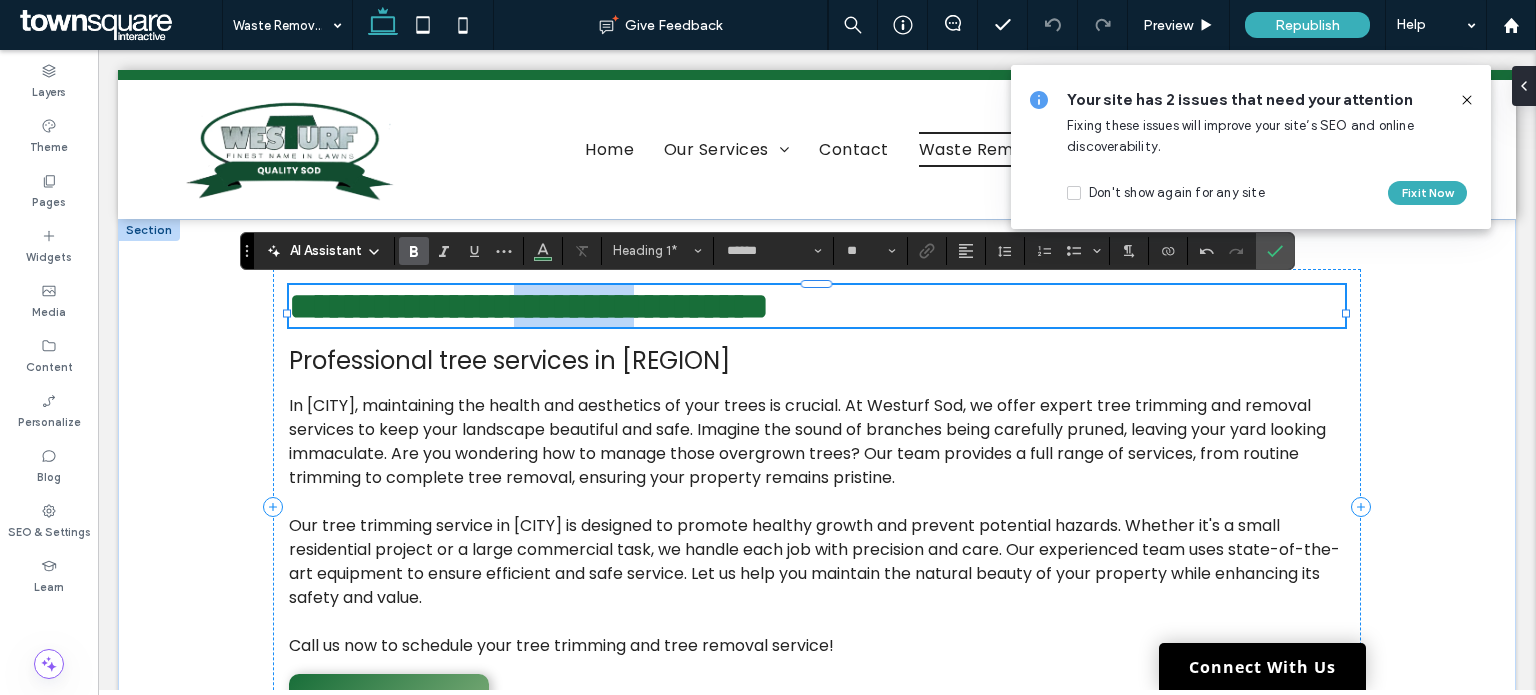 click on "**********" at bounding box center [529, 306] 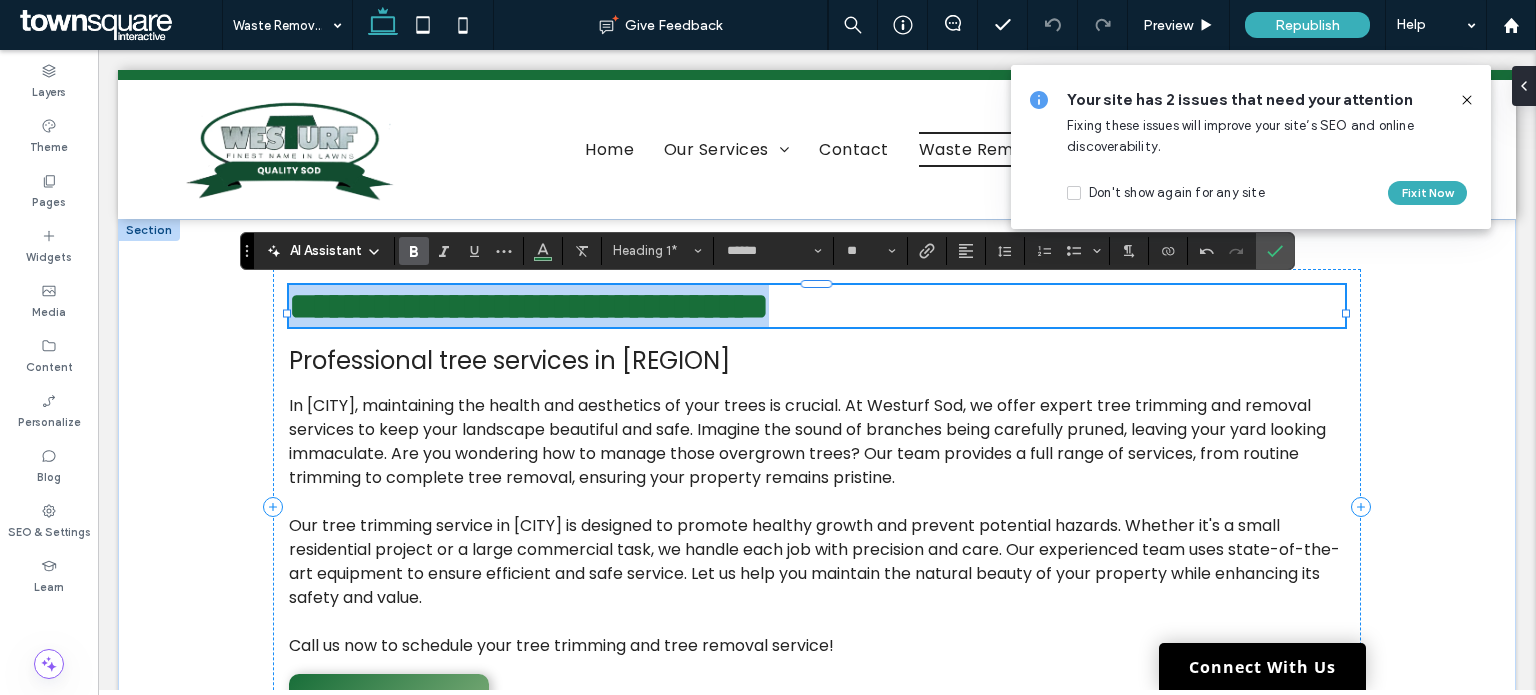 click on "**********" at bounding box center [529, 306] 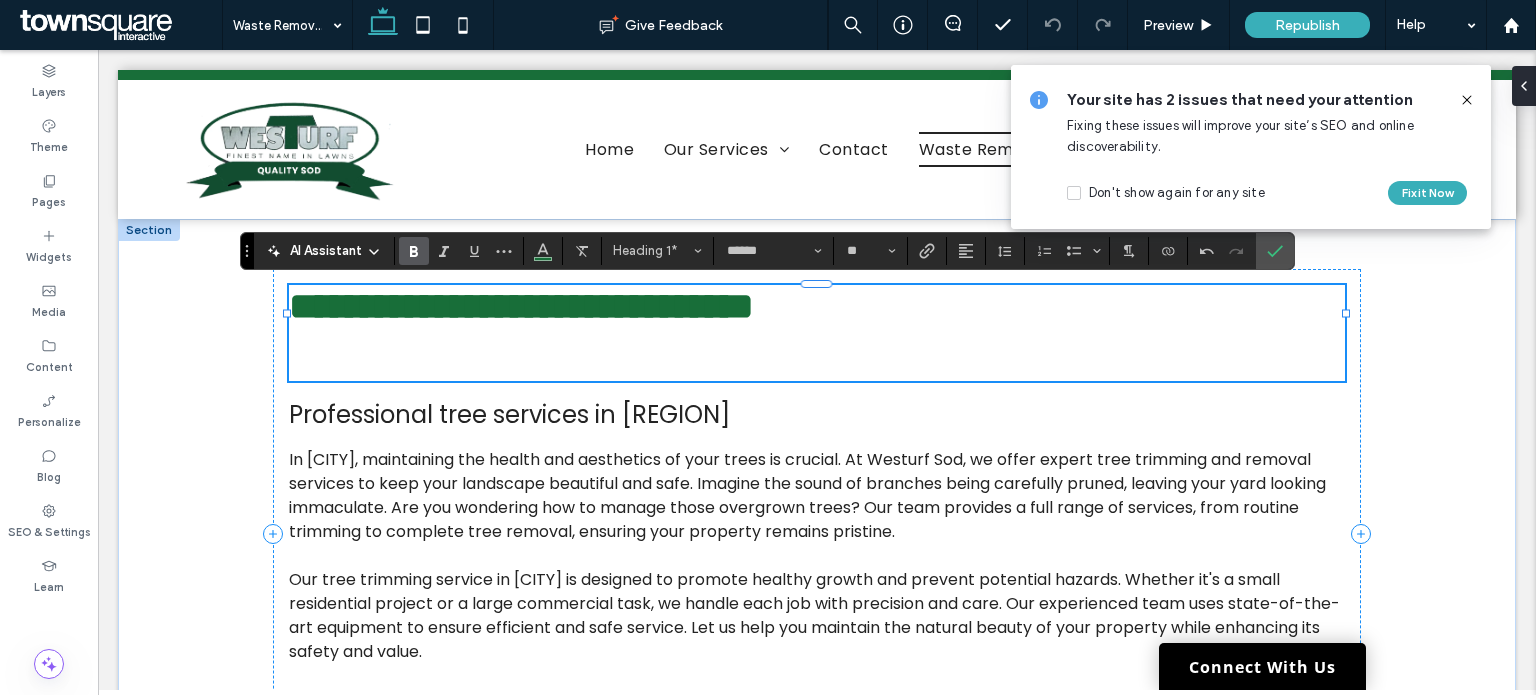 type 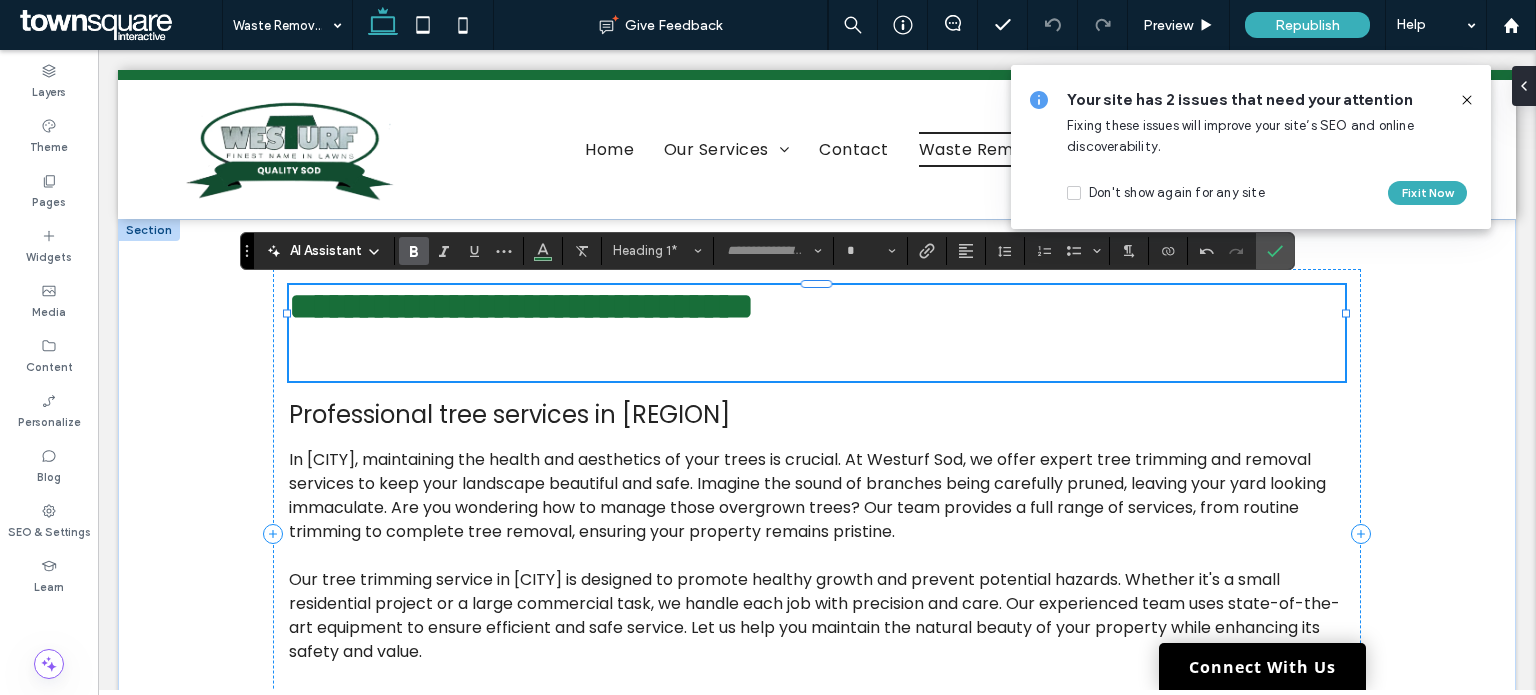 scroll, scrollTop: 70, scrollLeft: 0, axis: vertical 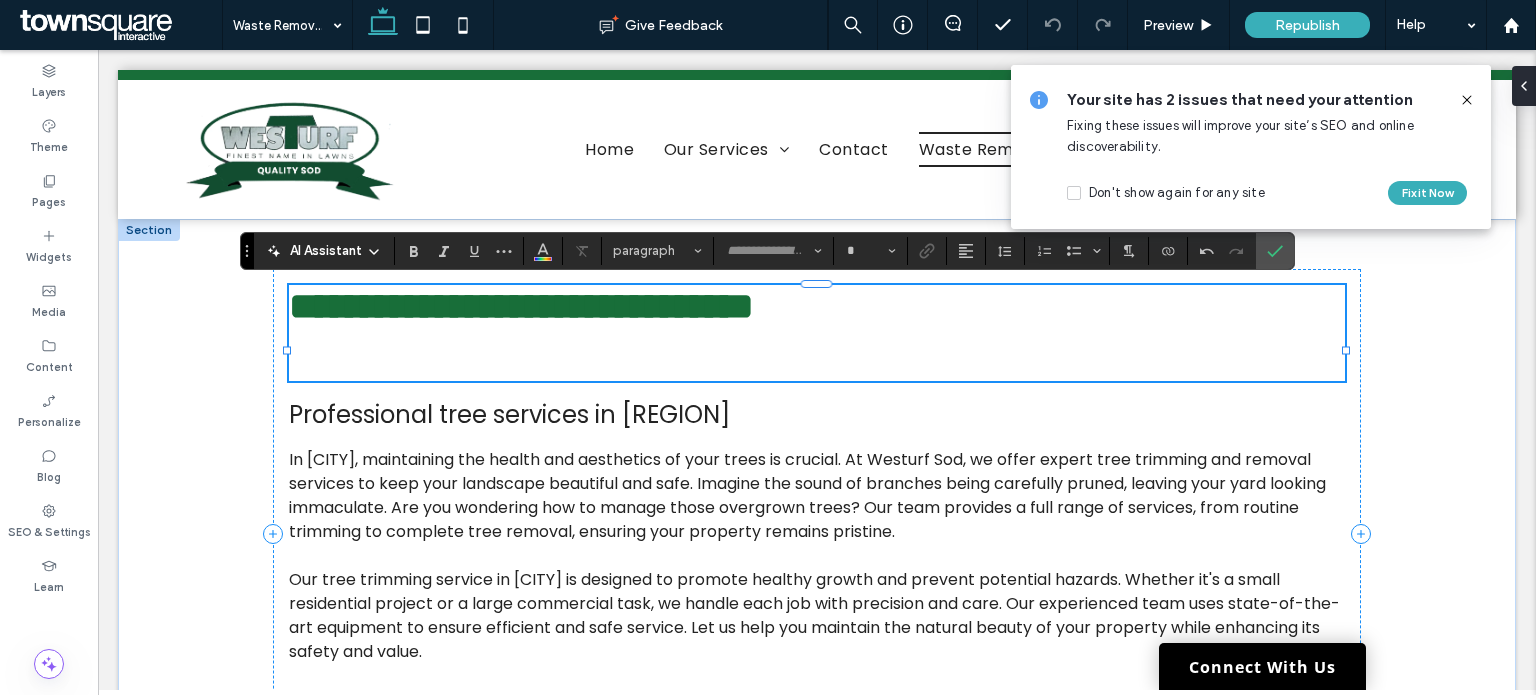 type on "******" 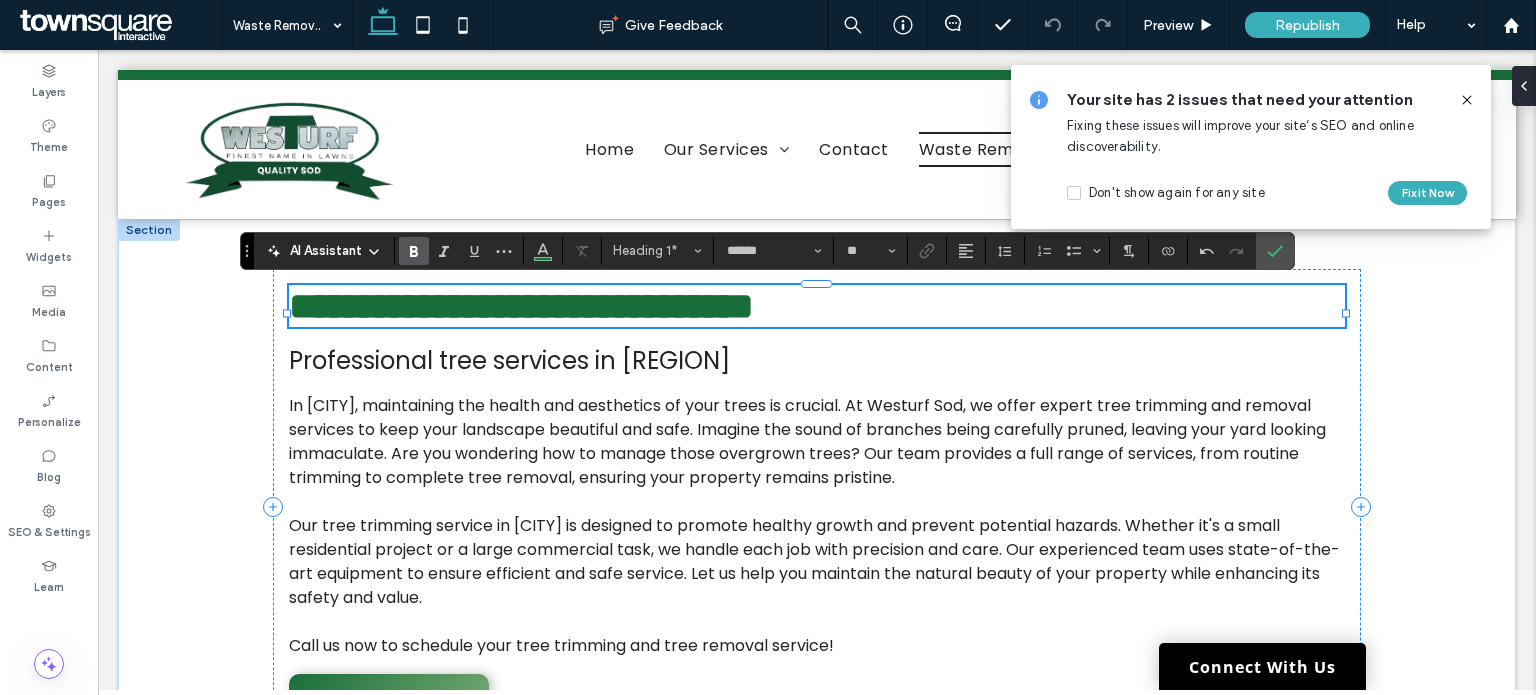 click on "**********" at bounding box center (521, 306) 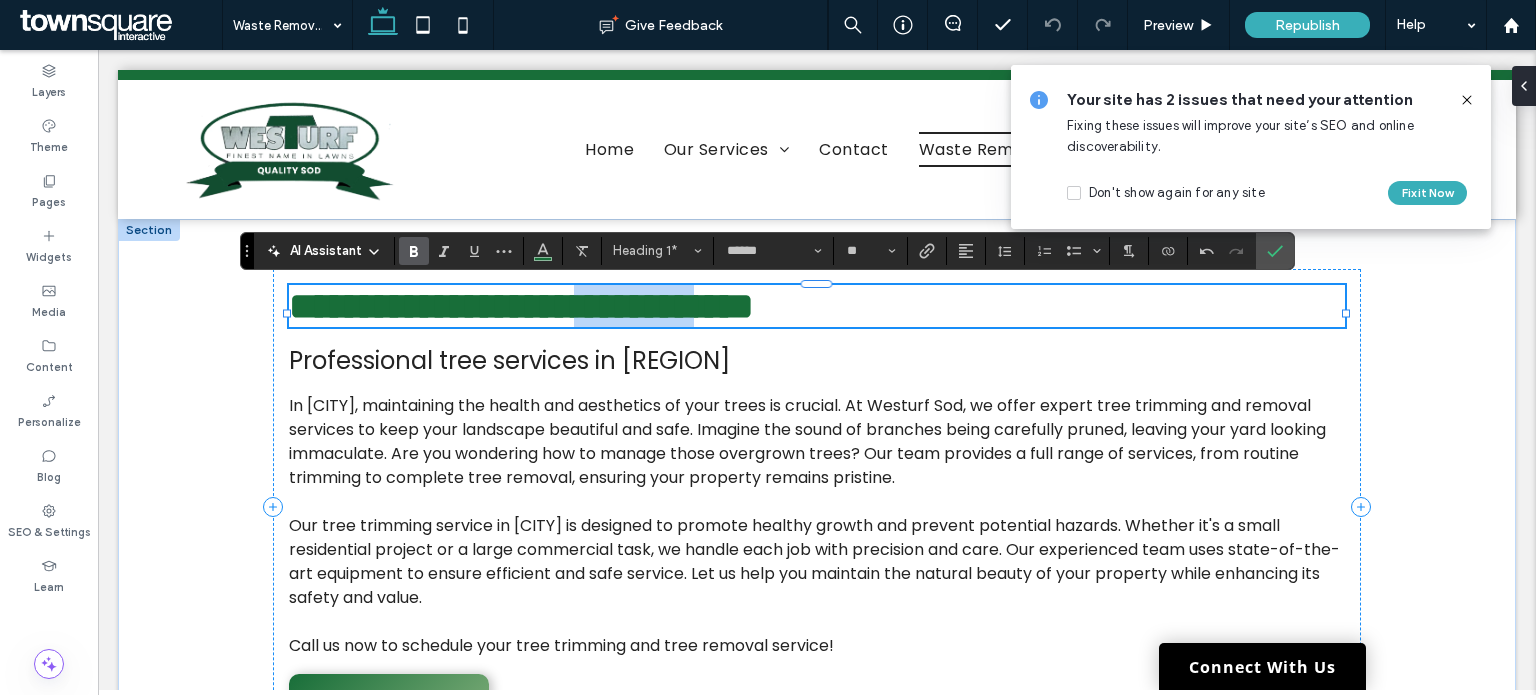 click on "**********" at bounding box center (521, 306) 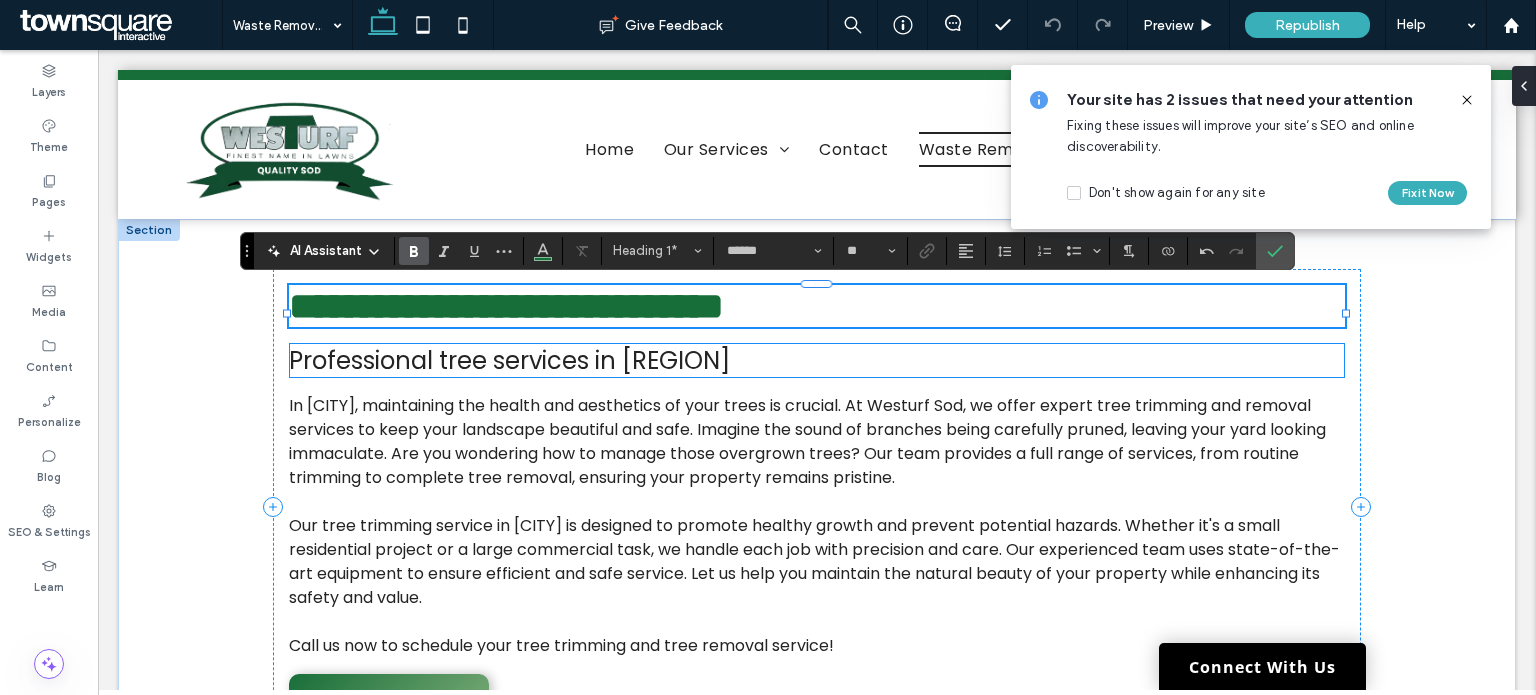 click on "Professional tree services in Yakima Valley" at bounding box center (509, 360) 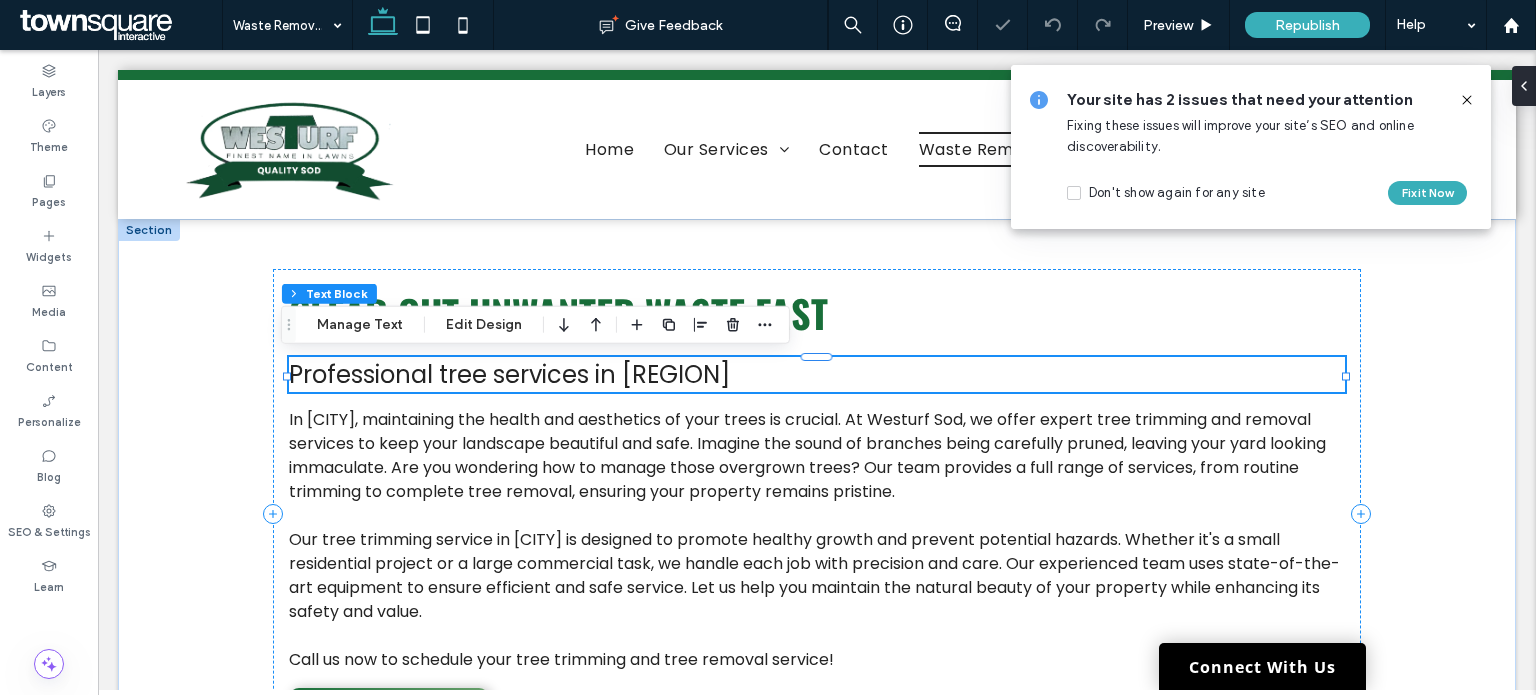 click on "Professional tree services in Yakima Valley" at bounding box center [509, 374] 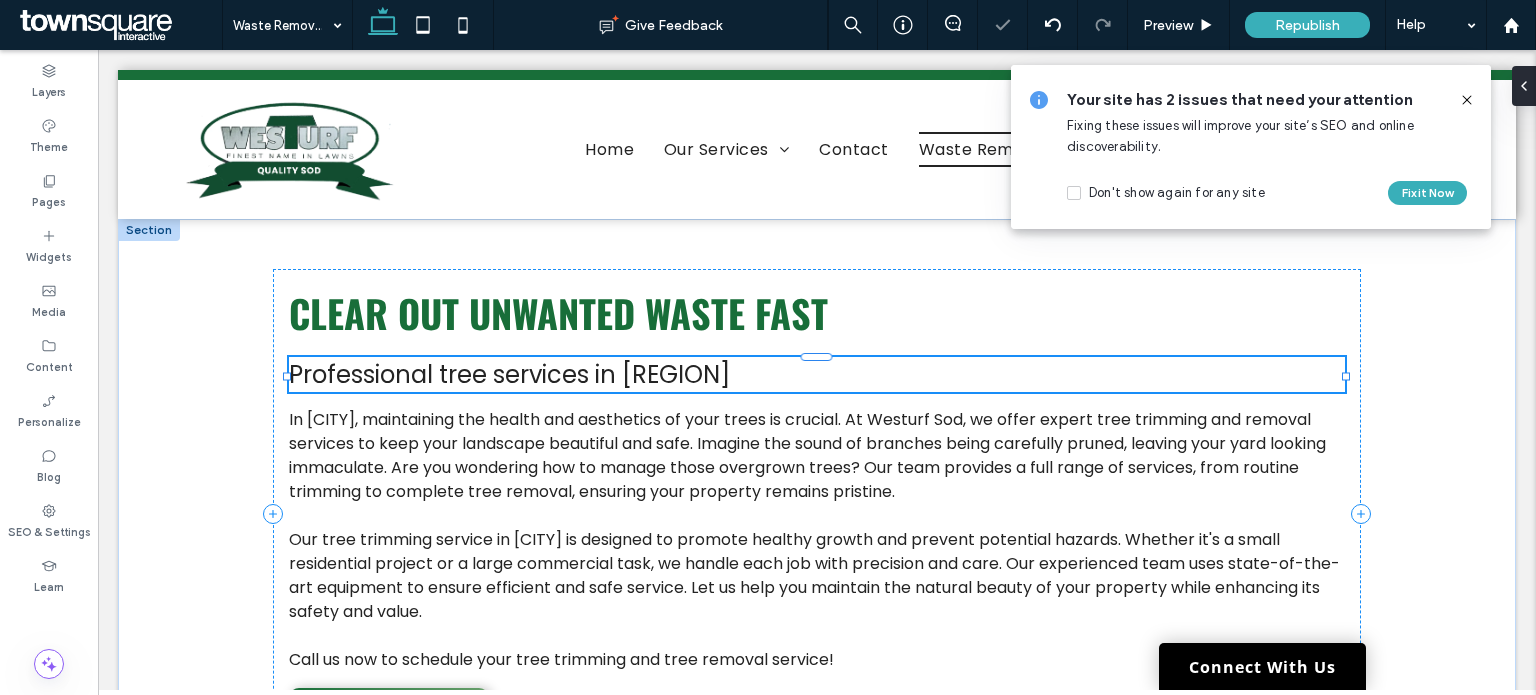 type on "*******" 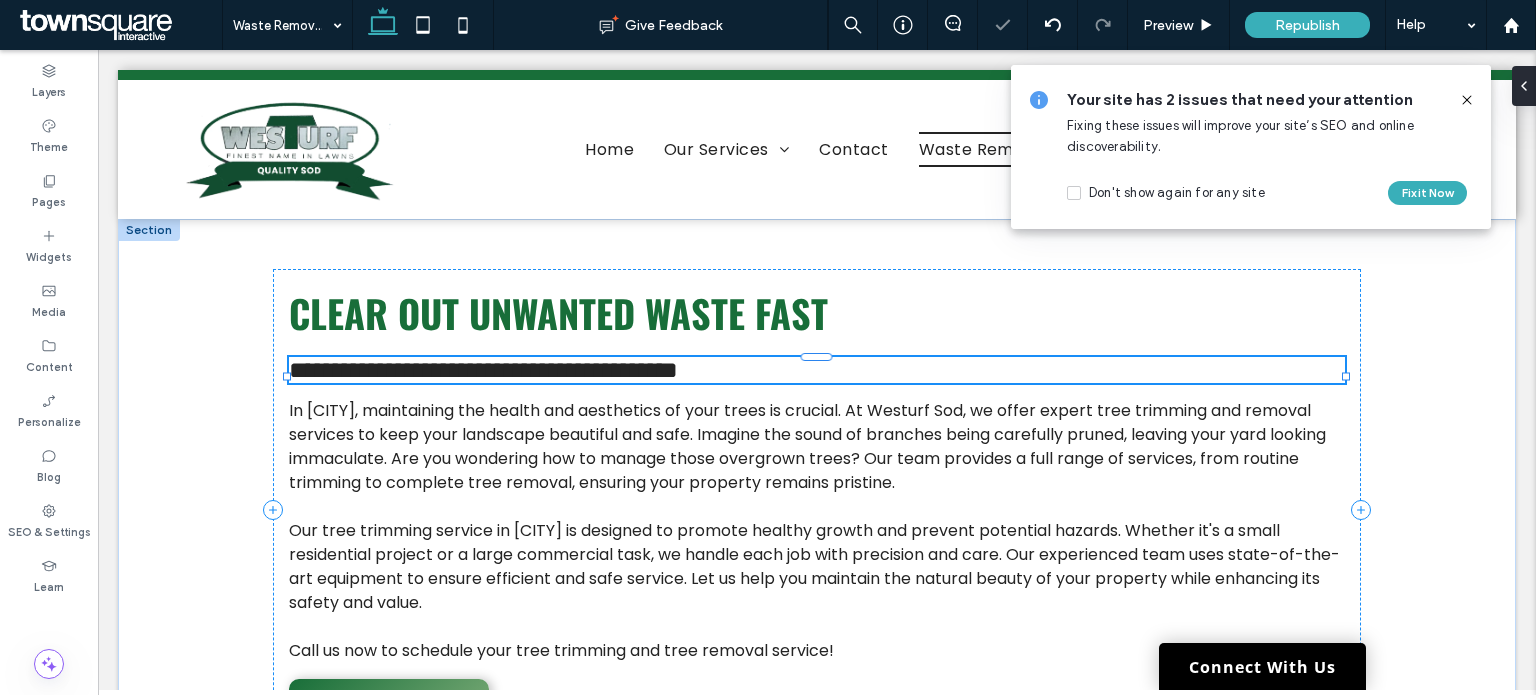 click on "**********" at bounding box center (483, 370) 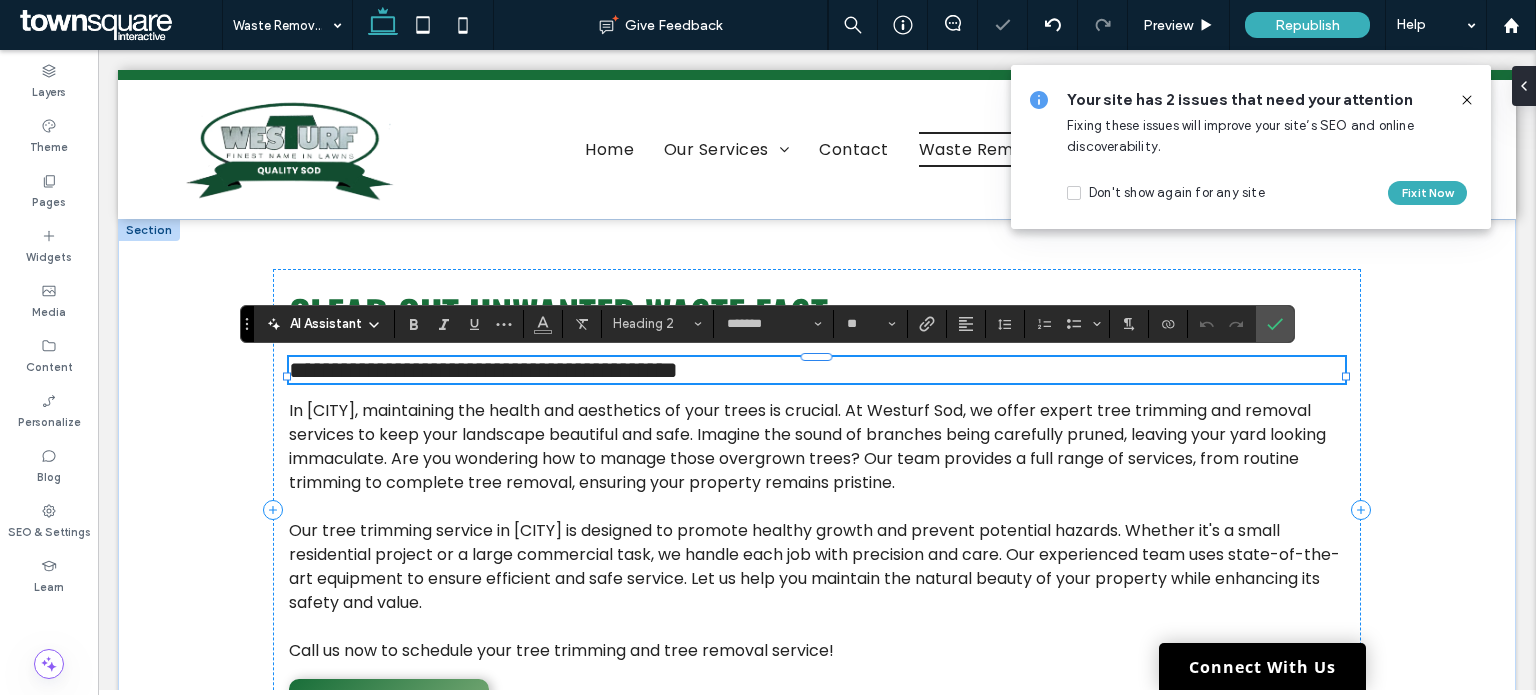 paste 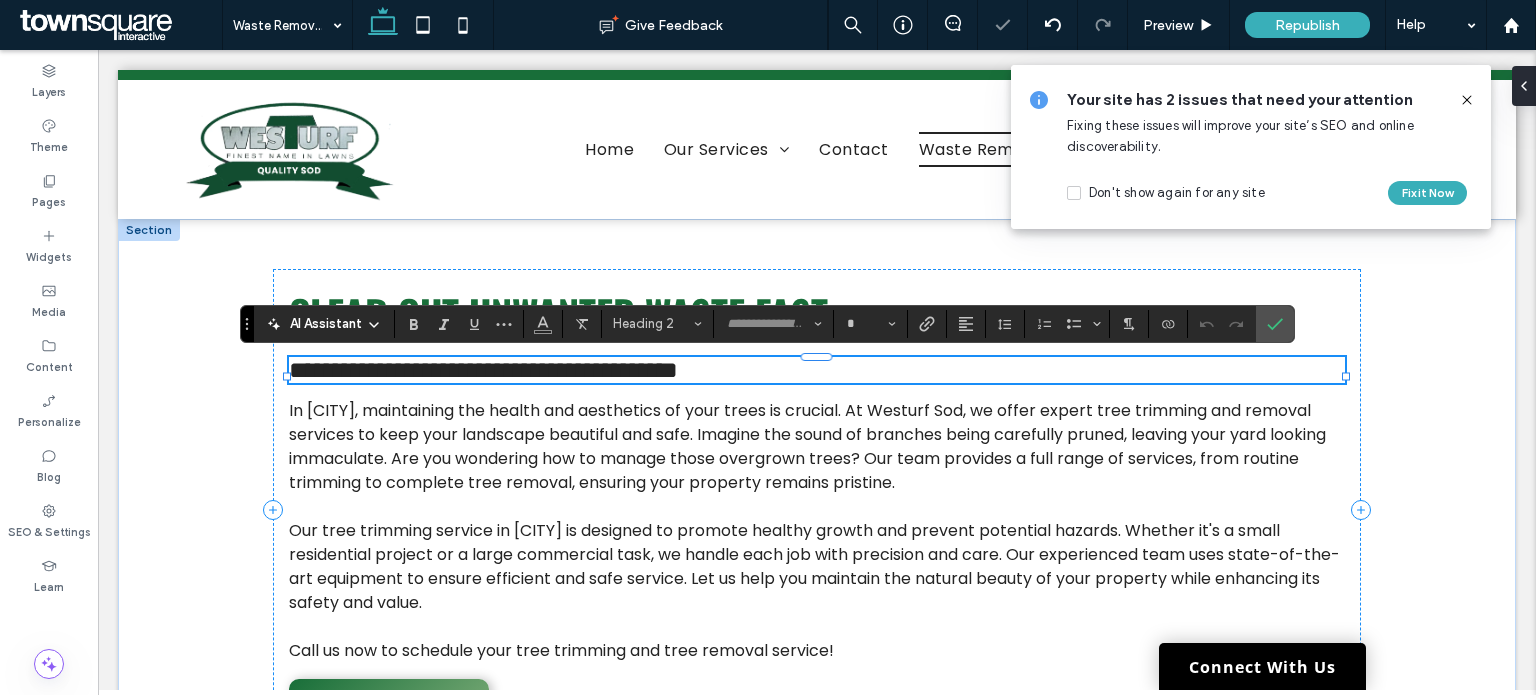 scroll, scrollTop: 63, scrollLeft: 0, axis: vertical 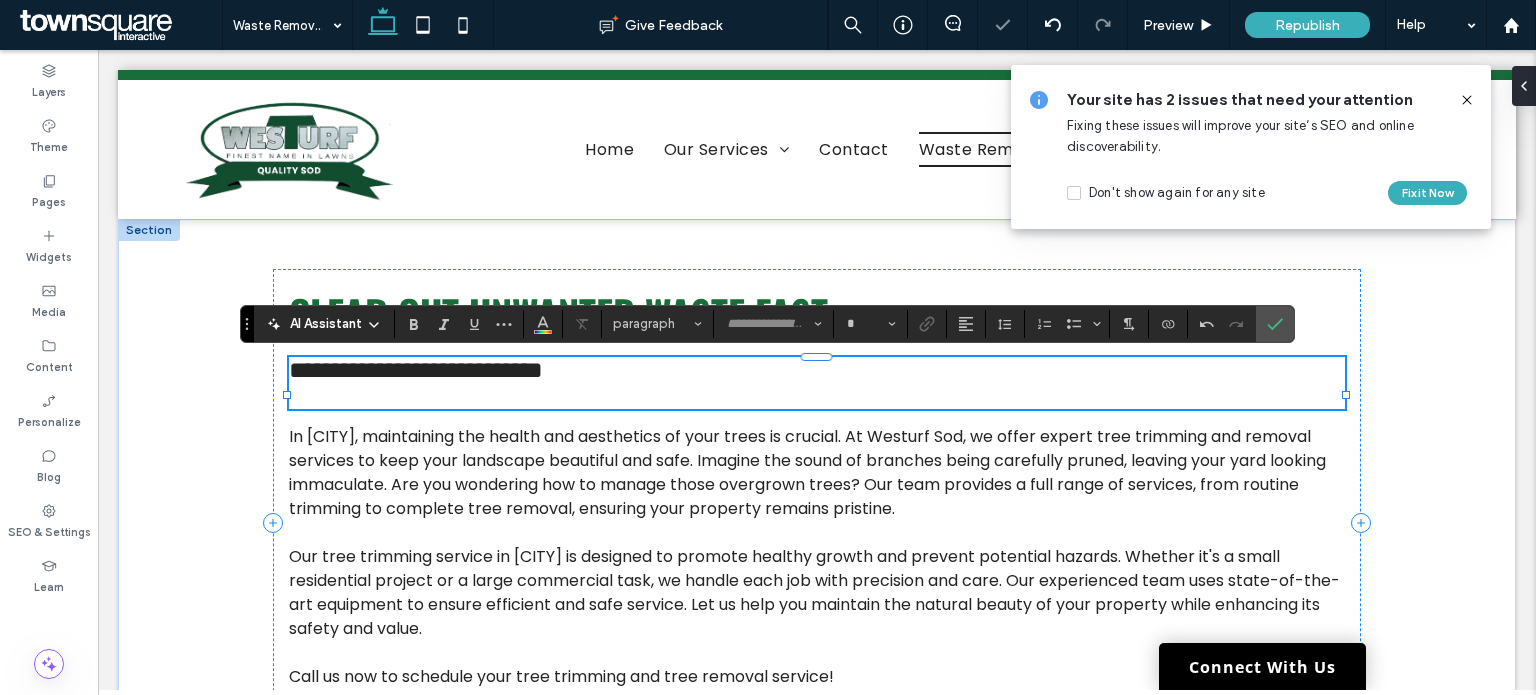 type on "*******" 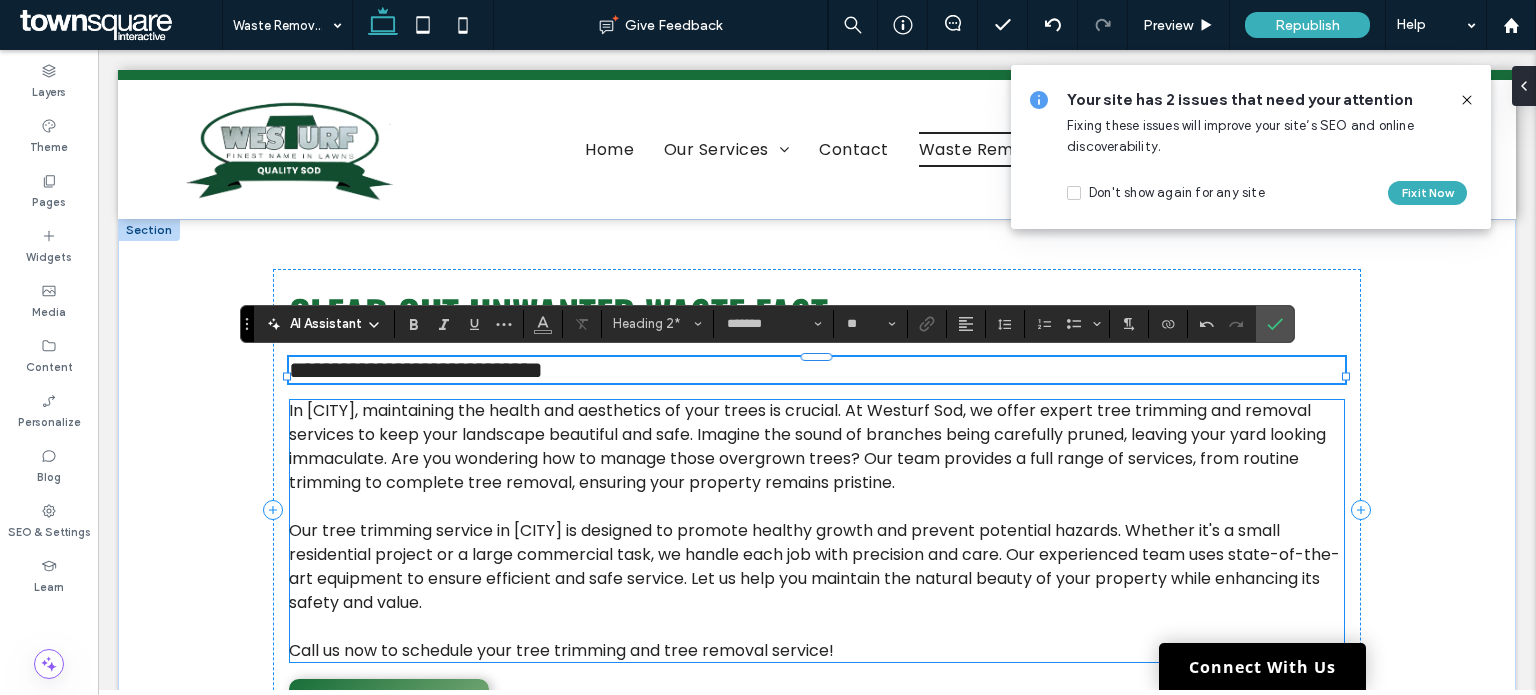 click on "Our tree trimming service in Yakima is designed to promote healthy growth and prevent potential hazards. Whether it's a small residential project or a large commercial task, we handle each job with precision and care. Our experienced team uses state-of-the-art equipment to ensure efficient and safe service. Let us help you maintain the natural beauty of your property while enhancing its safety and value." at bounding box center [814, 566] 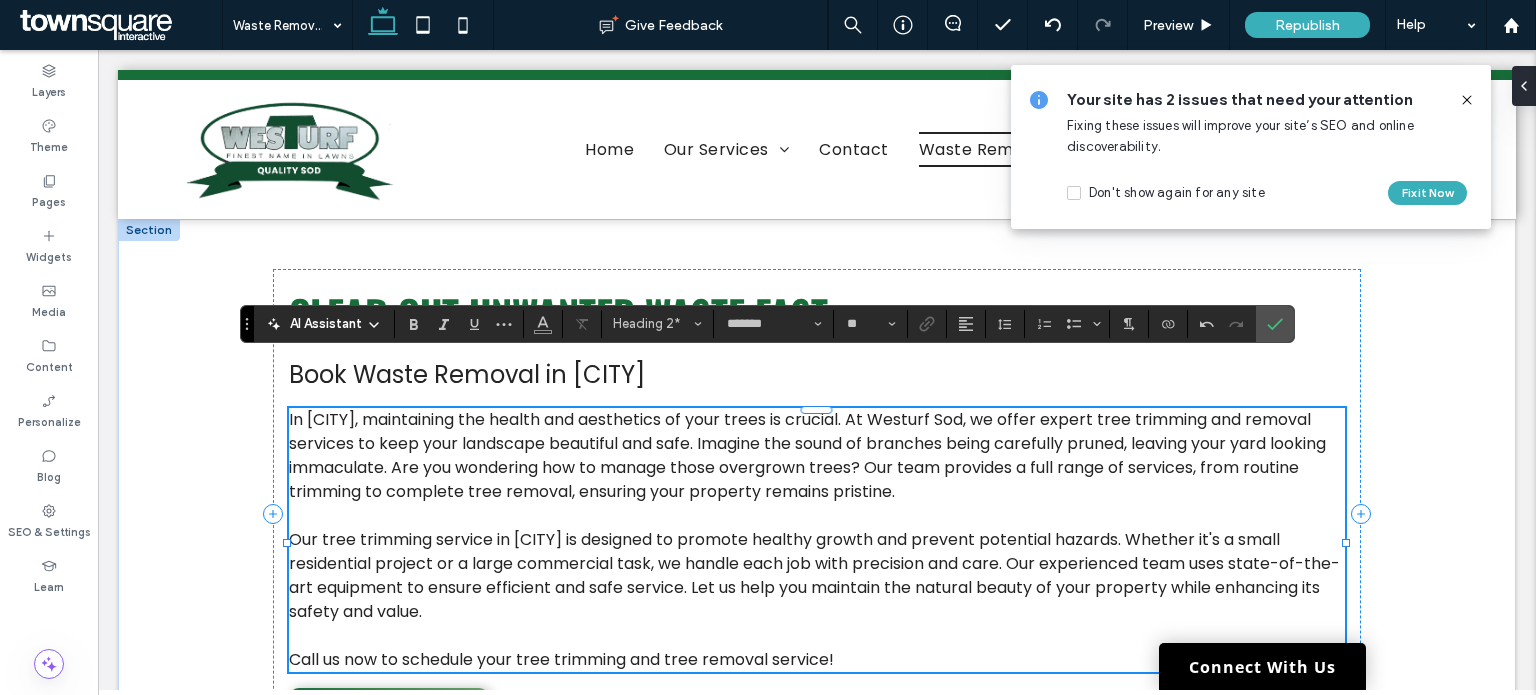 click on "In Yakima, maintaining the health and aesthetics of your trees is crucial. At Westurf Sod, we offer expert tree trimming and removal services to keep your landscape beautiful and safe. Imagine the sound of branches being carefully pruned, leaving your yard looking immaculate. Are you wondering how to manage those overgrown trees? Our team provides a full range of services, from routine trimming to complete tree removal, ensuring your property remains pristine. Our tree trimming service in Yakima is designed to promote healthy growth and prevent potential hazards. Whether it's a small residential project or a large commercial task, we handle each job with precision and care. Our experienced team uses state-of-the-art equipment to ensure efficient and safe service. Let us help you maintain the natural beauty of your property while enhancing its safety and value. Call us now to schedule your tree trimming and tree removal service!" at bounding box center (817, 540) 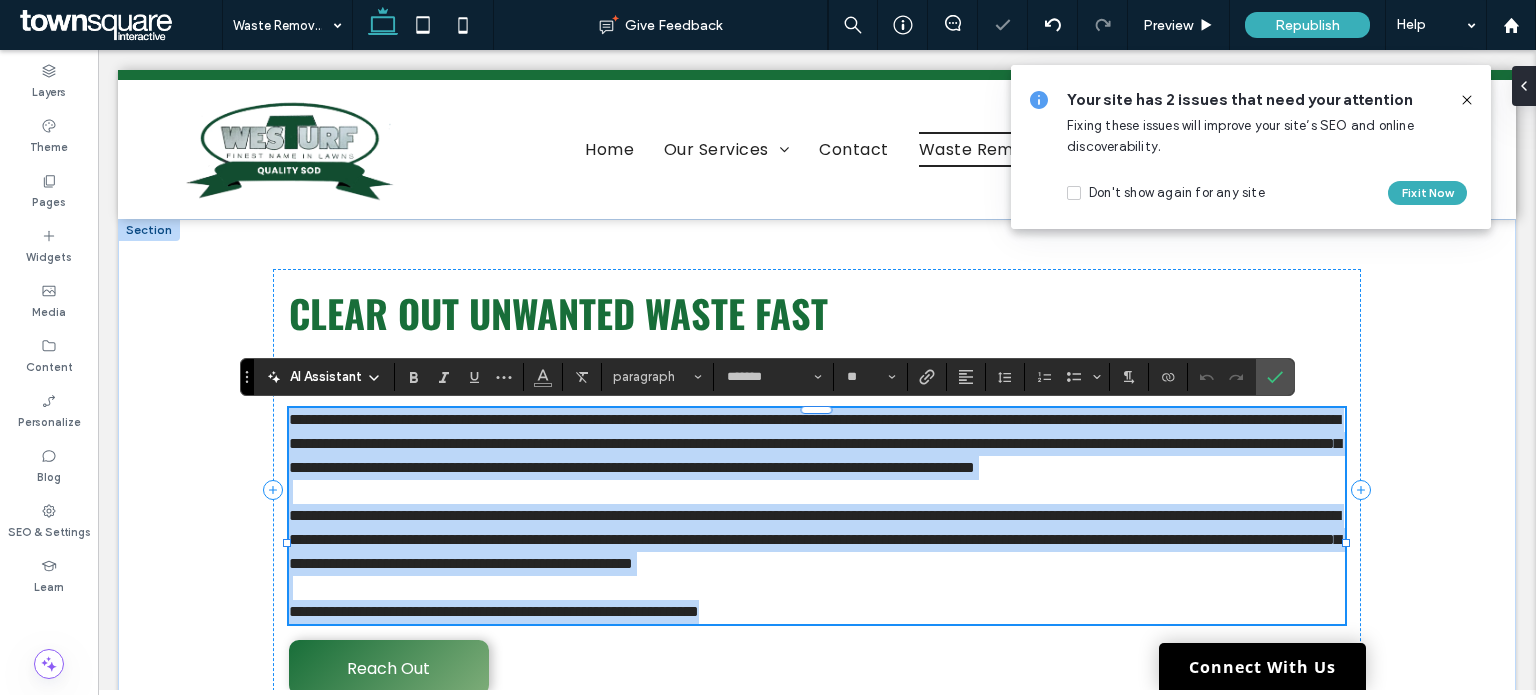 paste 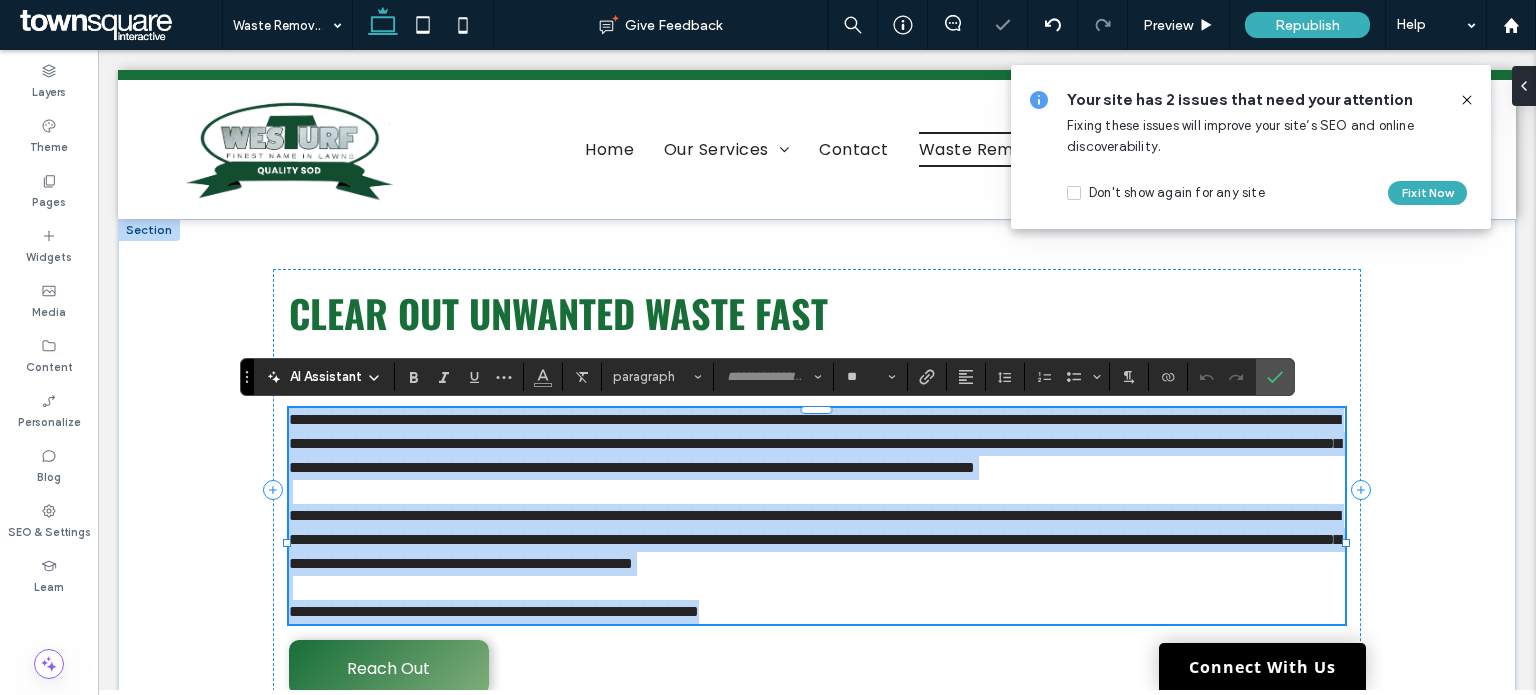 scroll, scrollTop: 36, scrollLeft: 0, axis: vertical 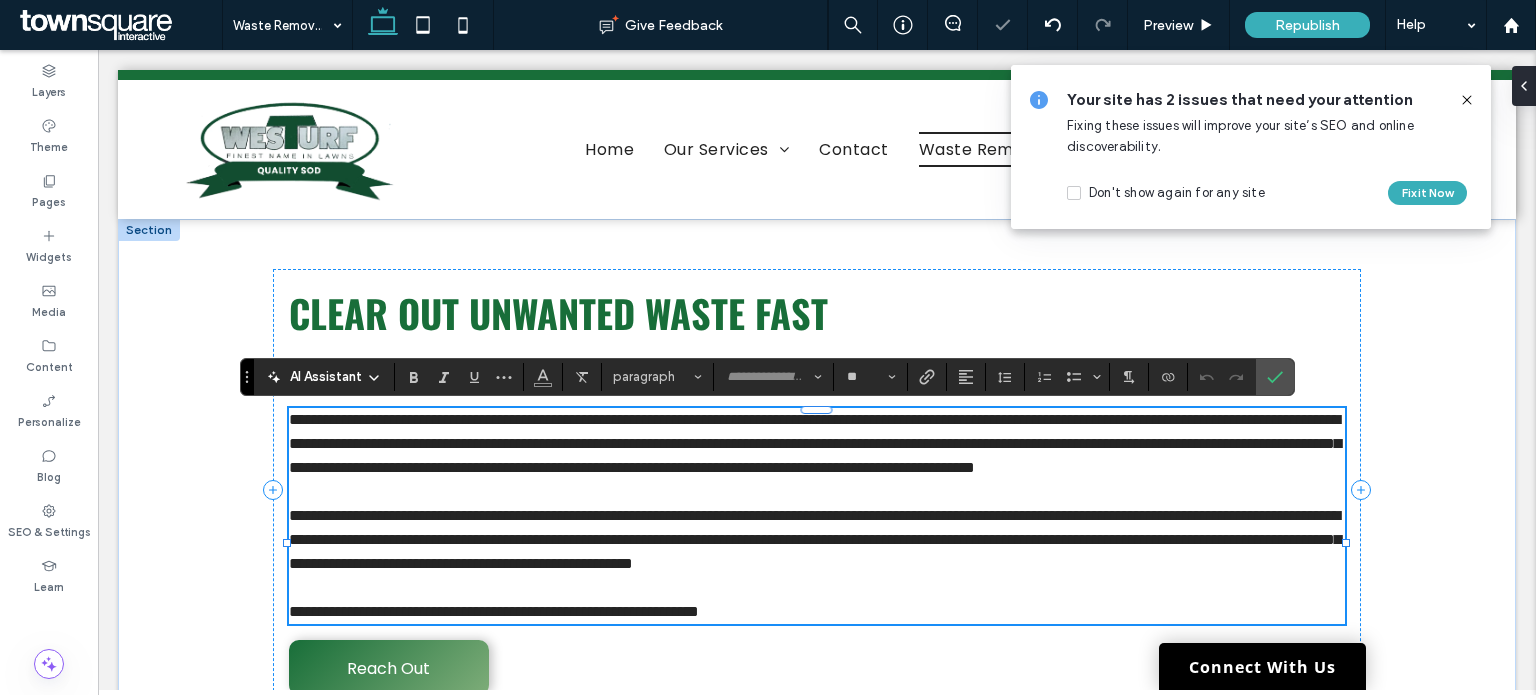 type on "*******" 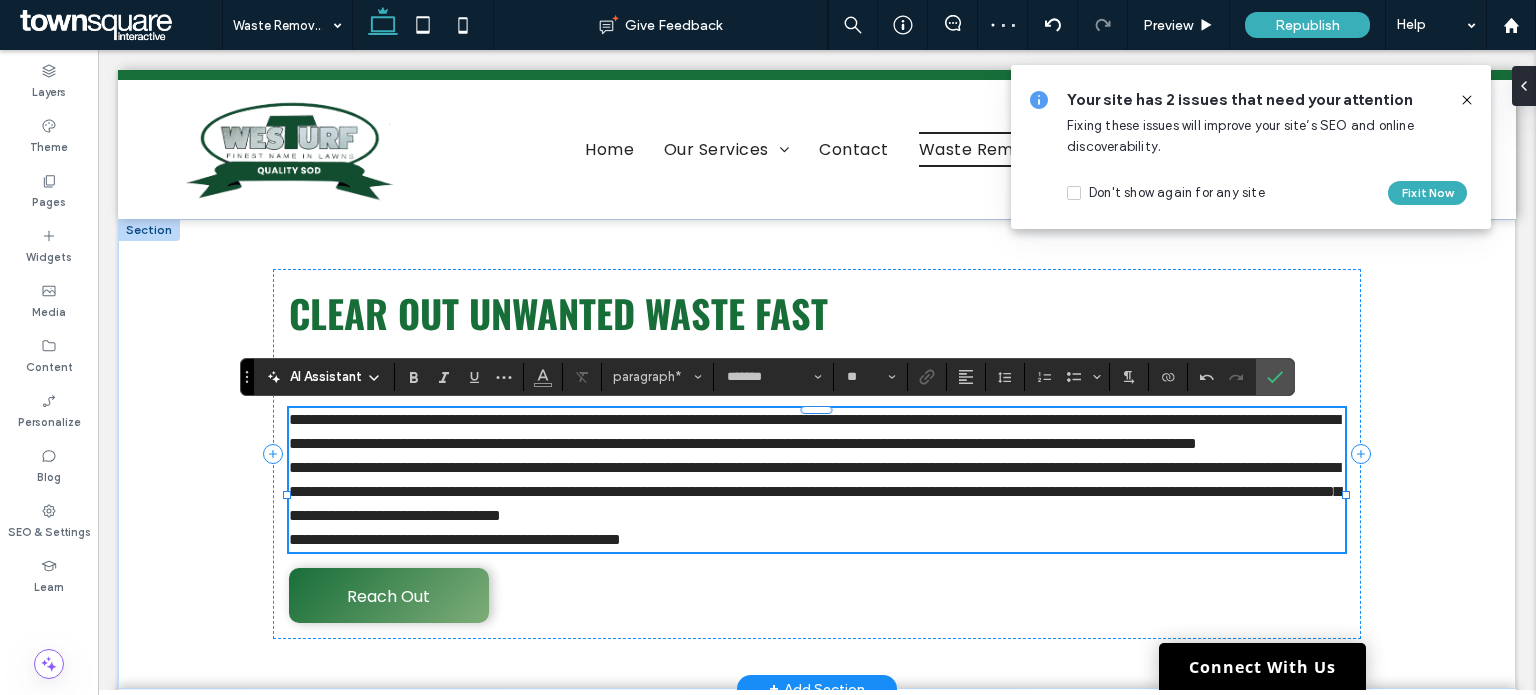 click on "**********" at bounding box center (817, 432) 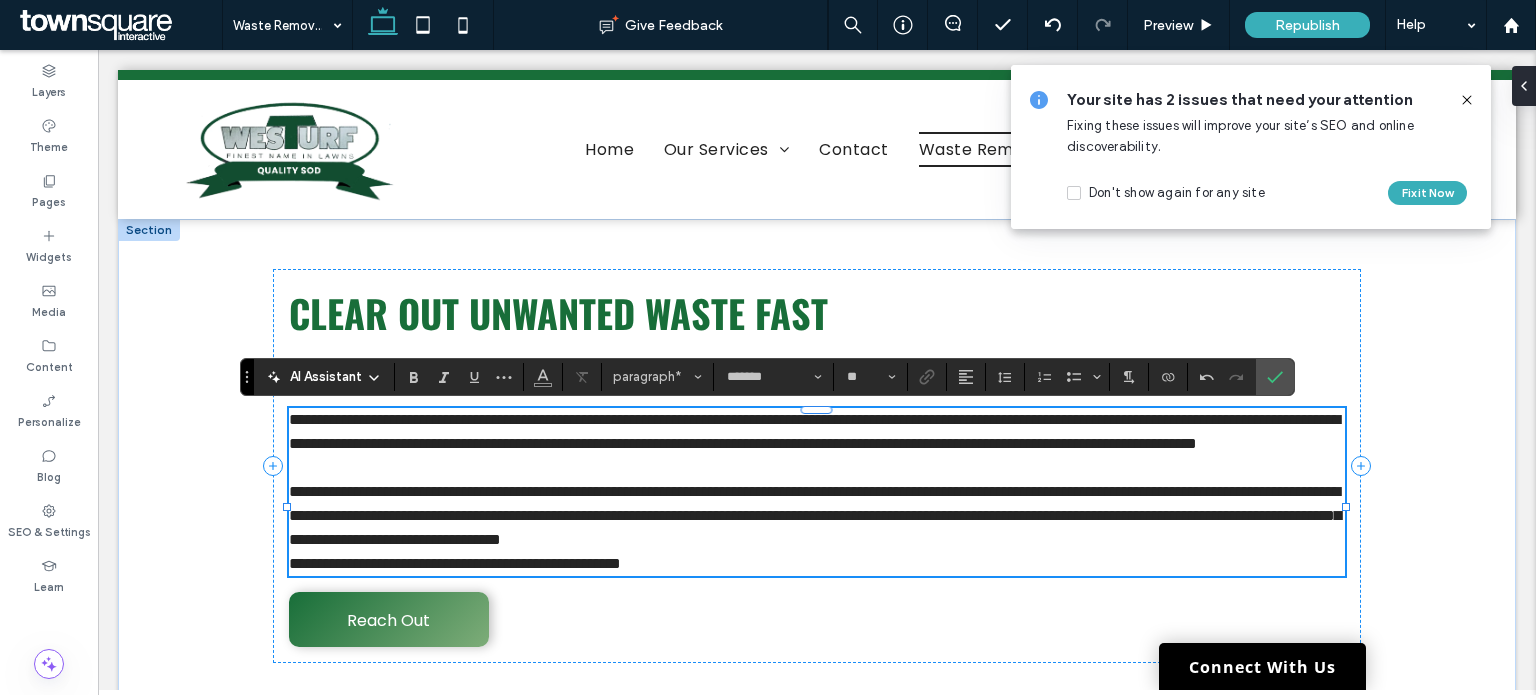 click on "**********" at bounding box center (817, 516) 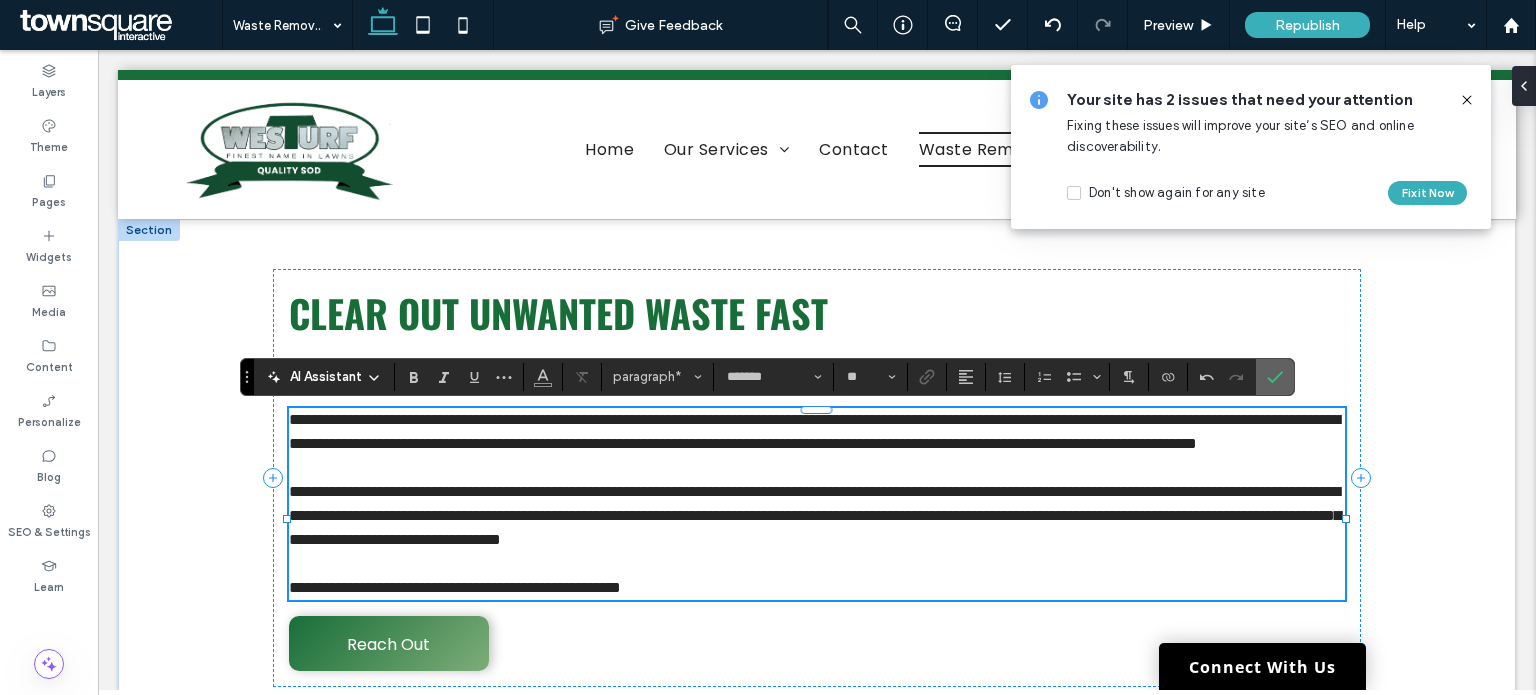 click 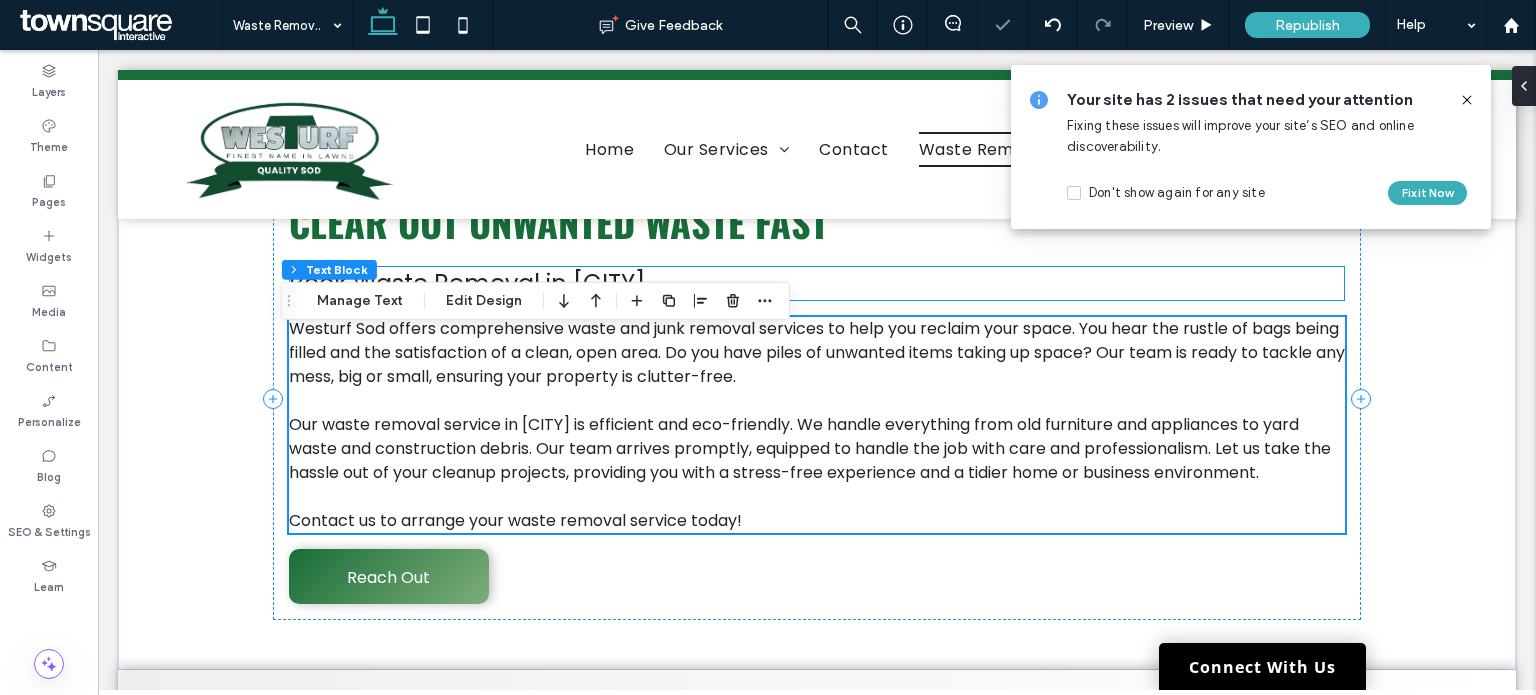 scroll, scrollTop: 98, scrollLeft: 0, axis: vertical 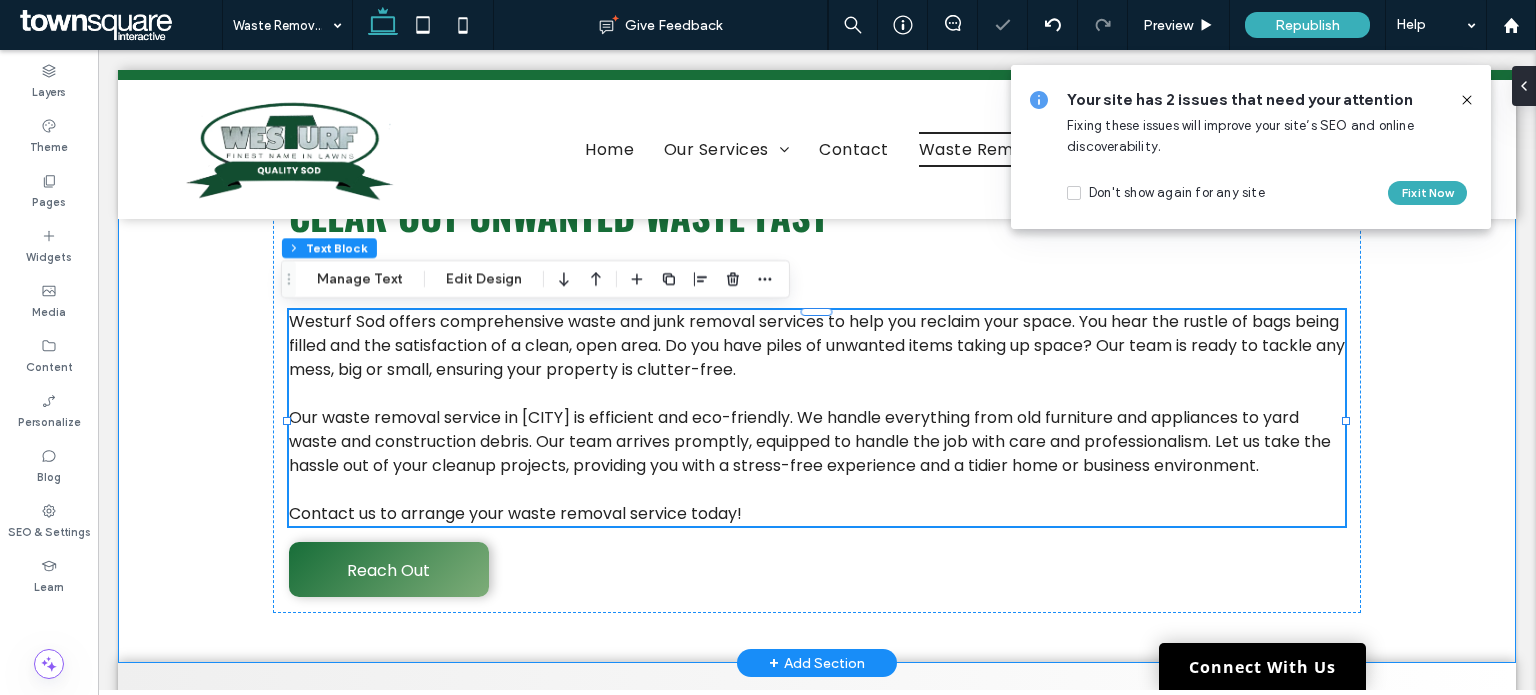 click on "Clear Out Unwanted WAste Fast
Book Waste Removal in Yakima
Westurf Sod offers comprehensive waste and junk removal services to help you reclaim your space. You hear the rustle of bags being filled and the satisfaction of a clean, open area. Do you have piles of unwanted items taking up space? Our team is ready to tackle any mess, big or small, ensuring your property is clutter-free. Our waste removal service in Yakima is efficient and eco-friendly. We handle everything from old furniture and appliances to yard waste and construction debris. Our team arrives promptly, equipped to handle the job with care and professionalism. Let us take the hassle out of your cleanup projects, providing you with a stress-free experience and a tidier home or business environment. ﻿ Contact us to arrange your waste removal service today!
Reach Out" at bounding box center [817, 392] 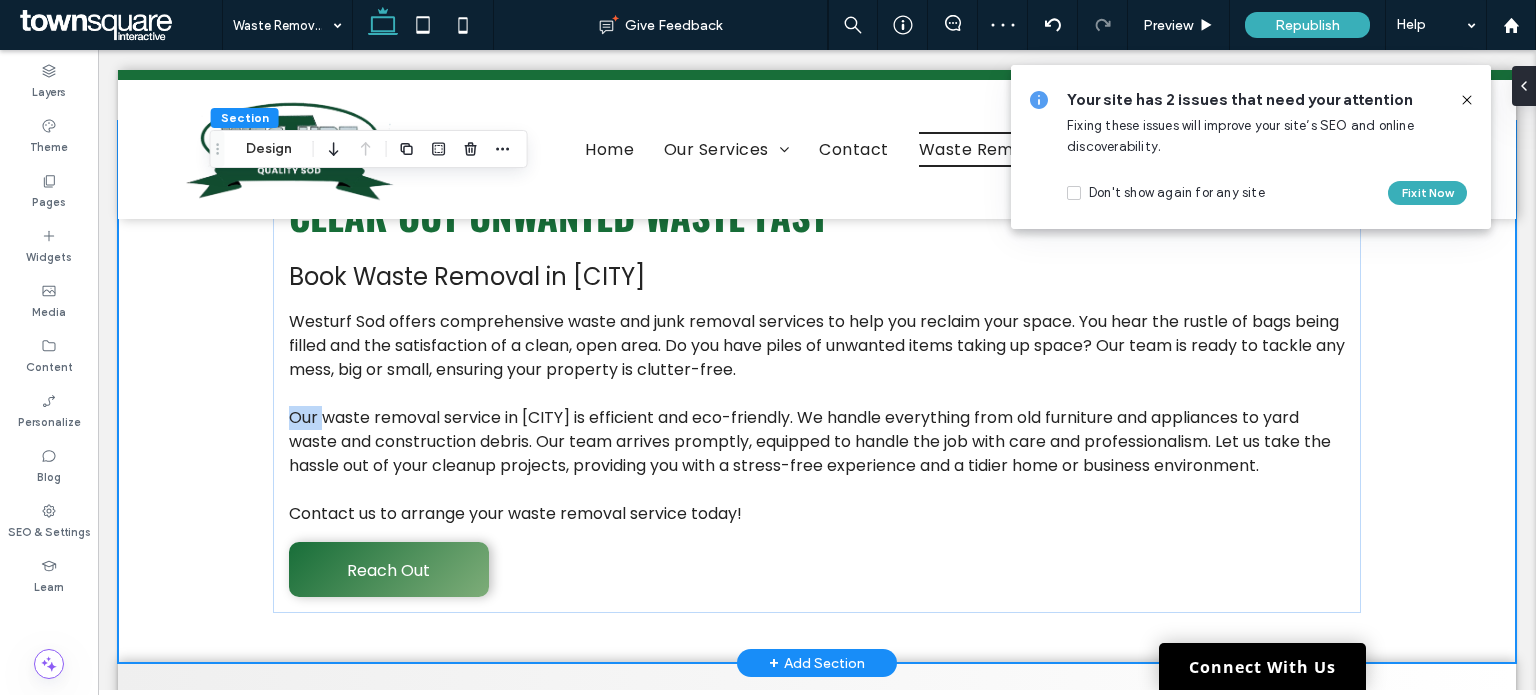 click on "Clear Out Unwanted WAste Fast
Book Waste Removal in Yakima
Westurf Sod offers comprehensive waste and junk removal services to help you reclaim your space. You hear the rustle of bags being filled and the satisfaction of a clean, open area. Do you have piles of unwanted items taking up space? Our team is ready to tackle any mess, big or small, ensuring your property is clutter-free. Our waste removal service in Yakima is efficient and eco-friendly. We handle everything from old furniture and appliances to yard waste and construction debris. Our team arrives promptly, equipped to handle the job with care and professionalism. Let us take the hassle out of your cleanup projects, providing you with a stress-free experience and a tidier home or business environment. ﻿ Contact us to arrange your waste removal service today!
Reach Out" at bounding box center (817, 392) 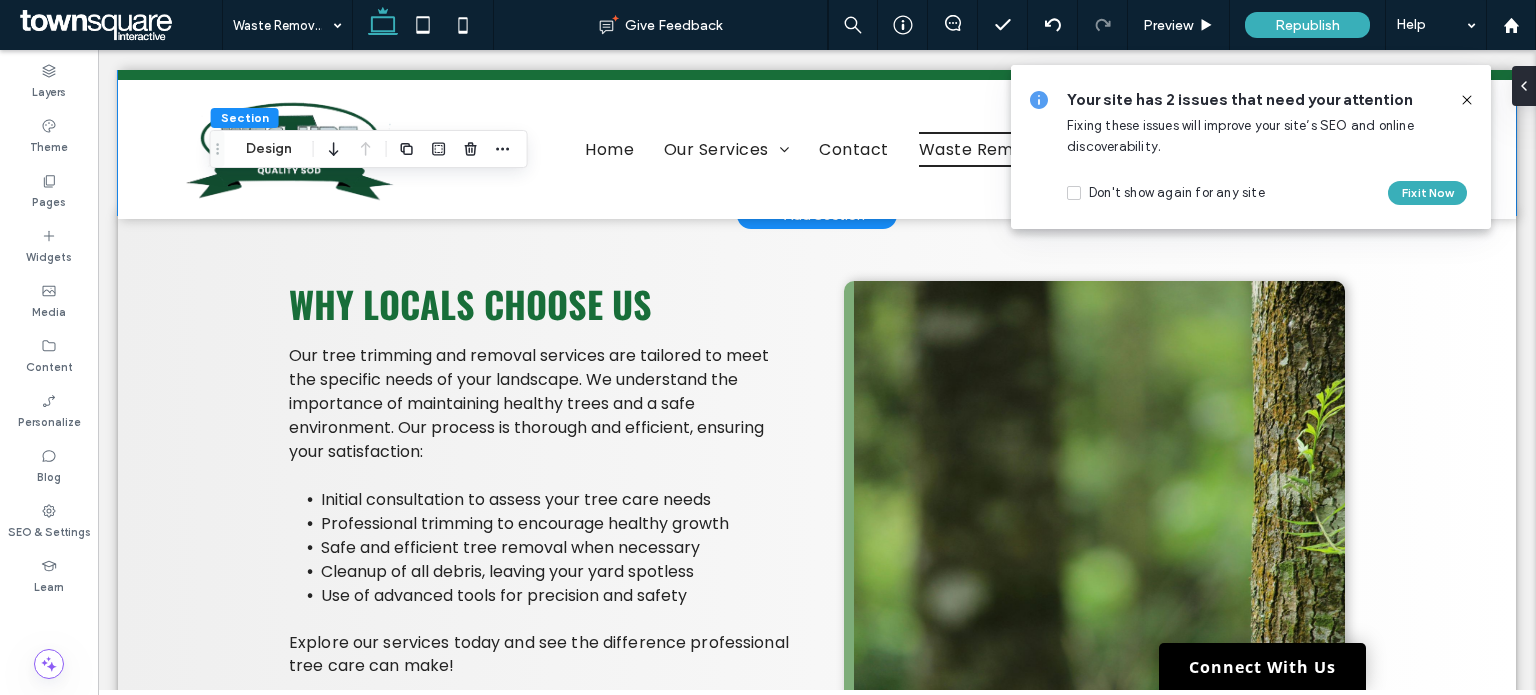 scroll, scrollTop: 562, scrollLeft: 0, axis: vertical 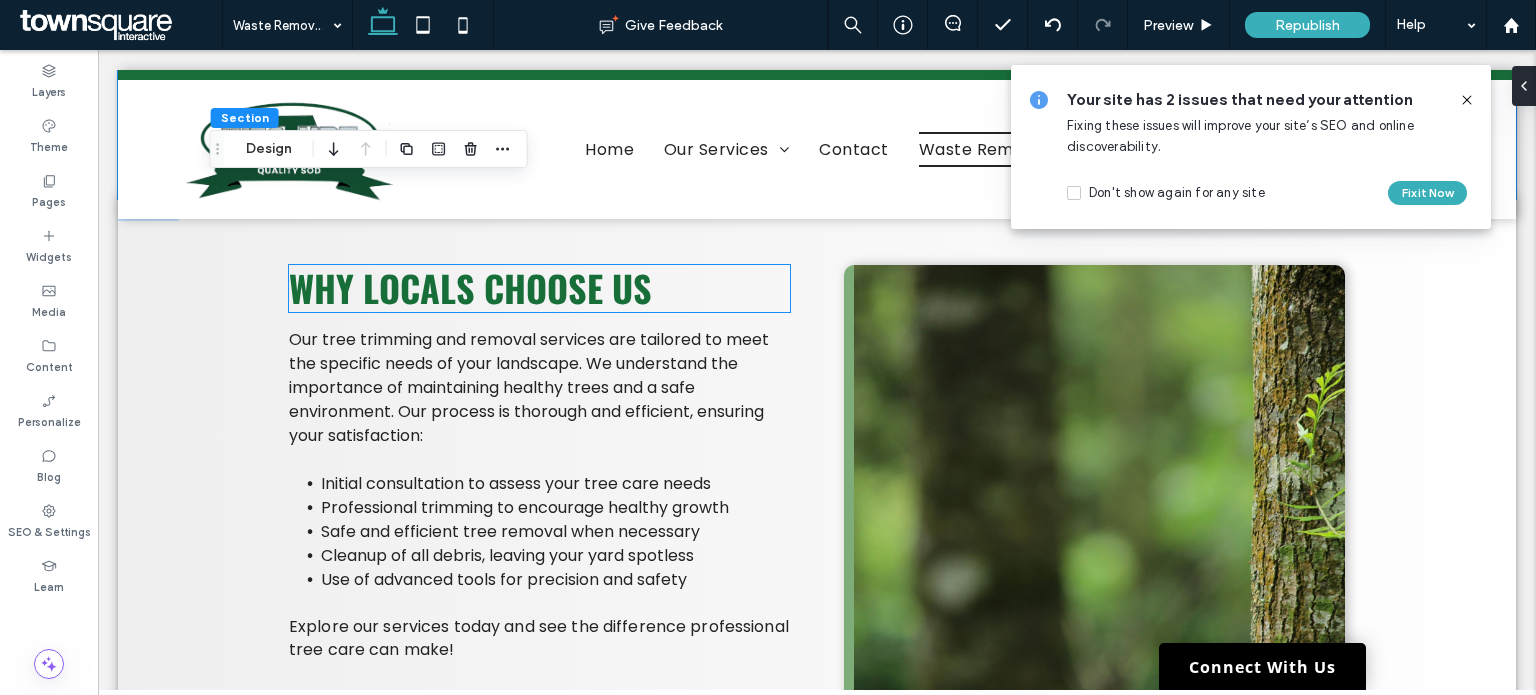 click on "Why Locals Choose Us" at bounding box center (470, 287) 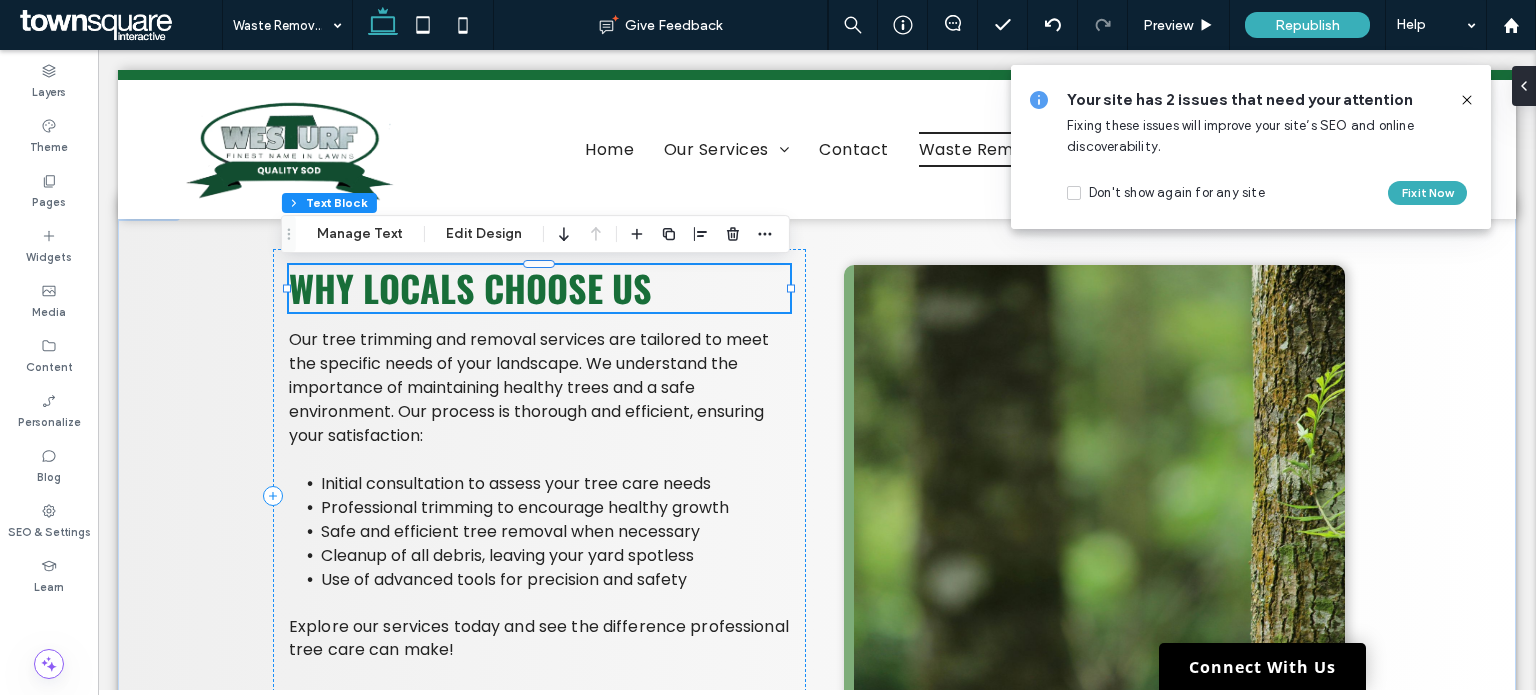click on "Why Locals Choose Us" at bounding box center [470, 287] 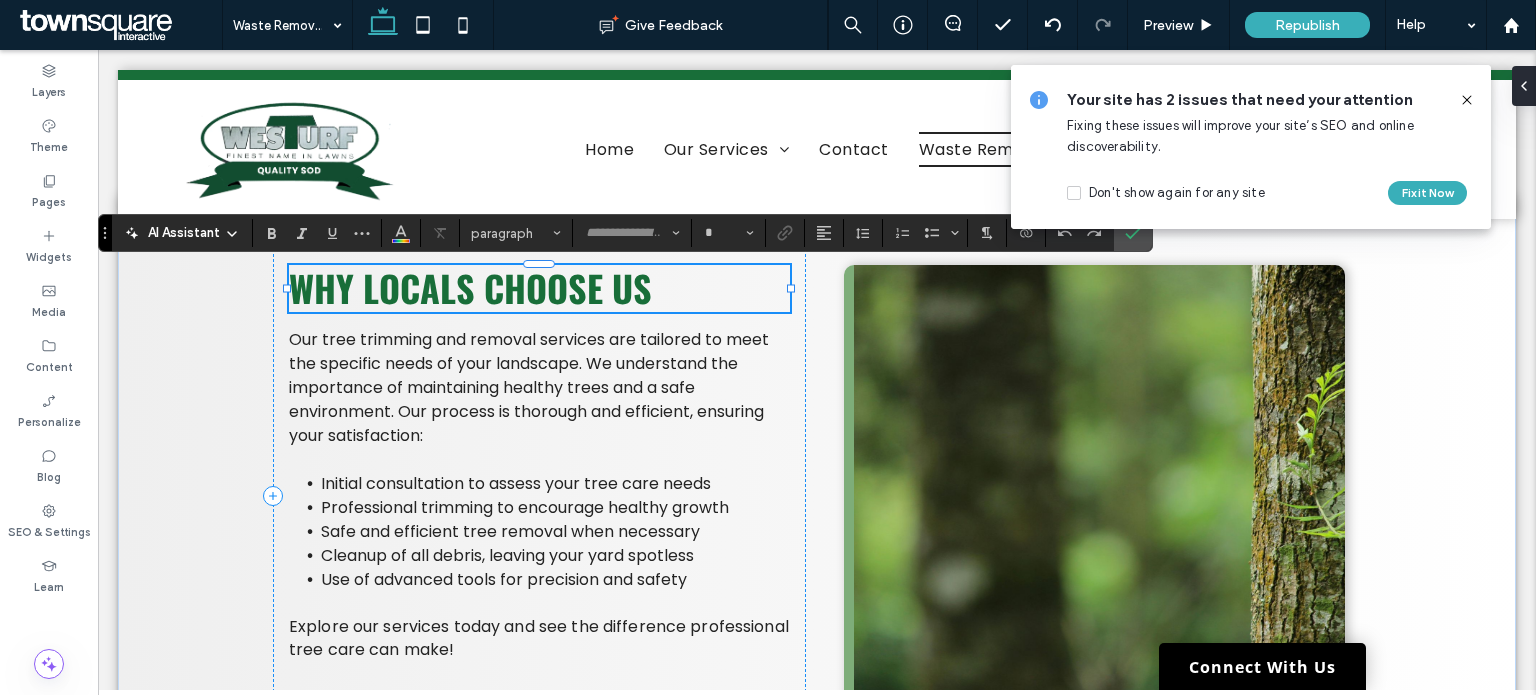 type on "******" 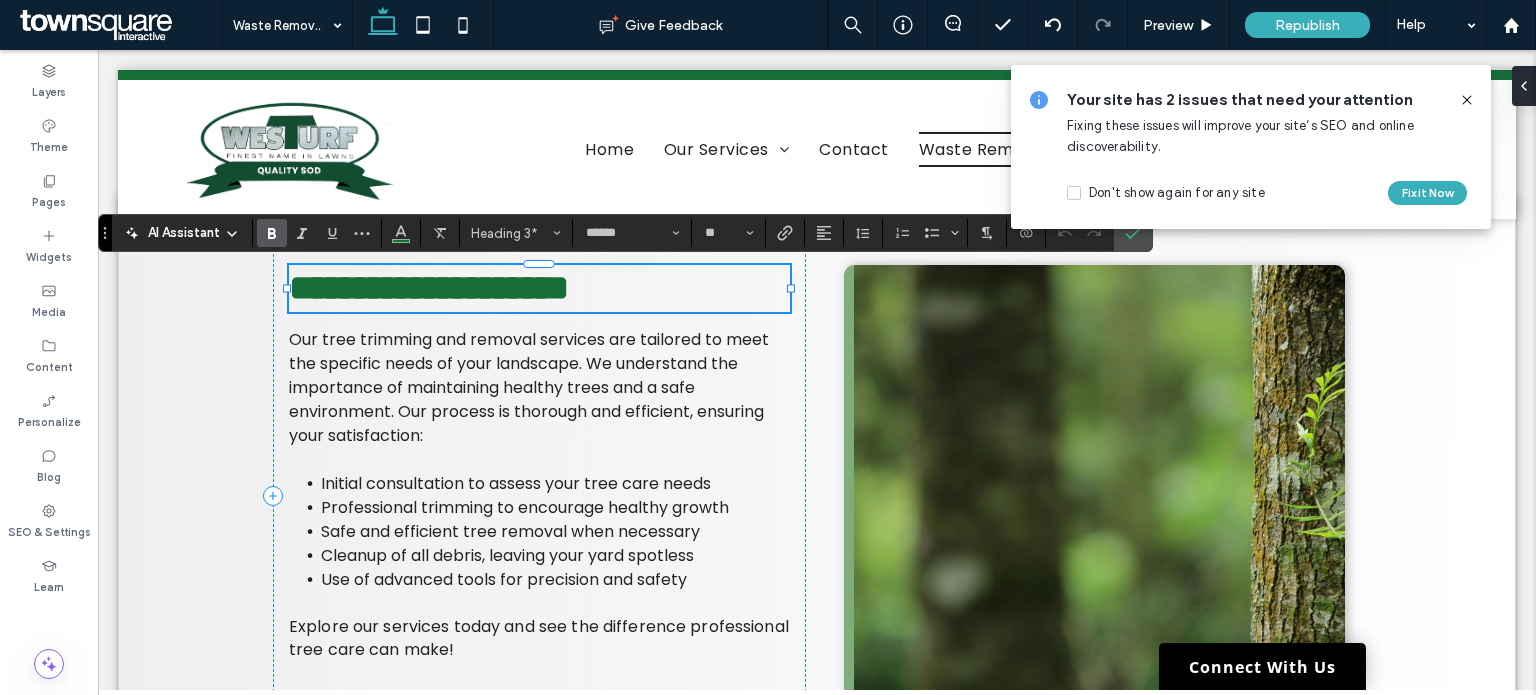 paste 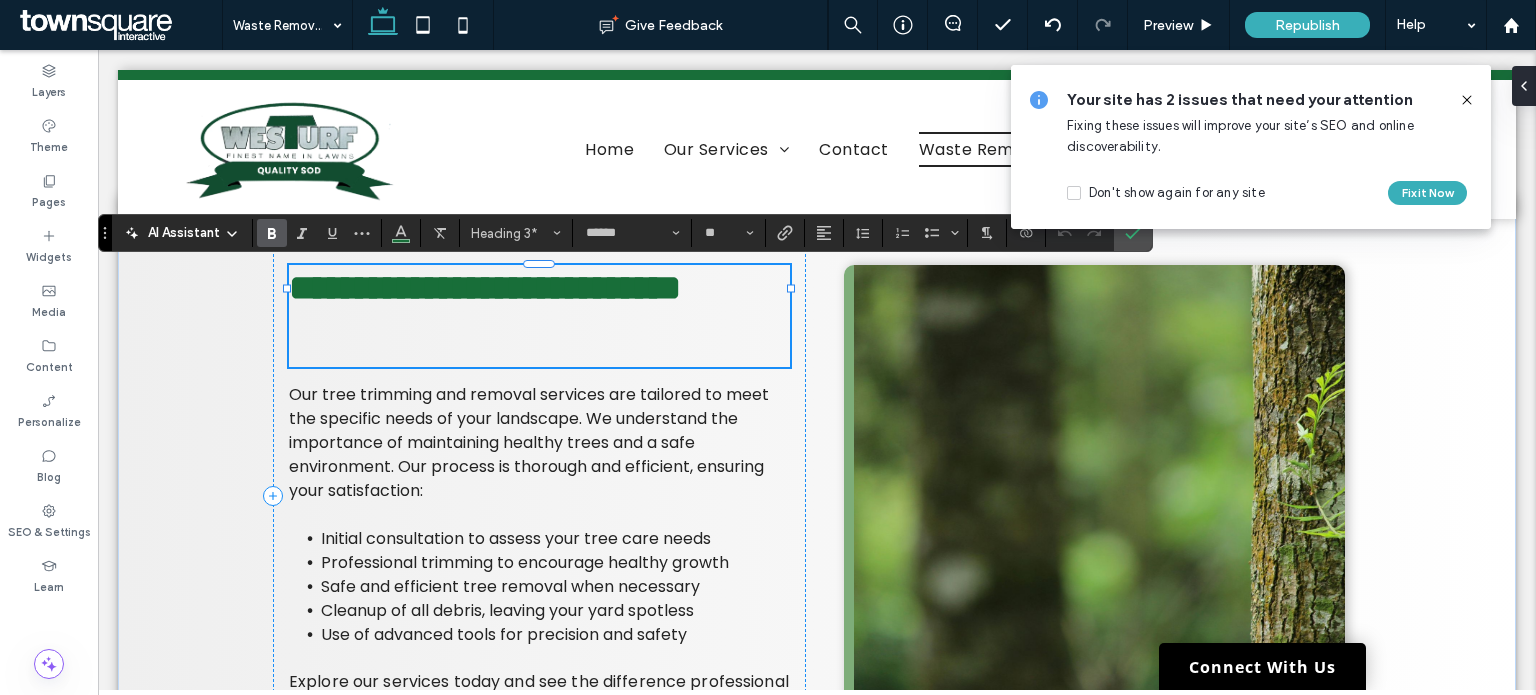 type 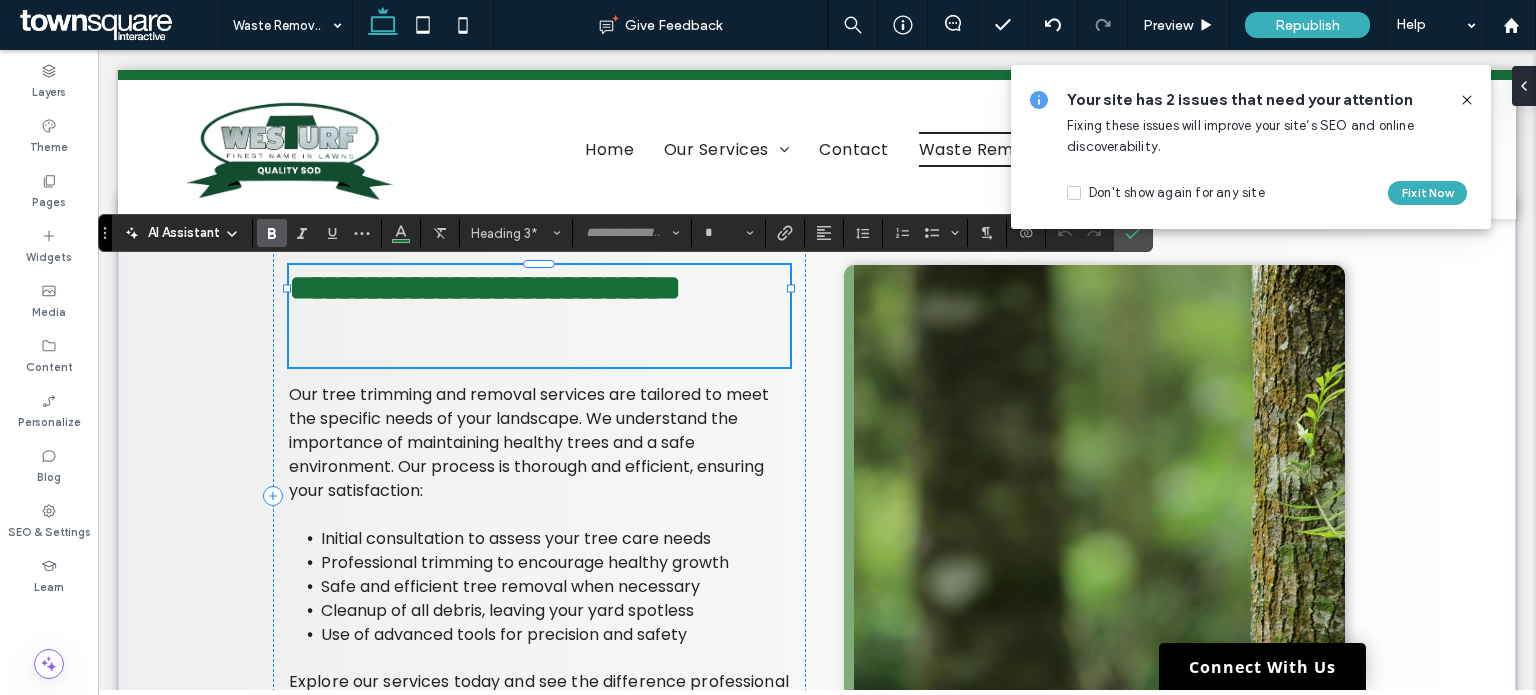 scroll, scrollTop: 56, scrollLeft: 0, axis: vertical 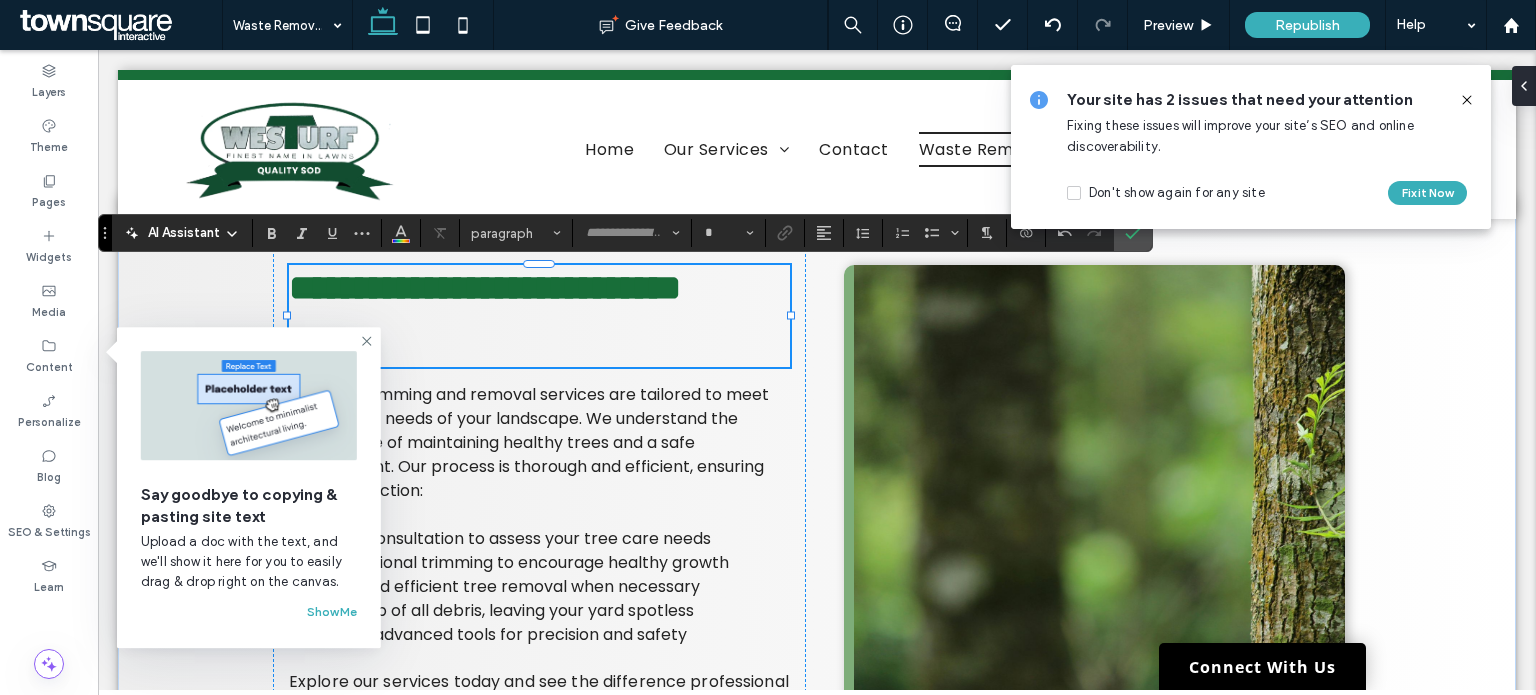 click at bounding box center (540, 339) 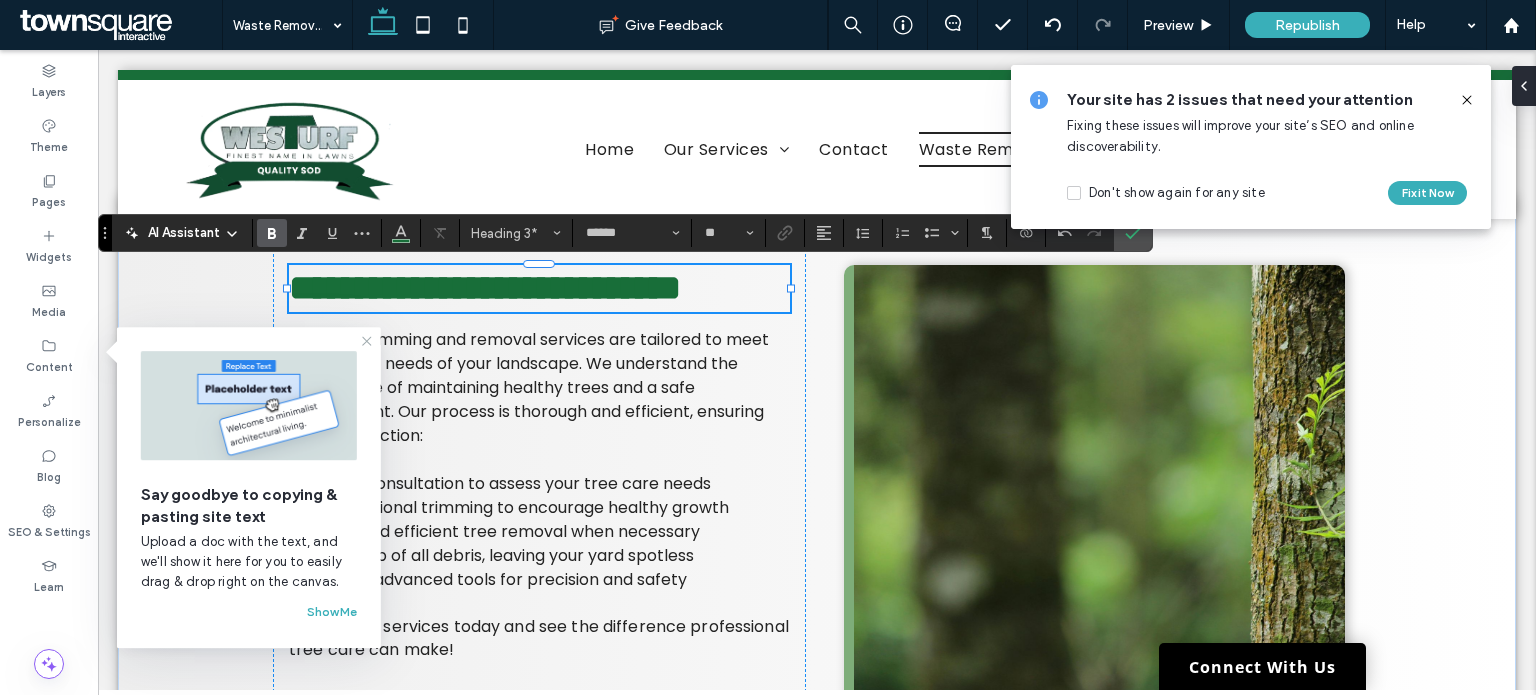 click 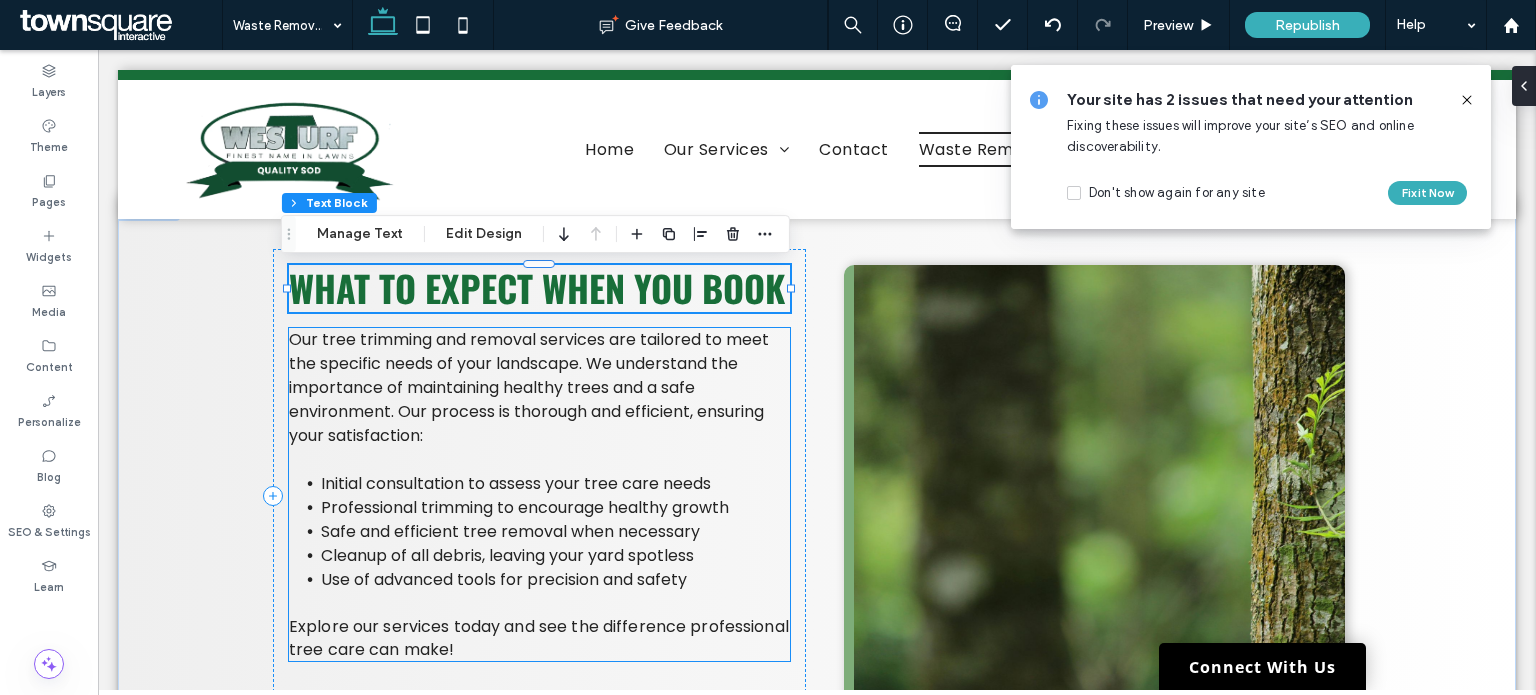 click on "Our tree trimming and removal services are tailored to meet the specific needs of your landscape. We understand the importance of maintaining healthy trees and a safe environment. Our process is thorough and efficient, ensuring your satisfaction:" at bounding box center (529, 387) 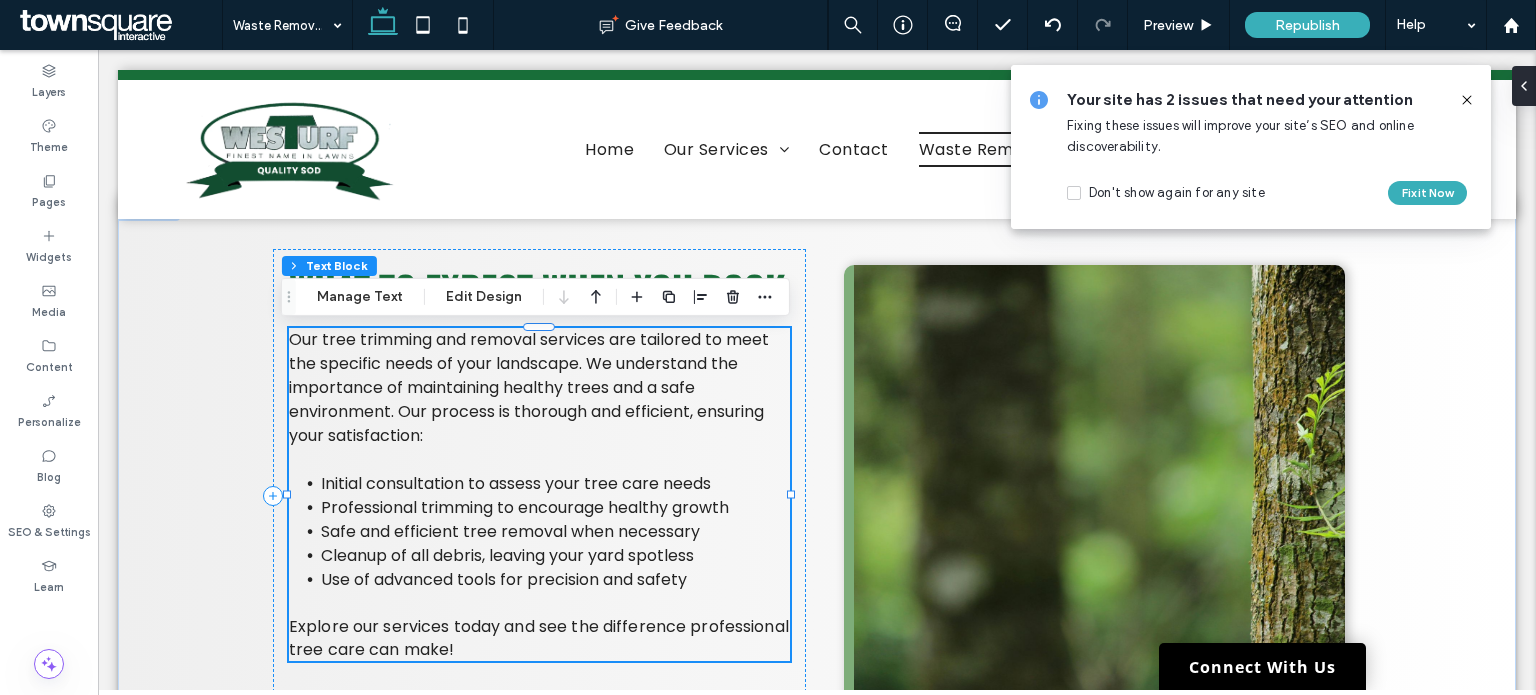 click on "Our tree trimming and removal services are tailored to meet the specific needs of your landscape. We understand the importance of maintaining healthy trees and a safe environment. Our process is thorough and efficient, ensuring your satisfaction:" at bounding box center (529, 387) 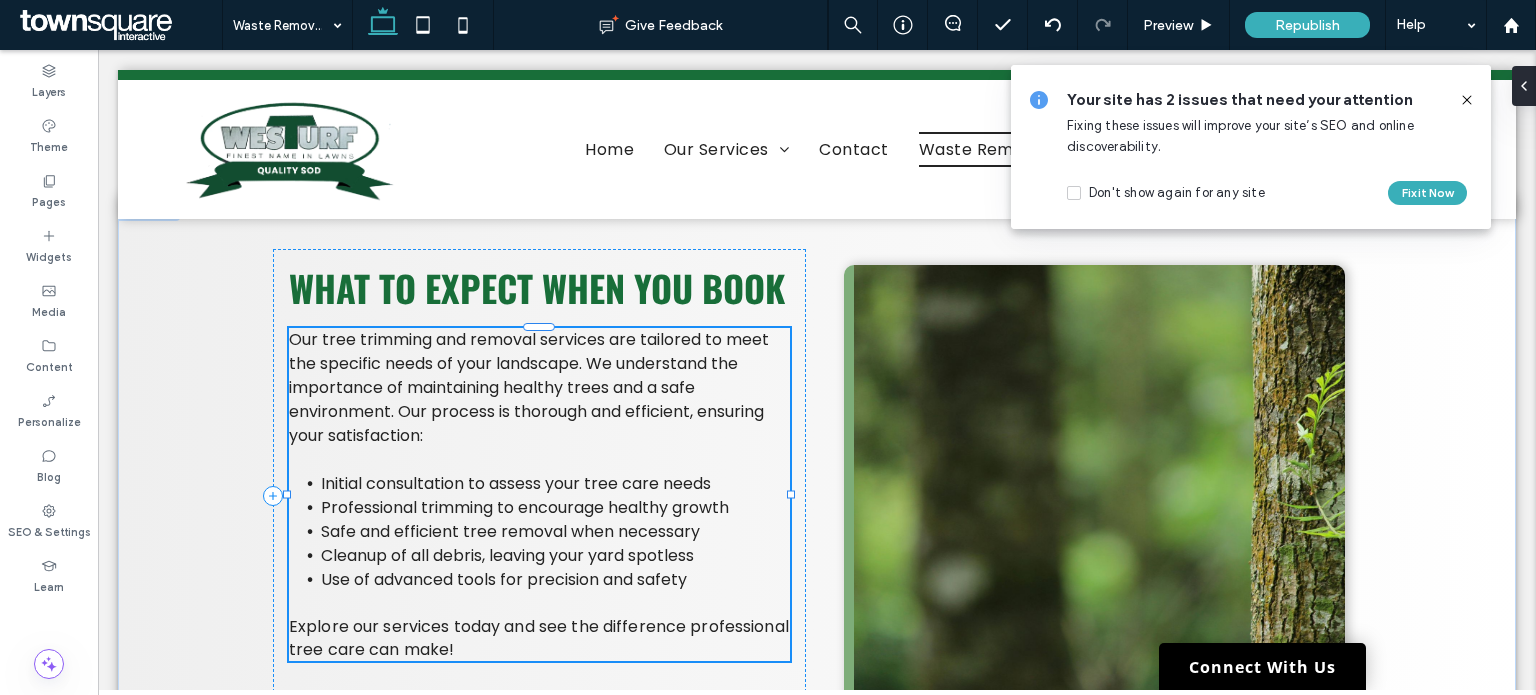 type on "*******" 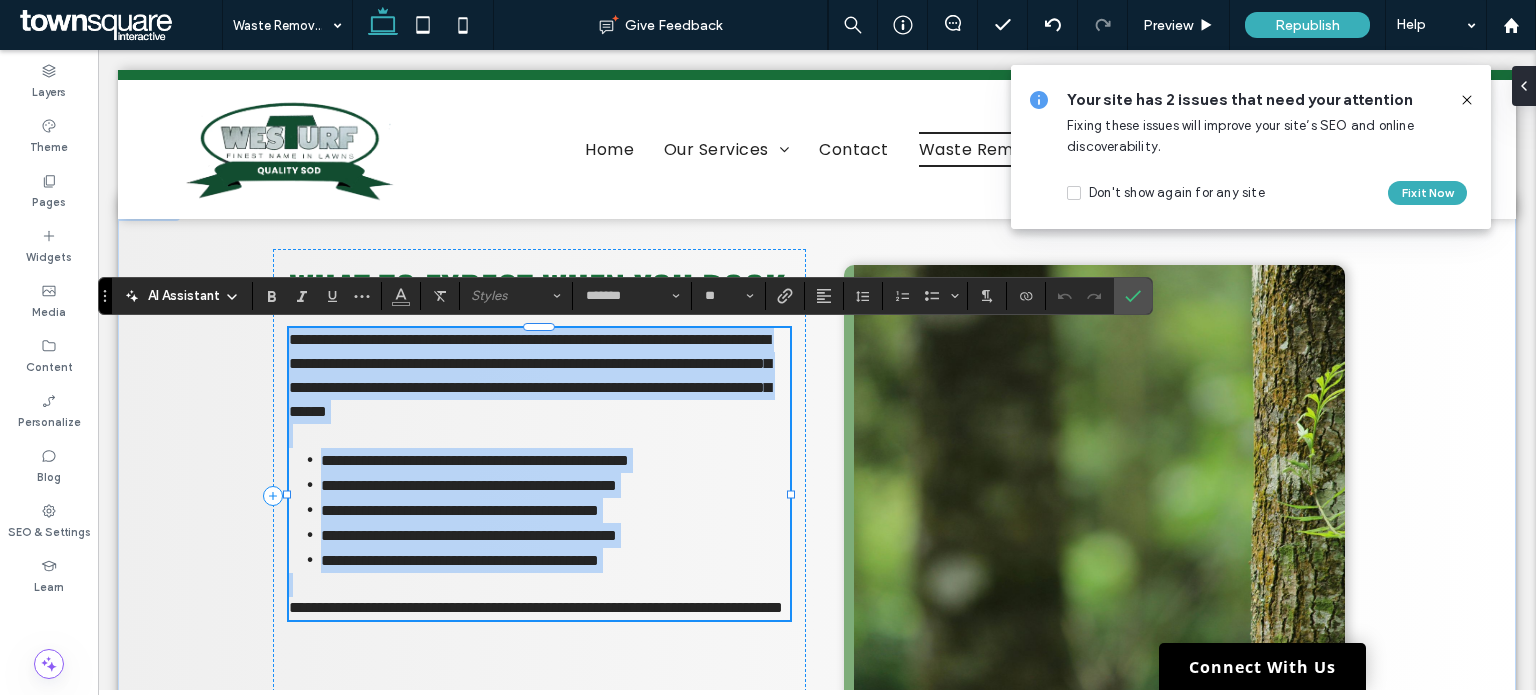 paste 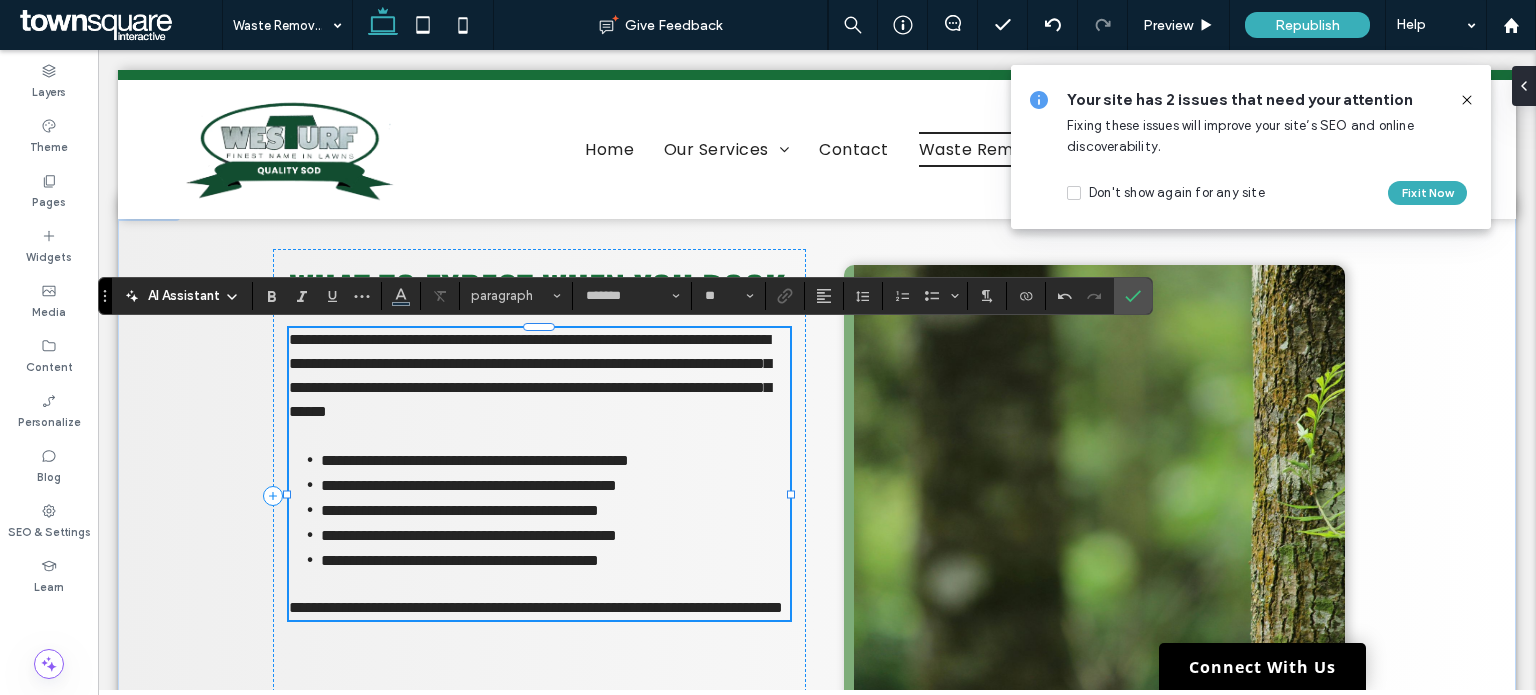 type 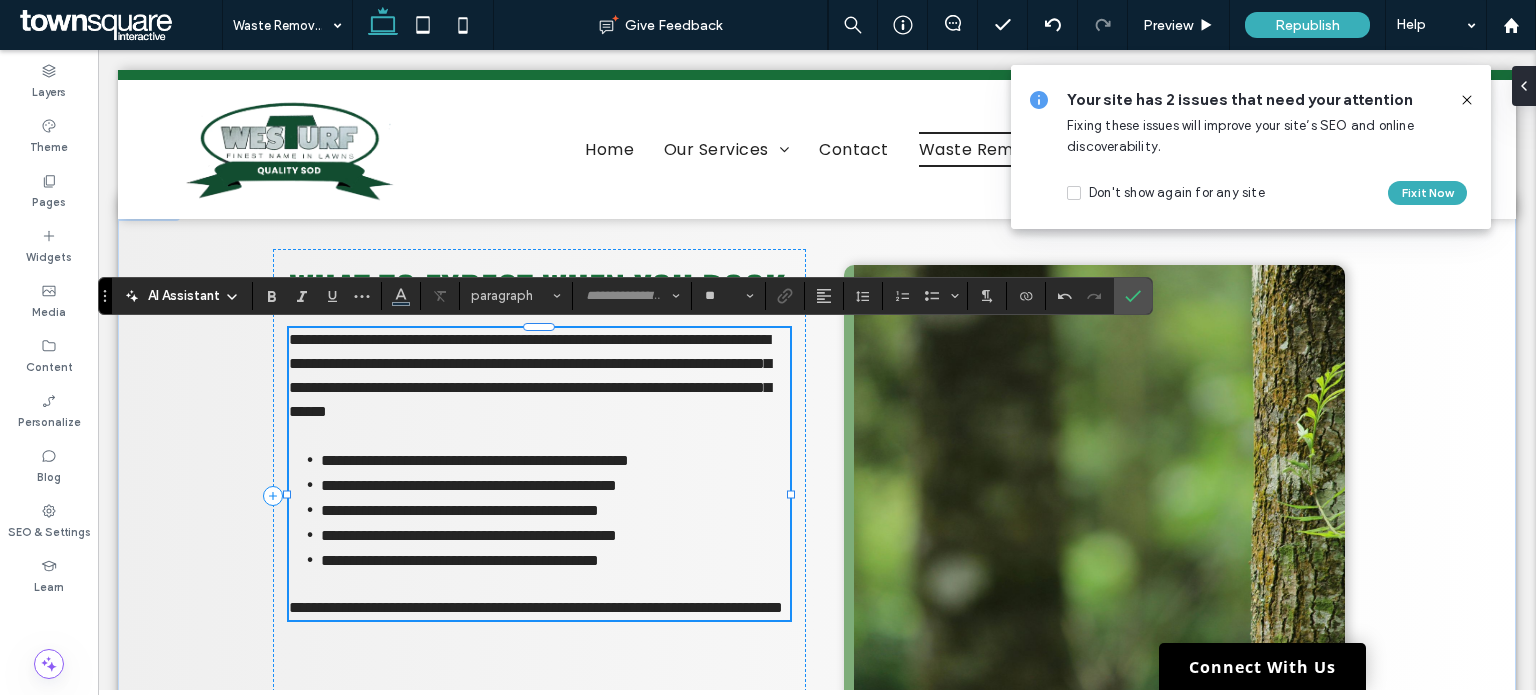 type on "*******" 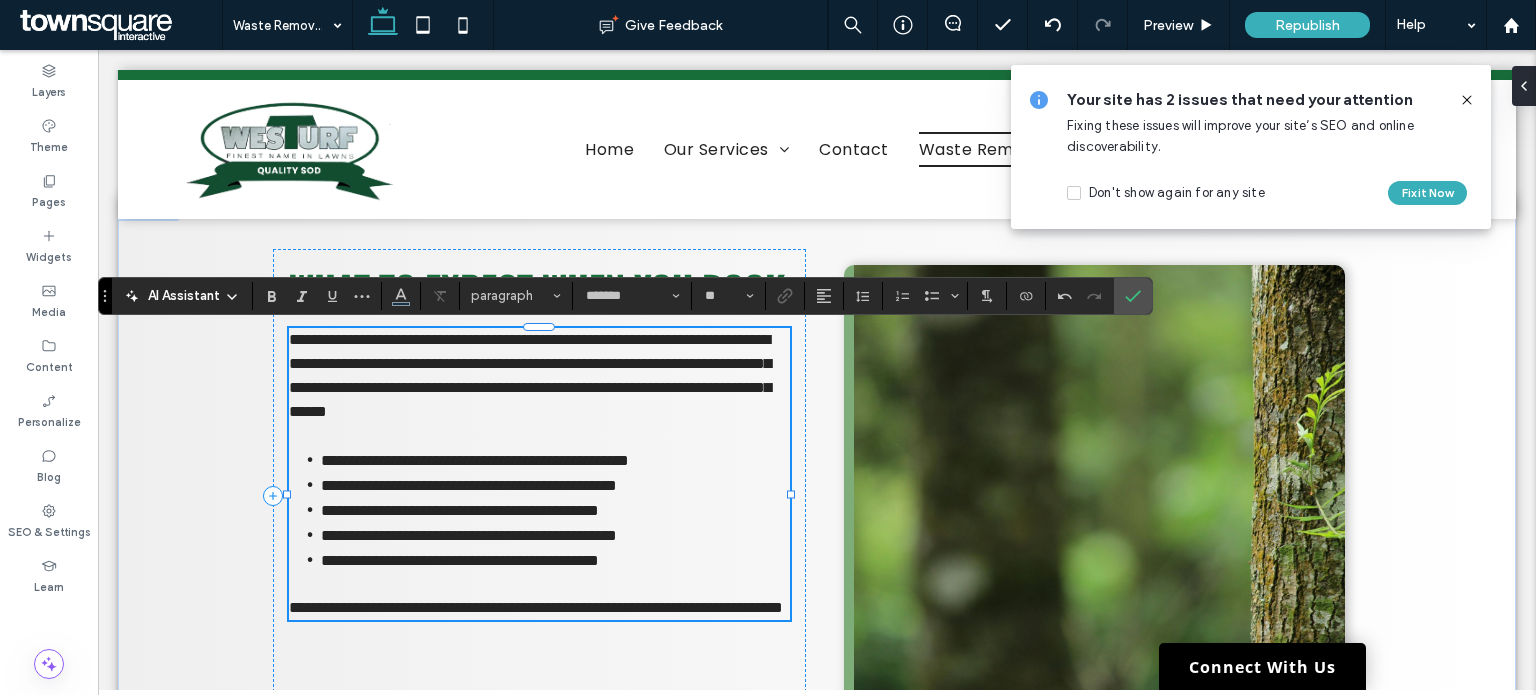 scroll, scrollTop: 148, scrollLeft: 0, axis: vertical 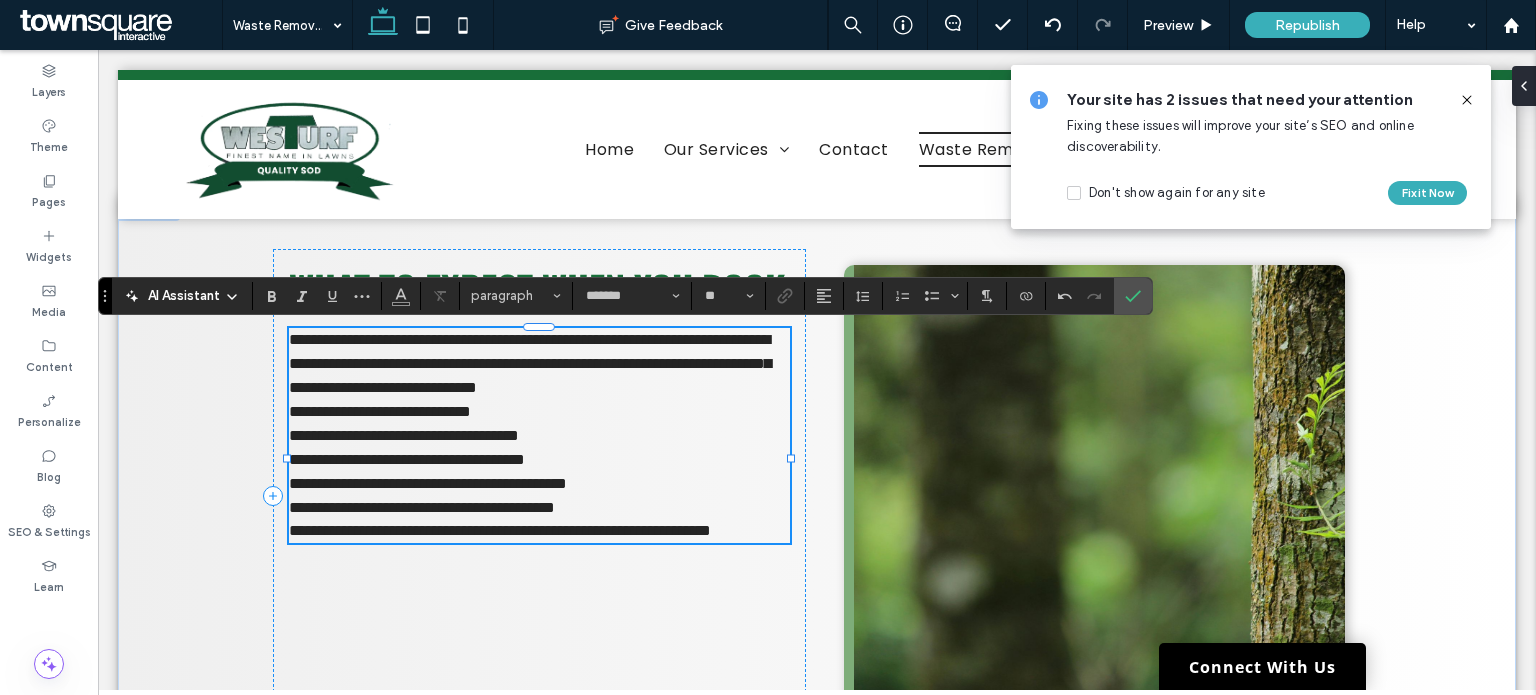 click on "**********" at bounding box center (539, 364) 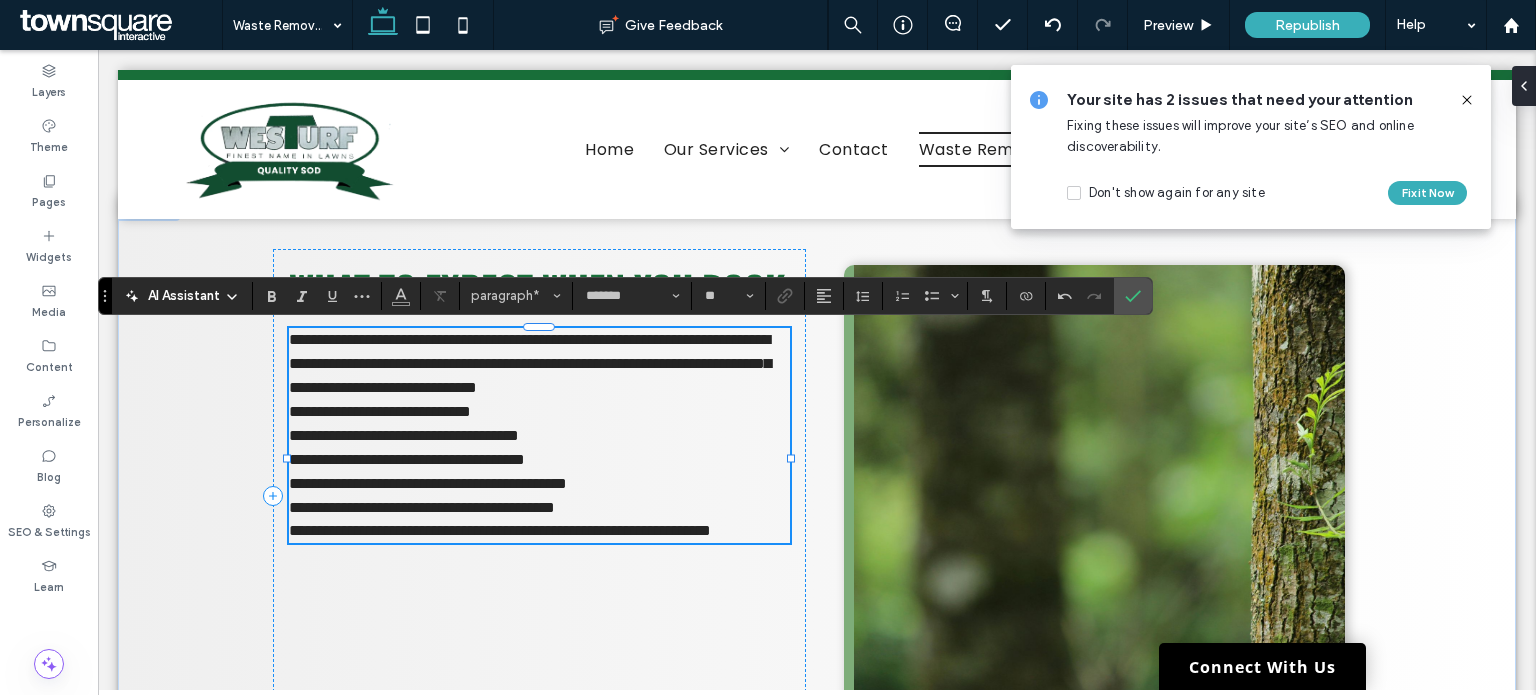 click on "**********" at bounding box center [539, 364] 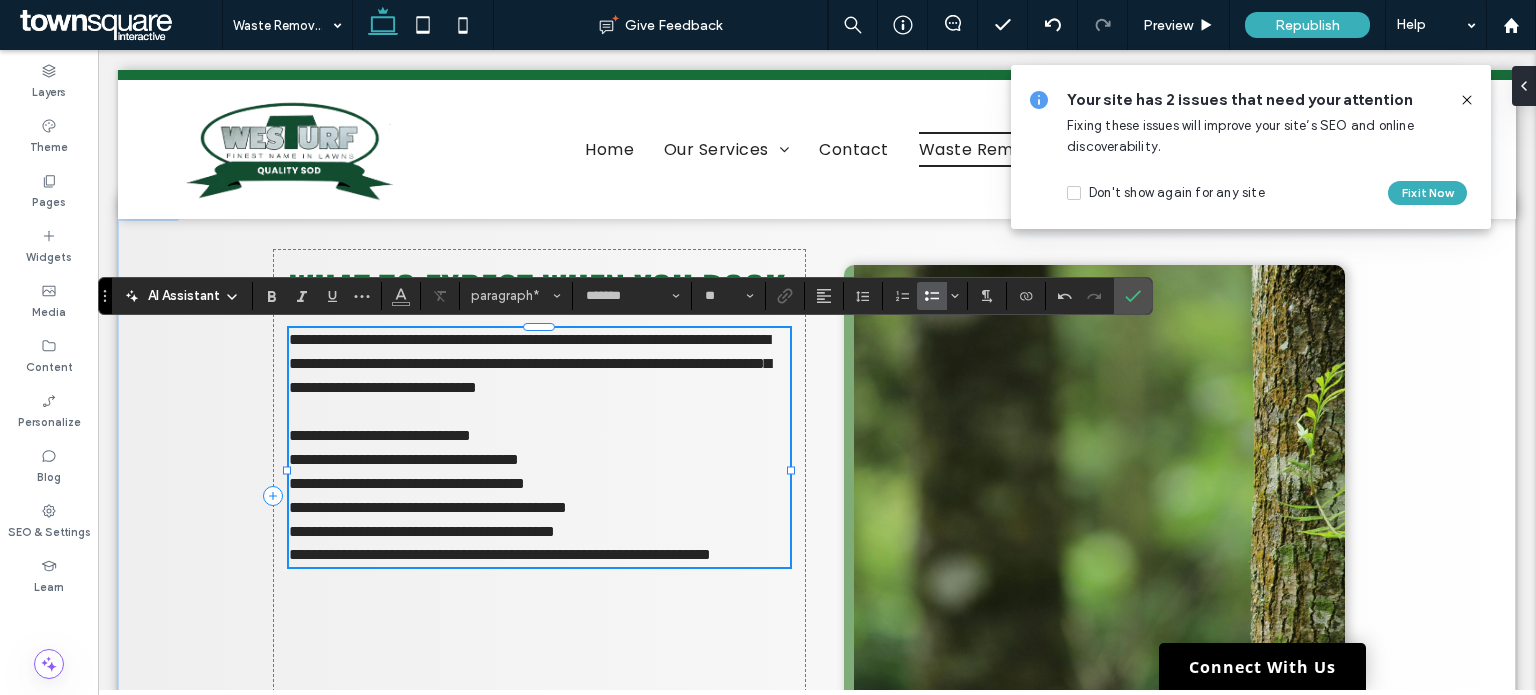 click at bounding box center (928, 296) 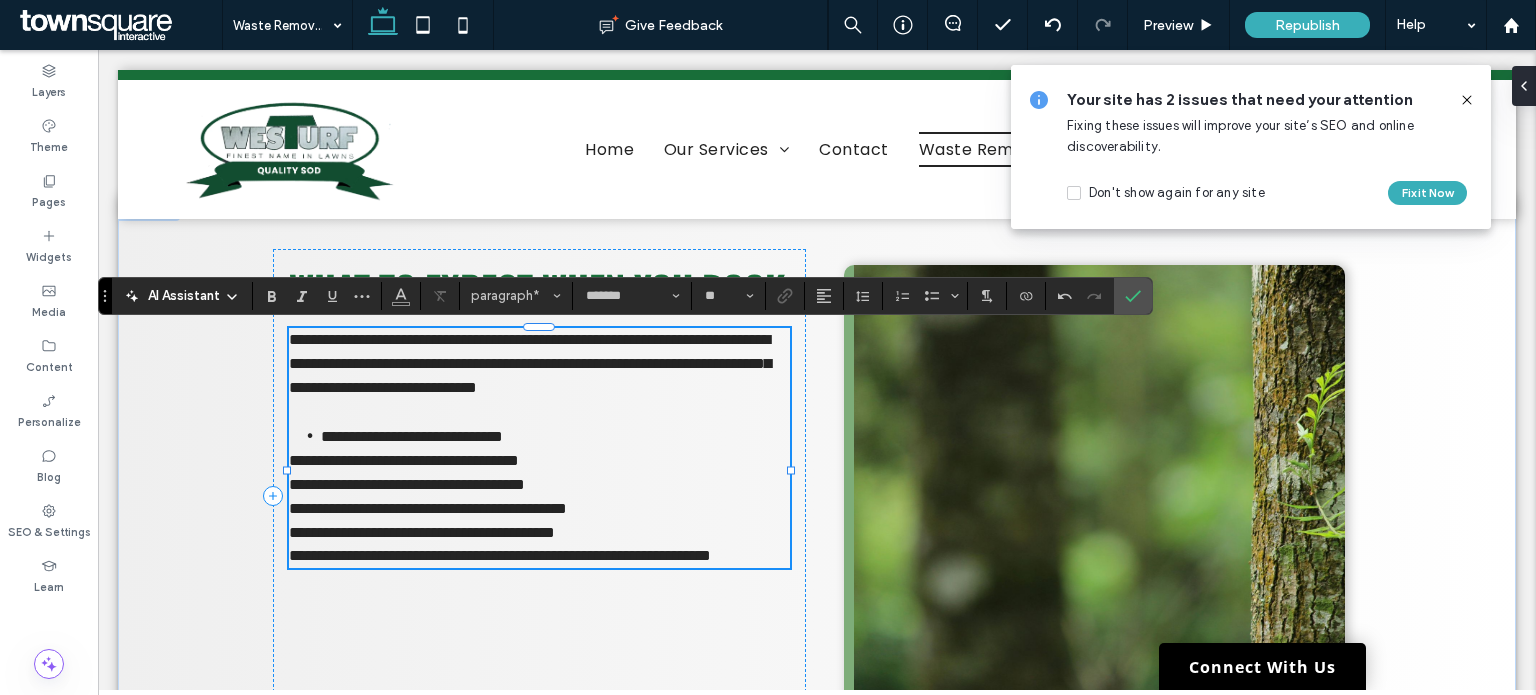 click on "**********" at bounding box center (404, 460) 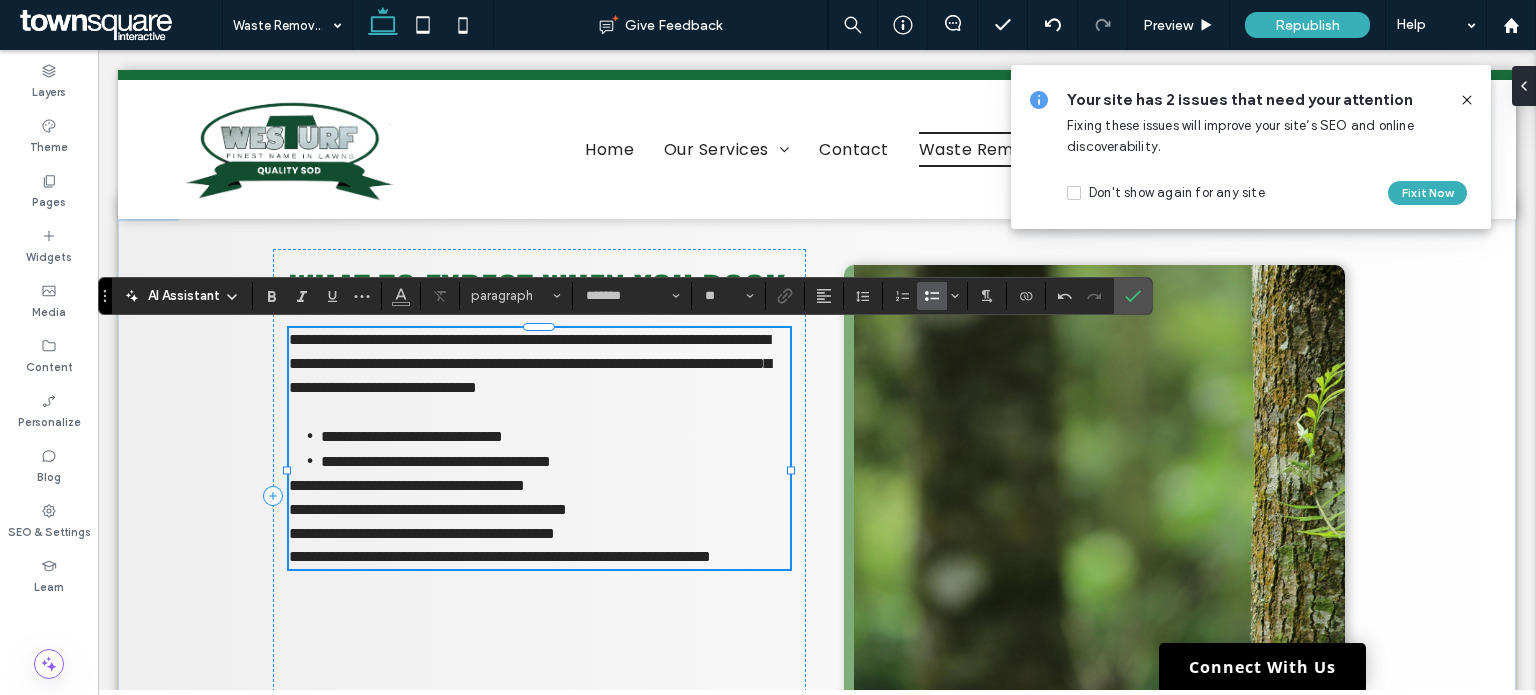 click on "**********" at bounding box center (407, 485) 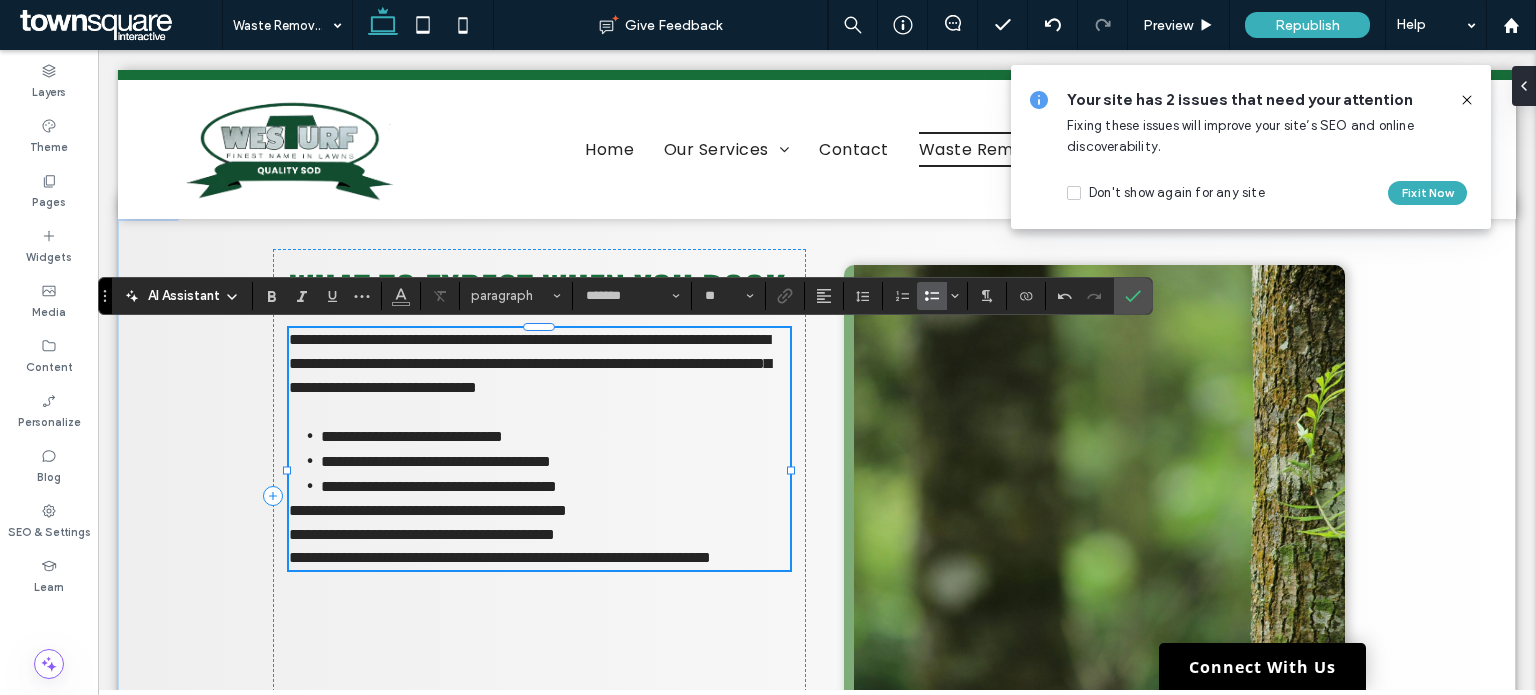 click on "**********" at bounding box center [428, 510] 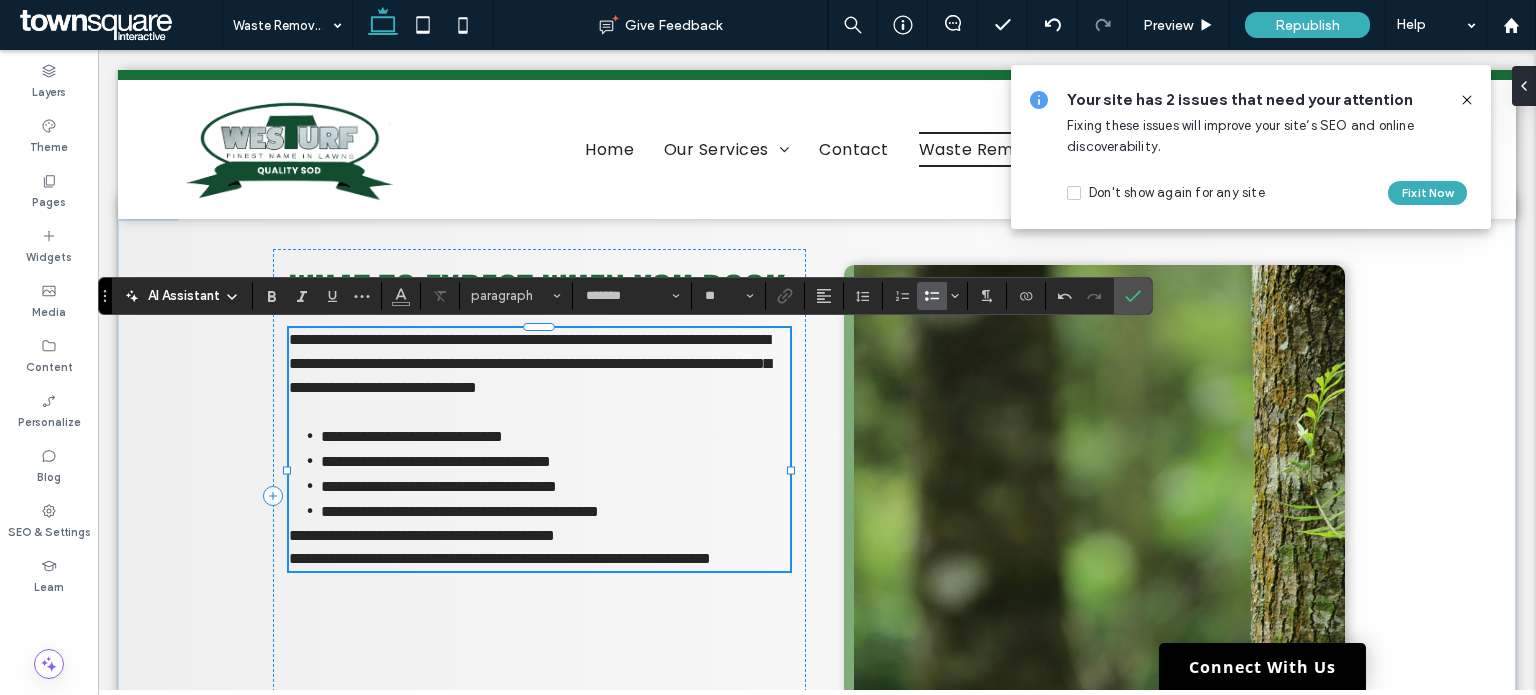 click at bounding box center (287, 470) 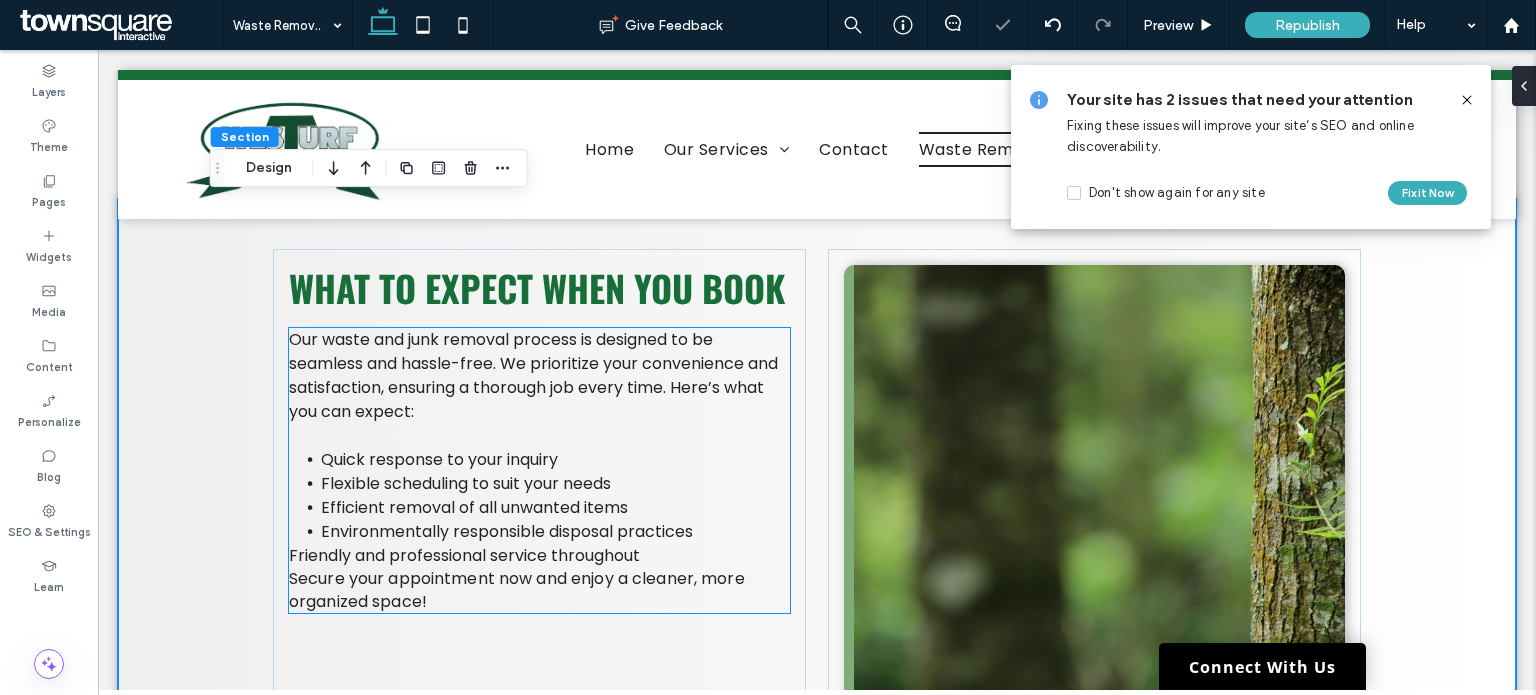 scroll, scrollTop: 241, scrollLeft: 0, axis: vertical 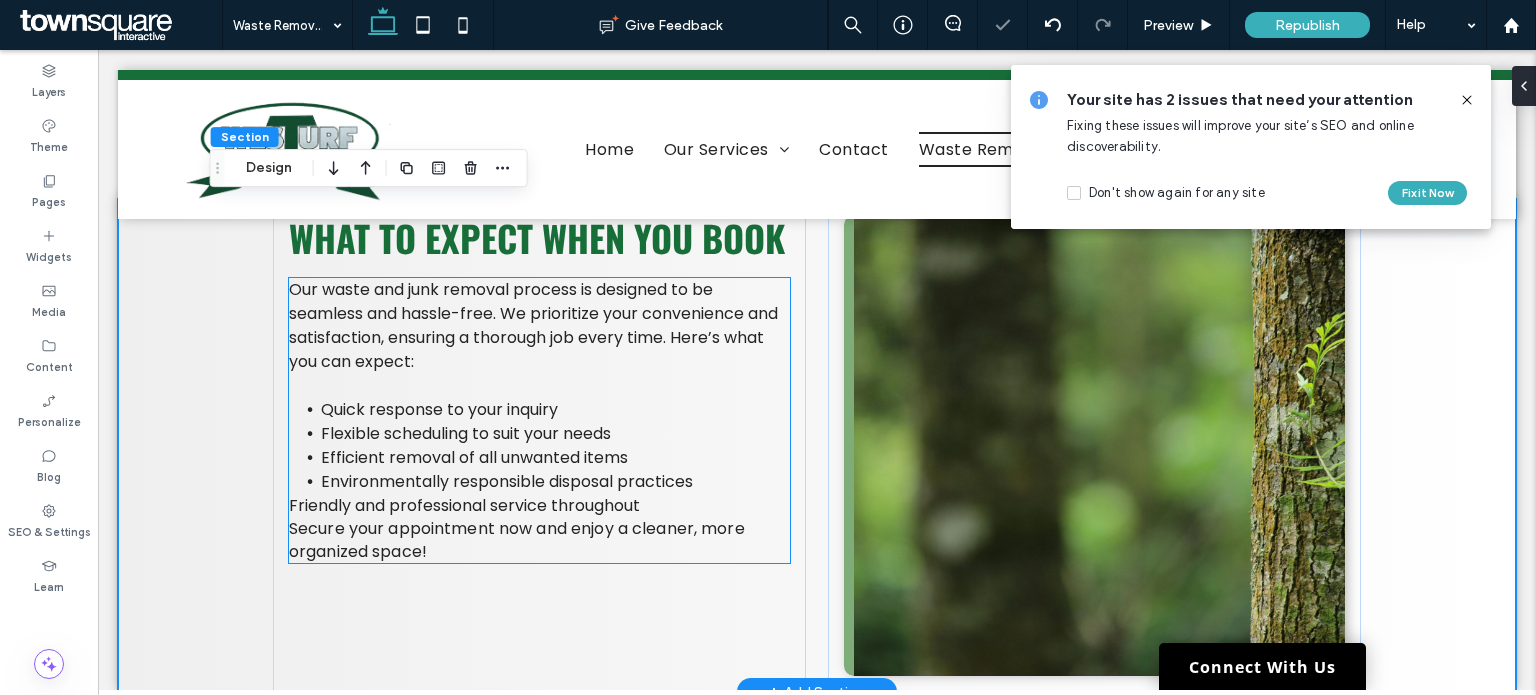 click on "Friendly and professional service throughout" at bounding box center [464, 505] 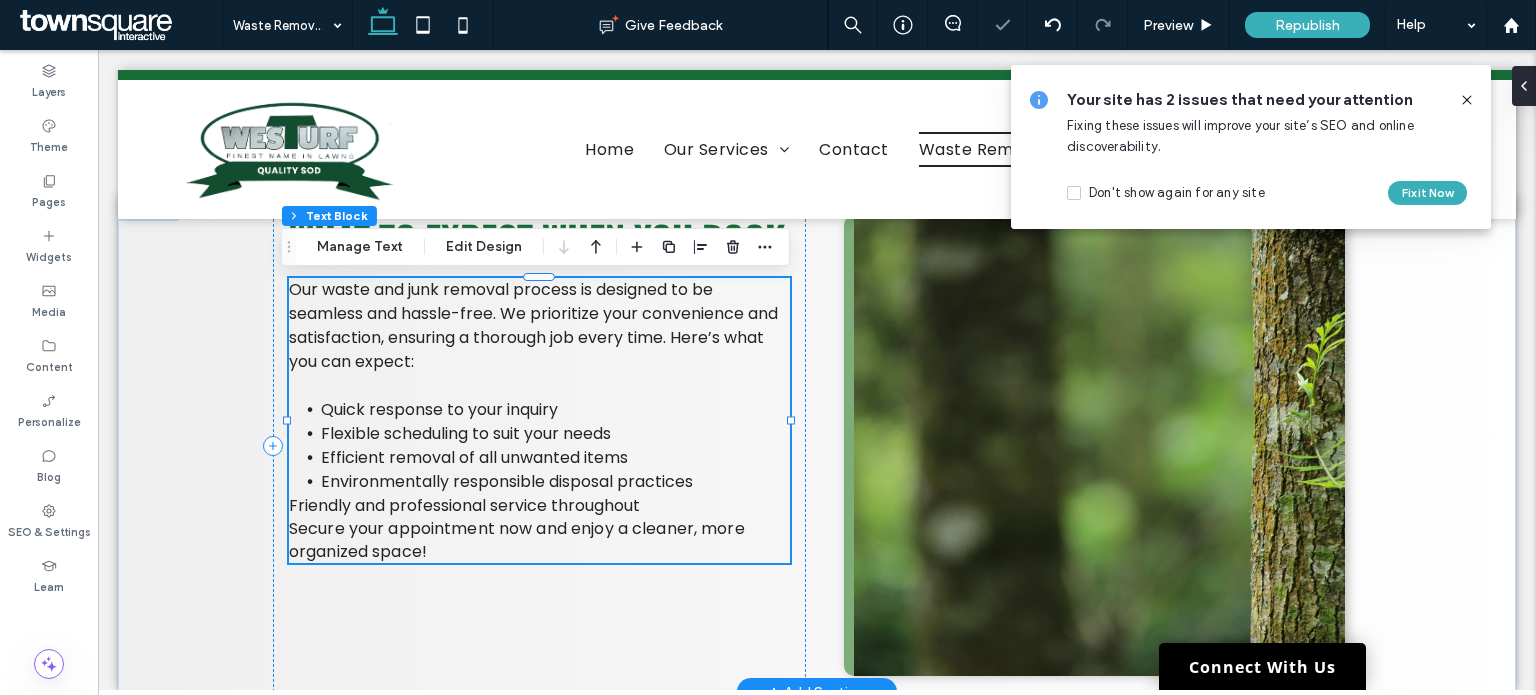 click on "Friendly and professional service throughout" at bounding box center [464, 505] 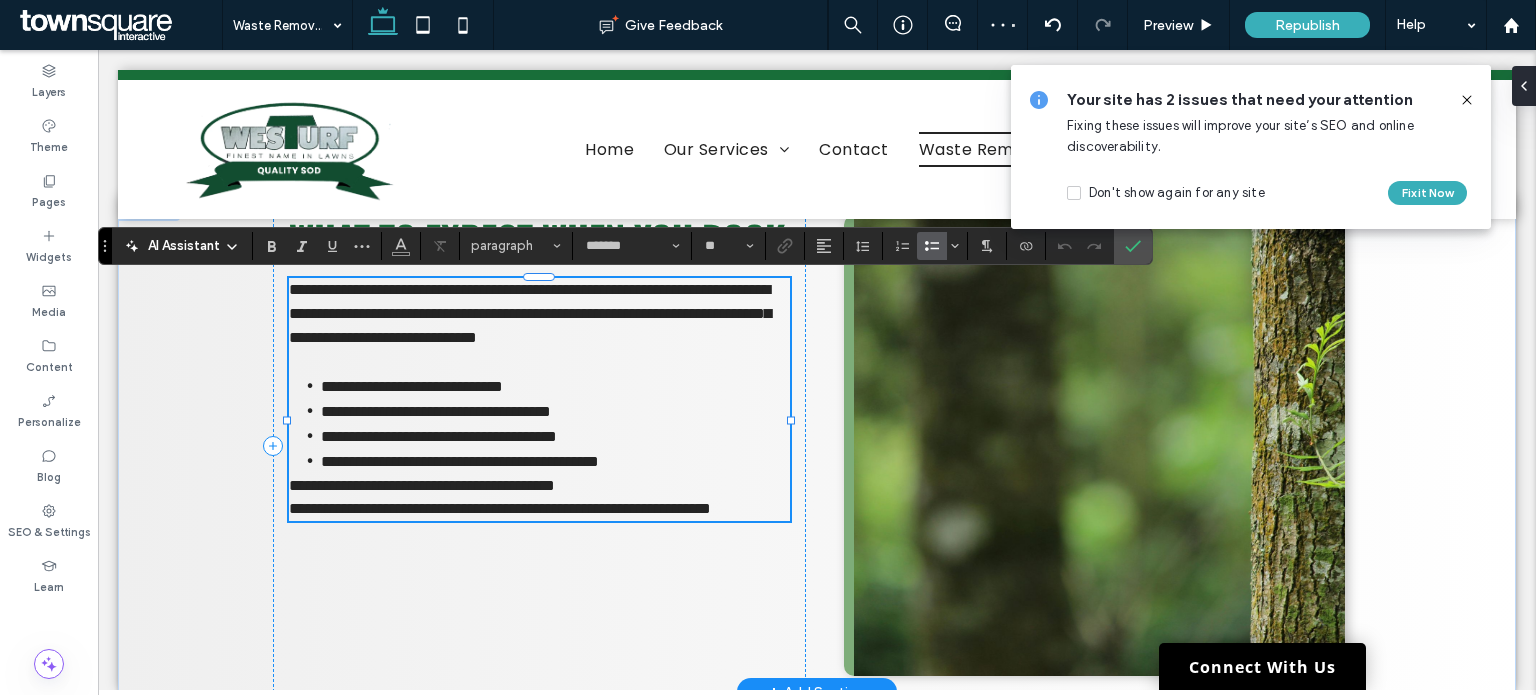 click on "**********" at bounding box center [422, 485] 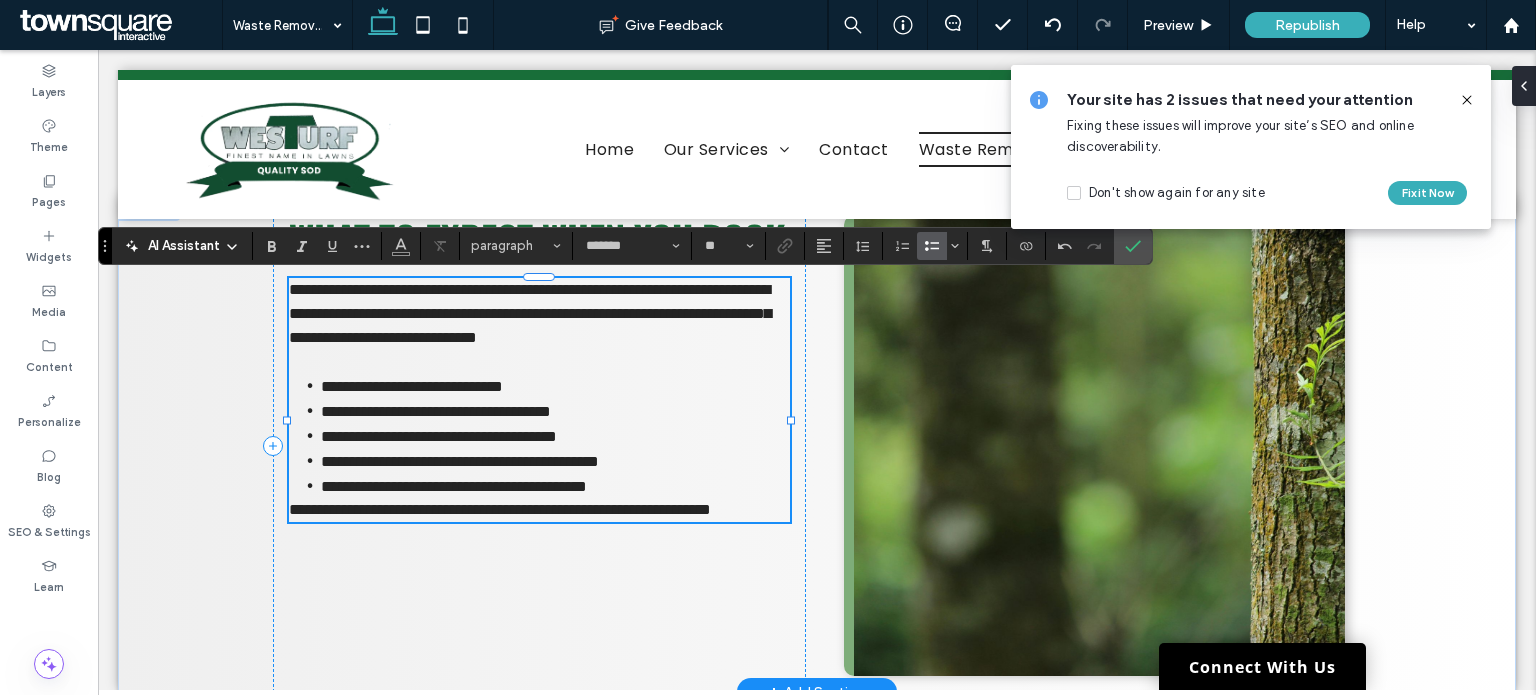 click on "**********" at bounding box center [555, 486] 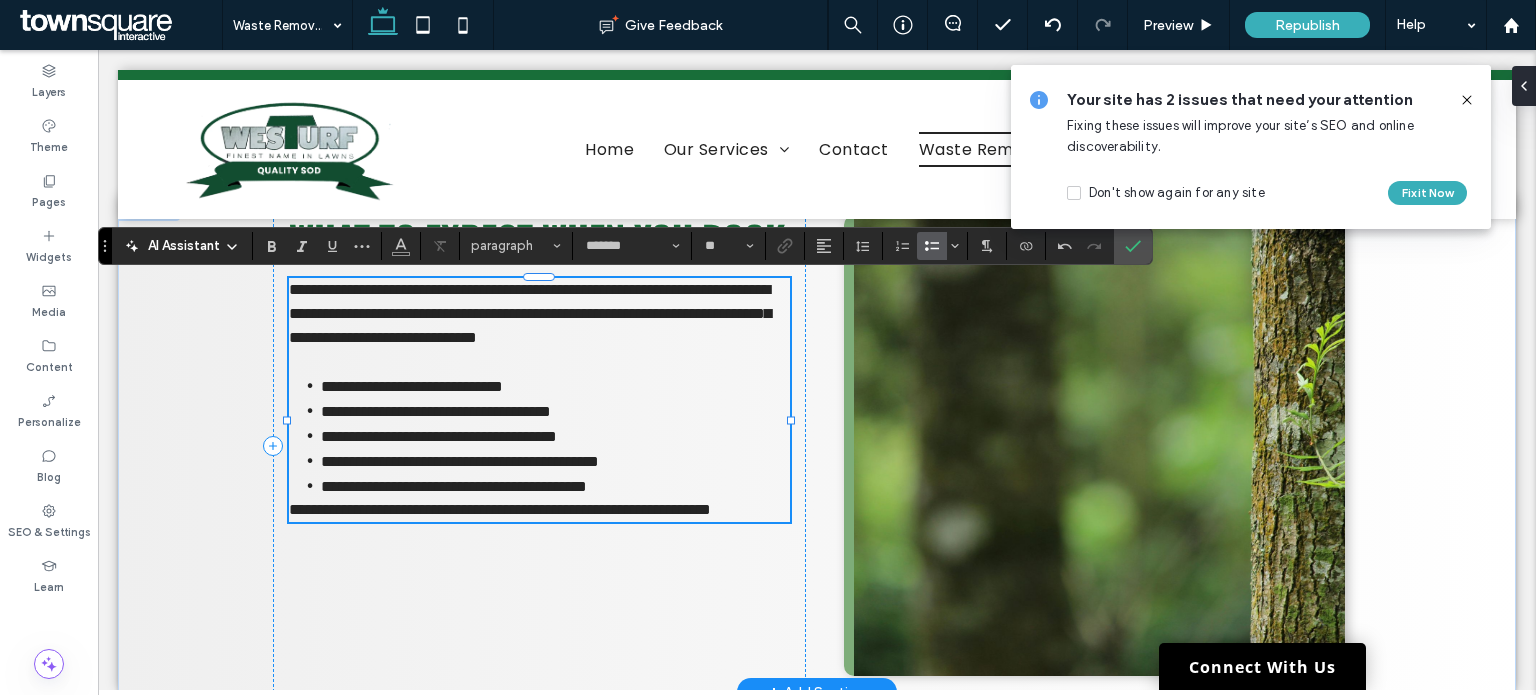 type 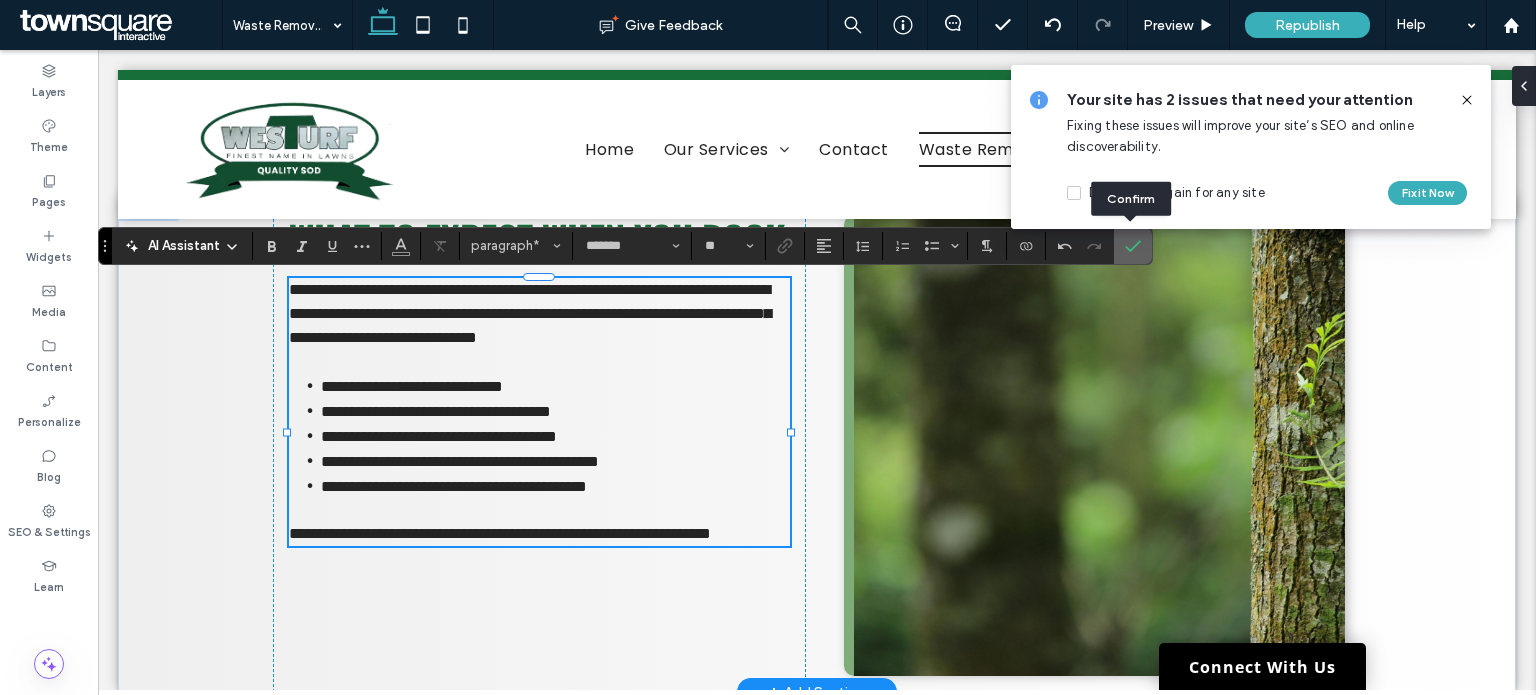 click 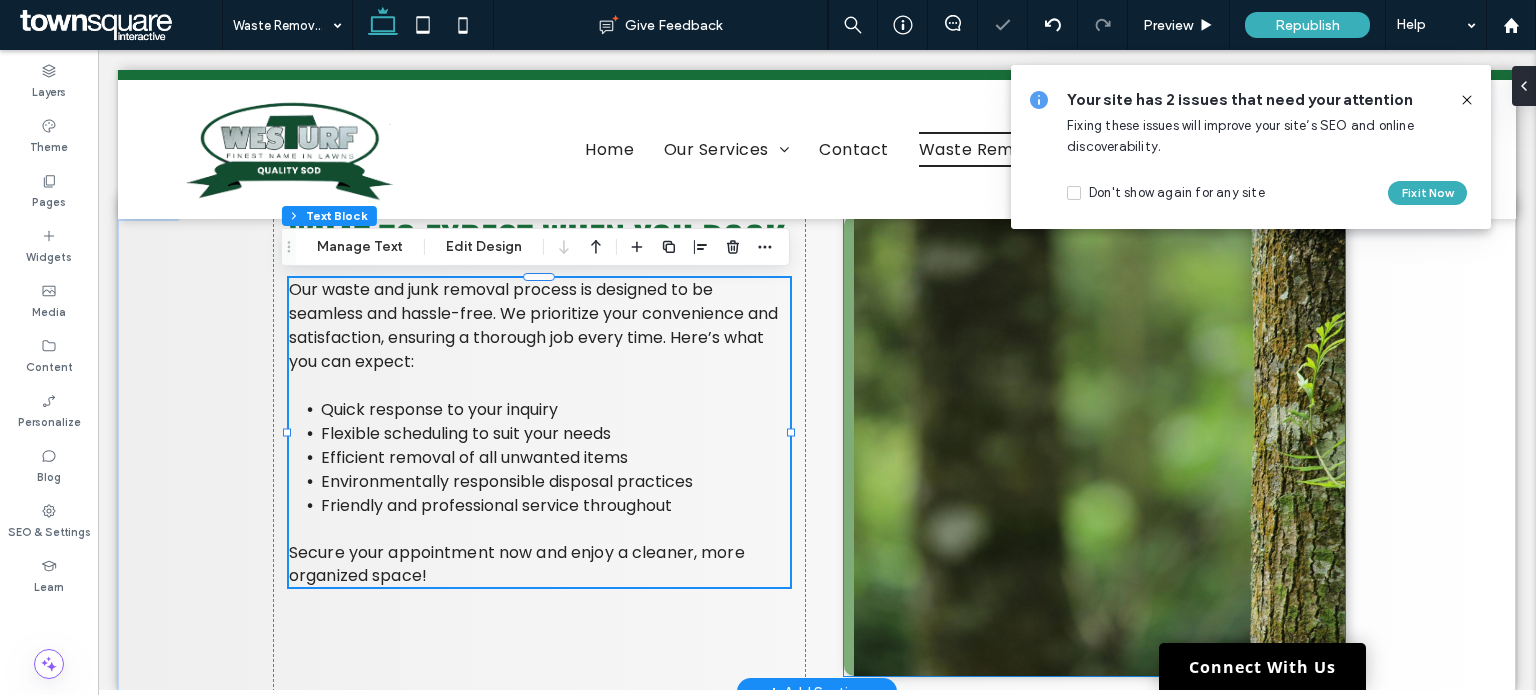 click at bounding box center [1094, 445] 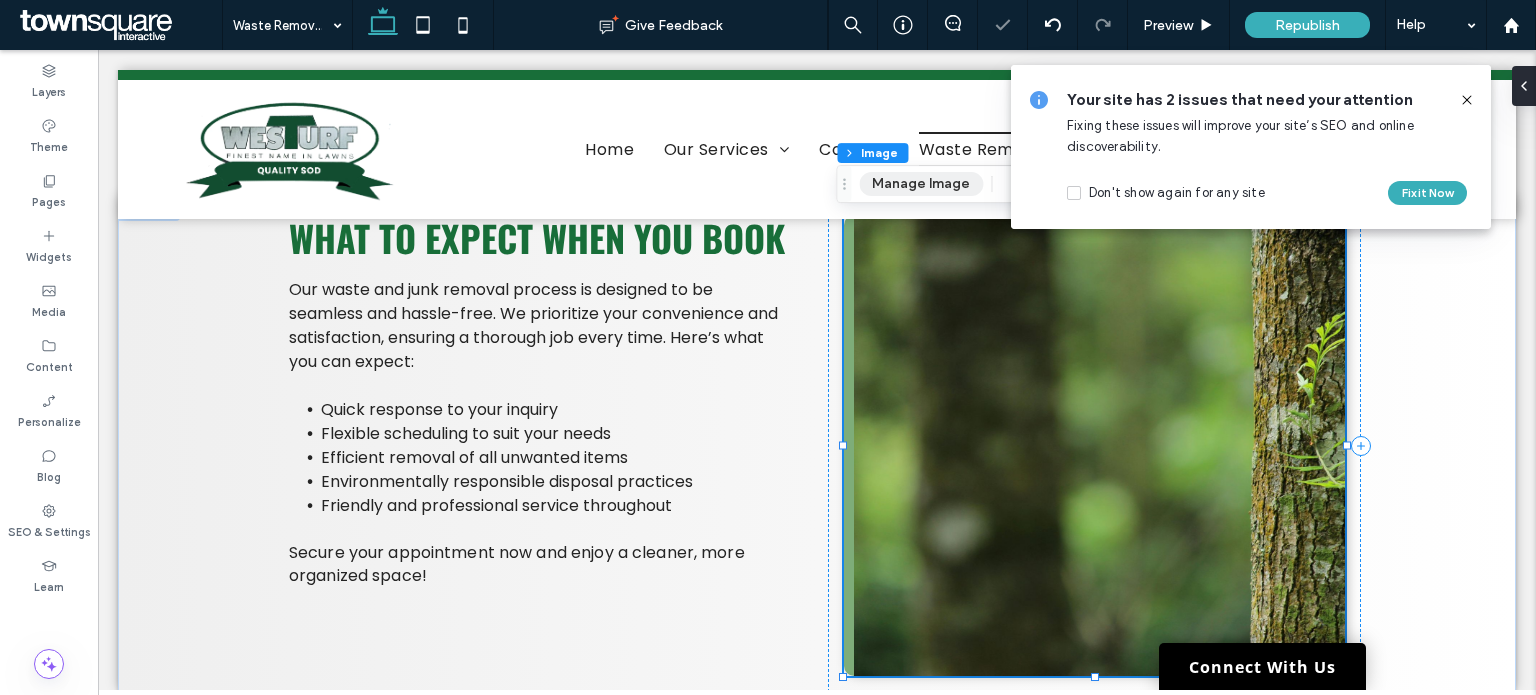 click on "Manage Image" at bounding box center [921, 184] 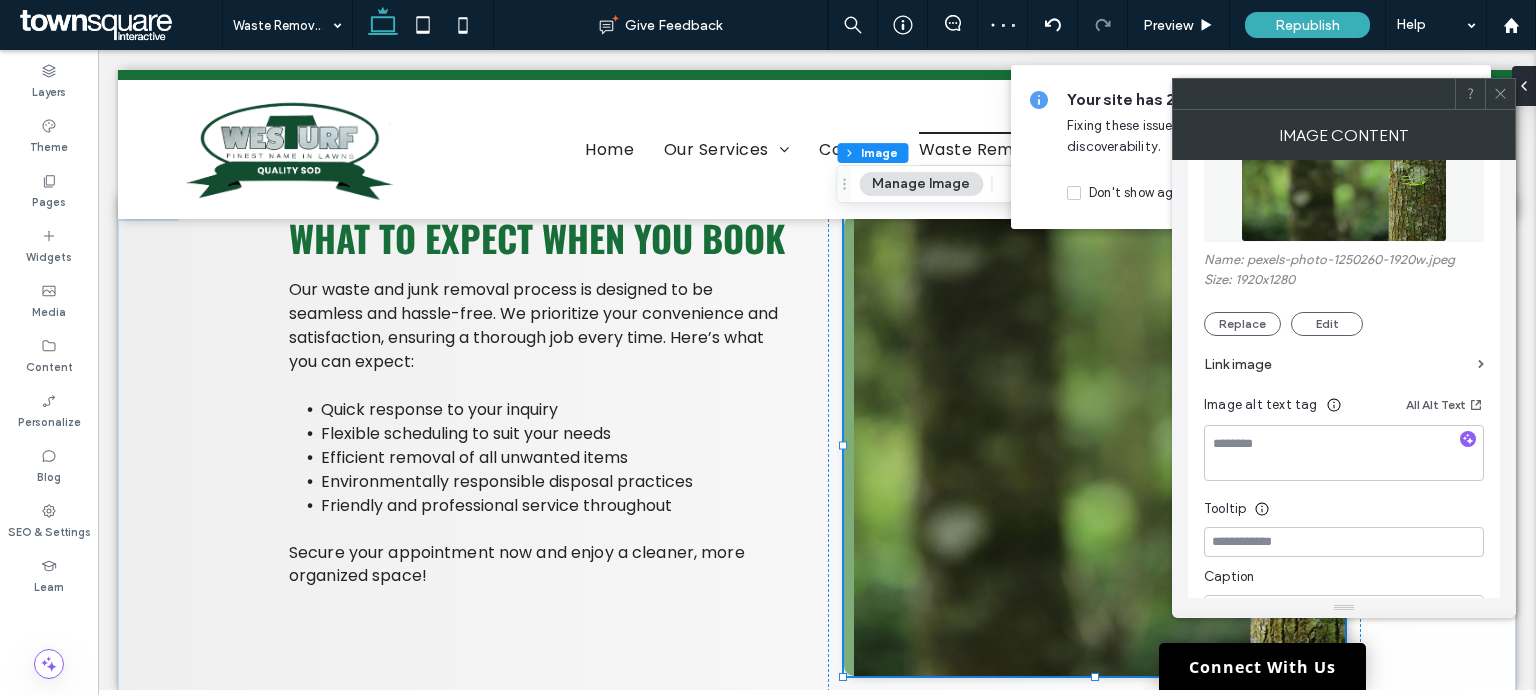 scroll, scrollTop: 304, scrollLeft: 0, axis: vertical 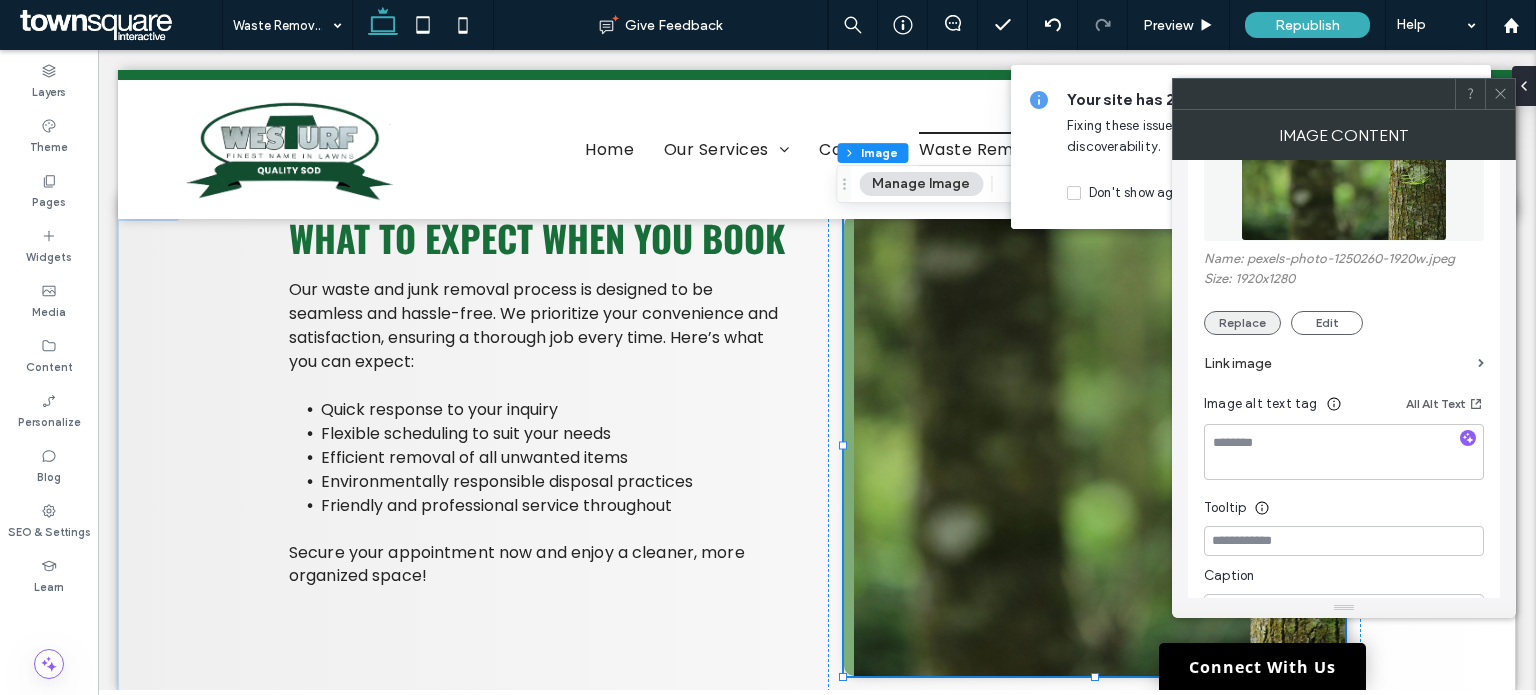 click on "Replace" at bounding box center (1242, 323) 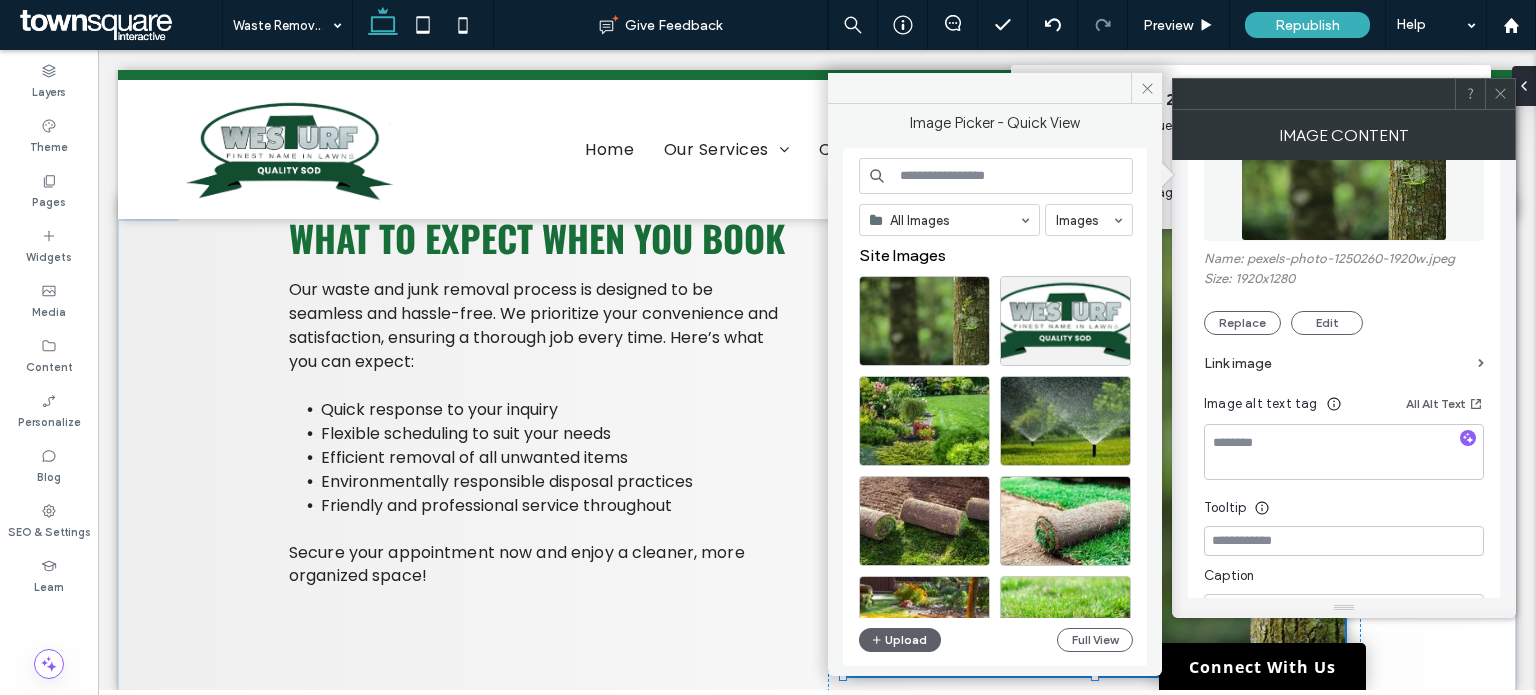 click at bounding box center [996, 176] 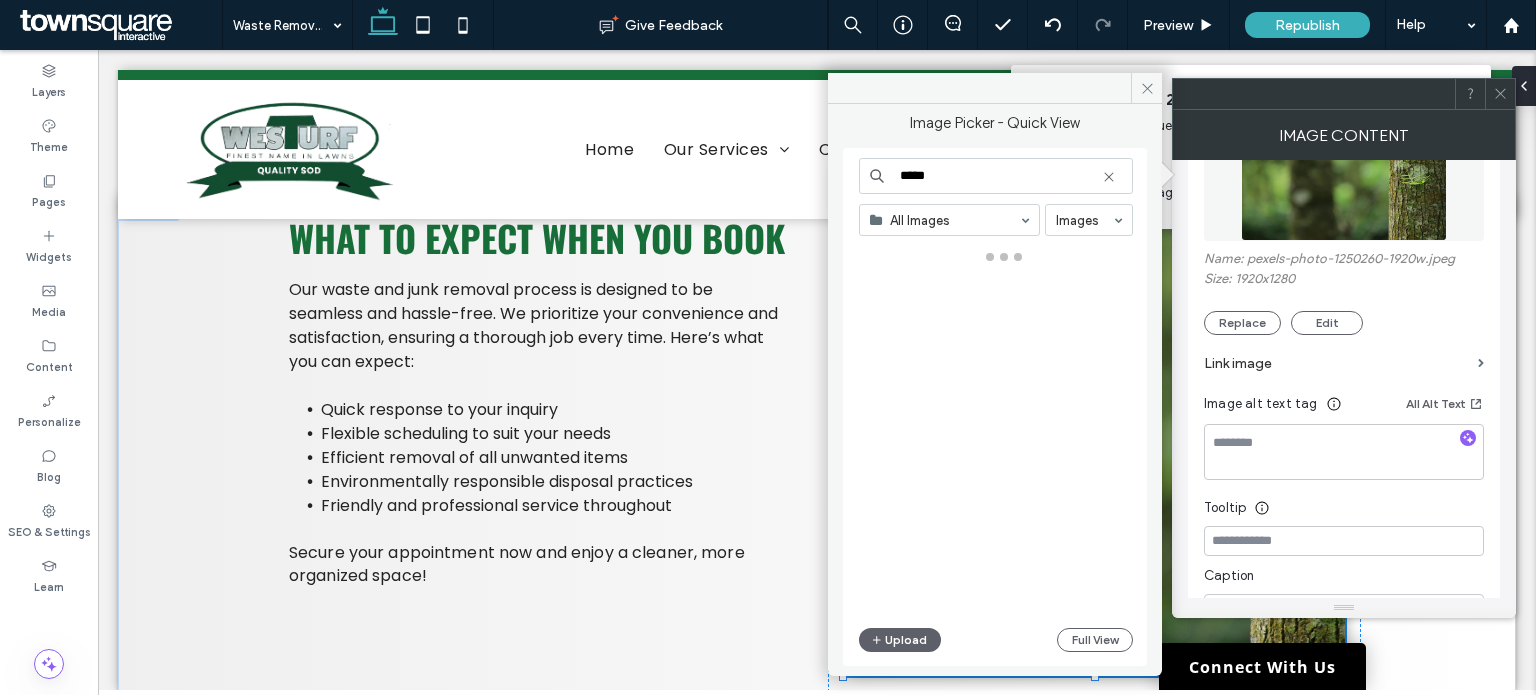 click on "*****" at bounding box center (996, 176) 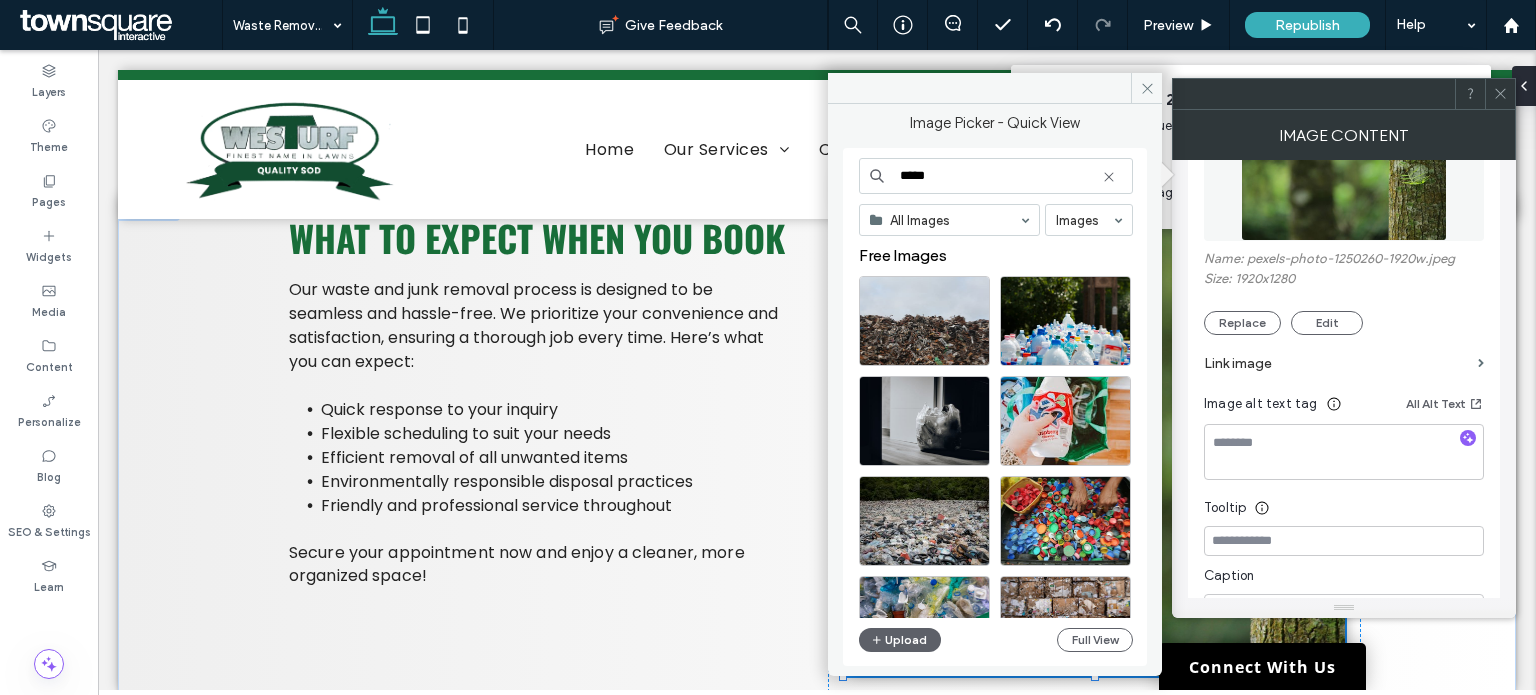 click on "*****" at bounding box center [996, 176] 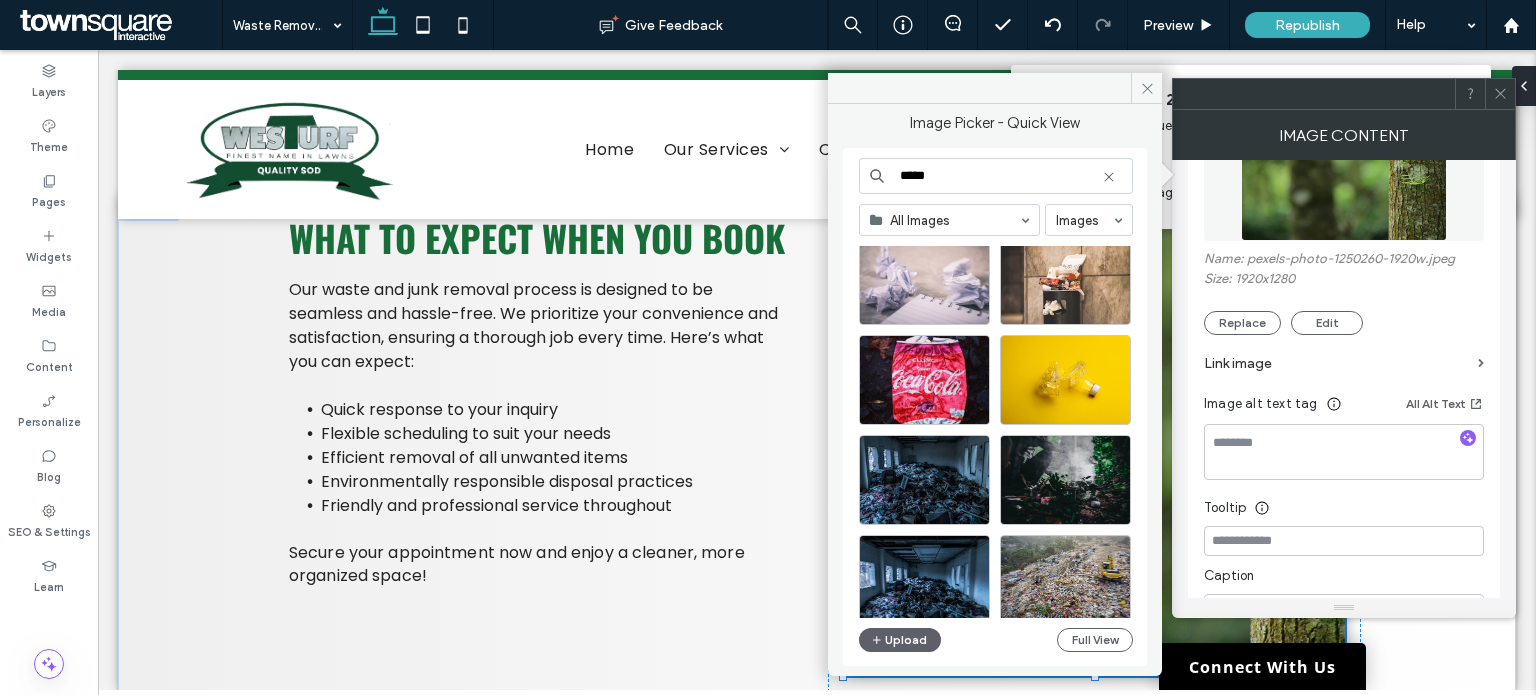 scroll, scrollTop: 1177, scrollLeft: 0, axis: vertical 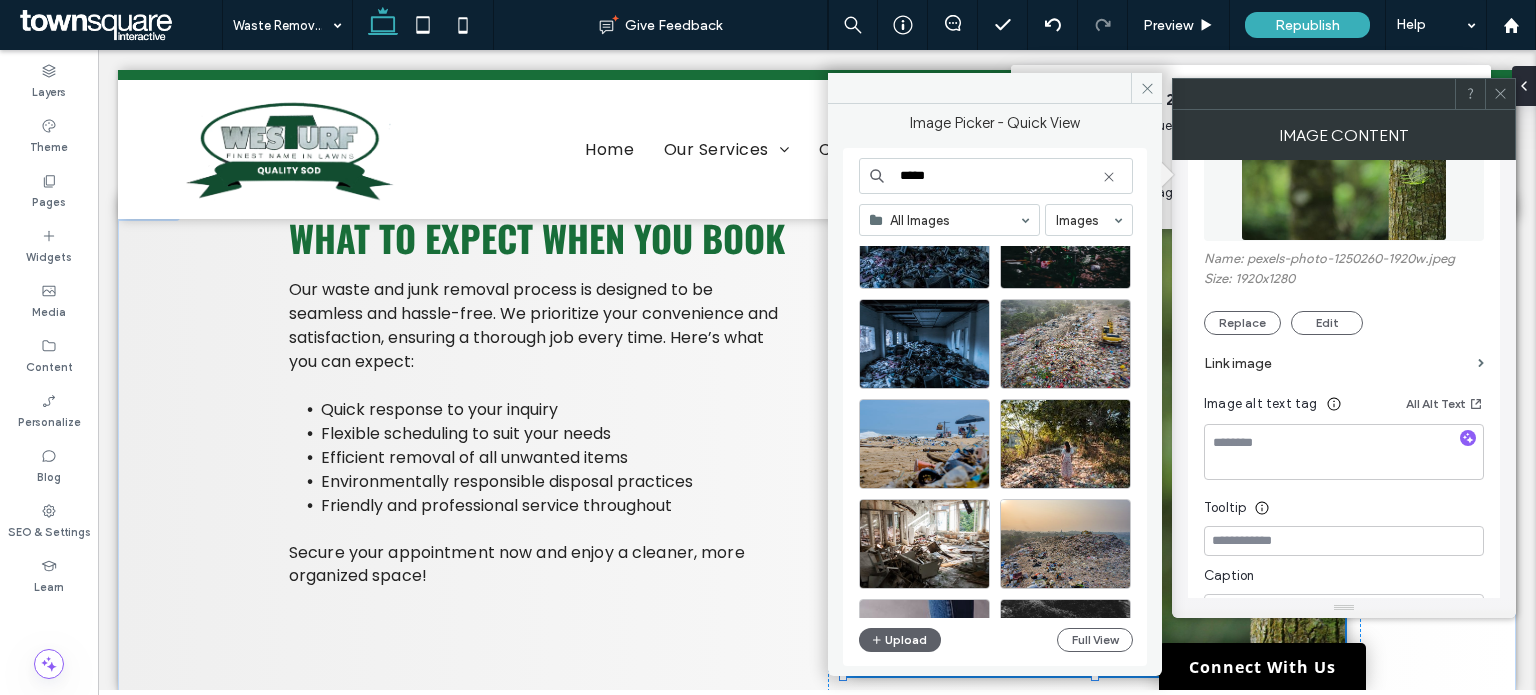 click on "*****" at bounding box center (996, 176) 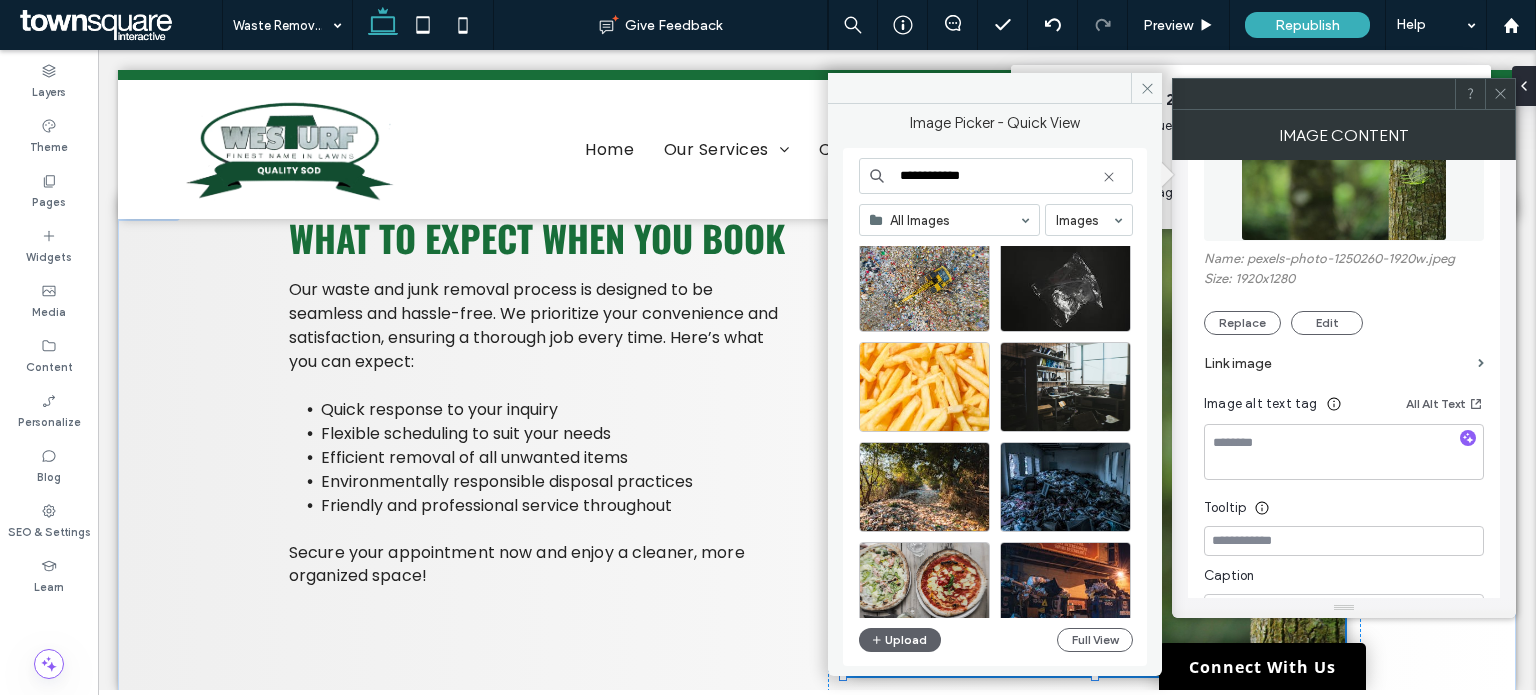 scroll, scrollTop: 539, scrollLeft: 0, axis: vertical 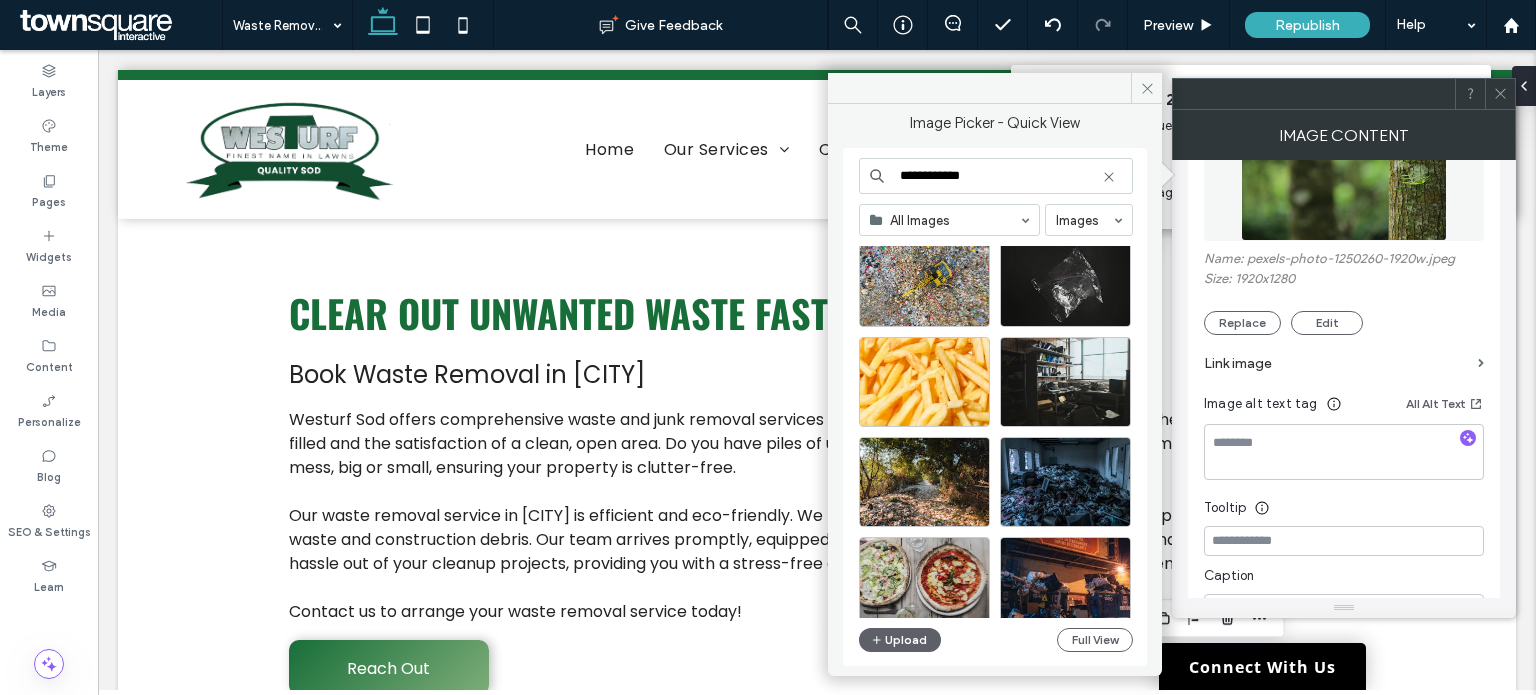 click on "**********" at bounding box center (996, 176) 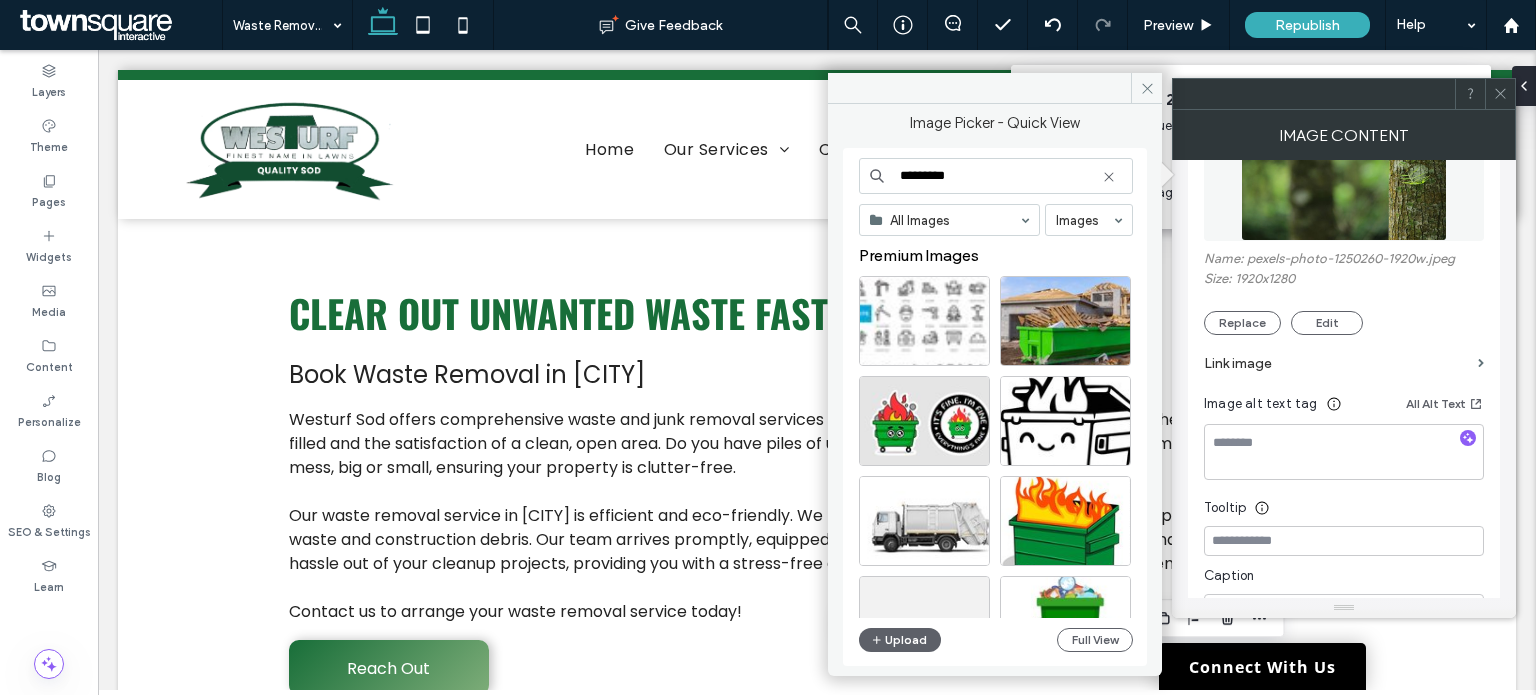 click on "*********" at bounding box center [996, 176] 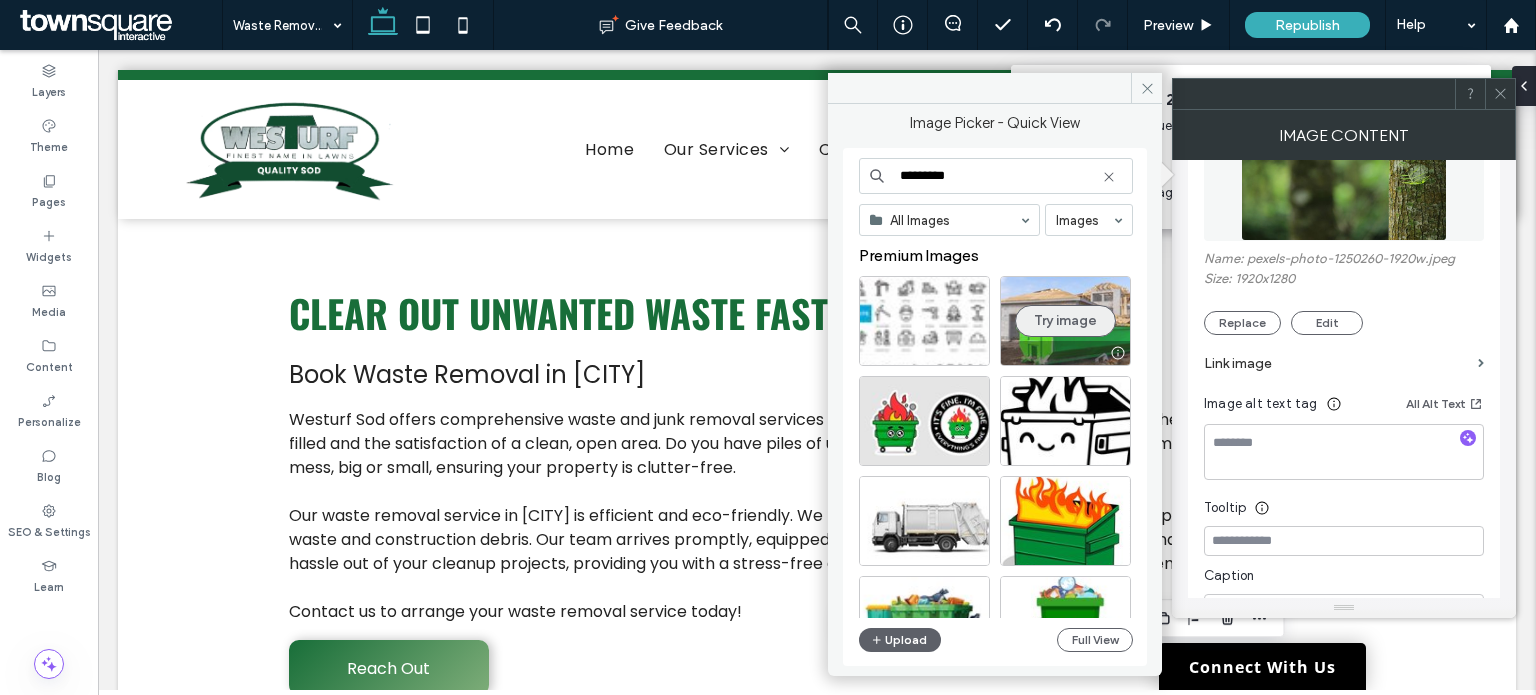 type on "*********" 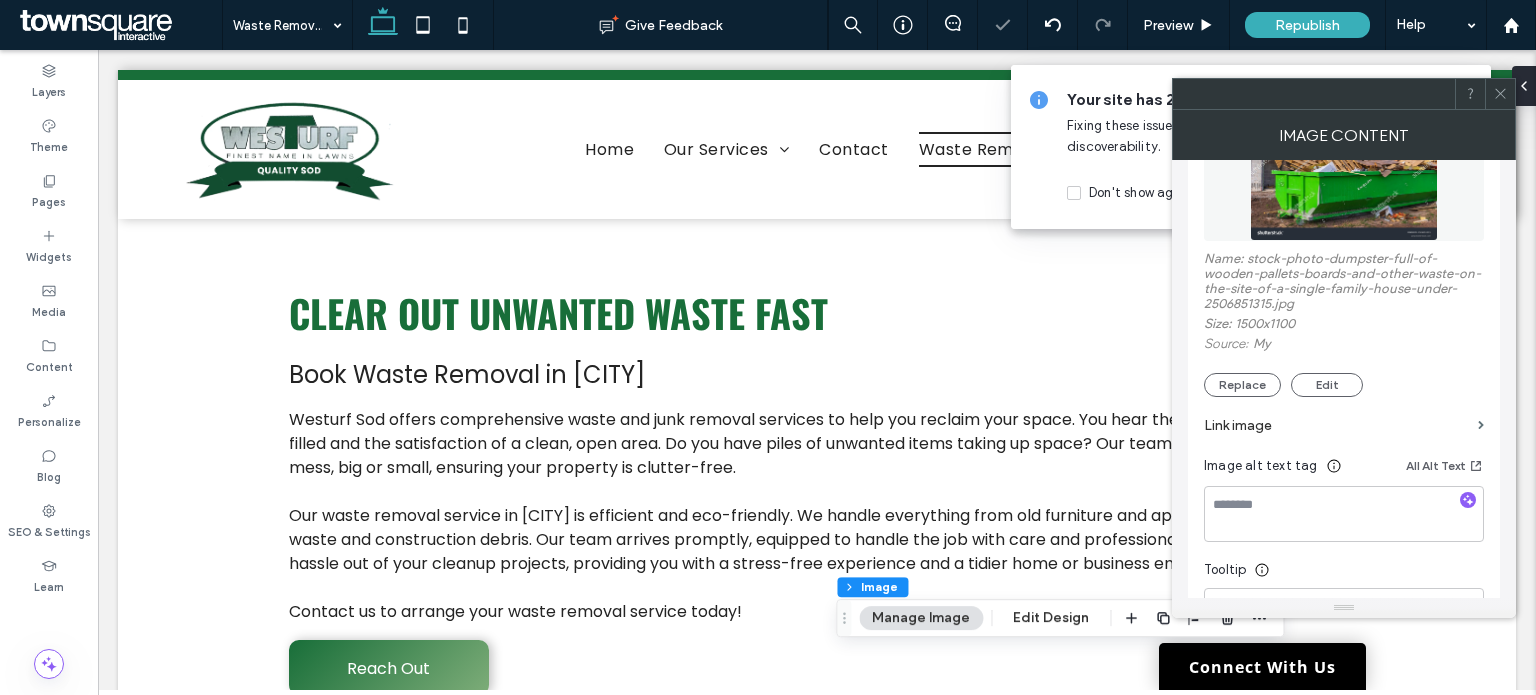 click at bounding box center [1500, 94] 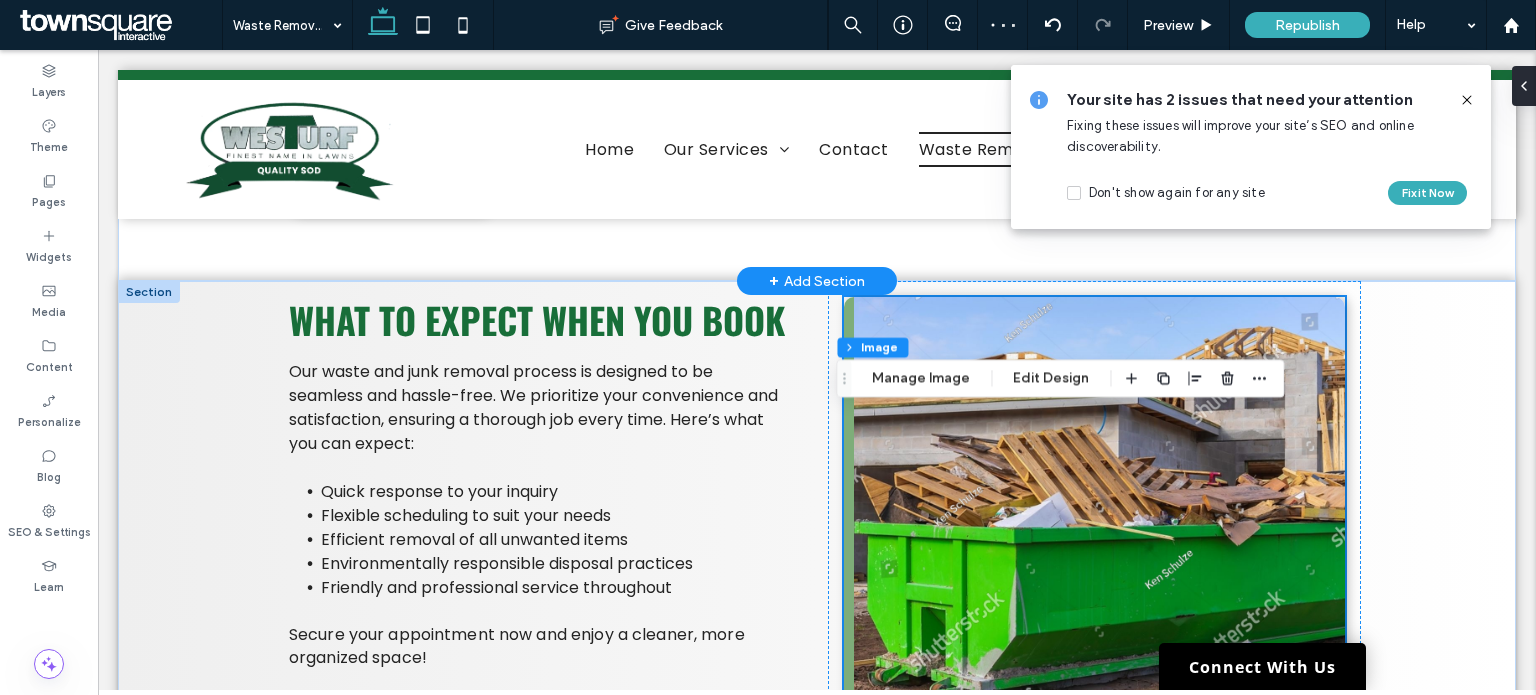 scroll, scrollTop: 504, scrollLeft: 0, axis: vertical 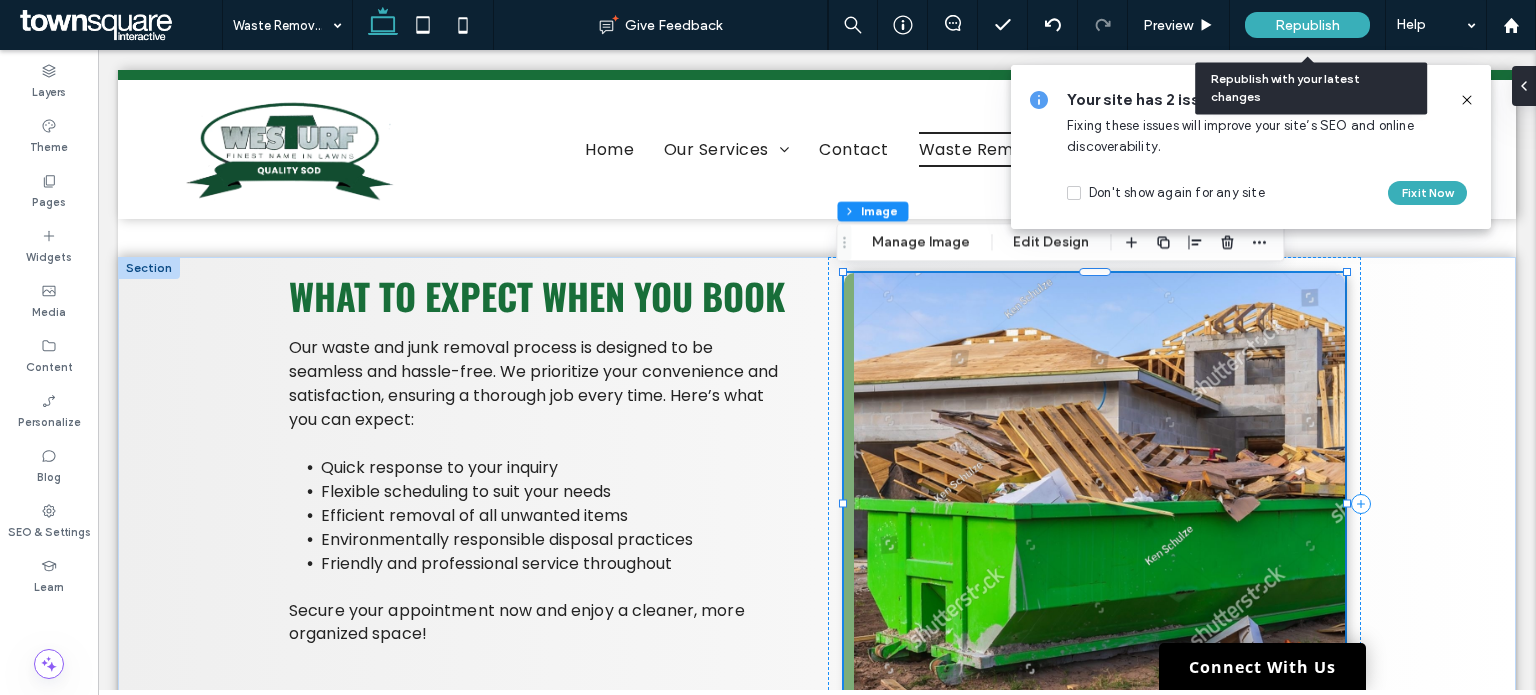 click on "Republish" at bounding box center [1307, 25] 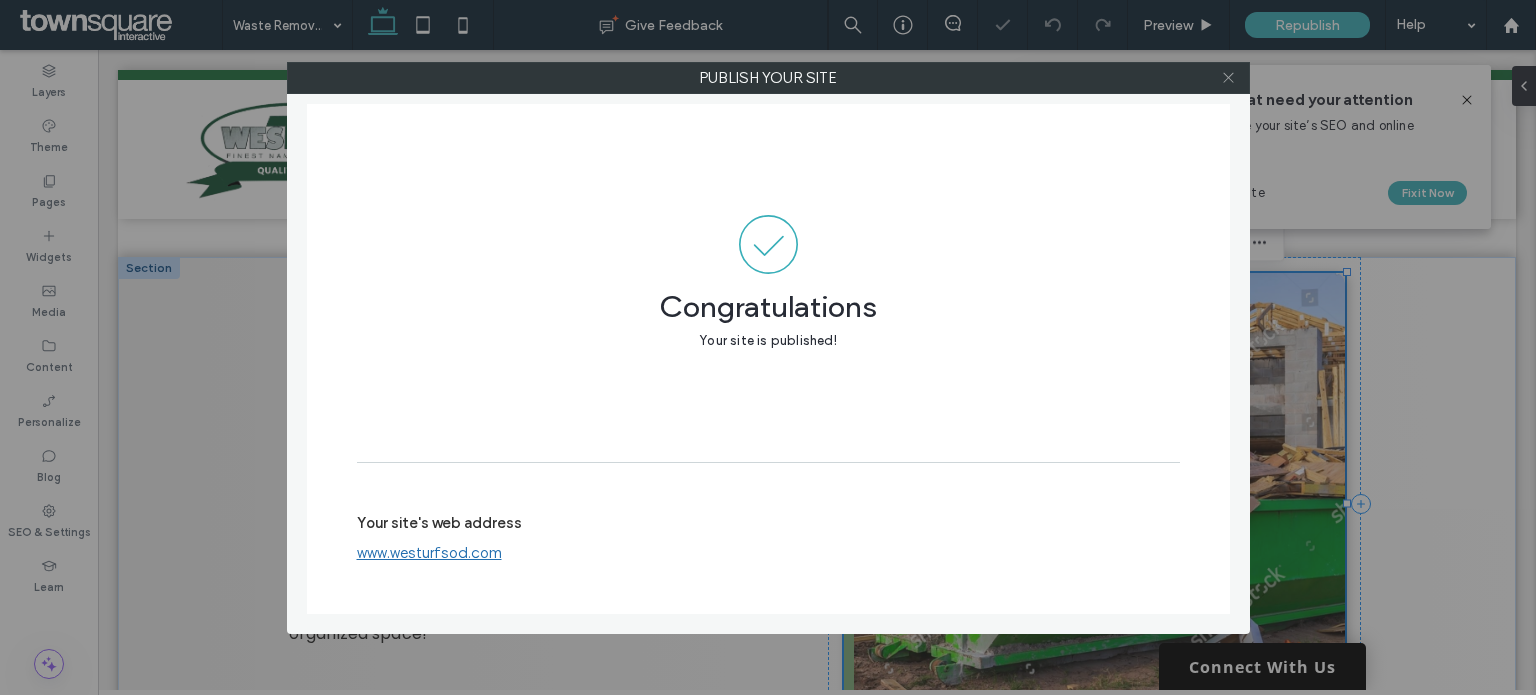 click 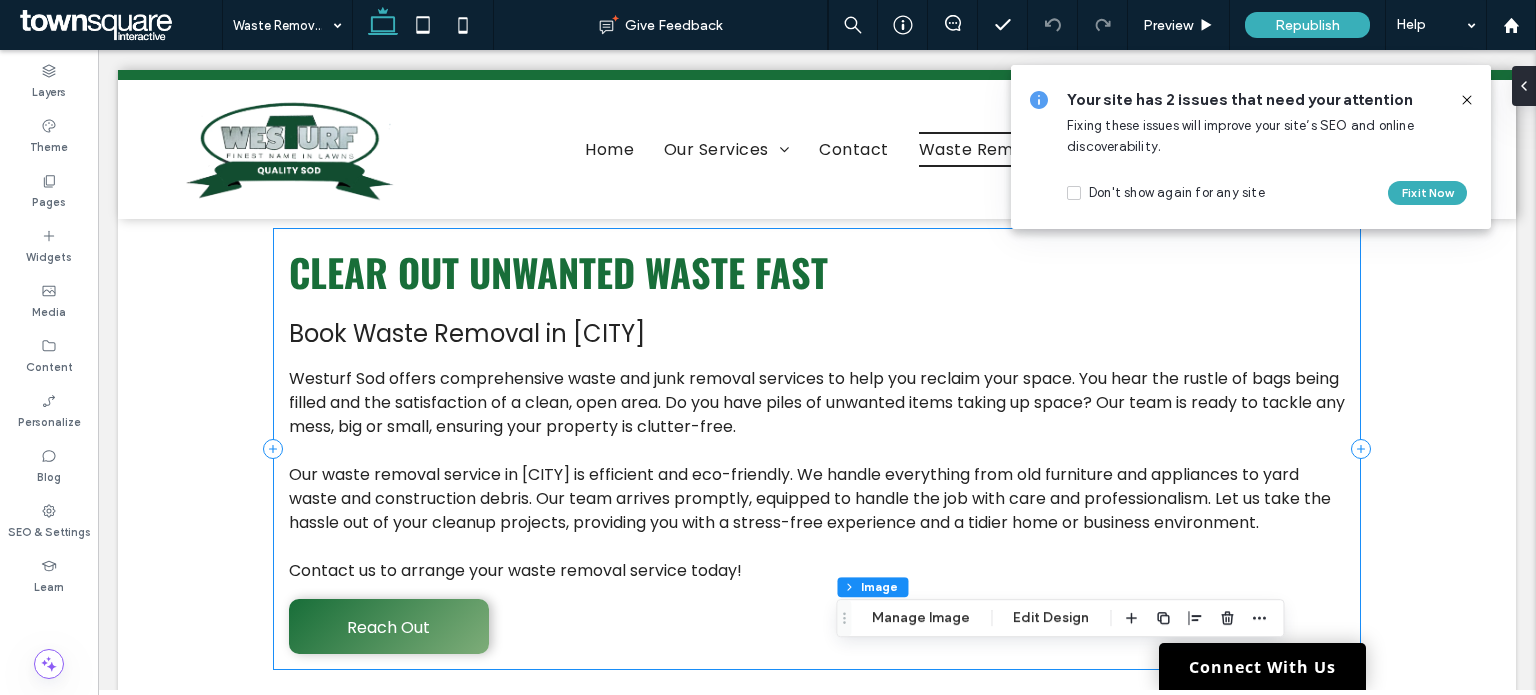scroll, scrollTop: 0, scrollLeft: 0, axis: both 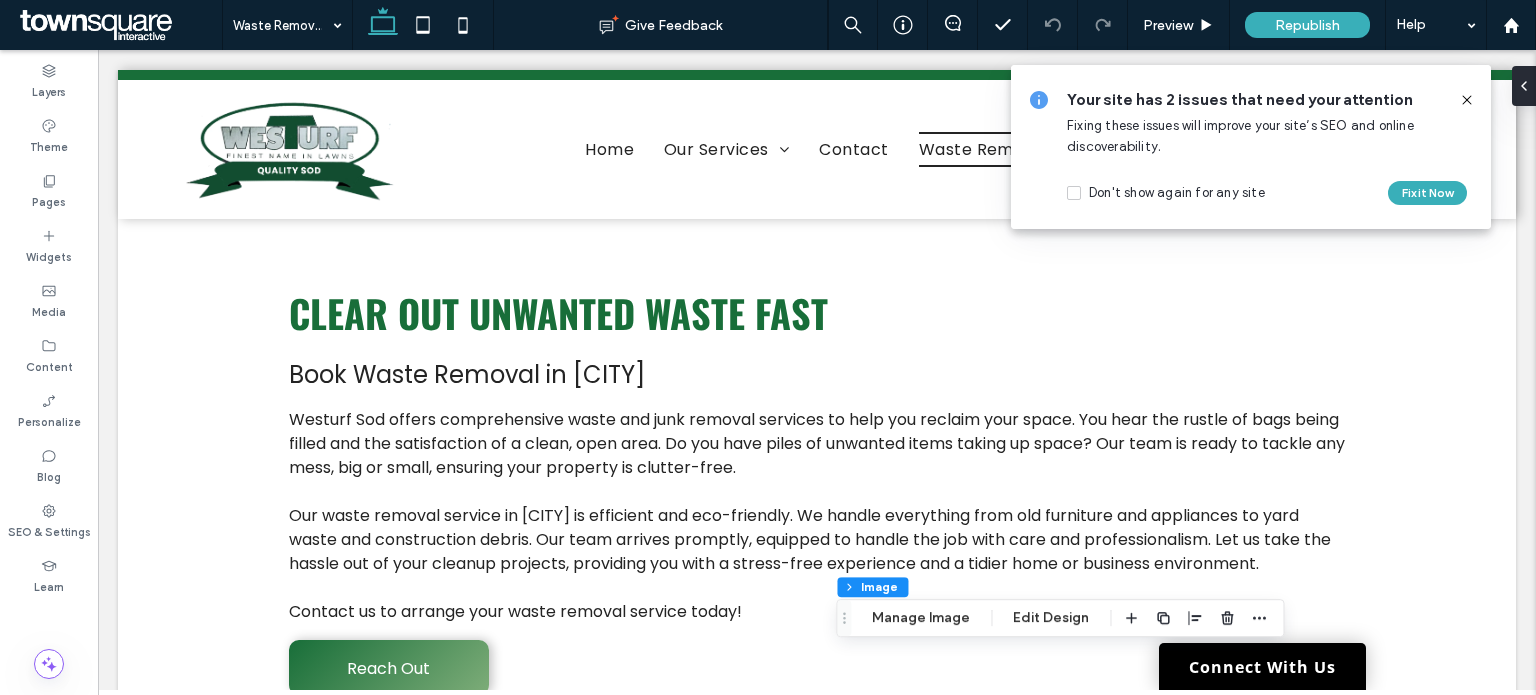 click 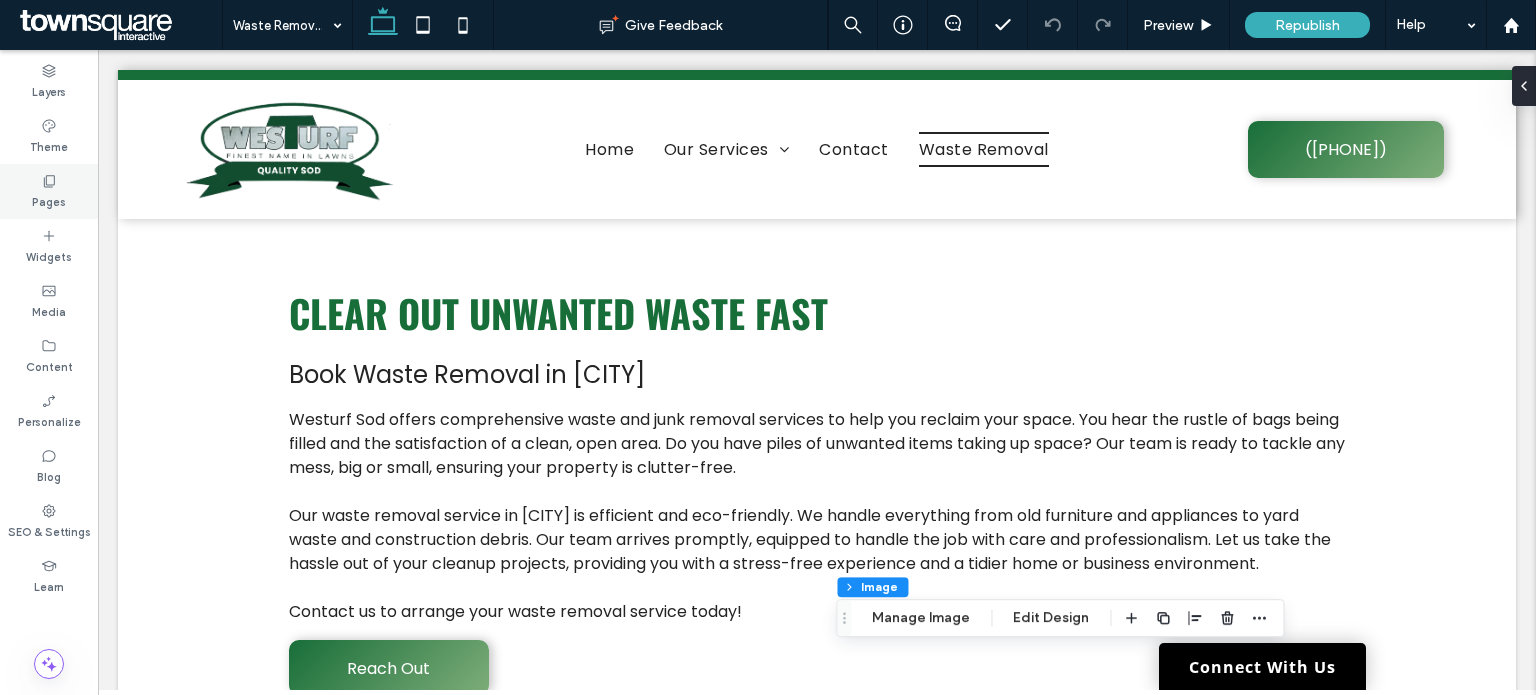 click on "Pages" at bounding box center (49, 200) 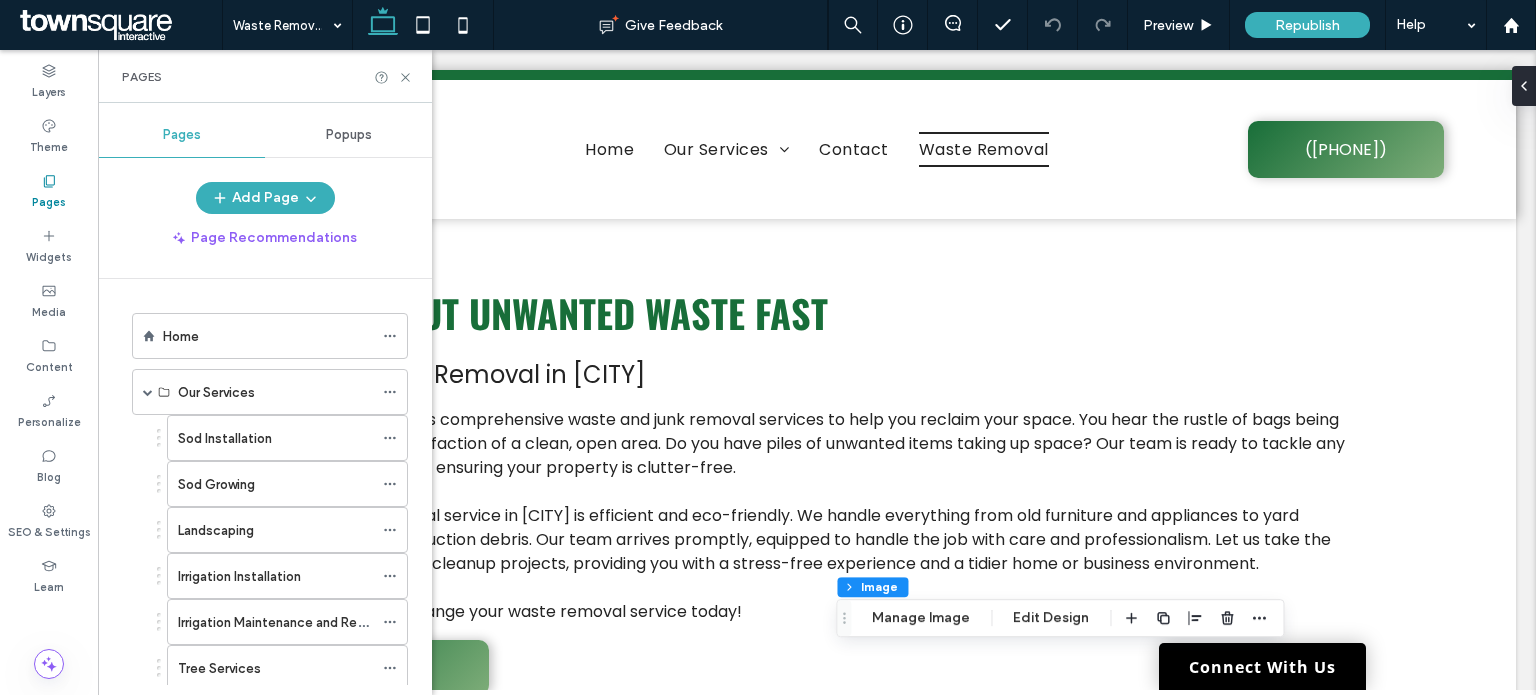 scroll, scrollTop: 163, scrollLeft: 0, axis: vertical 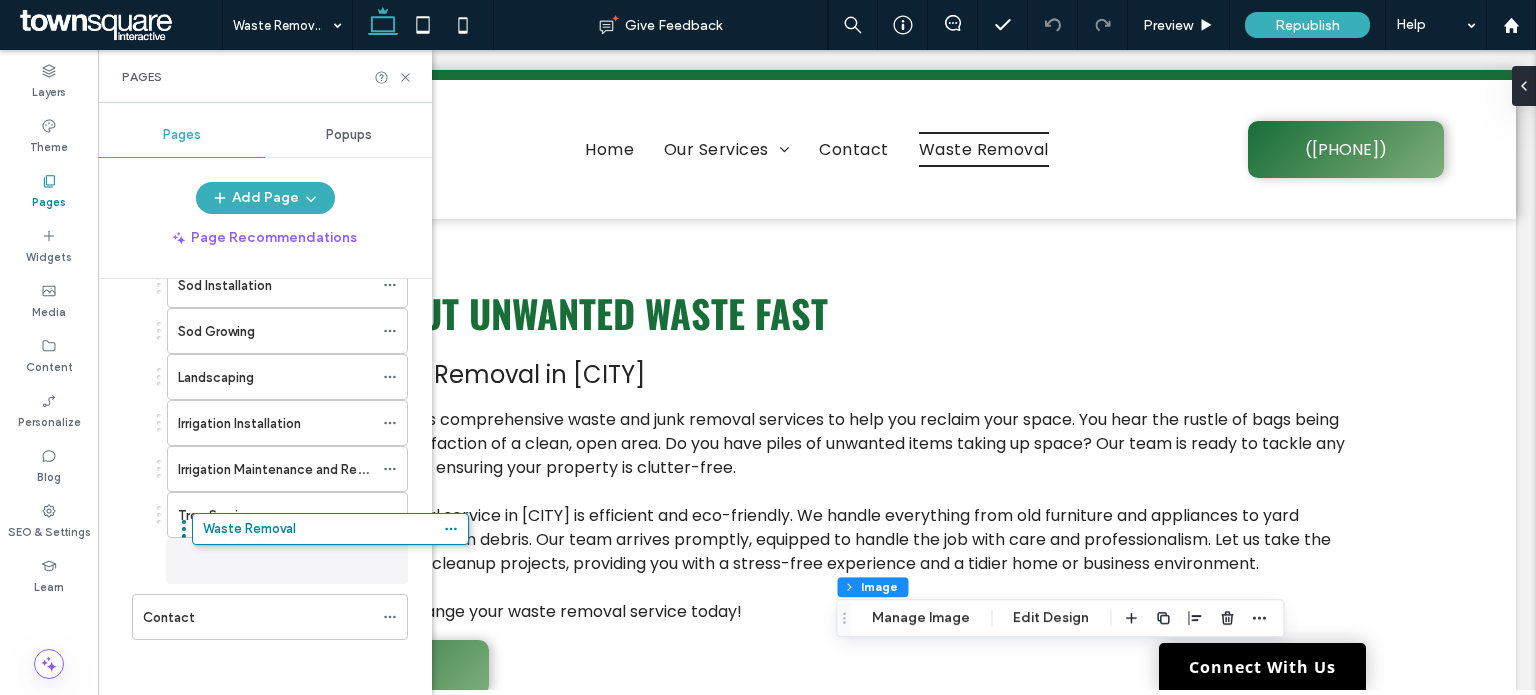 drag, startPoint x: 164, startPoint y: 623, endPoint x: 224, endPoint y: 546, distance: 97.6166 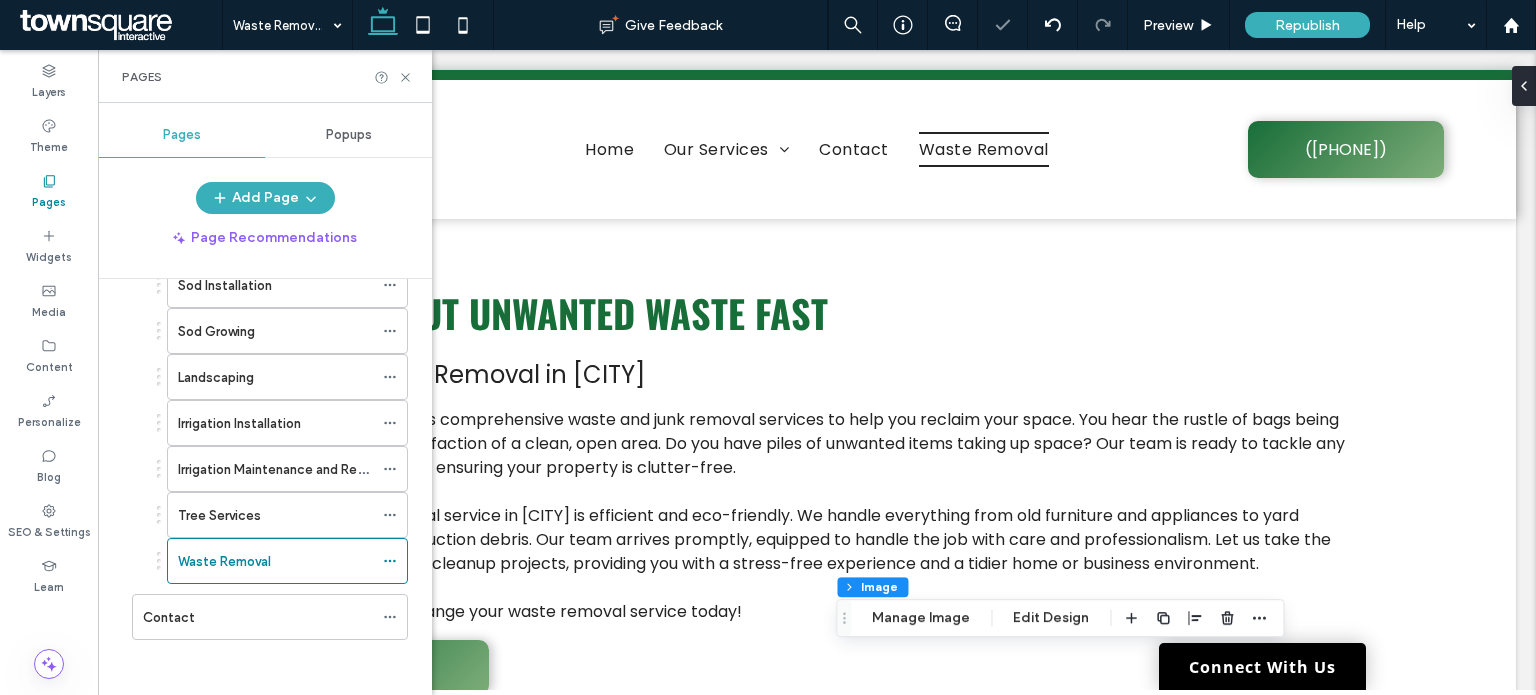 scroll, scrollTop: 152, scrollLeft: 0, axis: vertical 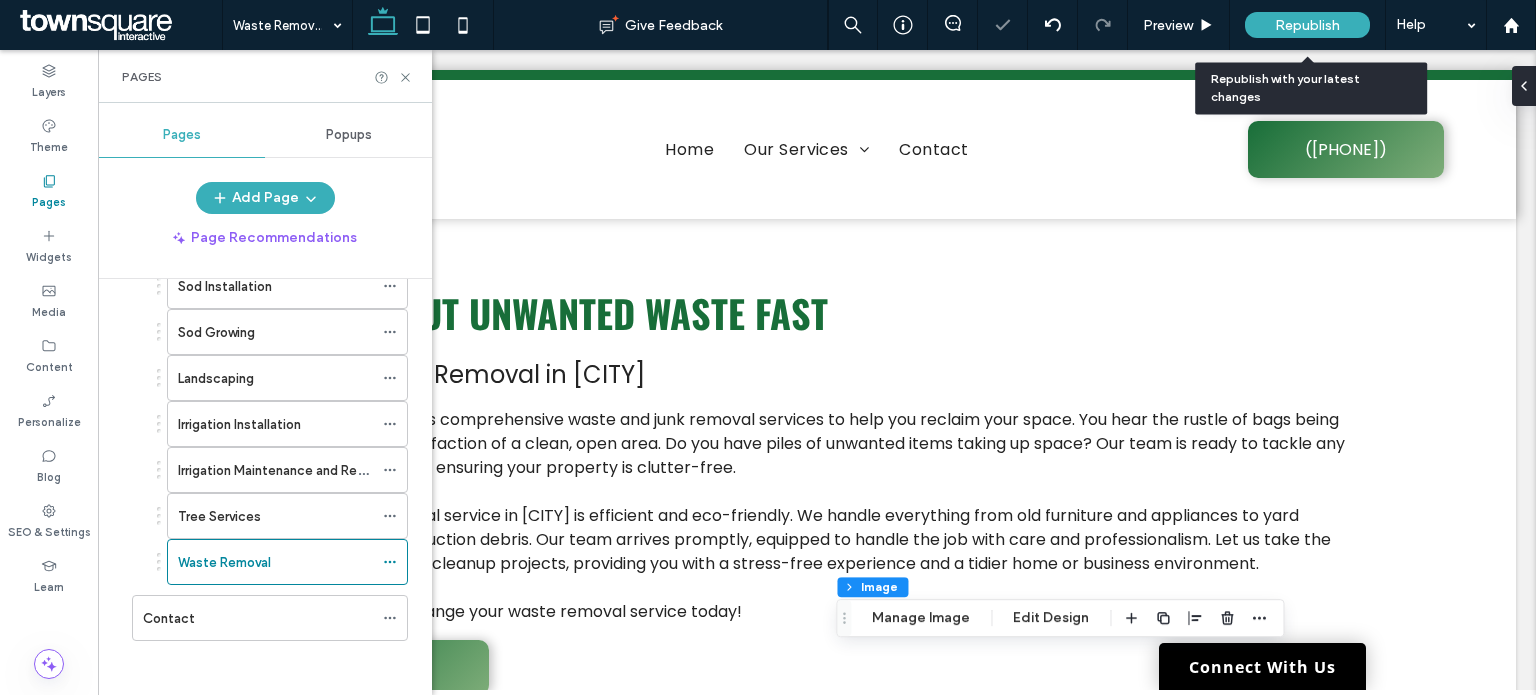 click on "Republish" at bounding box center [1307, 25] 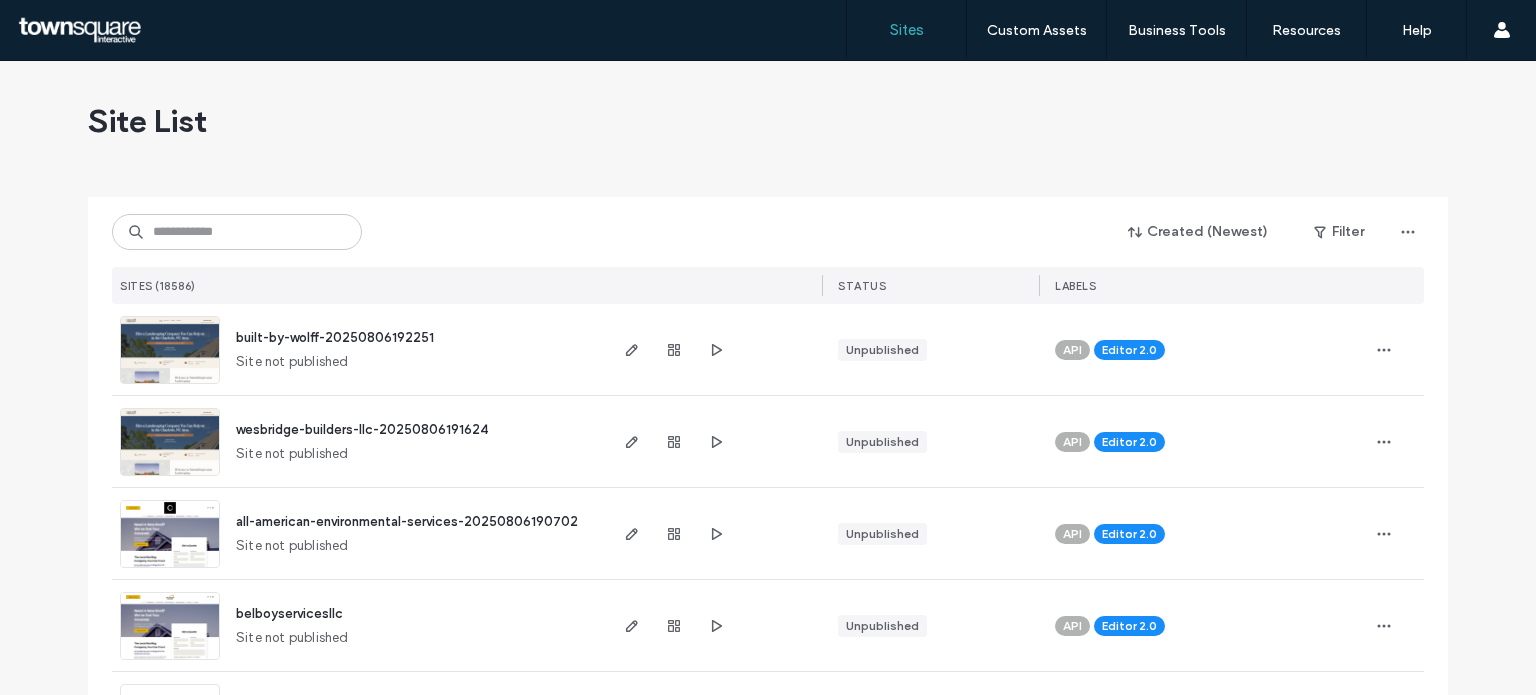 scroll, scrollTop: 0, scrollLeft: 0, axis: both 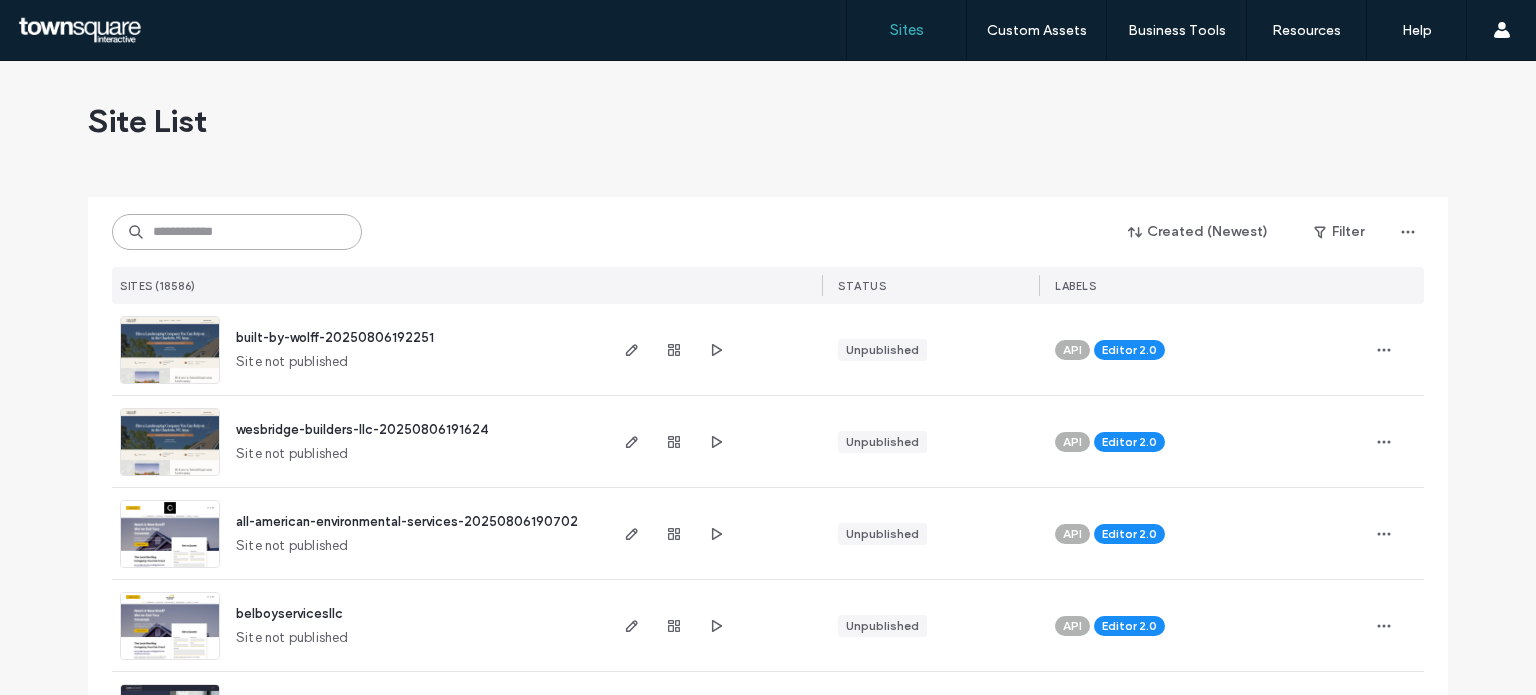 click at bounding box center (237, 232) 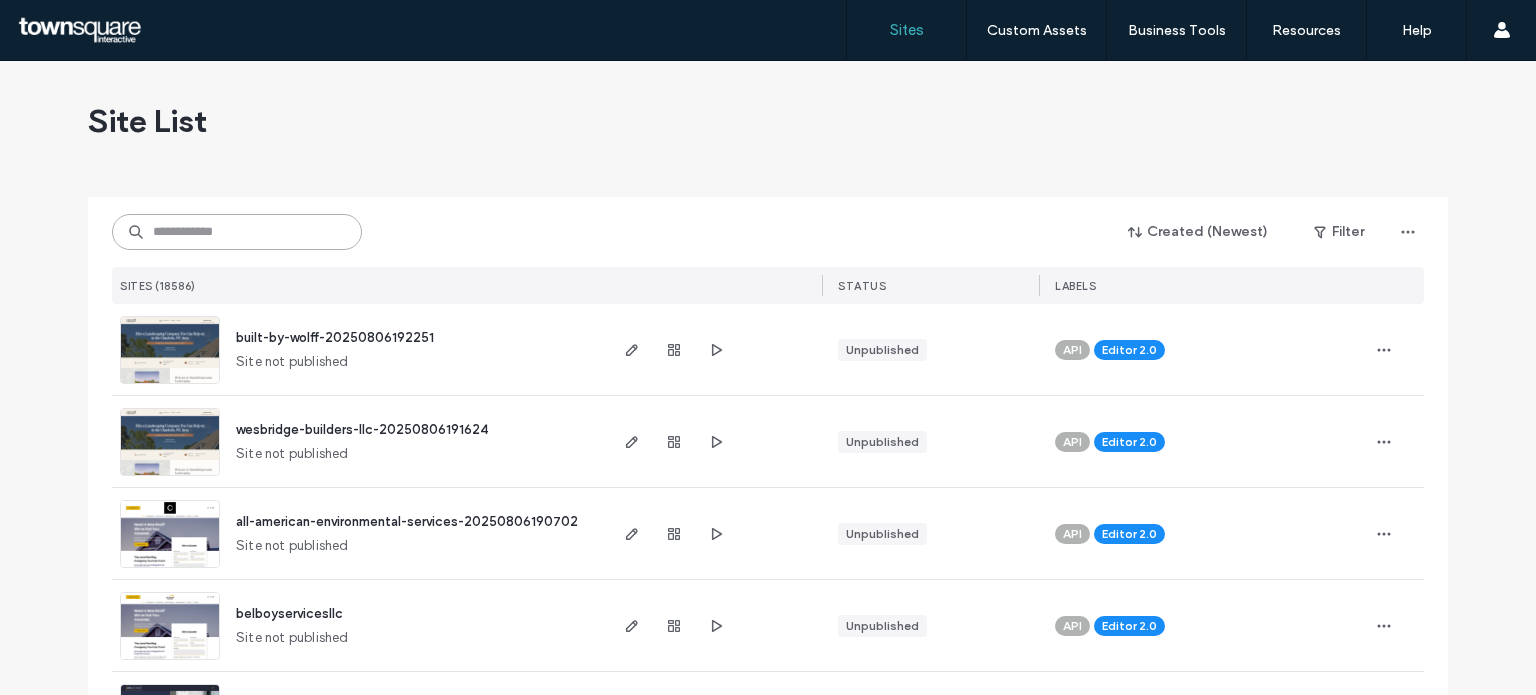 paste on "**********" 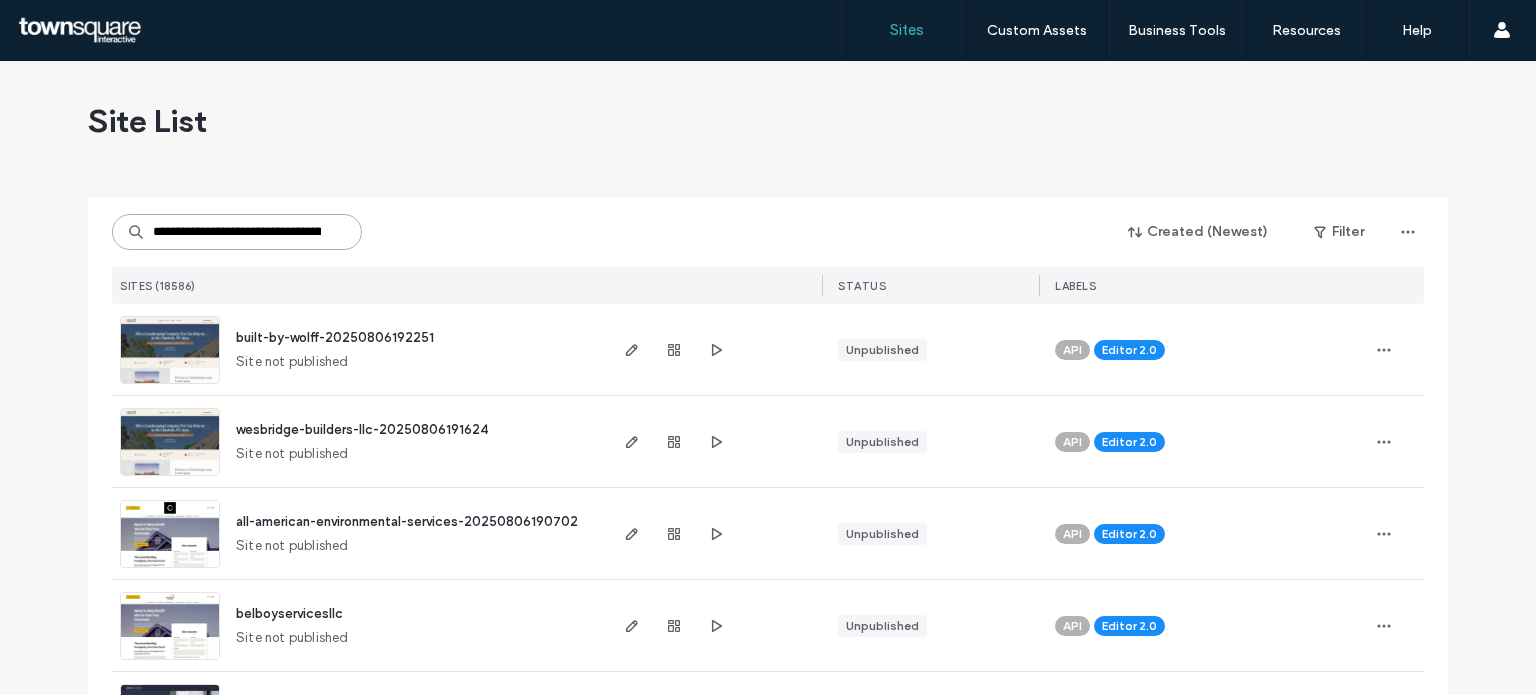 scroll, scrollTop: 0, scrollLeft: 97, axis: horizontal 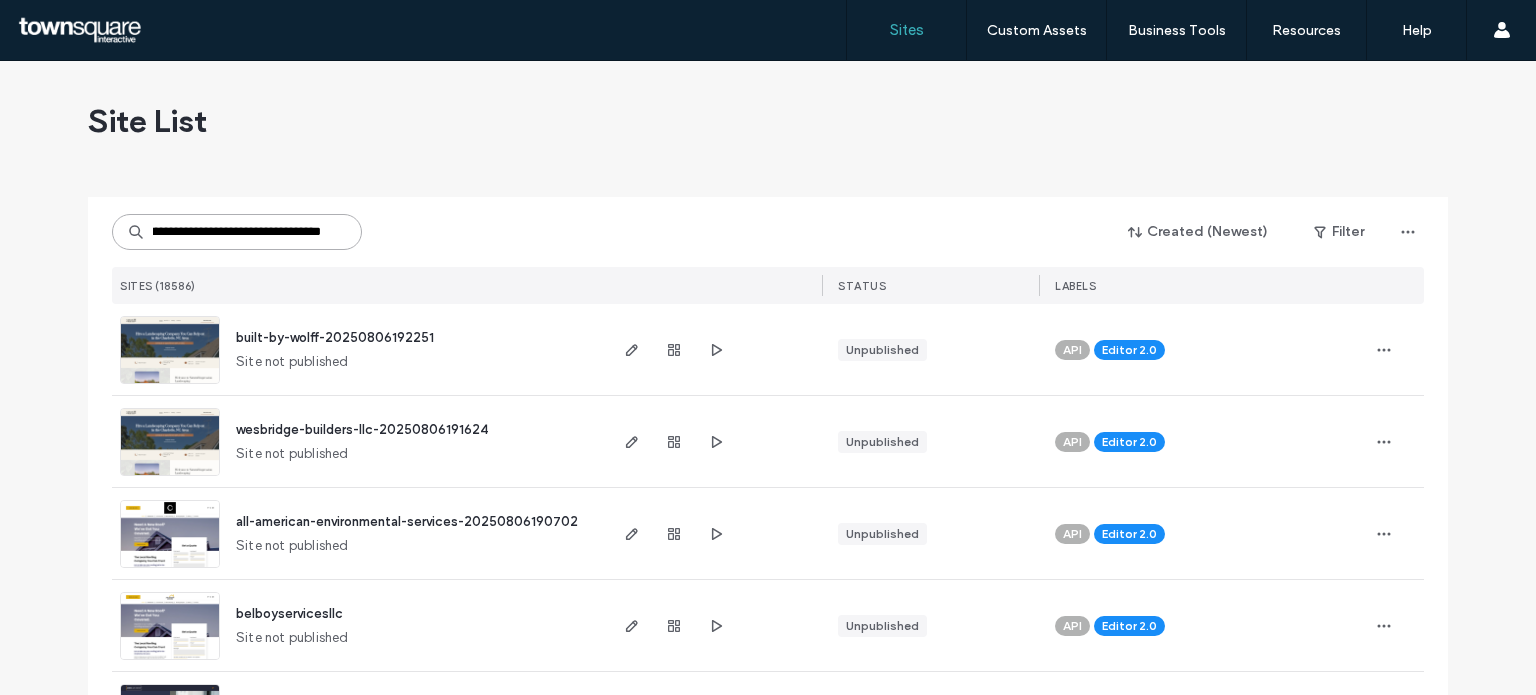 click on "**********" at bounding box center [237, 232] 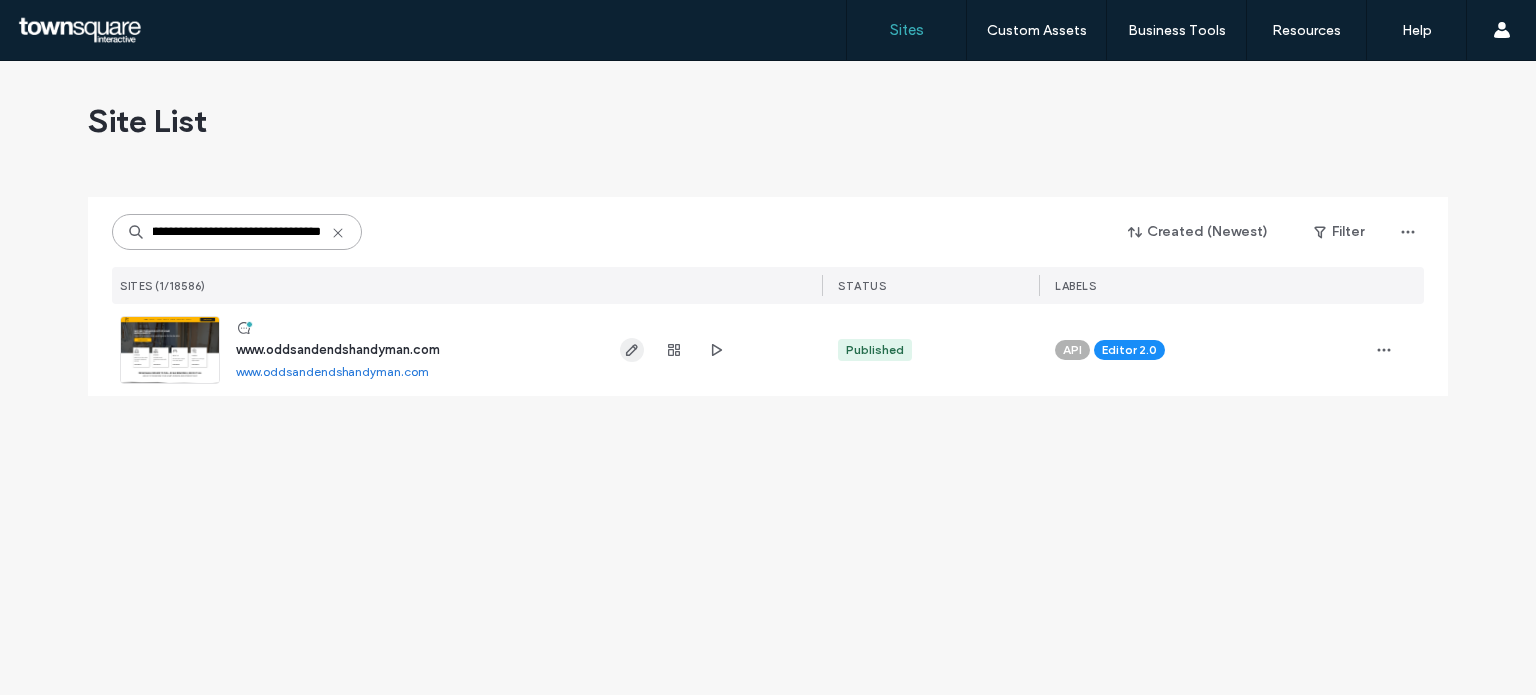 type on "**********" 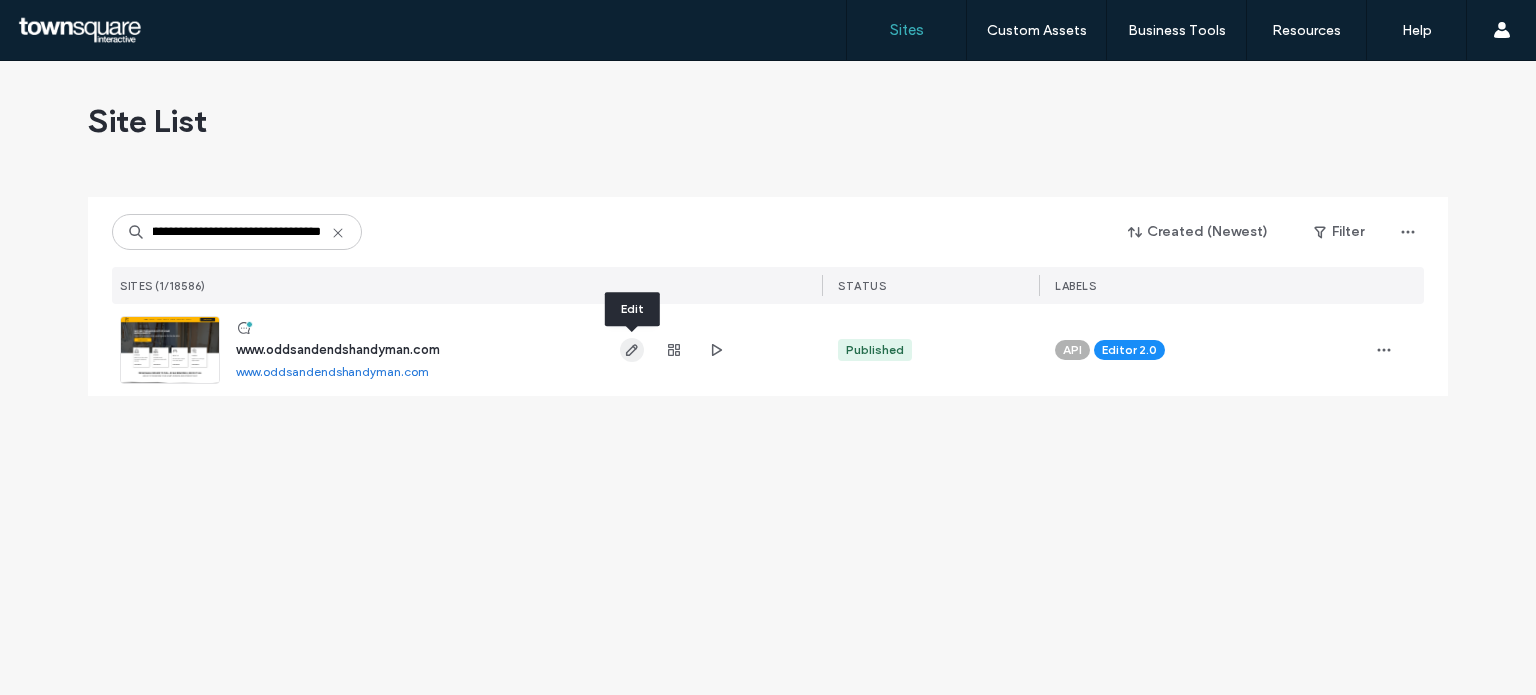 click 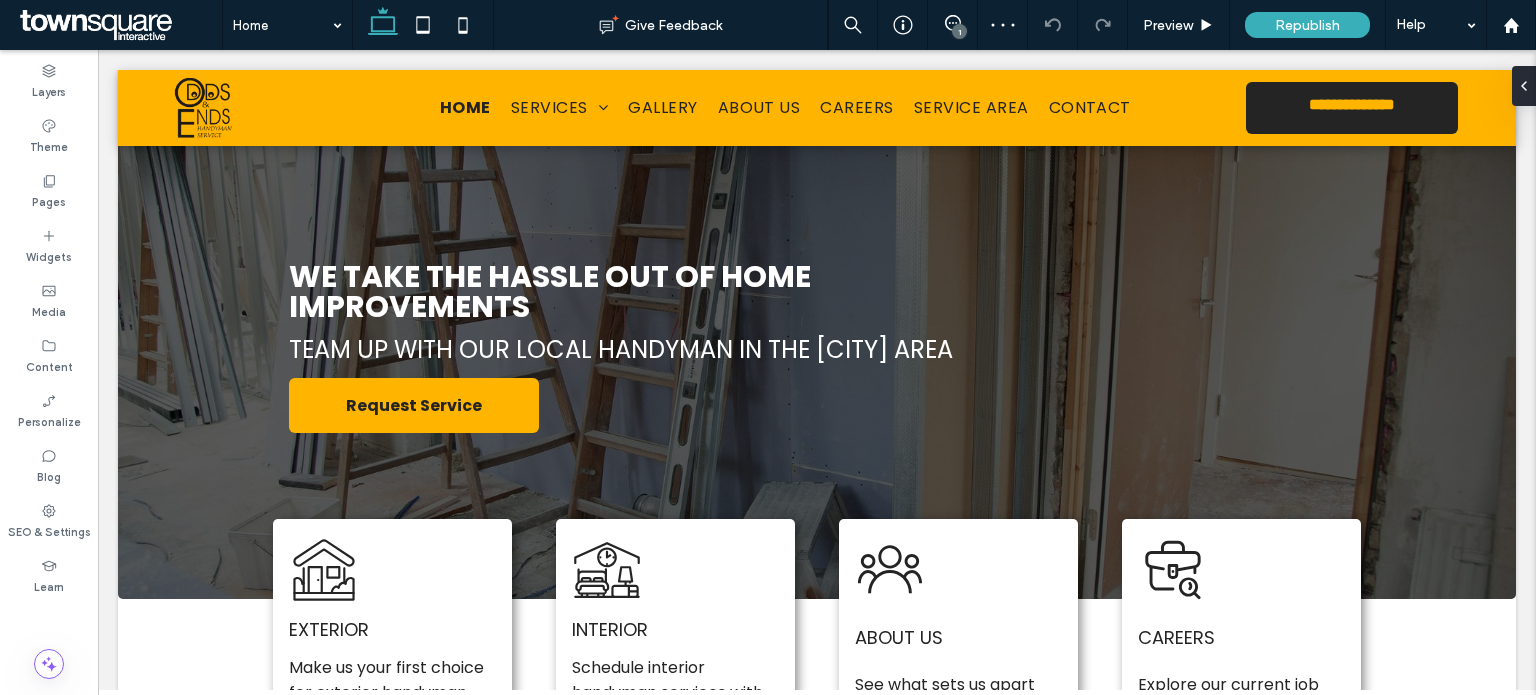 scroll, scrollTop: 0, scrollLeft: 0, axis: both 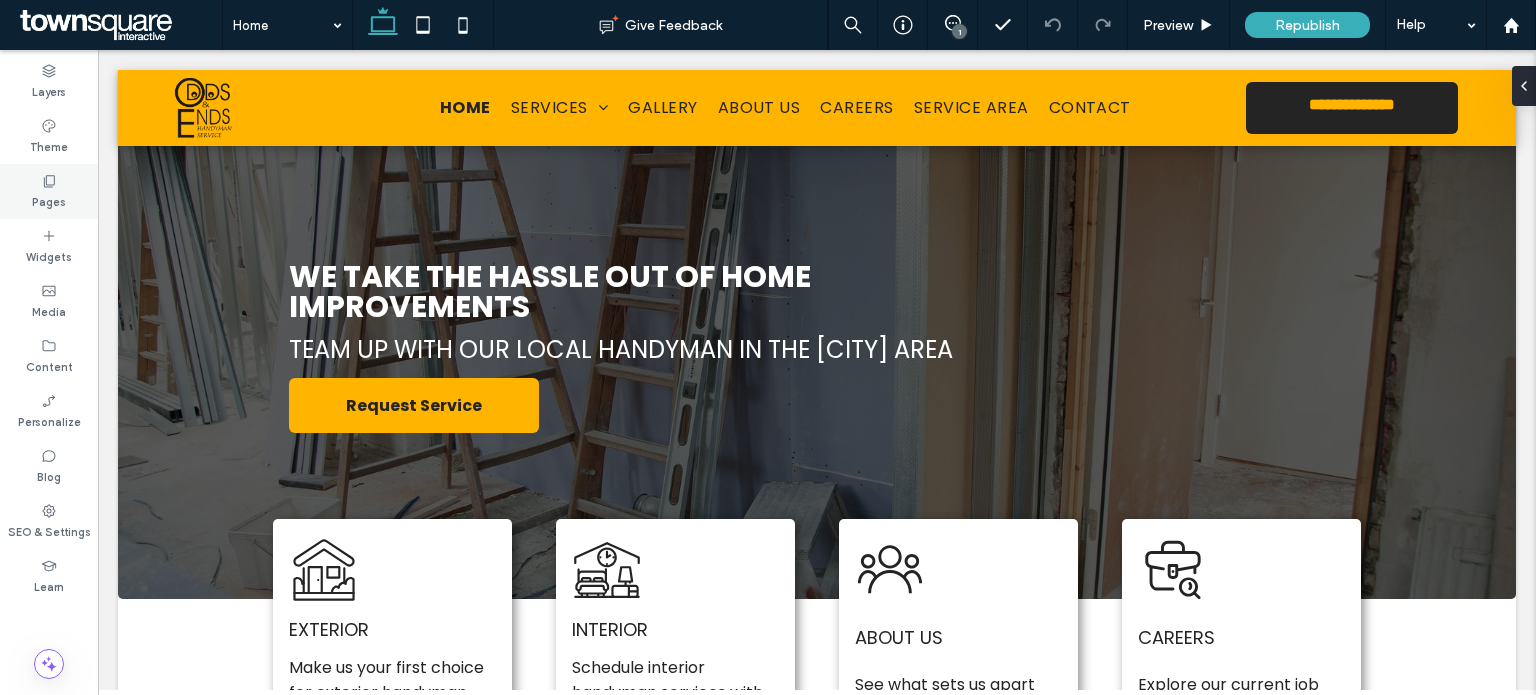 click on "Pages" at bounding box center (49, 200) 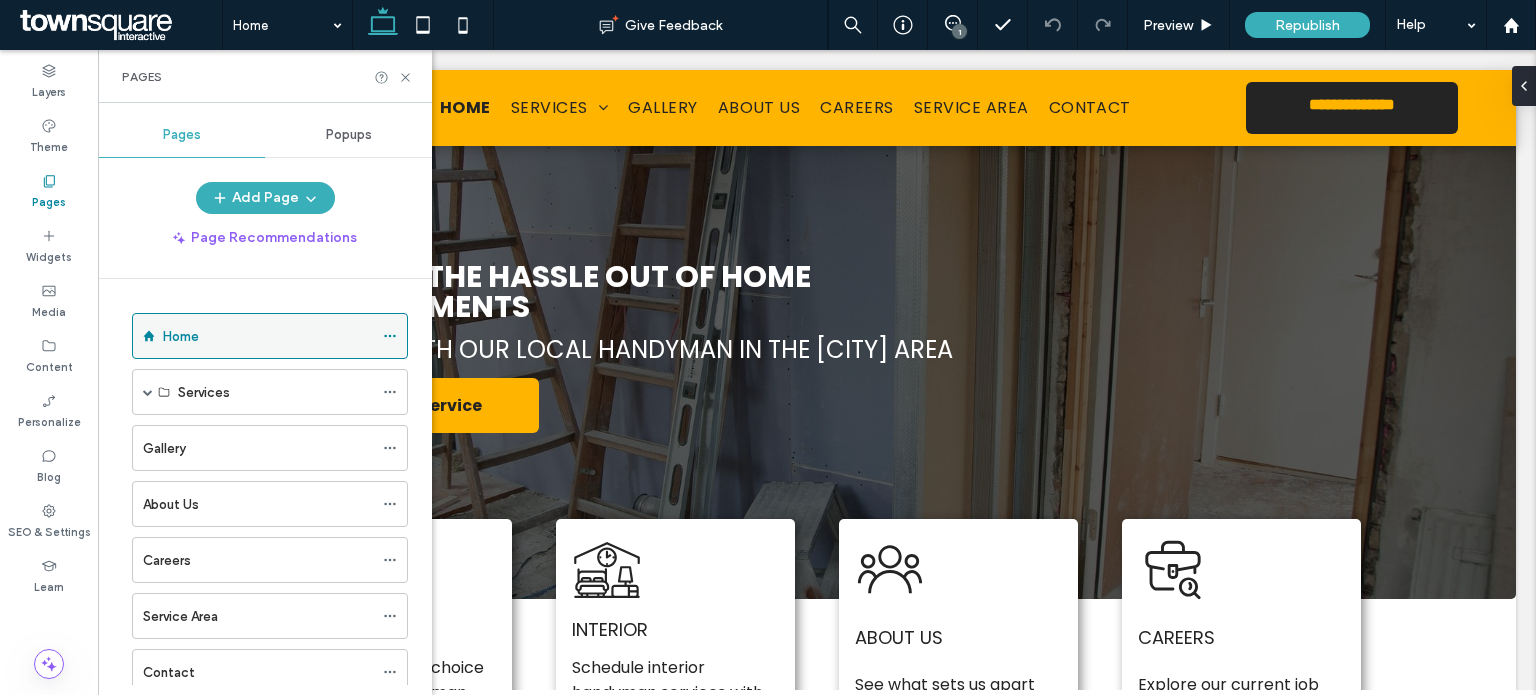 scroll, scrollTop: 56, scrollLeft: 0, axis: vertical 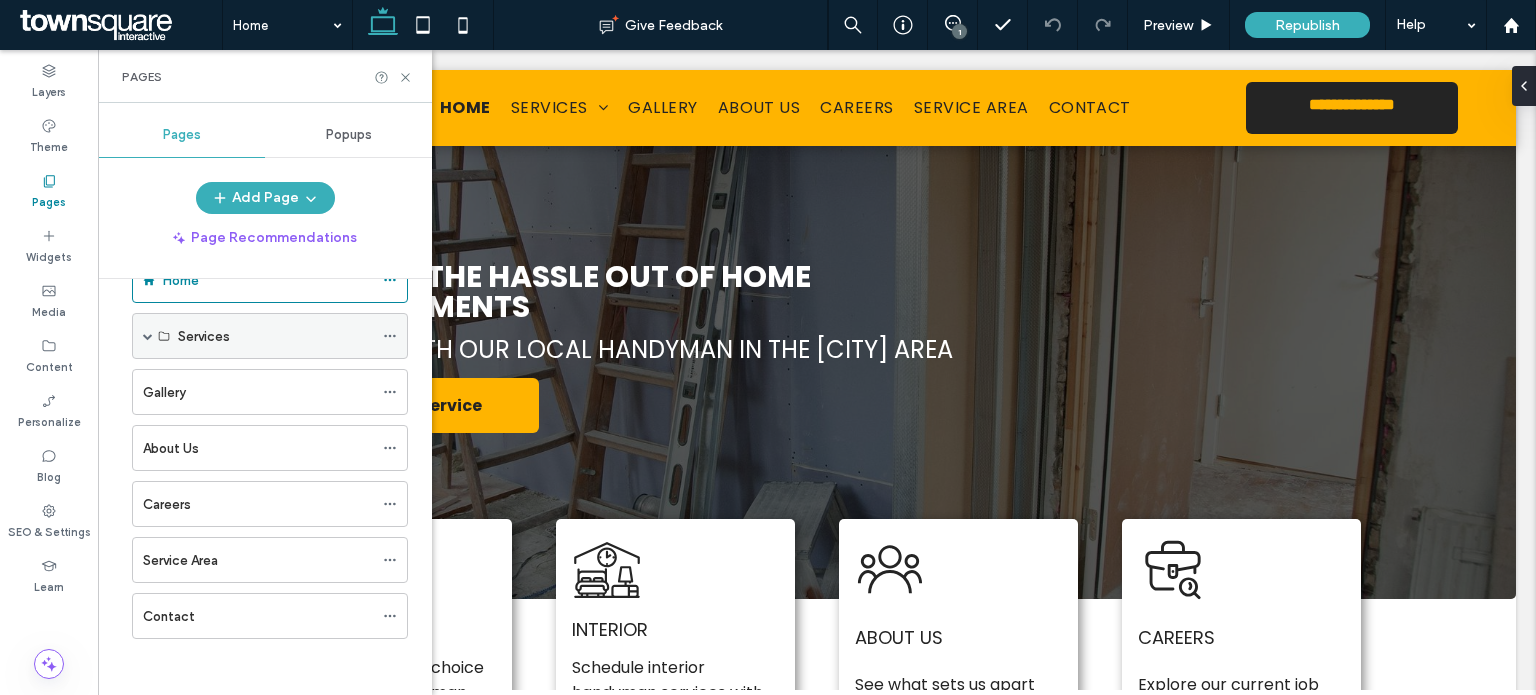 click at bounding box center (148, 336) 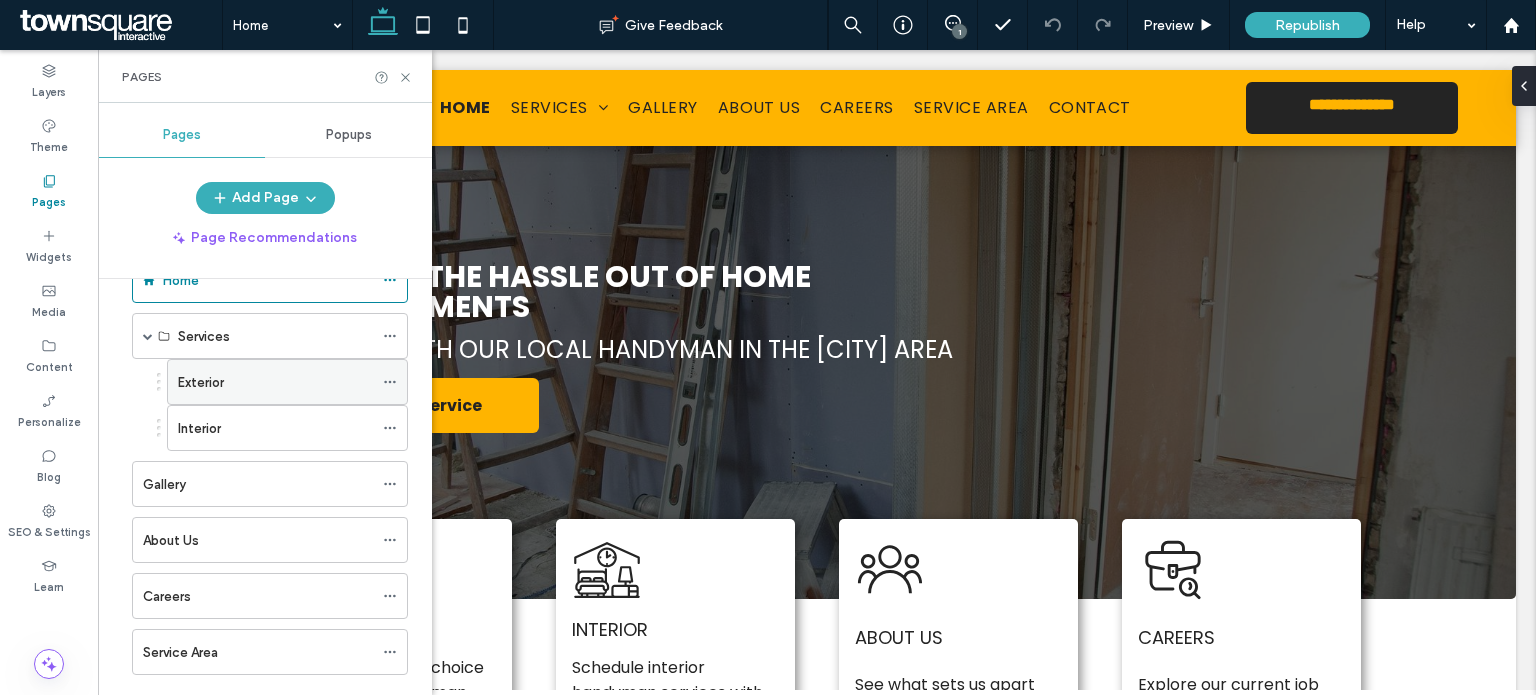 click on "Exterior" at bounding box center [275, 382] 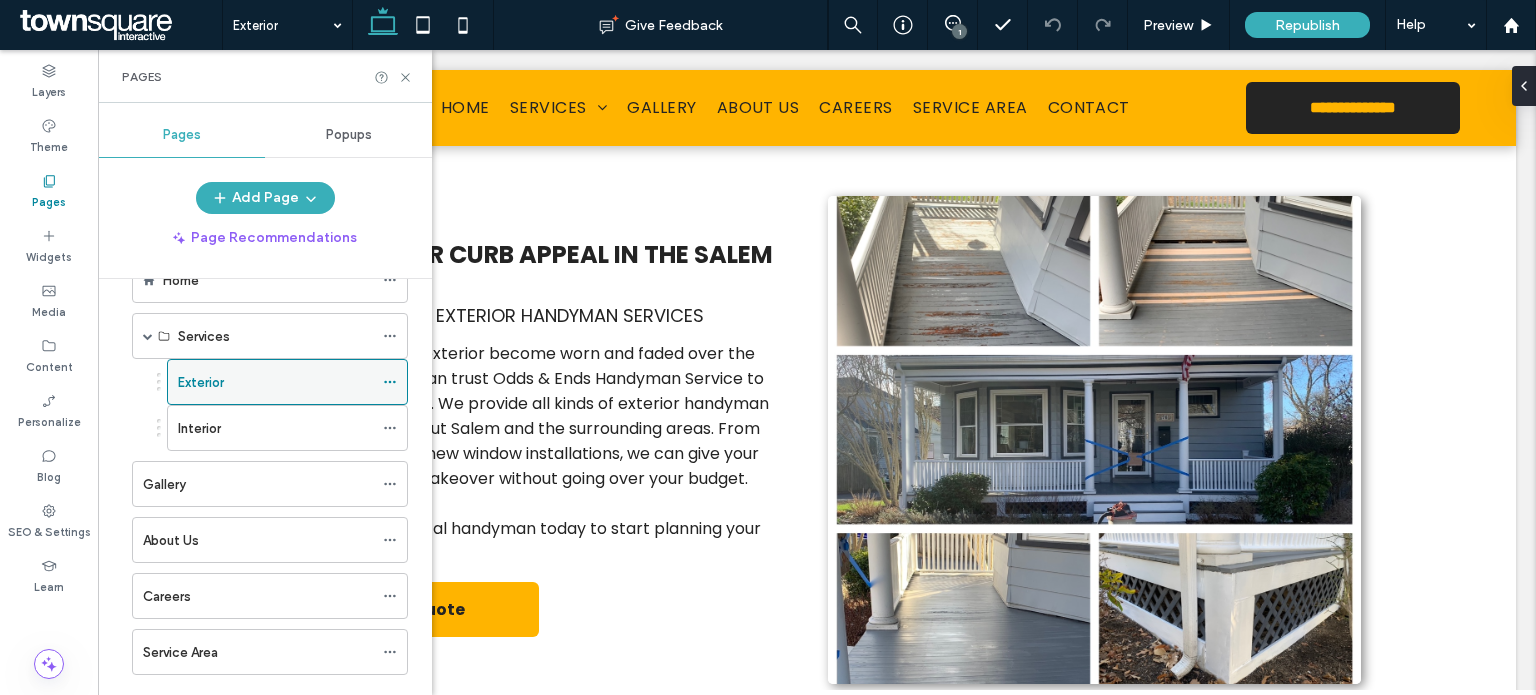 scroll, scrollTop: 0, scrollLeft: 0, axis: both 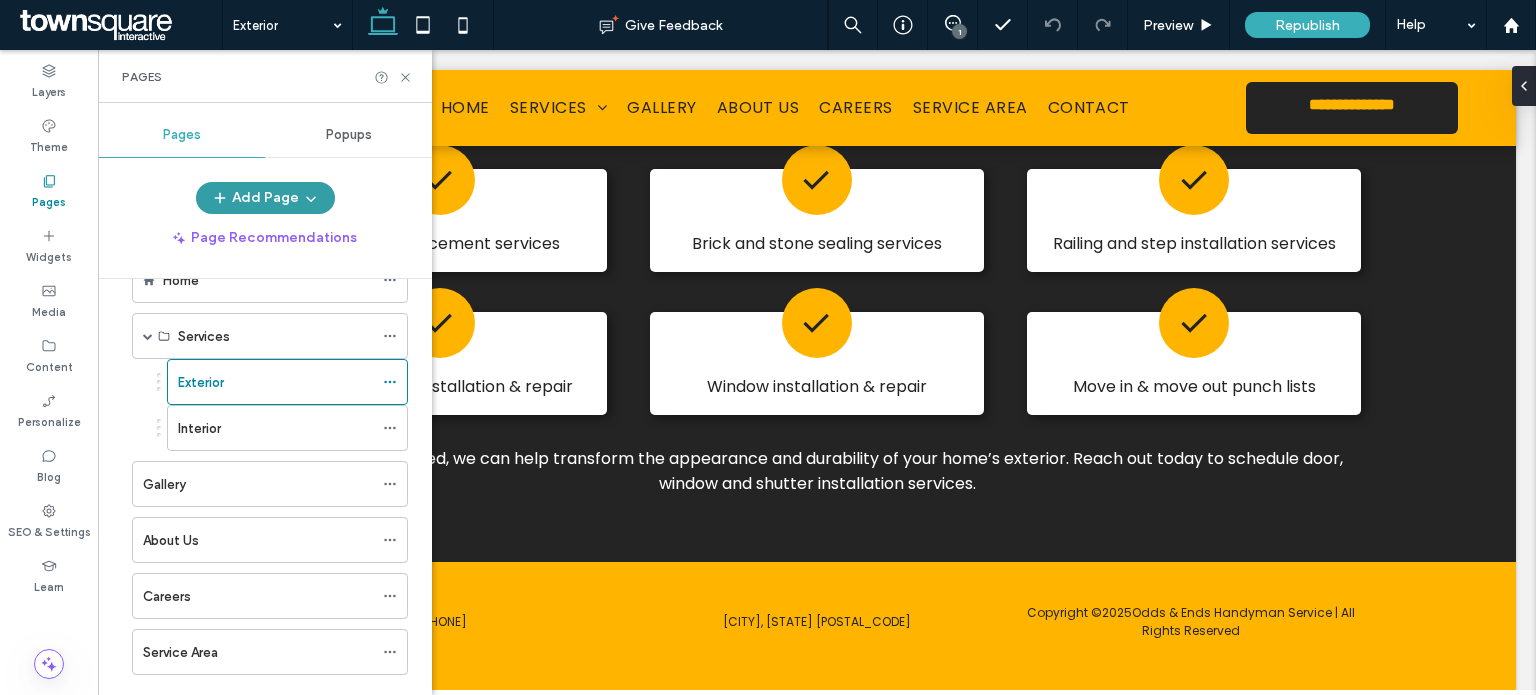 click on "Add Page" at bounding box center (265, 198) 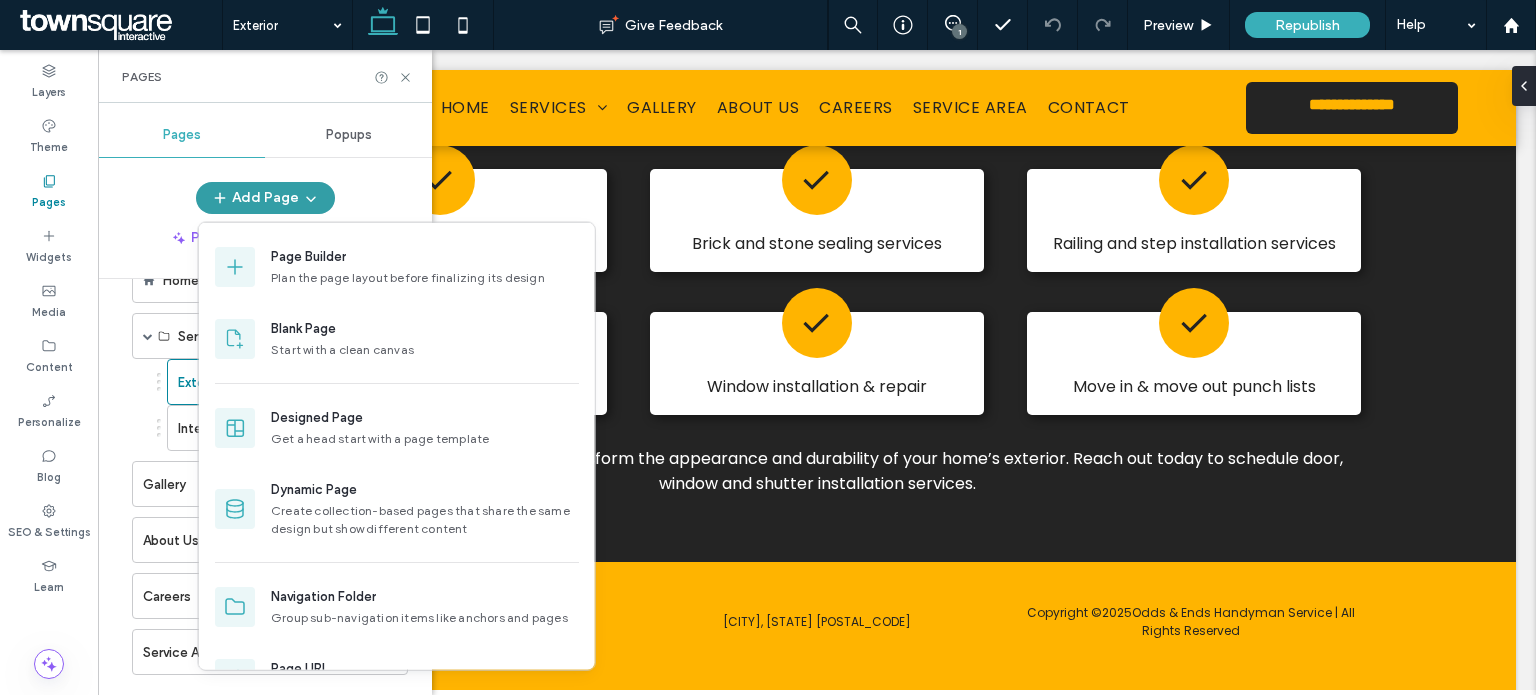 click on "Add Page" at bounding box center [265, 198] 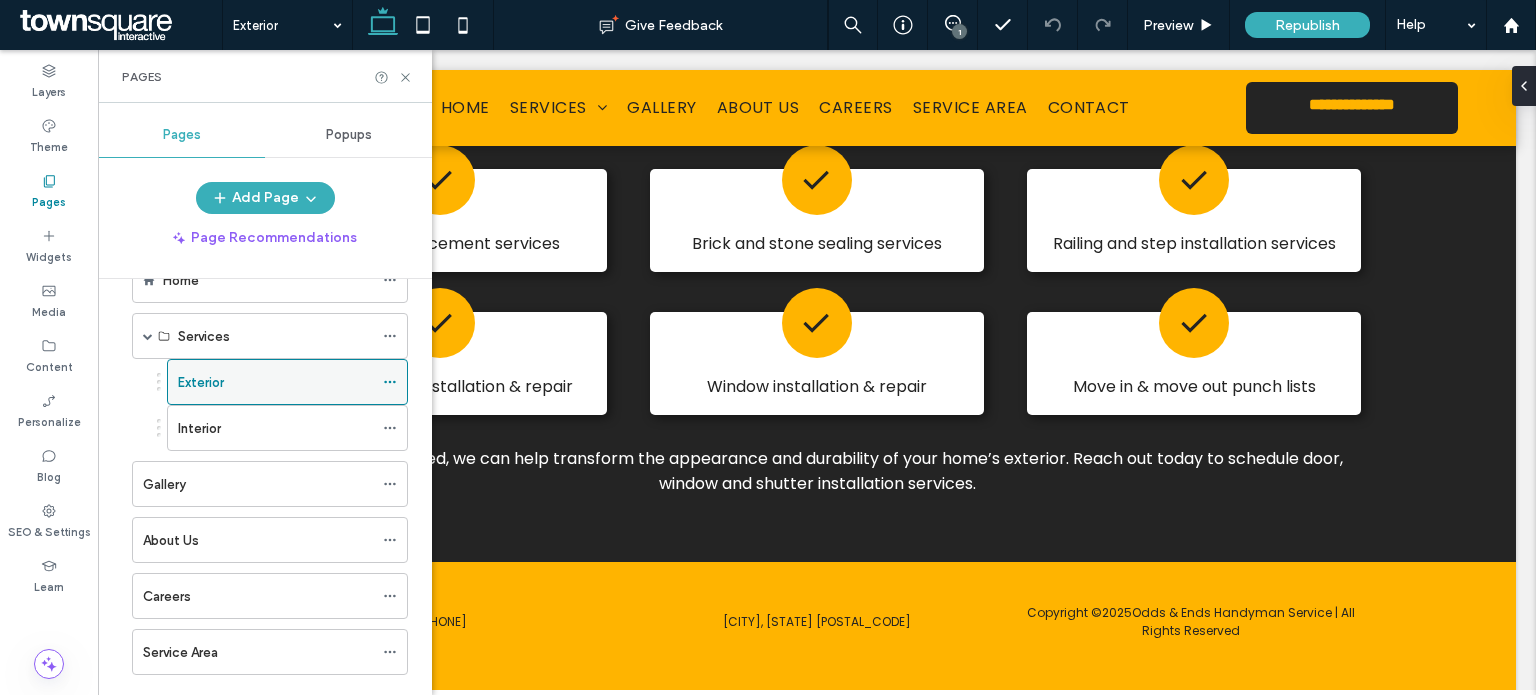 drag, startPoint x: 395, startPoint y: 424, endPoint x: 368, endPoint y: 383, distance: 49.09175 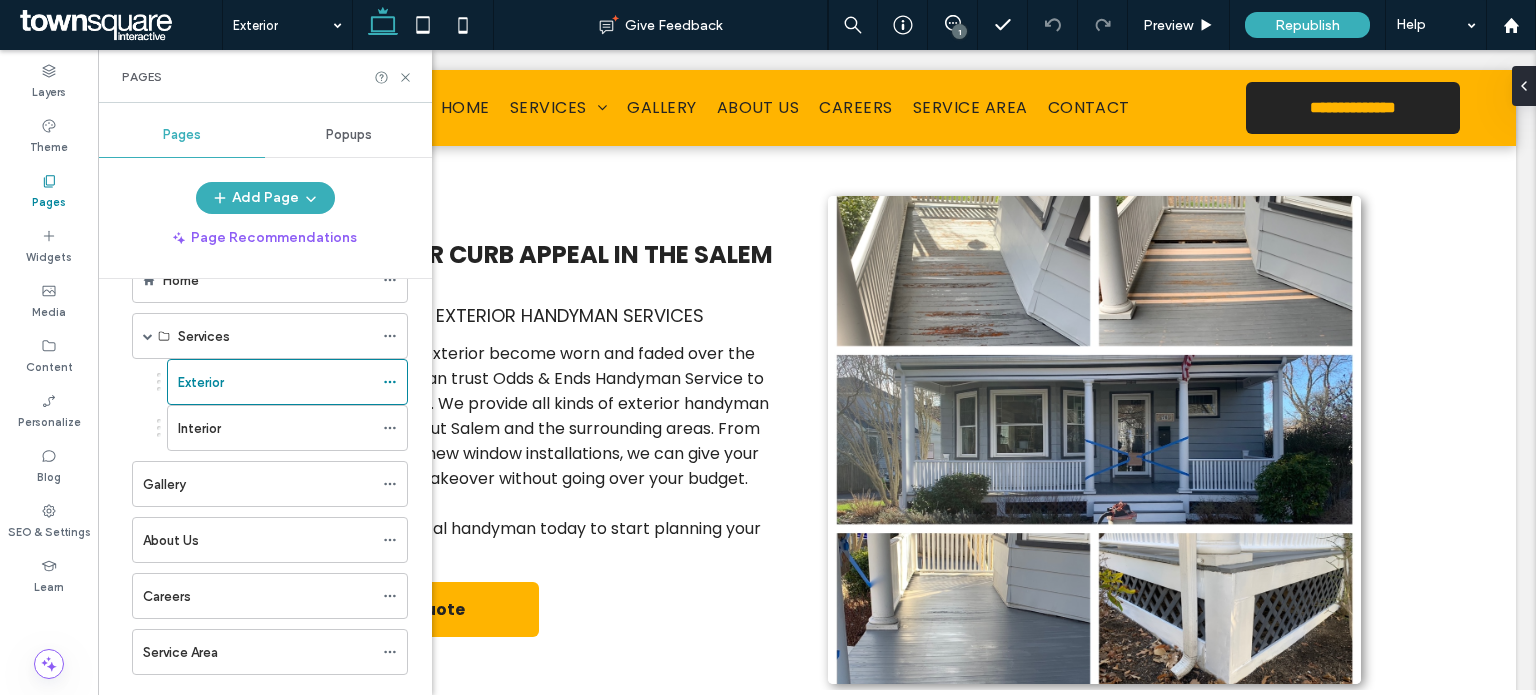 scroll, scrollTop: 0, scrollLeft: 0, axis: both 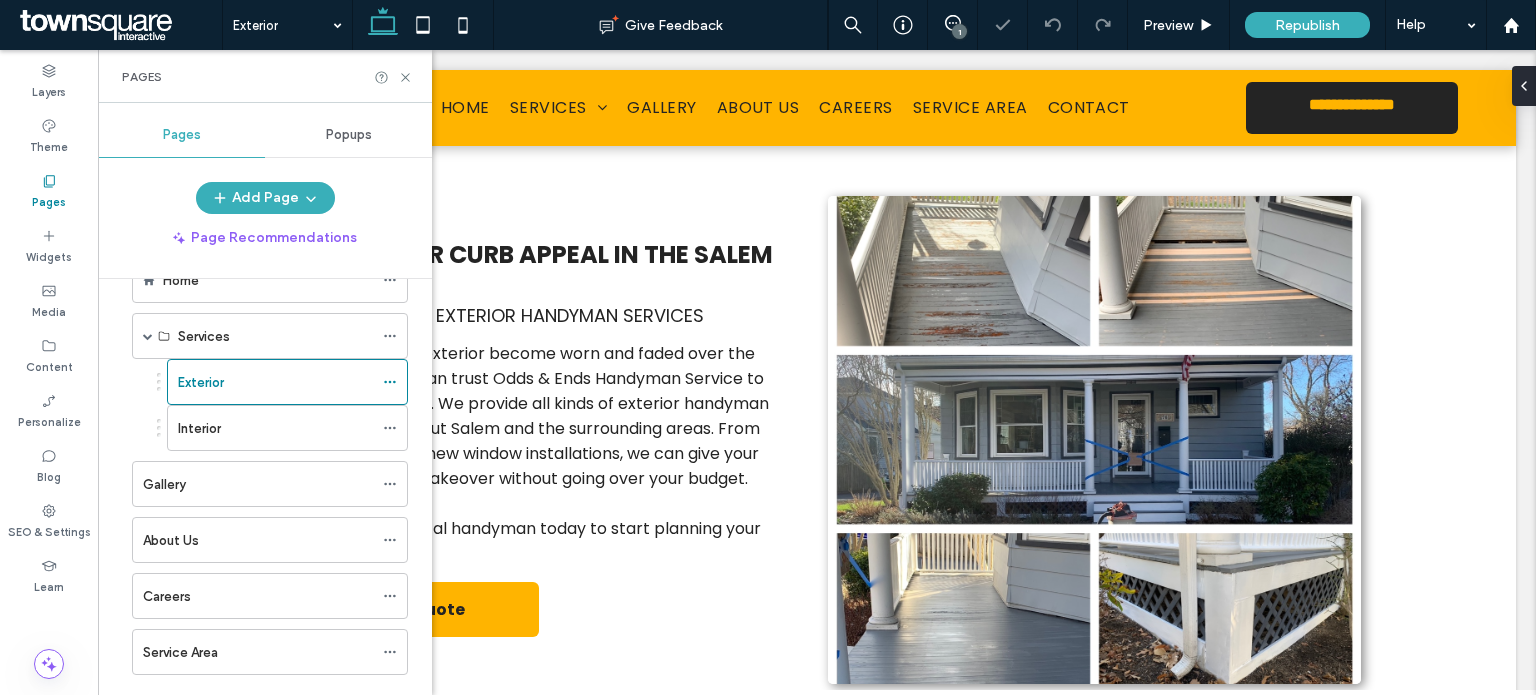 click 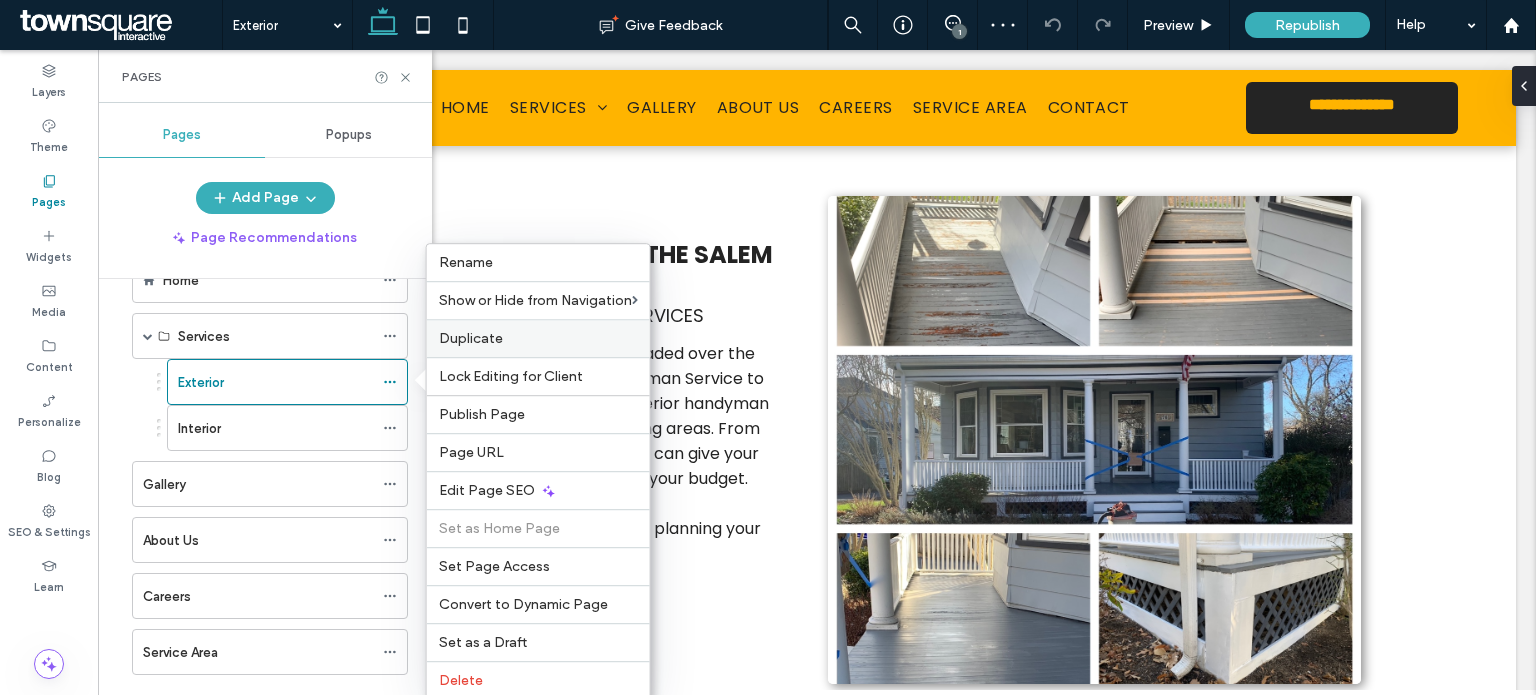 click on "Duplicate" at bounding box center (538, 338) 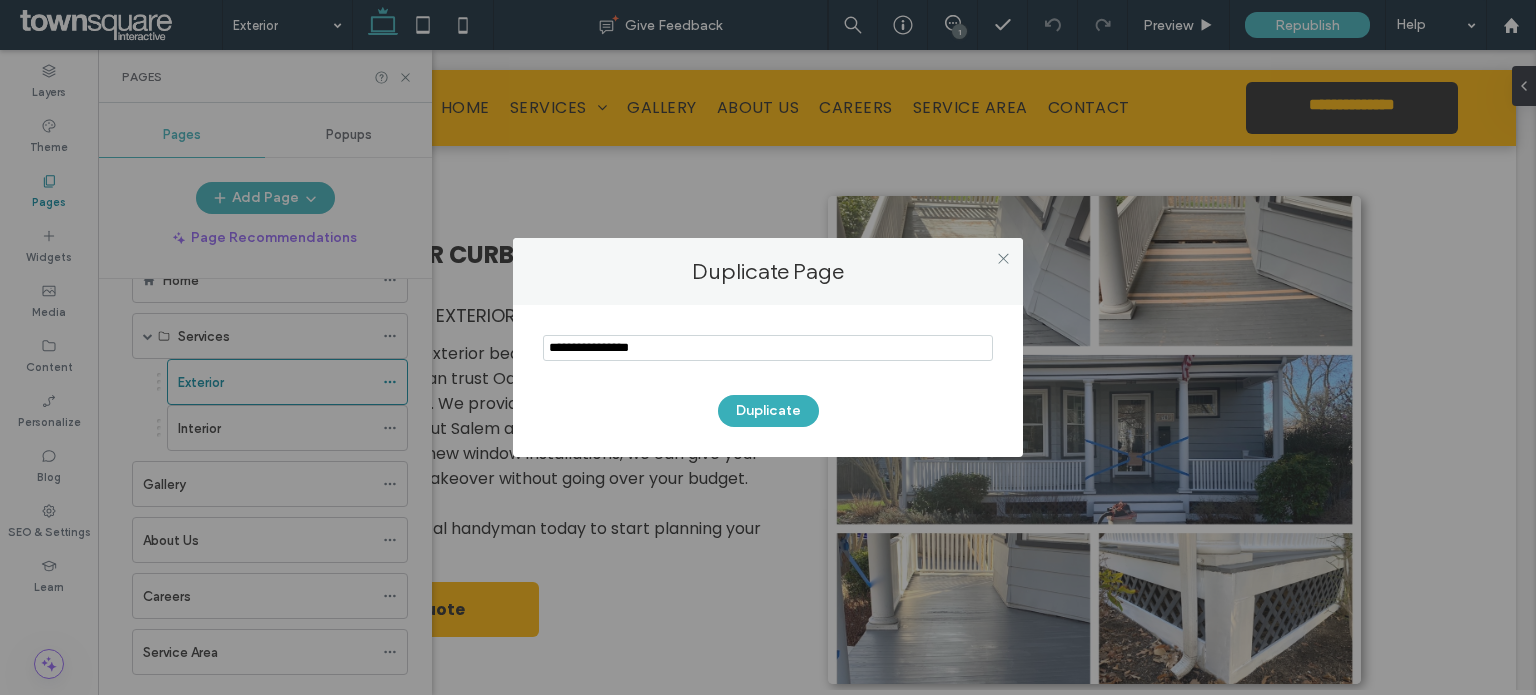 click at bounding box center (768, 348) 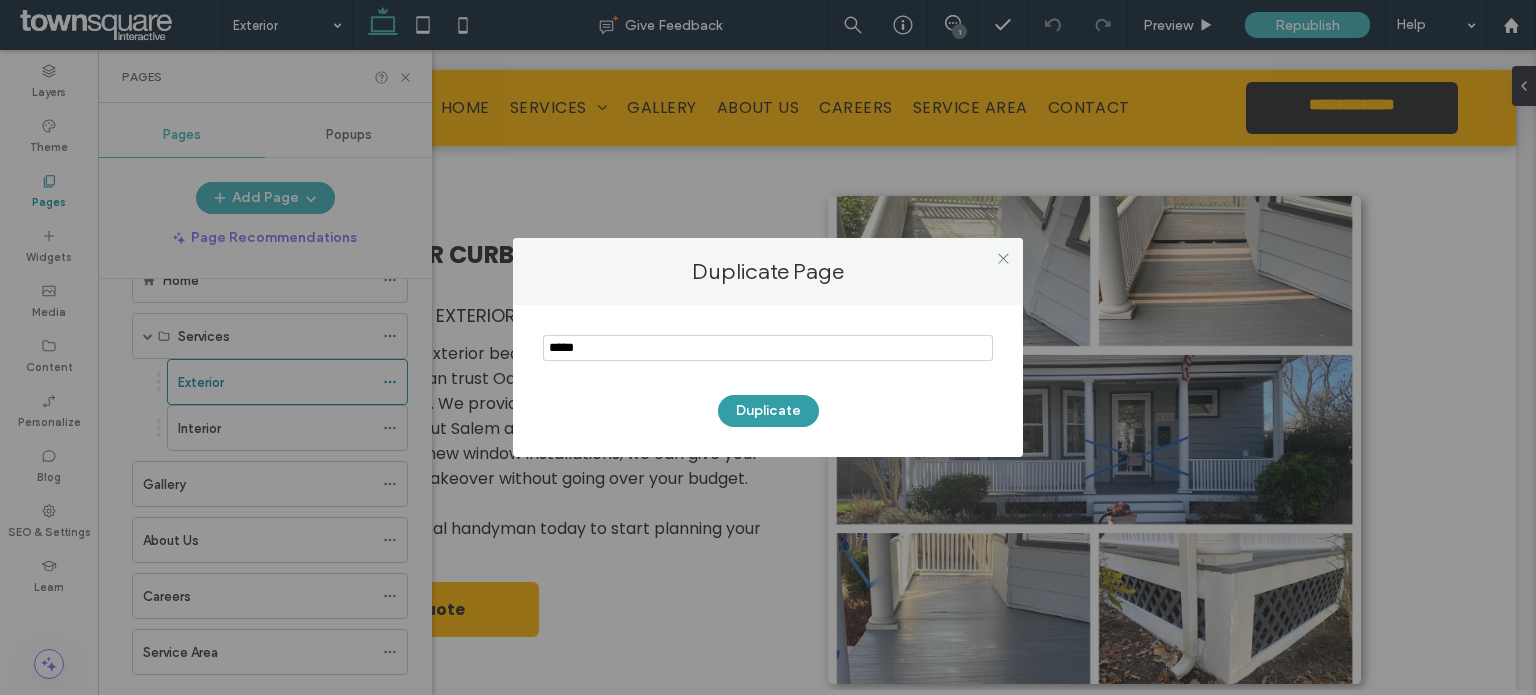 type on "*****" 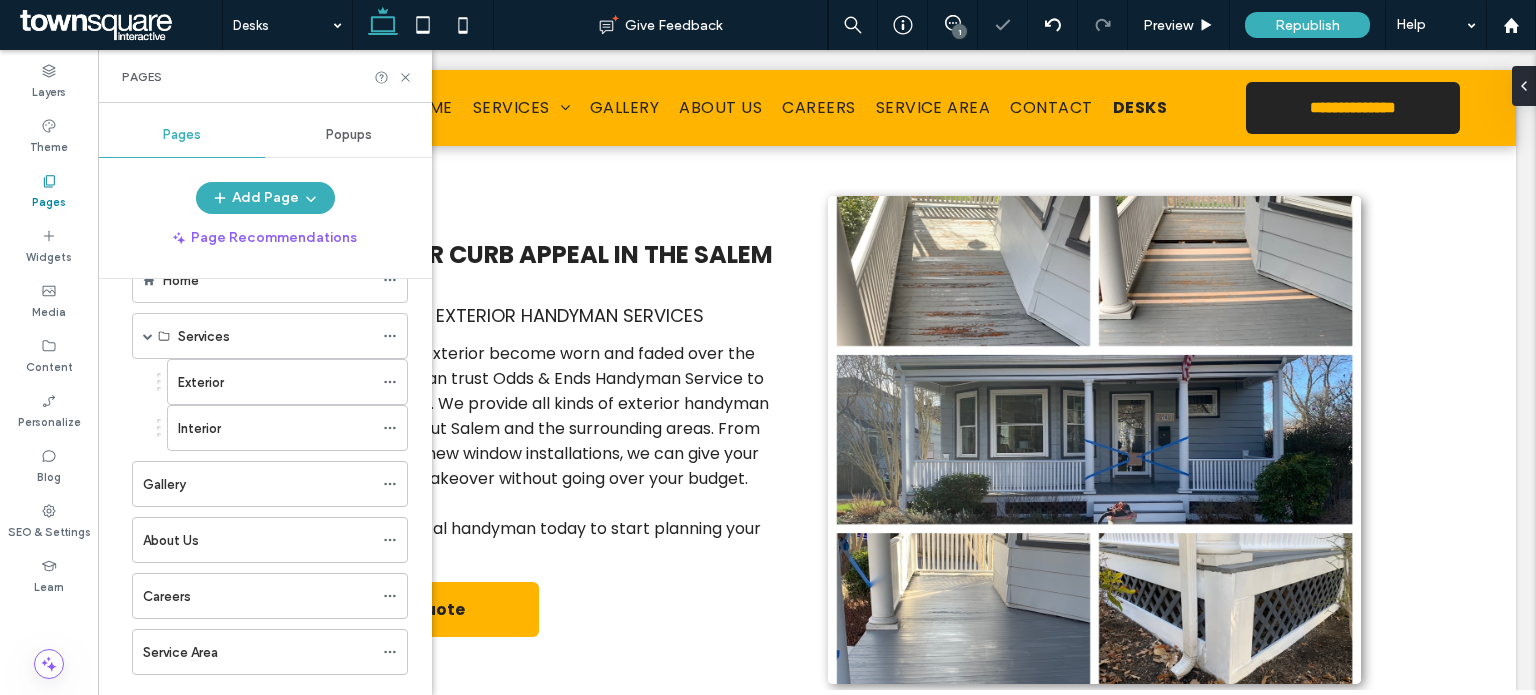 scroll, scrollTop: 0, scrollLeft: 0, axis: both 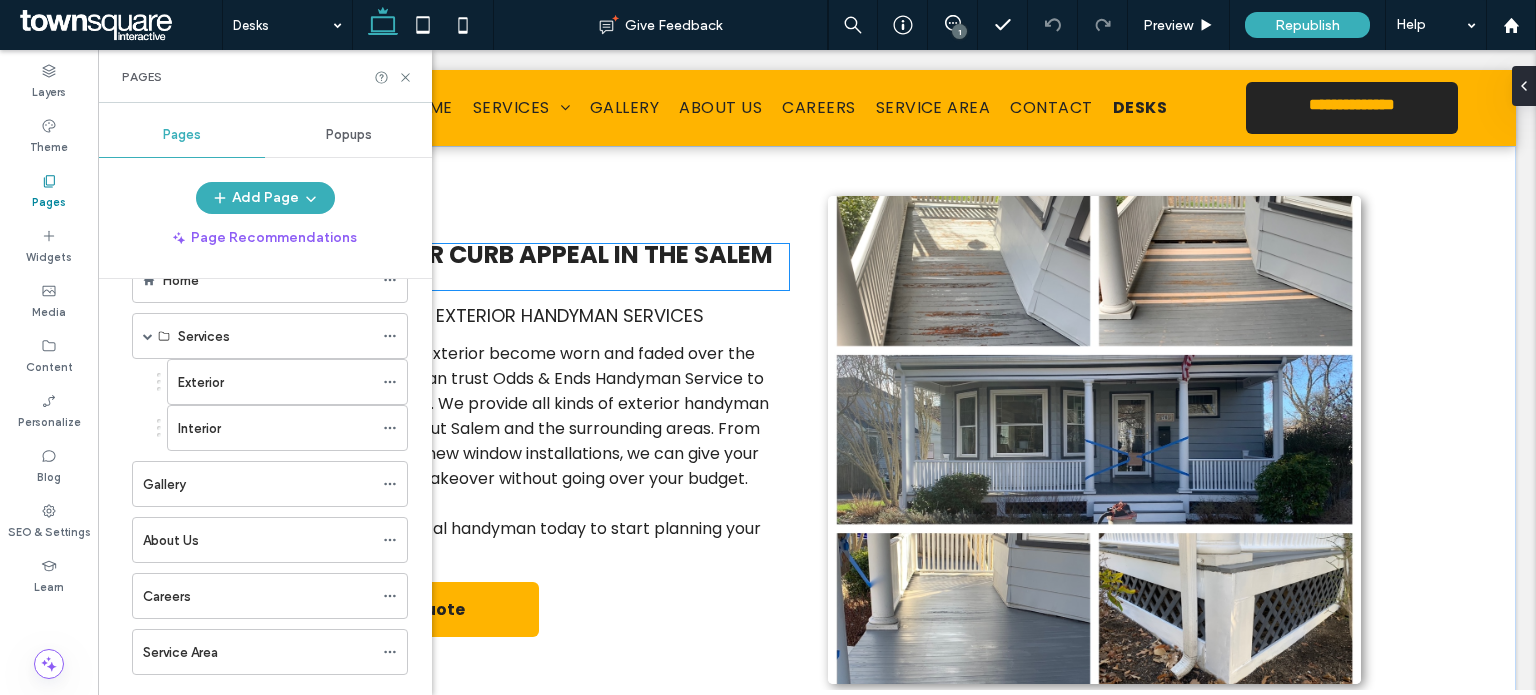 click on "Boost Your Curb Appeal in the Salem Area" at bounding box center [531, 266] 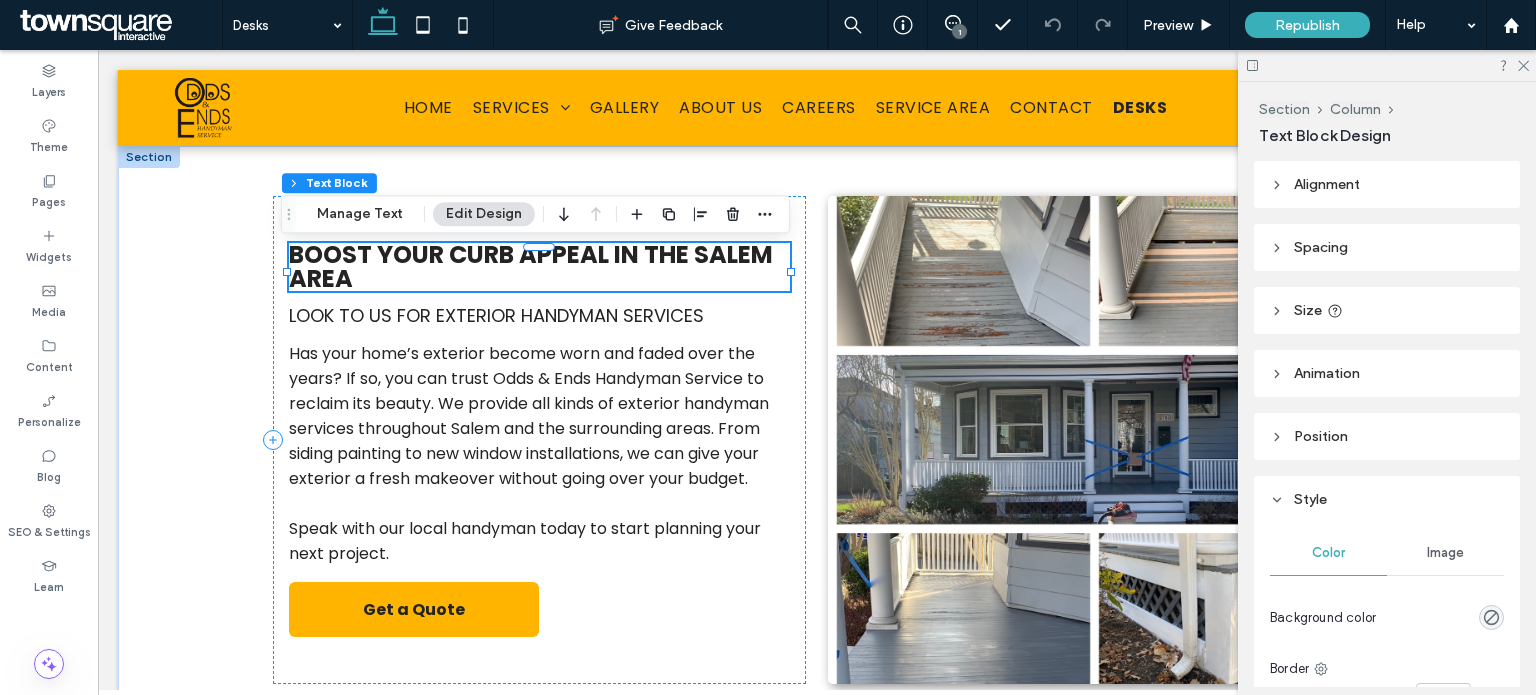 click on "Boost Your Curb Appeal in the Salem Area" at bounding box center (531, 266) 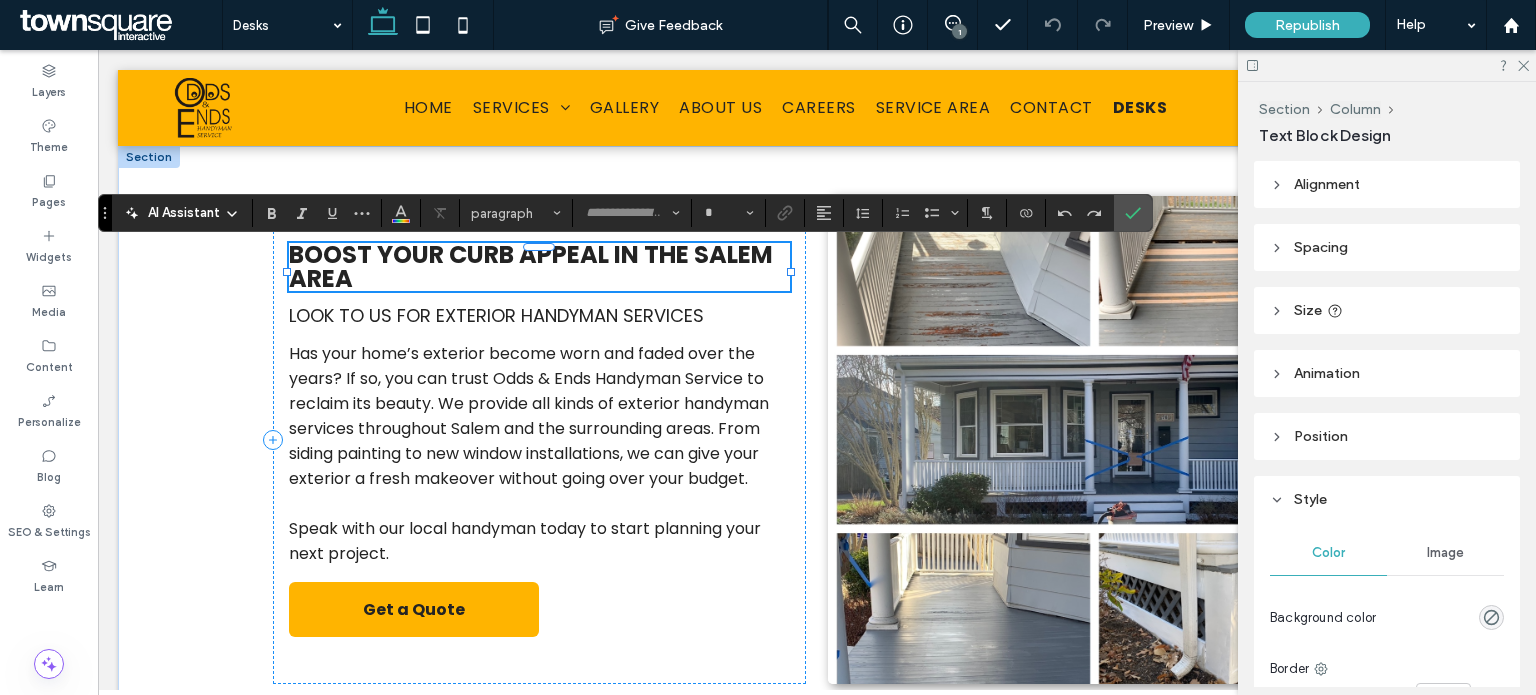 type on "*******" 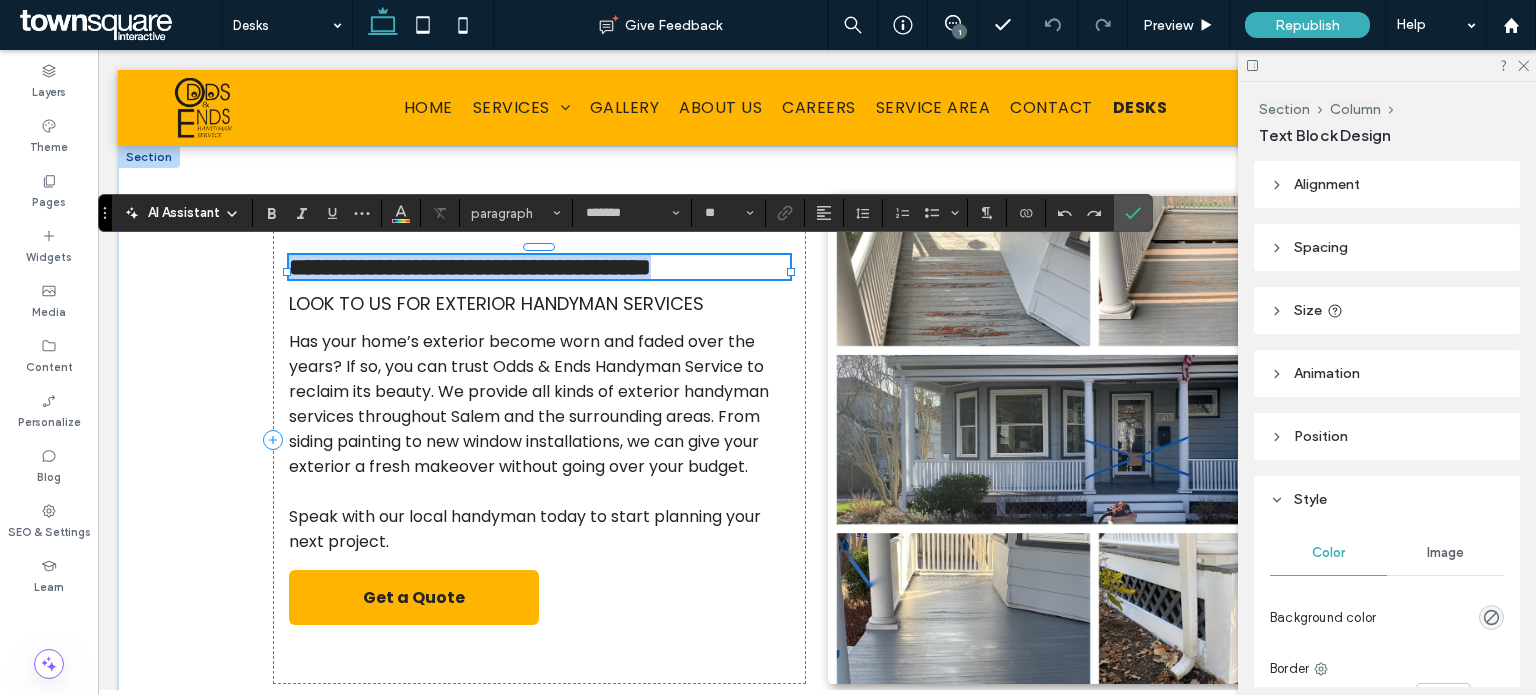 click on "**********" at bounding box center [470, 267] 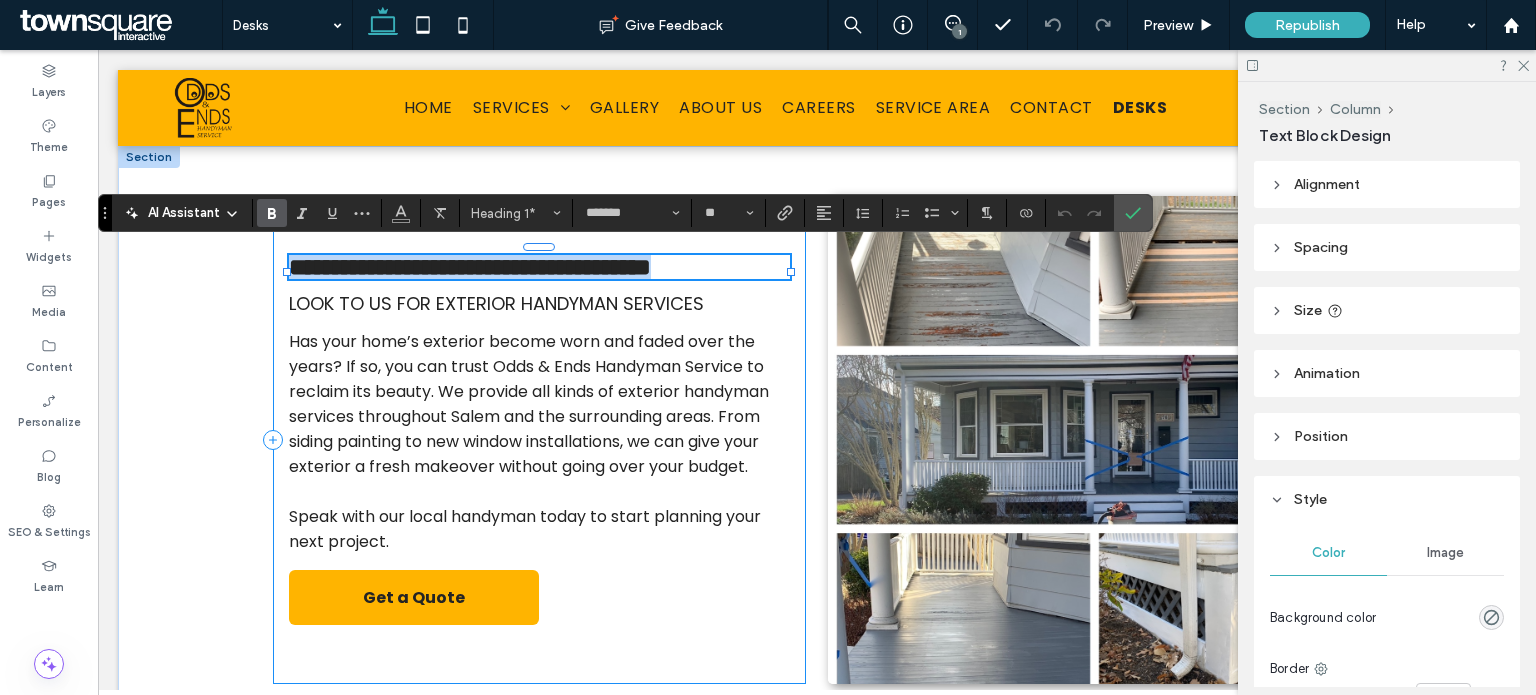 paste 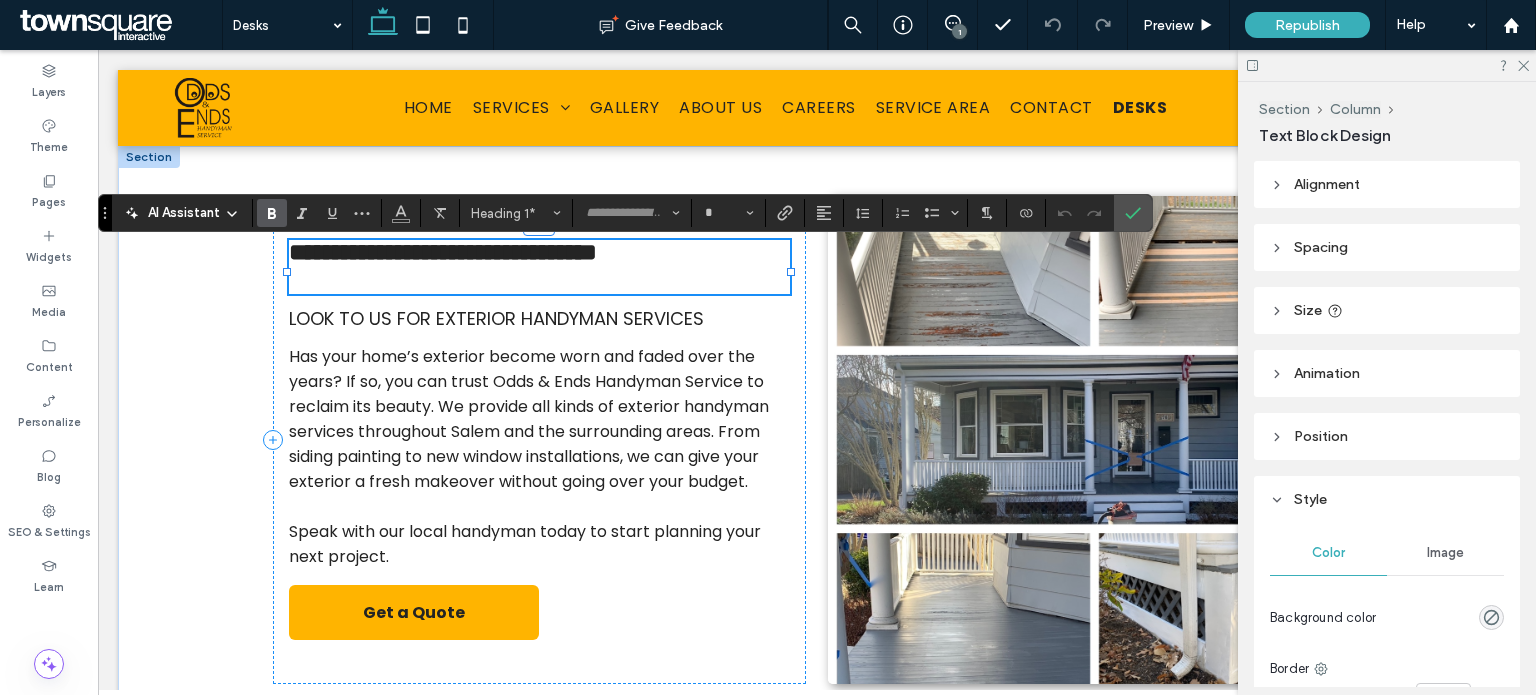 scroll, scrollTop: 69, scrollLeft: 0, axis: vertical 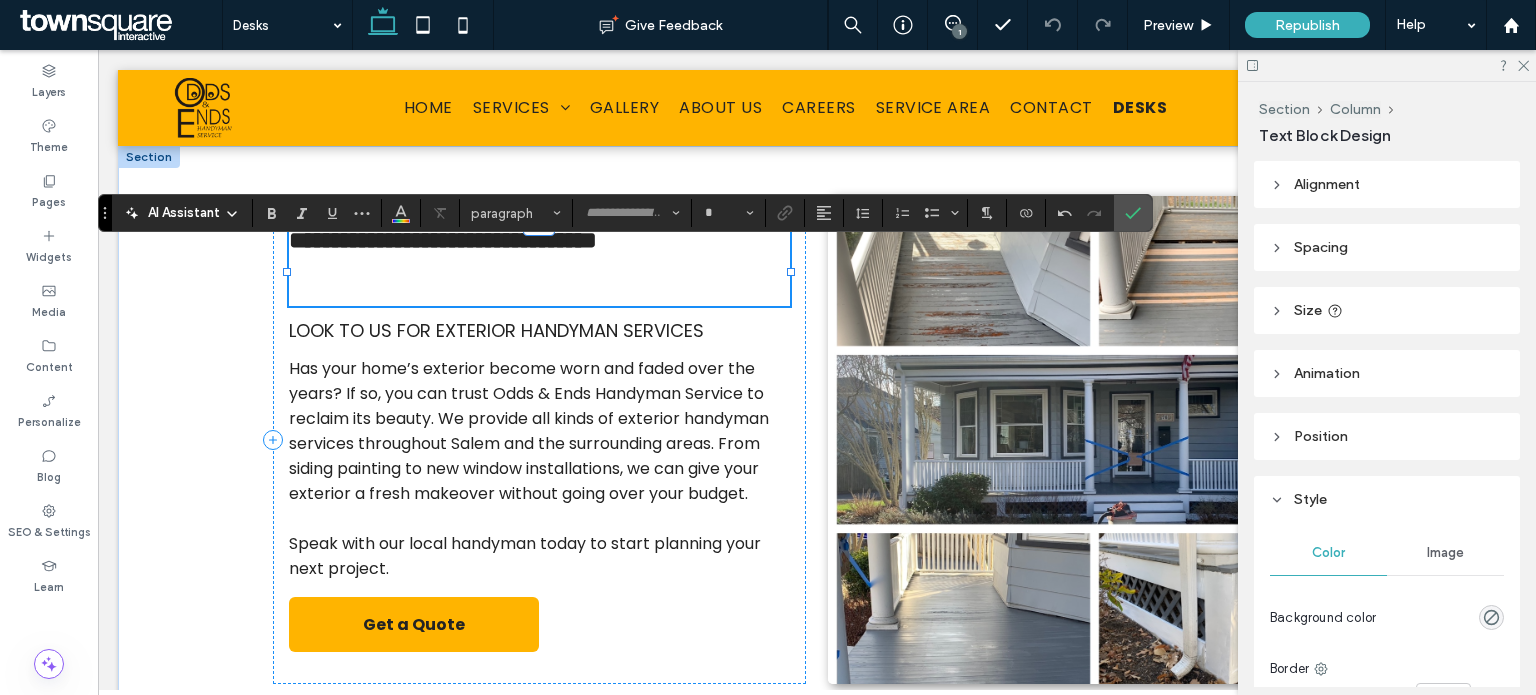 type on "*******" 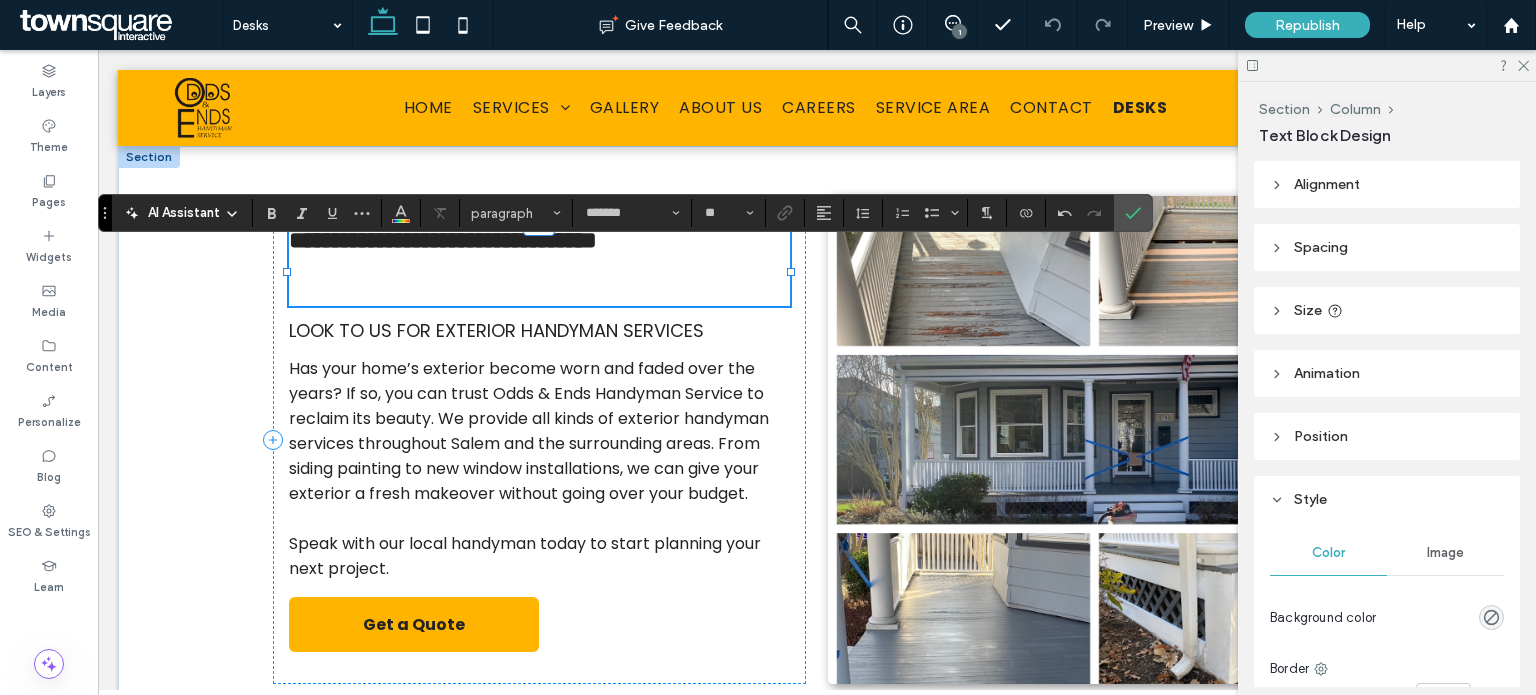 scroll, scrollTop: 4, scrollLeft: 0, axis: vertical 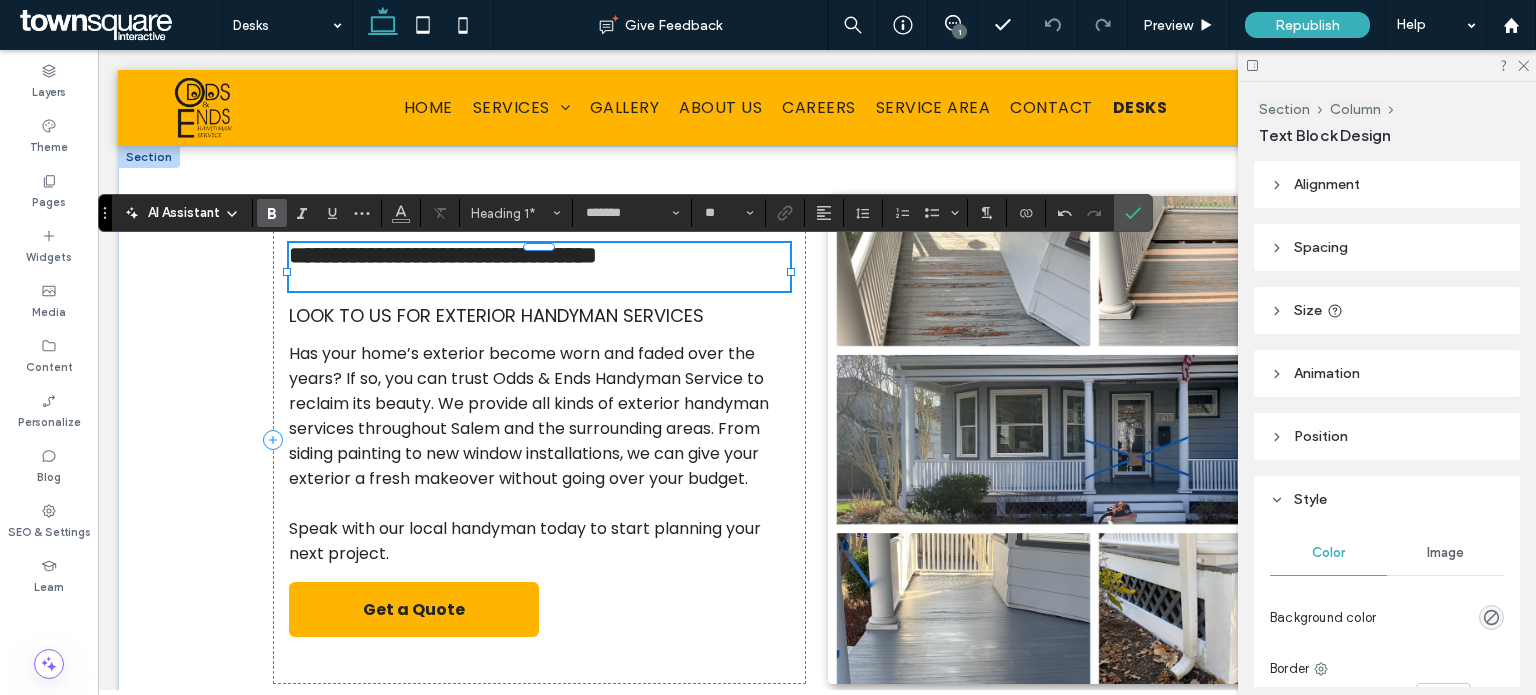 click on "**********" at bounding box center [443, 255] 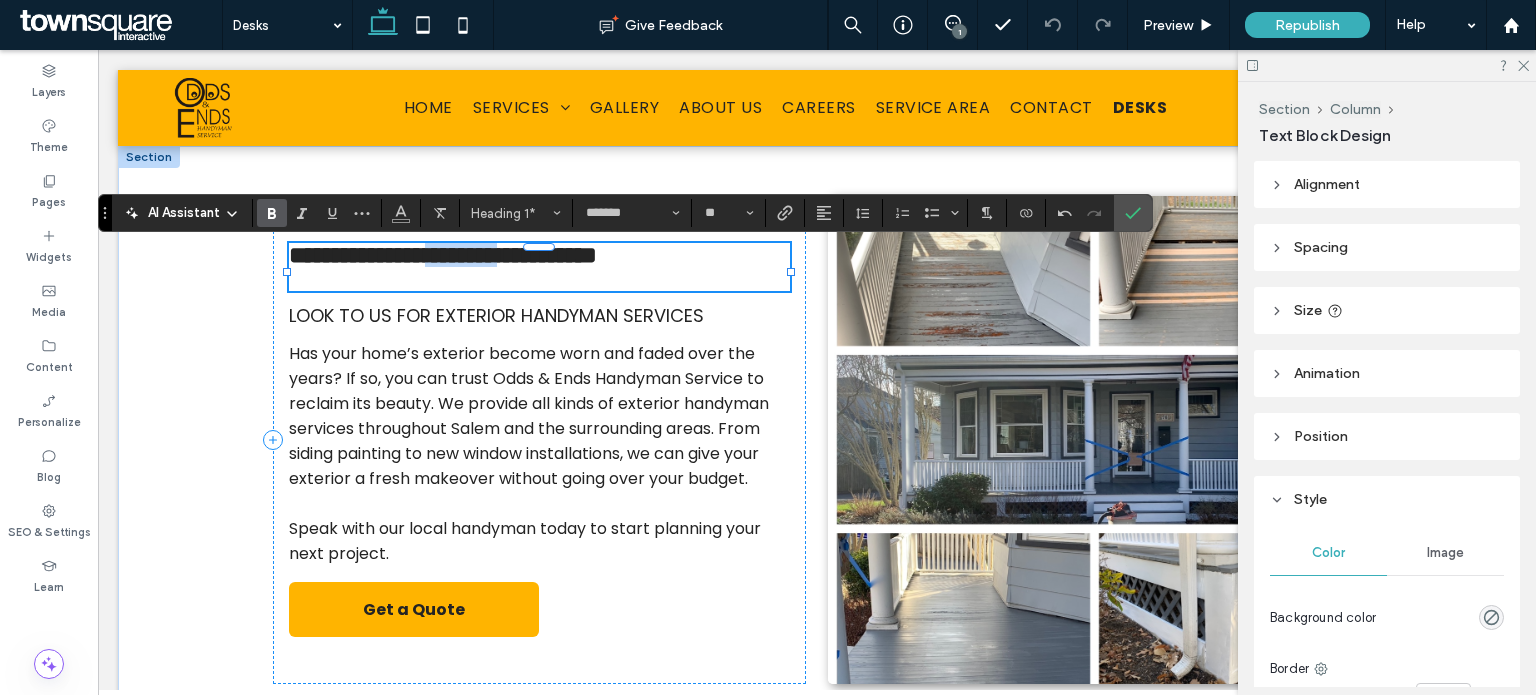 click on "**********" at bounding box center (443, 255) 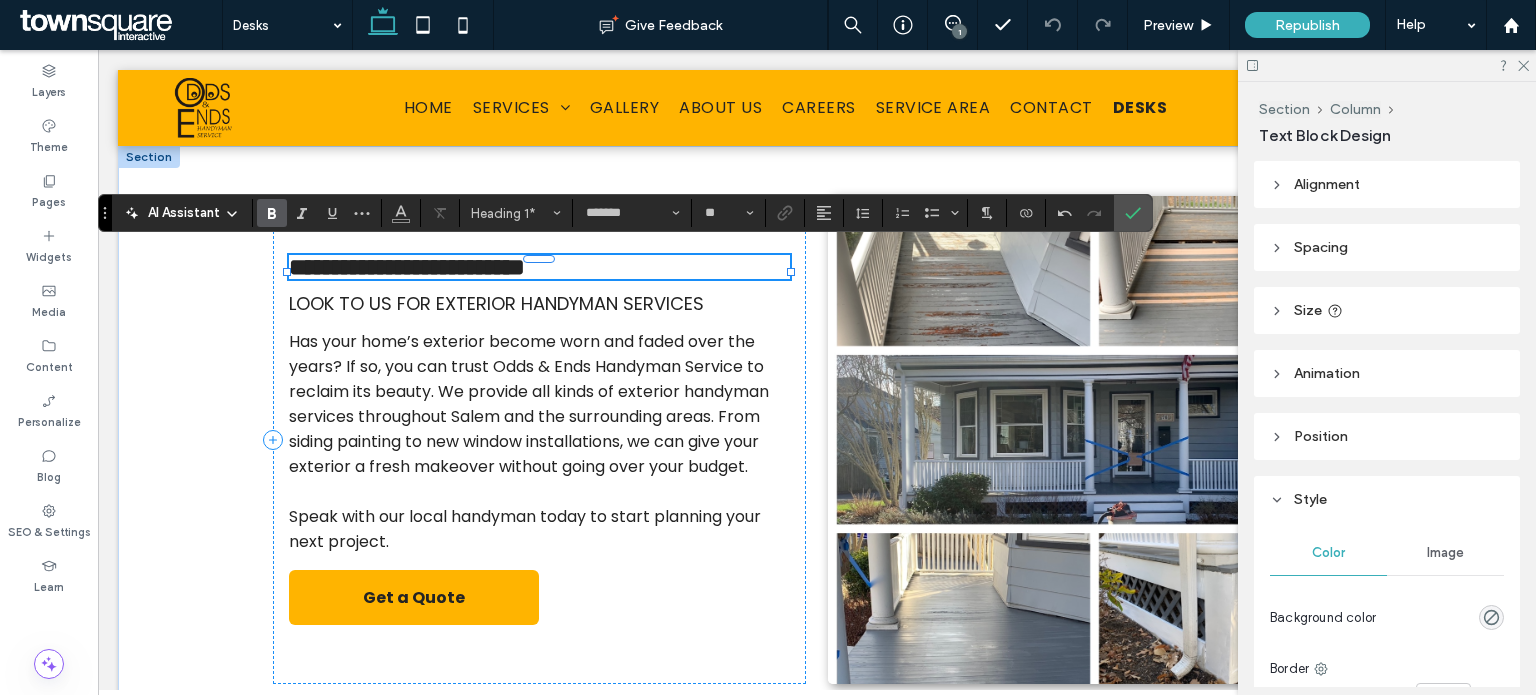 click on "**********" at bounding box center [407, 267] 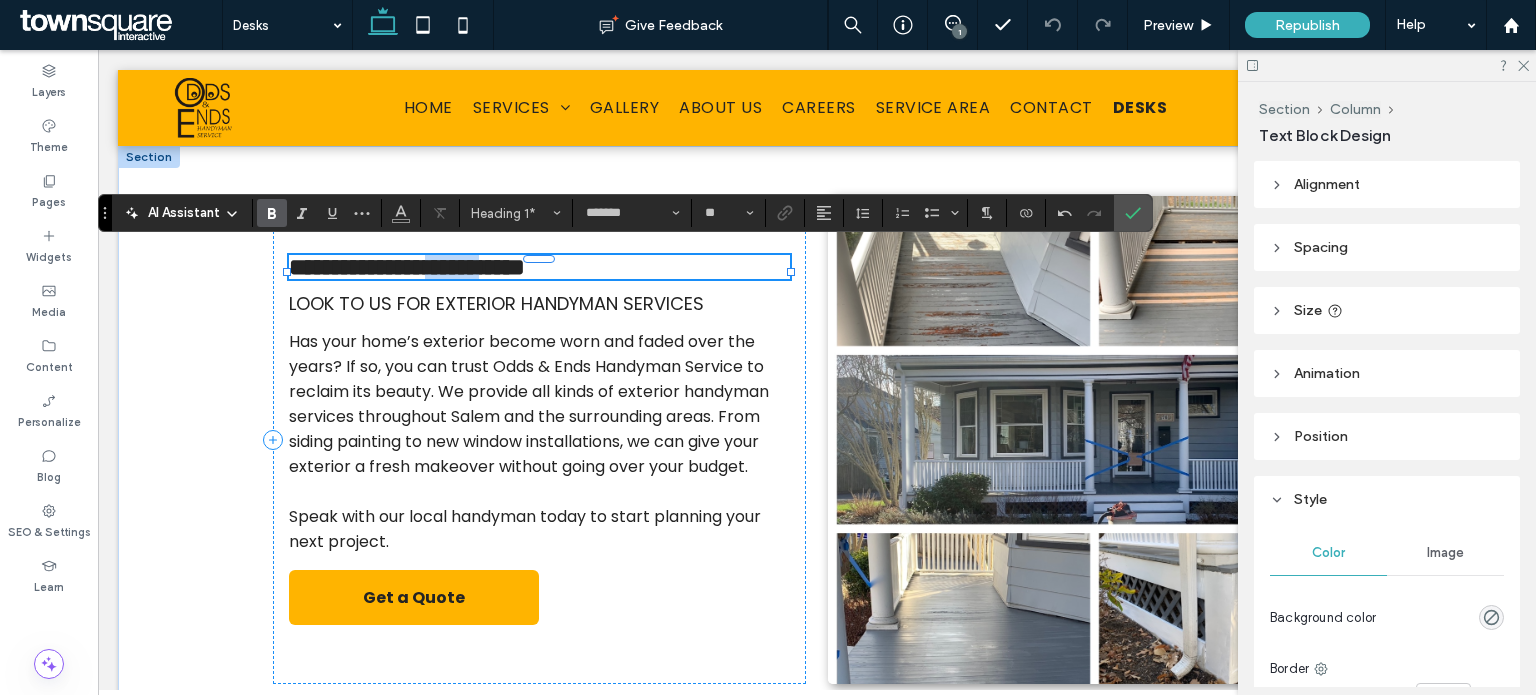 click on "**********" at bounding box center [407, 267] 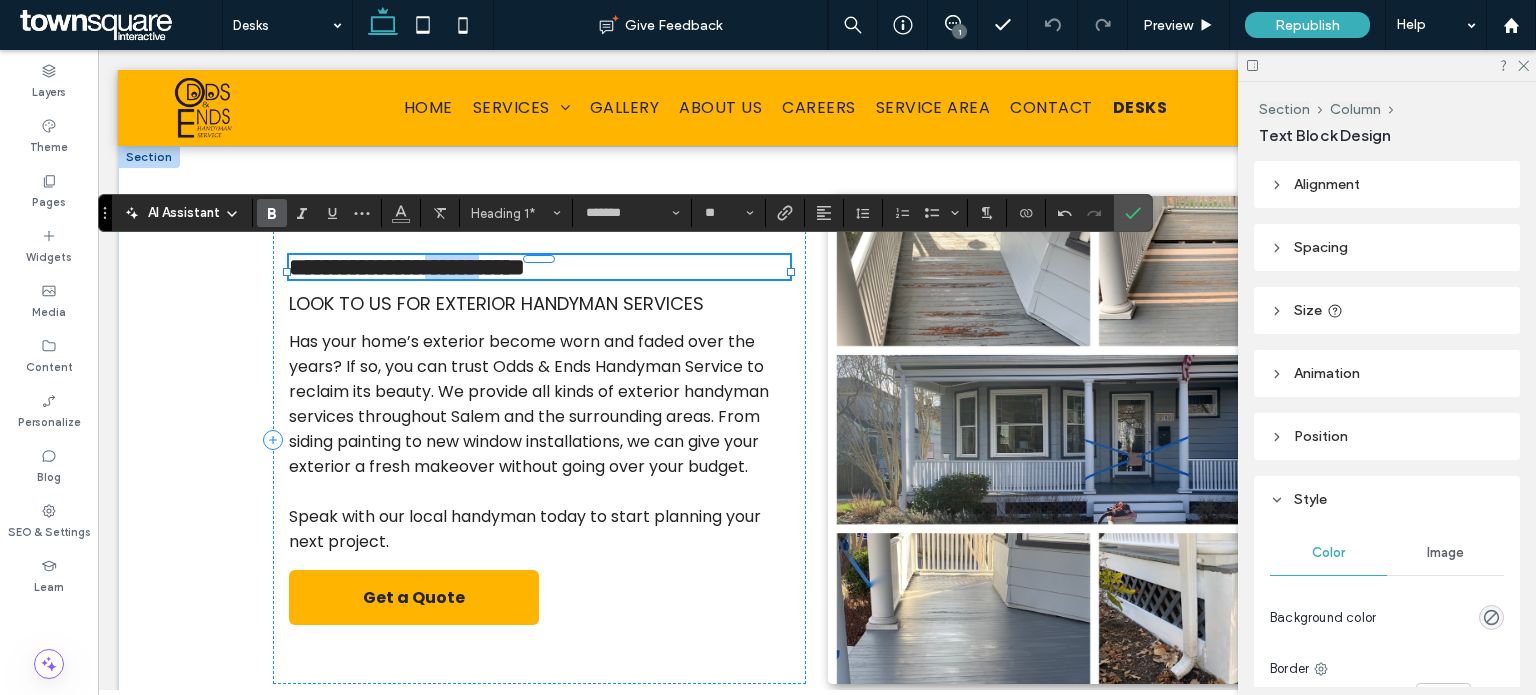 type 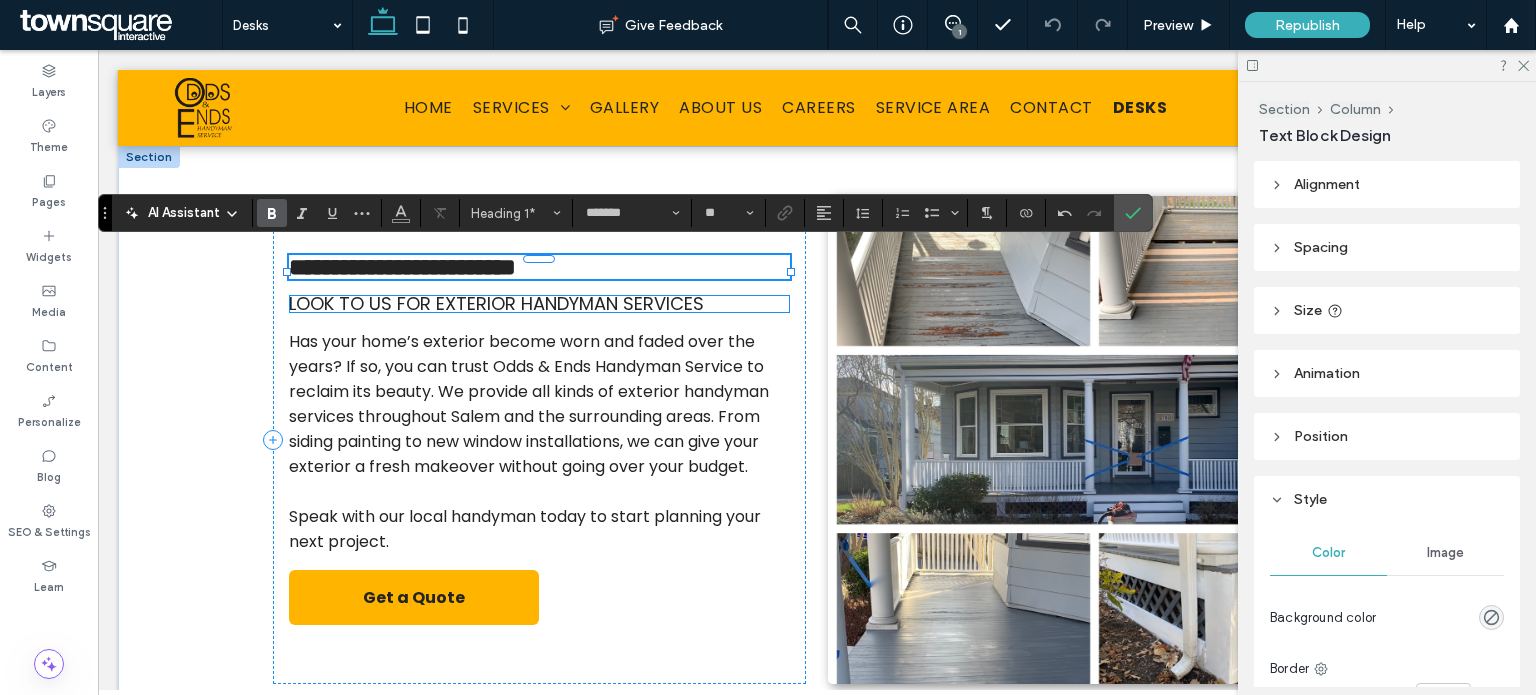 click on "Look to us for exterior handyman services" at bounding box center (496, 303) 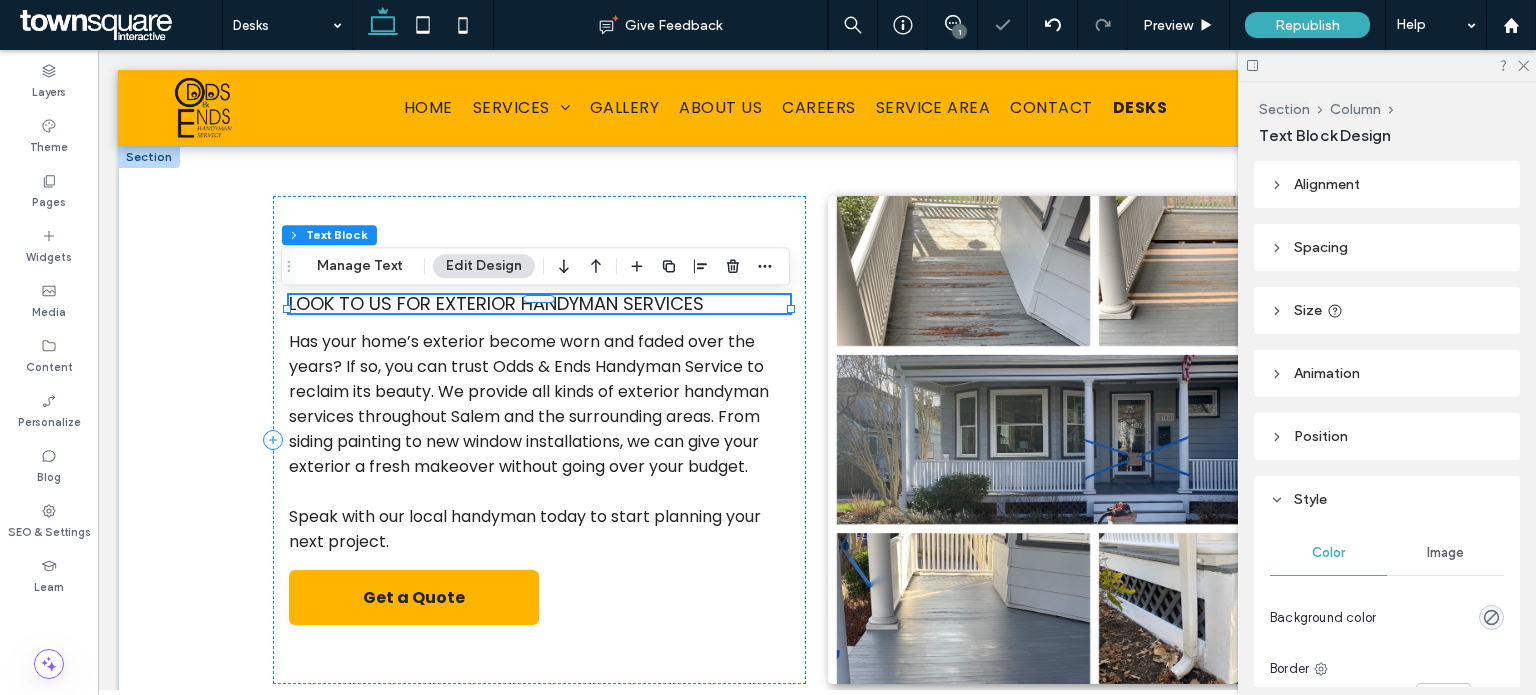 click on "Look to us for exterior handyman services" at bounding box center [496, 303] 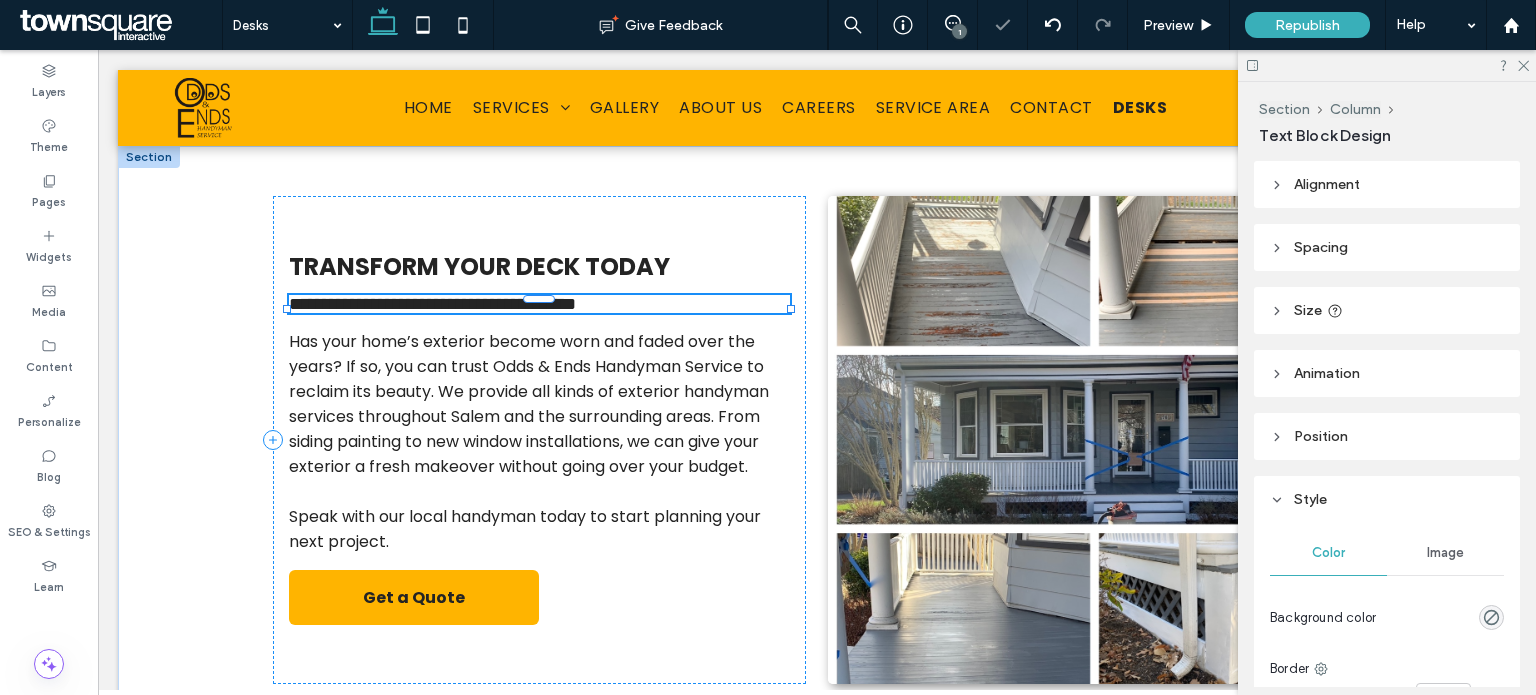 click on "**********" at bounding box center [432, 304] 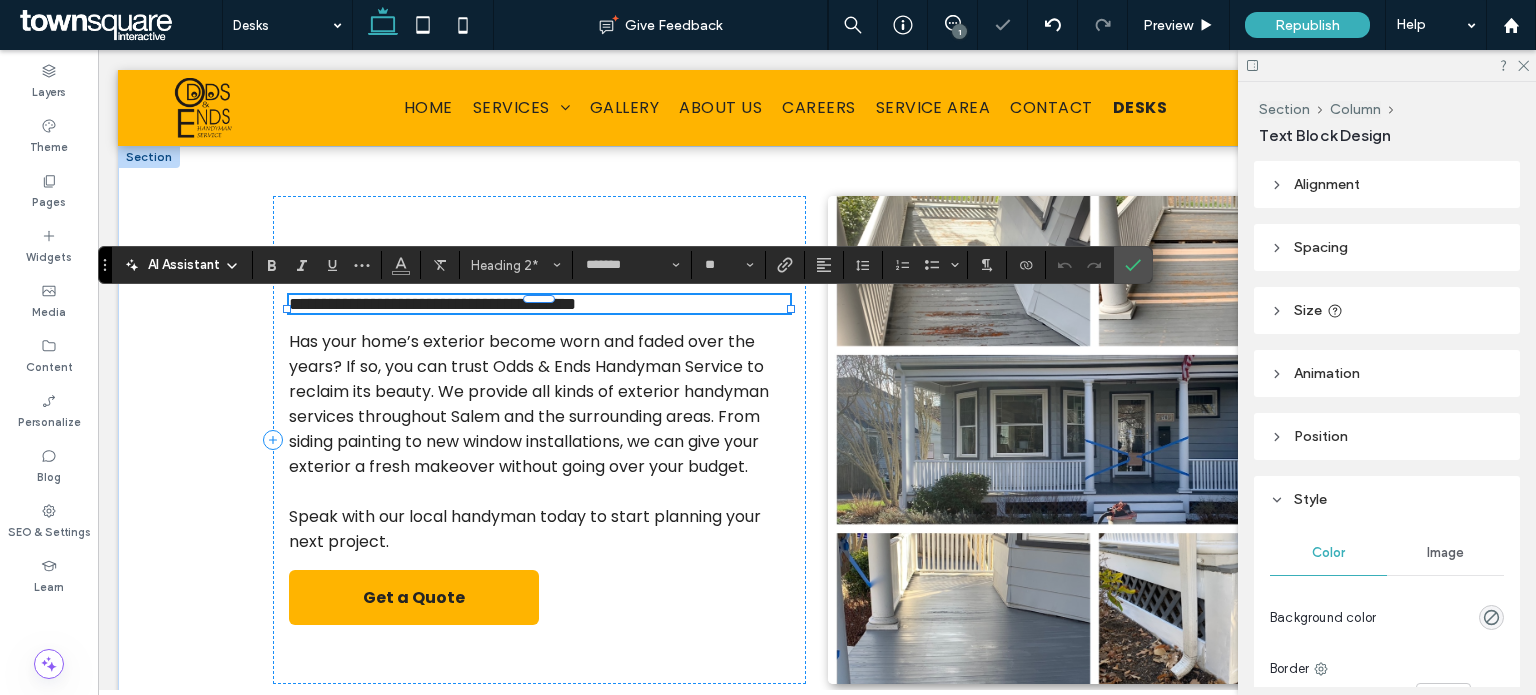 click on "**********" at bounding box center [432, 304] 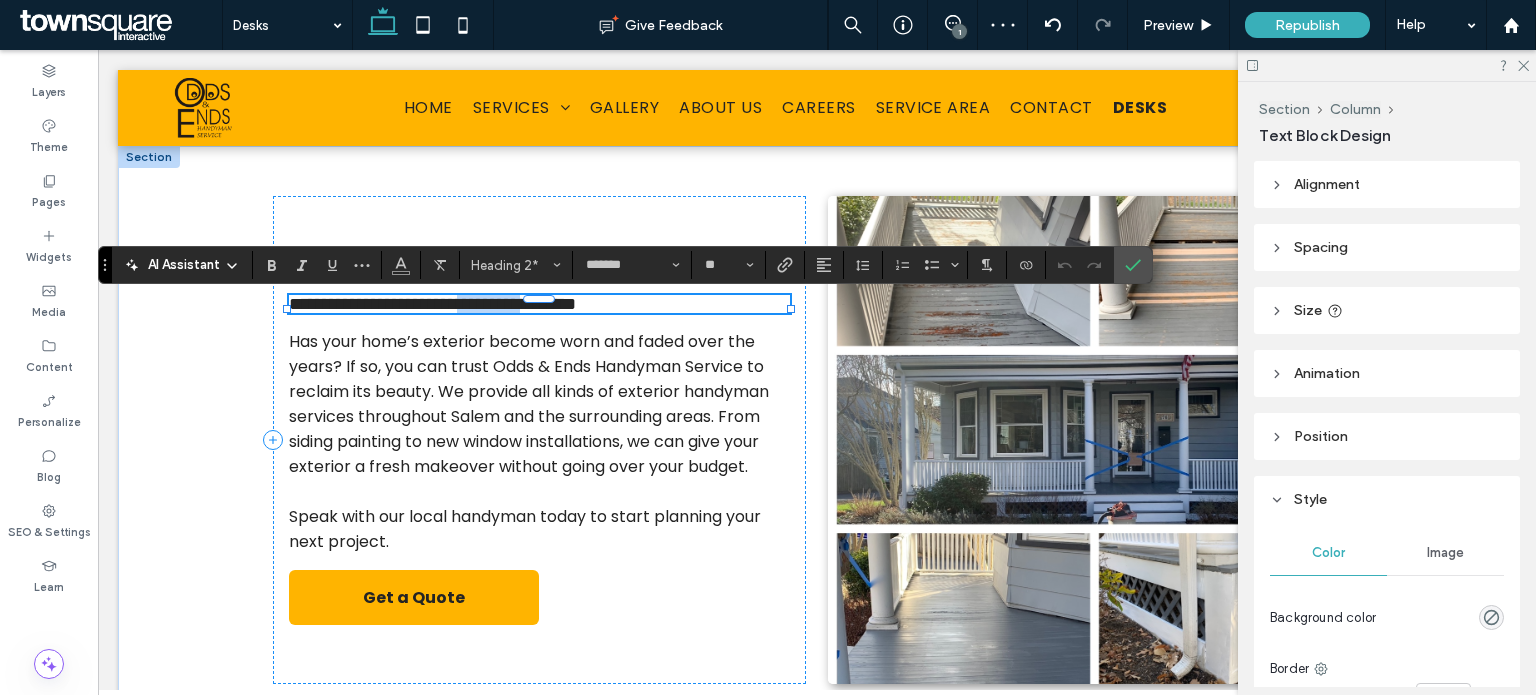 click on "**********" at bounding box center (432, 304) 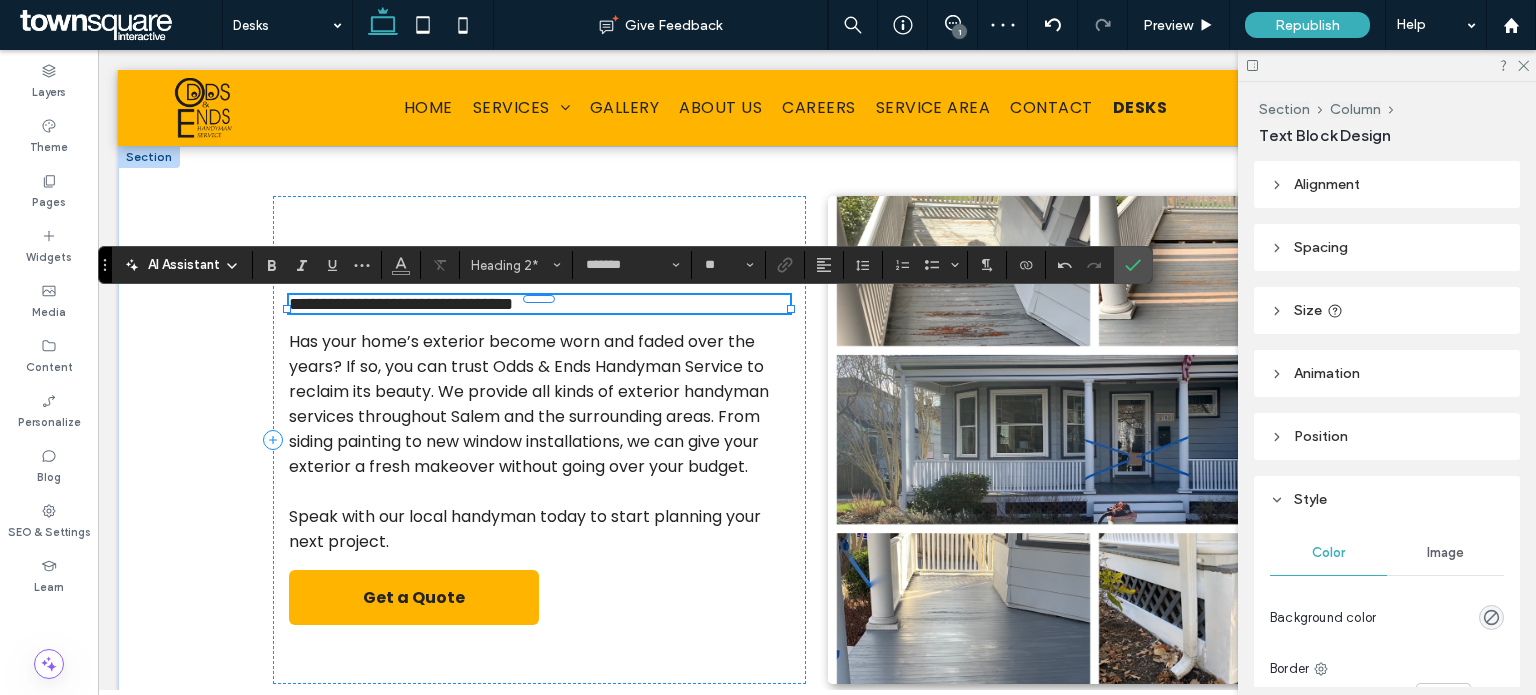 type 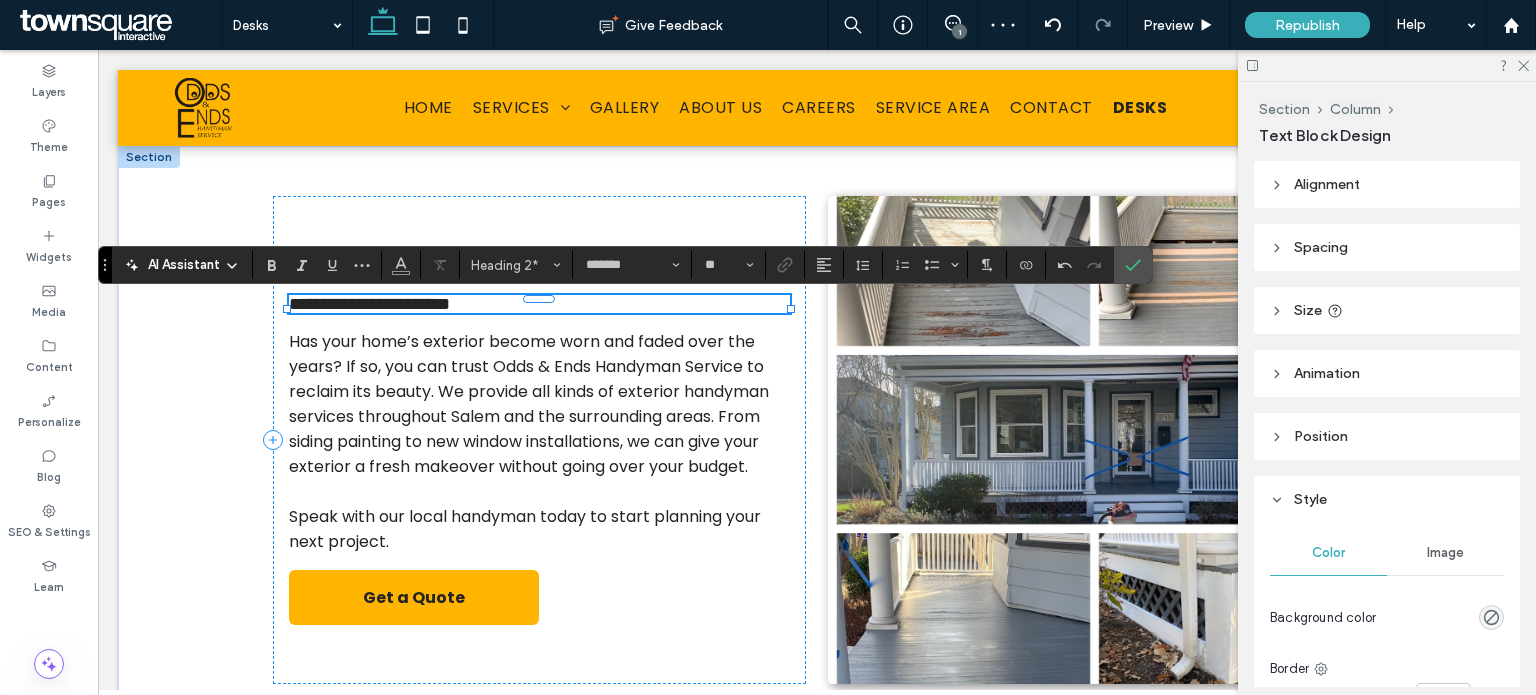 click on "**********" at bounding box center (539, 304) 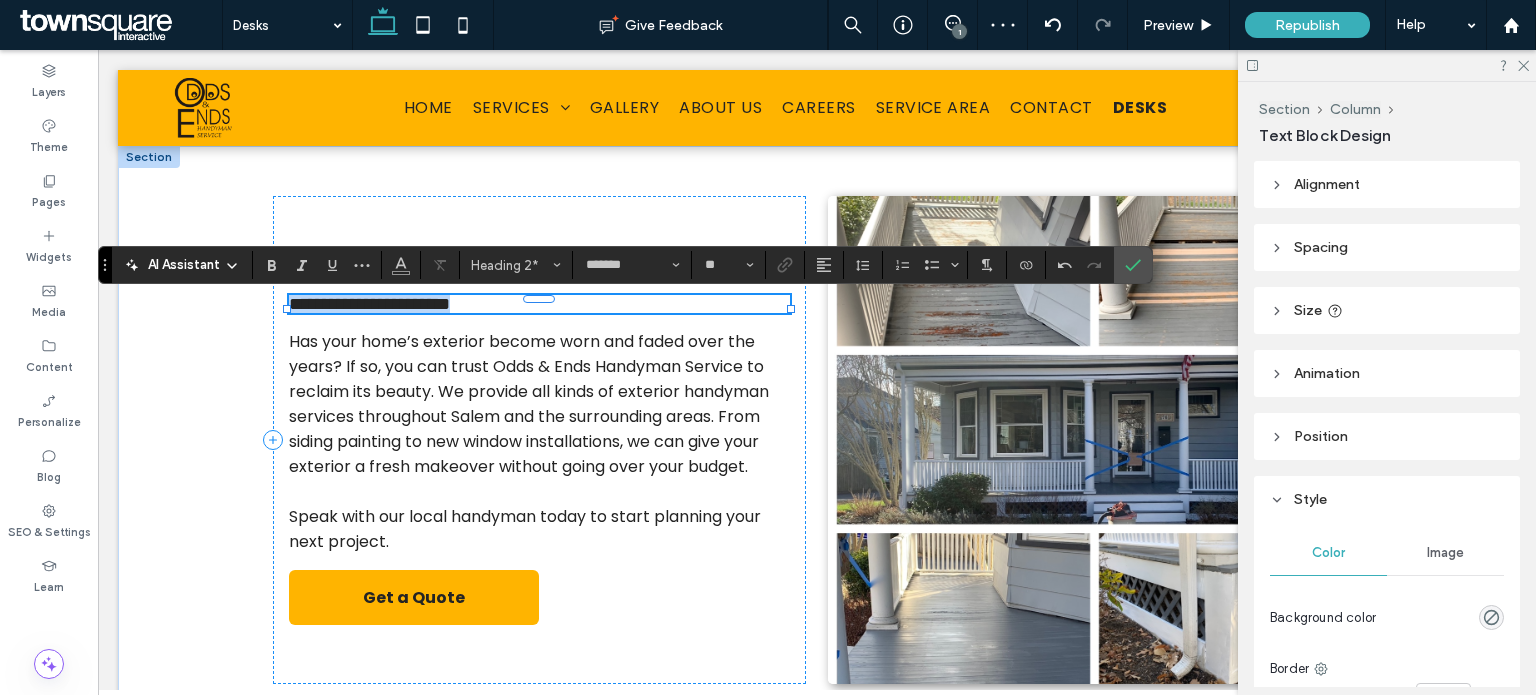 click on "**********" at bounding box center (539, 304) 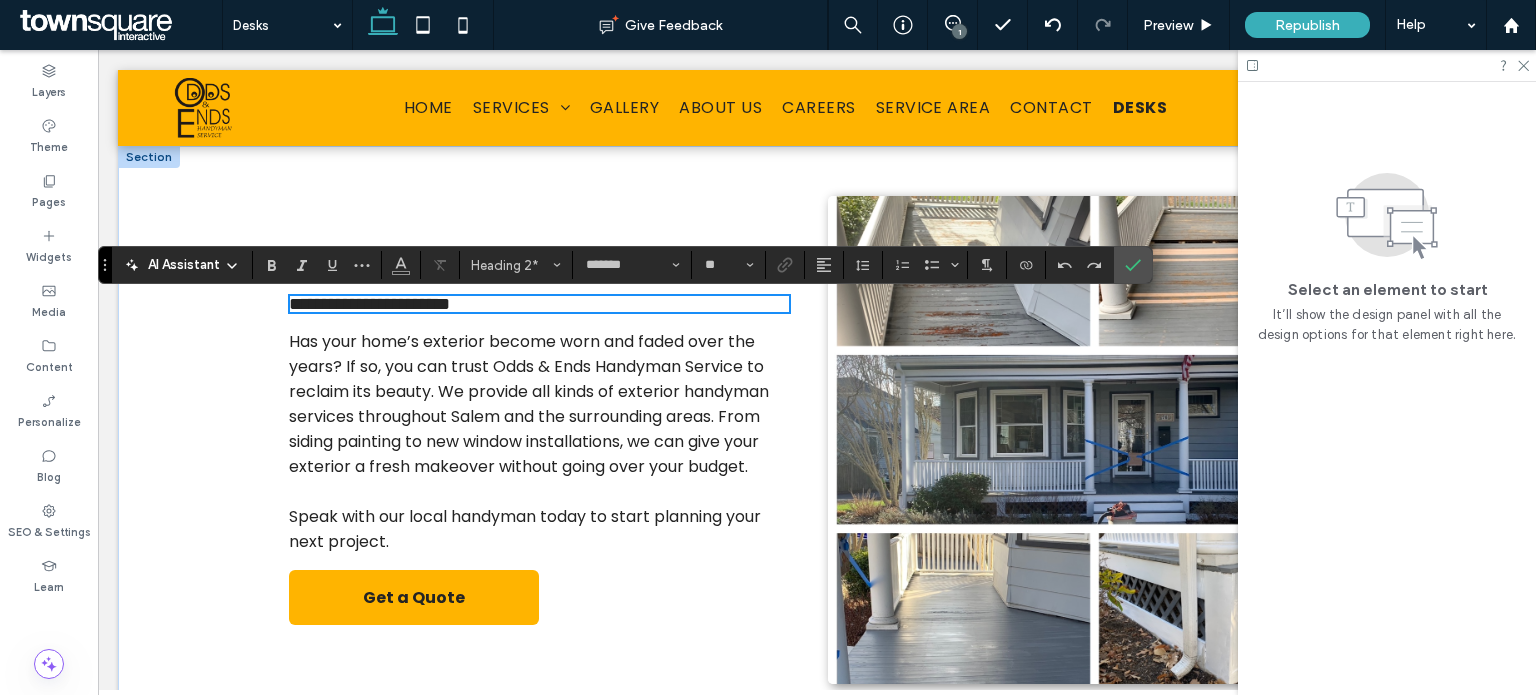 click on "**********" at bounding box center [369, 304] 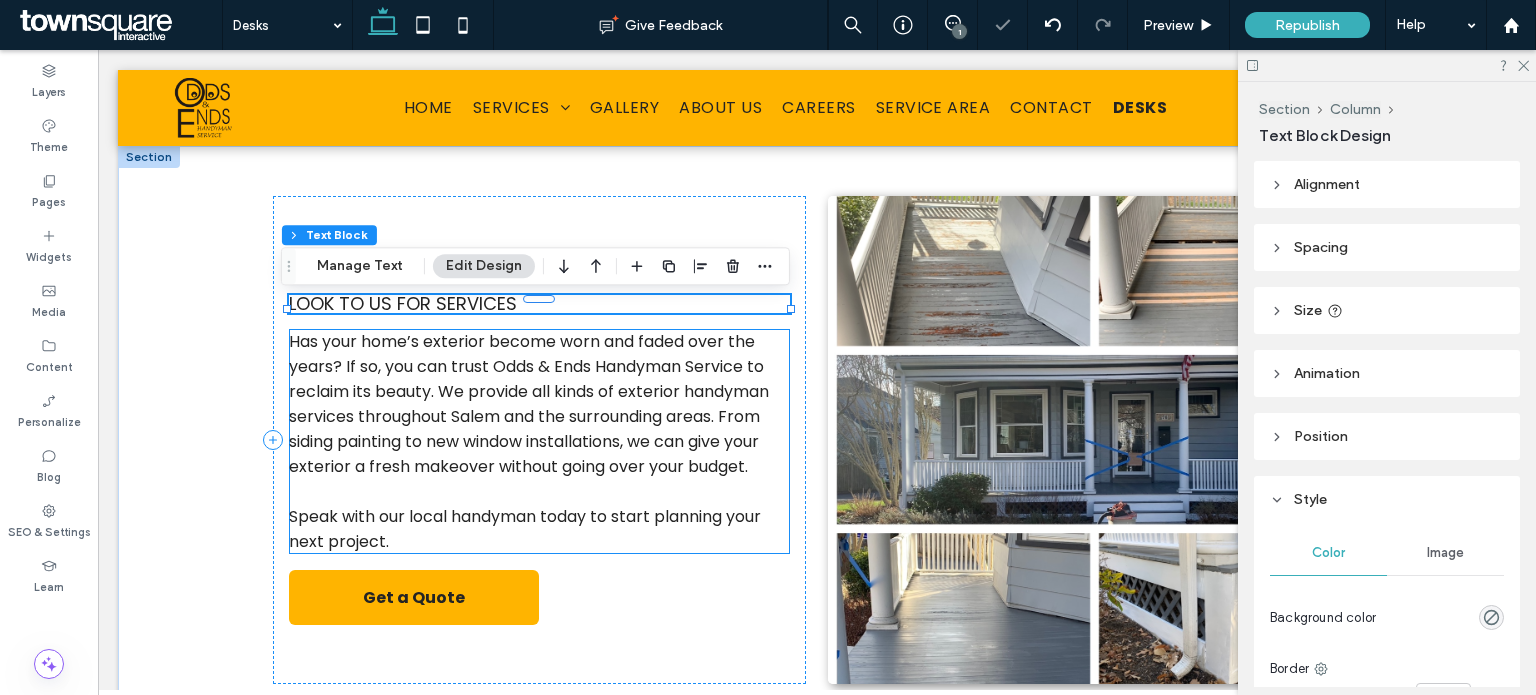 click on "Has your home’s exterior become worn and faded over the years? If so, you can trust Odds & Ends Handyman Service to reclaim its beauty. We provide all kinds of exterior handyman services throughout Salem and the surrounding areas. From siding painting to new window installations, we can give your exterior a fresh makeover without going over your budget." at bounding box center [529, 404] 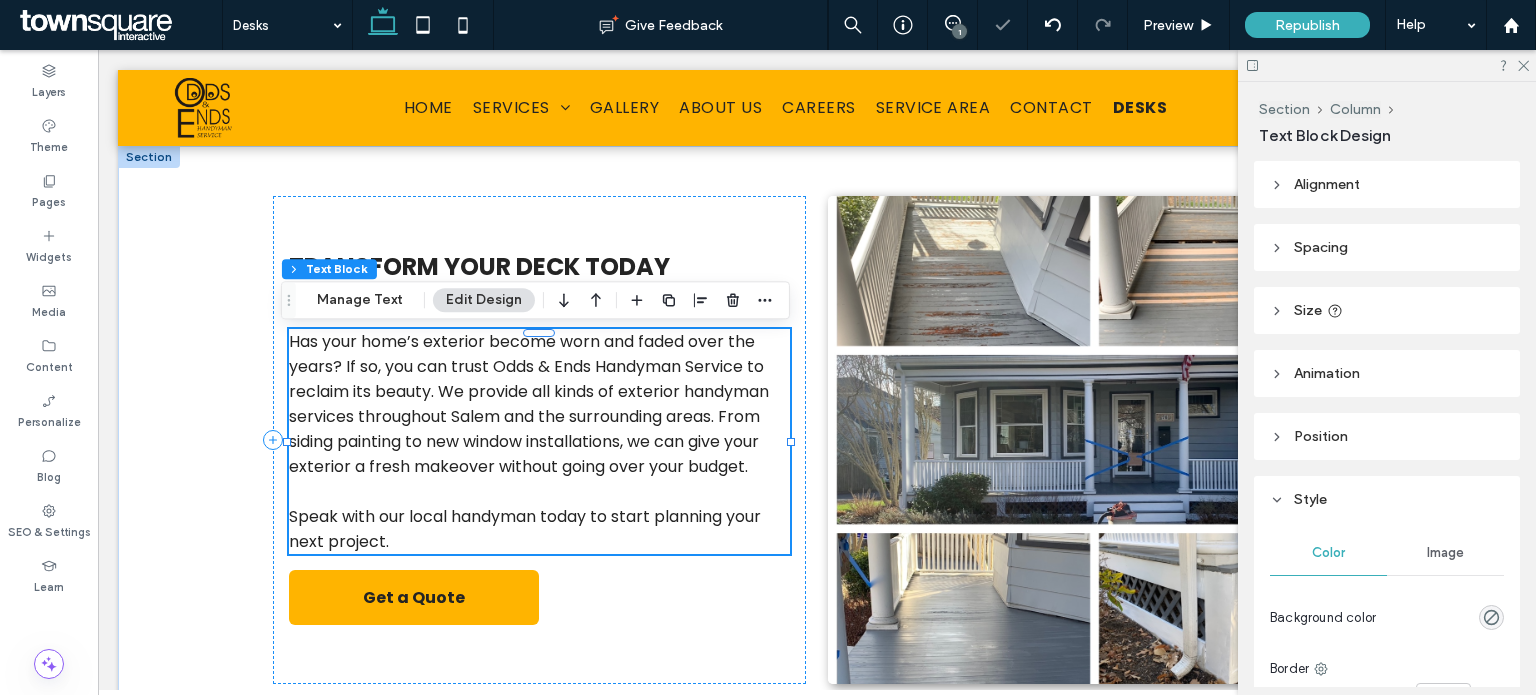 click on "Has your home’s exterior become worn and faded over the years? If so, you can trust Odds & Ends Handyman Service to reclaim its beauty. We provide all kinds of exterior handyman services throughout Salem and the surrounding areas. From siding painting to new window installations, we can give your exterior a fresh makeover without going over your budget." at bounding box center [529, 404] 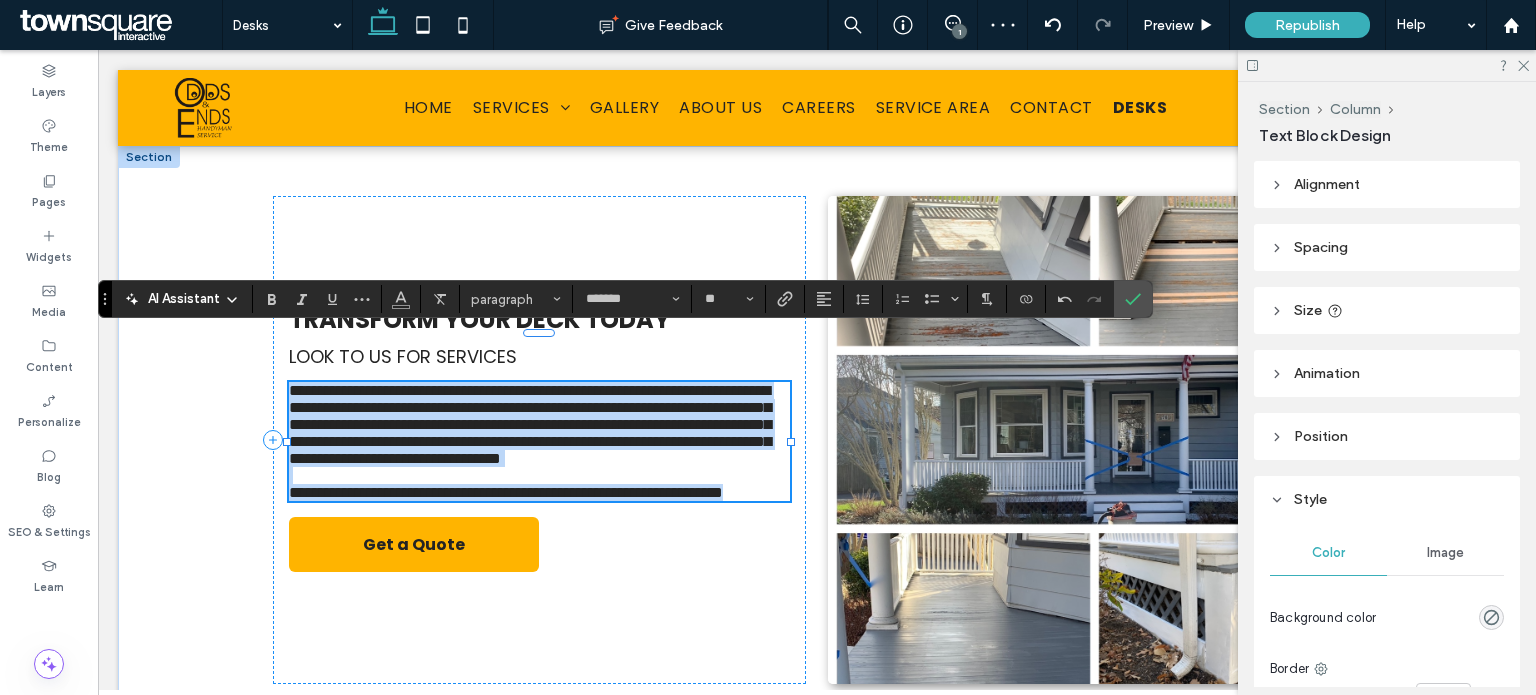 click on "**********" at bounding box center (530, 424) 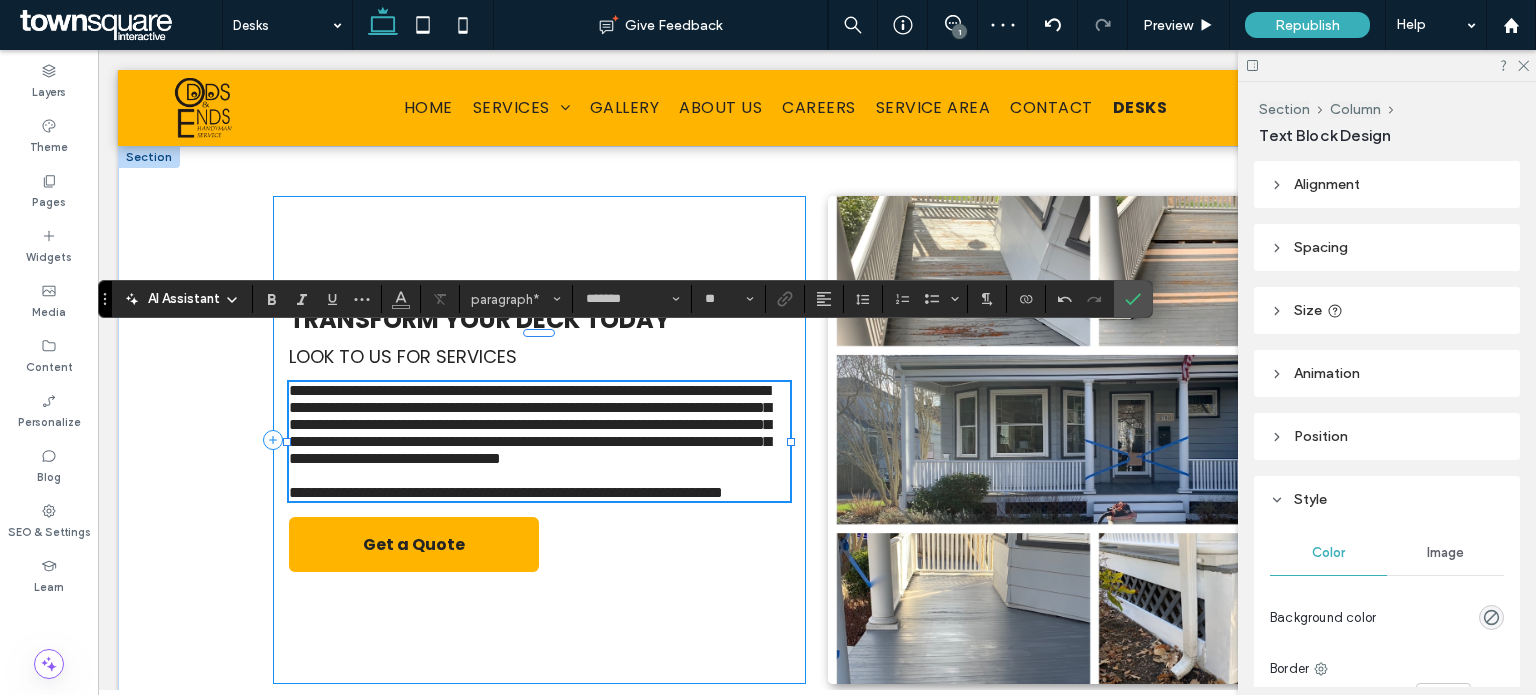 click on "**********" at bounding box center (539, 440) 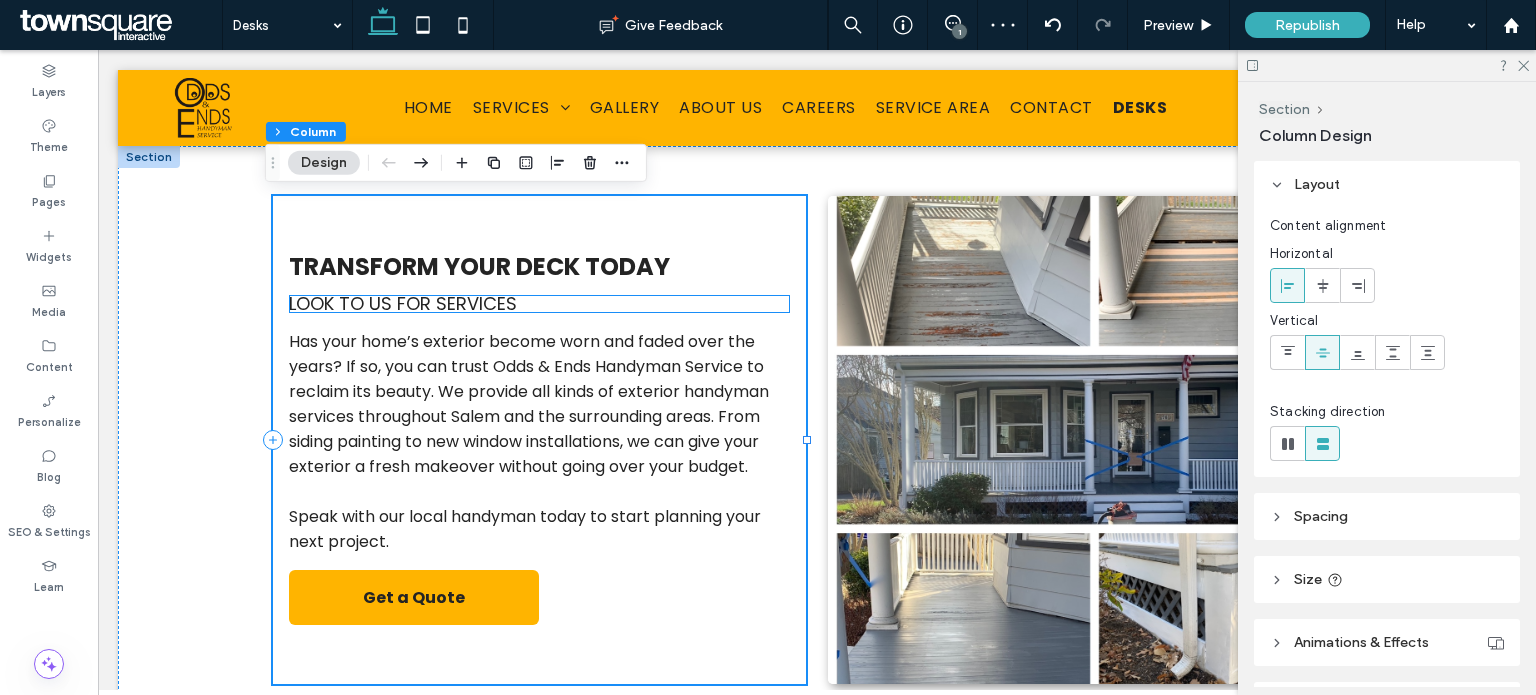 click on "Look to us for services" at bounding box center (403, 303) 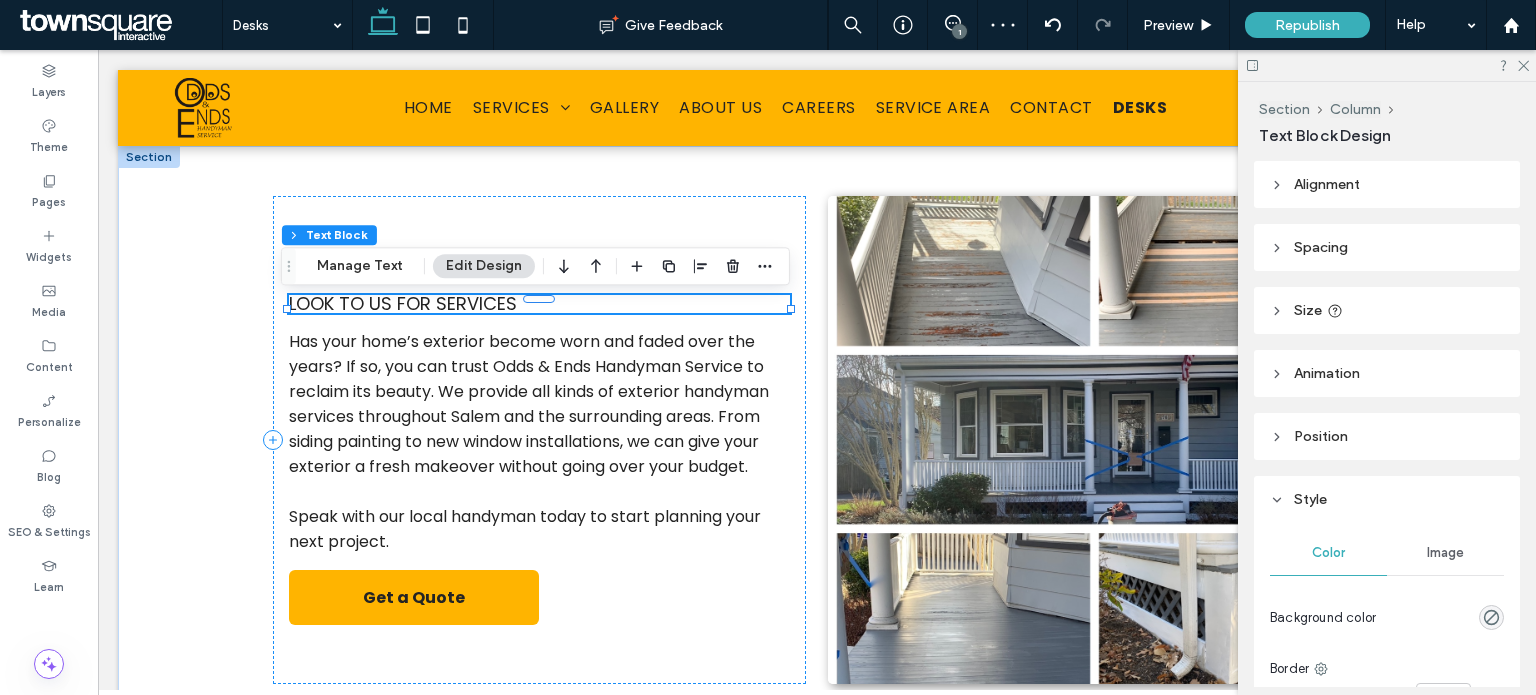 click on "Look to us for services" at bounding box center [403, 303] 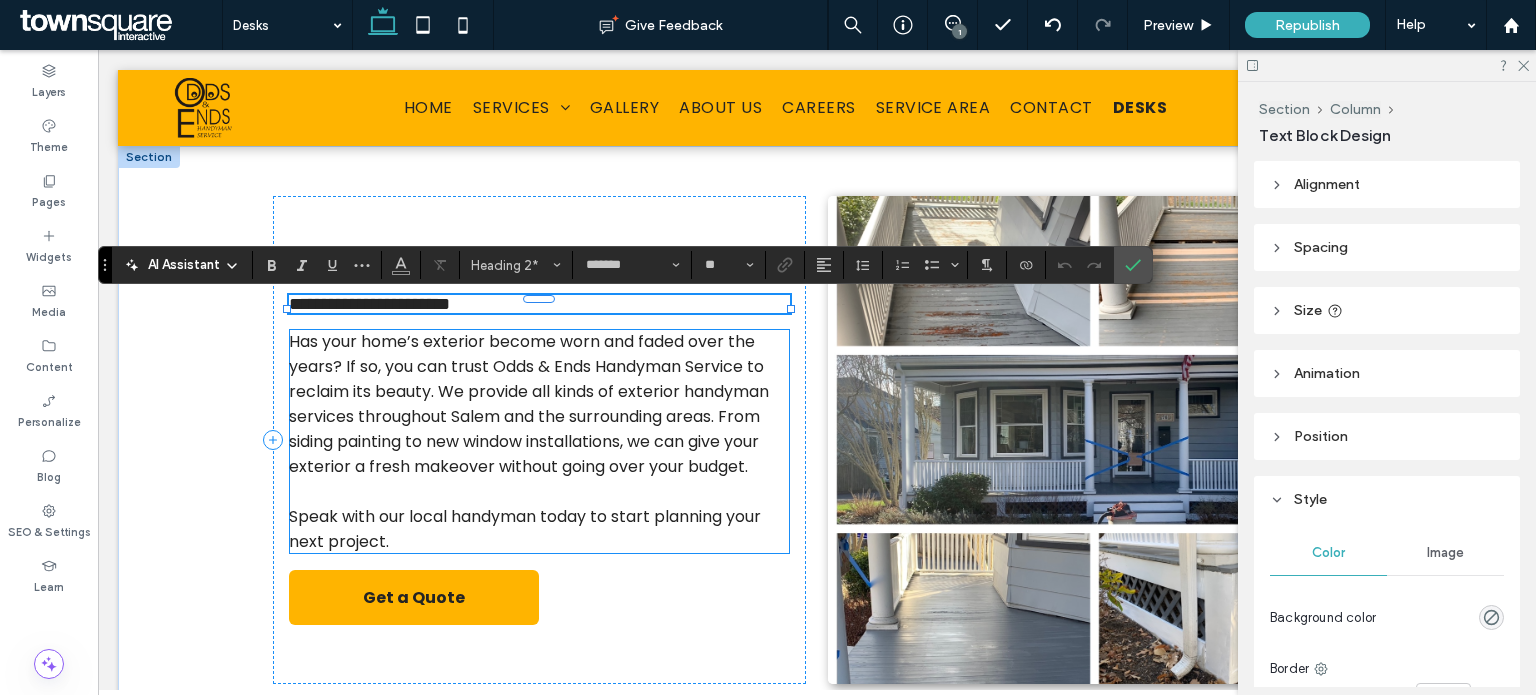 type 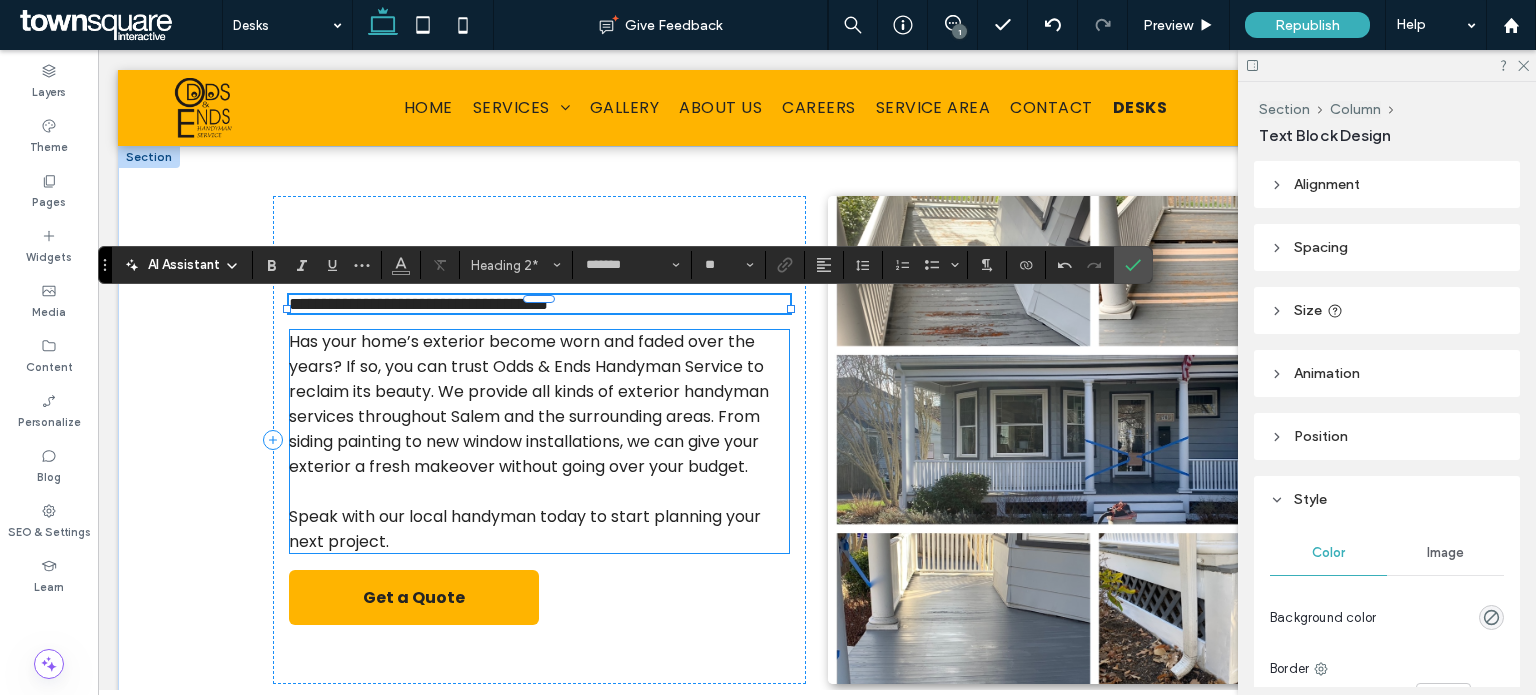 click on "Has your home’s exterior become worn and faded over the years? If so, you can trust Odds & Ends Handyman Service to reclaim its beauty. We provide all kinds of exterior handyman services throughout Salem and the surrounding areas. From siding painting to new window installations, we can give your exterior a fresh makeover without going over your budget." at bounding box center (529, 404) 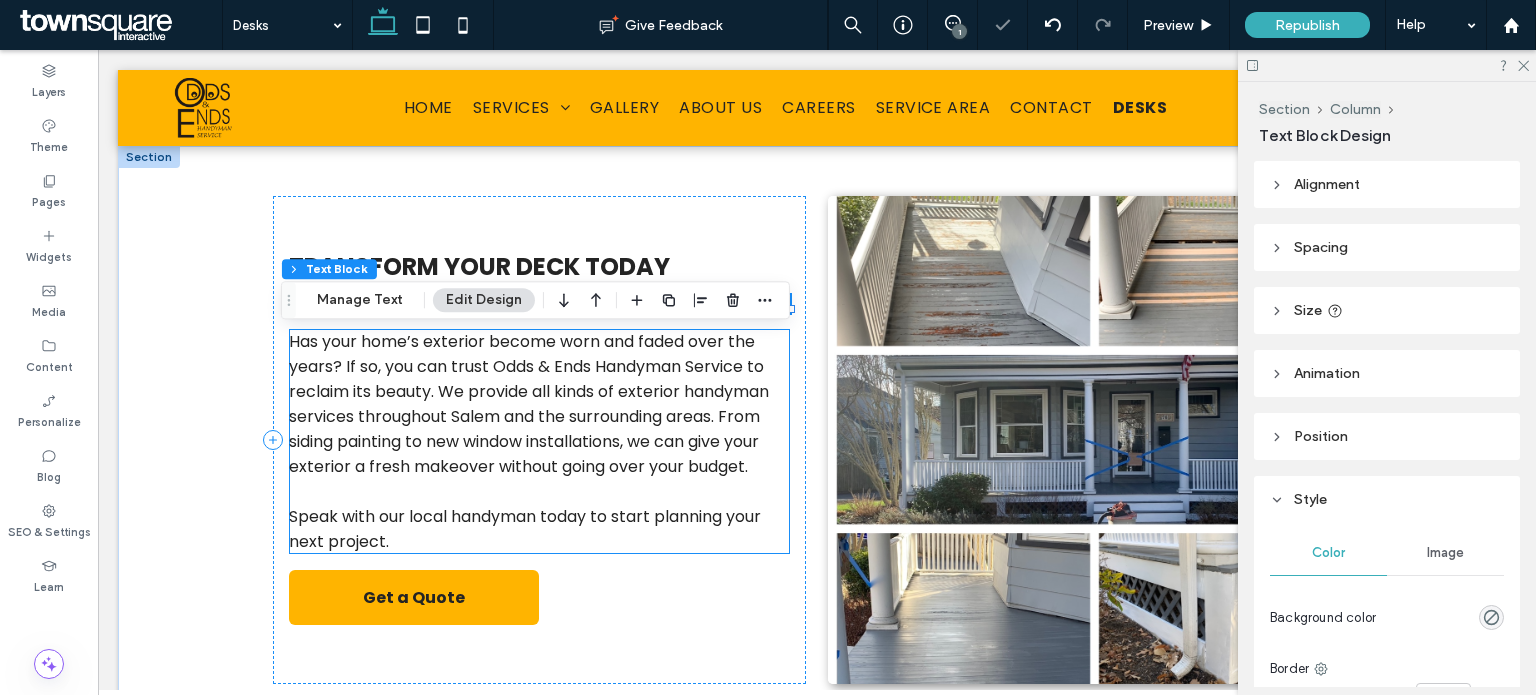 click on "Has your home’s exterior become worn and faded over the years? If so, you can trust Odds & Ends Handyman Service to reclaim its beauty. We provide all kinds of exterior handyman services throughout Salem and the surrounding areas. From siding painting to new window installations, we can give your exterior a fresh makeover without going over your budget." at bounding box center (529, 404) 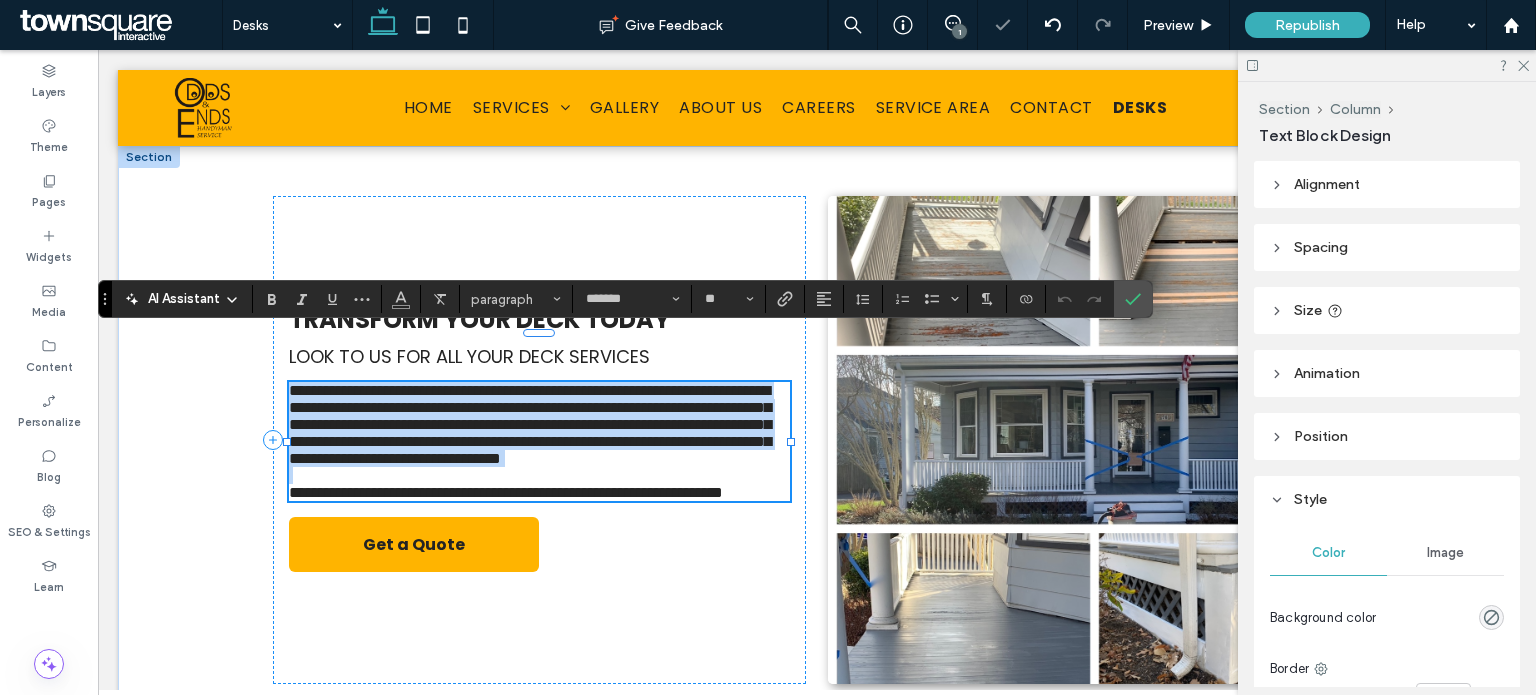 click on "**********" at bounding box center (530, 424) 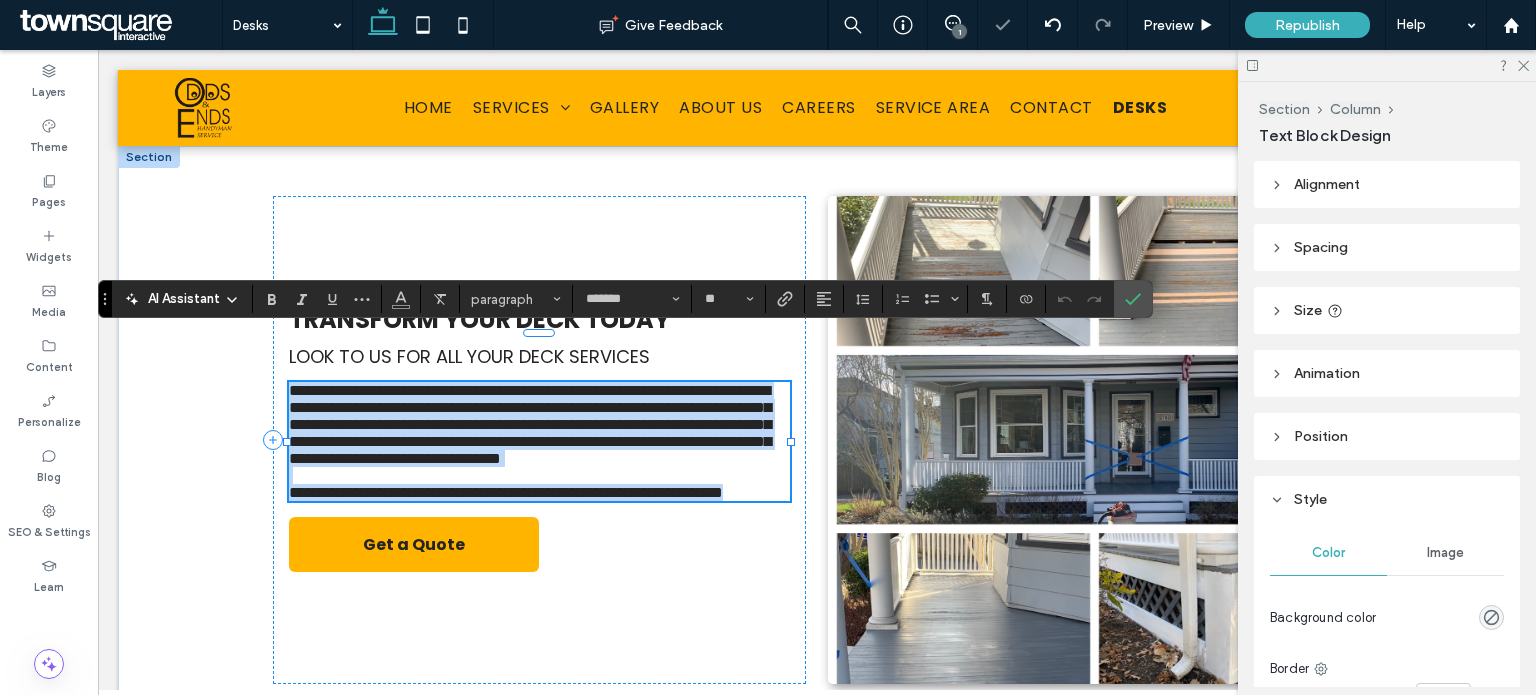 paste 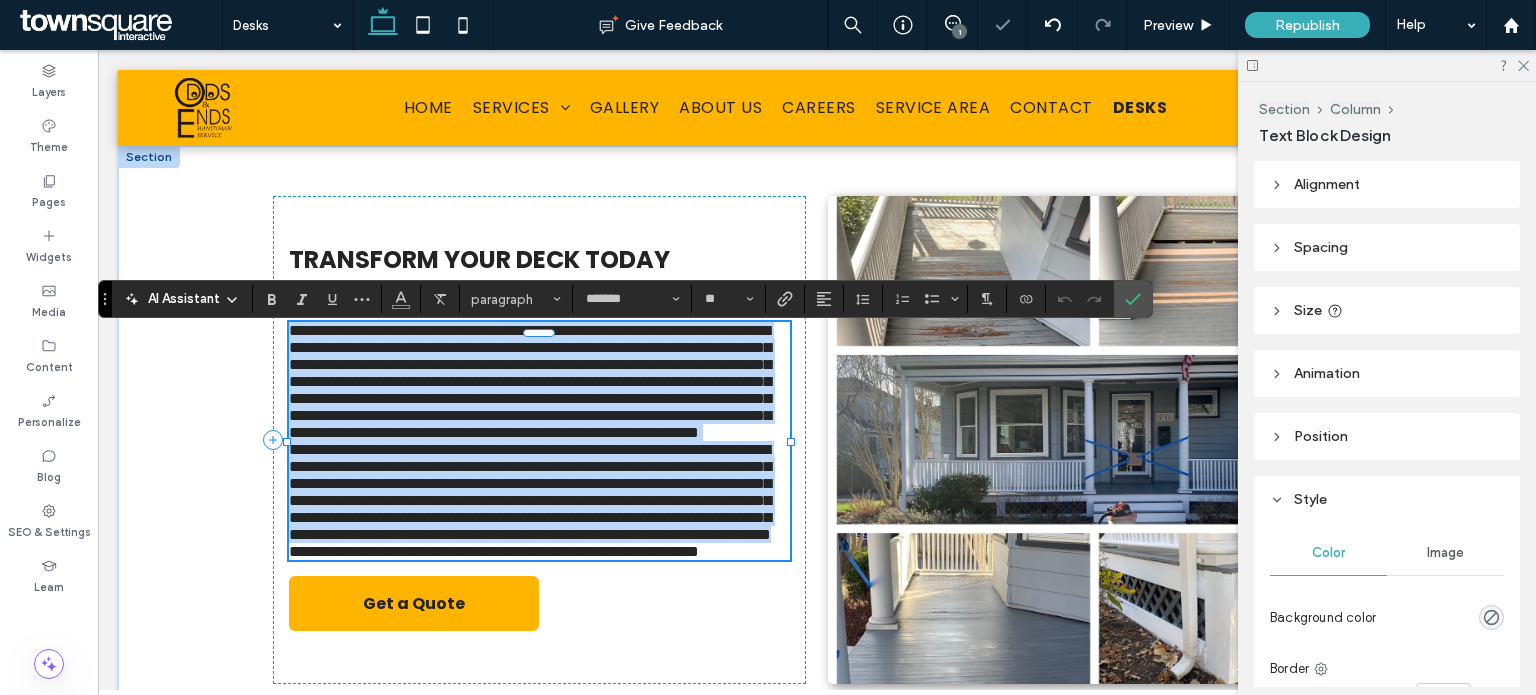 type 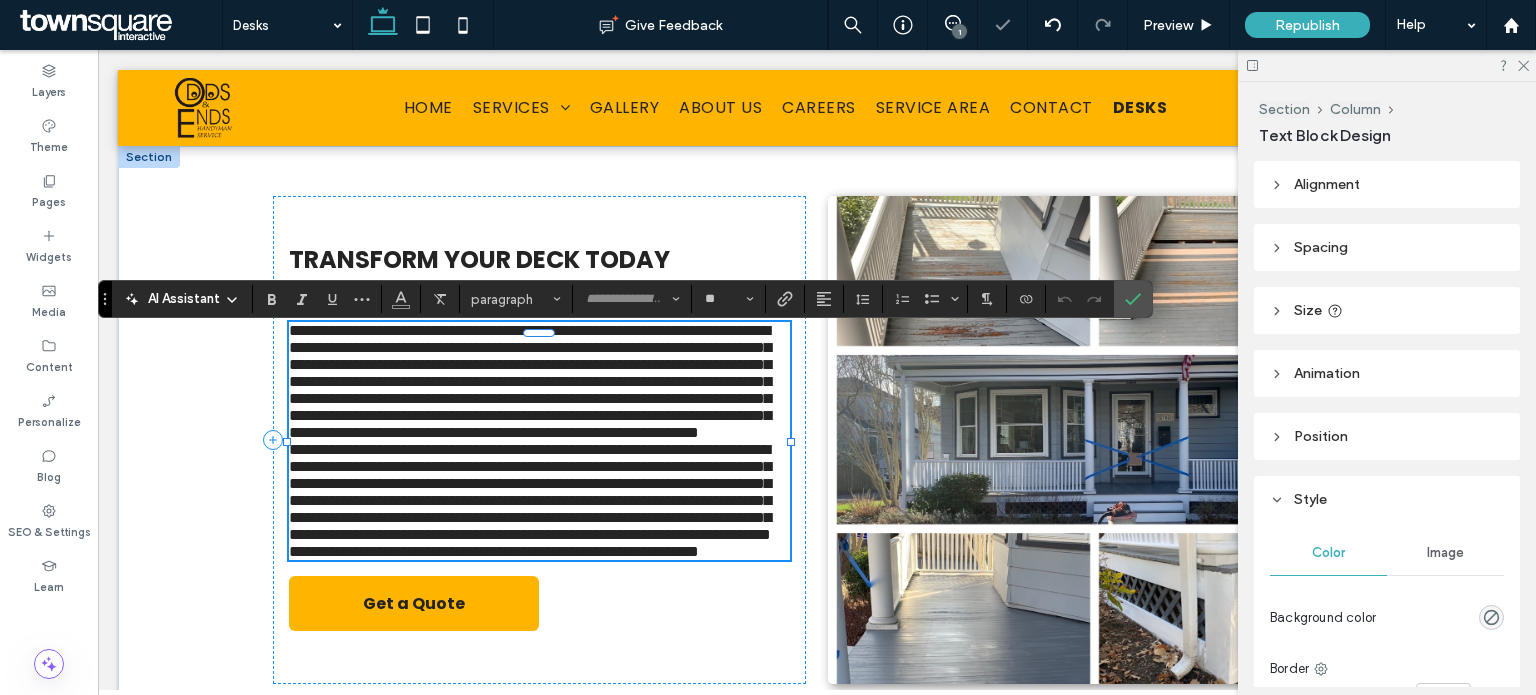 scroll, scrollTop: 401, scrollLeft: 0, axis: vertical 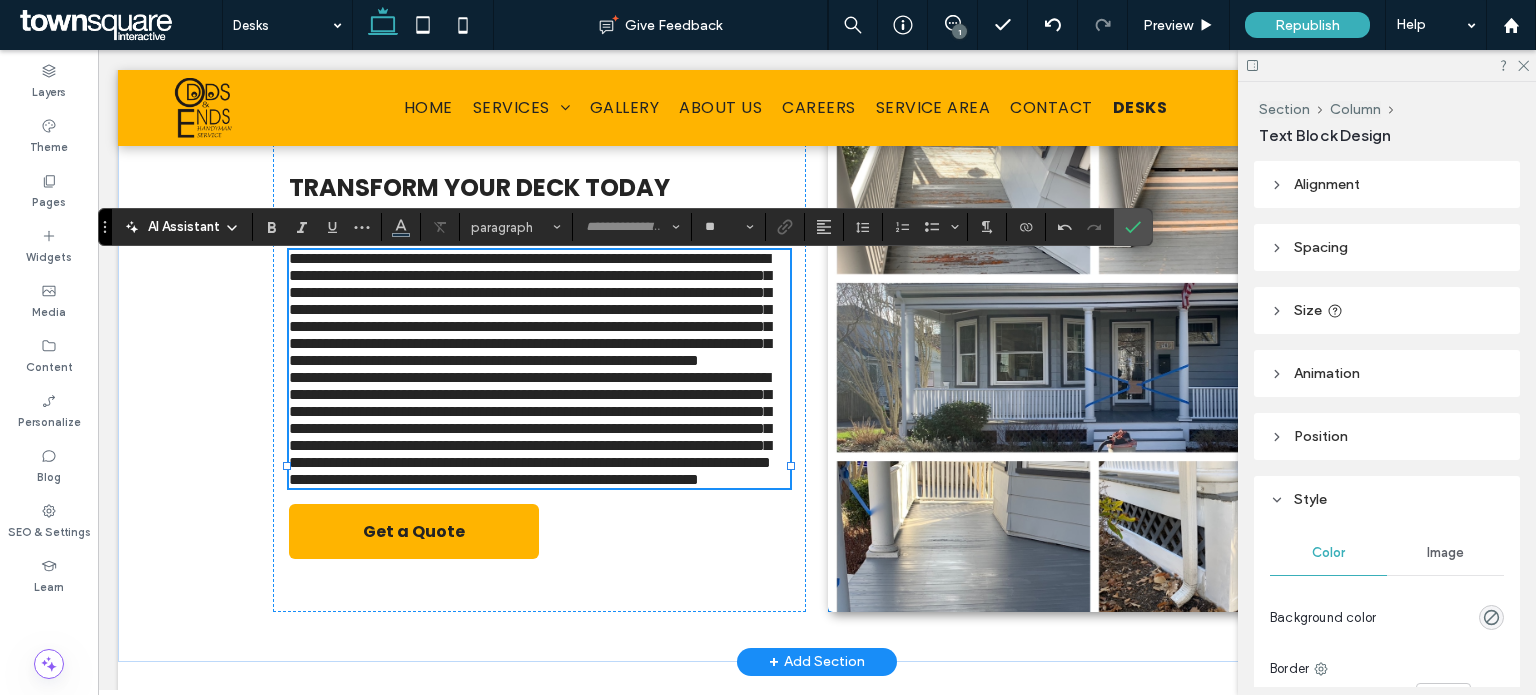 click at bounding box center [1094, 368] 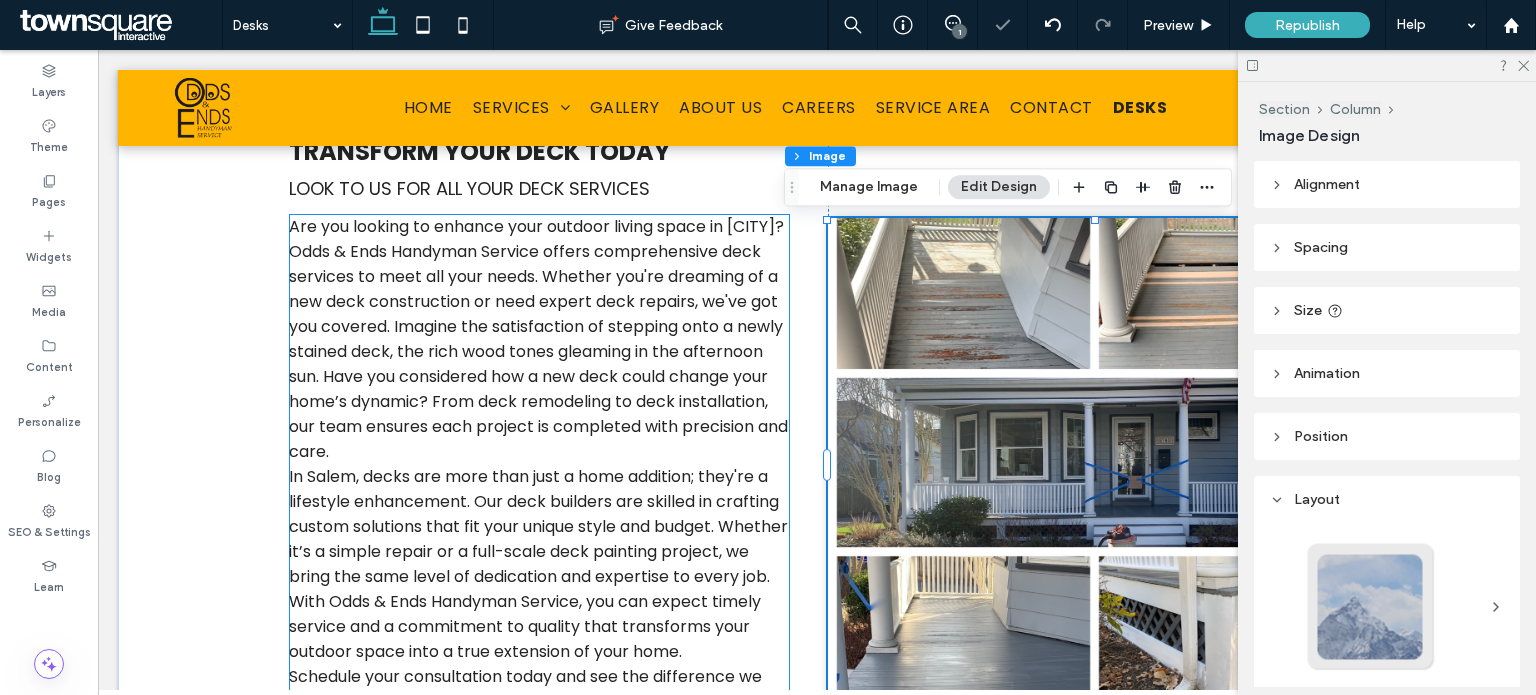 click on "Are you looking to enhance your outdoor living space in Salem? Odds & Ends Handyman Service offers comprehensive deck services to meet all your needs. Whether you're dreaming of a new deck construction or need expert deck repairs, we've got you covered. Imagine the satisfaction of stepping onto a newly stained deck, the rich wood tones gleaming in the afternoon sun. Have you considered how a new deck could change your home’s dynamic? From deck remodeling to deck installation, our team ensures each project is completed with precision and care." at bounding box center (538, 339) 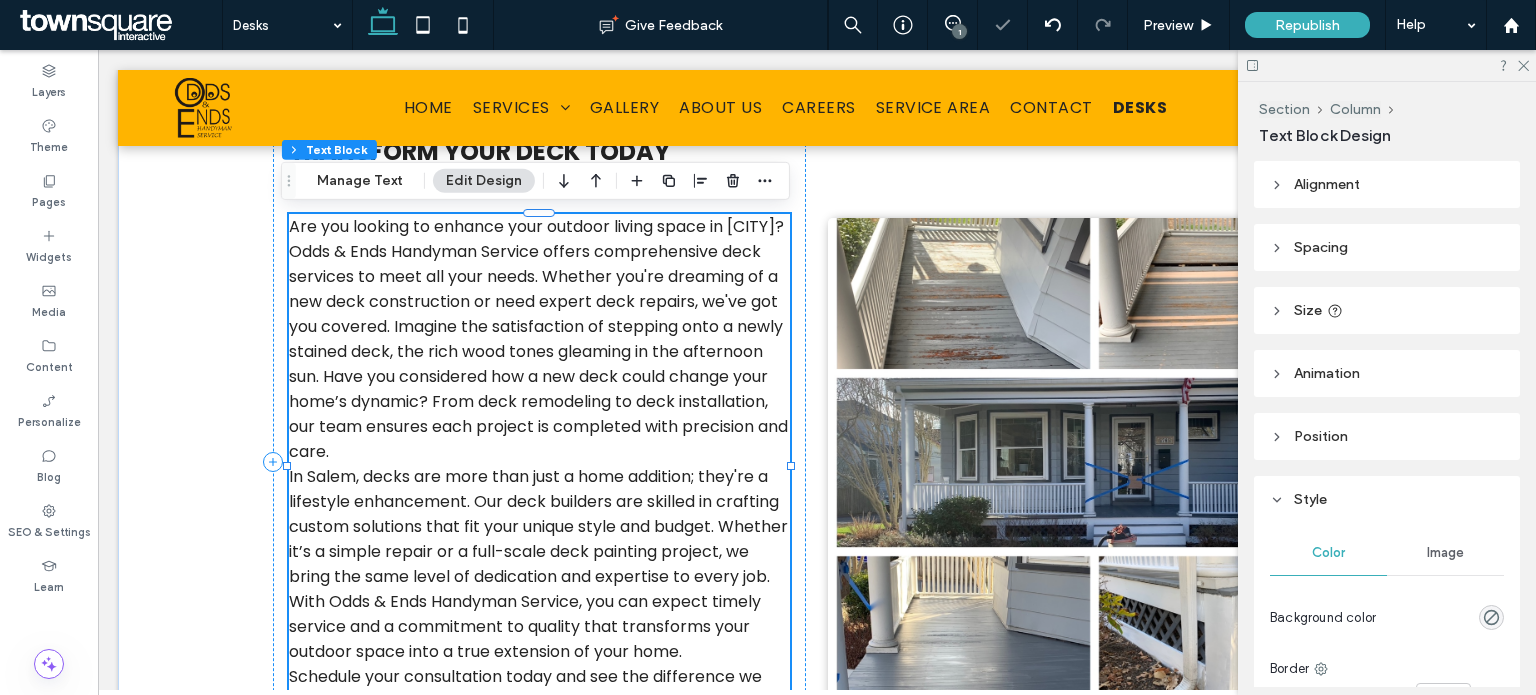 click on "Are you looking to enhance your outdoor living space in Salem? Odds & Ends Handyman Service offers comprehensive deck services to meet all your needs. Whether you're dreaming of a new deck construction or need expert deck repairs, we've got you covered. Imagine the satisfaction of stepping onto a newly stained deck, the rich wood tones gleaming in the afternoon sun. Have you considered how a new deck could change your home’s dynamic? From deck remodeling to deck installation, our team ensures each project is completed with precision and care." at bounding box center [538, 339] 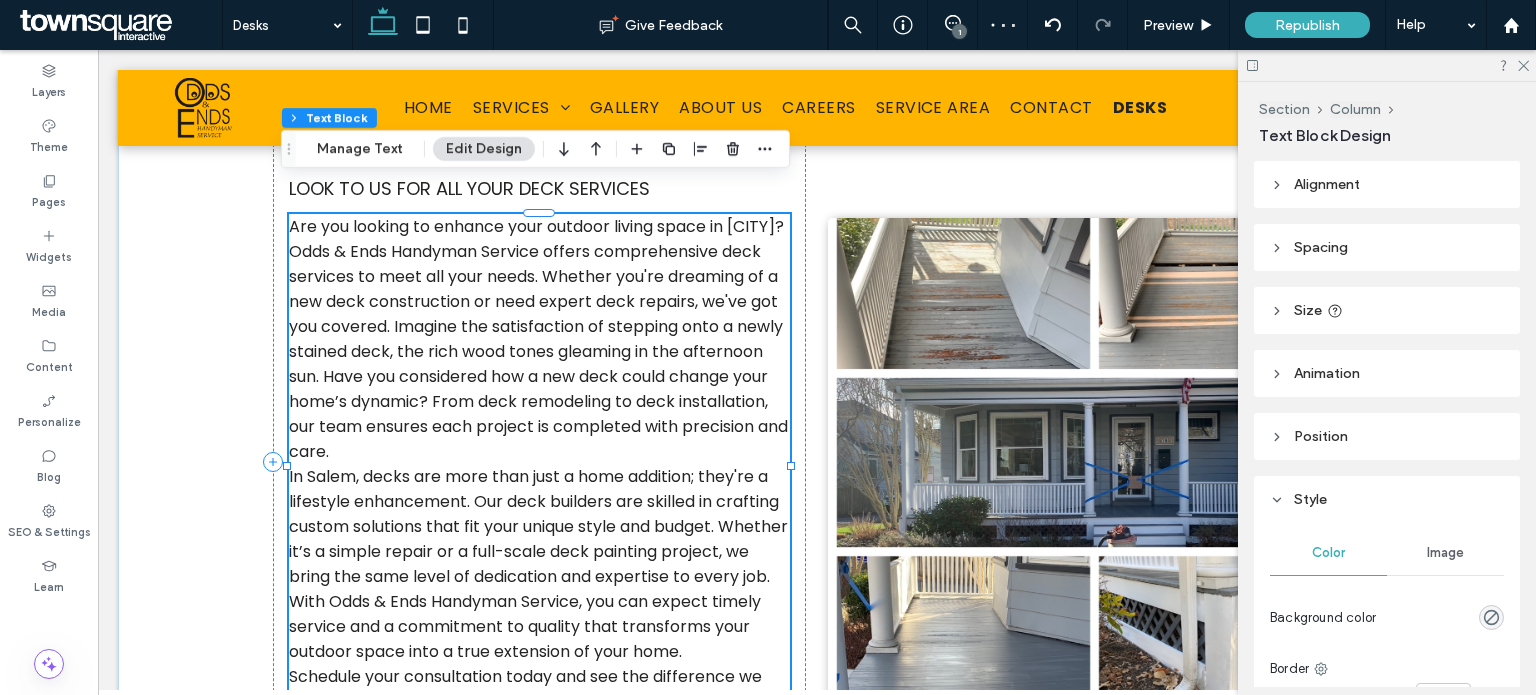 type on "*******" 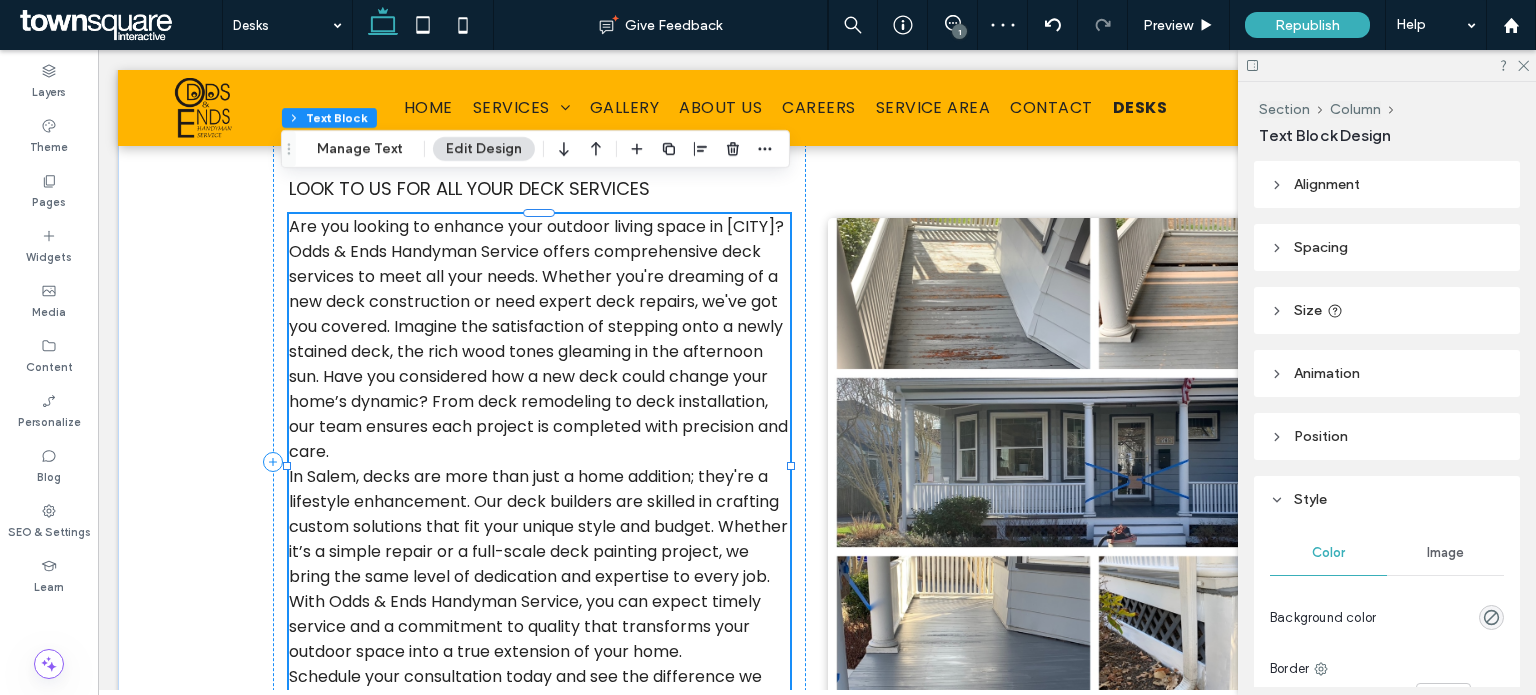 type on "**" 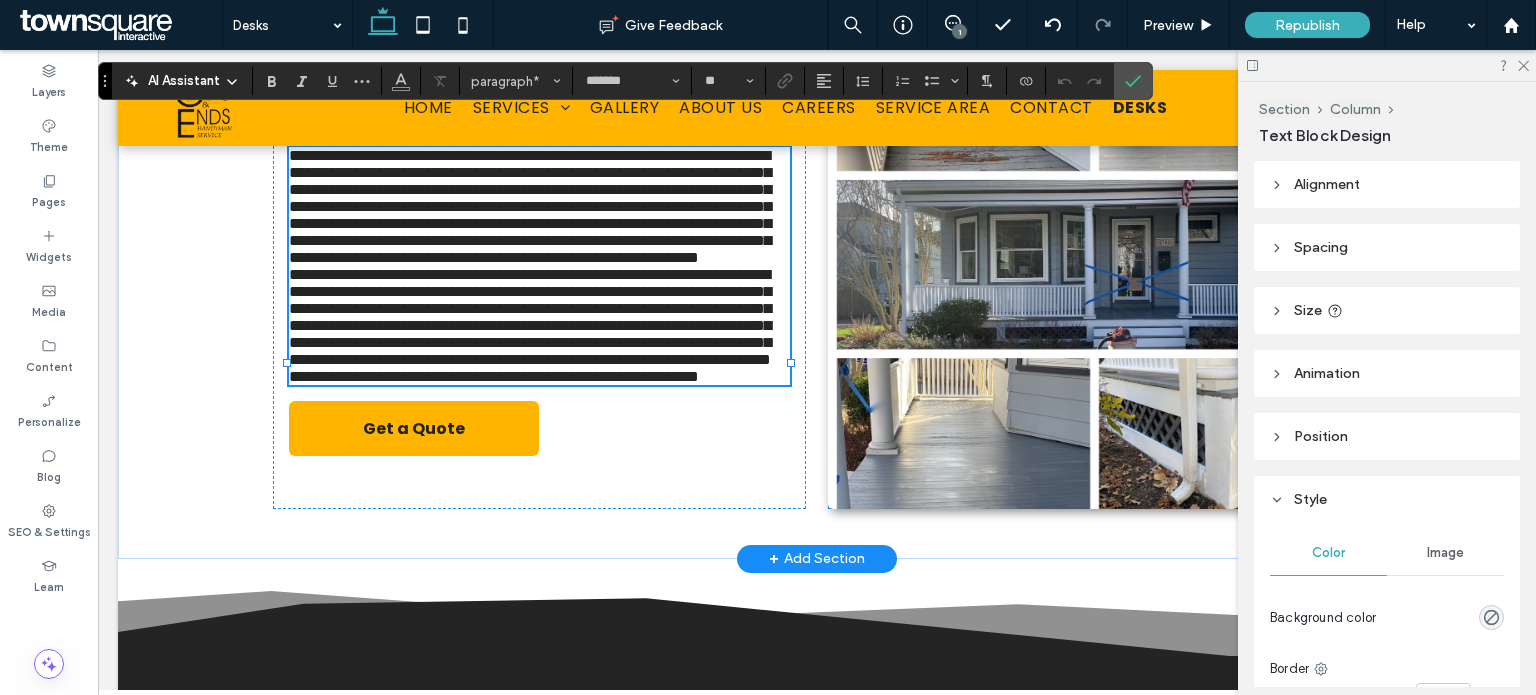 click at bounding box center [1094, 265] 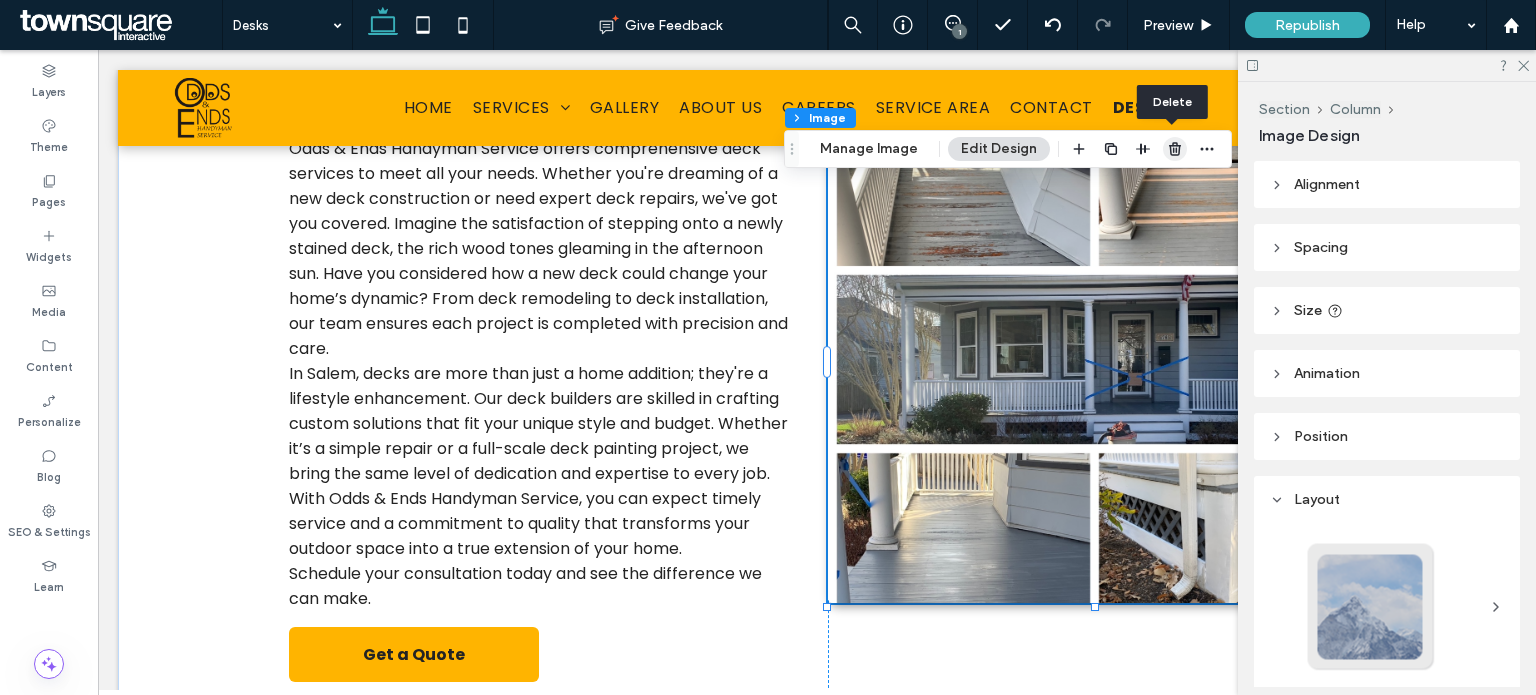 click 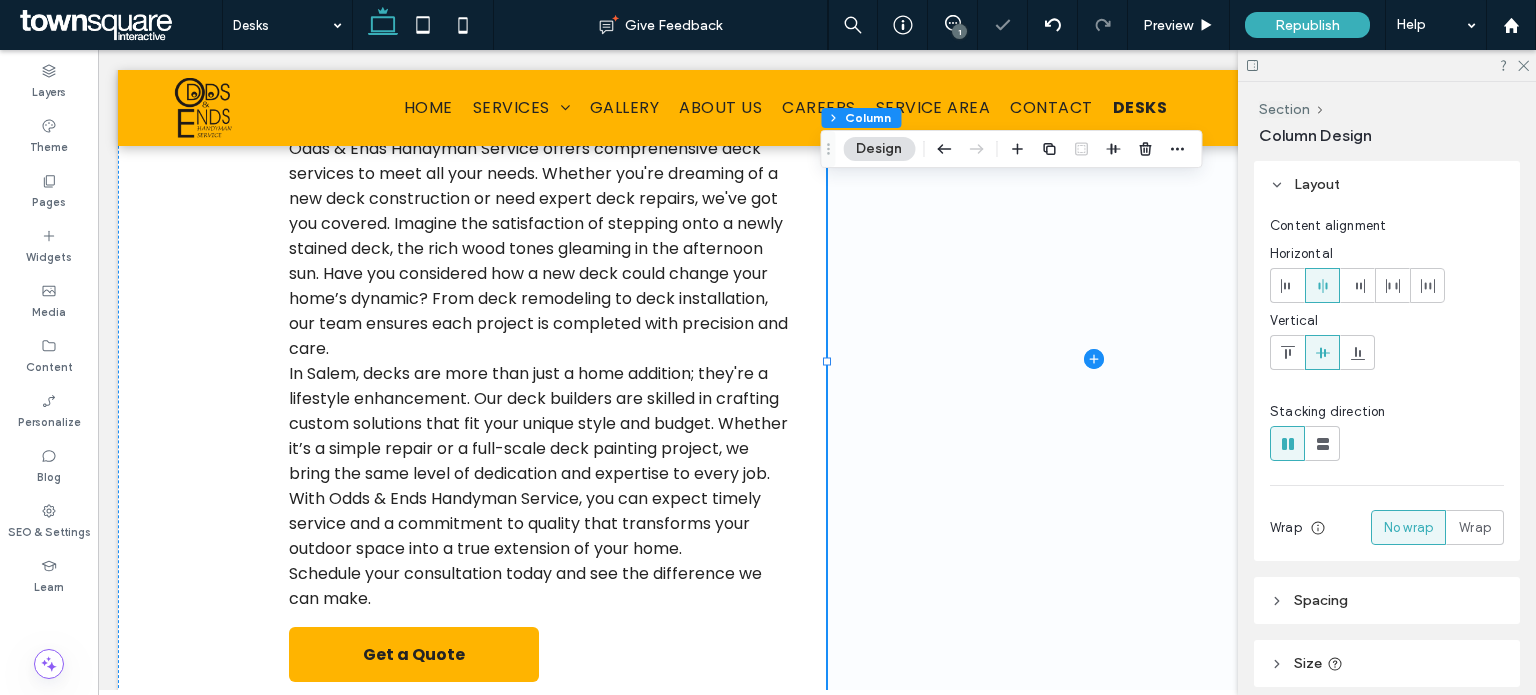 click at bounding box center (1094, 359) 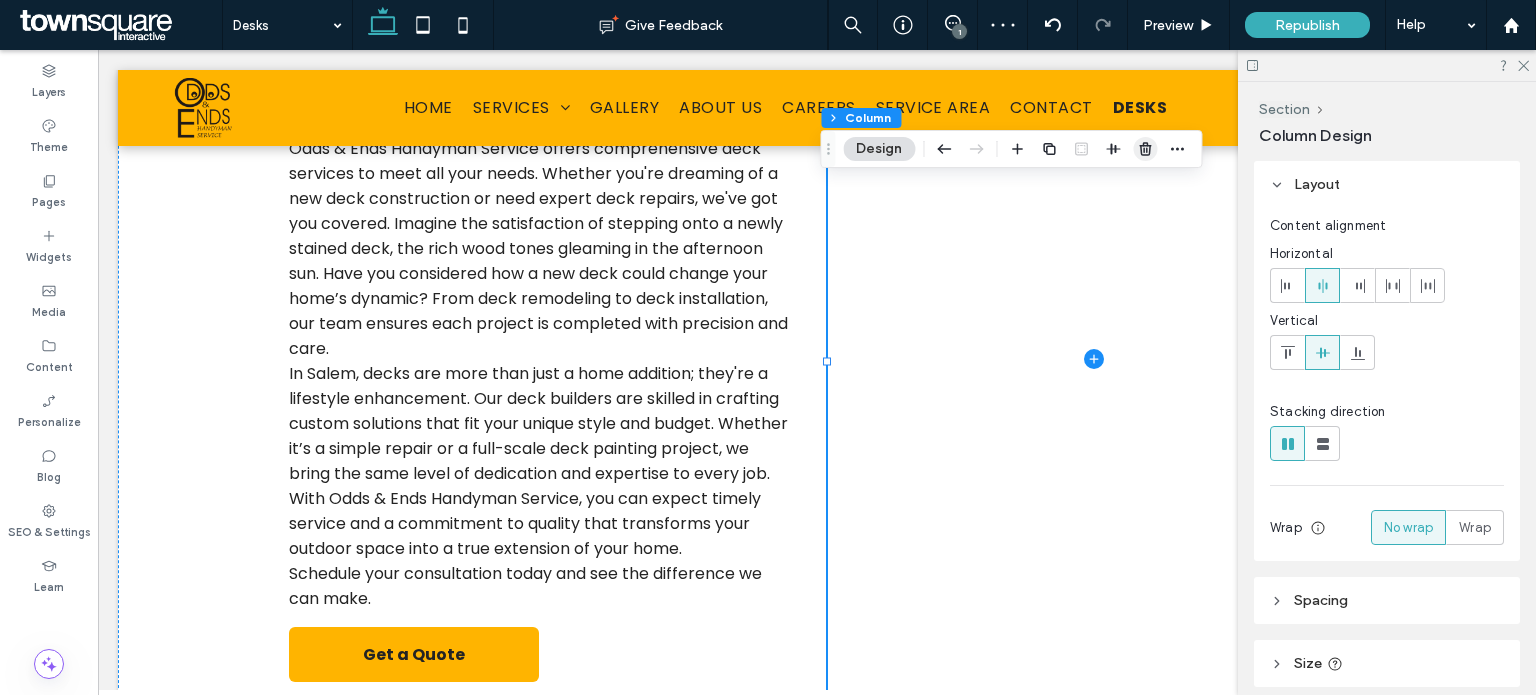 click 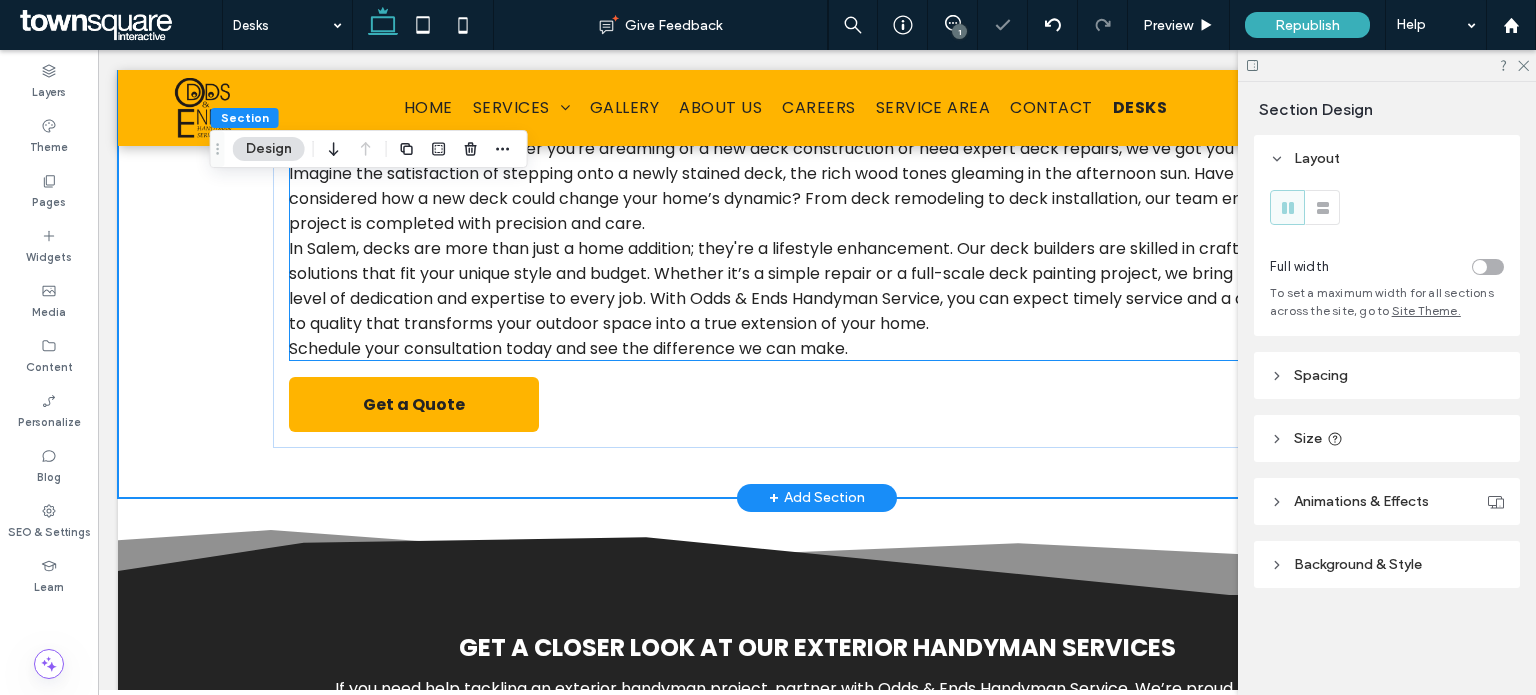 scroll, scrollTop: 0, scrollLeft: 0, axis: both 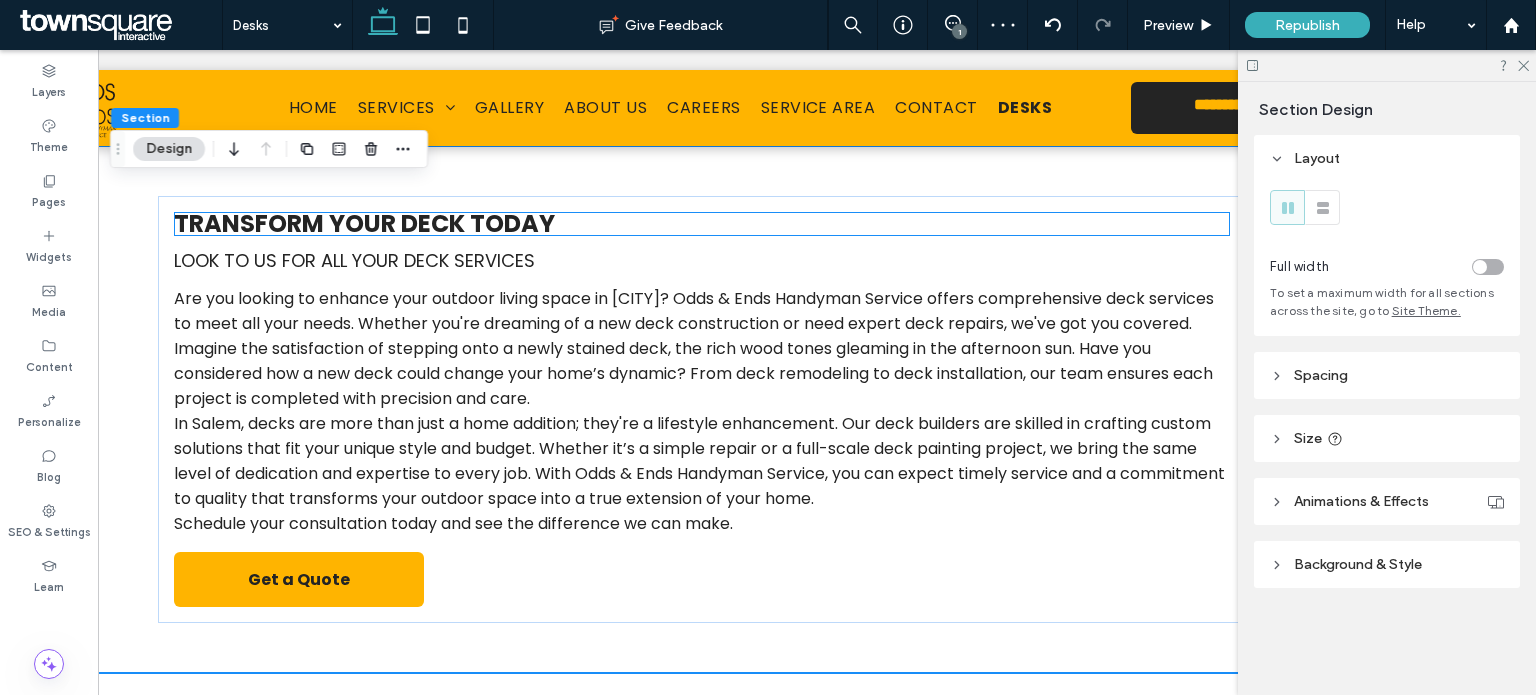 click on "Transform Your Deck Today" at bounding box center (702, 224) 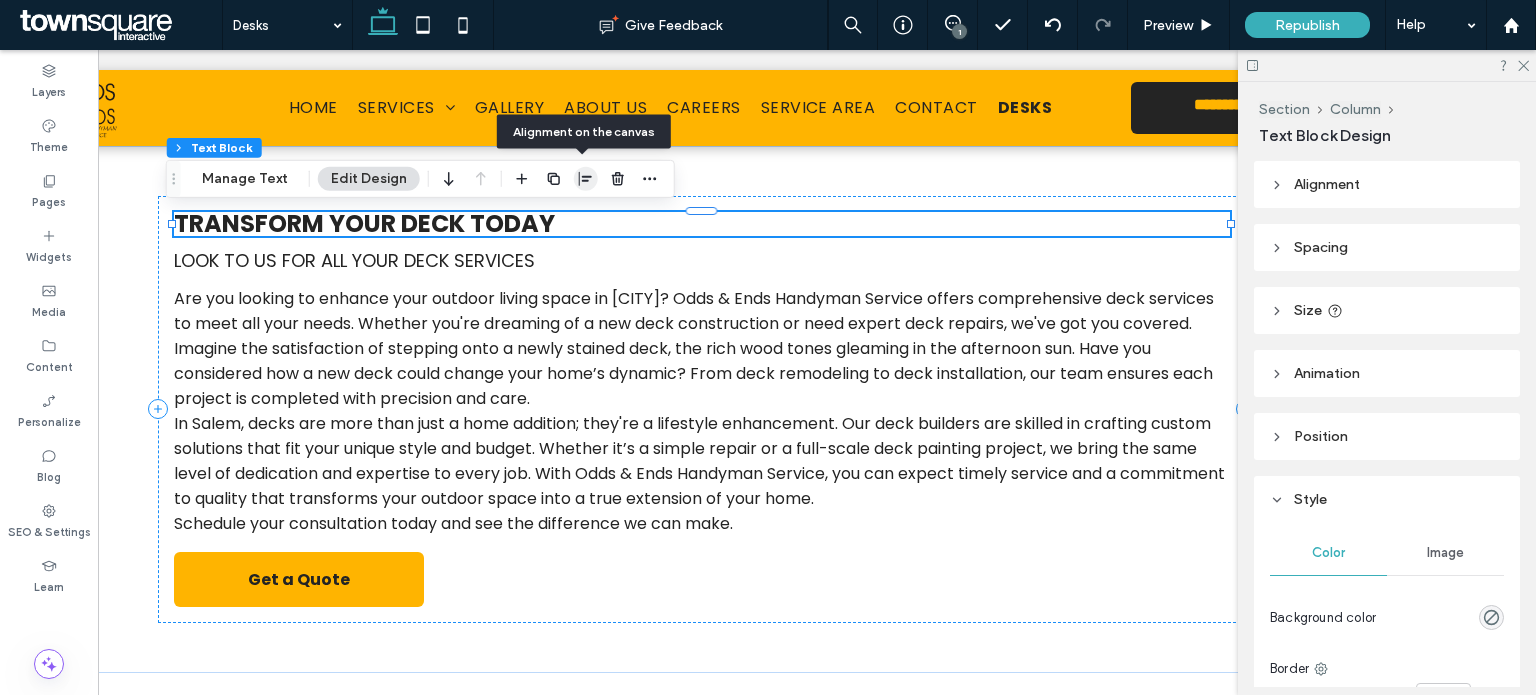 click 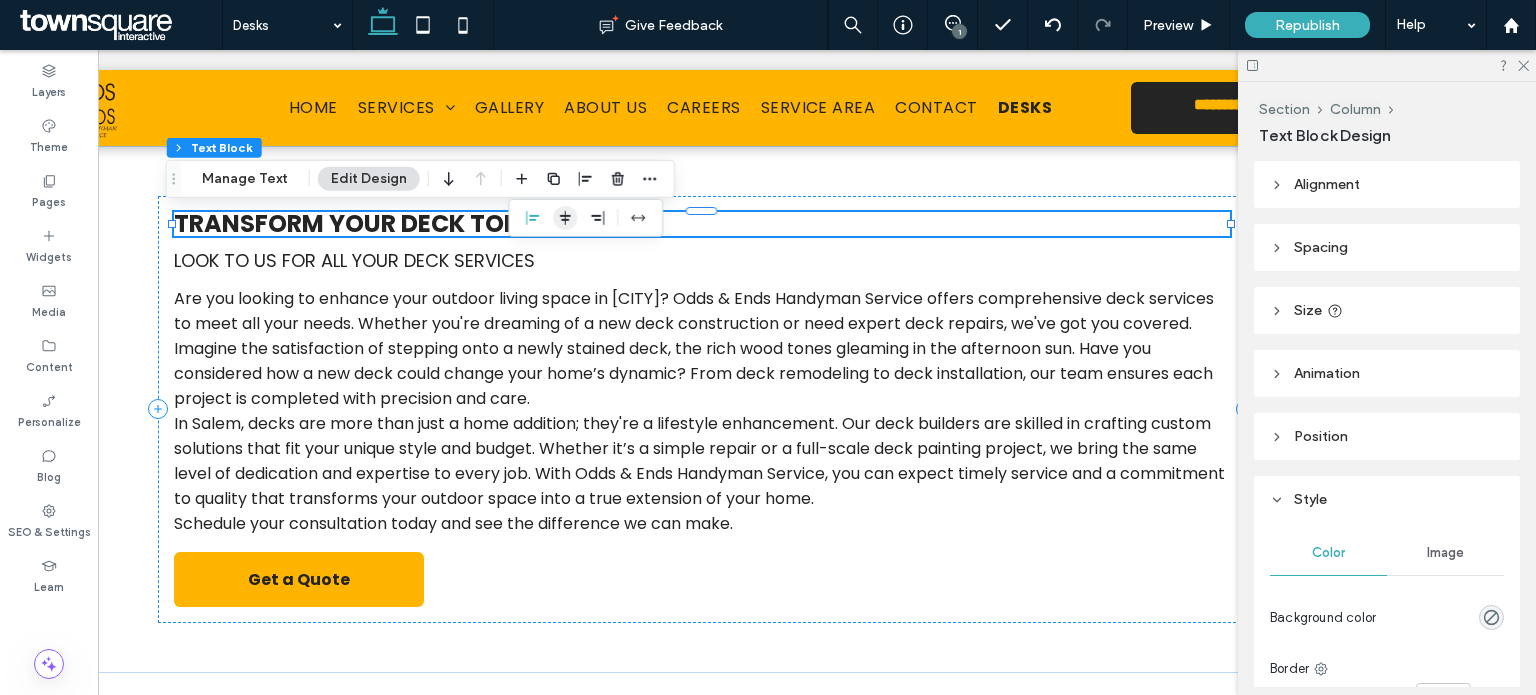 click 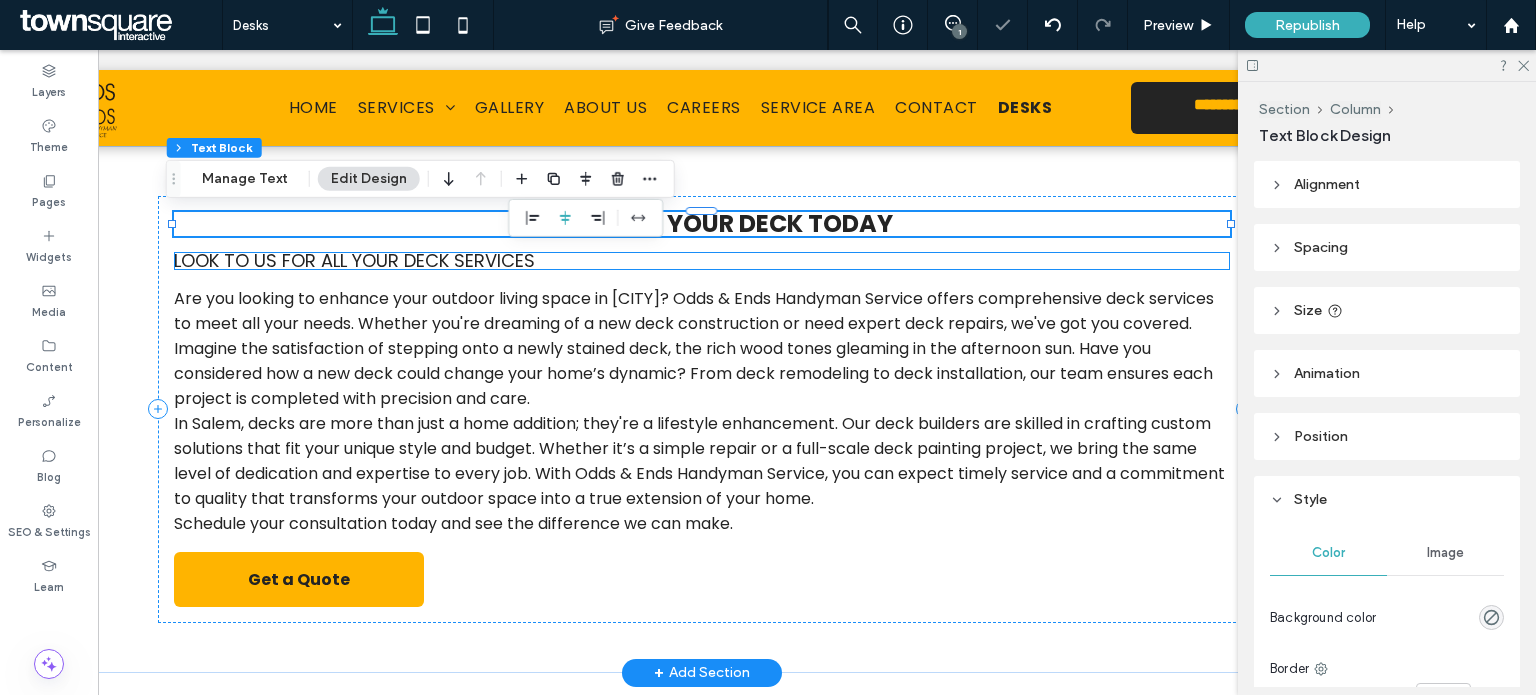 click on "Look to us for All your deck services" at bounding box center [354, 260] 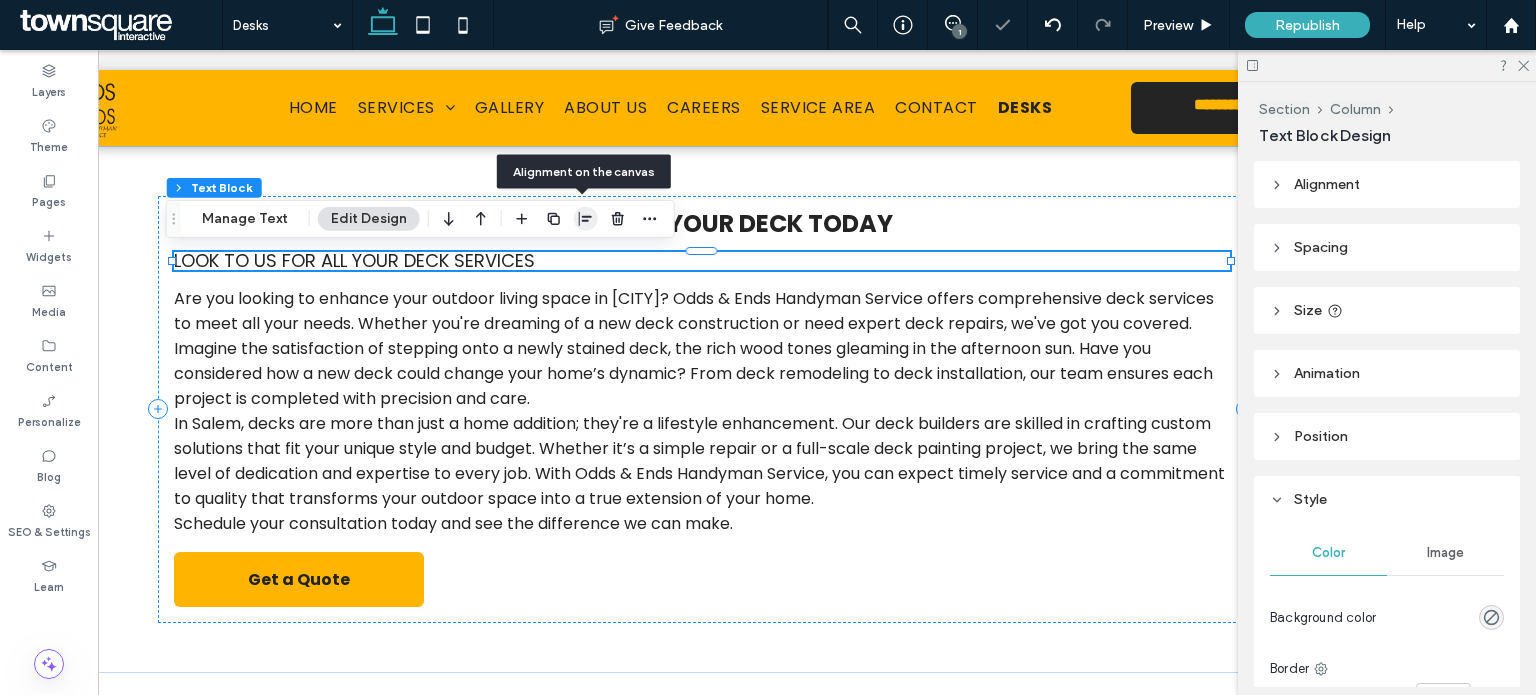 click 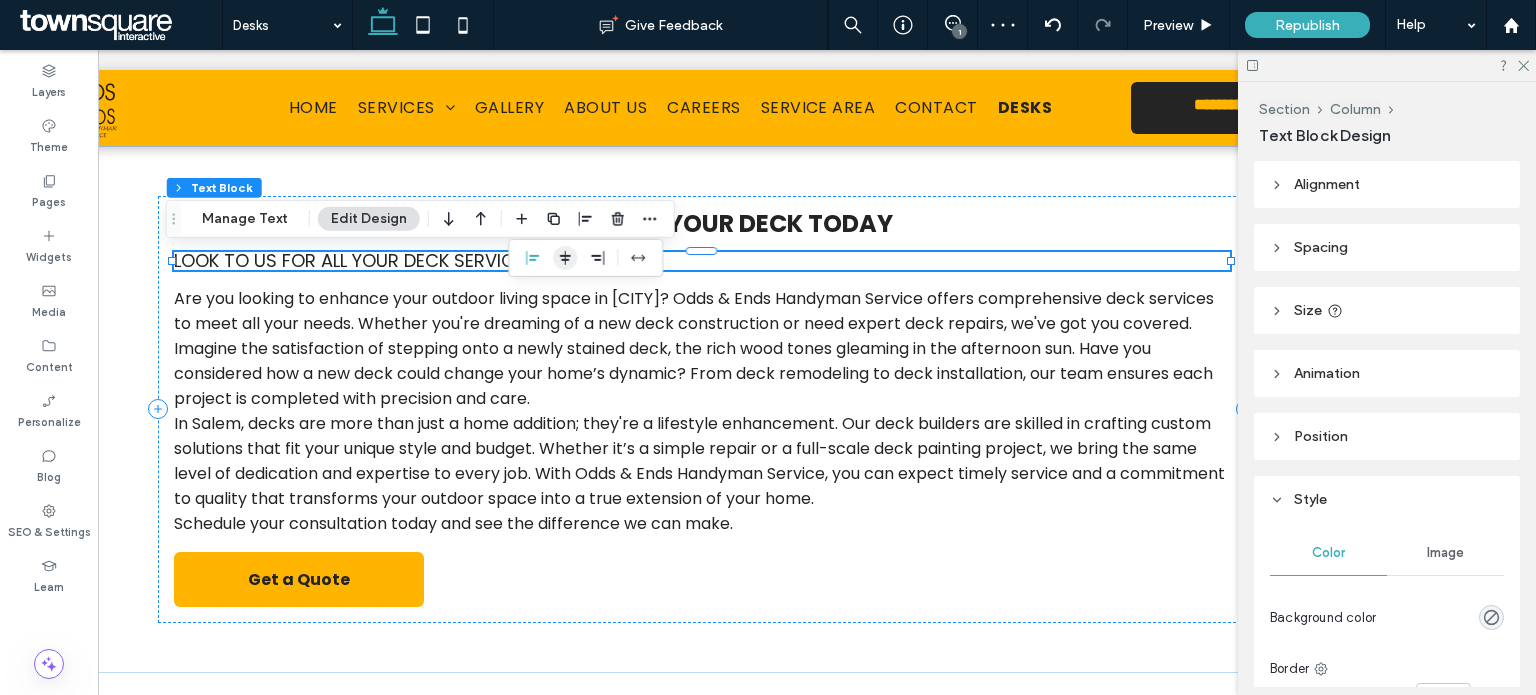 click 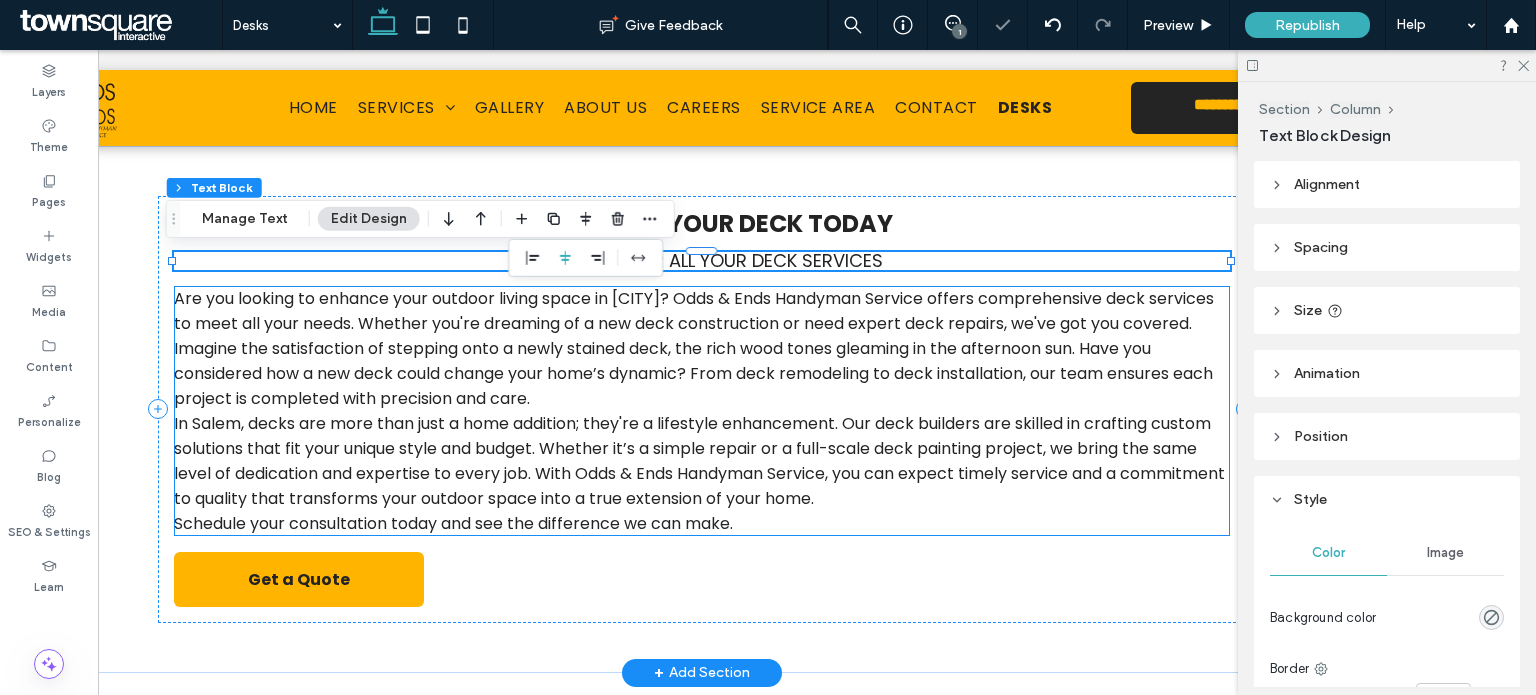 click on "Are you looking to enhance your outdoor living space in Salem? Odds & Ends Handyman Service offers comprehensive deck services to meet all your needs. Whether you're dreaming of a new deck construction or need expert deck repairs, we've got you covered. Imagine the satisfaction of stepping onto a newly stained deck, the rich wood tones gleaming in the afternoon sun. Have you considered how a new deck could change your home’s dynamic? From deck remodeling to deck installation, our team ensures each project is completed with precision and care." at bounding box center (694, 348) 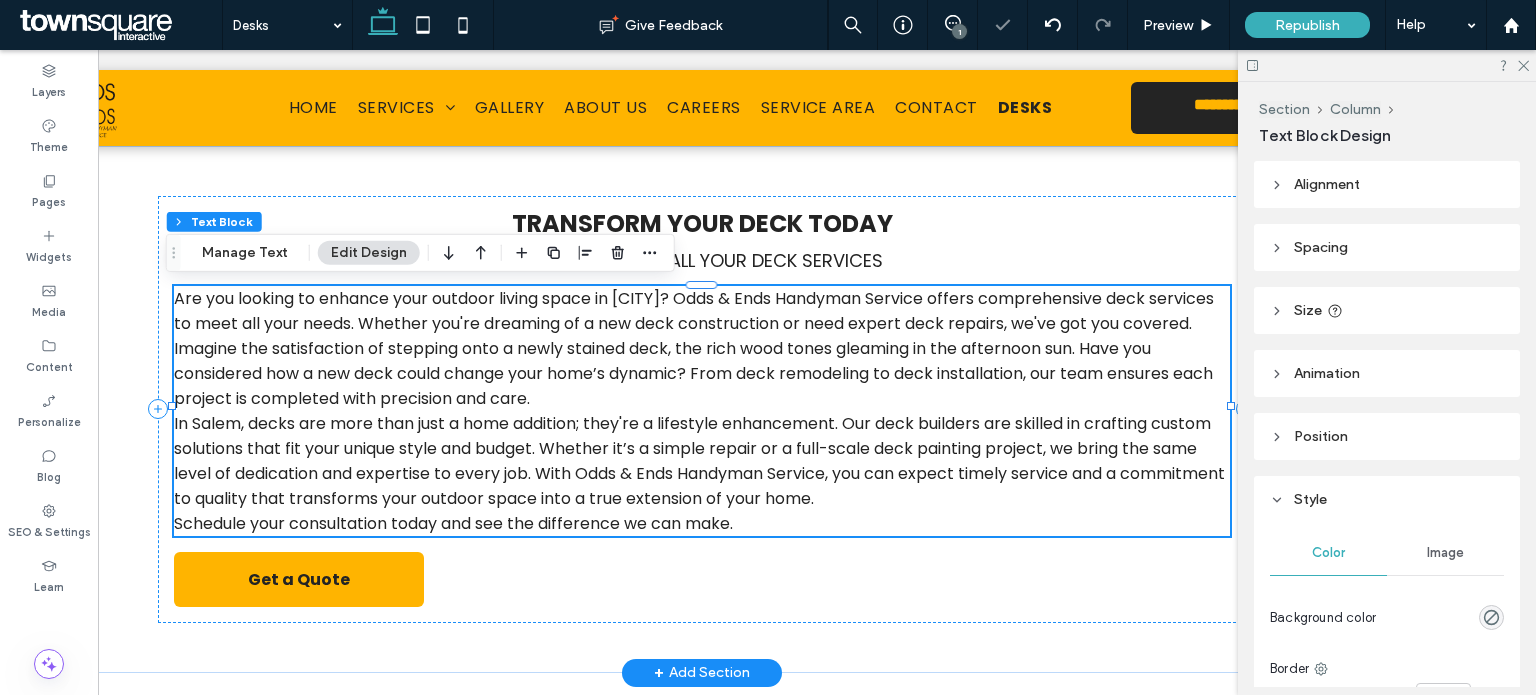 click on "Are you looking to enhance your outdoor living space in Salem? Odds & Ends Handyman Service offers comprehensive deck services to meet all your needs. Whether you're dreaming of a new deck construction or need expert deck repairs, we've got you covered. Imagine the satisfaction of stepping onto a newly stained deck, the rich wood tones gleaming in the afternoon sun. Have you considered how a new deck could change your home’s dynamic? From deck remodeling to deck installation, our team ensures each project is completed with precision and care." at bounding box center (694, 348) 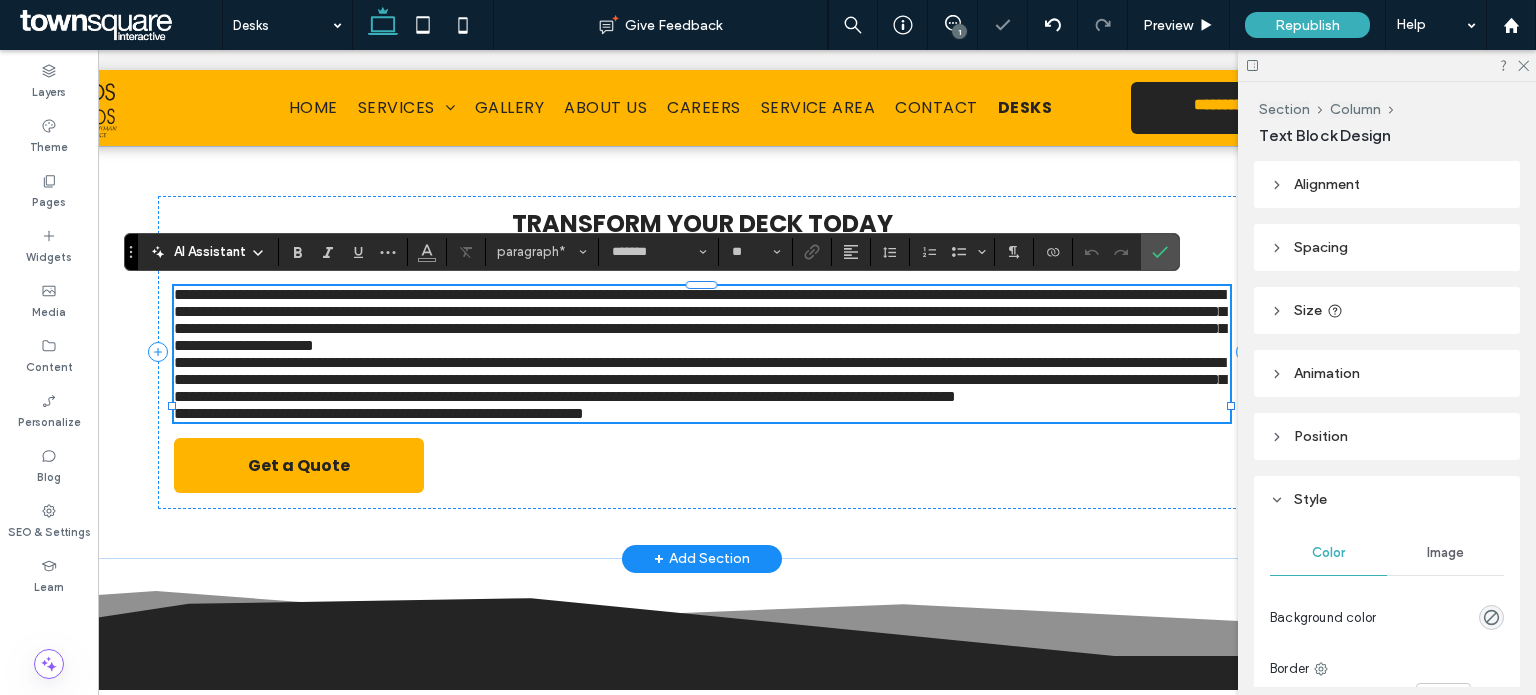 click on "**********" at bounding box center [702, 320] 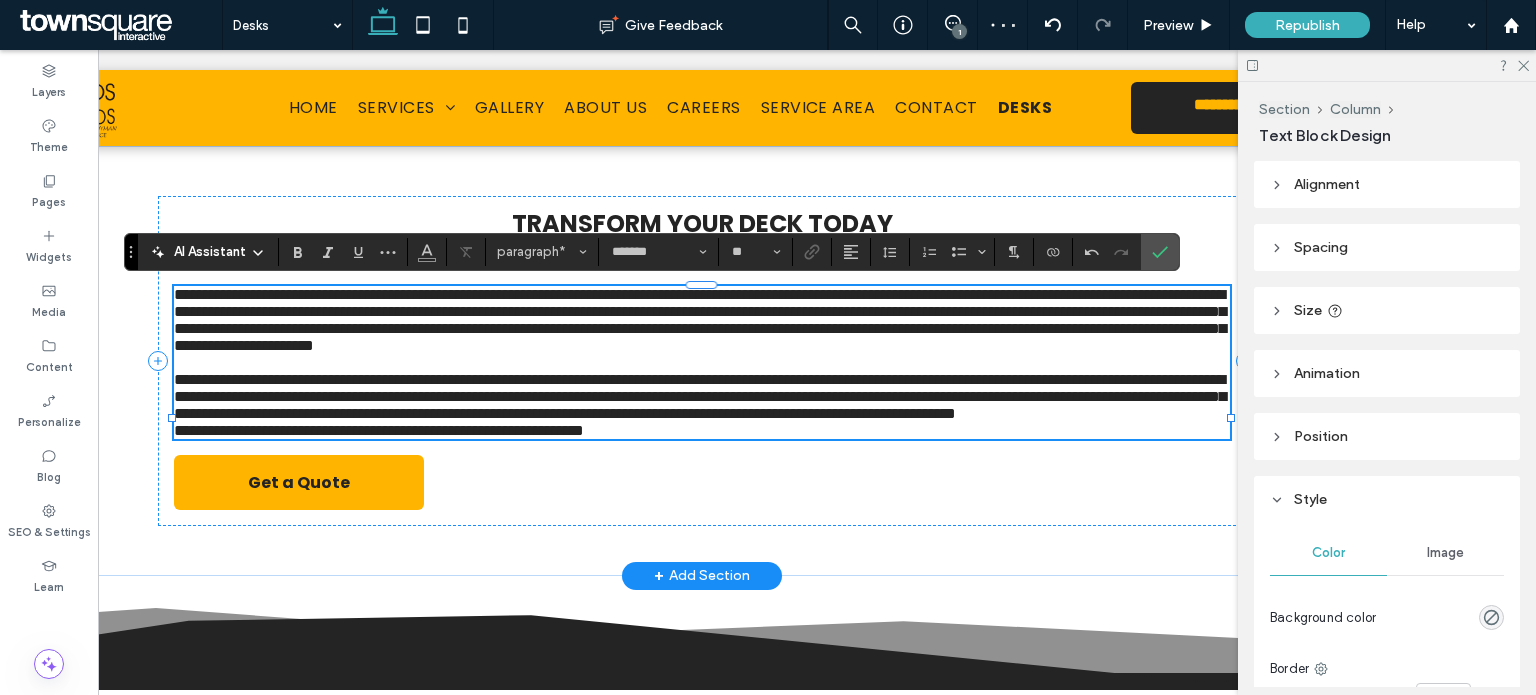 click on "**********" at bounding box center [702, 396] 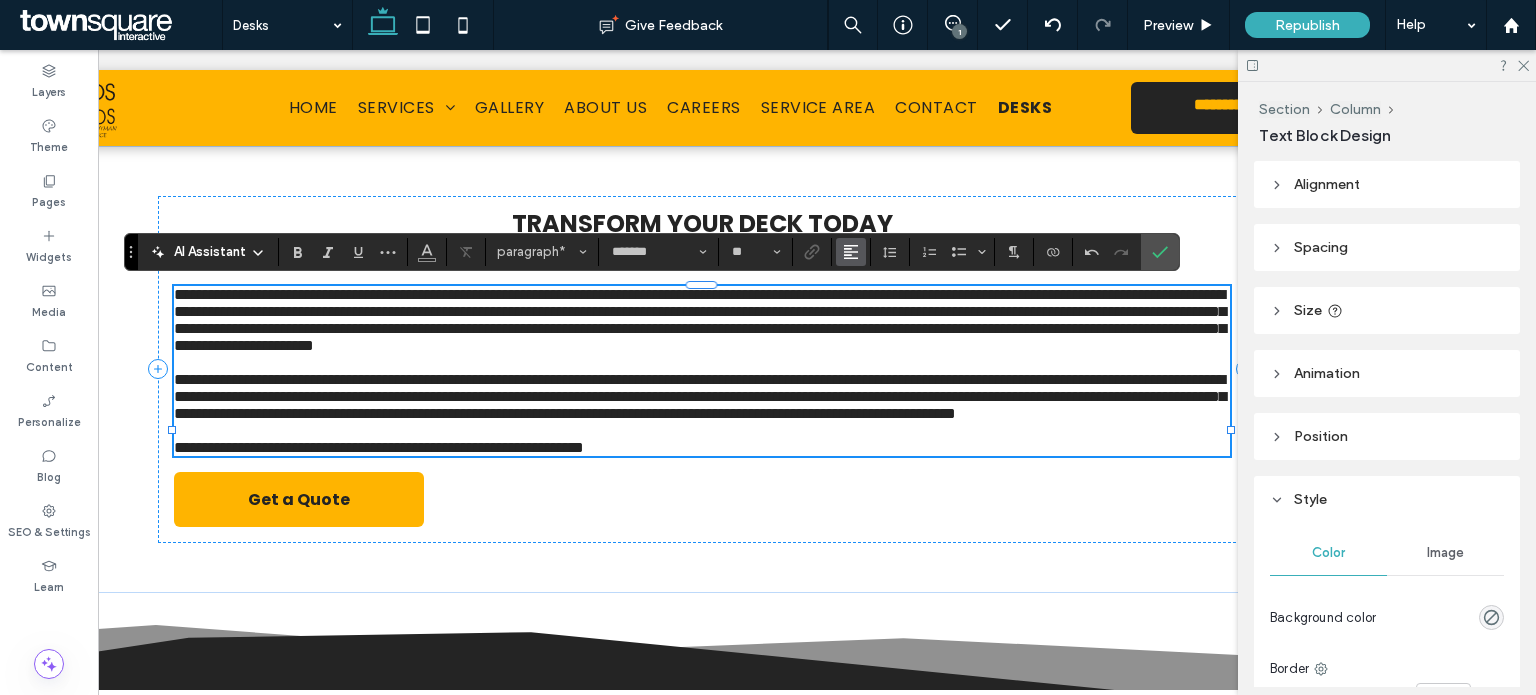 click 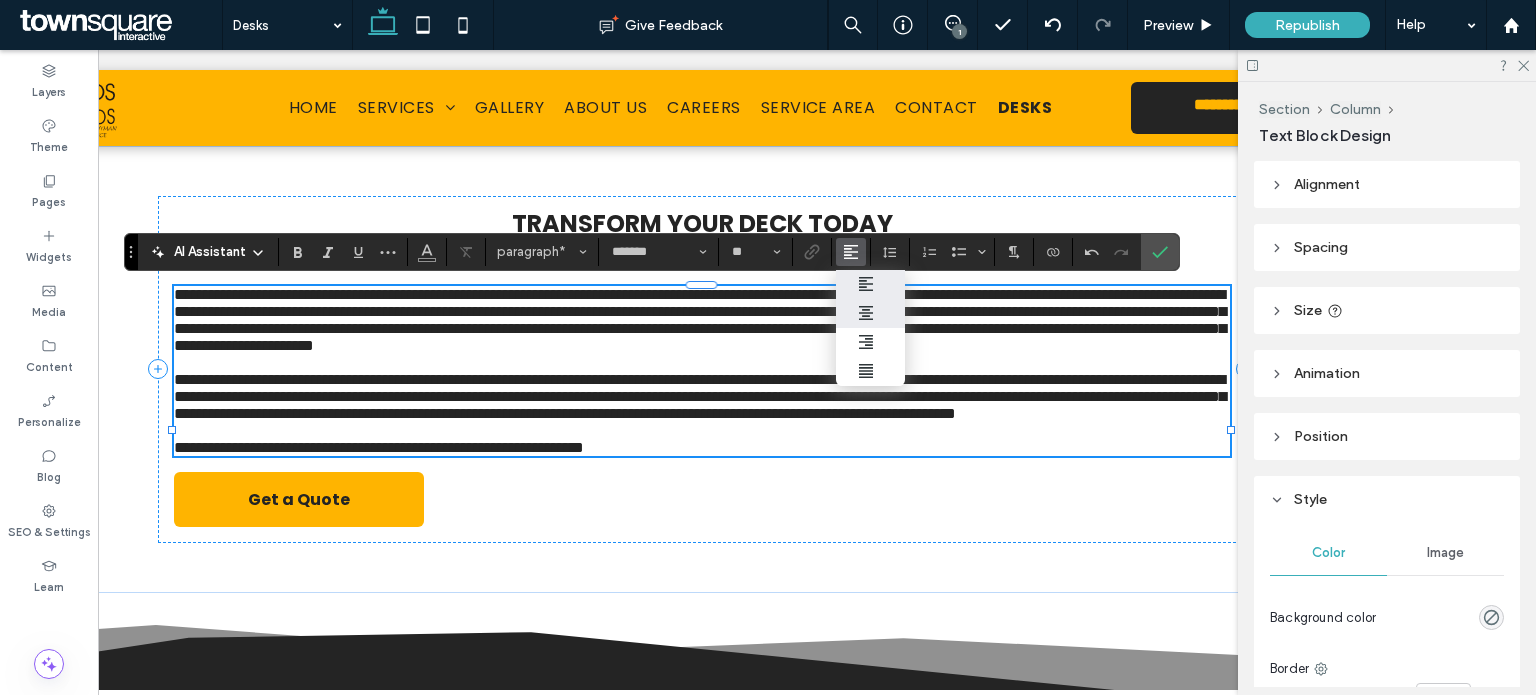 click 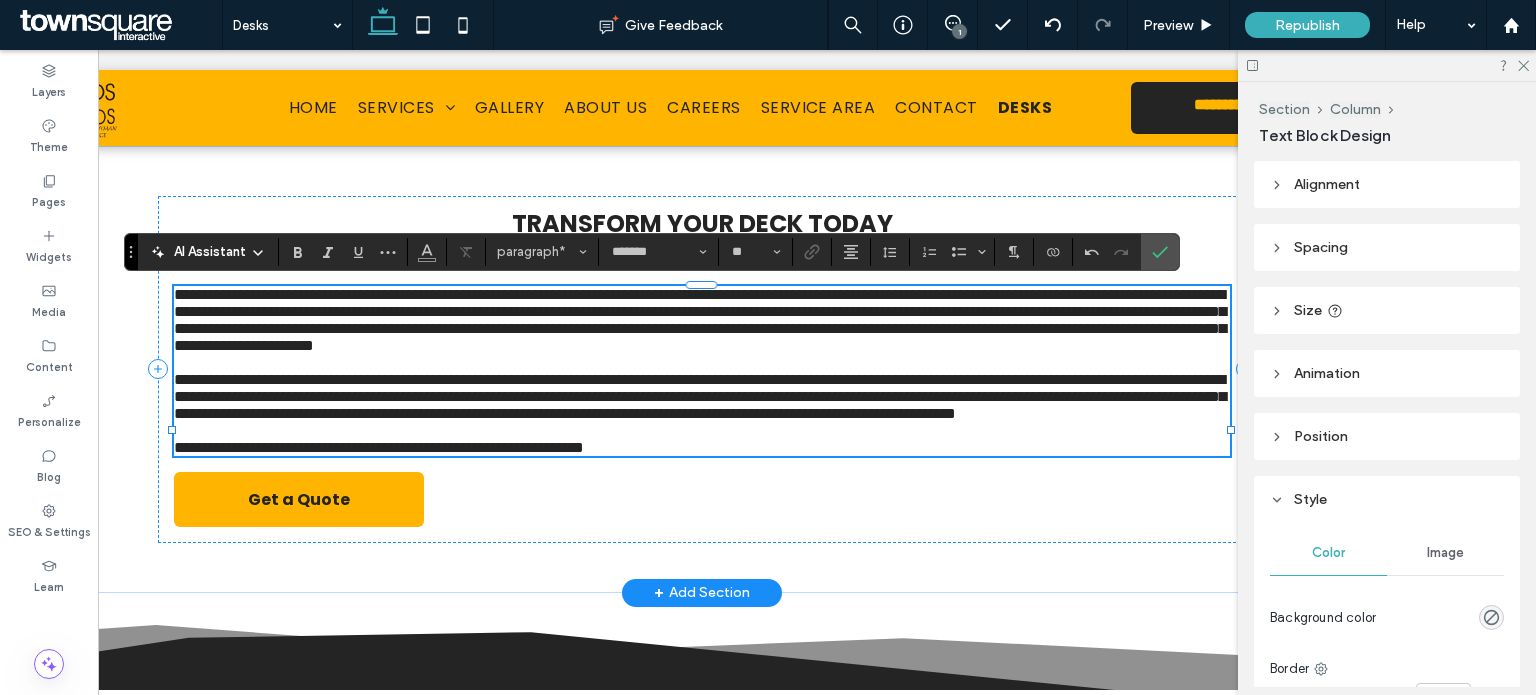 click on "**********" at bounding box center [702, 320] 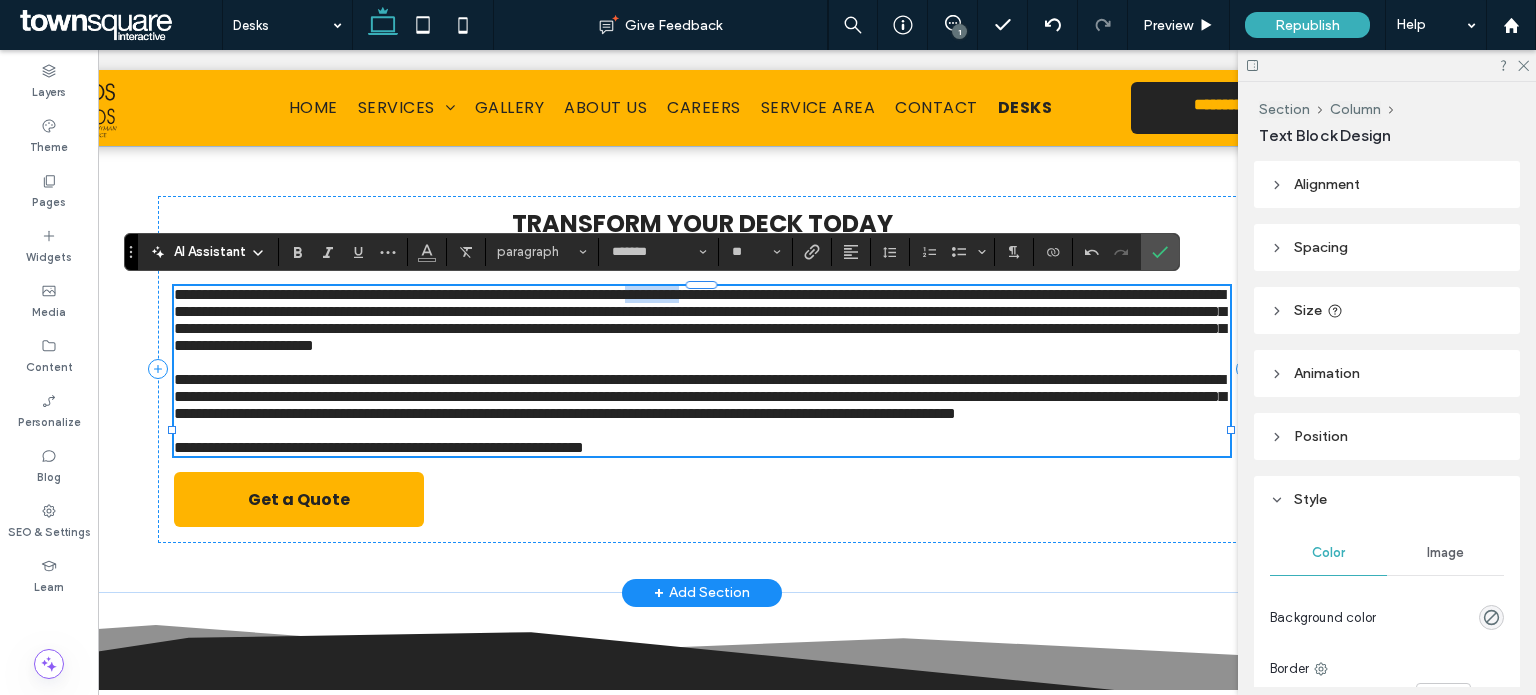 click on "**********" at bounding box center [702, 320] 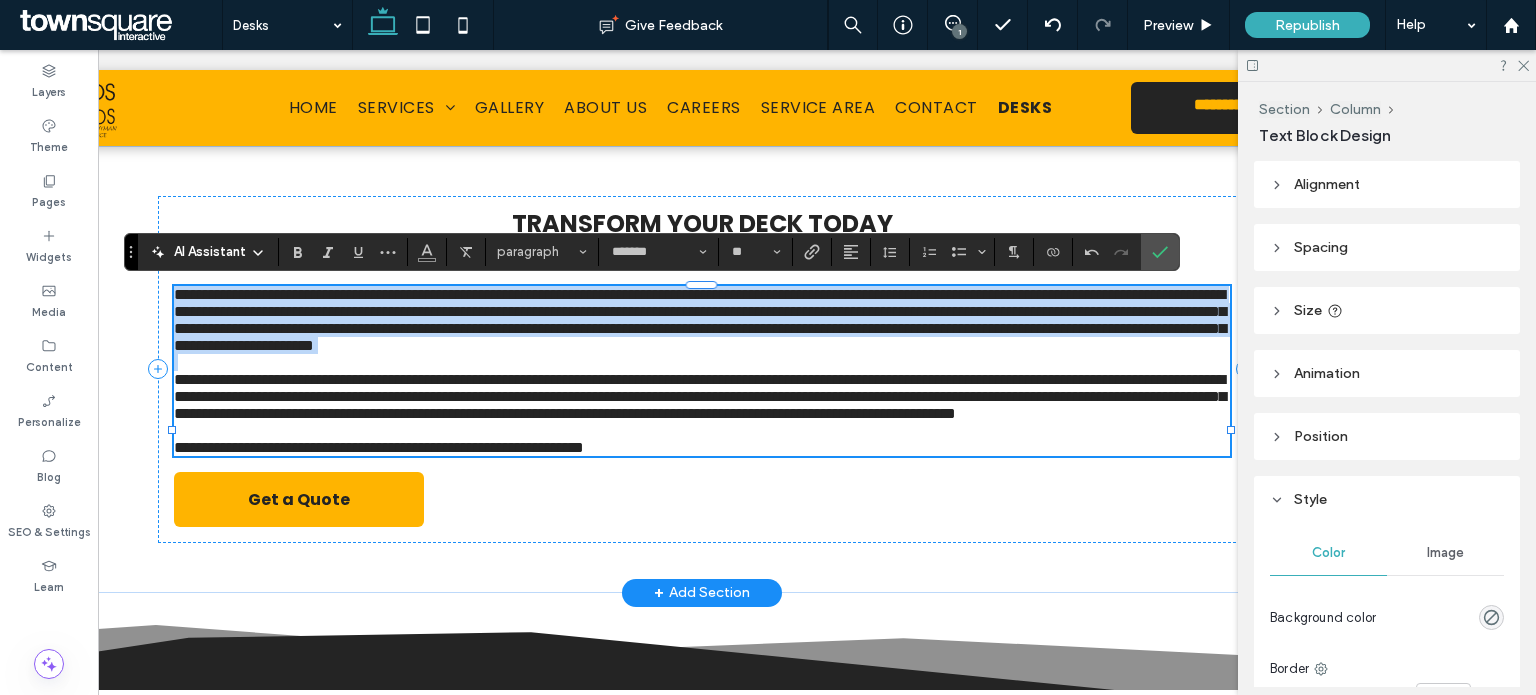 click on "**********" at bounding box center (702, 320) 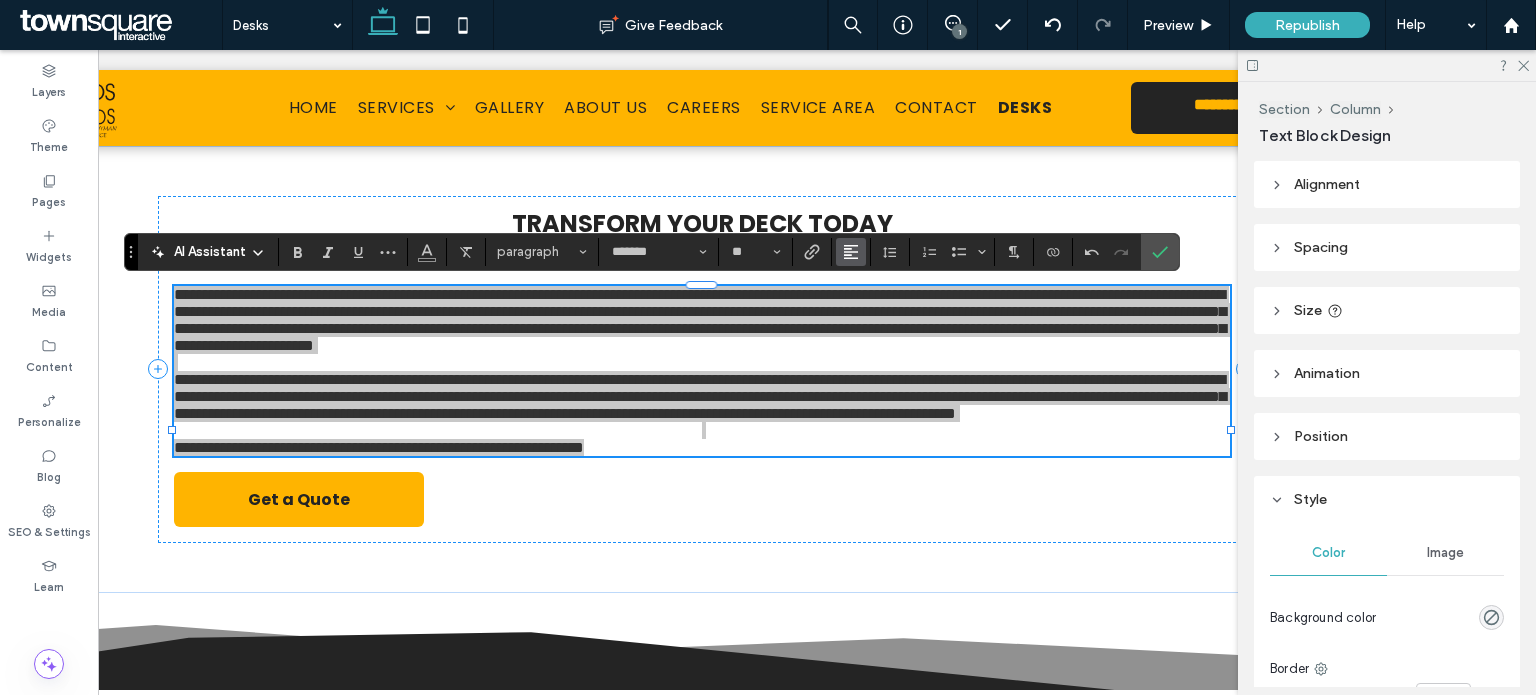 click at bounding box center [851, 252] 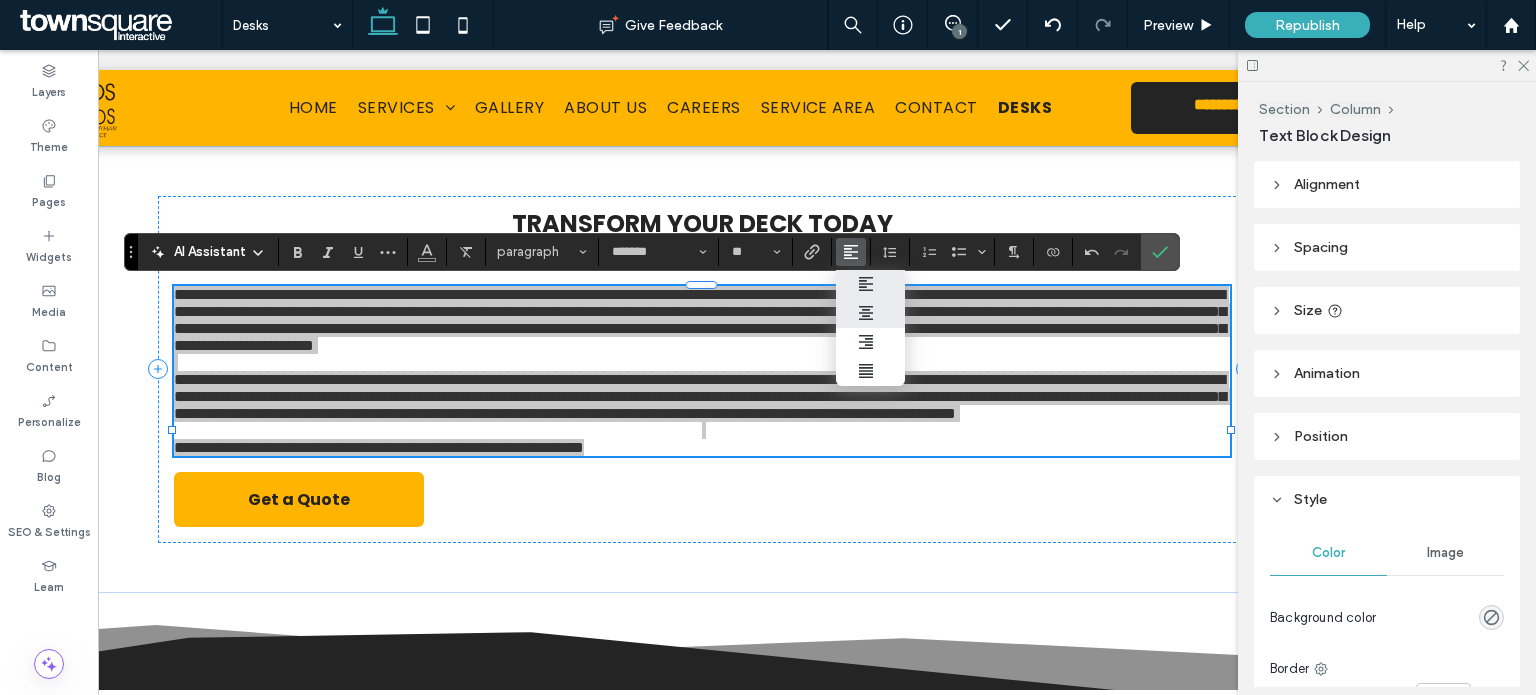 click 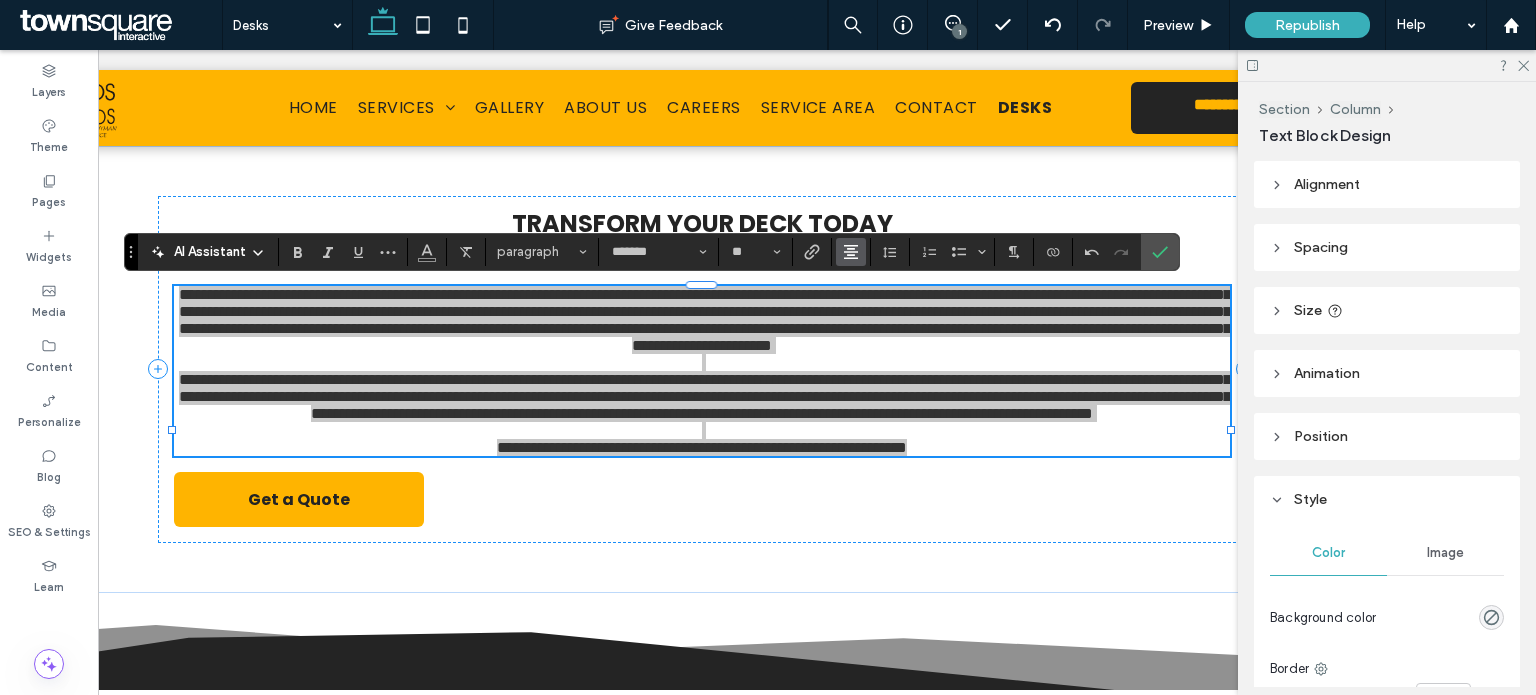 click 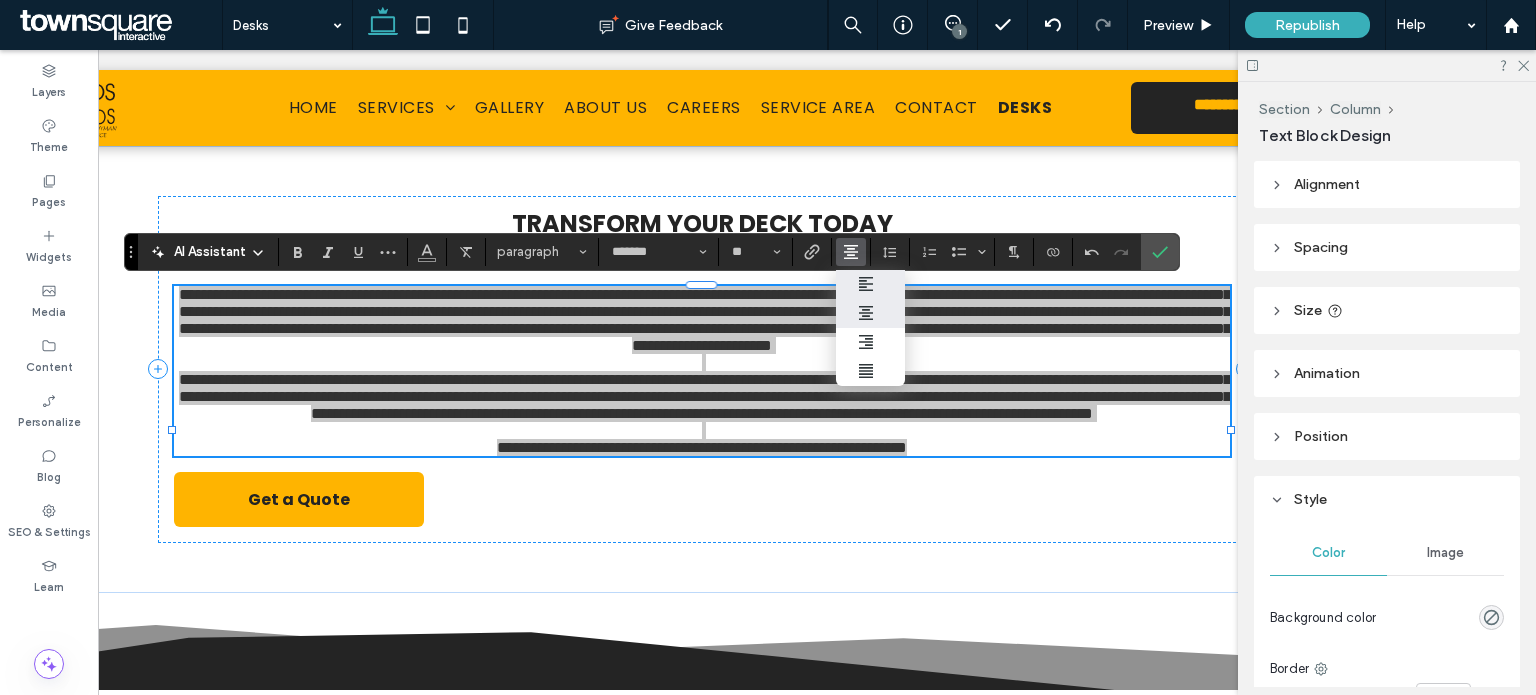 click at bounding box center [871, 284] 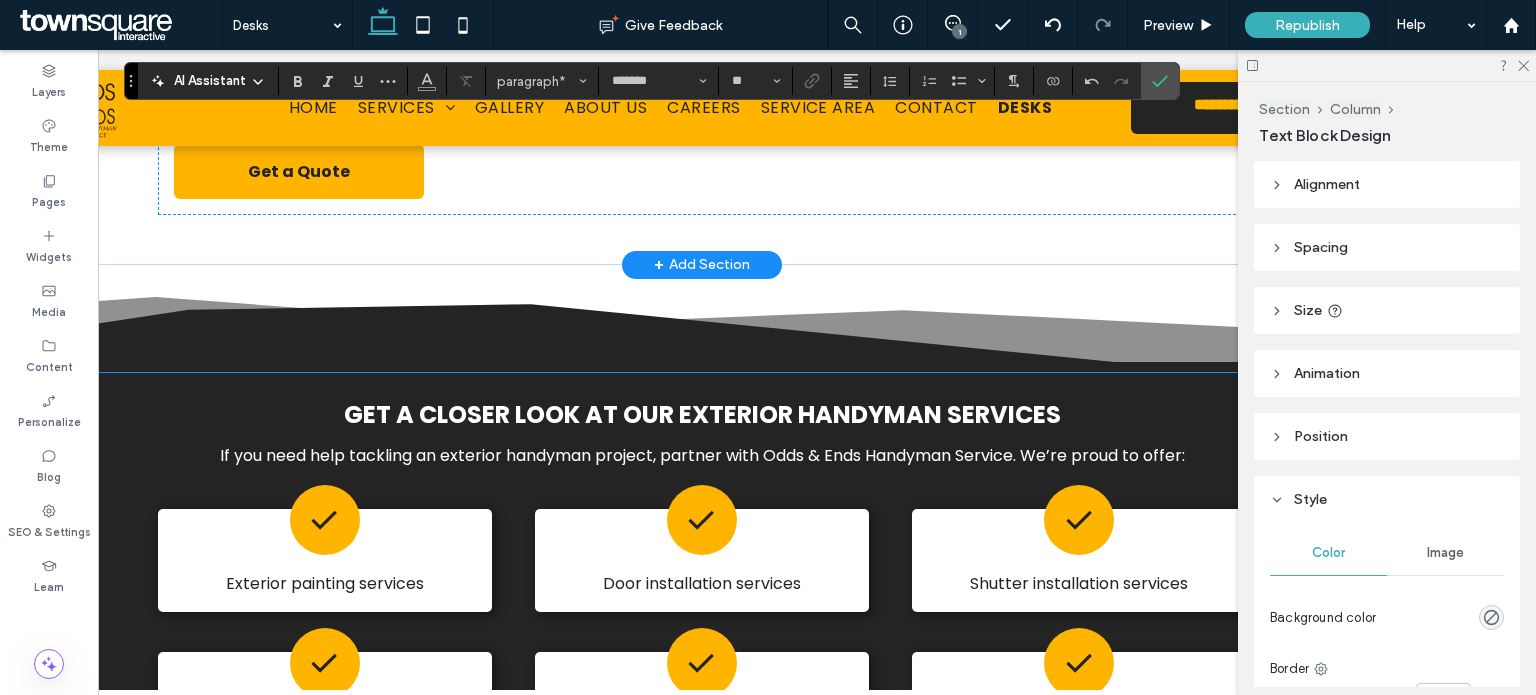 scroll, scrollTop: 328, scrollLeft: 0, axis: vertical 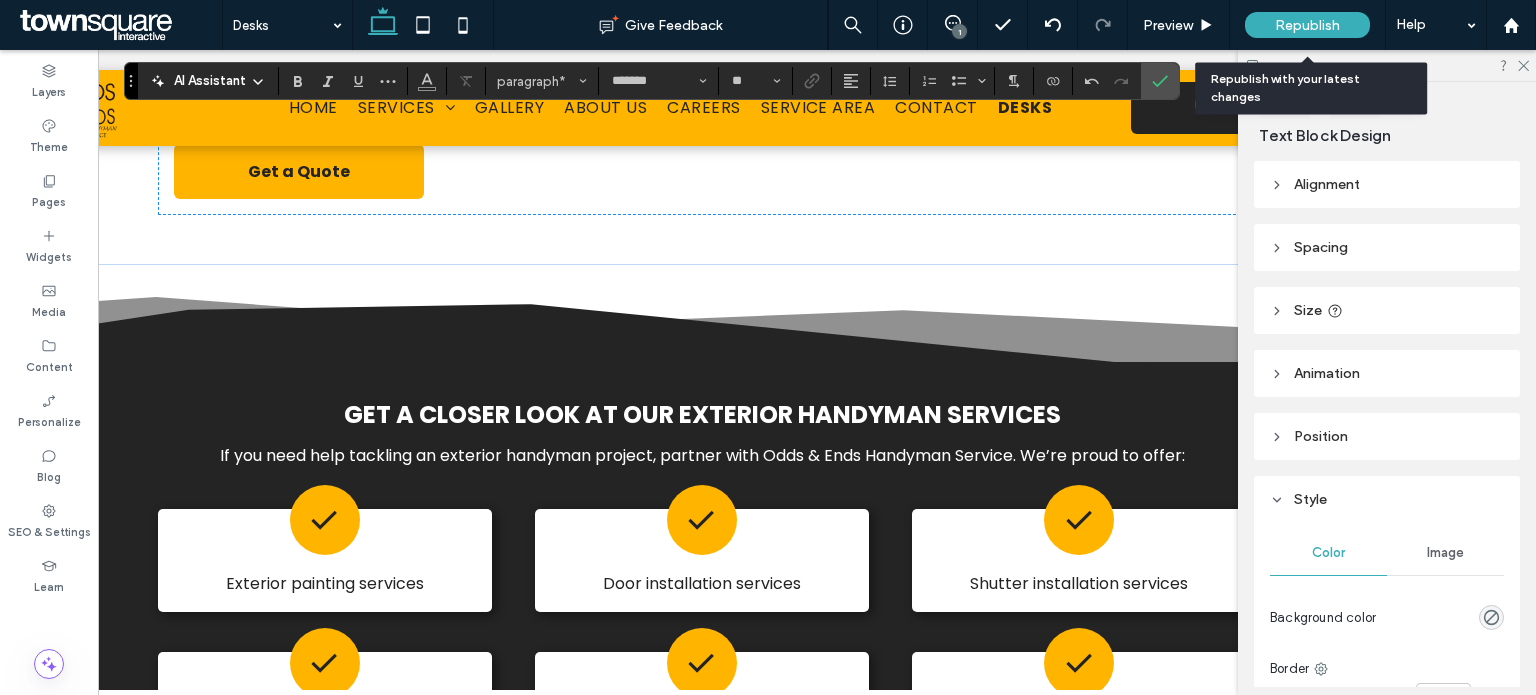 click on "Republish" at bounding box center [1307, 25] 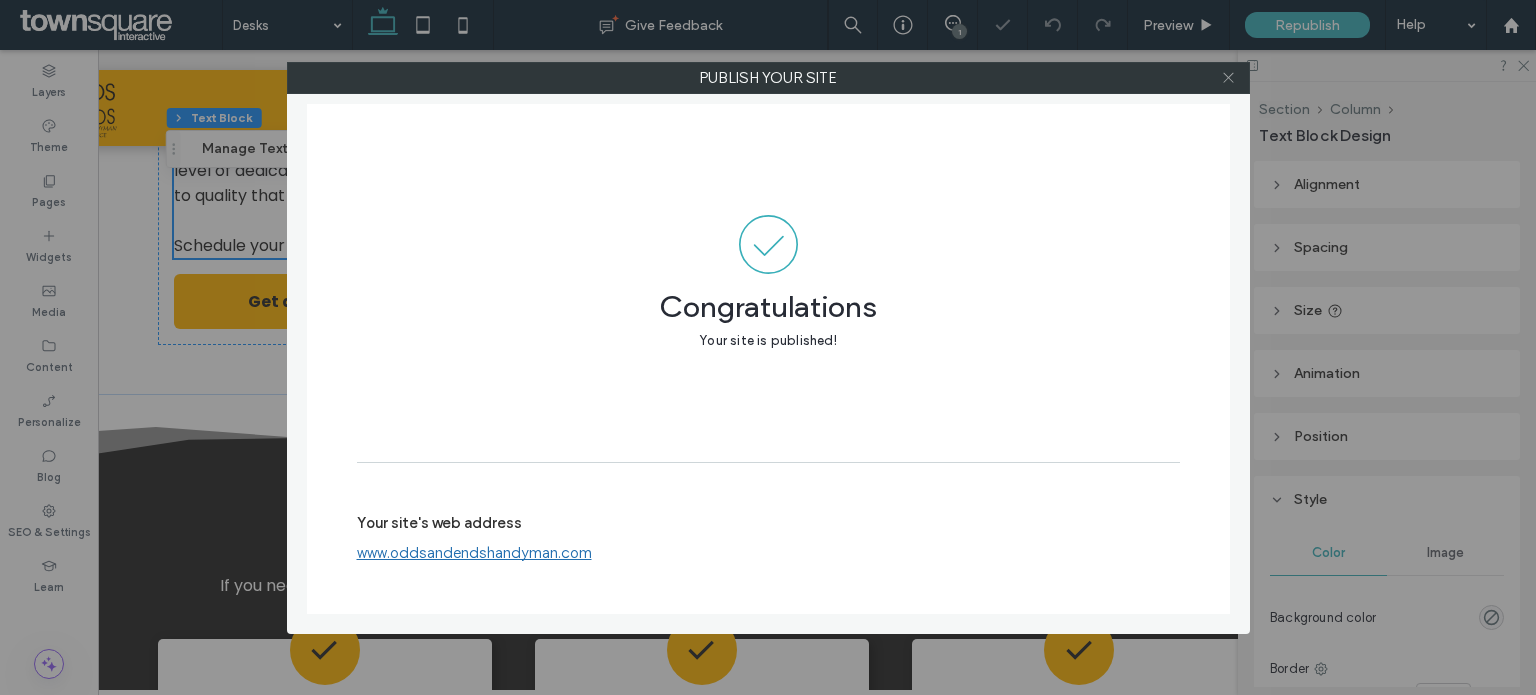 click 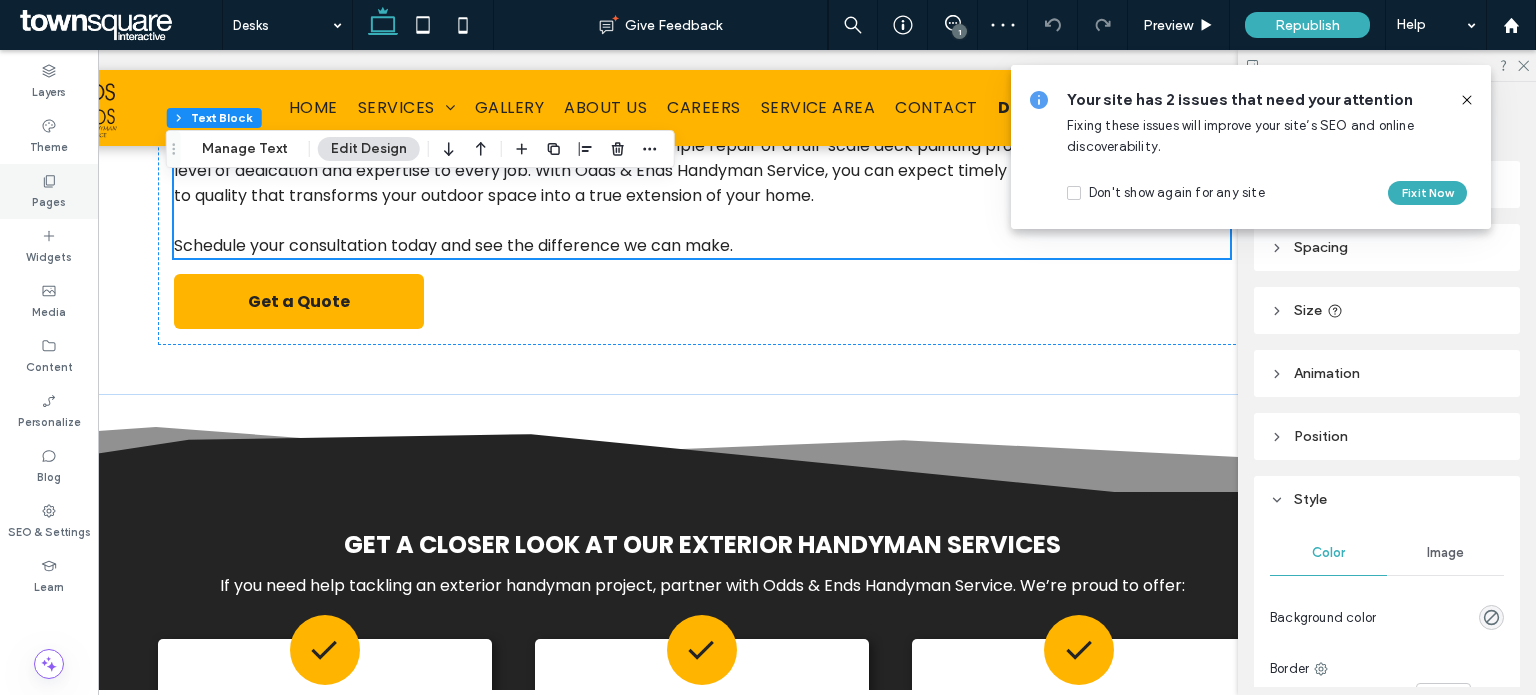 click 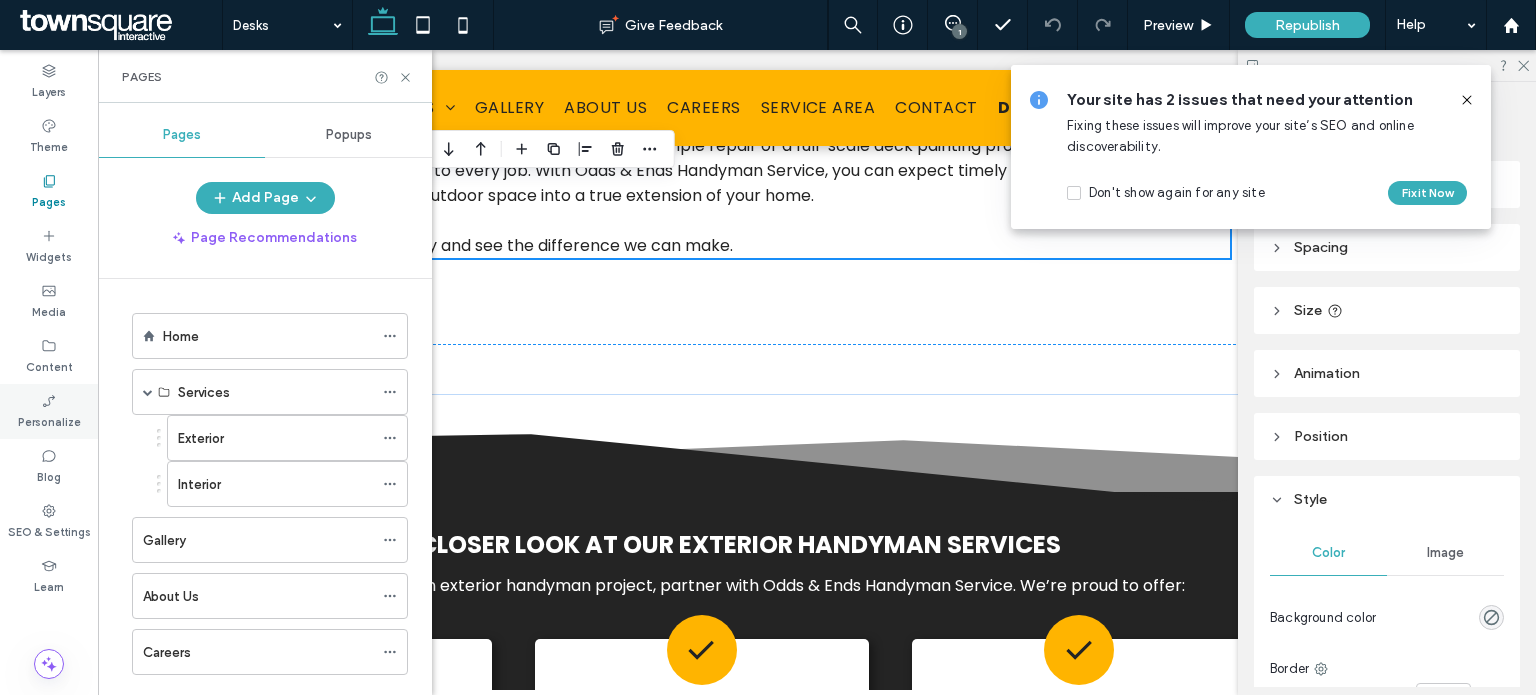 click 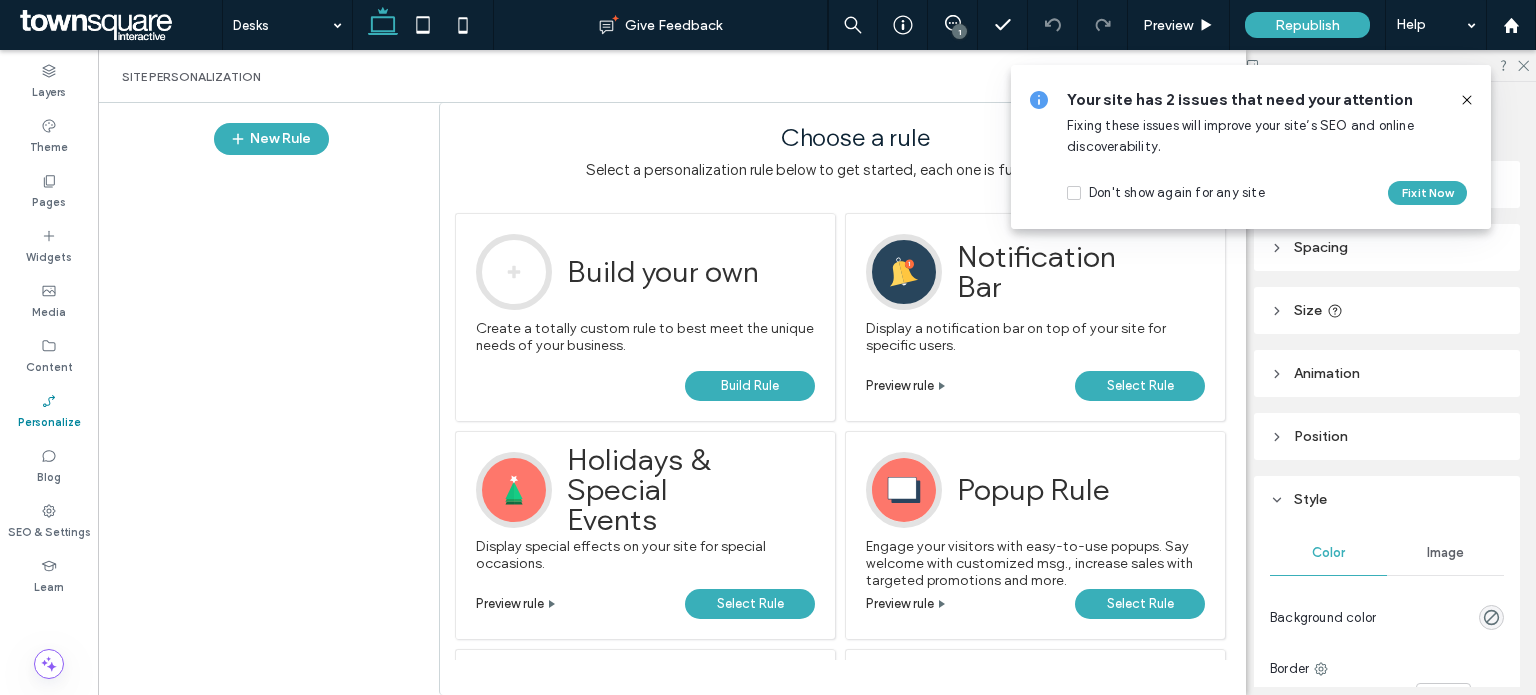 click on "Select Rule" at bounding box center (1140, 604) 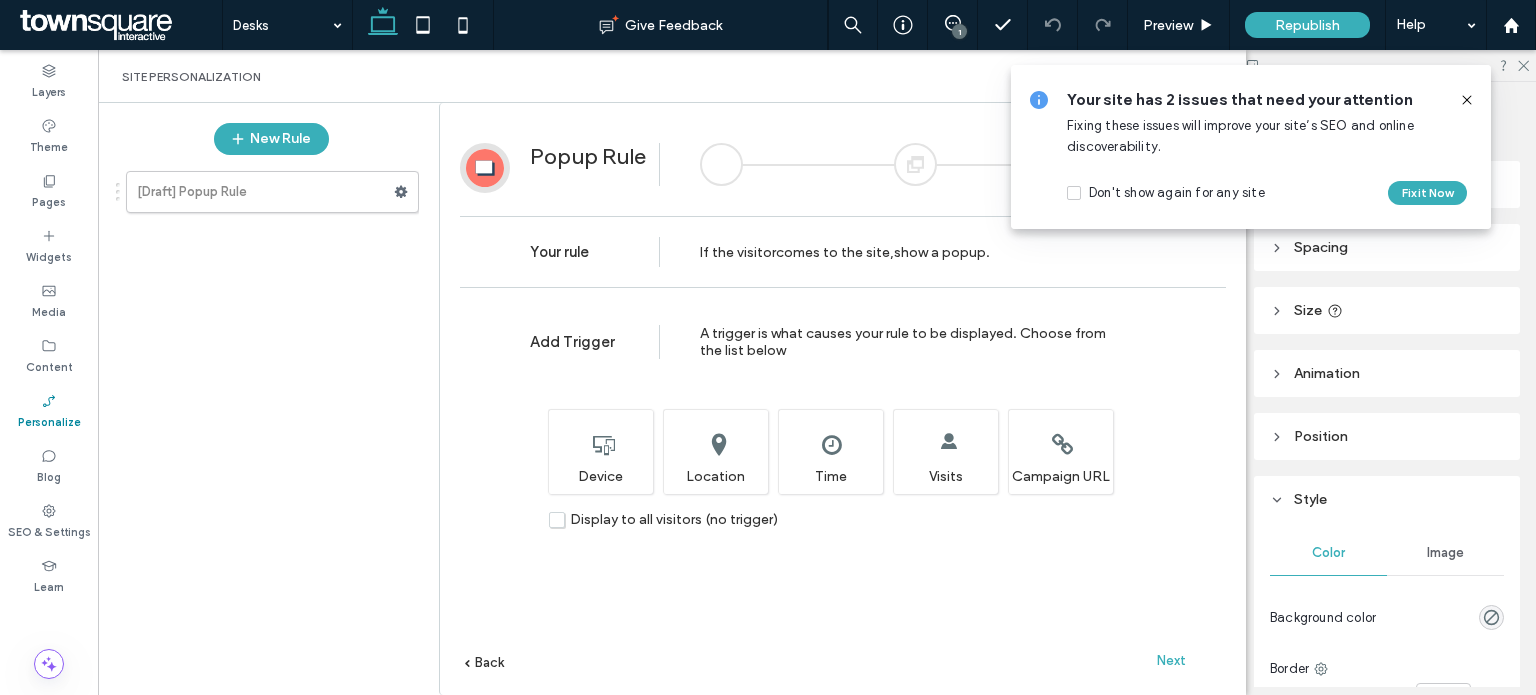 click on "Next" at bounding box center [1171, 660] 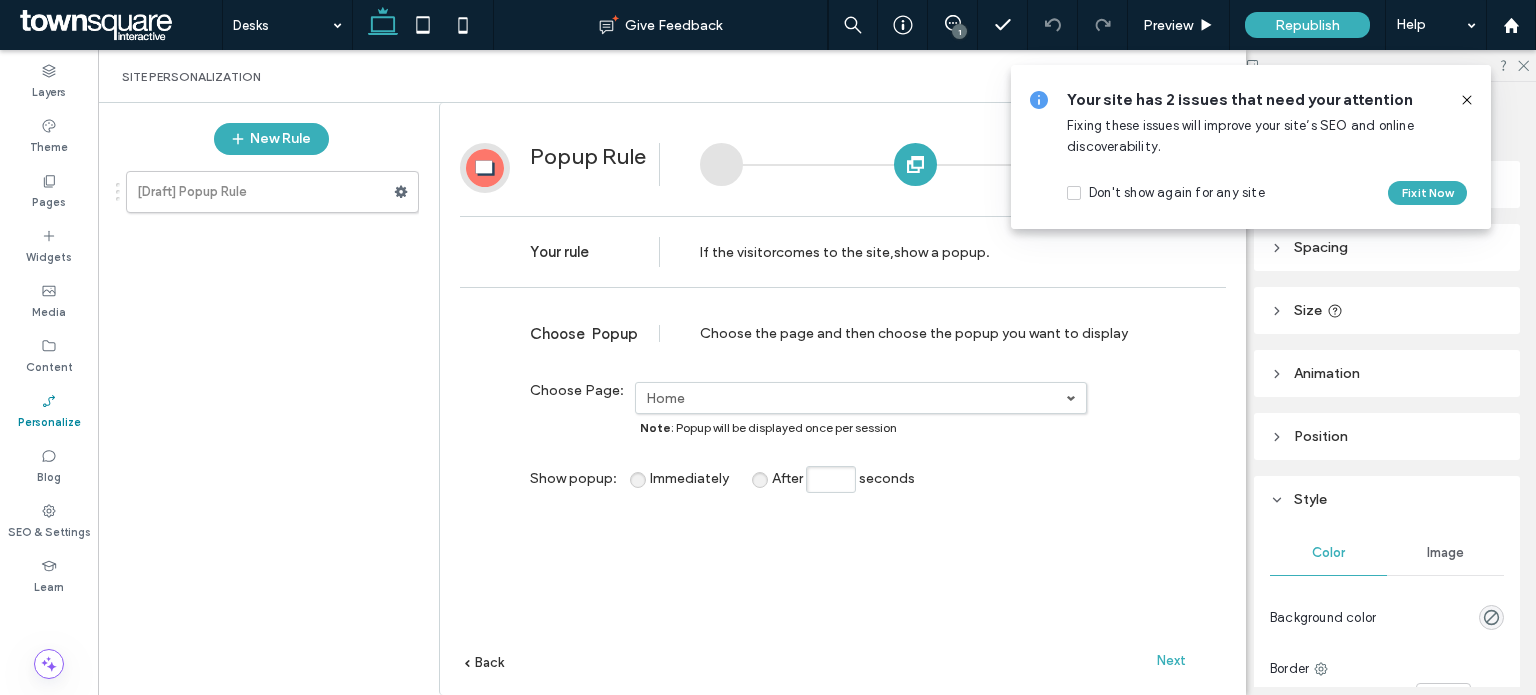 click 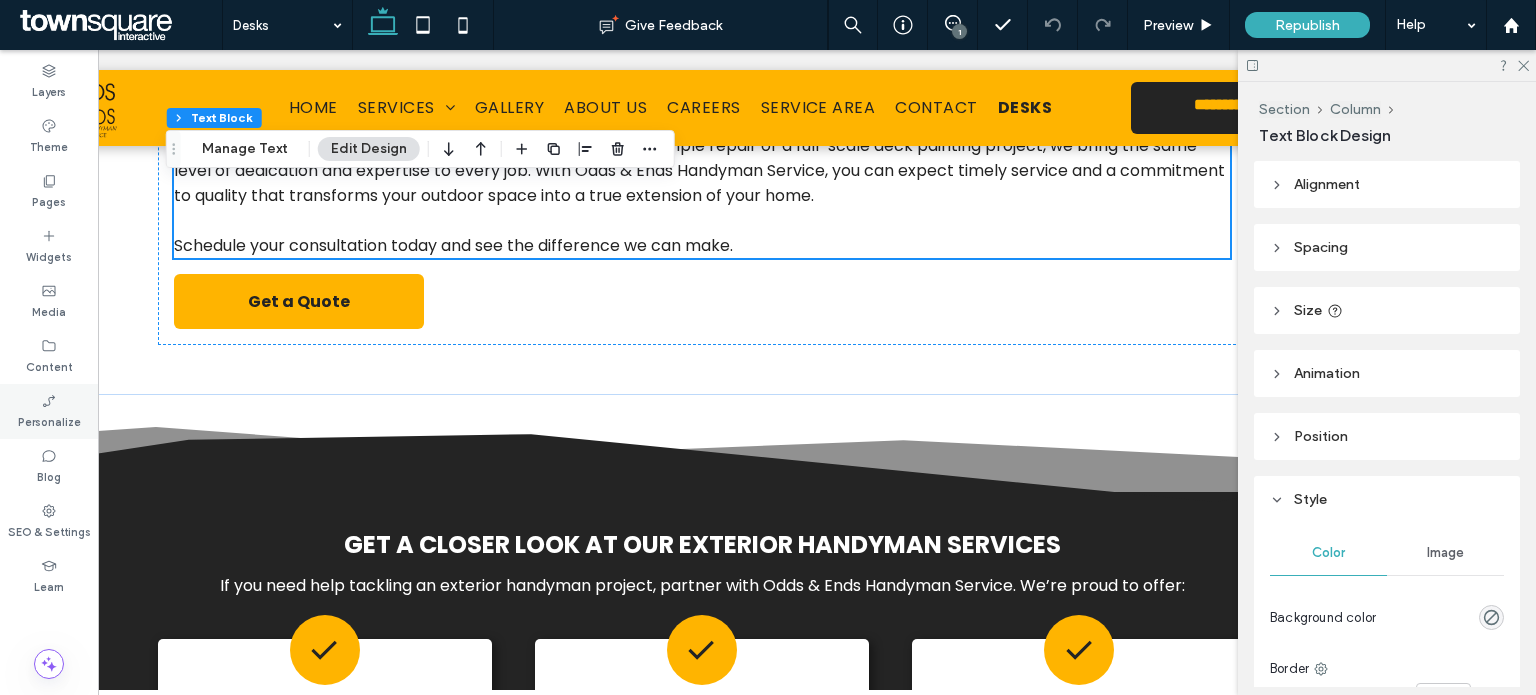 click on "Personalize" at bounding box center [49, 420] 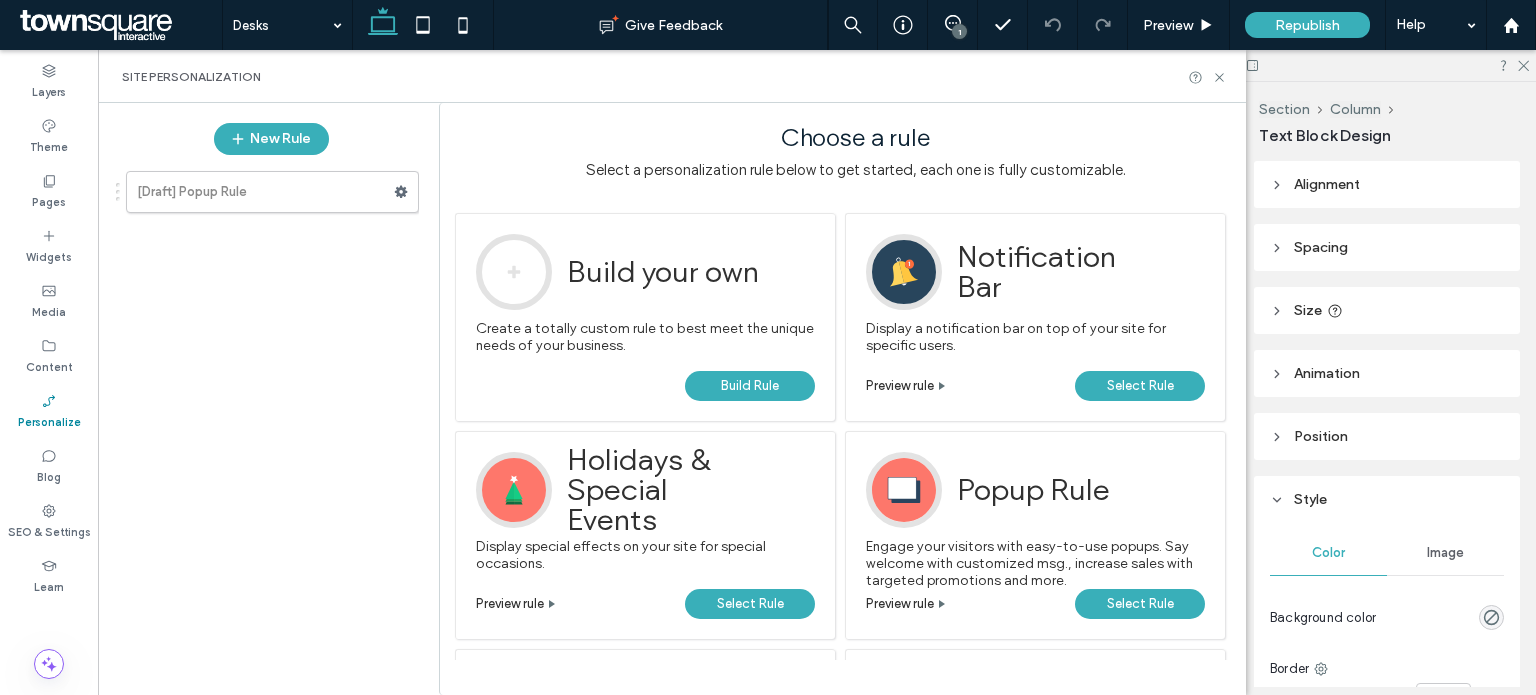 click on "Select Rule" at bounding box center (1140, 604) 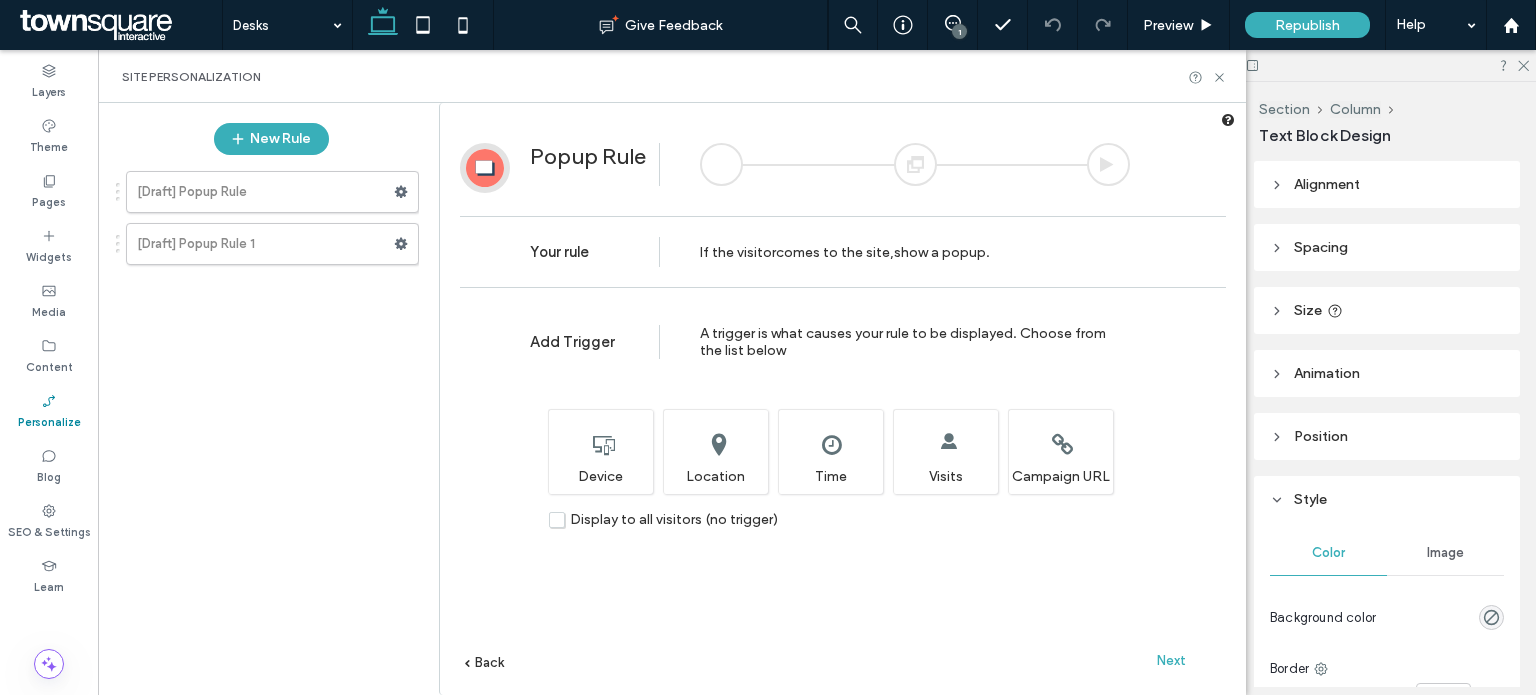 click on "Next" at bounding box center [1171, 660] 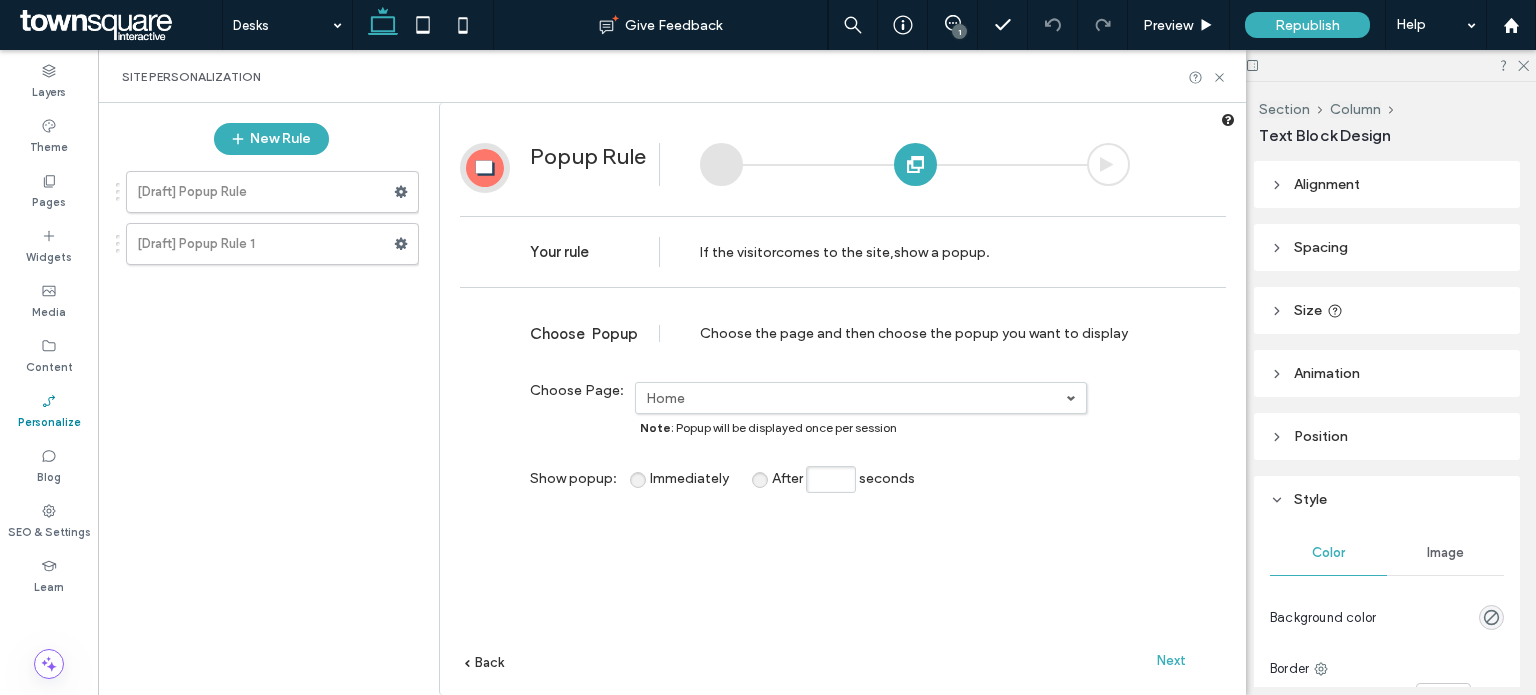 click on "Next" at bounding box center (1171, 660) 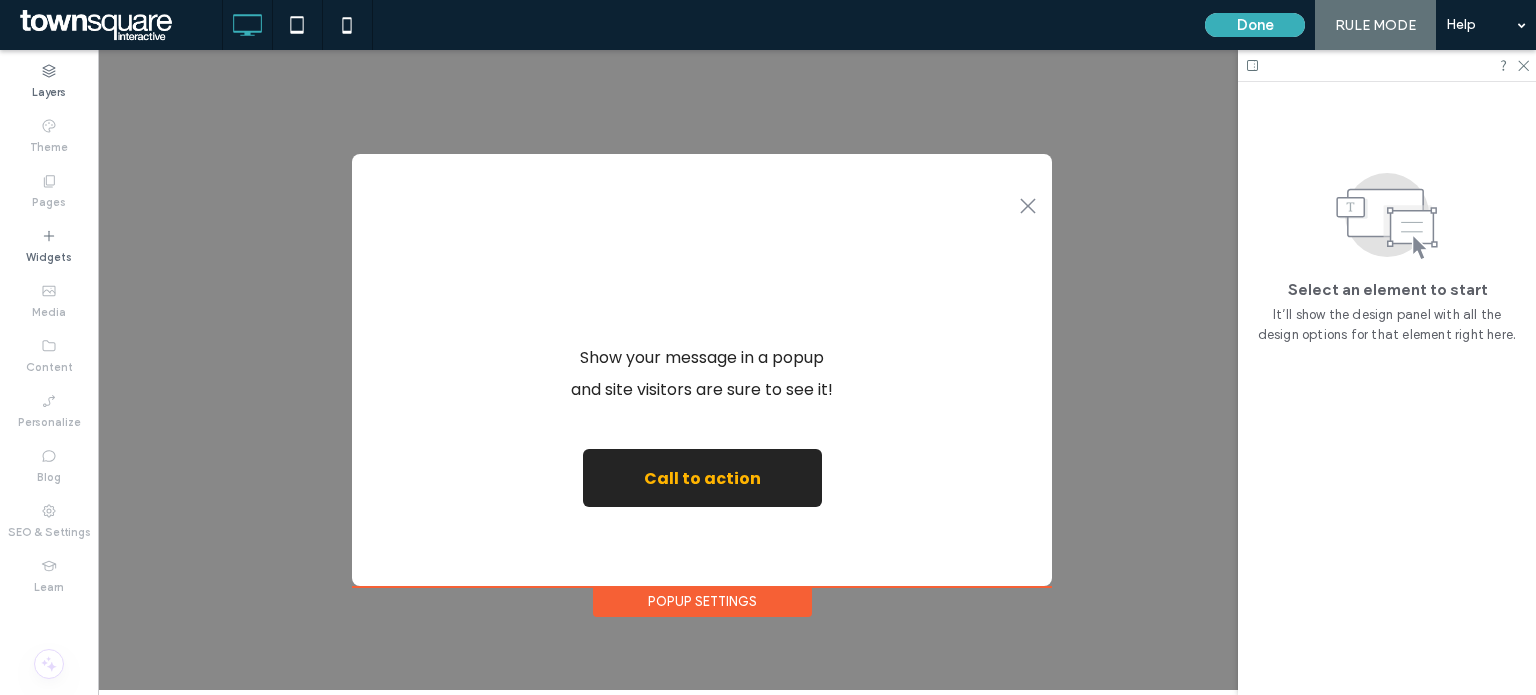 scroll, scrollTop: 0, scrollLeft: 0, axis: both 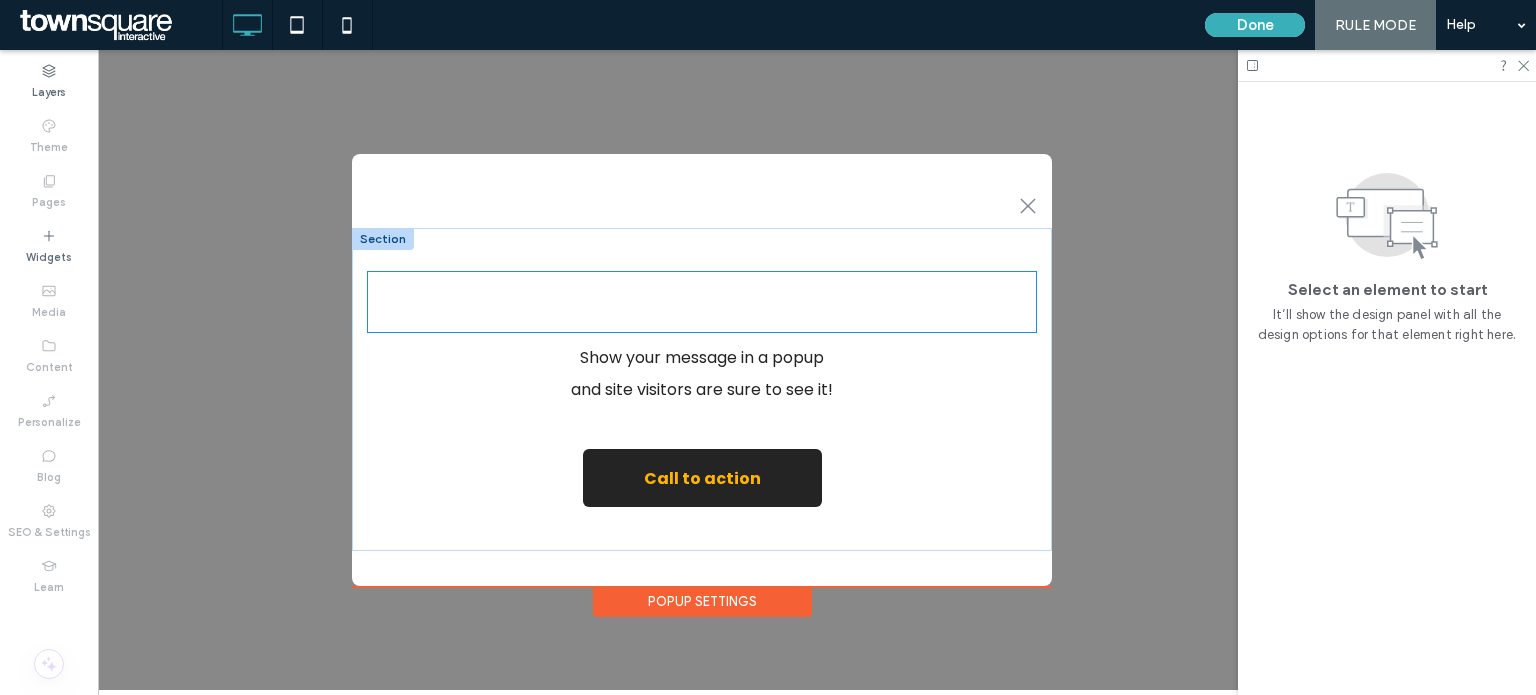 click on "Hey There!" at bounding box center (702, 302) 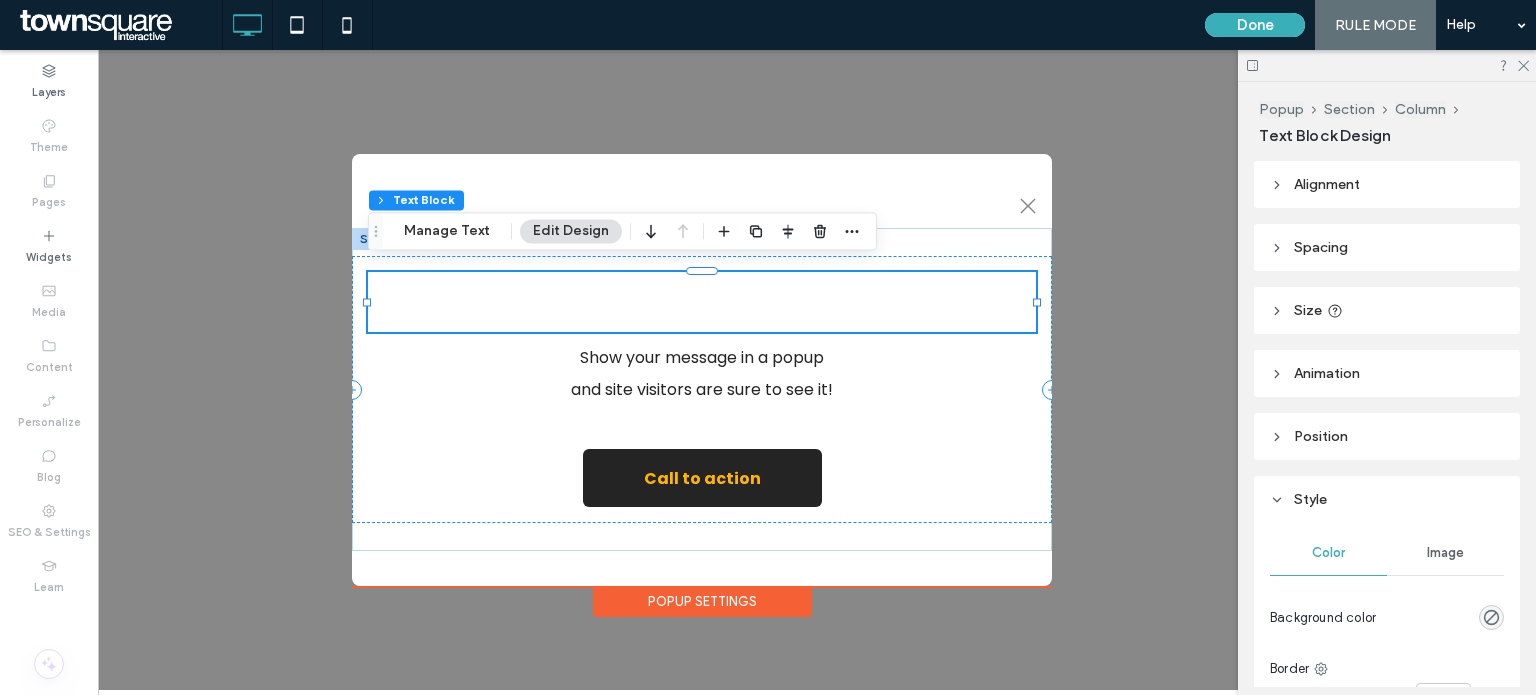 click on "Hey There!" at bounding box center [702, 302] 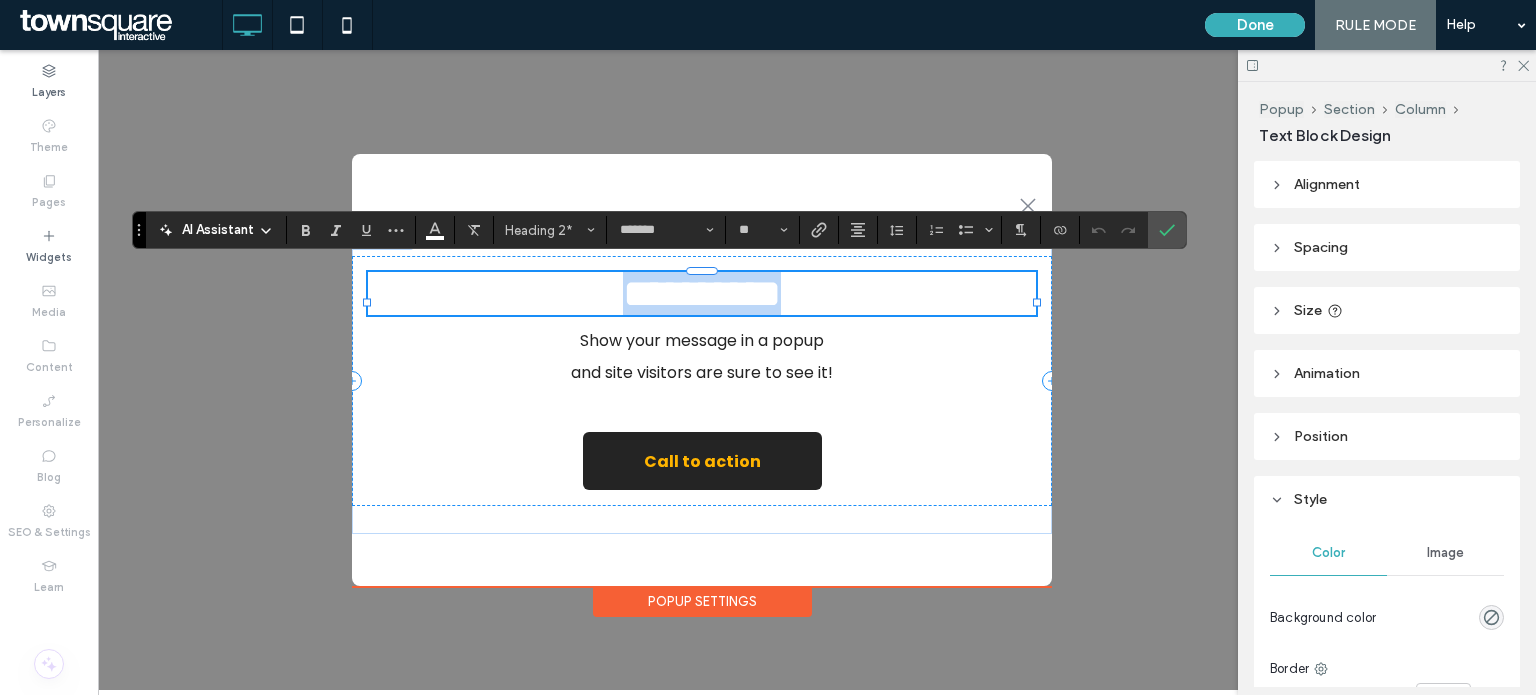 click on "**********" at bounding box center (702, 293) 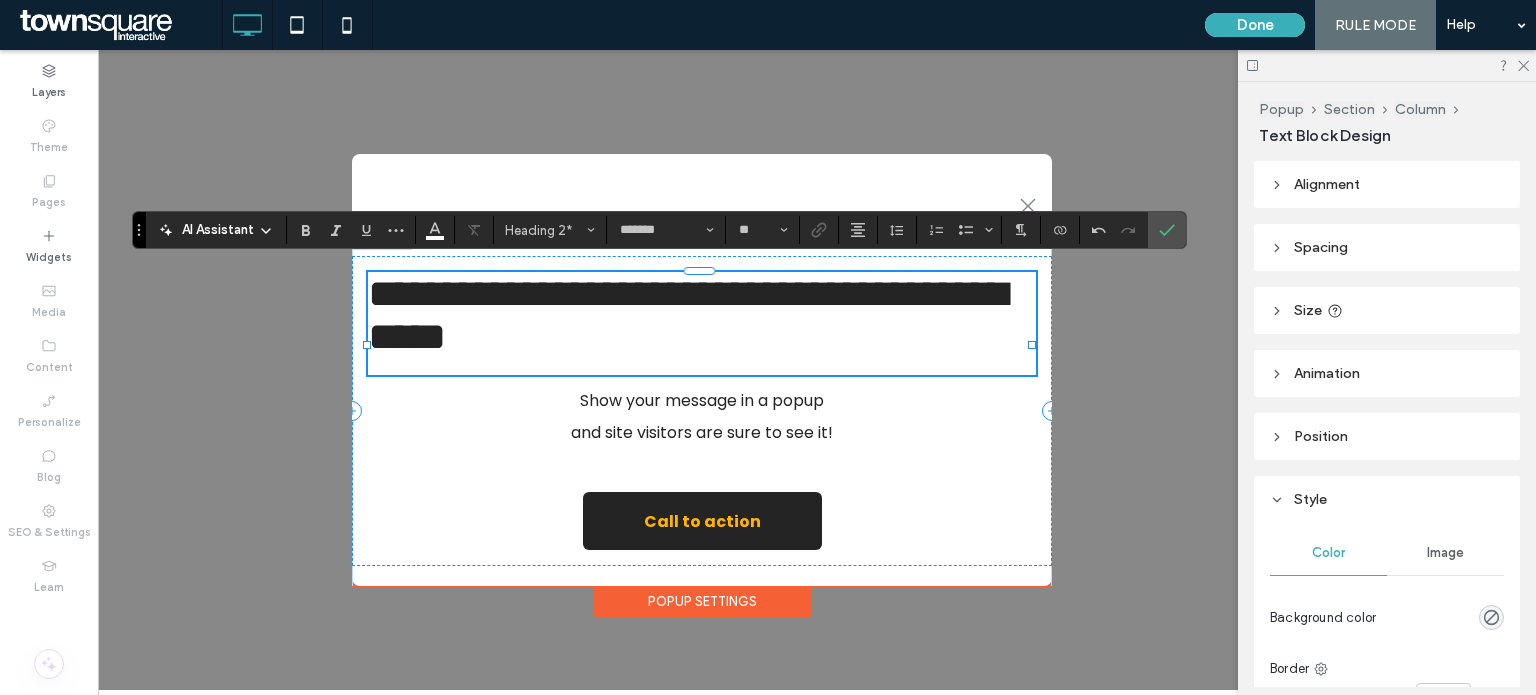 scroll, scrollTop: 0, scrollLeft: 0, axis: both 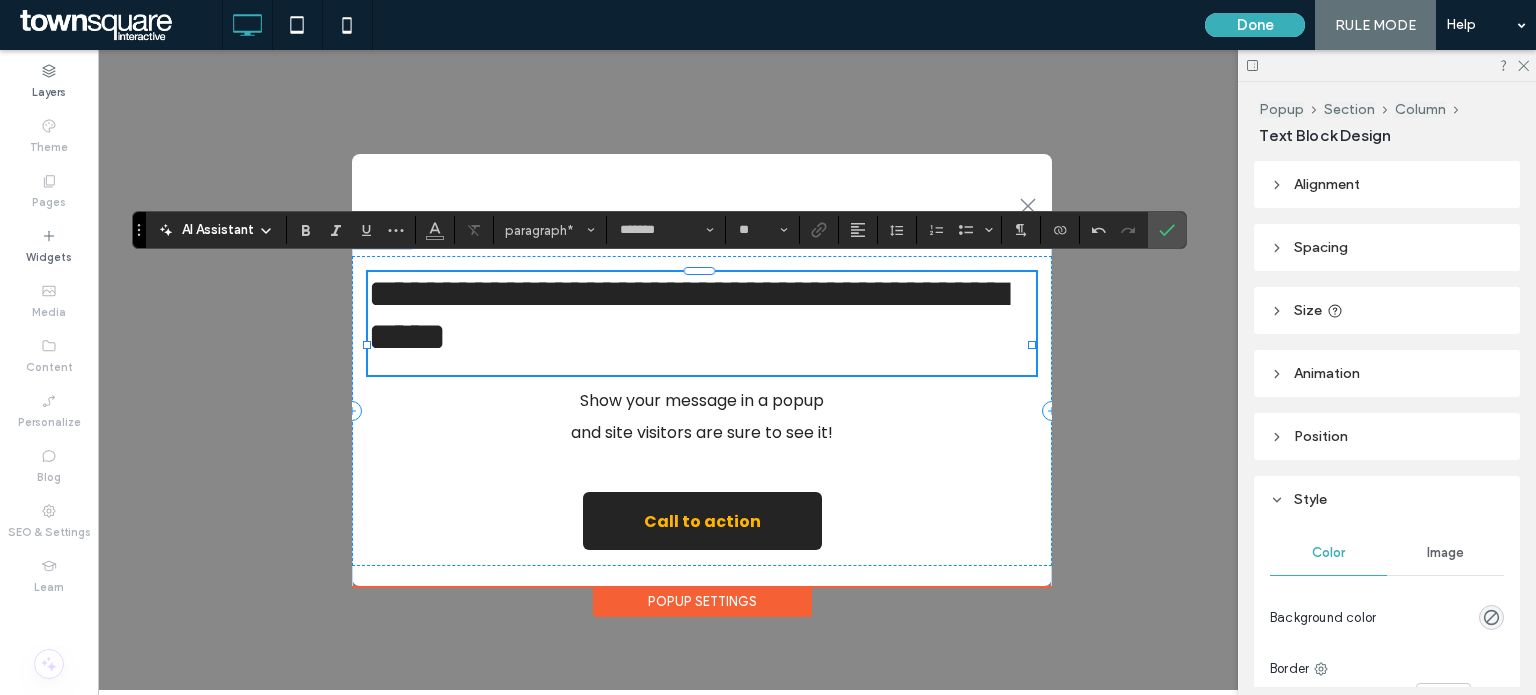 click on "**********" at bounding box center [687, 315] 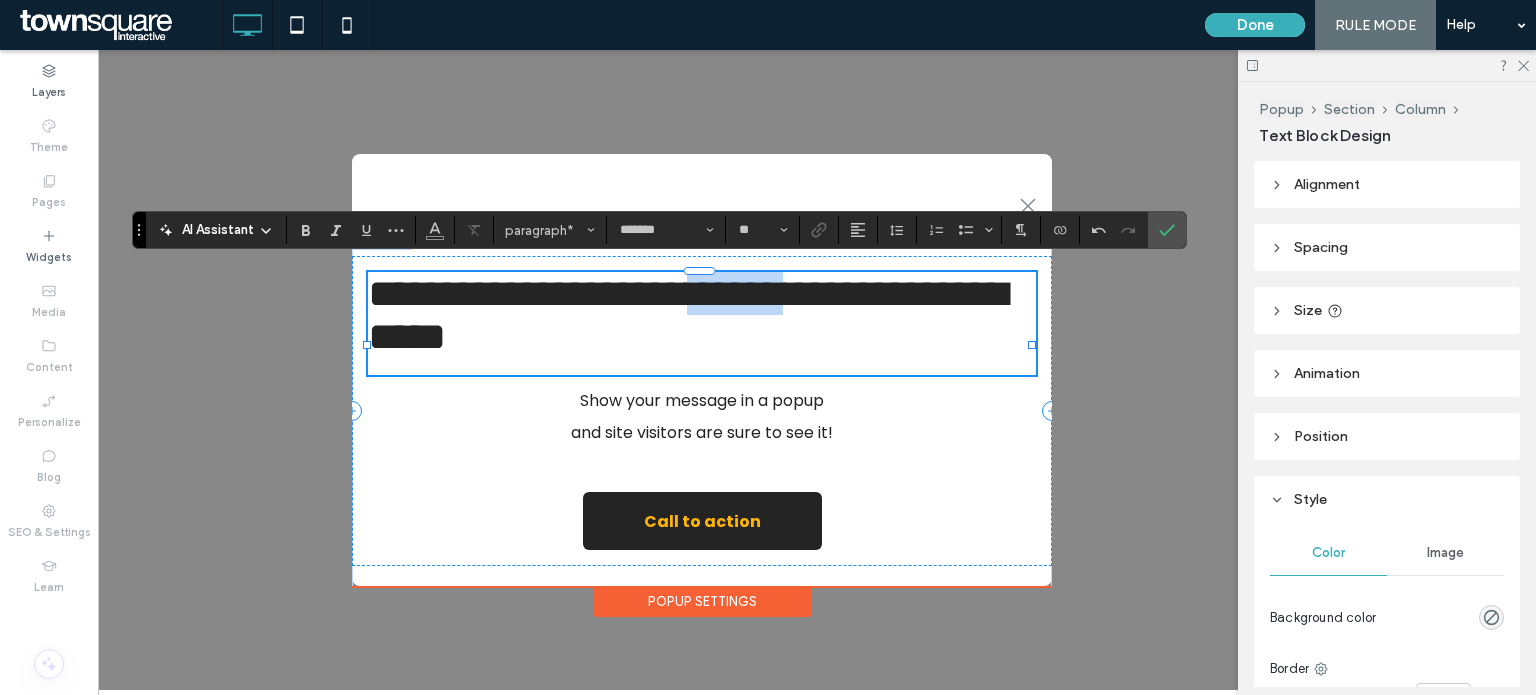 click on "**********" at bounding box center [687, 315] 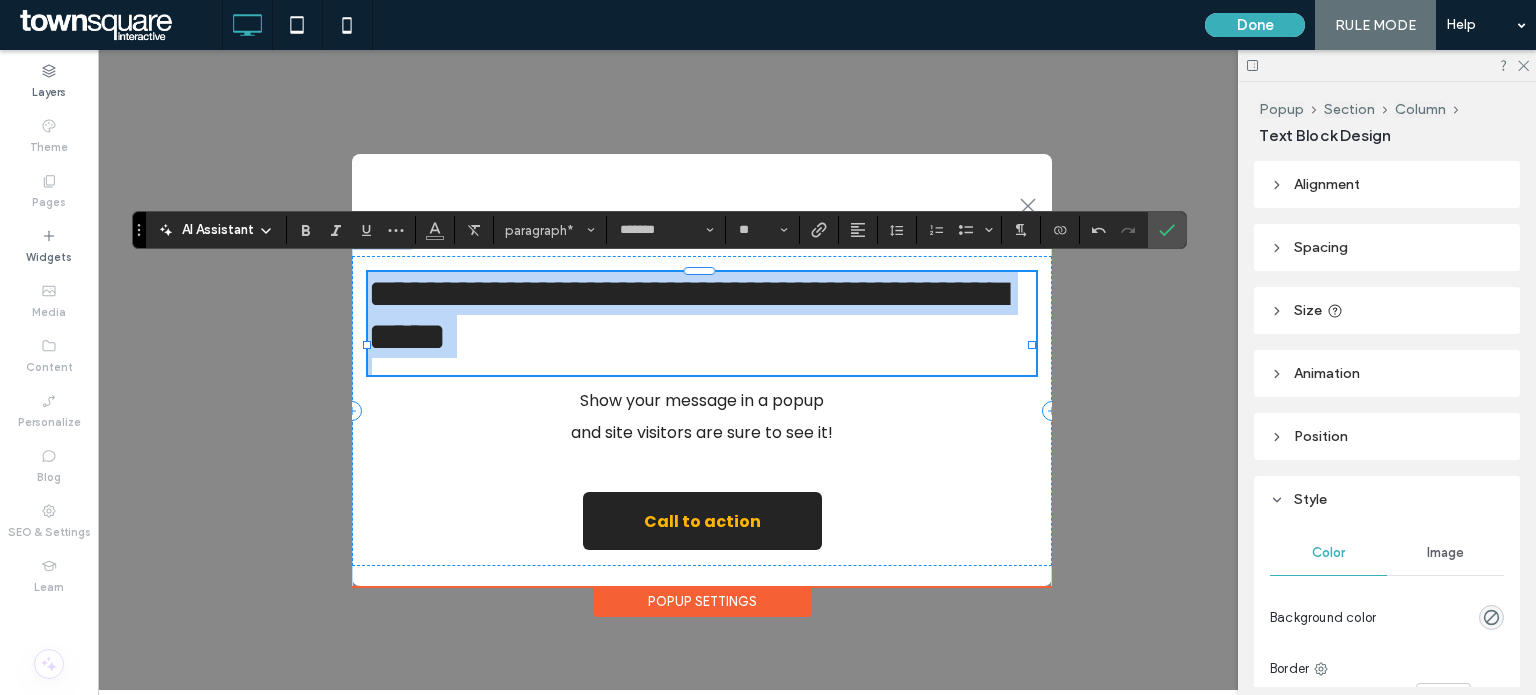 click on "**********" at bounding box center [687, 315] 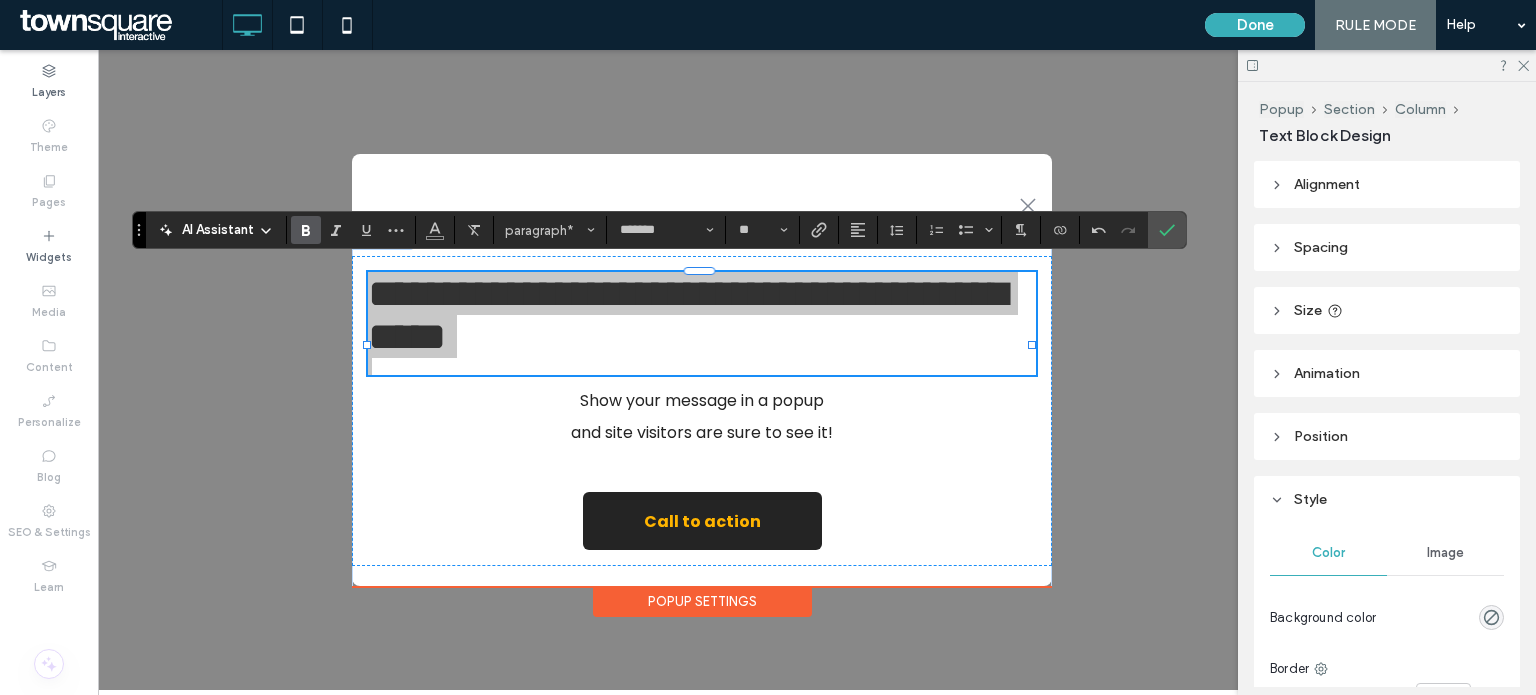click 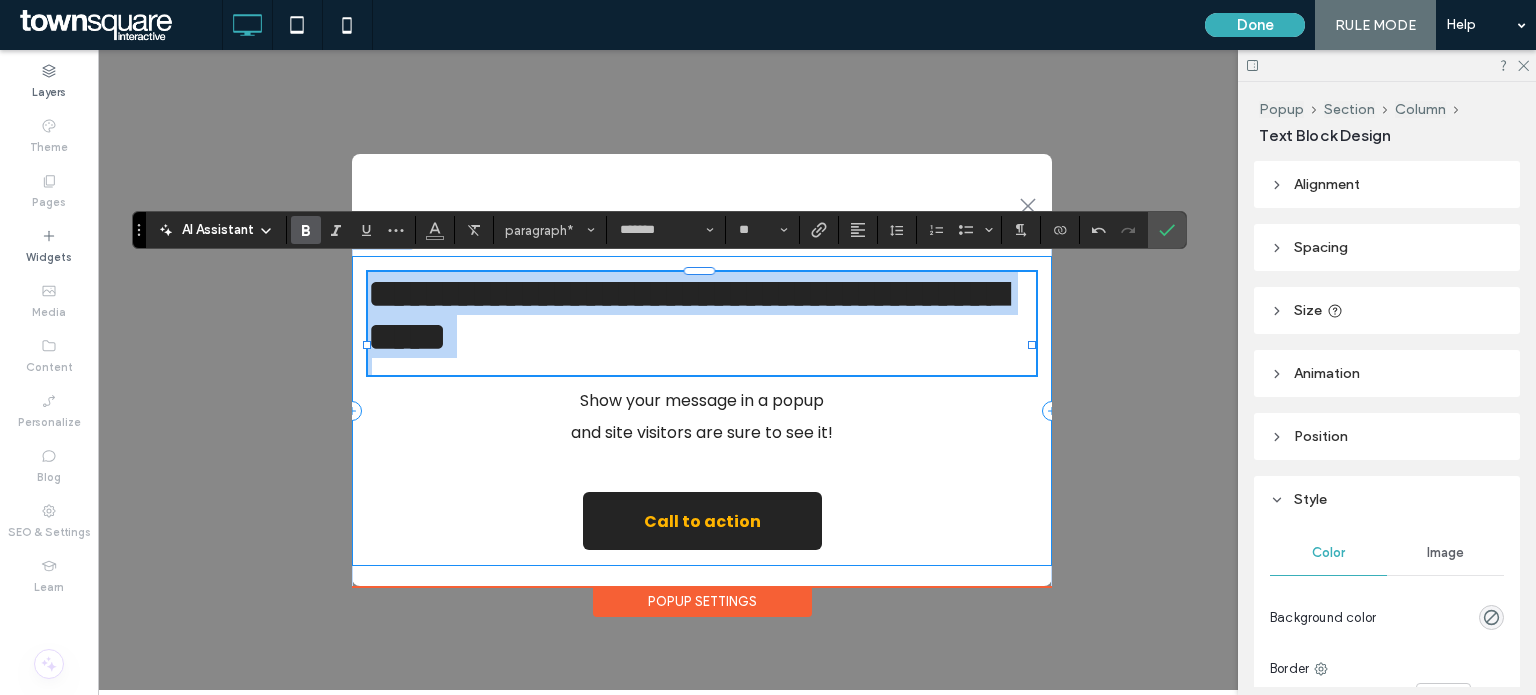 type on "**" 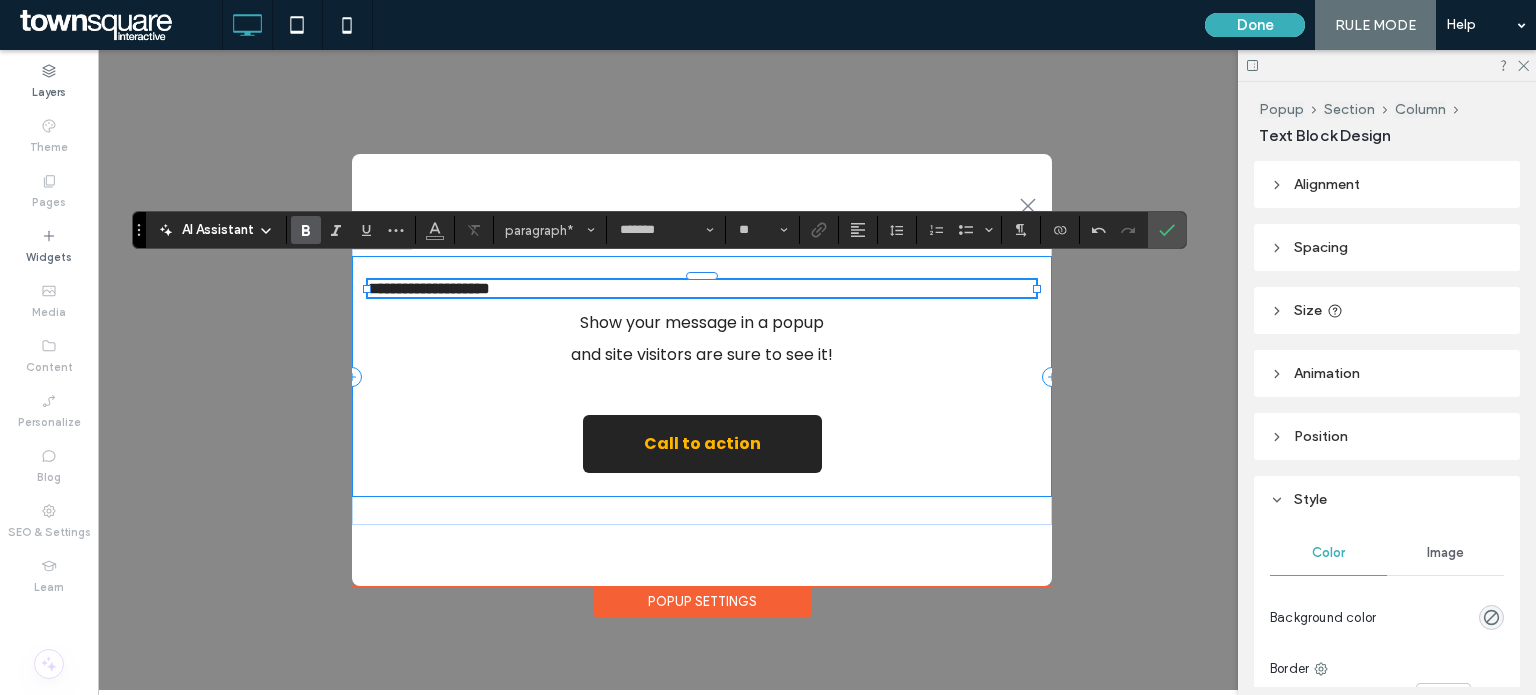 scroll, scrollTop: 0, scrollLeft: 0, axis: both 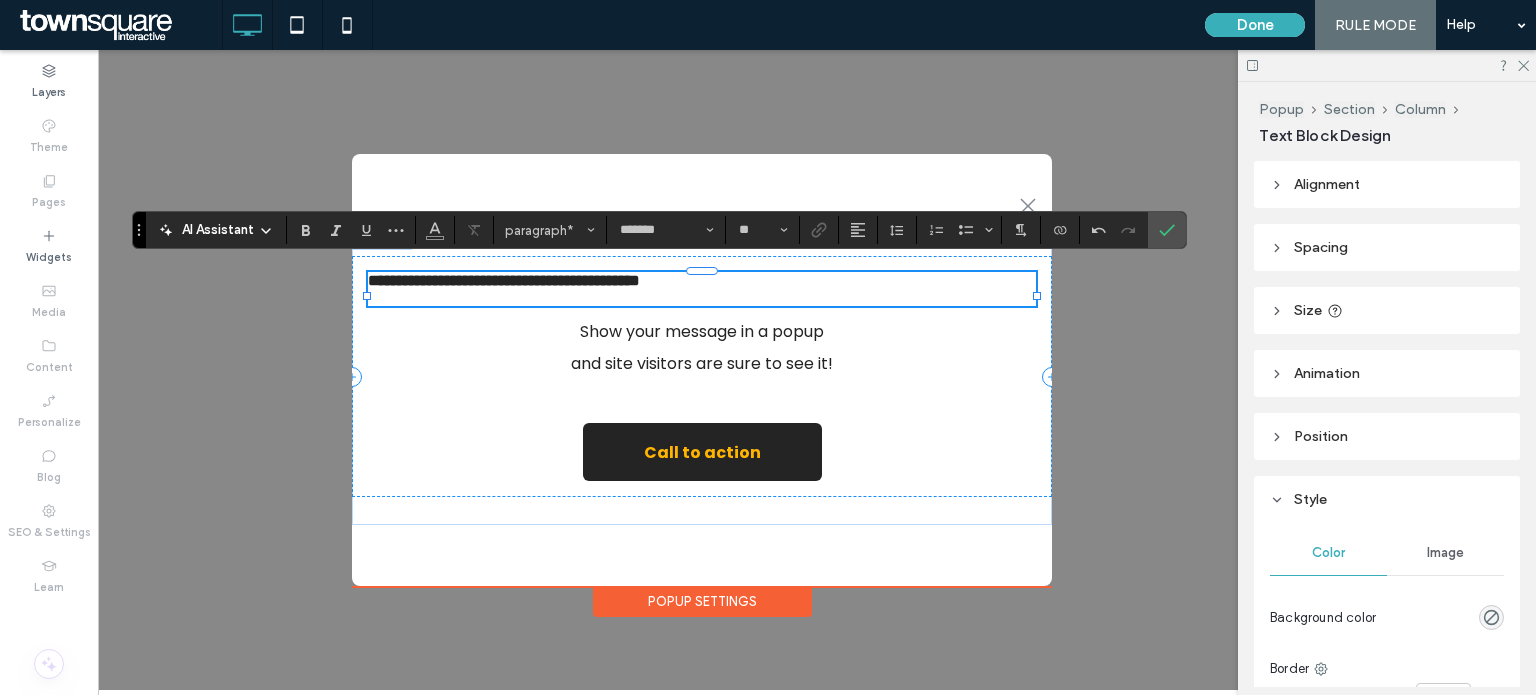 click on "**********" at bounding box center (510, 280) 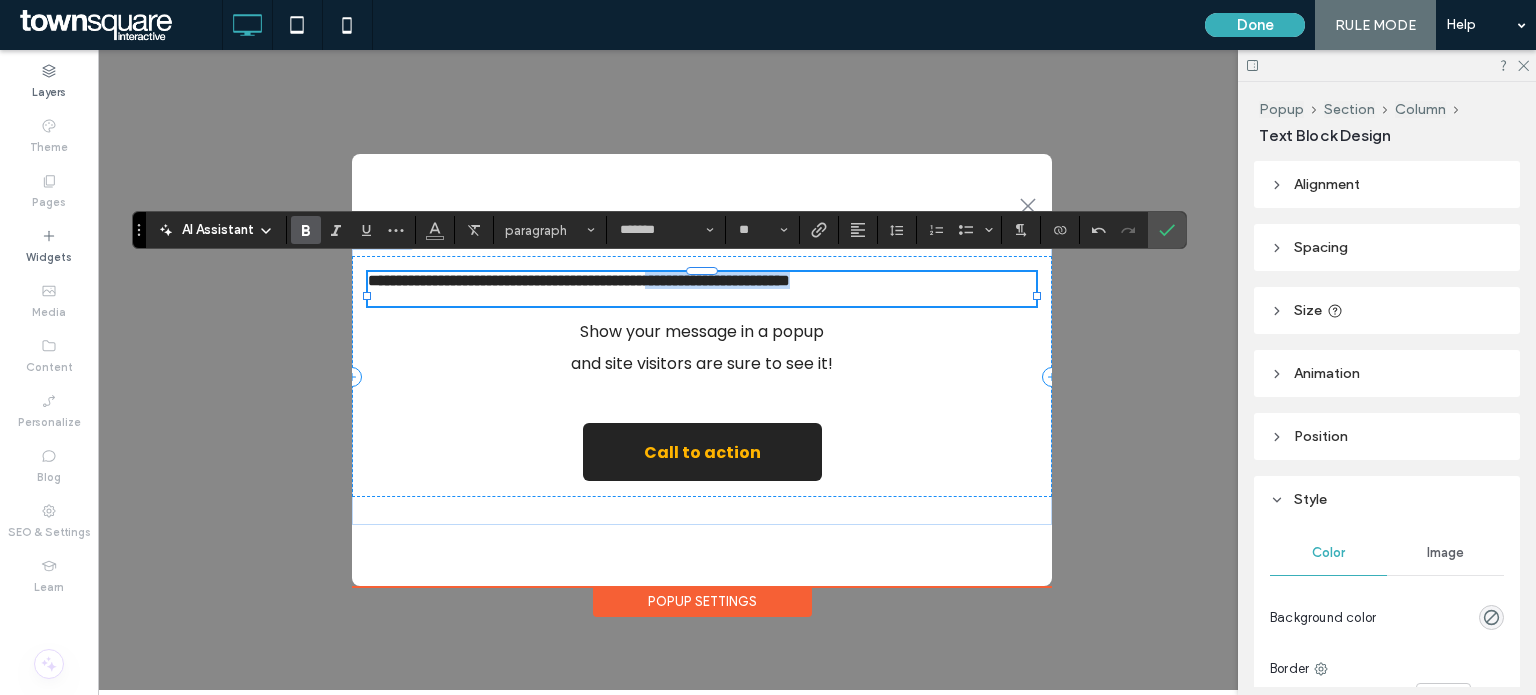 click on "**********" at bounding box center (702, 280) 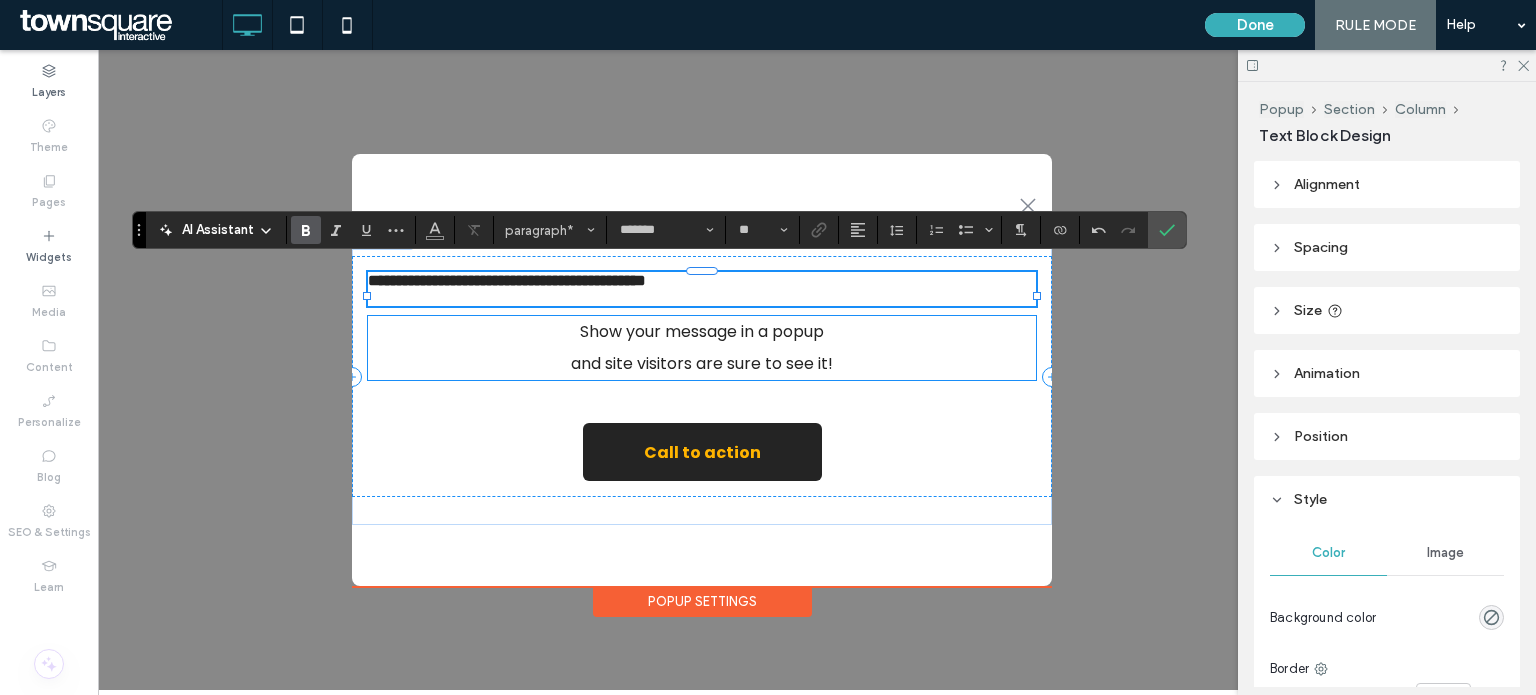 click on "and site visitors are sure to see it!" at bounding box center [702, 364] 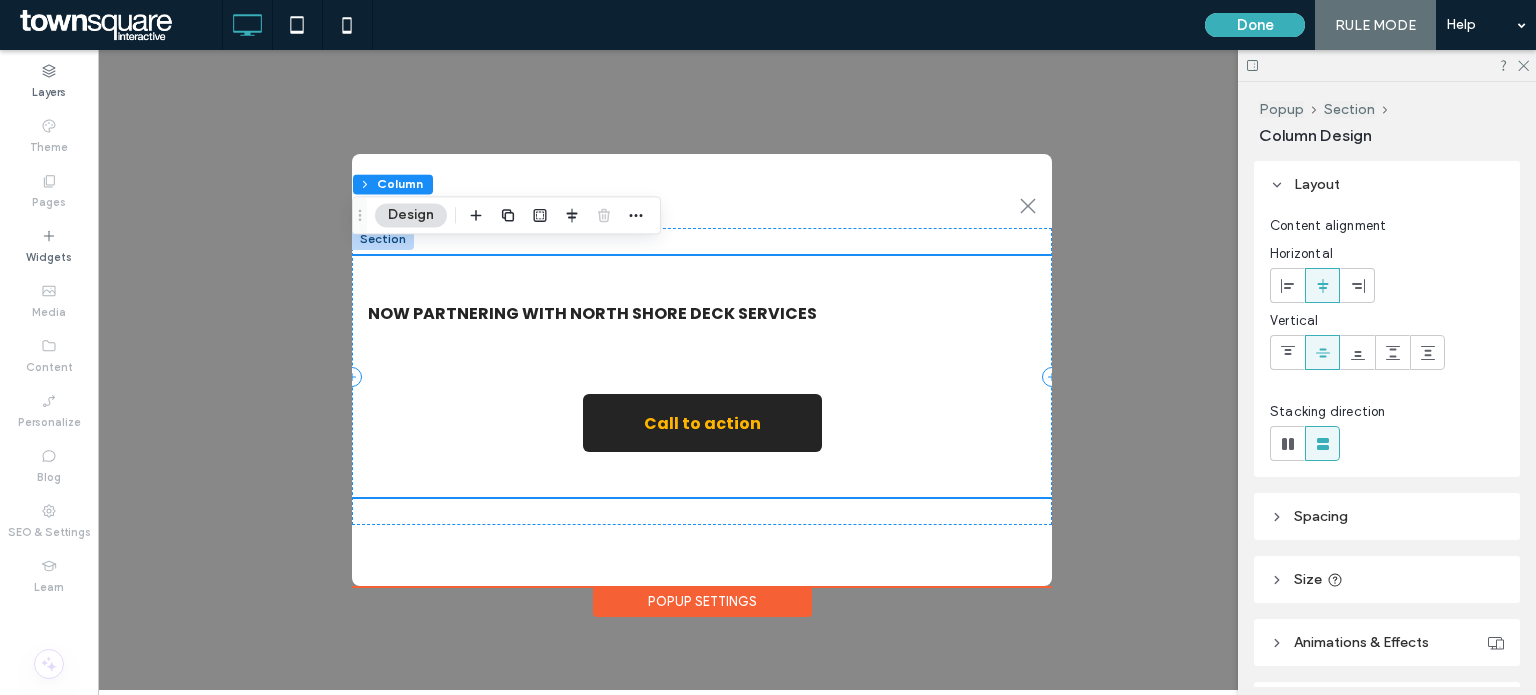 click on "N OW PARTNERING WITH NORTH SHORE DECK SERVICES
Call to action" at bounding box center [702, 376] 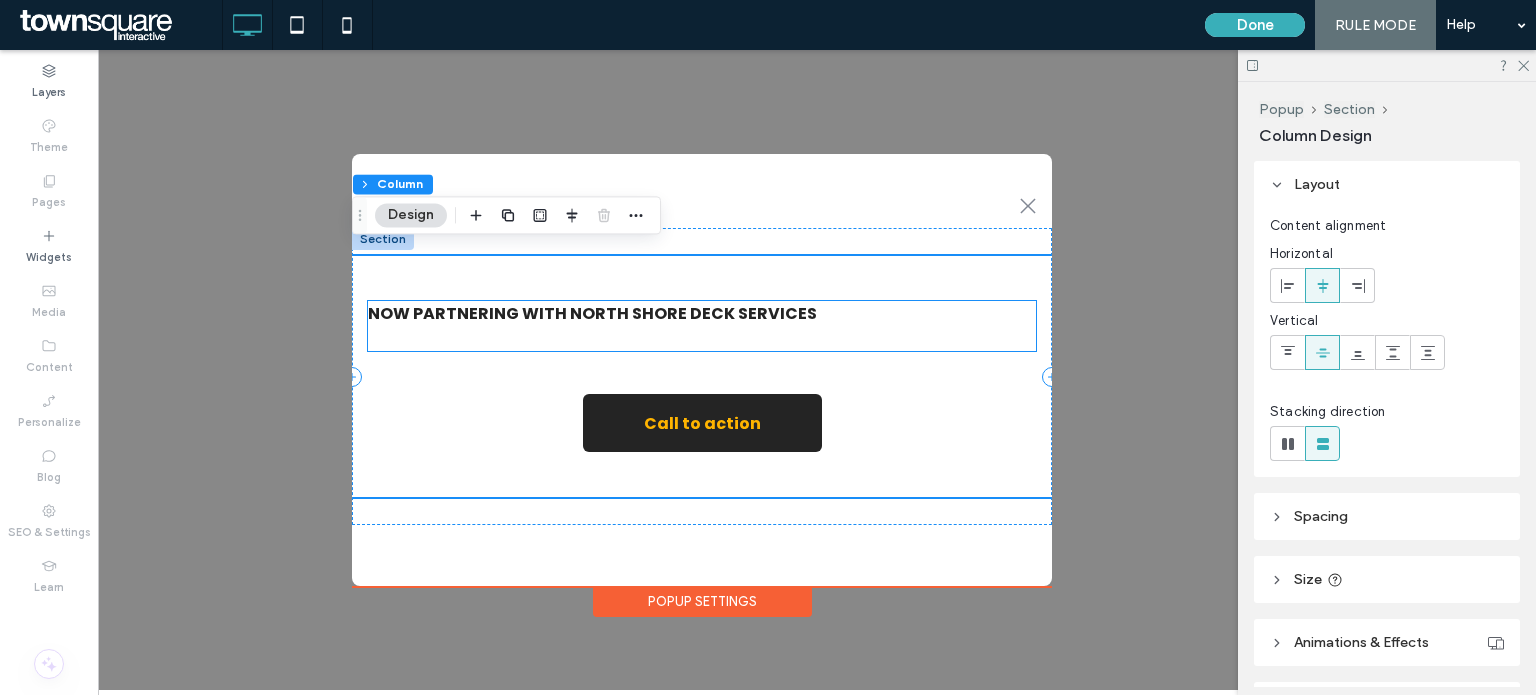 click at bounding box center [702, 338] 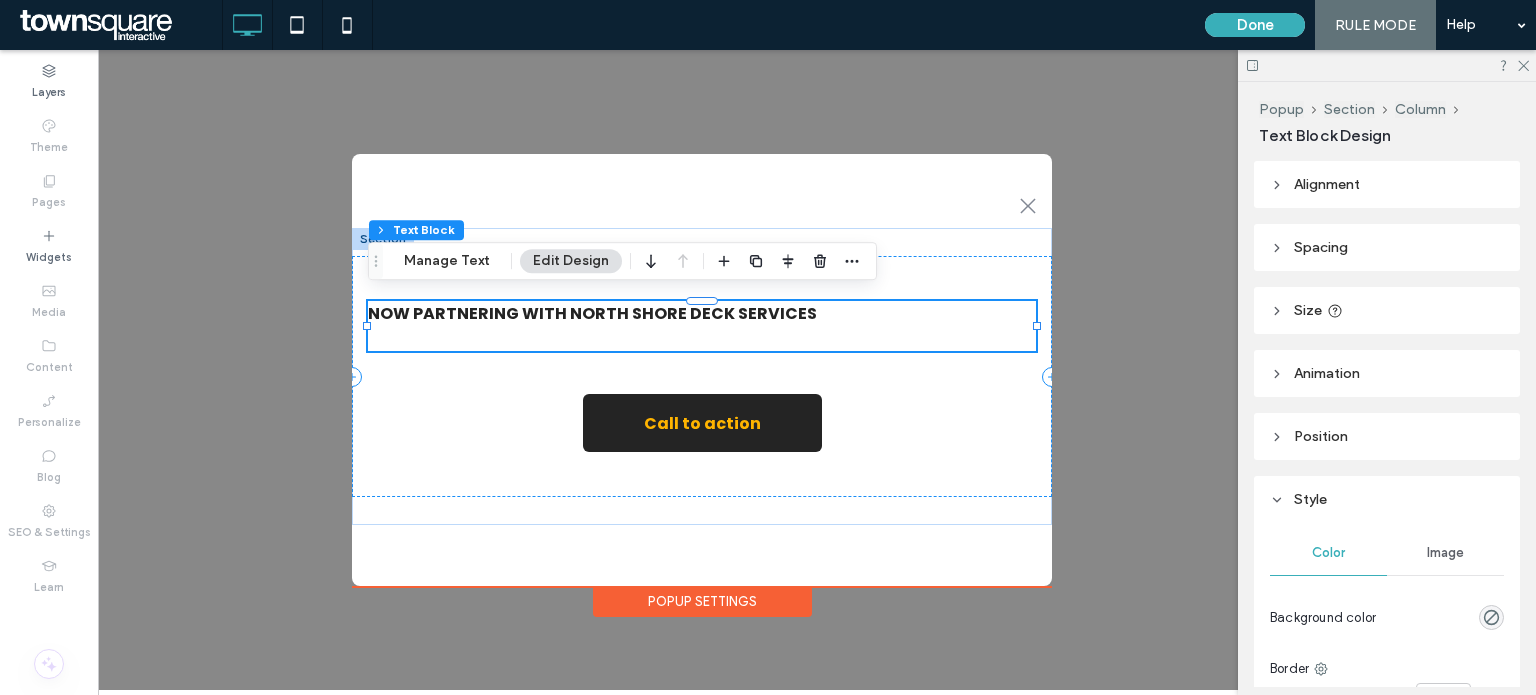 click on "OW PARTNERING WITH NORTH SHORE DECK SERVICES" at bounding box center [598, 313] 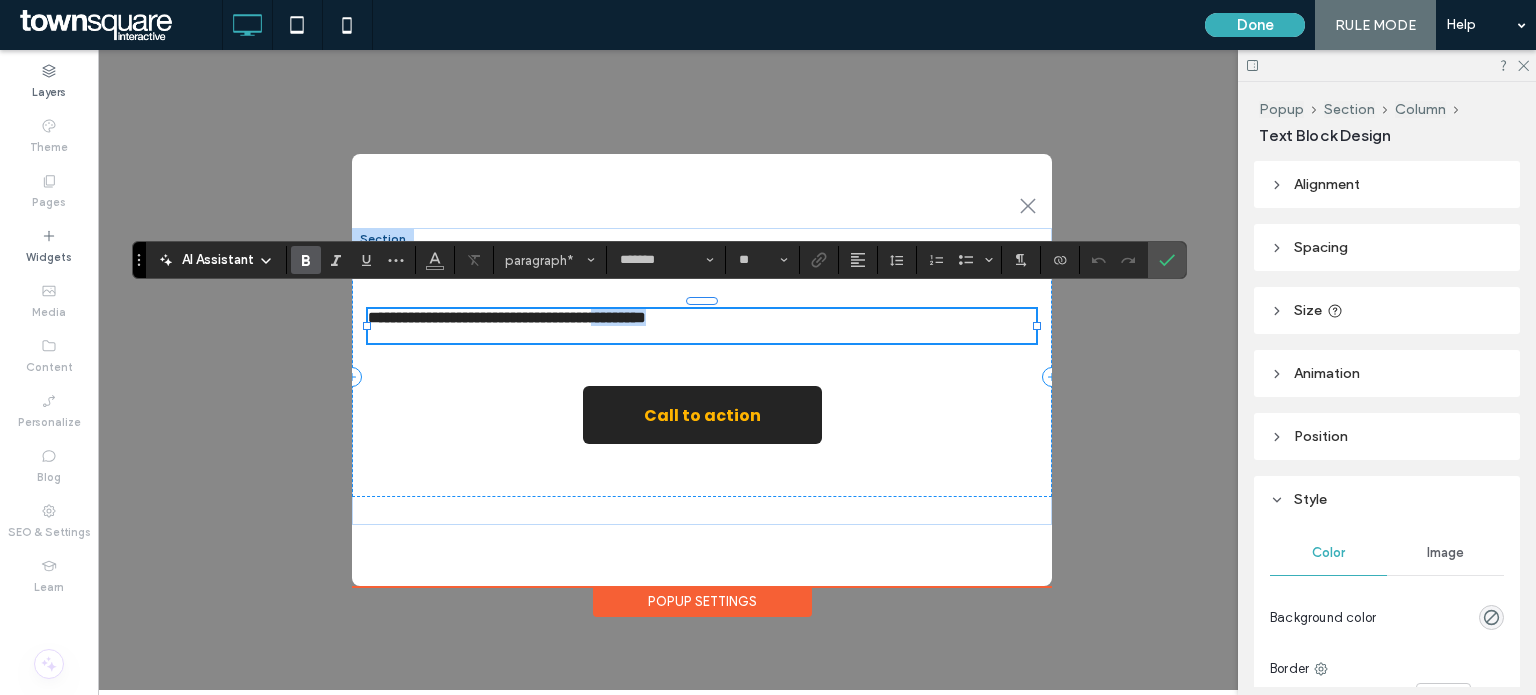 click on "**********" at bounding box center [507, 317] 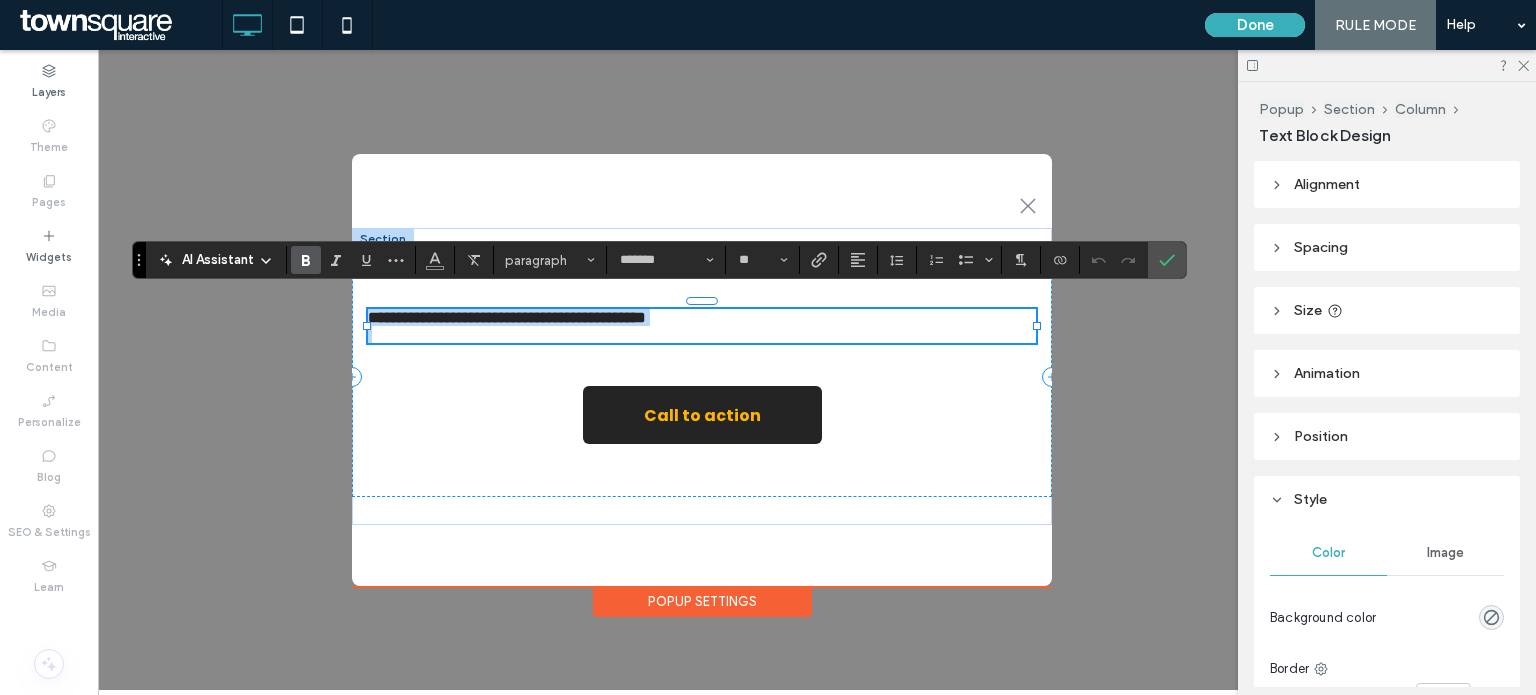 click on "**********" at bounding box center [507, 317] 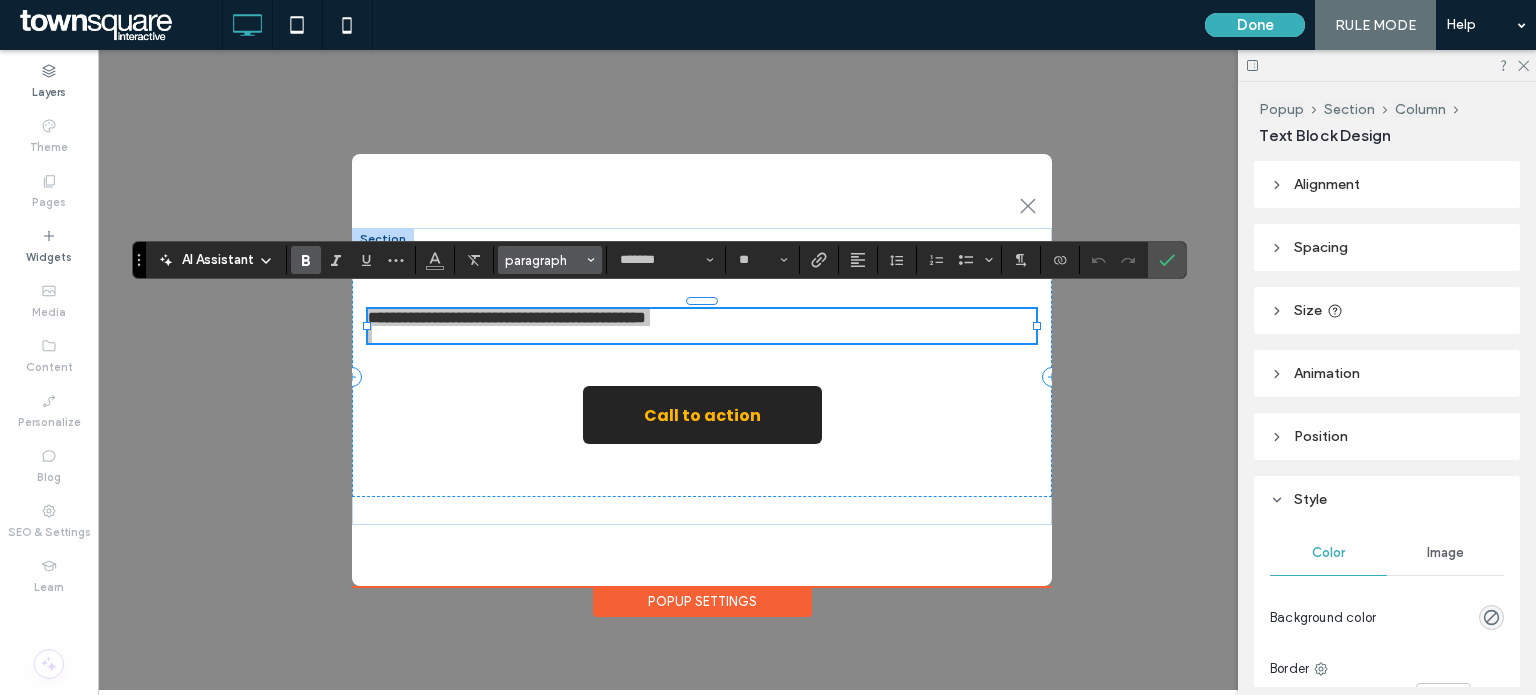 click on "paragraph" at bounding box center [550, 260] 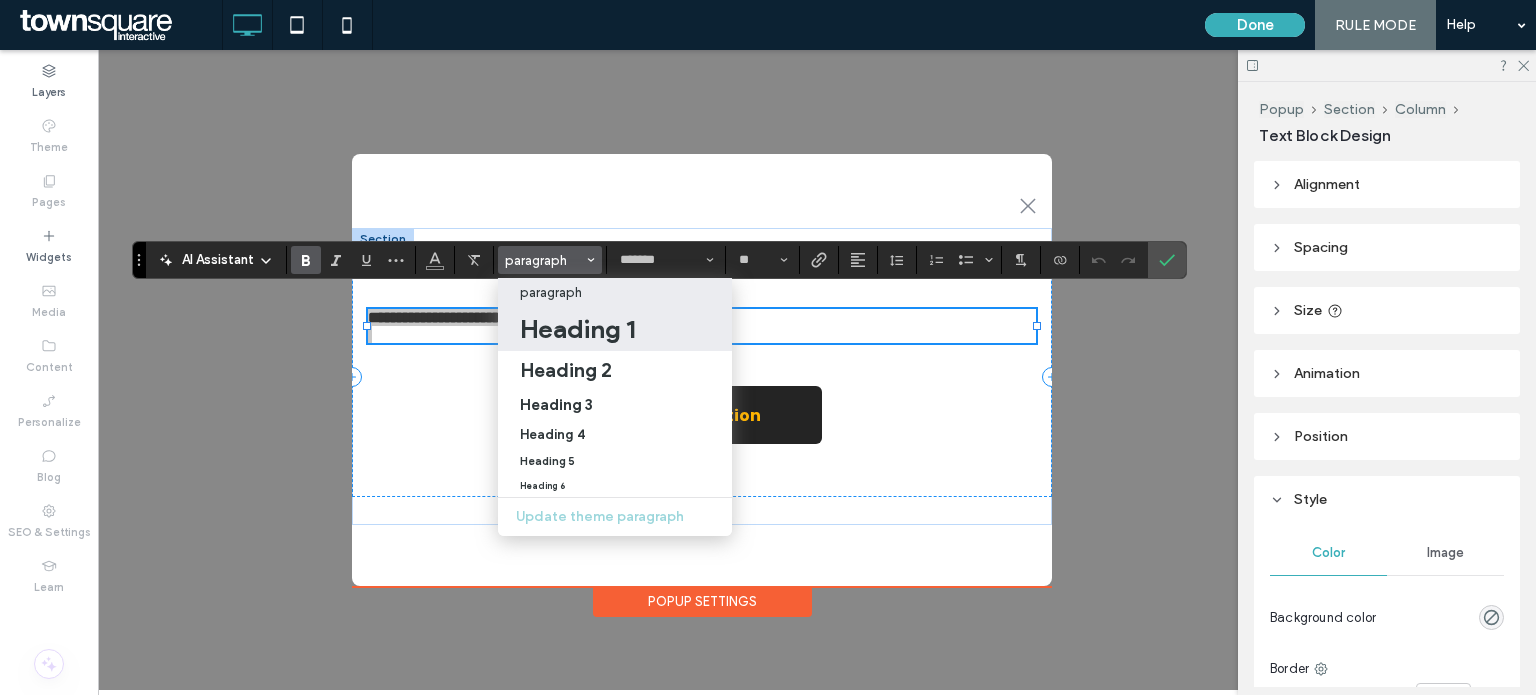 click on "Heading 1" at bounding box center [577, 329] 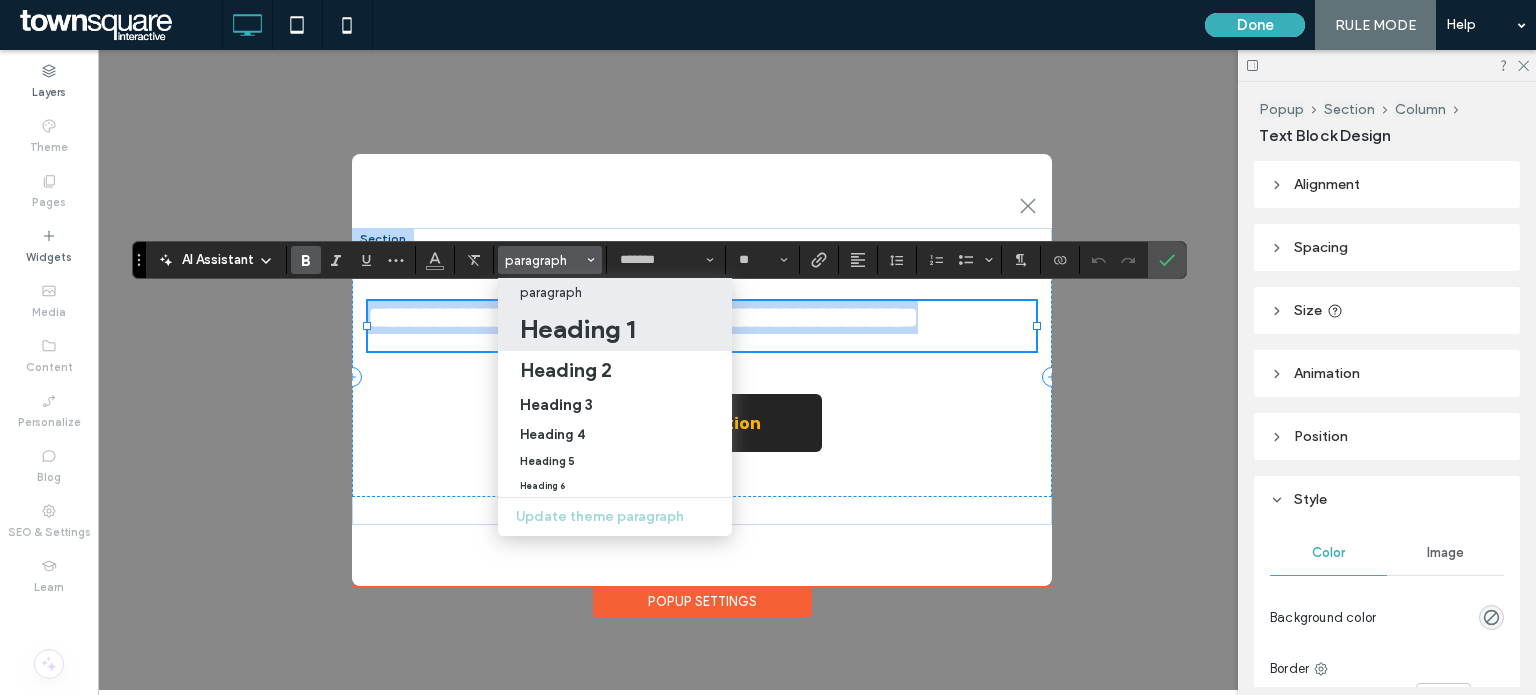 type on "*" 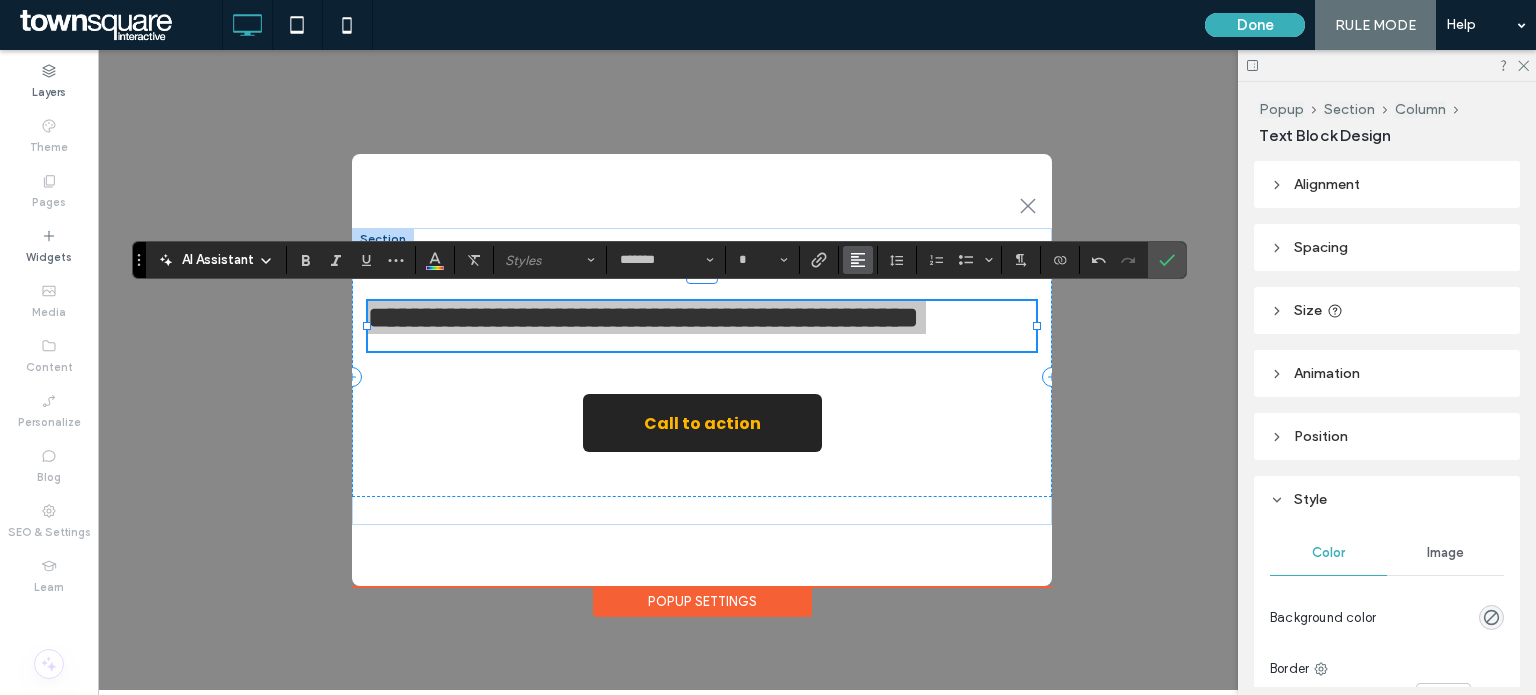 click 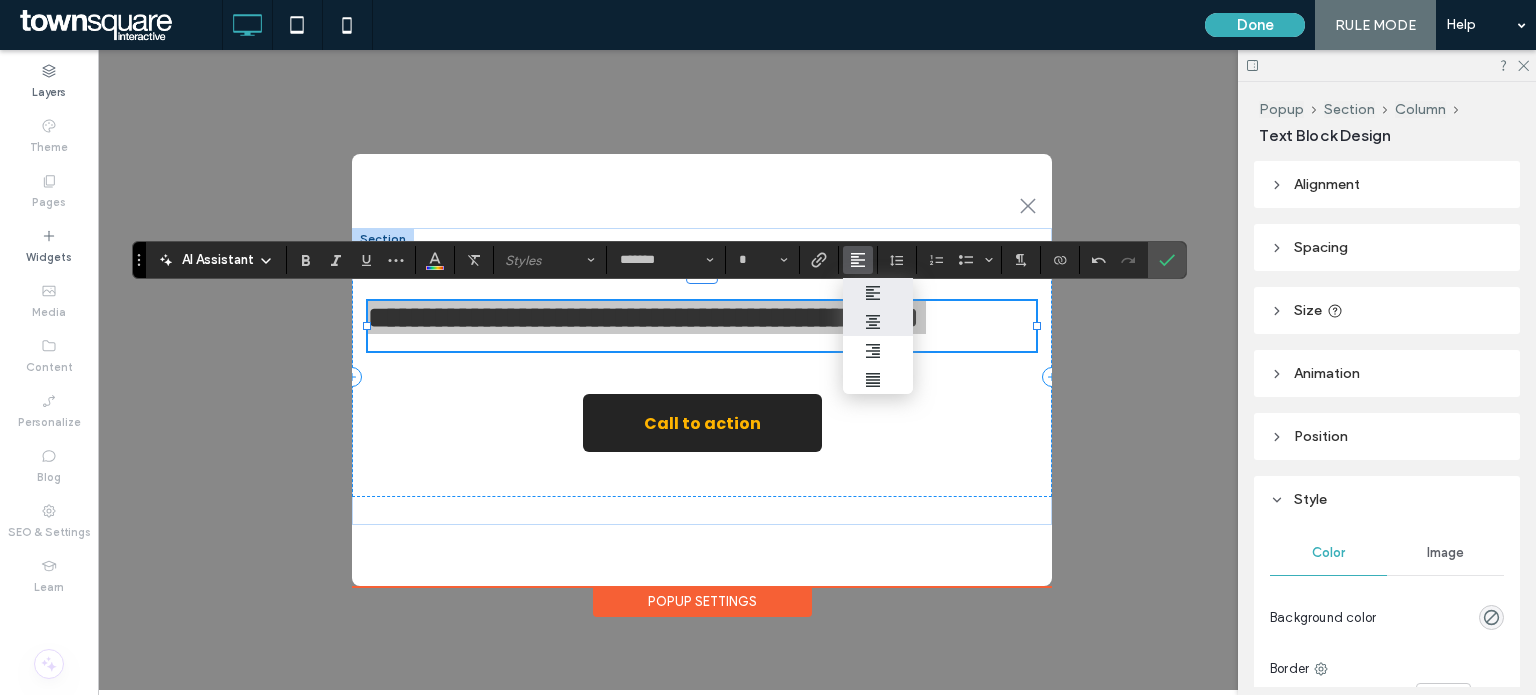 click at bounding box center [878, 322] 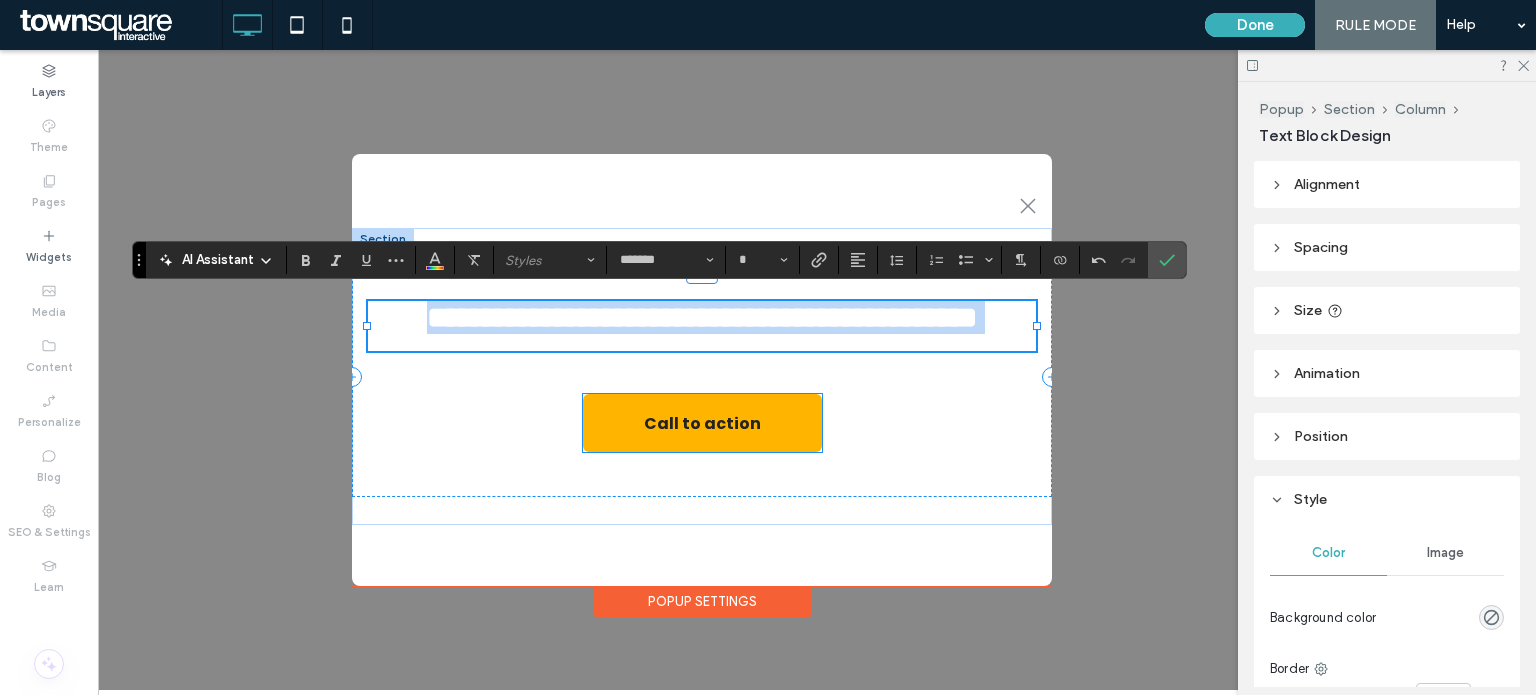 click on "Call to action" at bounding box center (702, 423) 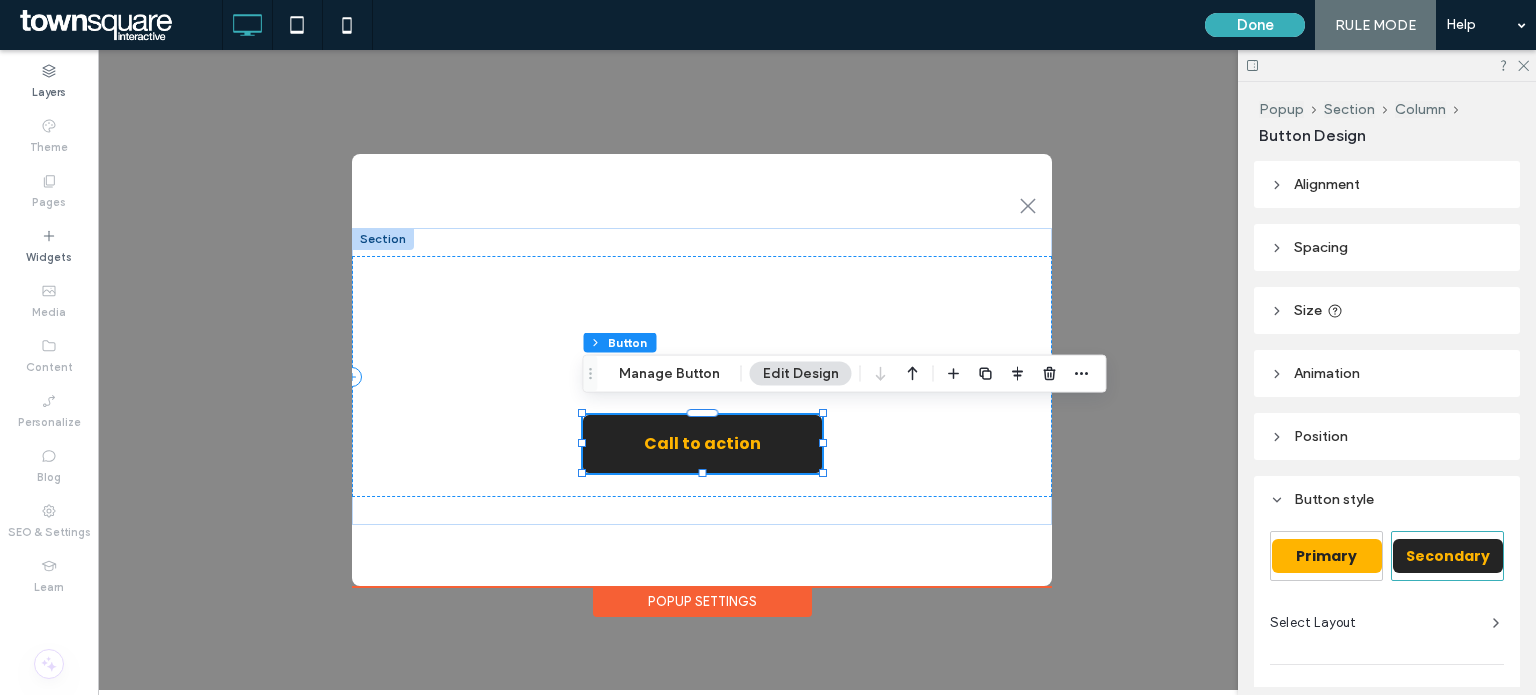 scroll, scrollTop: 220, scrollLeft: 0, axis: vertical 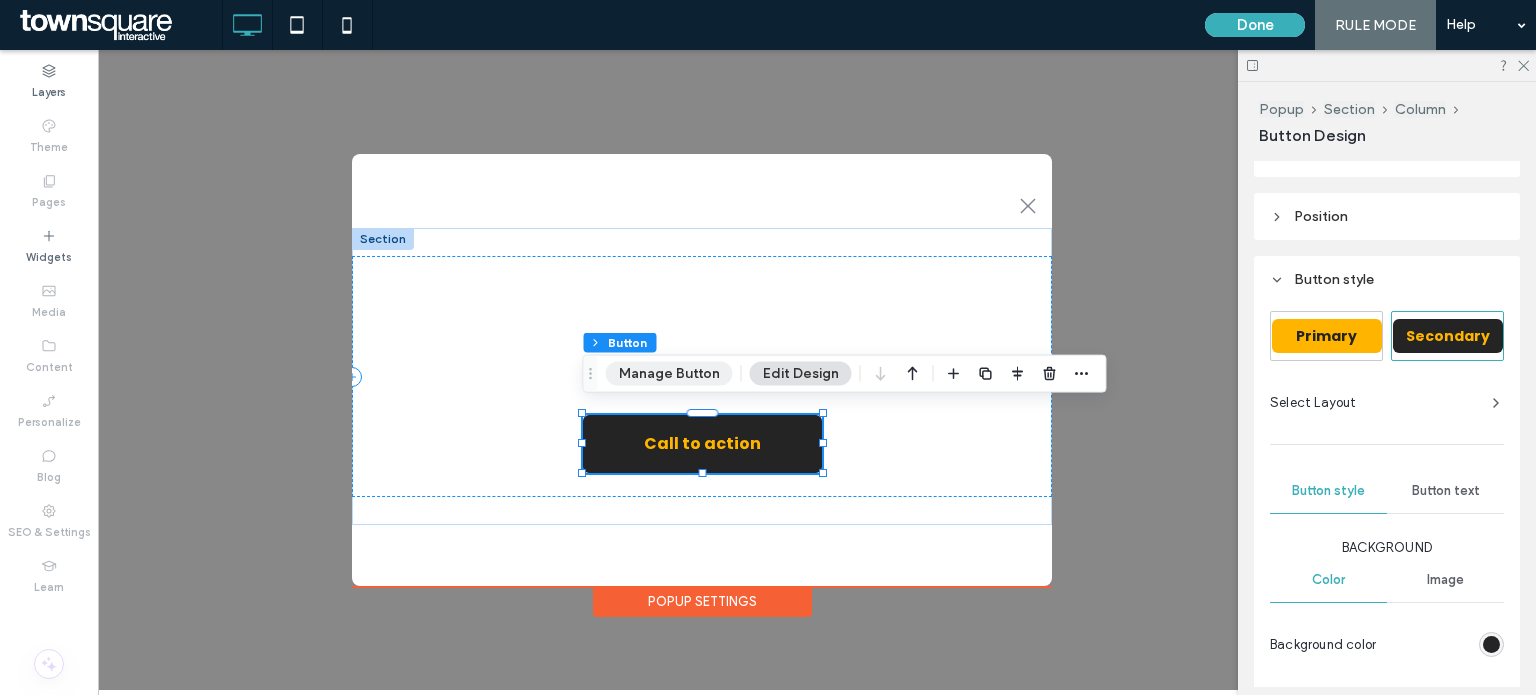 click on "Manage Button" at bounding box center [669, 374] 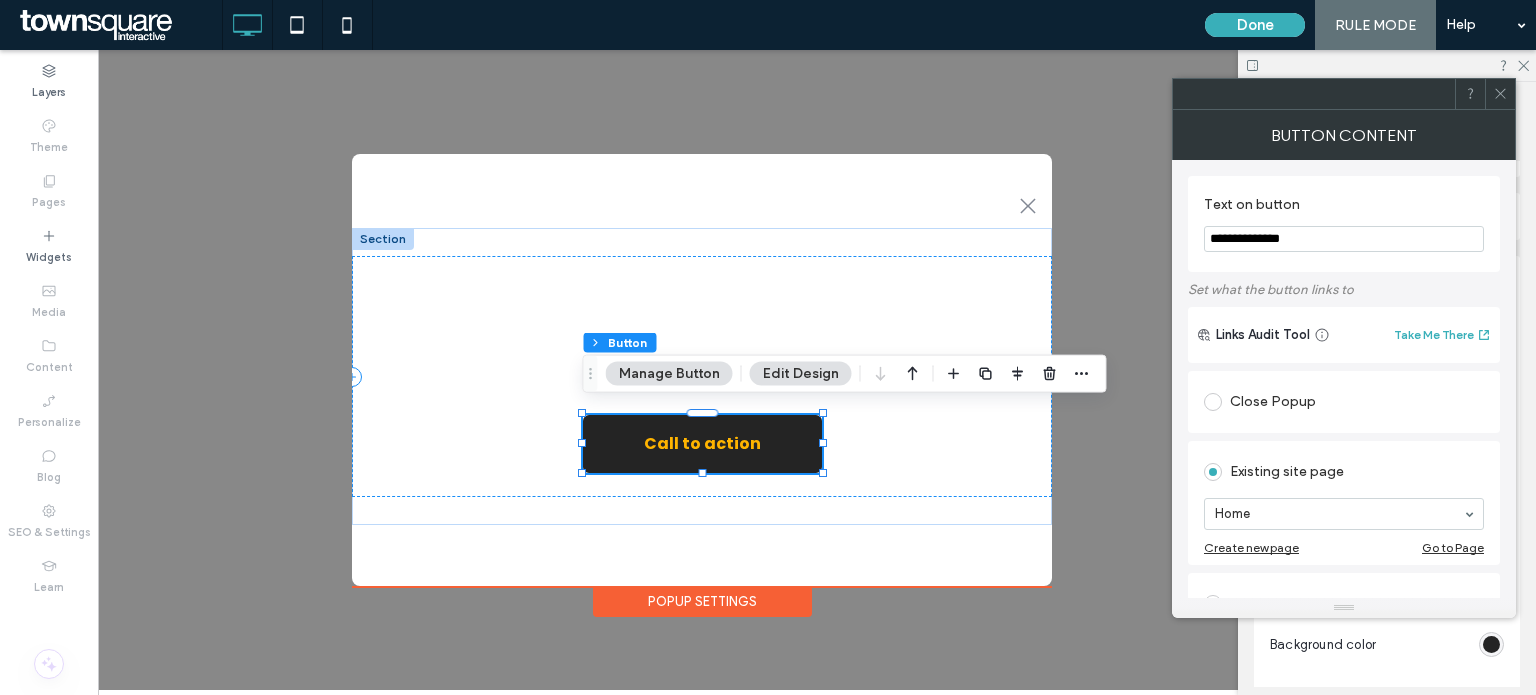 click on "**********" at bounding box center [1344, 239] 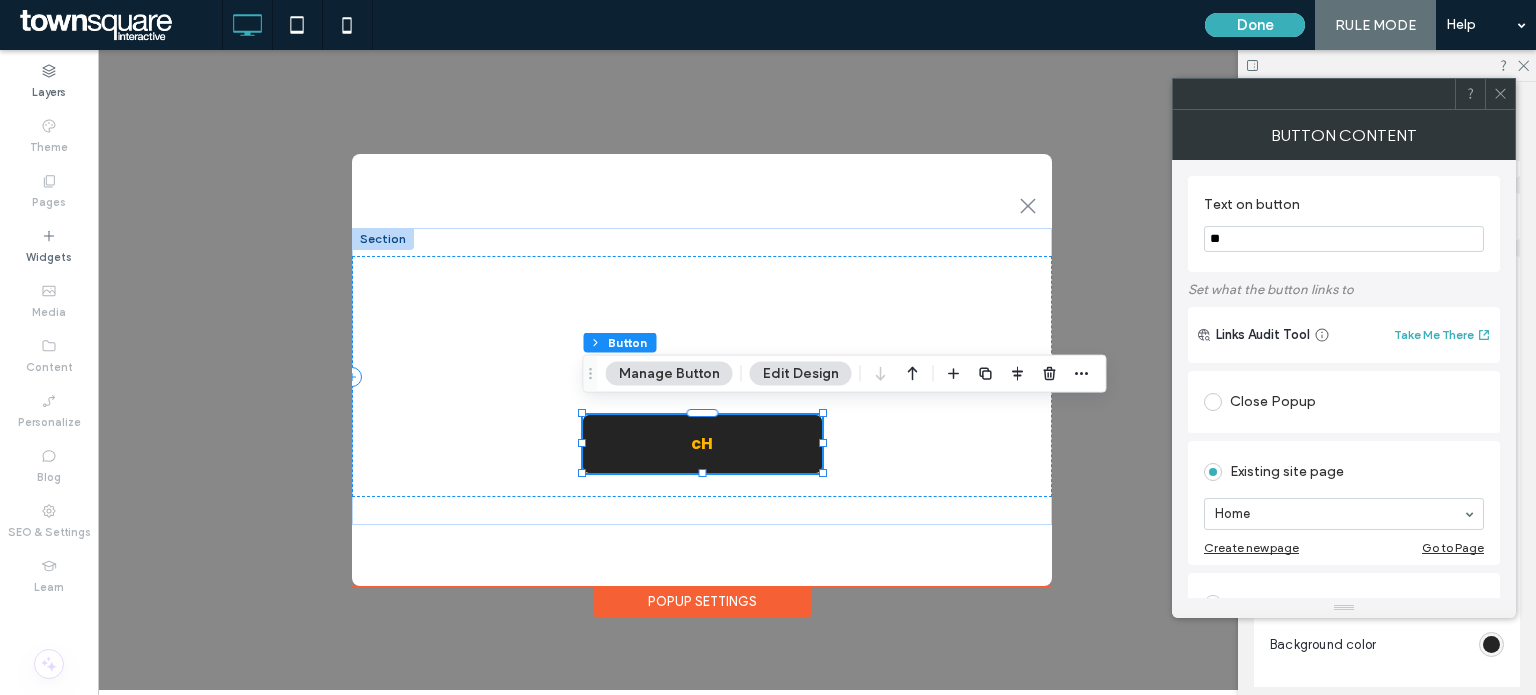 type on "*" 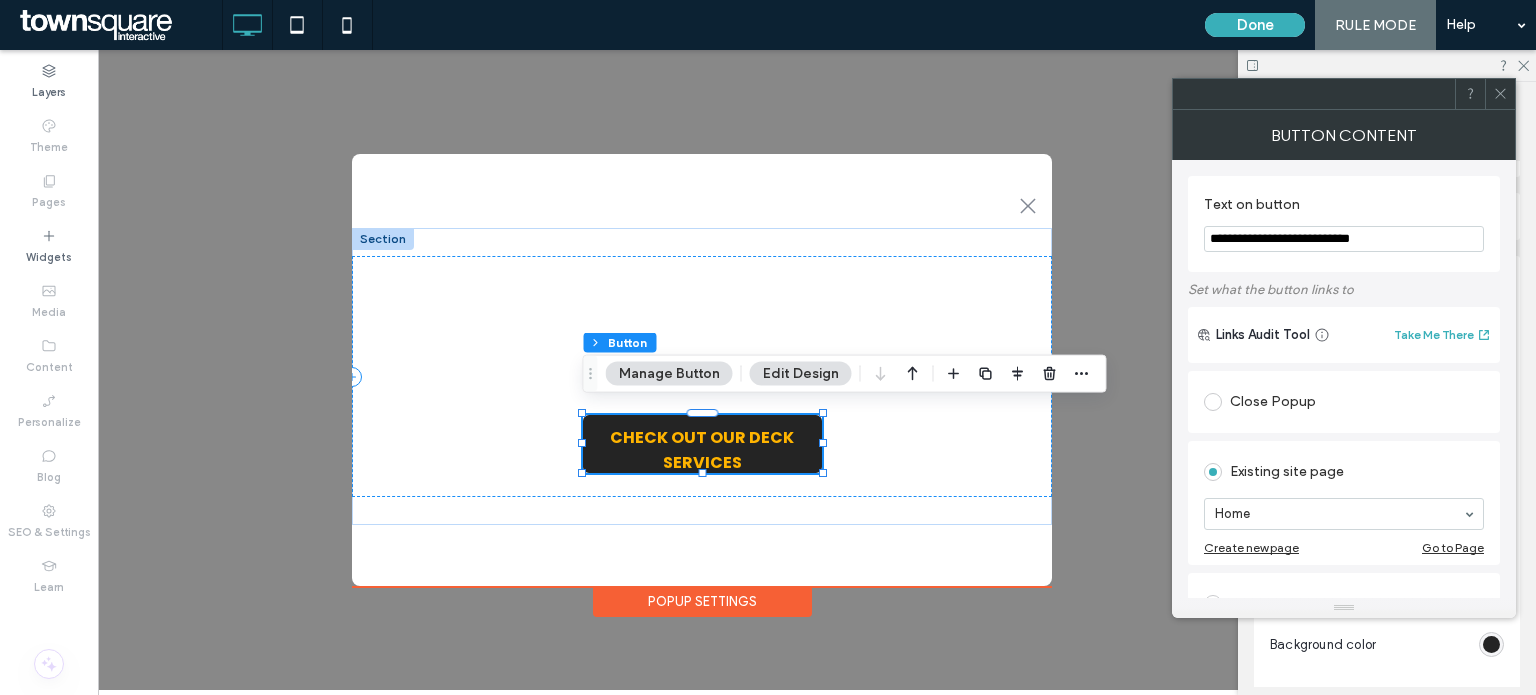 scroll, scrollTop: 84, scrollLeft: 0, axis: vertical 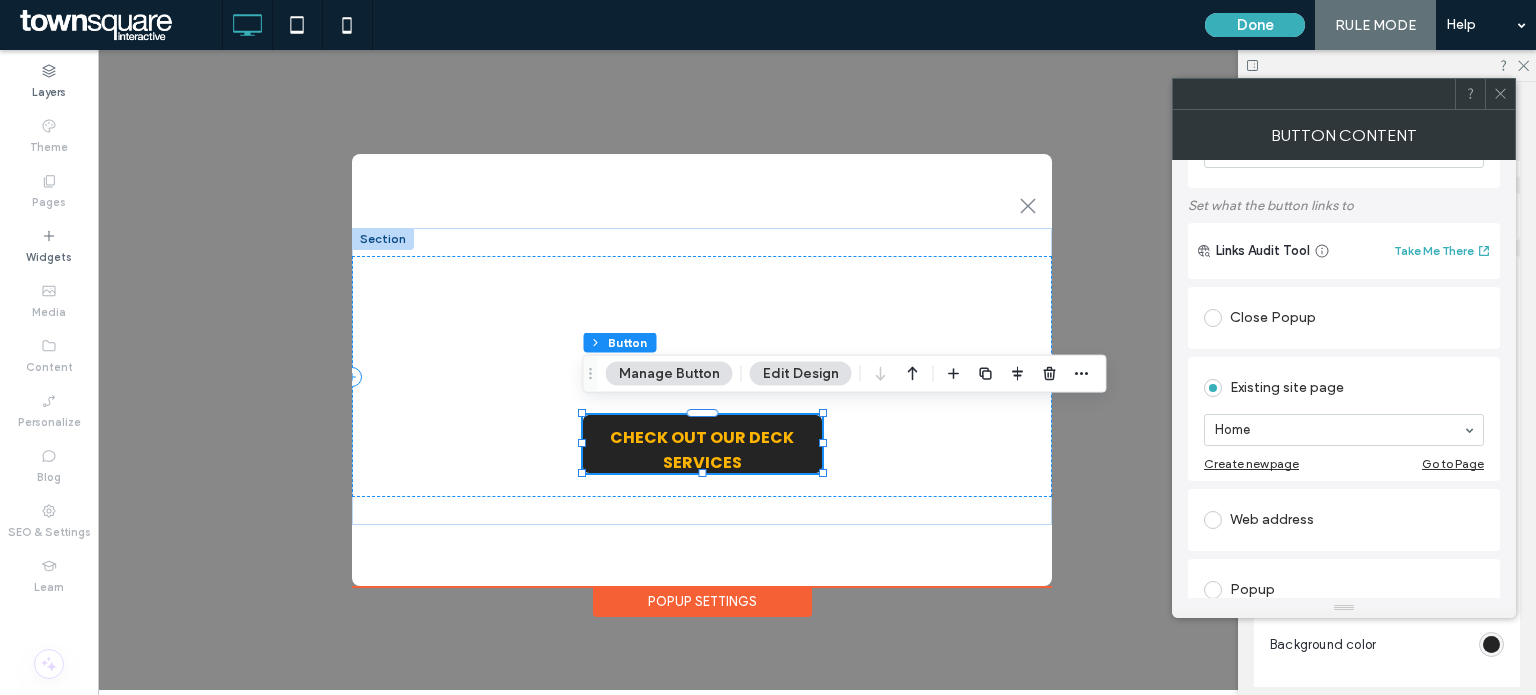 type on "**********" 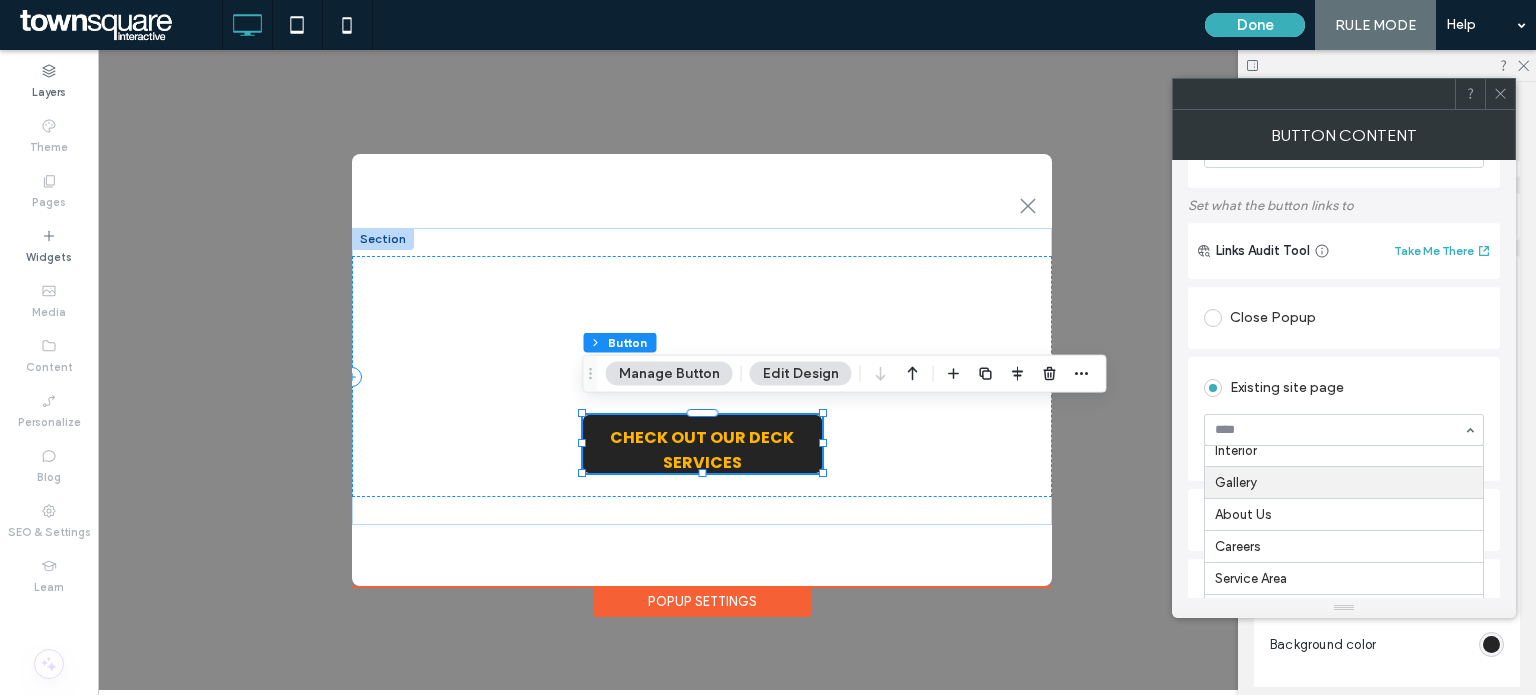scroll, scrollTop: 96, scrollLeft: 0, axis: vertical 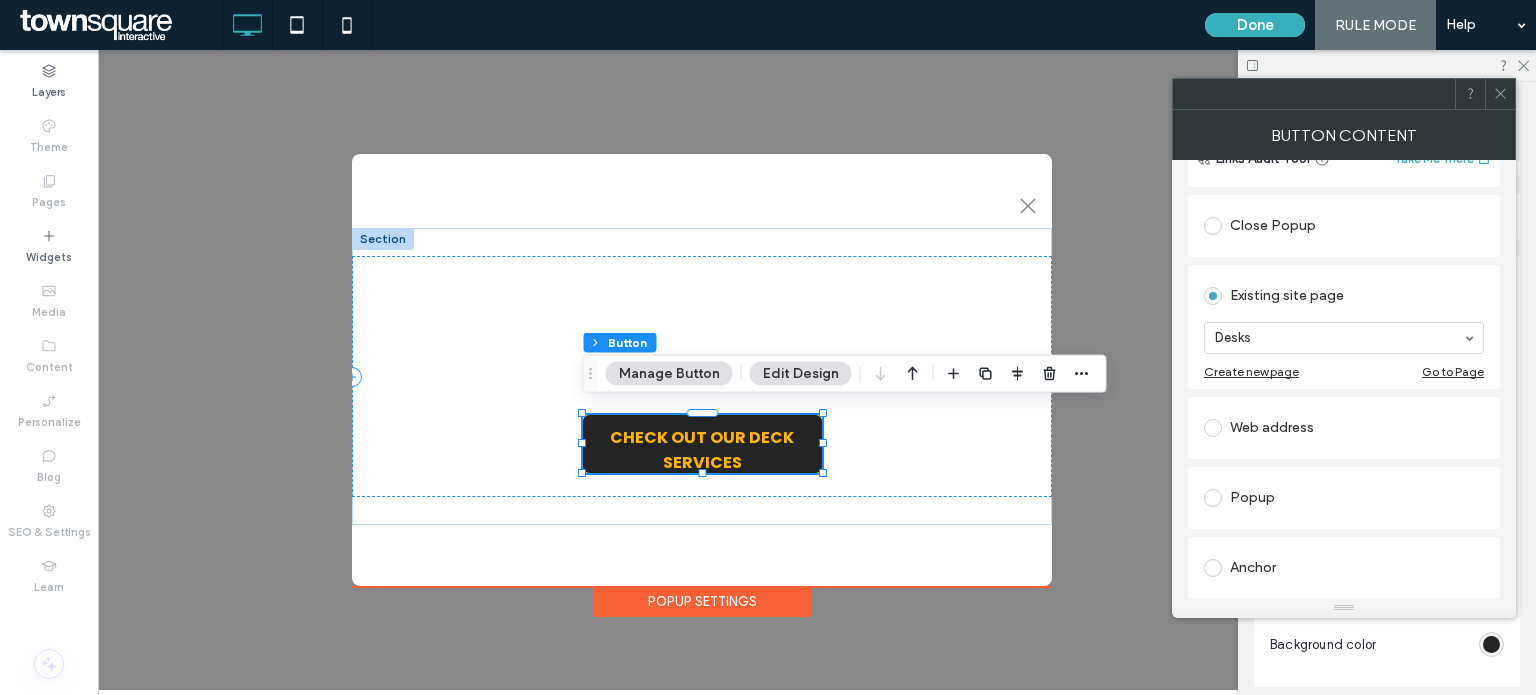 click 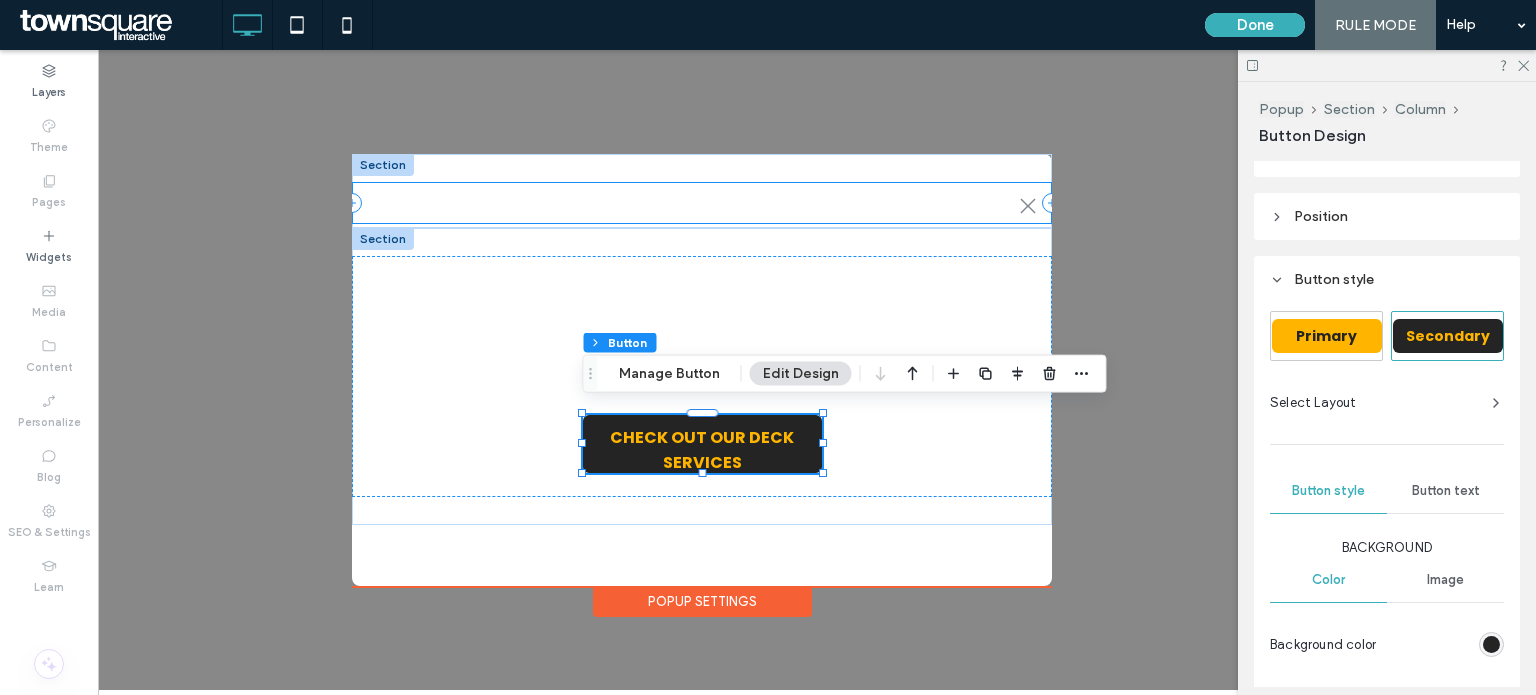 click on ".st0-1091118977{fill-rule:evenodd;clip-rule:evenodd;}" at bounding box center (702, 203) 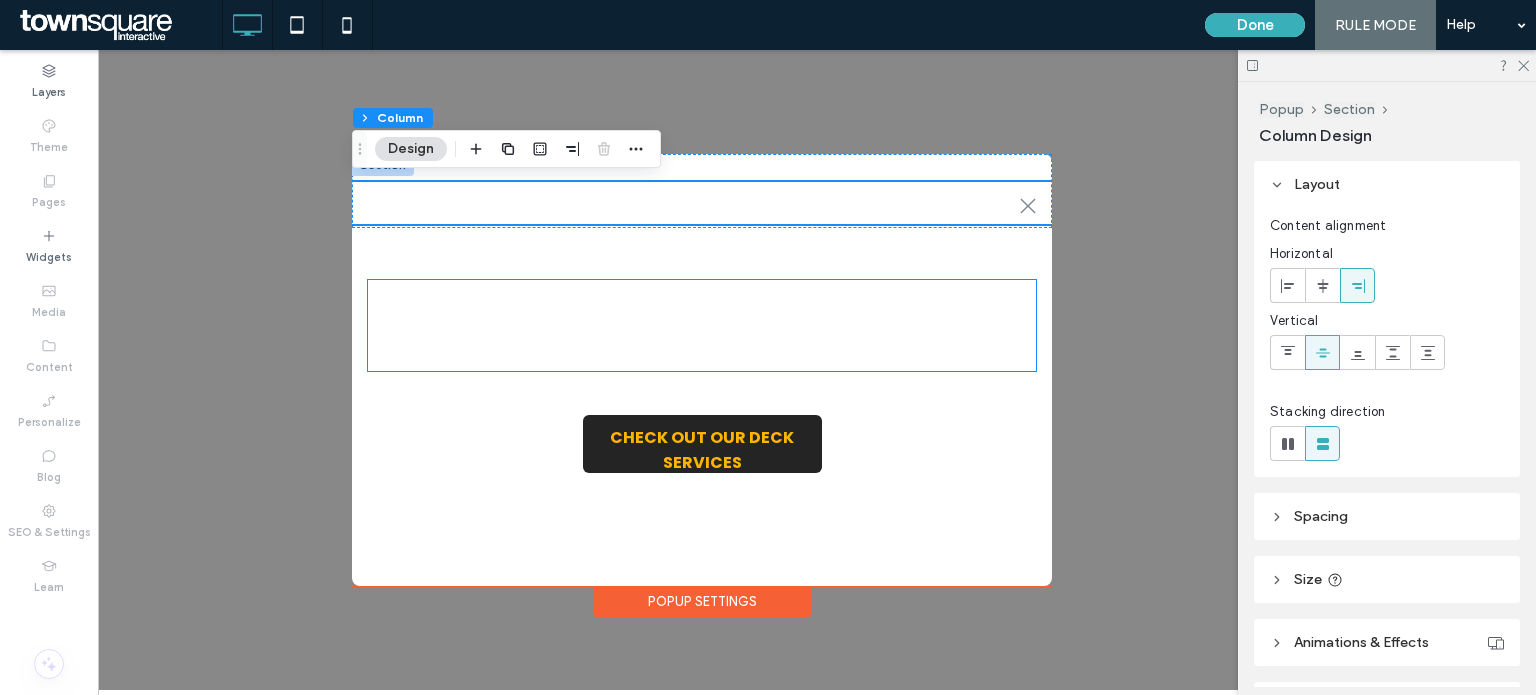 click on "﻿" at bounding box center (702, 358) 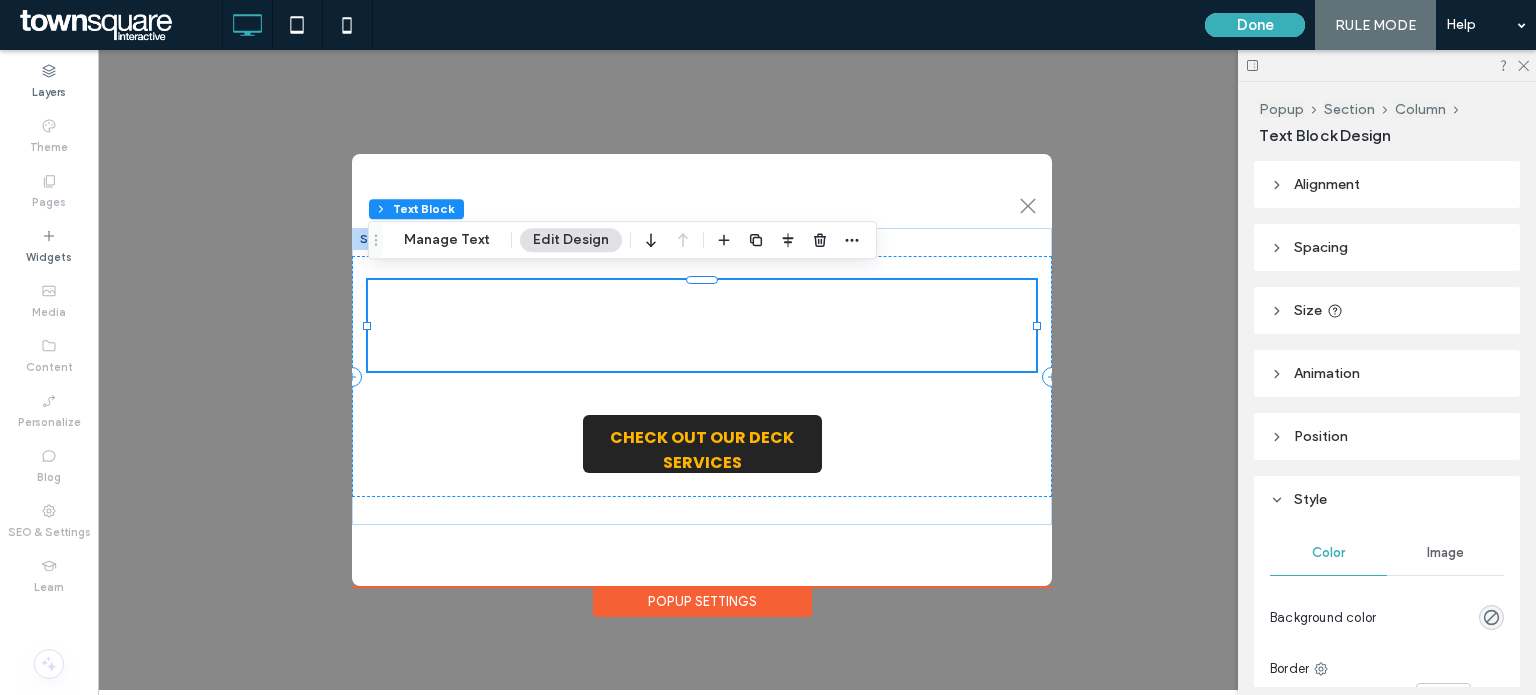 click on "﻿" at bounding box center [702, 358] 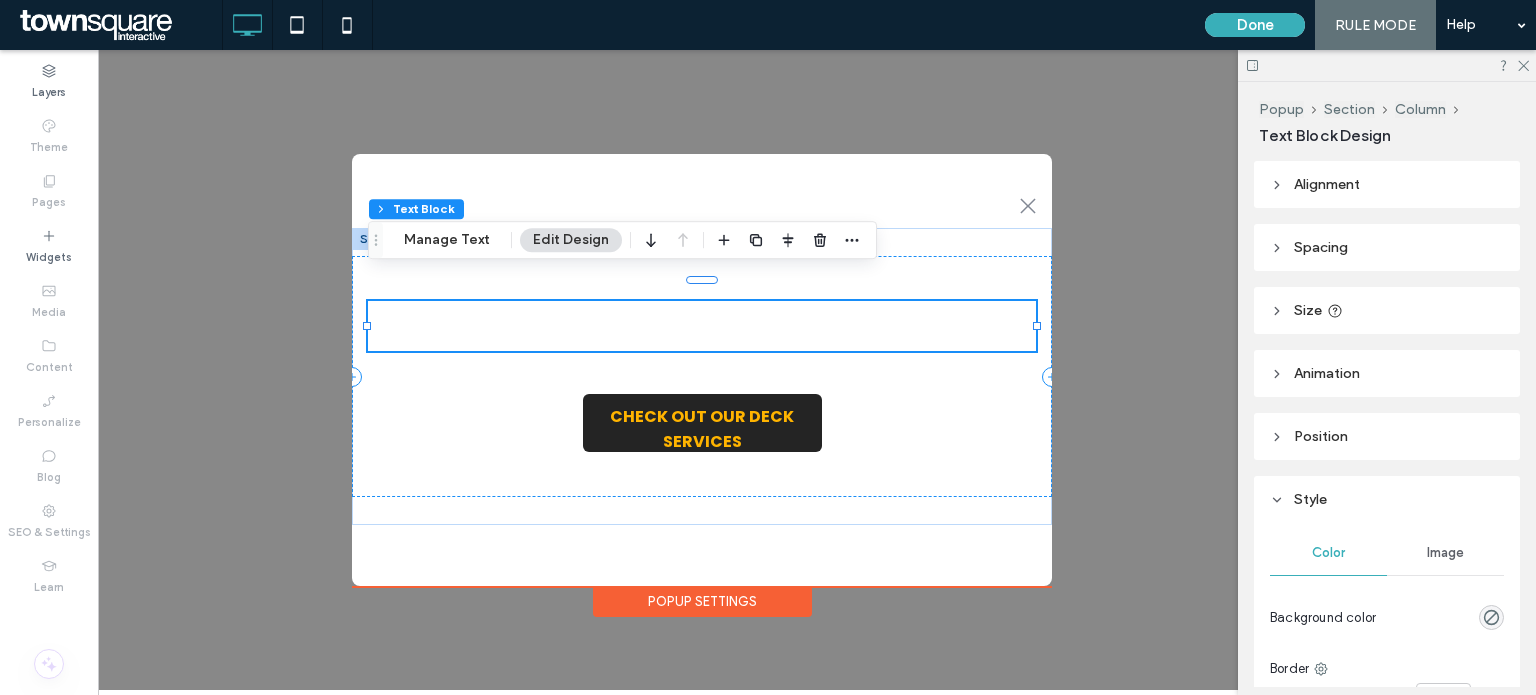 click at bounding box center [702, 342] 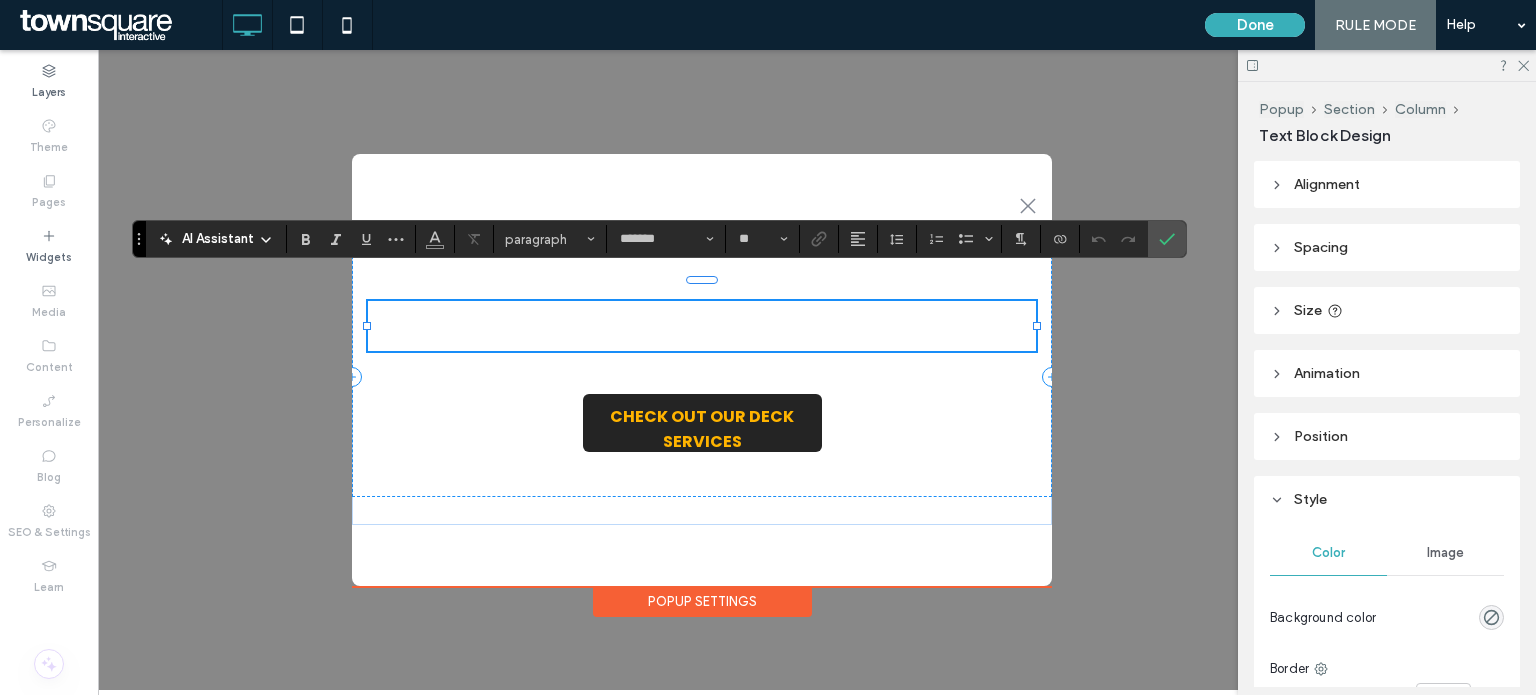 click at bounding box center (702, 342) 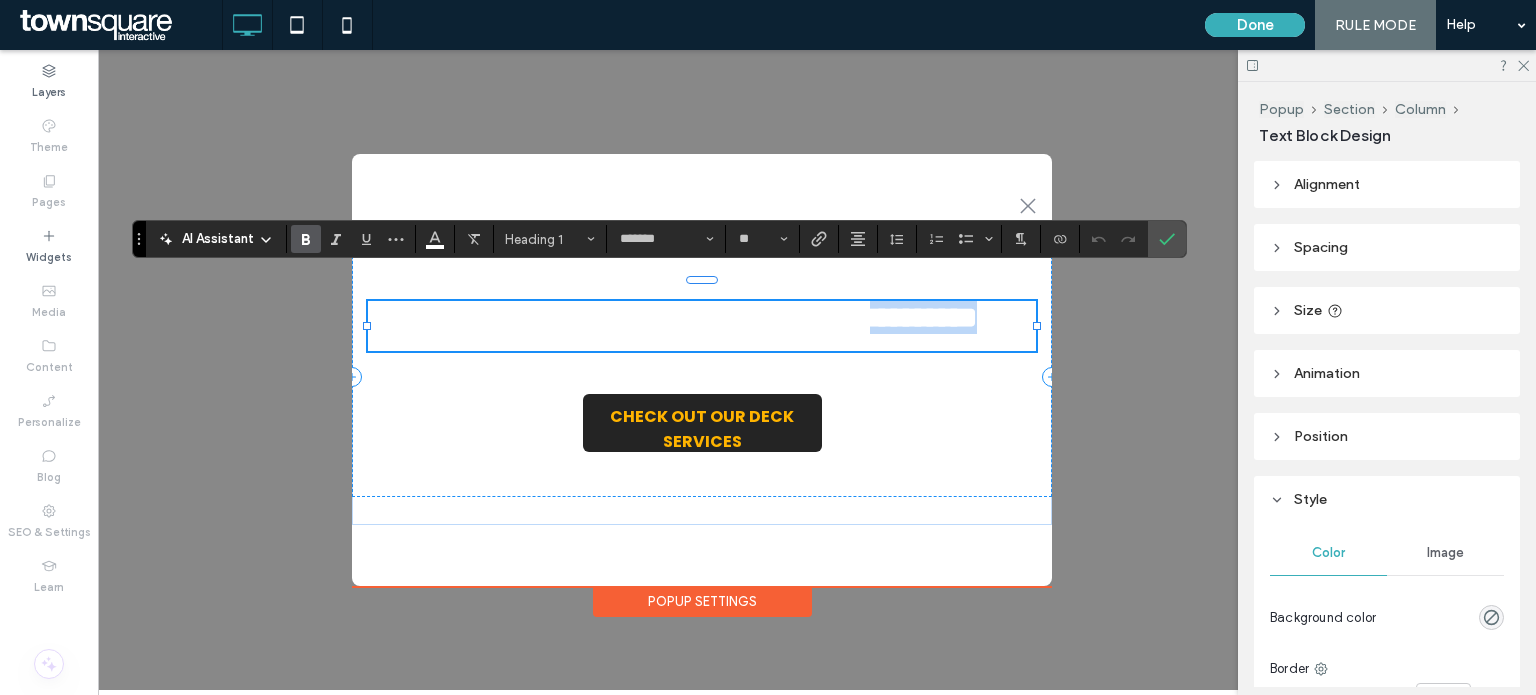 click on "**********" at bounding box center (702, 317) 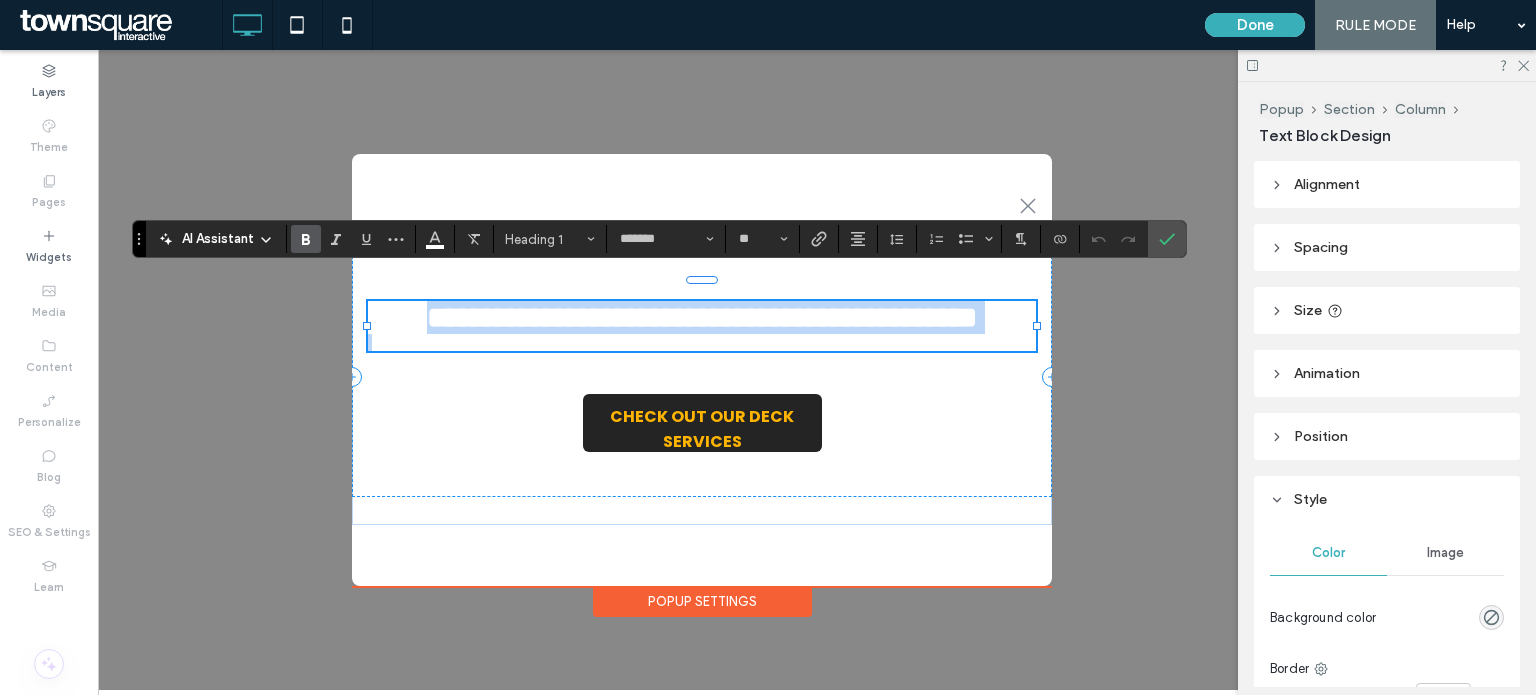 click on "**********" at bounding box center (702, 317) 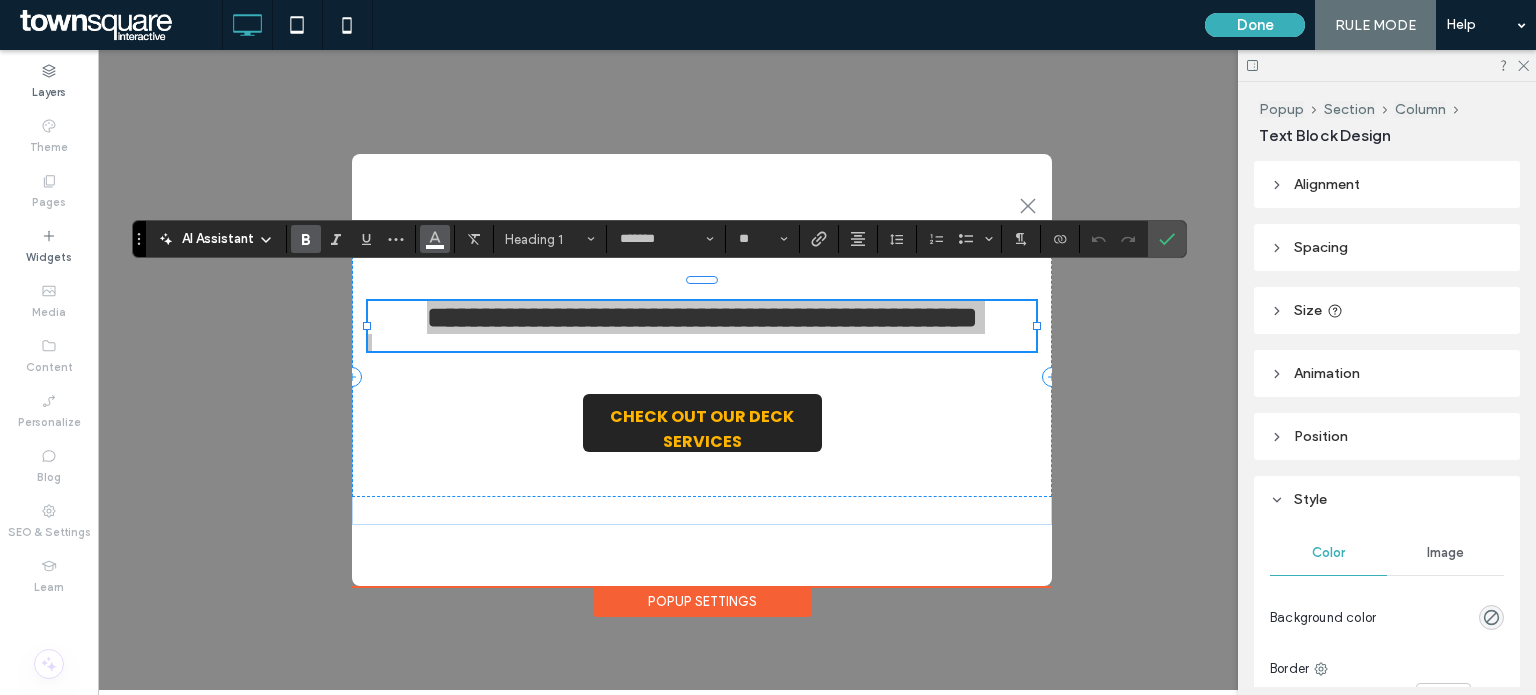 click 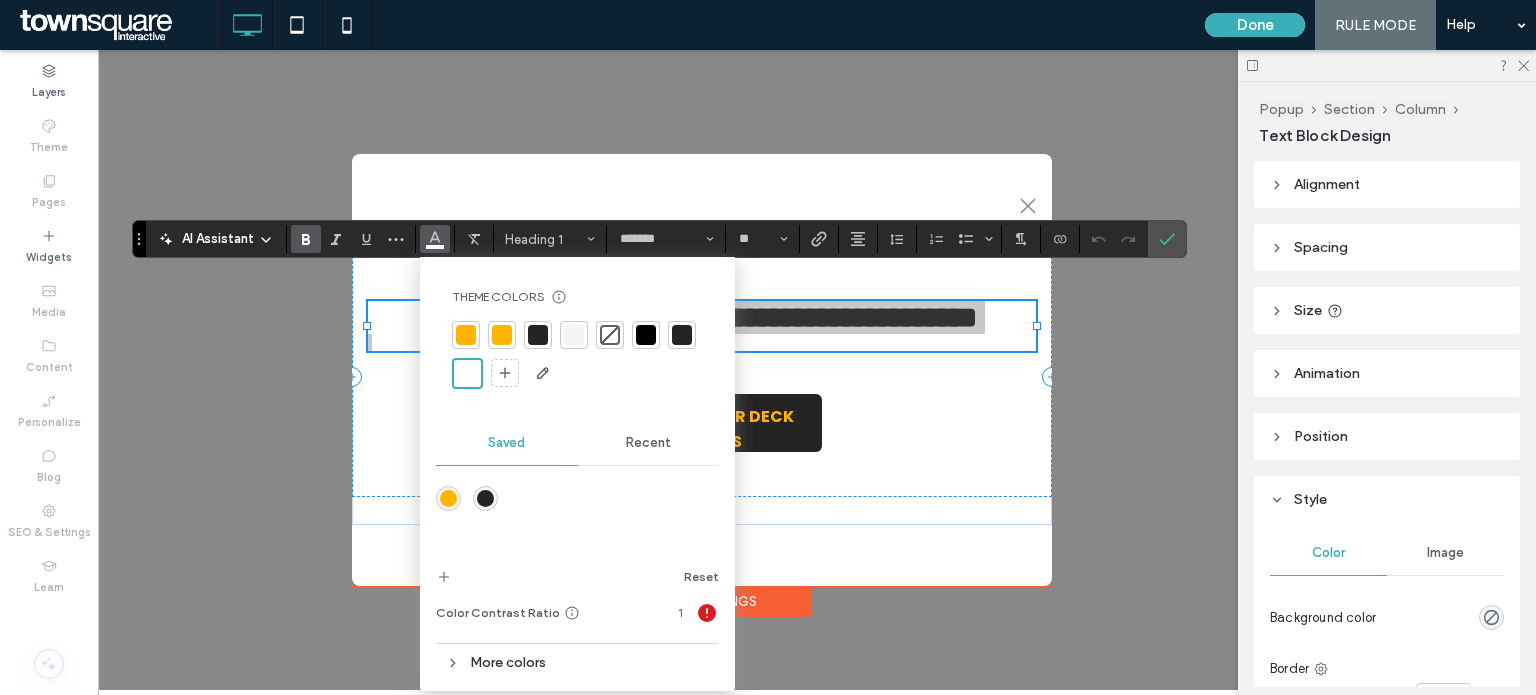 click at bounding box center [538, 335] 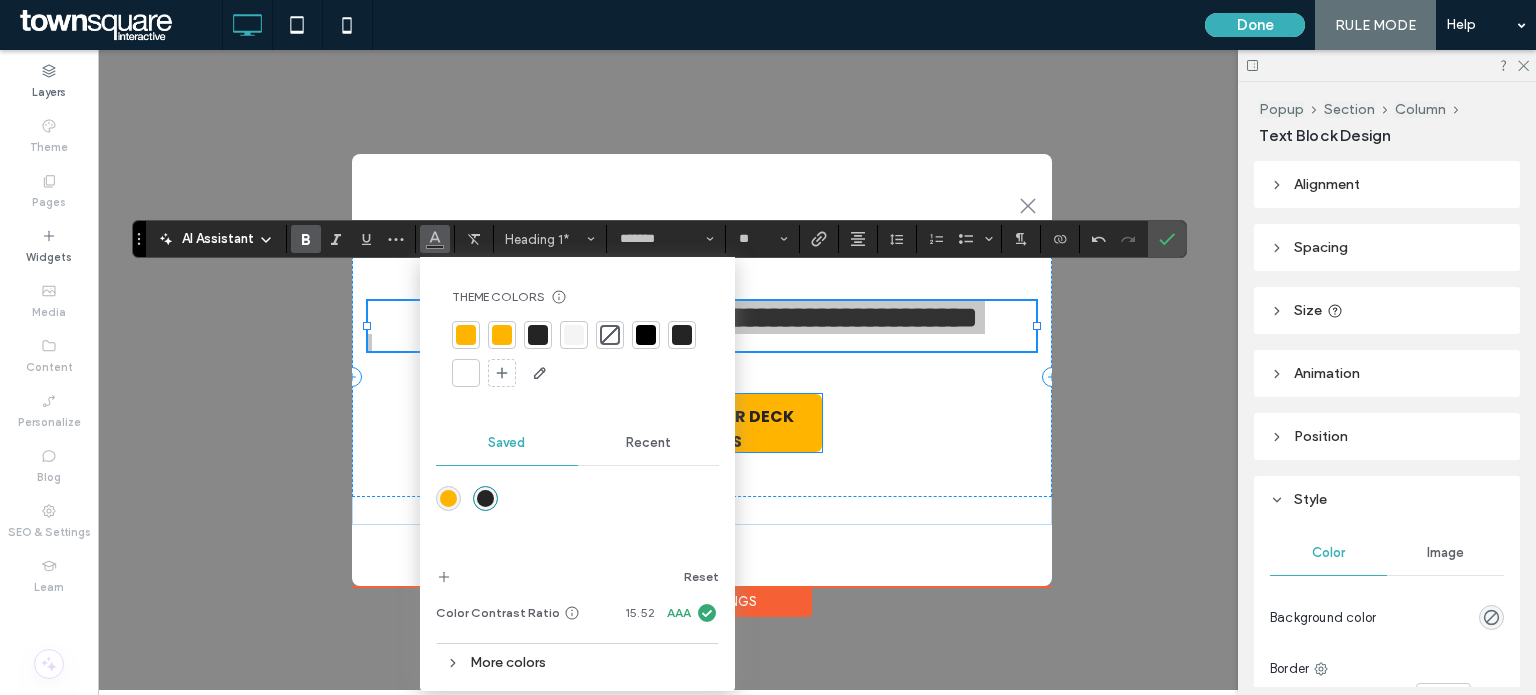click on "CHECK OUT OUR DECK SERVICES" at bounding box center (702, 429) 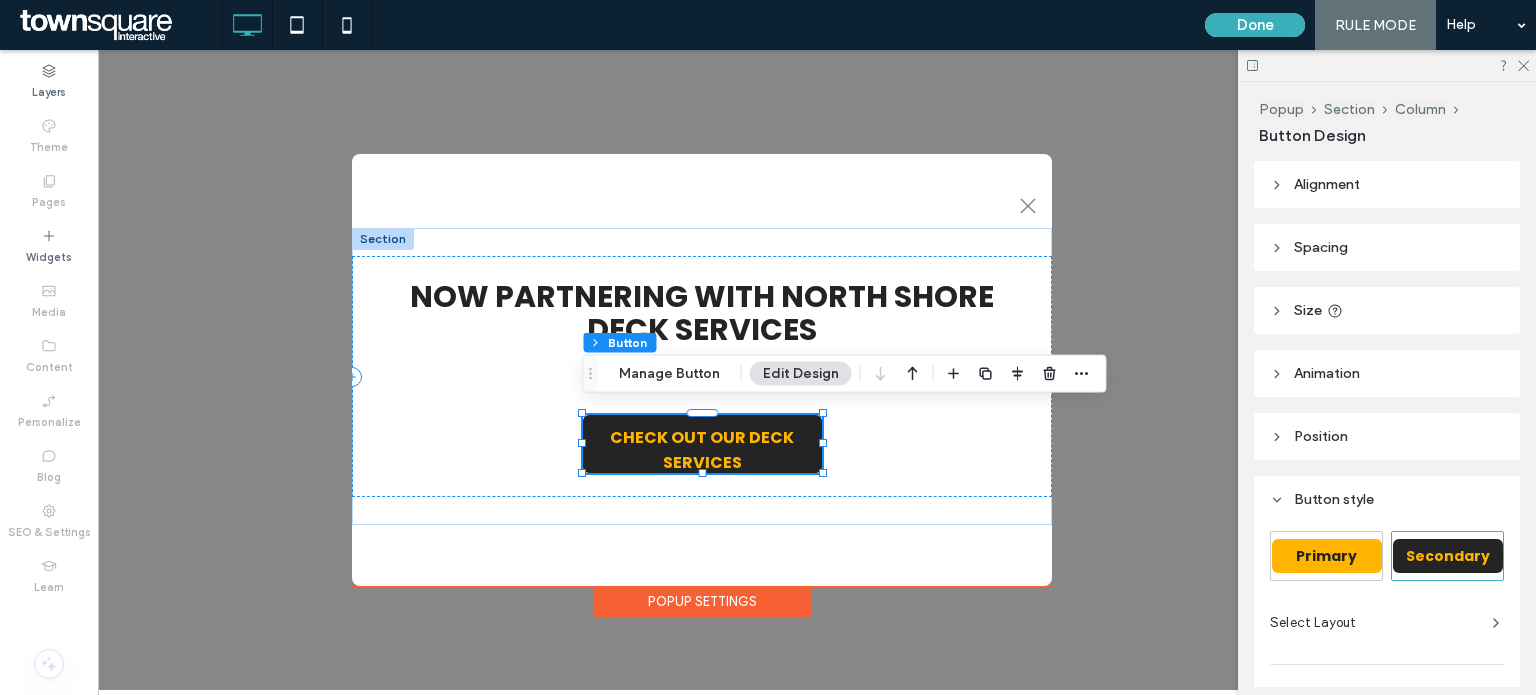 click on "Primary" at bounding box center [1326, 556] 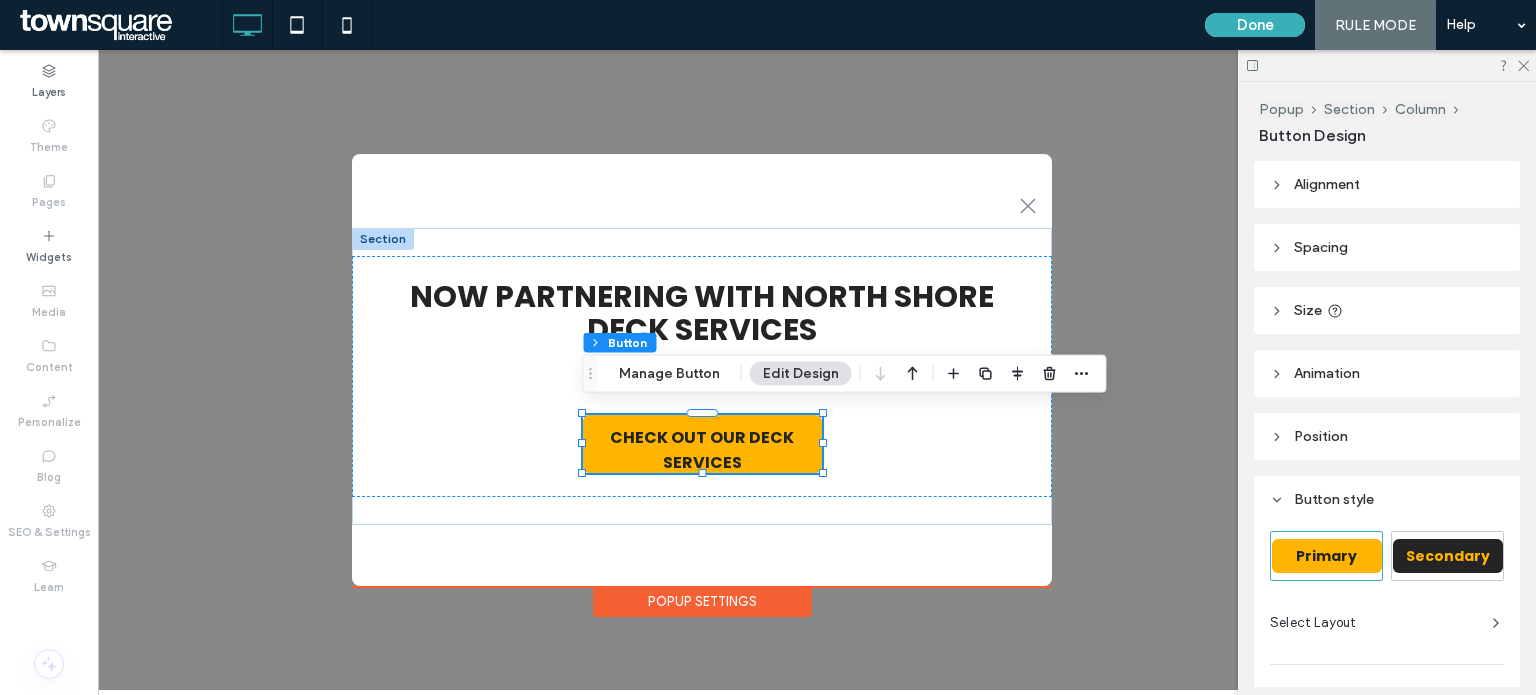 click on "Secondary" at bounding box center (1448, 556) 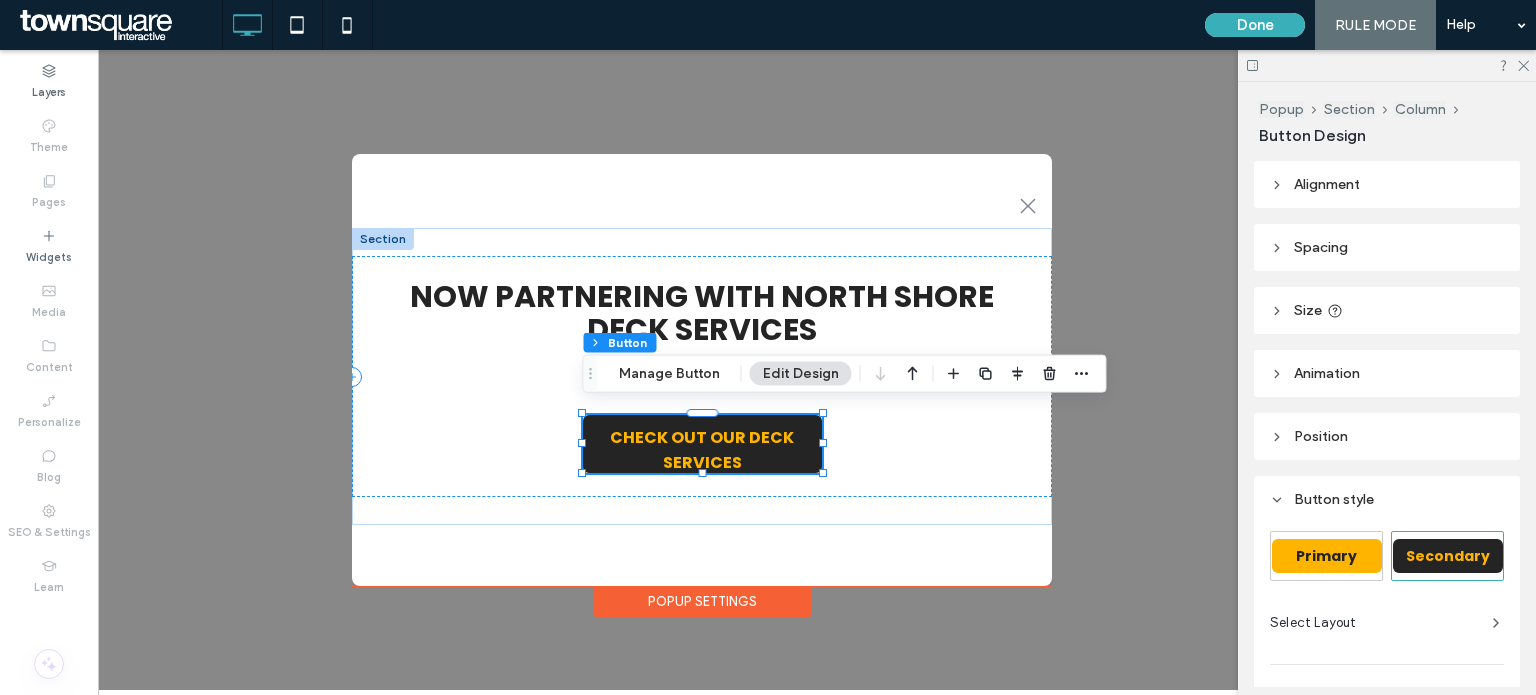 click on ".st0-1091118977{fill-rule:evenodd;clip-rule:evenodd;}
+ Add Section
NOW PARTNERING WITH NORTH SHORE DECK SERVICES
CHECK OUT OUR DECK SERVICES
+ Add Section
Popup Settings
New Button
New Button" at bounding box center (702, 370) 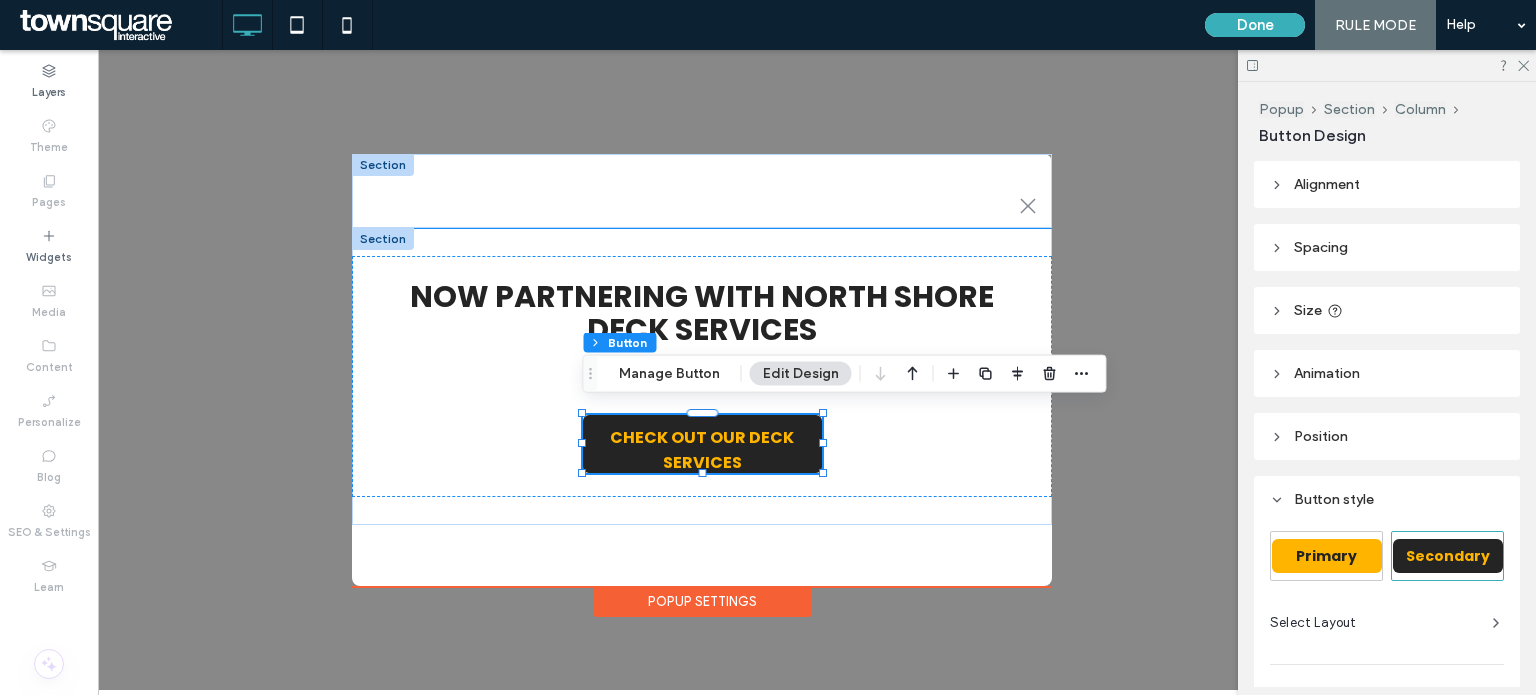 click on ".st0-1091118977{fill-rule:evenodd;clip-rule:evenodd;}" at bounding box center (702, 191) 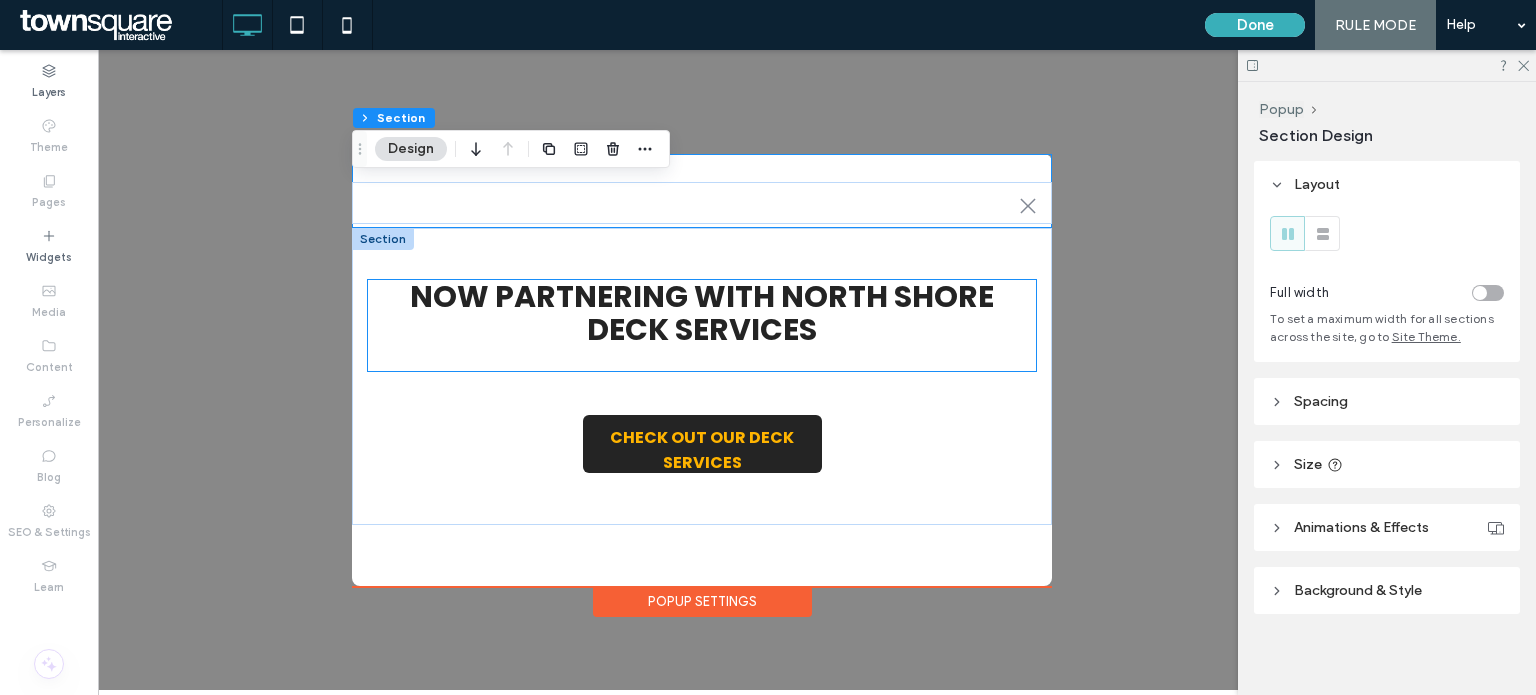 click on "NOW PARTNERING WITH NORTH SHORE DECK SERVICES" at bounding box center [702, 313] 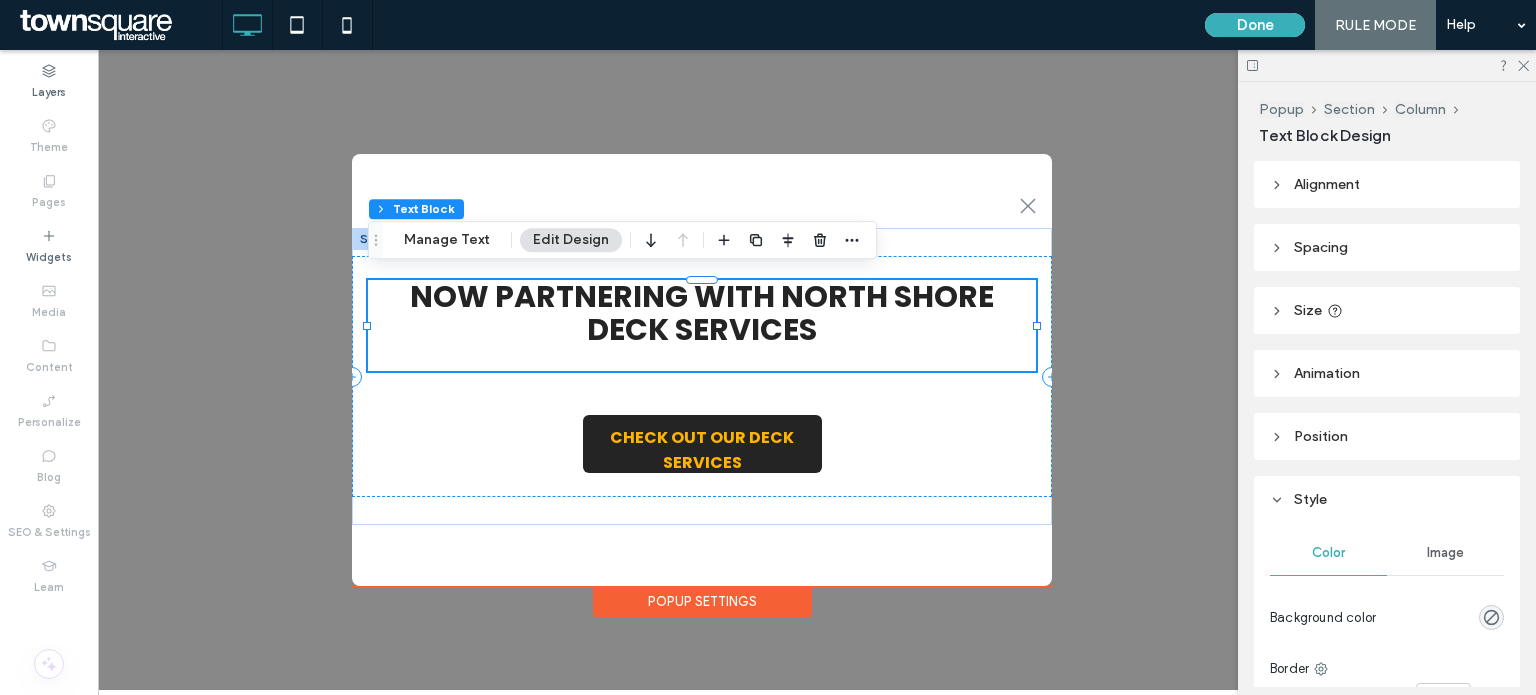 click on "NOW PARTNERING WITH NORTH SHORE DECK SERVICES" at bounding box center (702, 313) 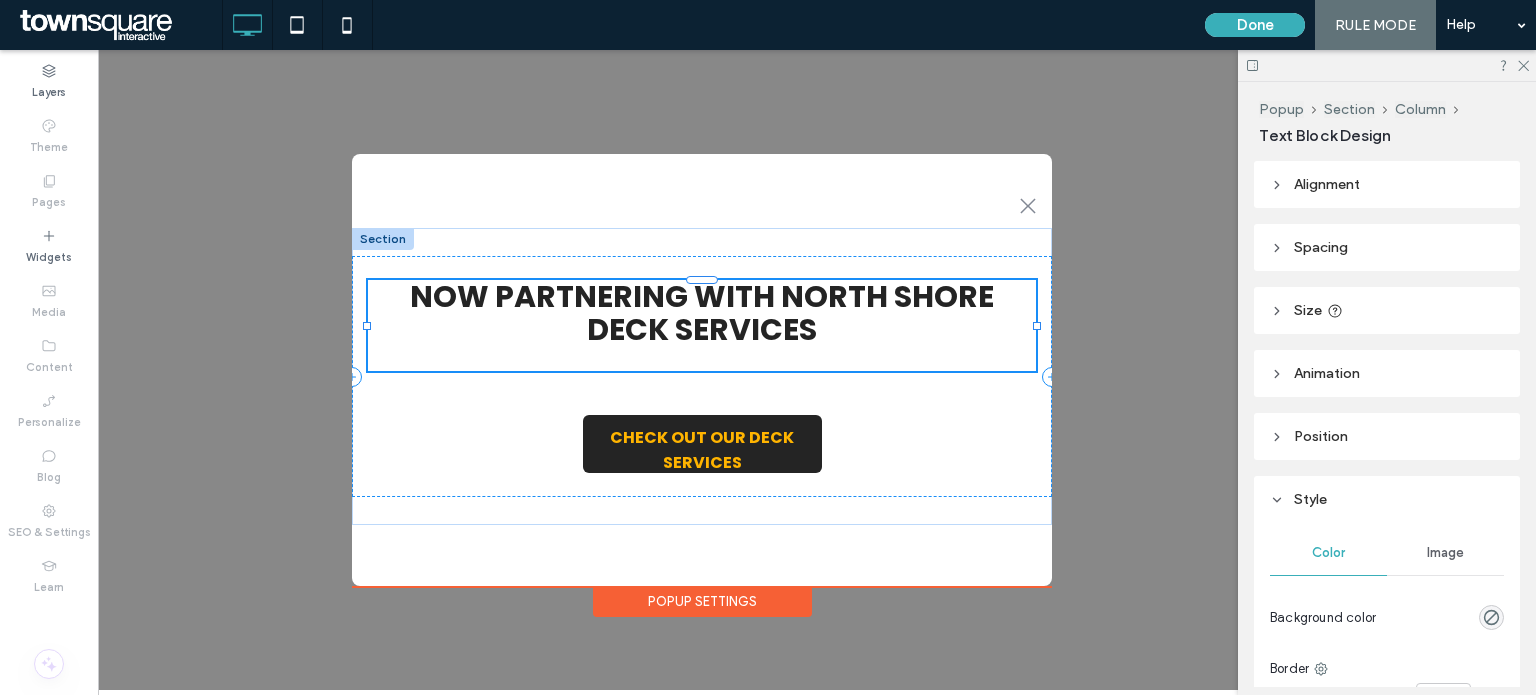 type on "*******" 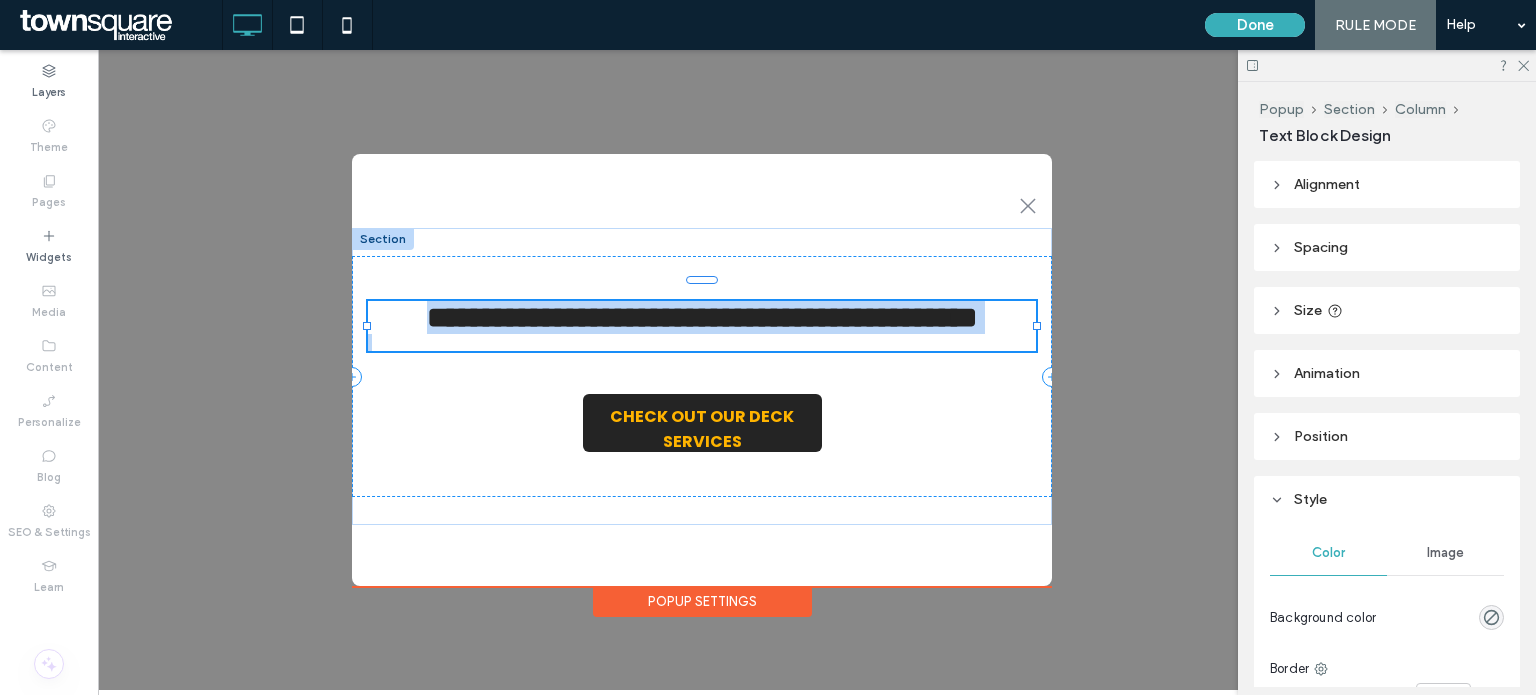 click on "**********" at bounding box center [702, 317] 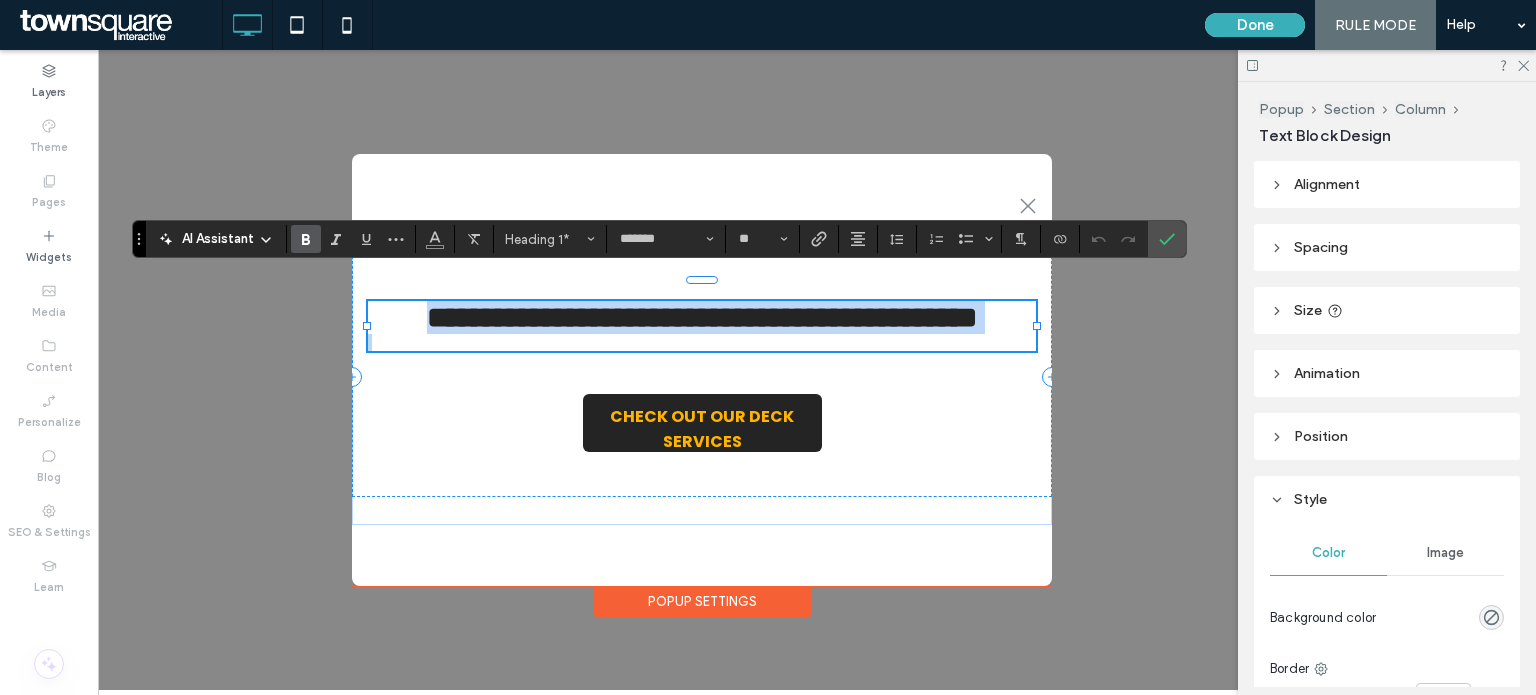 click on "**********" at bounding box center [702, 317] 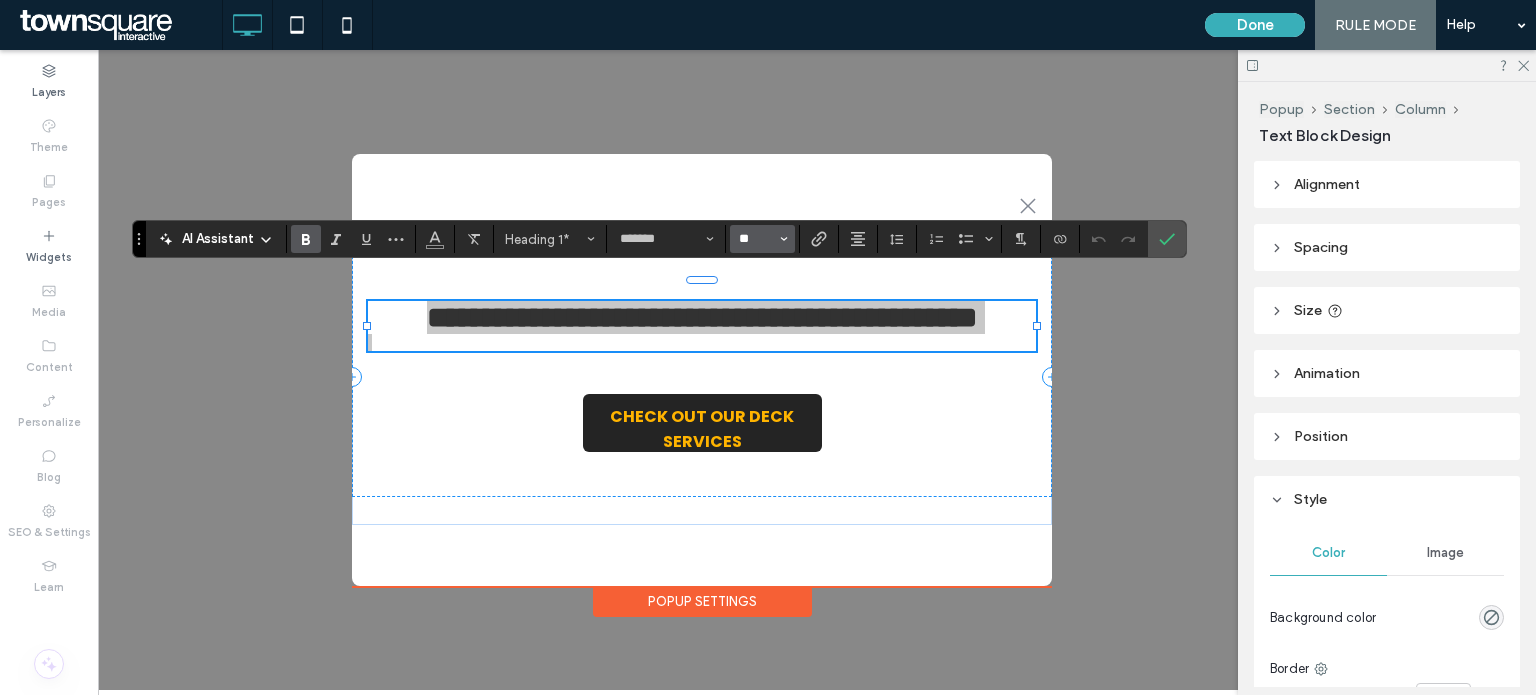 click on "**" at bounding box center (756, 239) 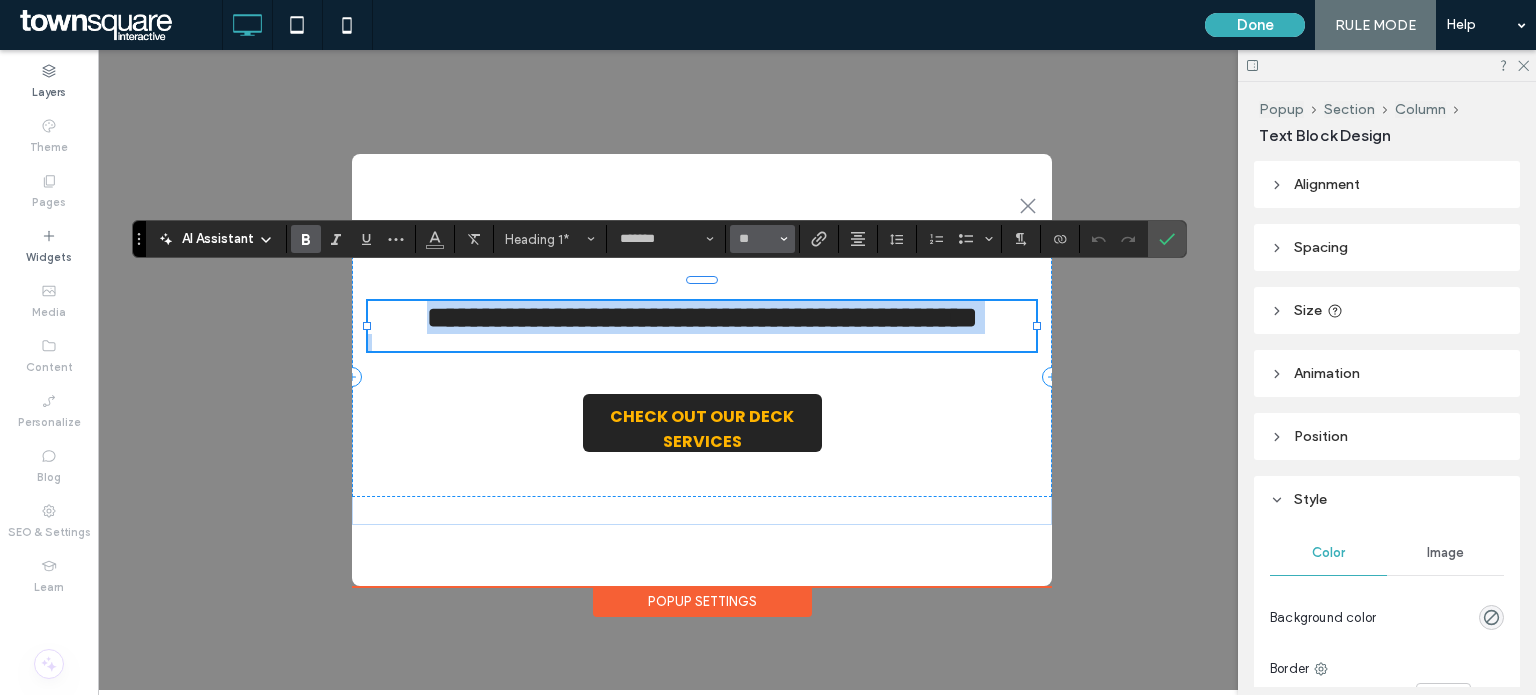 type on "**" 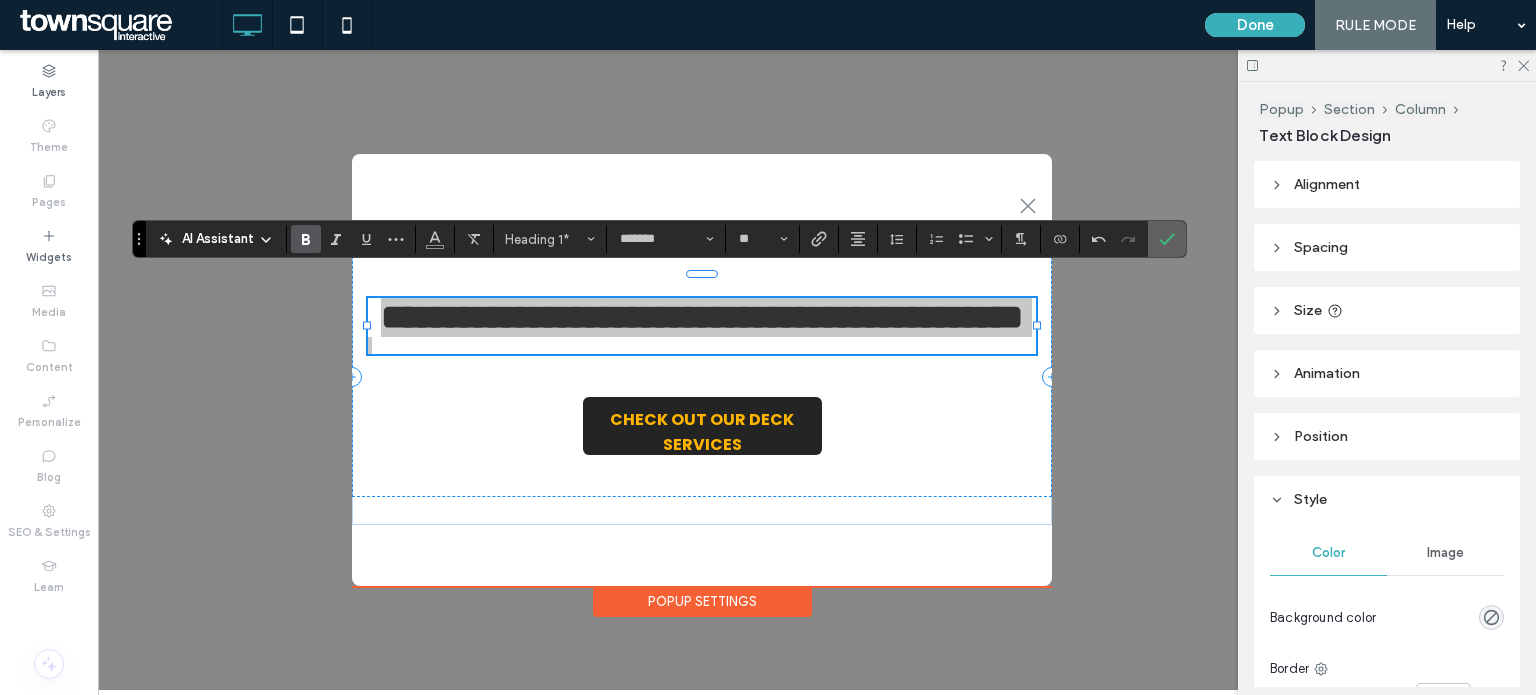 click 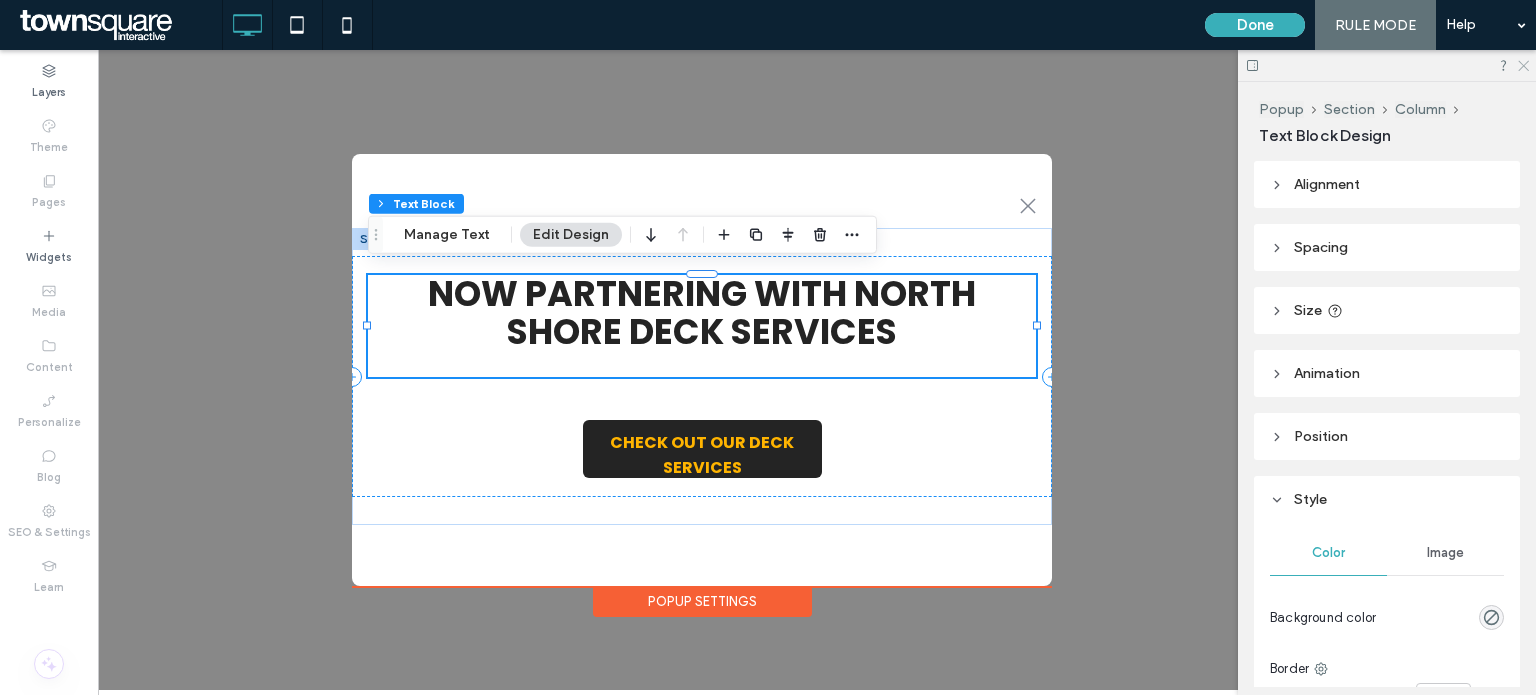 click 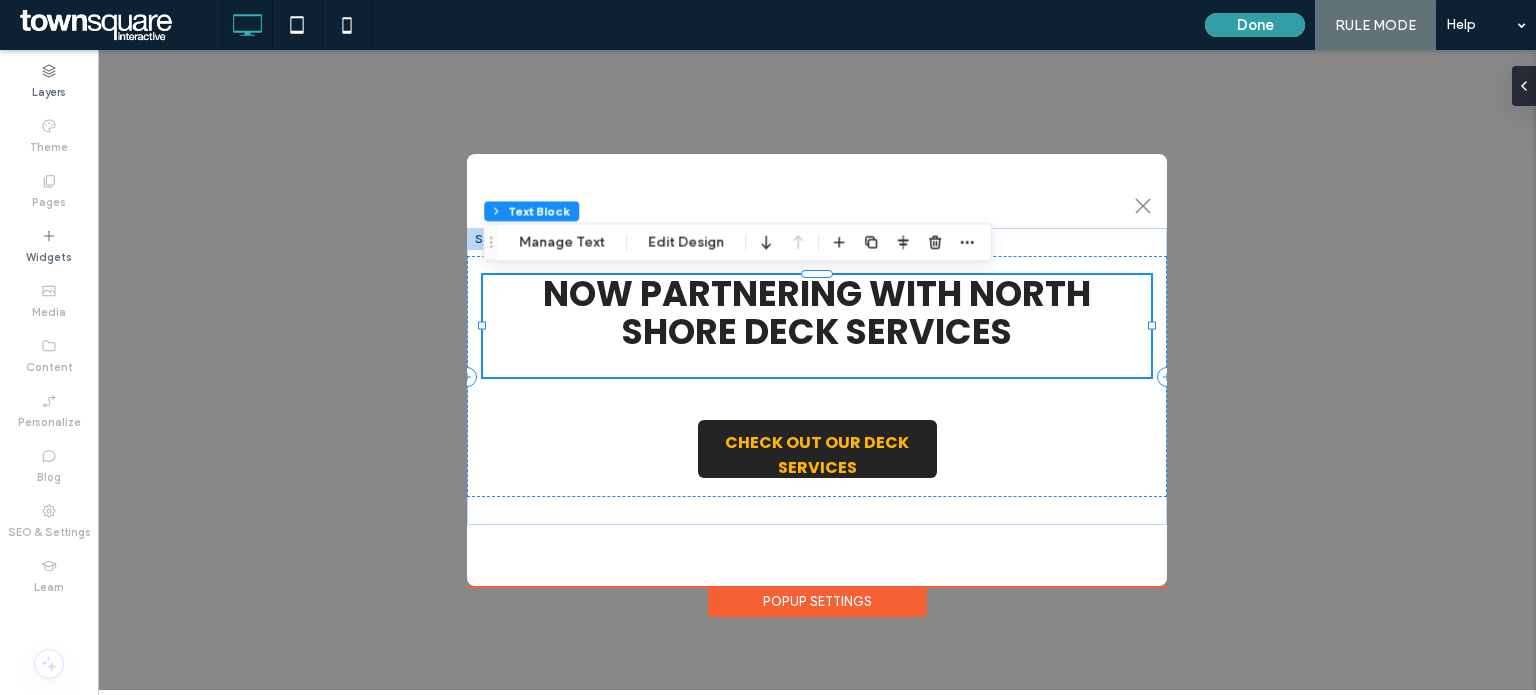 click on "Done" at bounding box center [1255, 25] 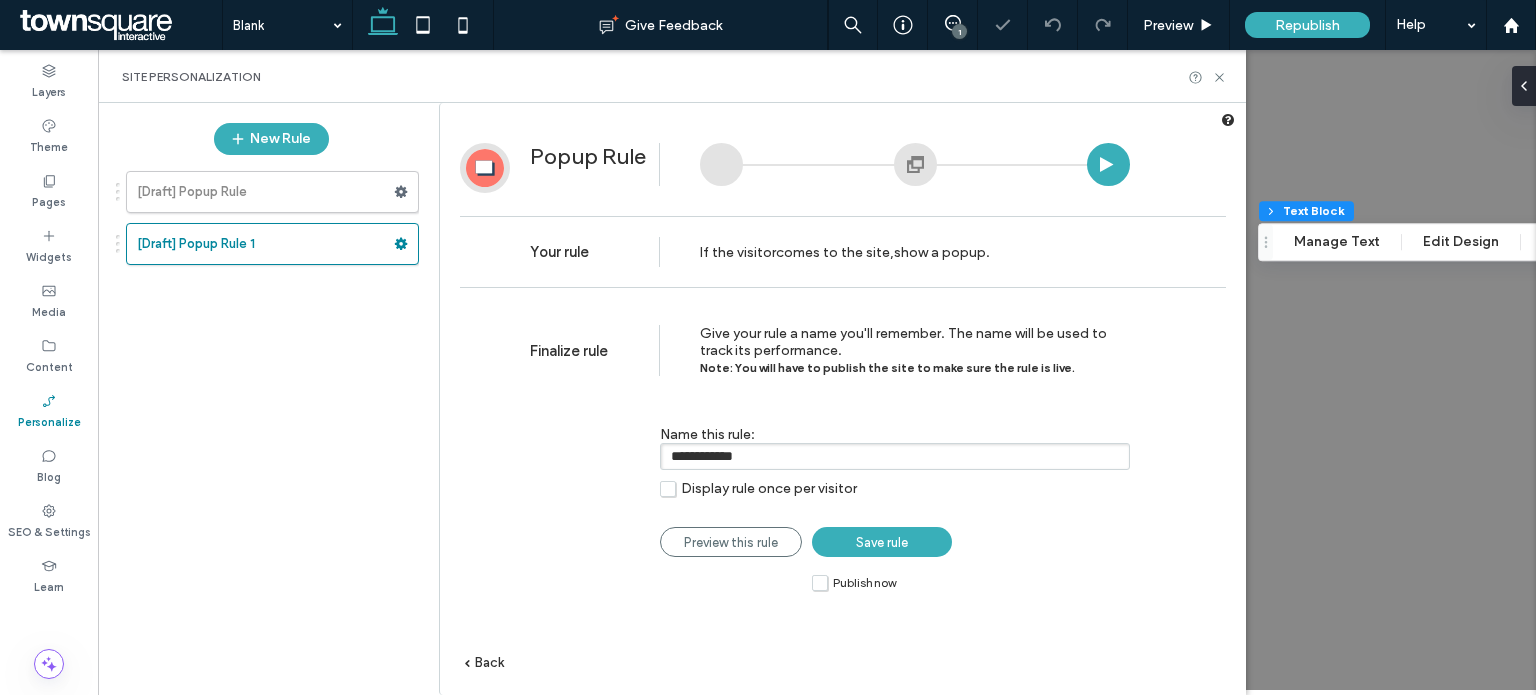 click on "Publish now" at bounding box center [854, 582] 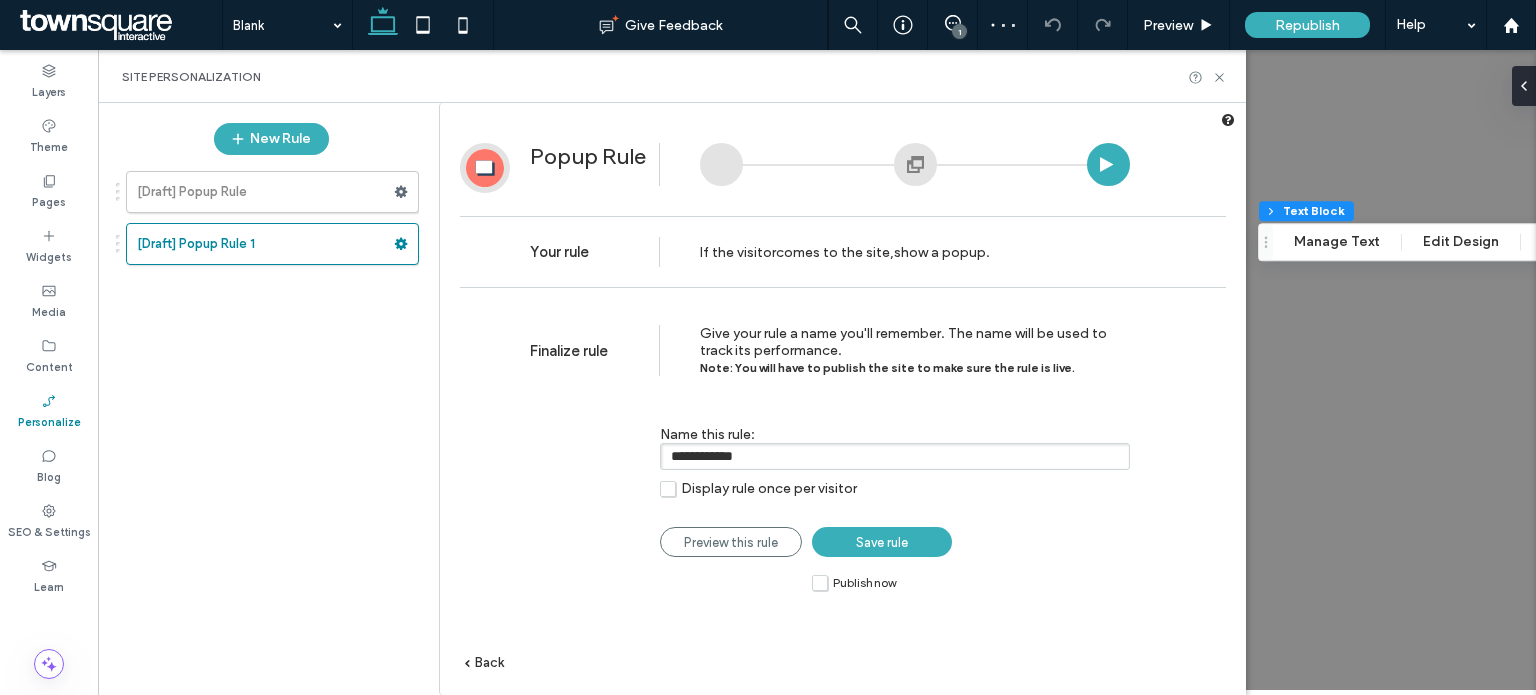 click on "Display rule once per visitor
Preview this rule
Save rule
Publish now" at bounding box center [895, 518] 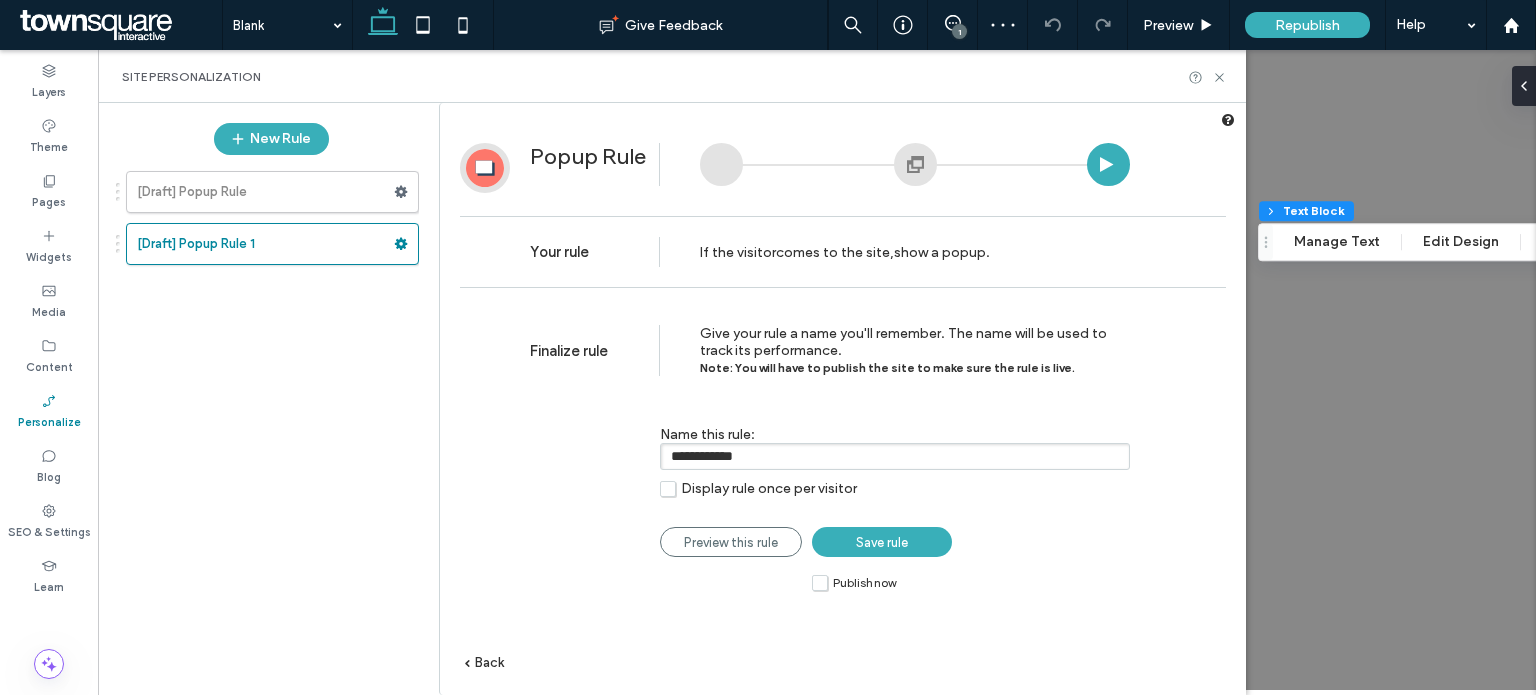 click on "Save rule" at bounding box center [882, 542] 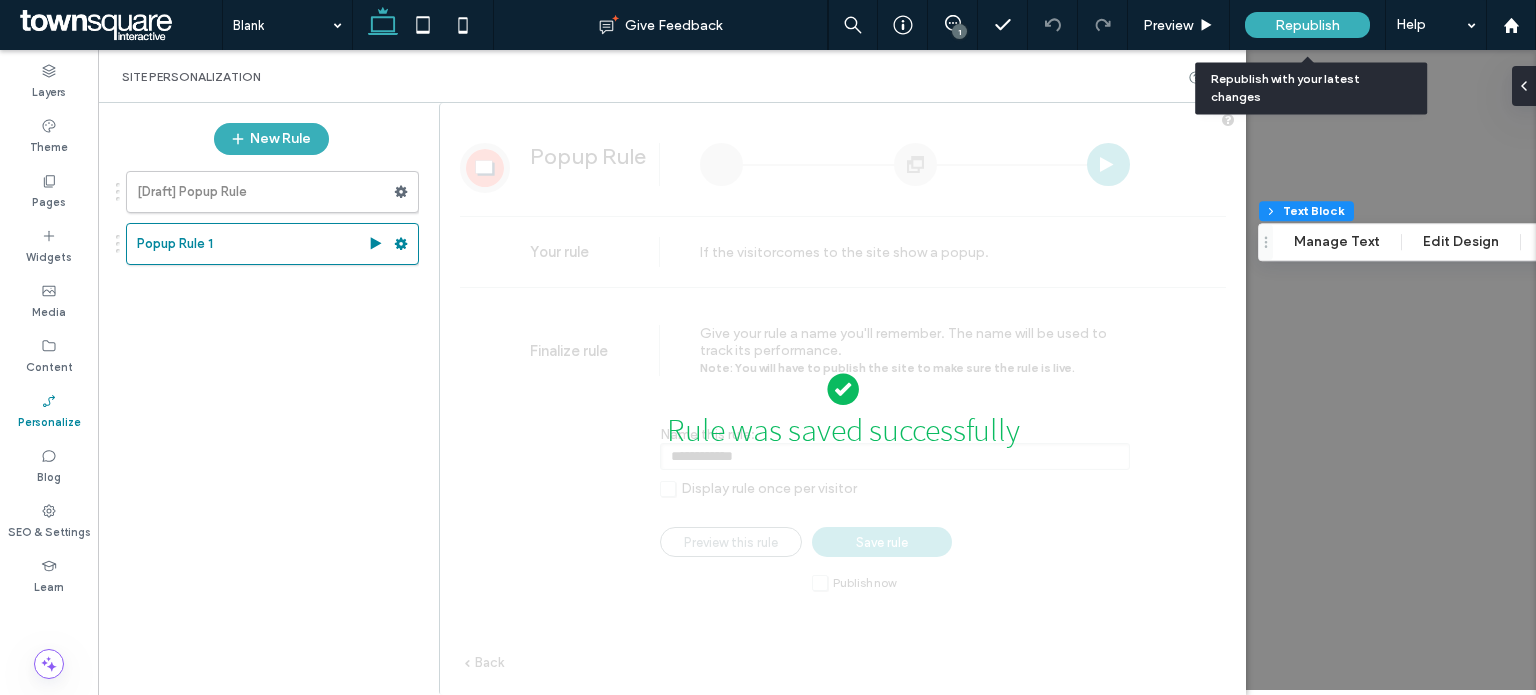 click on "Republish" at bounding box center [1307, 25] 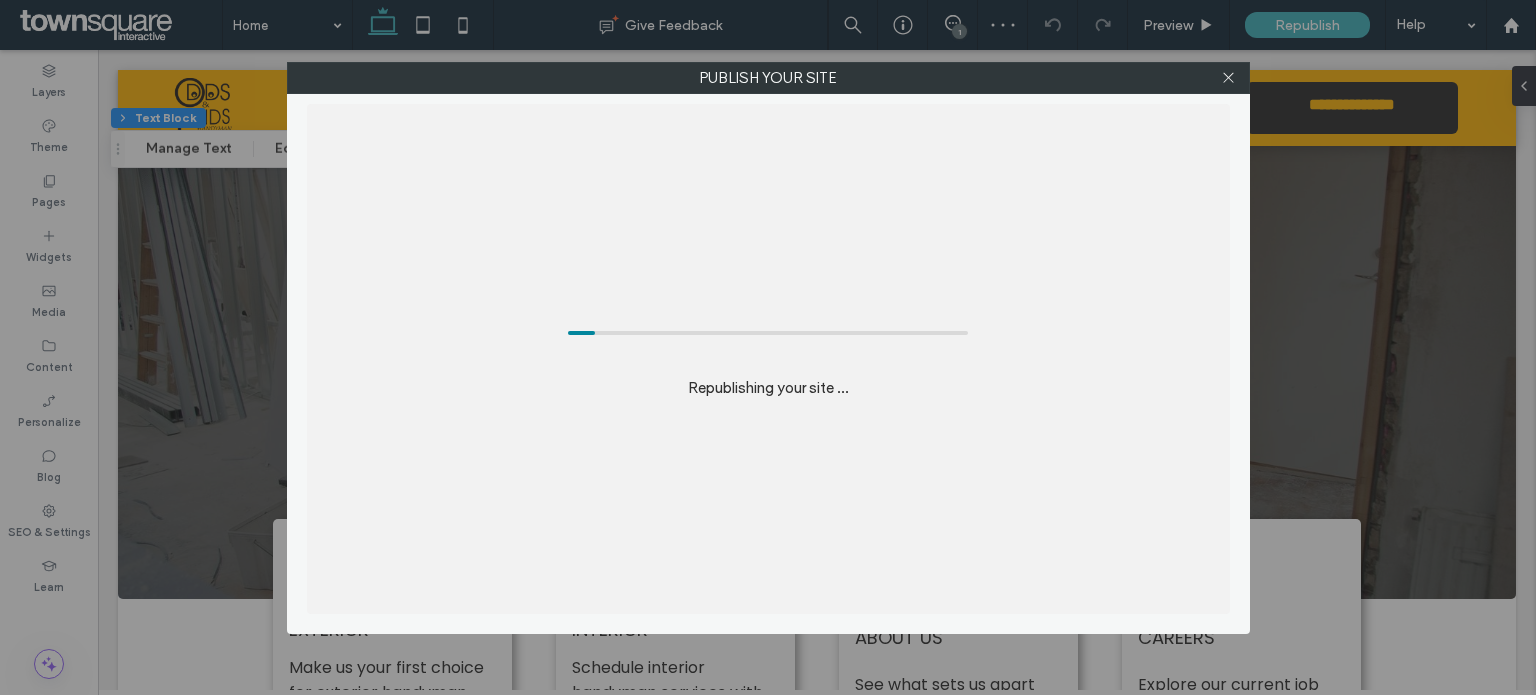 scroll, scrollTop: 0, scrollLeft: 0, axis: both 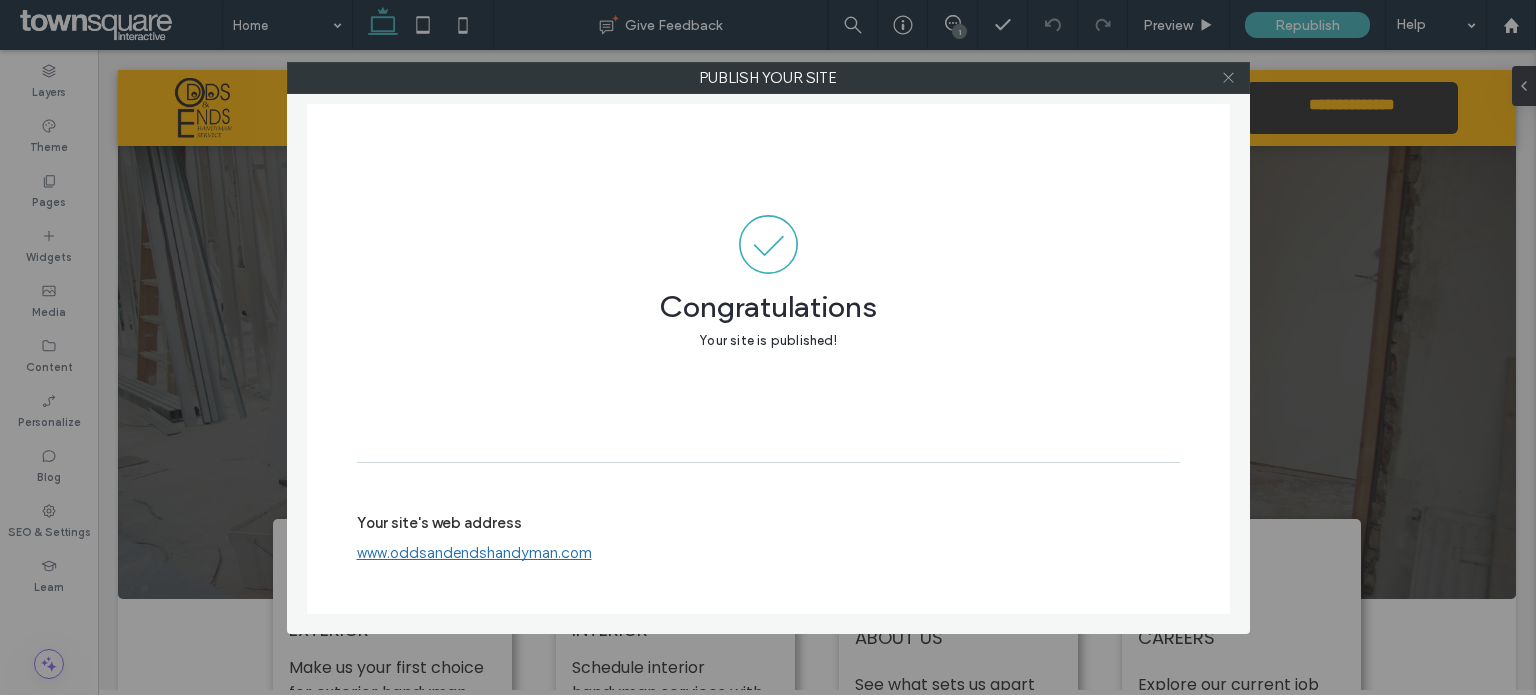 click 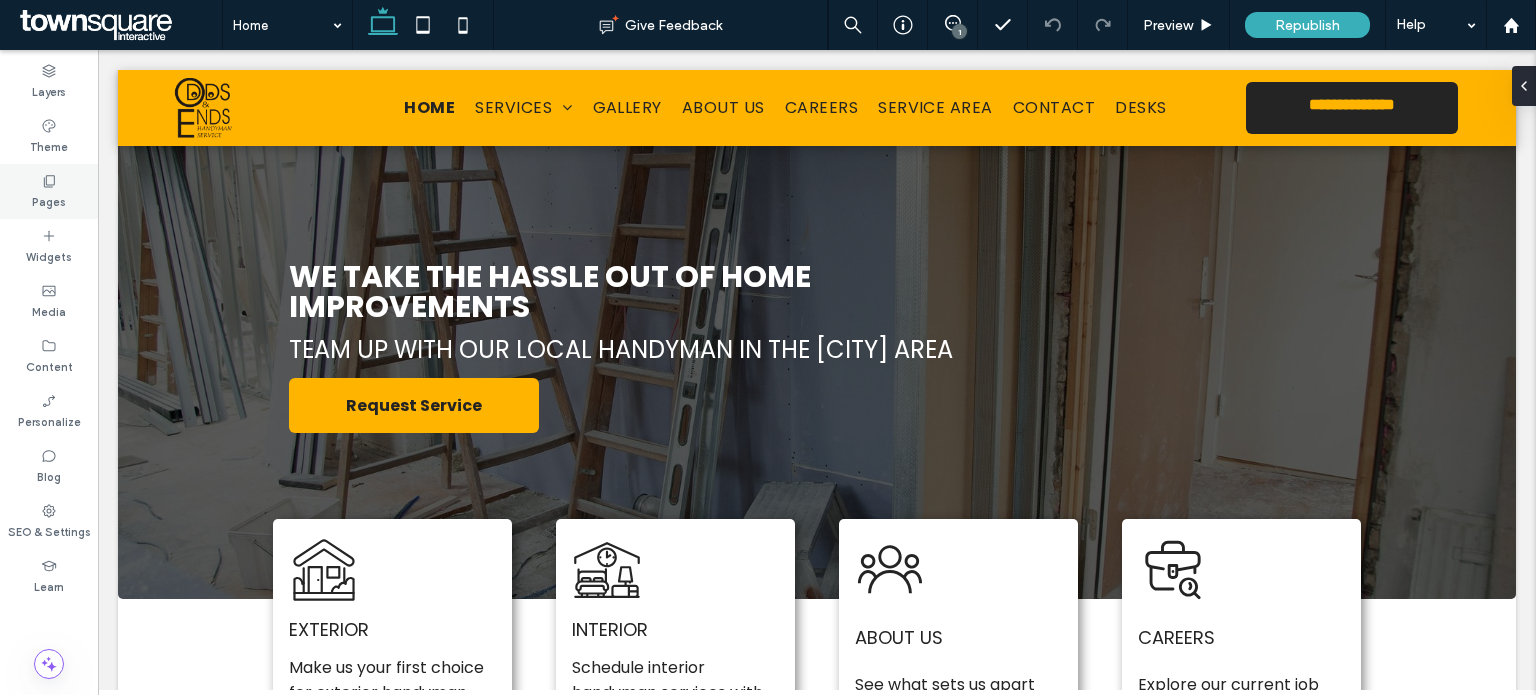 click 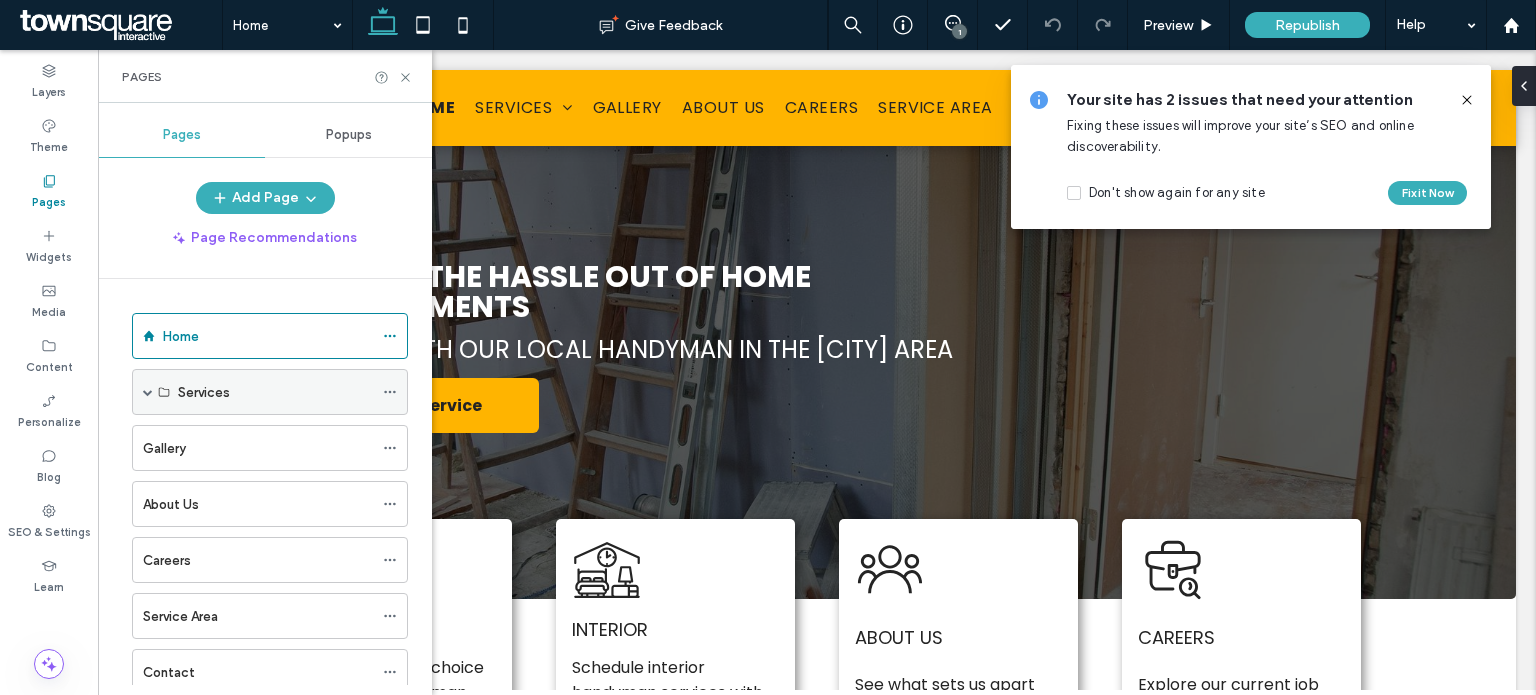 click on "Services" at bounding box center (270, 392) 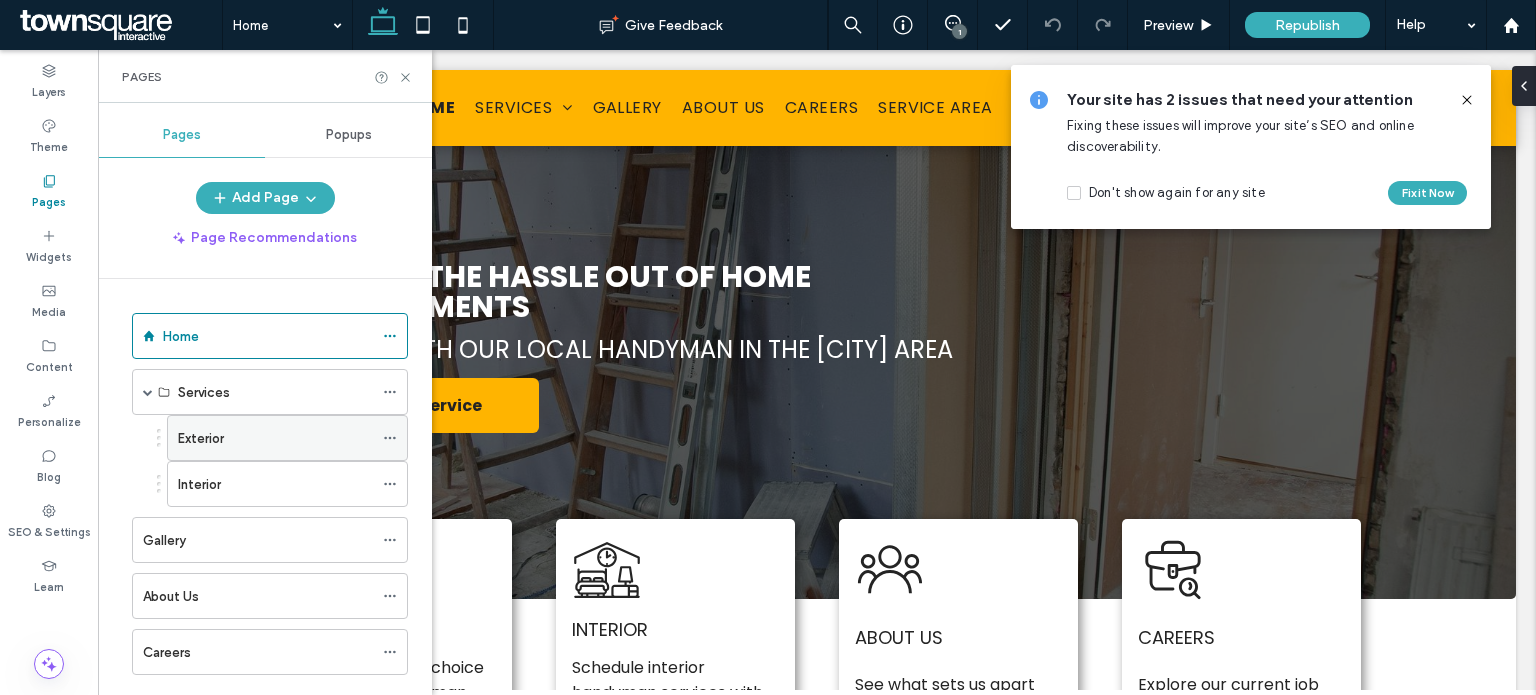 scroll, scrollTop: 203, scrollLeft: 0, axis: vertical 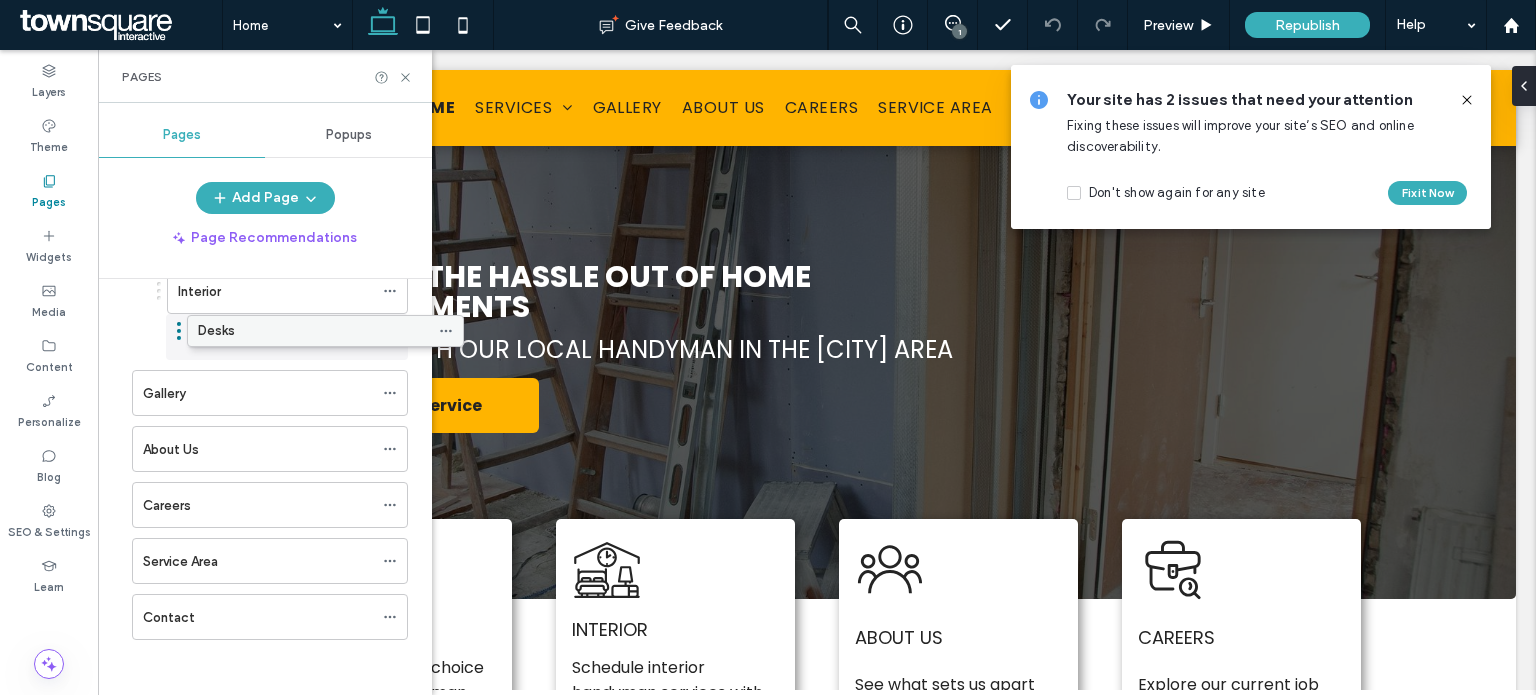 drag, startPoint x: 201, startPoint y: 614, endPoint x: 256, endPoint y: 339, distance: 280.44608 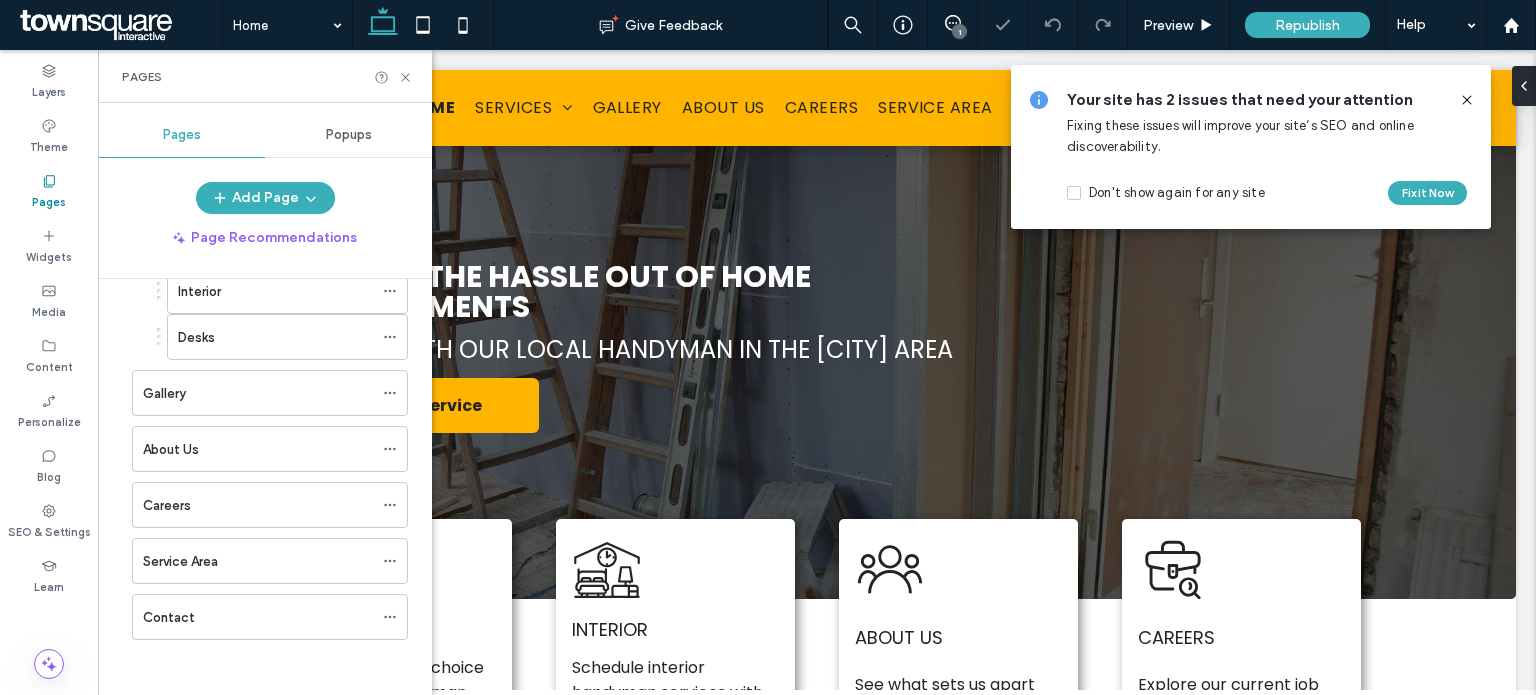 scroll, scrollTop: 192, scrollLeft: 0, axis: vertical 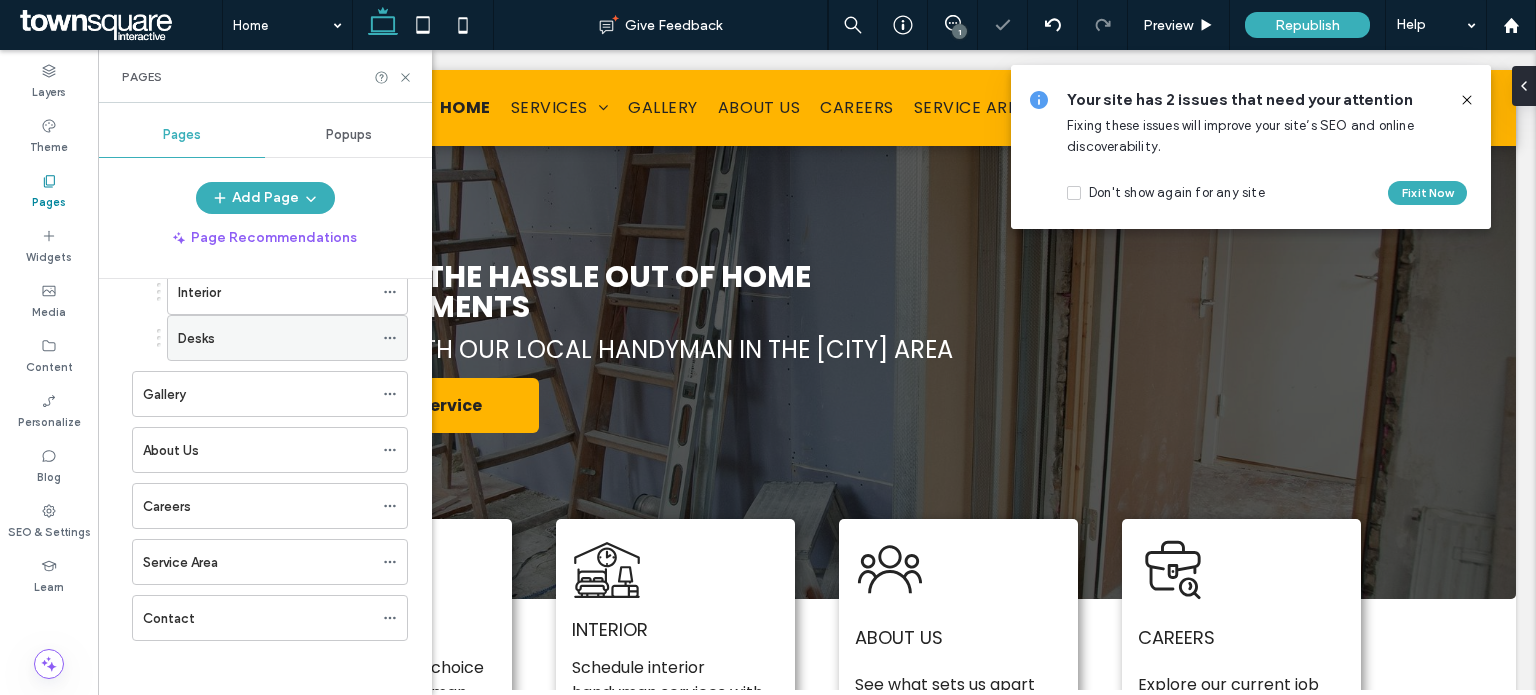 click on "Desks" at bounding box center [275, 338] 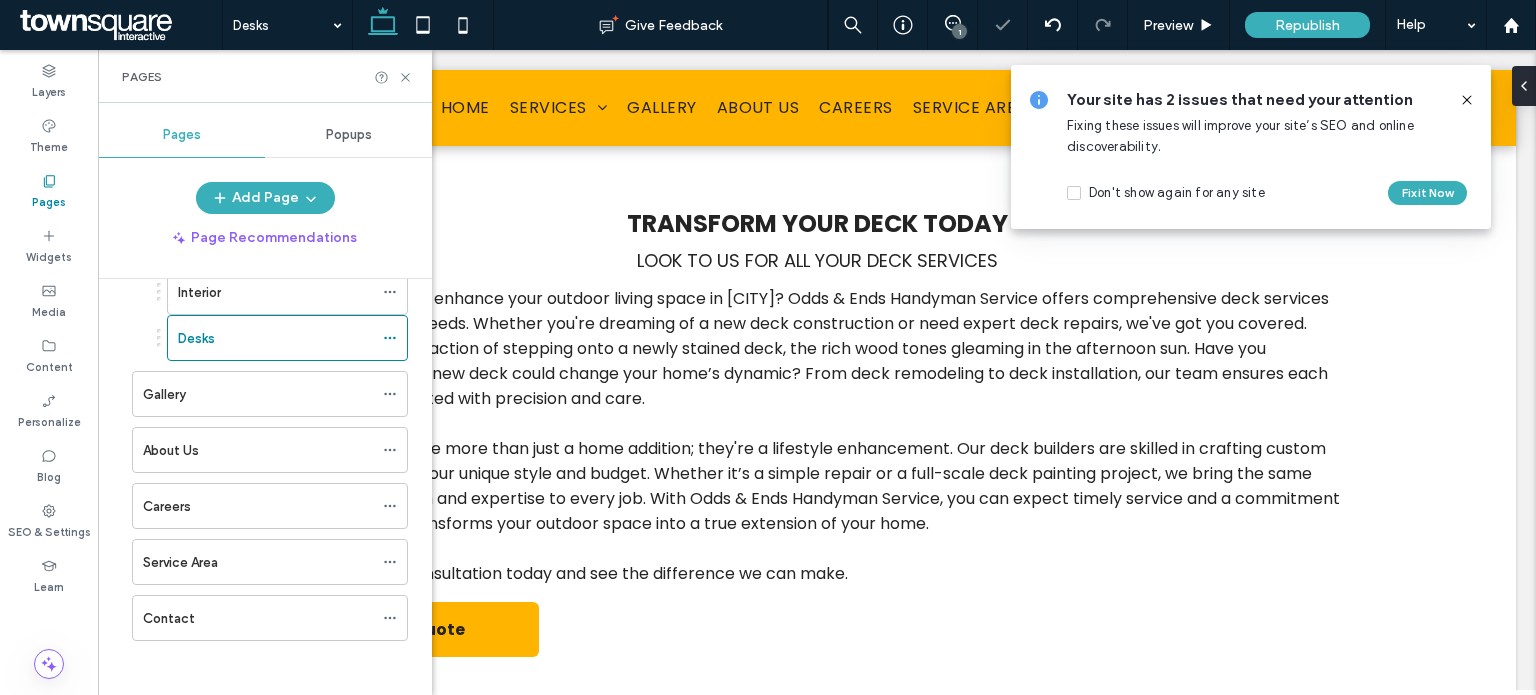 scroll, scrollTop: 0, scrollLeft: 0, axis: both 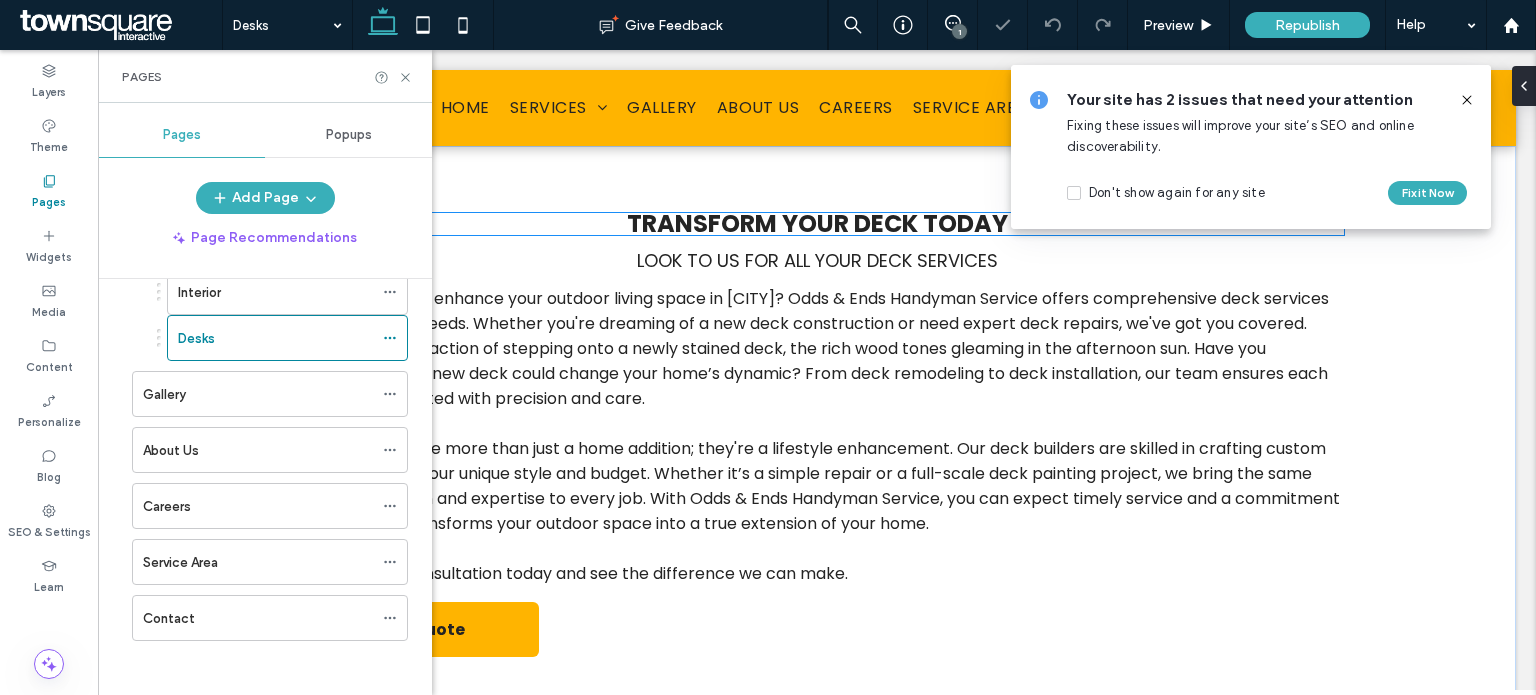 click on "Transform Your Deck Today" at bounding box center (817, 223) 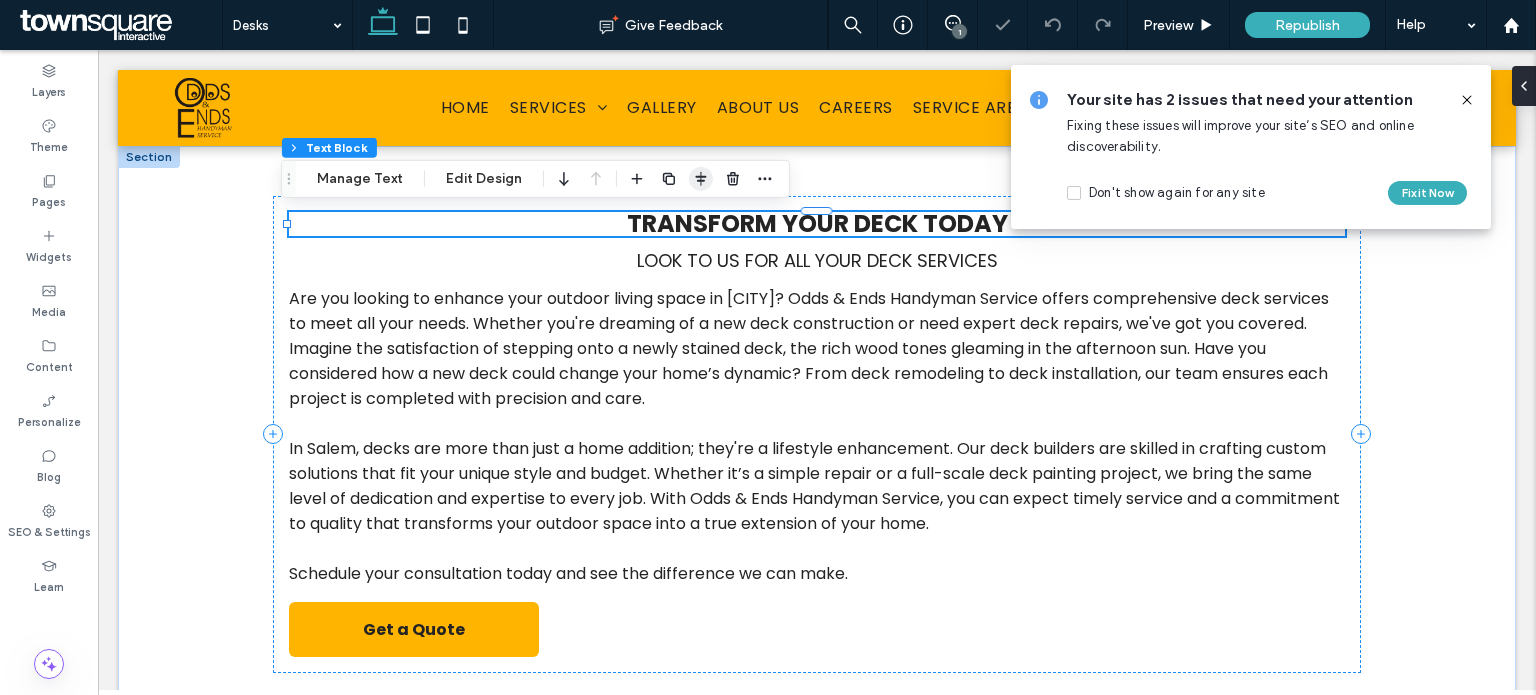 click at bounding box center [701, 179] 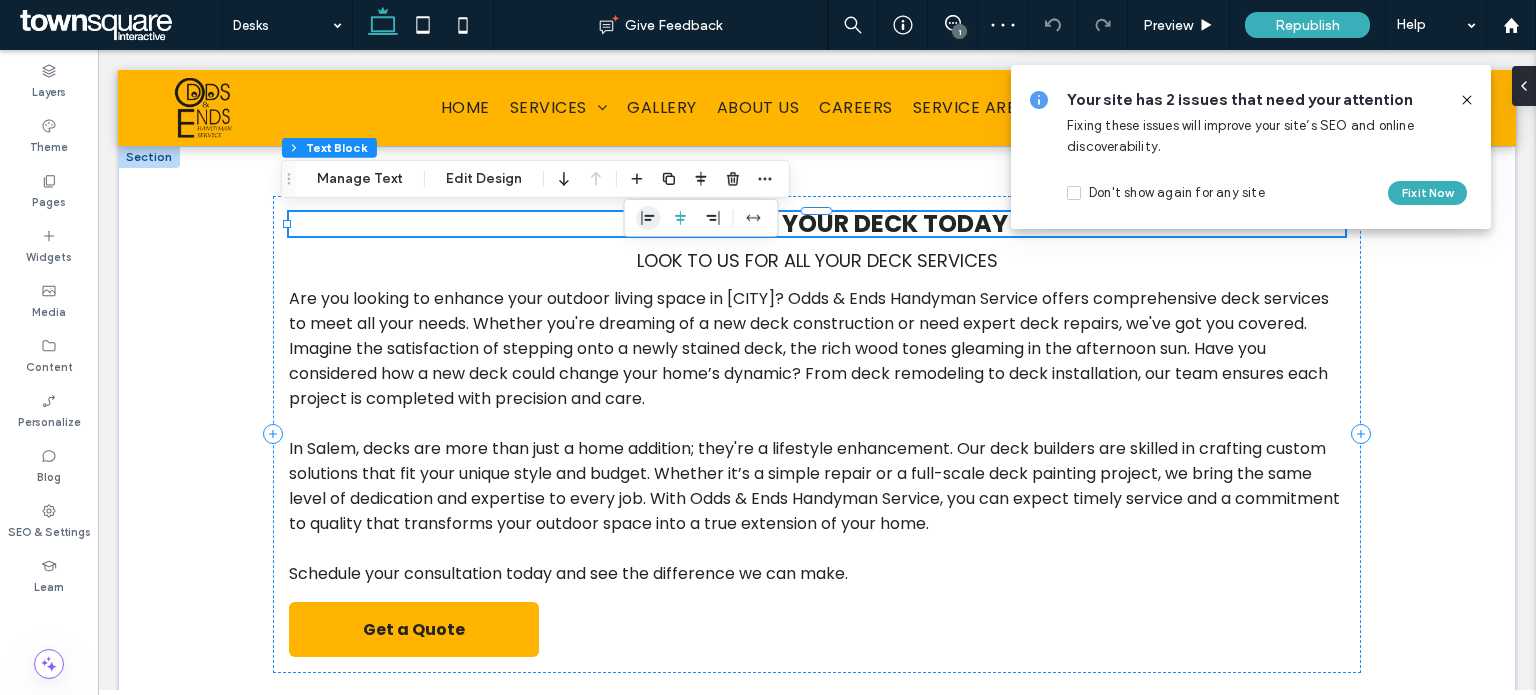 click 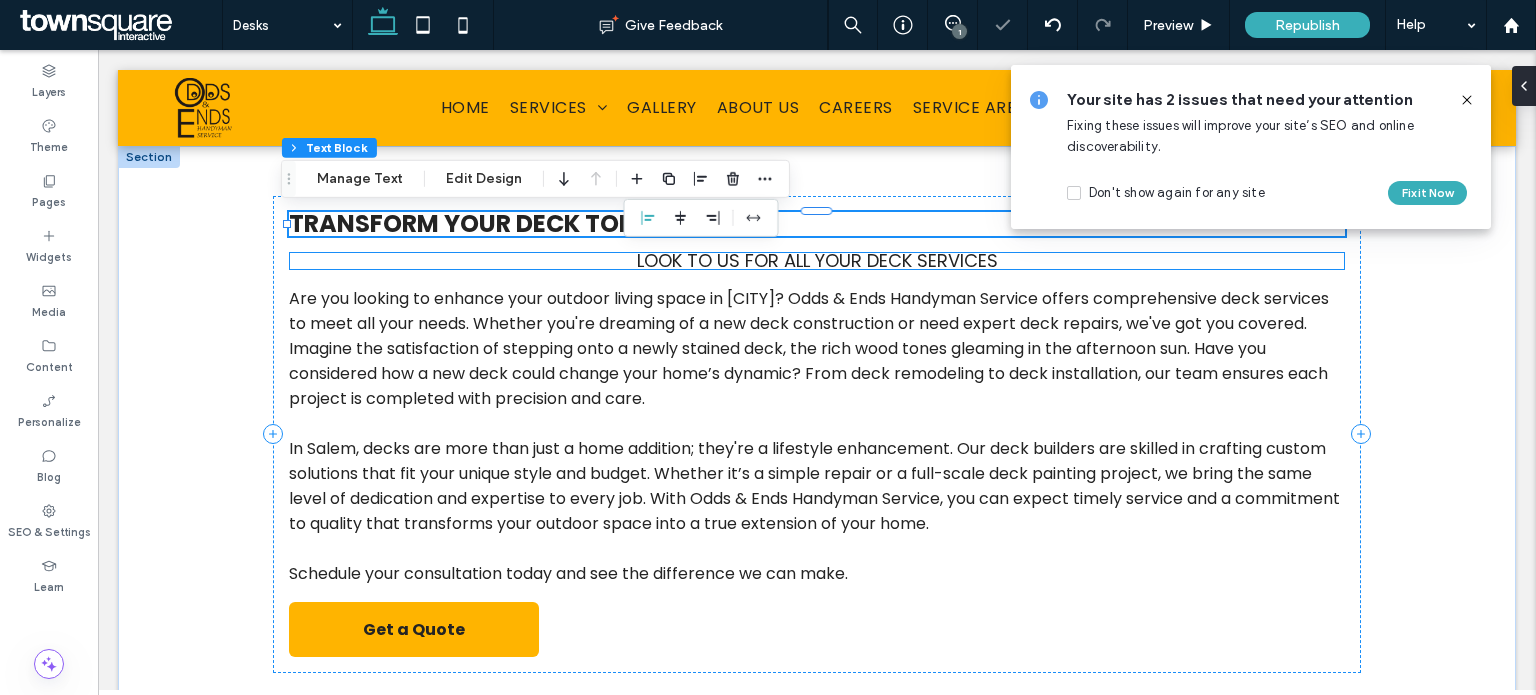 click on "Look to us for All your deck services" at bounding box center [817, 260] 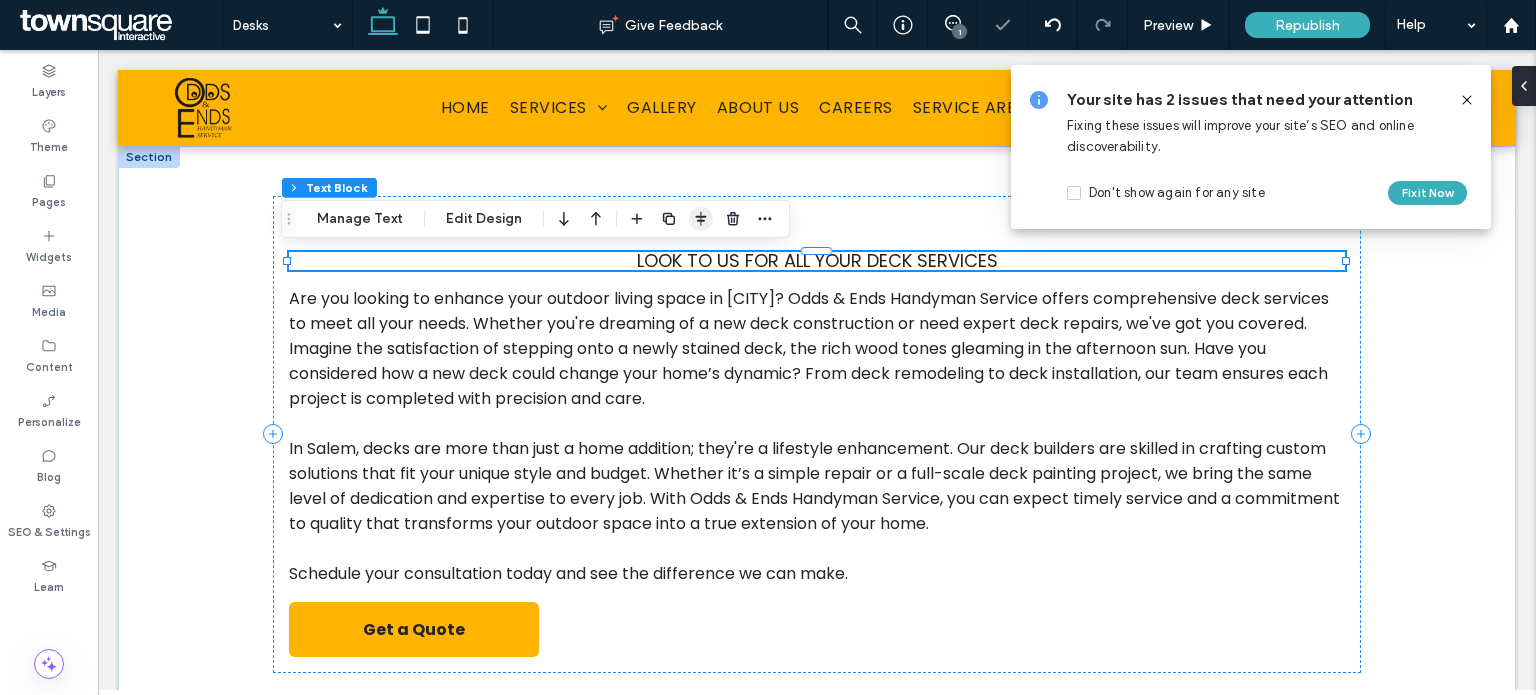 click 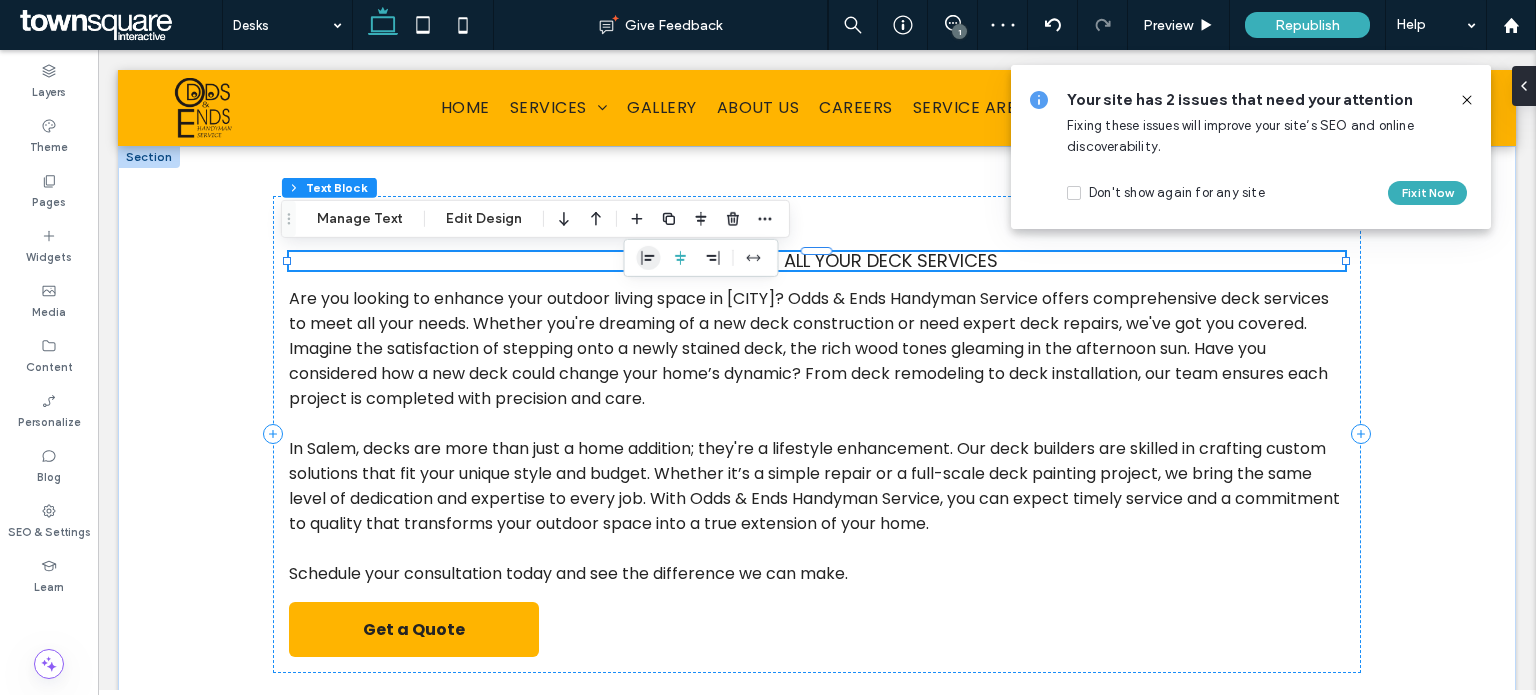 click 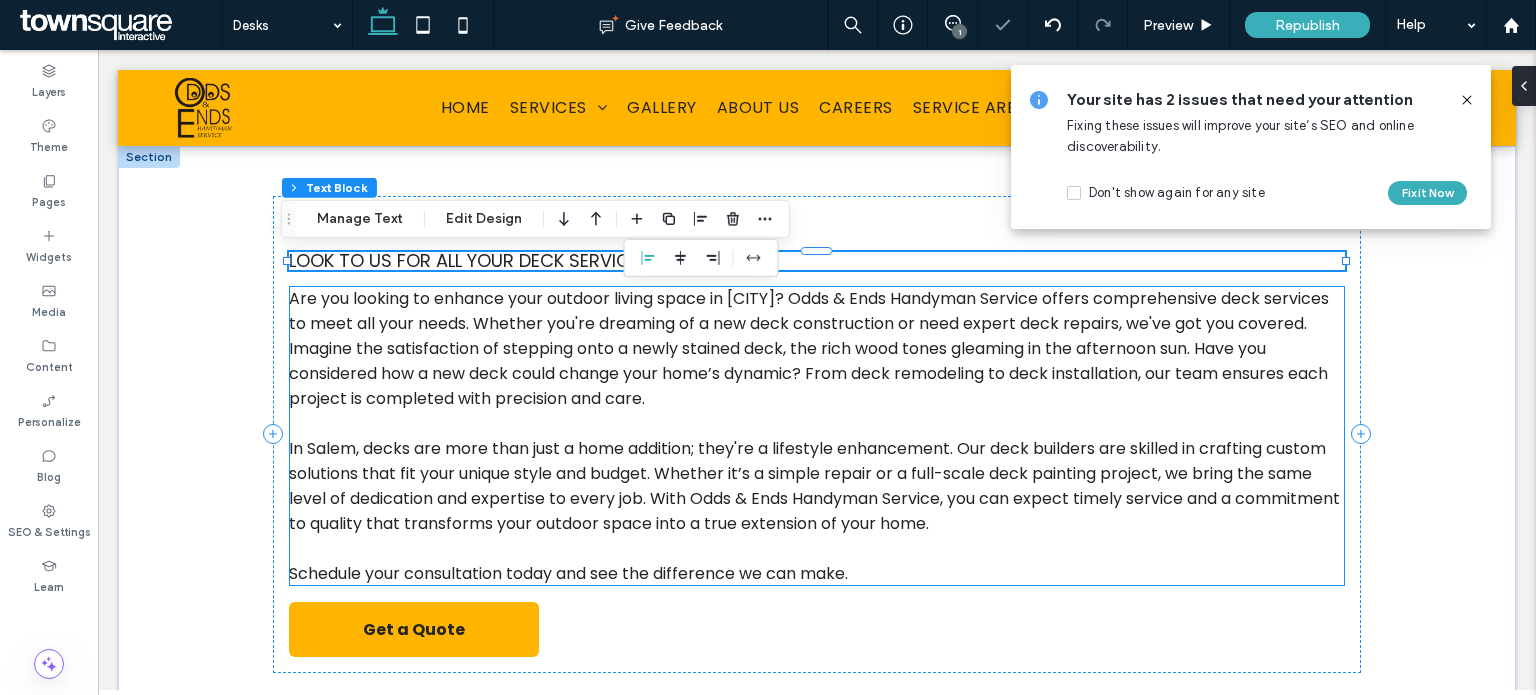 click on "Are you looking to enhance your outdoor living space in Salem? Odds & Ends Handyman Service offers comprehensive deck services to meet all your needs. Whether you're dreaming of a new deck construction or need expert deck repairs, we've got you covered. Imagine the satisfaction of stepping onto a newly stained deck, the rich wood tones gleaming in the afternoon sun. Have you considered how a new deck could change your home’s dynamic? From deck remodeling to deck installation, our team ensures each project is completed with precision and care." at bounding box center (809, 348) 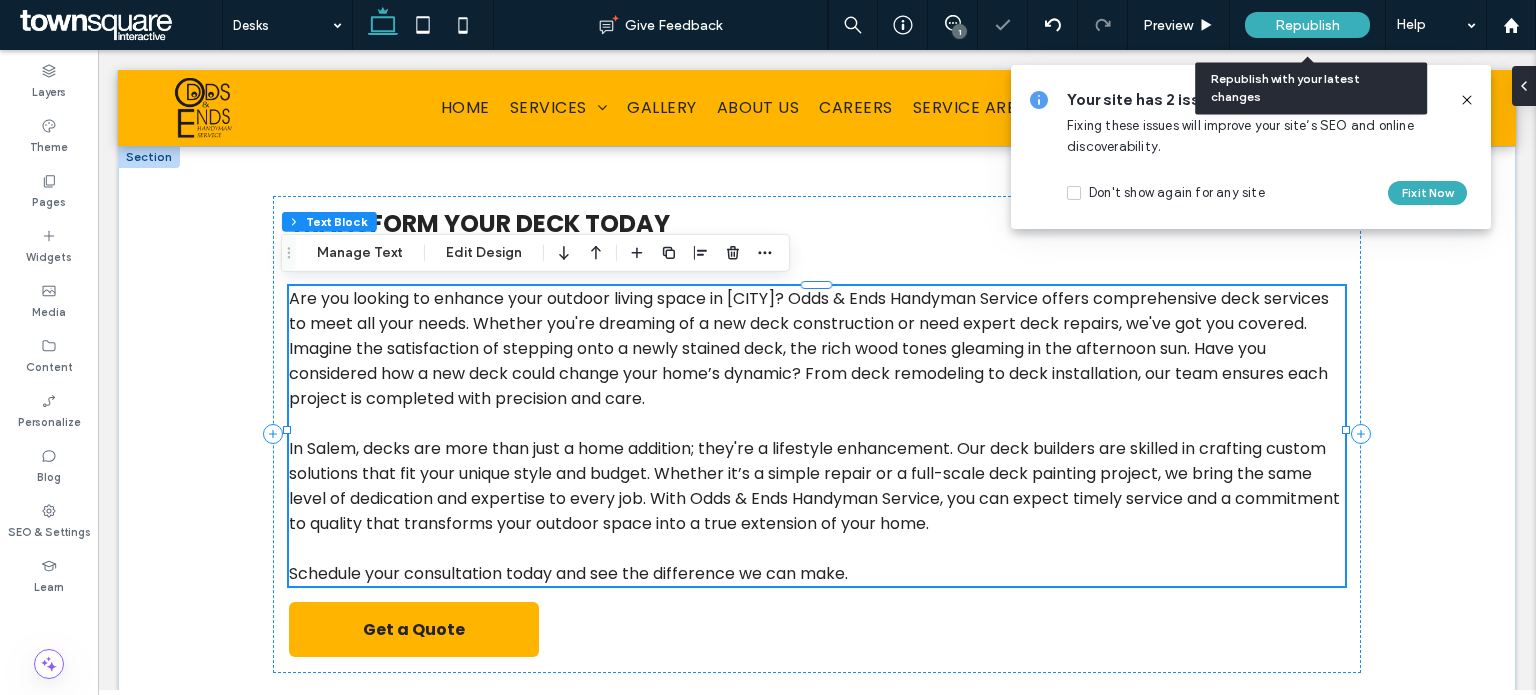 click on "Republish" at bounding box center [1307, 25] 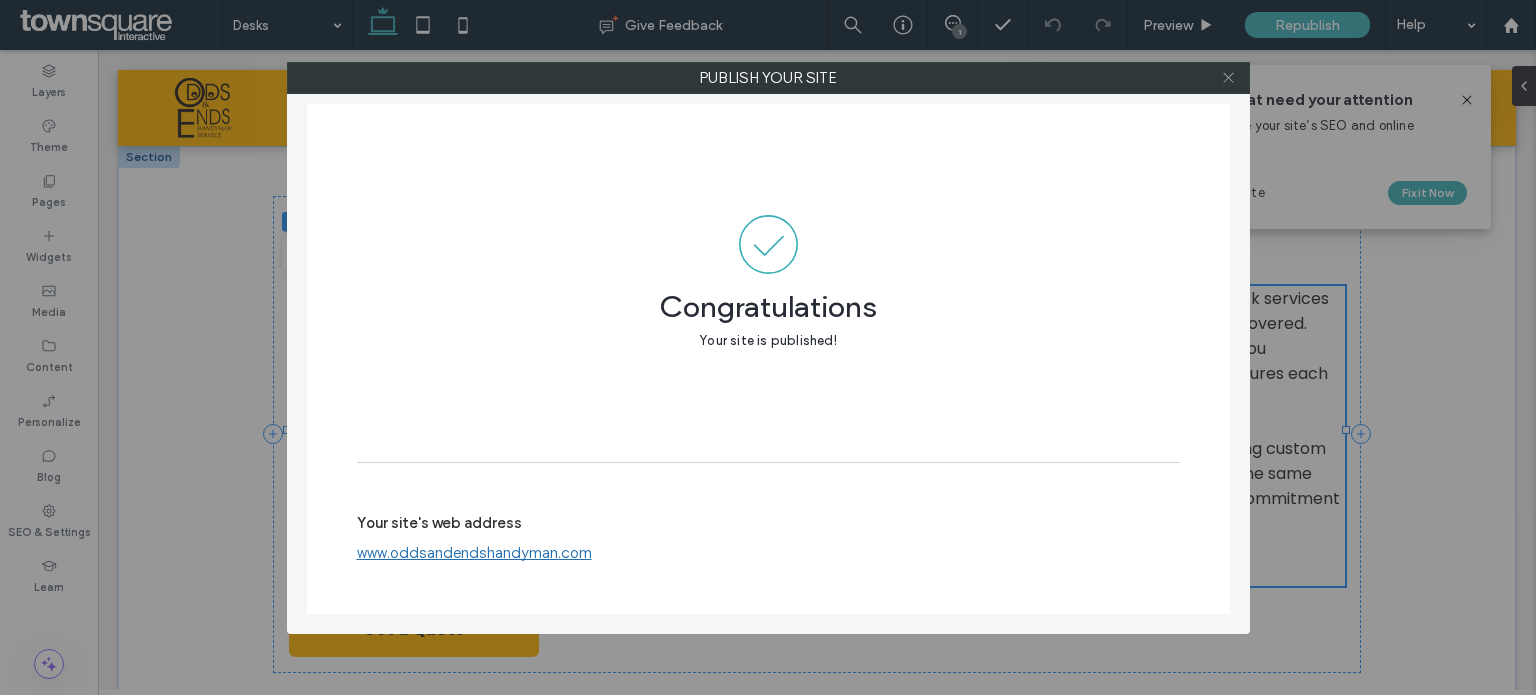 click at bounding box center [1228, 78] 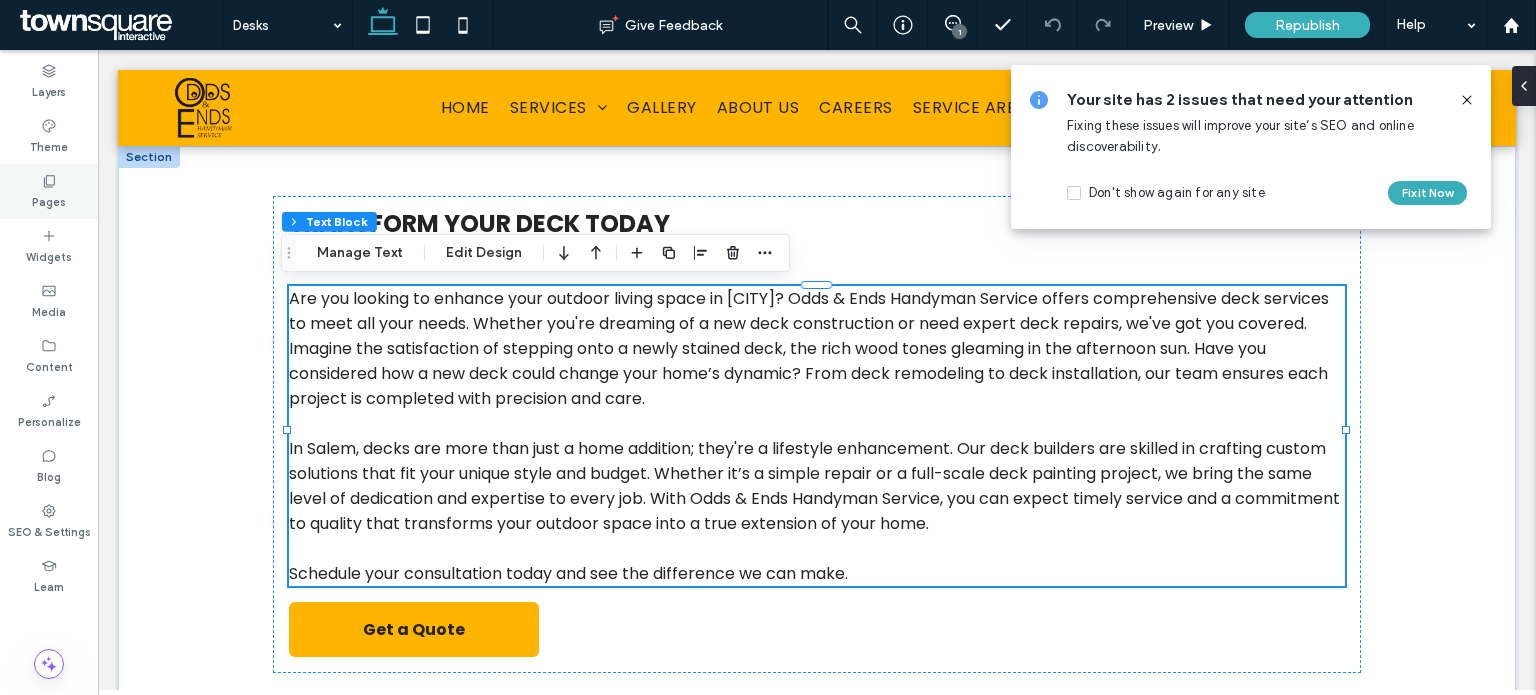 click on "Pages" at bounding box center (49, 191) 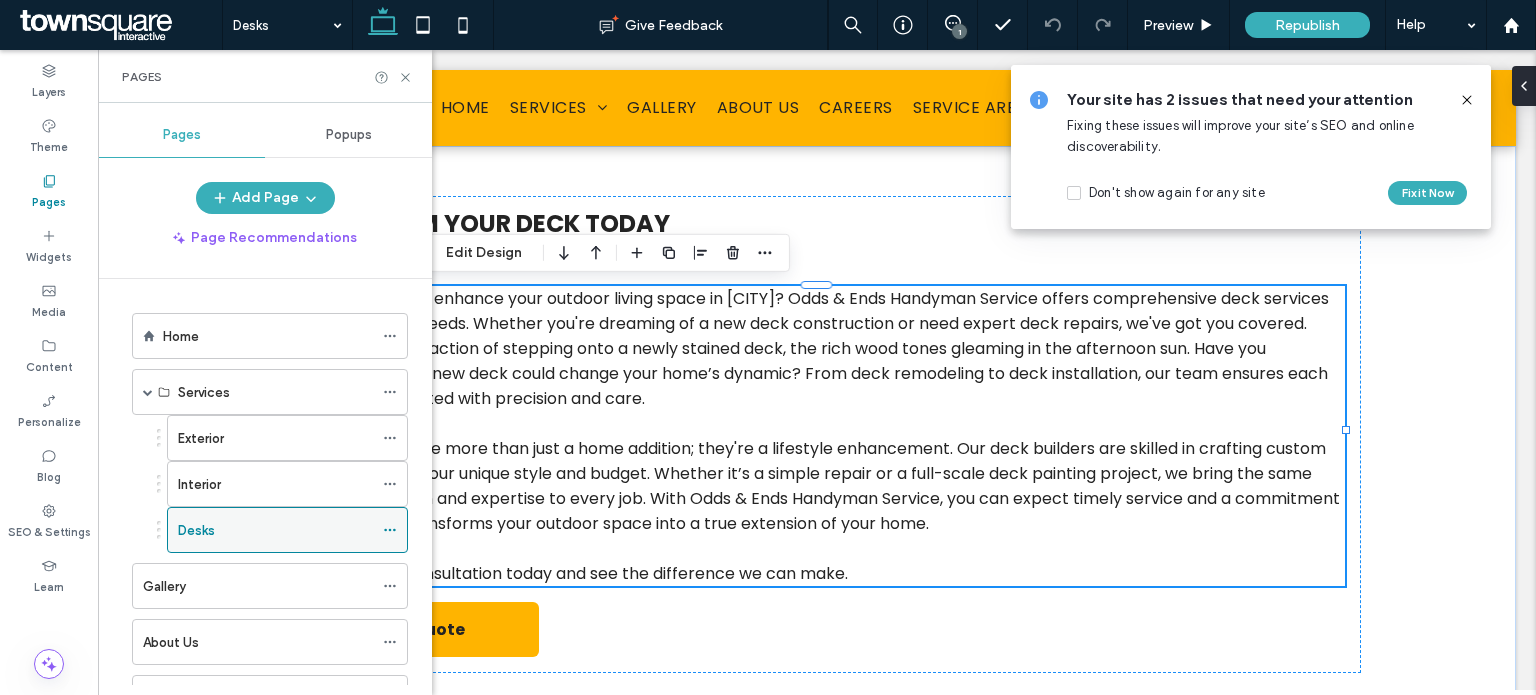 click 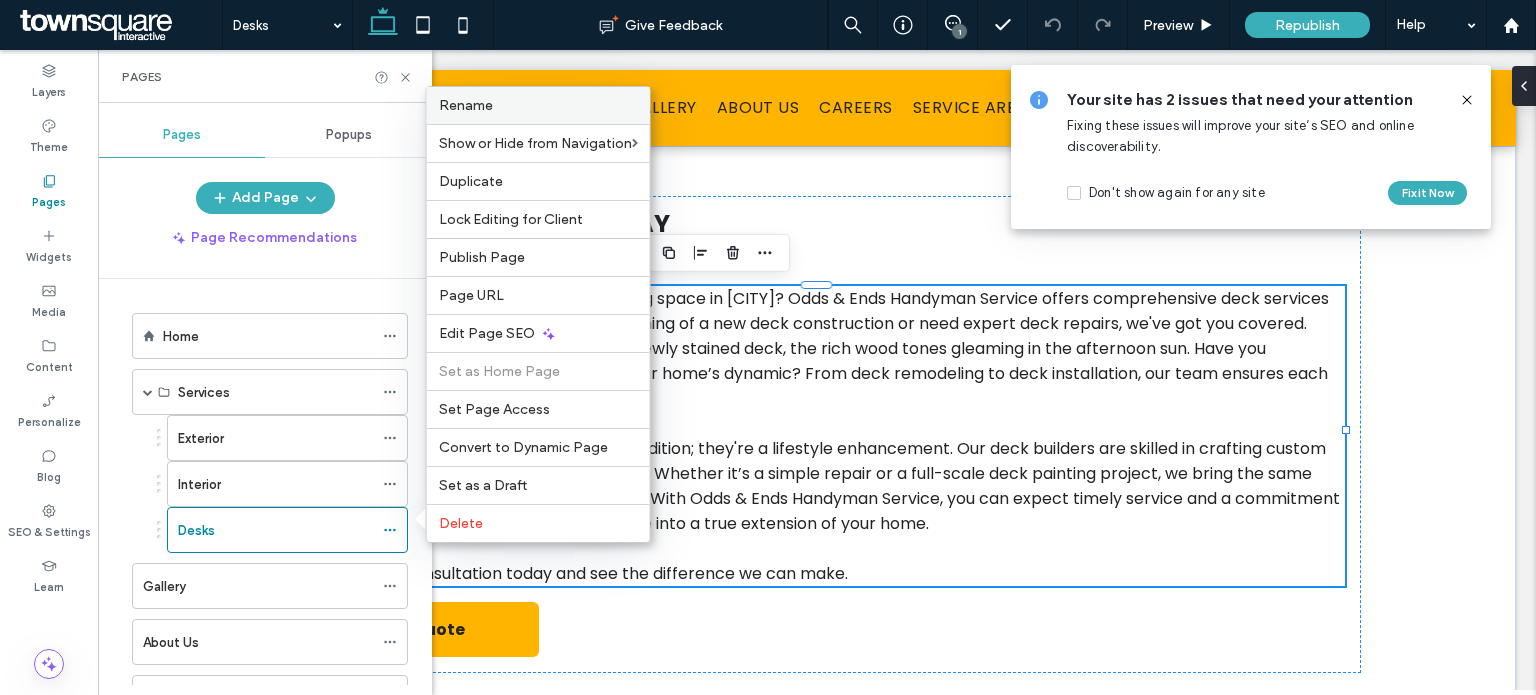 click on "Rename" at bounding box center [538, 105] 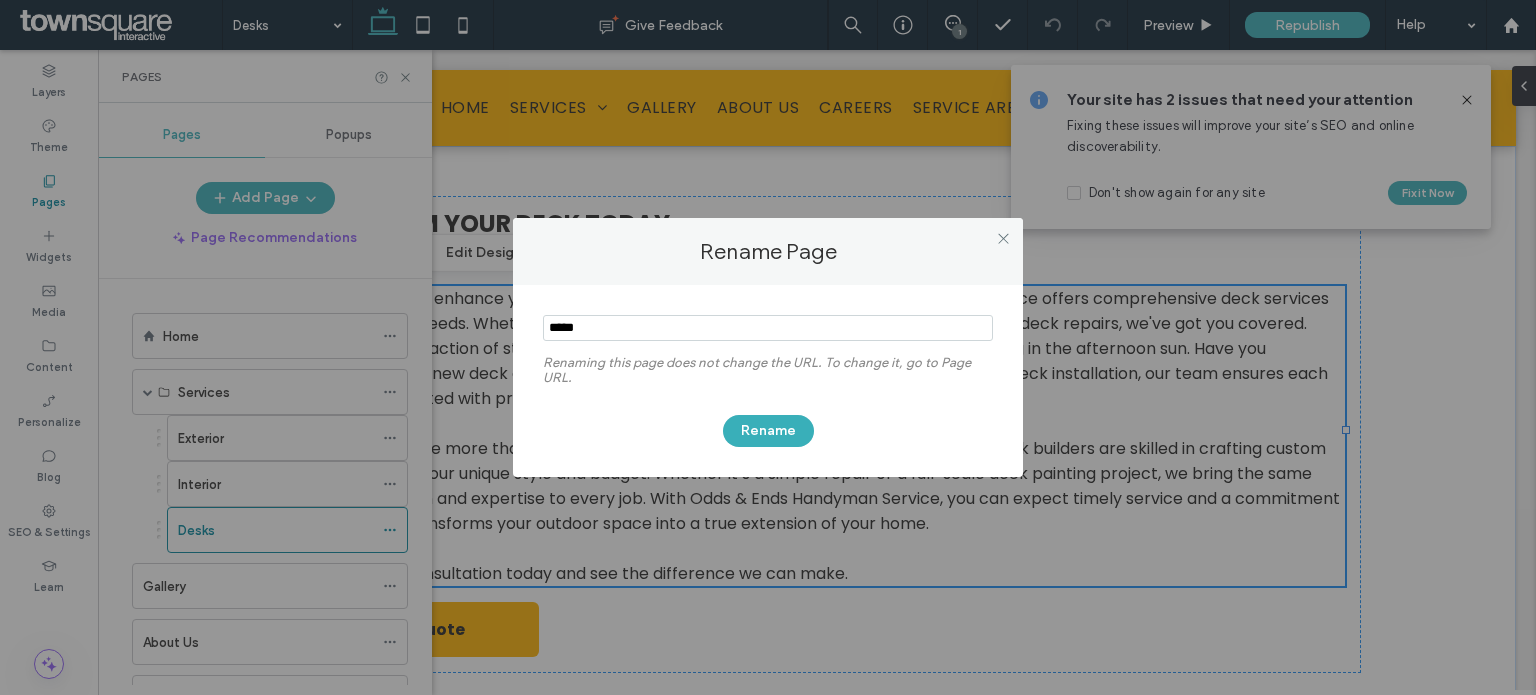 click at bounding box center [768, 328] 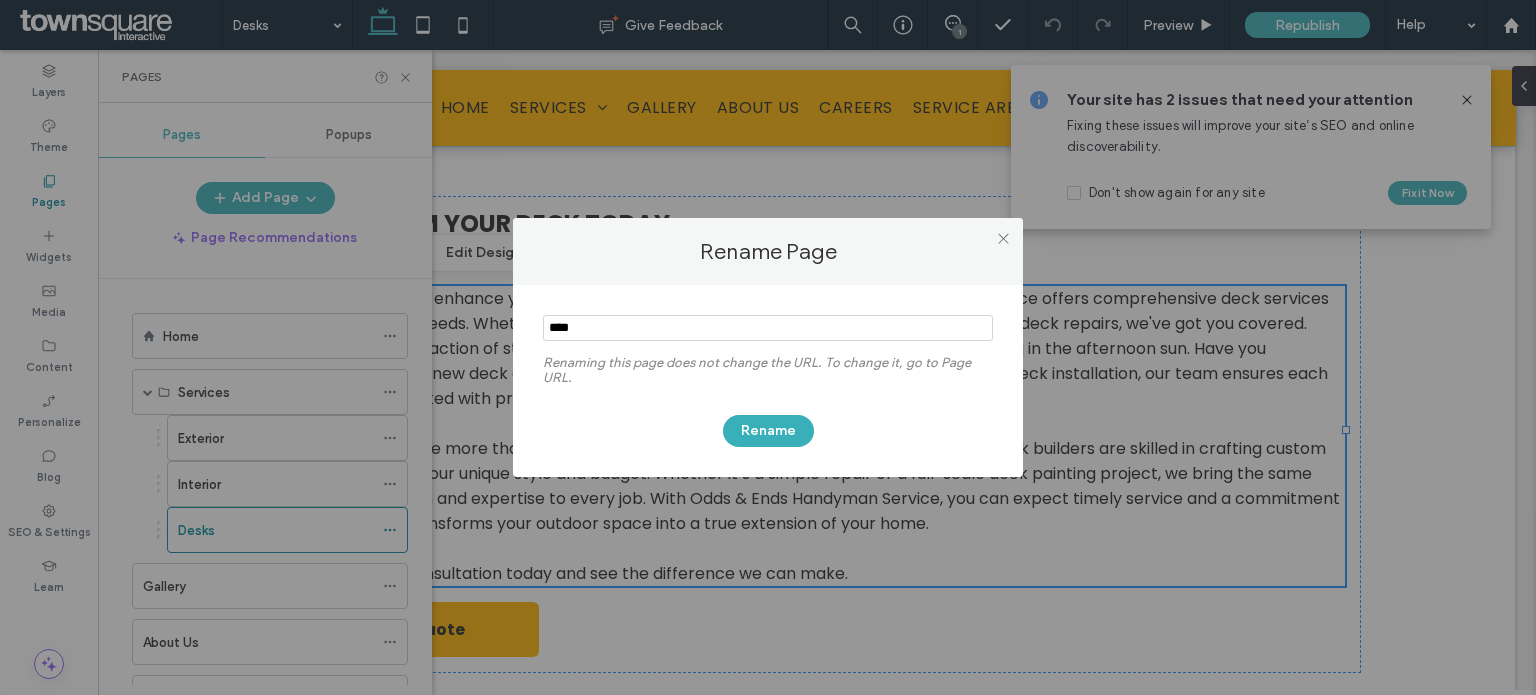 click on "Rename Page Renaming this page does not change the URL. To change it, go to Page URL. Rename" at bounding box center (768, 347) 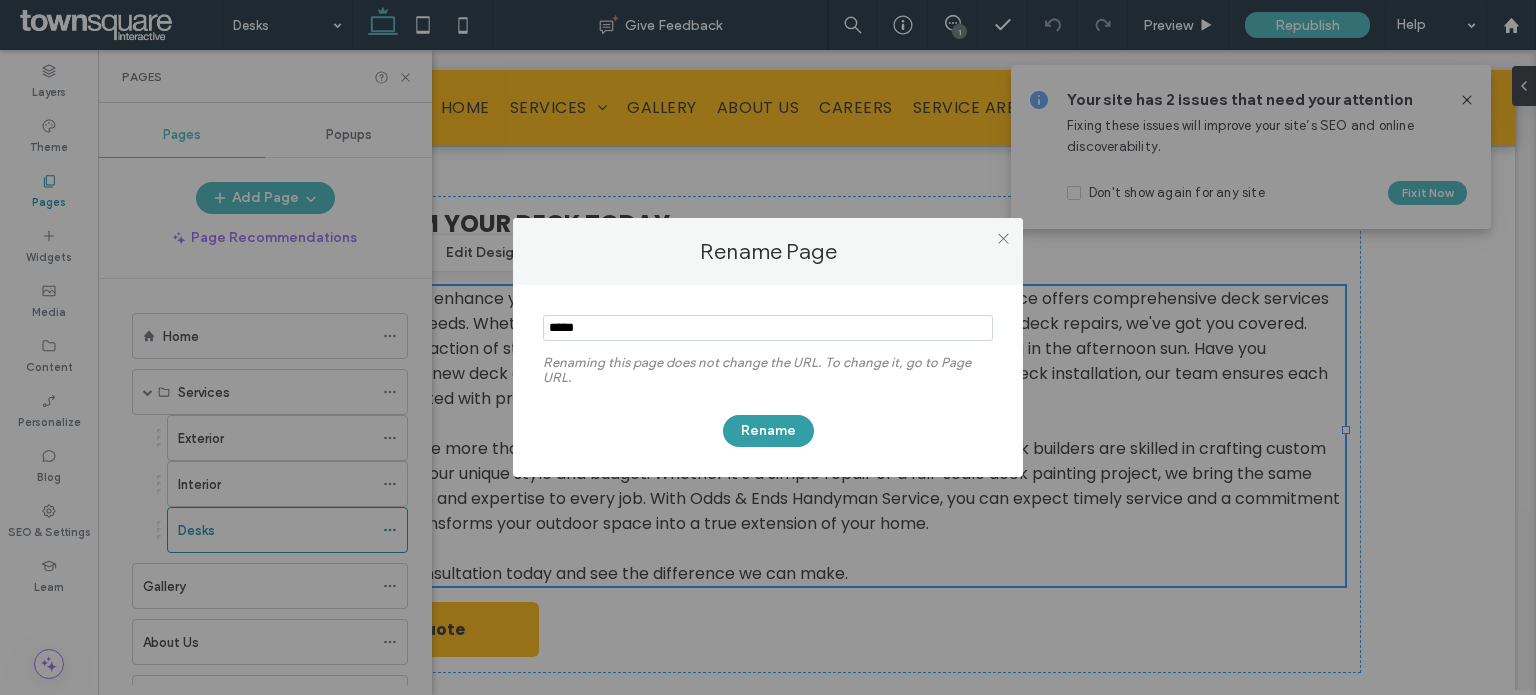 type on "*****" 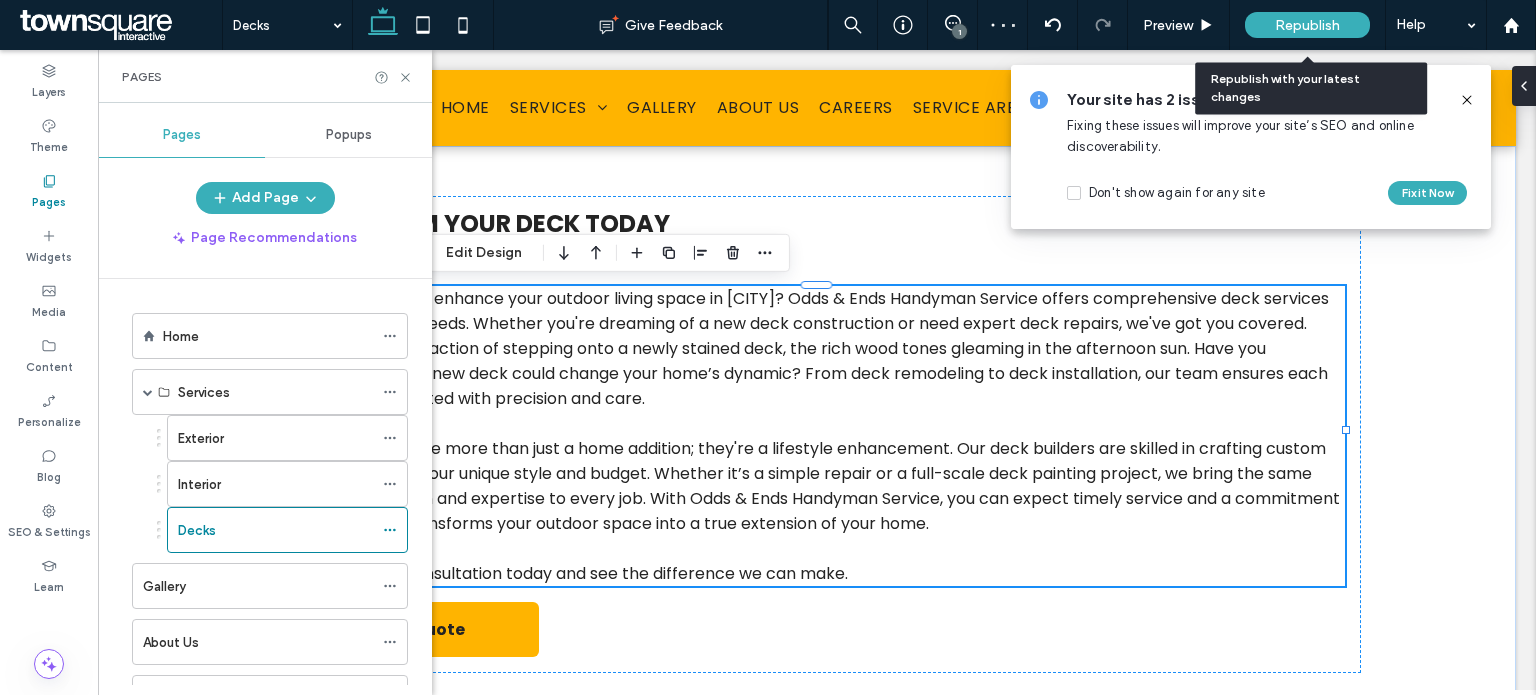 click on "Republish" at bounding box center [1307, 25] 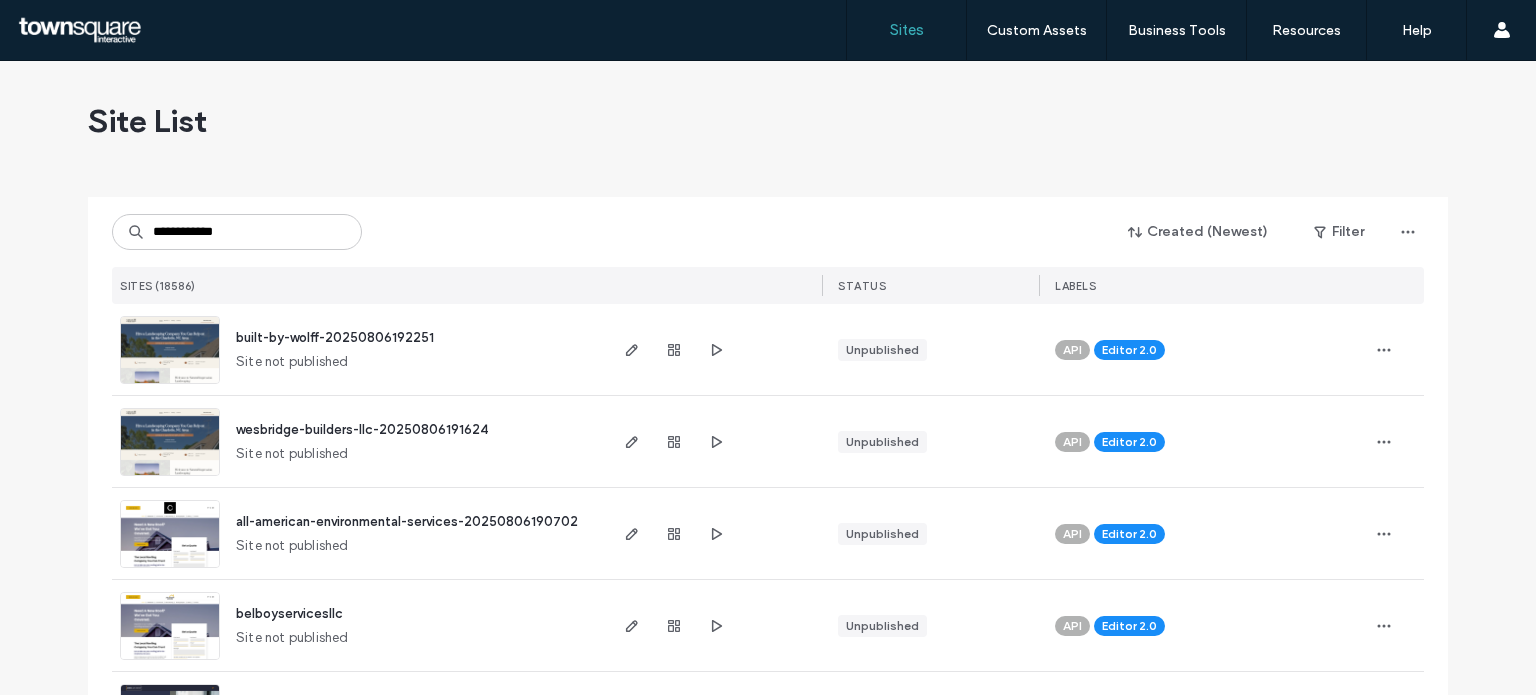 scroll, scrollTop: 0, scrollLeft: 0, axis: both 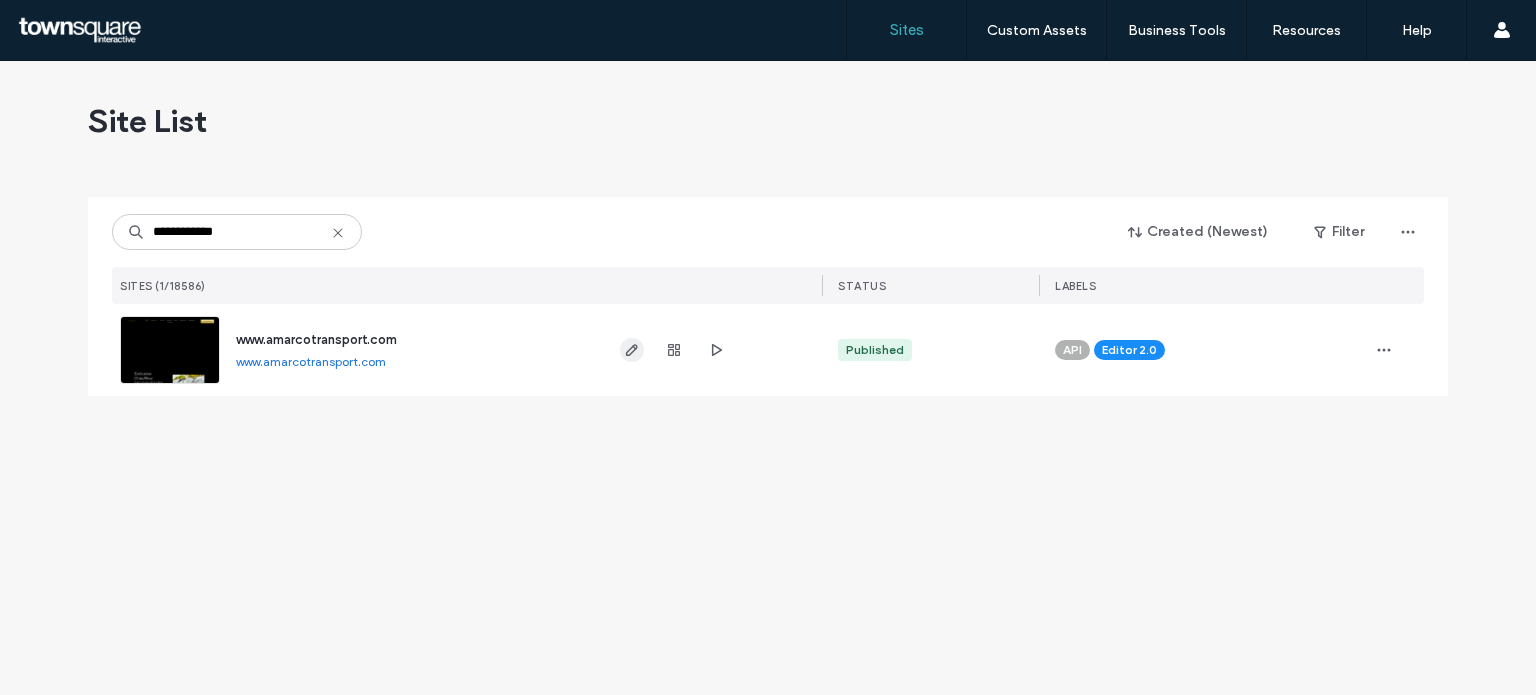 click at bounding box center (632, 350) 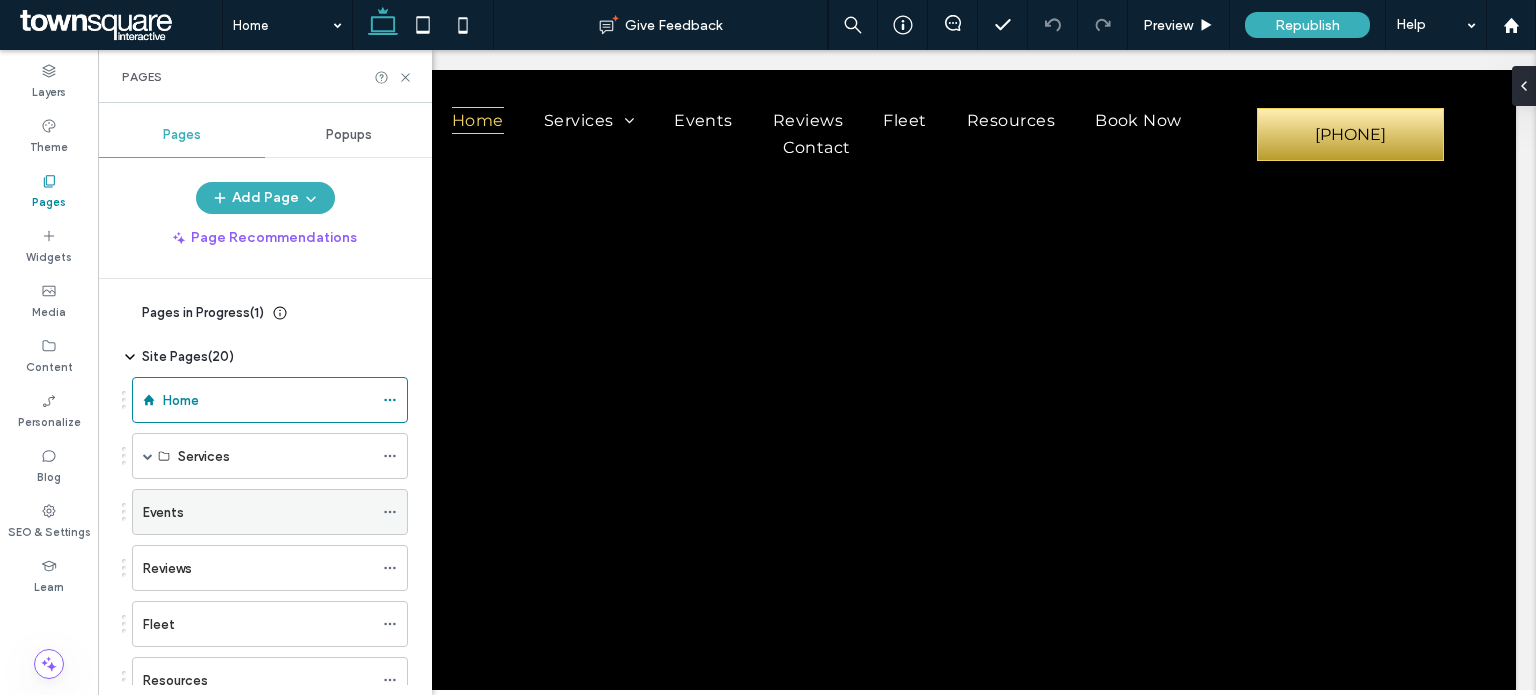 scroll, scrollTop: 0, scrollLeft: 0, axis: both 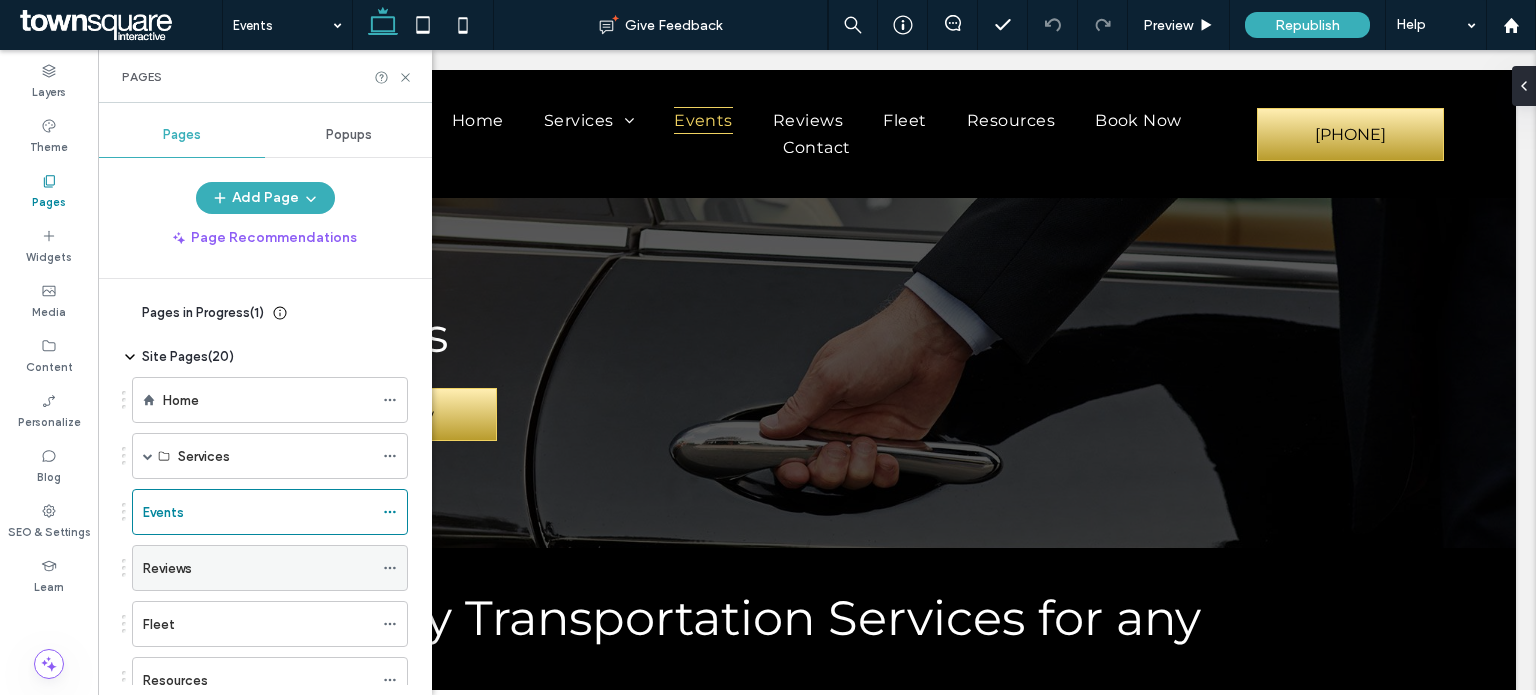 click on "Reviews" at bounding box center (258, 568) 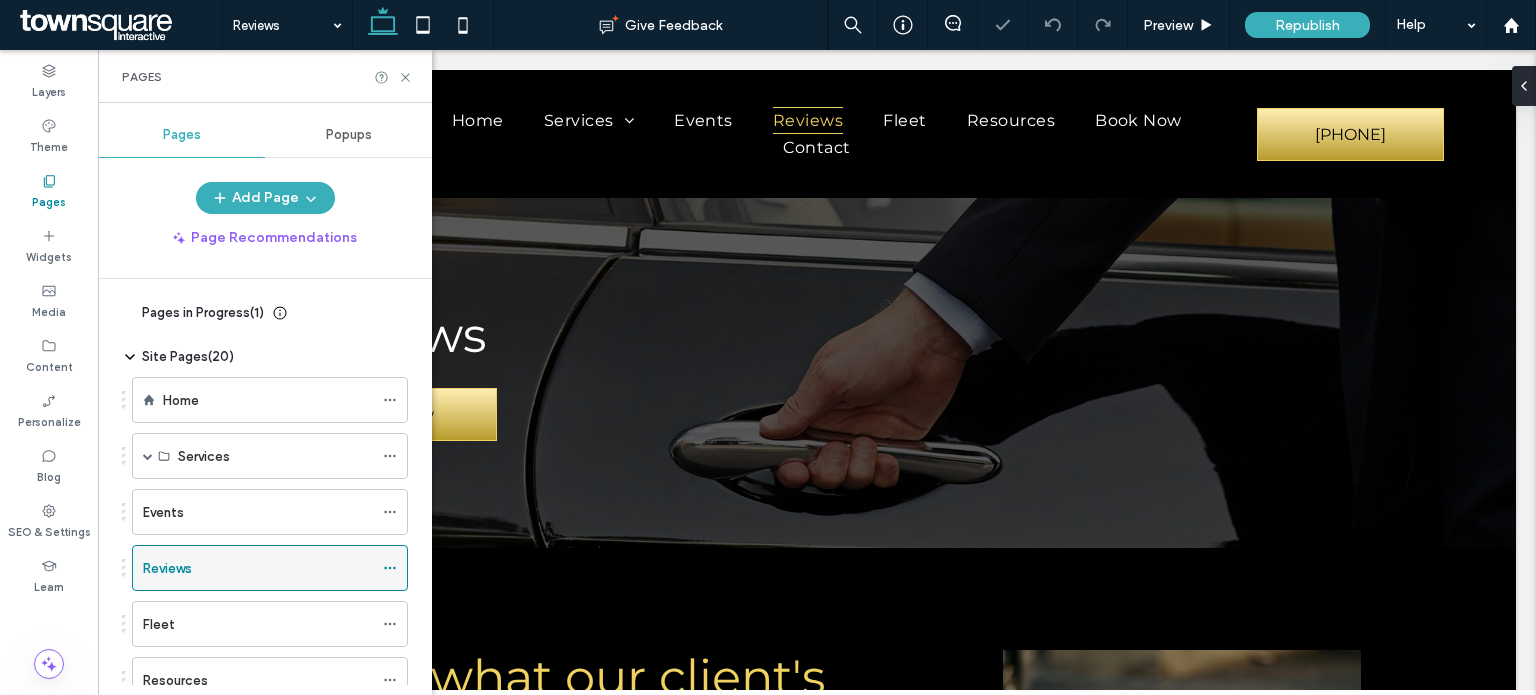 scroll, scrollTop: 0, scrollLeft: 0, axis: both 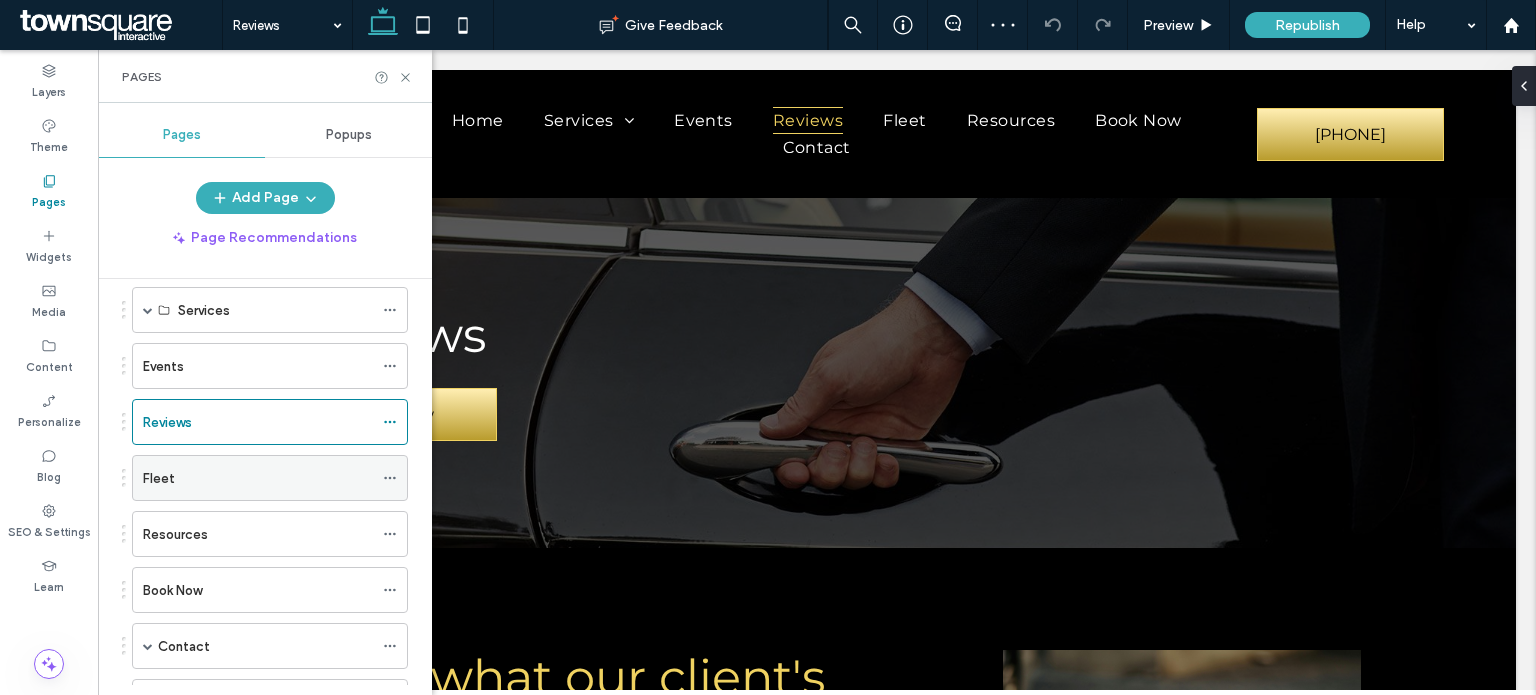 click on "Fleet" at bounding box center (258, 478) 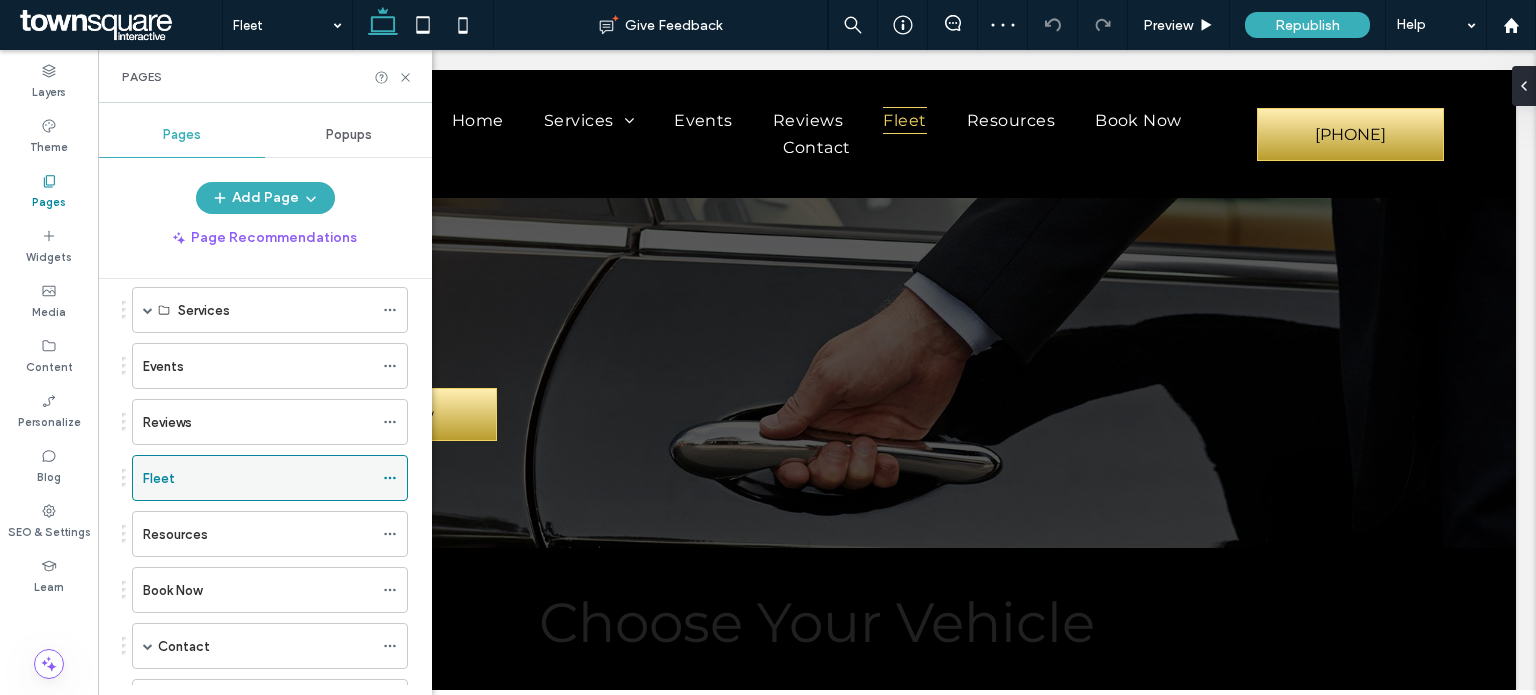 scroll, scrollTop: 0, scrollLeft: 0, axis: both 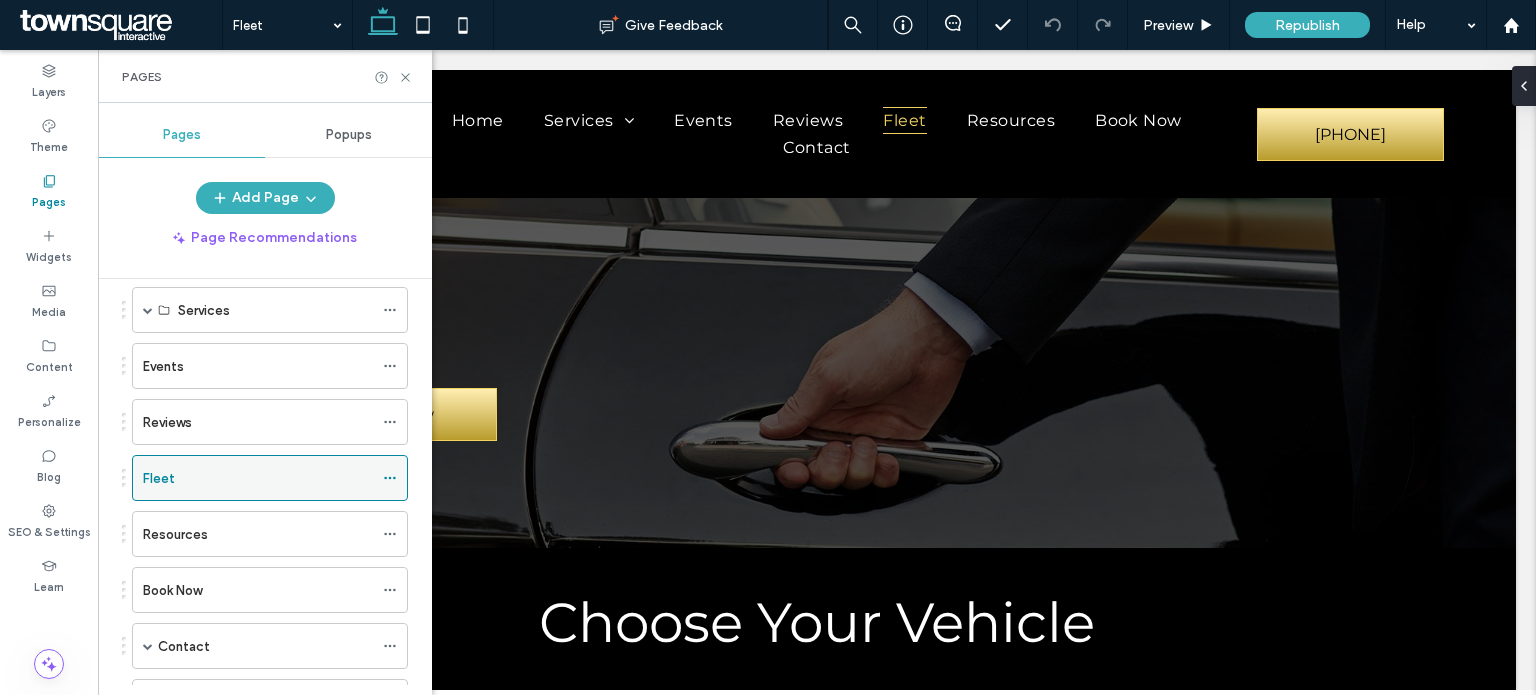 click 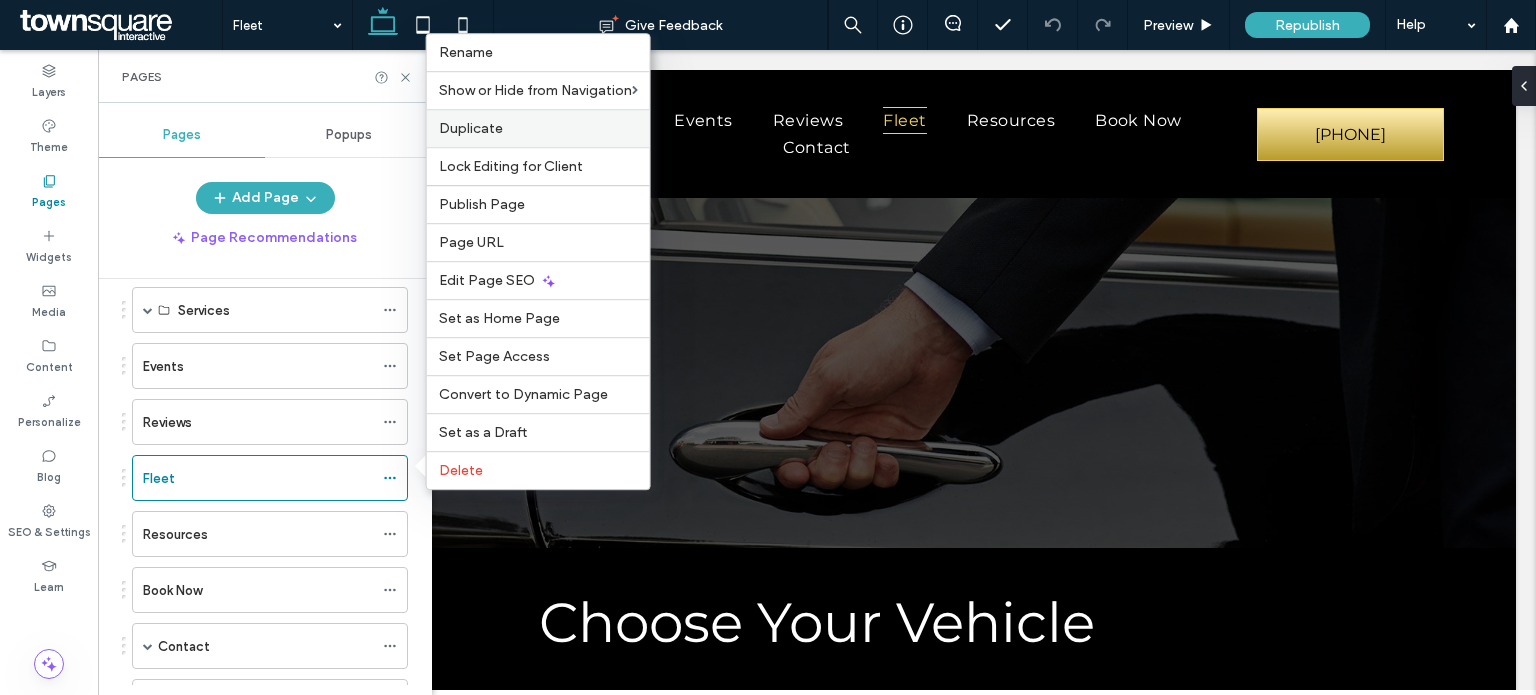 click on "Duplicate" at bounding box center (538, 128) 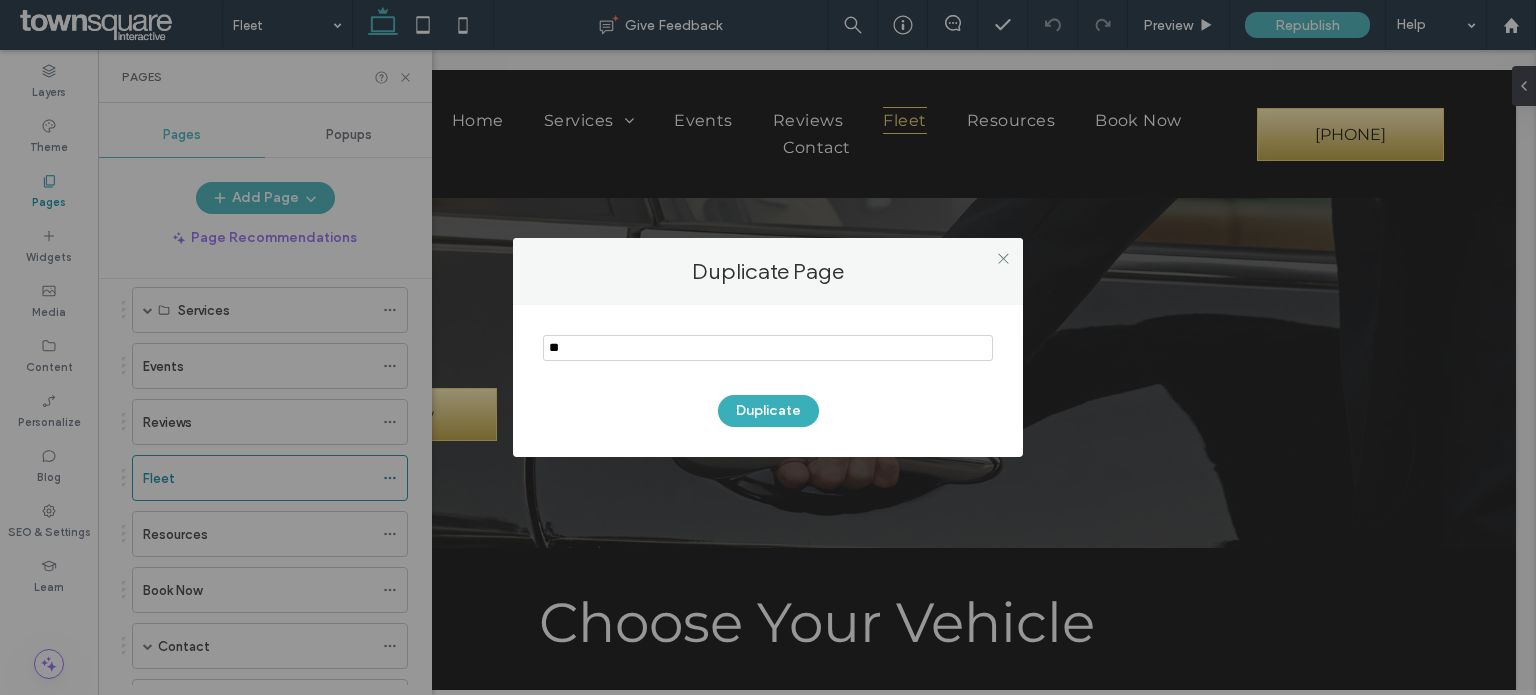 type on "*" 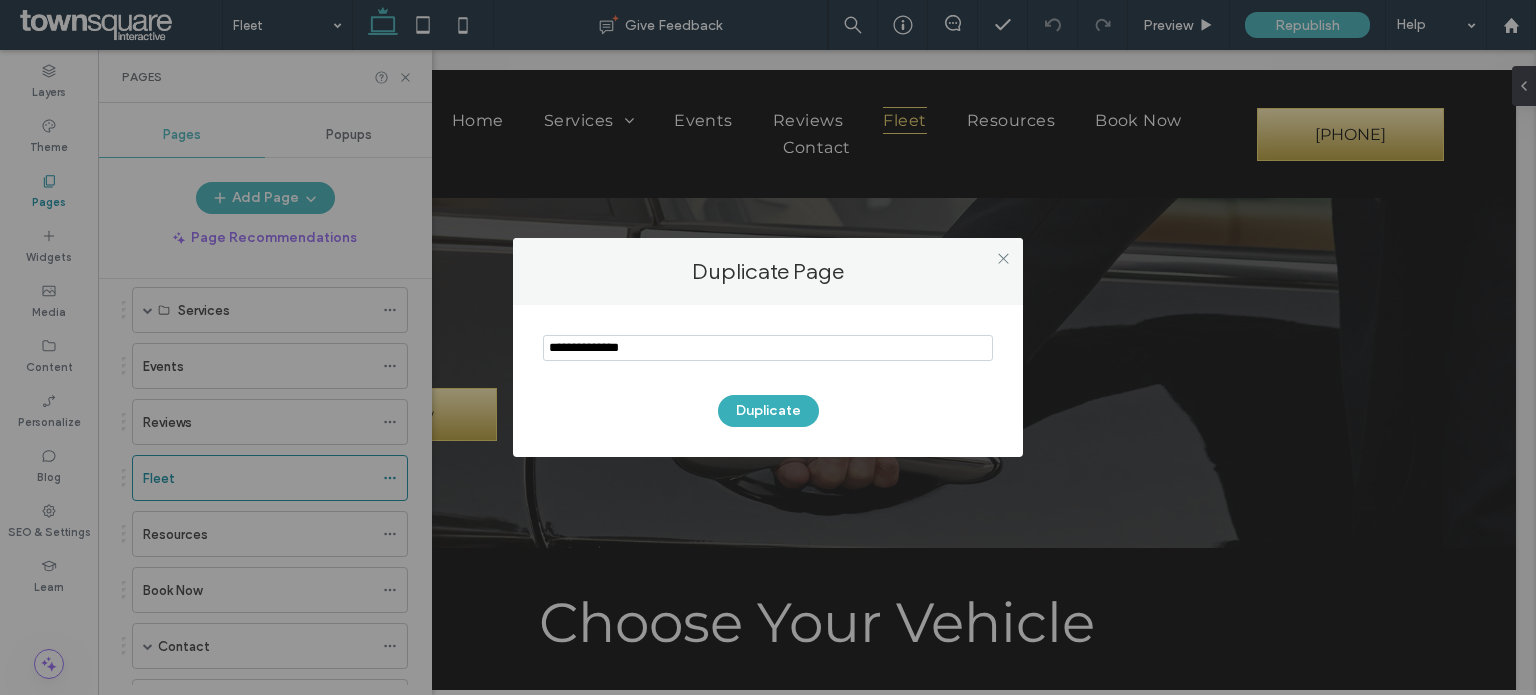 type on "**********" 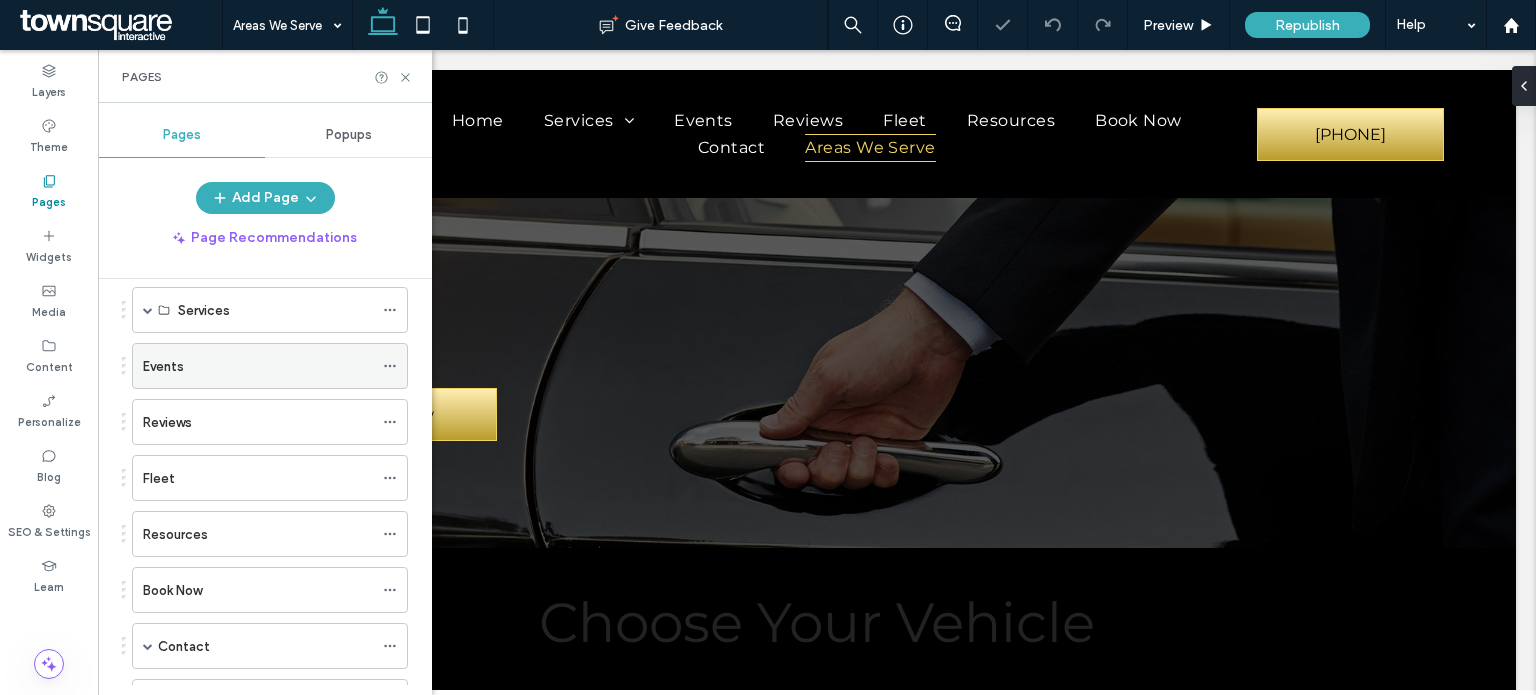 scroll, scrollTop: 0, scrollLeft: 0, axis: both 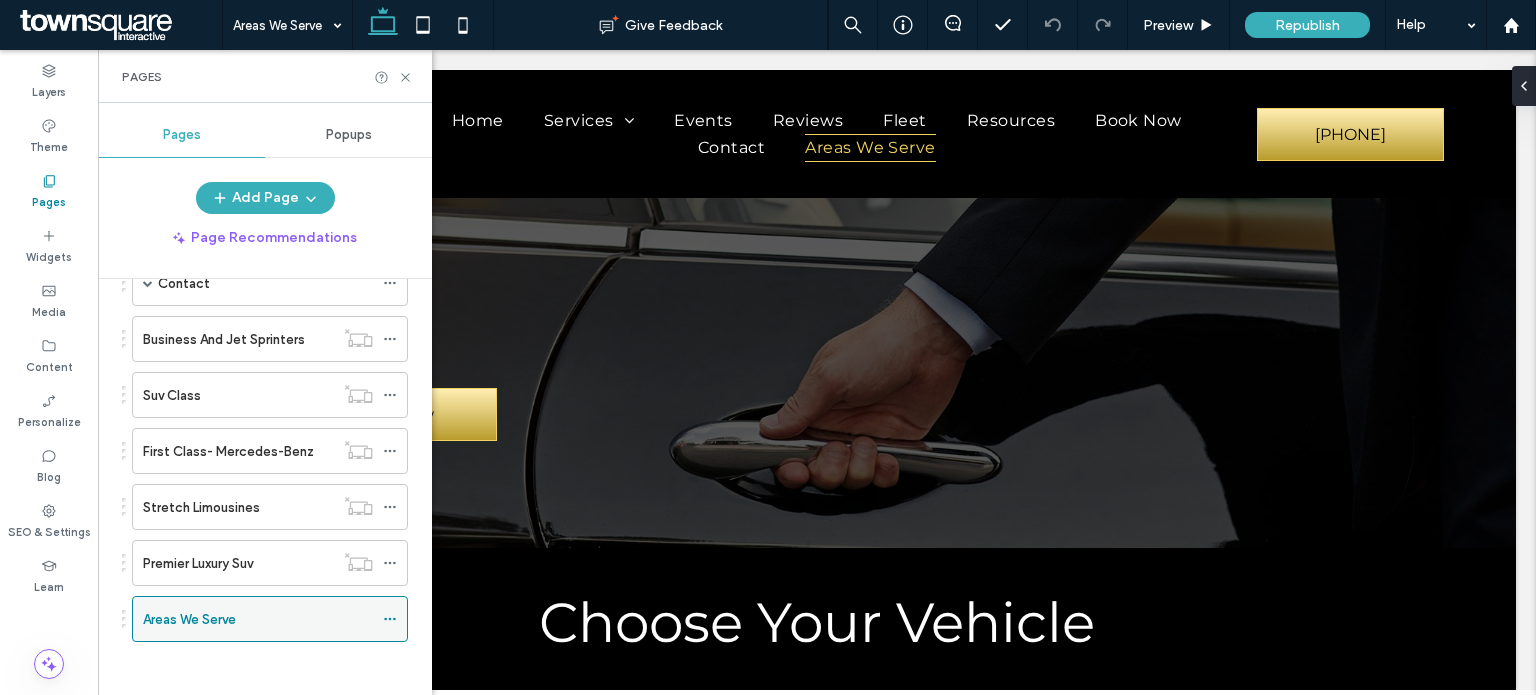 click 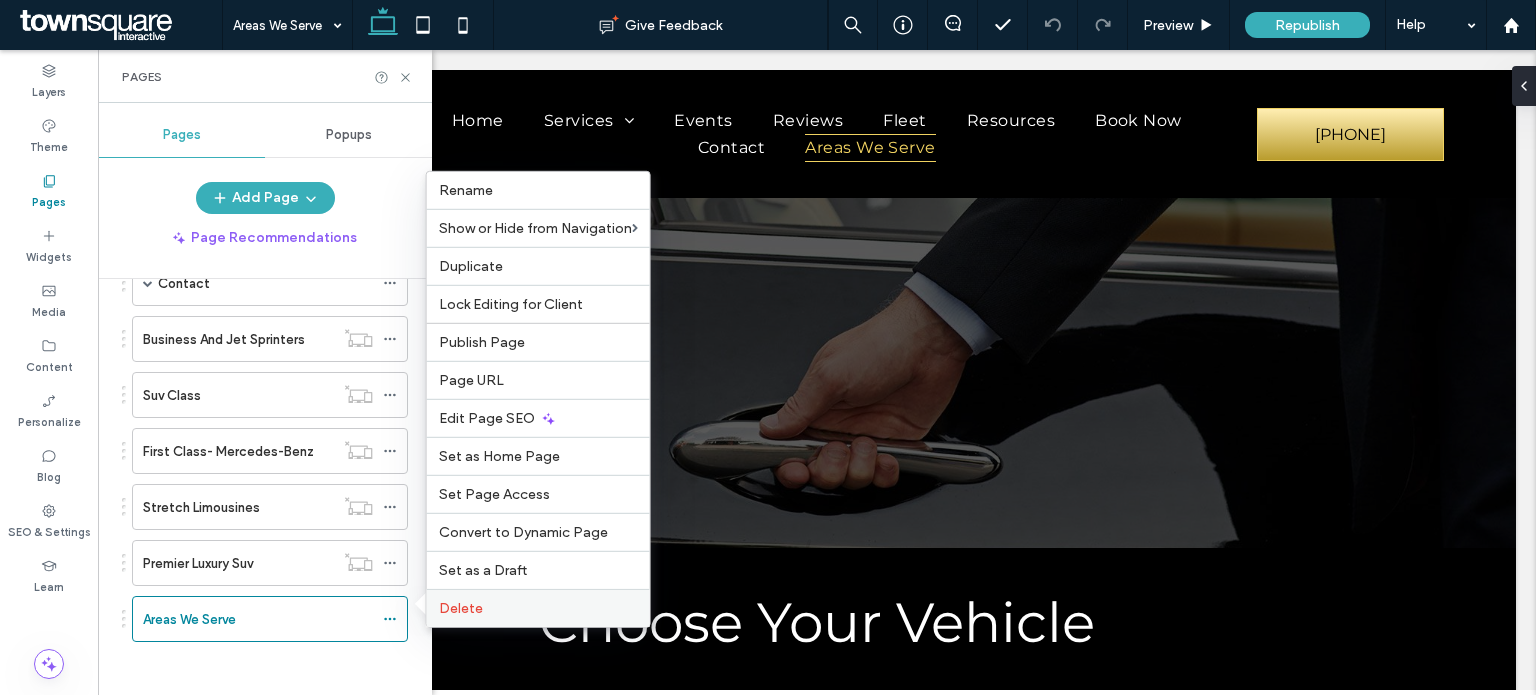 click on "Delete" at bounding box center (538, 608) 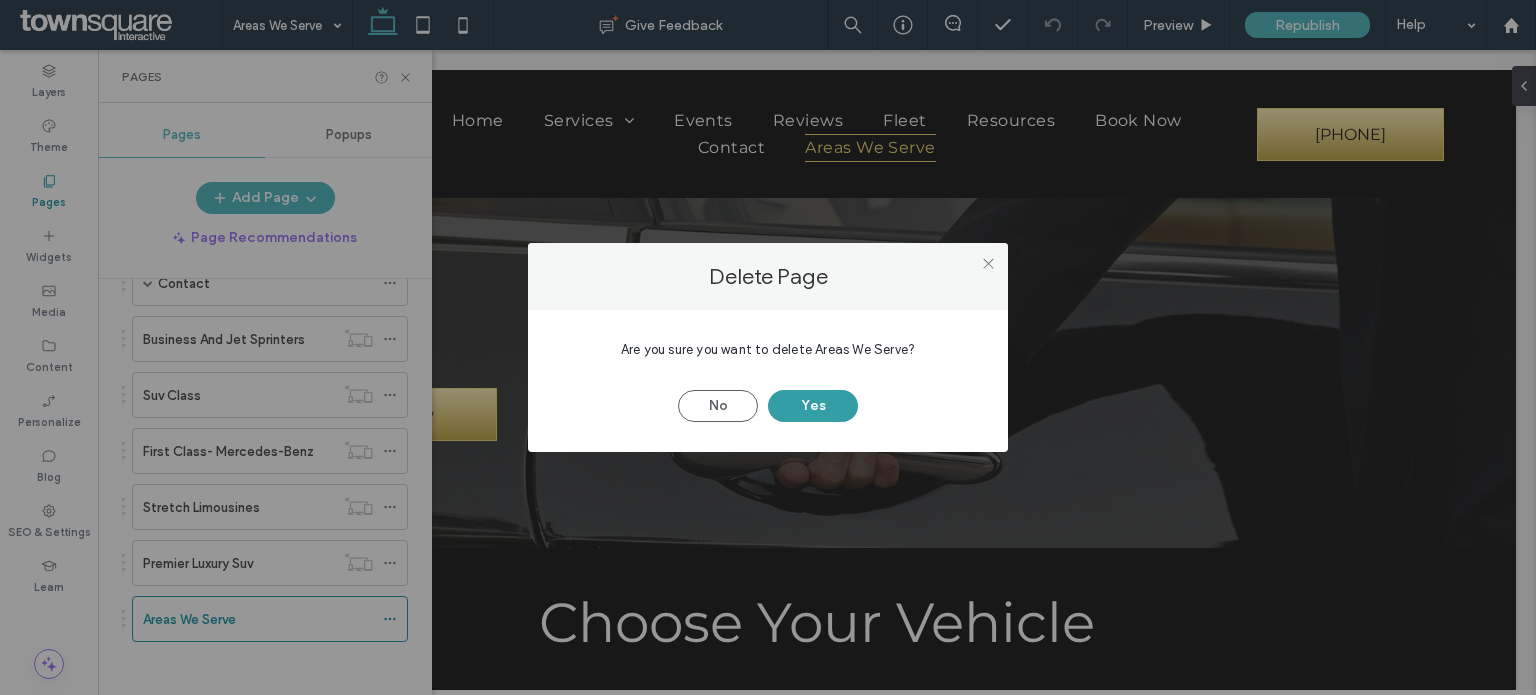 click on "Yes" at bounding box center (813, 406) 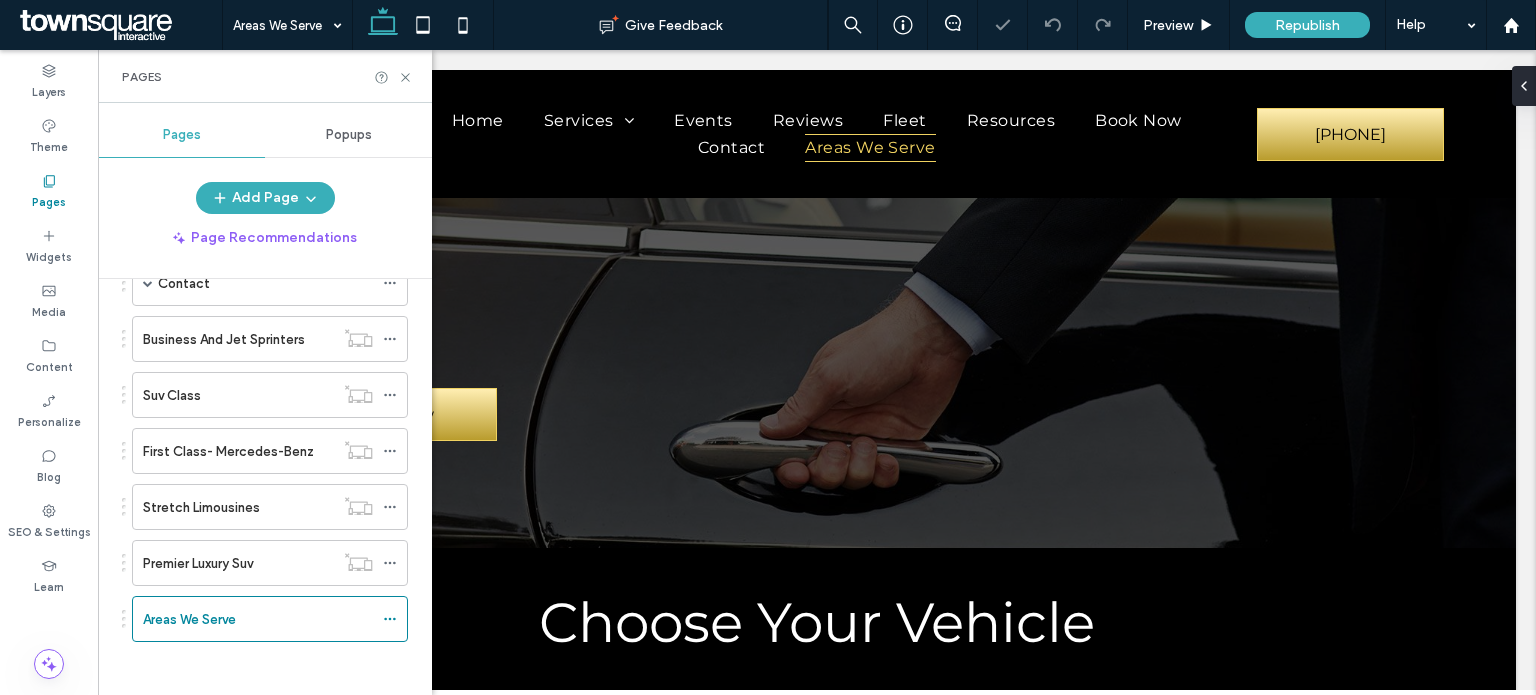 scroll, scrollTop: 453, scrollLeft: 0, axis: vertical 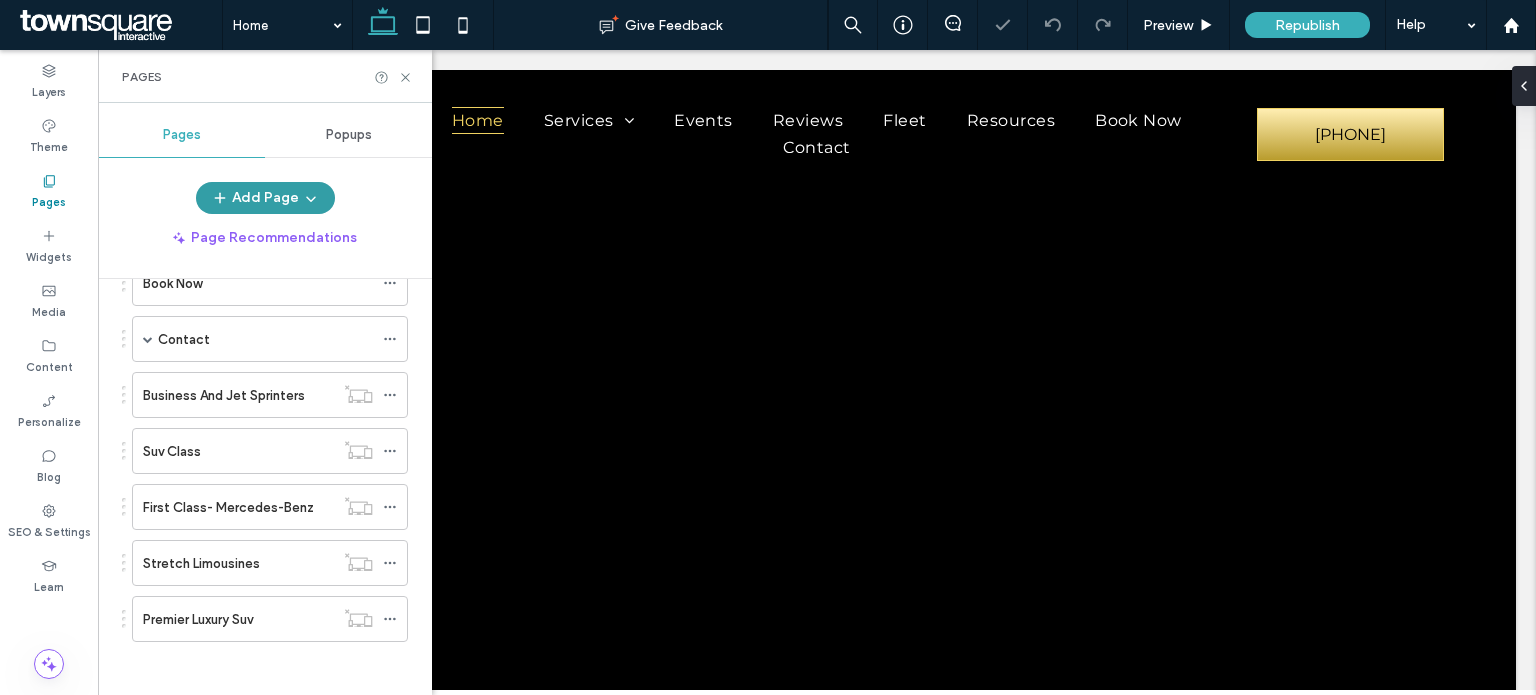 click 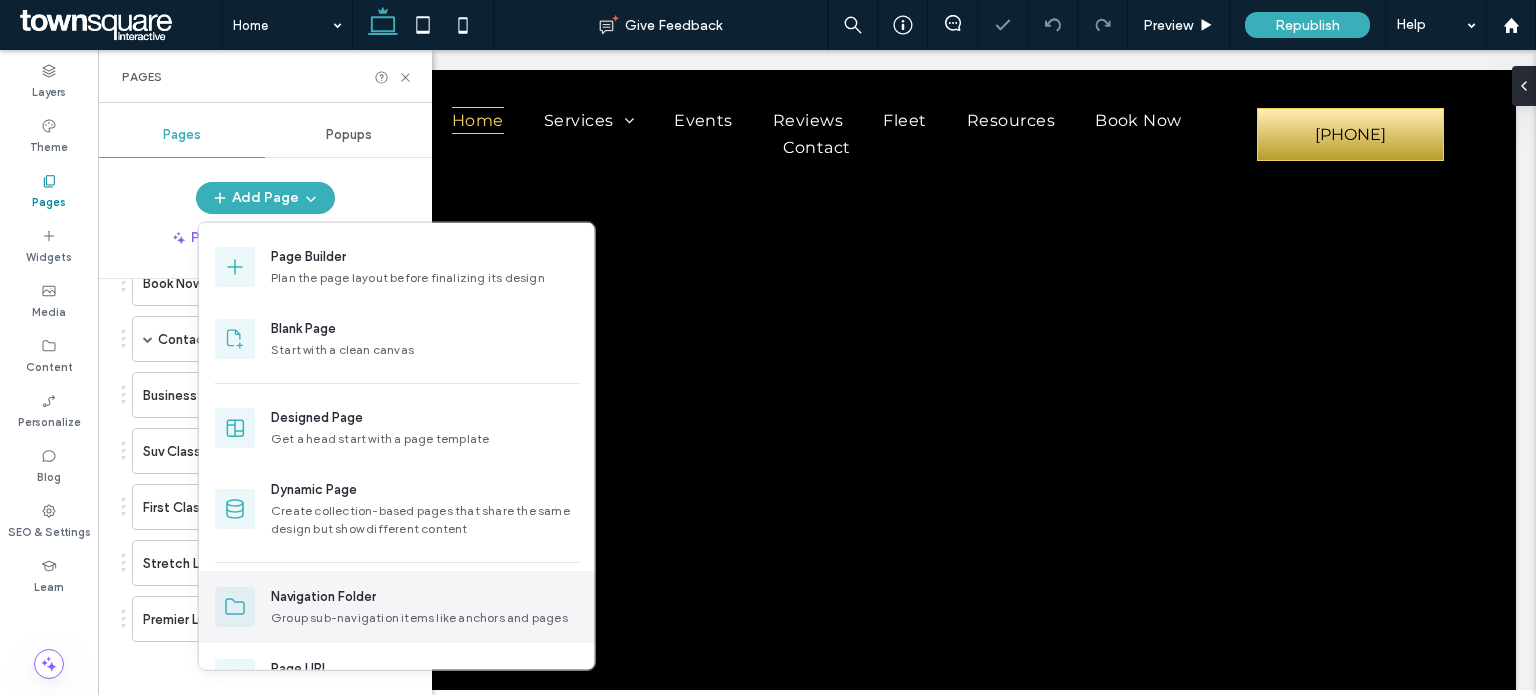 click on "Navigation Folder" at bounding box center (323, 597) 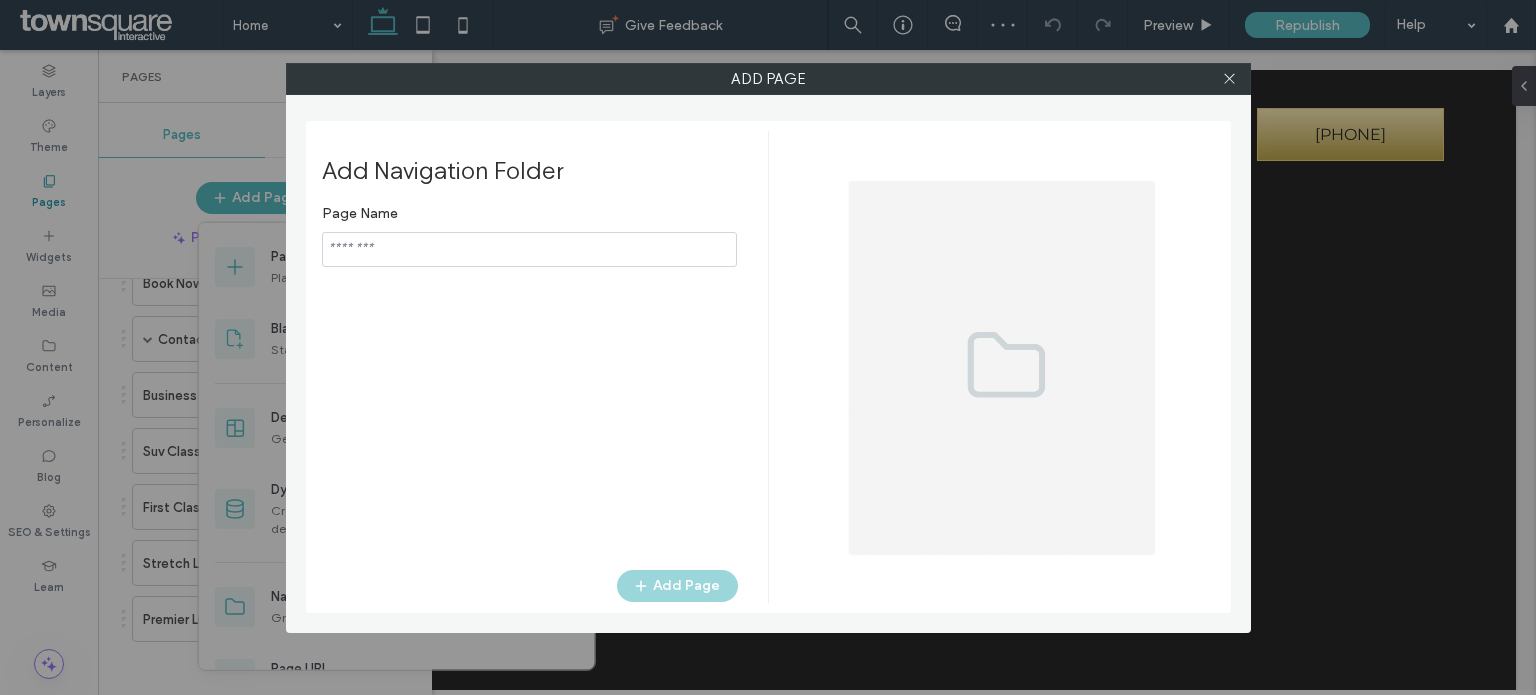 click at bounding box center [529, 249] 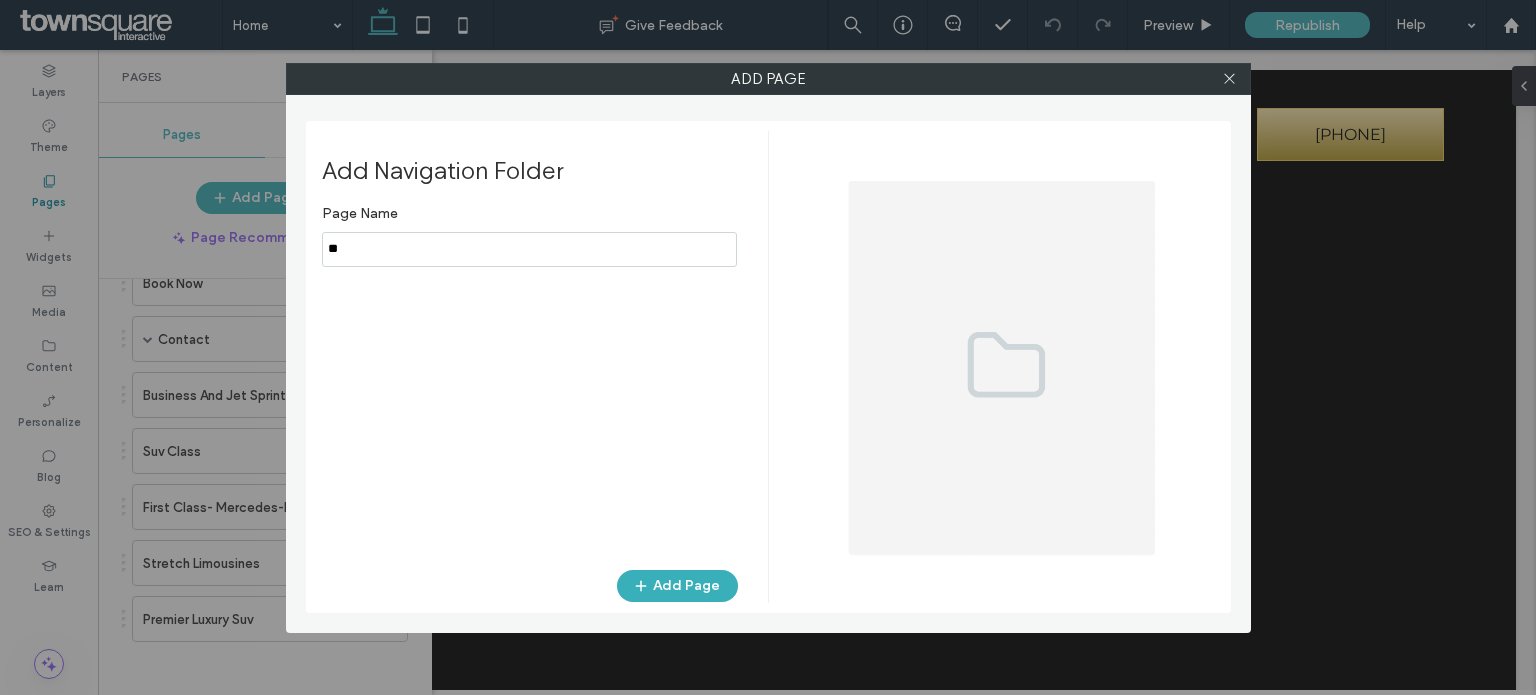 type on "*" 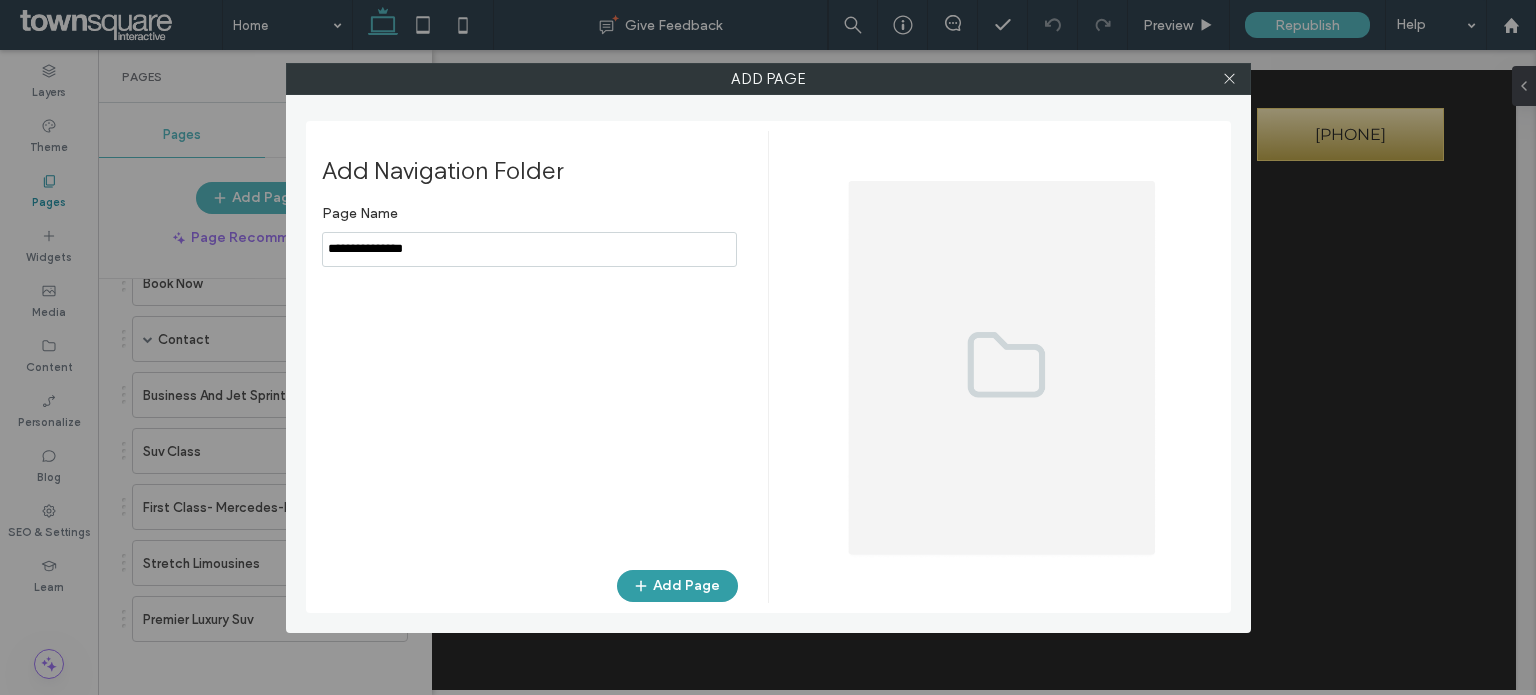 type on "**********" 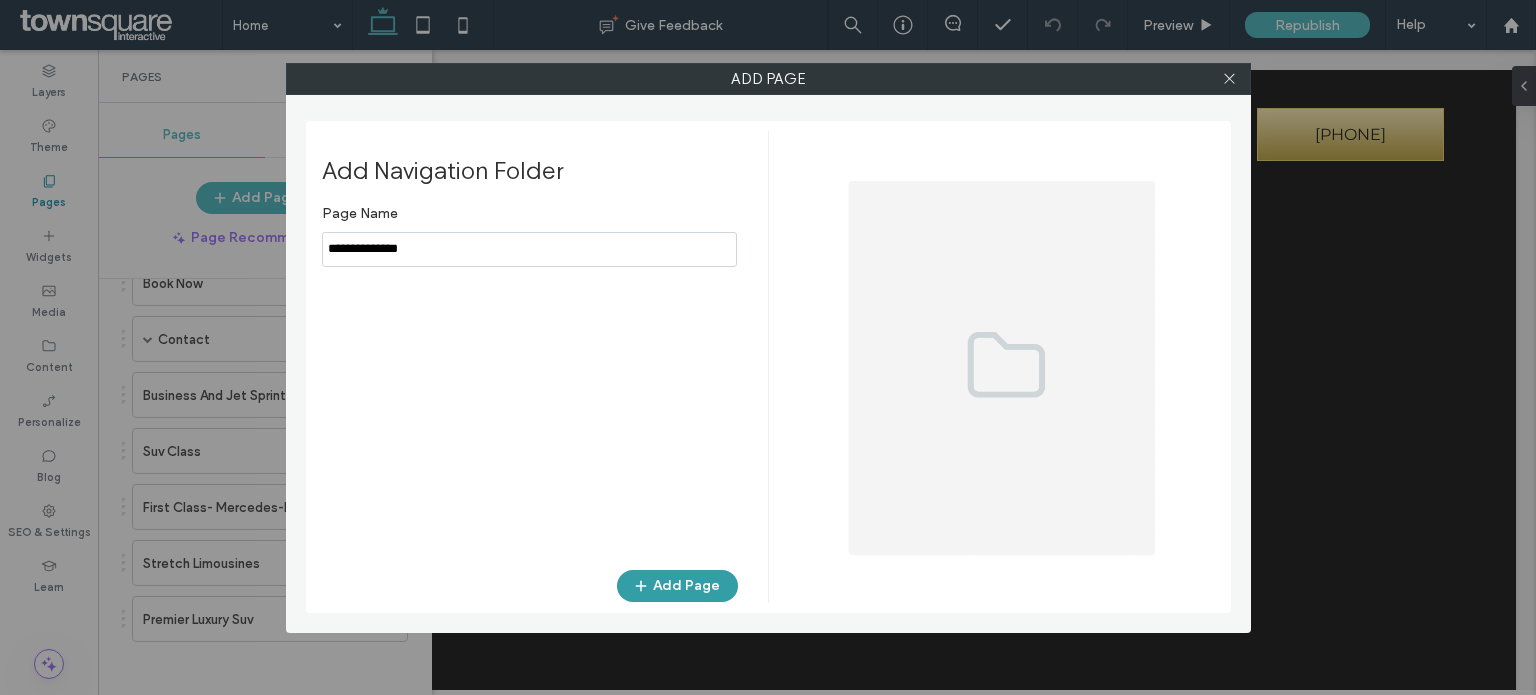 click on "Add Page" at bounding box center (677, 586) 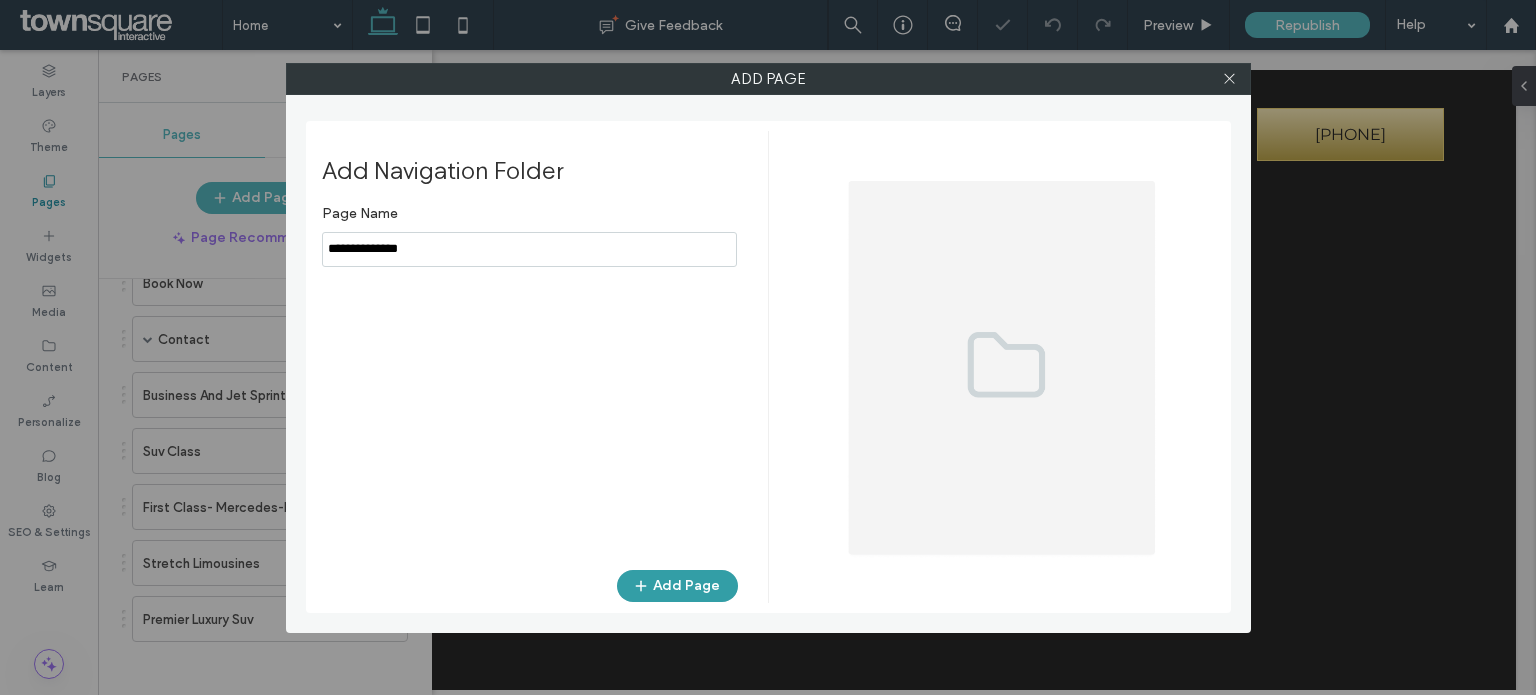 scroll, scrollTop: 509, scrollLeft: 0, axis: vertical 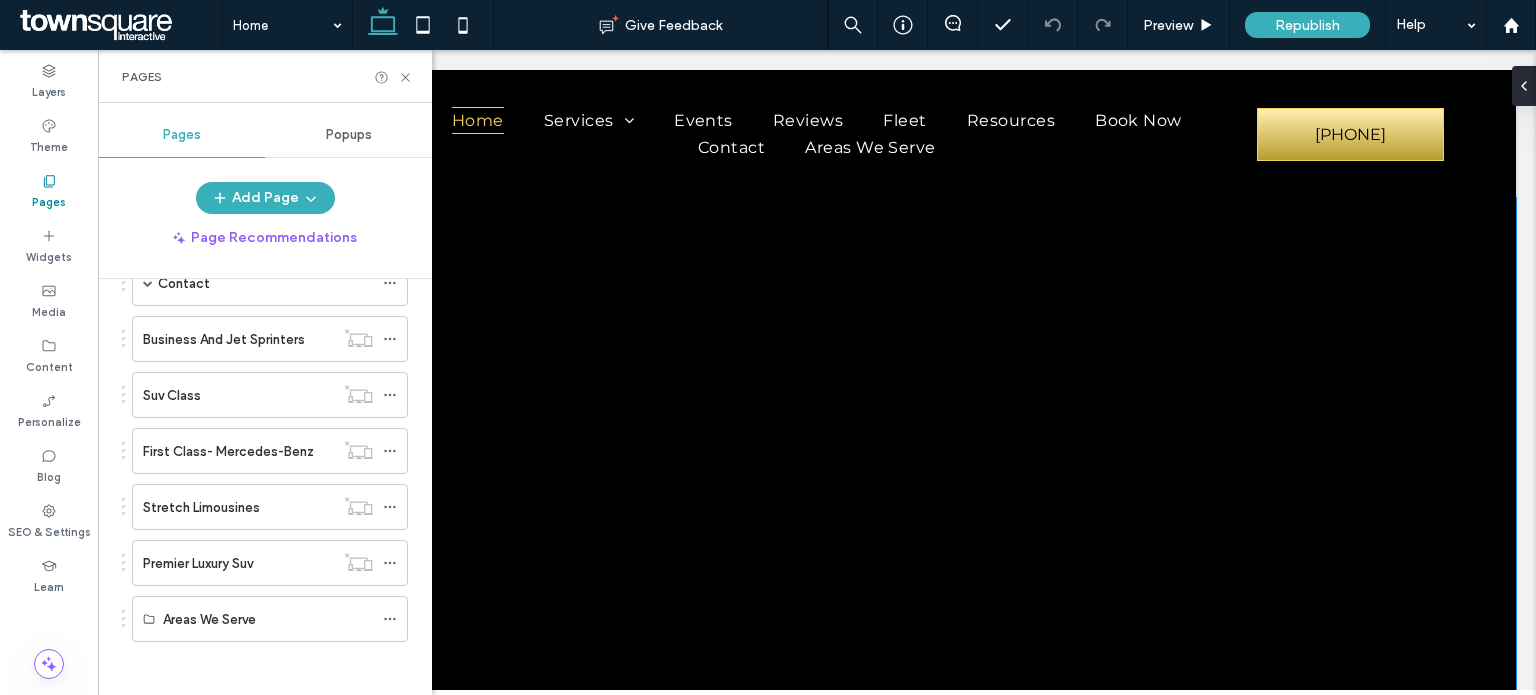 click at bounding box center [817, 513] 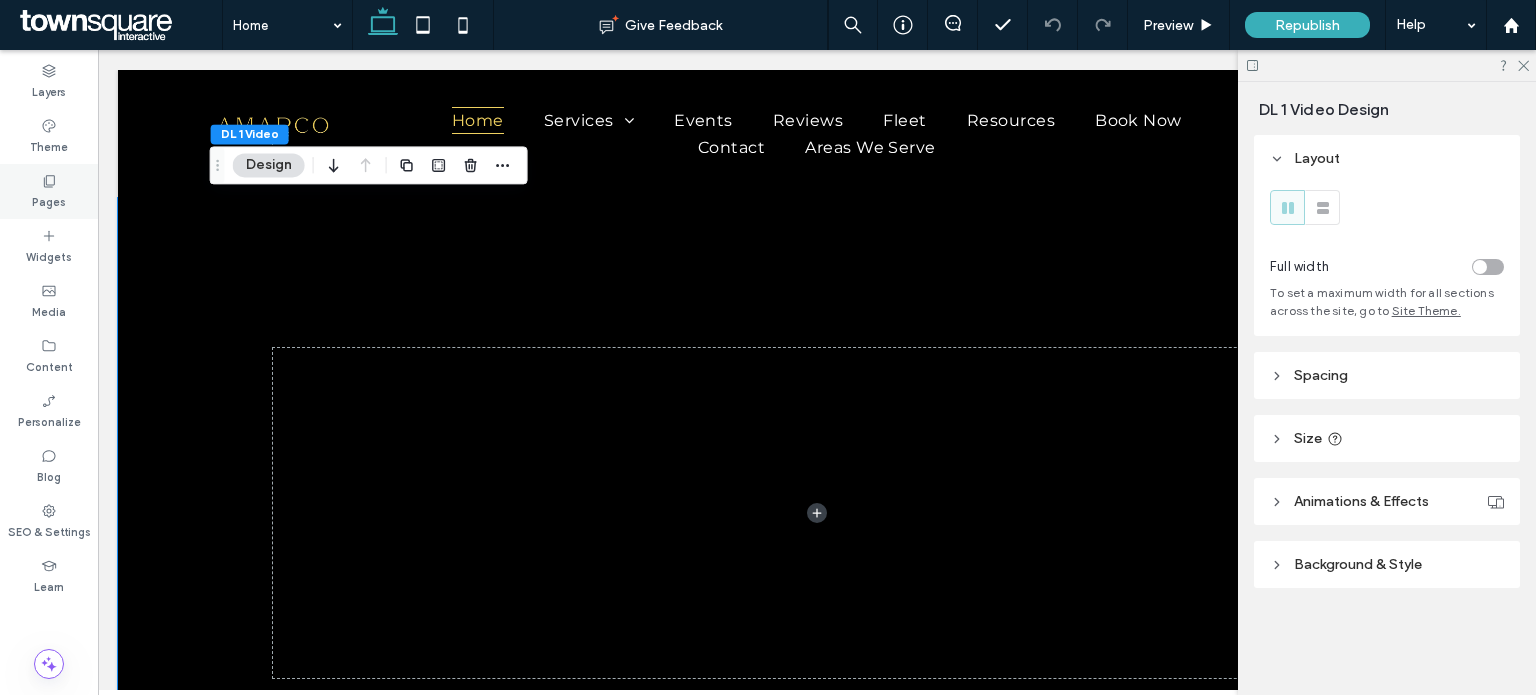 click on "Pages" at bounding box center [49, 200] 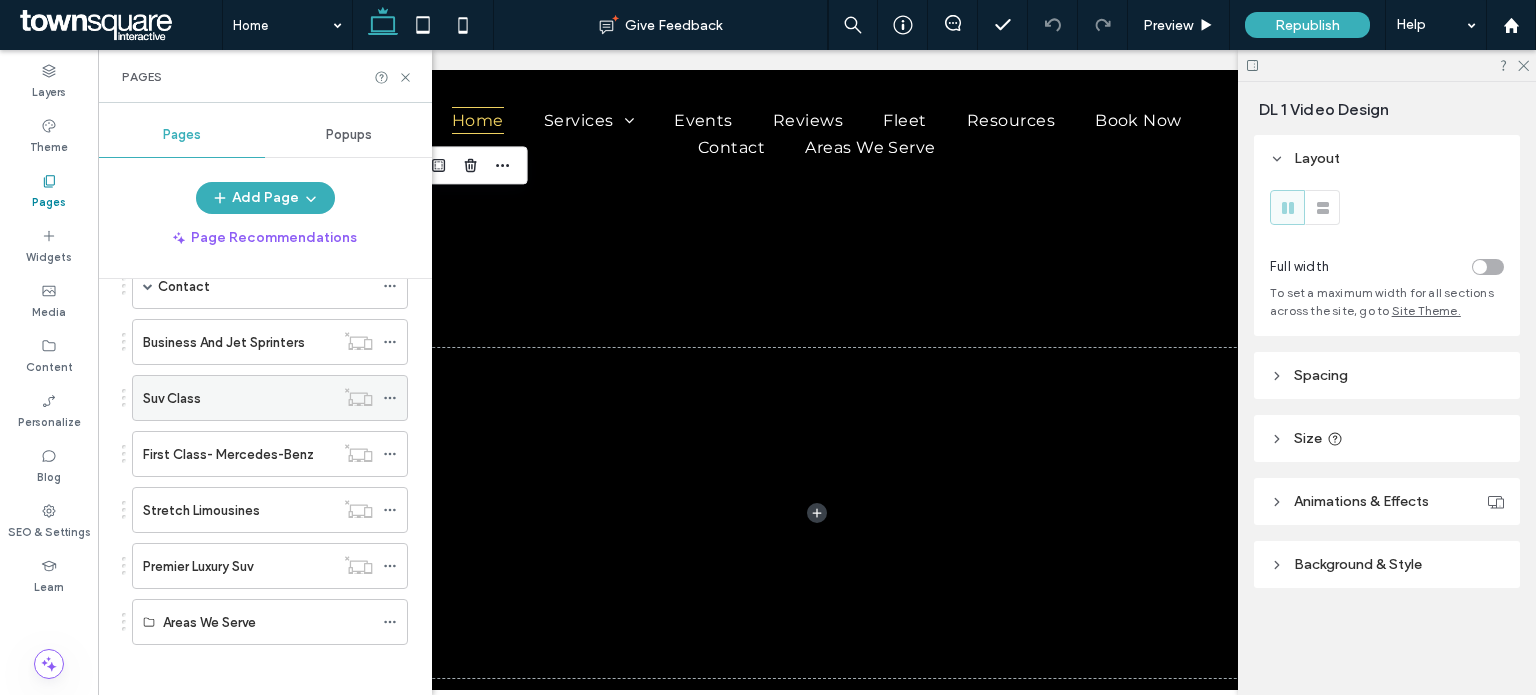 scroll, scrollTop: 509, scrollLeft: 0, axis: vertical 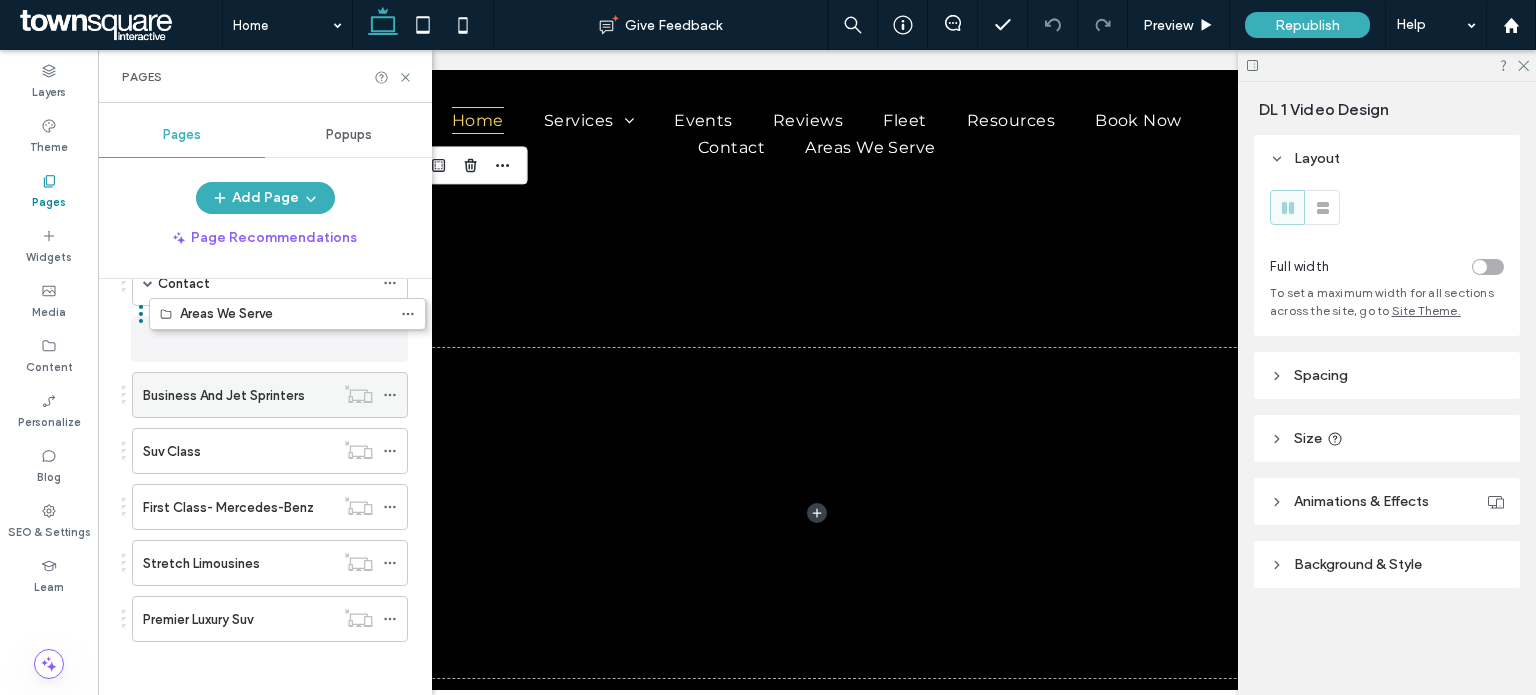 drag, startPoint x: 224, startPoint y: 543, endPoint x: 237, endPoint y: 316, distance: 227.37195 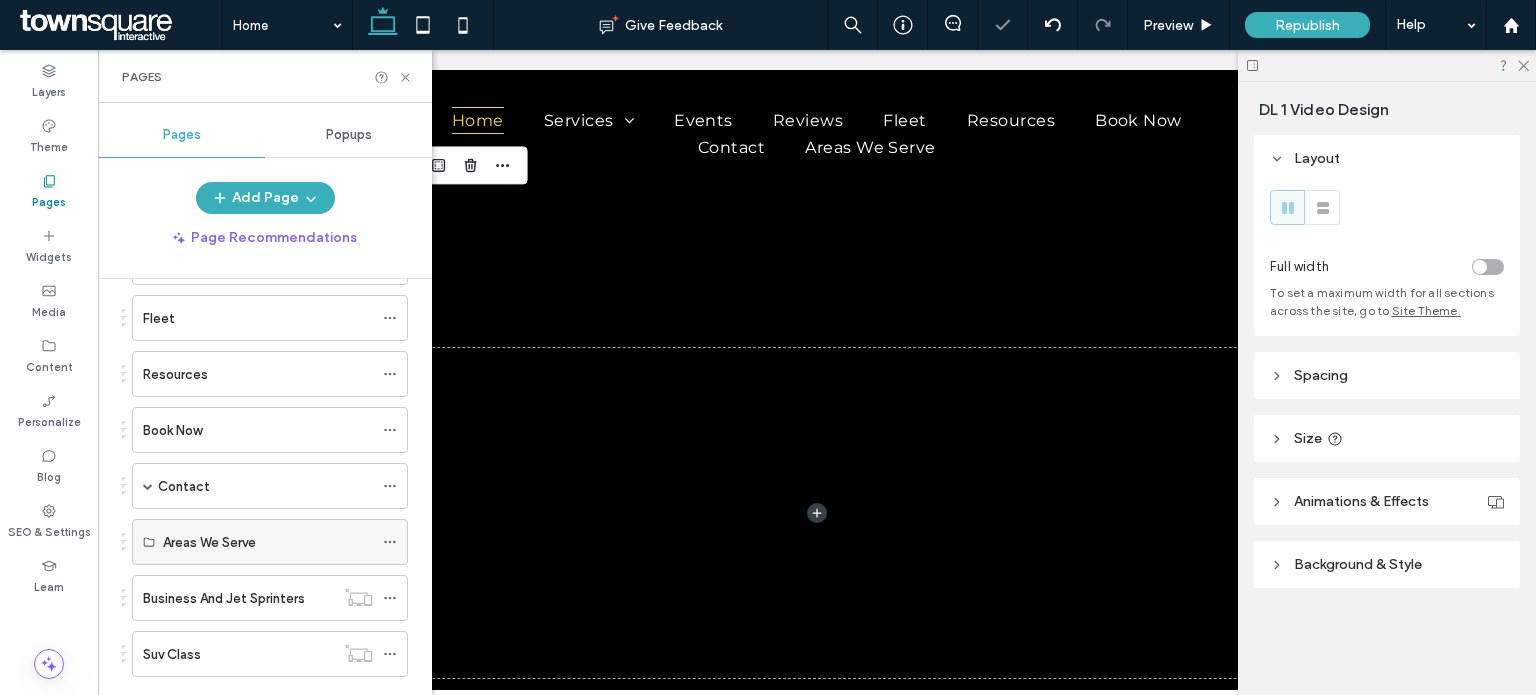 scroll, scrollTop: 288, scrollLeft: 0, axis: vertical 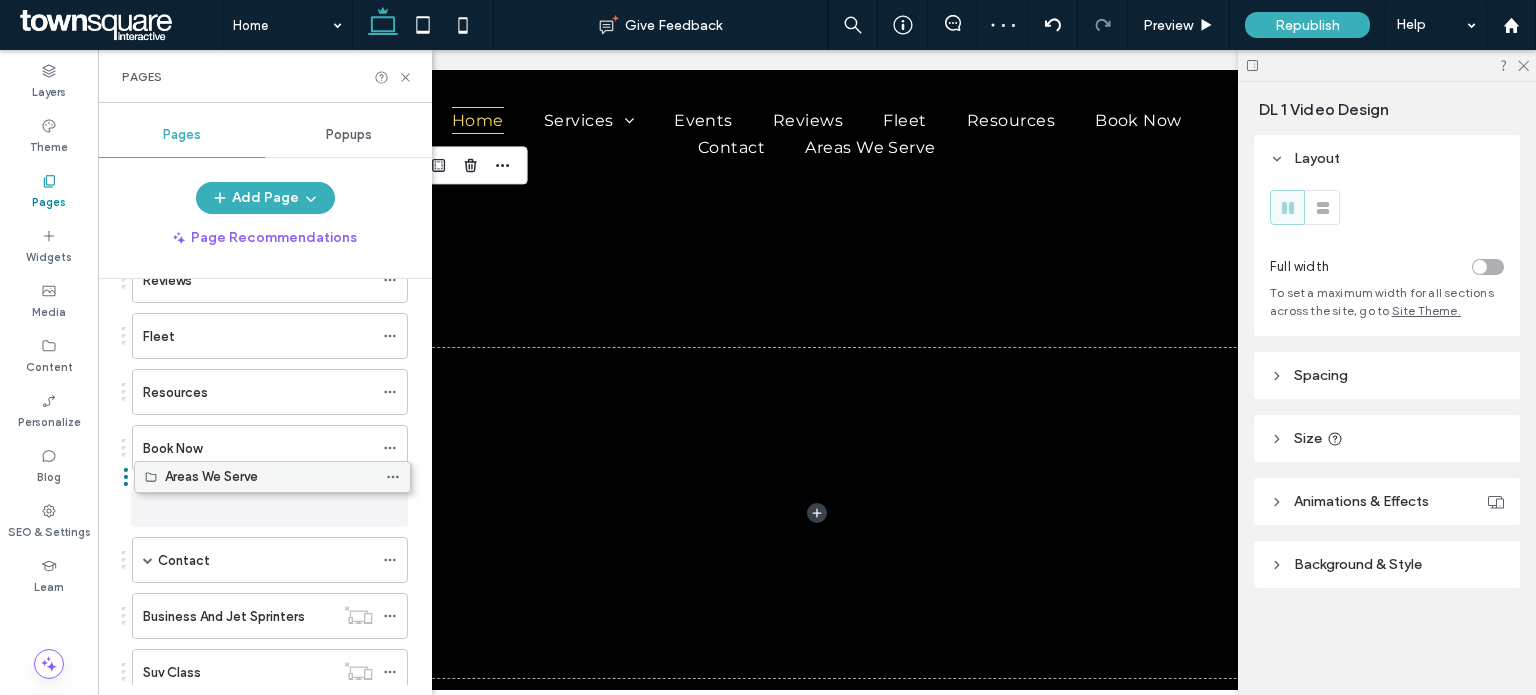 drag, startPoint x: 232, startPoint y: 559, endPoint x: 234, endPoint y: 488, distance: 71.02816 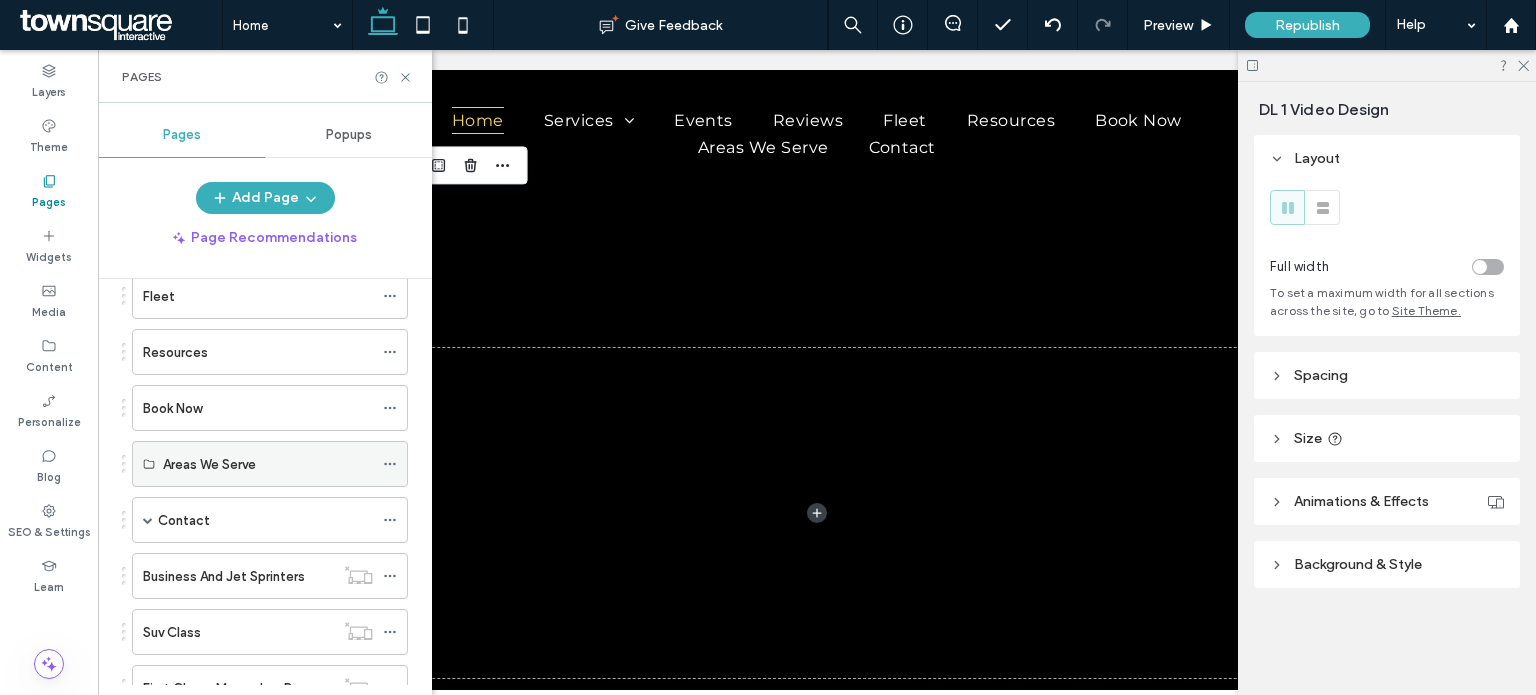scroll, scrollTop: 326, scrollLeft: 0, axis: vertical 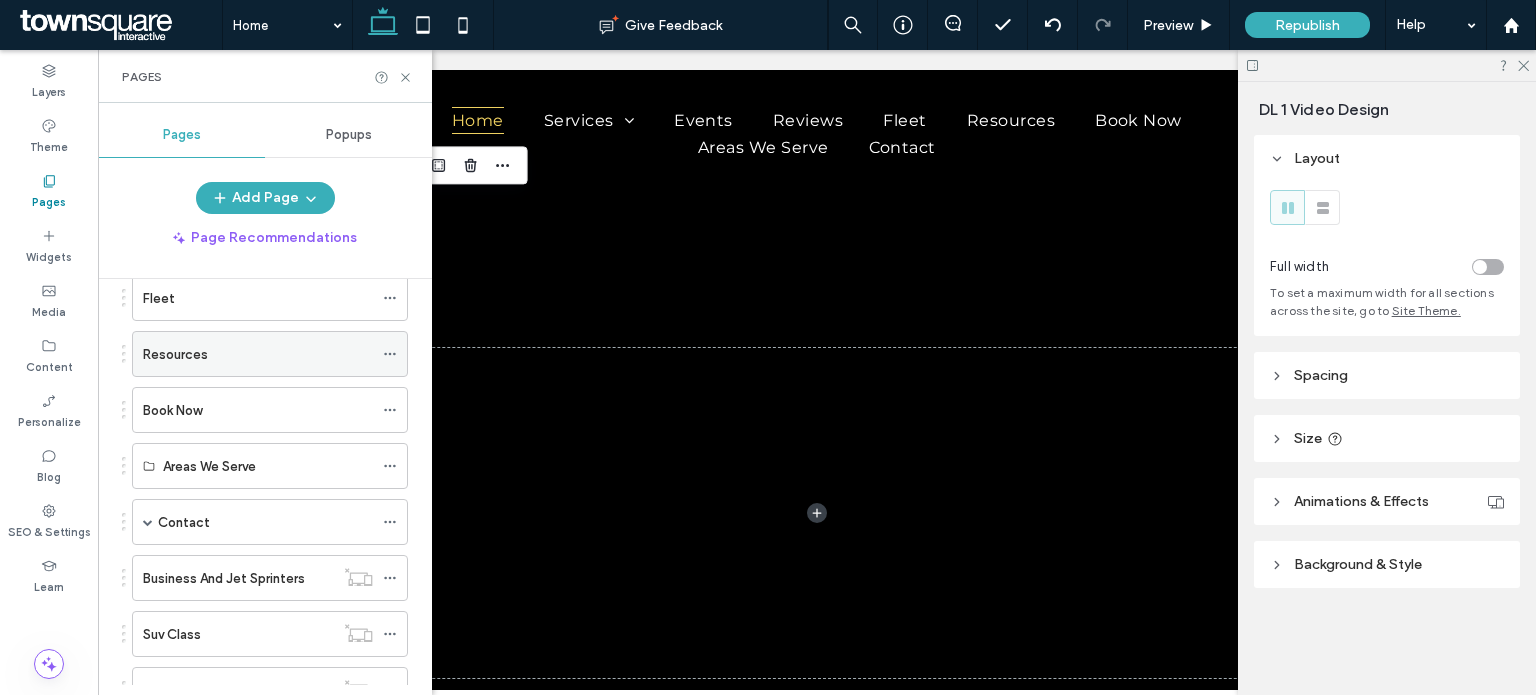 click on "Resources" at bounding box center [258, 354] 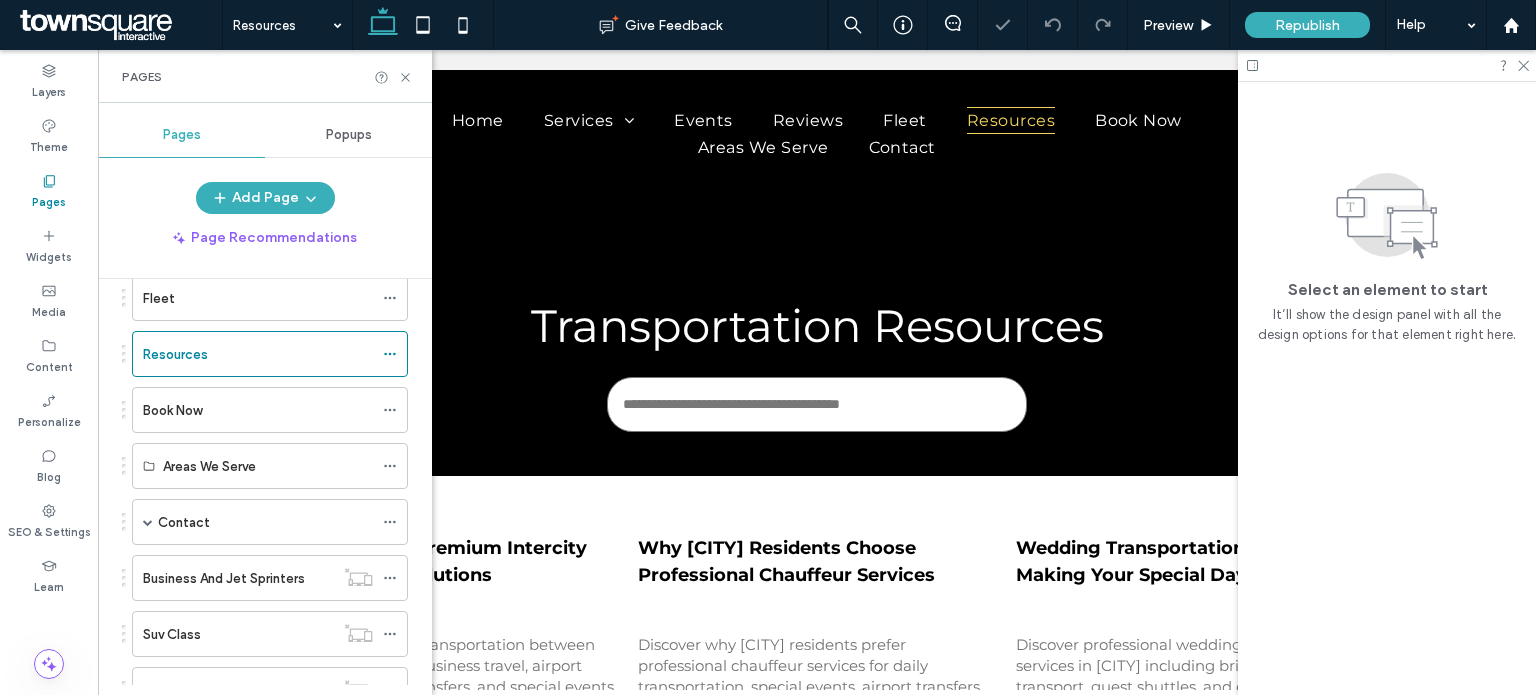 scroll, scrollTop: 0, scrollLeft: 0, axis: both 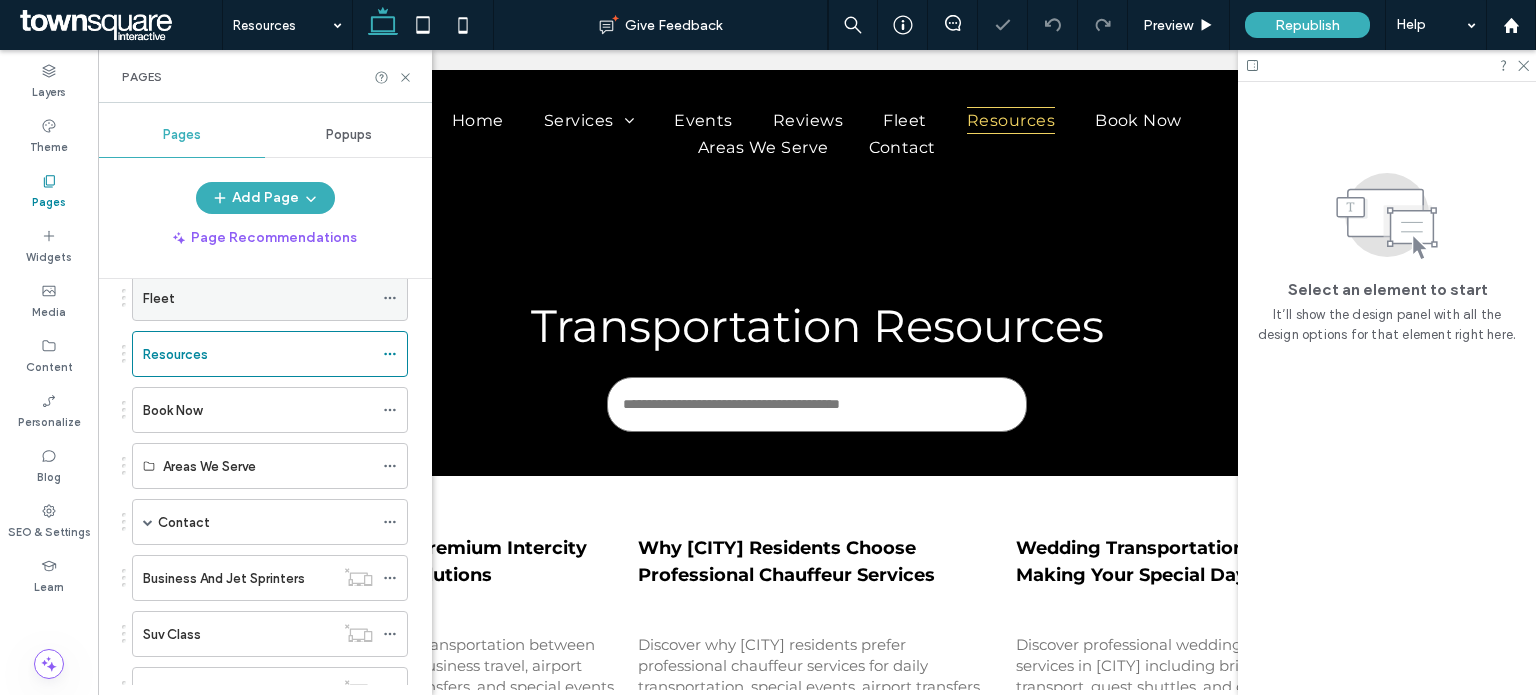 click on "Fleet" at bounding box center (258, 298) 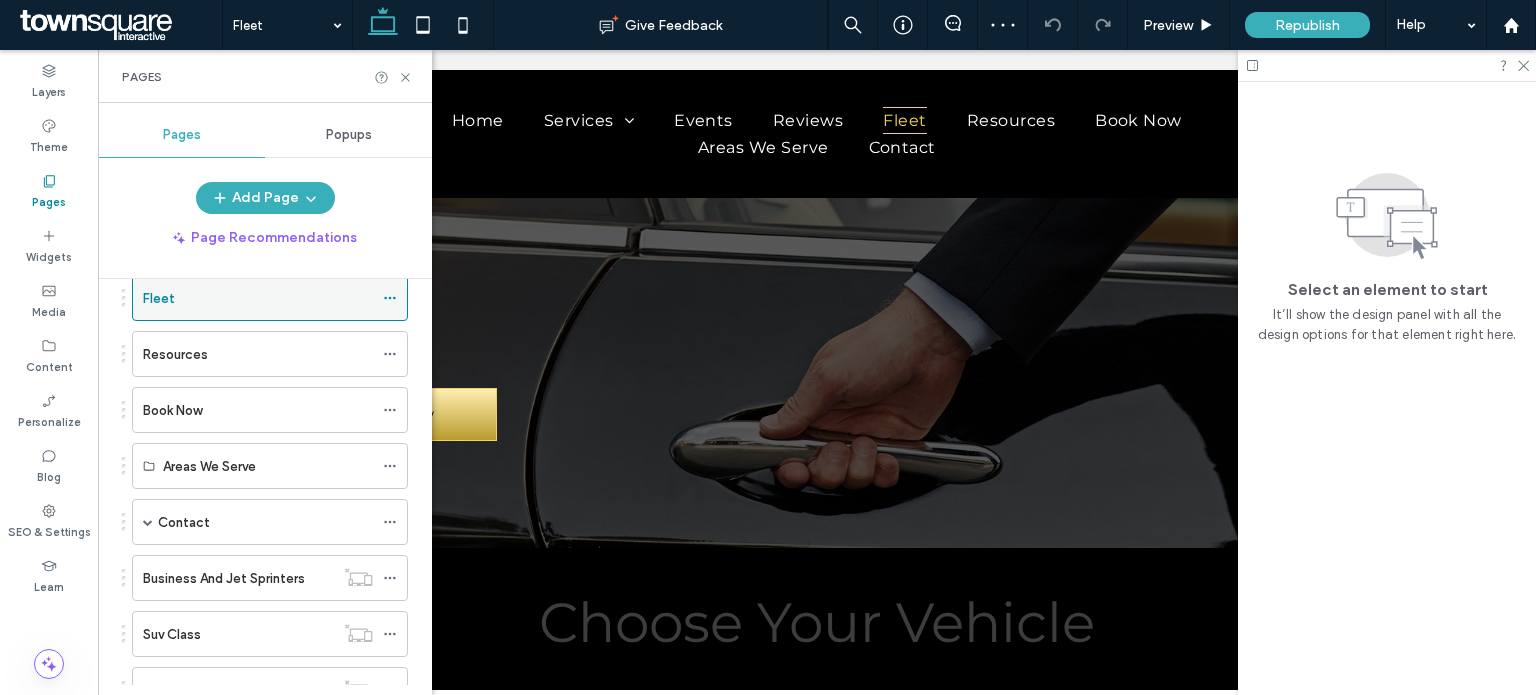 scroll, scrollTop: 0, scrollLeft: 0, axis: both 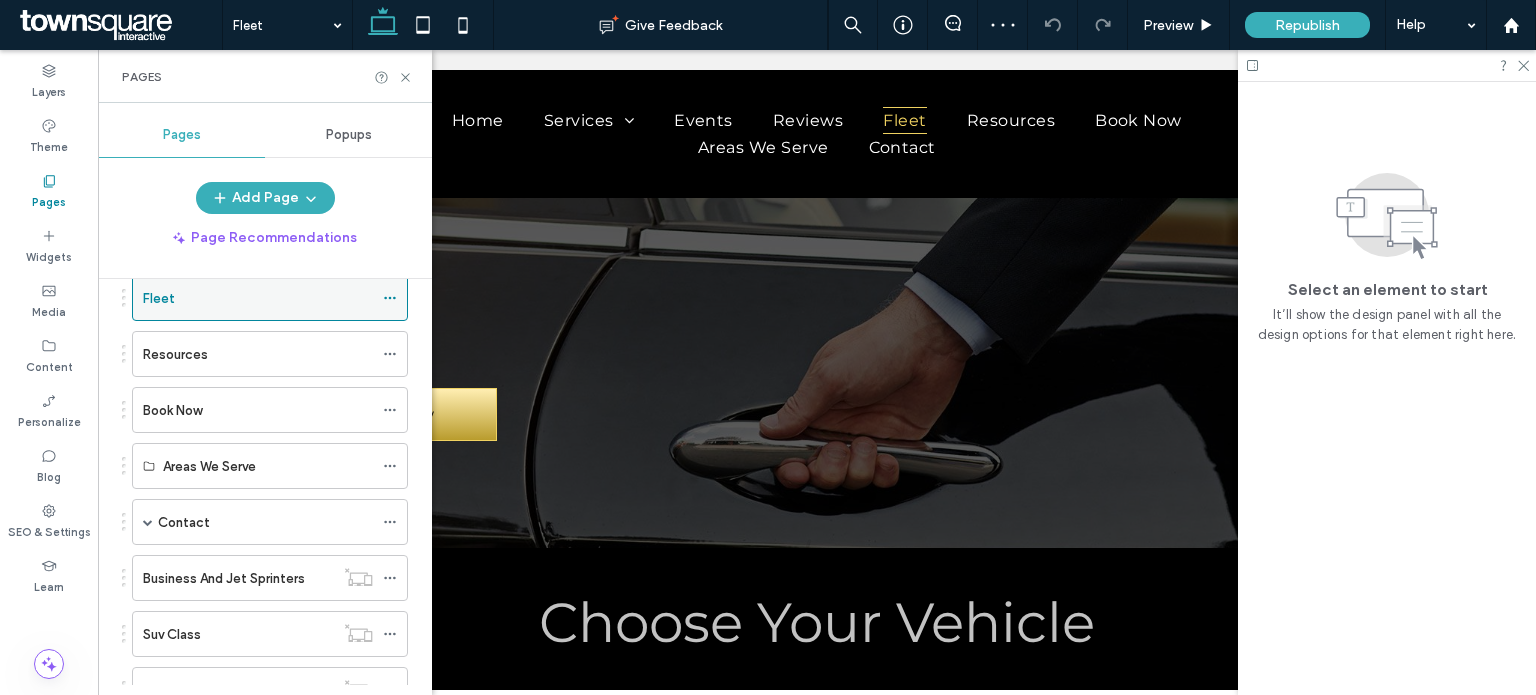 click 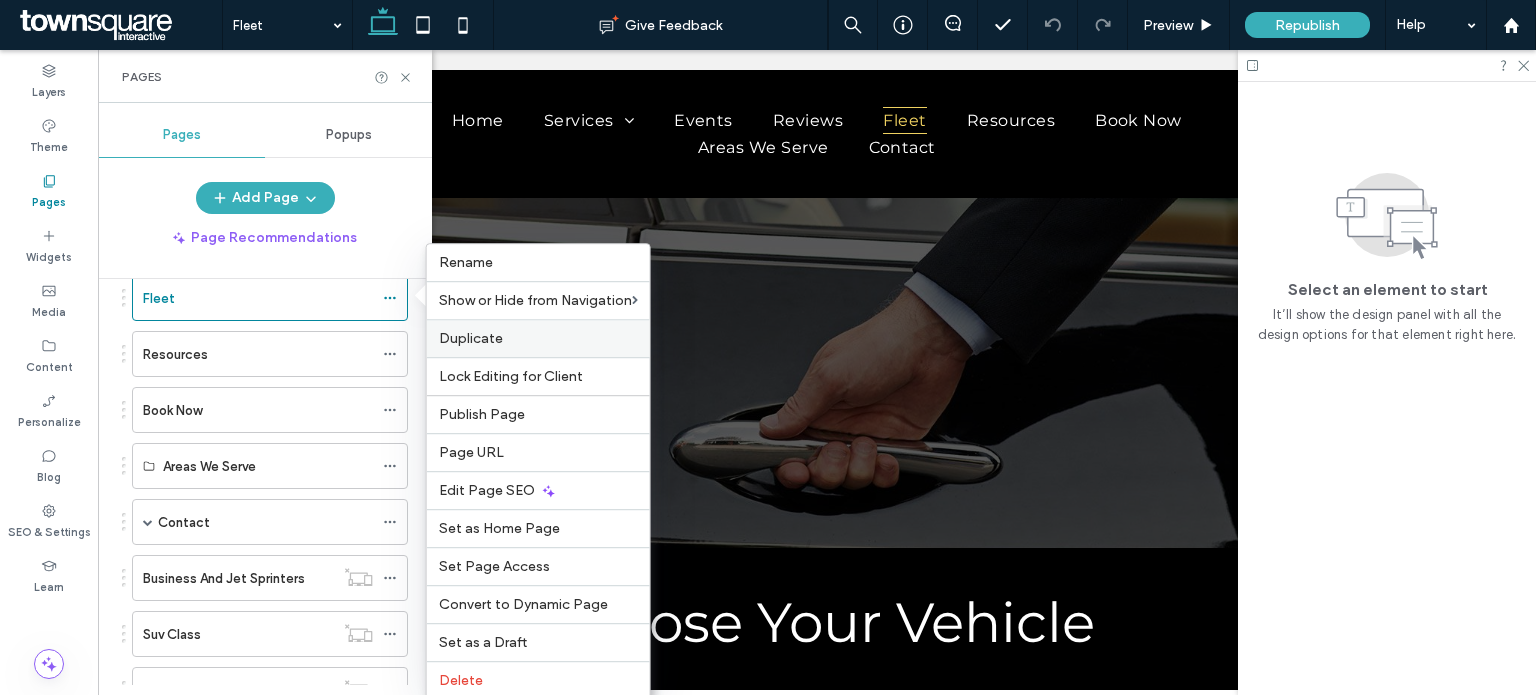 click on "Duplicate" at bounding box center [471, 338] 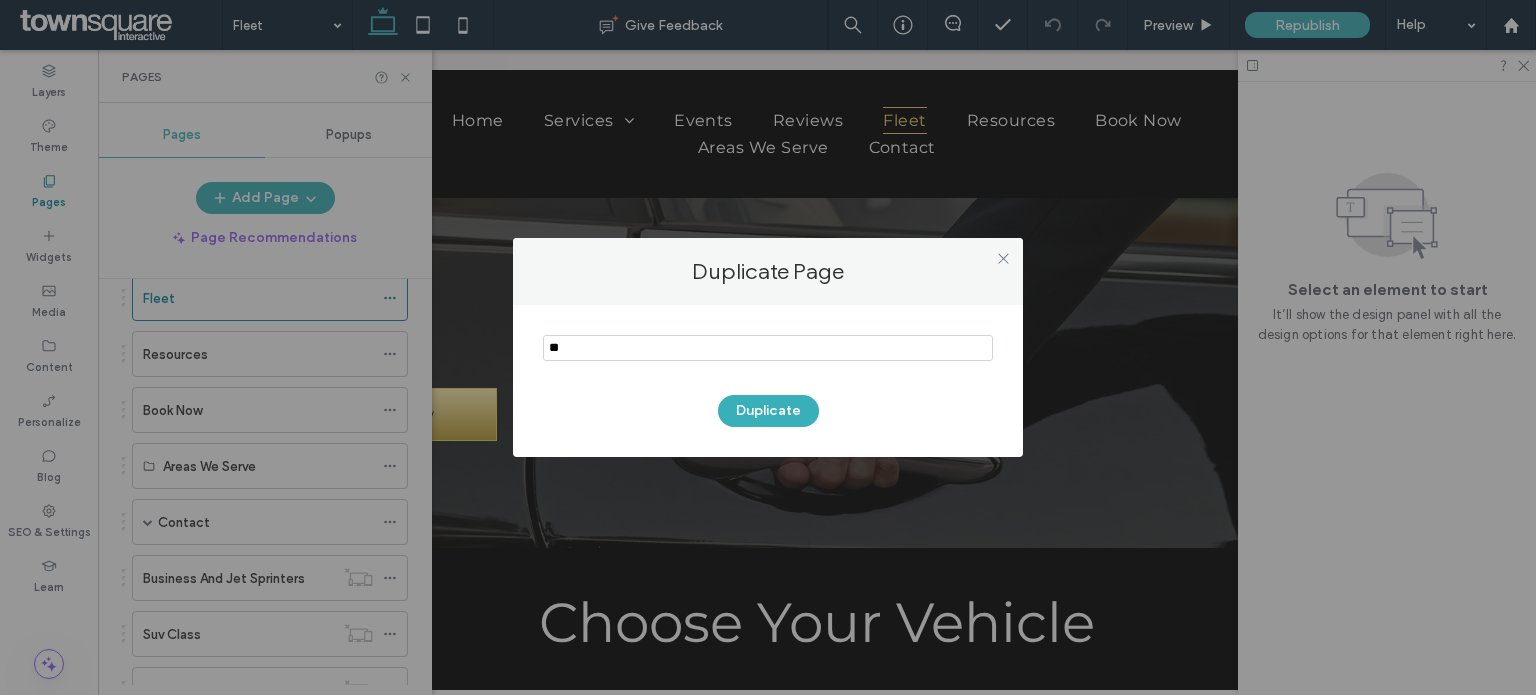 type on "*" 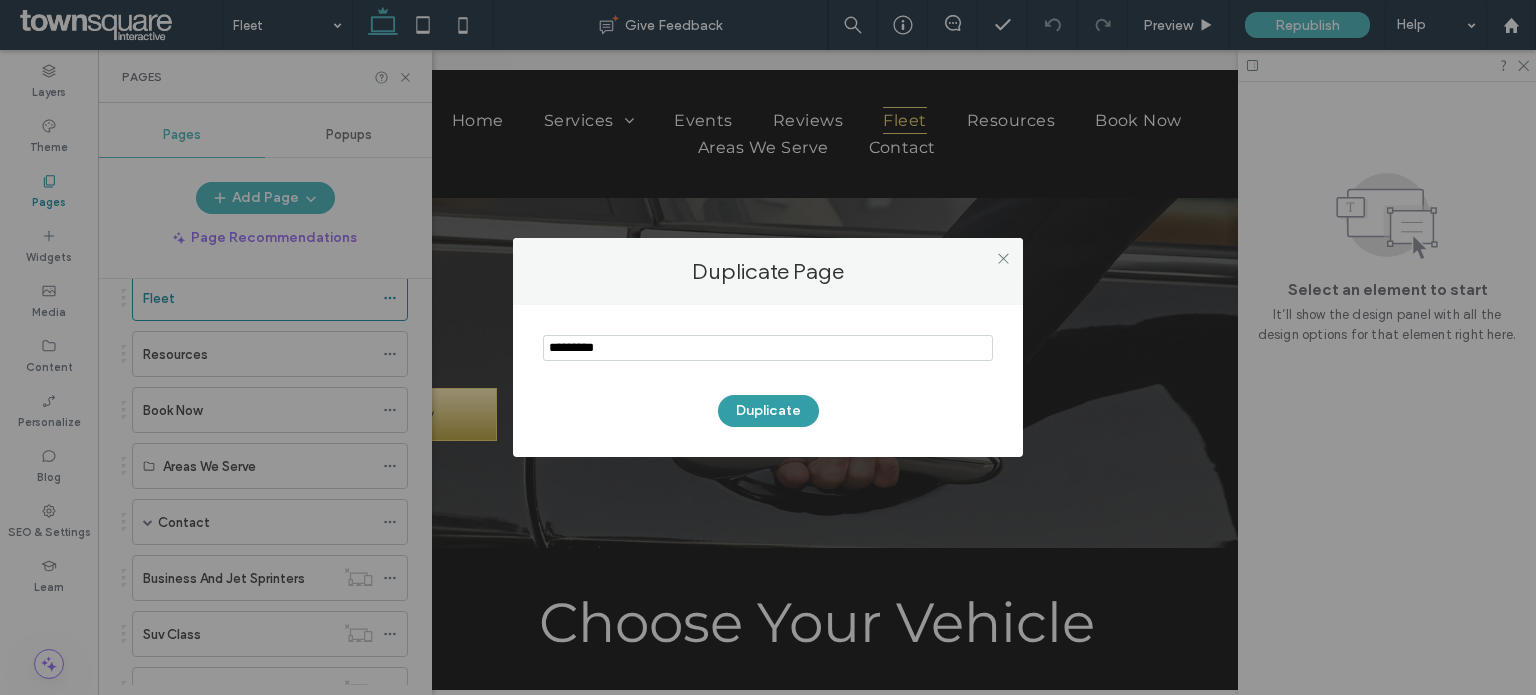 type on "*********" 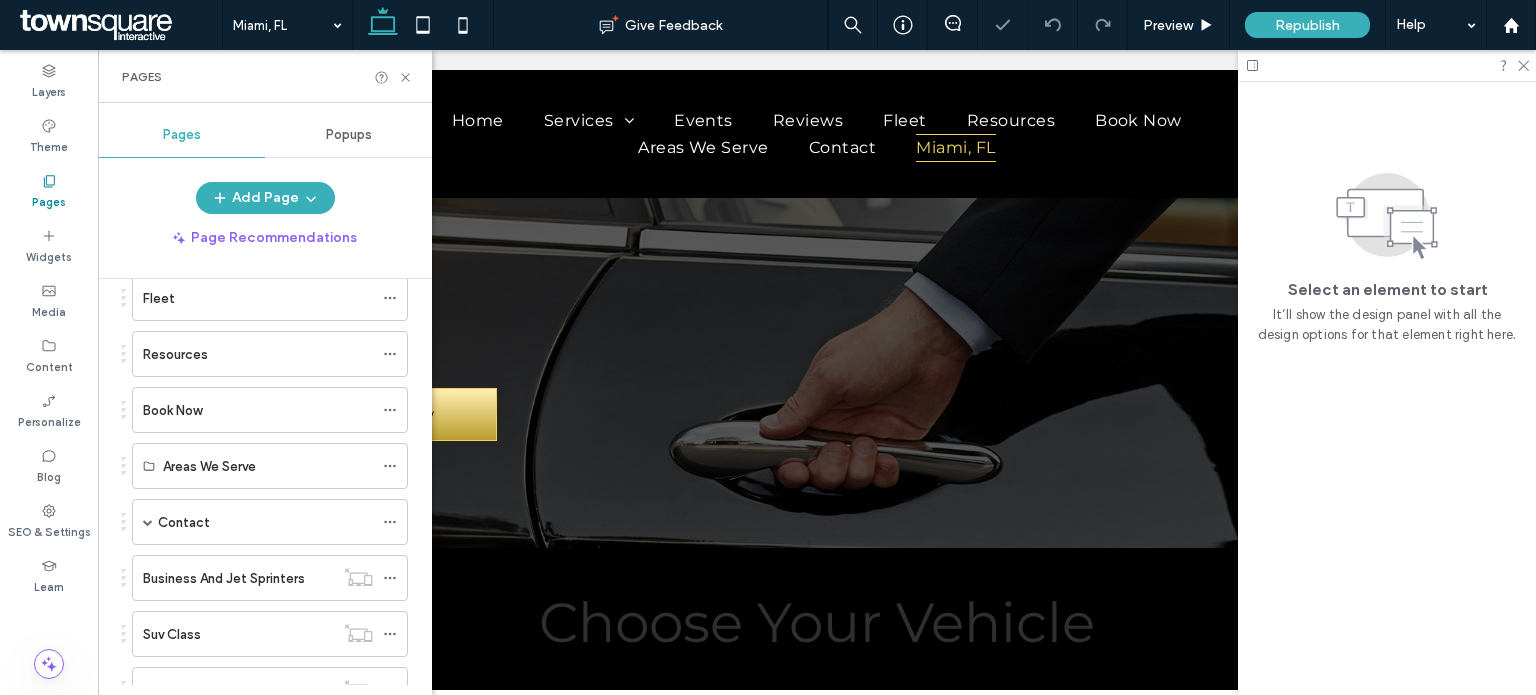 scroll, scrollTop: 0, scrollLeft: 0, axis: both 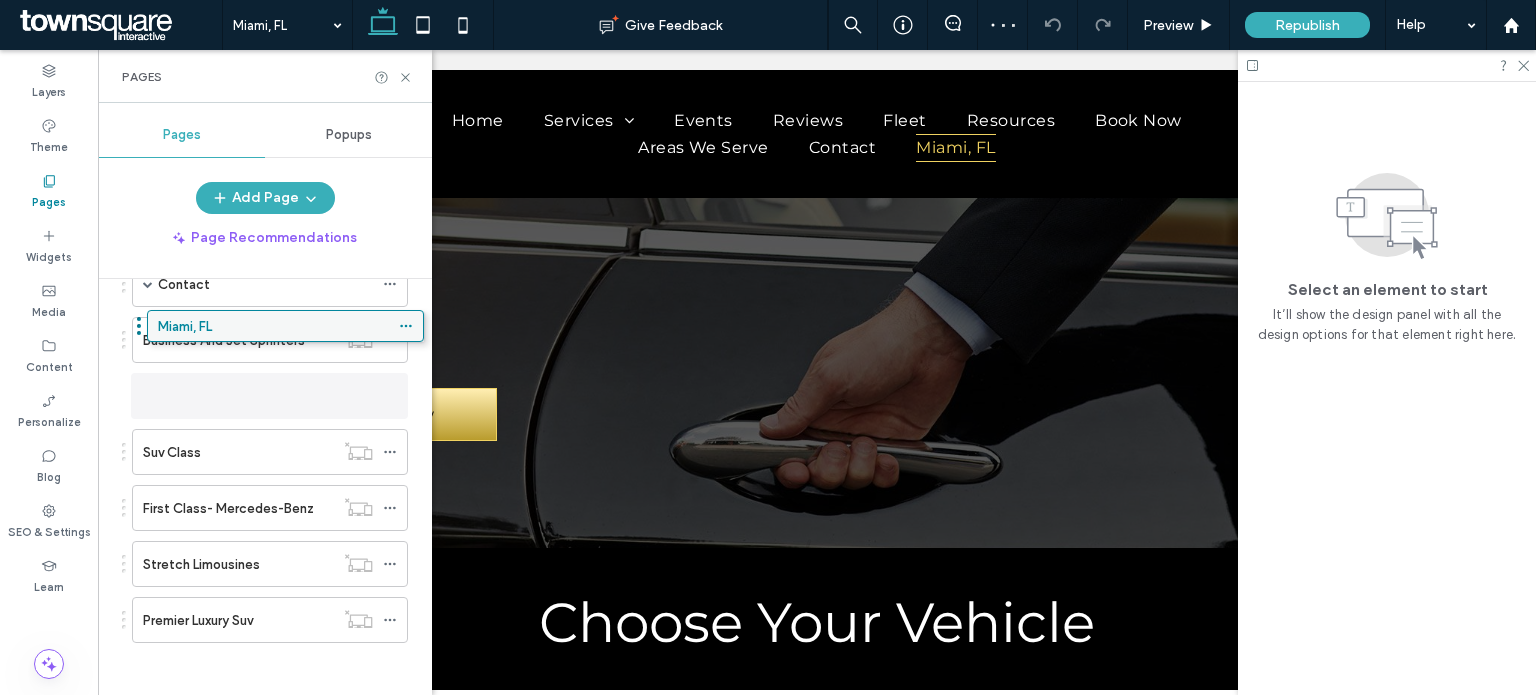drag, startPoint x: 232, startPoint y: 612, endPoint x: 247, endPoint y: 332, distance: 280.4015 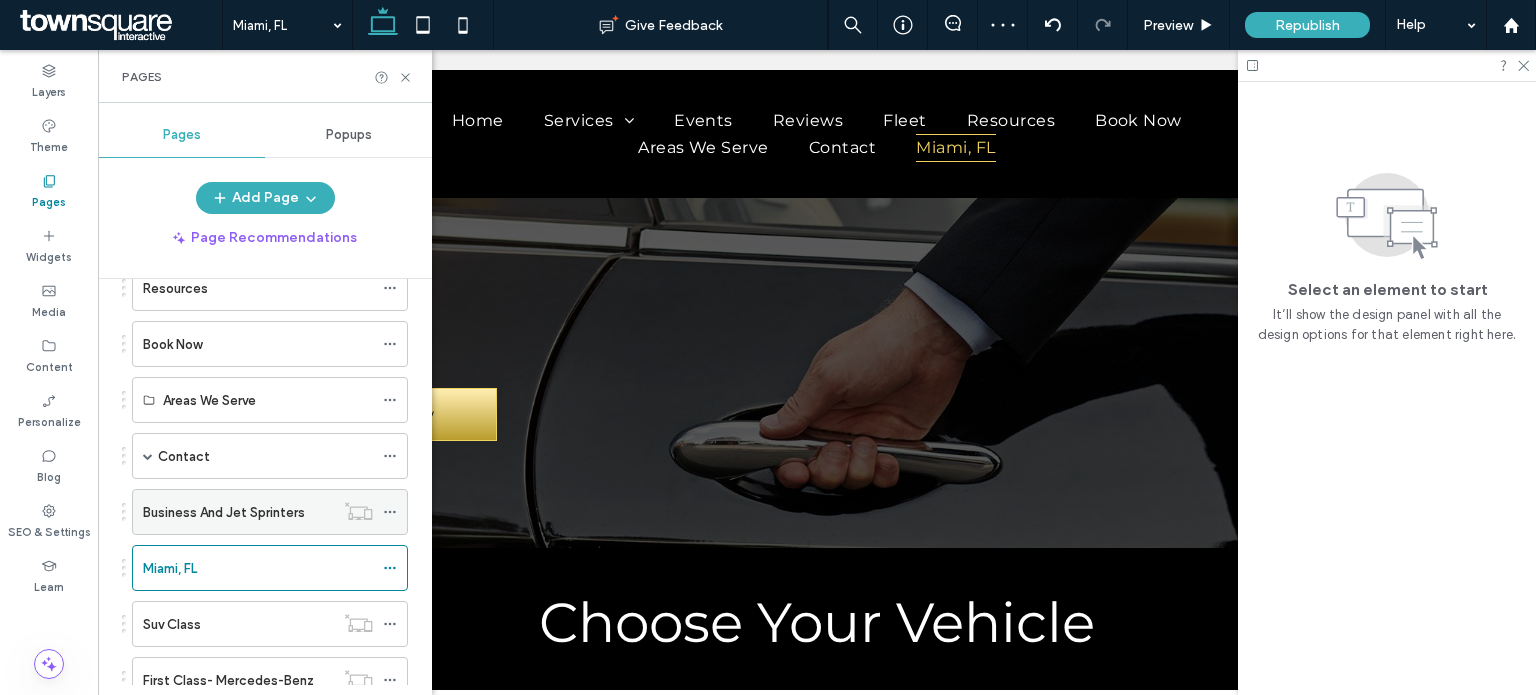 scroll, scrollTop: 391, scrollLeft: 0, axis: vertical 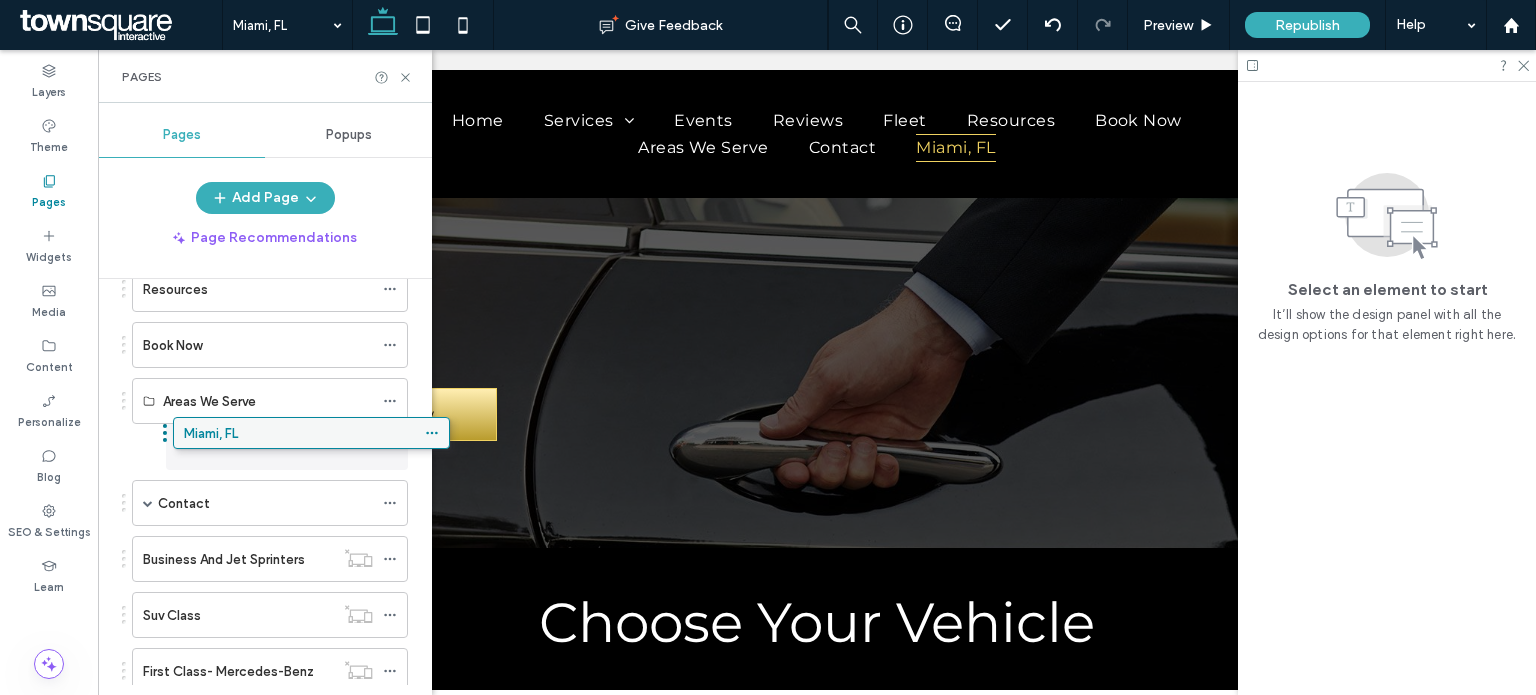 drag, startPoint x: 211, startPoint y: 559, endPoint x: 252, endPoint y: 435, distance: 130.60245 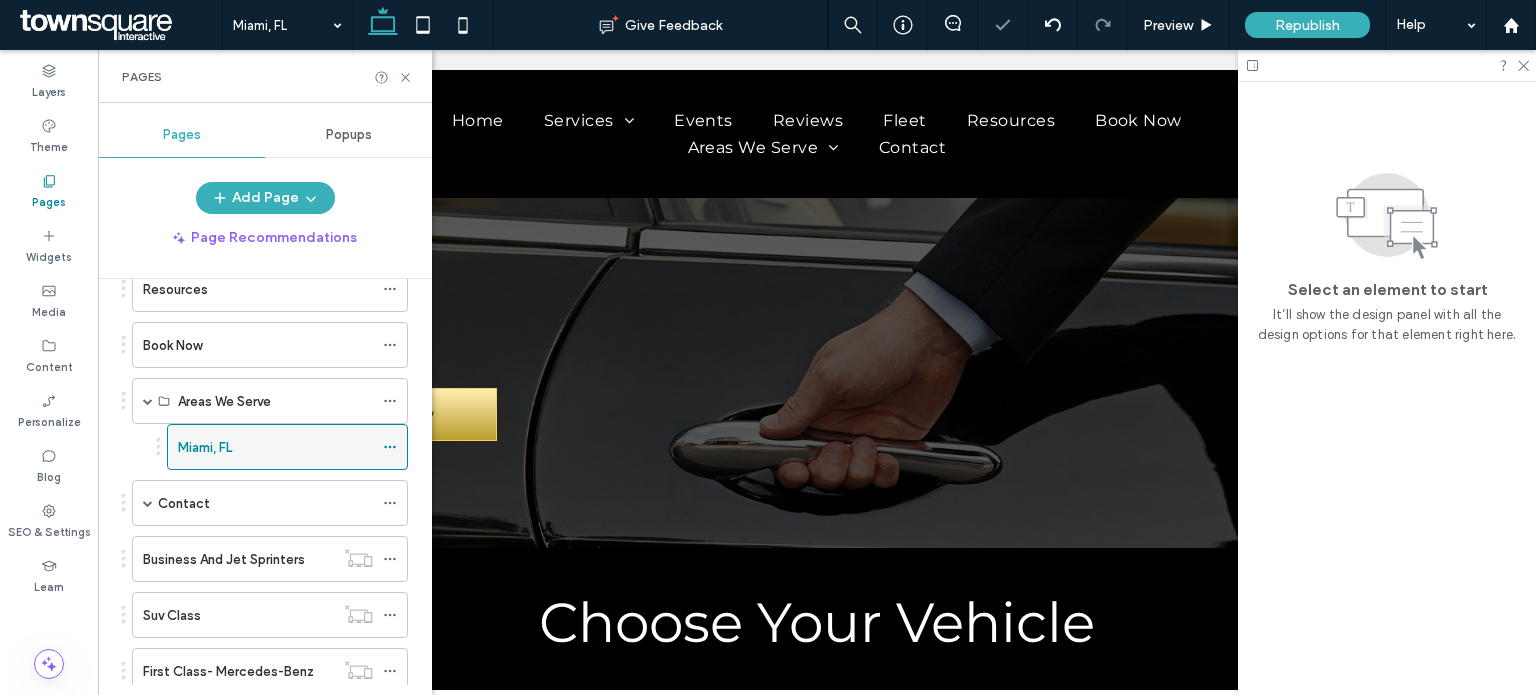 click on "Miami, FL" at bounding box center (275, 447) 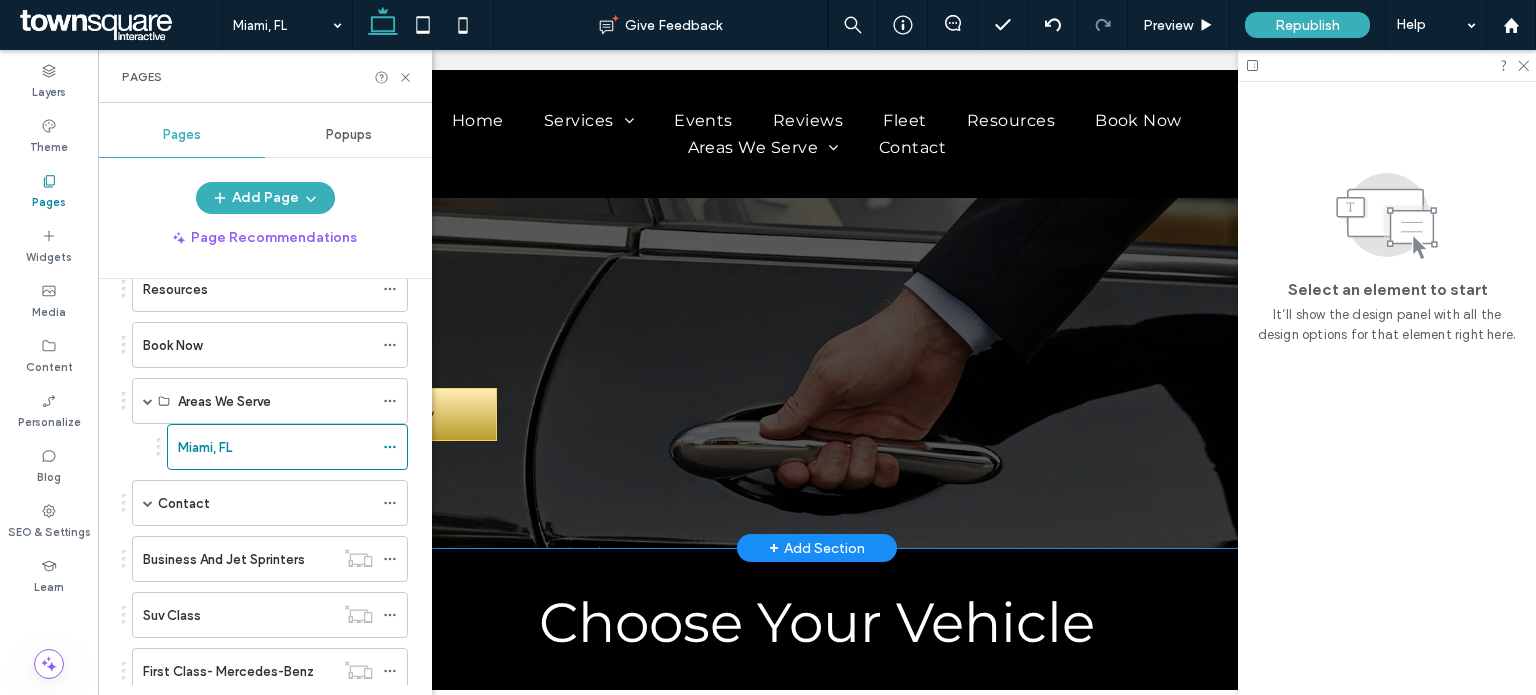 scroll, scrollTop: 200, scrollLeft: 0, axis: vertical 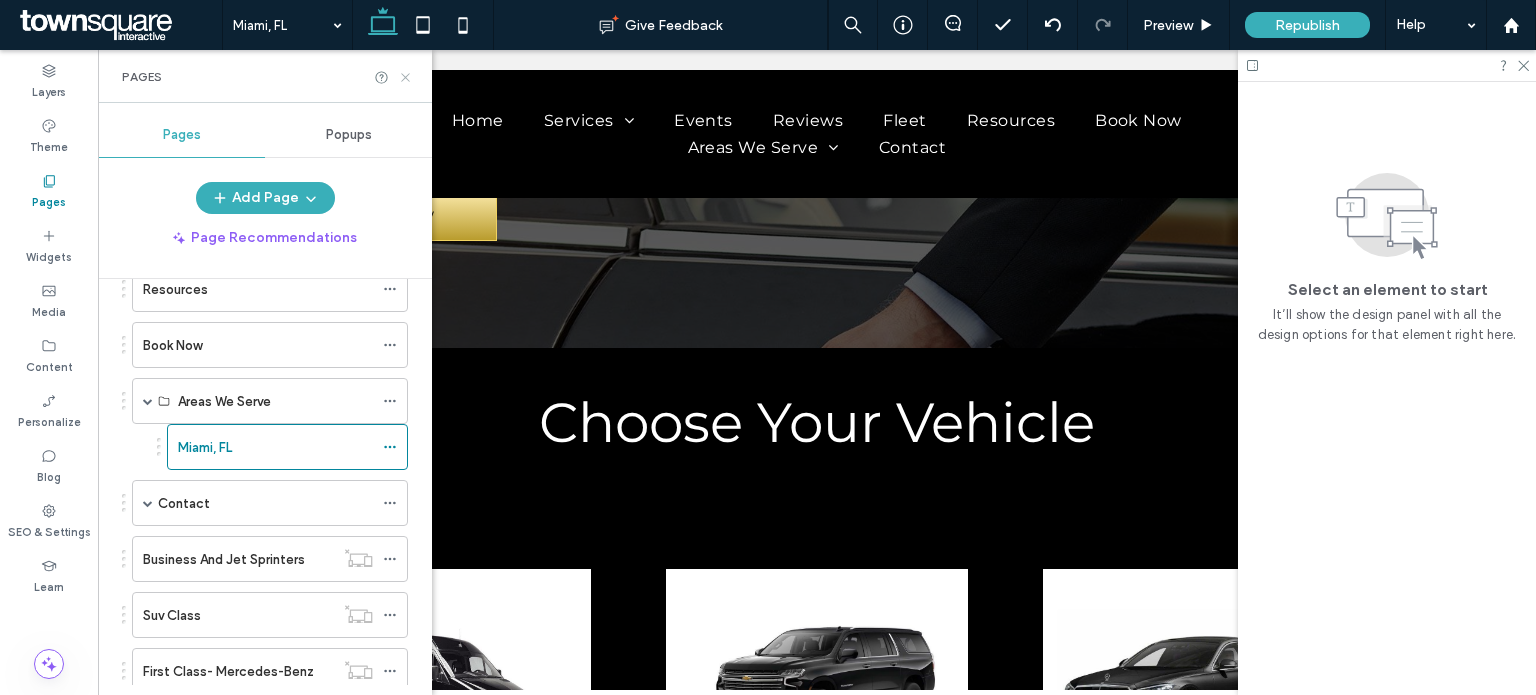 click 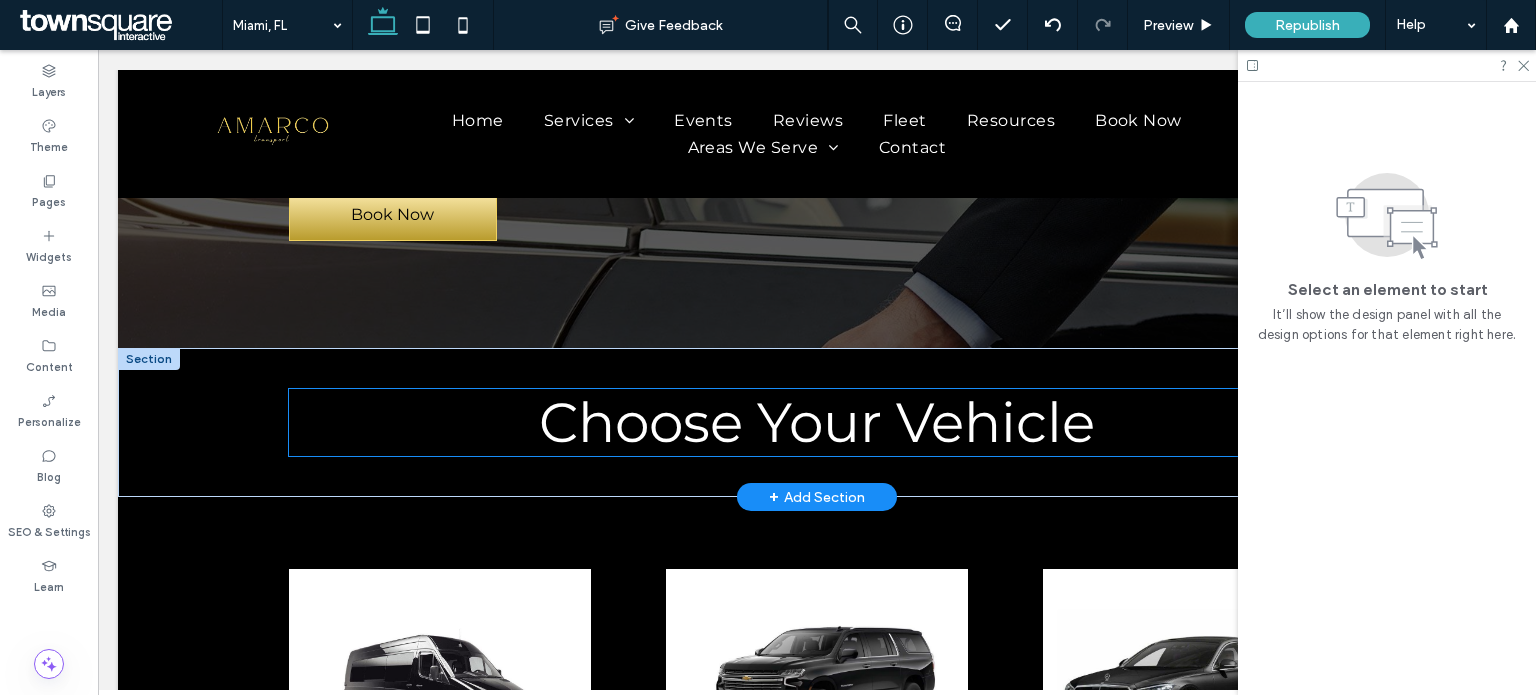 scroll, scrollTop: 0, scrollLeft: 0, axis: both 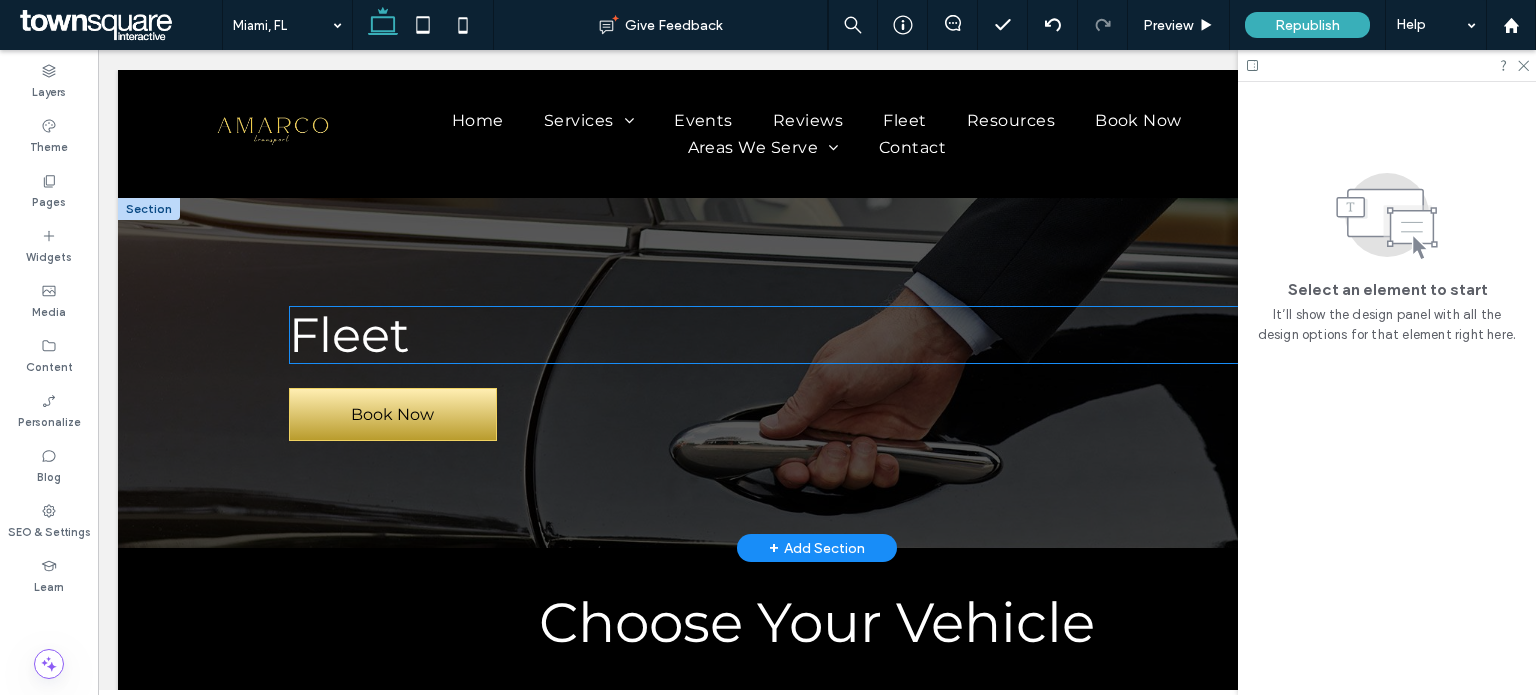 click on "Fleet" at bounding box center [349, 335] 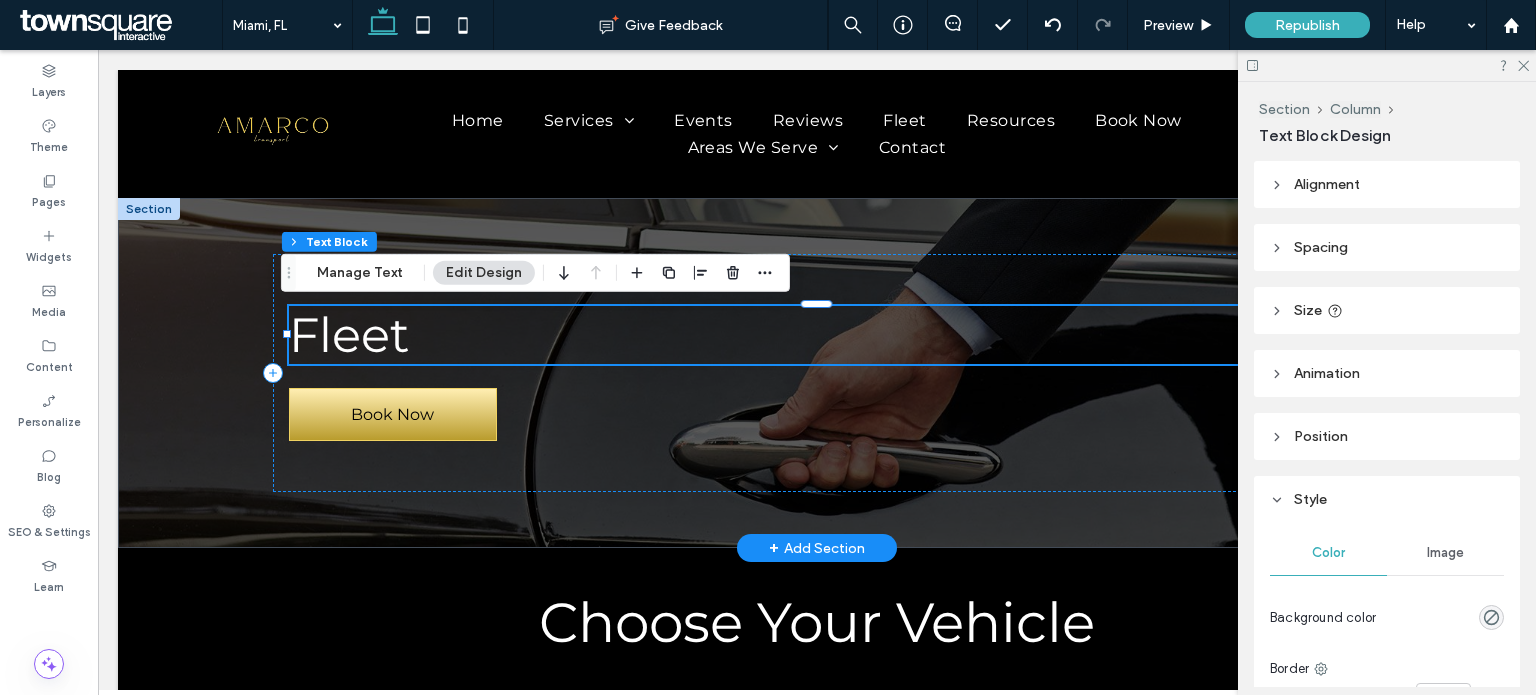 click on "Fleet" at bounding box center [817, 335] 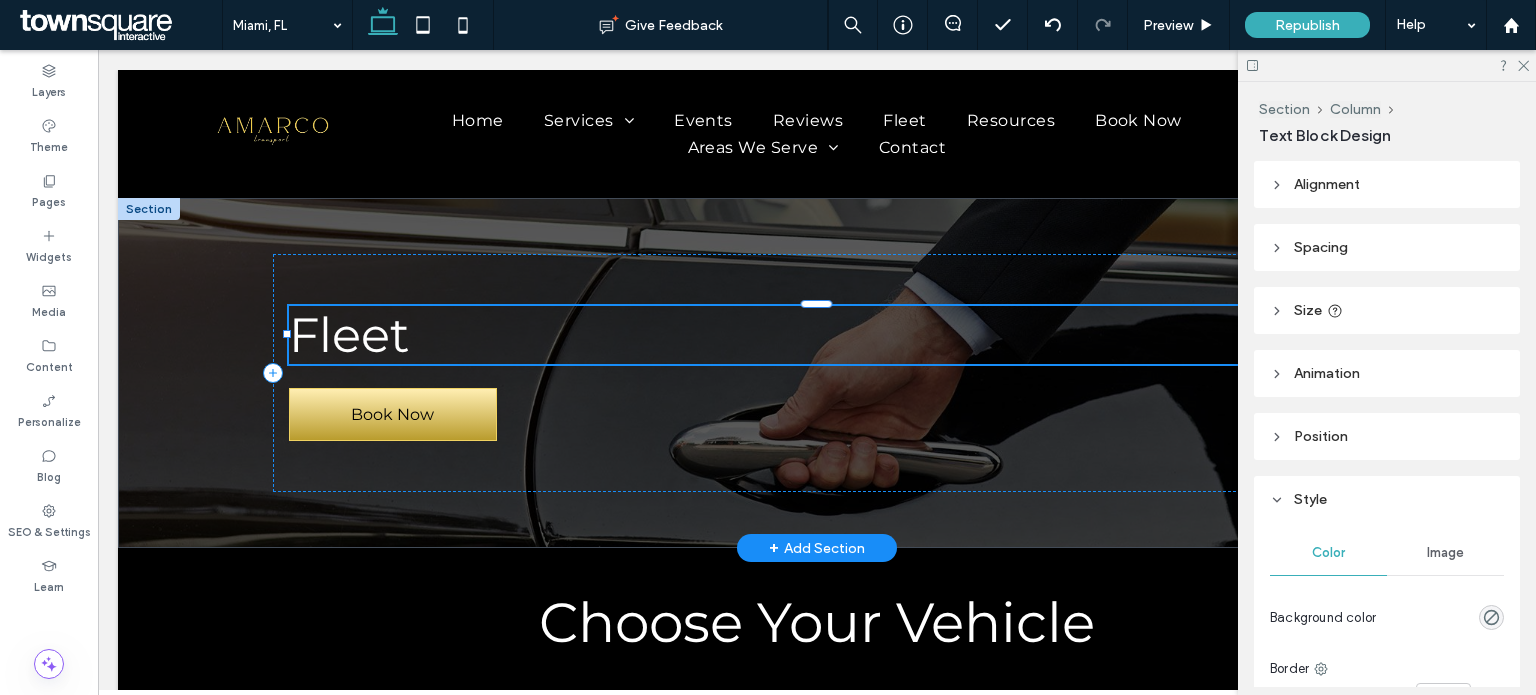type on "**********" 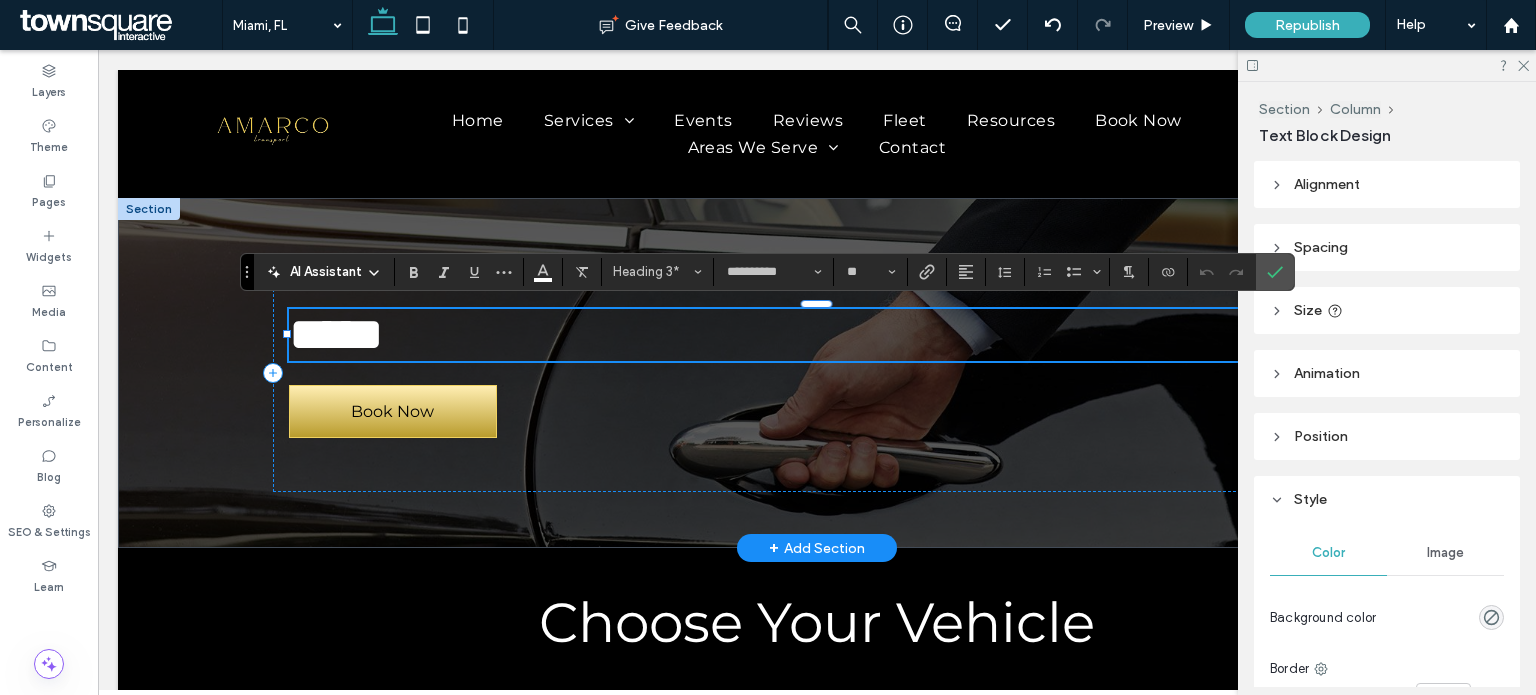 paste 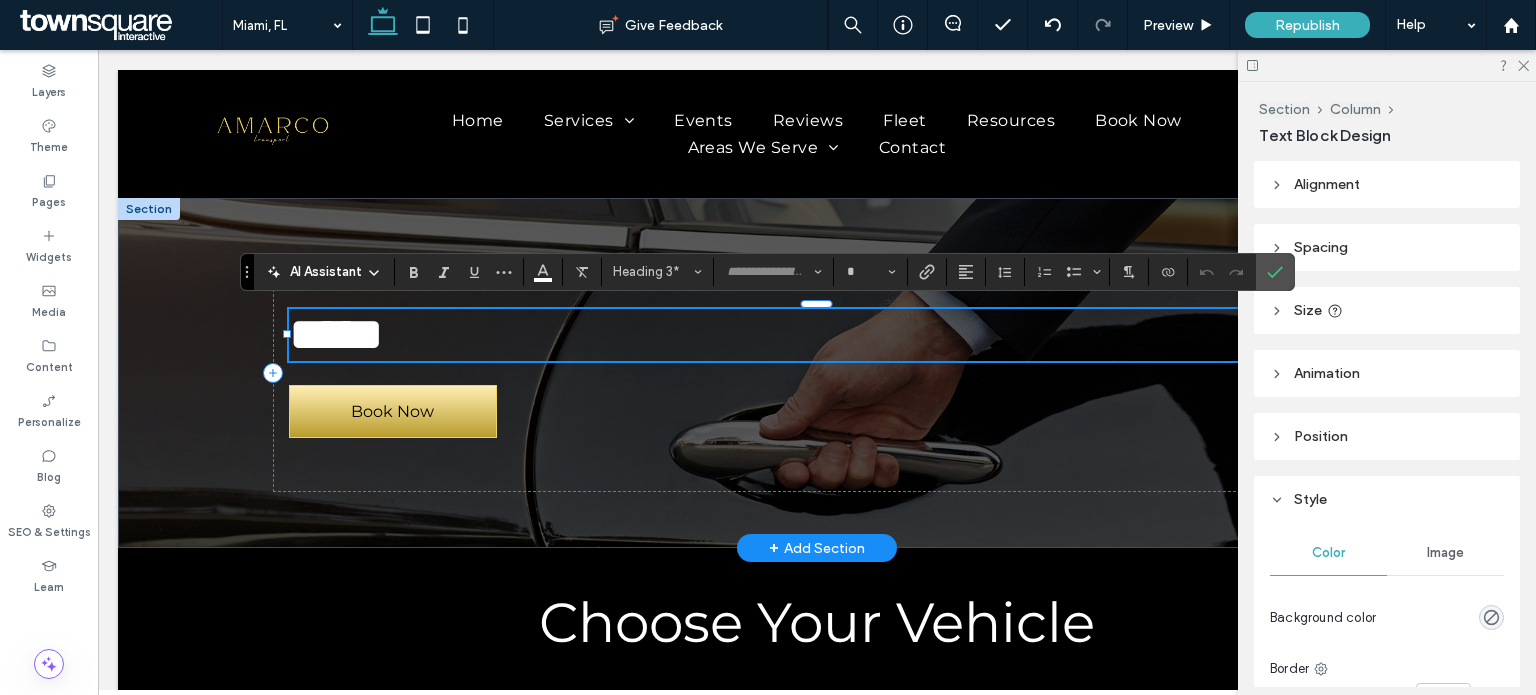 scroll, scrollTop: 62, scrollLeft: 0, axis: vertical 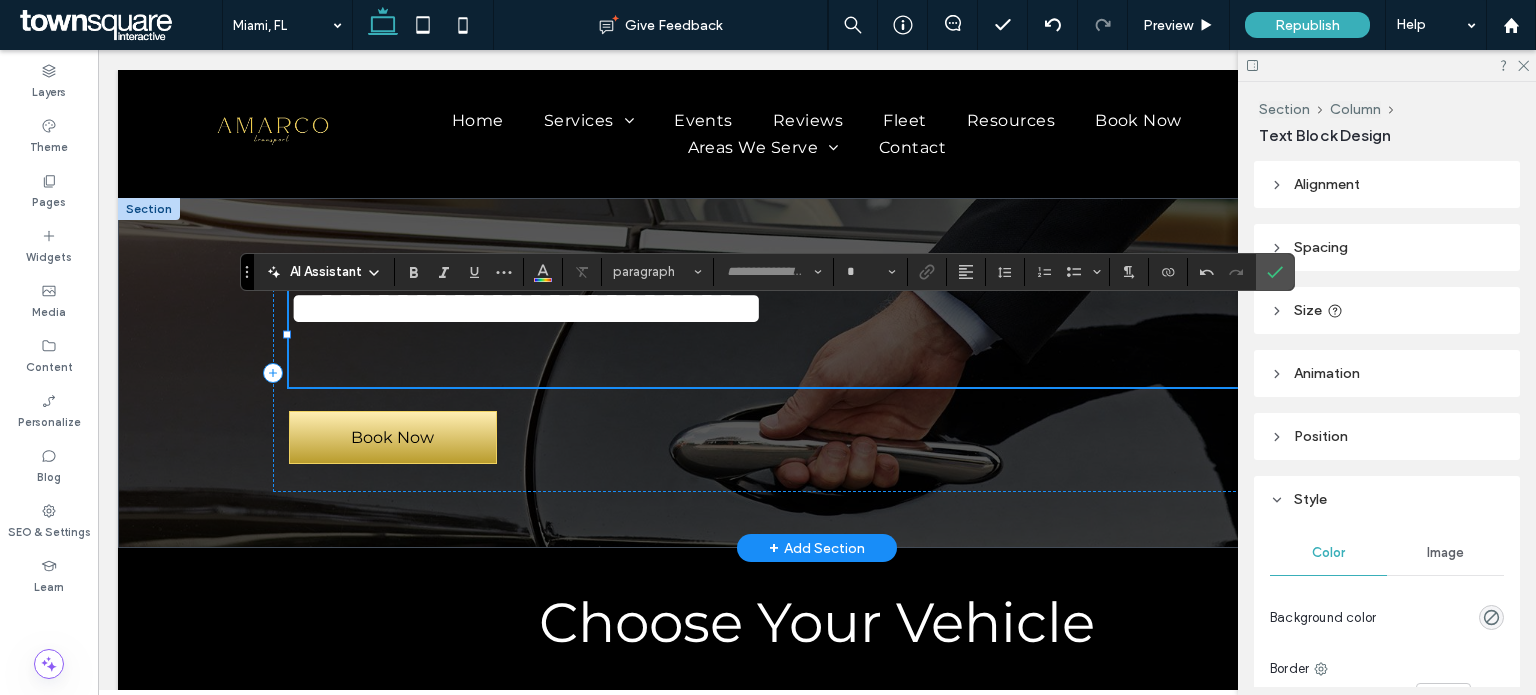 click at bounding box center (817, 361) 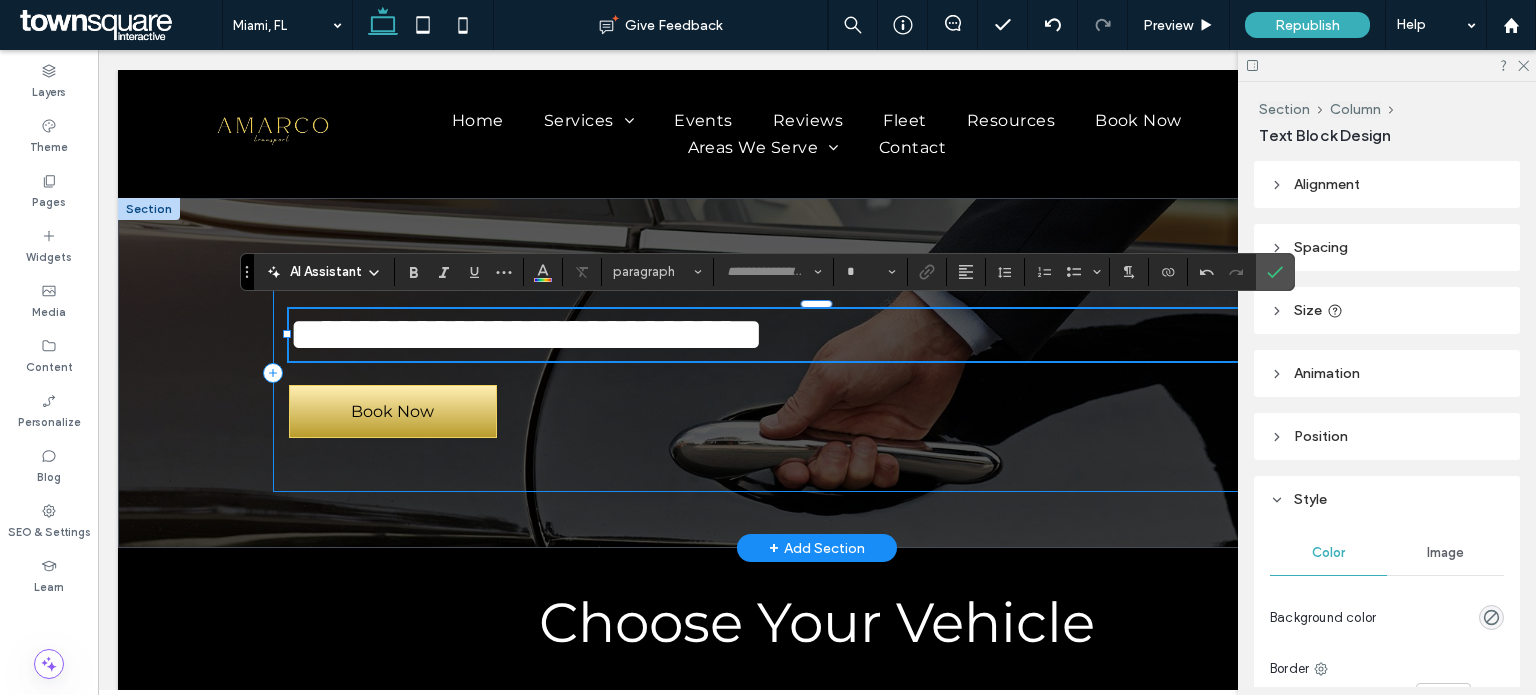 type on "**********" 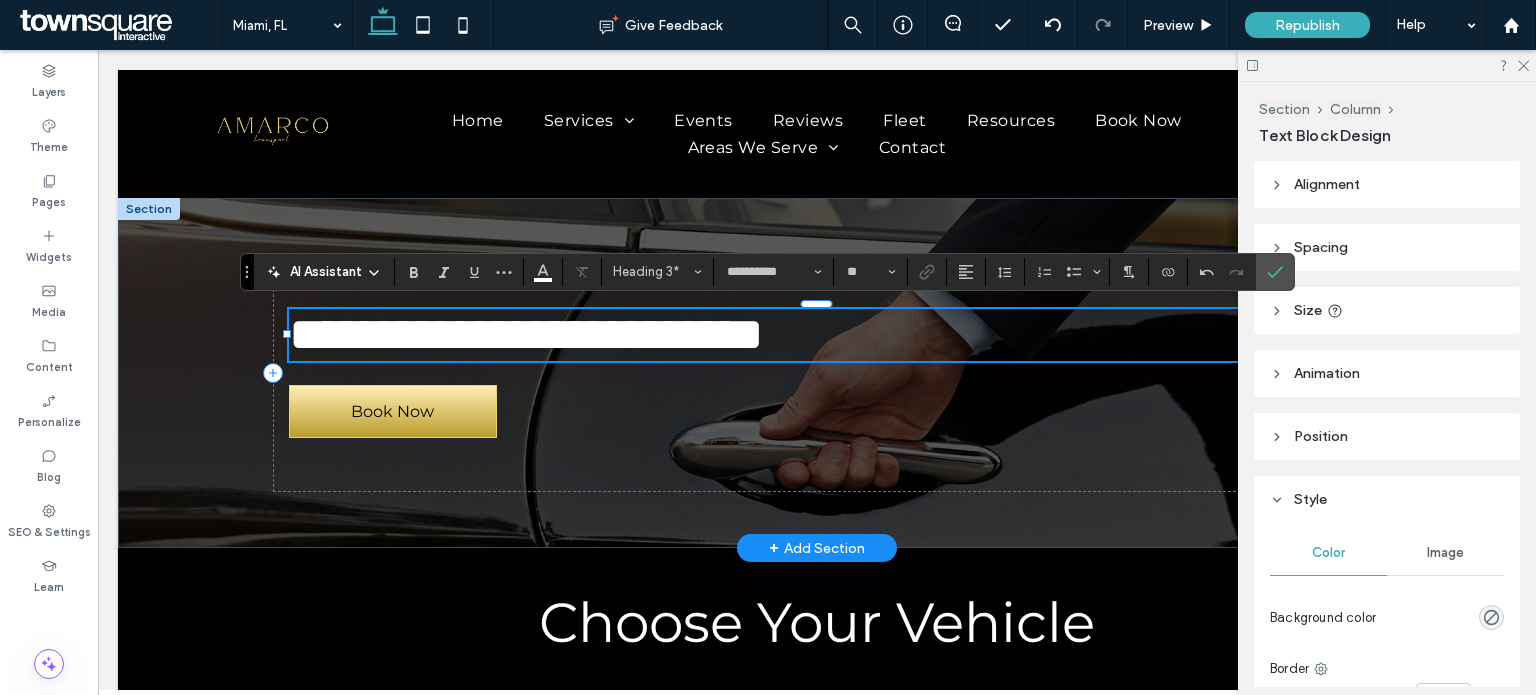 click on "**********" at bounding box center [526, 334] 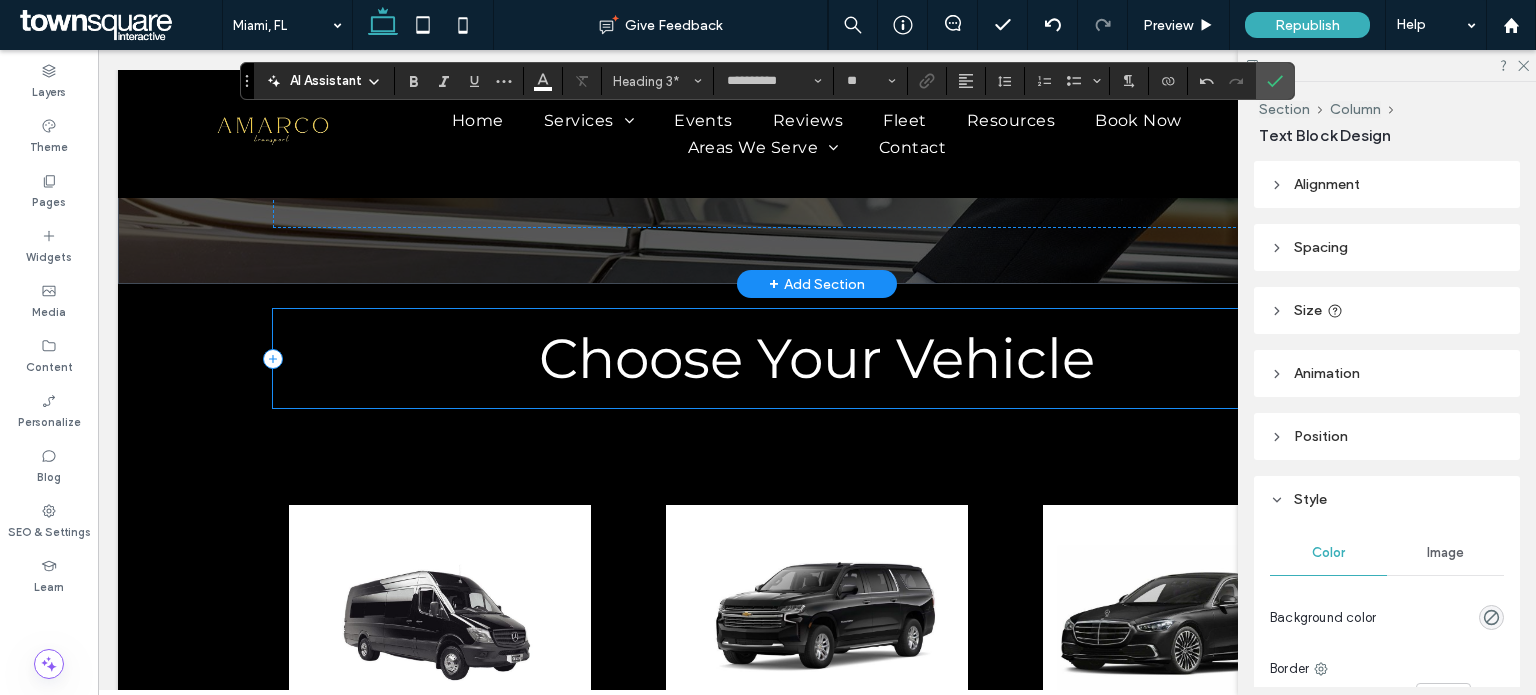 scroll, scrollTop: 266, scrollLeft: 0, axis: vertical 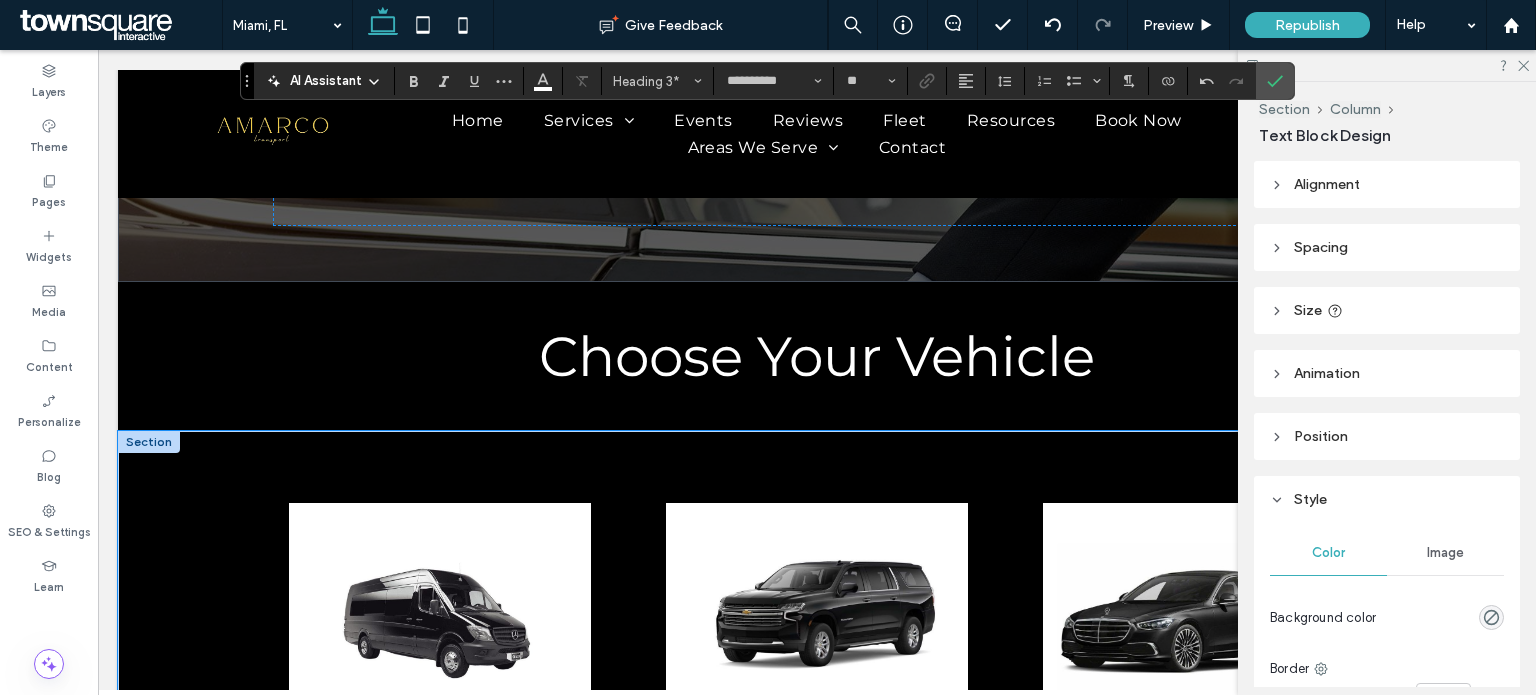 click on "BUSINESS AND JET SPRINTERS
A black and white drawing of a window on a white background.
Passengers 8-14
A black and white icon of a suitcase on a white background.
Luggage 2-14
SUV CLASS
A black and white drawing of a window on a white background.
Passengers 6
A black and white icon of a suitcase on a white background.
Luggage 5
FIRST CLASS- MERCEDES-BENZ
A black and white drawing of a window on a white background.
Passengers 2
A black and white icon of a suitcase on a white background.
Luggage 3" at bounding box center (817, 692) 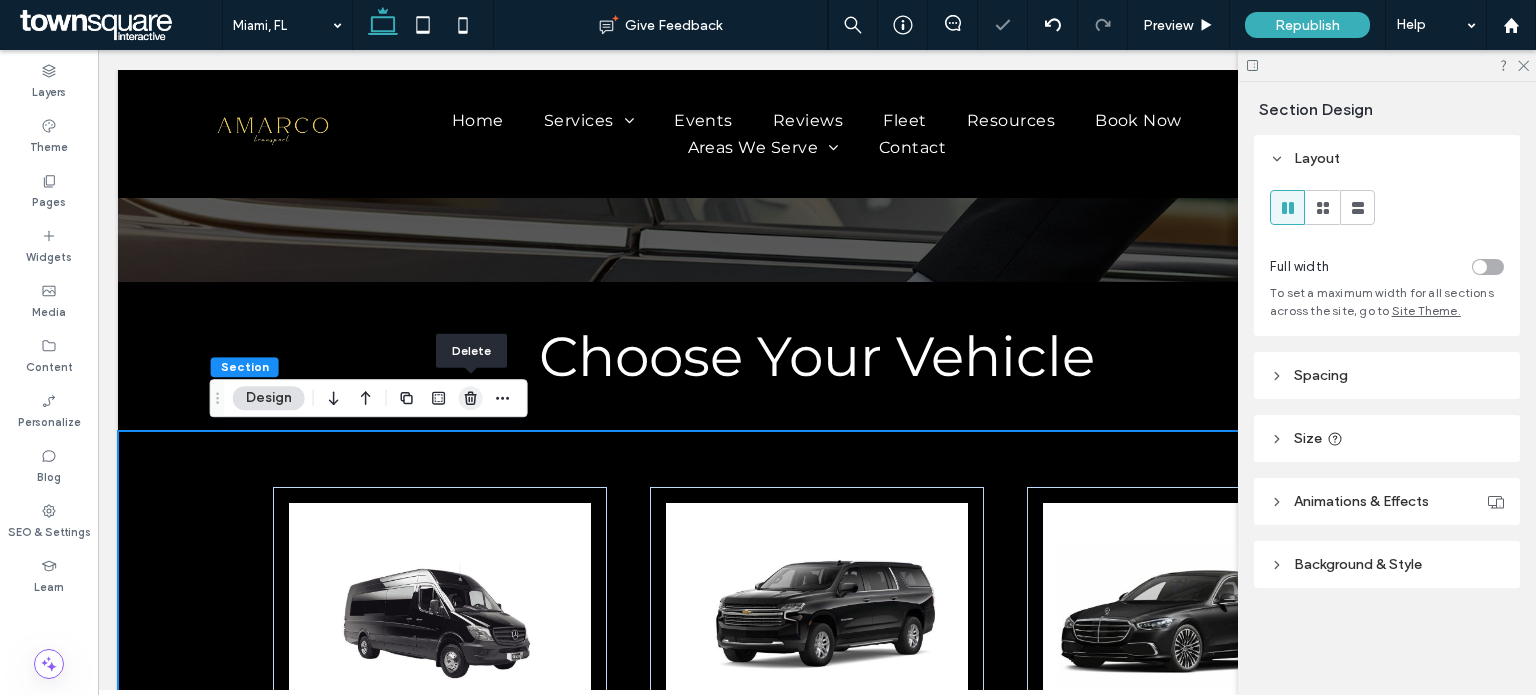 click 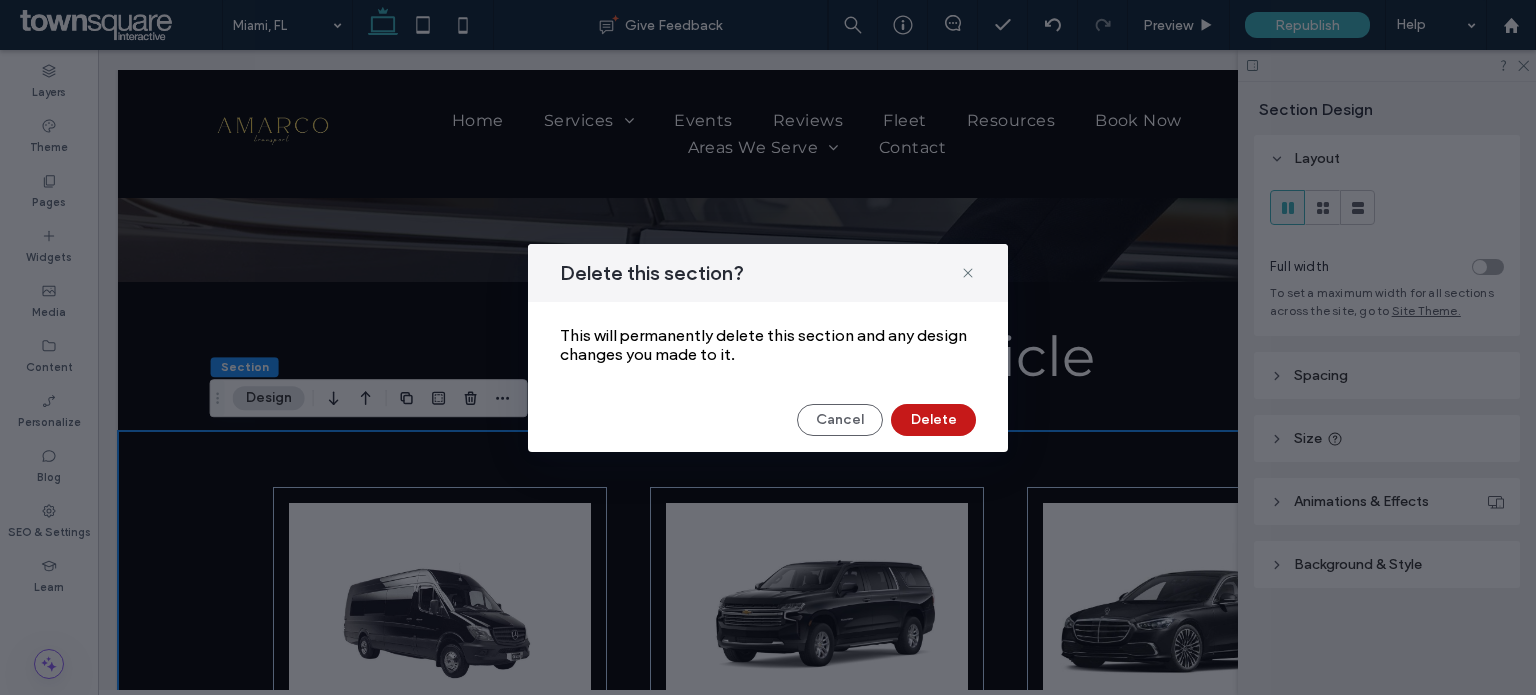 click on "Delete" at bounding box center [933, 420] 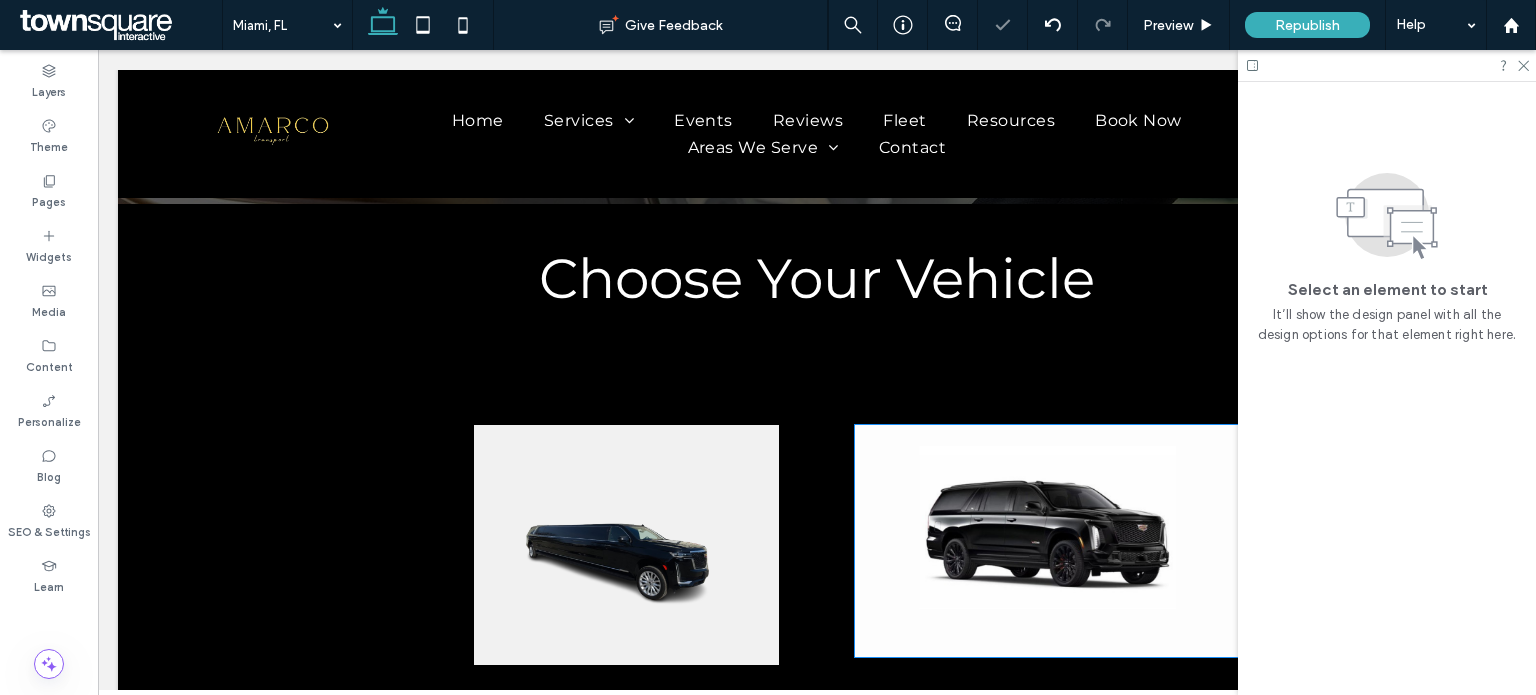 scroll, scrollTop: 475, scrollLeft: 0, axis: vertical 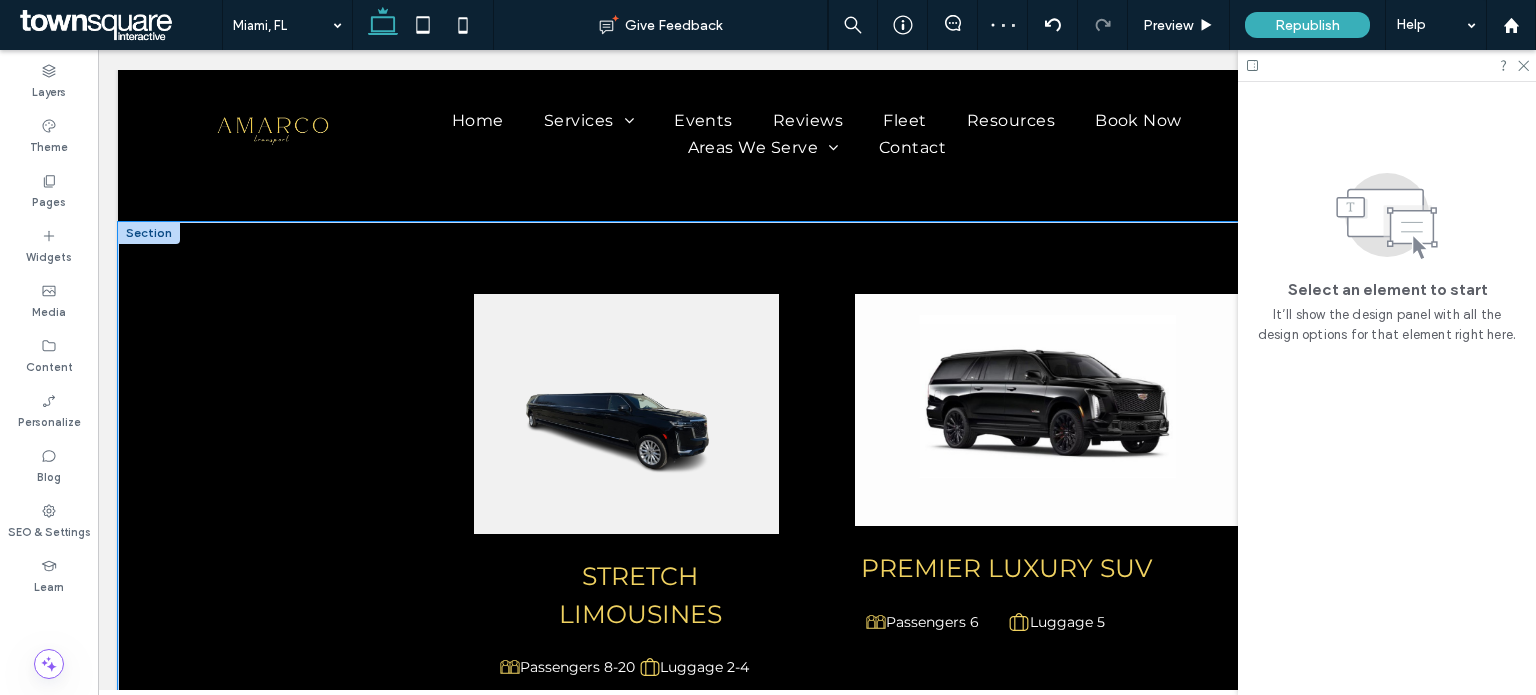 click on "STRETCH LIMOUSINES
A black and white drawing of a window on a white background.
Passengers 8-20
A black and white icon of a suitcase on a white background.
Luggage 2-4
PREMIER LUXURY SUV
A black and white drawing of a window on a white background.
Passengers 6
A black and white icon of a suitcase on a white background.
Luggage 5" at bounding box center (817, 486) 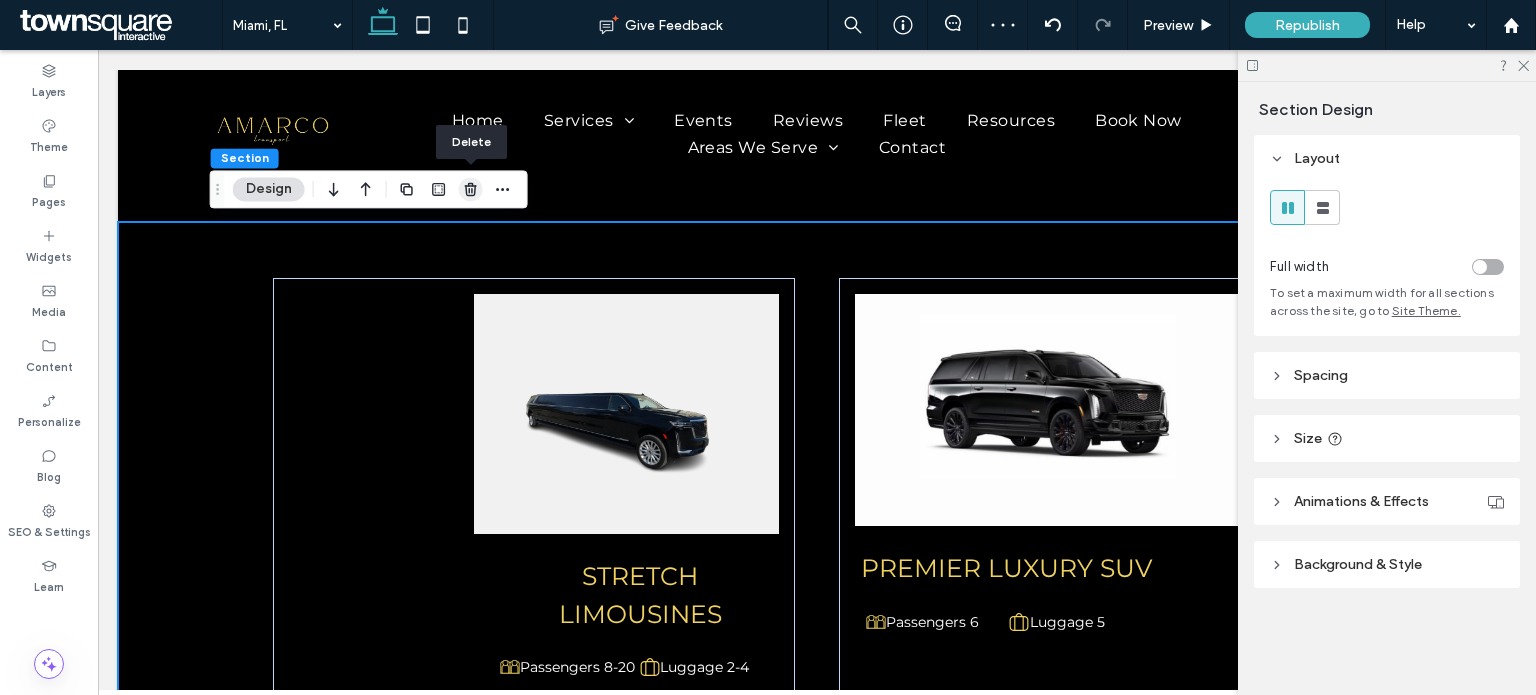 click 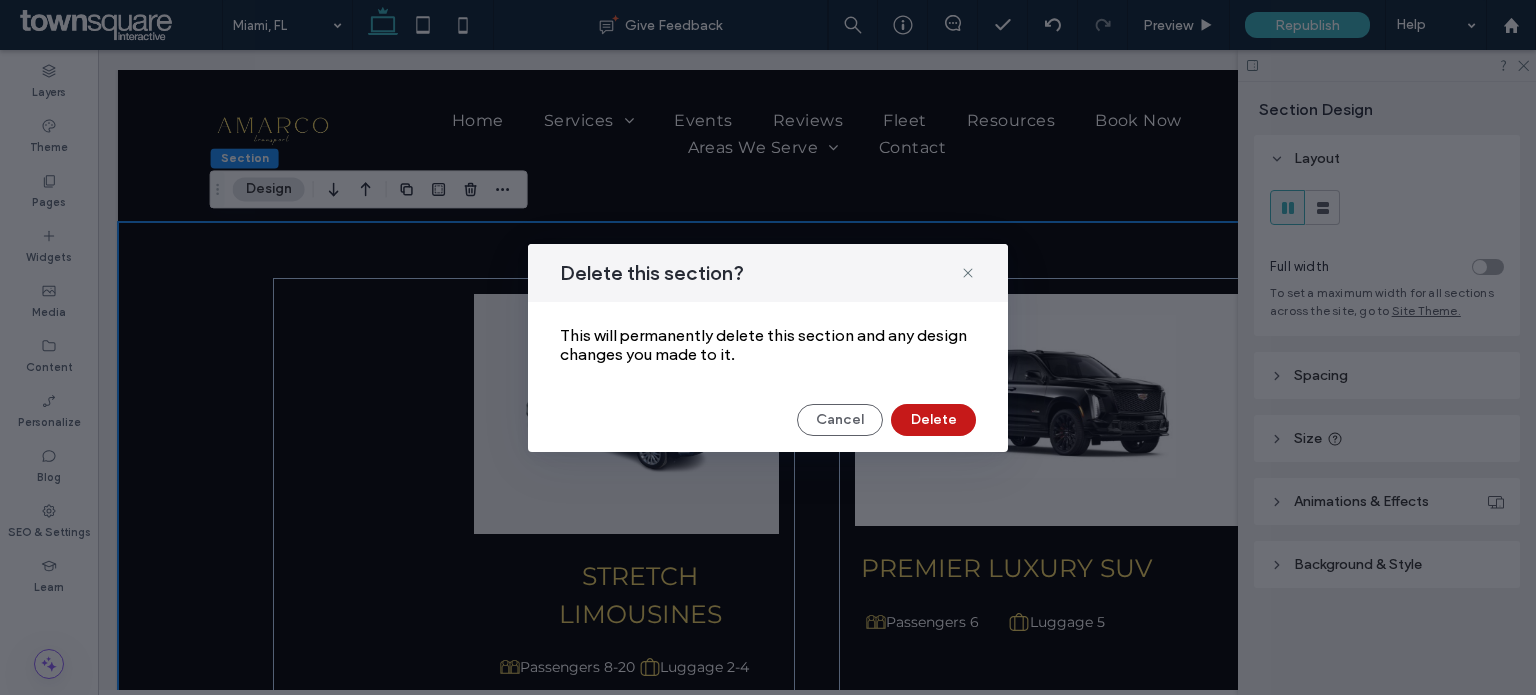 click on "Delete" at bounding box center (933, 420) 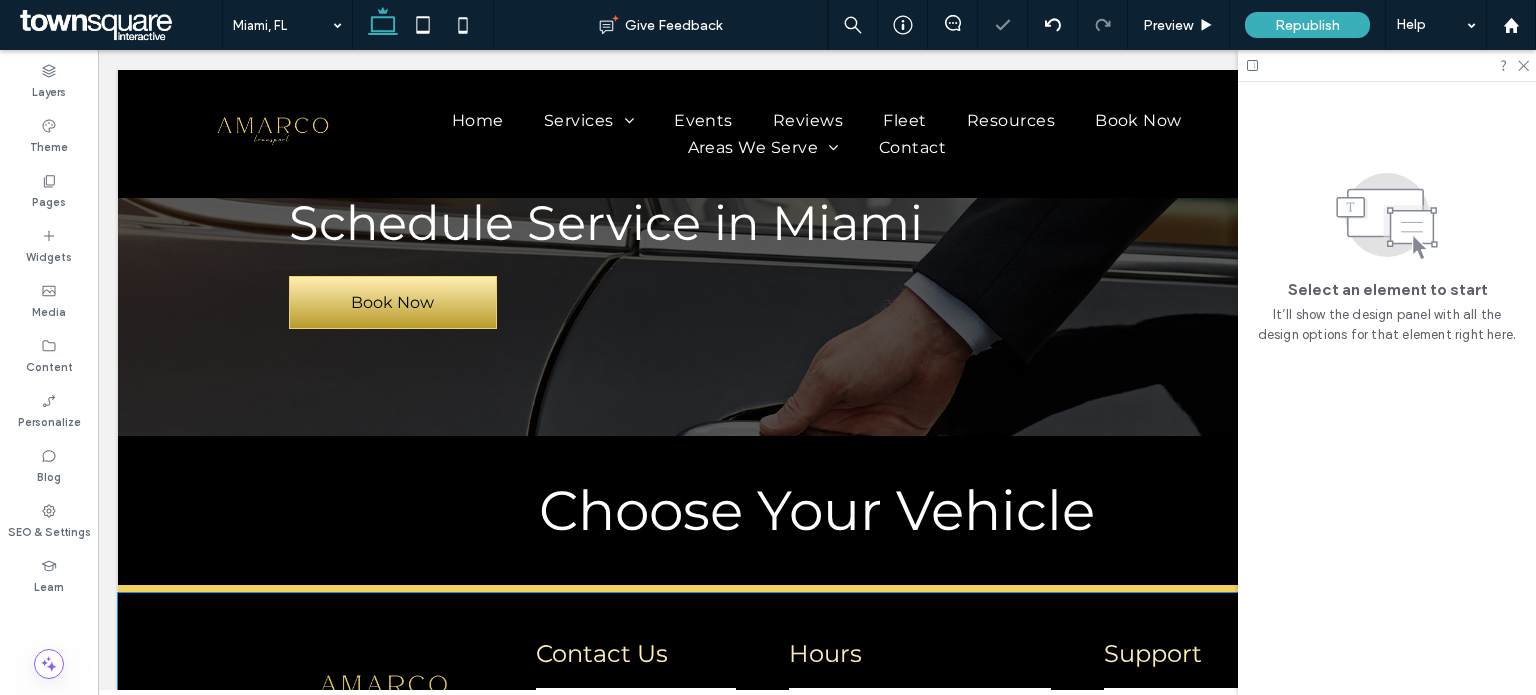 scroll, scrollTop: 112, scrollLeft: 0, axis: vertical 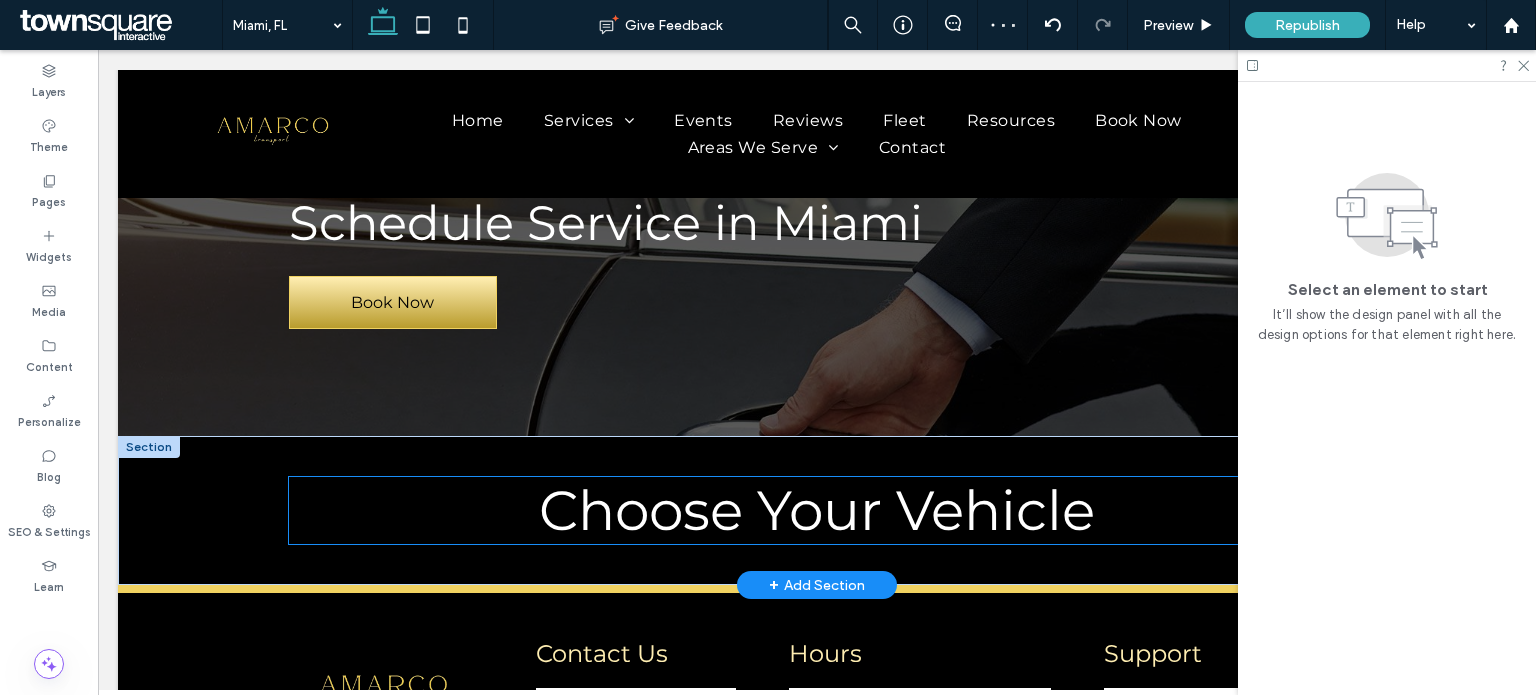 click on "Choose Your Vehicle" at bounding box center (817, 510) 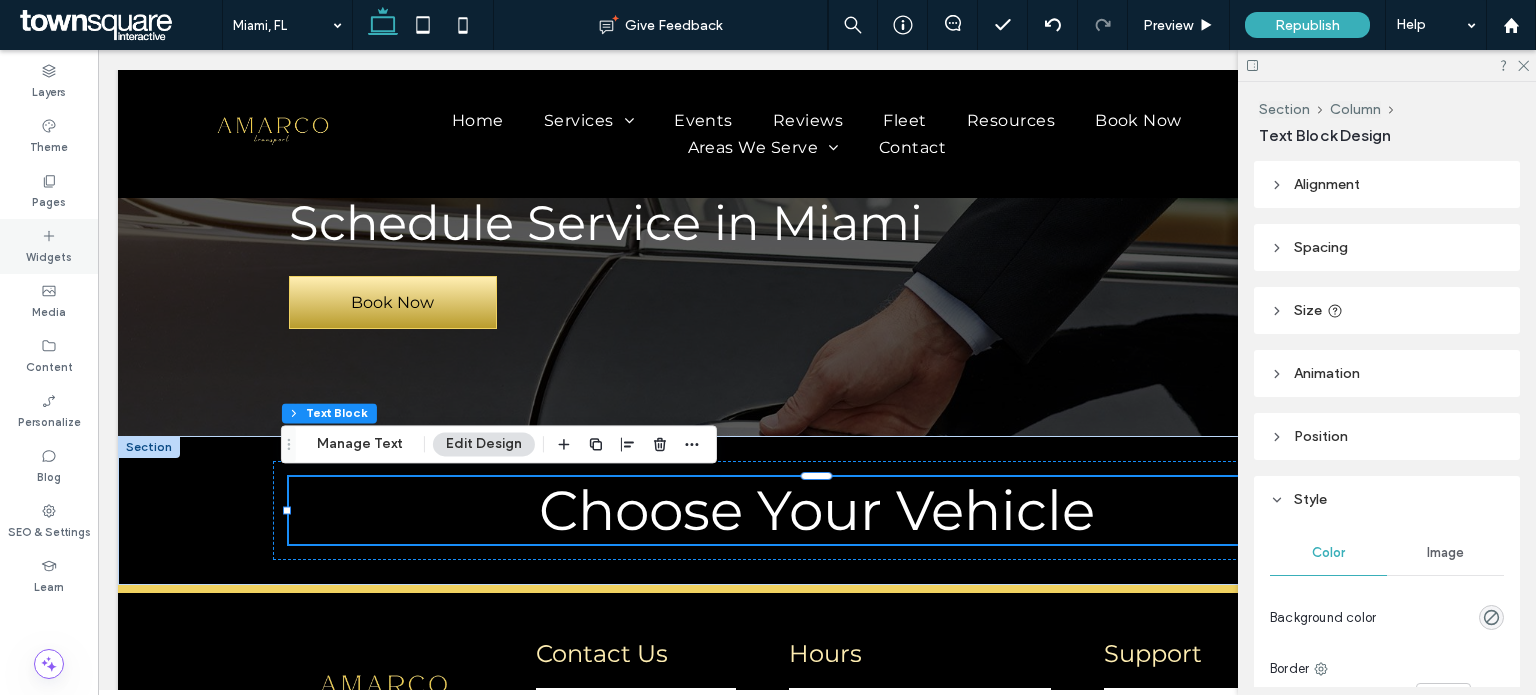 click 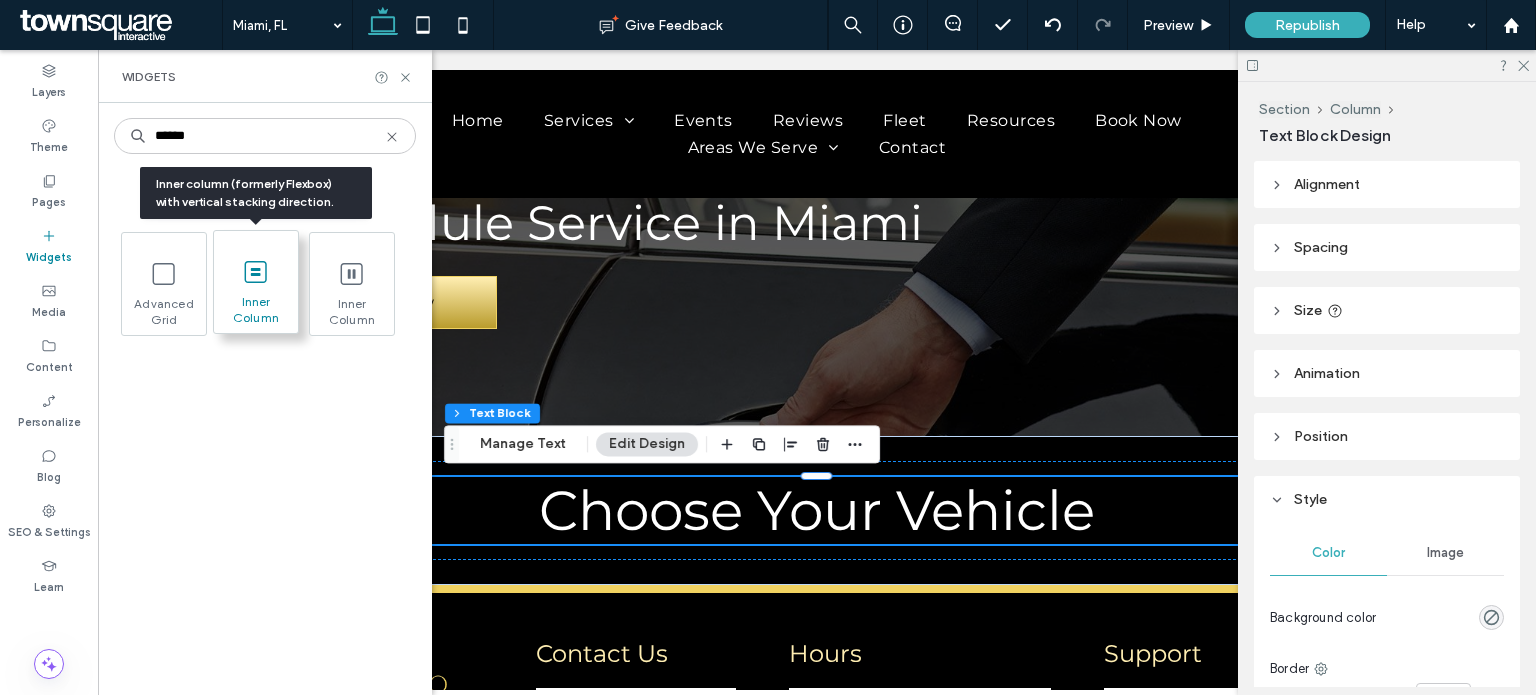 type on "******" 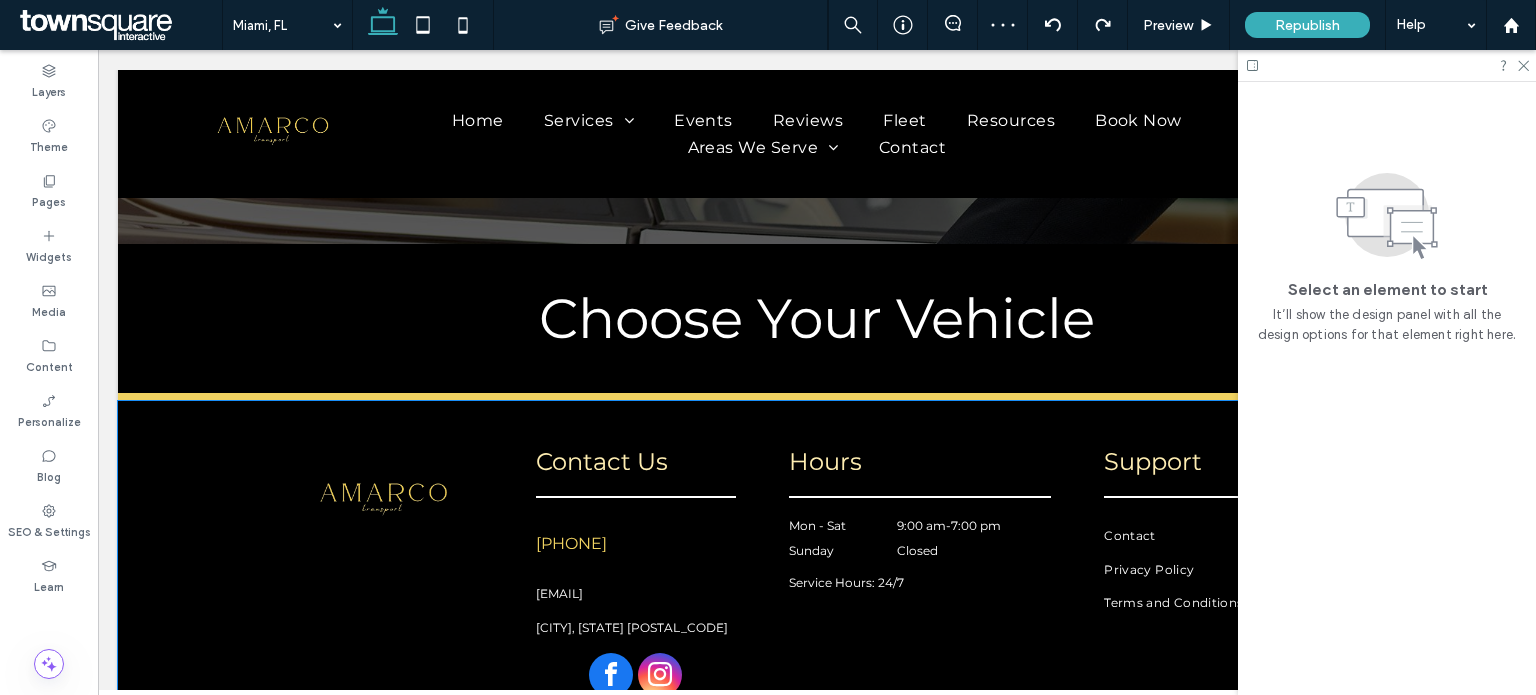 scroll, scrollTop: 354, scrollLeft: 0, axis: vertical 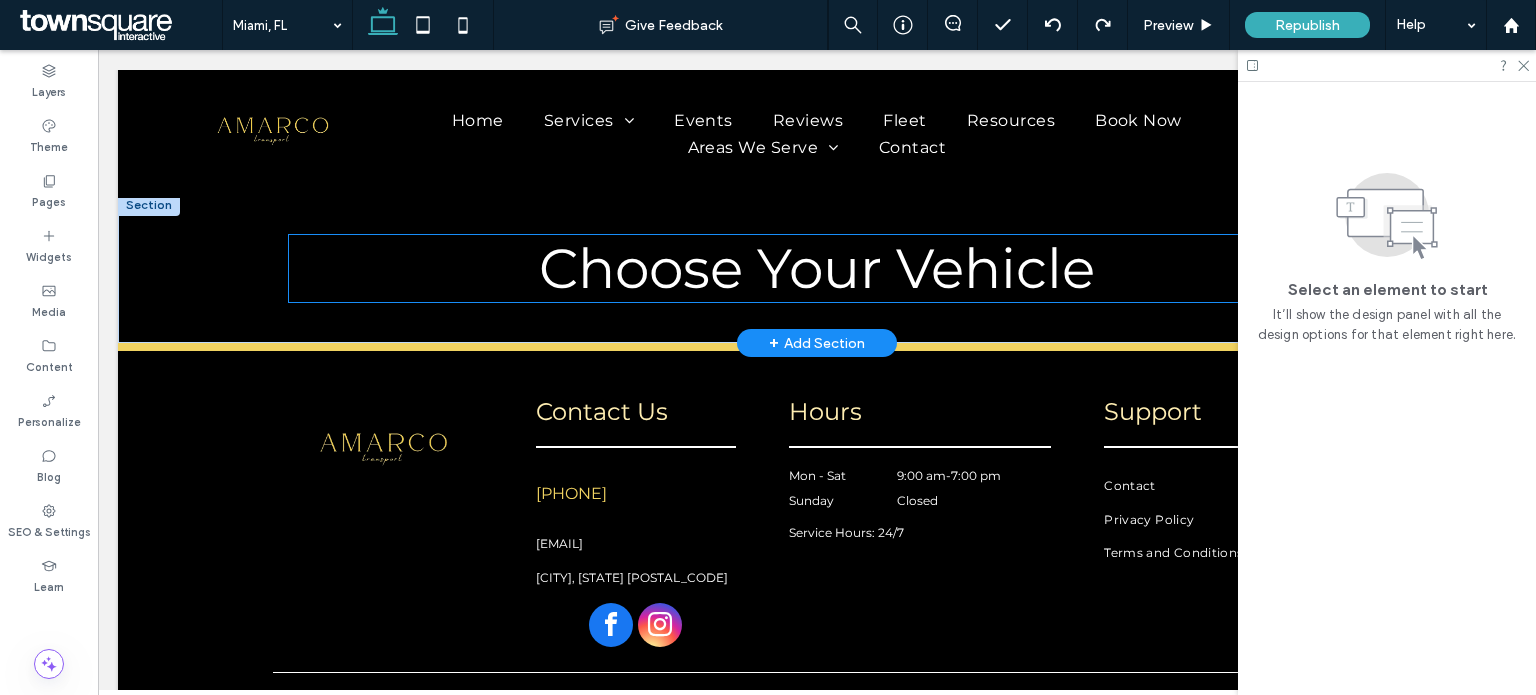 click on "Choose Your Vehicle" at bounding box center (817, 268) 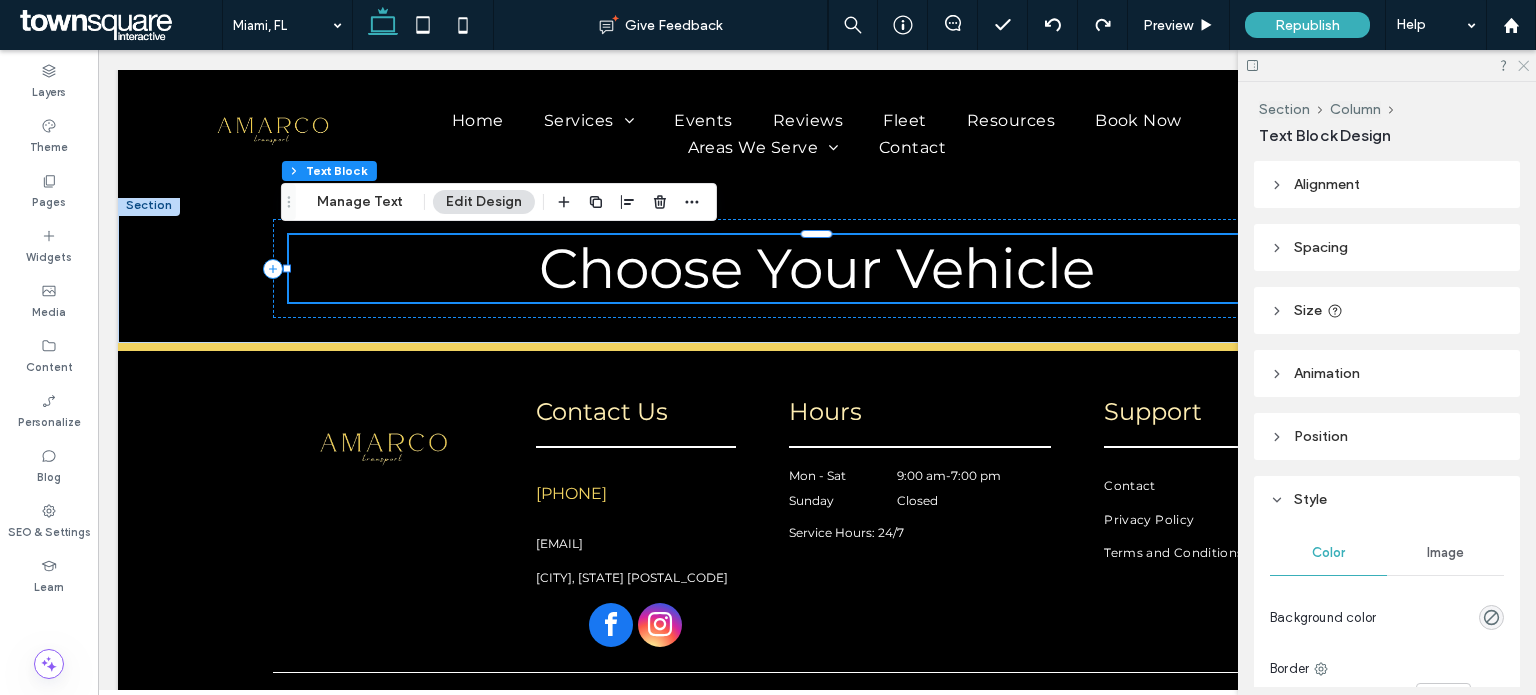 click 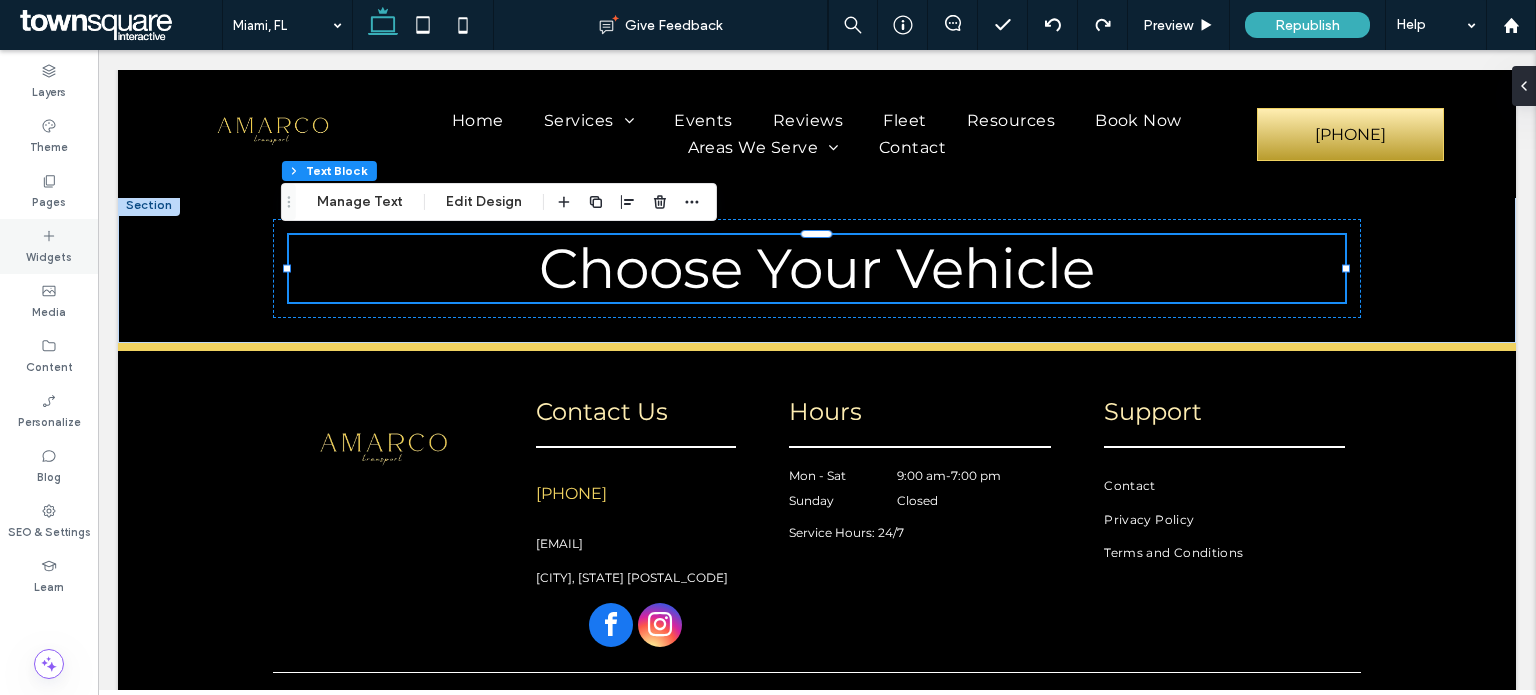 click on "Widgets" at bounding box center (49, 255) 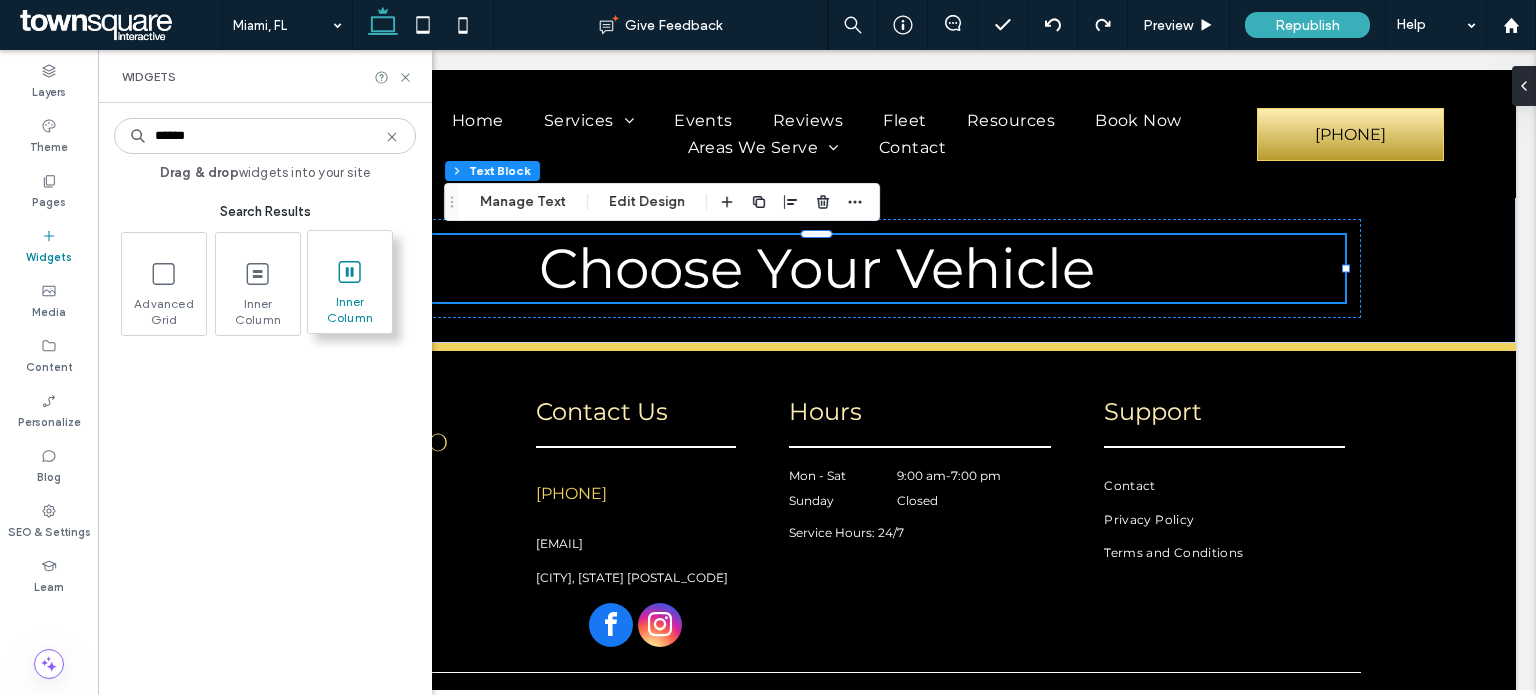 type on "******" 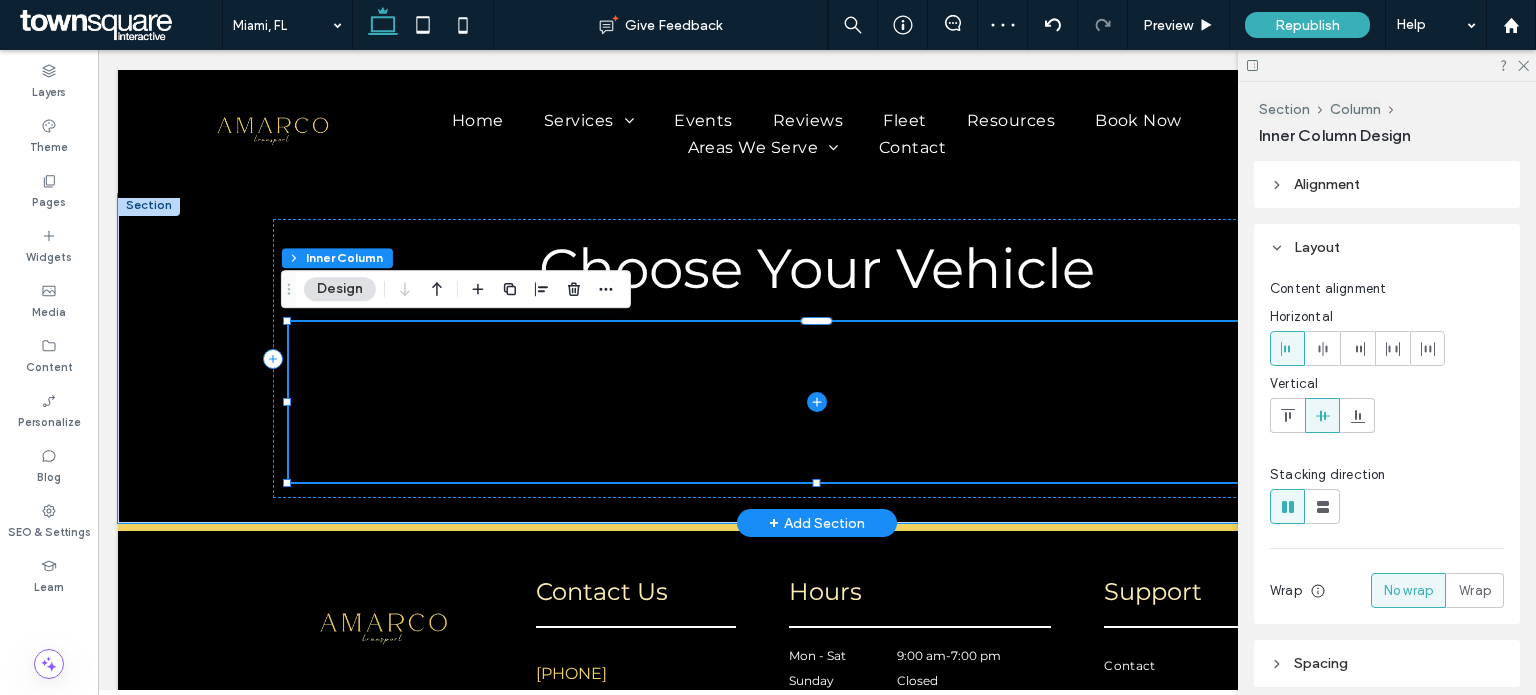 click at bounding box center (817, 402) 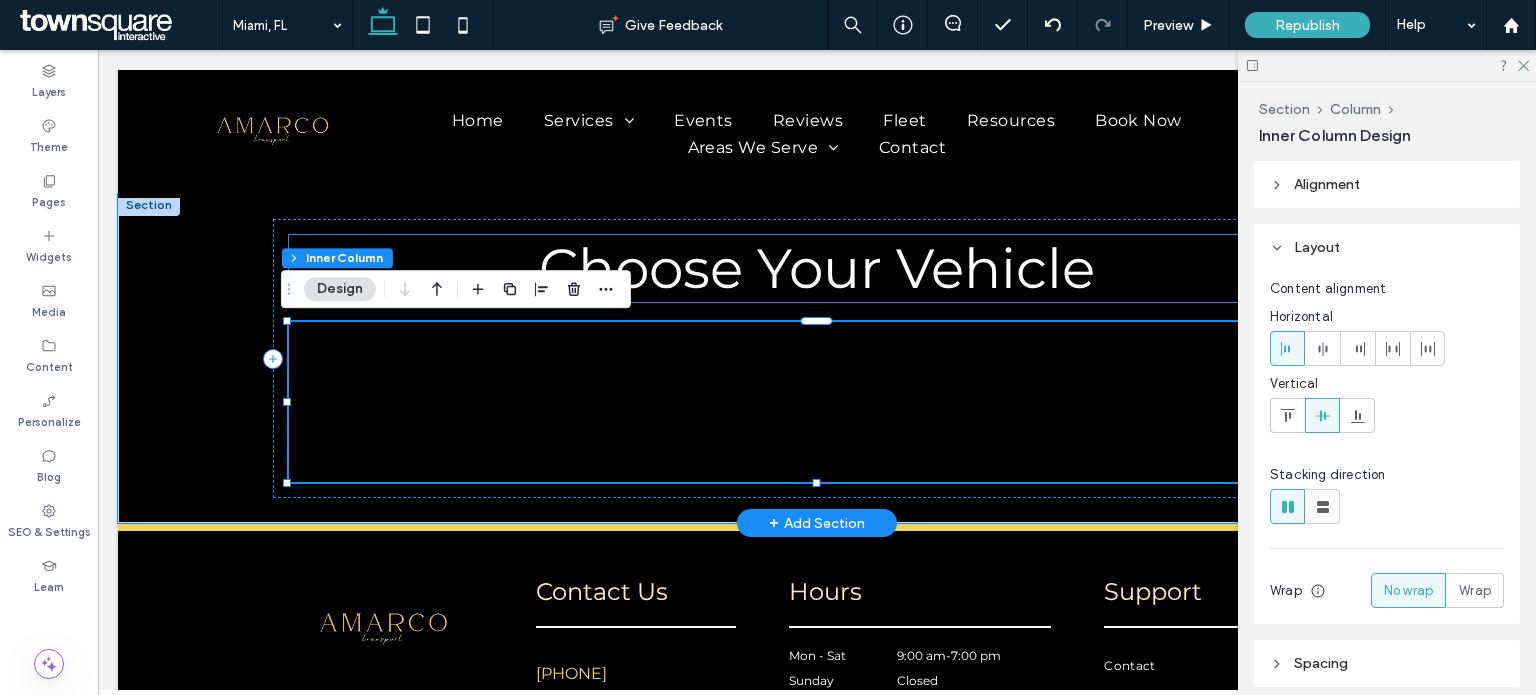 click on "Choose Your Vehicle" at bounding box center (817, 268) 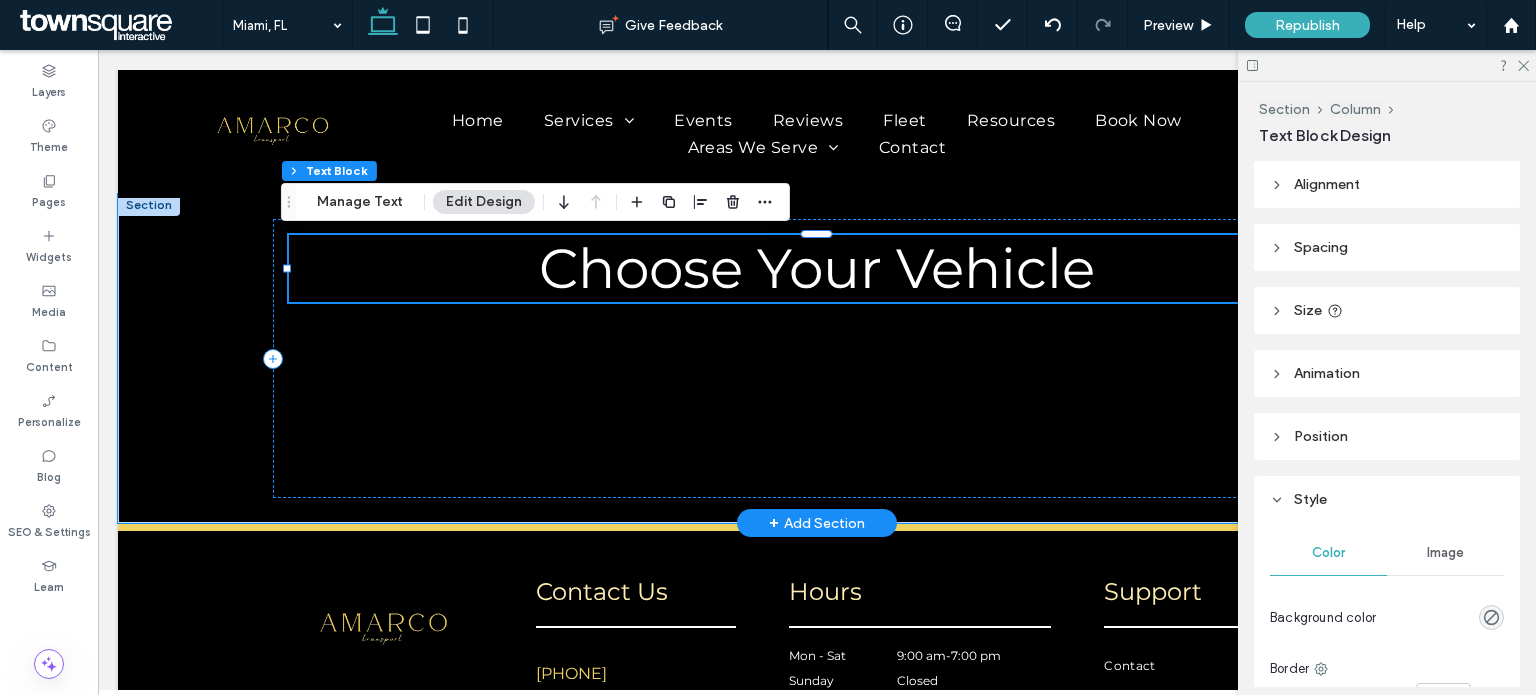 click on "Choose Your Vehicle" at bounding box center [817, 268] 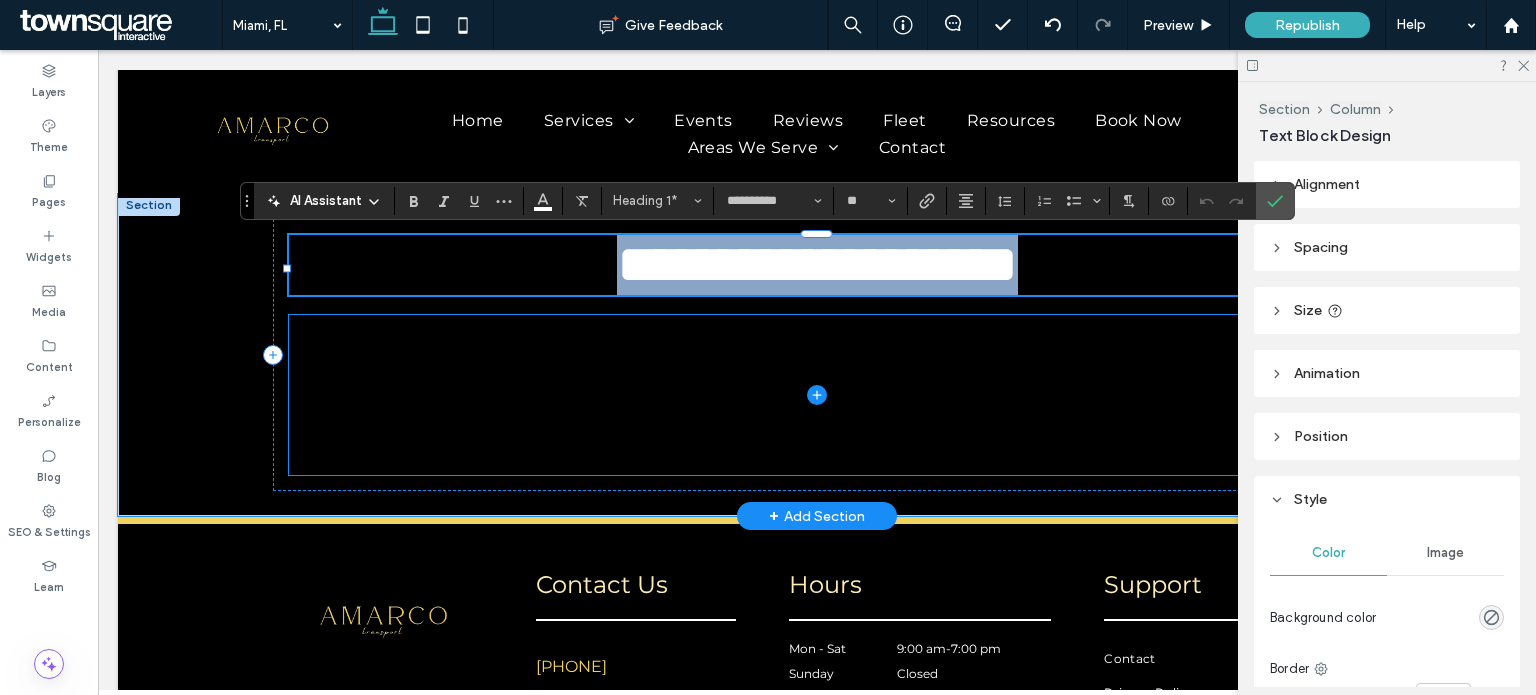 click at bounding box center [817, 395] 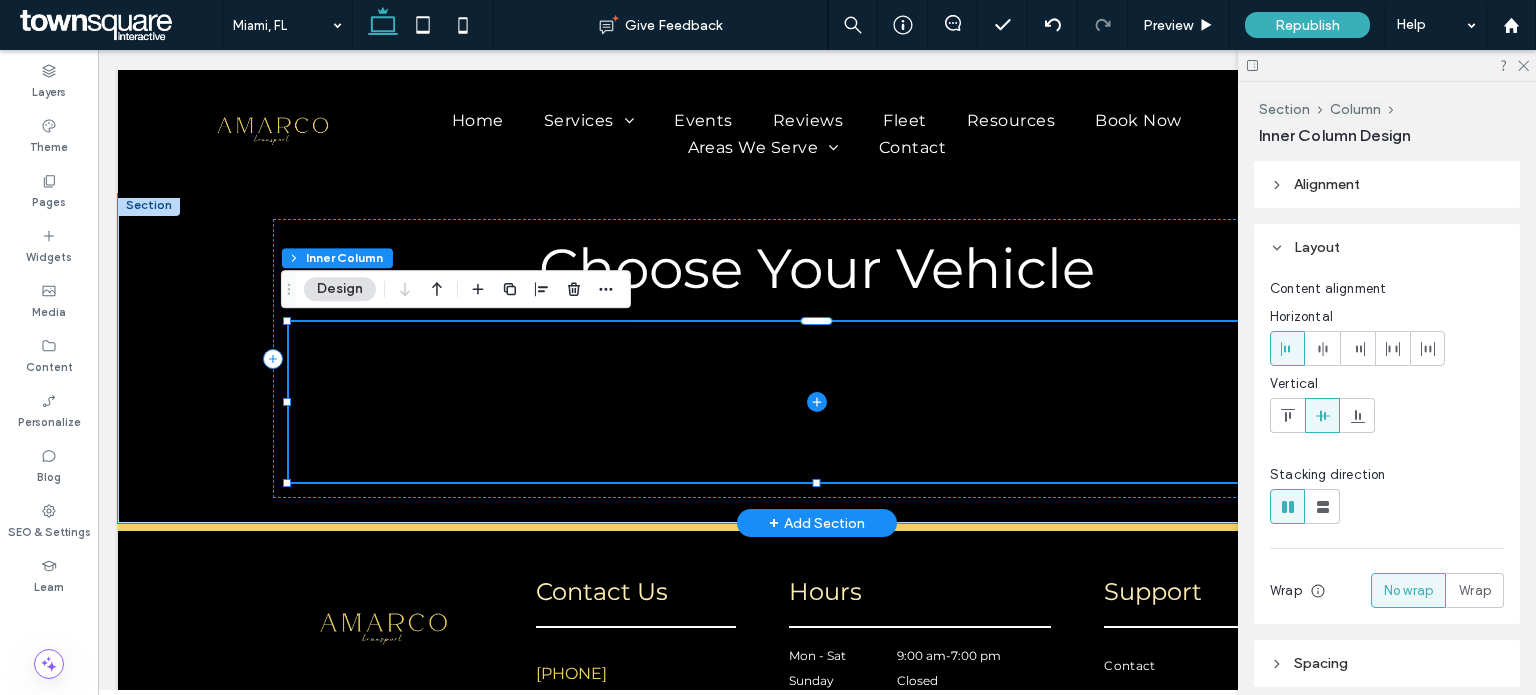 click 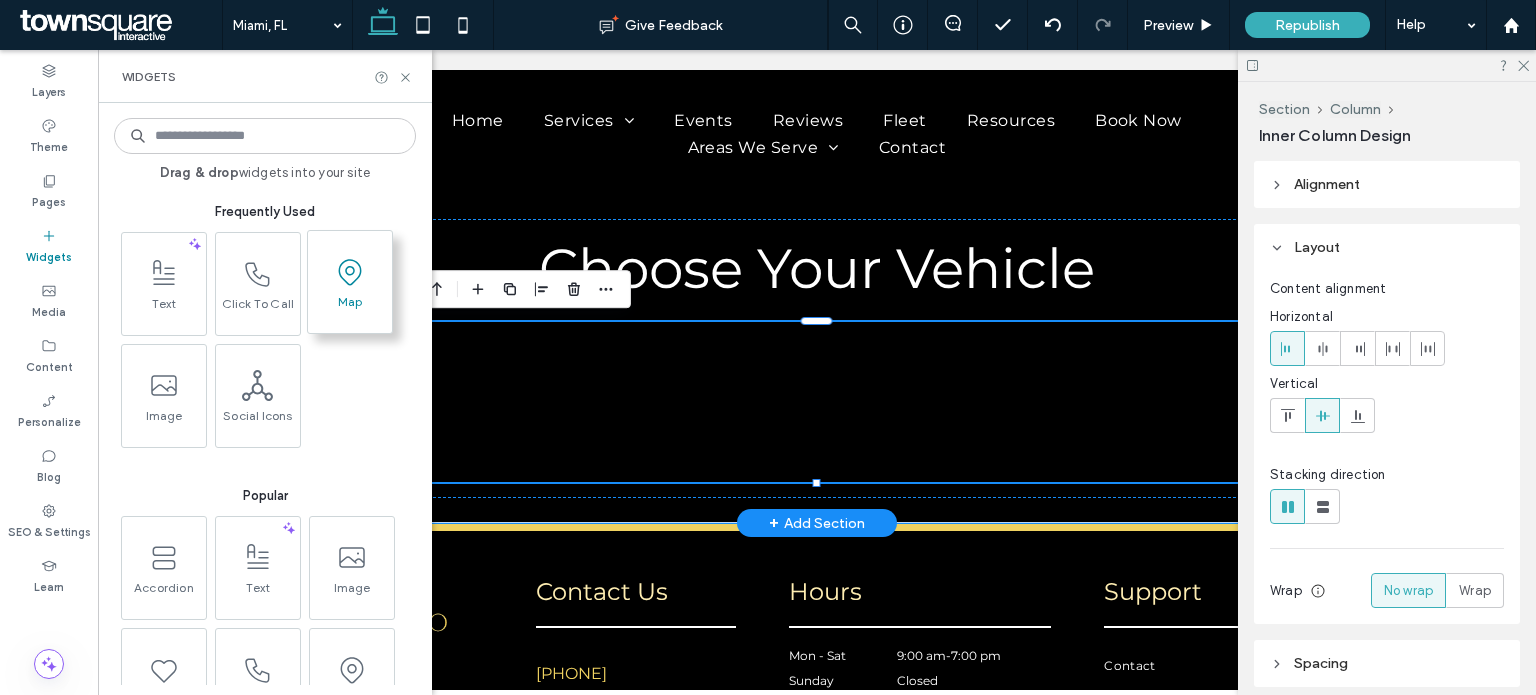 click 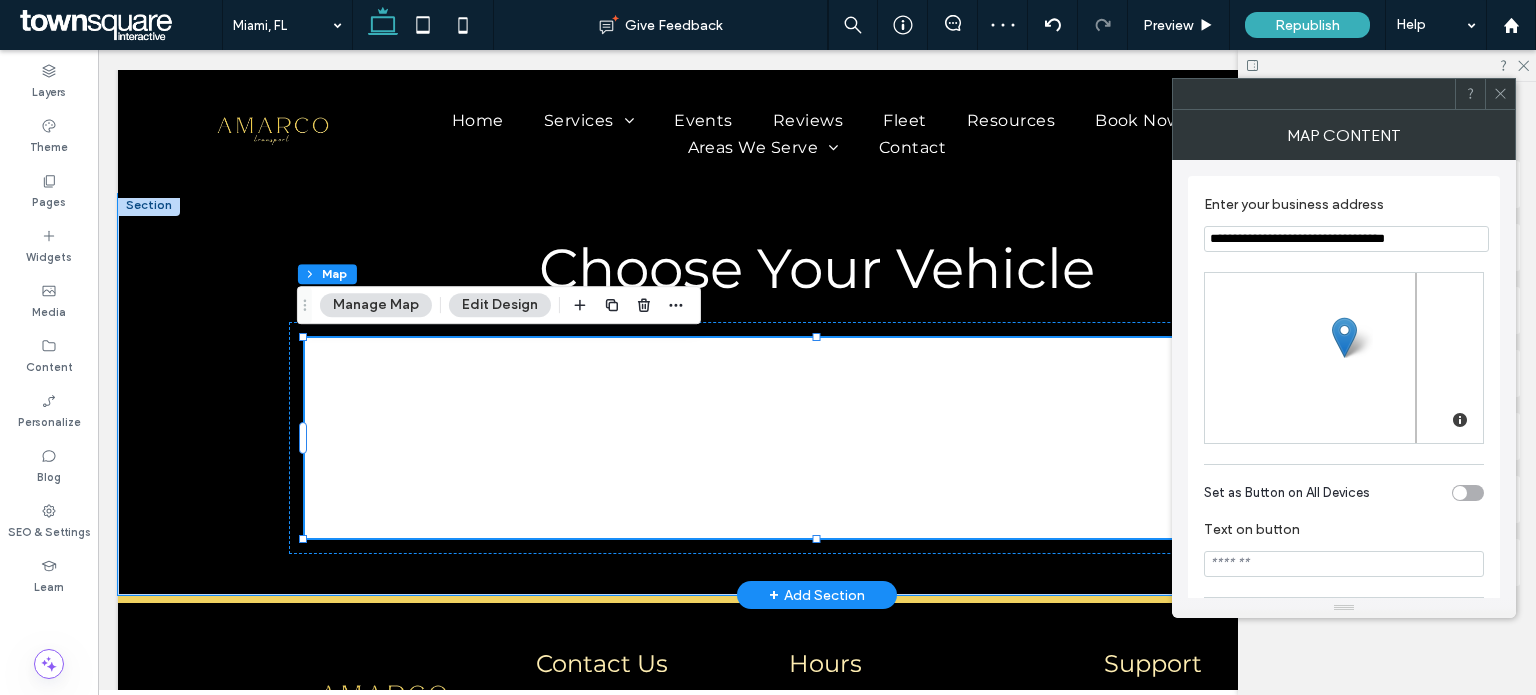click on "**********" at bounding box center [1346, 239] 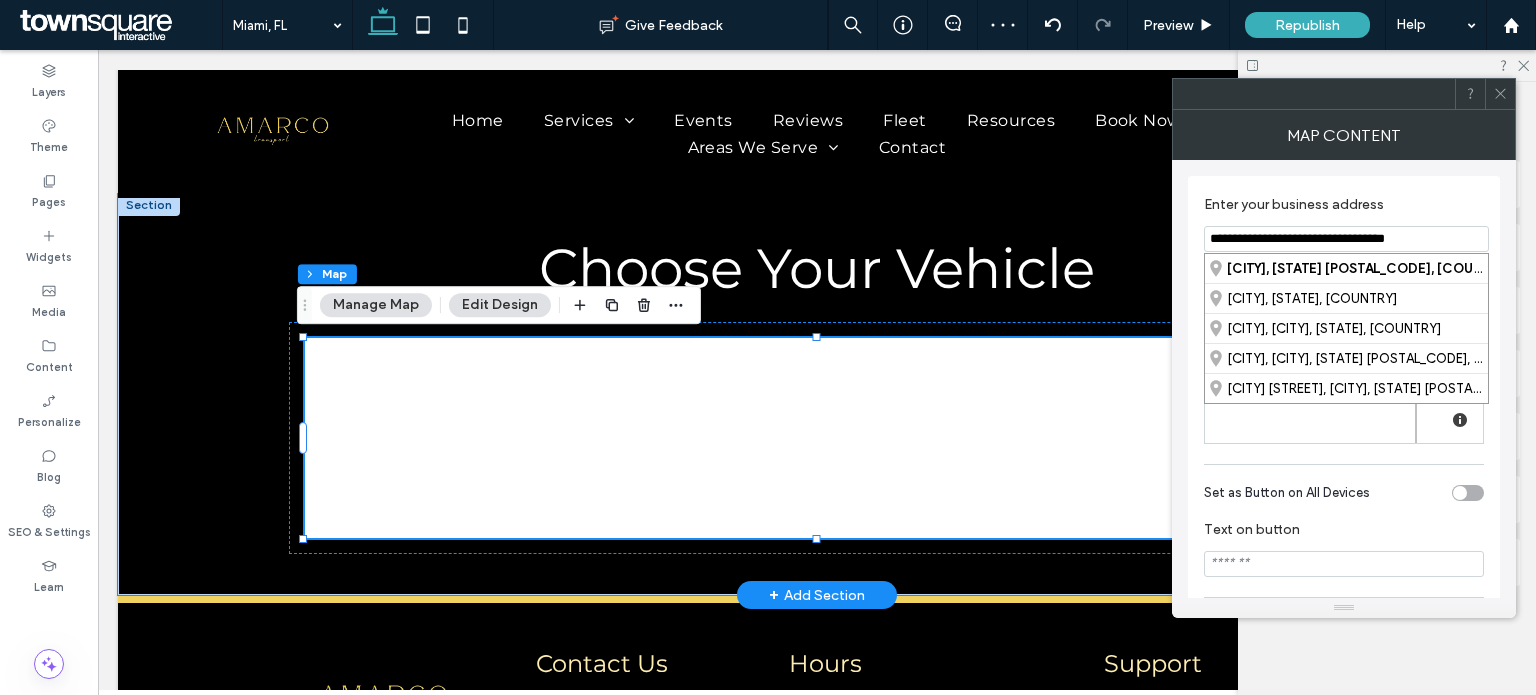 click on "**********" at bounding box center [1346, 239] 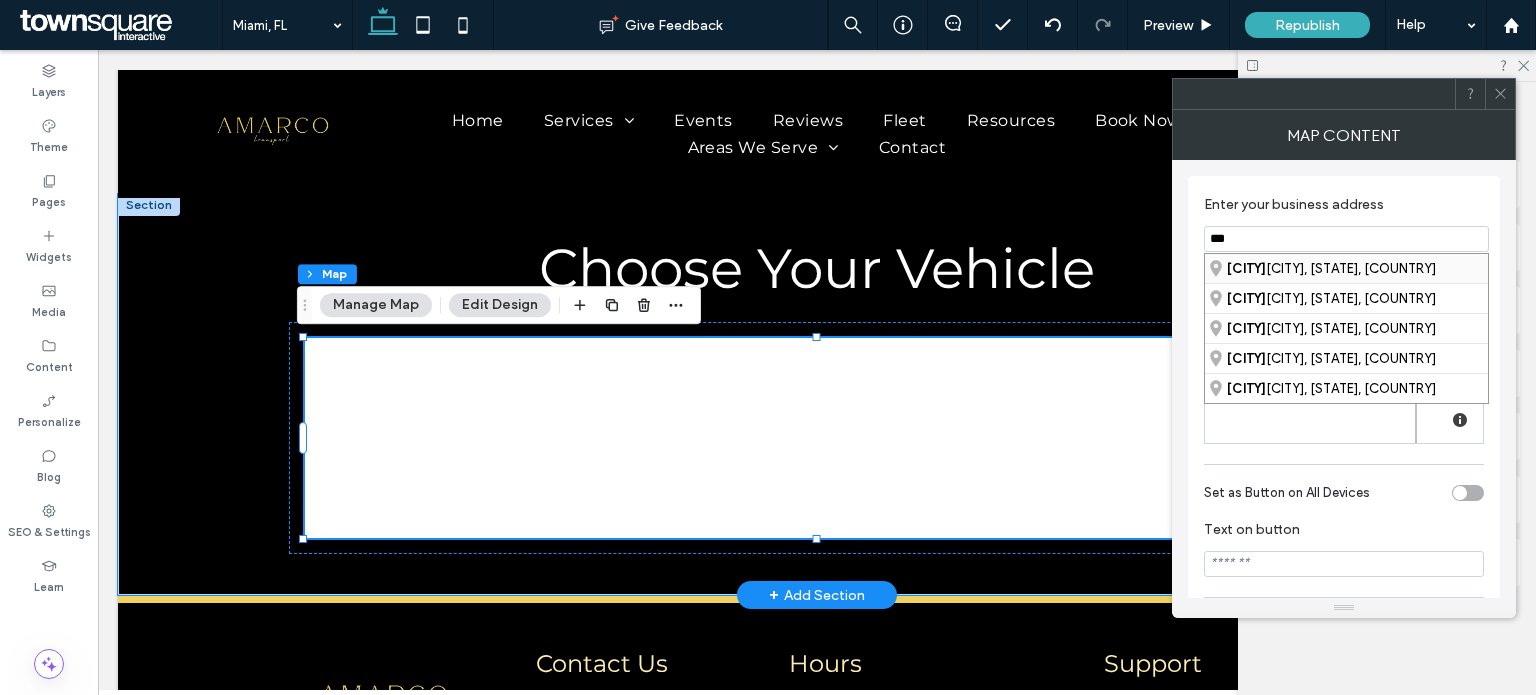 click on "Mia mi, Florida, United States" at bounding box center [1346, 268] 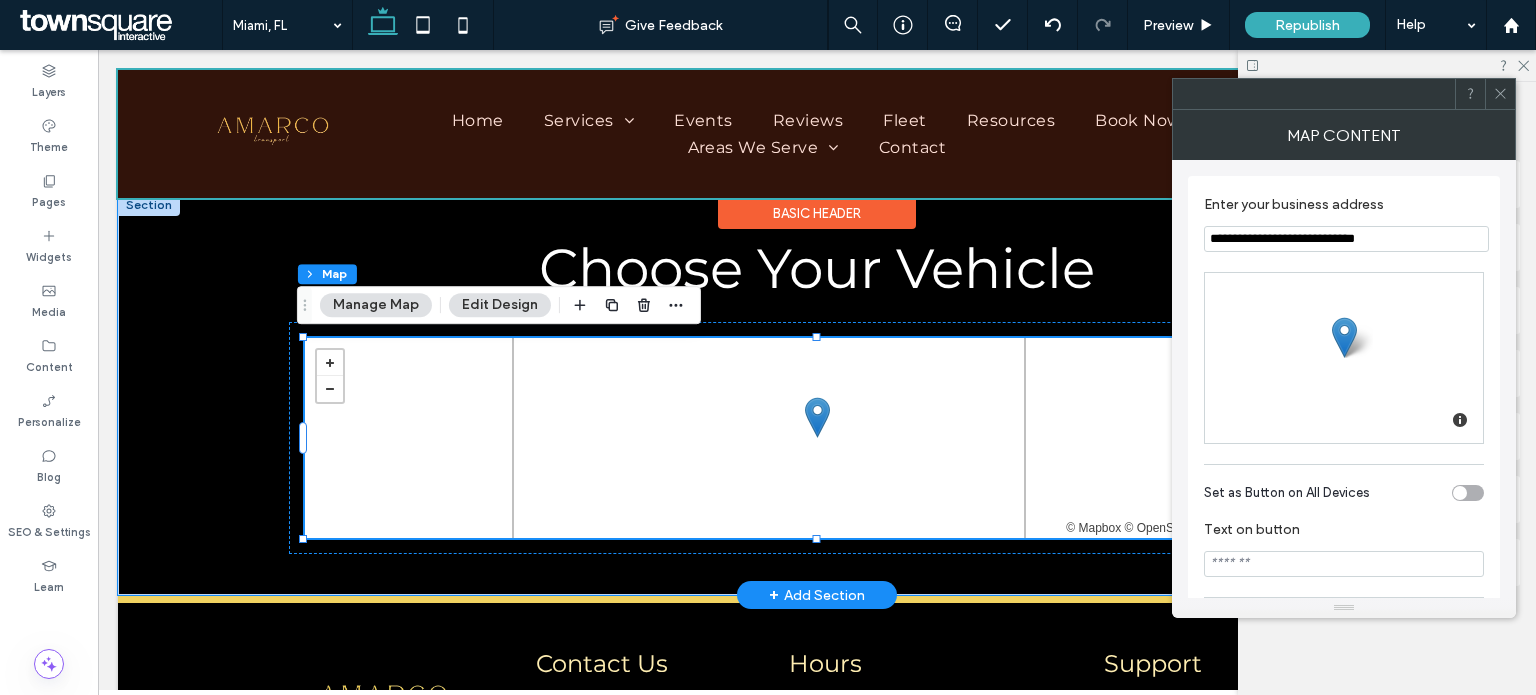 click on "Basic Header" at bounding box center (817, 213) 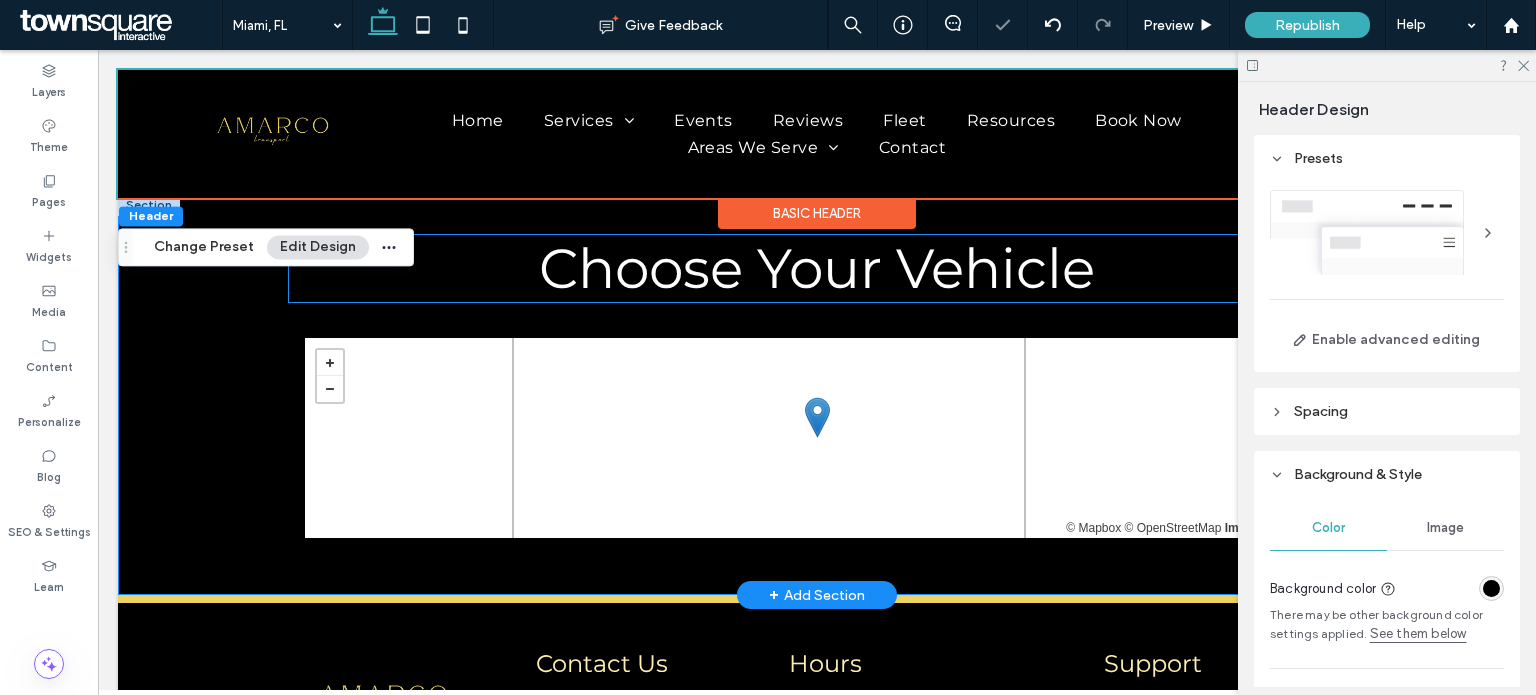 click on "Choose Your Vehicle" at bounding box center [817, 268] 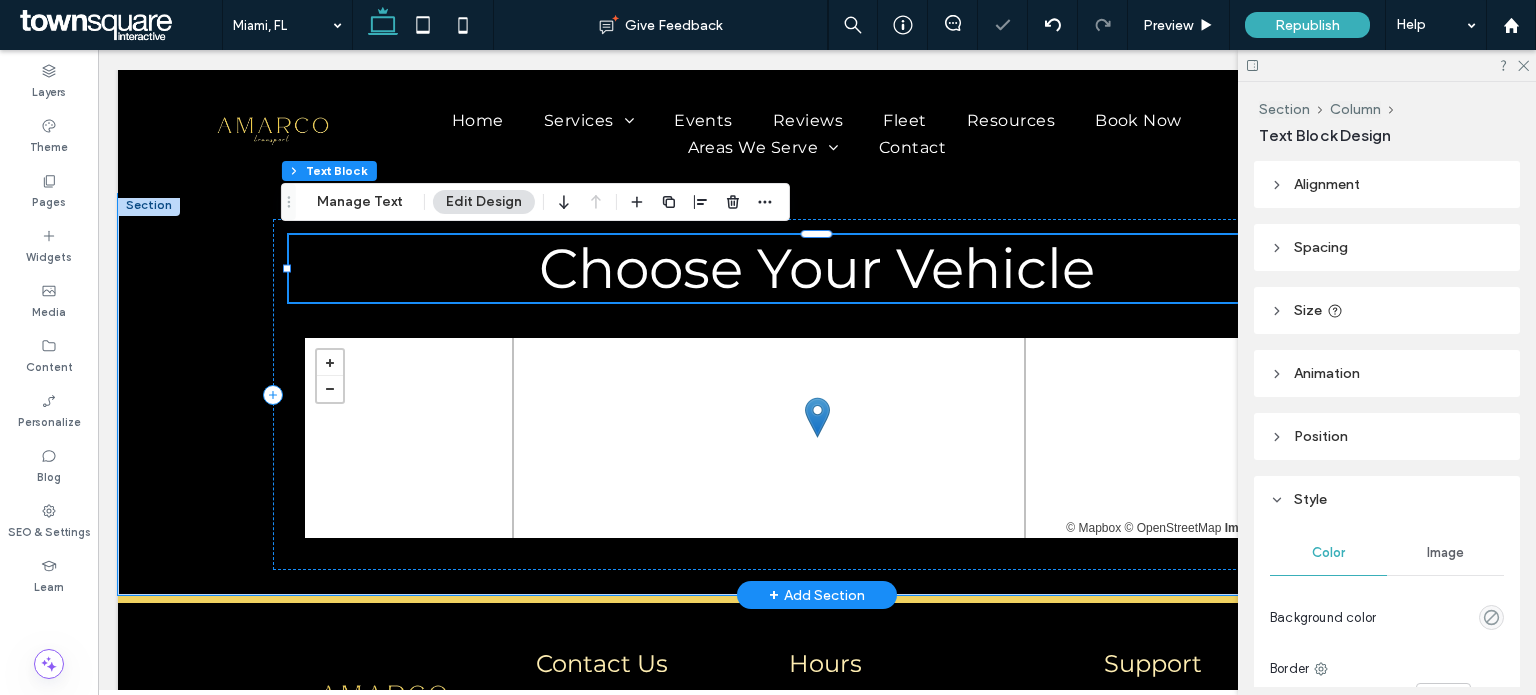 click on "Choose Your Vehicle" at bounding box center (817, 268) 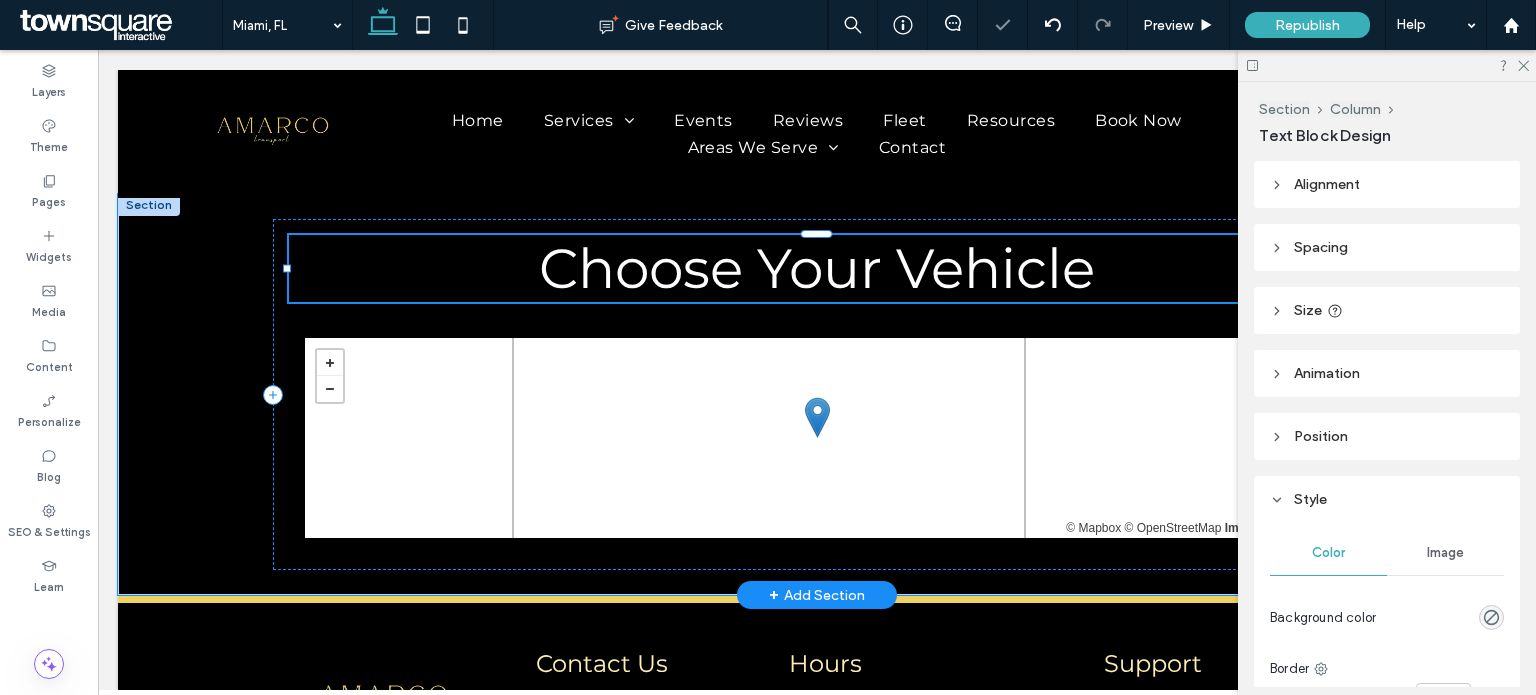 type on "**********" 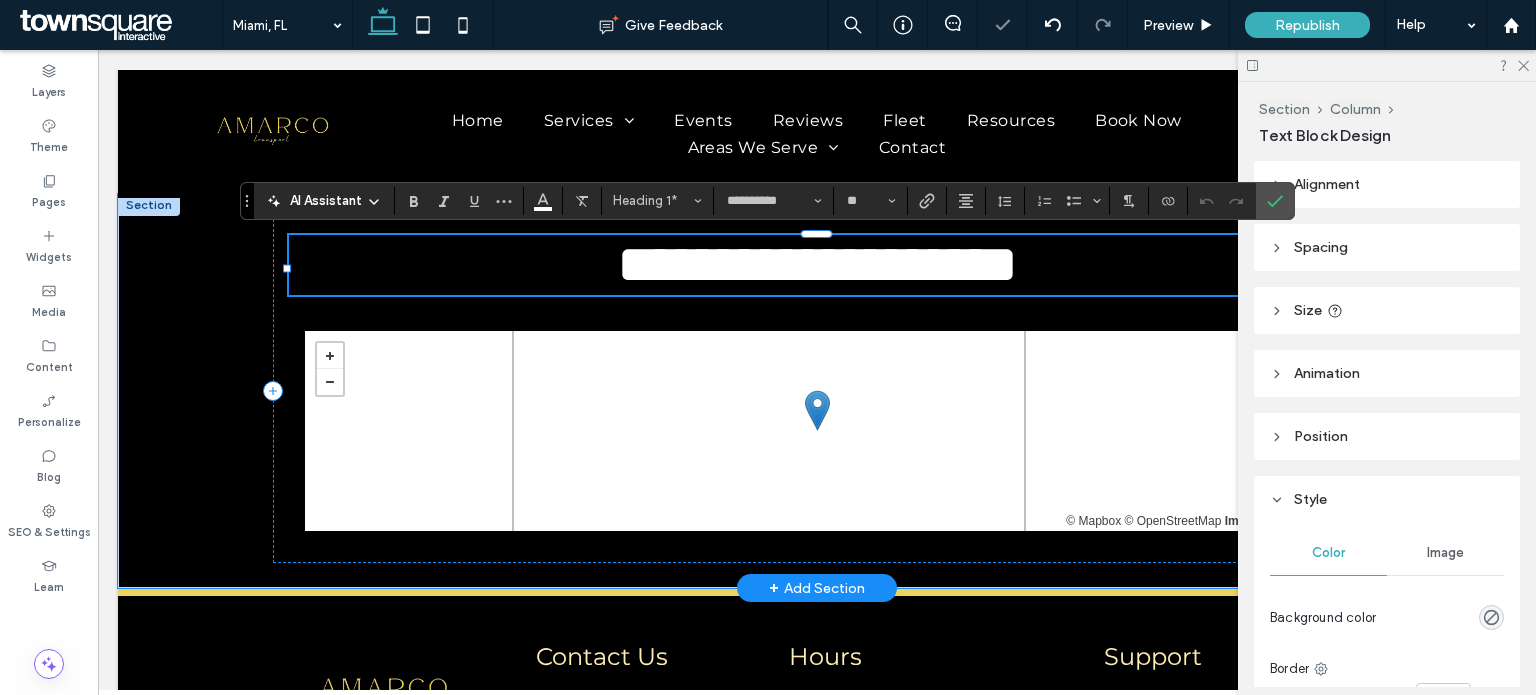 click on "**********" at bounding box center [817, 264] 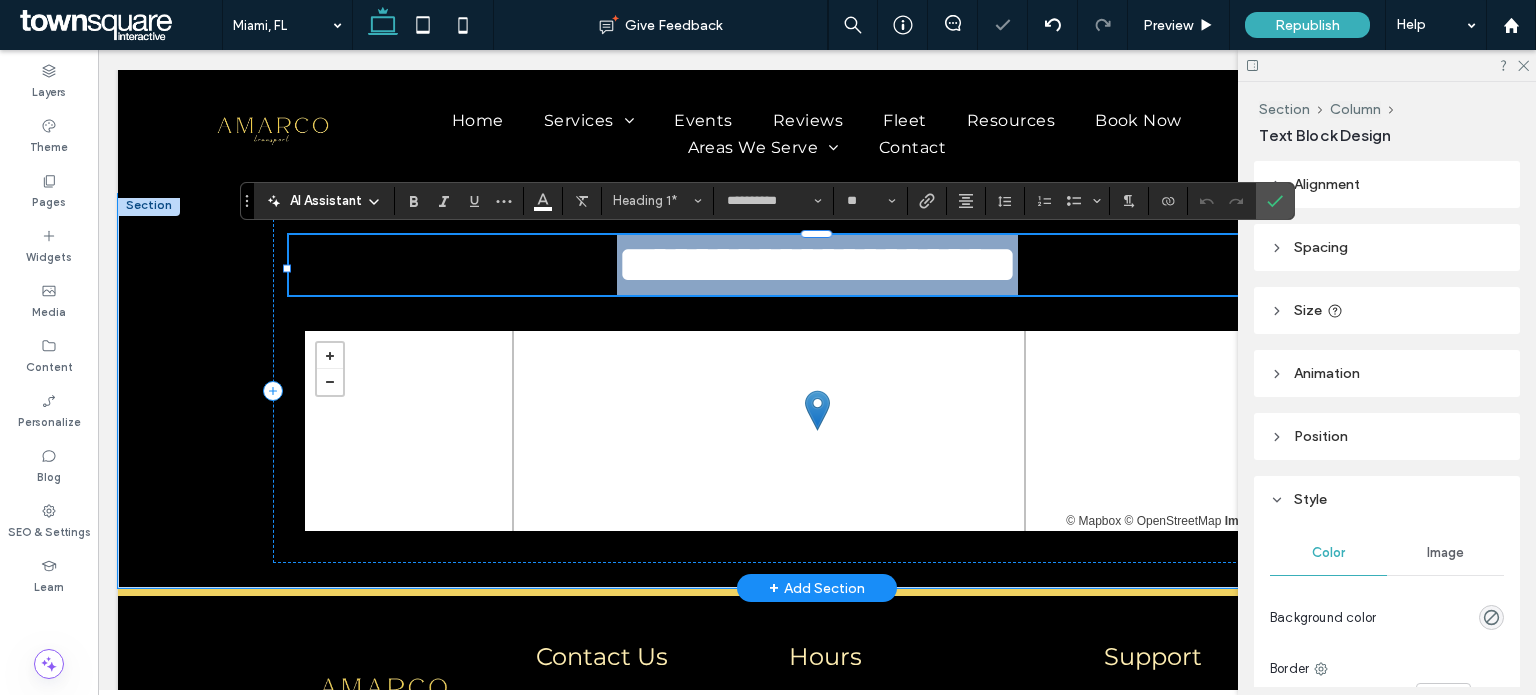 click on "**********" at bounding box center (817, 264) 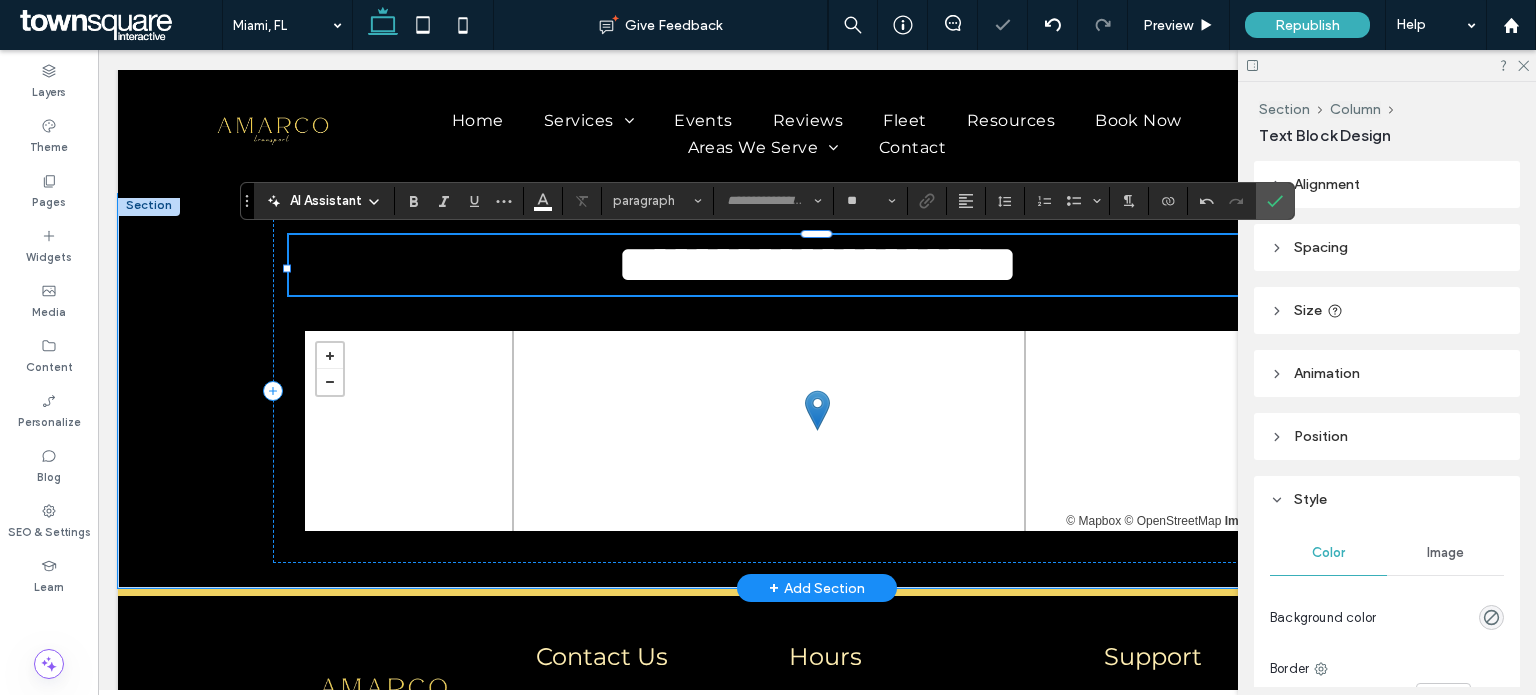 scroll, scrollTop: 36, scrollLeft: 0, axis: vertical 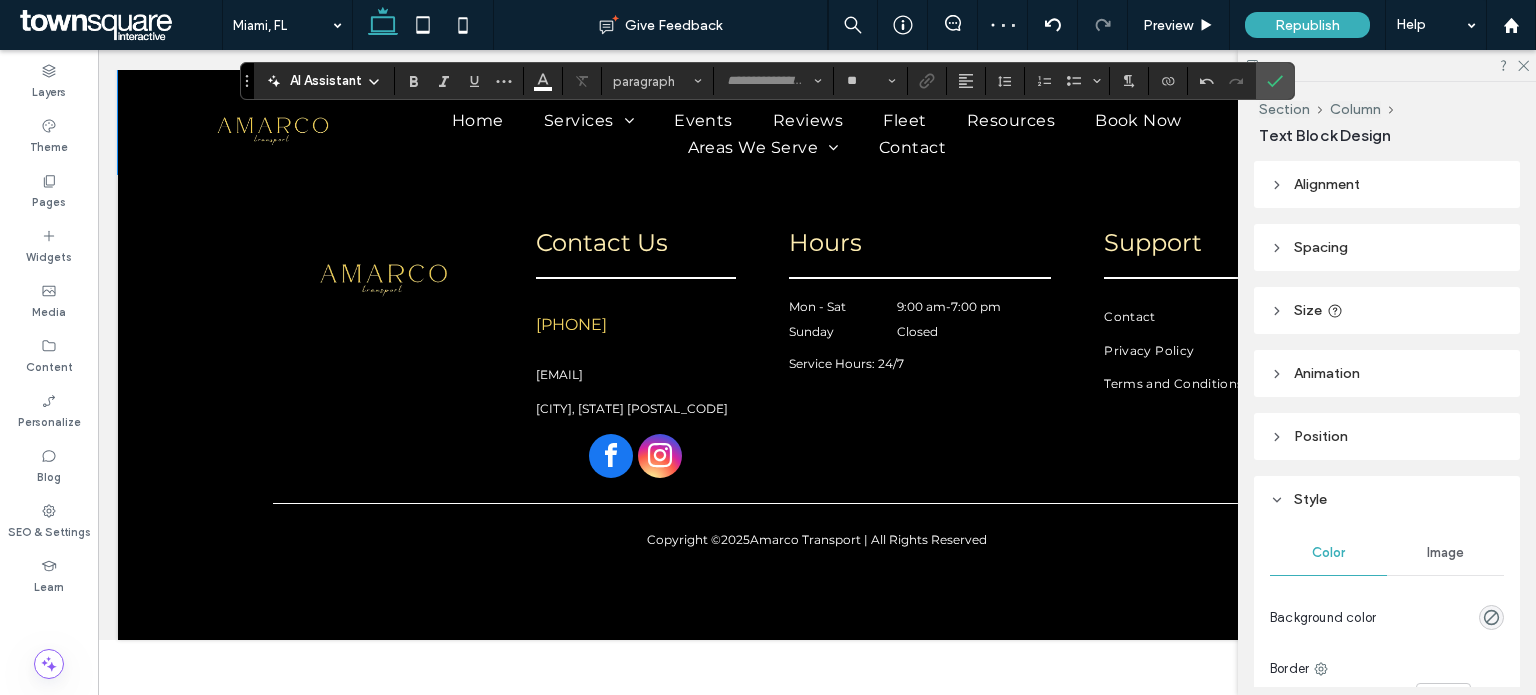 type on "**********" 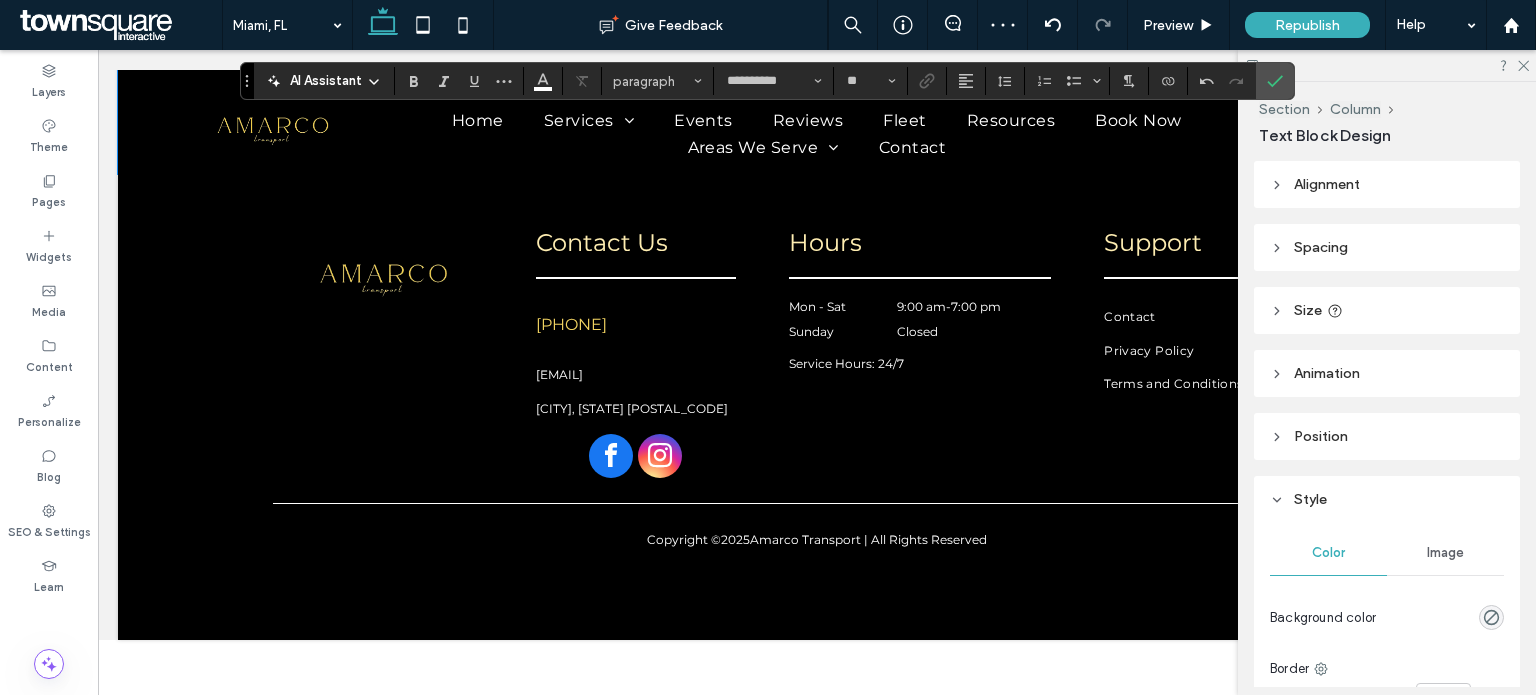 click on "**********" at bounding box center (828, -180) 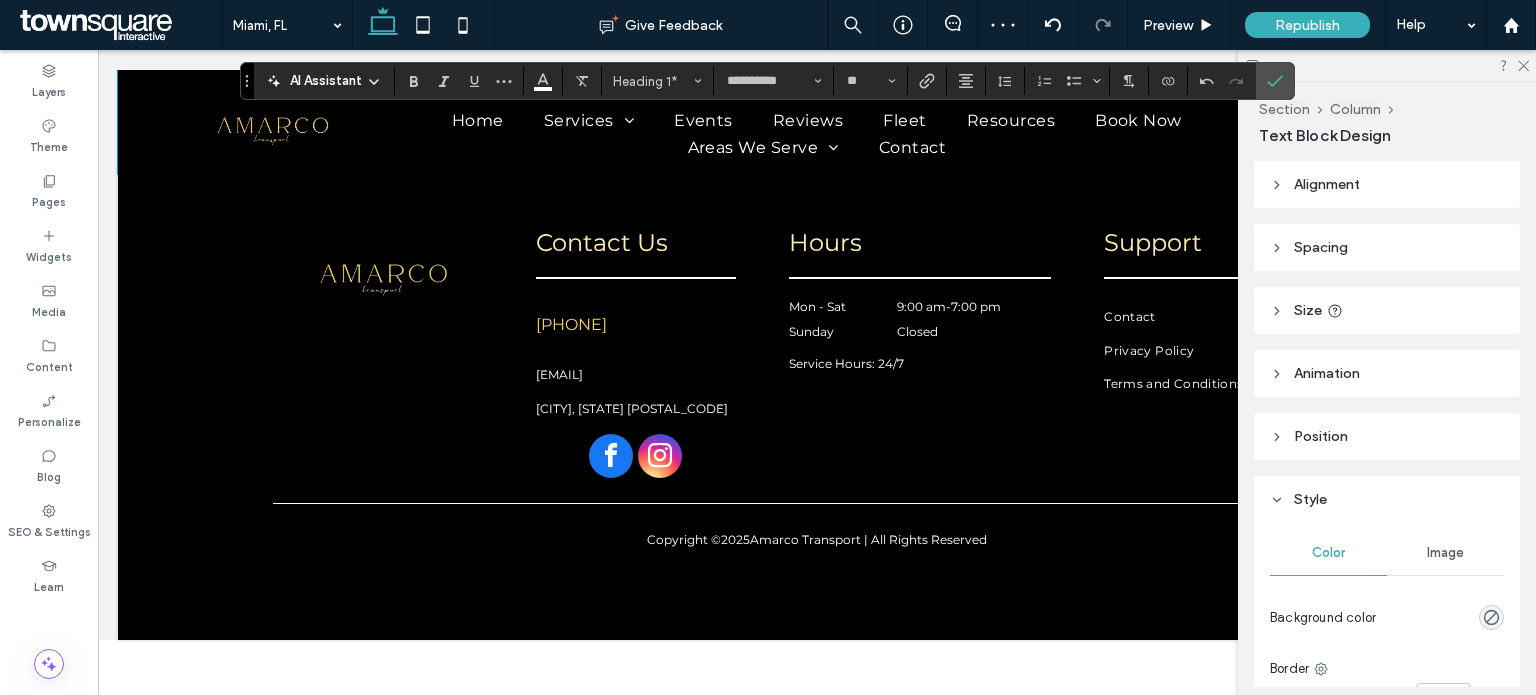 click on "**********" at bounding box center [828, -180] 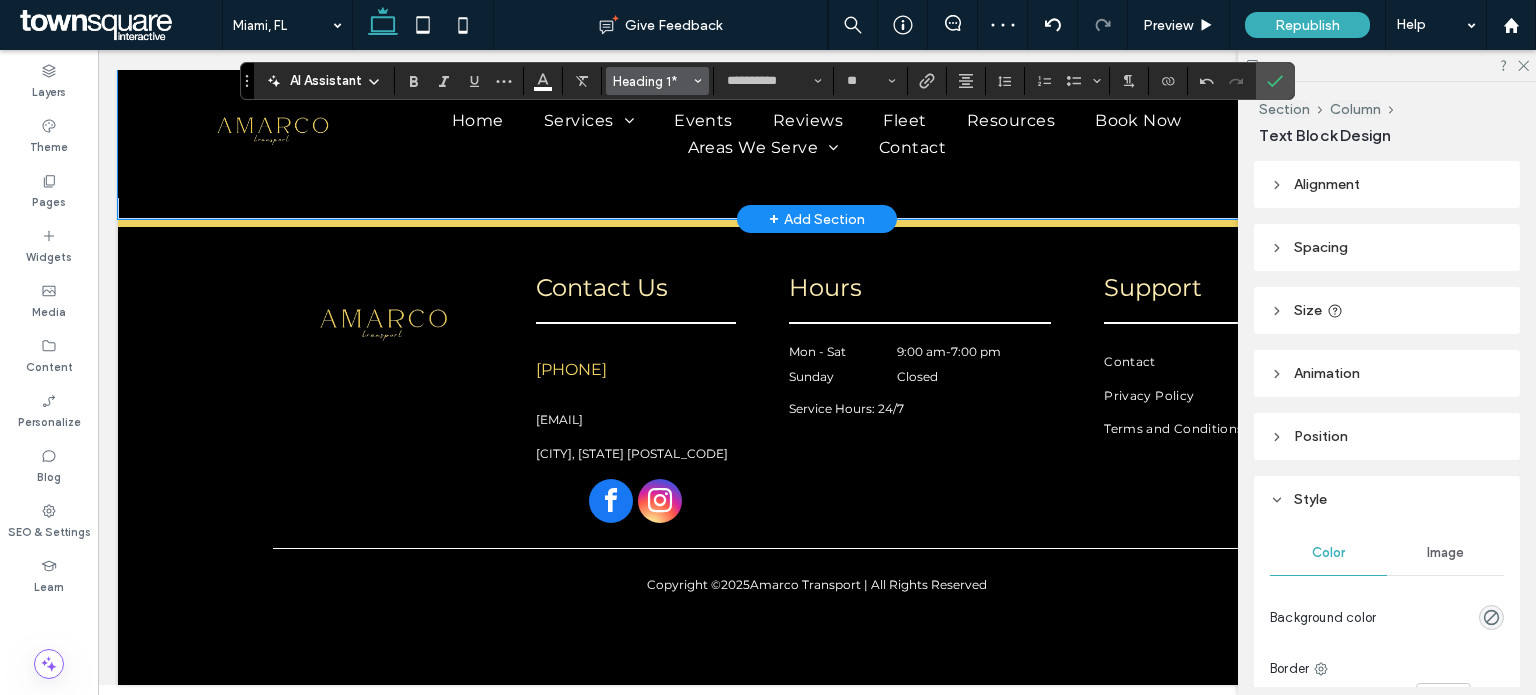 click on "Heading 1*" at bounding box center (658, 81) 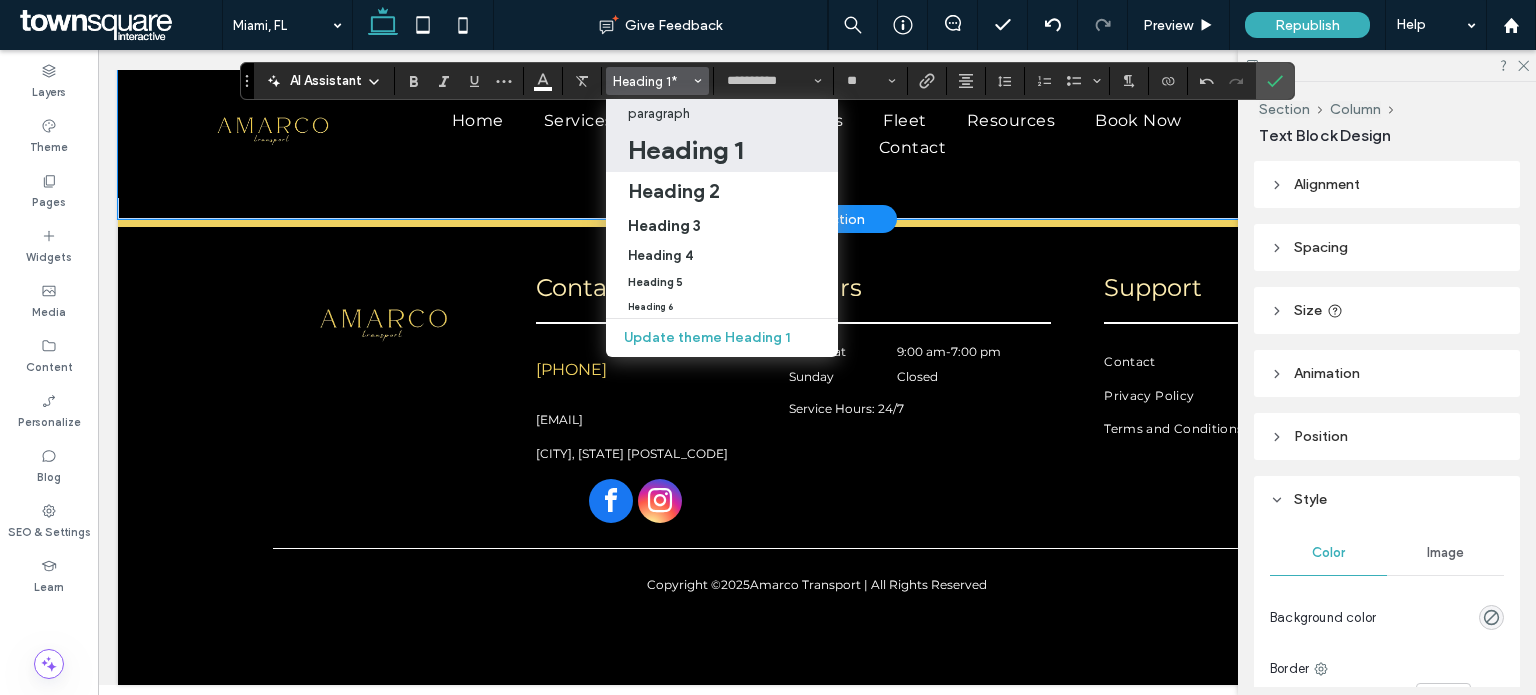 click on "paragraph" at bounding box center (722, 113) 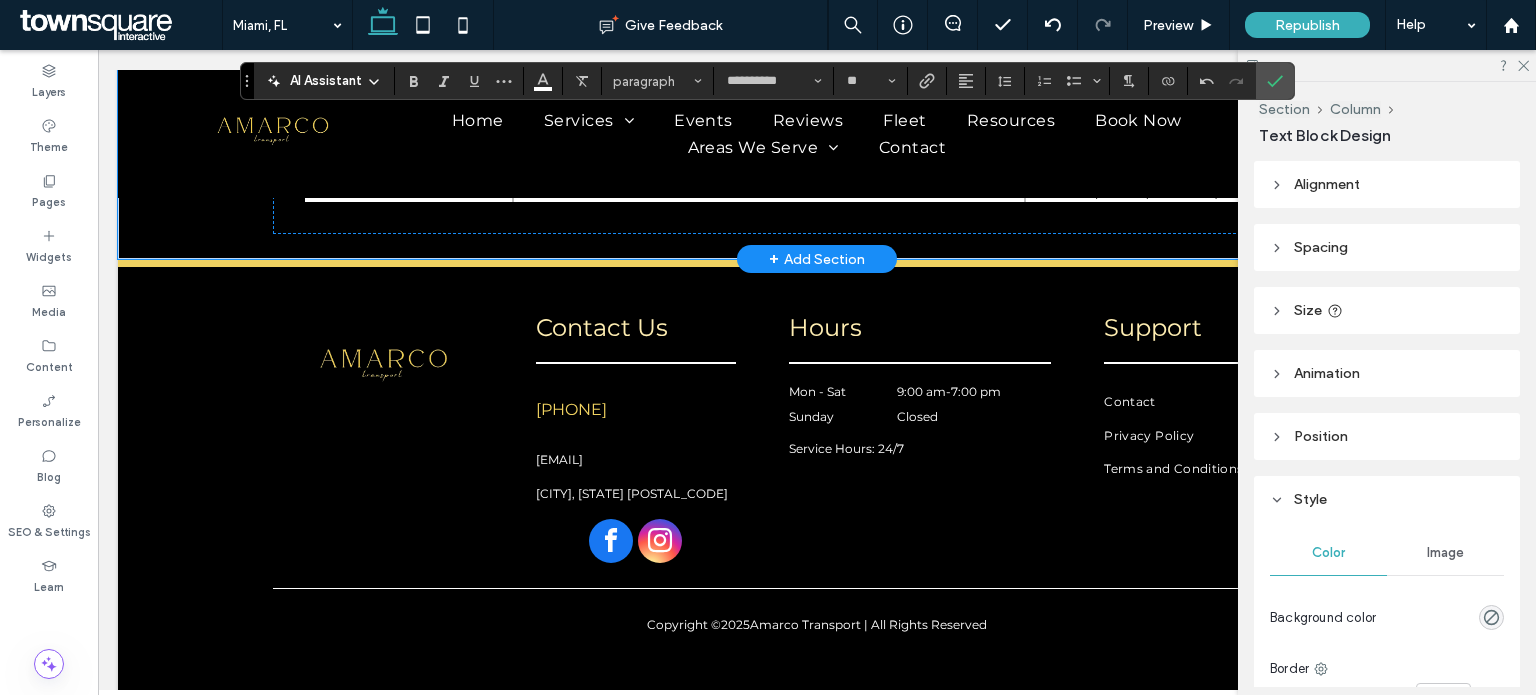 scroll, scrollTop: 1477, scrollLeft: 0, axis: vertical 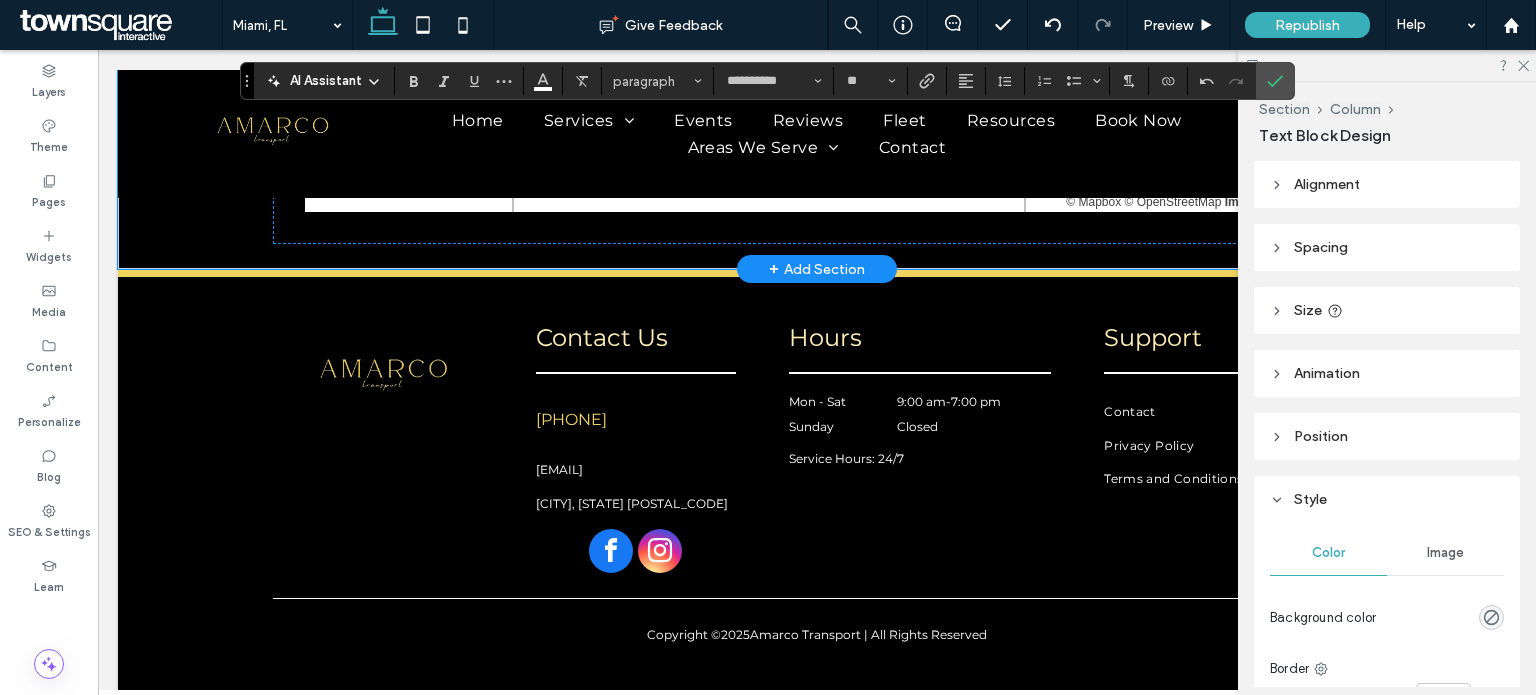 click on "**********" at bounding box center [828, -229] 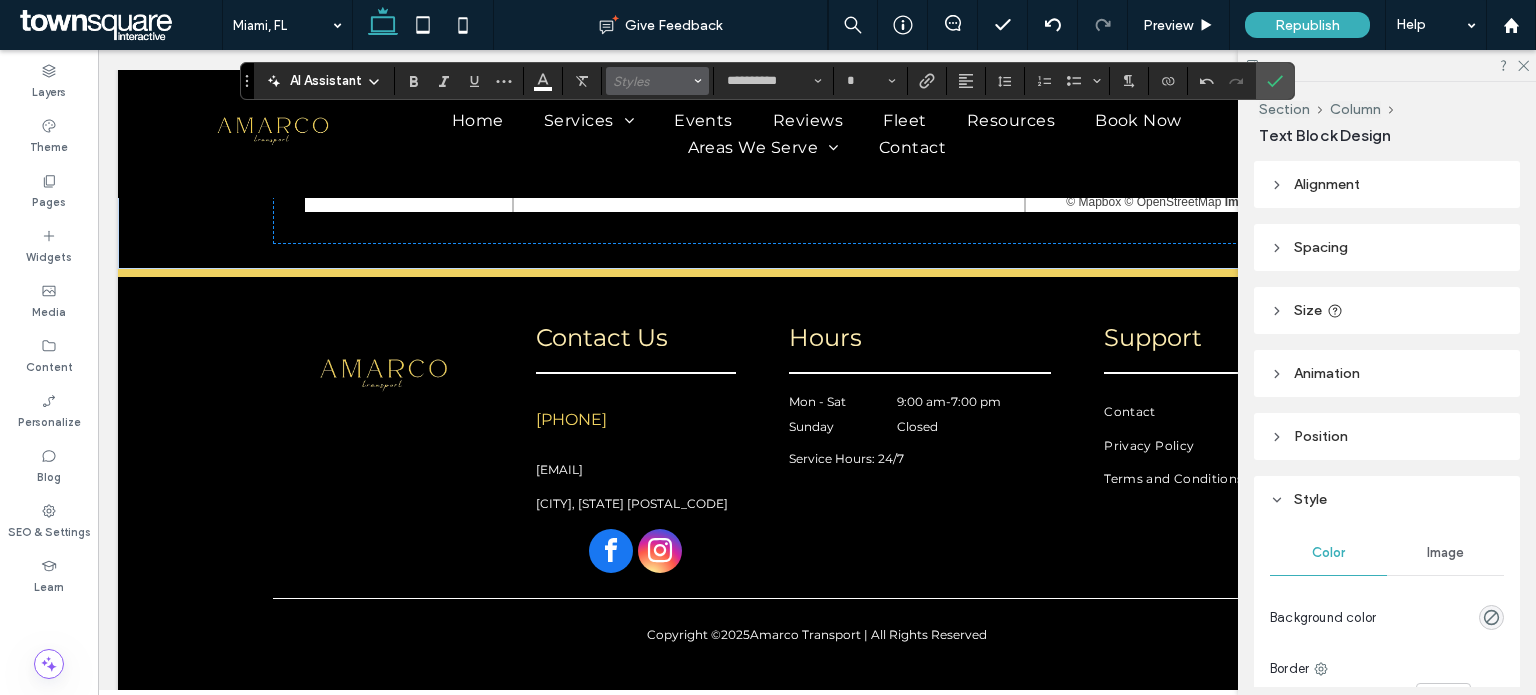 click on "Styles" at bounding box center (652, 81) 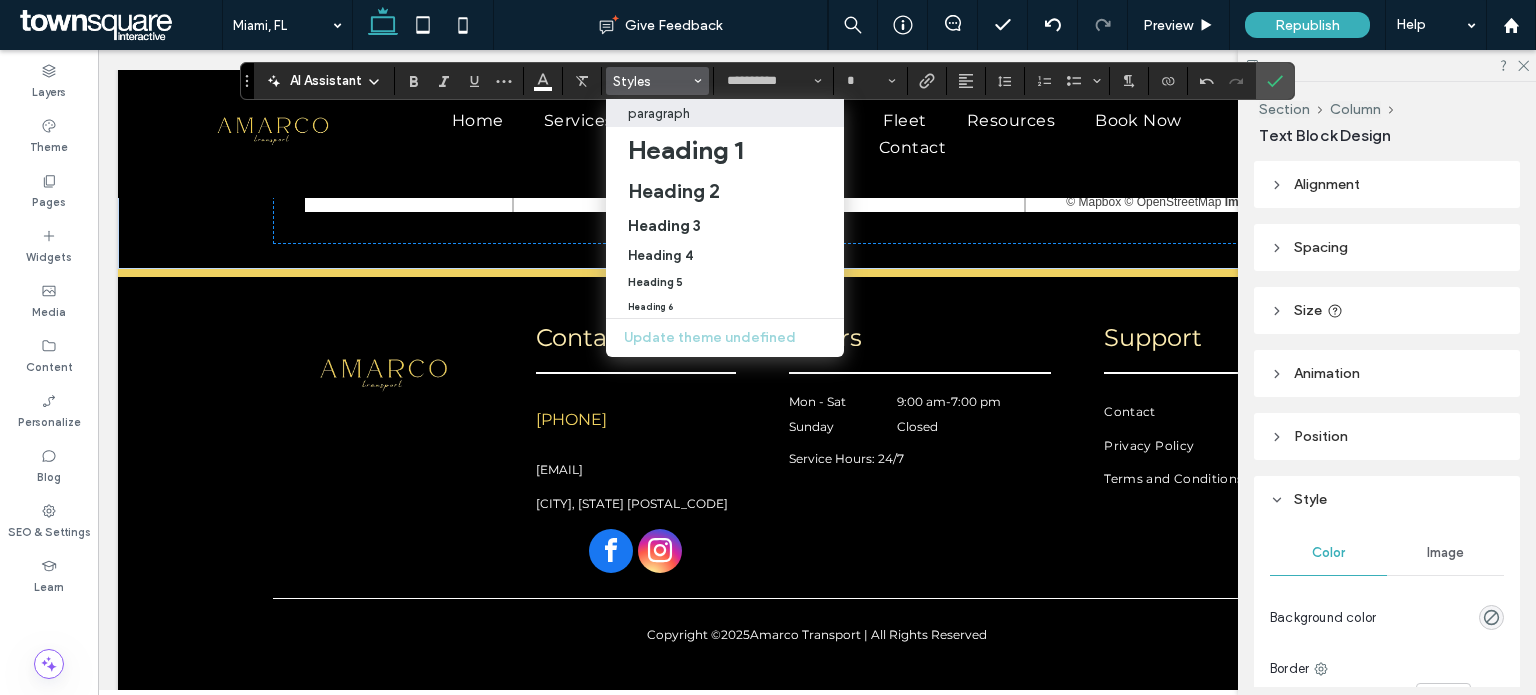 click on "paragraph" at bounding box center [725, 113] 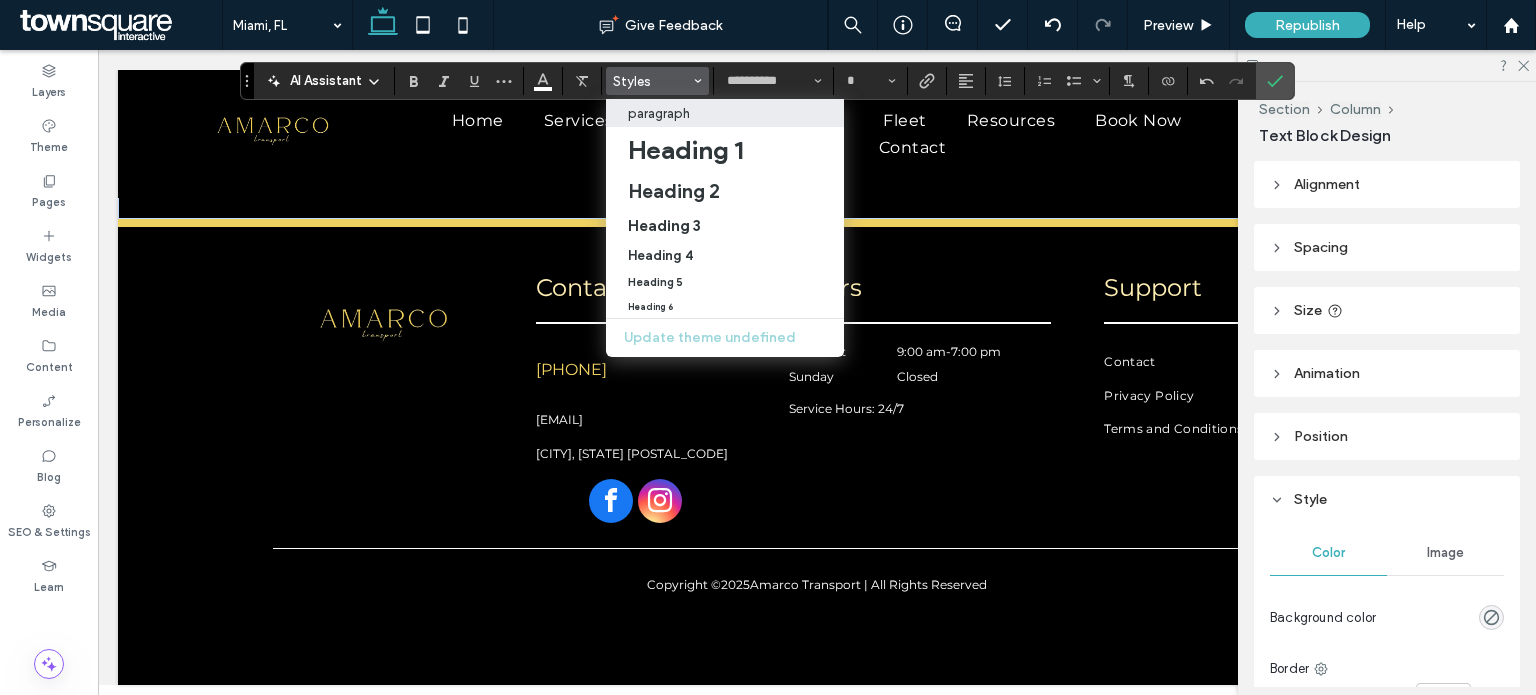 type on "**" 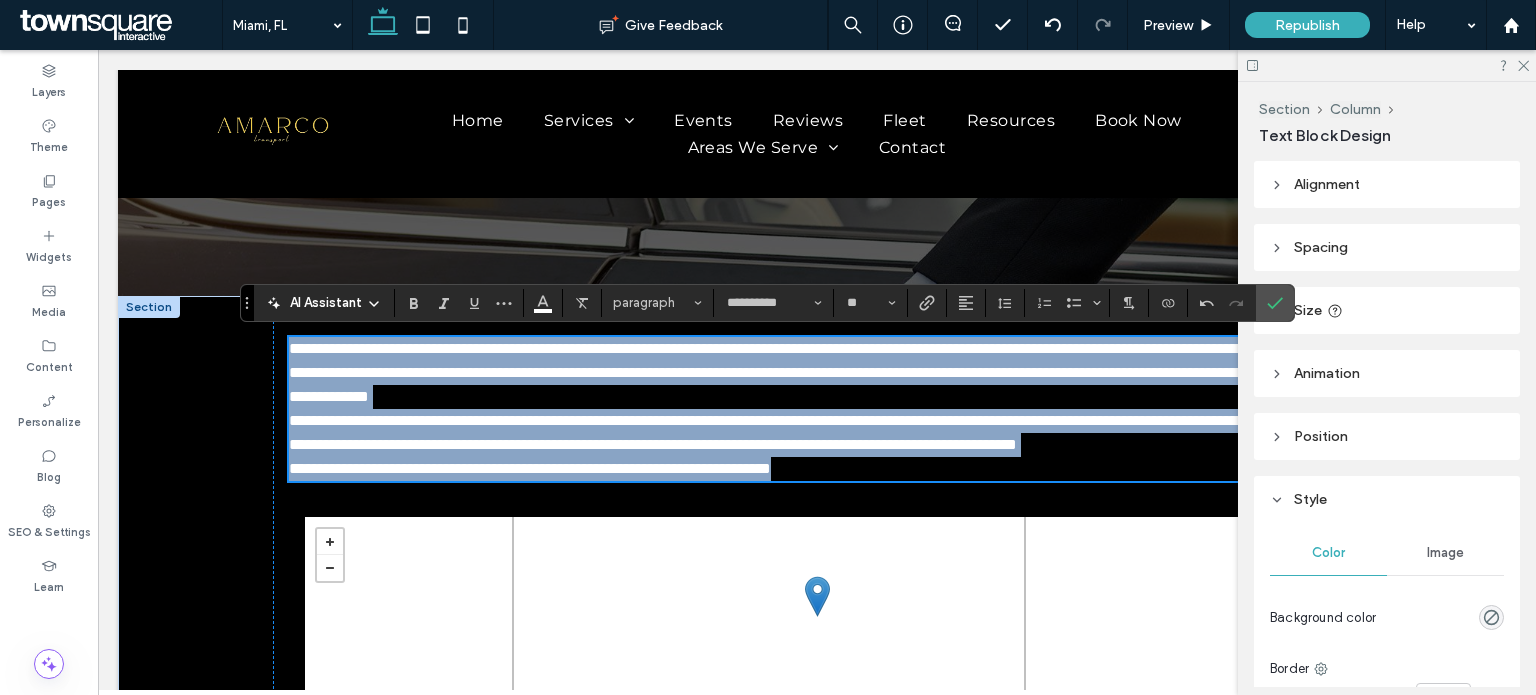 scroll, scrollTop: 252, scrollLeft: 0, axis: vertical 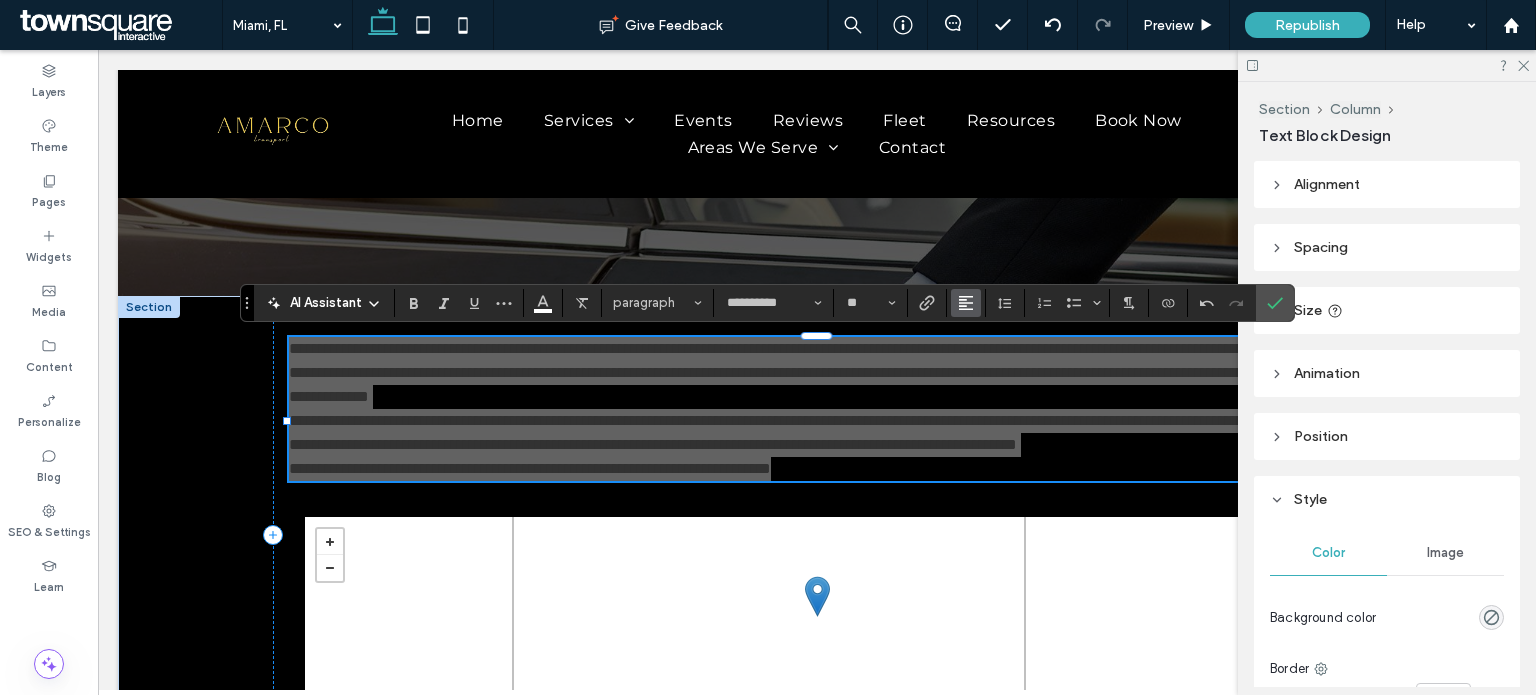 click 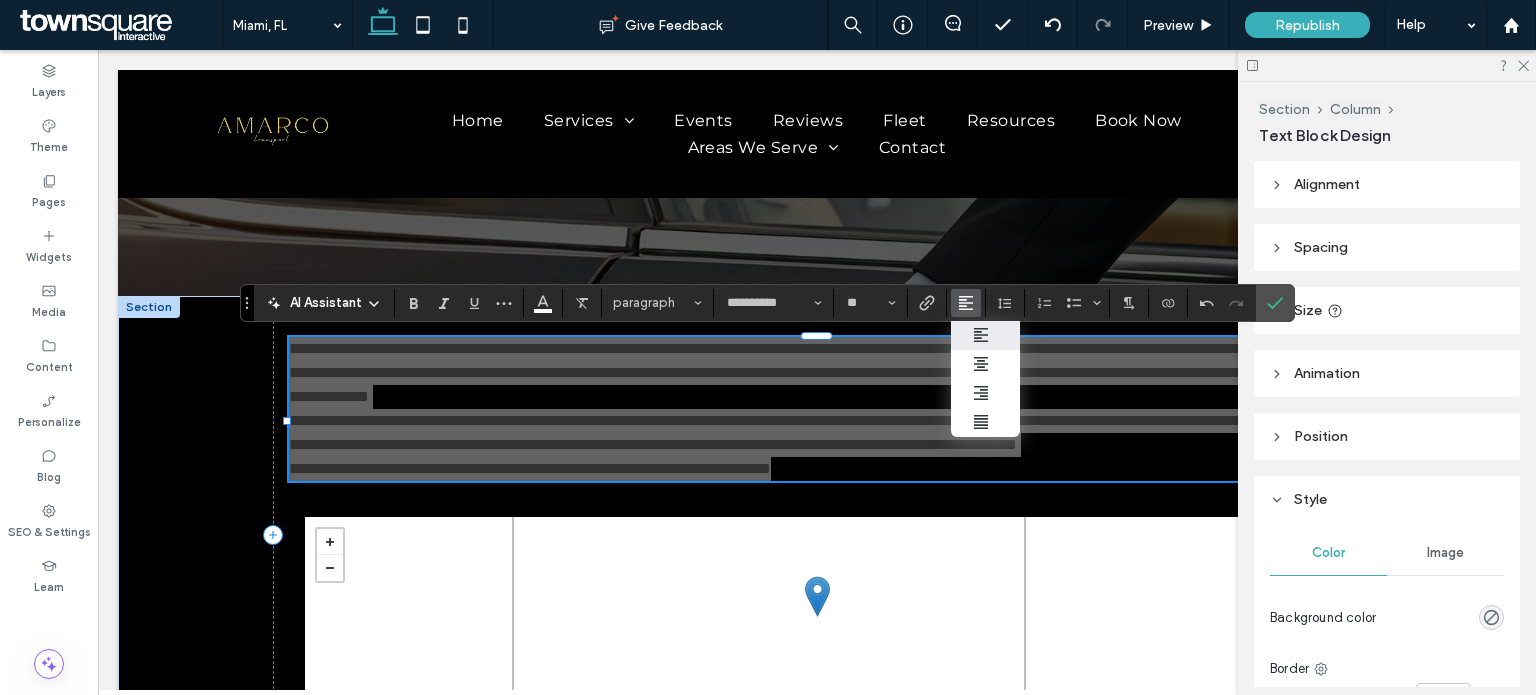 click at bounding box center [986, 335] 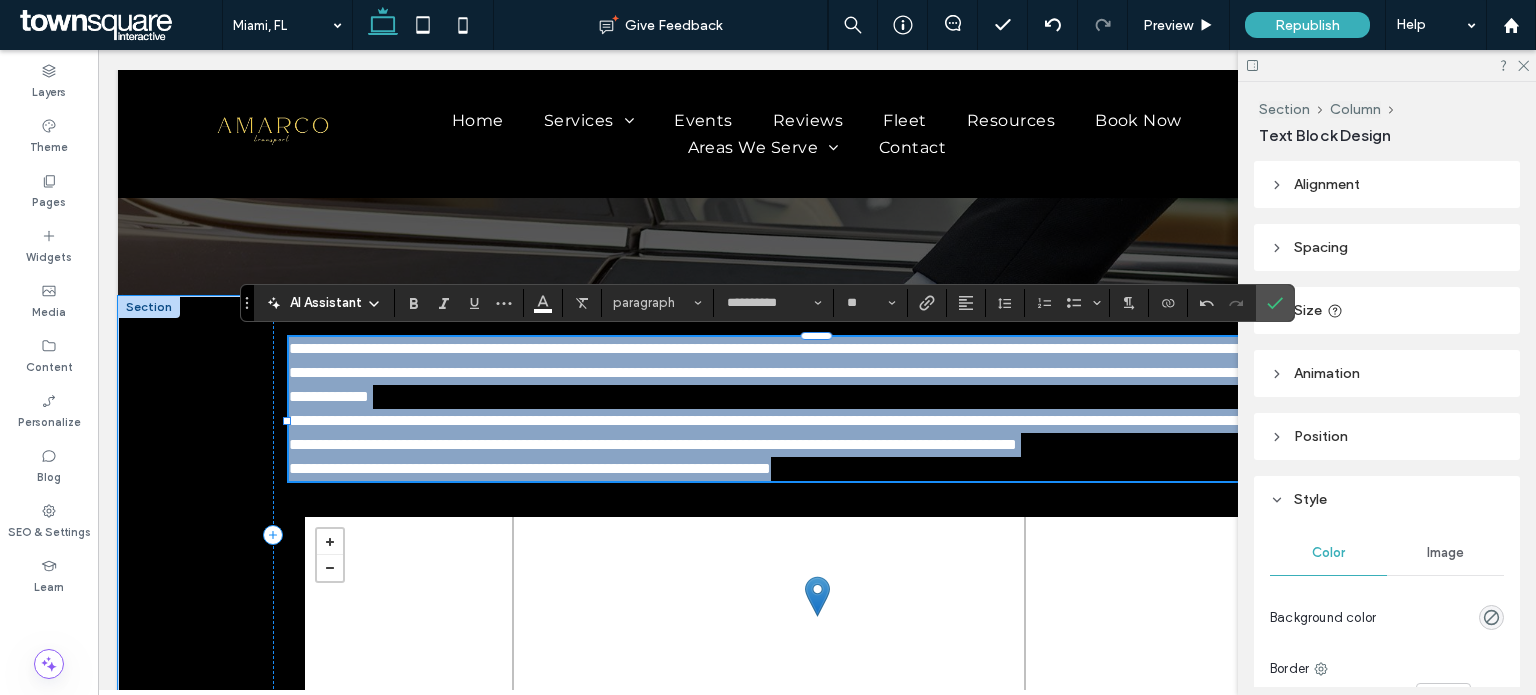 click on "**********" at bounding box center [814, 432] 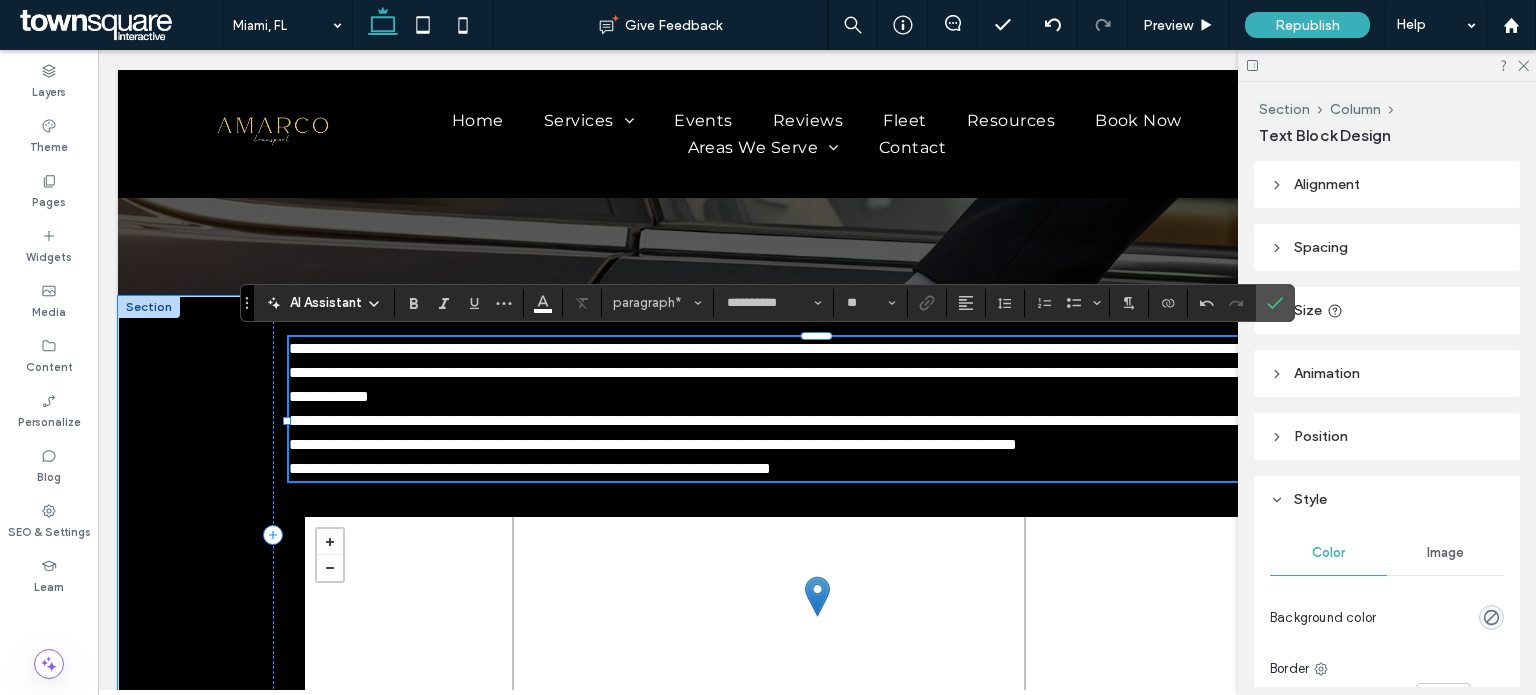 click on "**********" at bounding box center (817, 373) 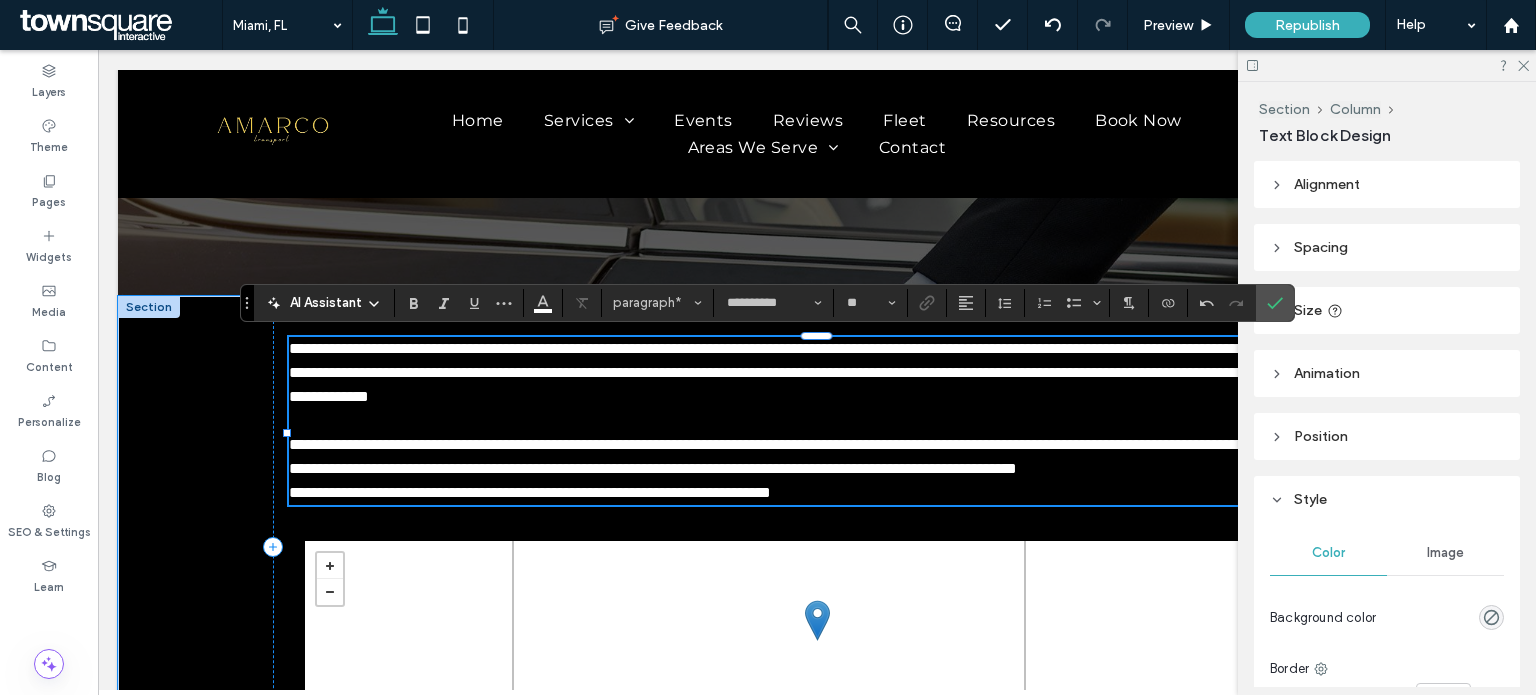 click on "**********" at bounding box center (817, 457) 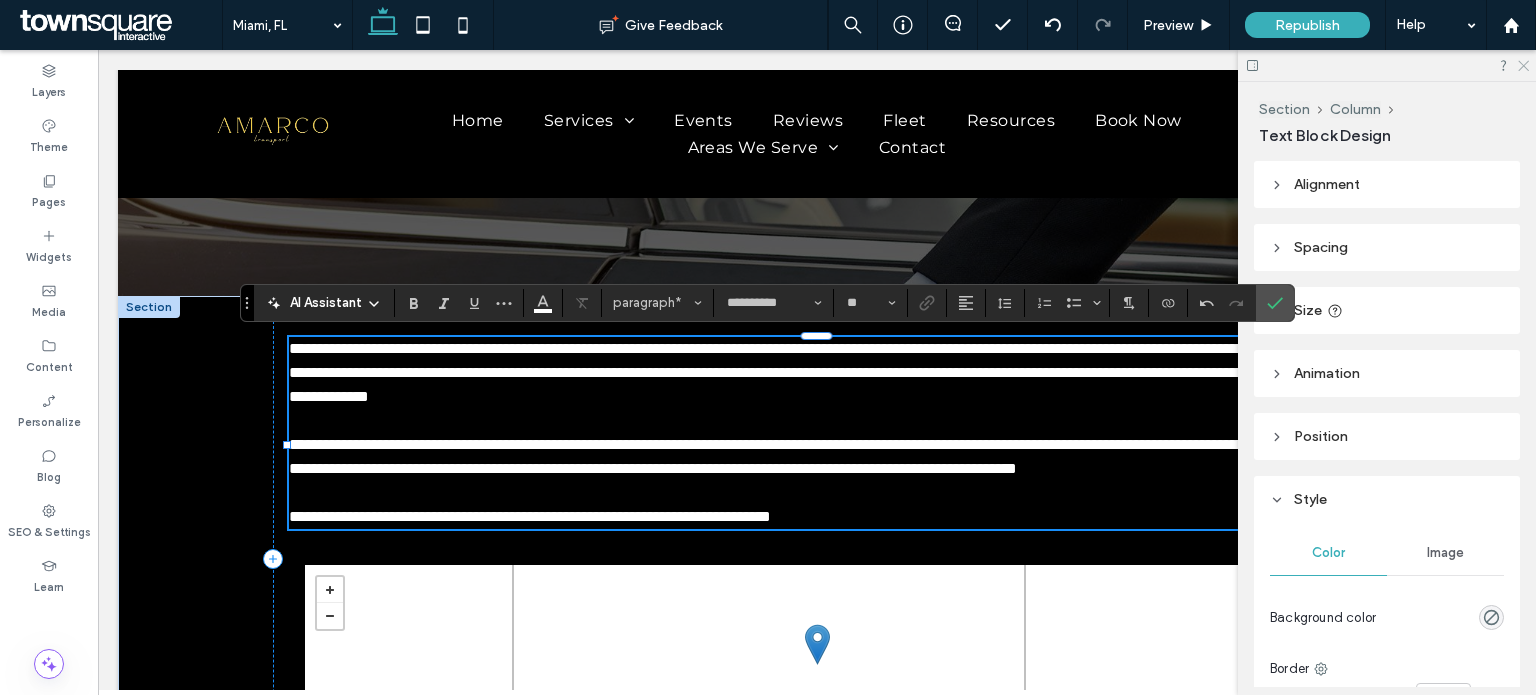 click 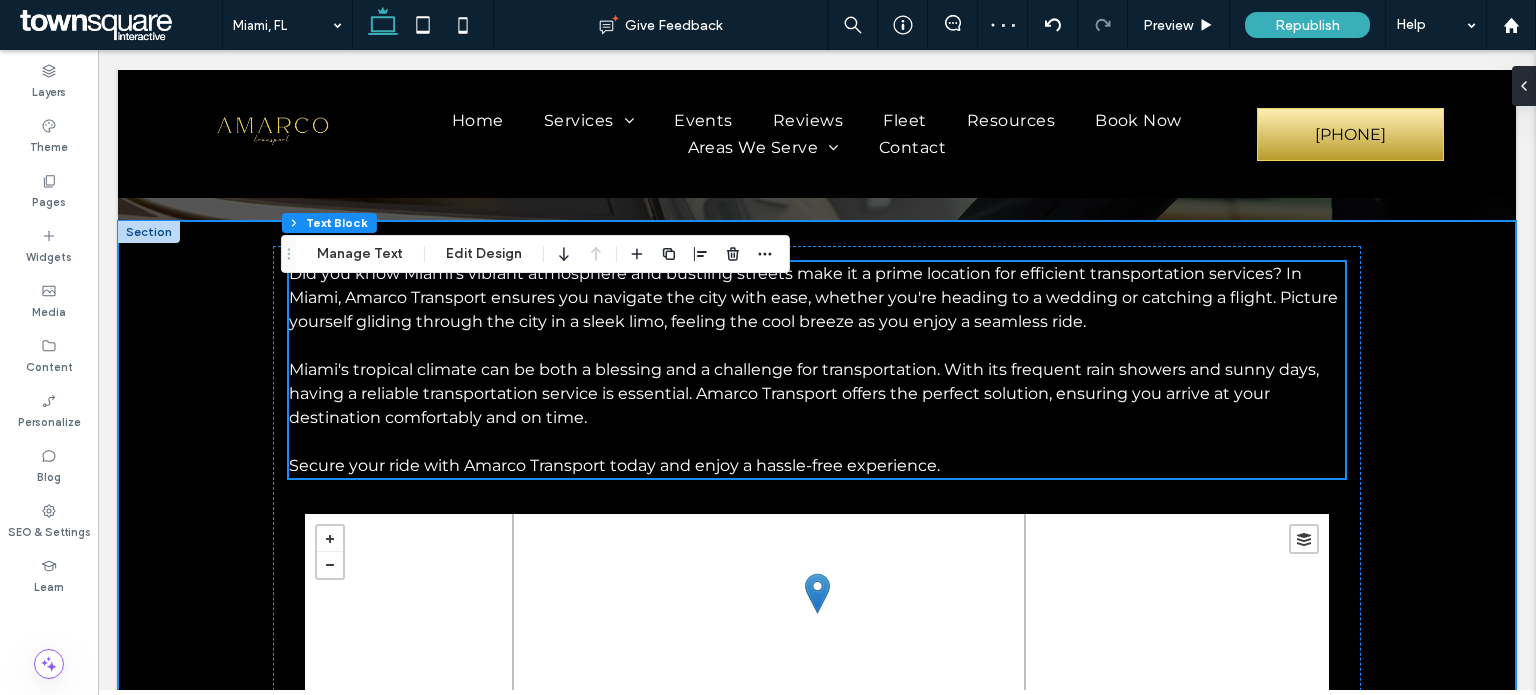 scroll, scrollTop: 328, scrollLeft: 0, axis: vertical 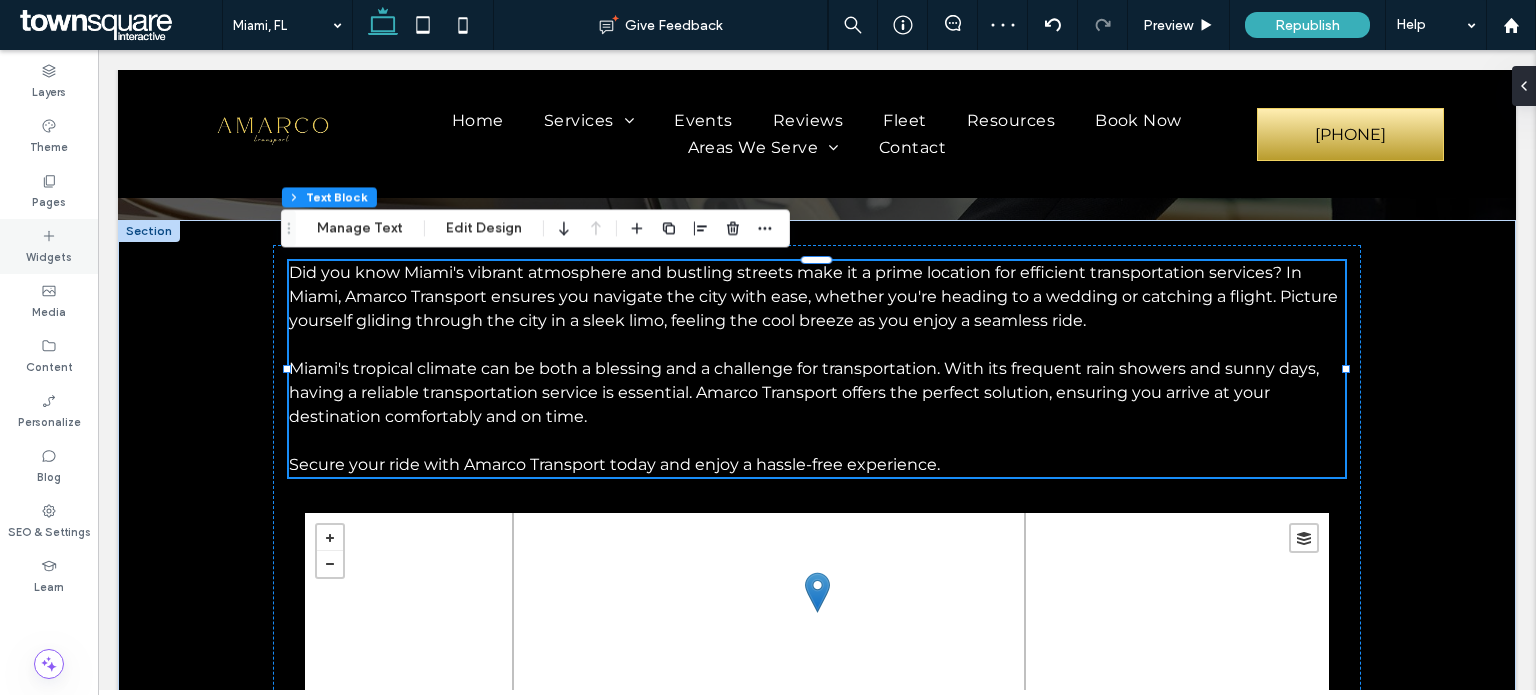 click 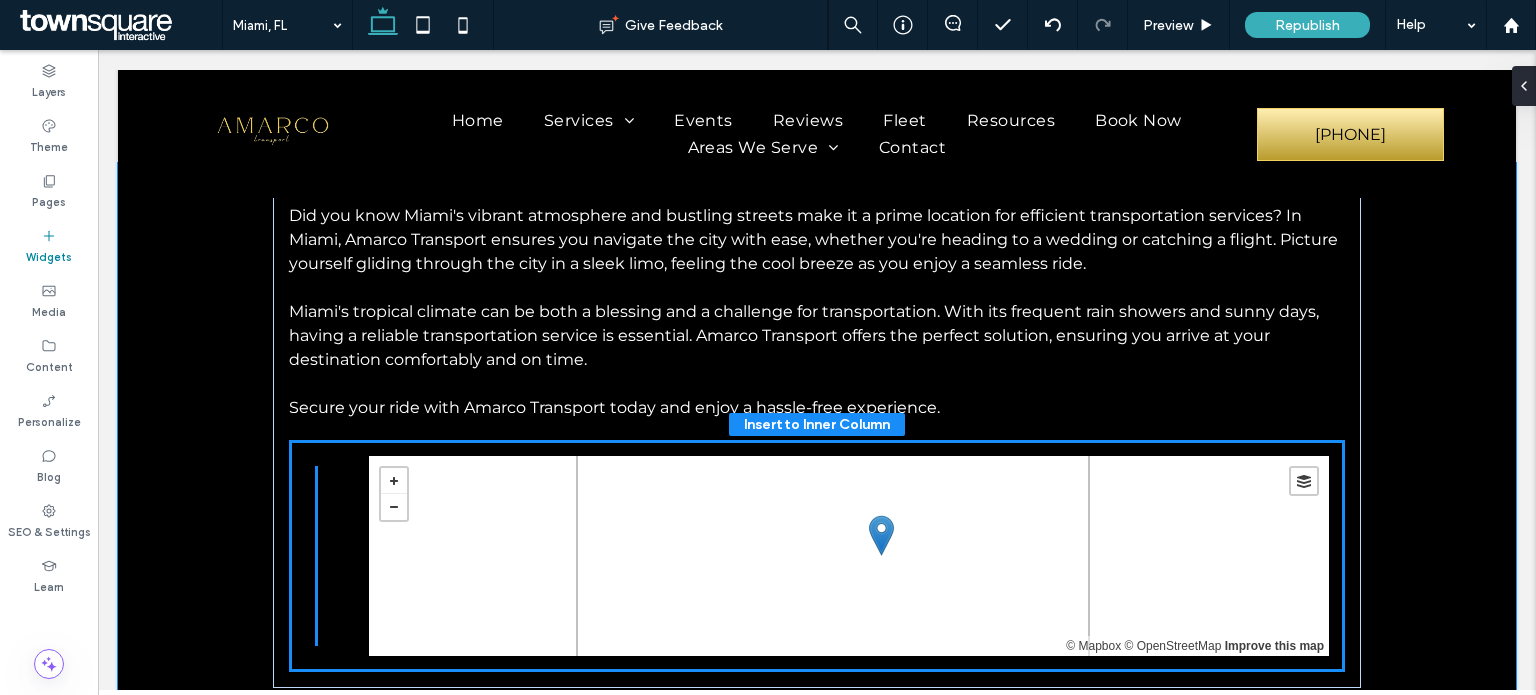 scroll, scrollTop: 409, scrollLeft: 0, axis: vertical 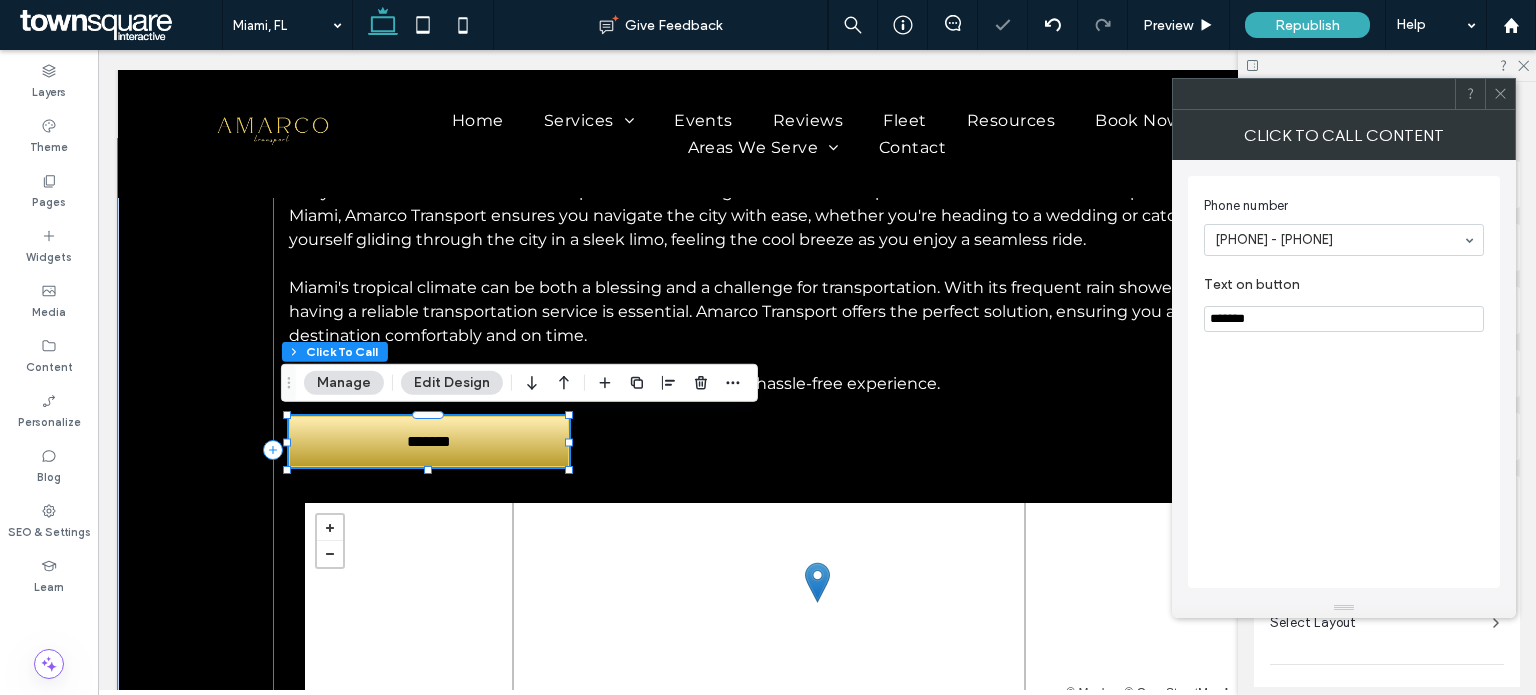 type on "*" 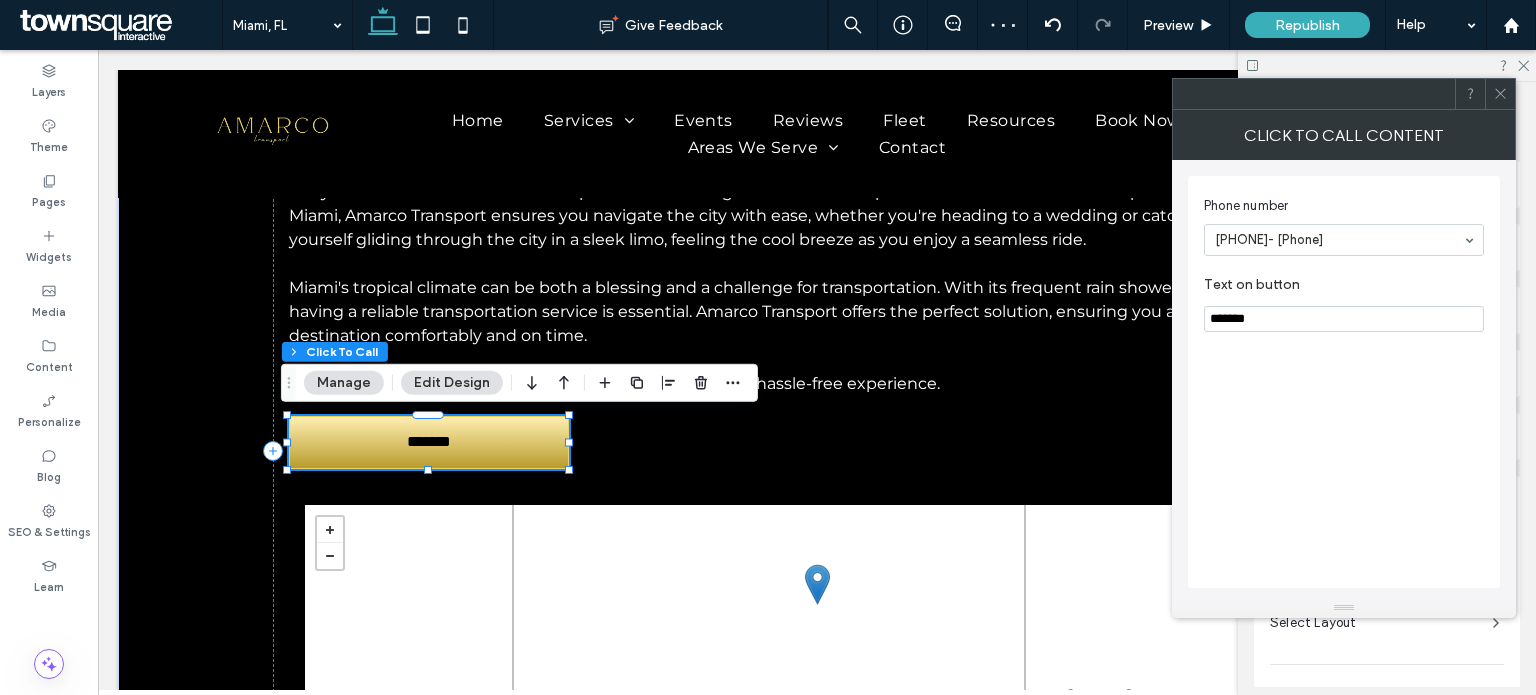 click 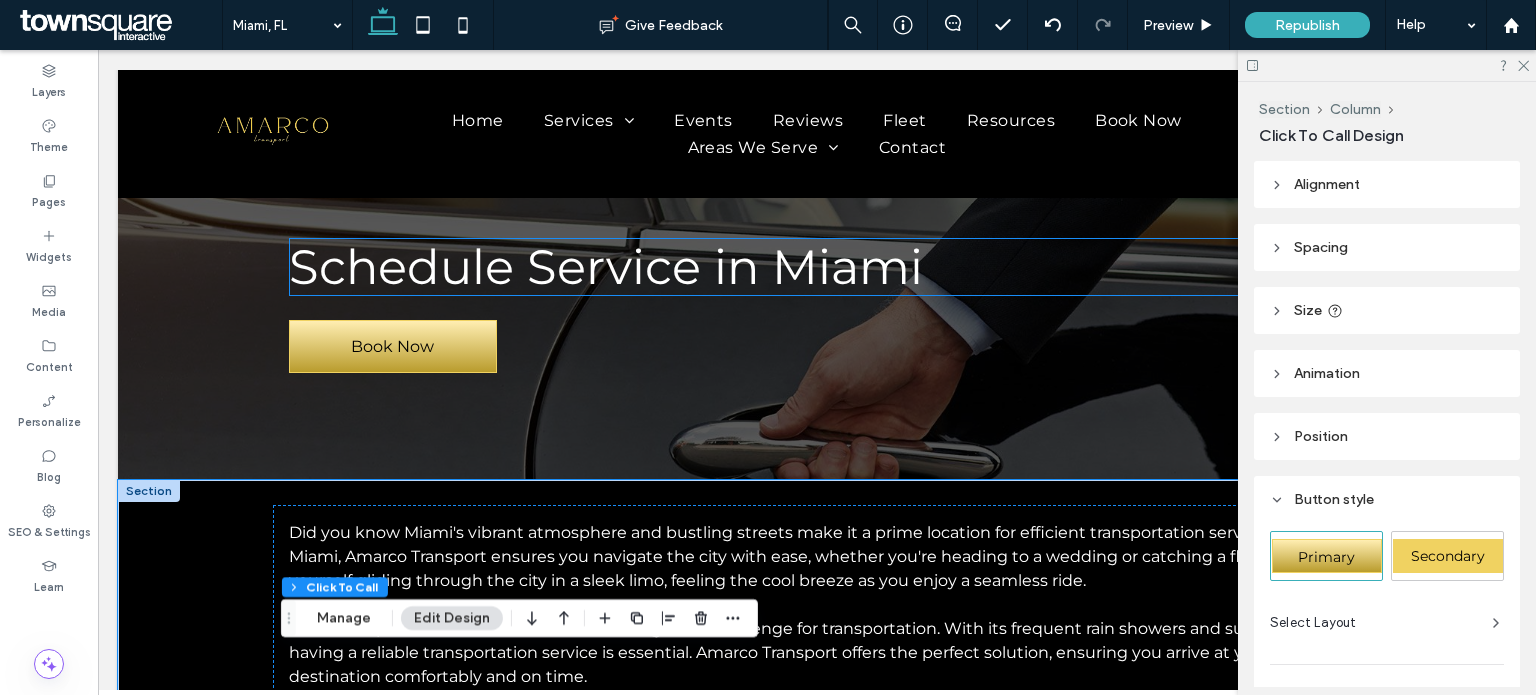 scroll, scrollTop: 0, scrollLeft: 0, axis: both 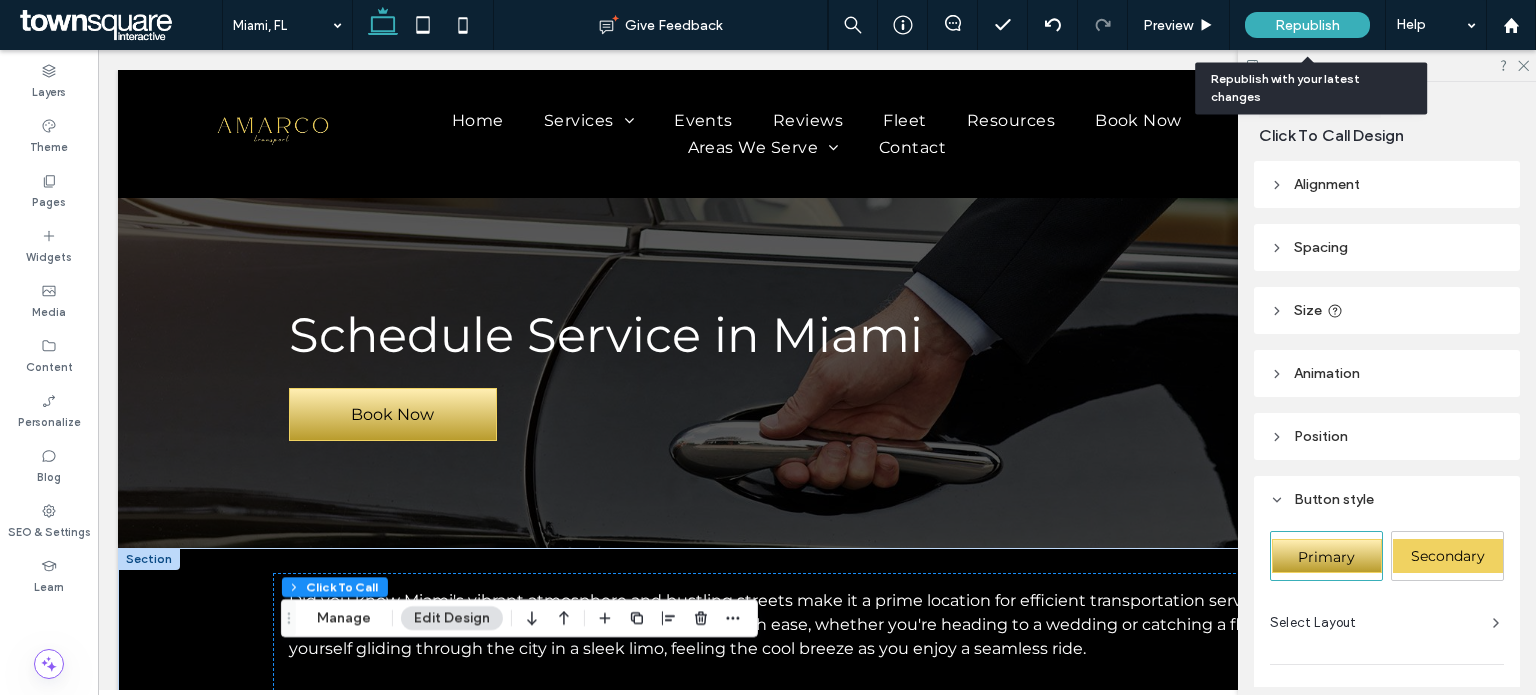 click on "Republish" at bounding box center [1307, 25] 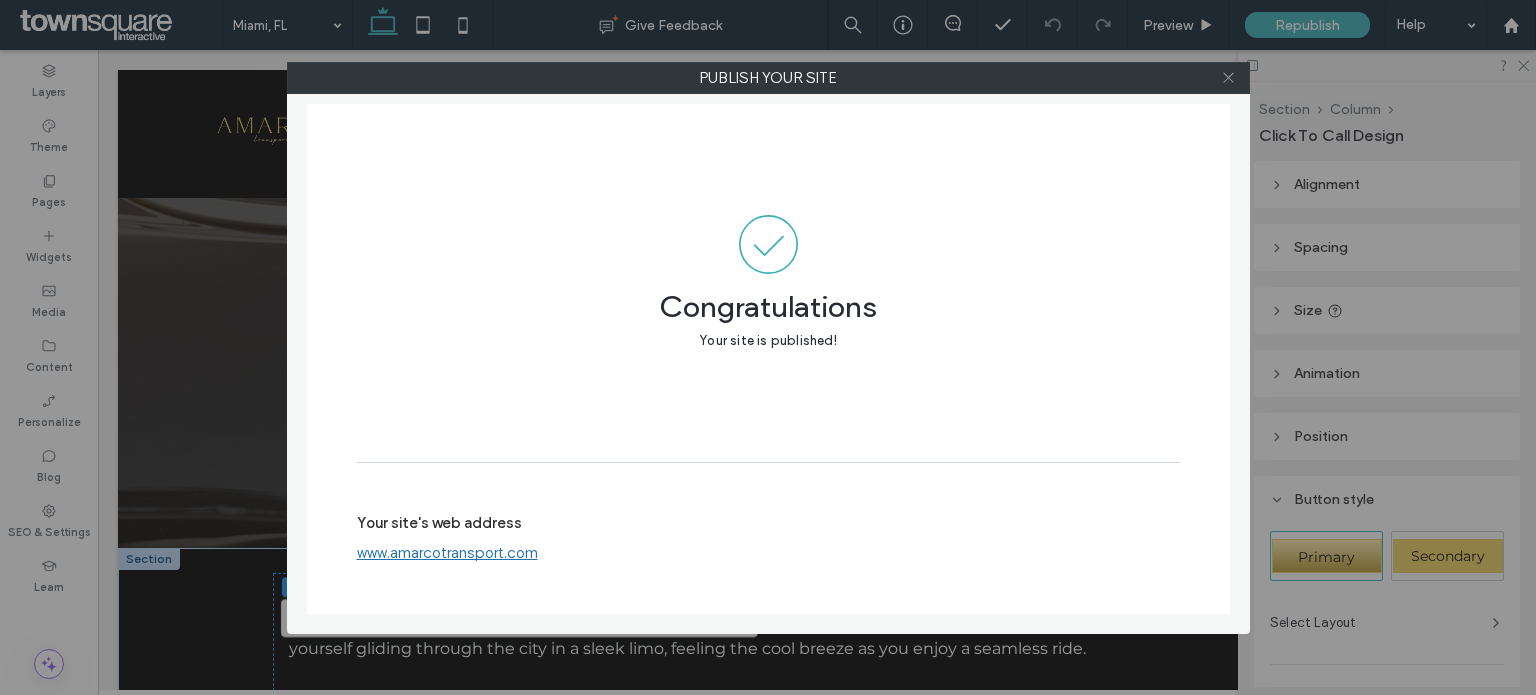 click 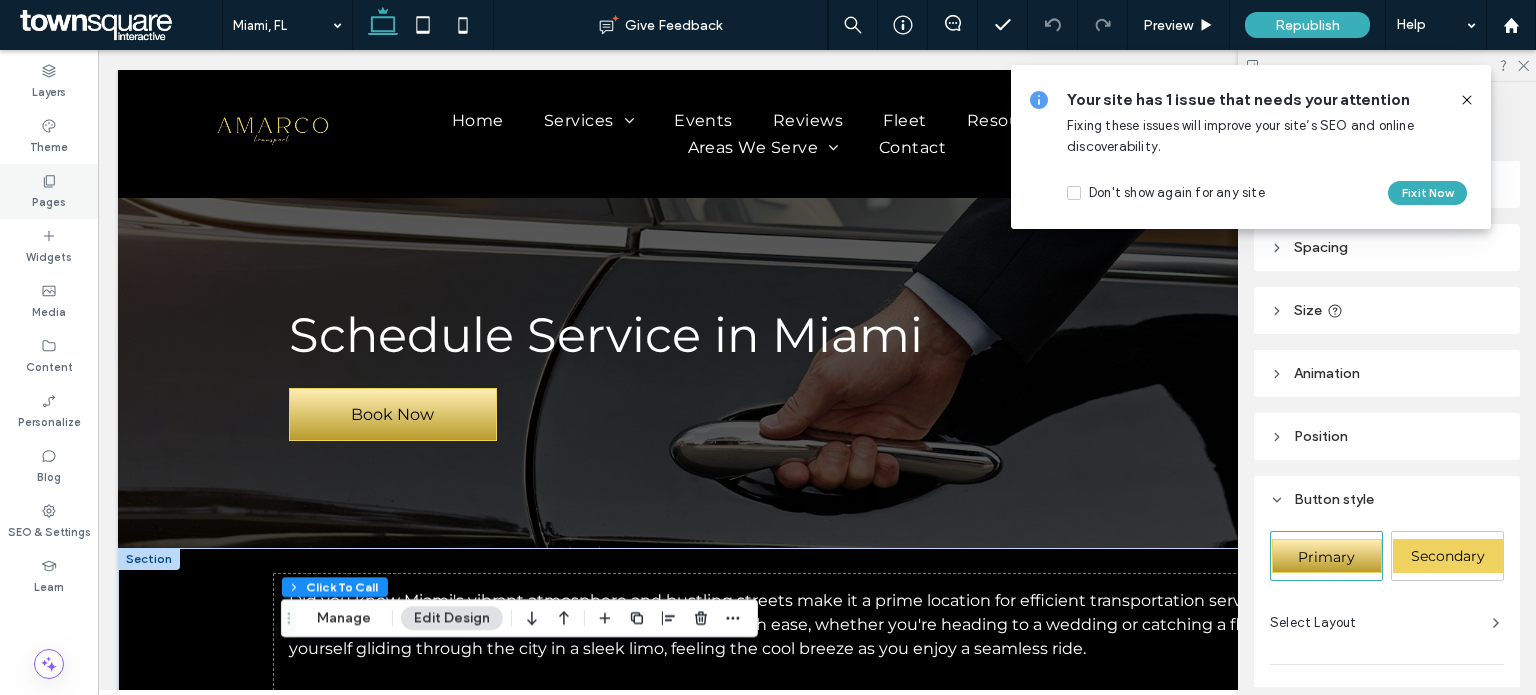 click on "Pages" at bounding box center (49, 191) 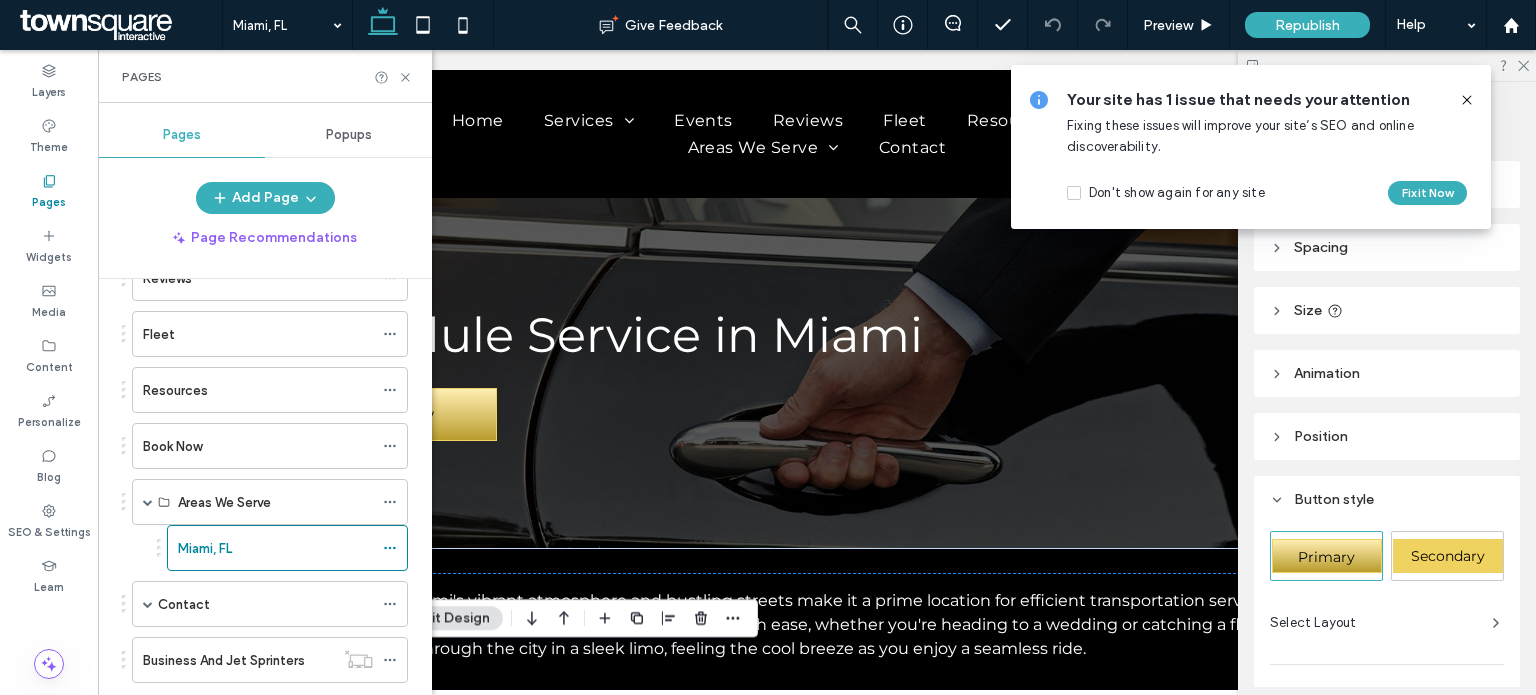 scroll, scrollTop: 290, scrollLeft: 0, axis: vertical 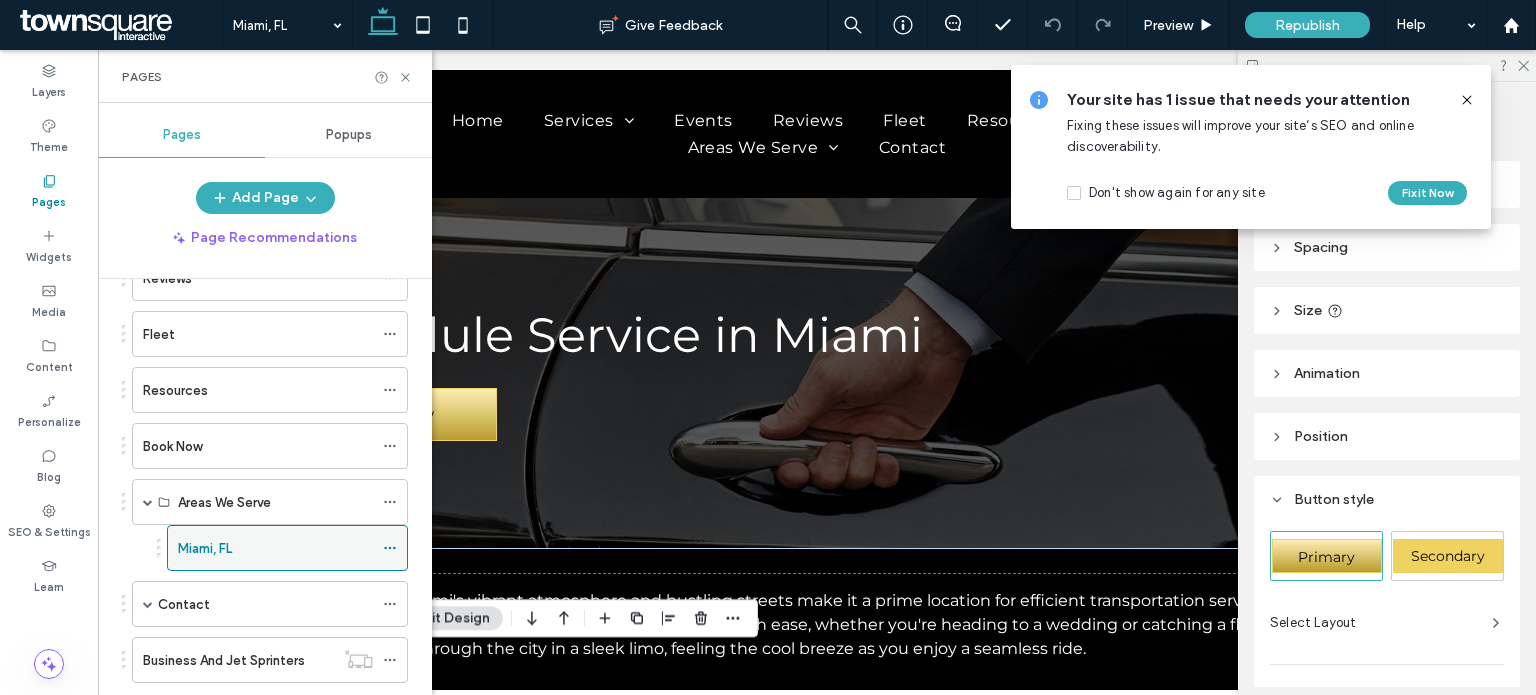 click 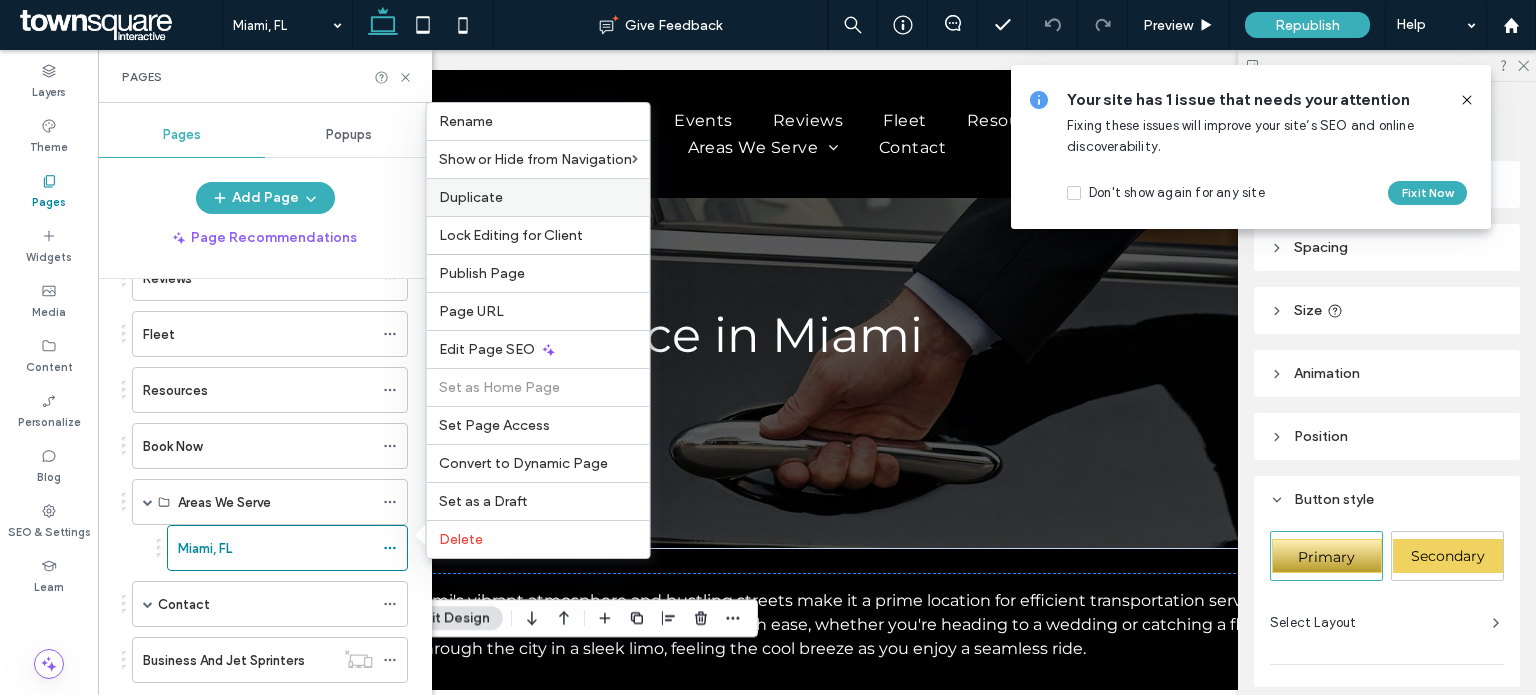 click on "Duplicate" at bounding box center [538, 197] 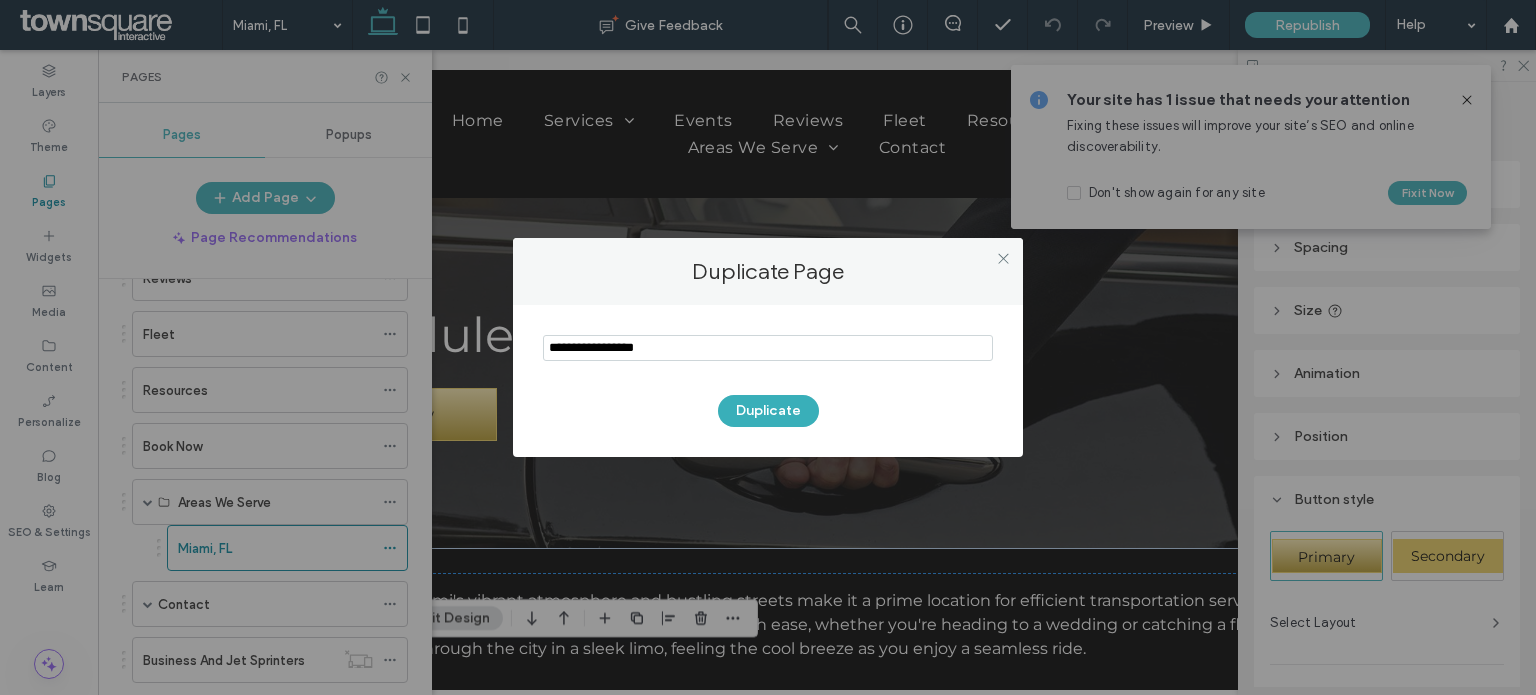 drag, startPoint x: 630, startPoint y: 345, endPoint x: 520, endPoint y: 348, distance: 110.0409 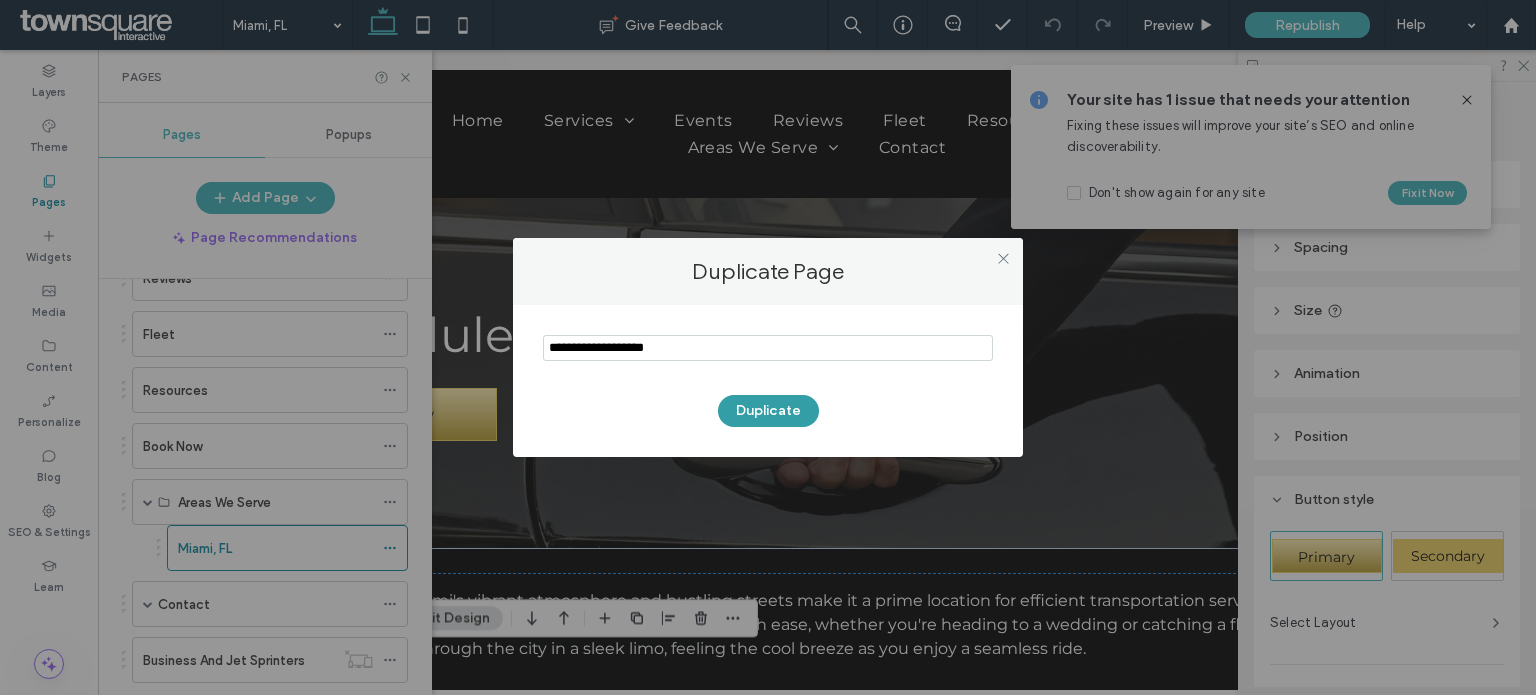 type on "**********" 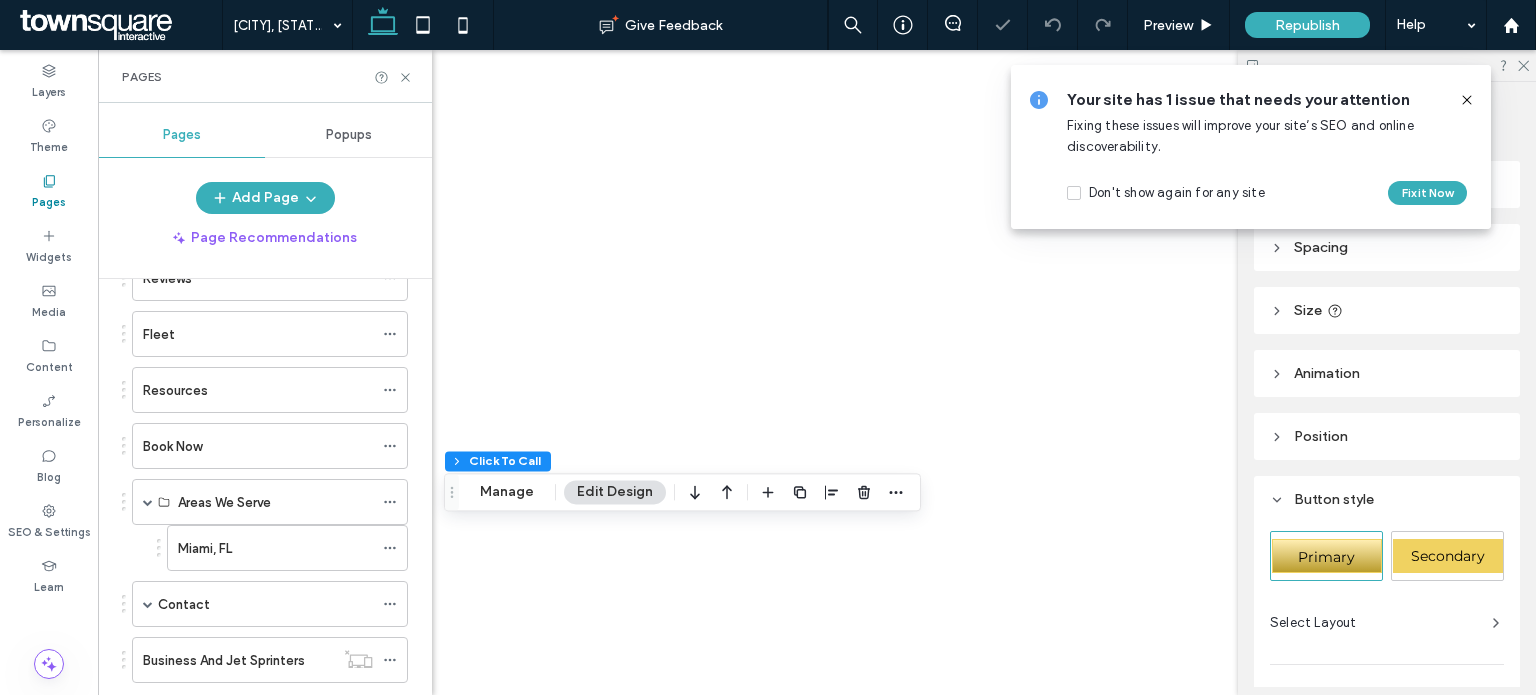 type on "**" 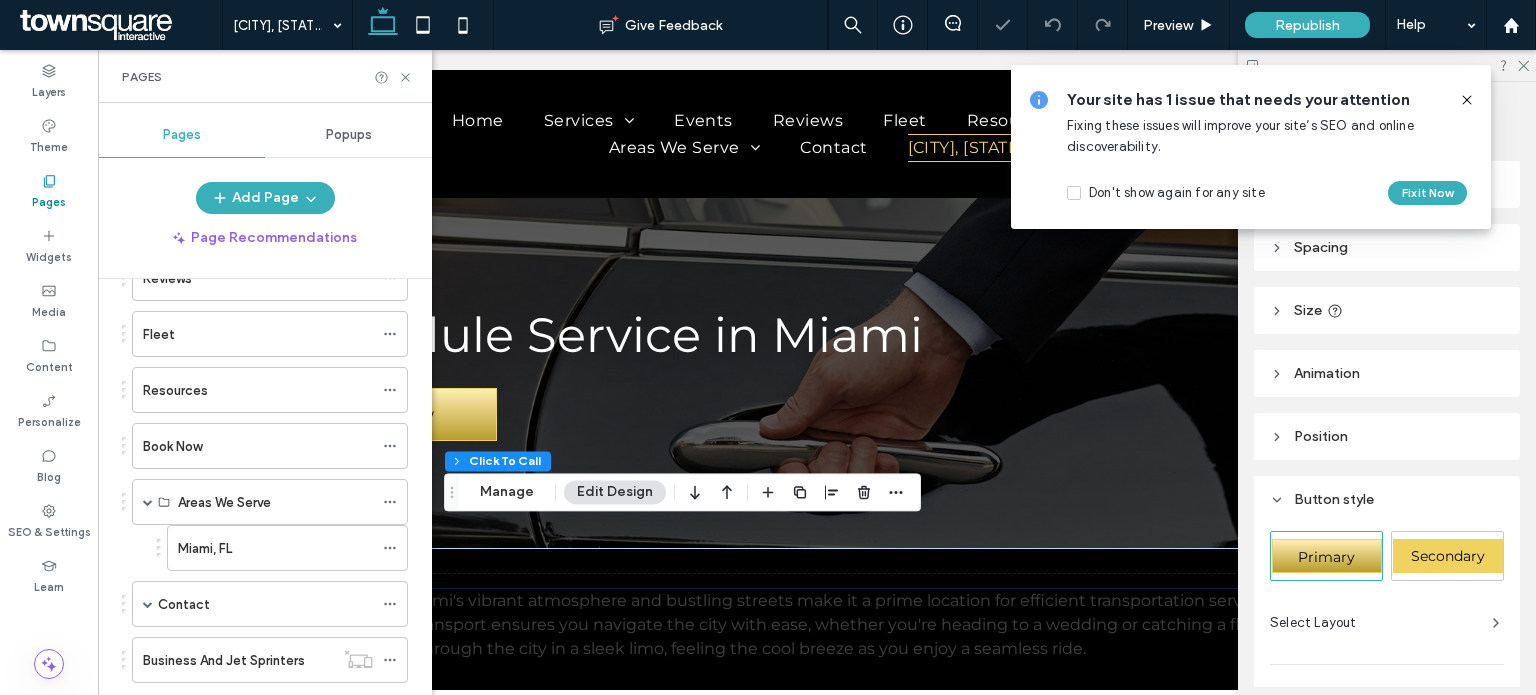 type on "*" 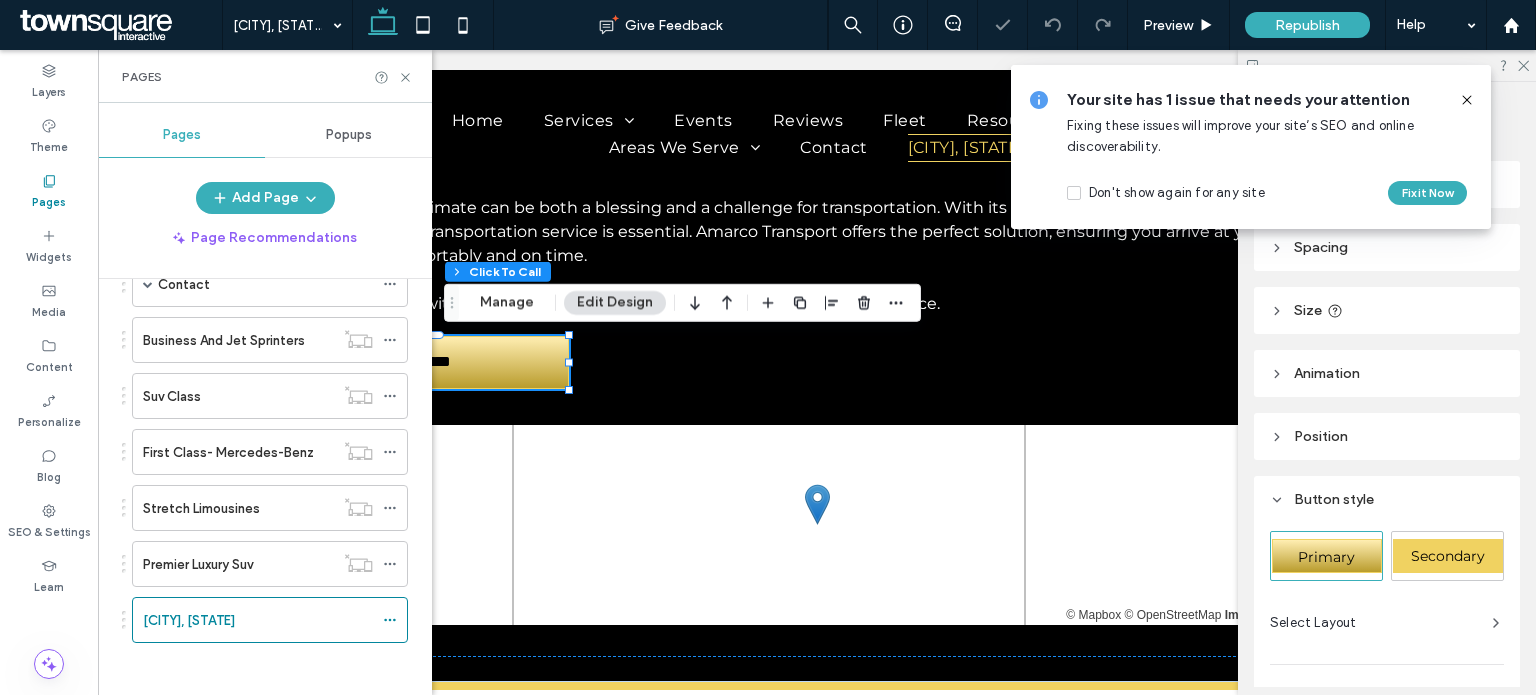 scroll, scrollTop: 609, scrollLeft: 0, axis: vertical 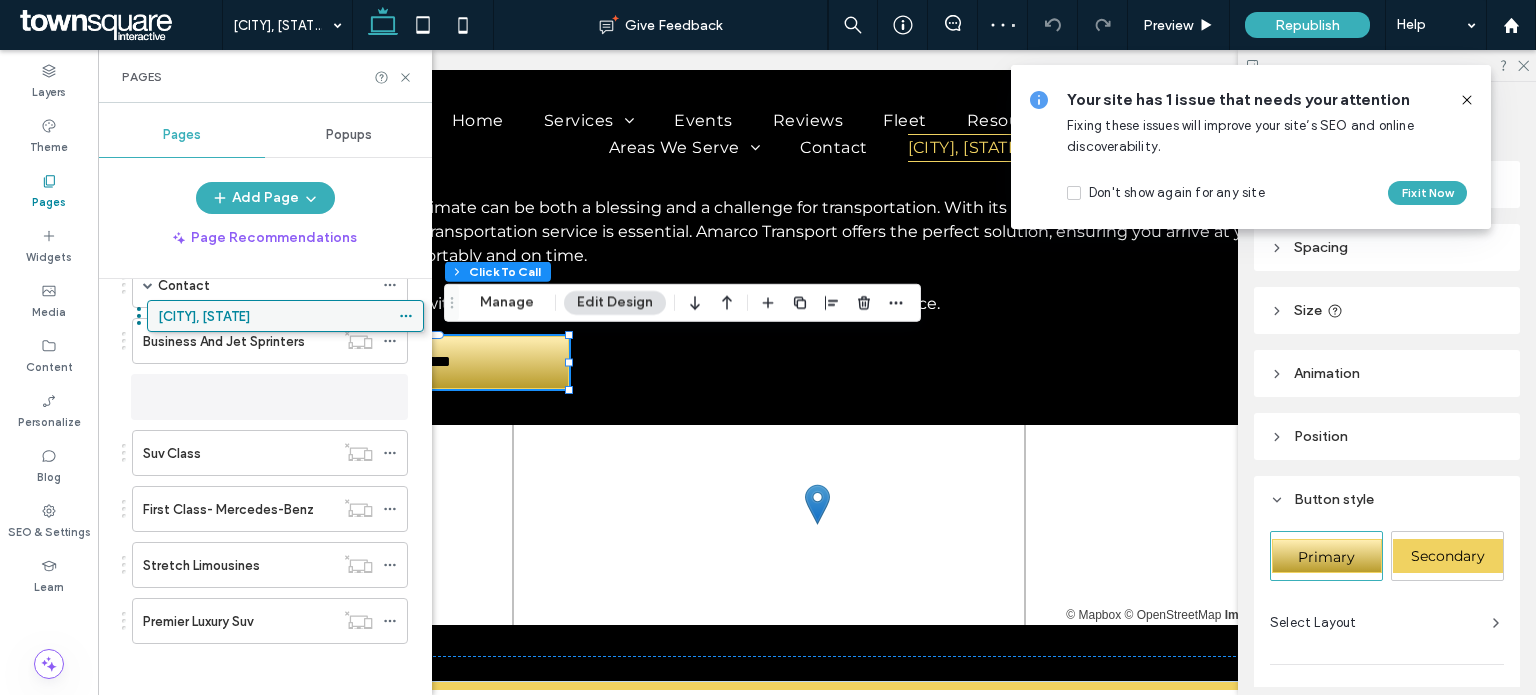 drag, startPoint x: 221, startPoint y: 619, endPoint x: 236, endPoint y: 328, distance: 291.38635 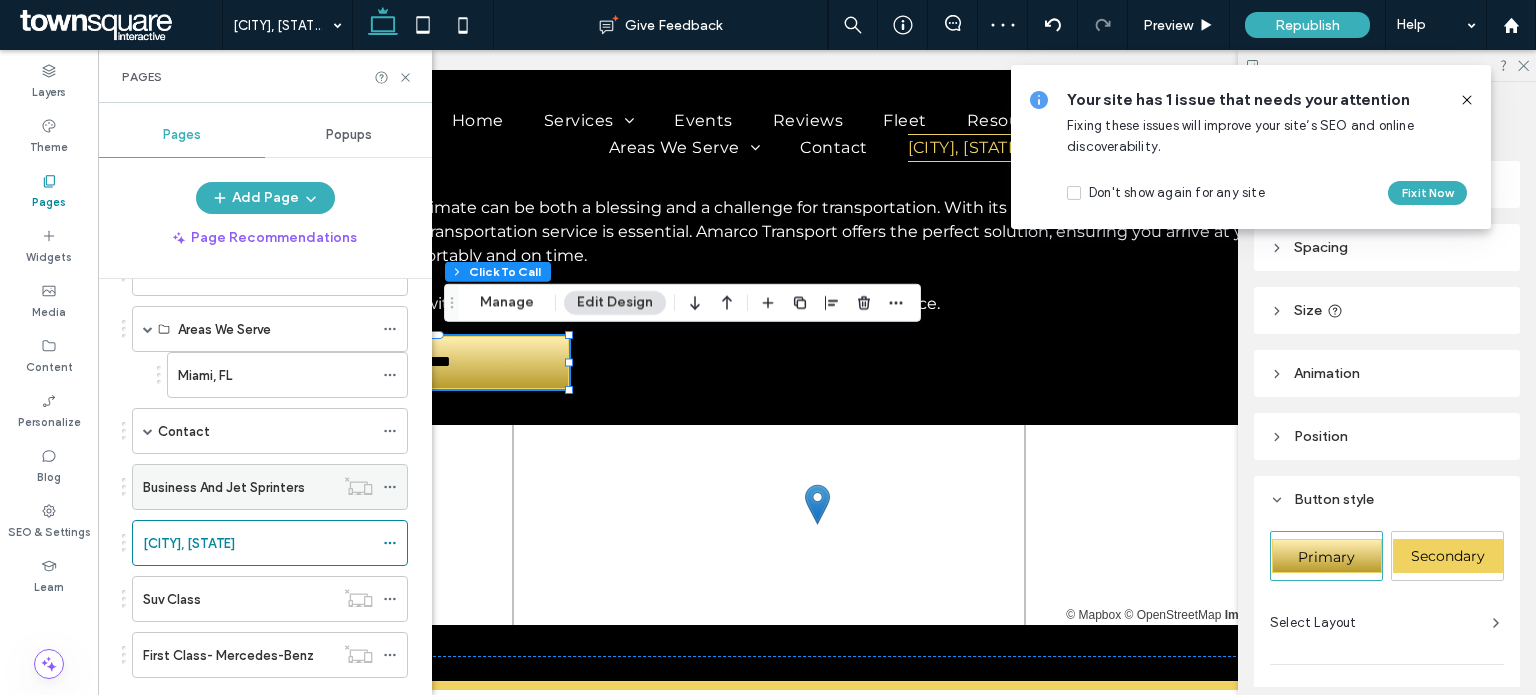 scroll, scrollTop: 447, scrollLeft: 0, axis: vertical 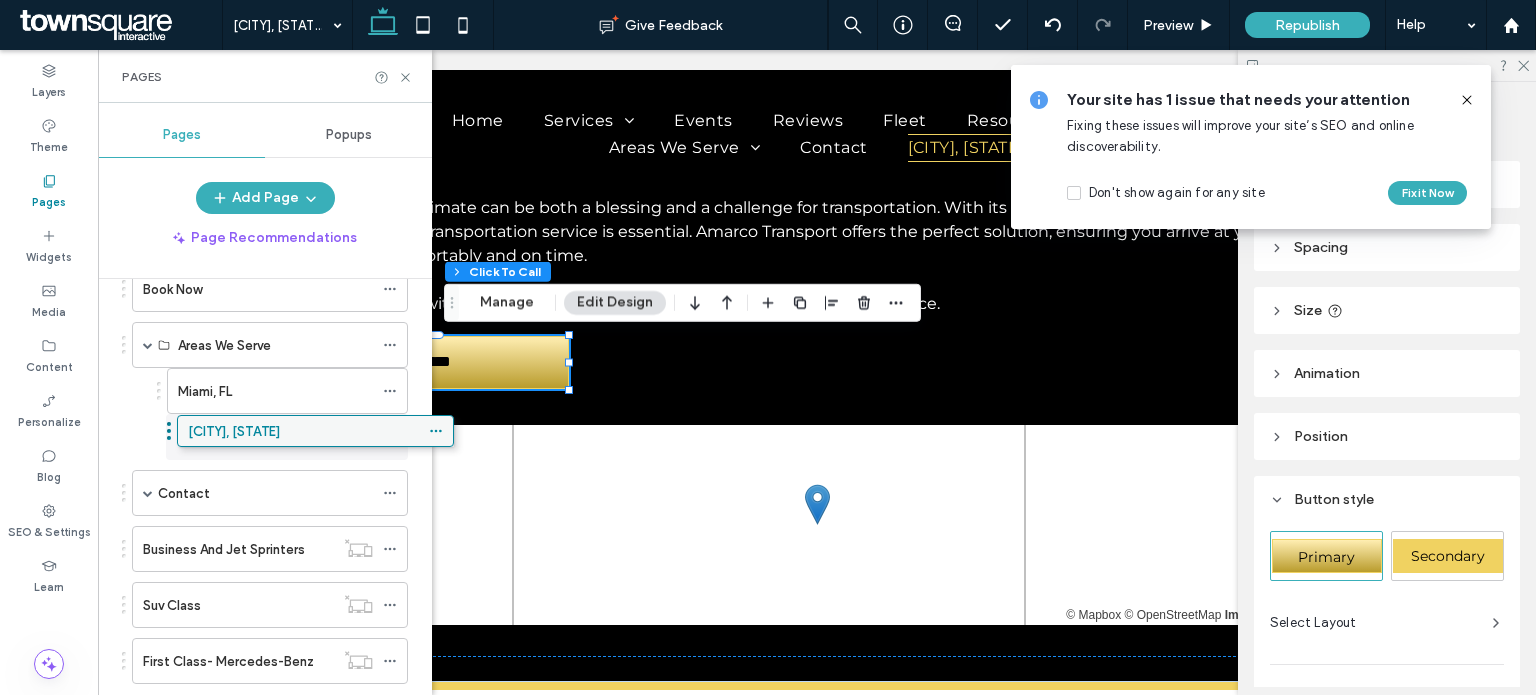 drag, startPoint x: 215, startPoint y: 547, endPoint x: 260, endPoint y: 431, distance: 124.42267 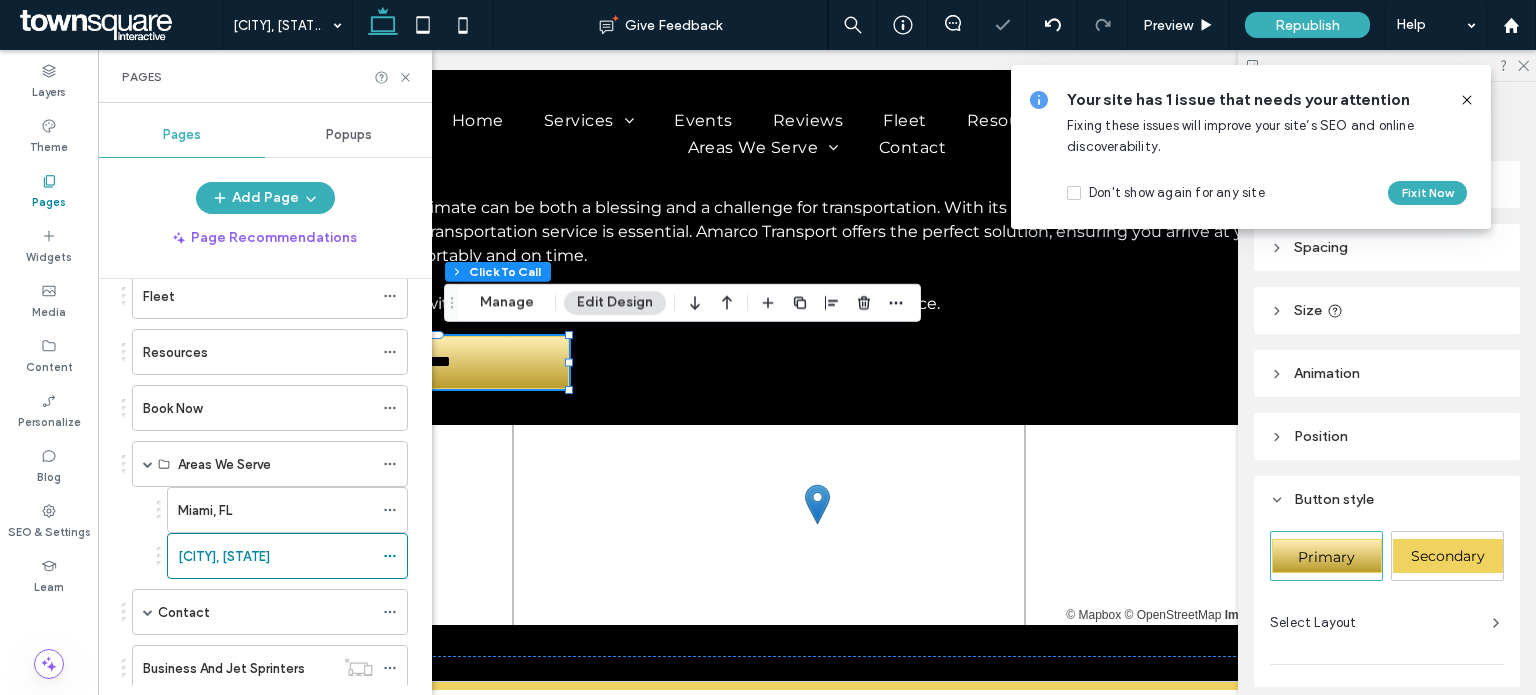 scroll, scrollTop: 327, scrollLeft: 0, axis: vertical 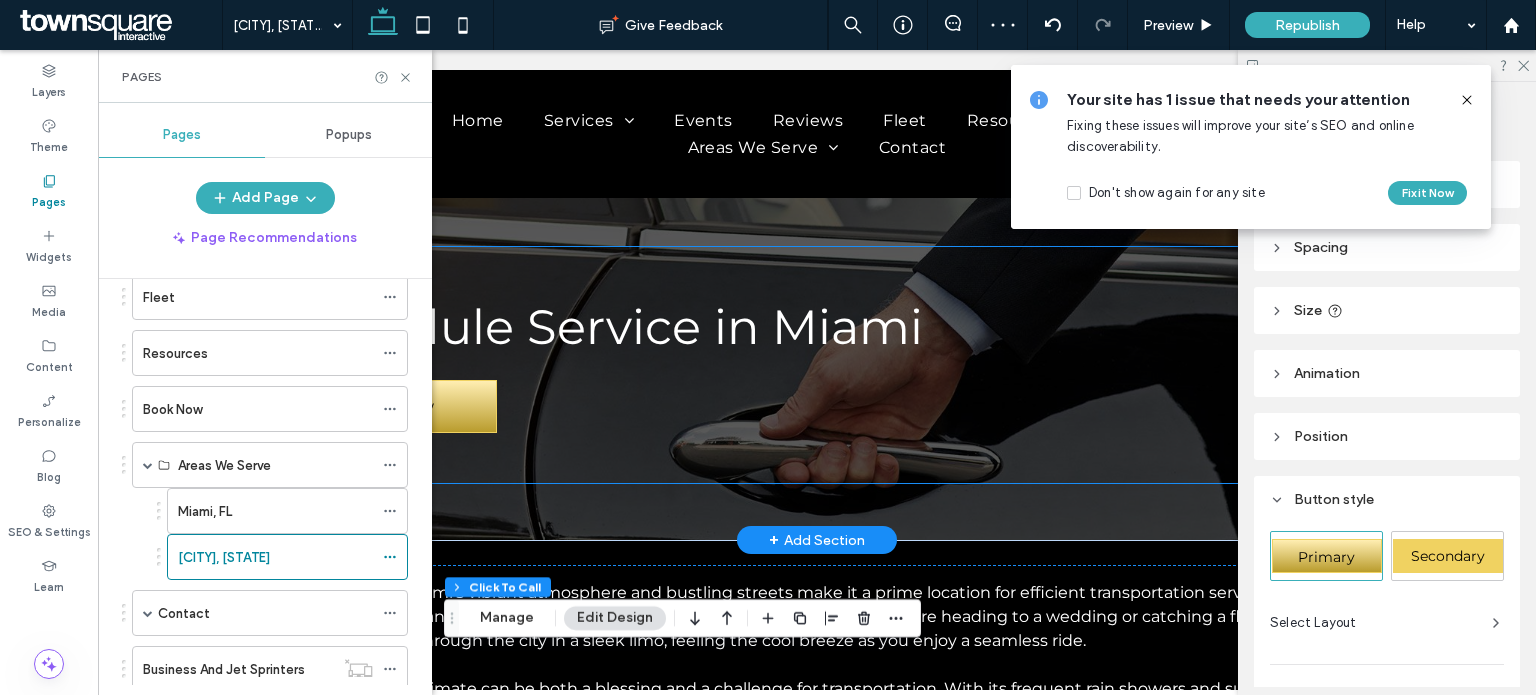 click on "Schedule Service in Miami" at bounding box center [606, 327] 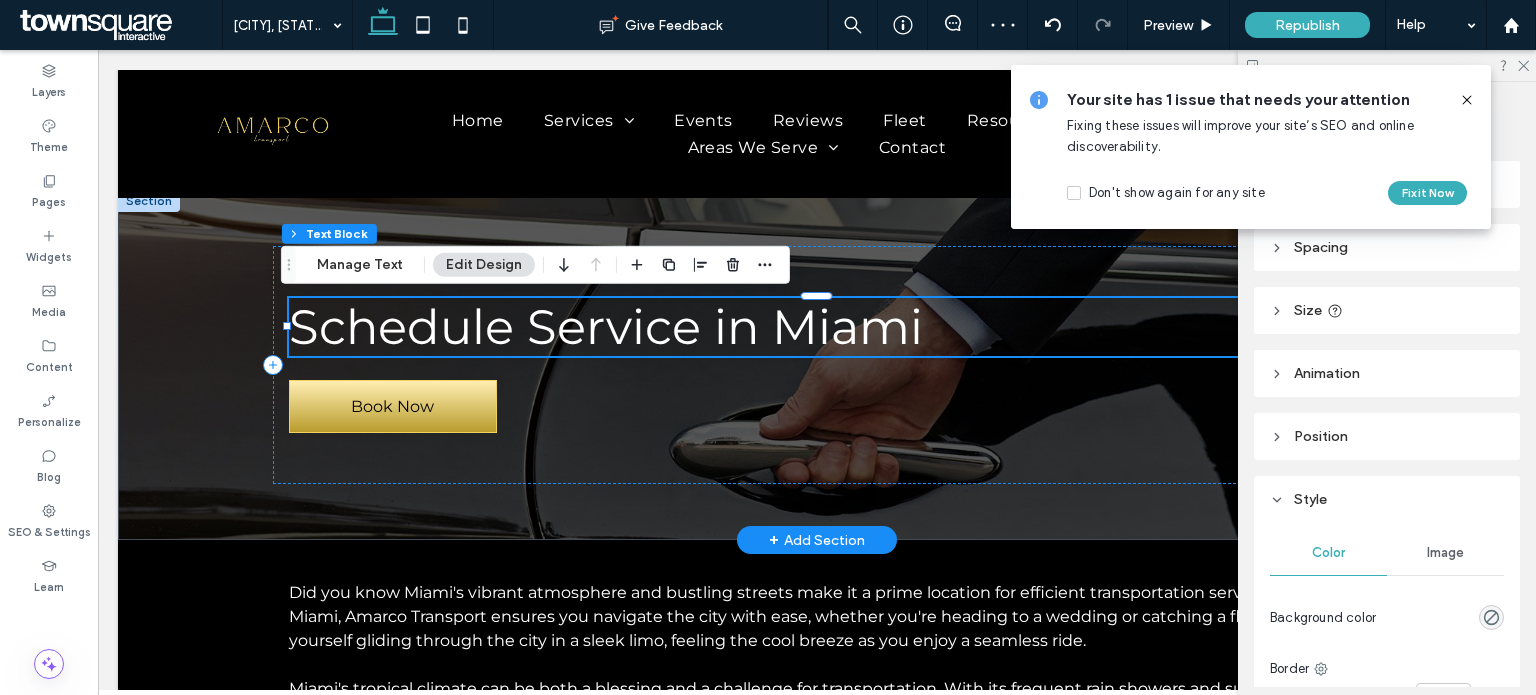 click on "Schedule Service in Miami" at bounding box center (606, 327) 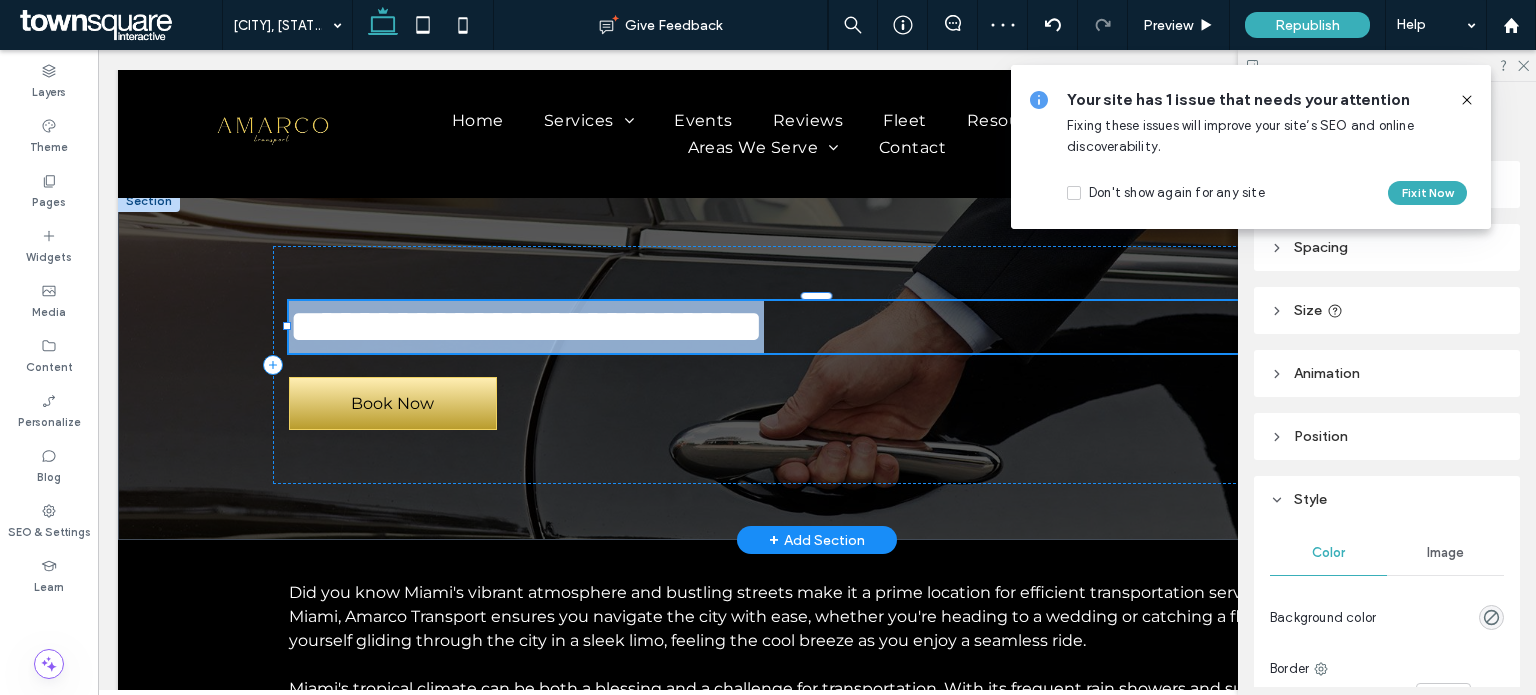 click on "**********" at bounding box center (526, 326) 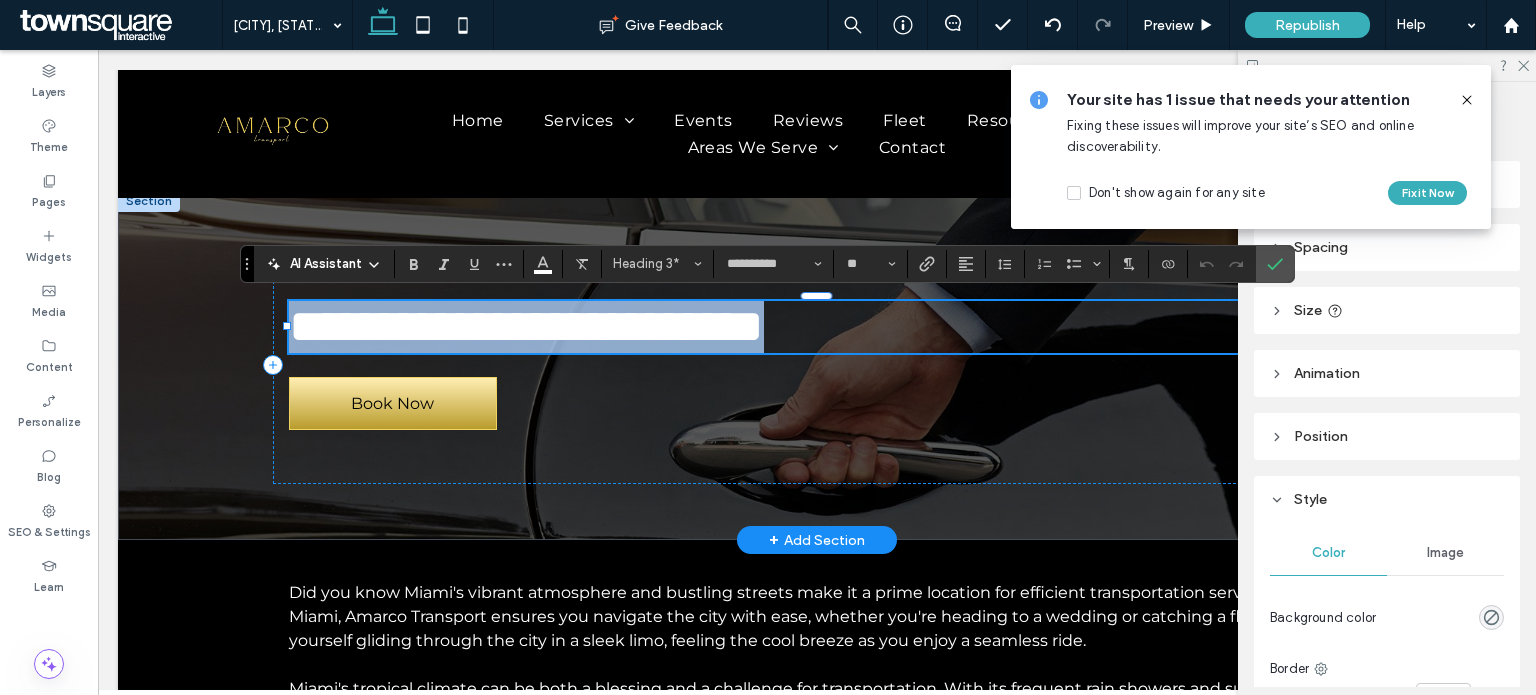 click on "**********" at bounding box center [526, 326] 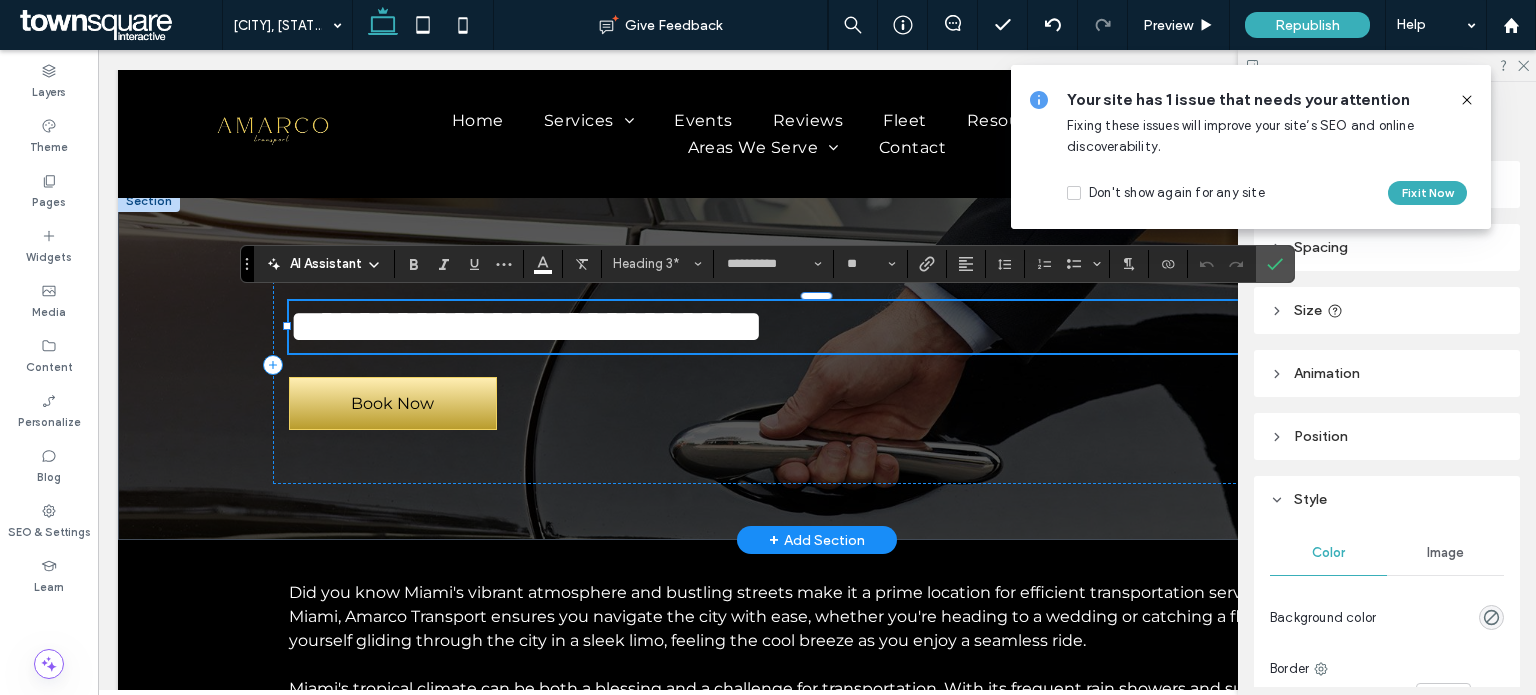 click on "**********" at bounding box center [526, 326] 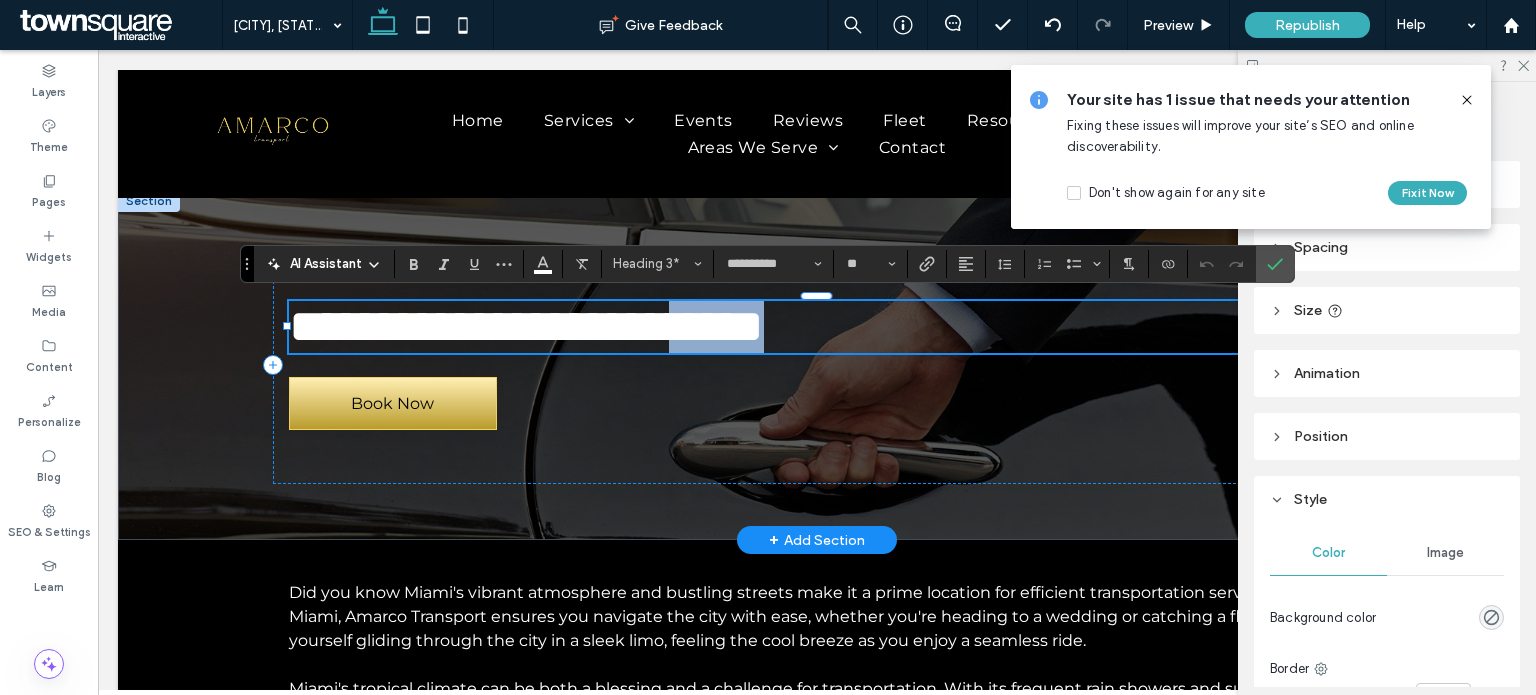 type 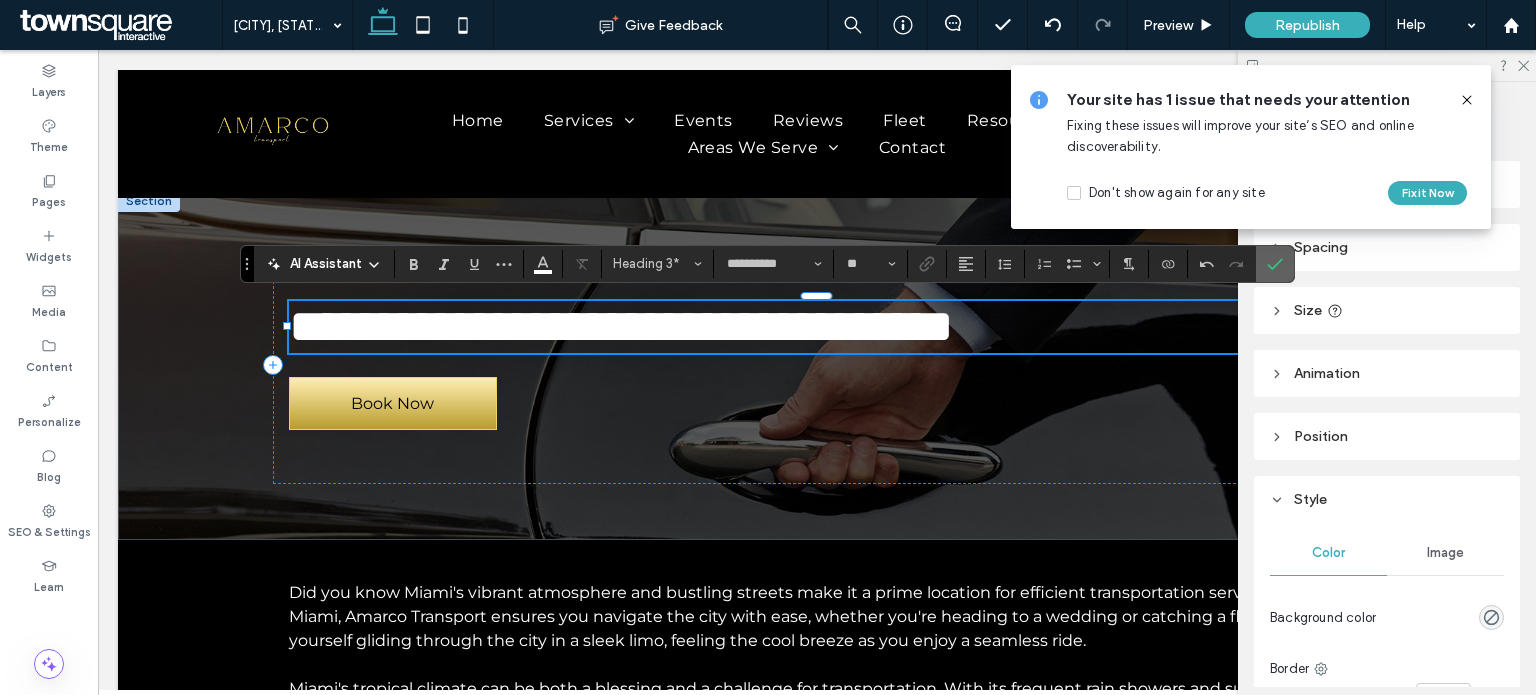 click at bounding box center [1275, 264] 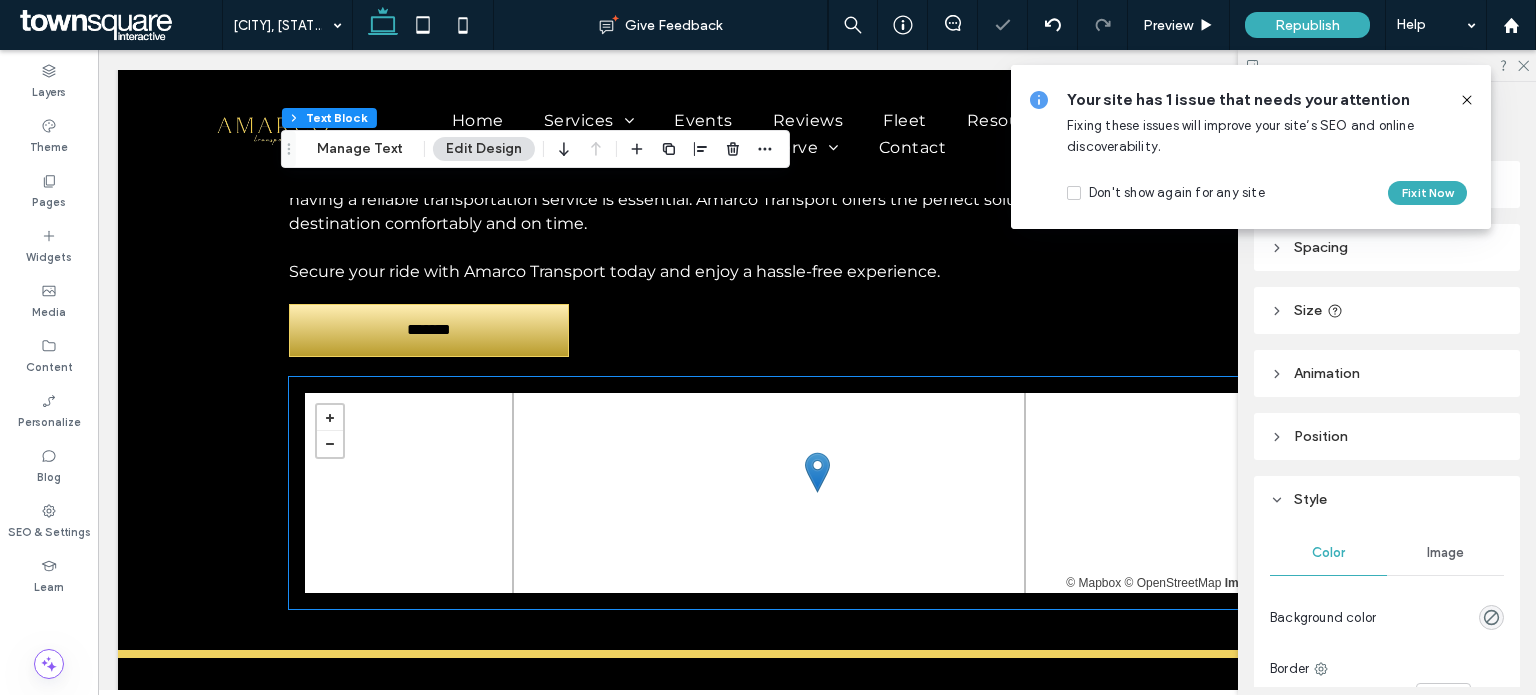 scroll, scrollTop: 522, scrollLeft: 0, axis: vertical 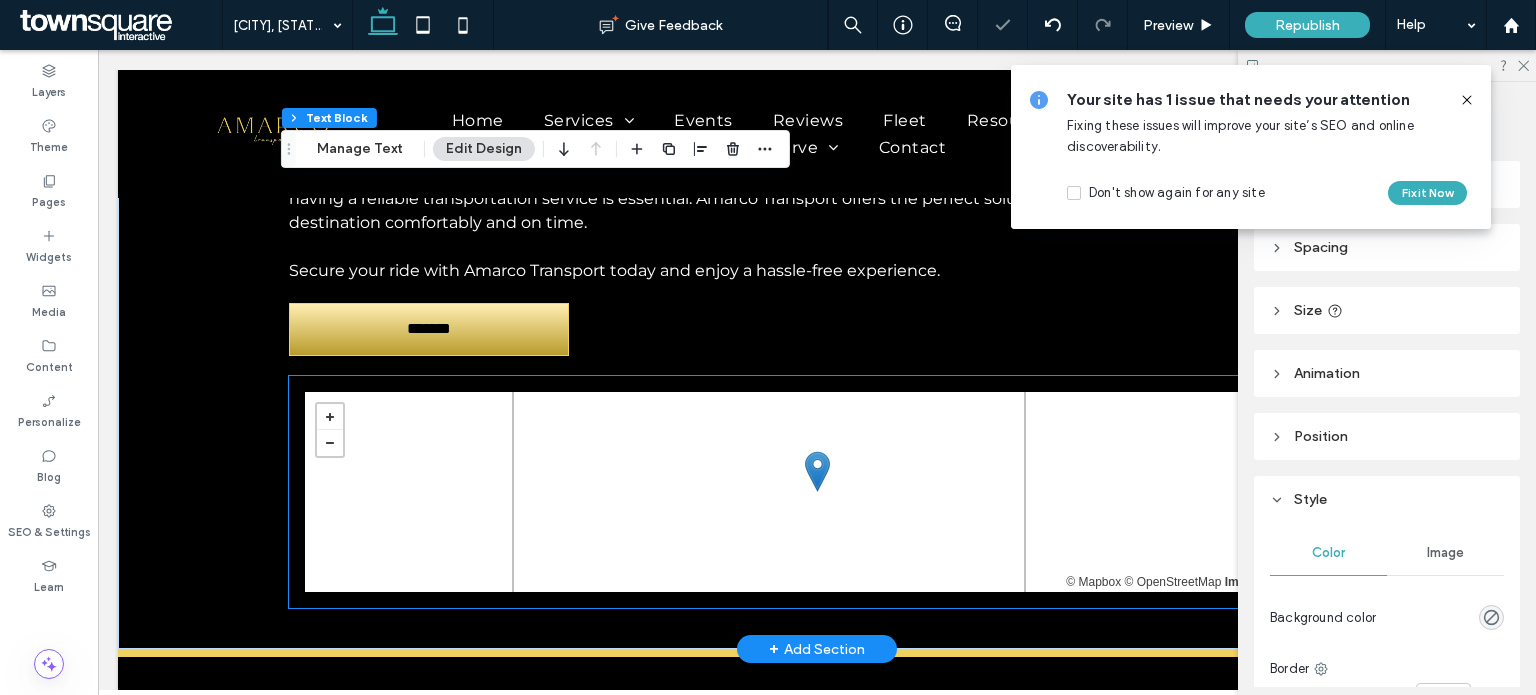 click on "+ - close  Map  Satellite © Mapbox   © OpenStreetMap   Improve this map" at bounding box center [817, 492] 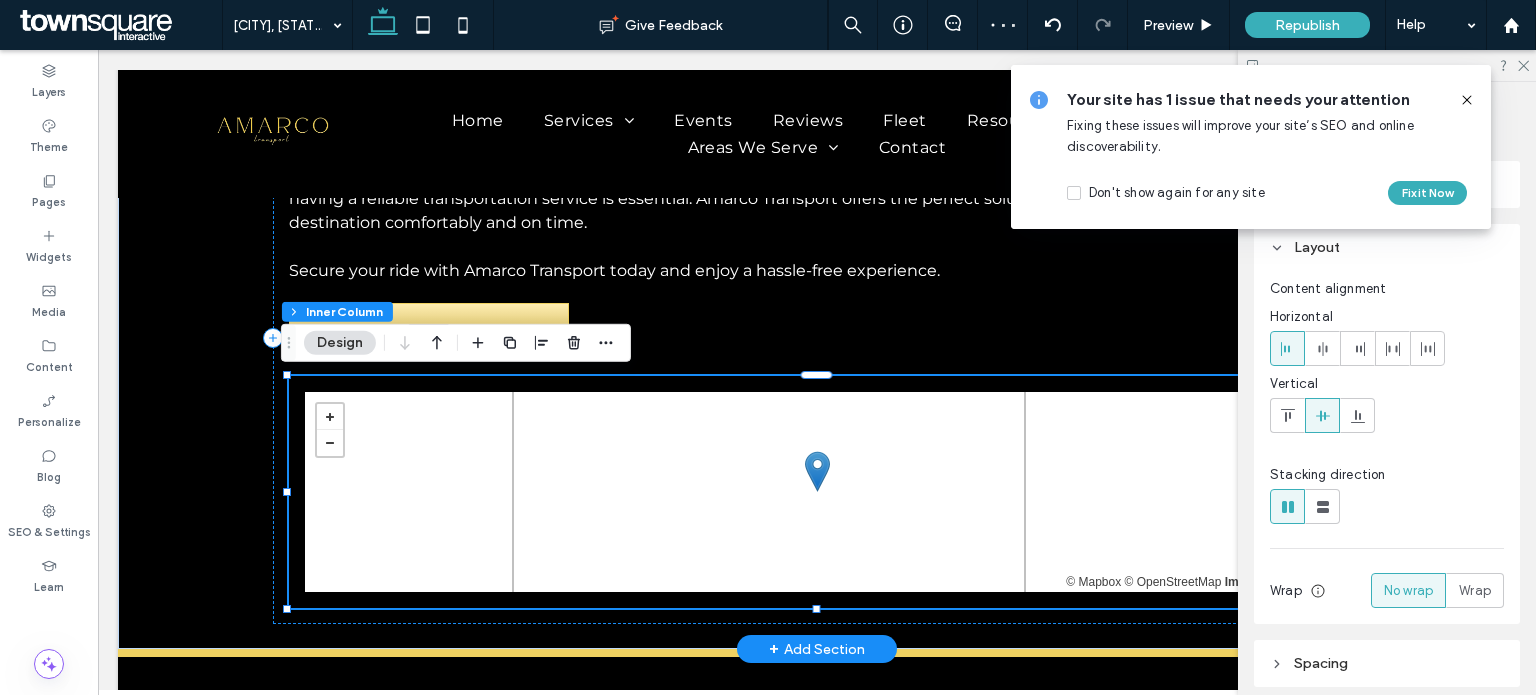 click on "+ - close  Map  Satellite © Mapbox   © OpenStreetMap   Improve this map" at bounding box center (817, 492) 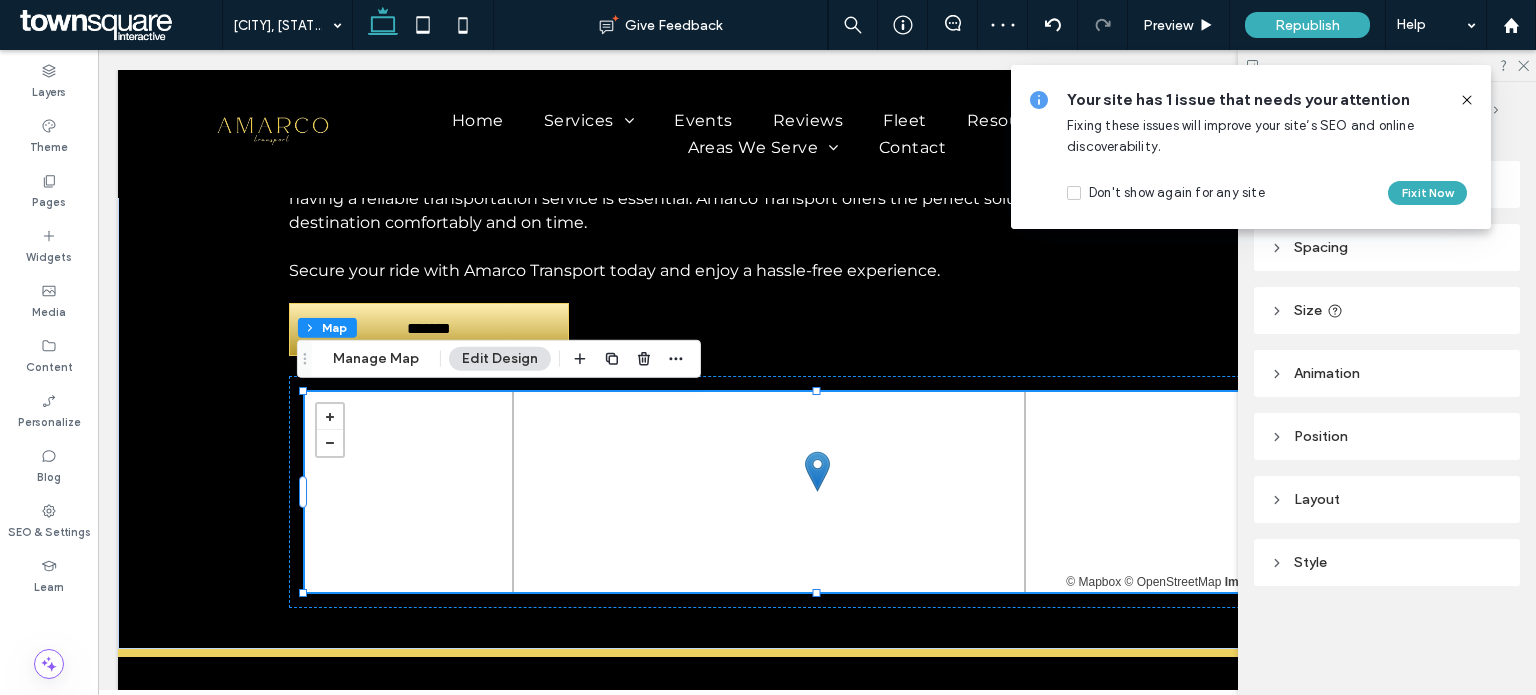 click 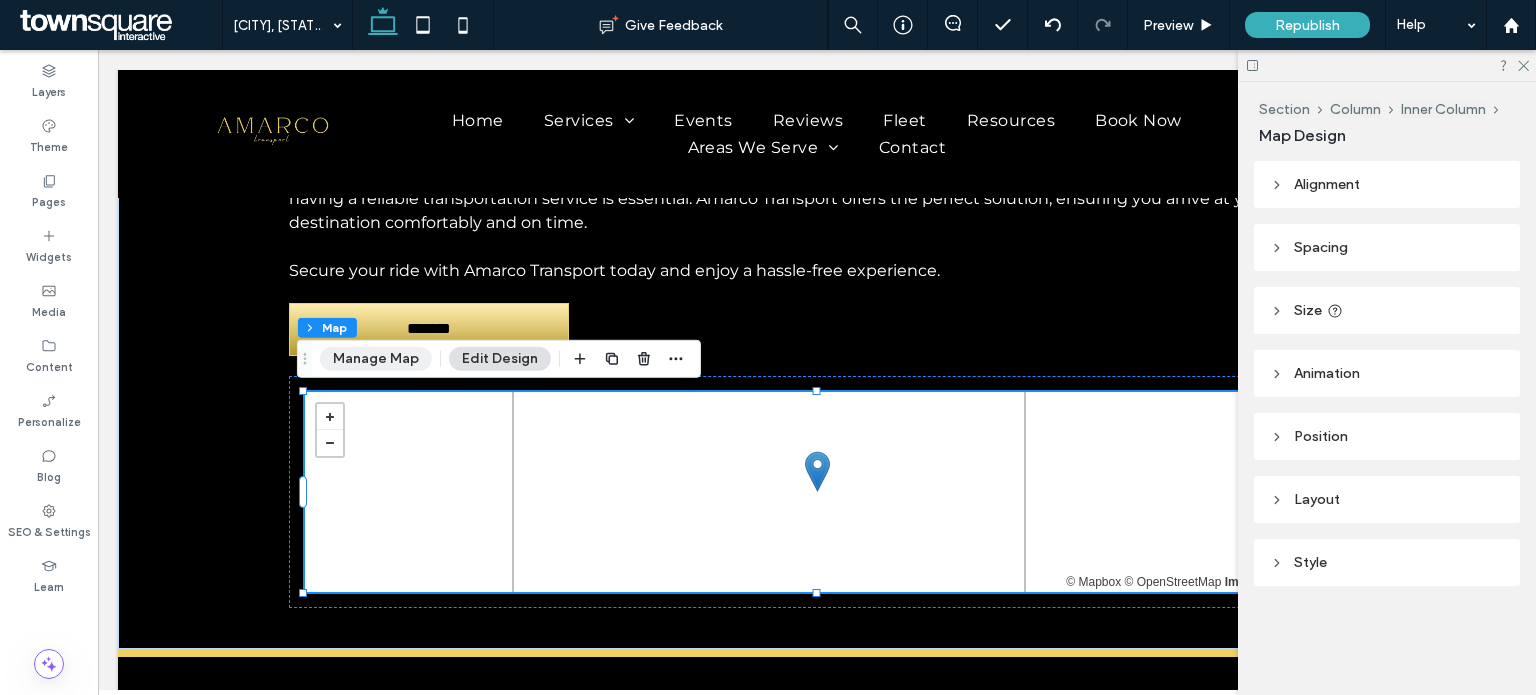 click on "Manage Map" at bounding box center (376, 359) 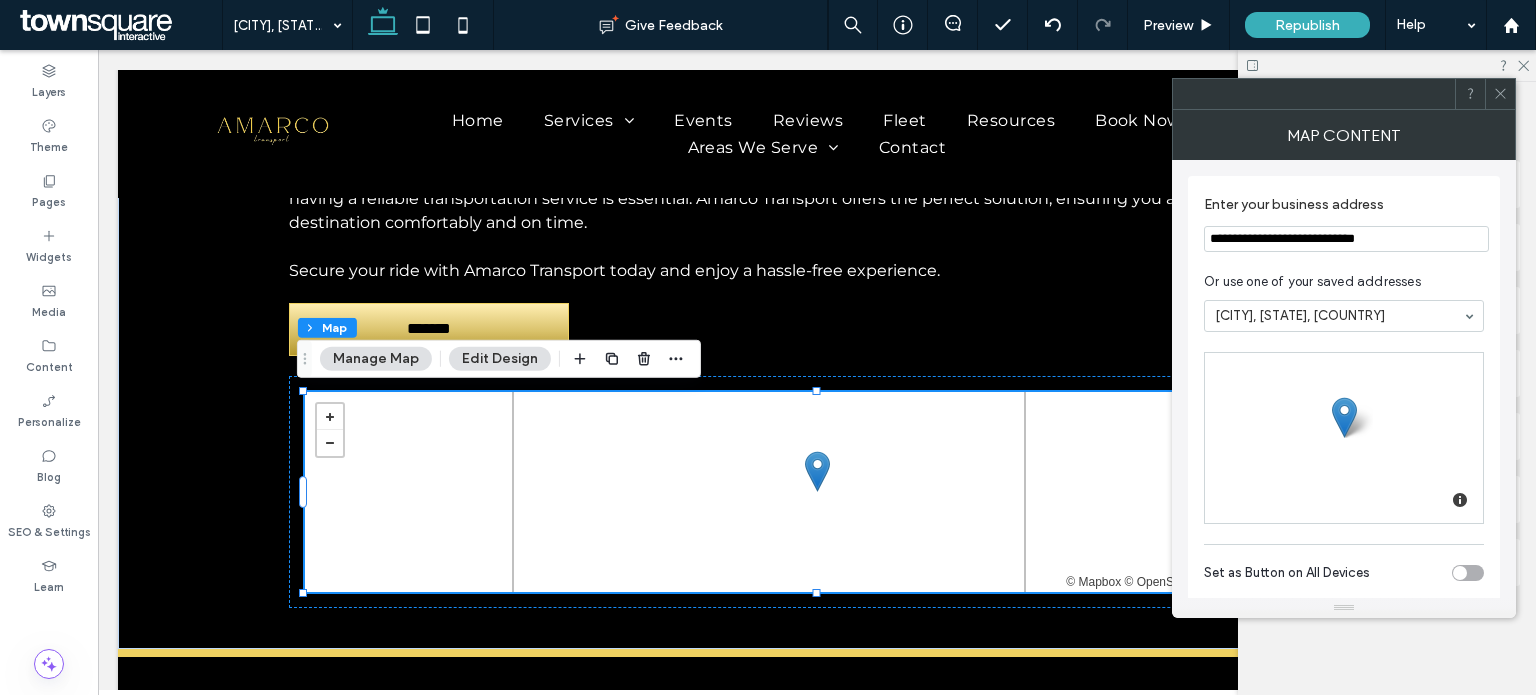 click on "**********" at bounding box center (1346, 239) 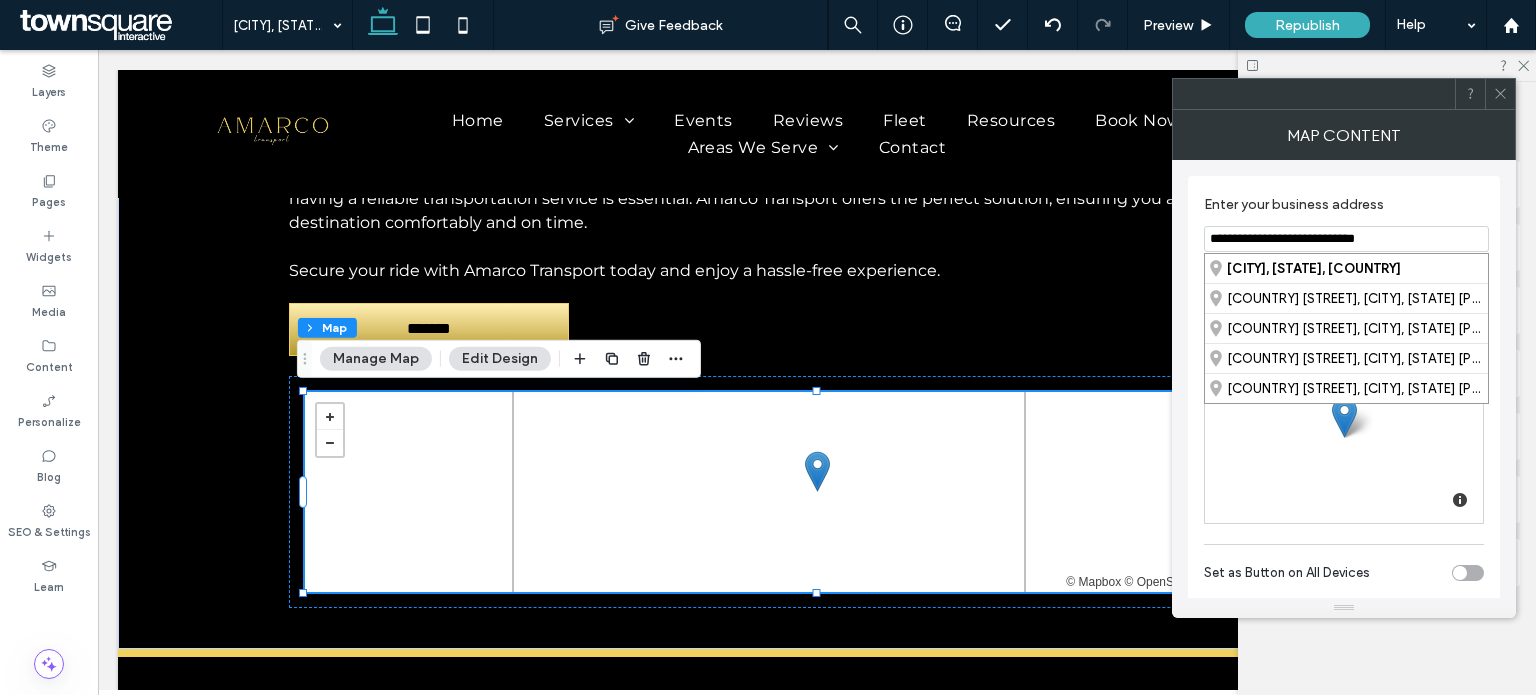 click on "**********" at bounding box center [1346, 239] 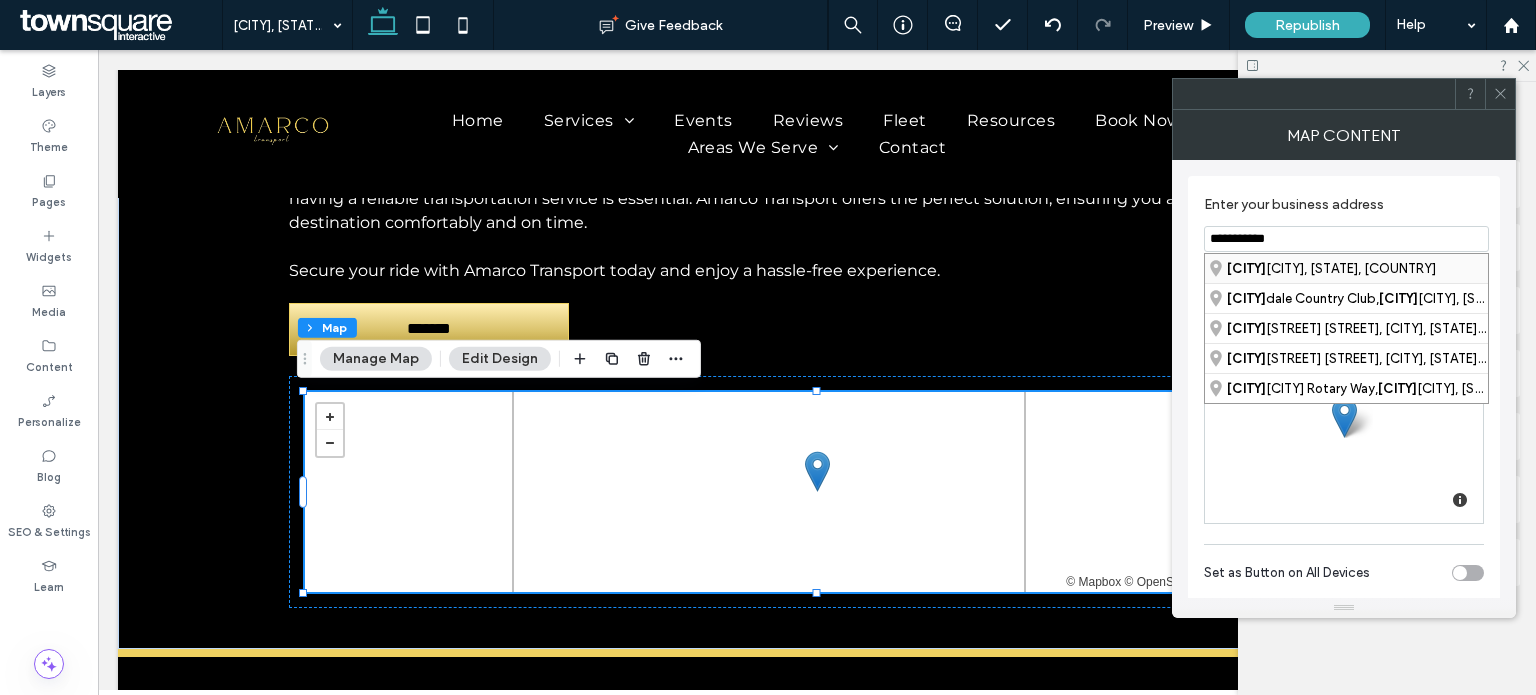 click on "Fort Lauder dale, Florida, United States" at bounding box center (1346, 268) 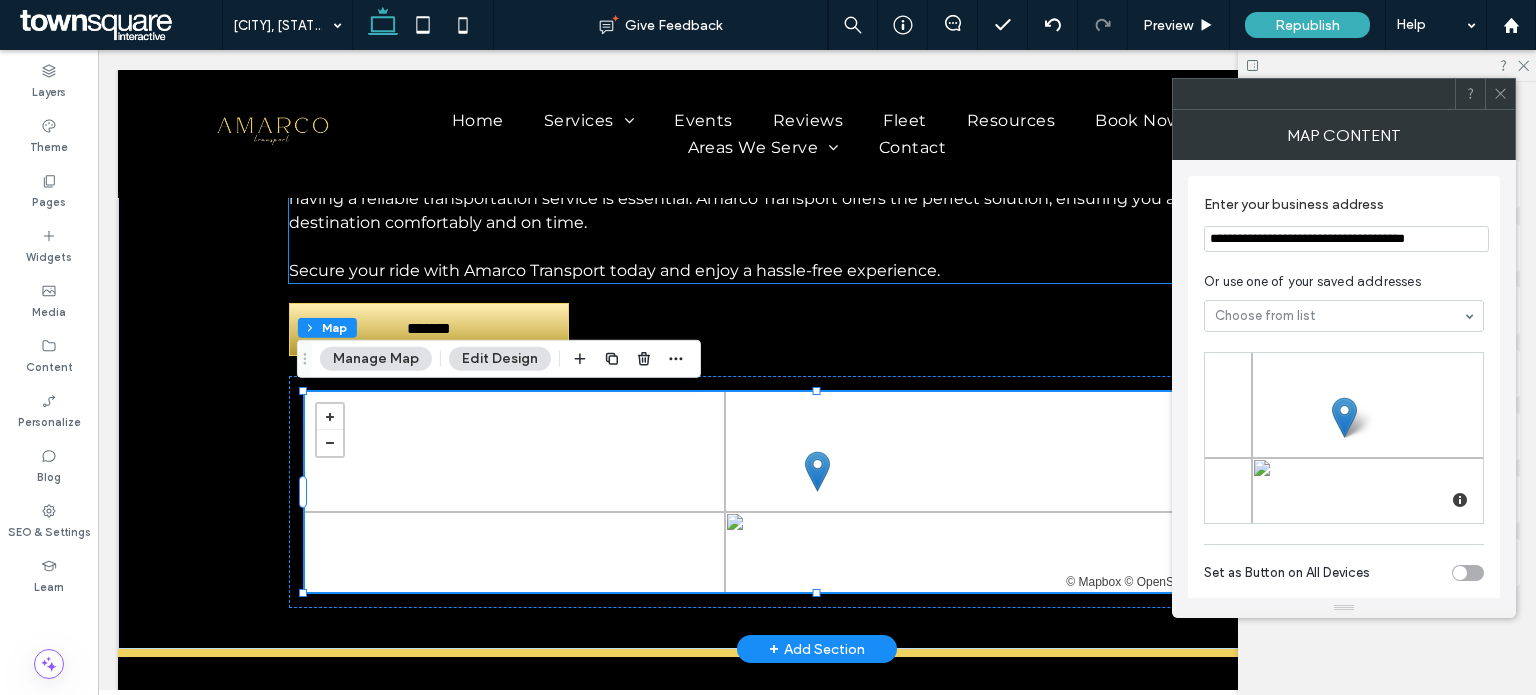click on "Secure your ride with Amarco Transport today and enjoy a hassle-free experience." at bounding box center (614, 270) 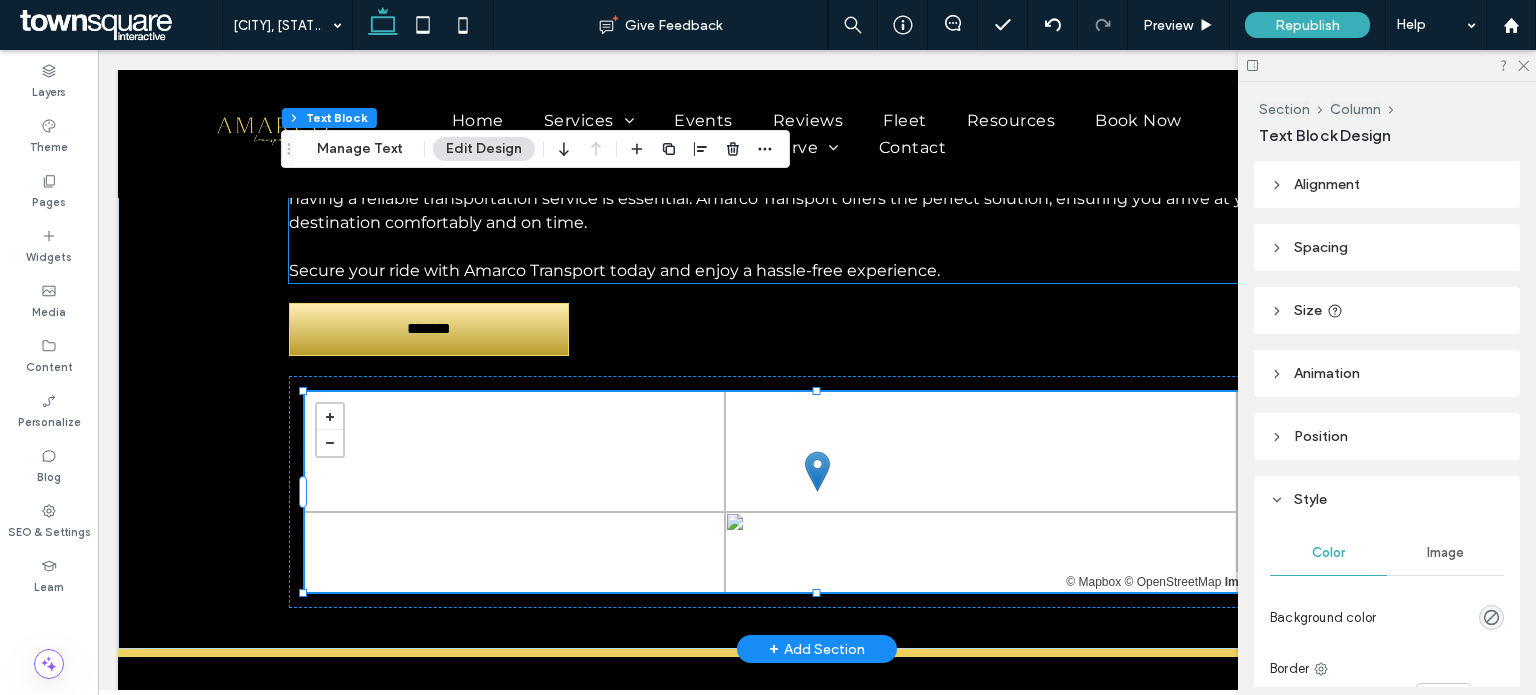 click on "Did you know Miami's vibrant atmosphere and bustling streets make it a prime location for efficient transportation services? In Miami, Amarco Transport ensures you navigate the city with ease, whether you're heading to a wedding or catching a flight. Picture yourself gliding through the city in a sleek limo, feeling the cool breeze as you enjoy a seamless ride. Miami's tropical climate can be both a blessing and a challenge for transportation. With its frequent rain showers and sunny days, having a reliable transportation service is essential. Amarco Transport offers the perfect solution, ensuring you arrive at your destination comfortably and on time. ﻿ Secure your ride with Amarco Transport today and enjoy a hassle-free experience." at bounding box center (817, 175) 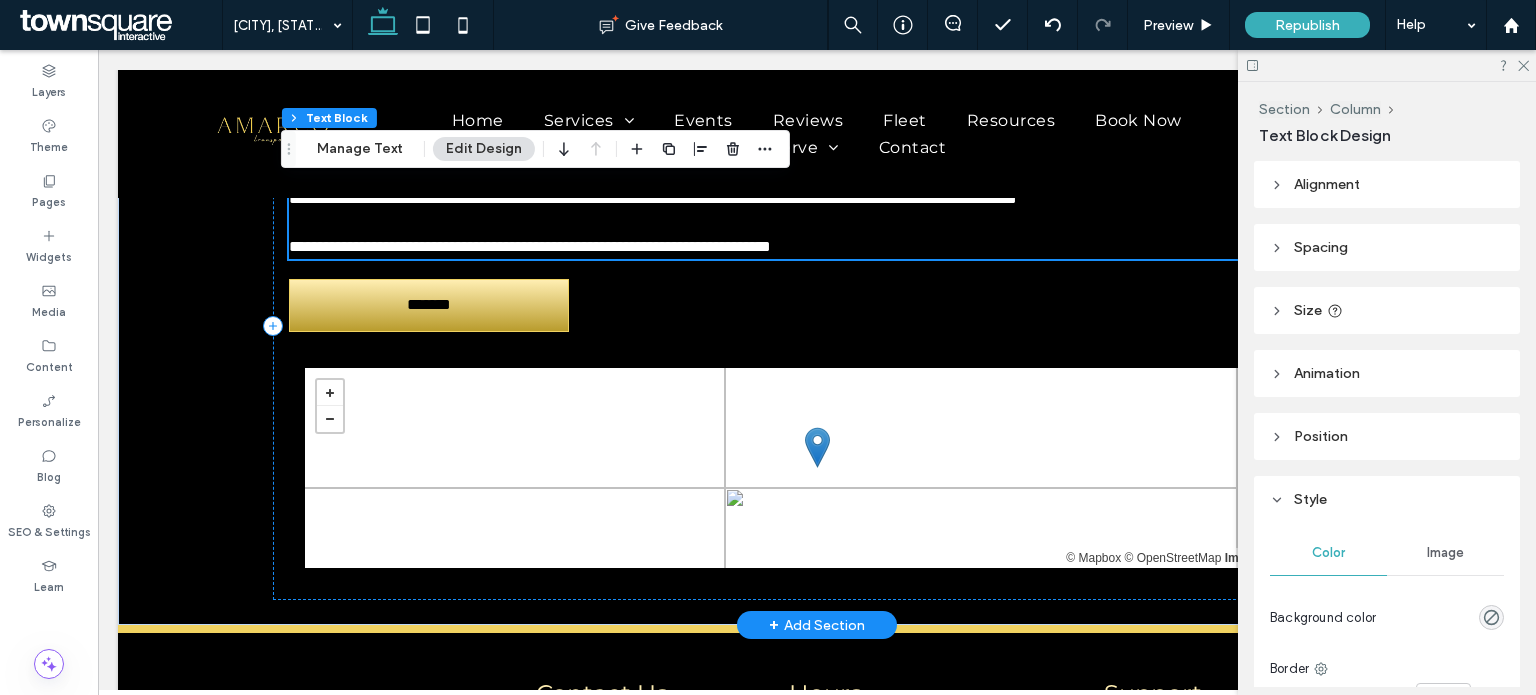 click on "**********" at bounding box center (530, 246) 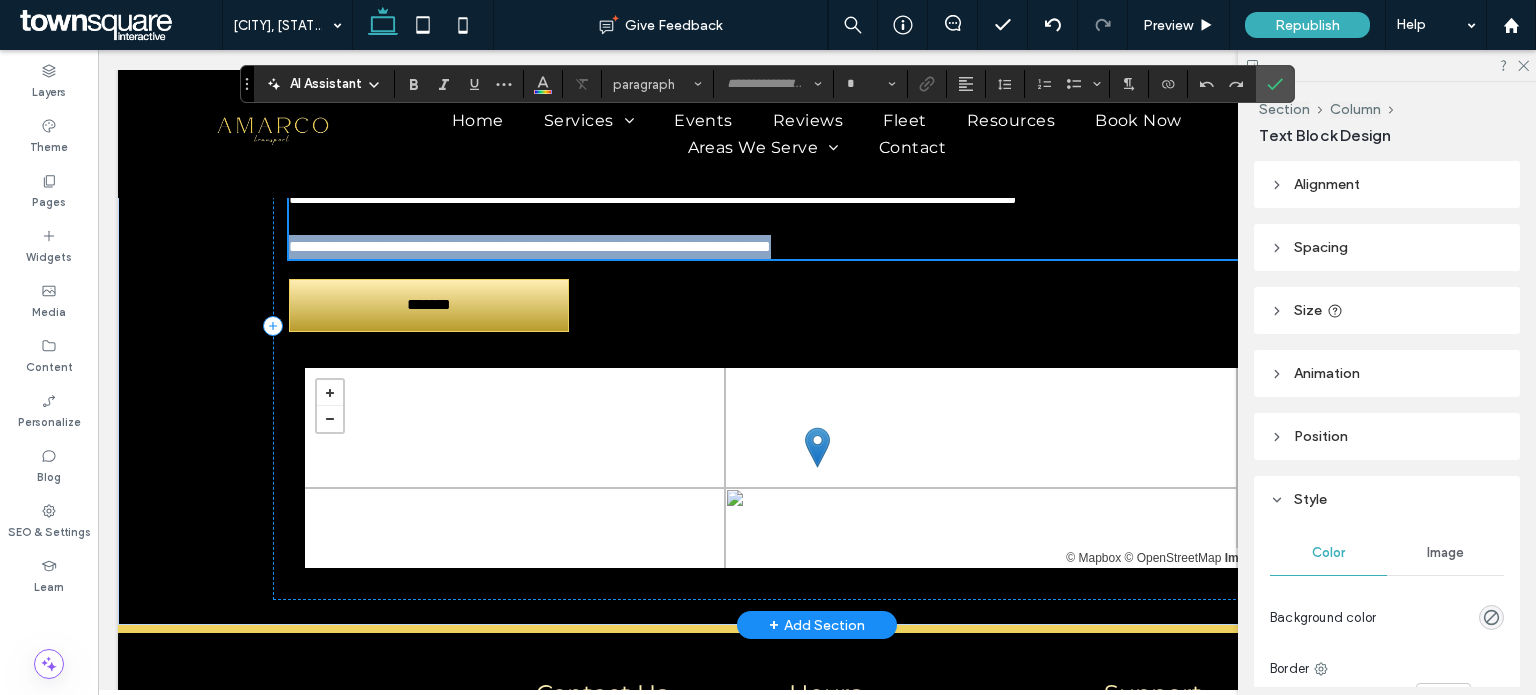type on "**********" 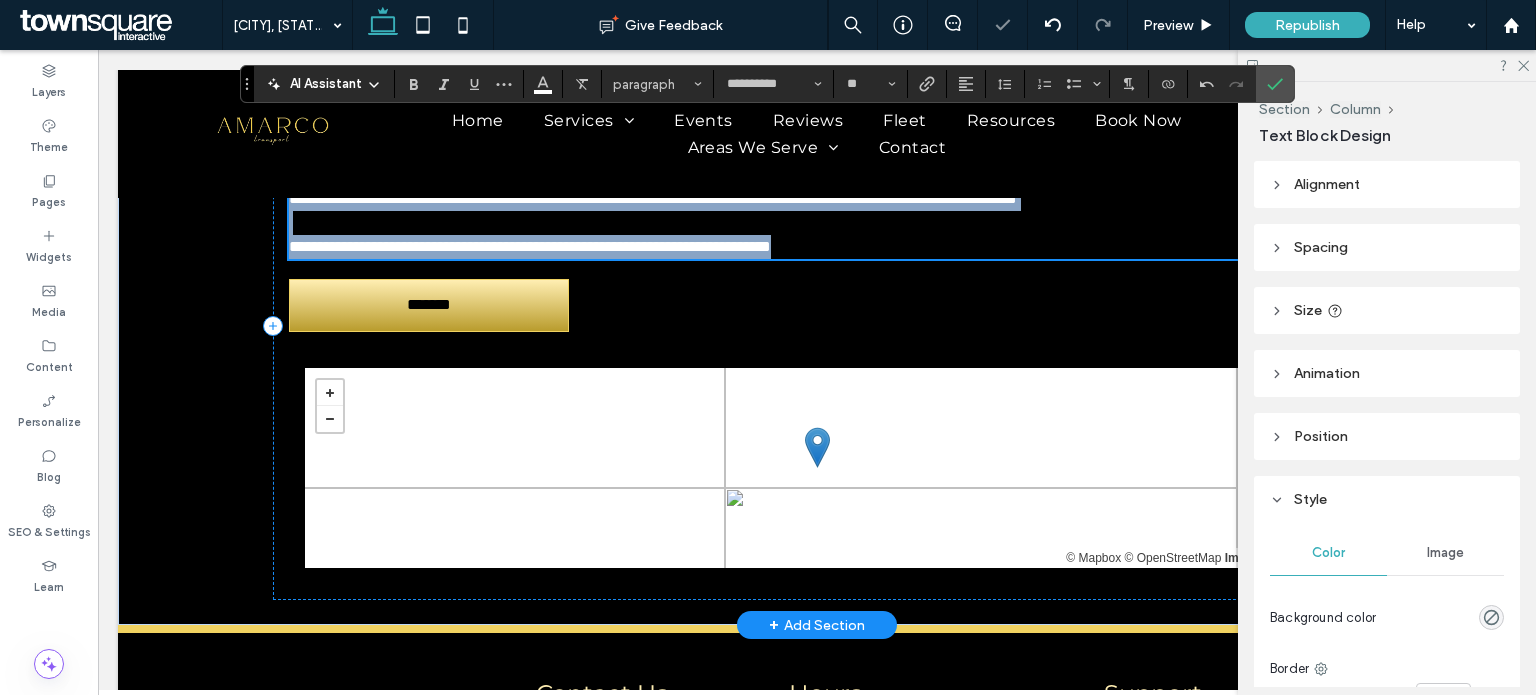 paste 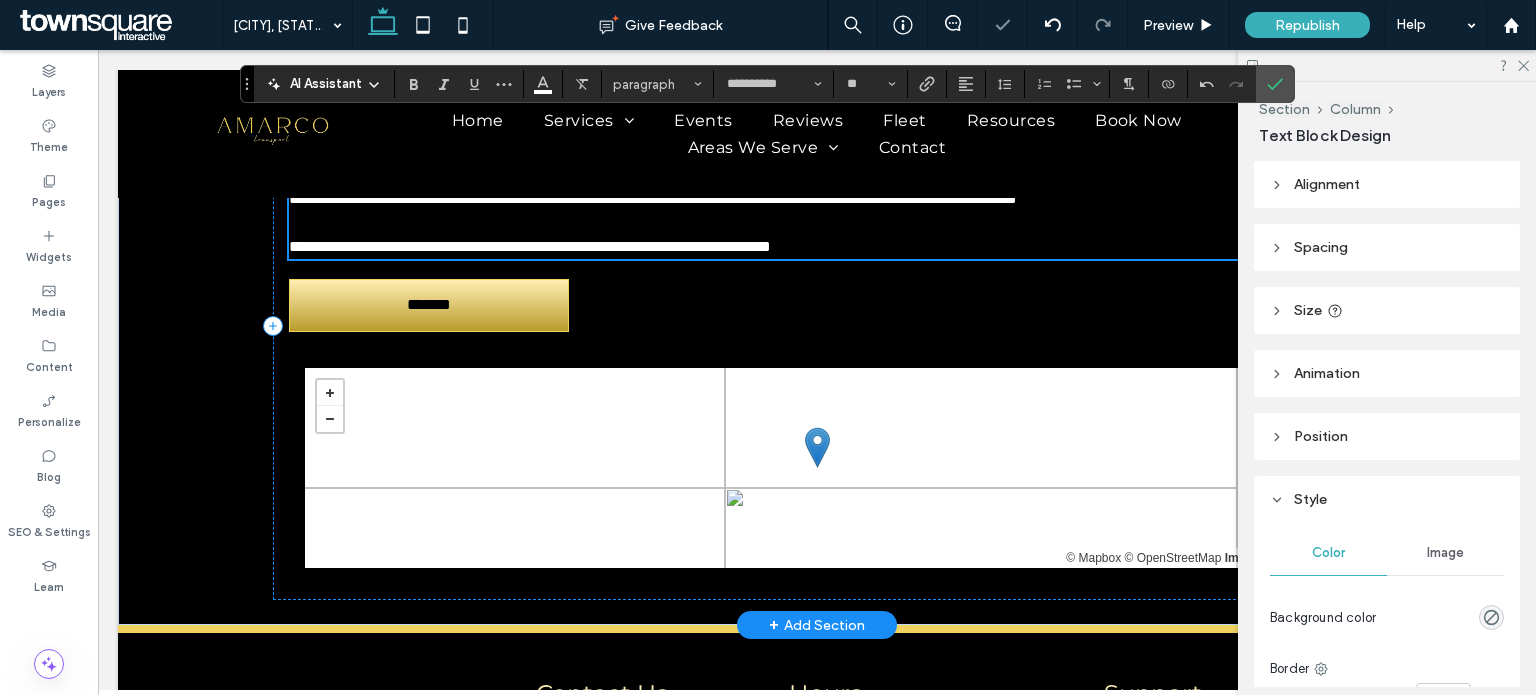 type 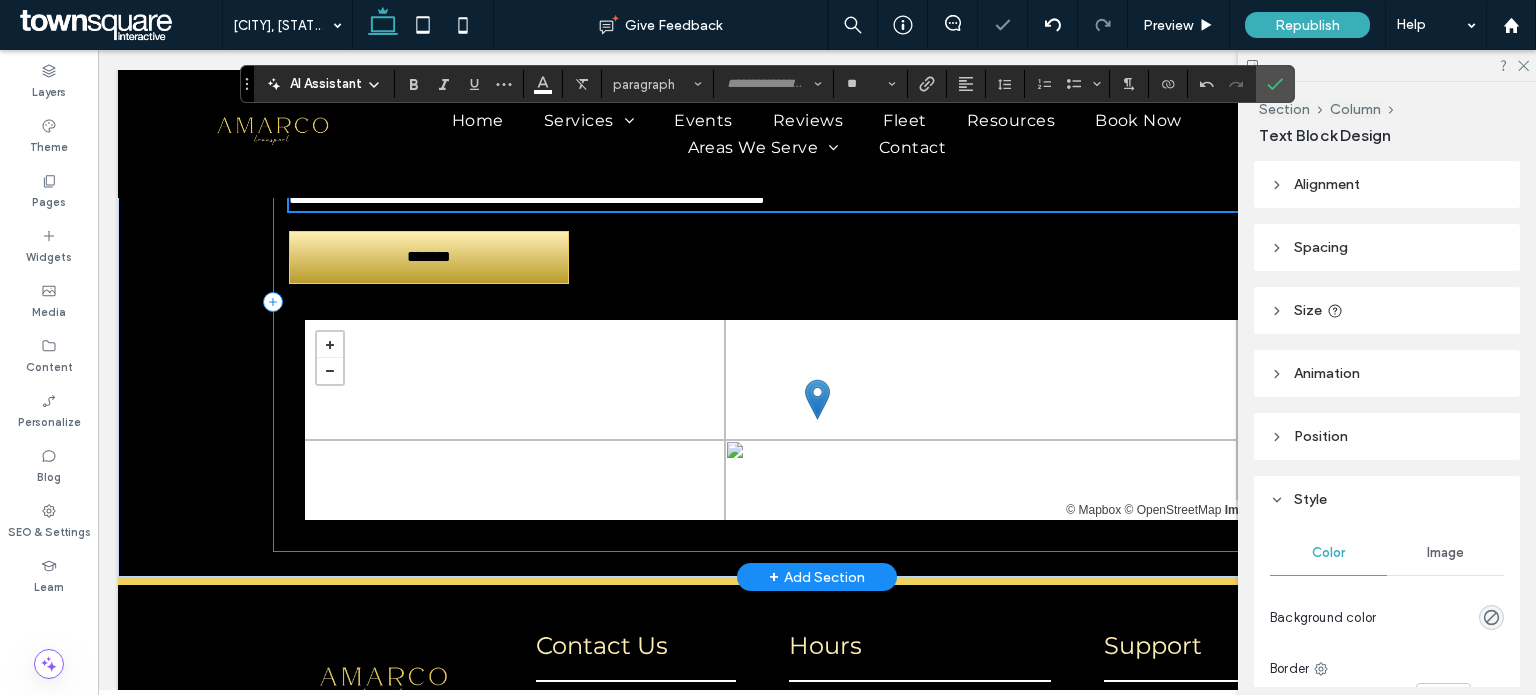 scroll, scrollTop: 36, scrollLeft: 0, axis: vertical 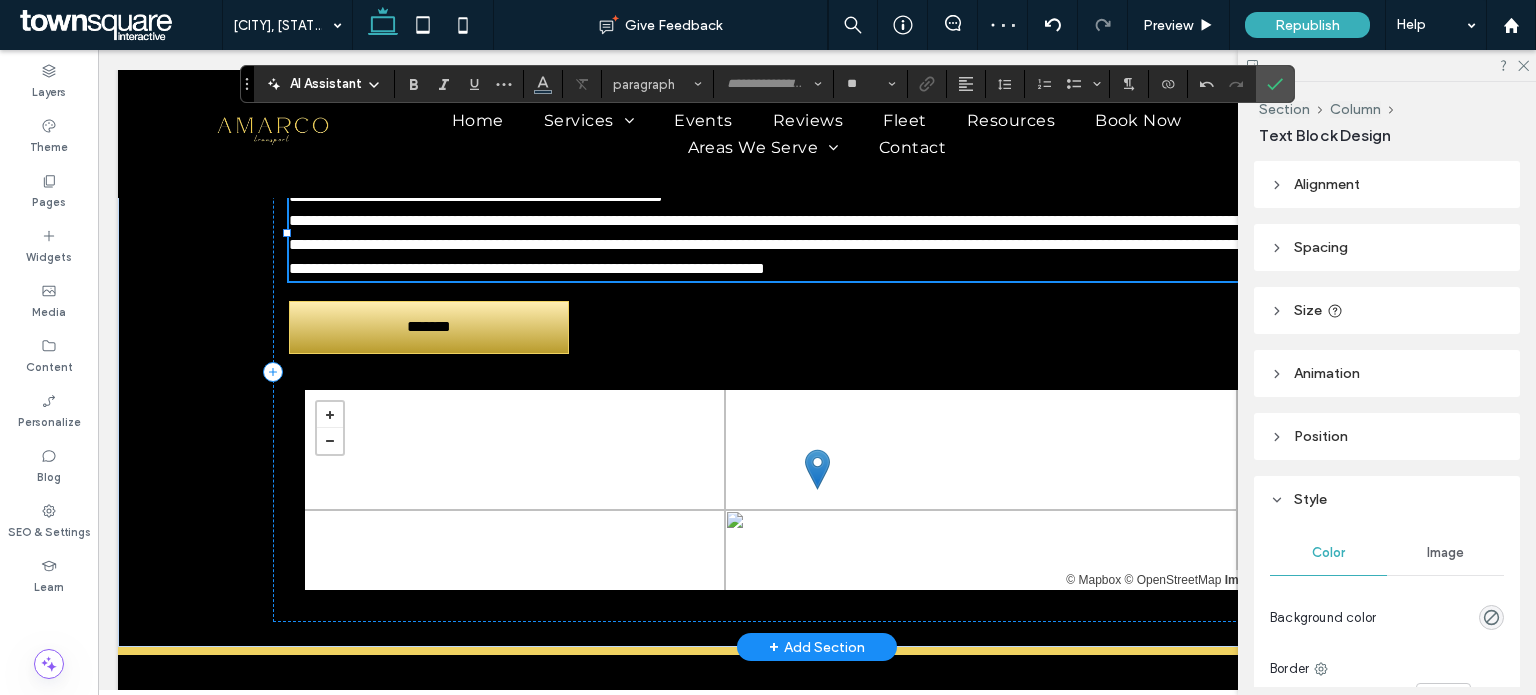 type on "**********" 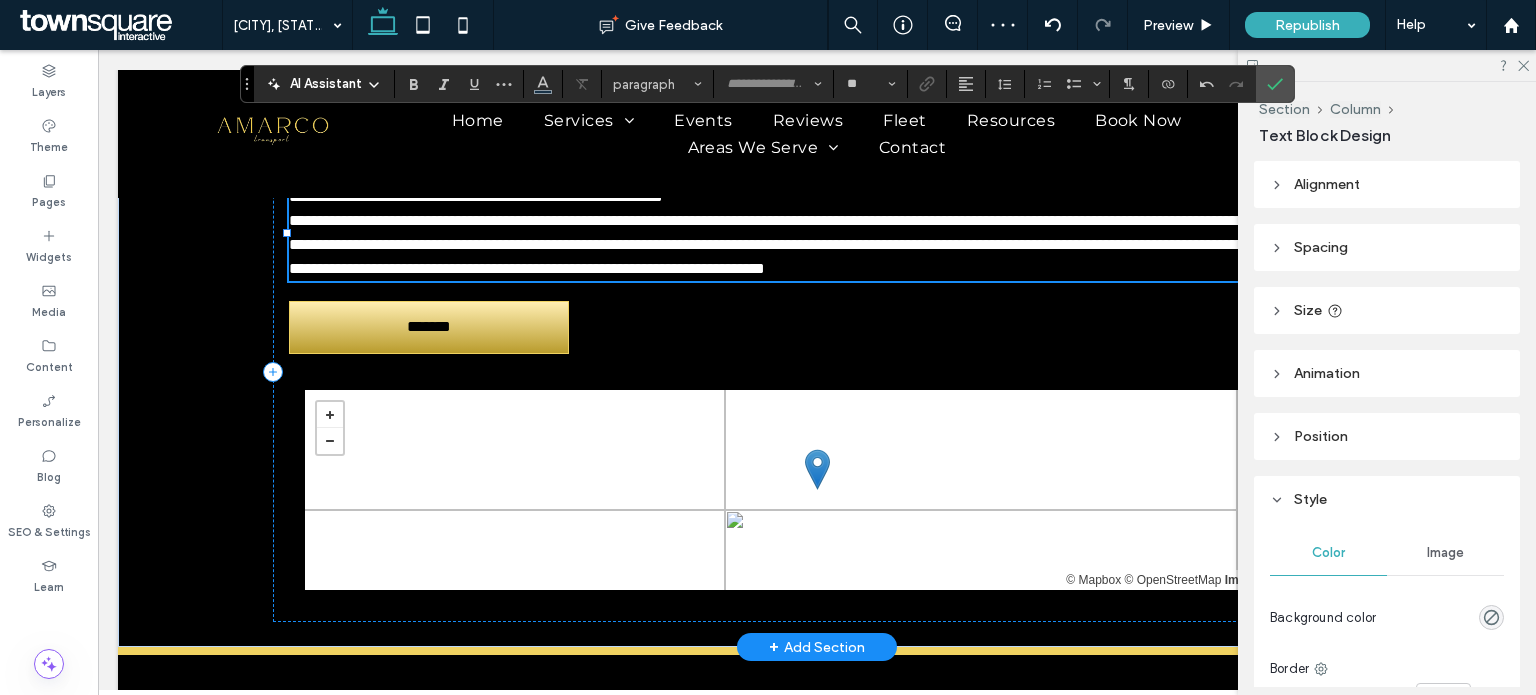 type on "**" 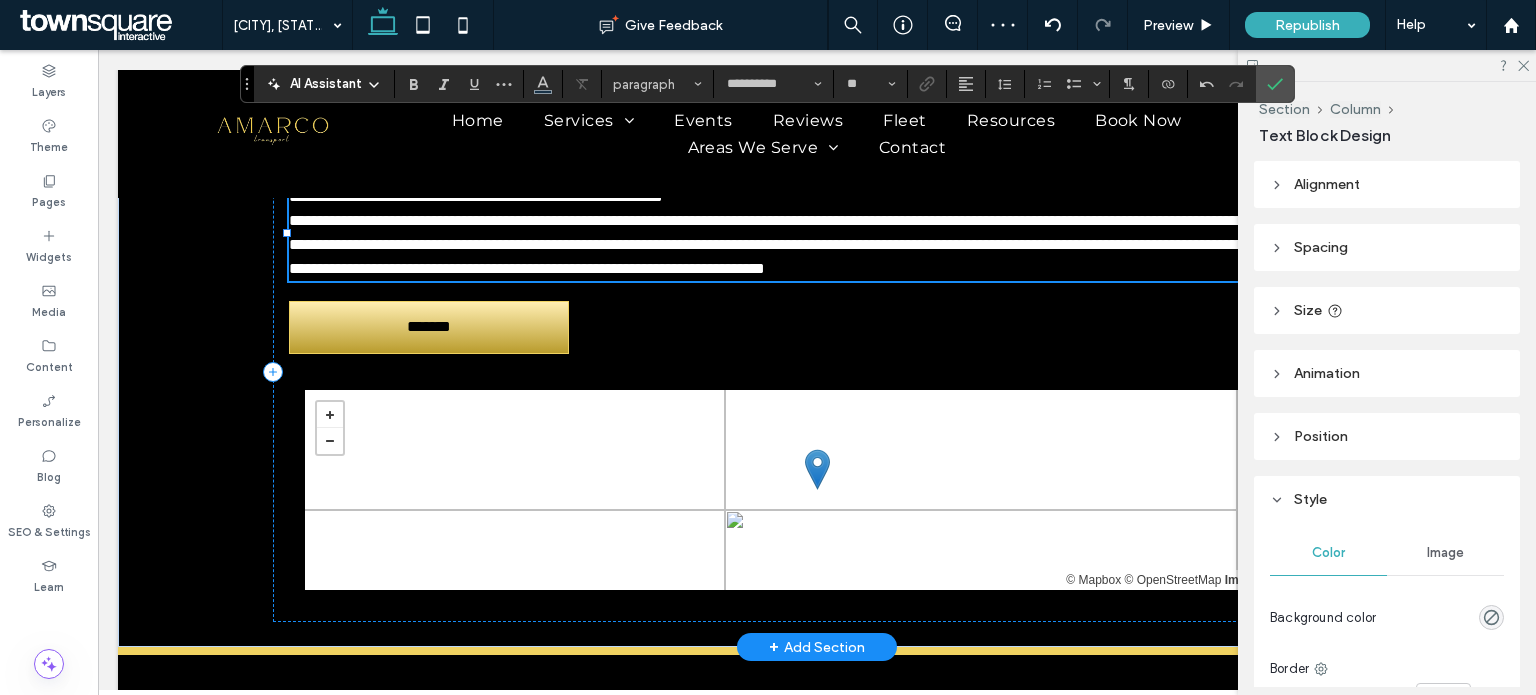 click on "**********" at bounding box center (817, 233) 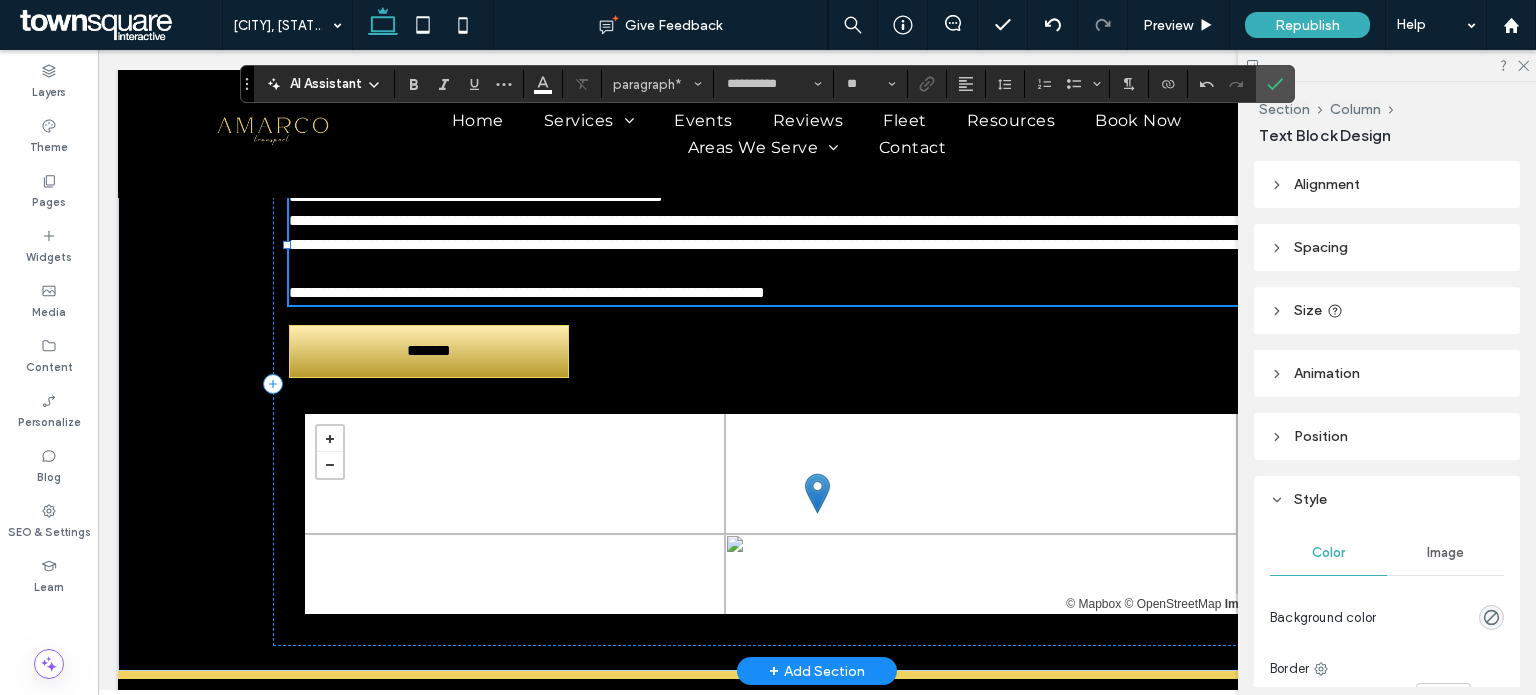 click on "**********" at bounding box center [817, 173] 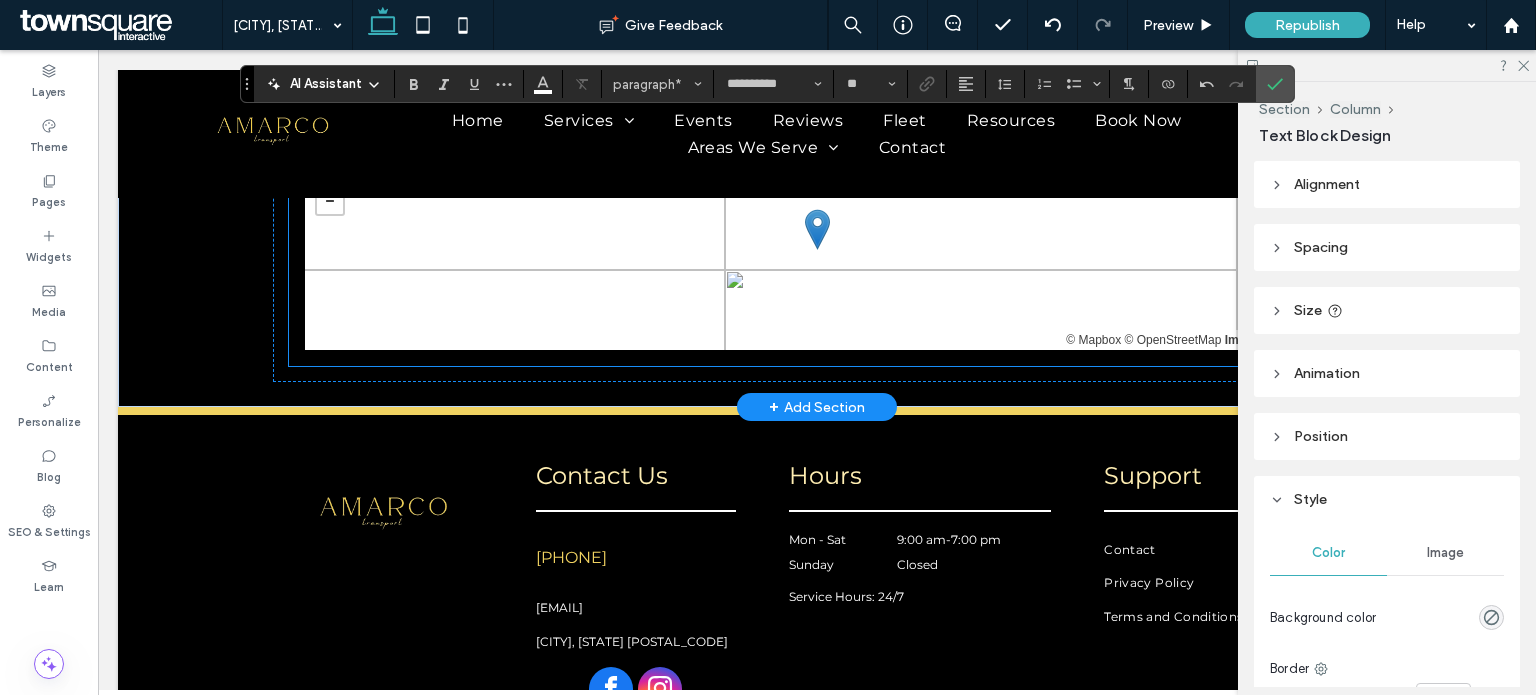 scroll, scrollTop: 780, scrollLeft: 0, axis: vertical 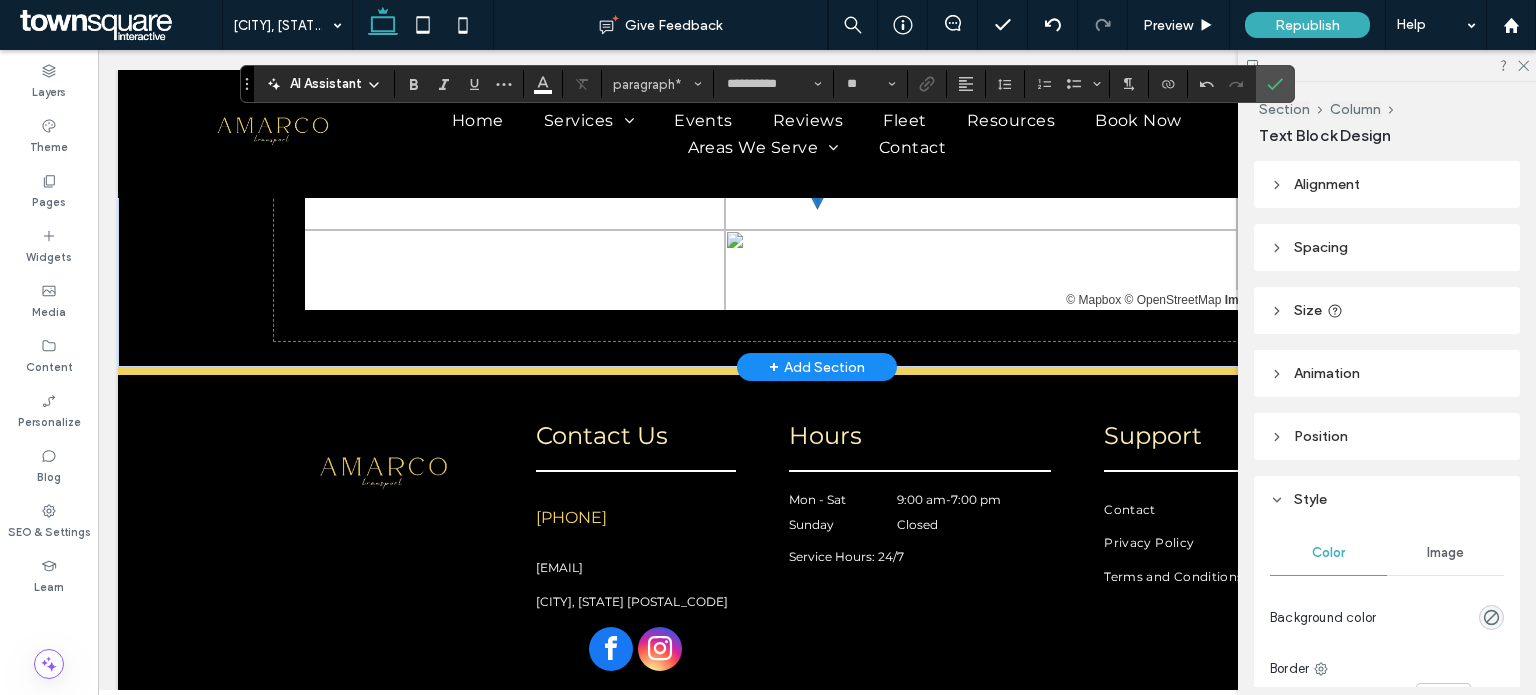 click on "+ Add Section" at bounding box center (817, 367) 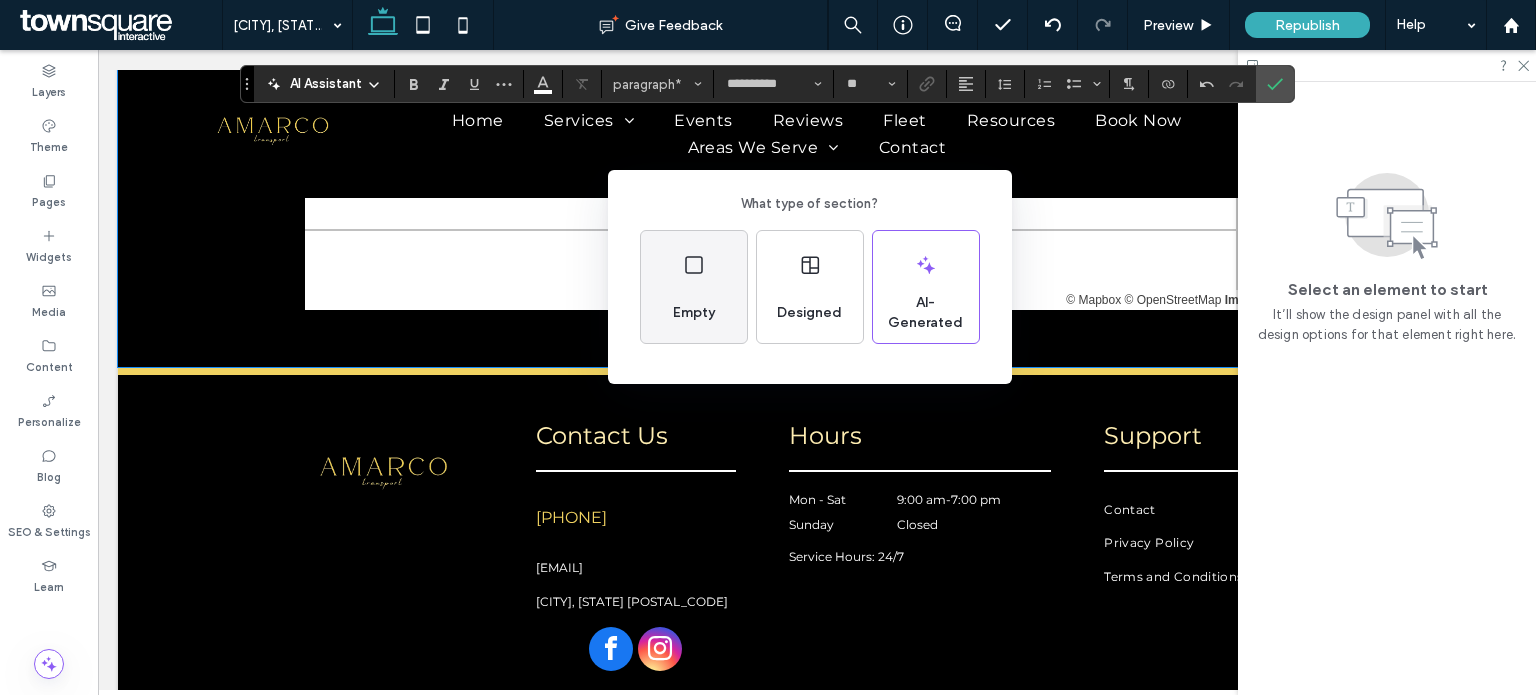 click on "Empty" at bounding box center (694, 287) 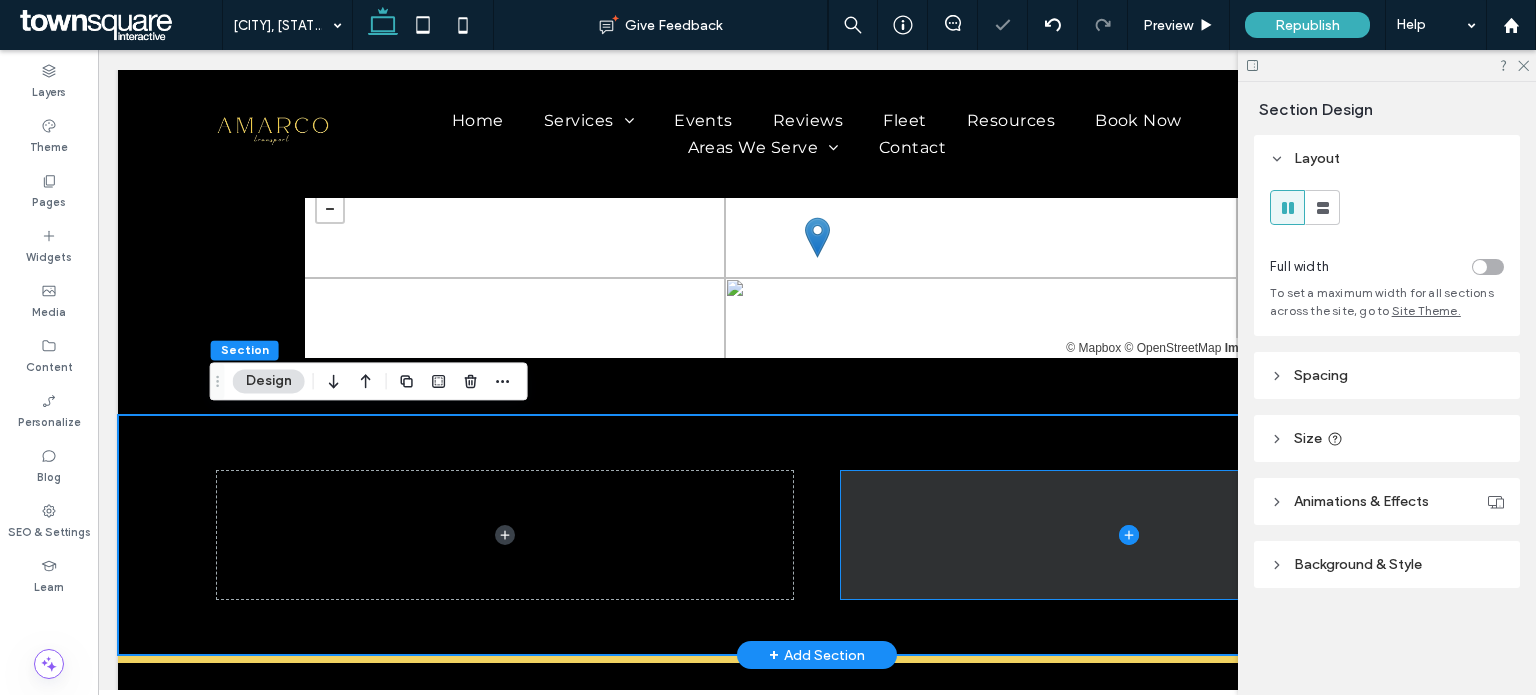 click at bounding box center (1129, 535) 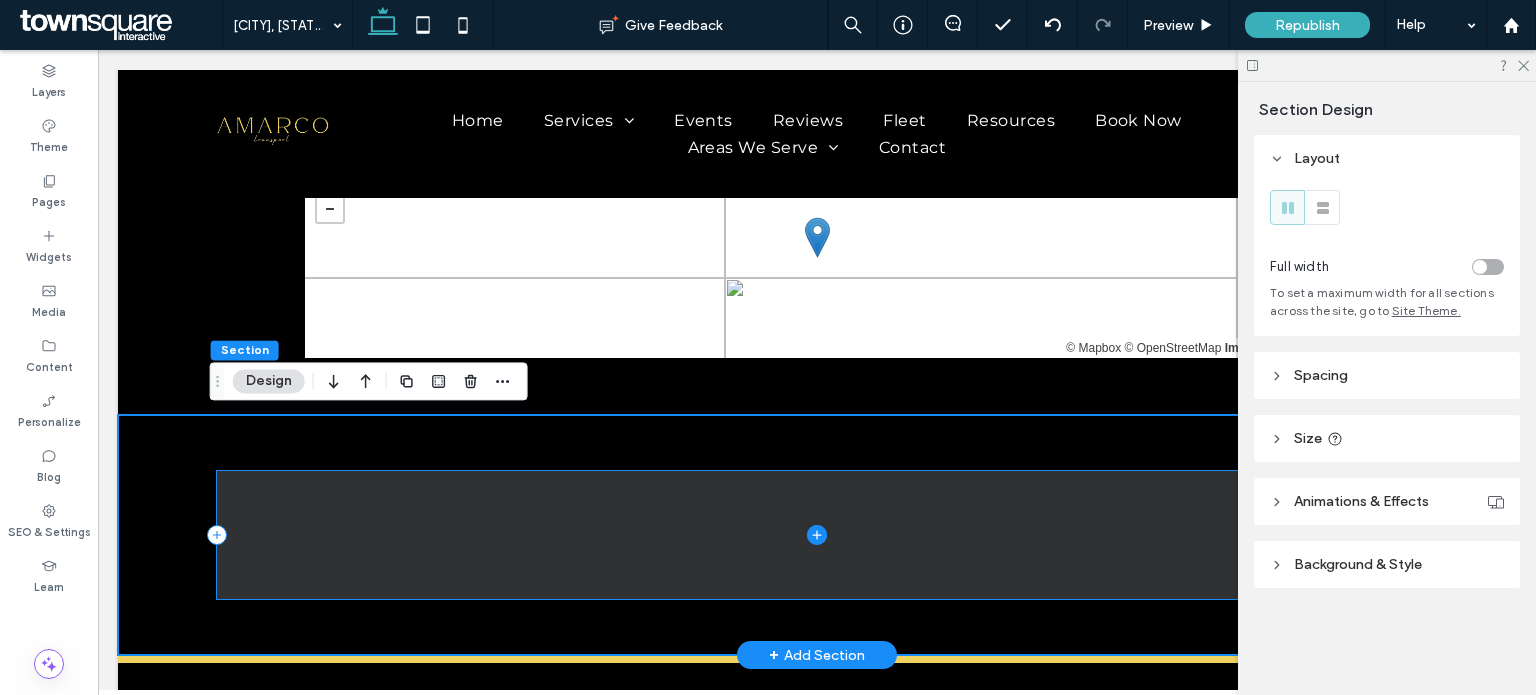 click at bounding box center (817, 535) 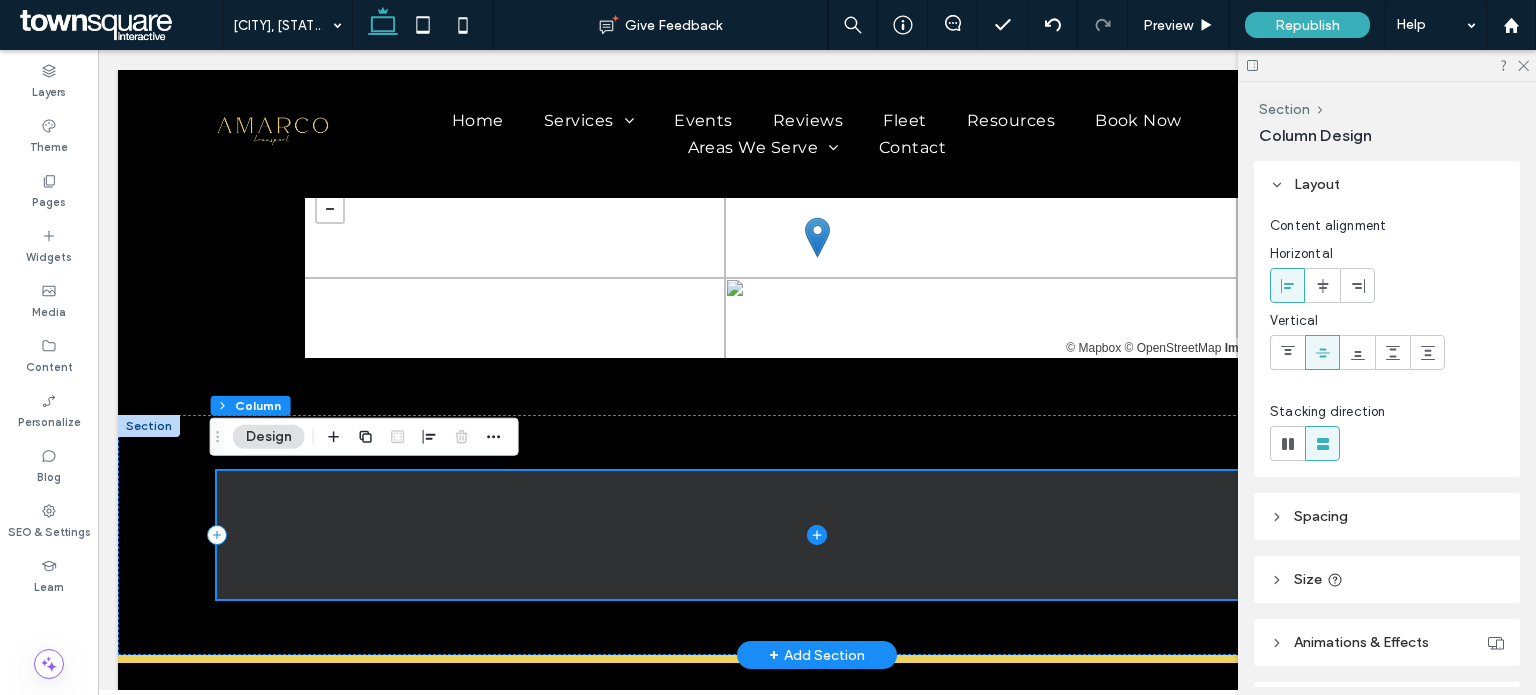 click 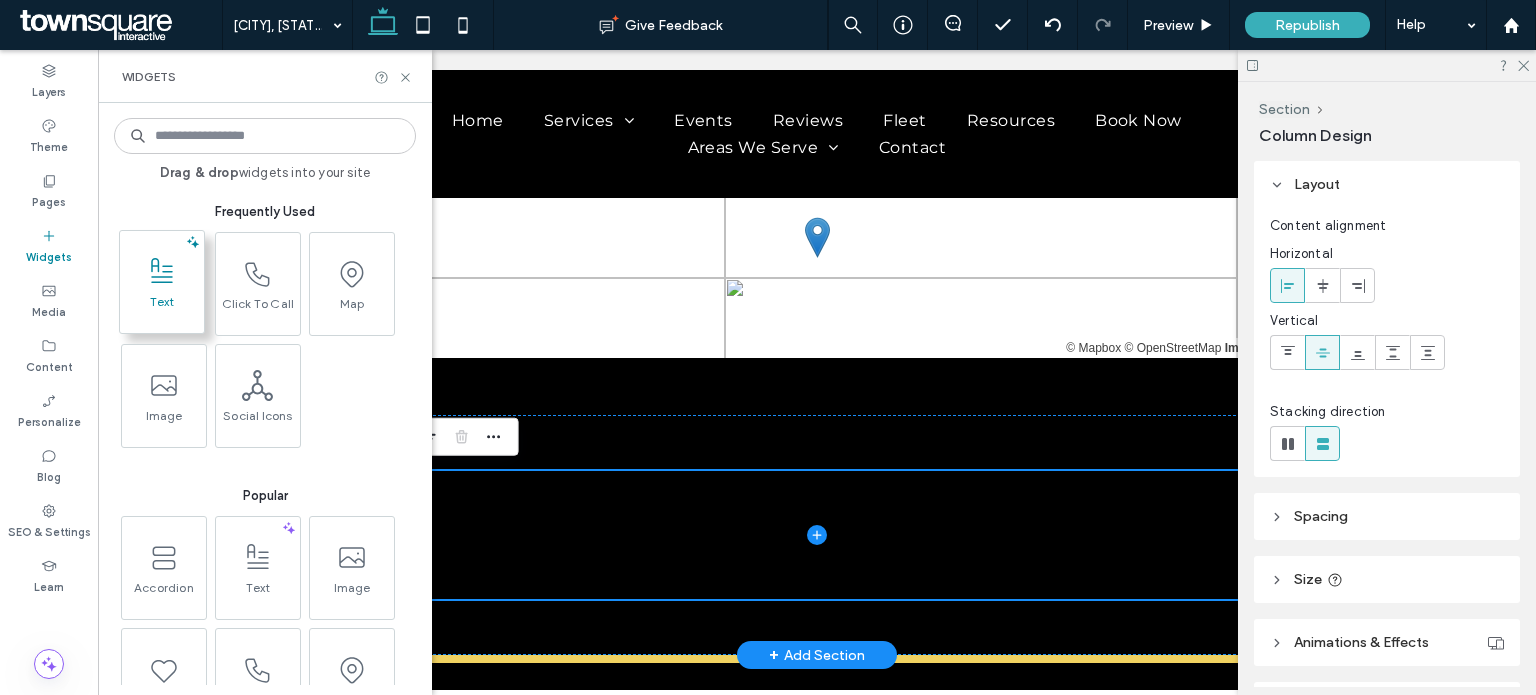 click 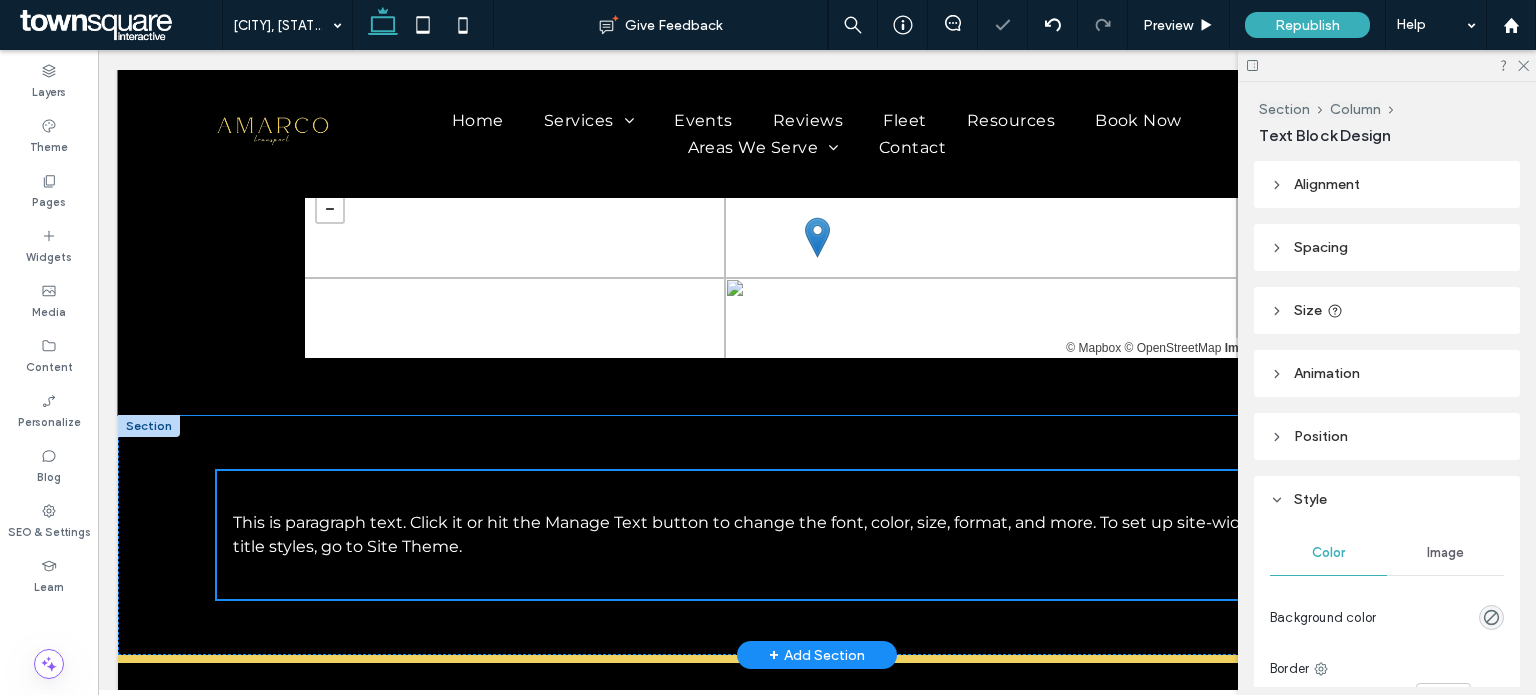 type on "**********" 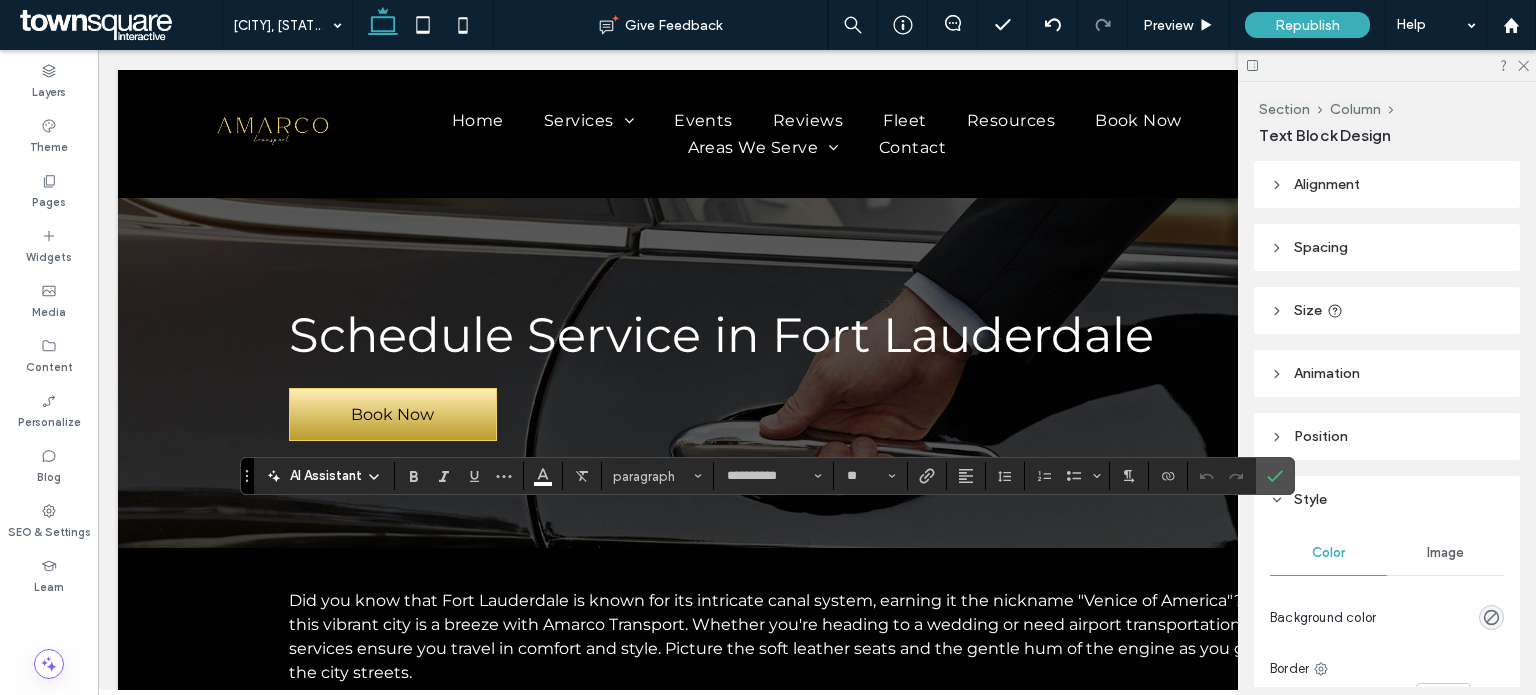 scroll, scrollTop: 780, scrollLeft: 0, axis: vertical 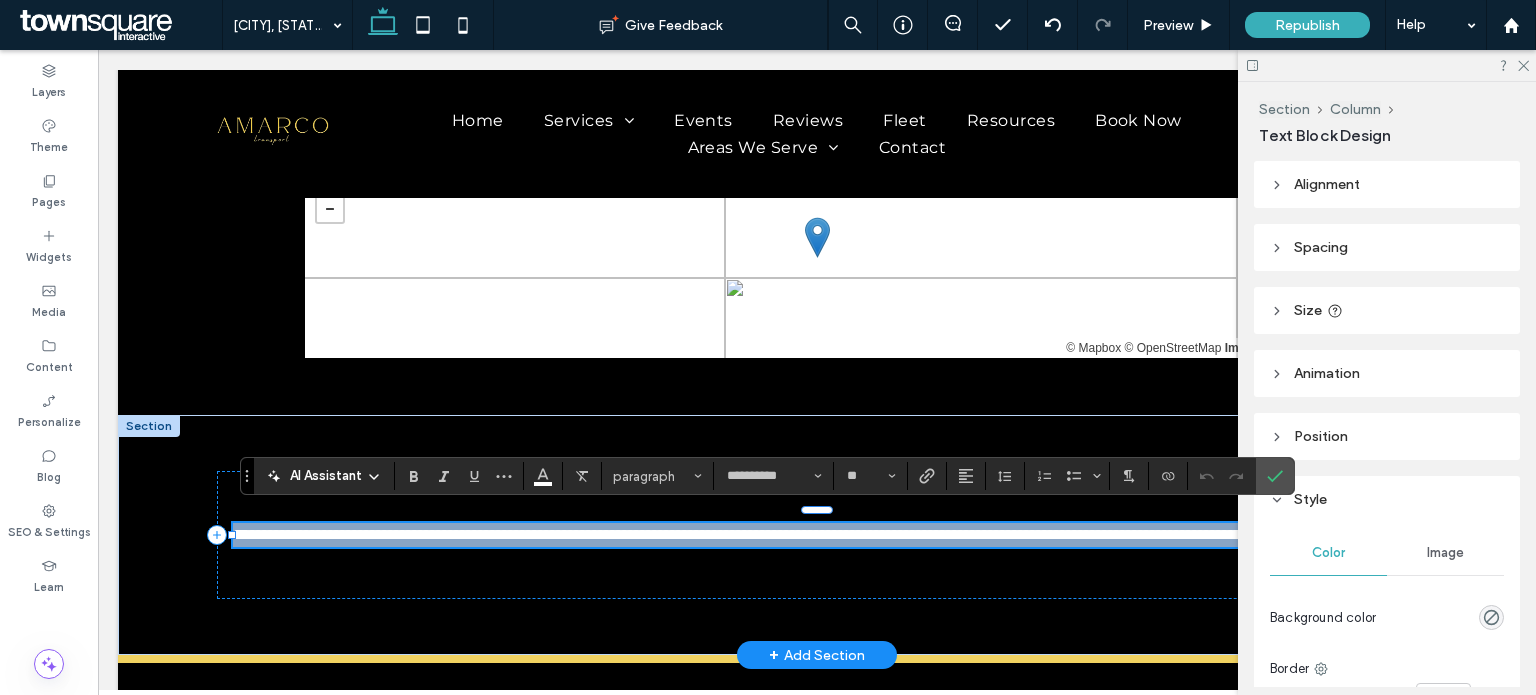 paste 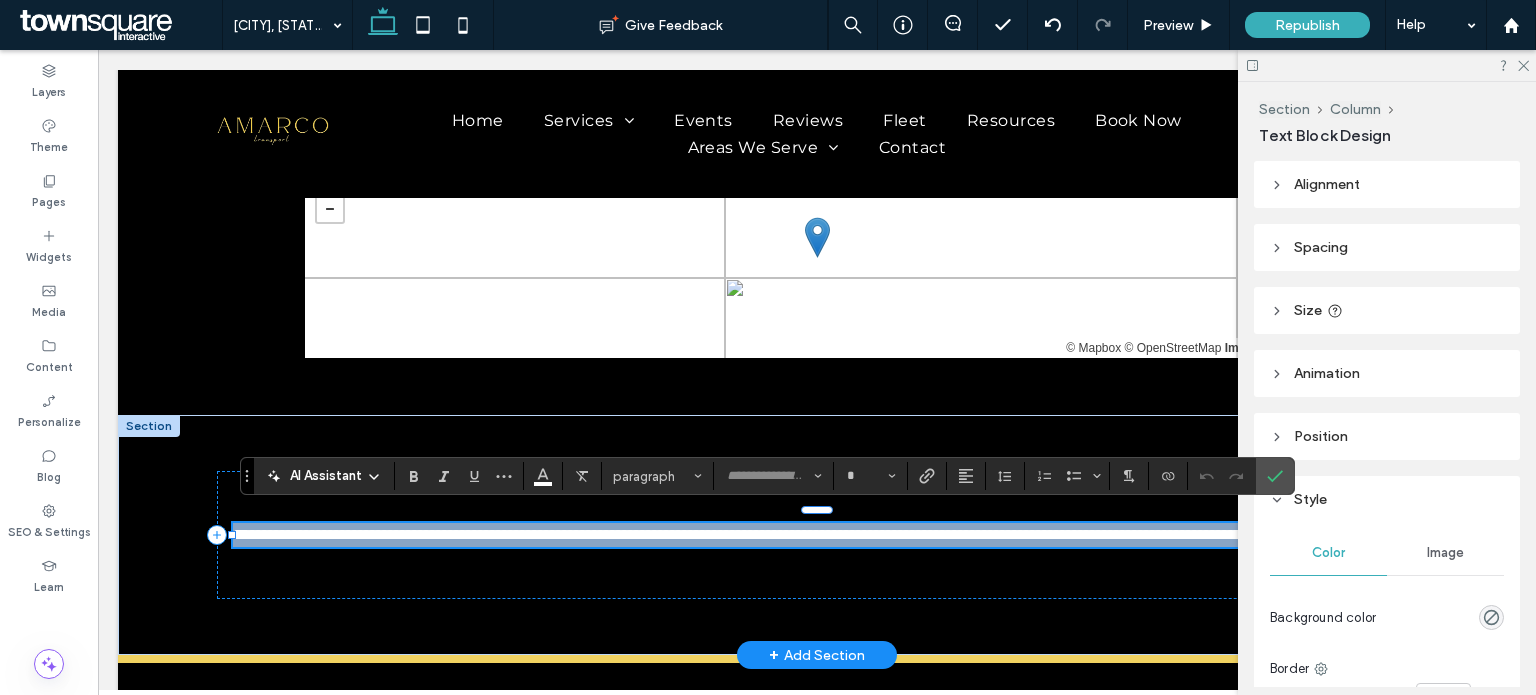 scroll, scrollTop: 56, scrollLeft: 0, axis: vertical 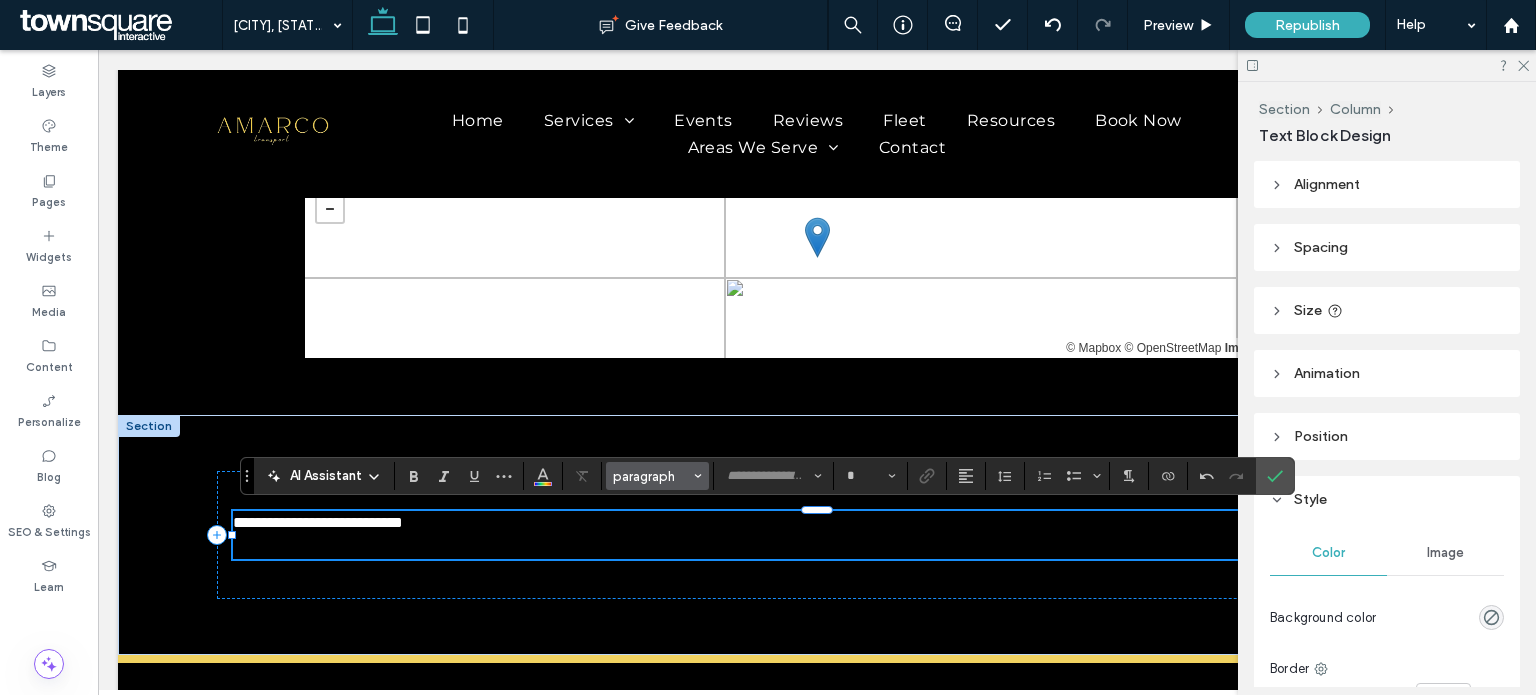 click on "paragraph" at bounding box center (652, 476) 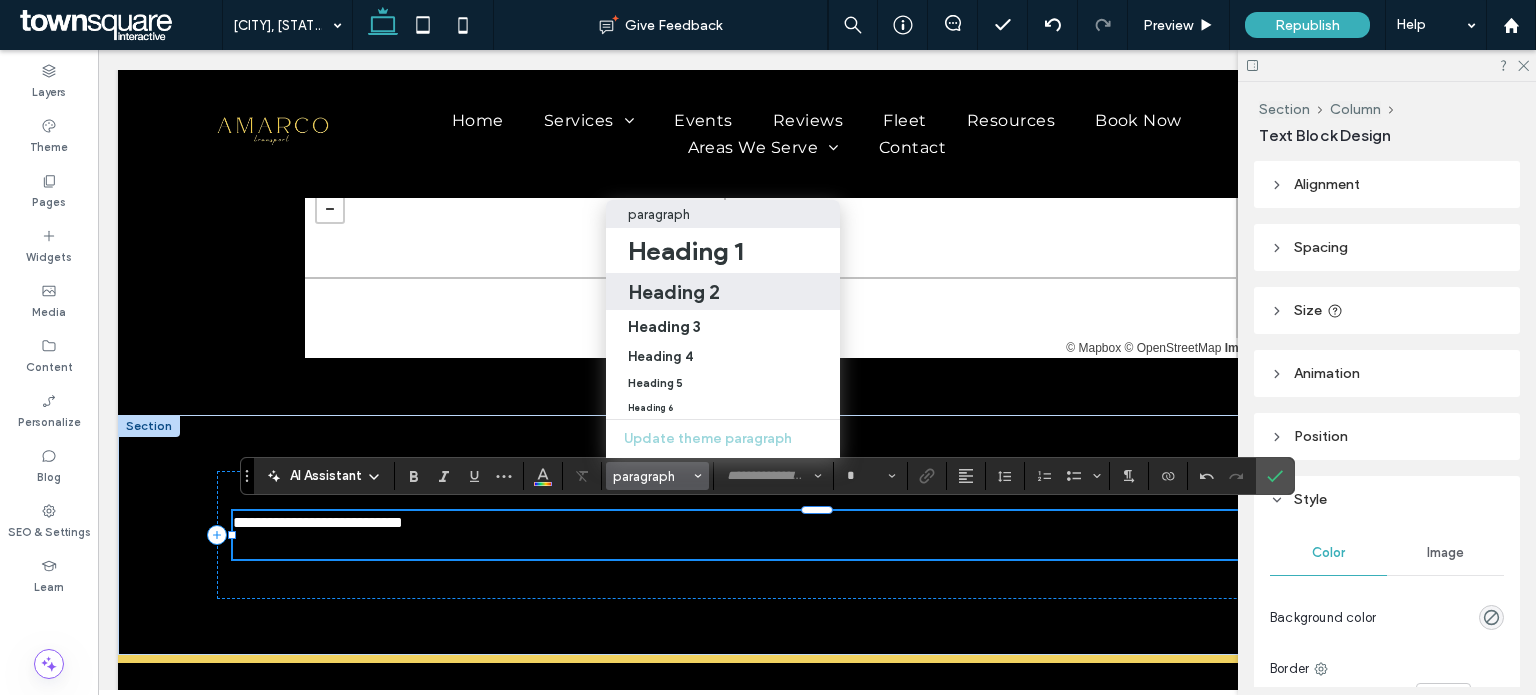 click on "Heading 2" at bounding box center [674, 292] 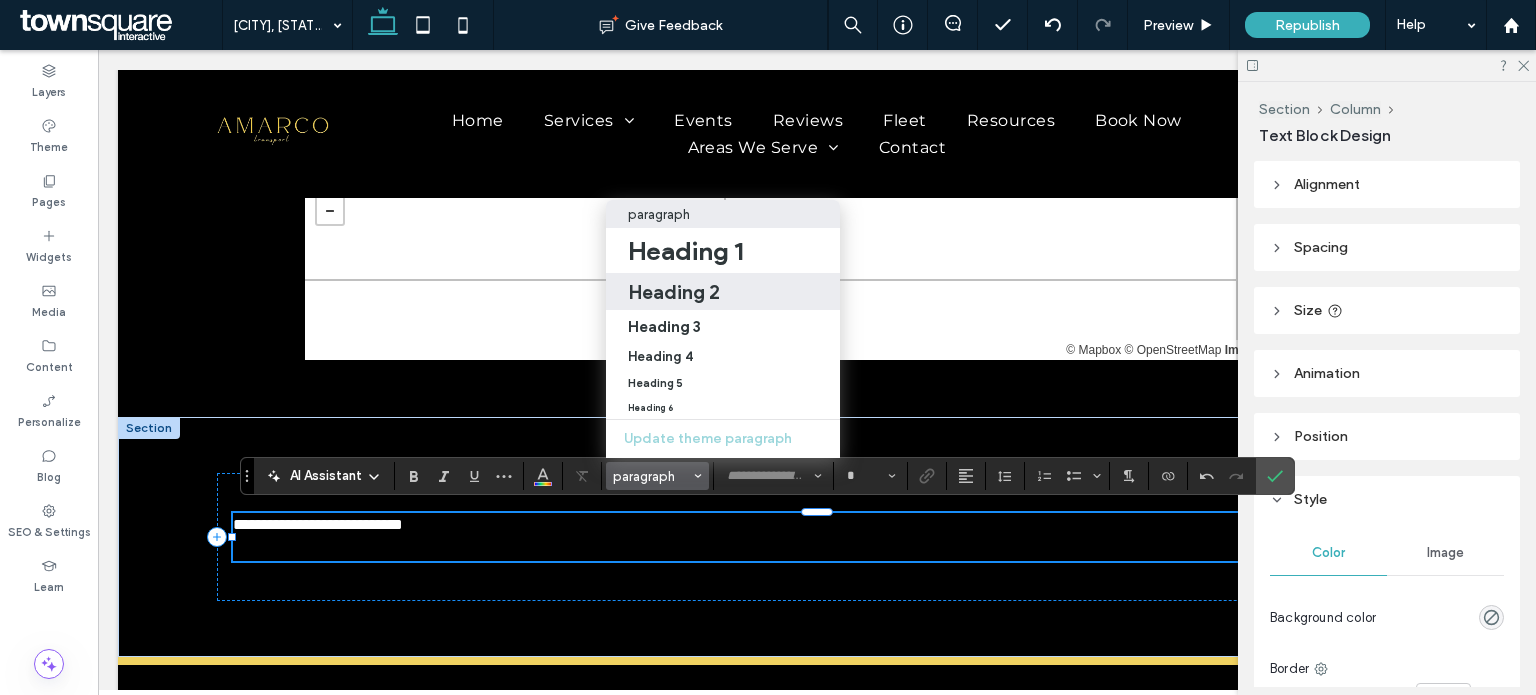 type on "**********" 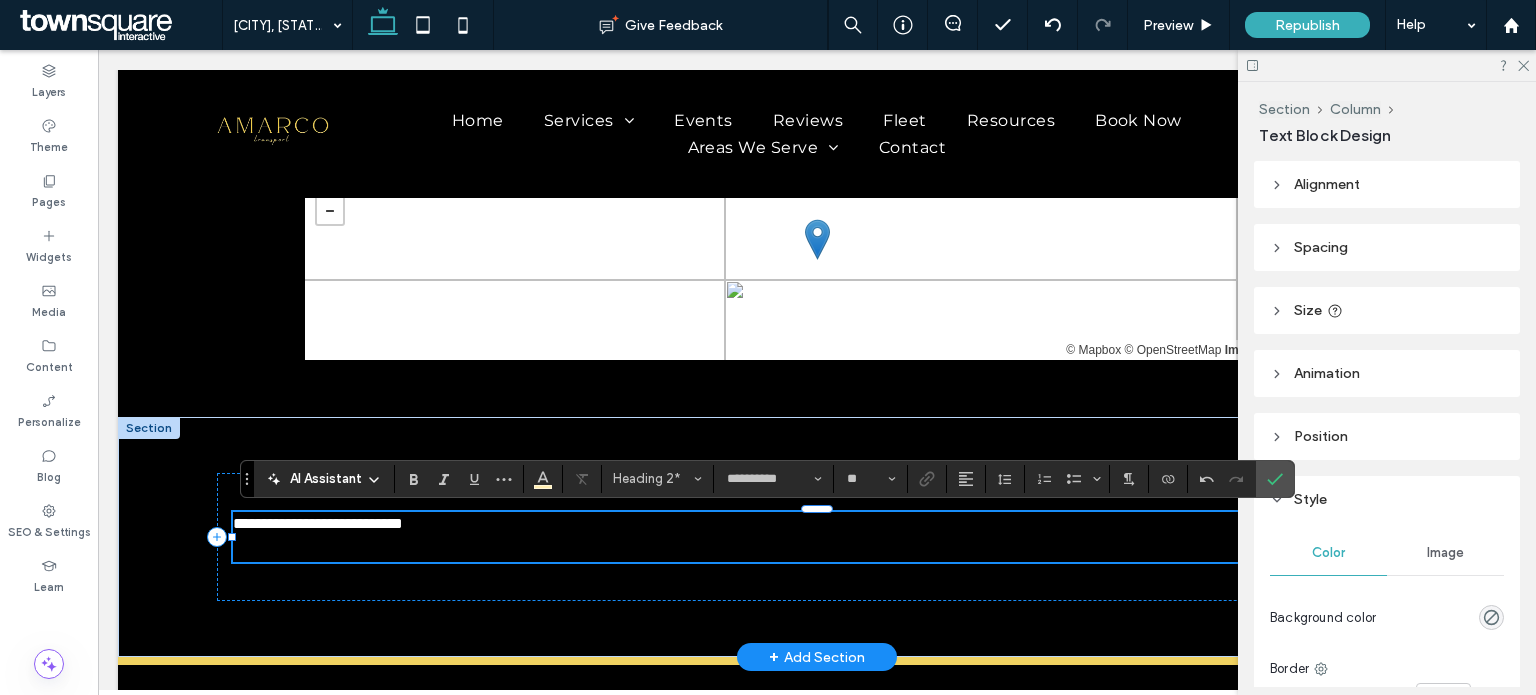 click on "﻿" at bounding box center [817, 549] 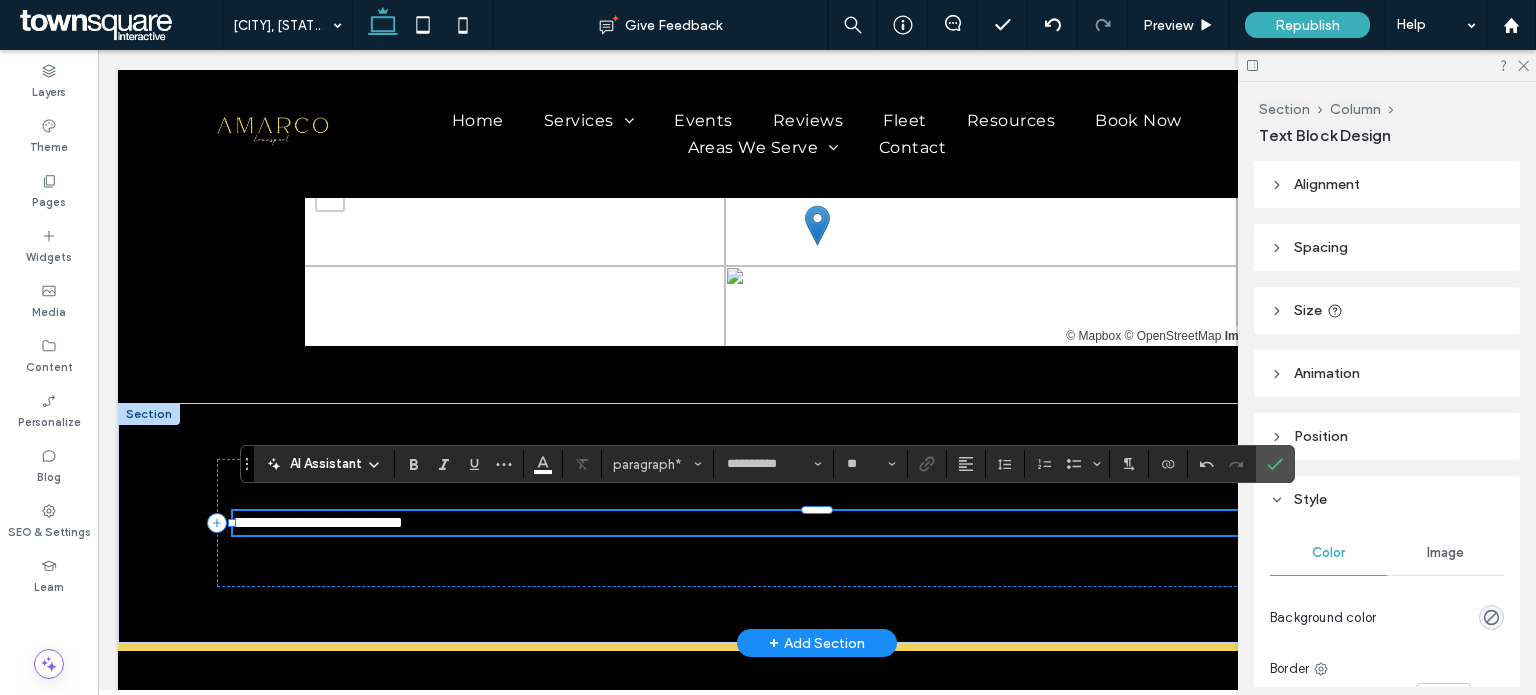 click on "**********" at bounding box center (817, 523) 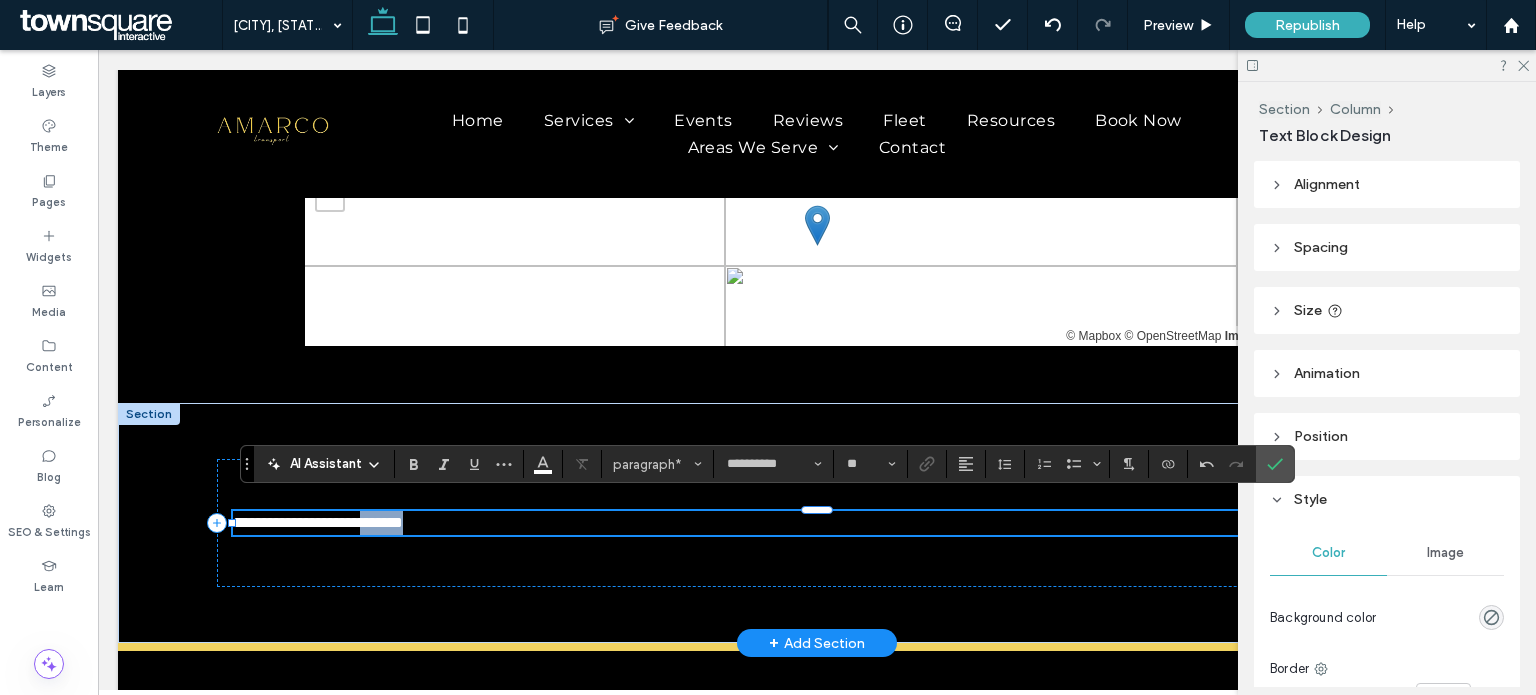 click on "**********" at bounding box center (817, 523) 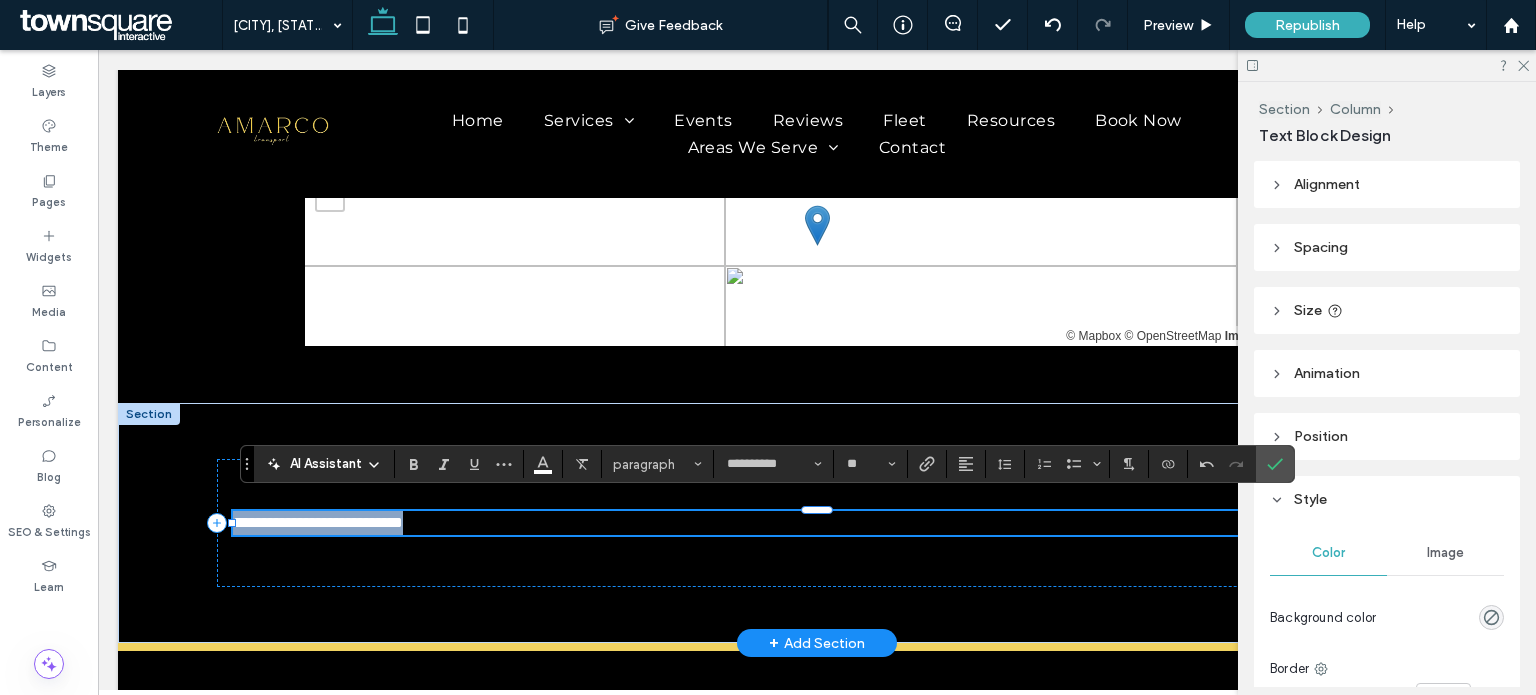 click on "**********" at bounding box center [817, 523] 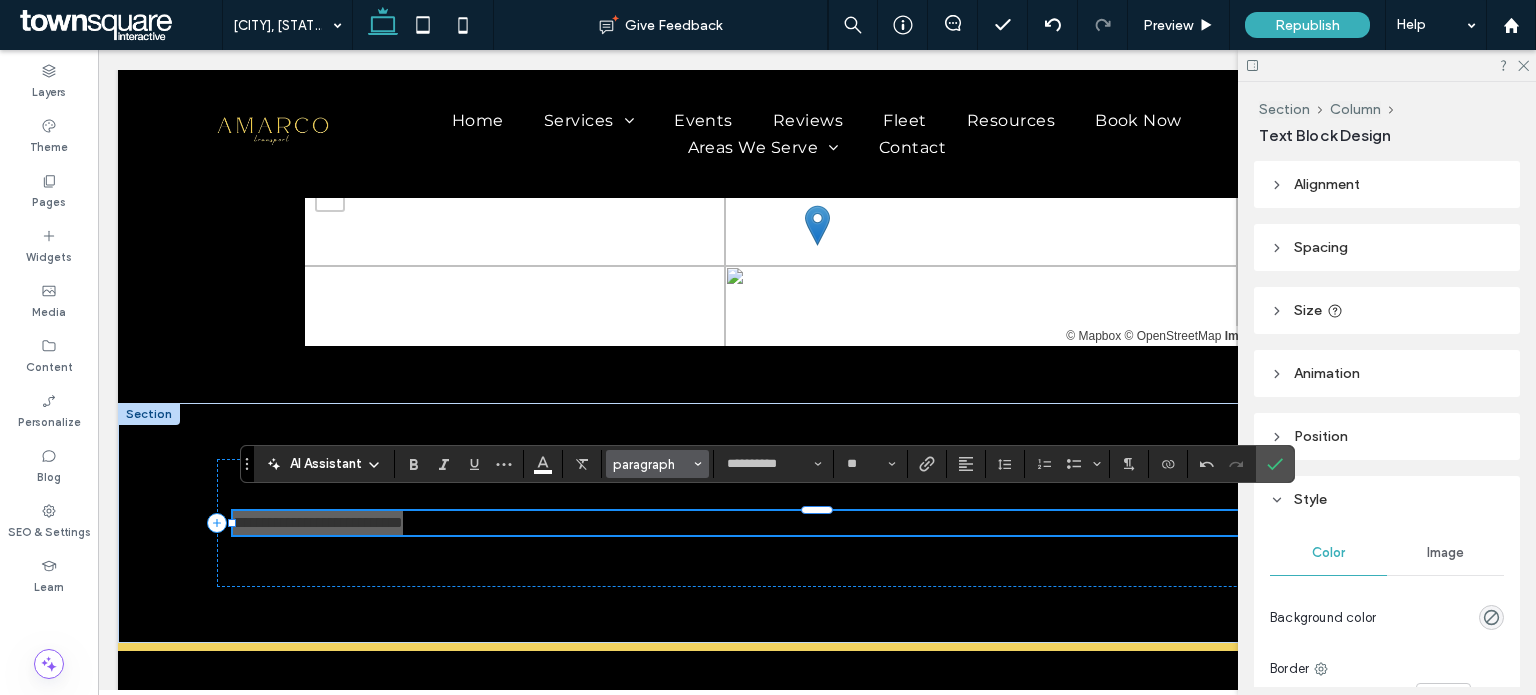click on "paragraph" at bounding box center (658, 464) 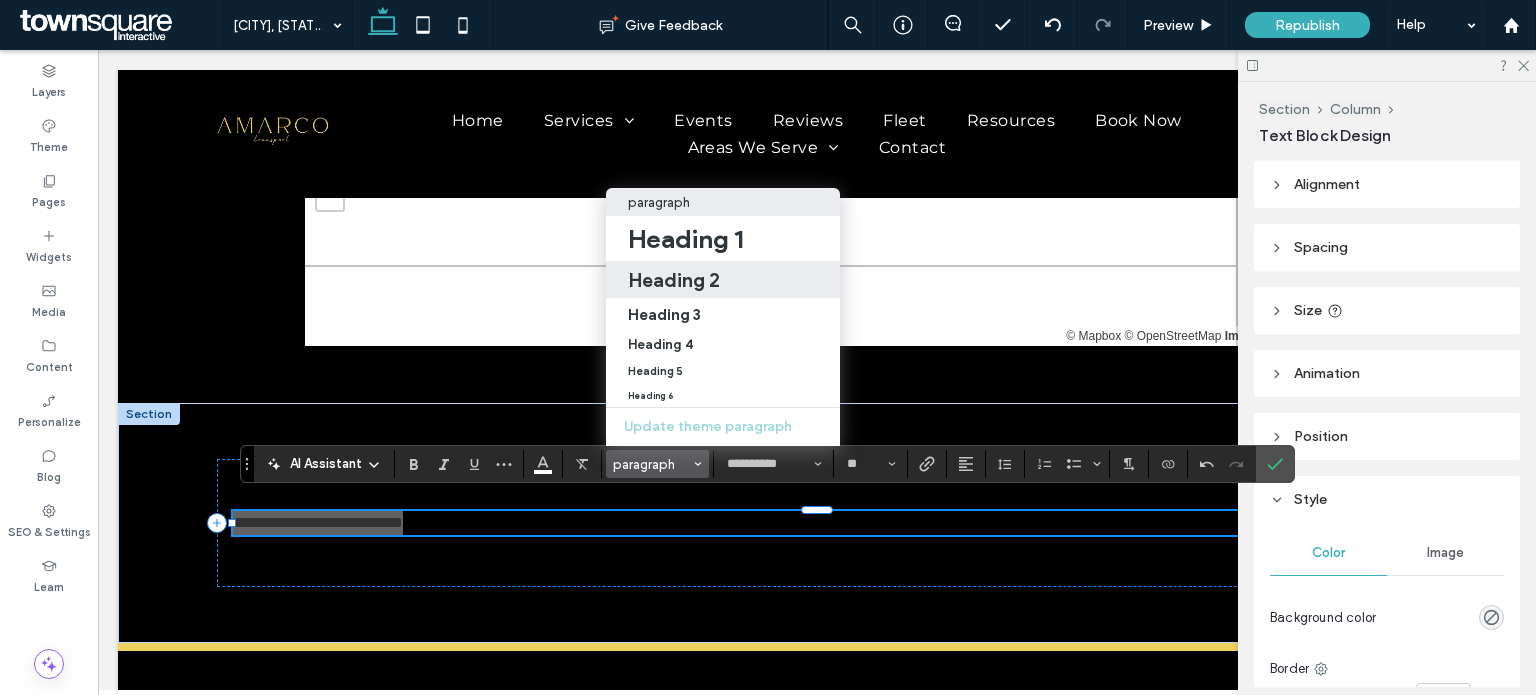 click on "Heading 2" at bounding box center (723, 280) 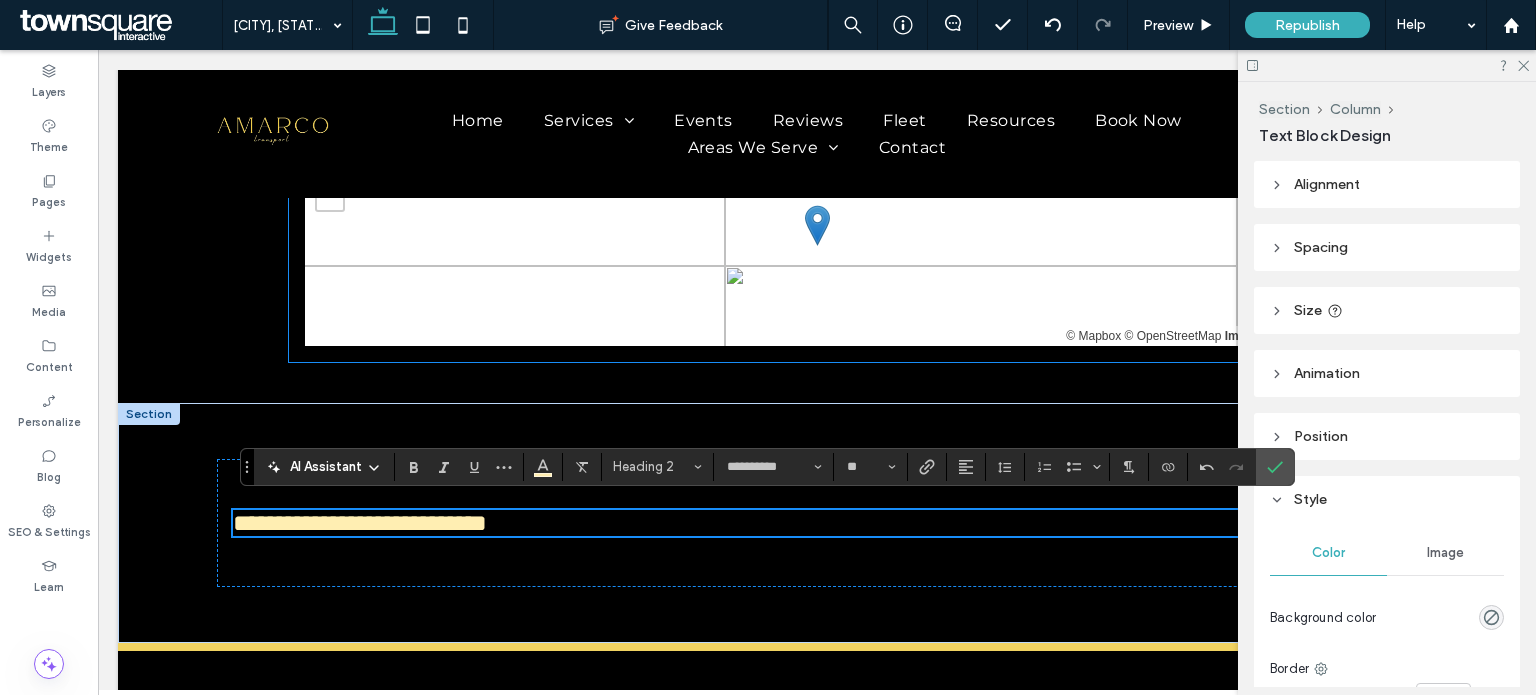 scroll, scrollTop: 790, scrollLeft: 0, axis: vertical 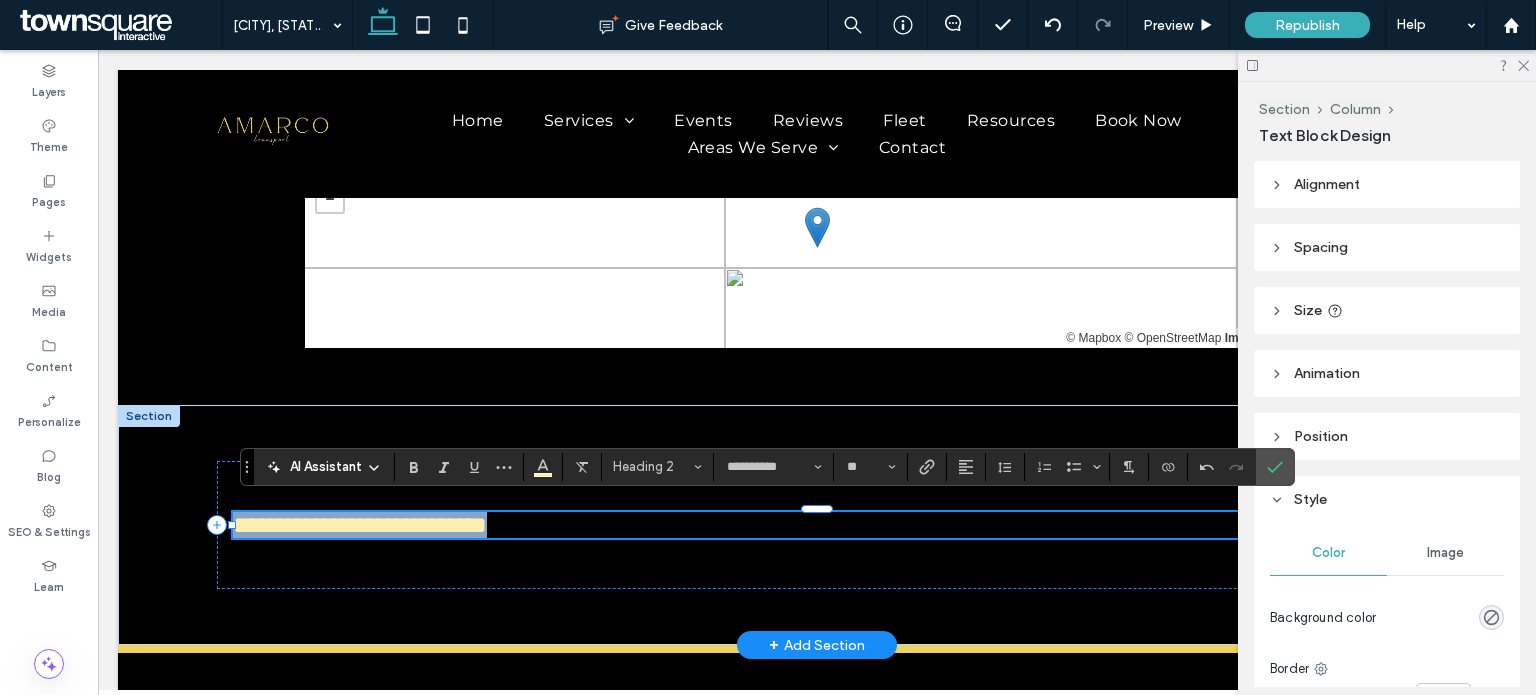 click on "**********" at bounding box center [817, 525] 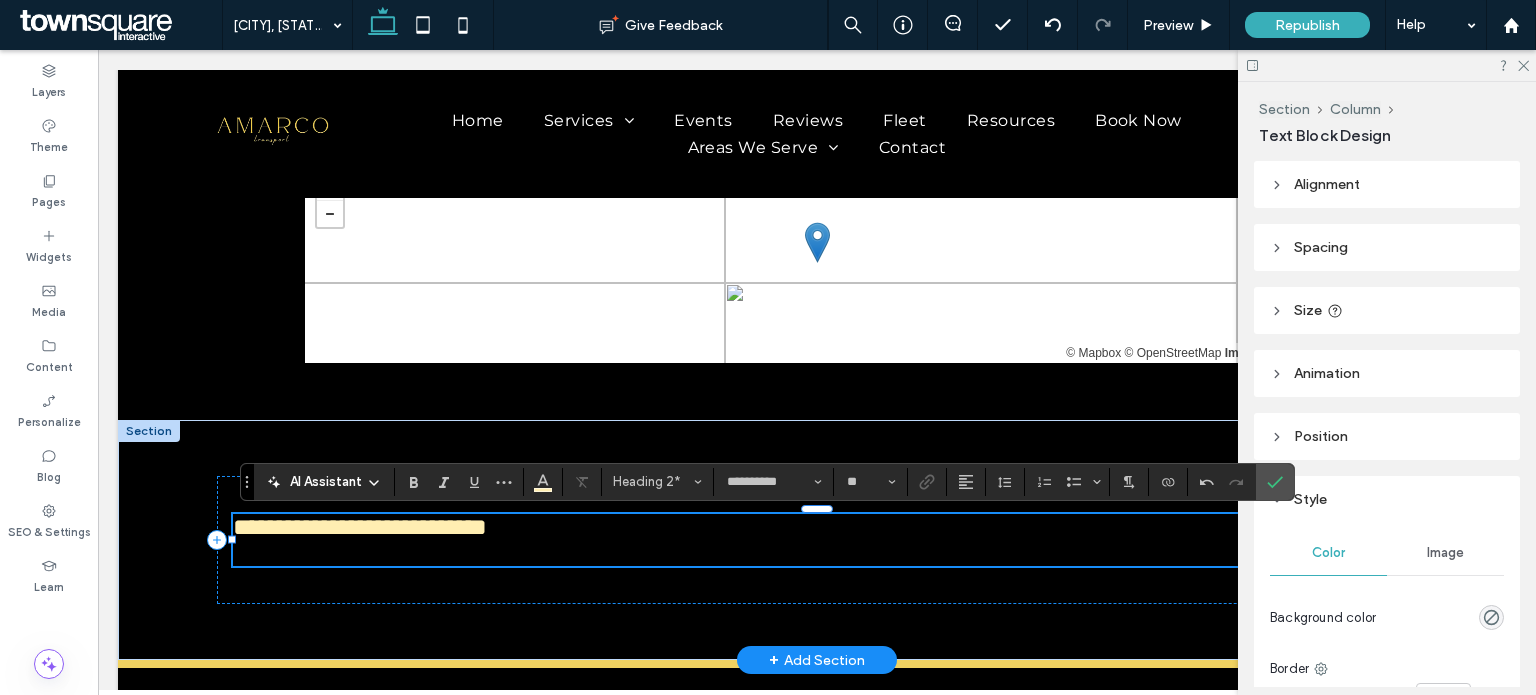 scroll, scrollTop: 760, scrollLeft: 0, axis: vertical 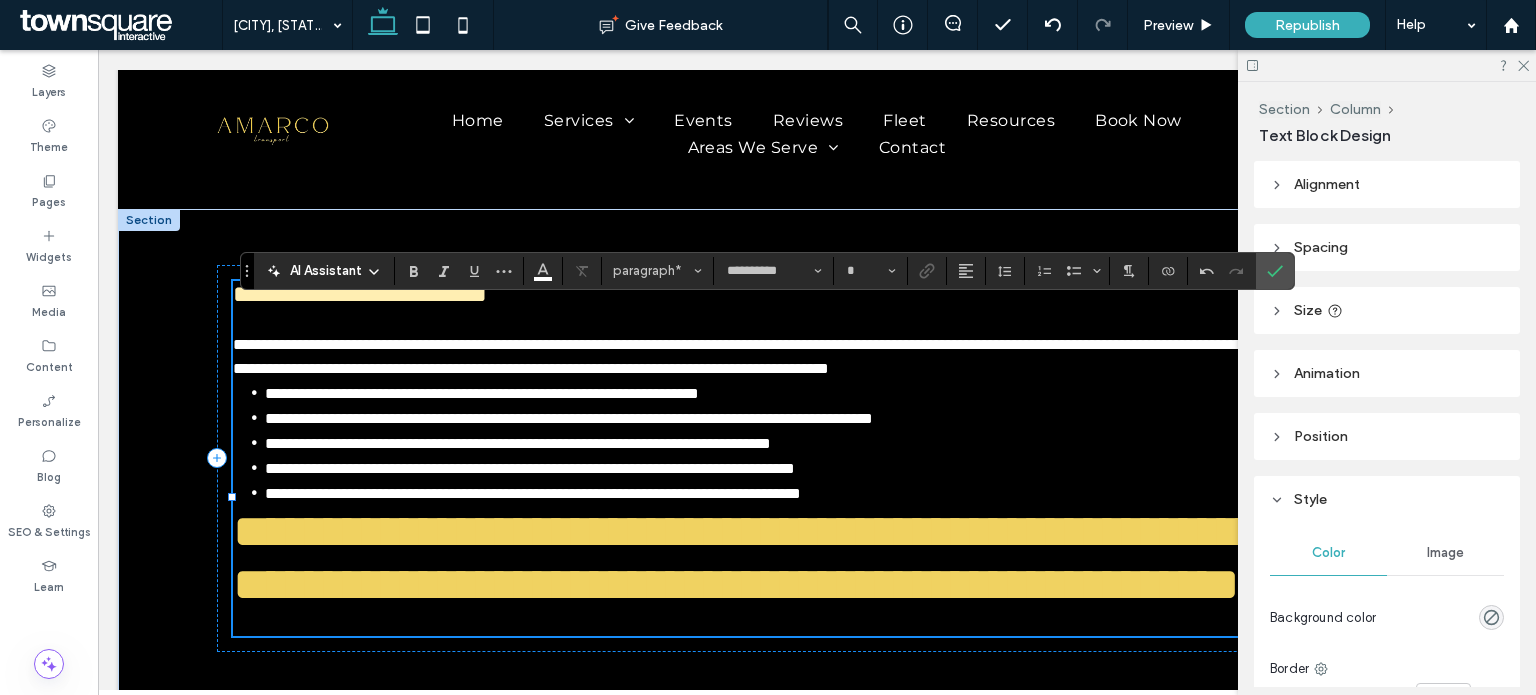 click on "**********" at bounding box center (818, 356) 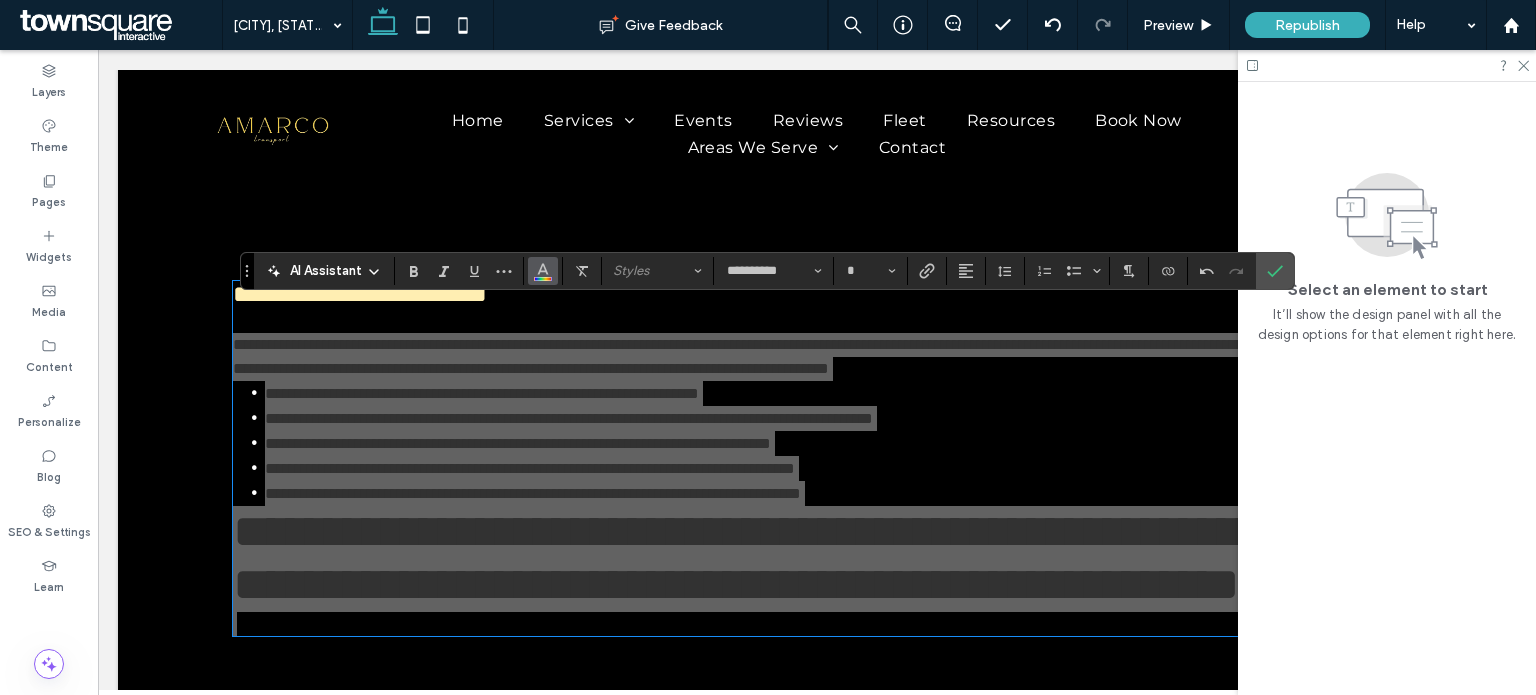 click 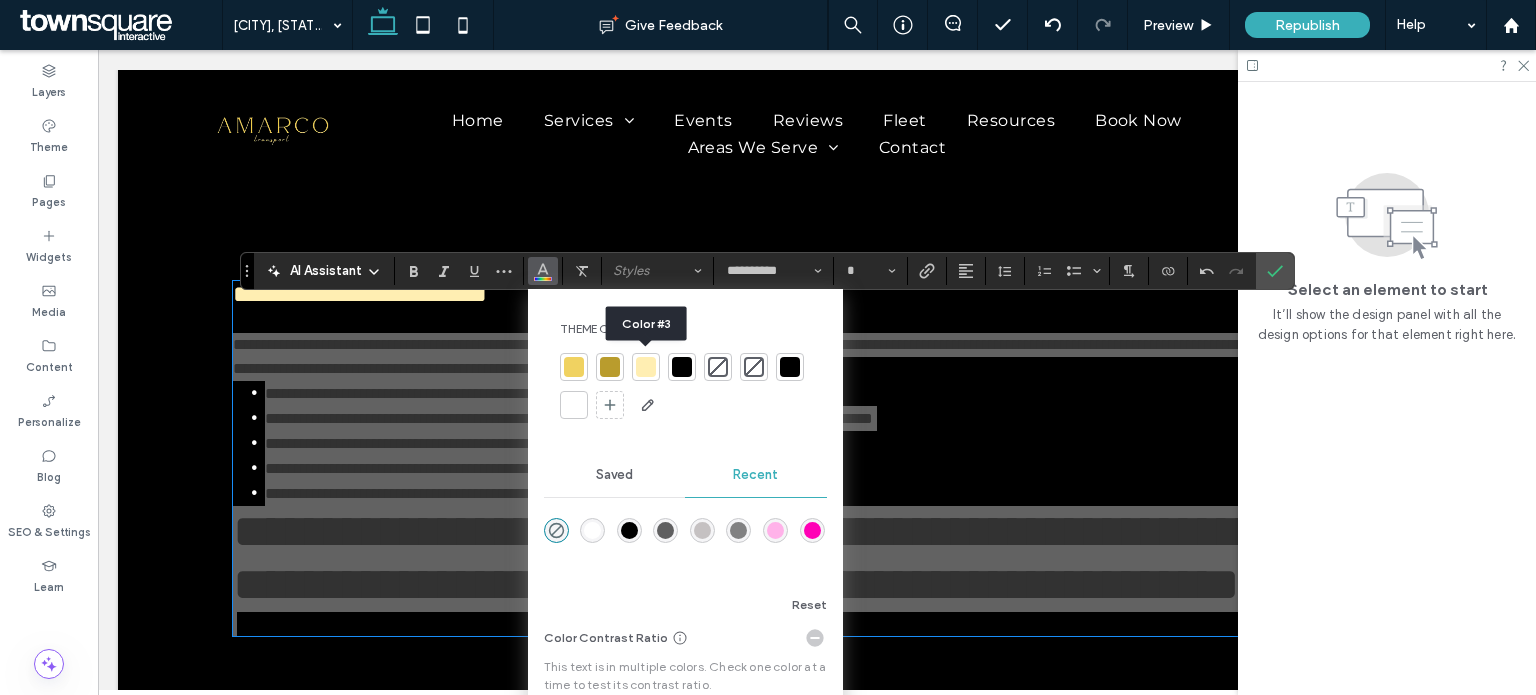 click at bounding box center (646, 367) 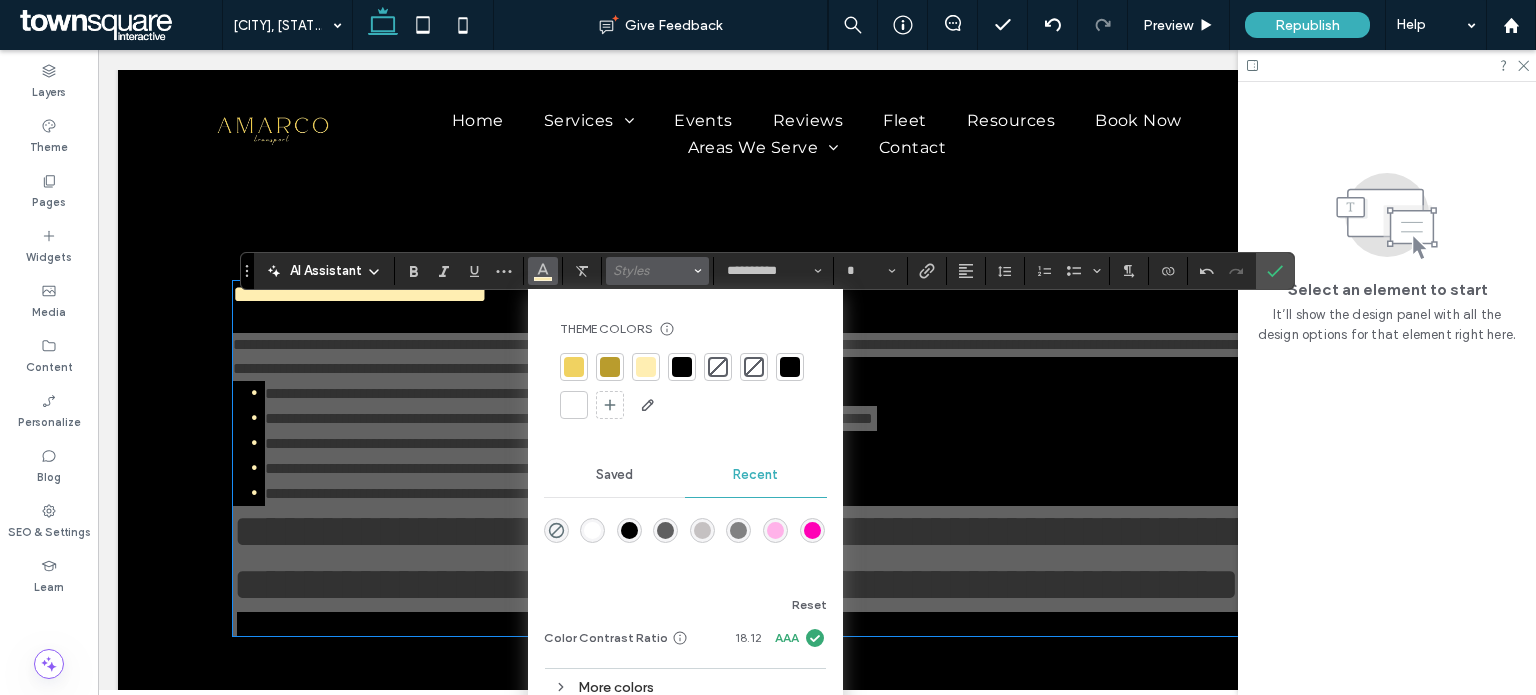 click on "Styles" at bounding box center (652, 270) 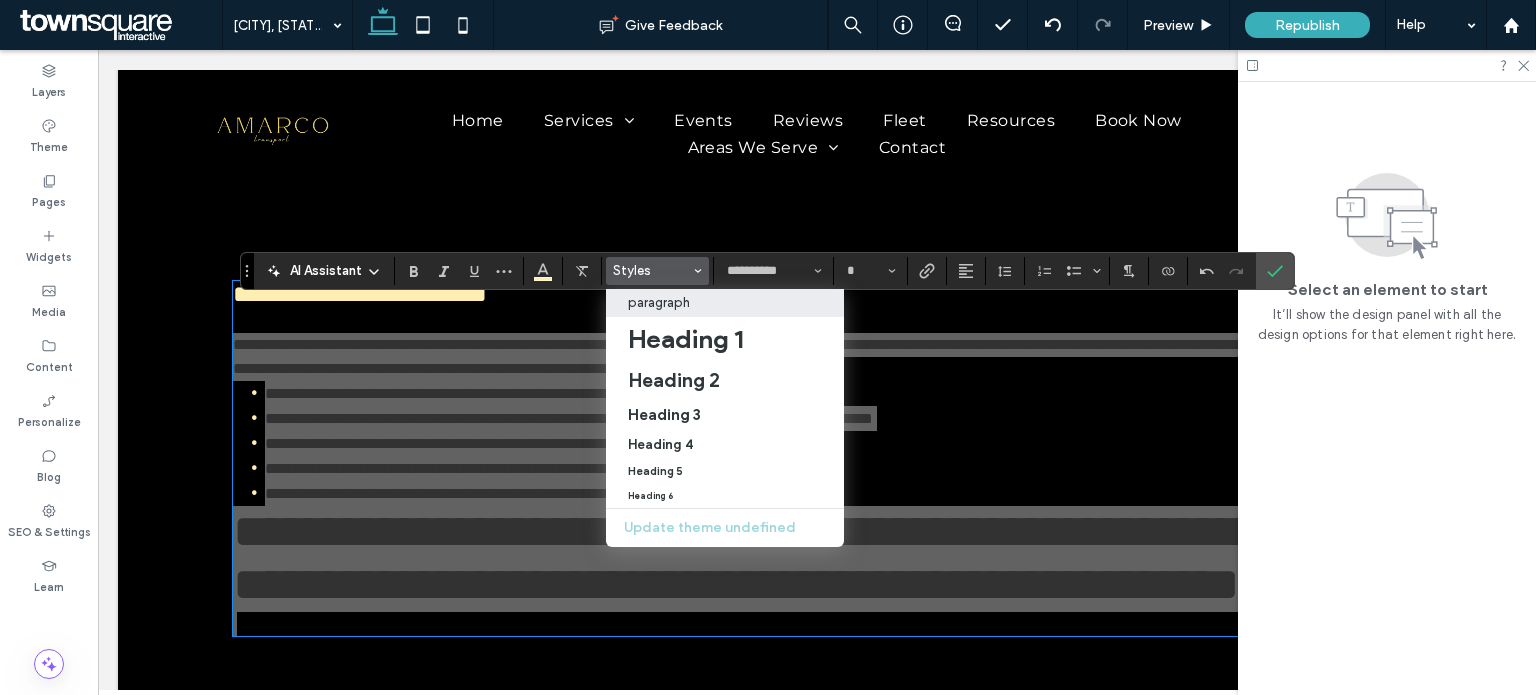 click on "paragraph" at bounding box center (725, 302) 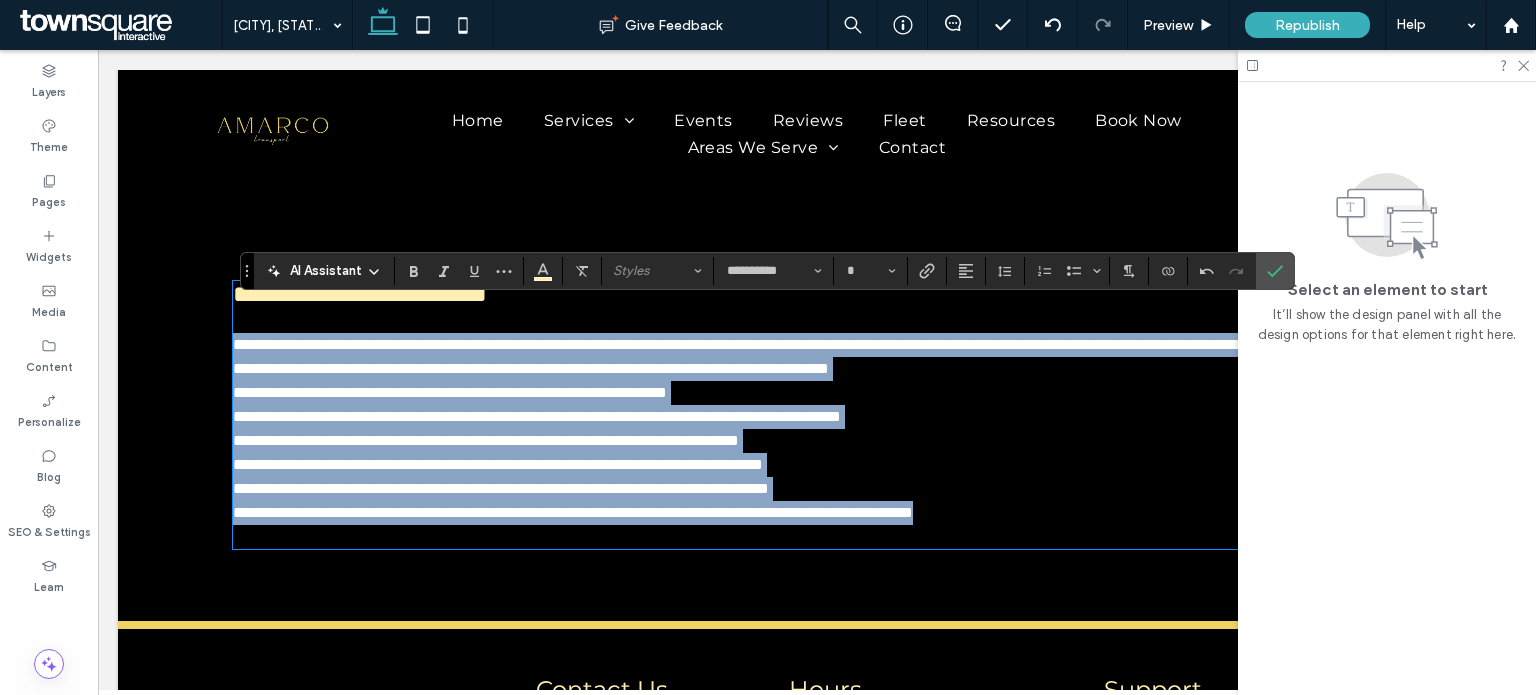 type on "**" 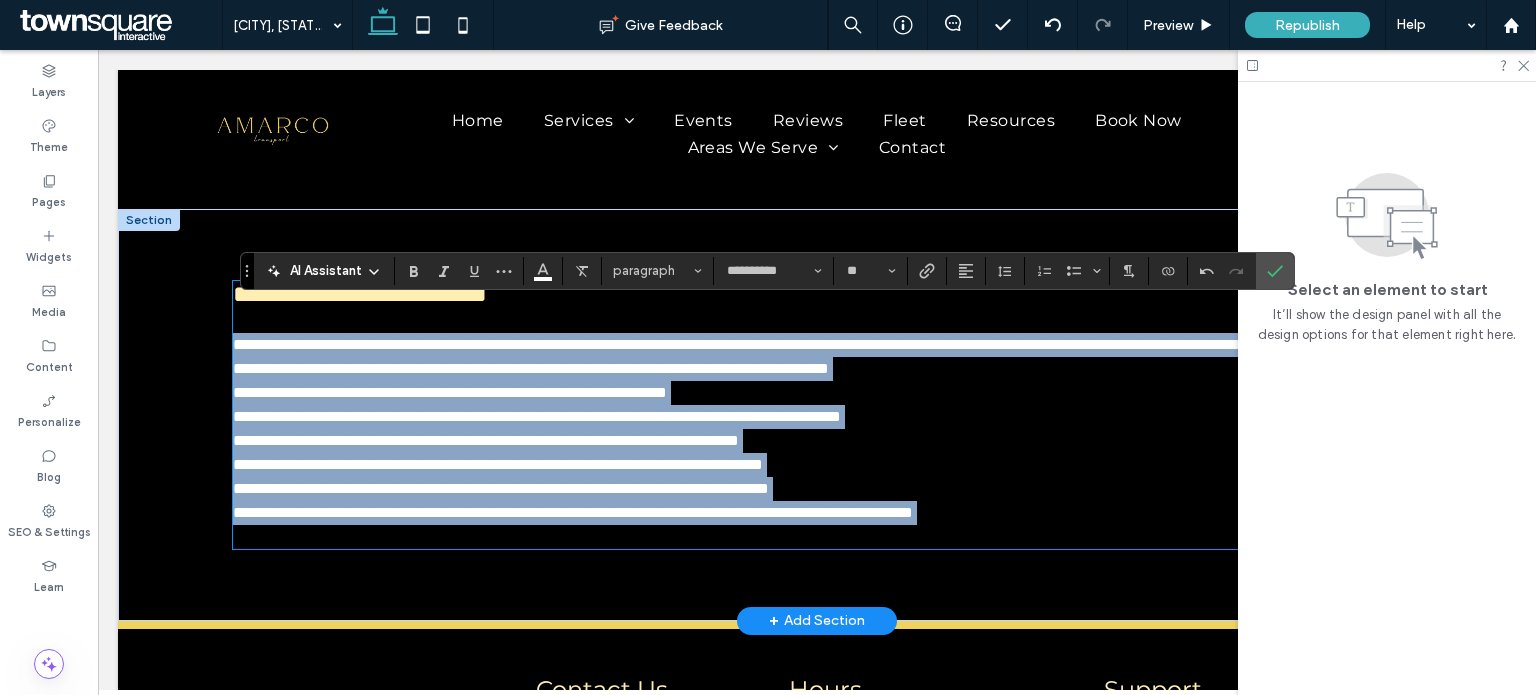 click on "**********" at bounding box center (817, 357) 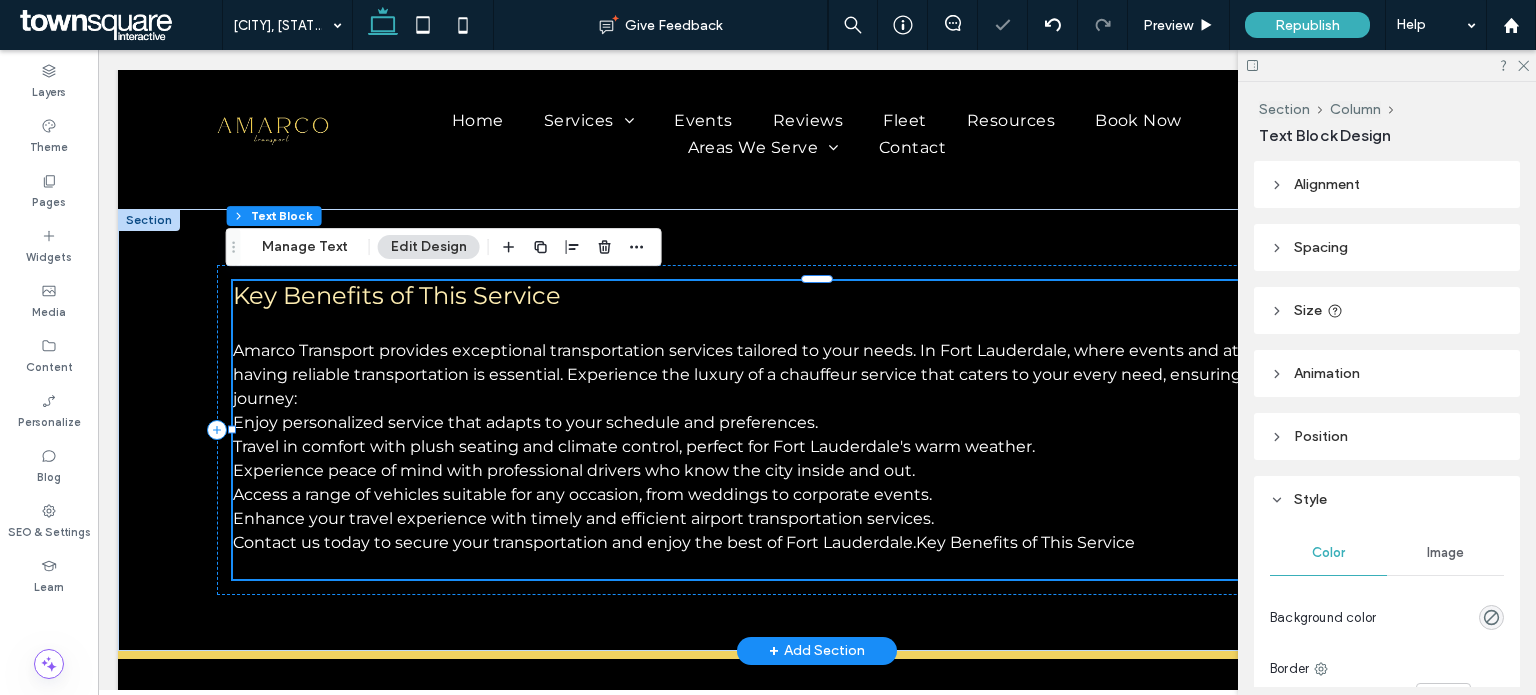 click on "Enjoy personalized service that adapts to your schedule and preferences." at bounding box center [525, 422] 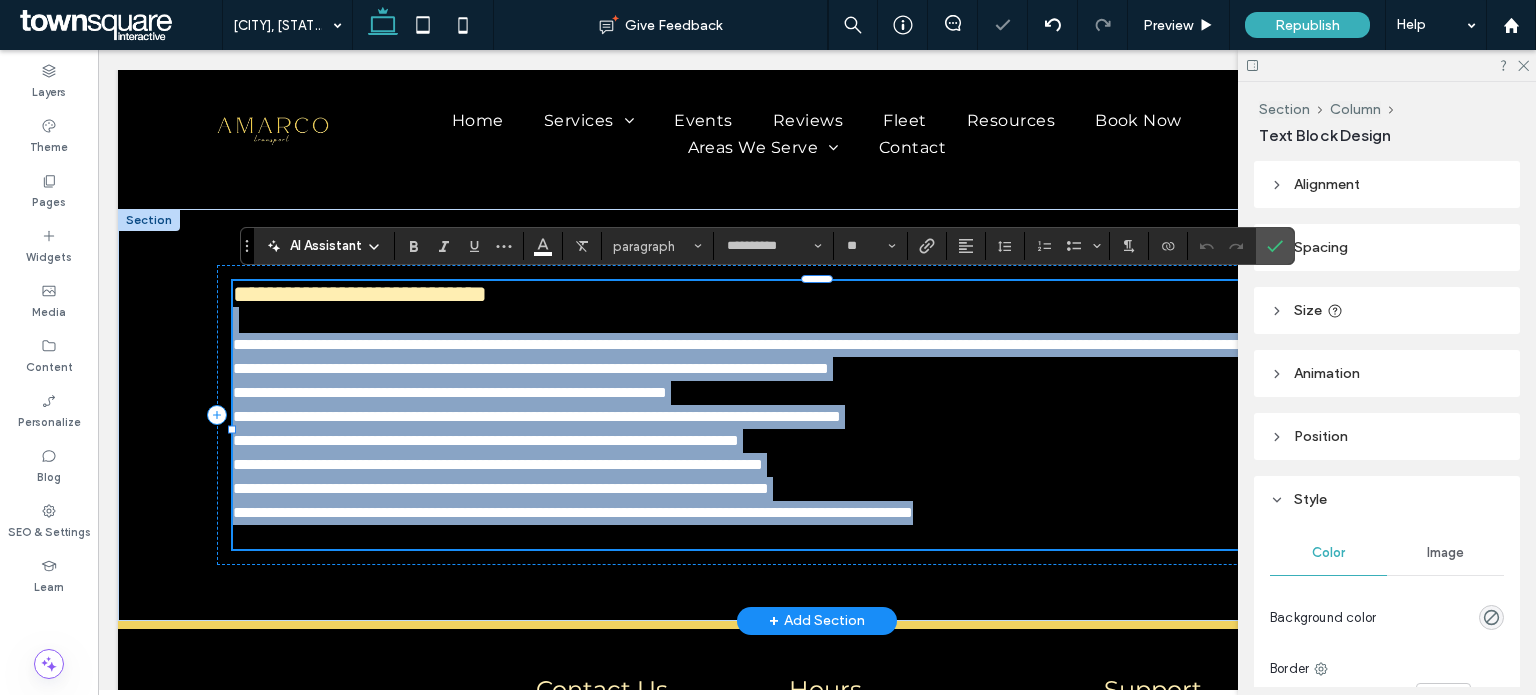 click on "**********" at bounding box center (450, 392) 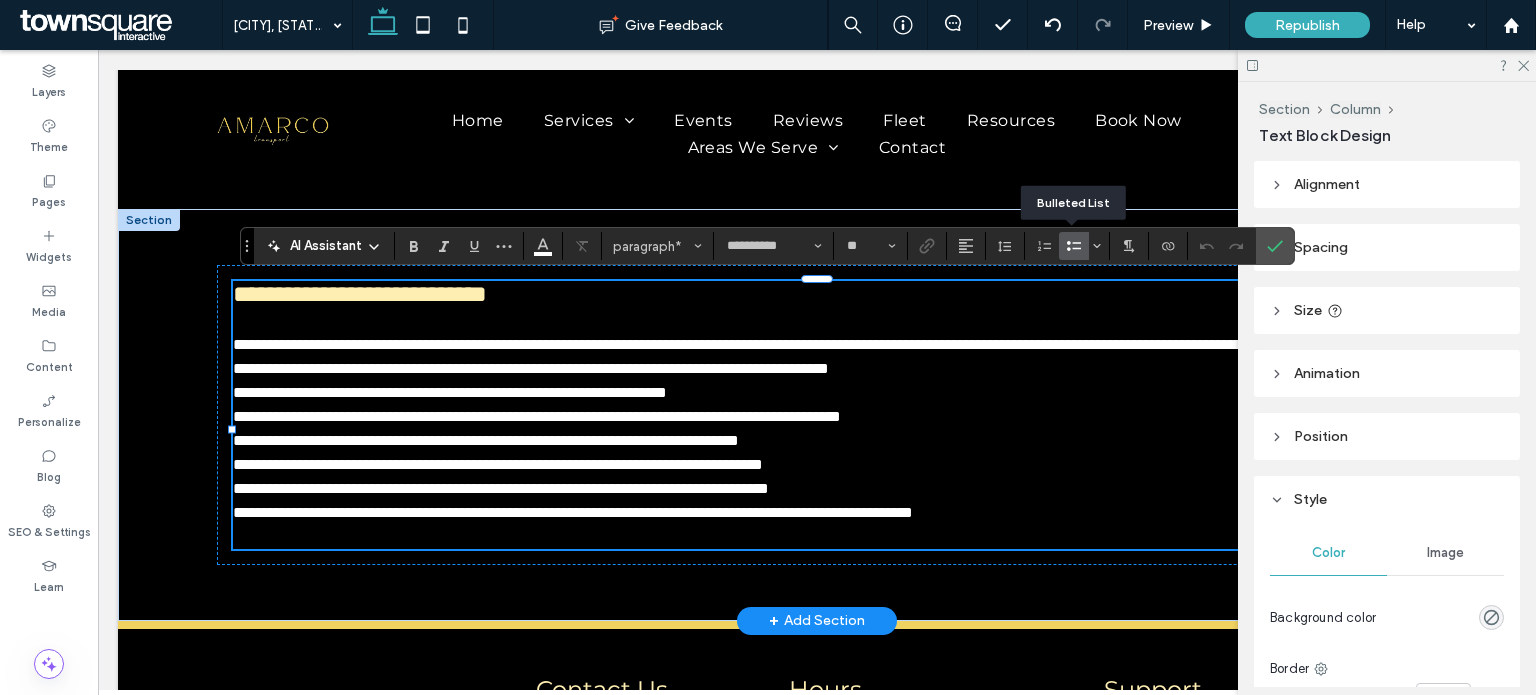 click 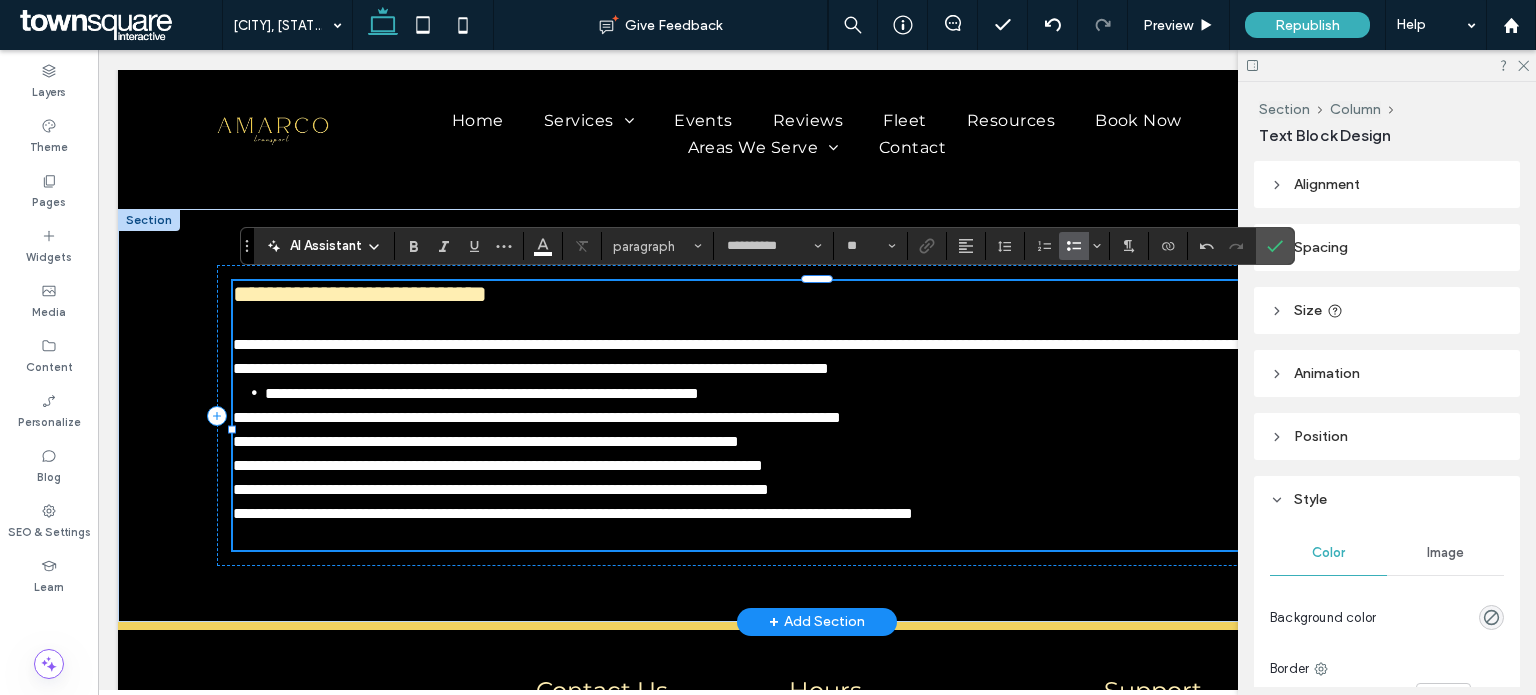 click on "**********" at bounding box center (537, 417) 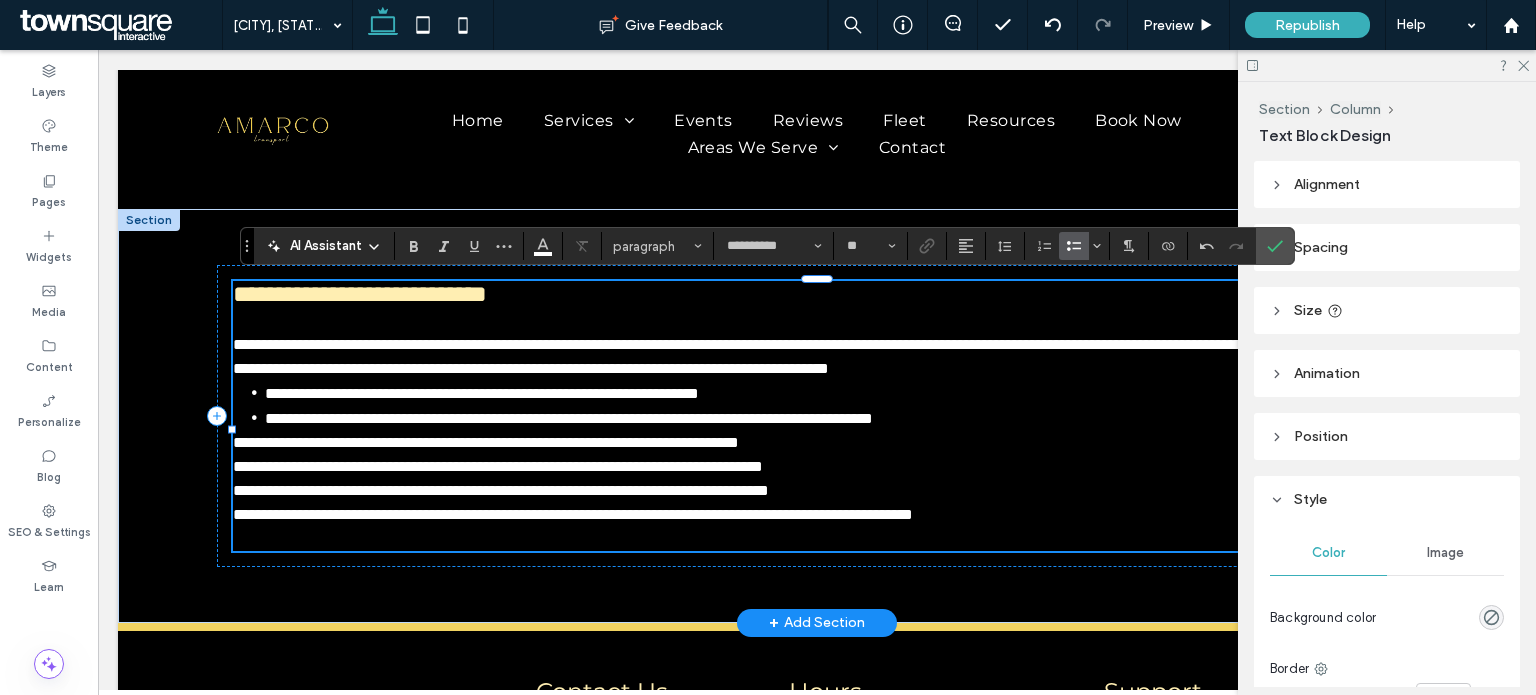 click at bounding box center (232, 429) 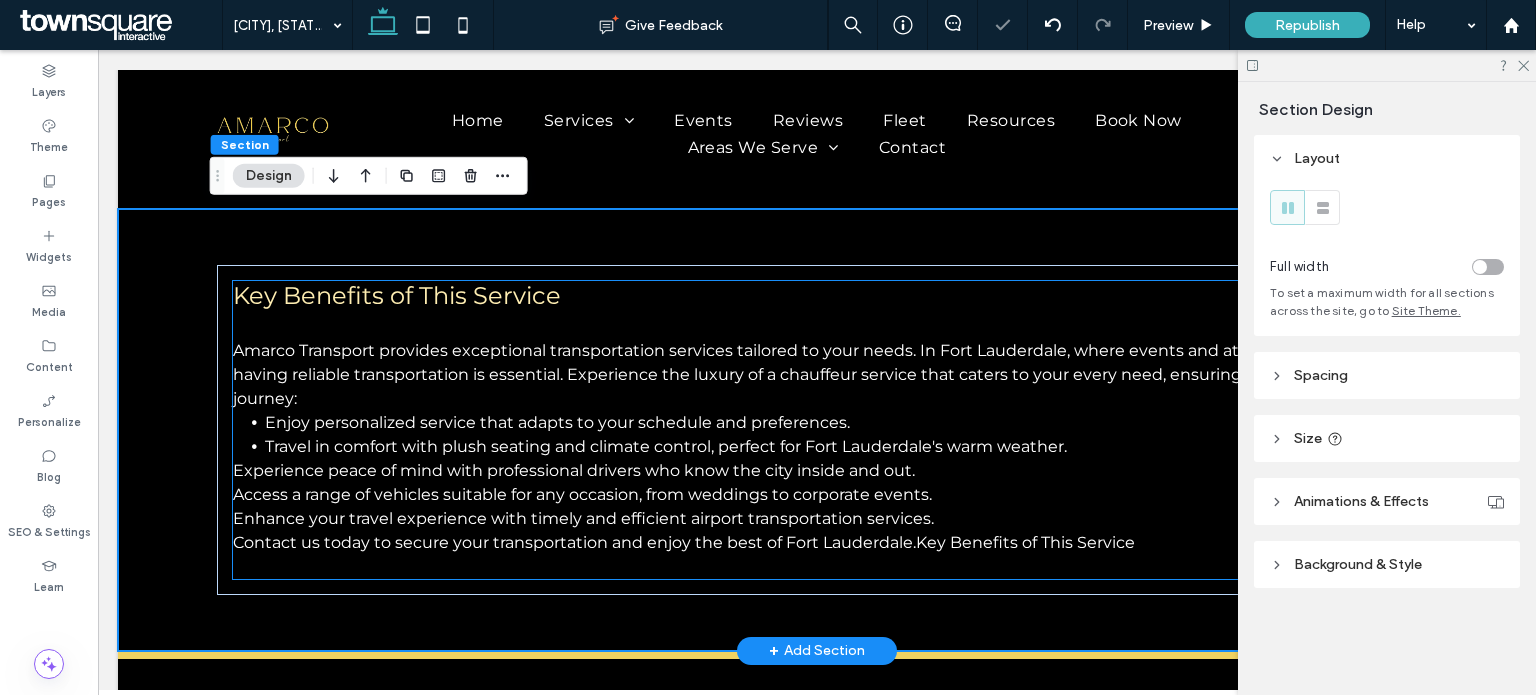 click on "Experience peace of mind with professional drivers who know the city inside and out." at bounding box center [574, 470] 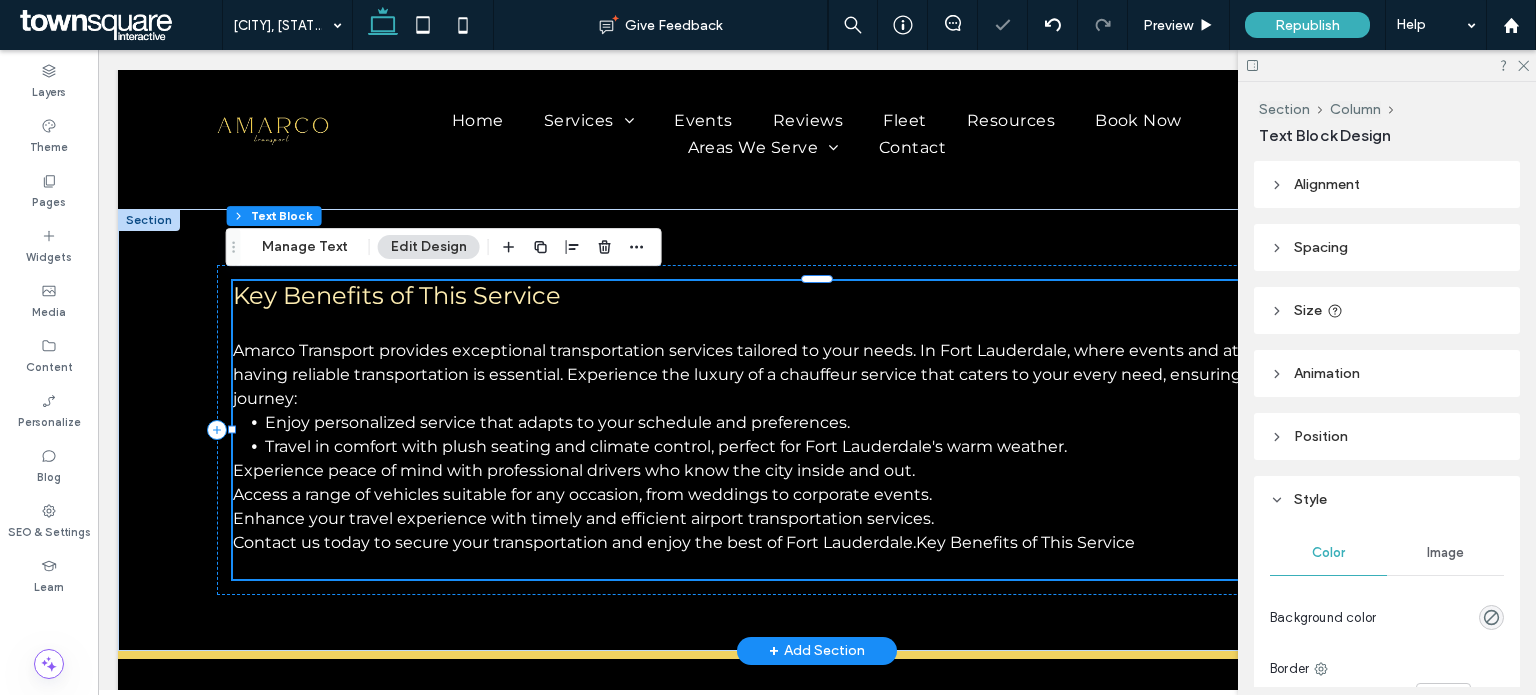click on "Experience peace of mind with professional drivers who know the city inside and out." at bounding box center (574, 470) 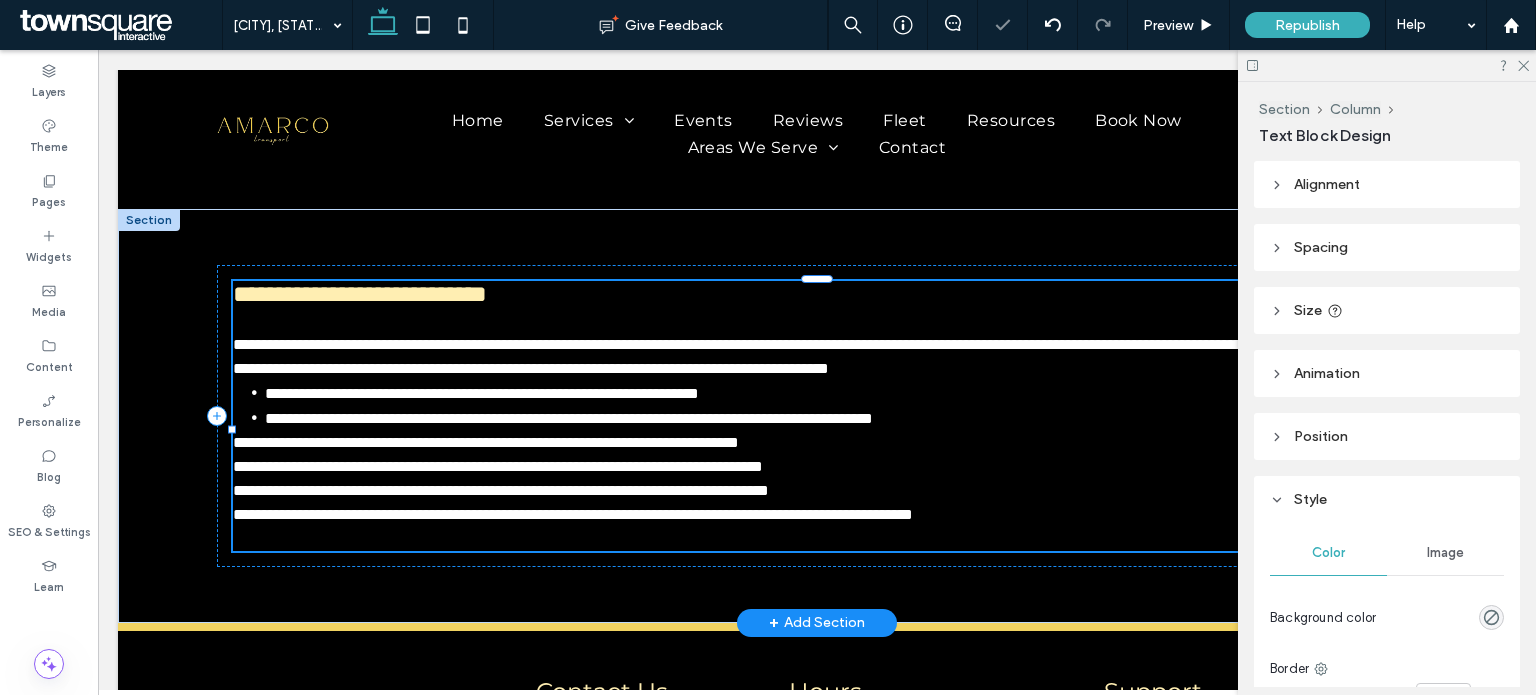 type on "**********" 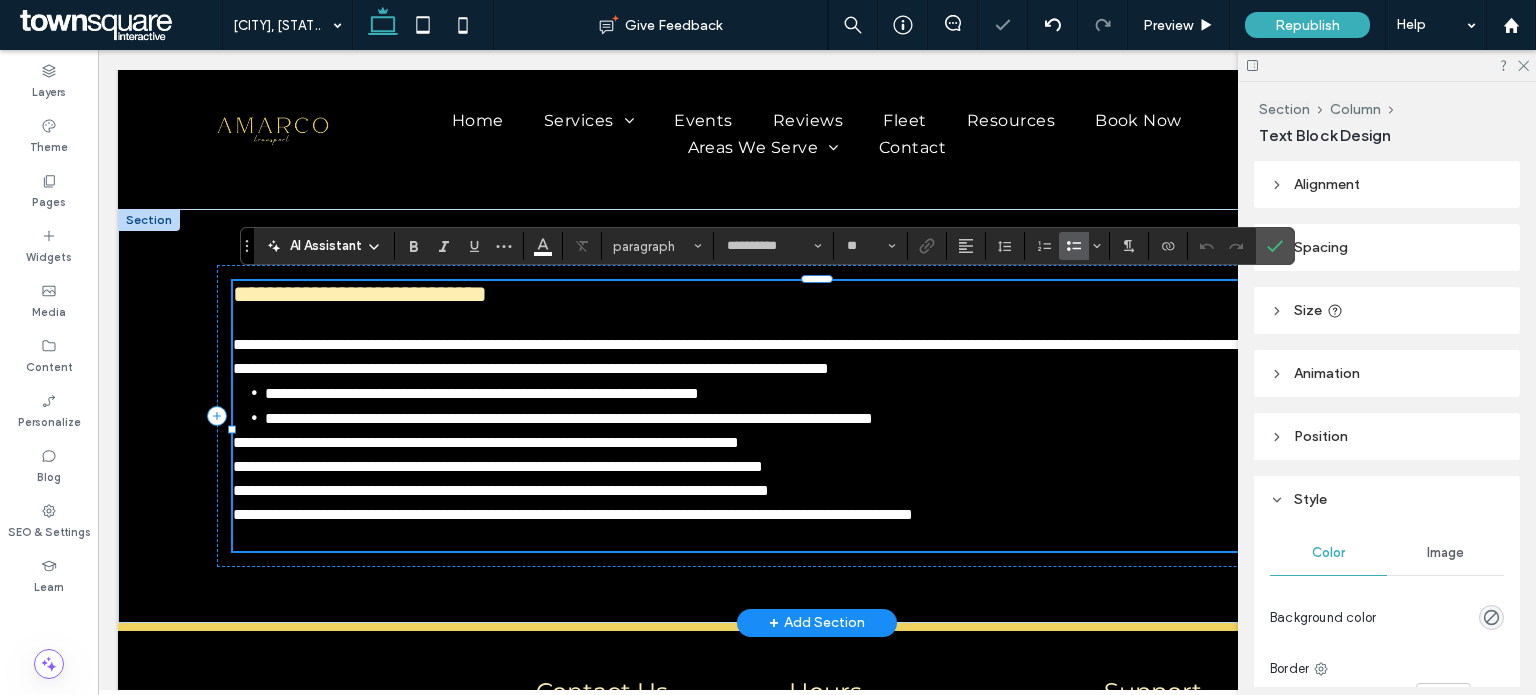 click on "**********" at bounding box center [486, 442] 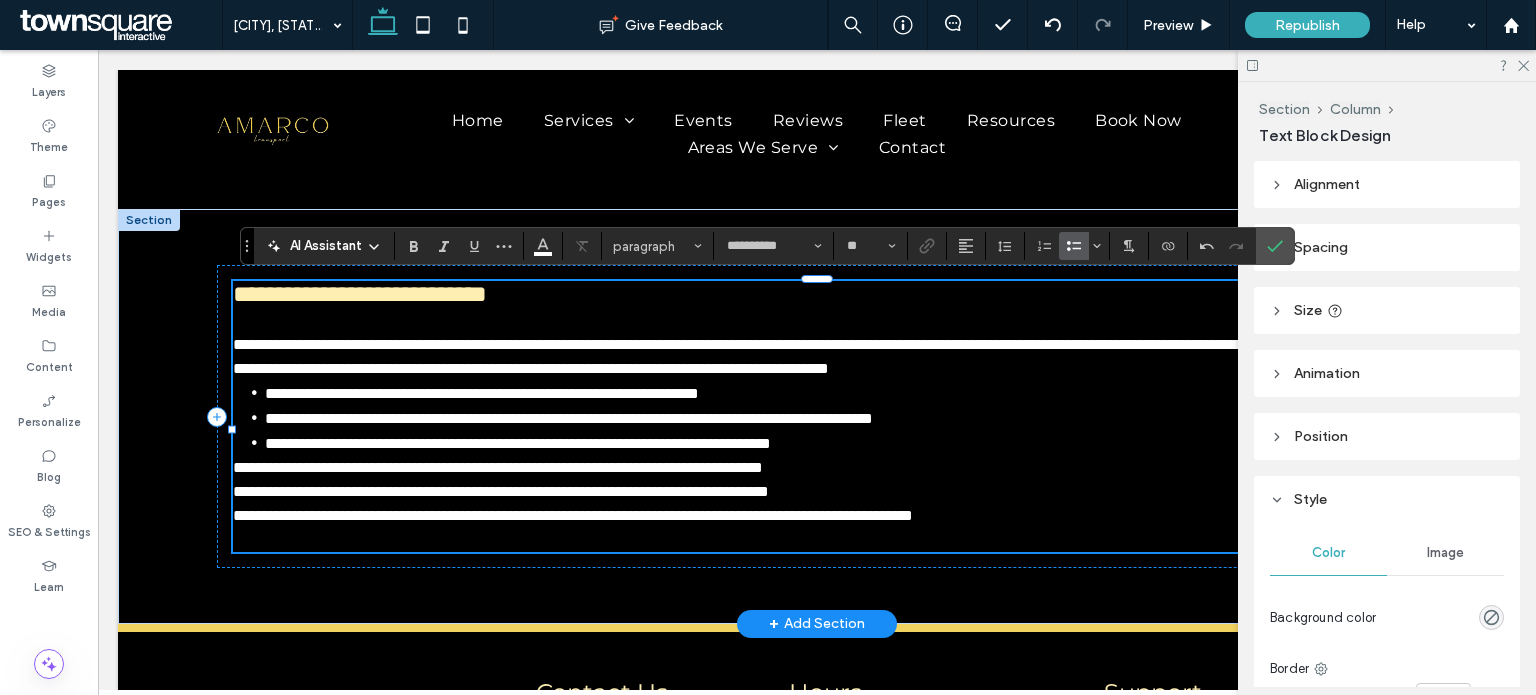 type 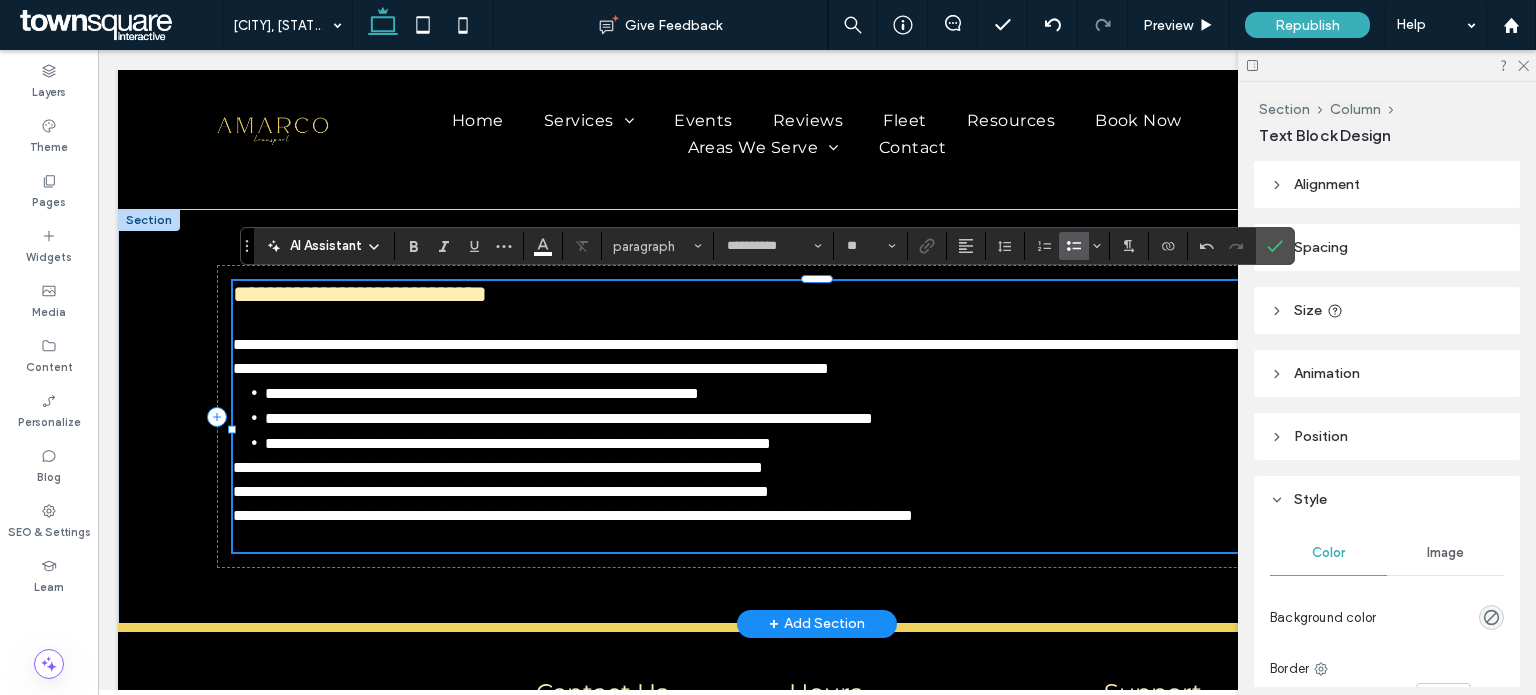 click on "**********" at bounding box center (498, 467) 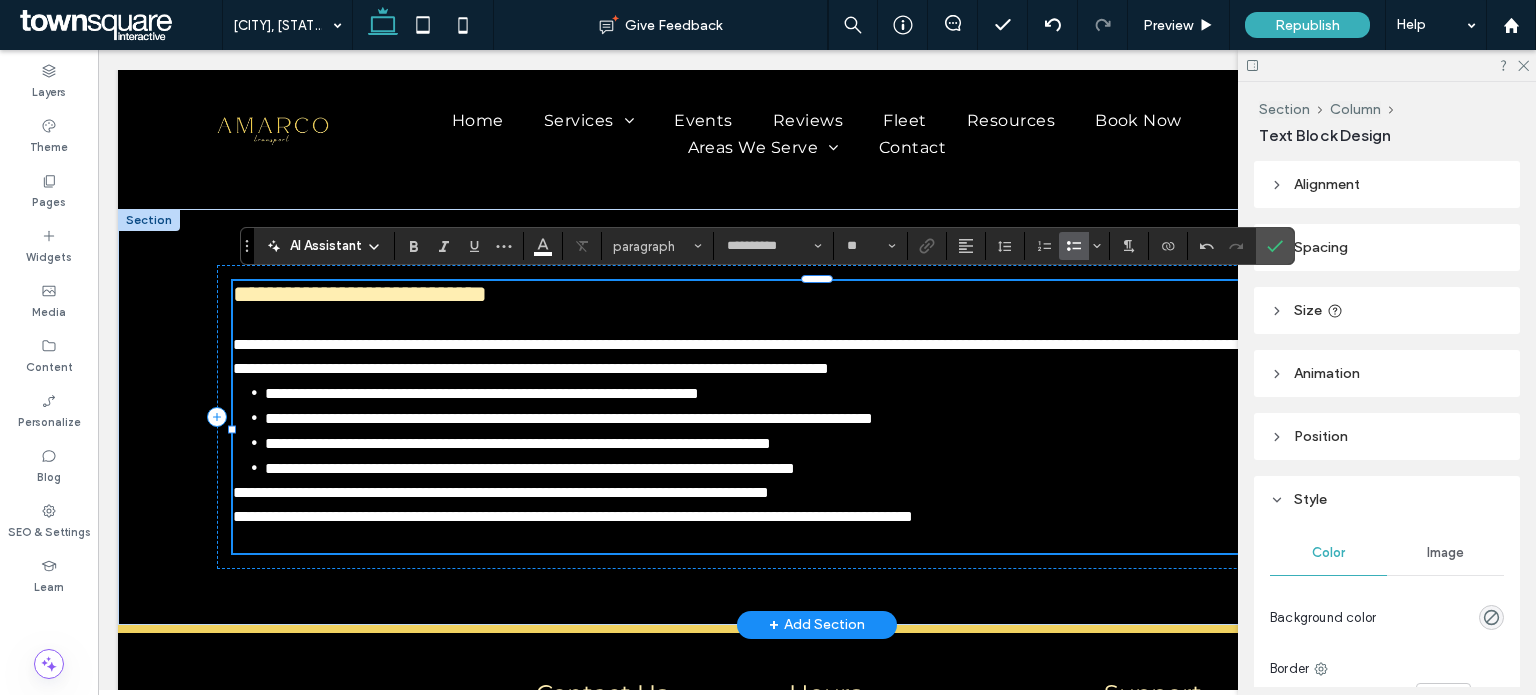 click on "**********" at bounding box center (501, 492) 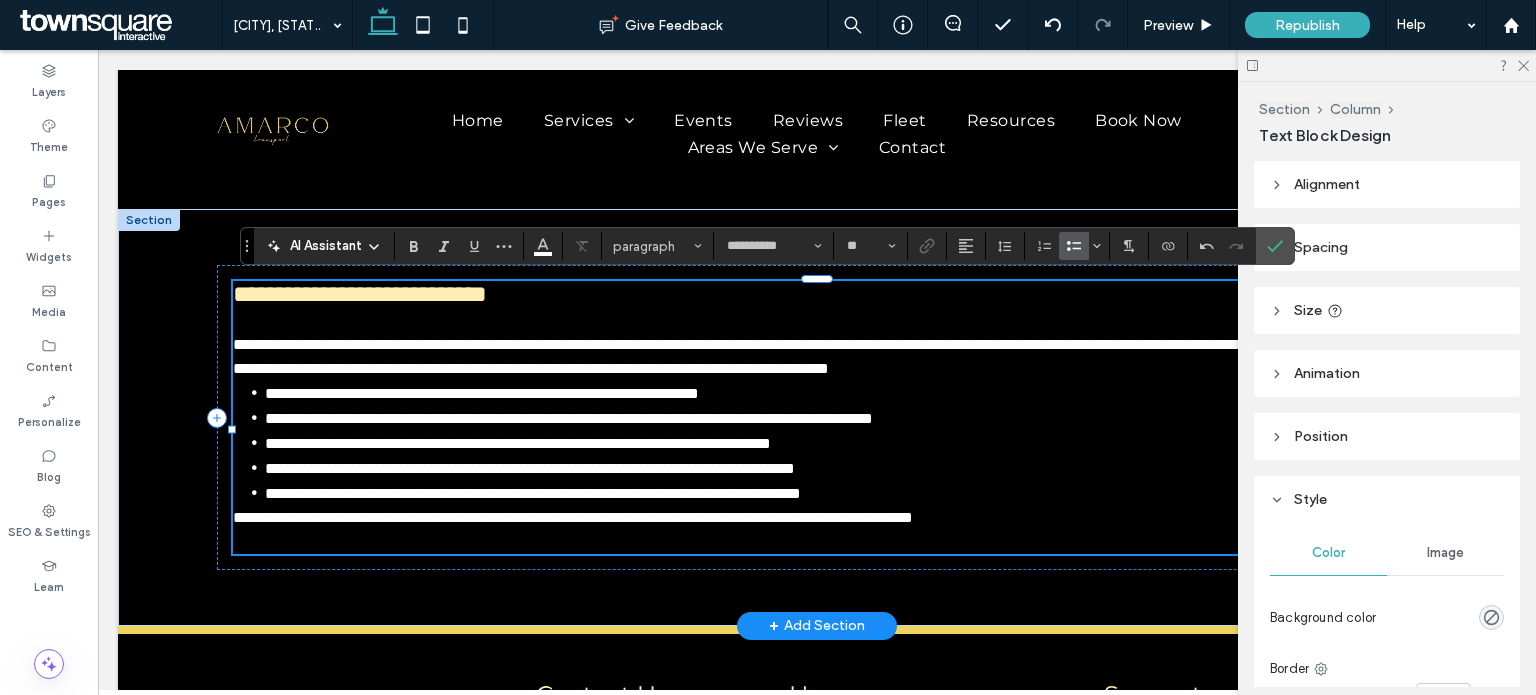 click on "**********" at bounding box center (833, 493) 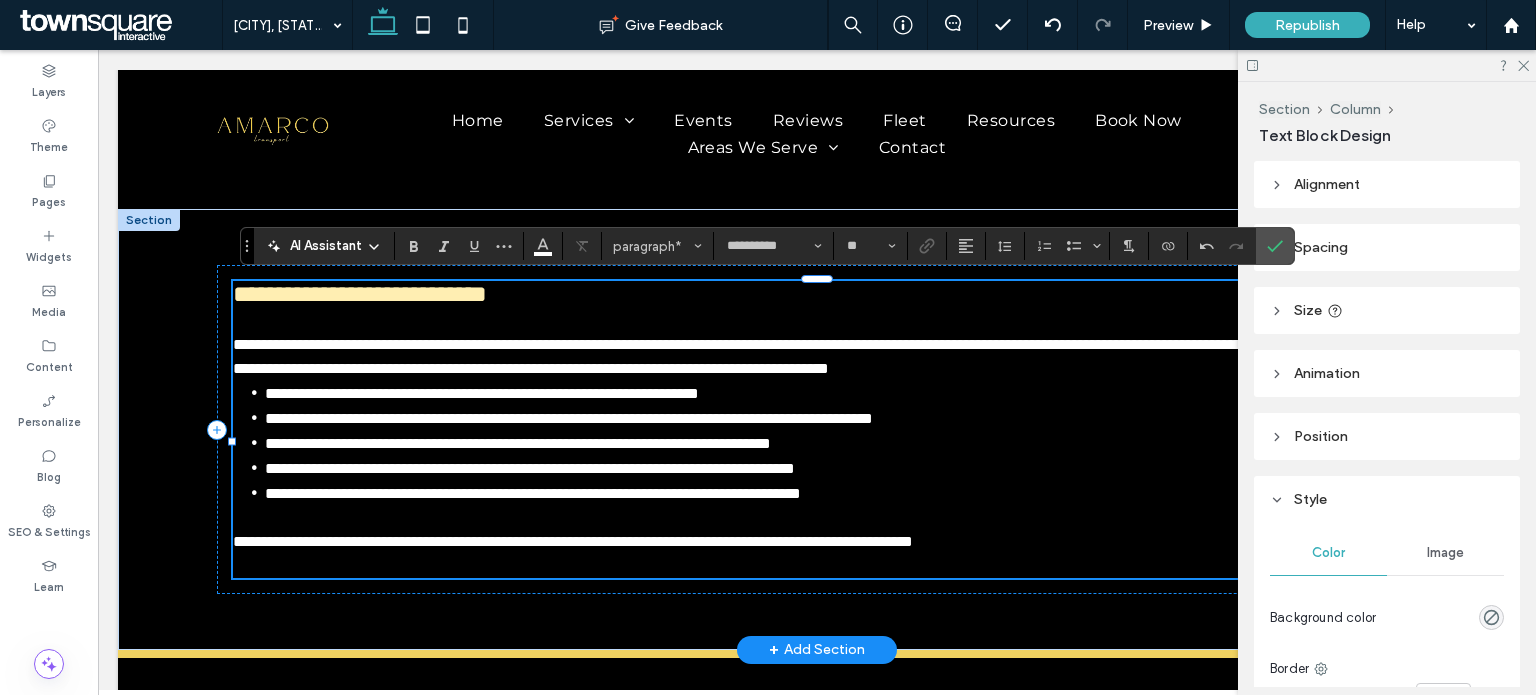 click on "**********" at bounding box center (817, 357) 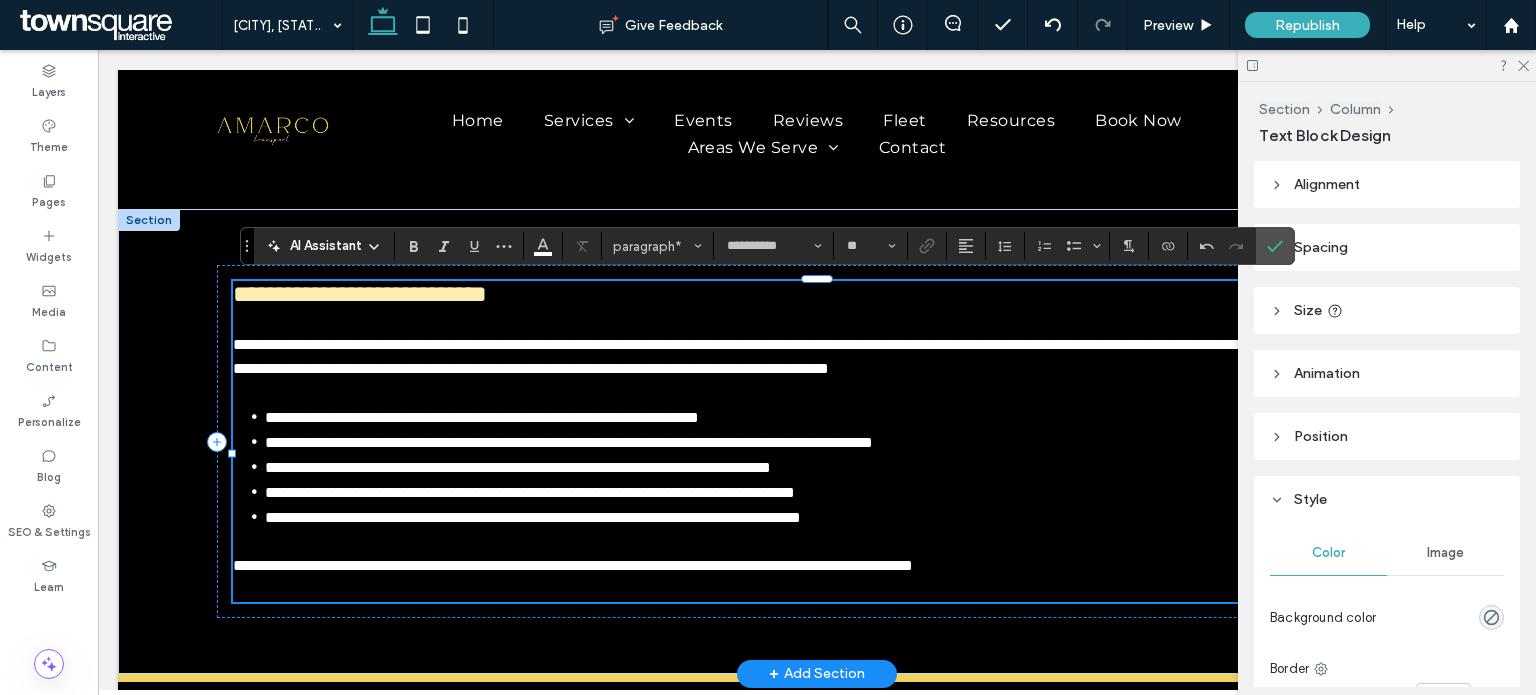 click on "**********" at bounding box center [360, 294] 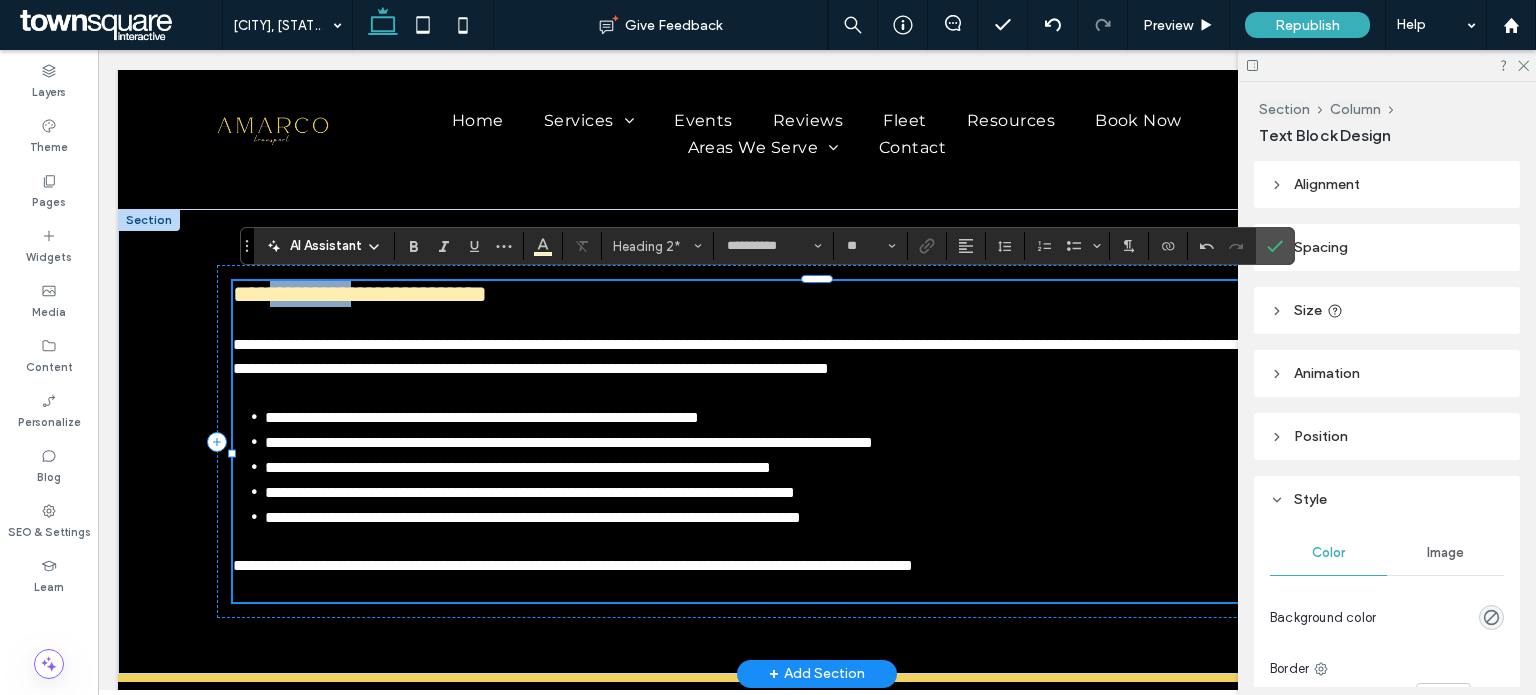 click on "**********" at bounding box center (360, 294) 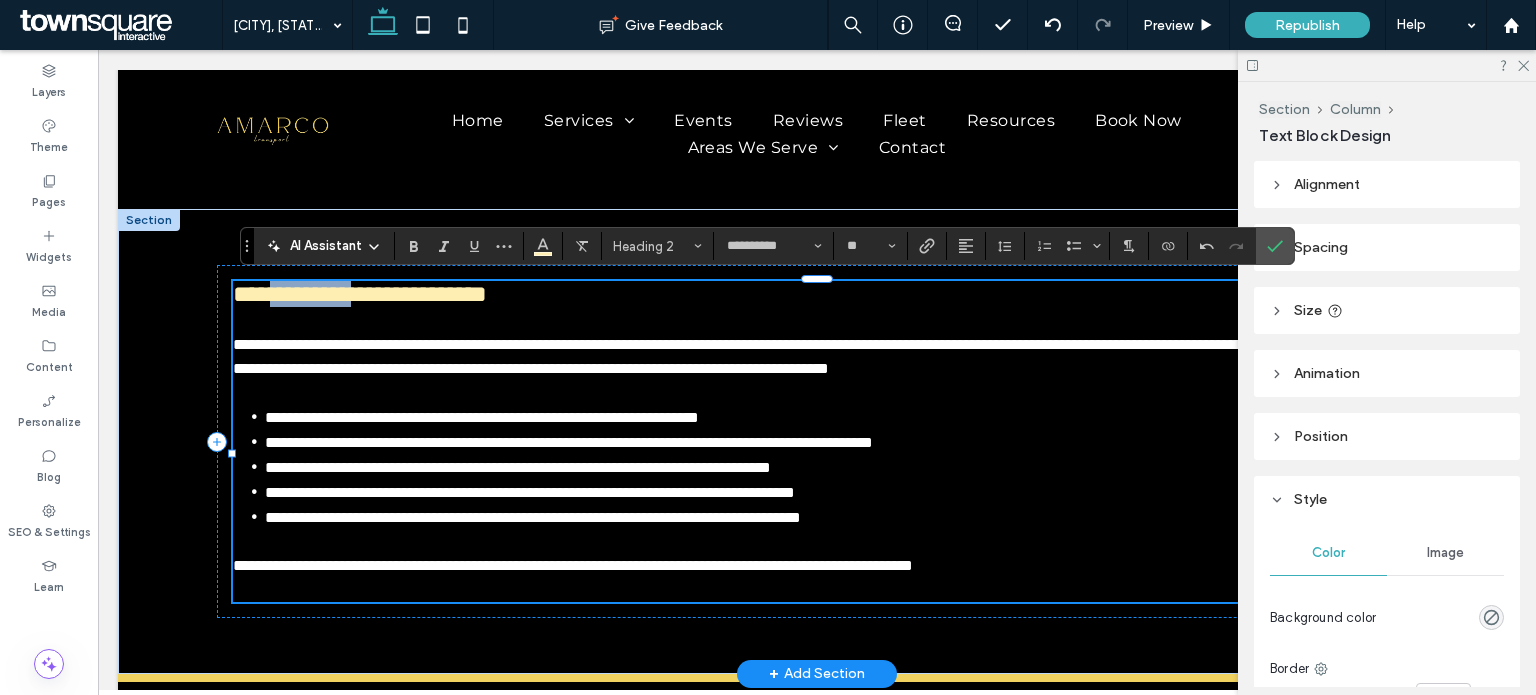 click on "**********" at bounding box center [360, 294] 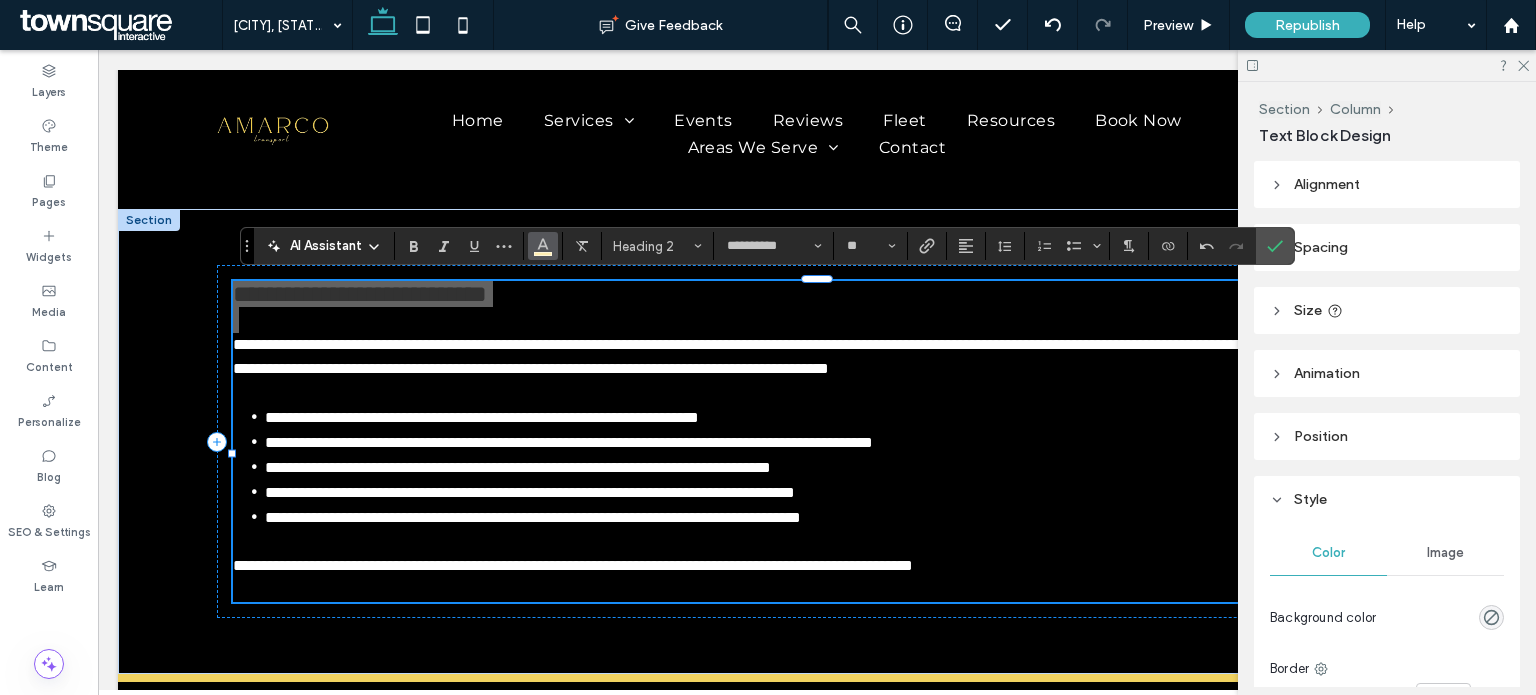 click 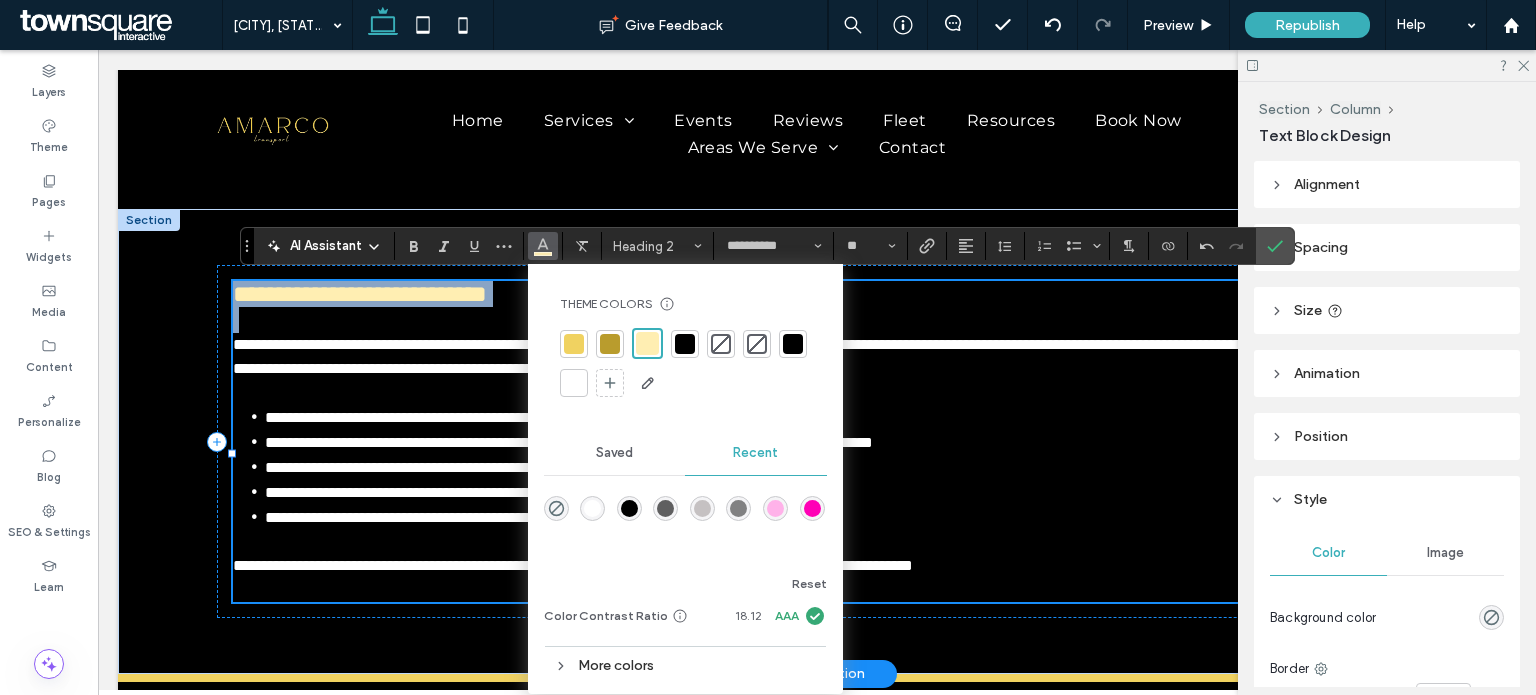 type on "**" 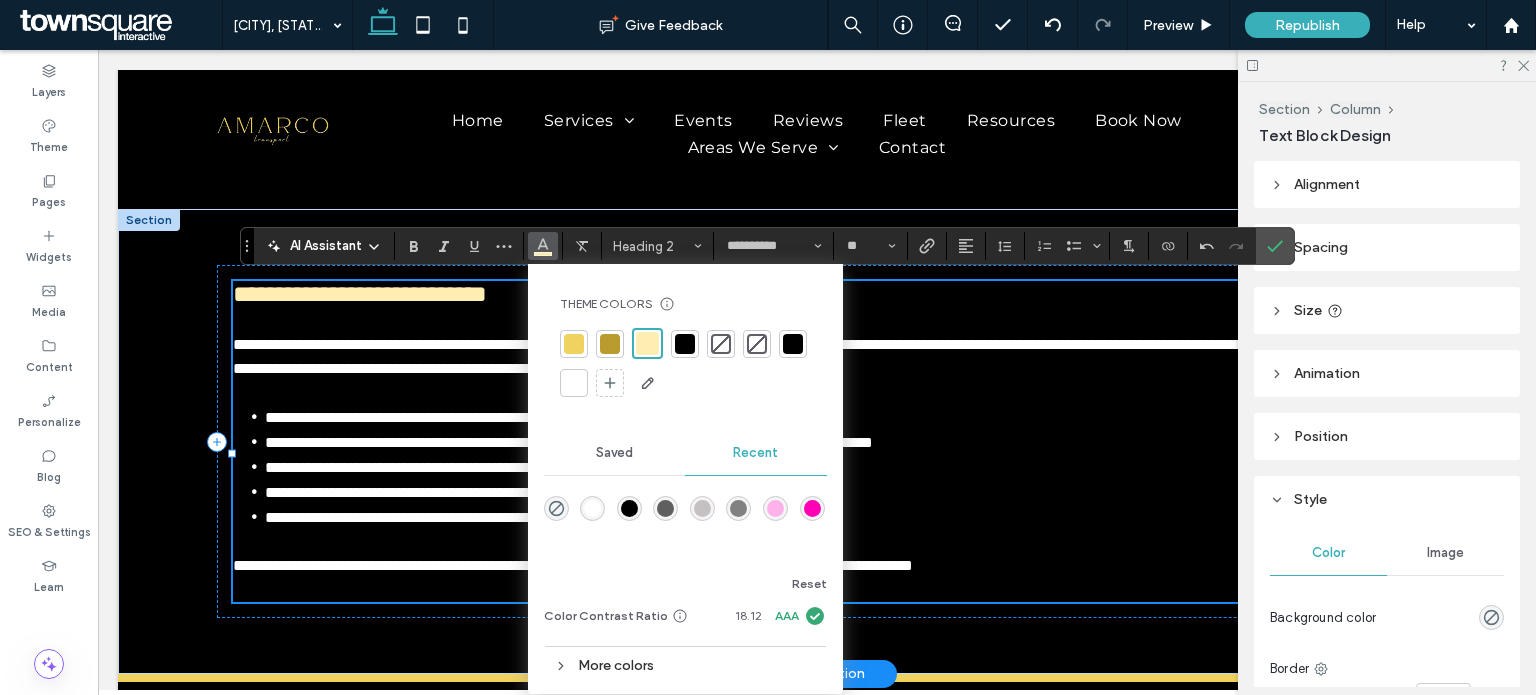 click on "**********" at bounding box center [817, 357] 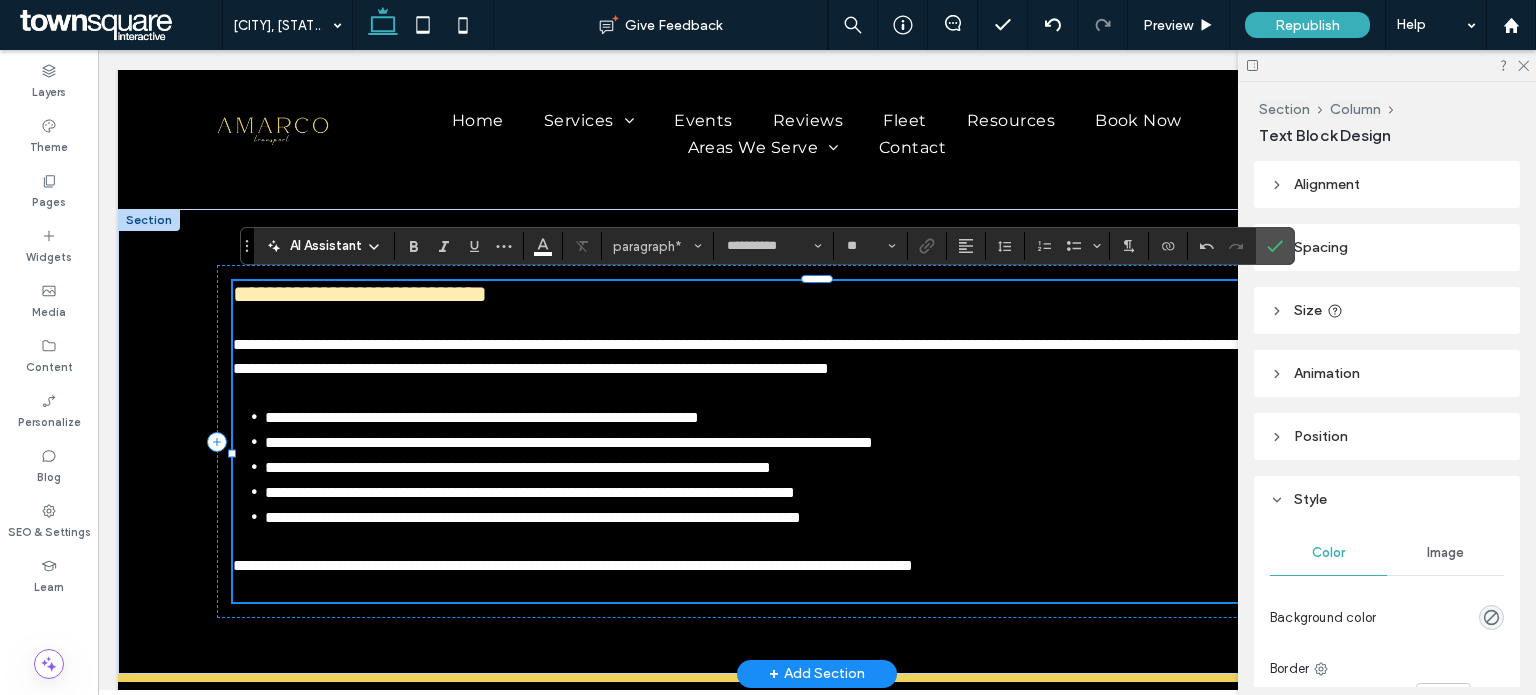 click on "**********" at bounding box center (818, 356) 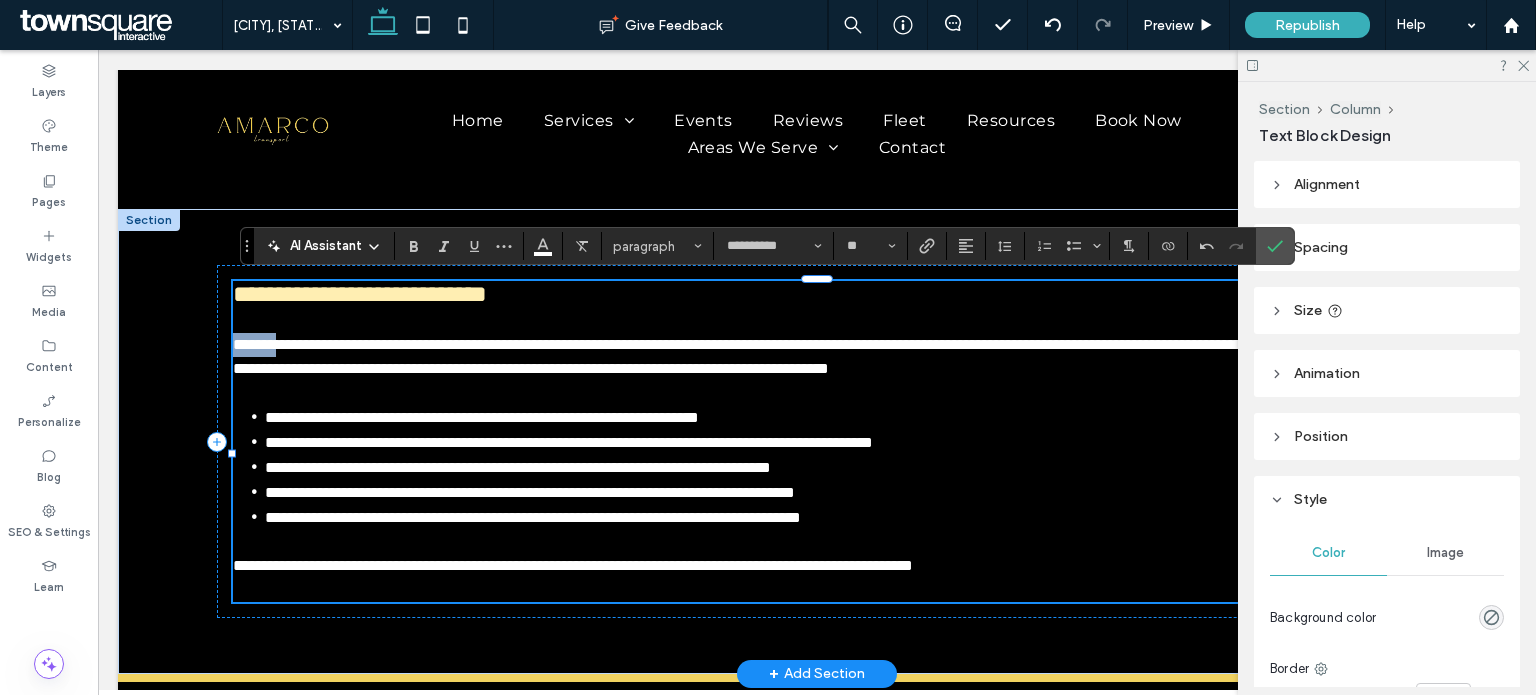 click on "**********" at bounding box center [818, 356] 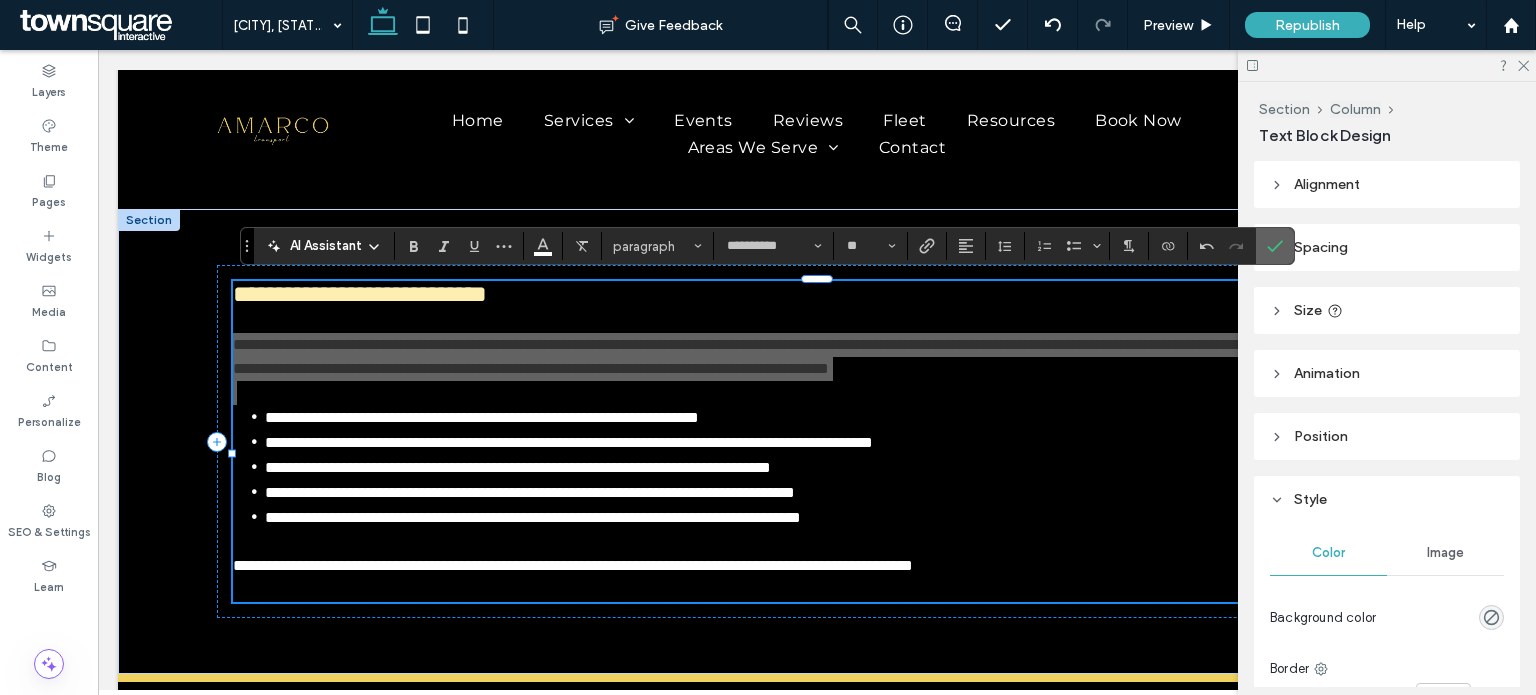 click at bounding box center [1275, 246] 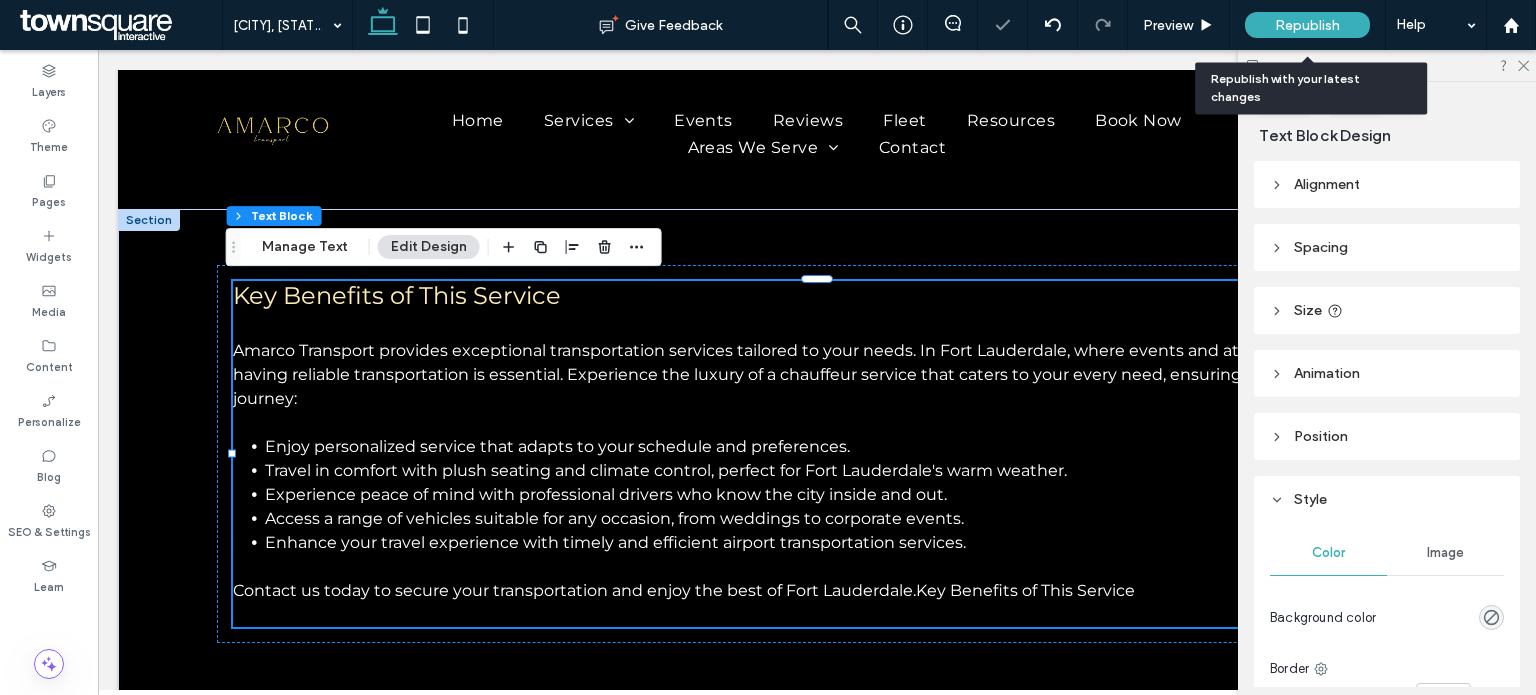 click on "Republish" at bounding box center [1307, 25] 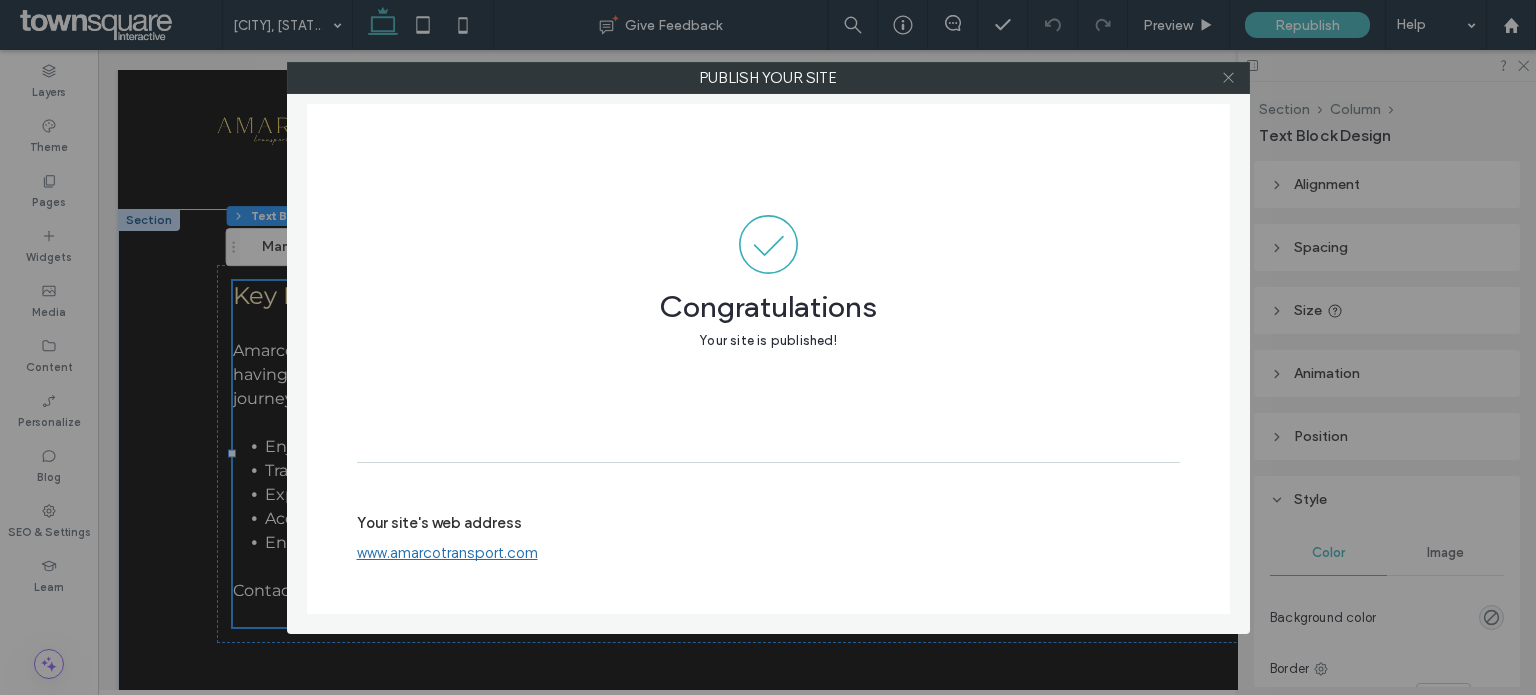 click 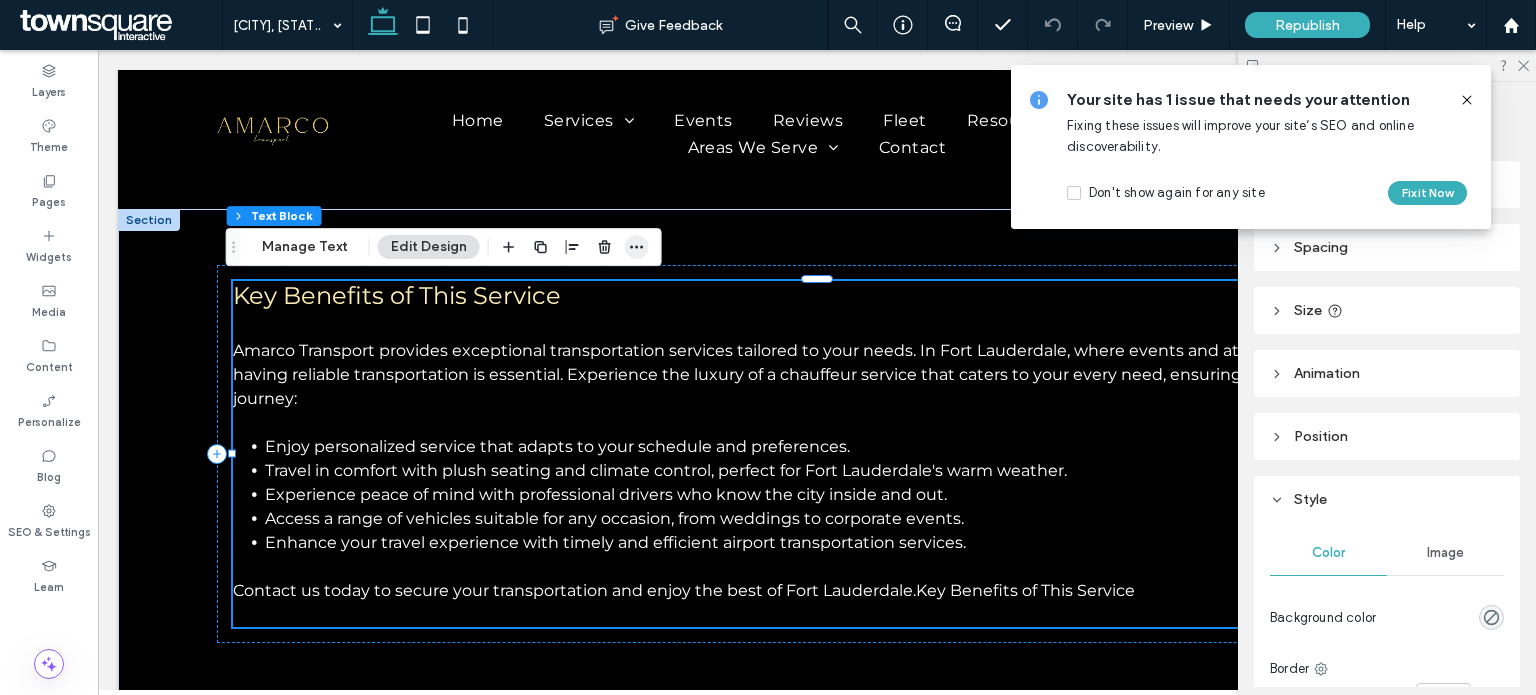 click 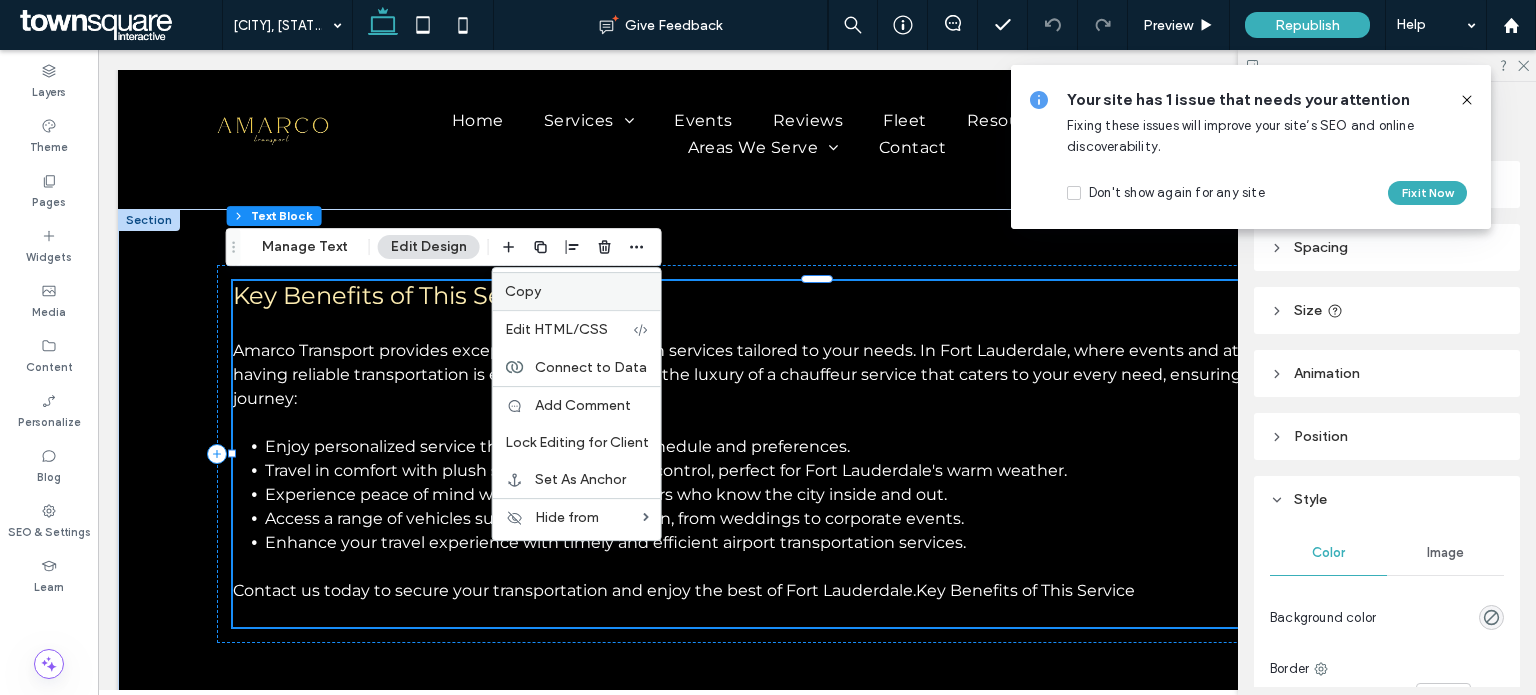 click on "Copy" at bounding box center (577, 291) 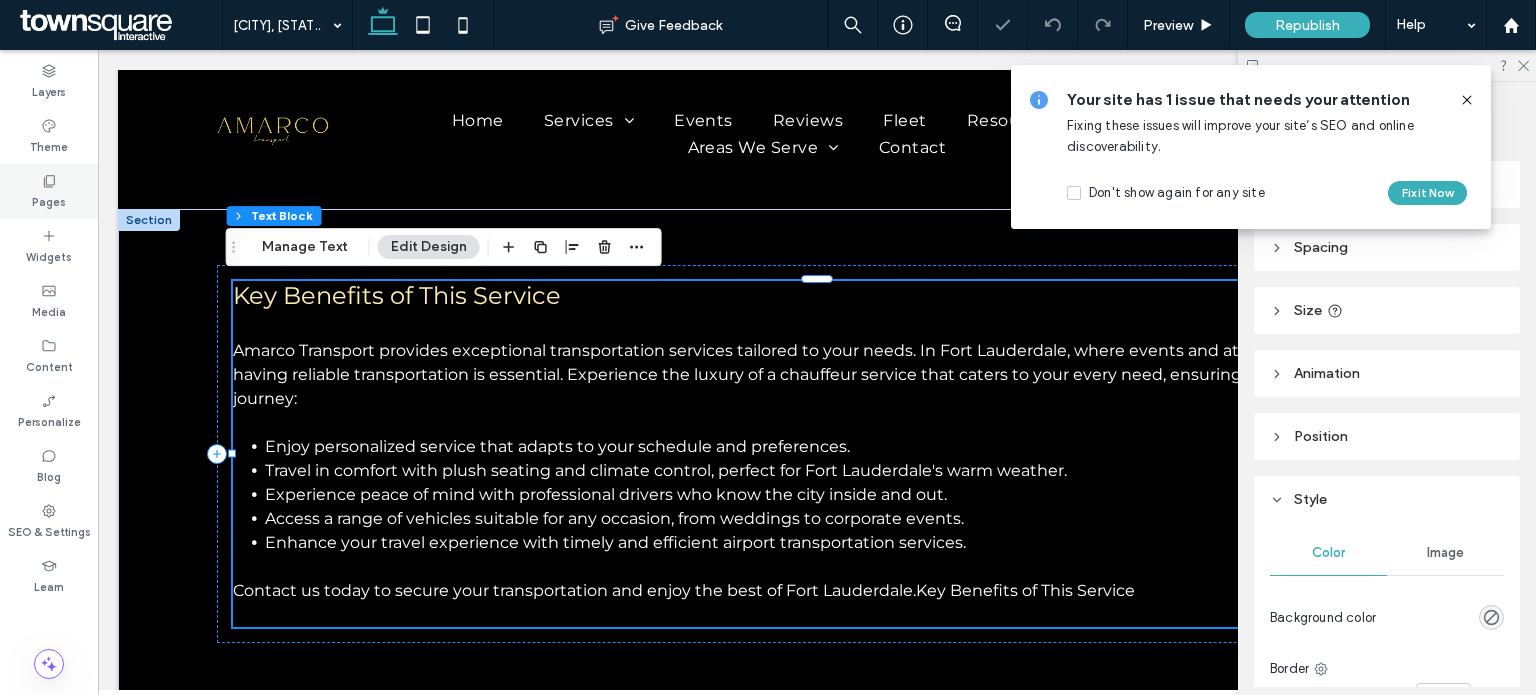 click on "Pages" at bounding box center [49, 200] 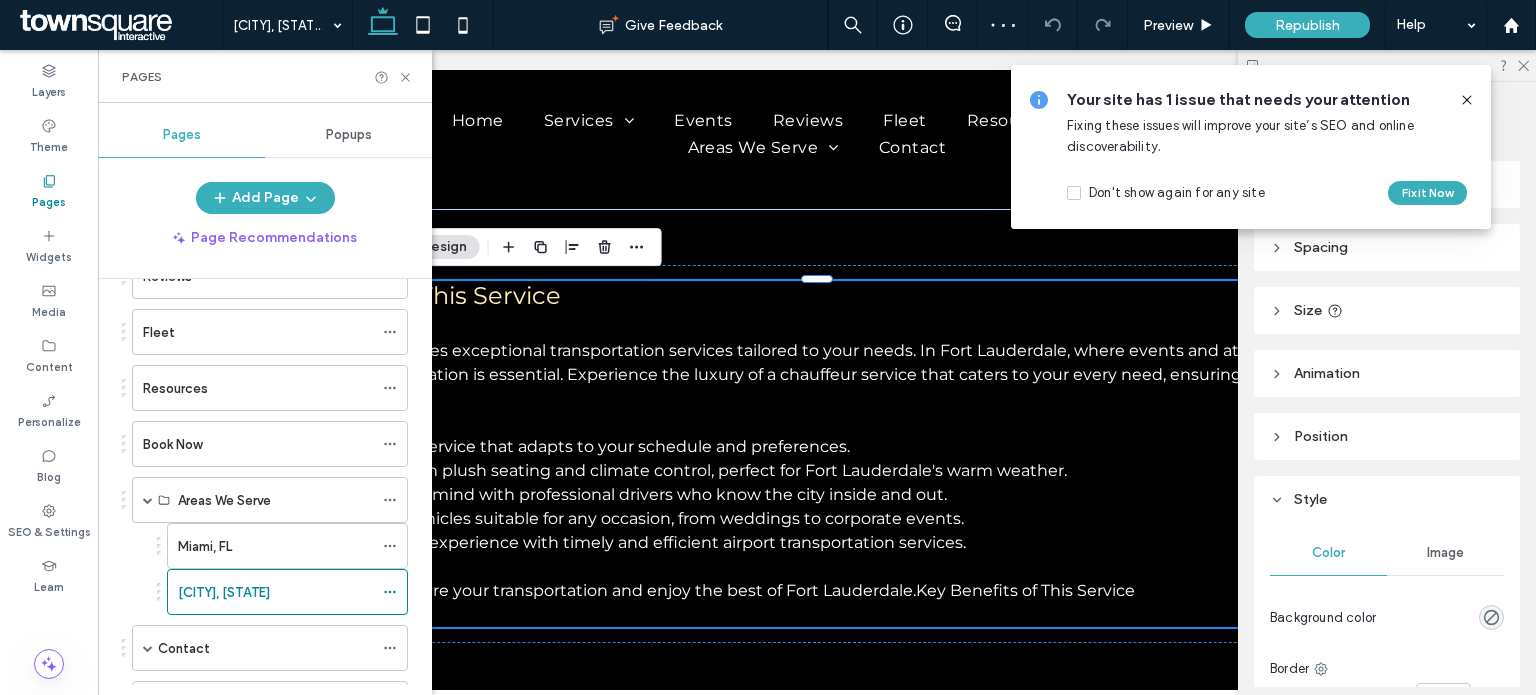 scroll, scrollTop: 294, scrollLeft: 0, axis: vertical 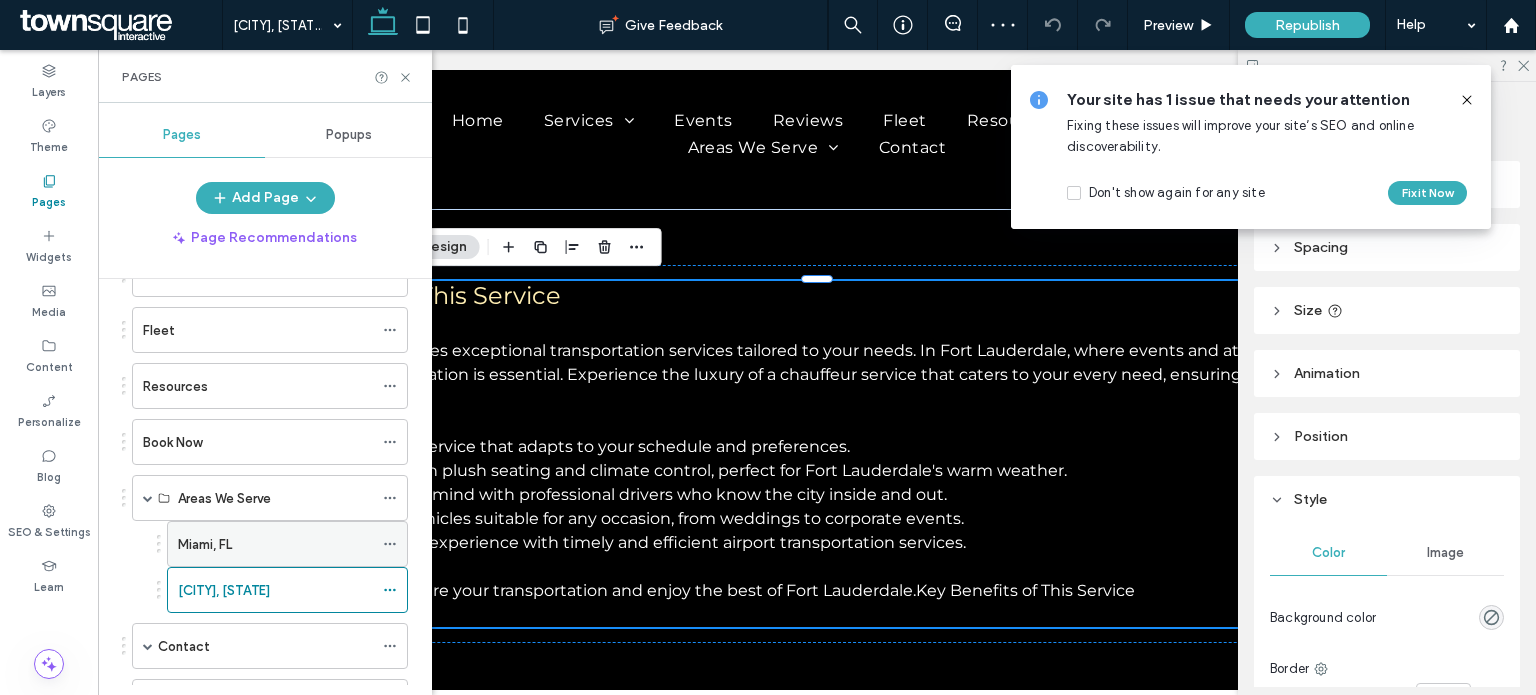 click on "Miami, FL" at bounding box center (275, 544) 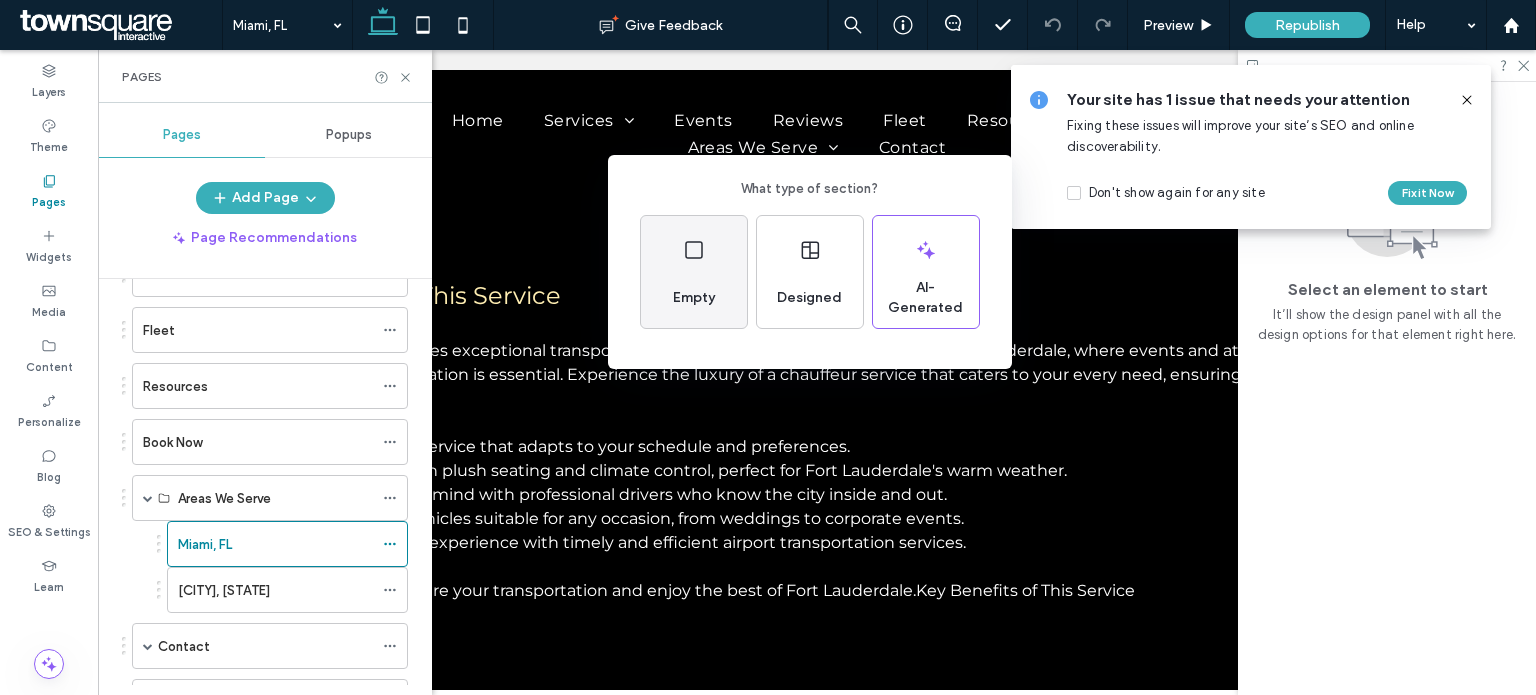 click on "Empty" at bounding box center [694, 298] 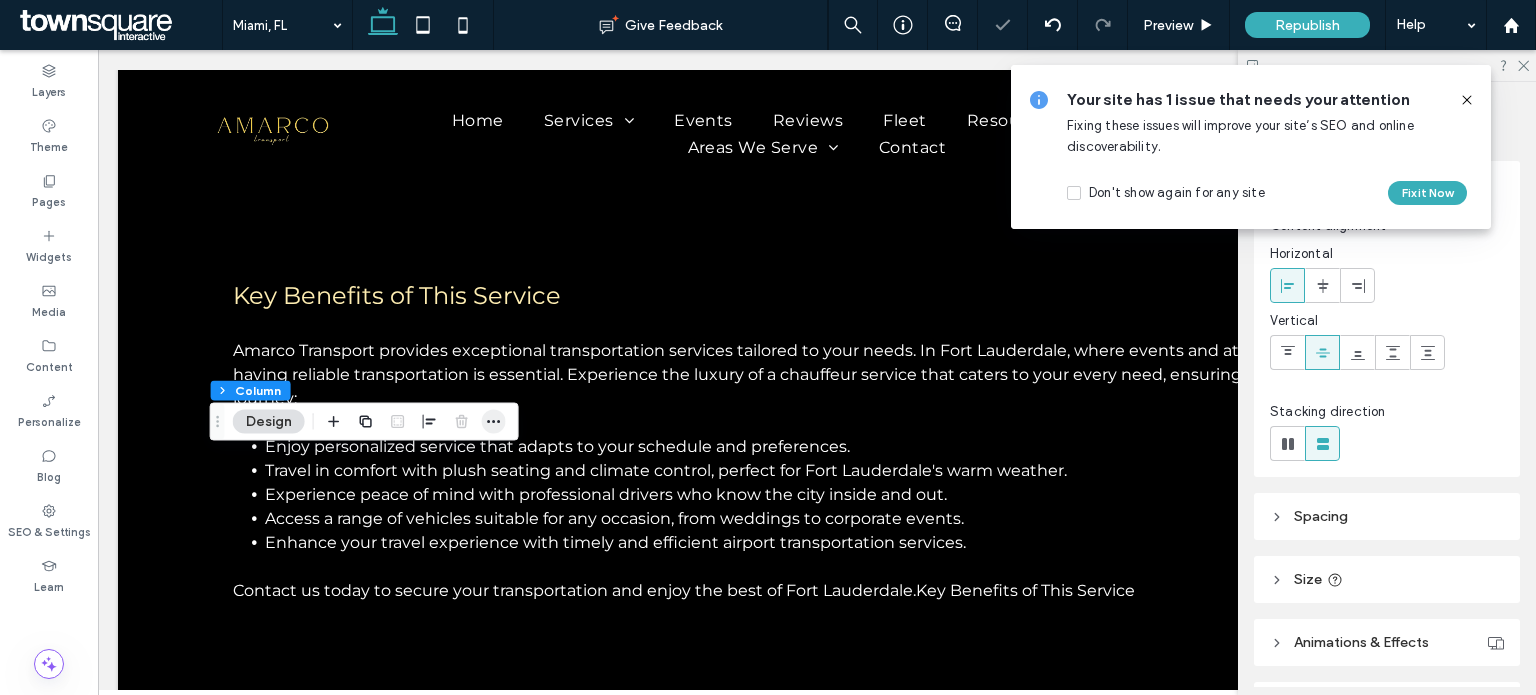 click 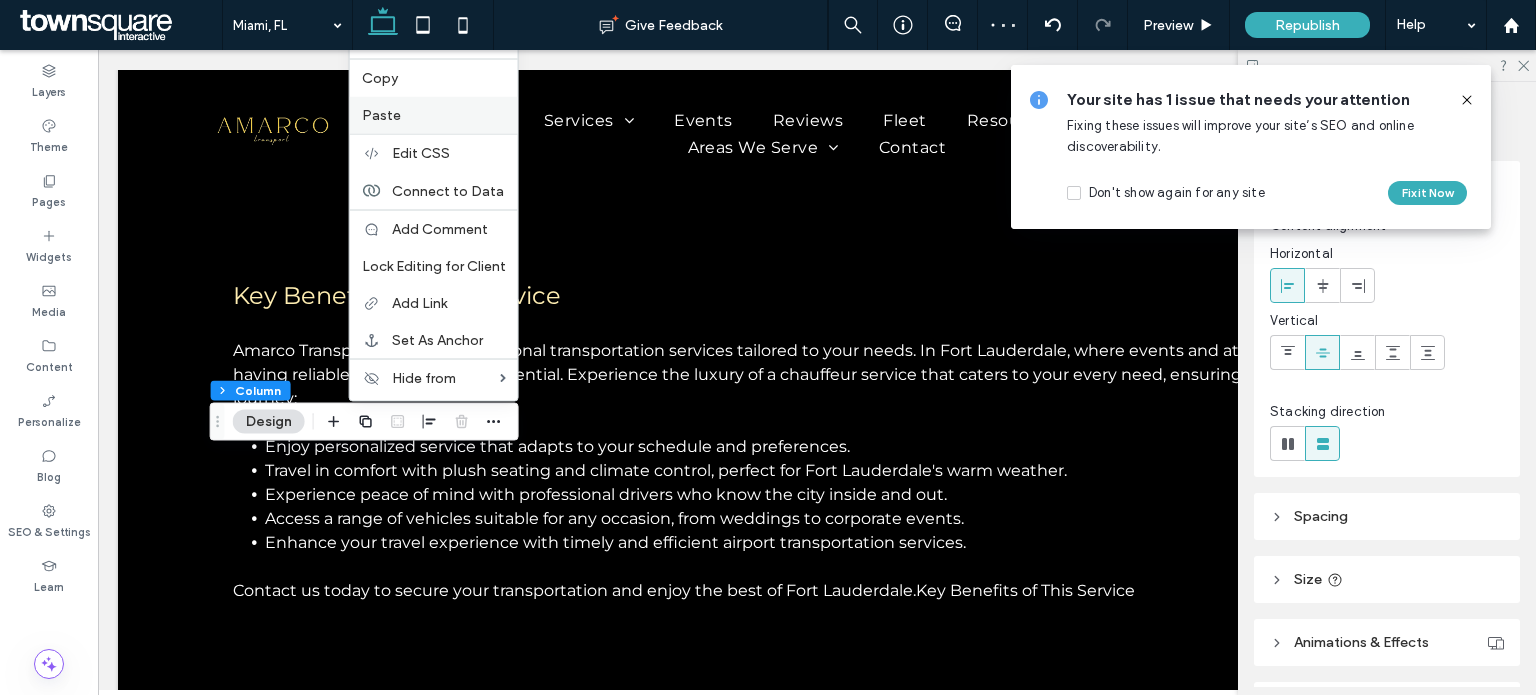 click on "Paste" at bounding box center [434, 115] 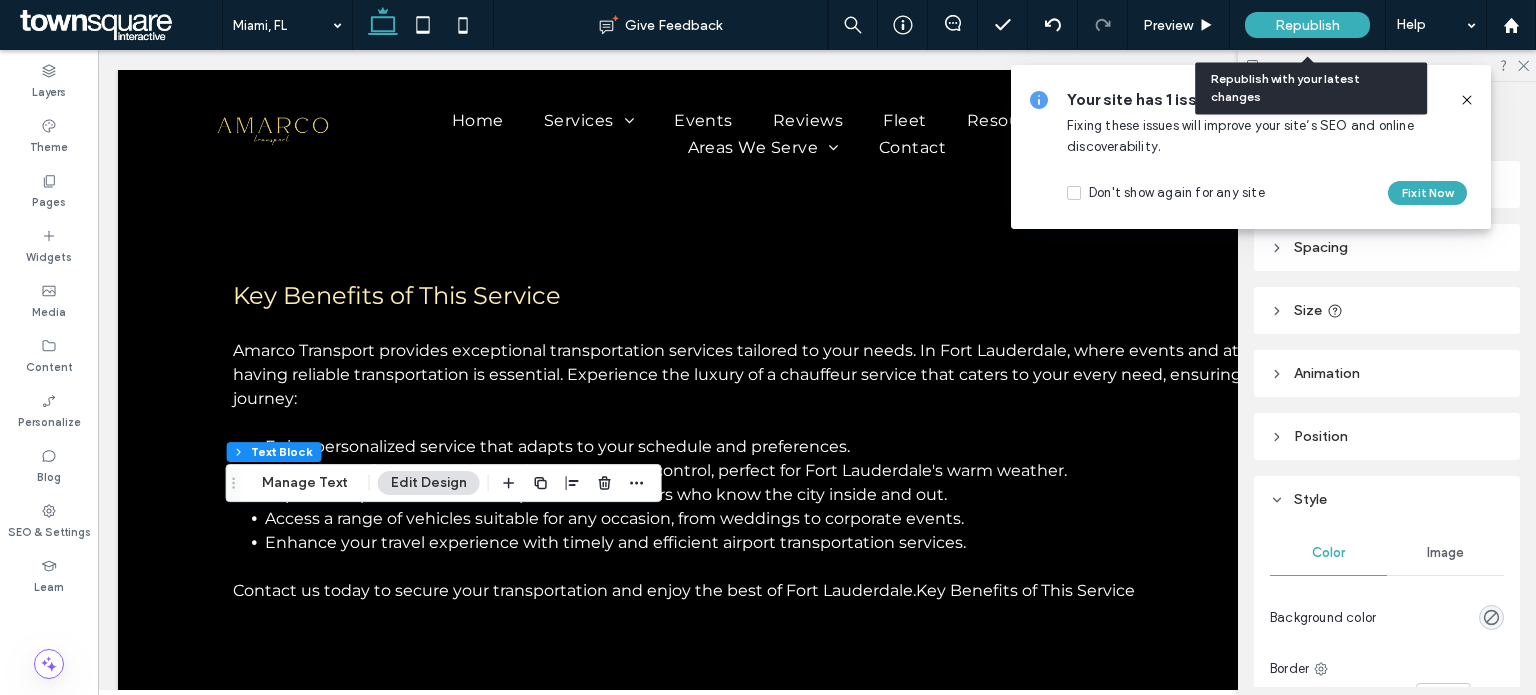click on "Republish" at bounding box center [1307, 25] 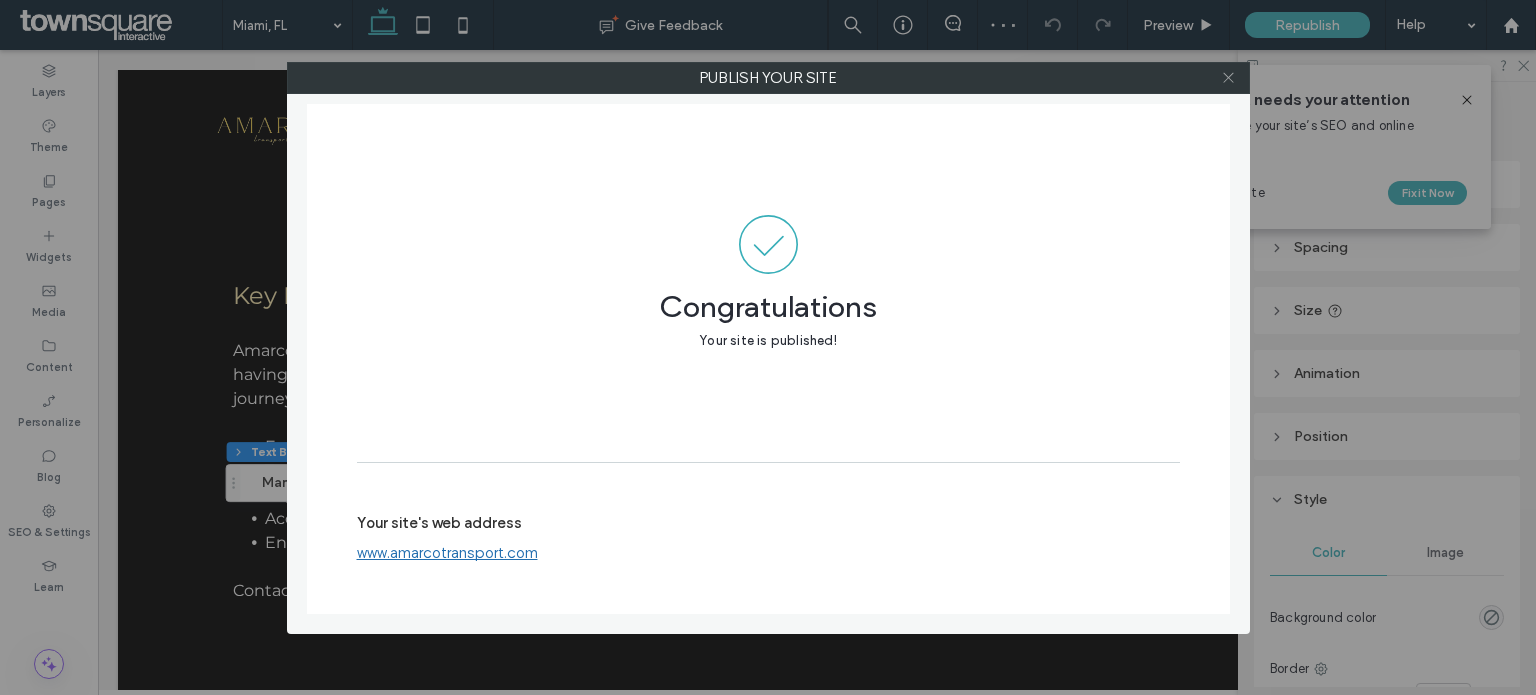 click 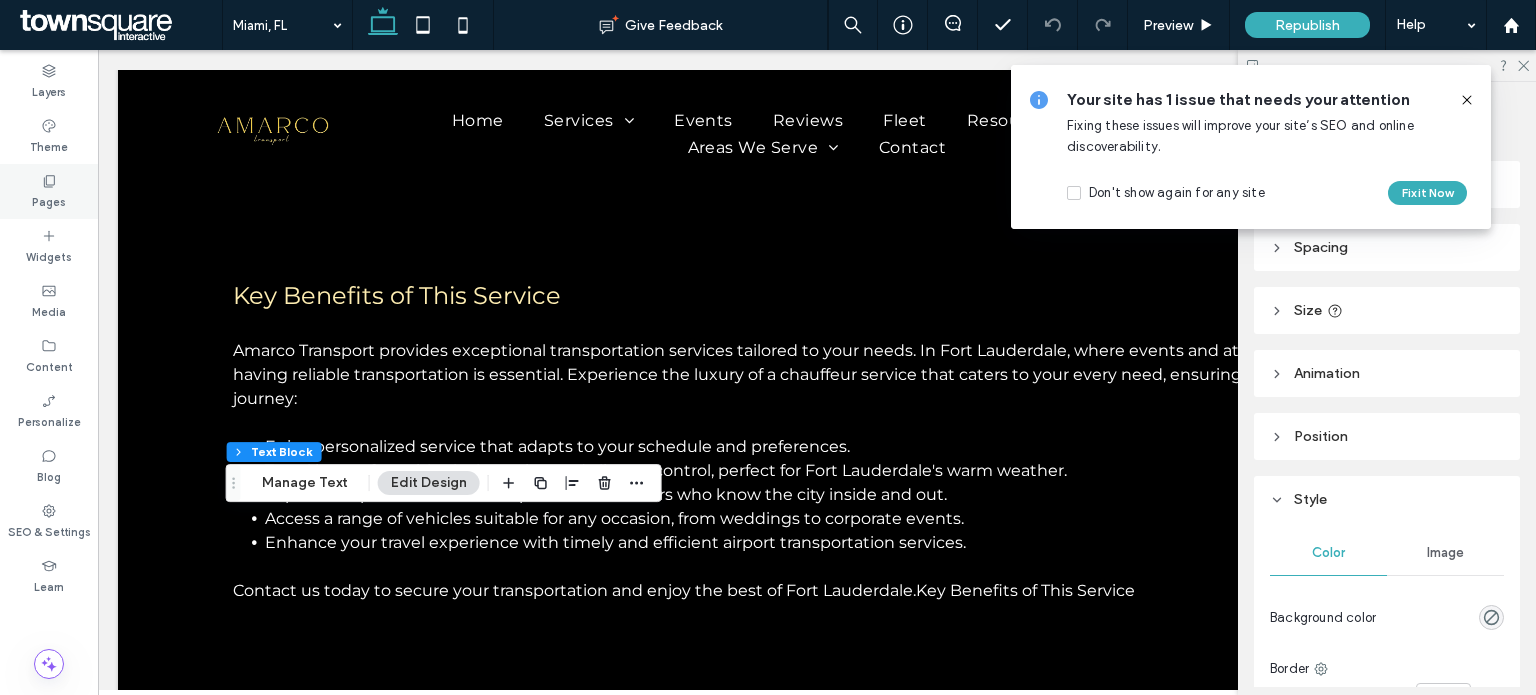 click 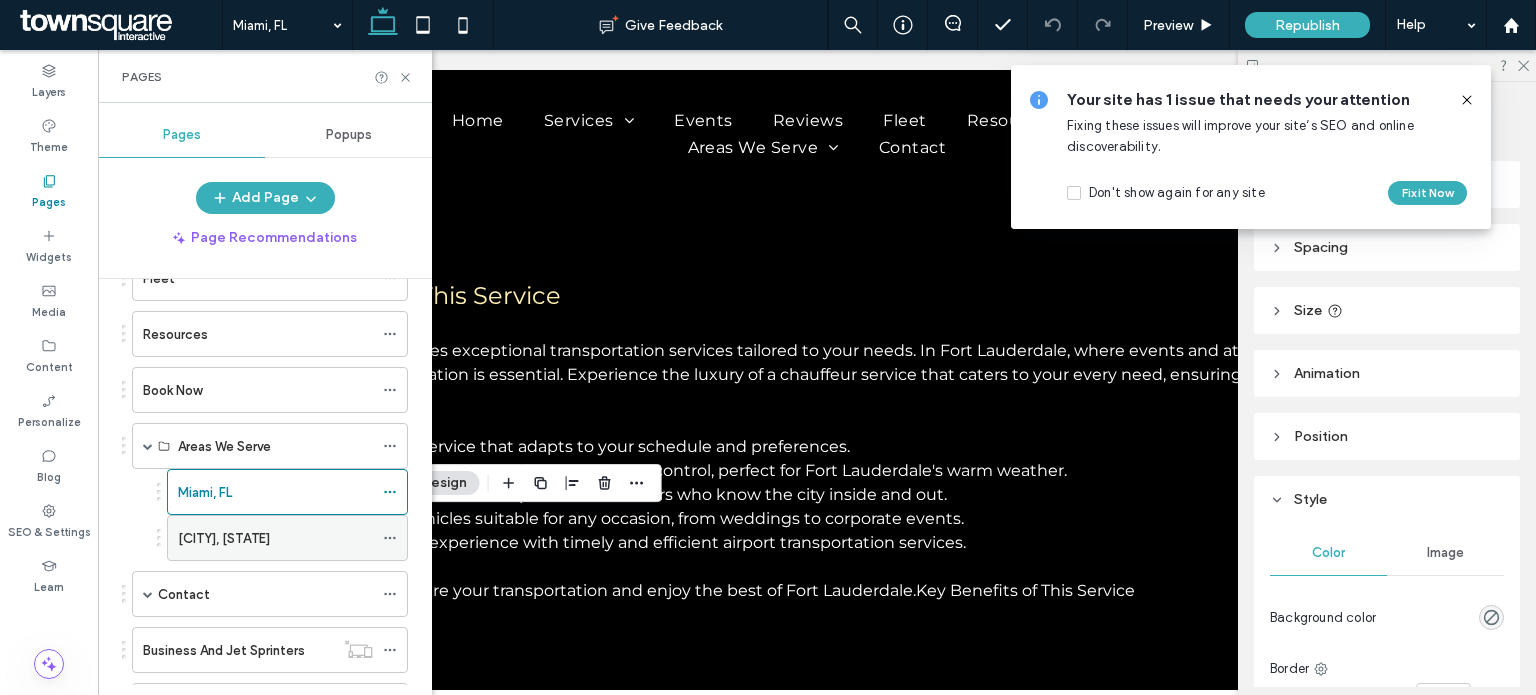scroll, scrollTop: 347, scrollLeft: 0, axis: vertical 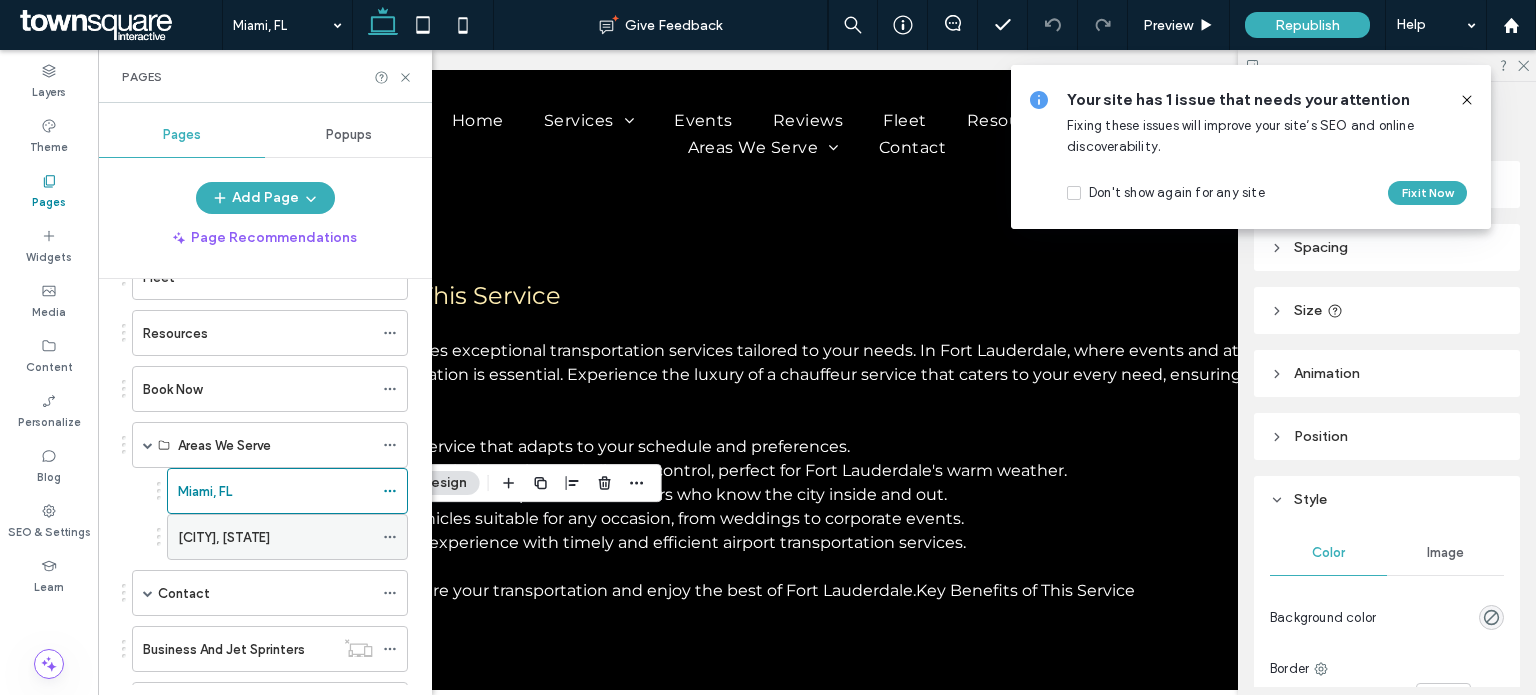 click 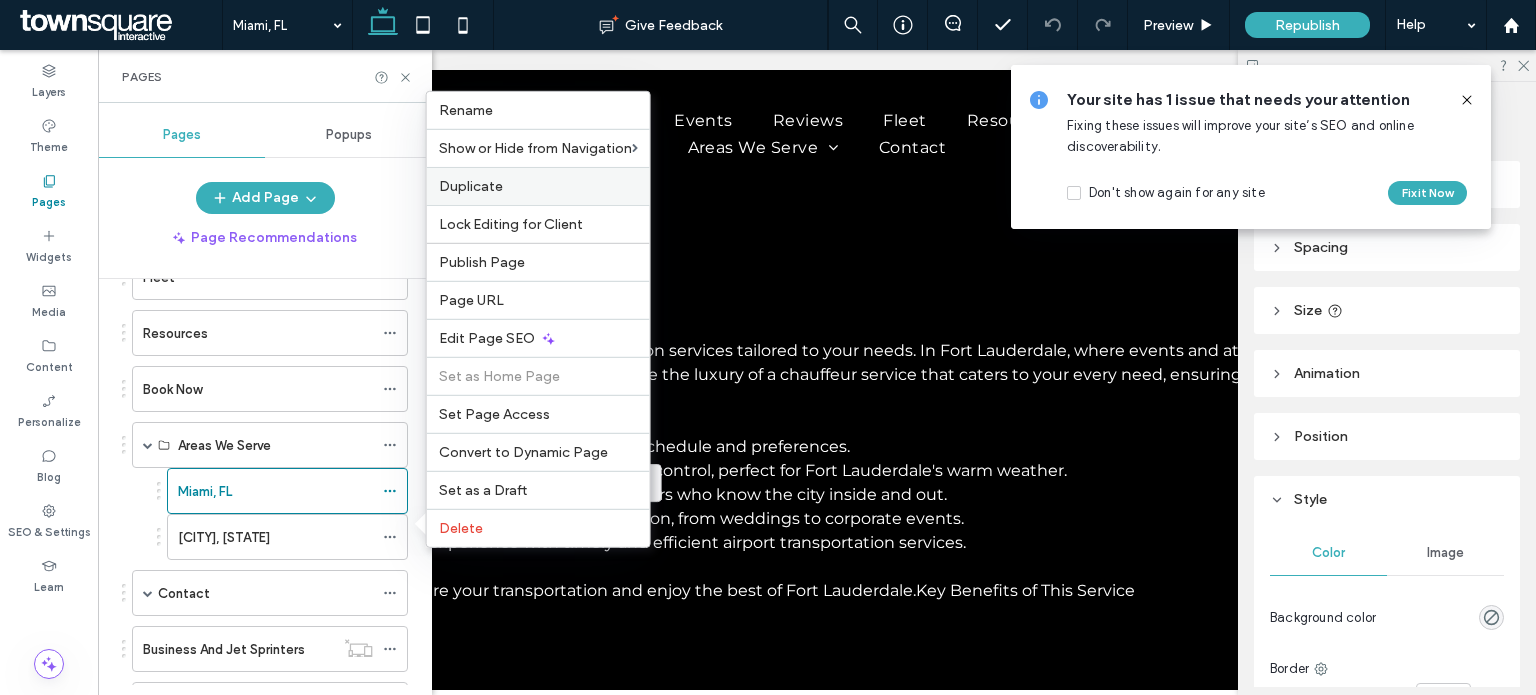 click on "Duplicate" at bounding box center [538, 186] 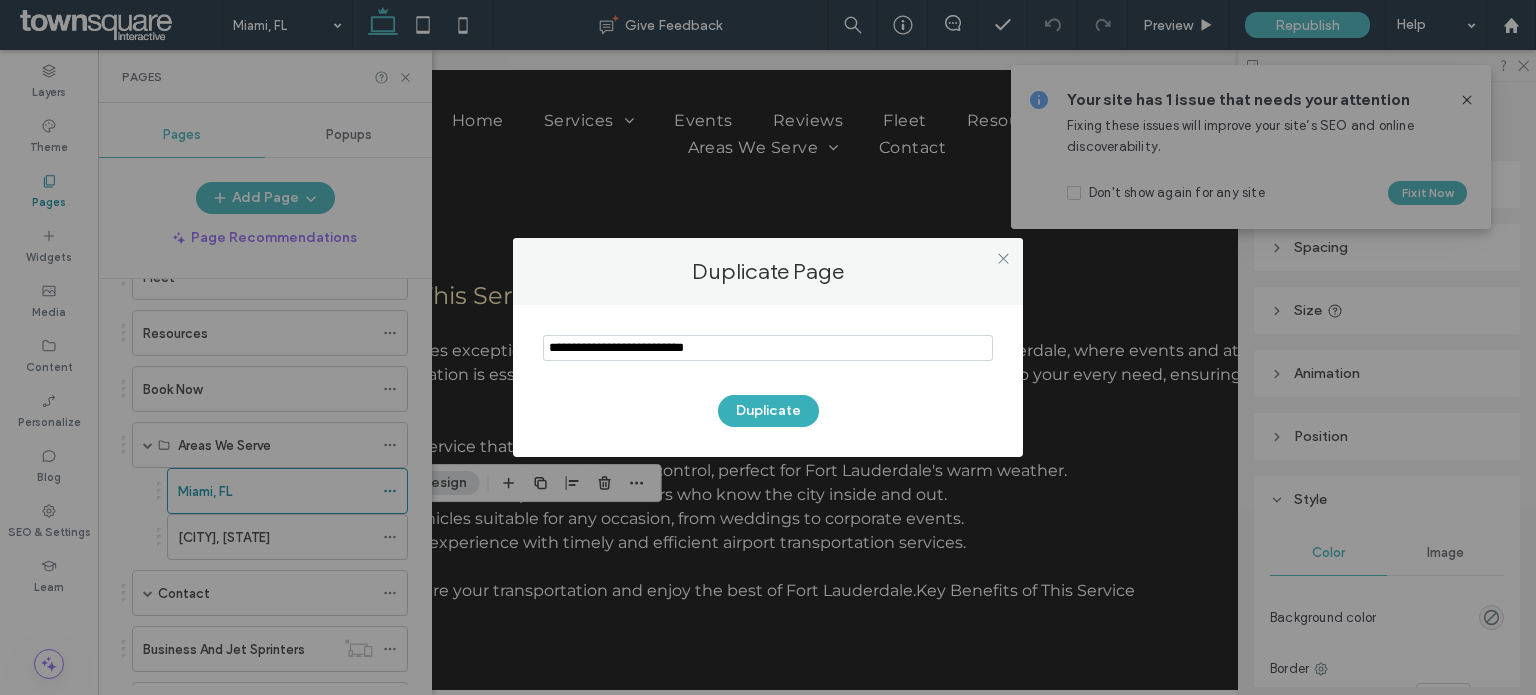 click at bounding box center (768, 348) 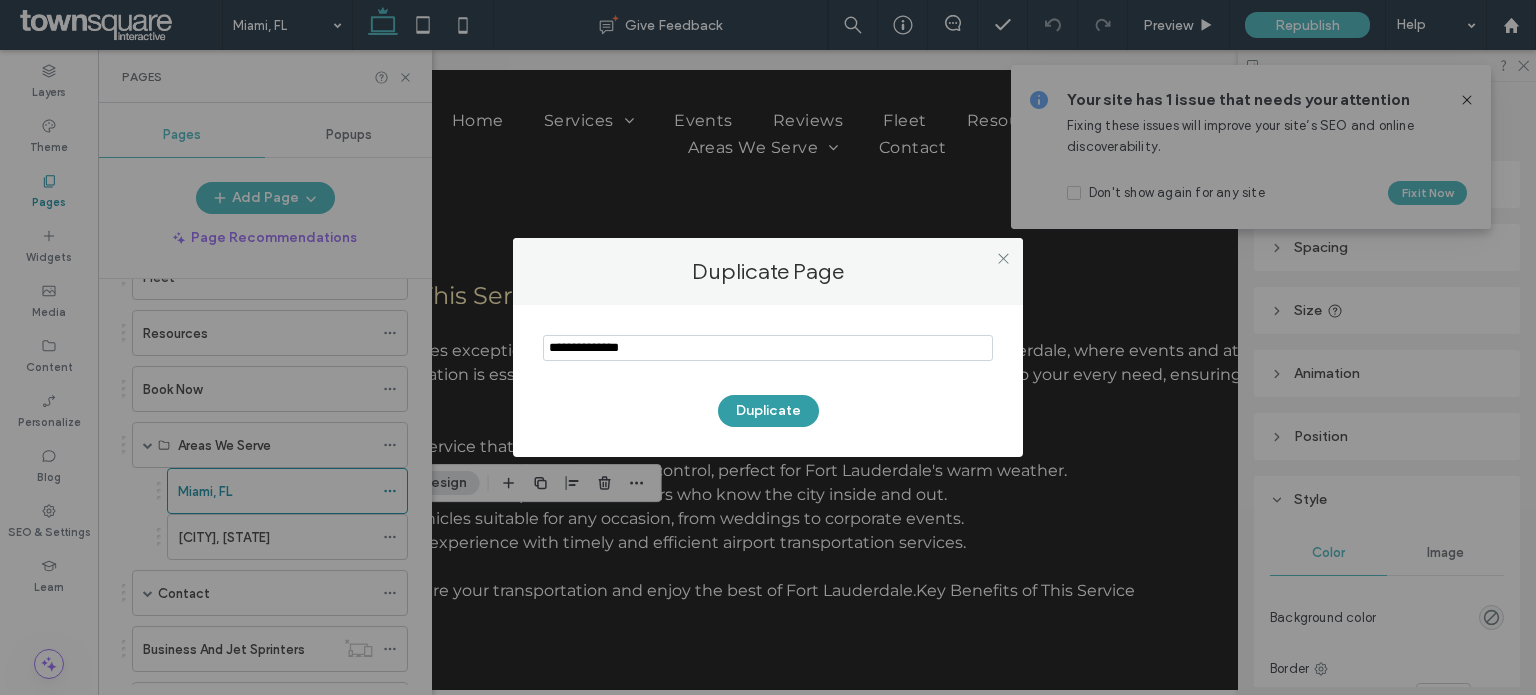 type on "**********" 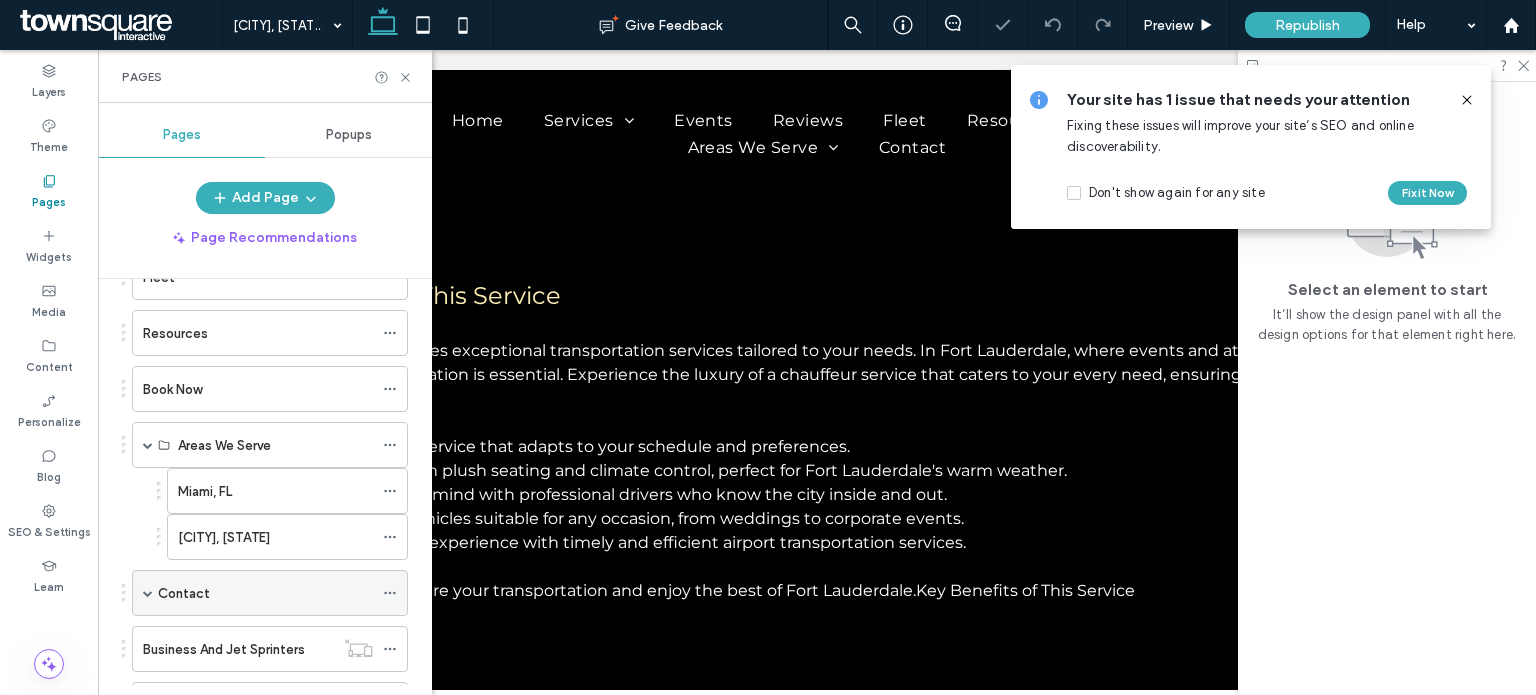 scroll, scrollTop: 656, scrollLeft: 0, axis: vertical 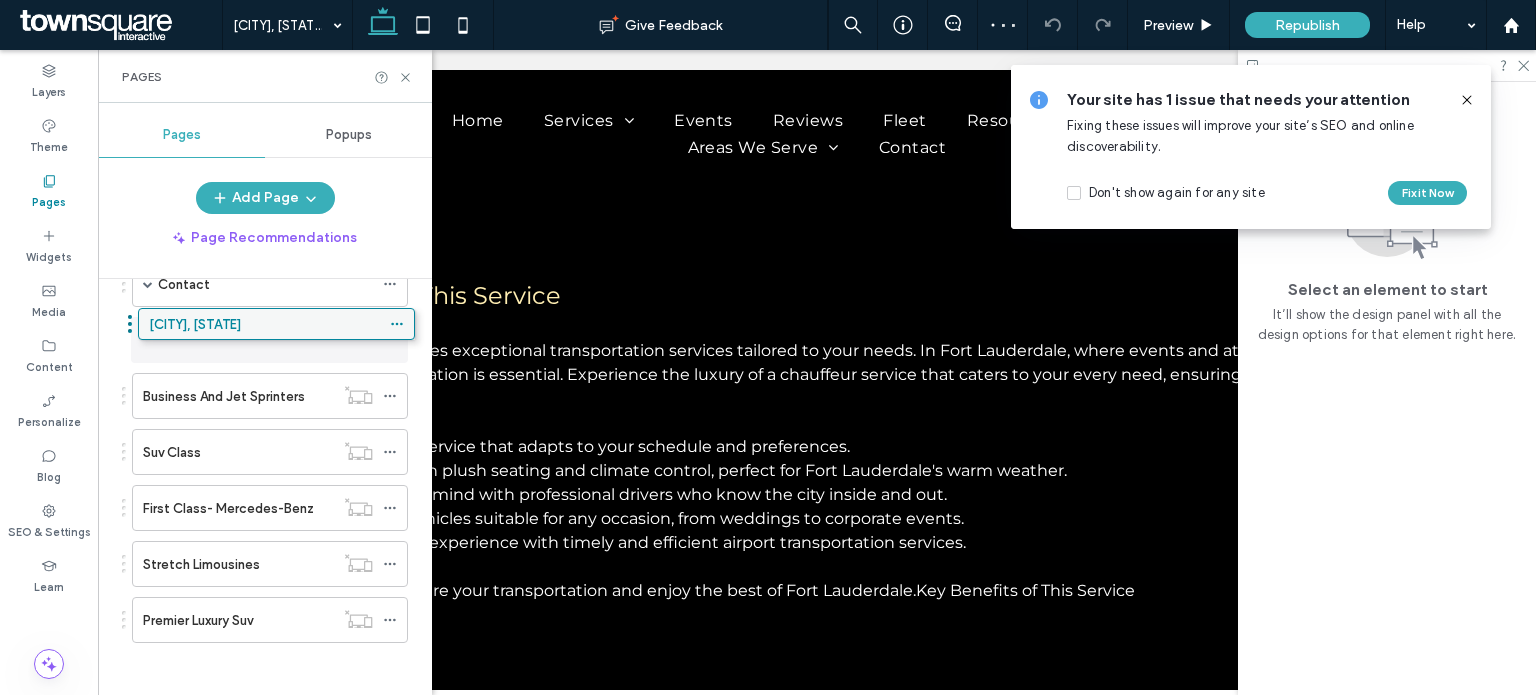 drag, startPoint x: 255, startPoint y: 602, endPoint x: 261, endPoint y: 320, distance: 282.0638 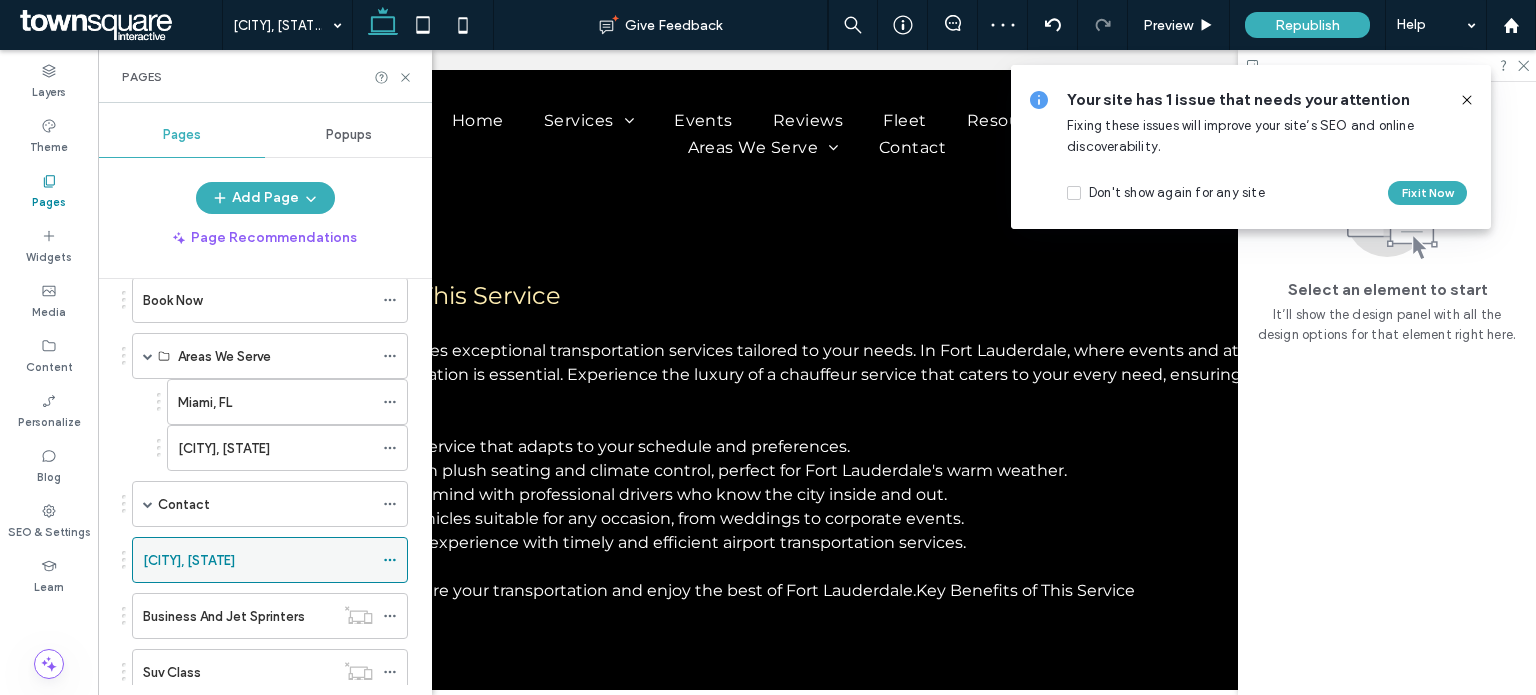 scroll, scrollTop: 430, scrollLeft: 0, axis: vertical 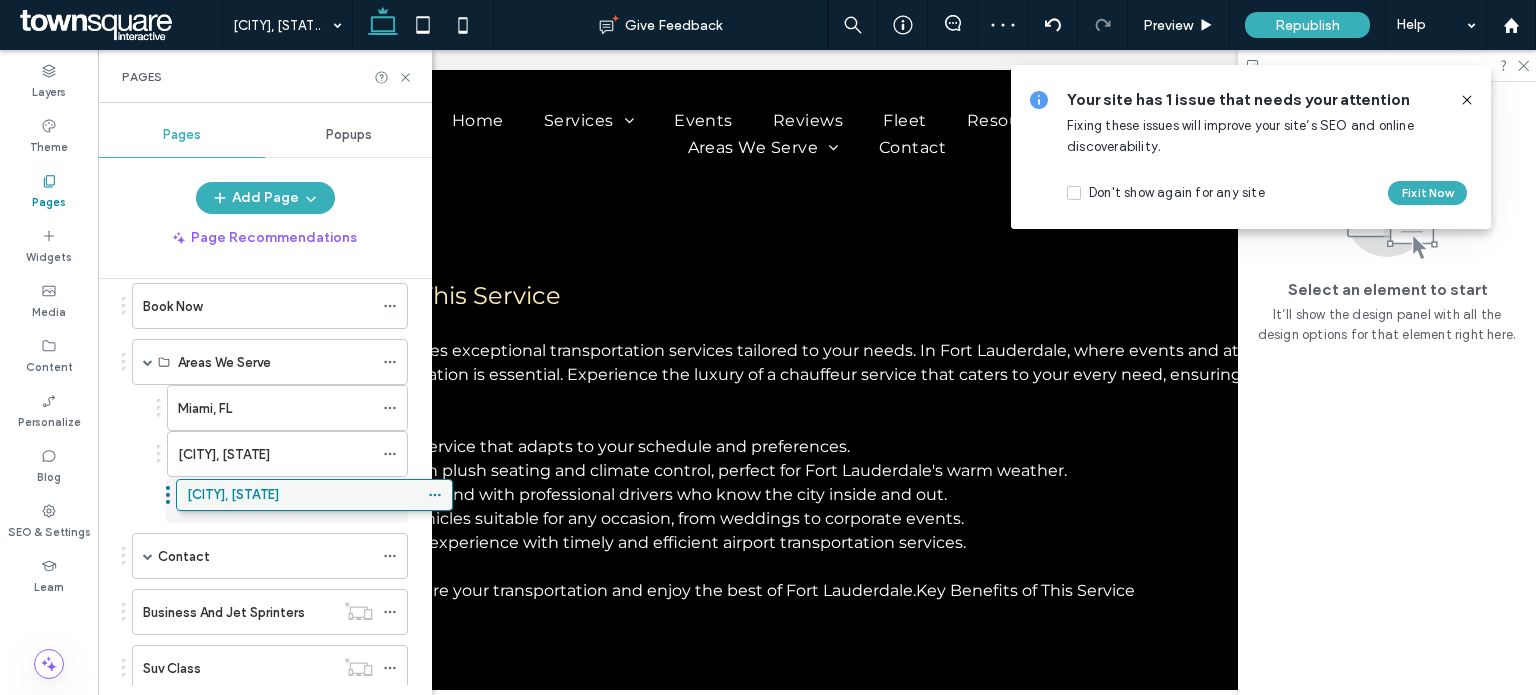 drag, startPoint x: 249, startPoint y: 564, endPoint x: 293, endPoint y: 505, distance: 73.60027 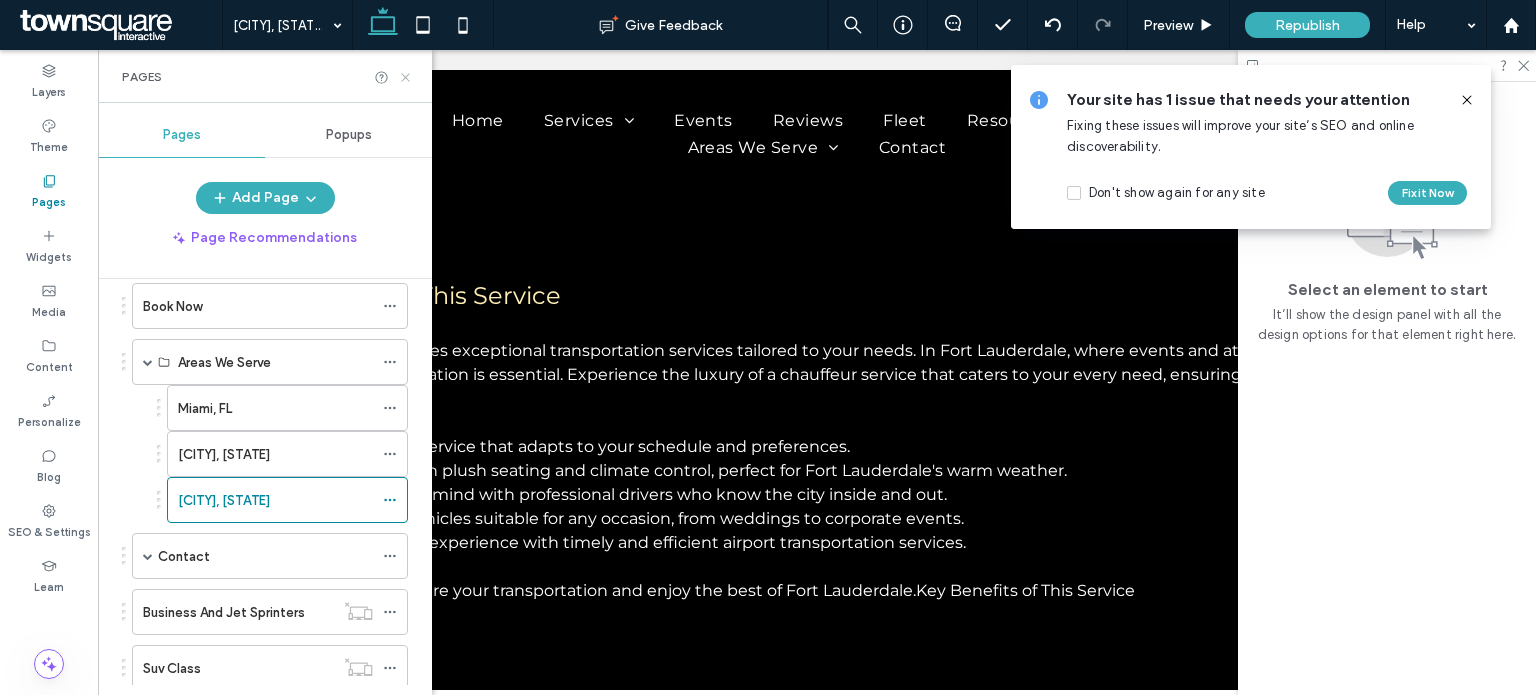 click 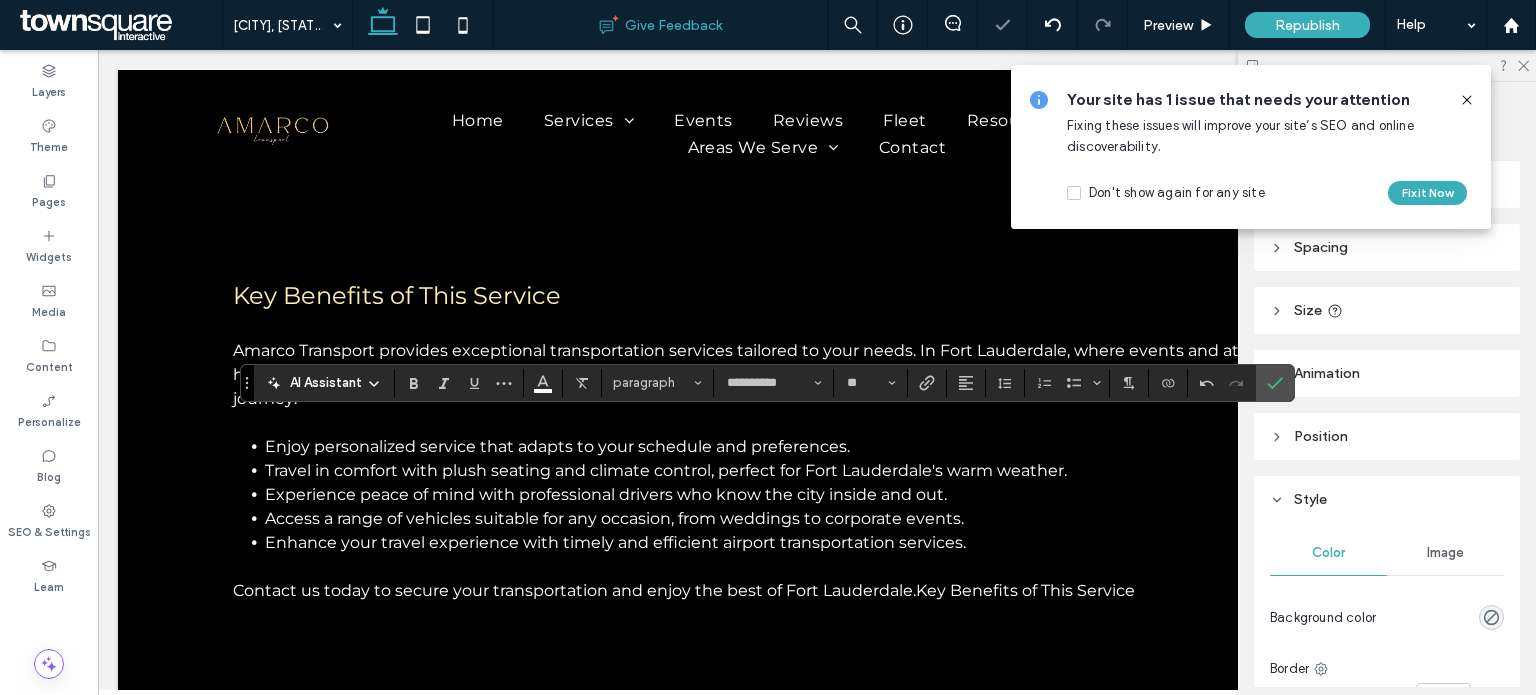 type 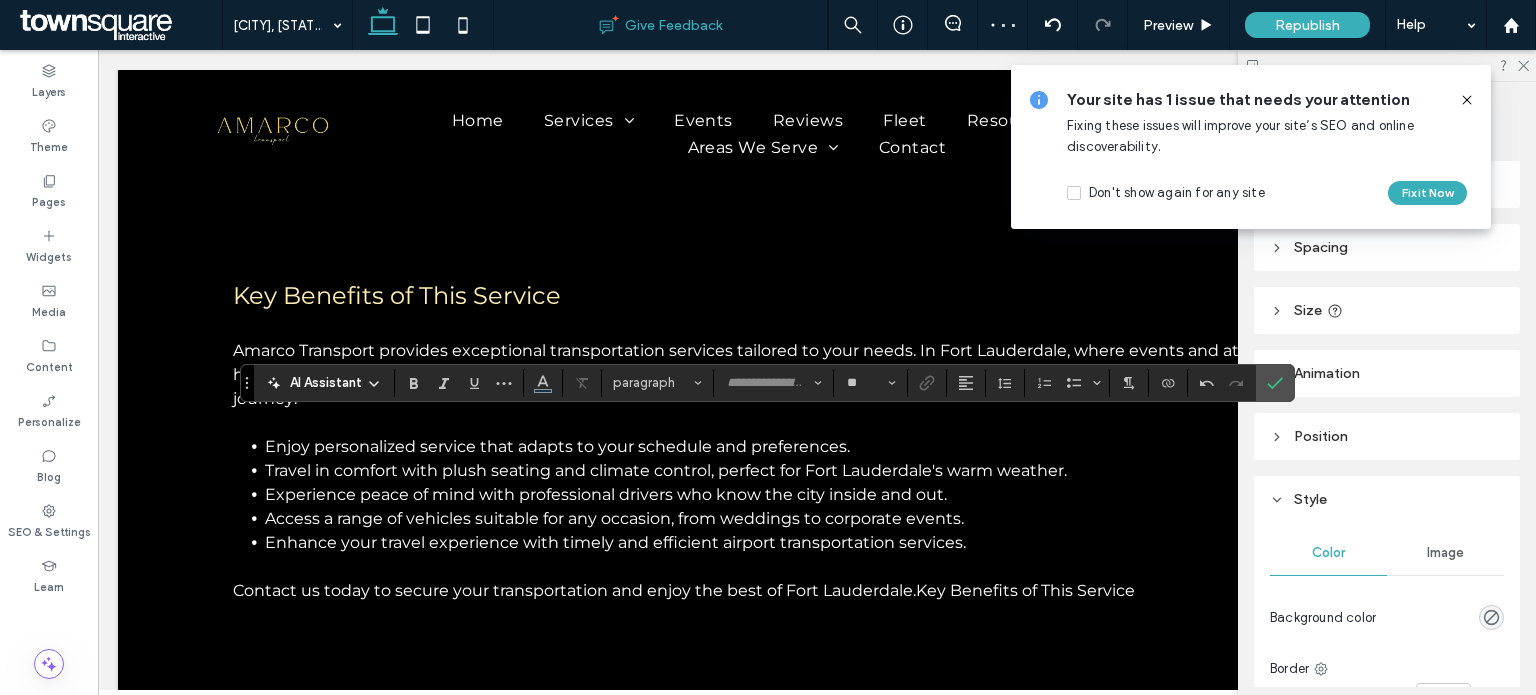 type on "**********" 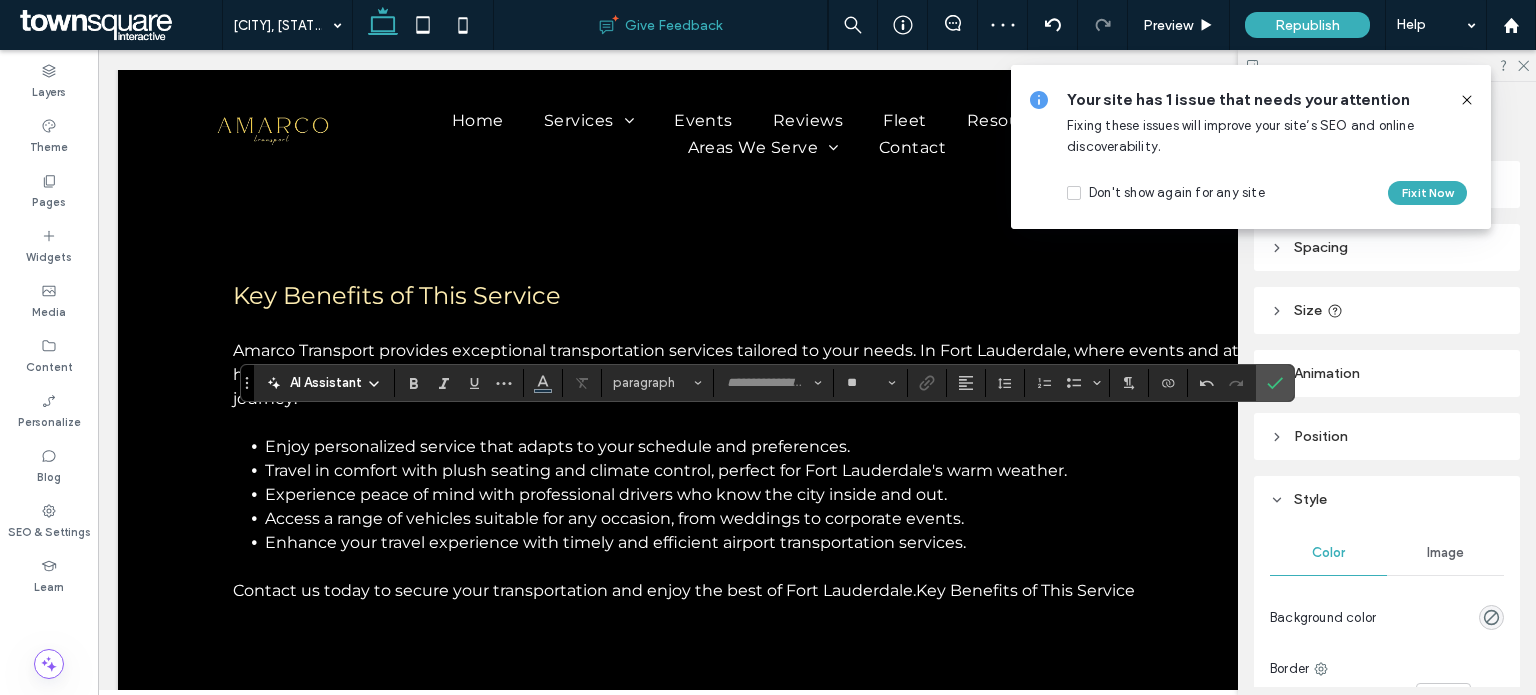 type on "**" 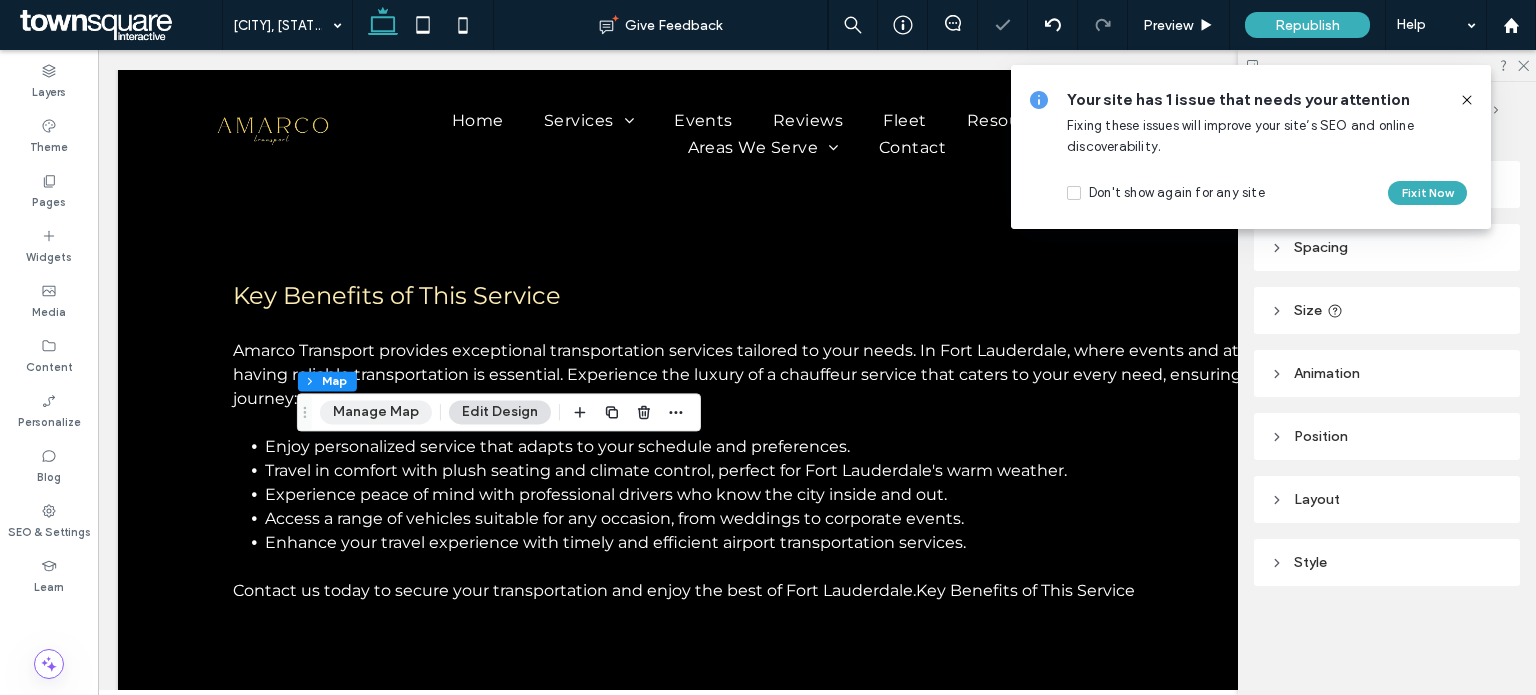 click on "Manage Map" at bounding box center [376, 412] 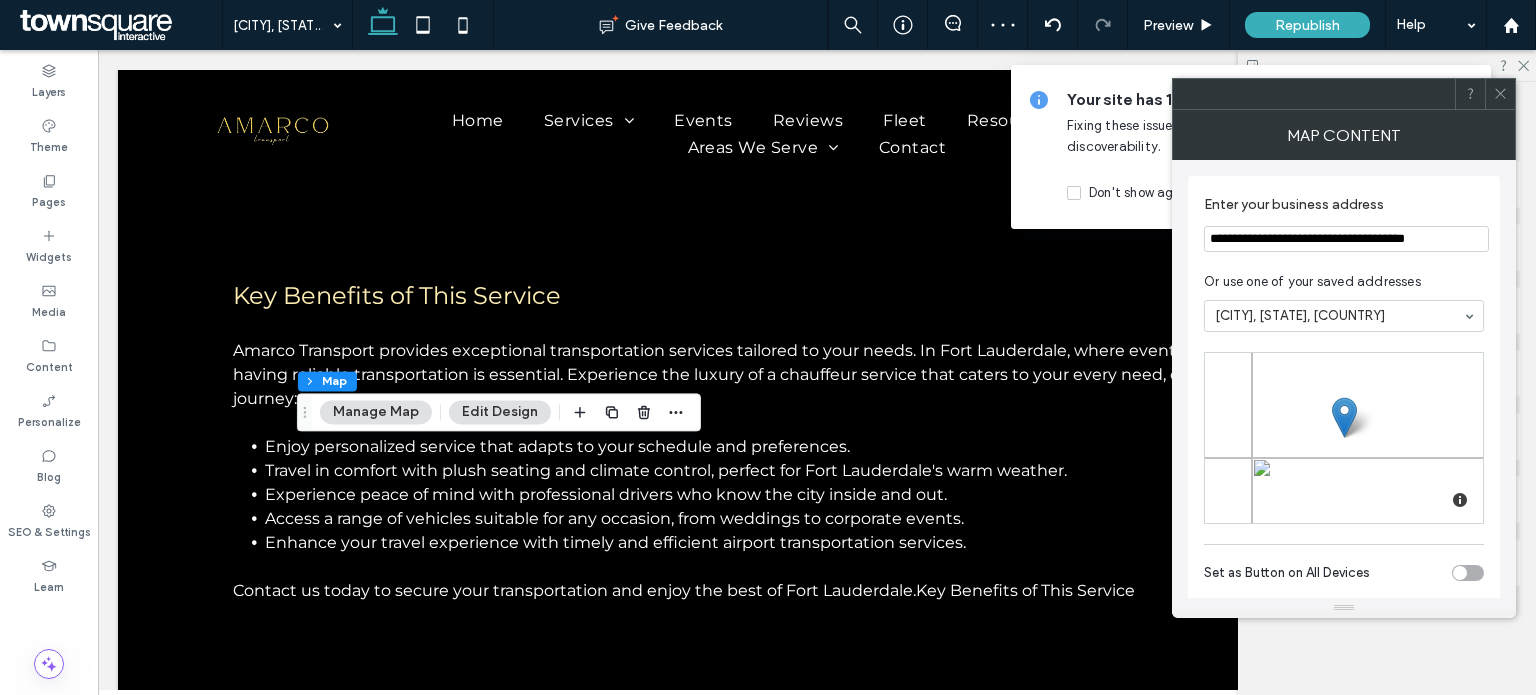 click on "**********" at bounding box center [1346, 239] 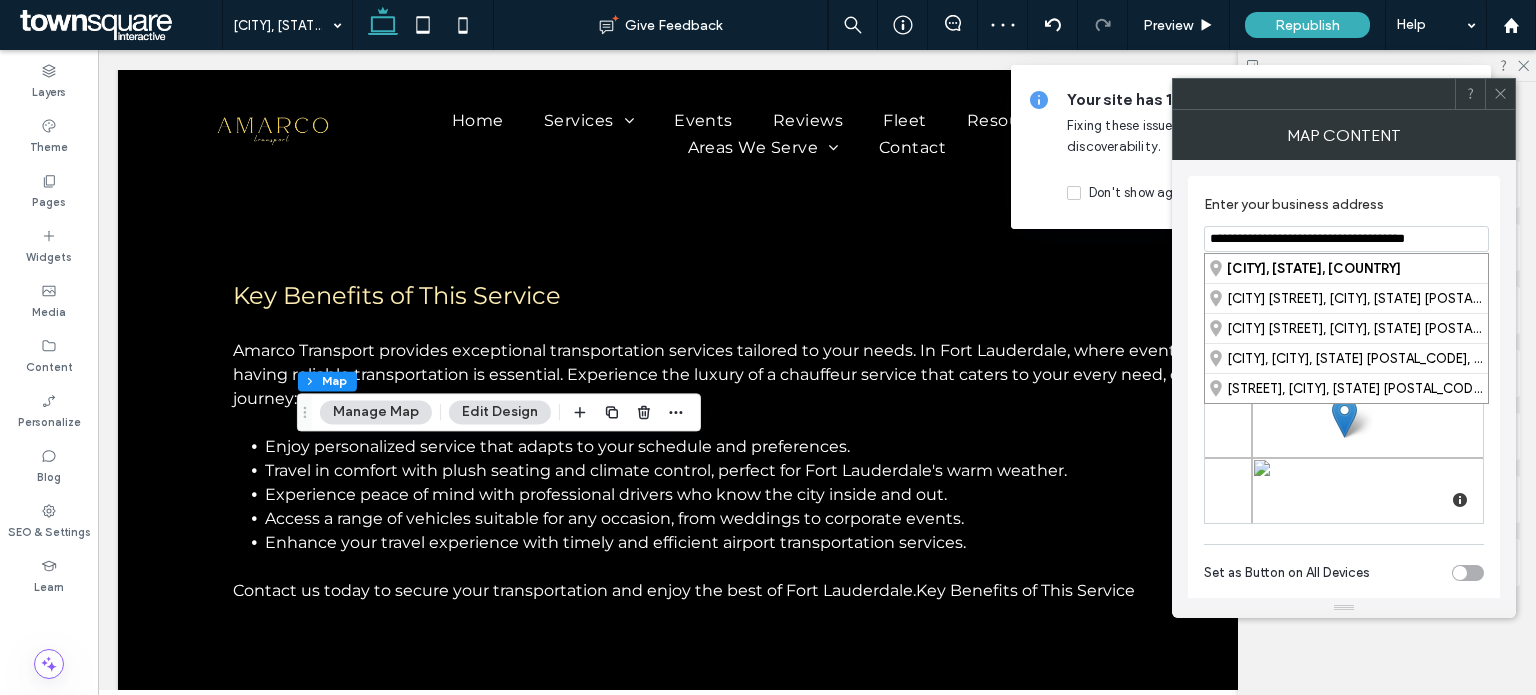 click on "**********" at bounding box center [1346, 239] 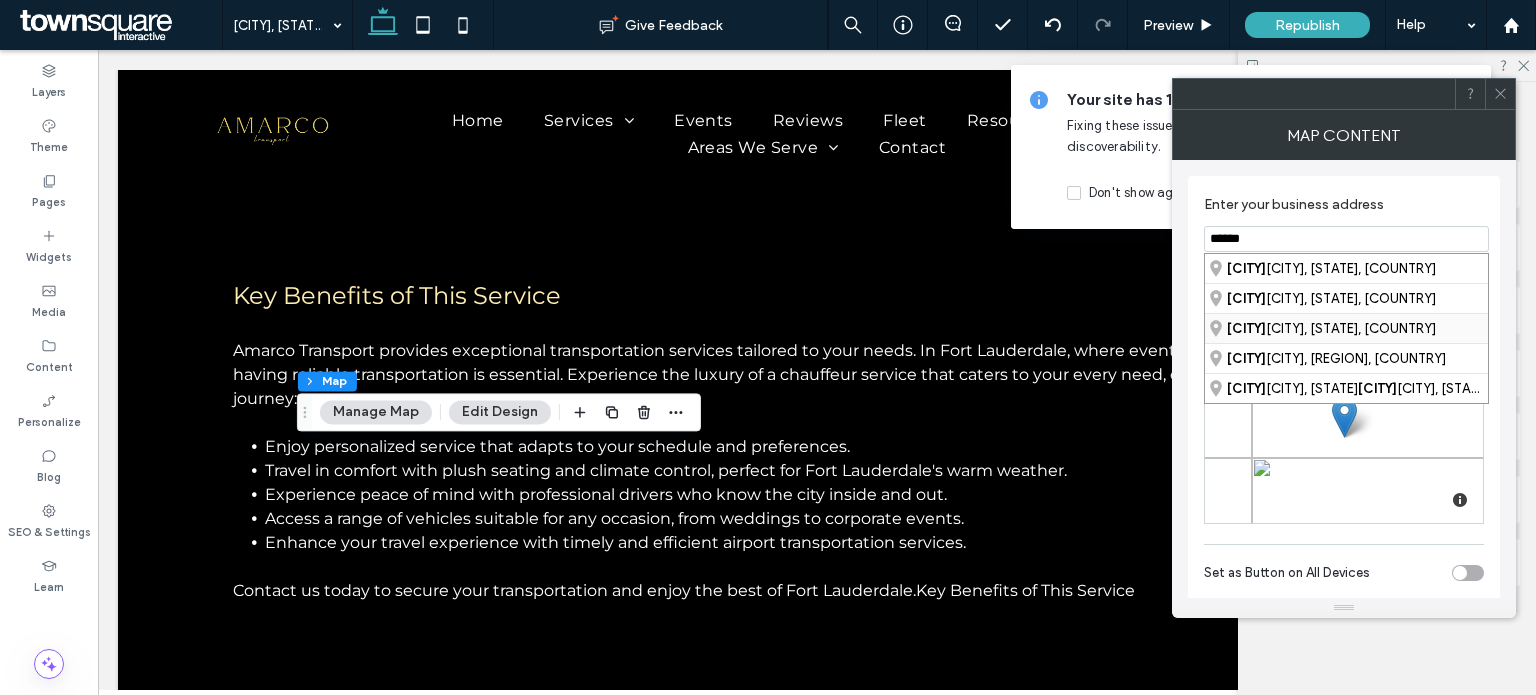 click on "Palm B each, Florida, United States" at bounding box center (1346, 328) 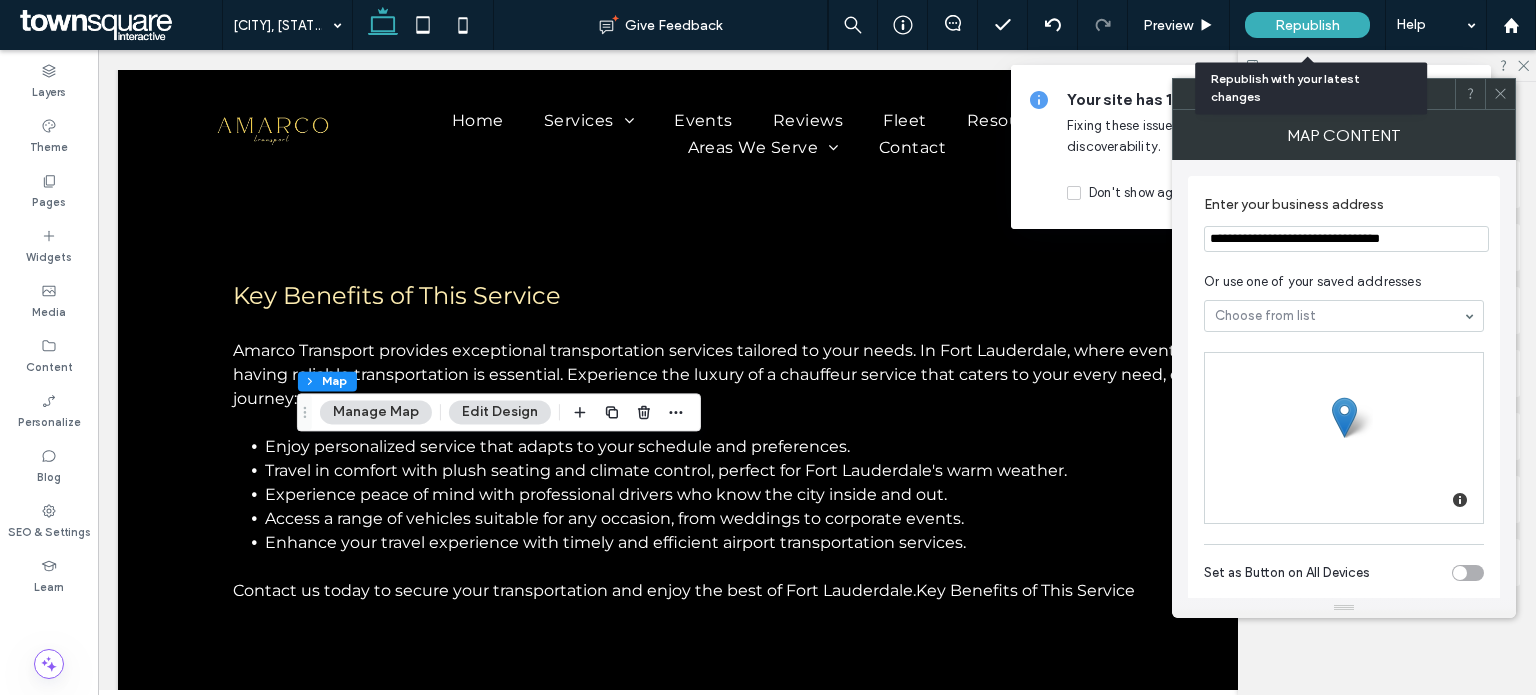 click on "Republish" at bounding box center [1307, 25] 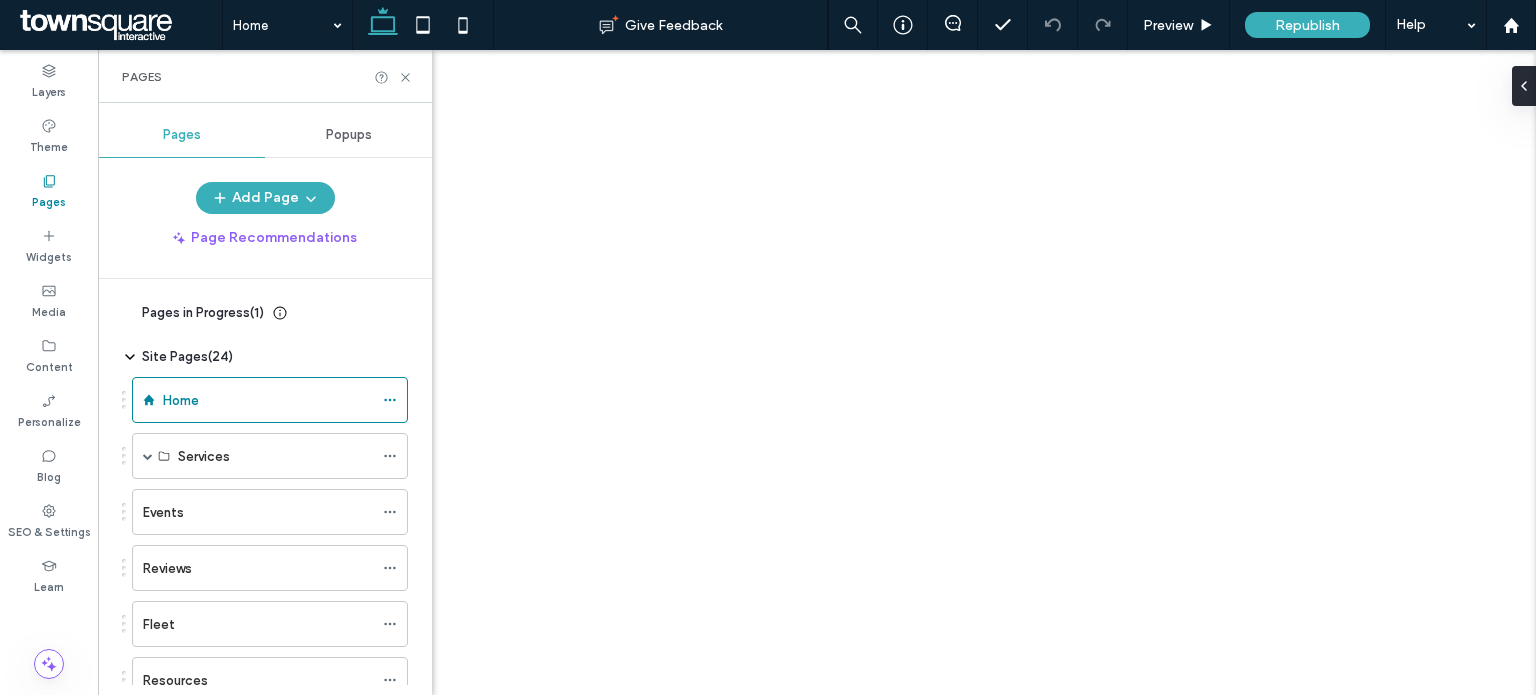 scroll, scrollTop: 0, scrollLeft: 0, axis: both 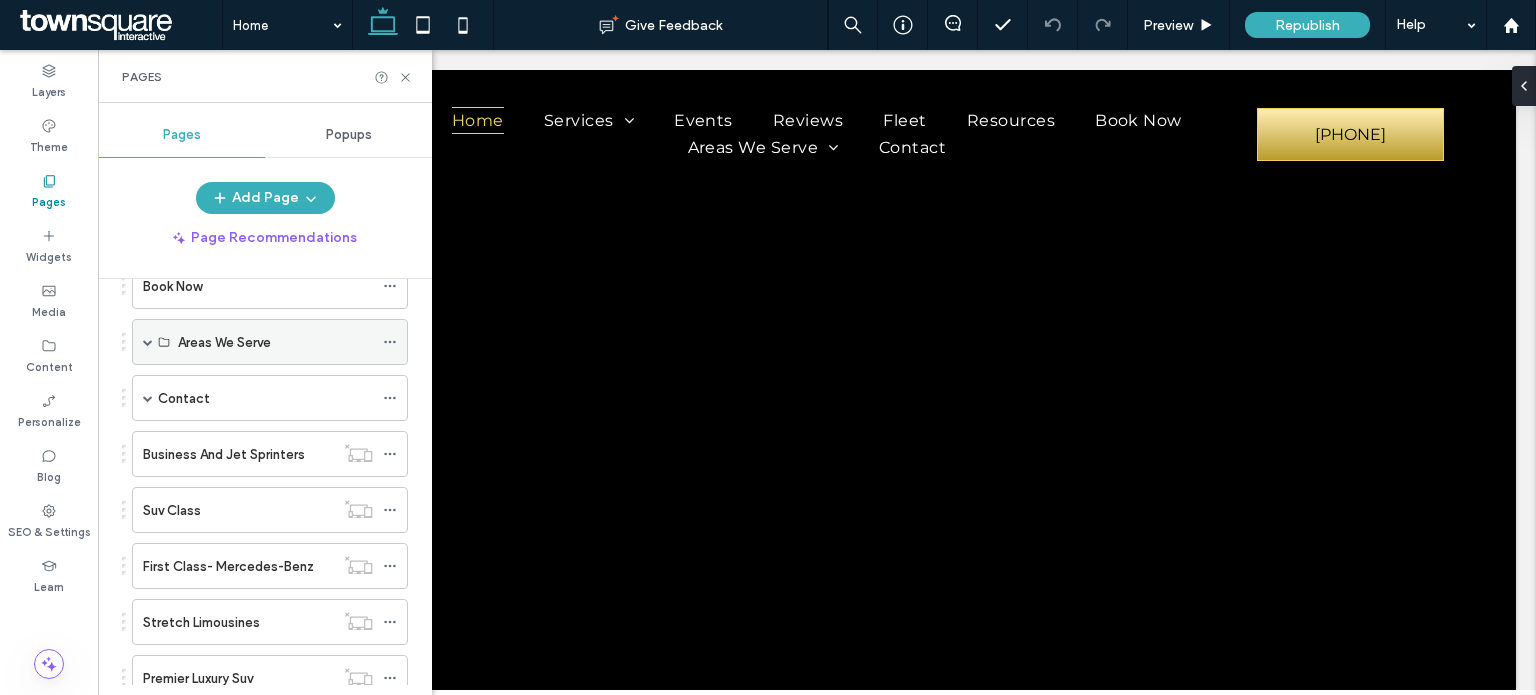 click at bounding box center [148, 342] 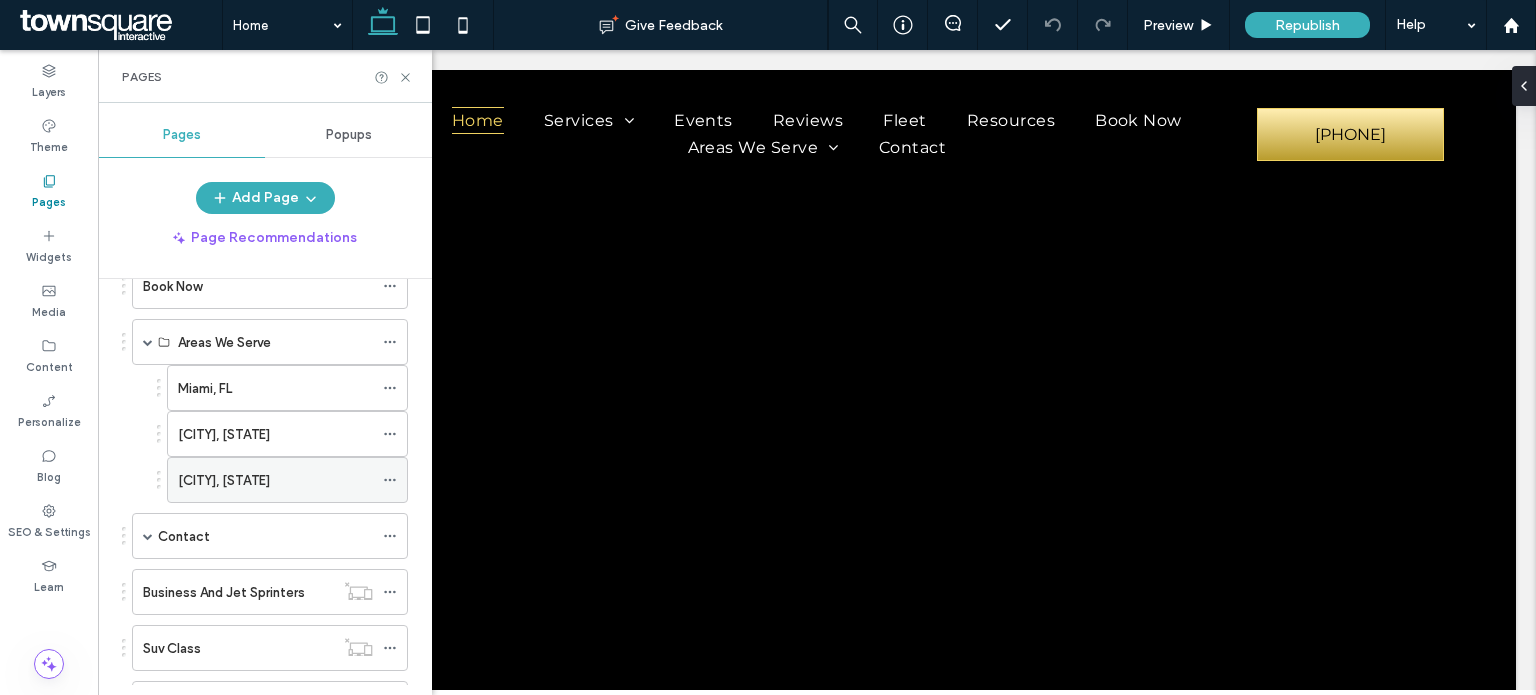 click on "[CITY], [STATE]" at bounding box center [275, 480] 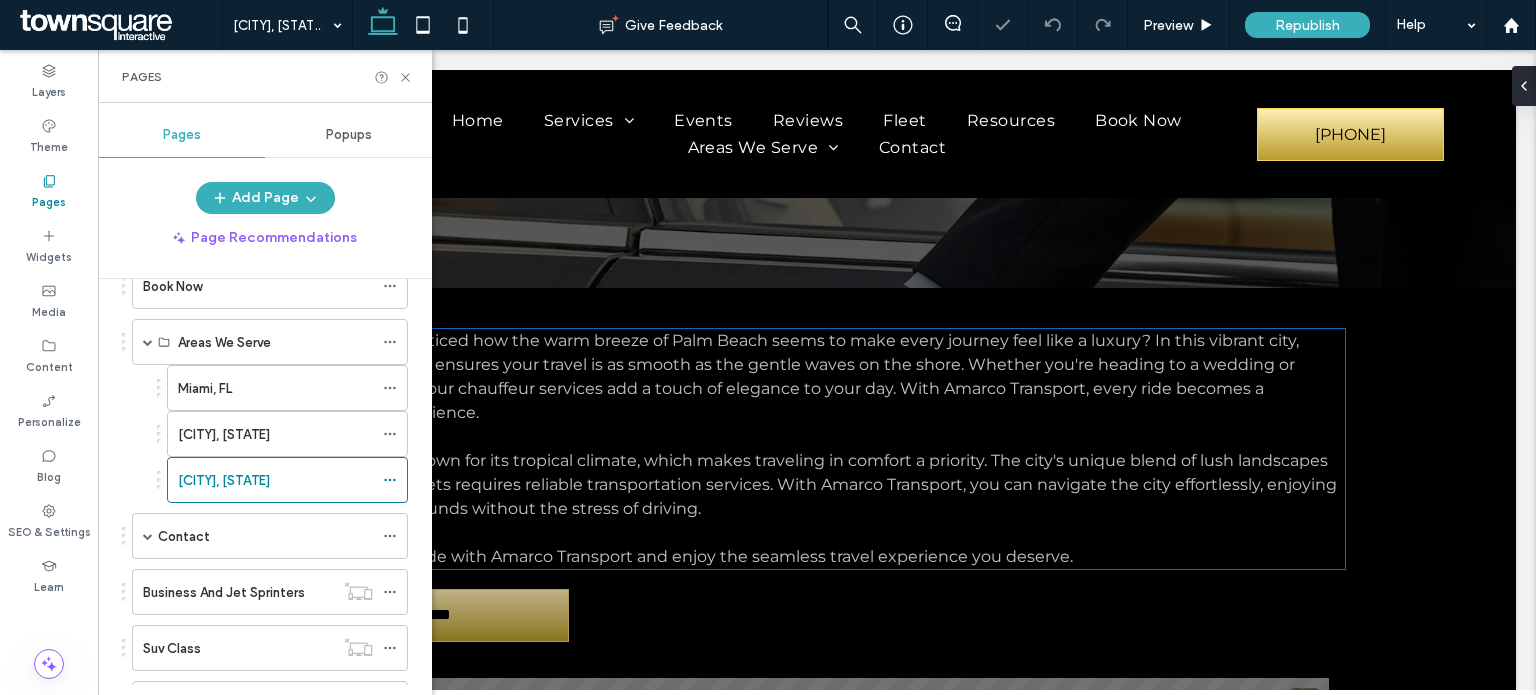 scroll, scrollTop: 264, scrollLeft: 0, axis: vertical 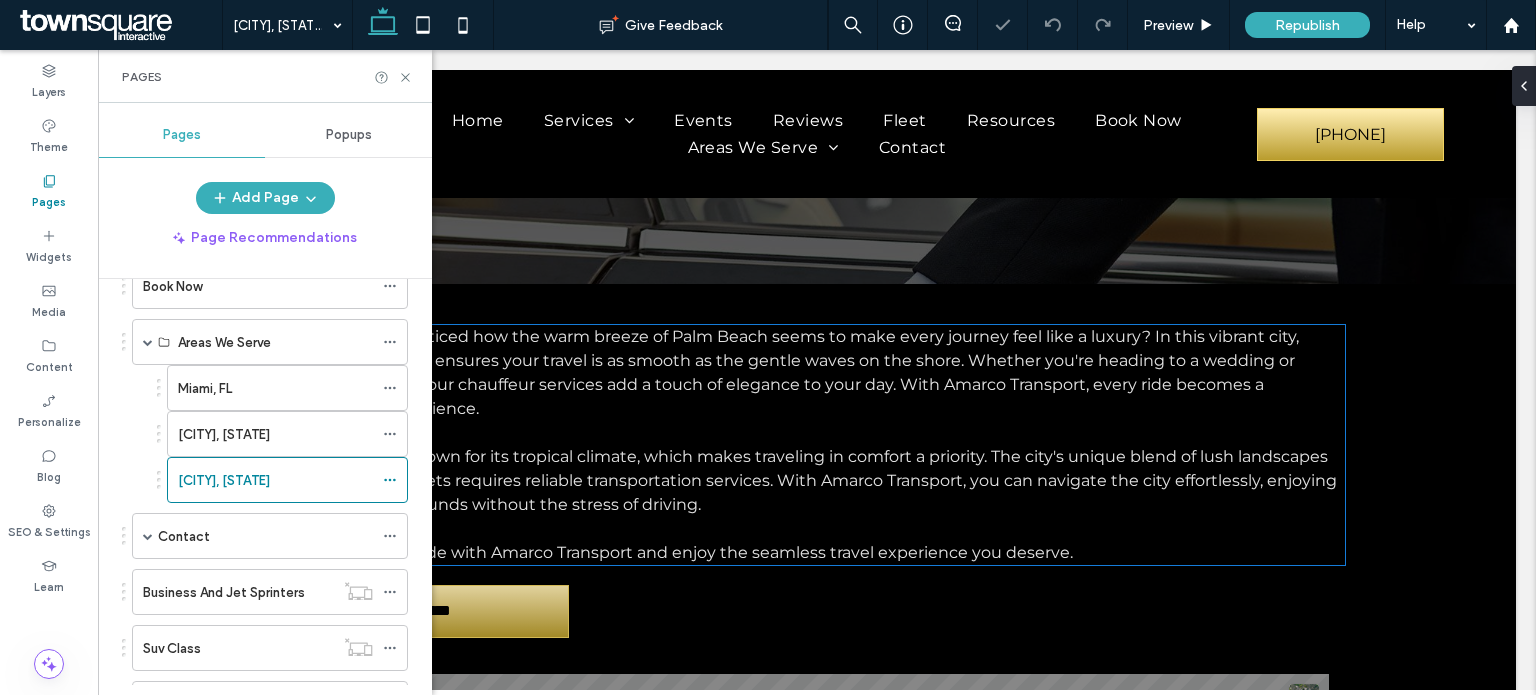 click at bounding box center (817, 433) 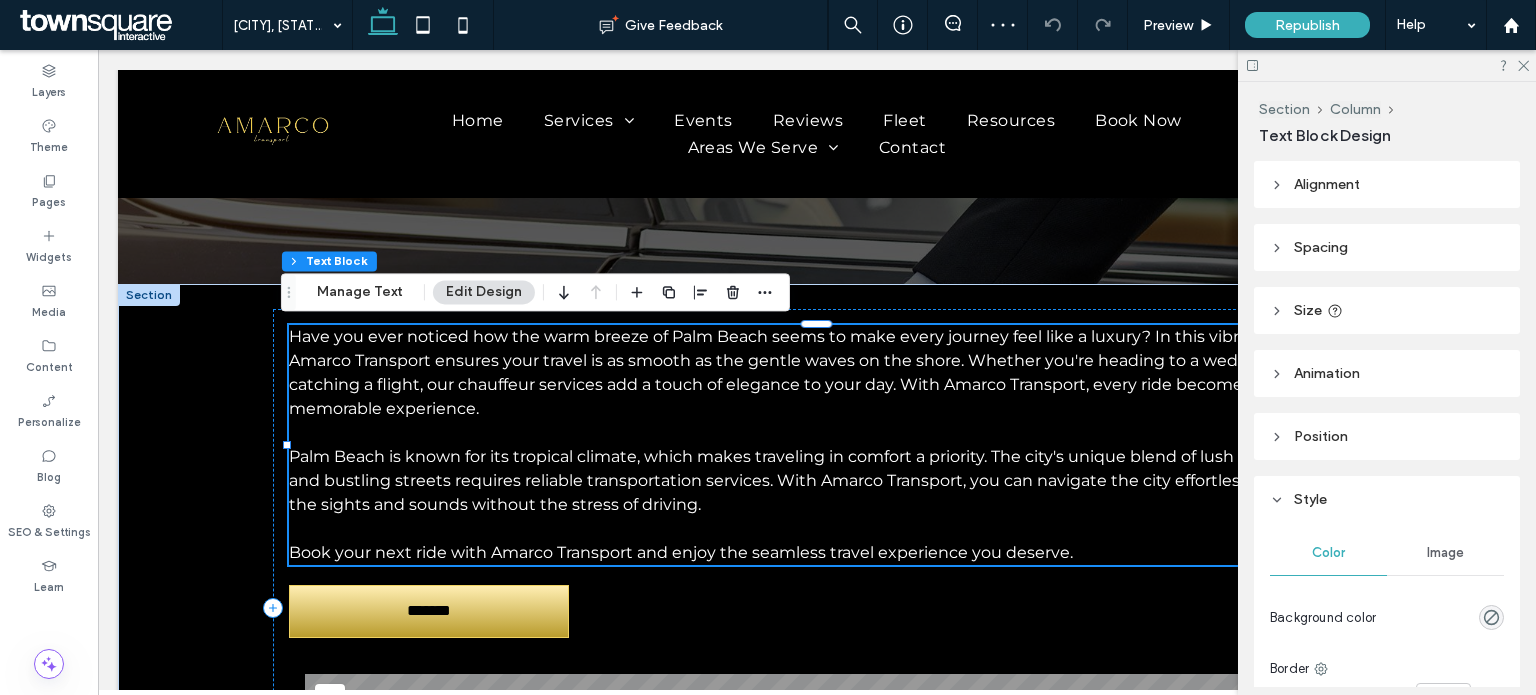 click on "Palm Beach is known for its tropical climate, which makes traveling in comfort a priority. The city's unique blend of lush landscapes and bustling streets requires reliable transportation services. With Amarco Transport, you can navigate the city effortlessly, enjoying the sights and sounds without the stress of driving." at bounding box center (817, 481) 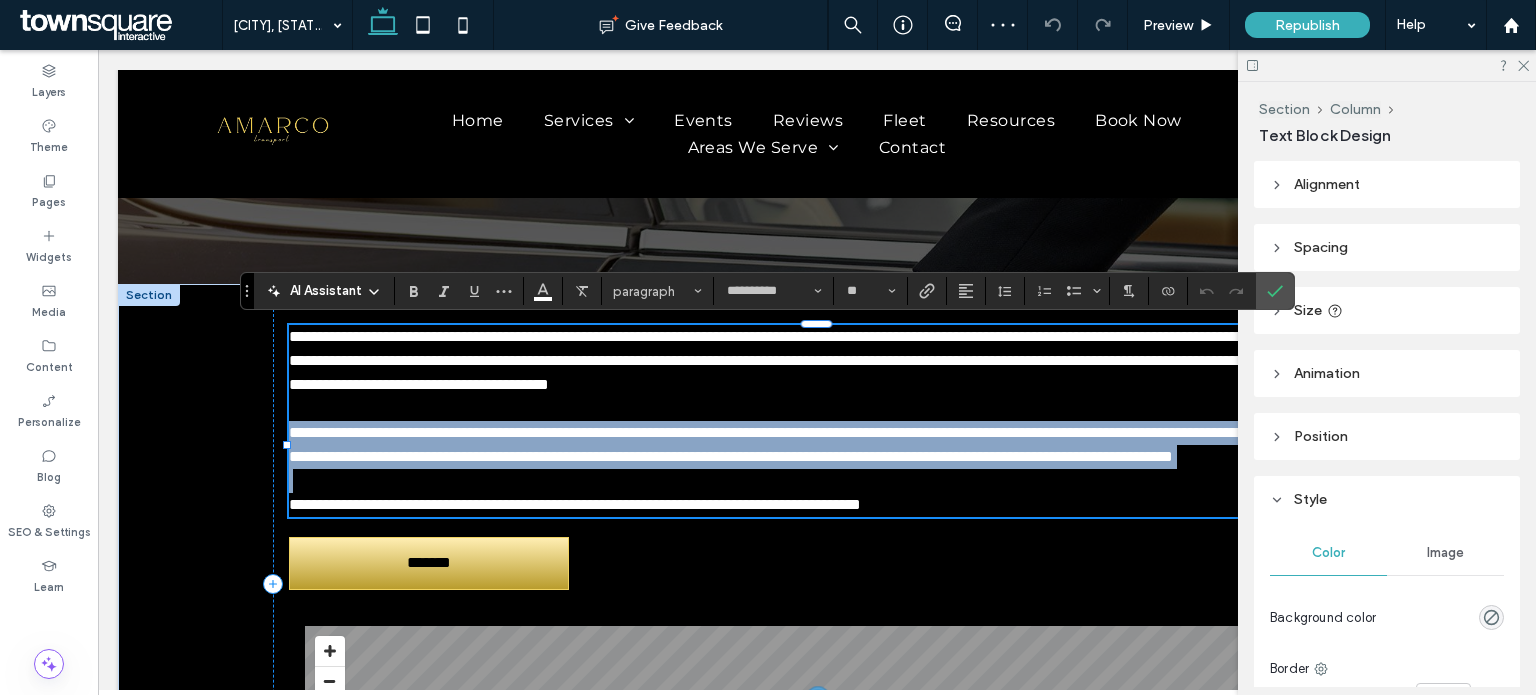 click on "**********" at bounding box center (817, 445) 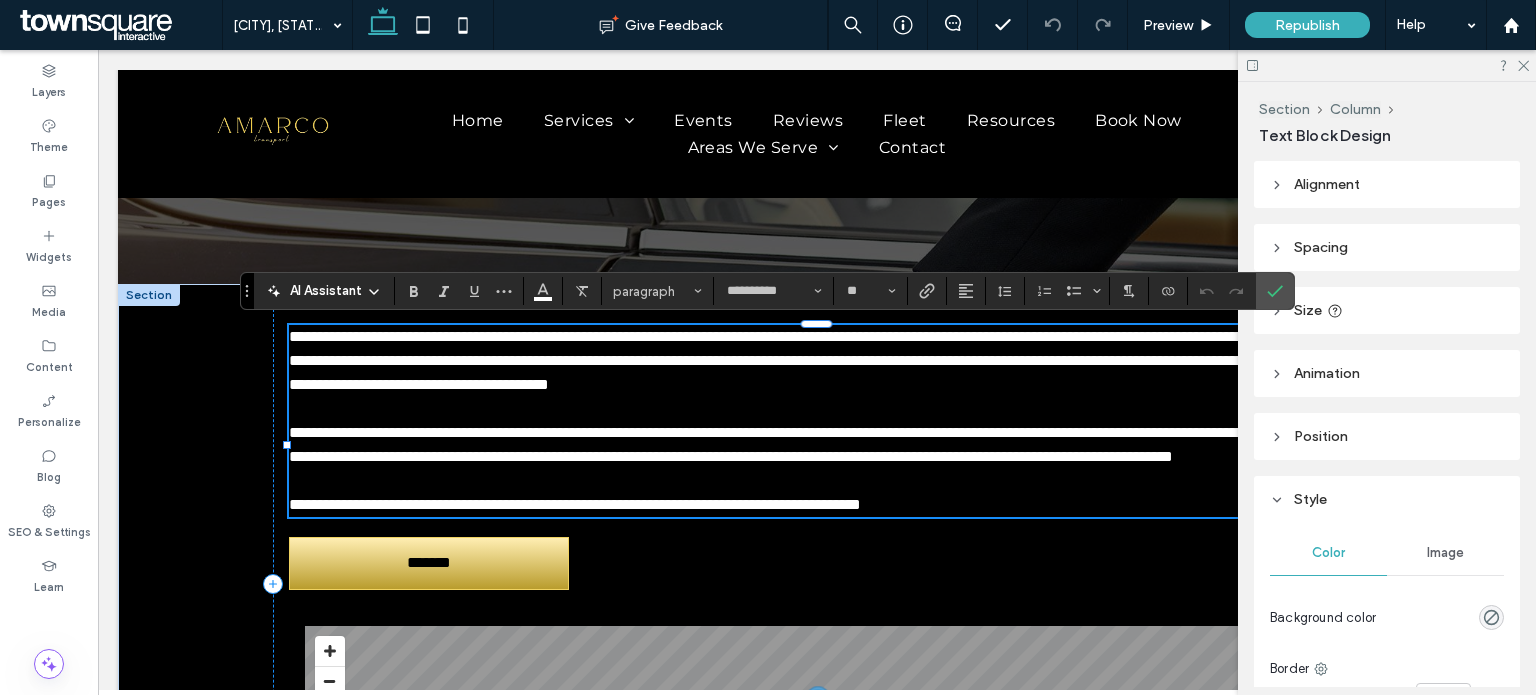 click on "**********" at bounding box center [817, 445] 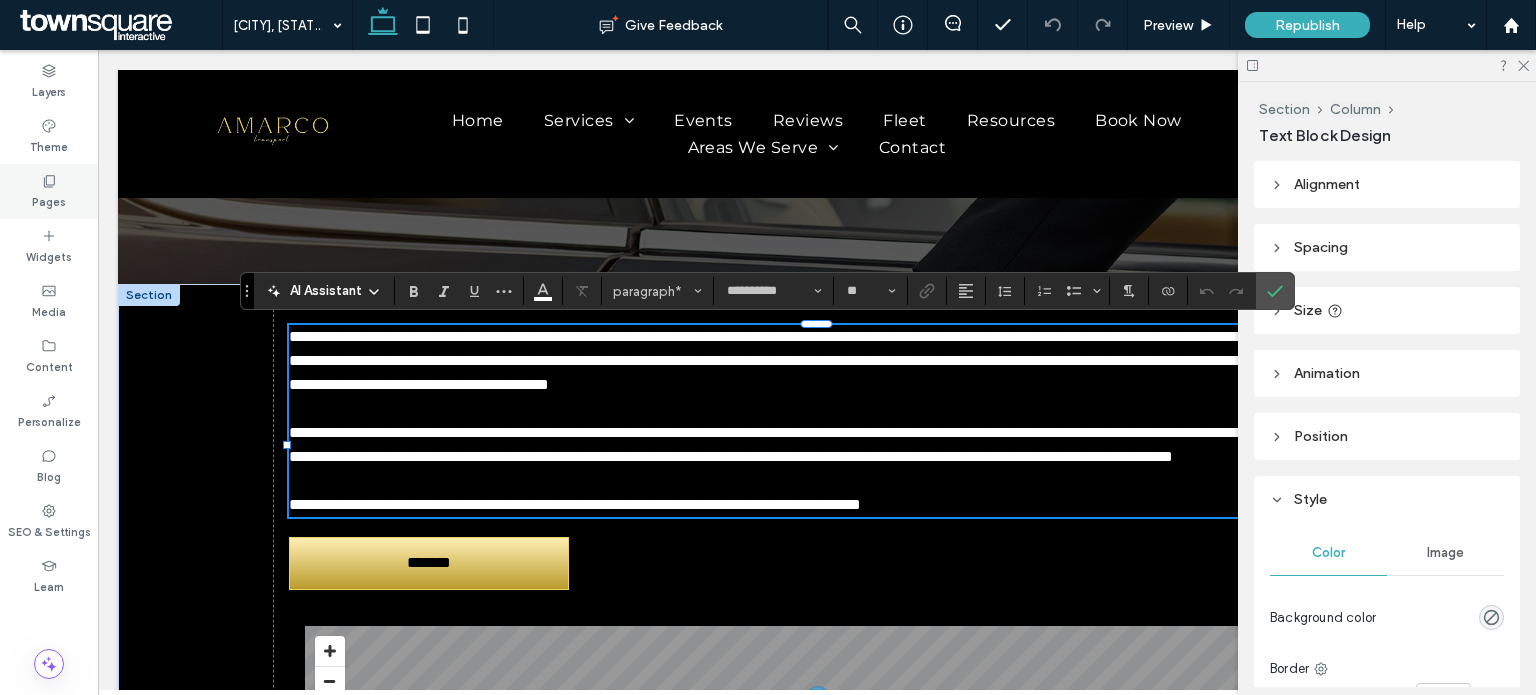 click on "Pages" at bounding box center (49, 200) 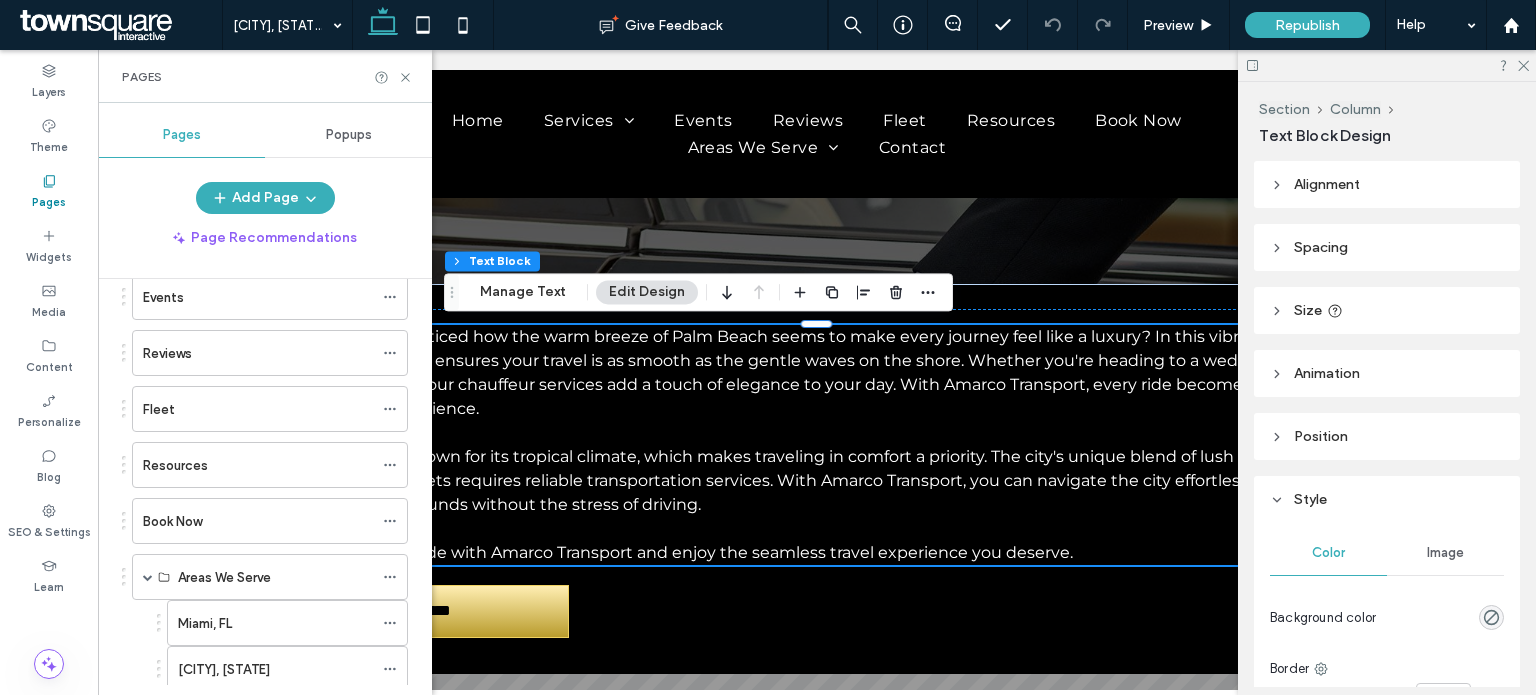 scroll, scrollTop: 216, scrollLeft: 0, axis: vertical 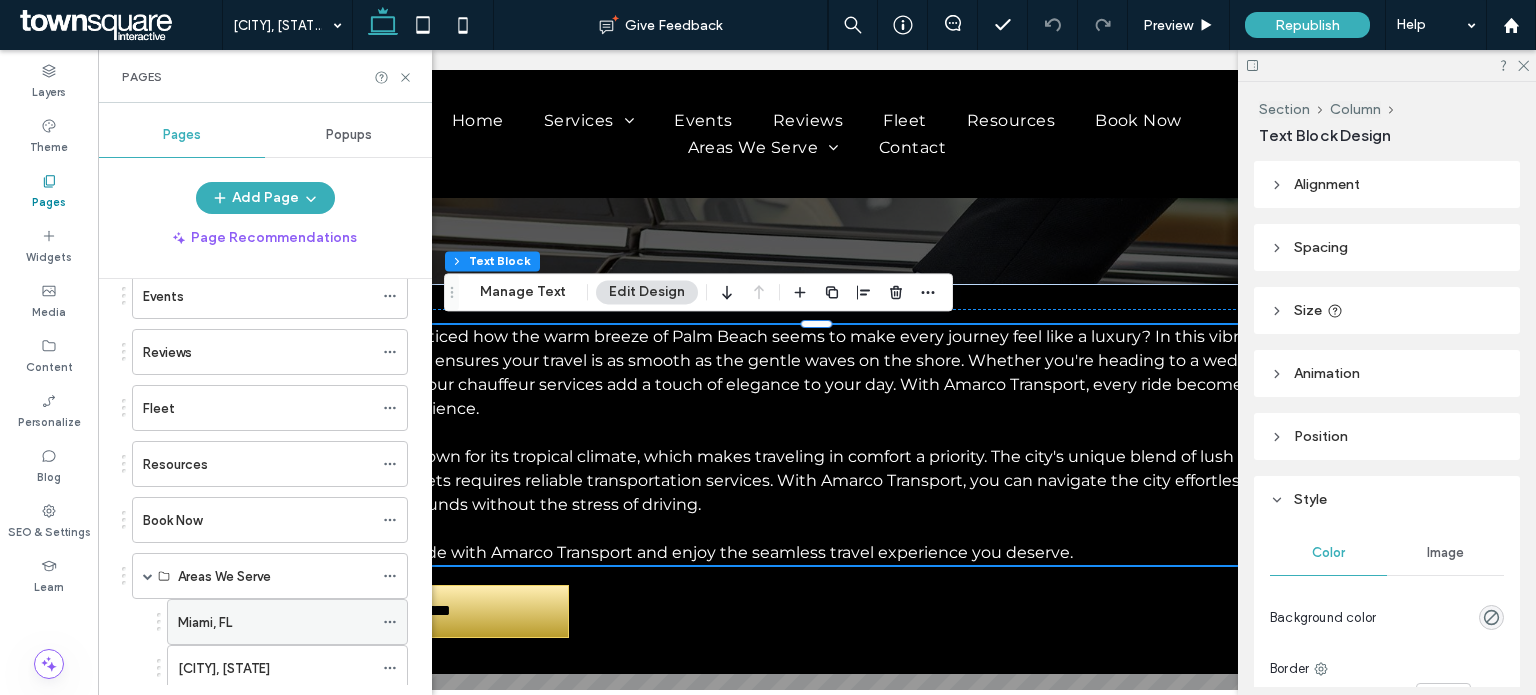 click on "Miami, FL" at bounding box center [275, 622] 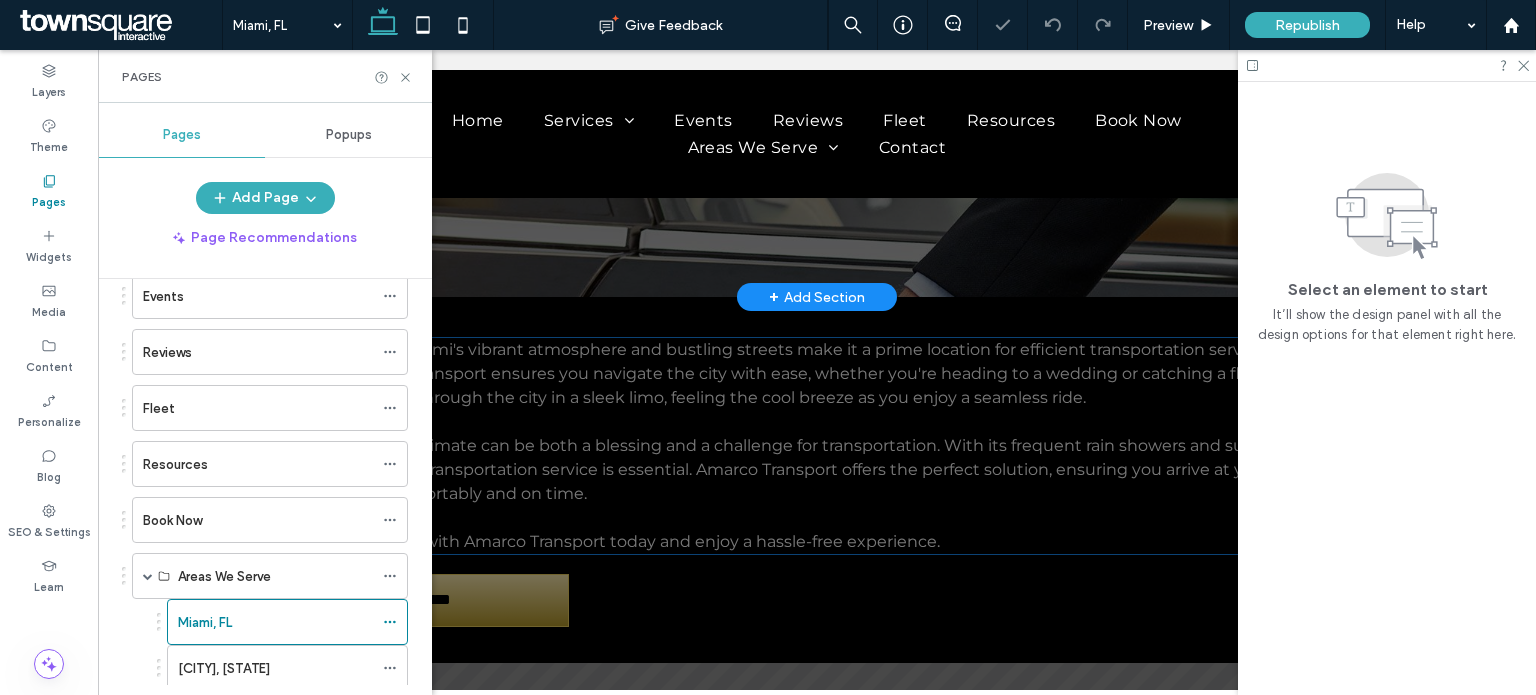 scroll, scrollTop: 252, scrollLeft: 0, axis: vertical 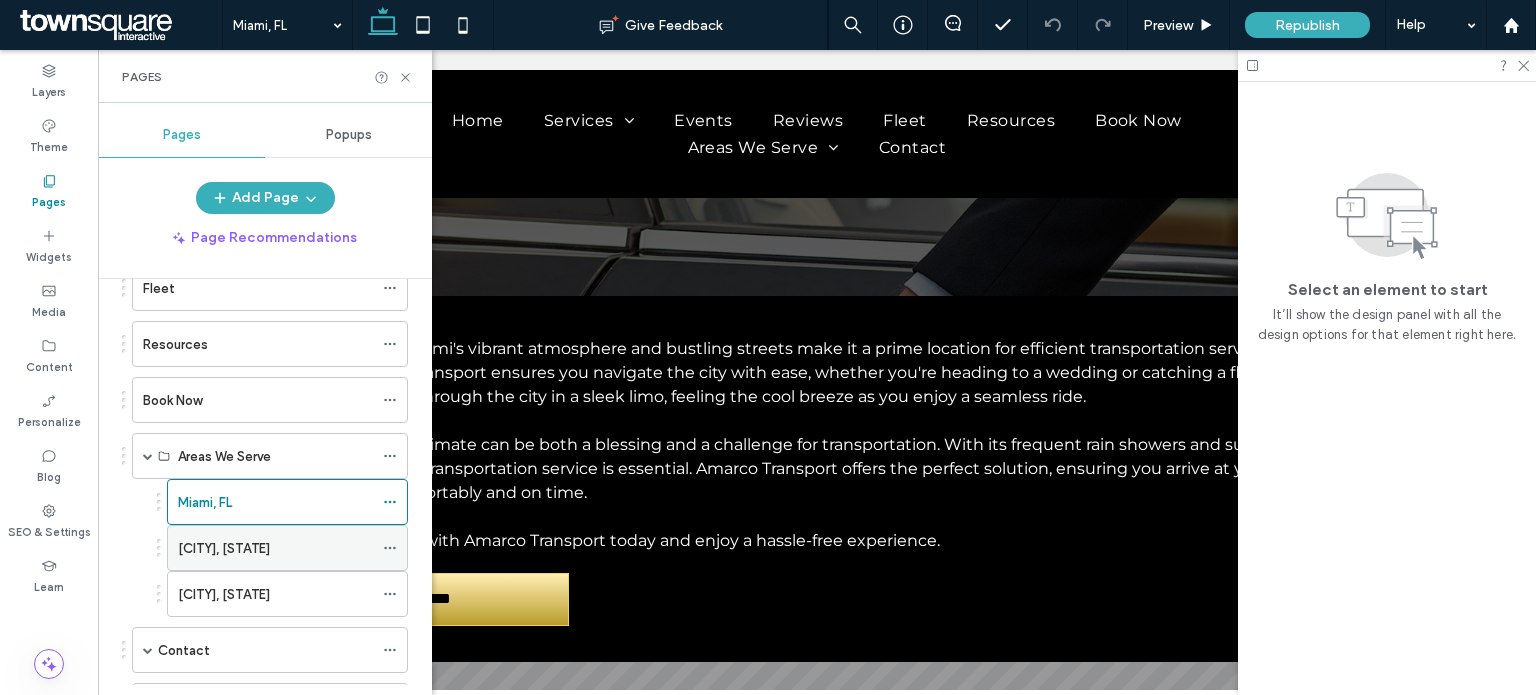 click on "[CITY], [STATE]" at bounding box center [275, 548] 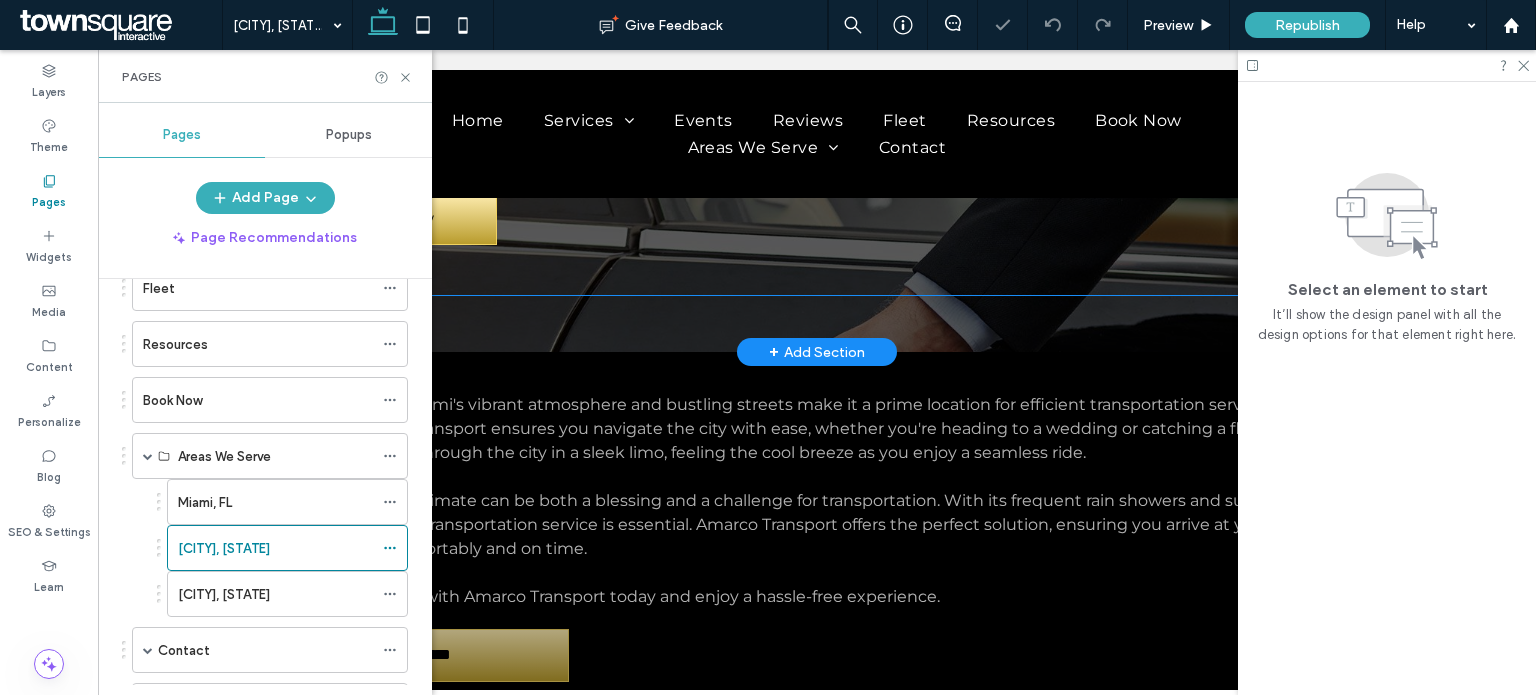 scroll, scrollTop: 200, scrollLeft: 0, axis: vertical 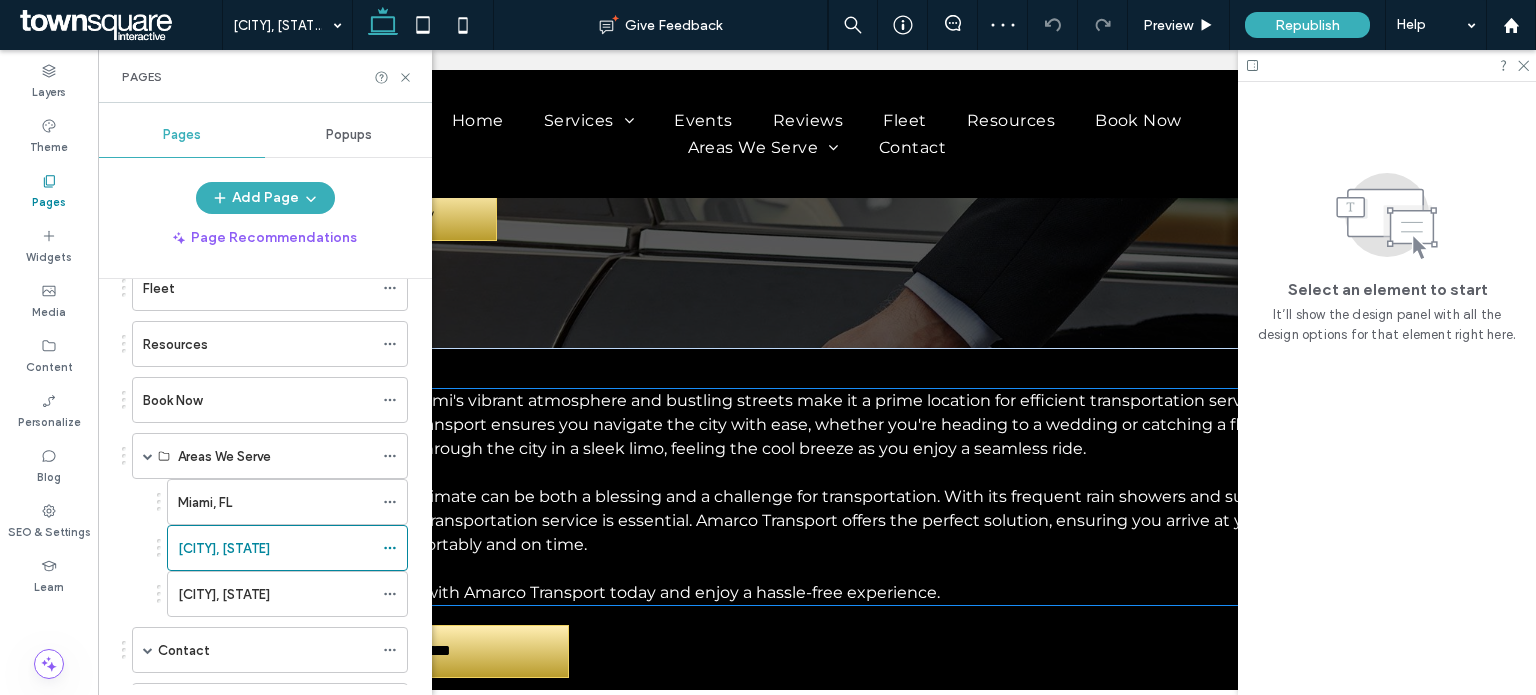 click on "Did you know Miami's vibrant atmosphere and bustling streets make it a prime location for efficient transportation services? In Miami, Amarco Transport ensures you navigate the city with ease, whether you're heading to a wedding or catching a flight. Picture yourself gliding through the city in a sleek limo, feeling the cool breeze as you enjoy a seamless ride." at bounding box center [813, 424] 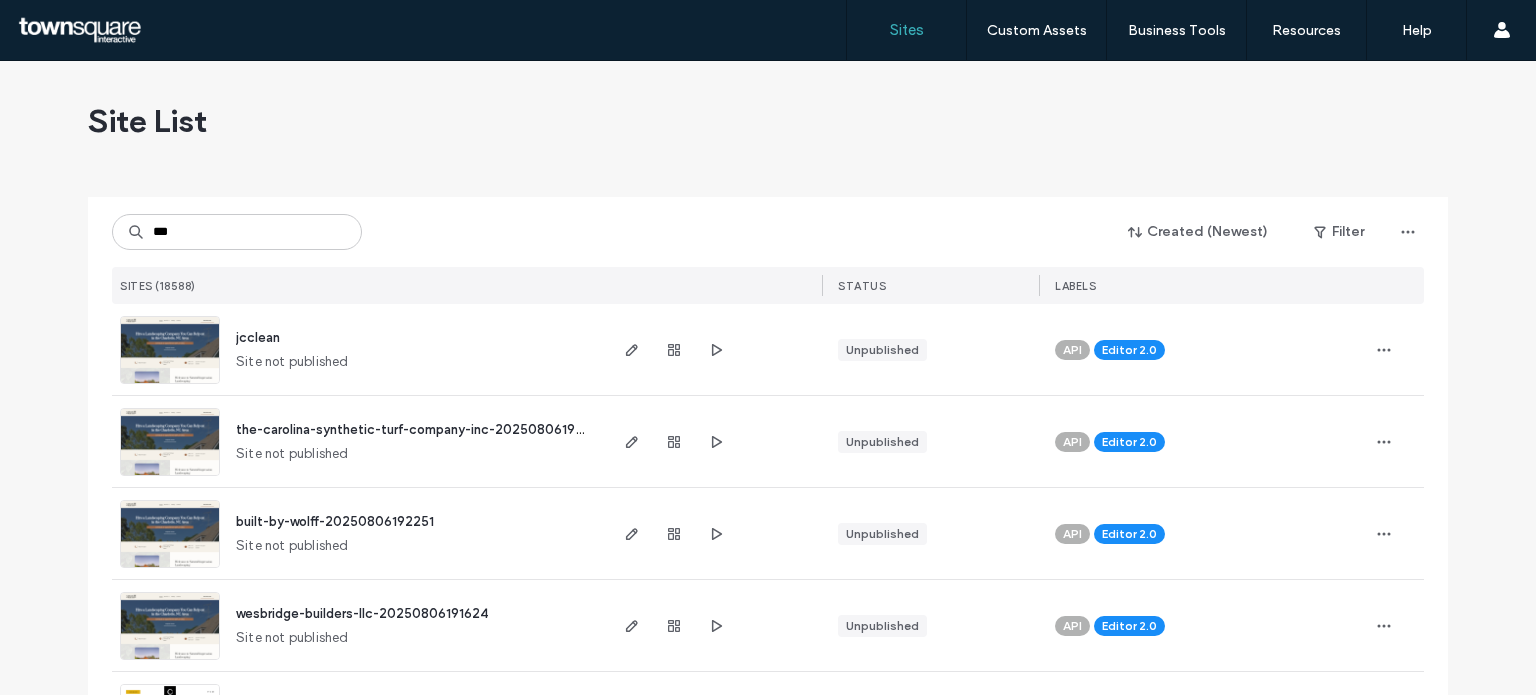 scroll, scrollTop: 0, scrollLeft: 0, axis: both 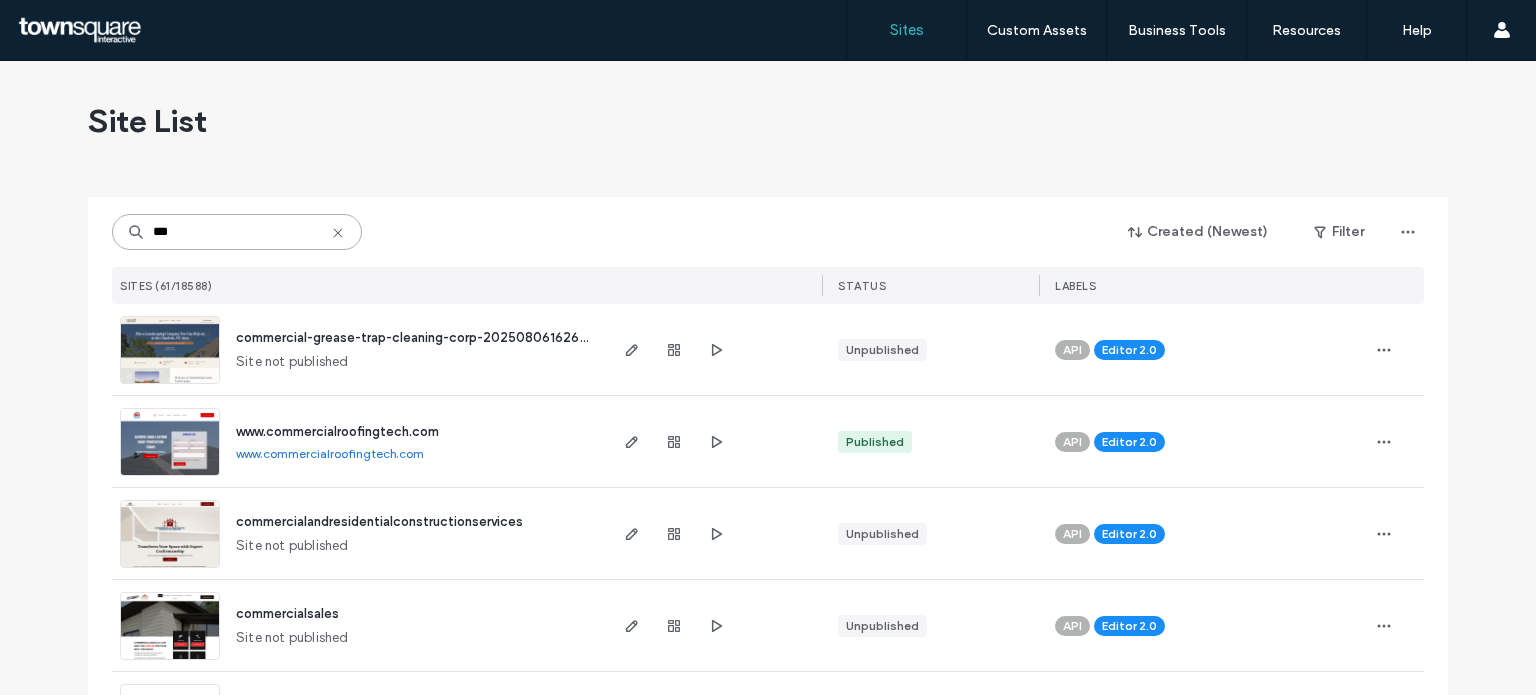 click on "***" at bounding box center (237, 232) 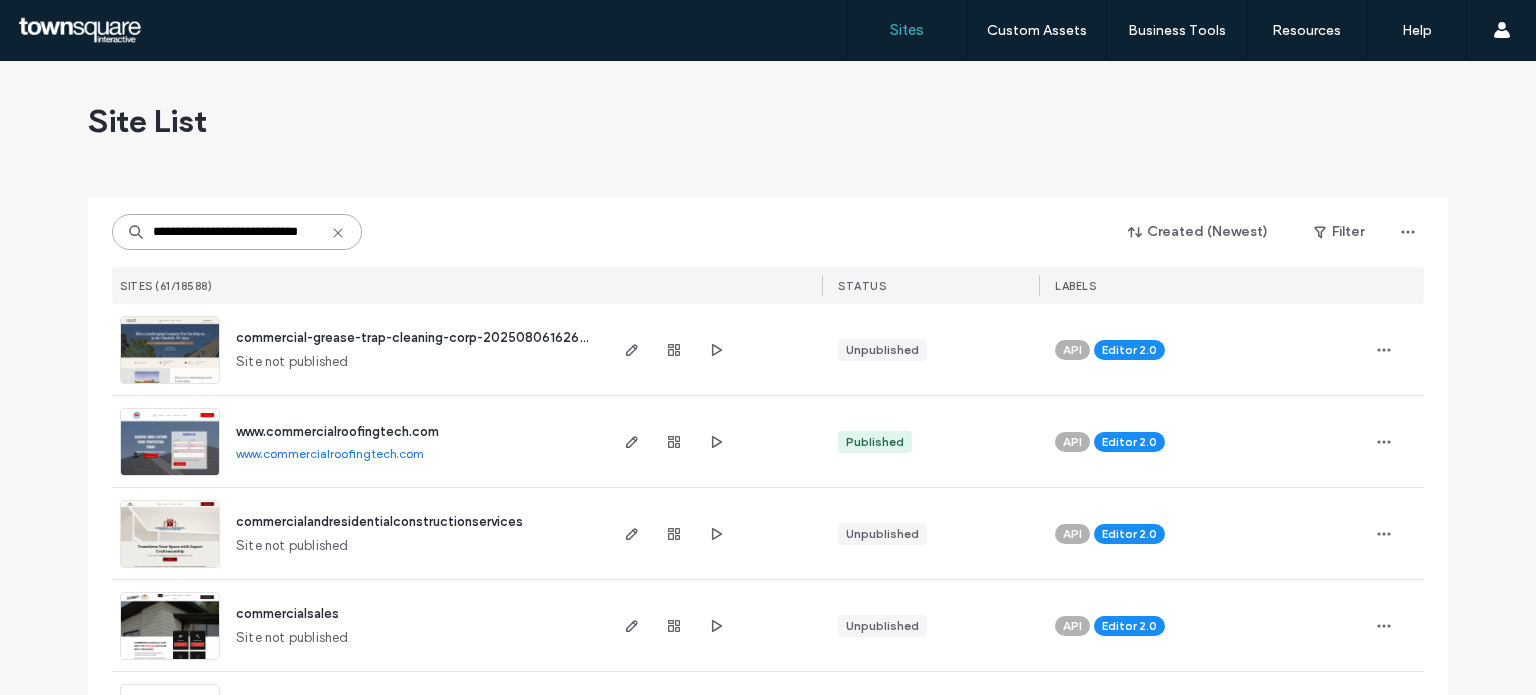 scroll, scrollTop: 0, scrollLeft: 24, axis: horizontal 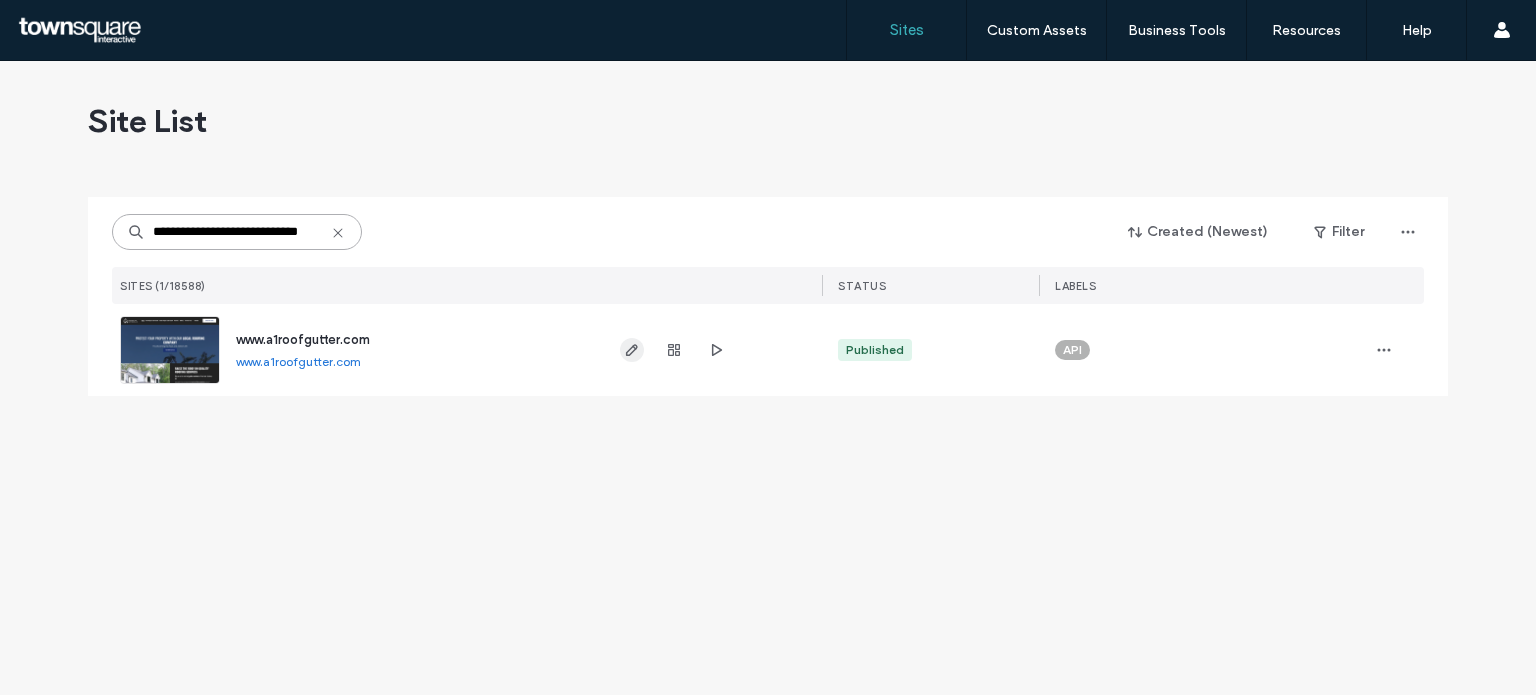 type on "**********" 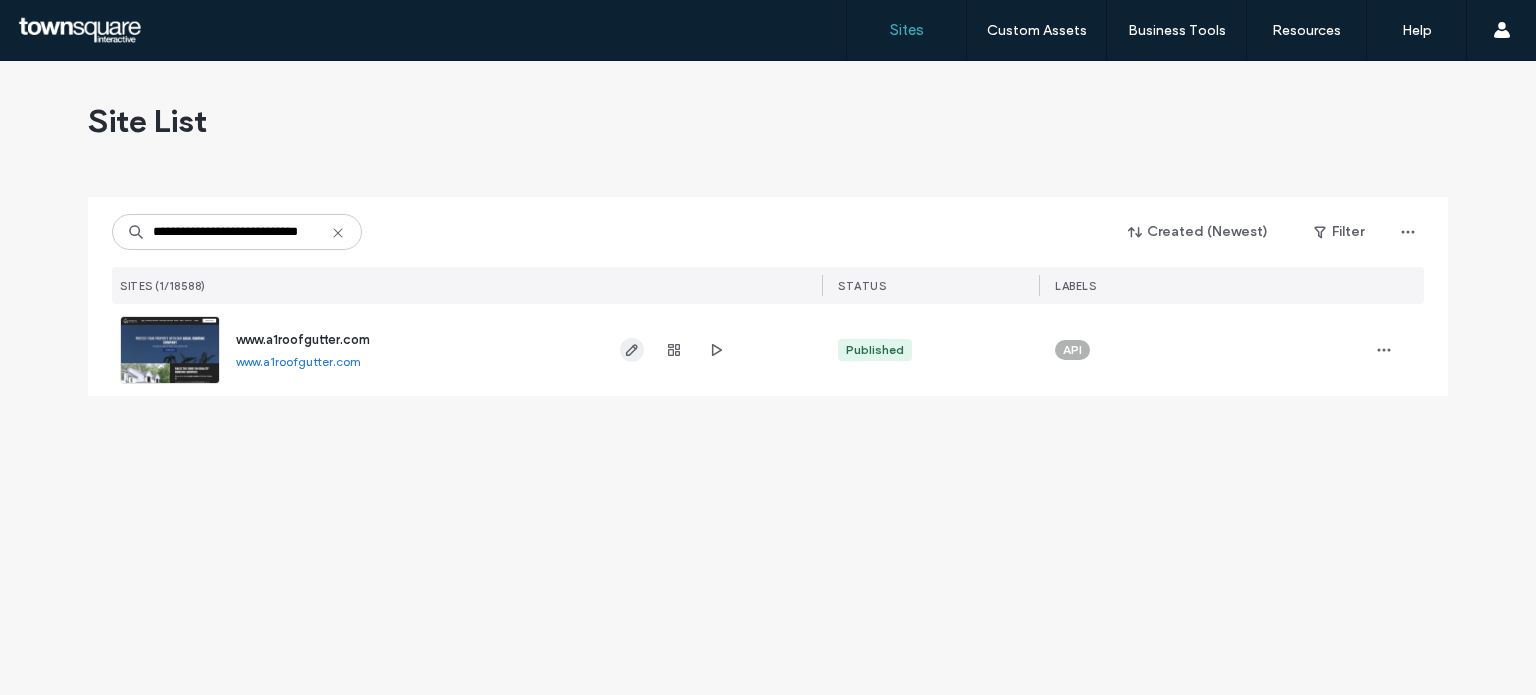 click 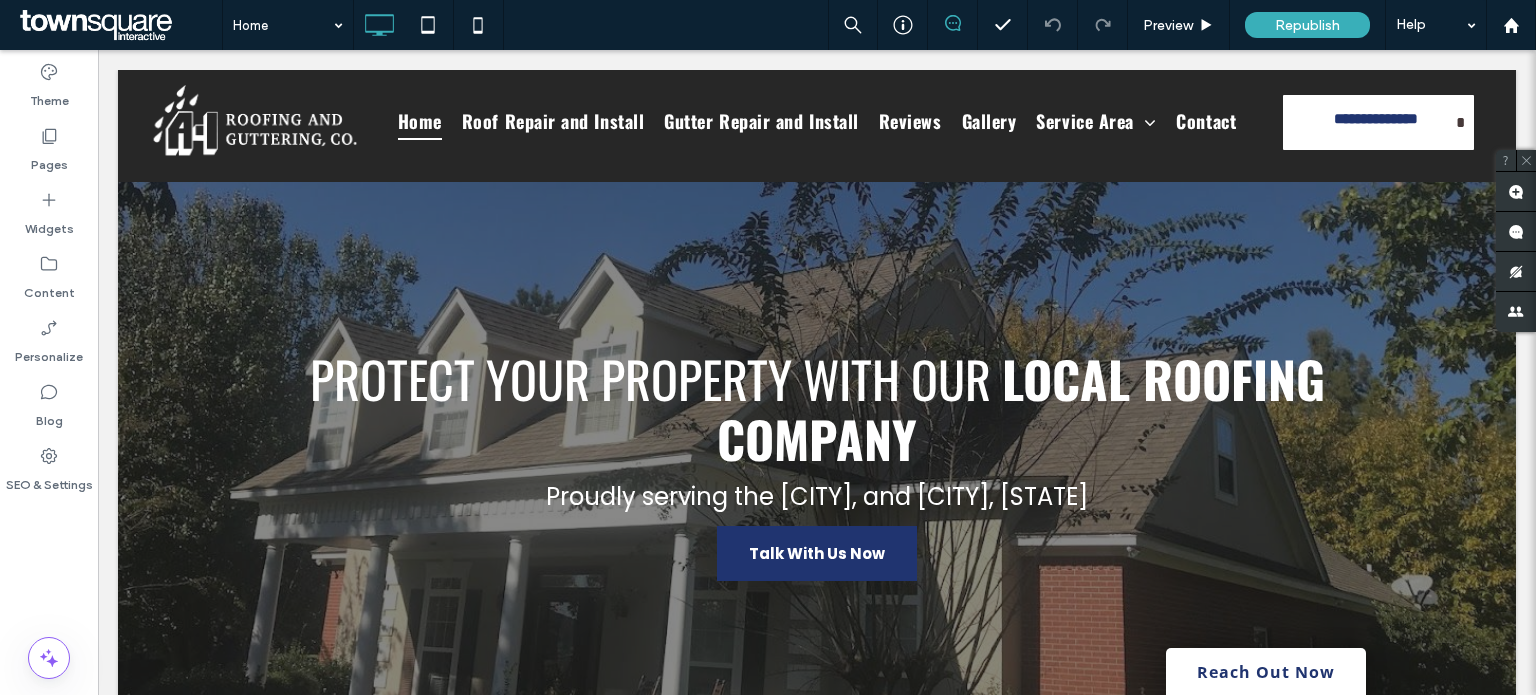 scroll, scrollTop: 0, scrollLeft: 0, axis: both 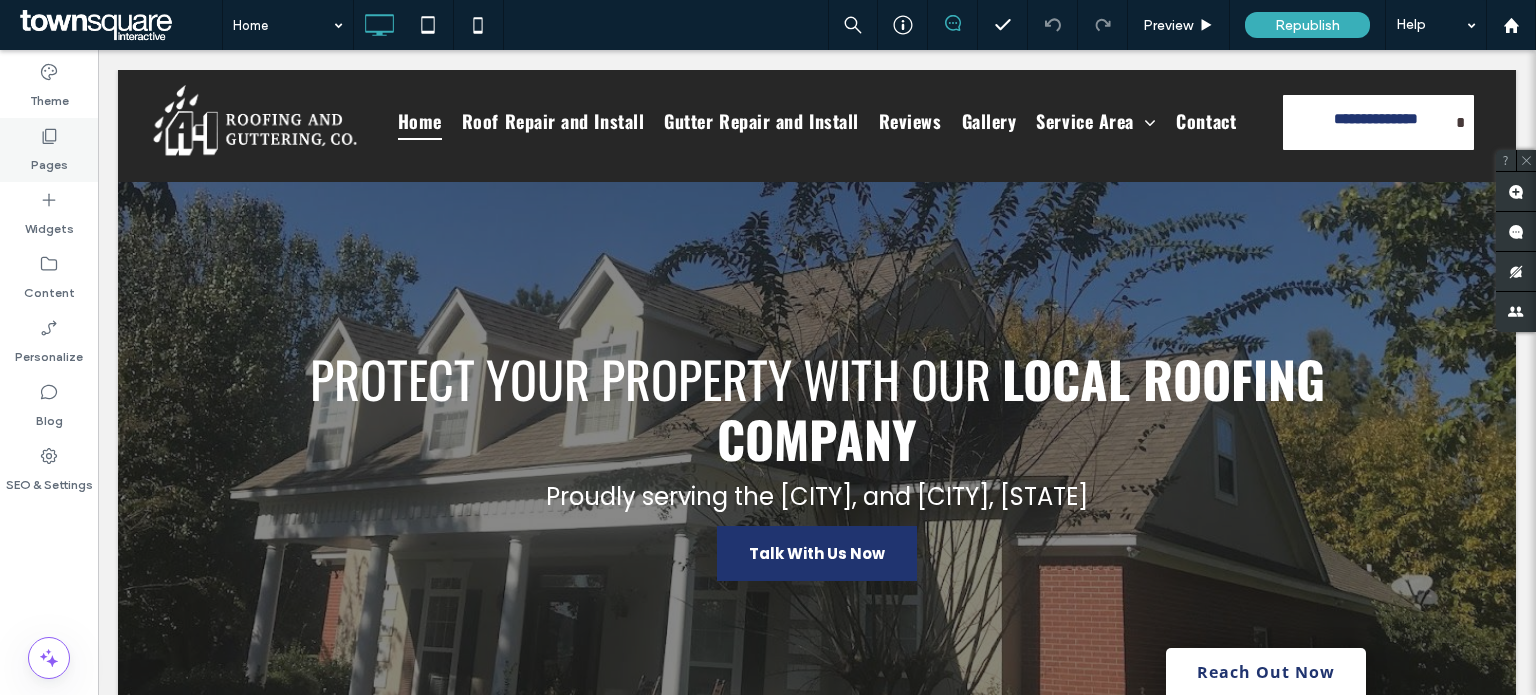 click on "Pages" at bounding box center [49, 160] 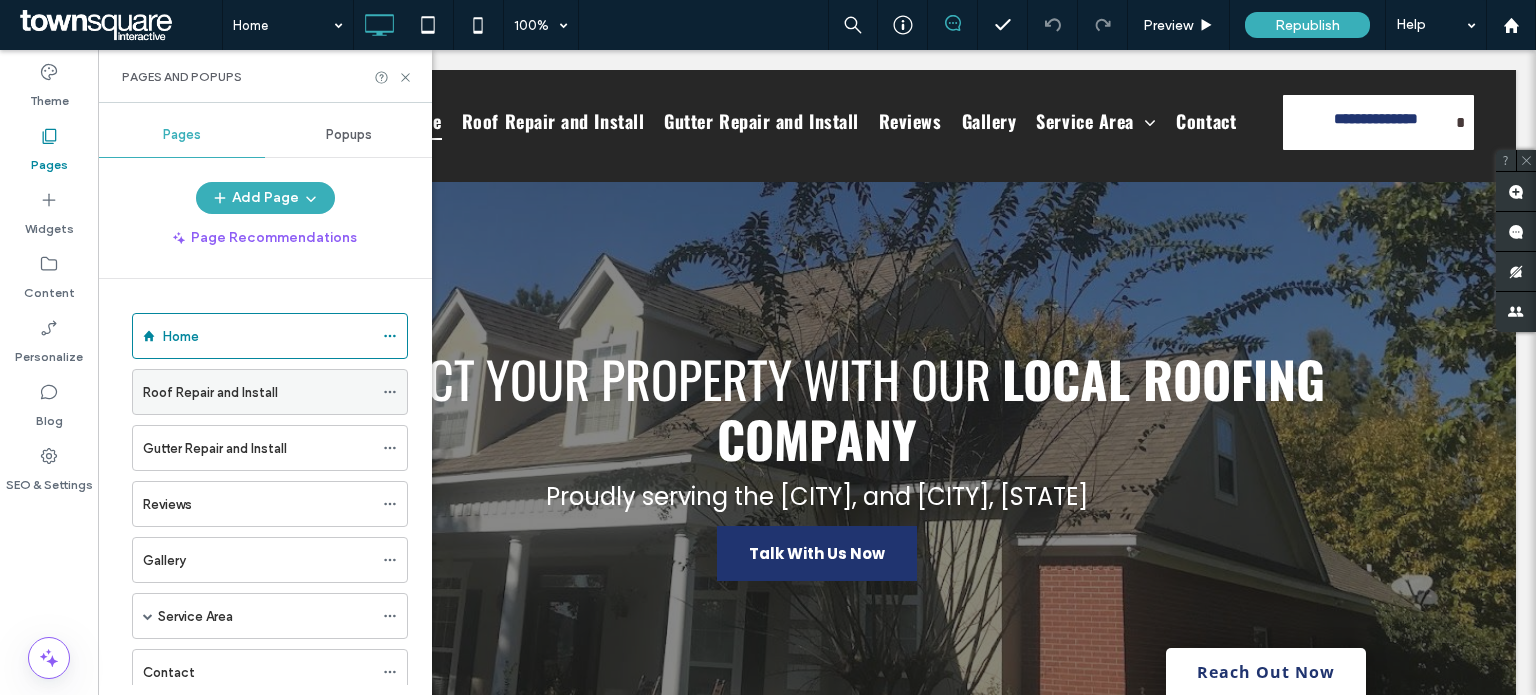 scroll, scrollTop: 56, scrollLeft: 0, axis: vertical 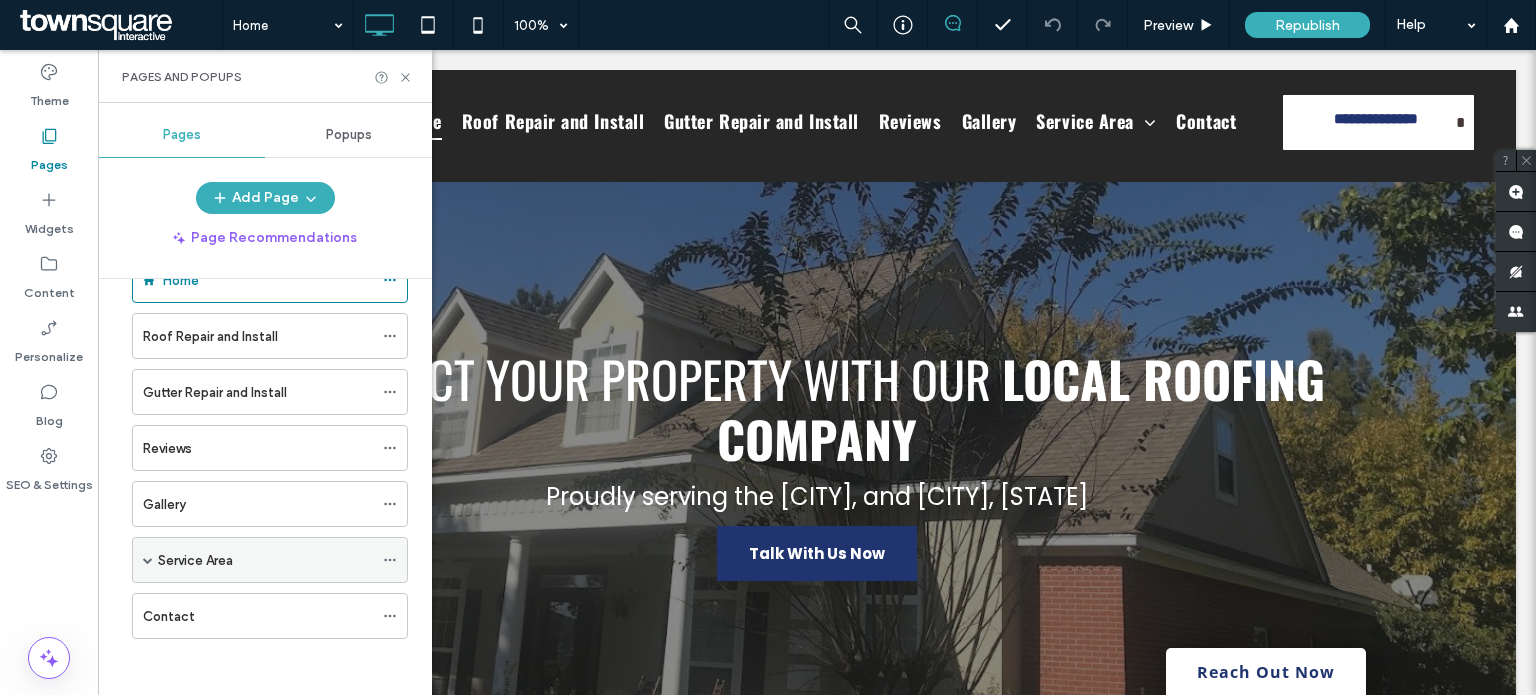 click on "Service Area" at bounding box center (265, 560) 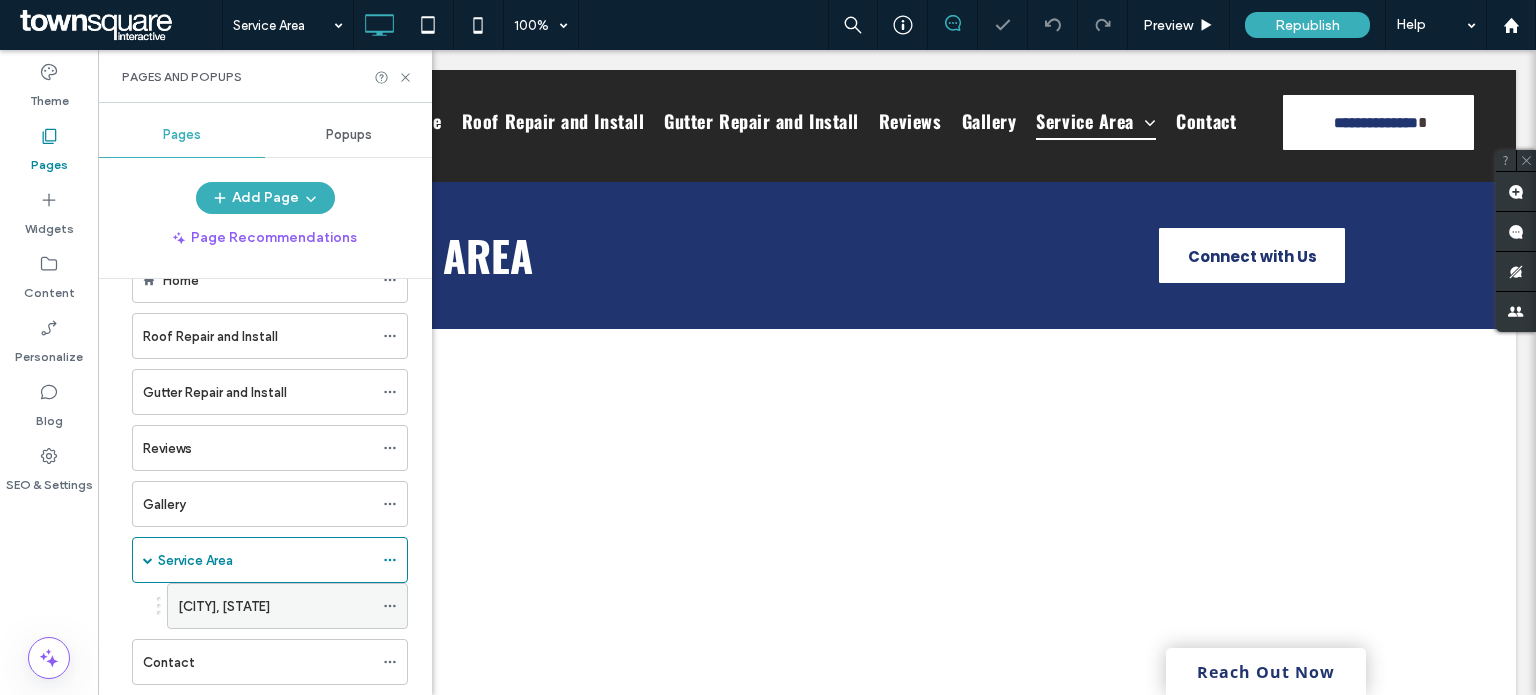 scroll, scrollTop: 0, scrollLeft: 0, axis: both 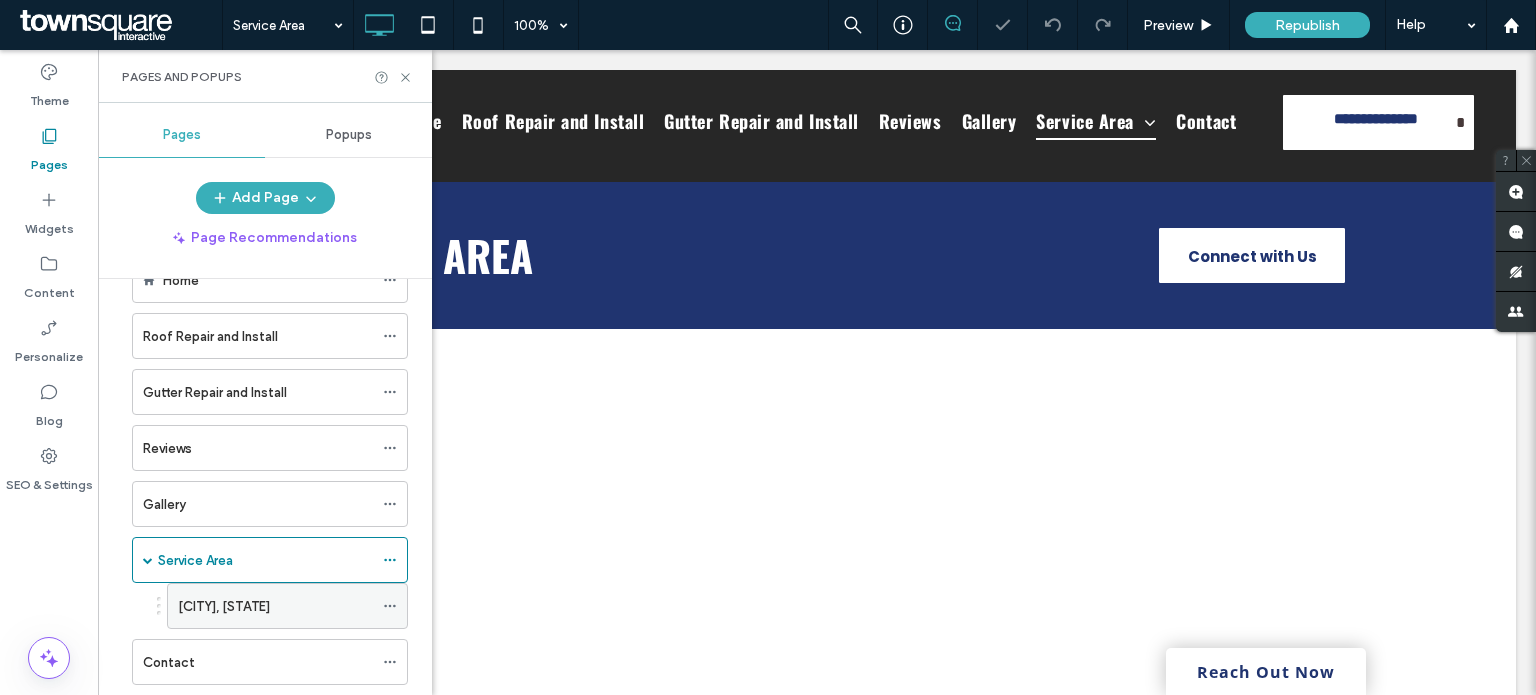 click on "[CITY], [STATE]" at bounding box center [224, 606] 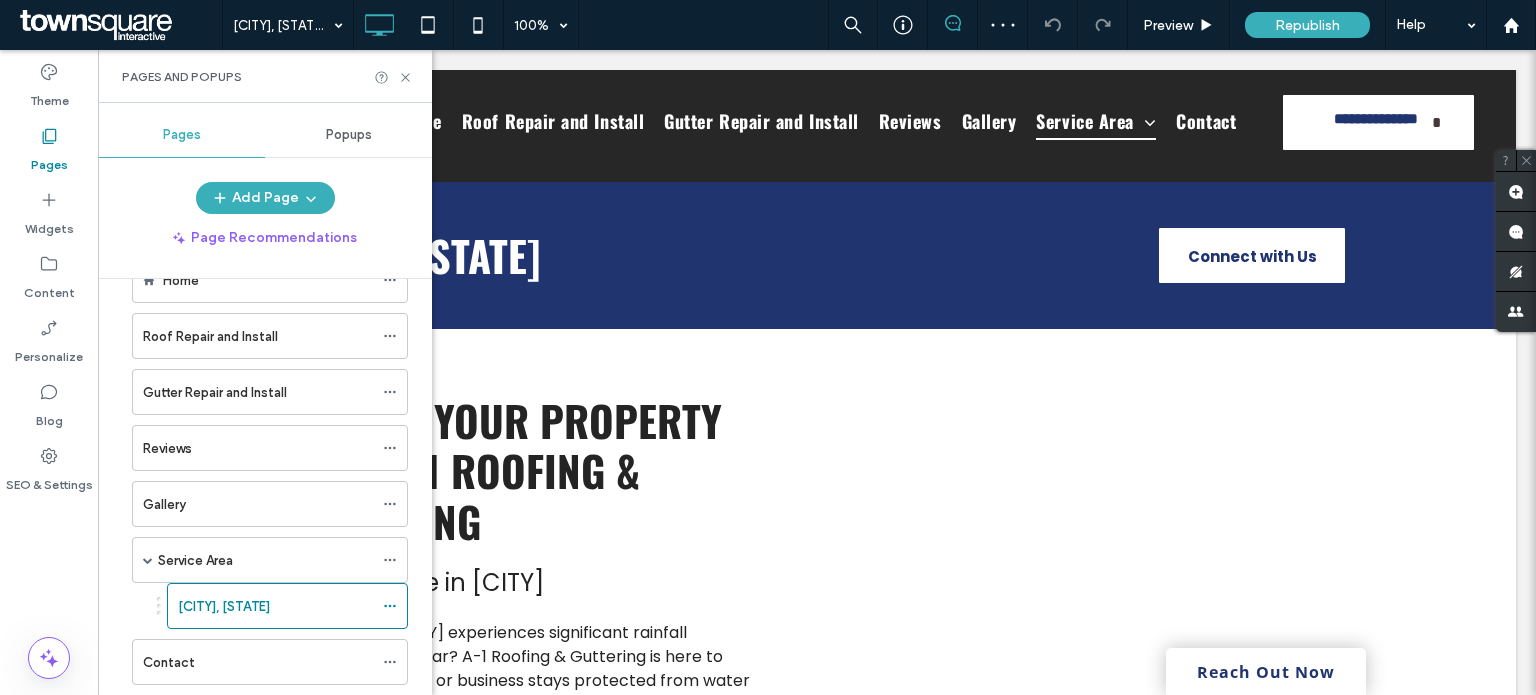 scroll, scrollTop: 142, scrollLeft: 0, axis: vertical 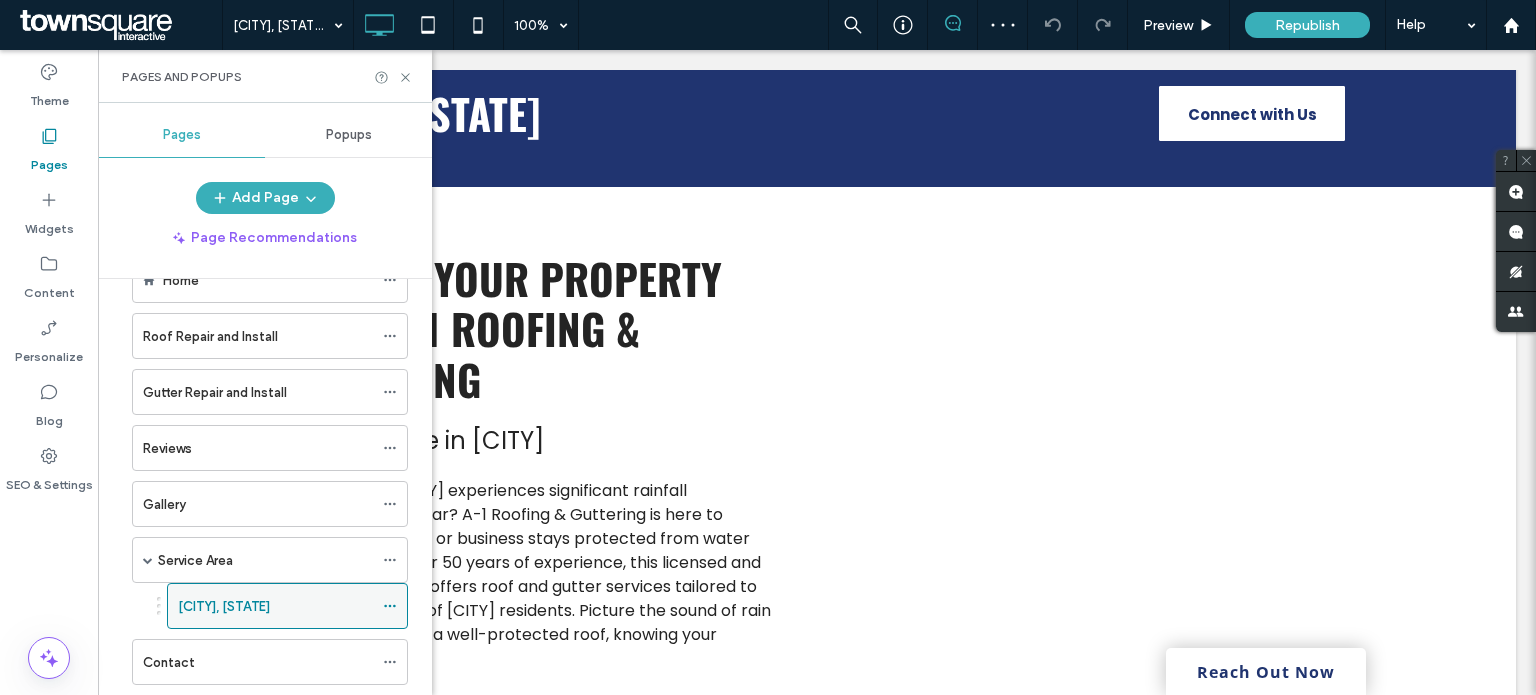 click 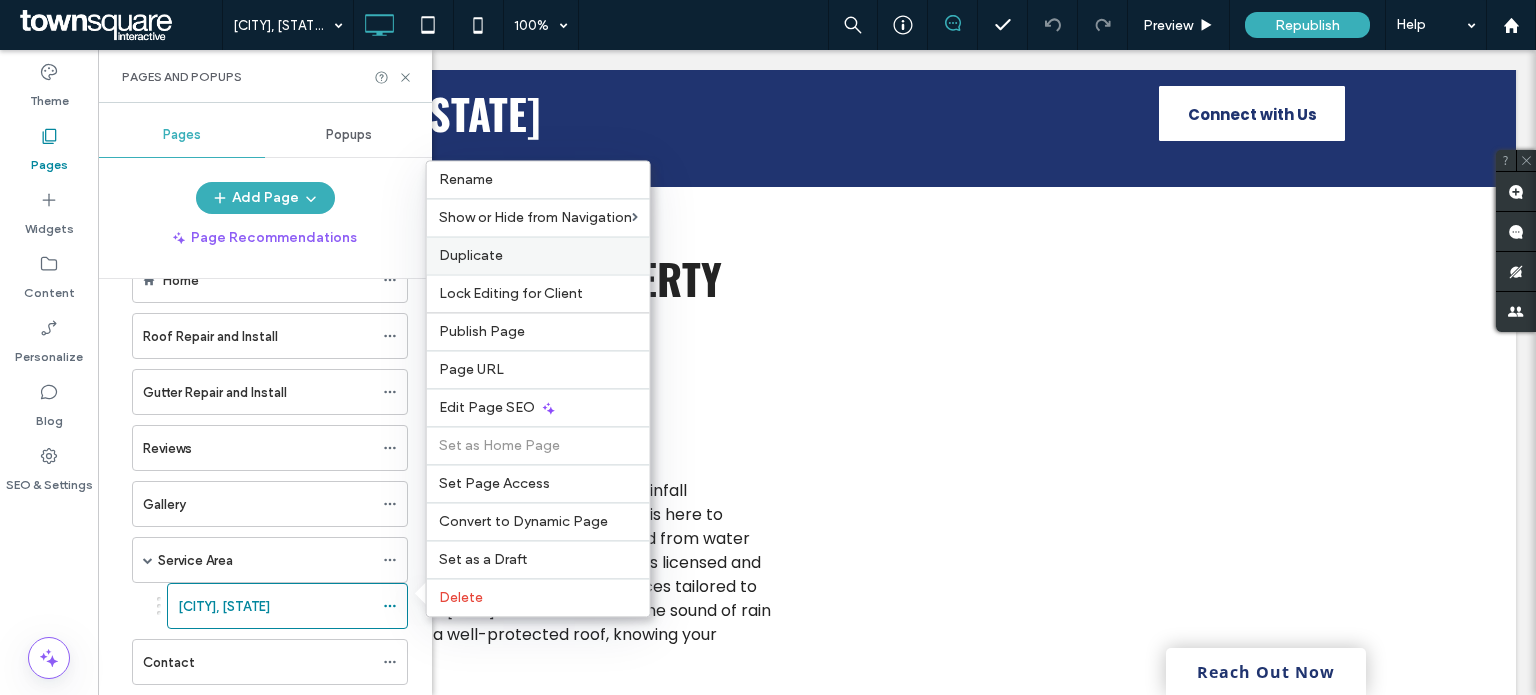 click on "Duplicate" at bounding box center [538, 255] 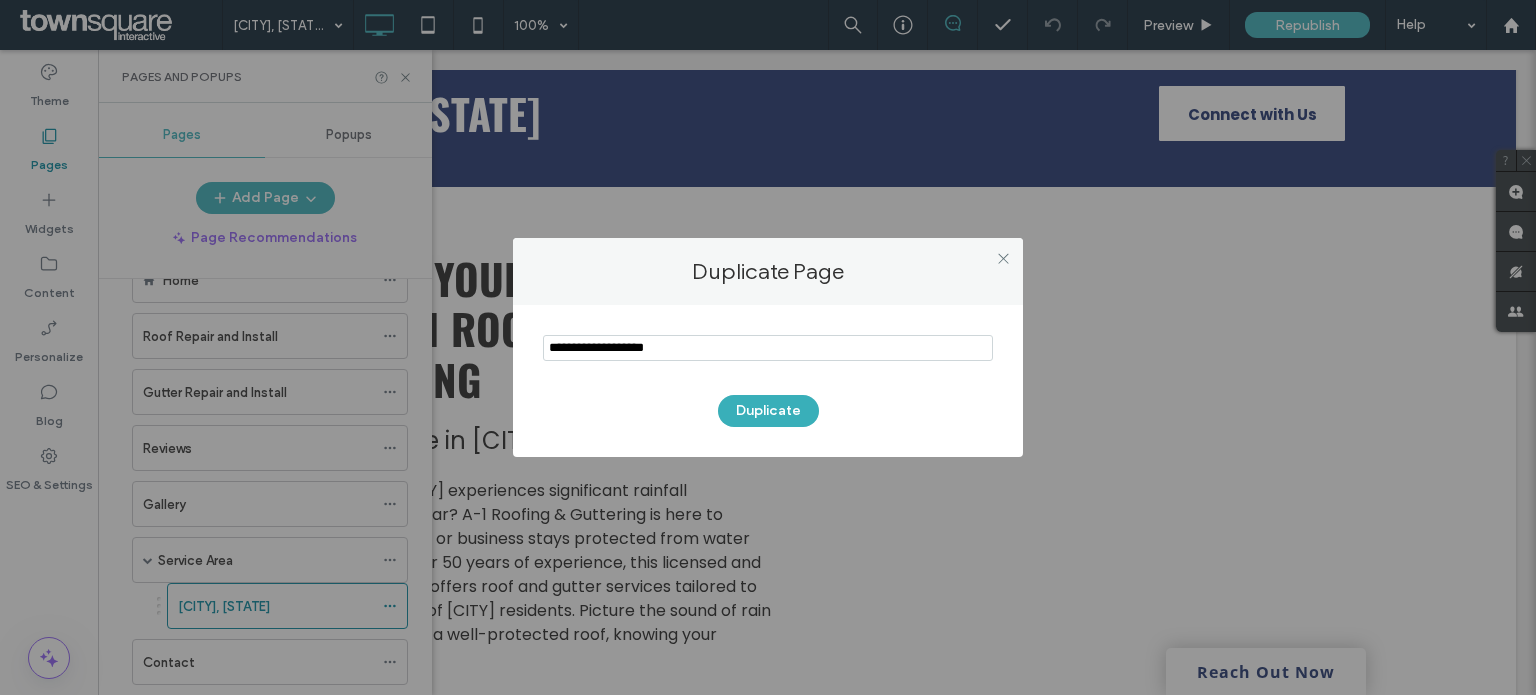 click at bounding box center [768, 350] 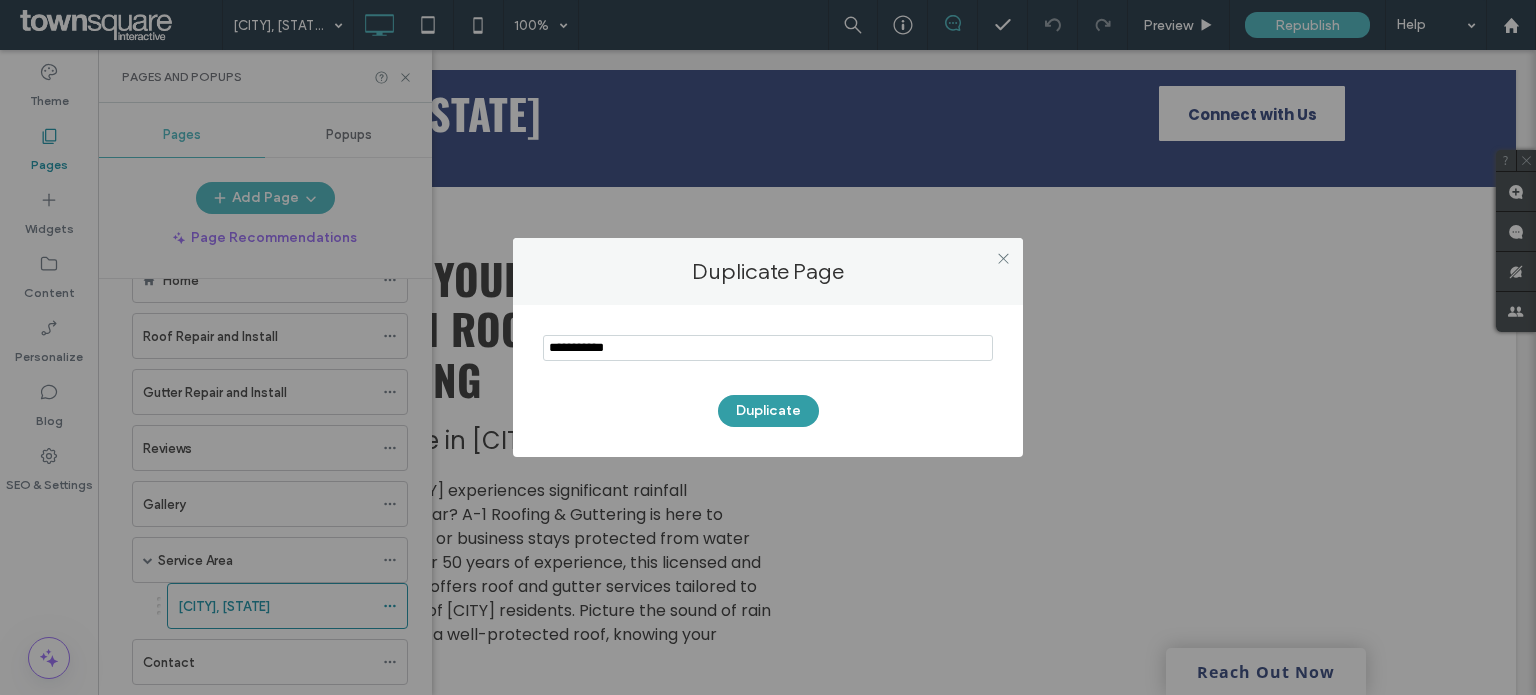 type on "**********" 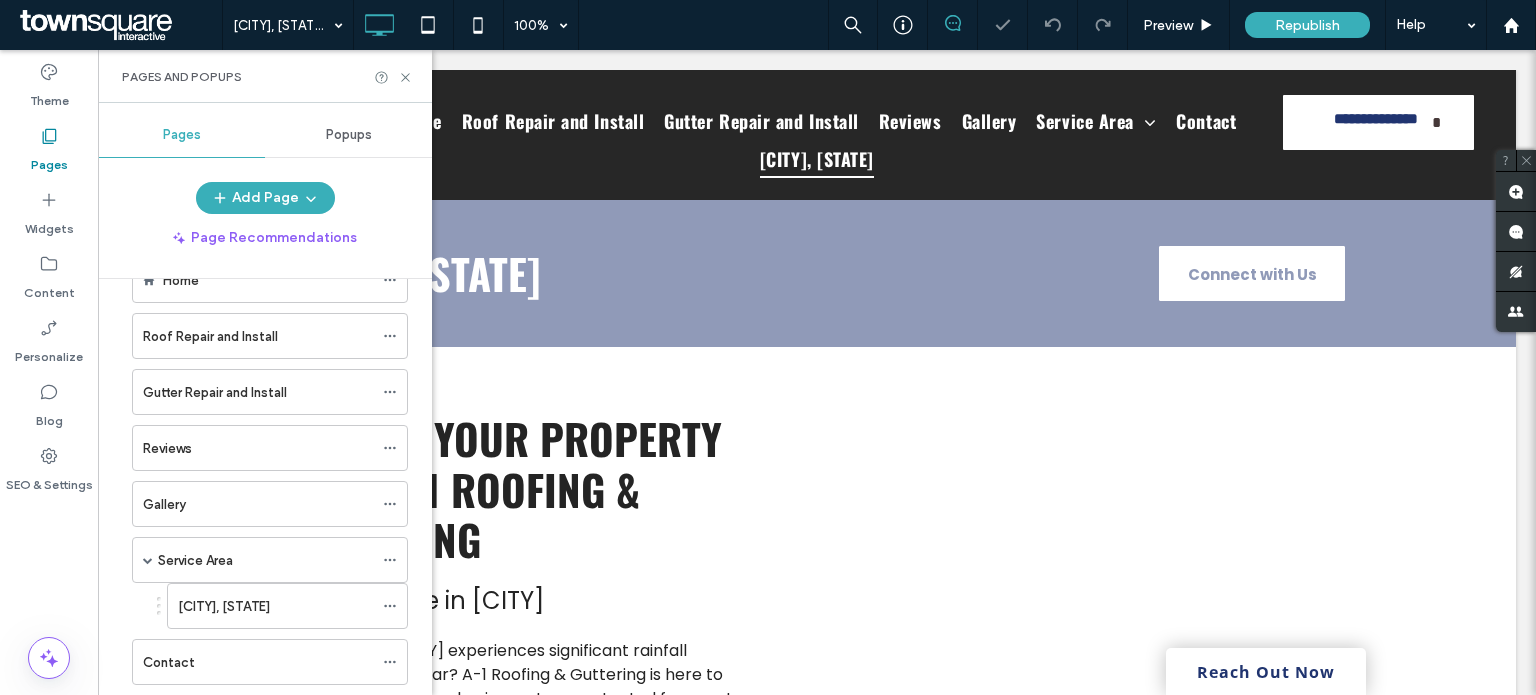 scroll, scrollTop: 0, scrollLeft: 0, axis: both 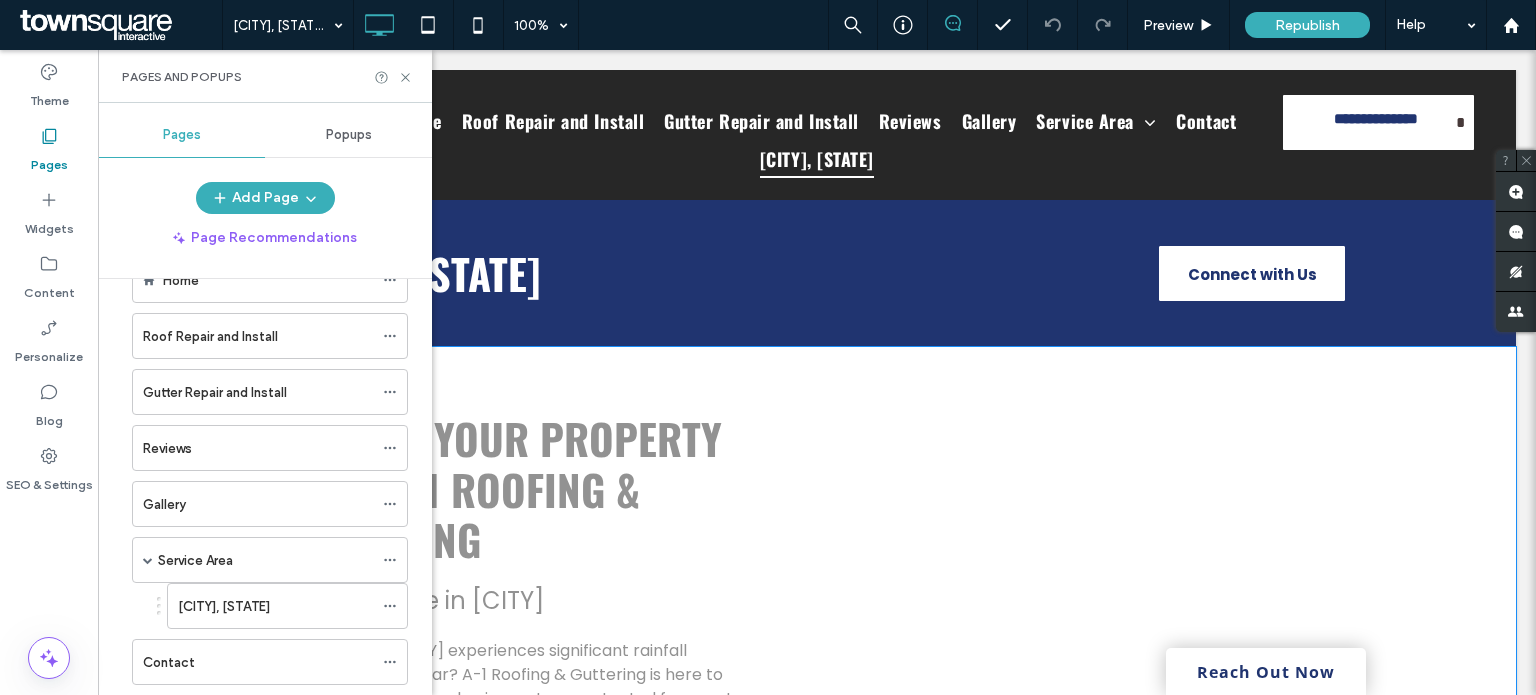 click on "Click to edit in Flex Mode" at bounding box center [817, 741] 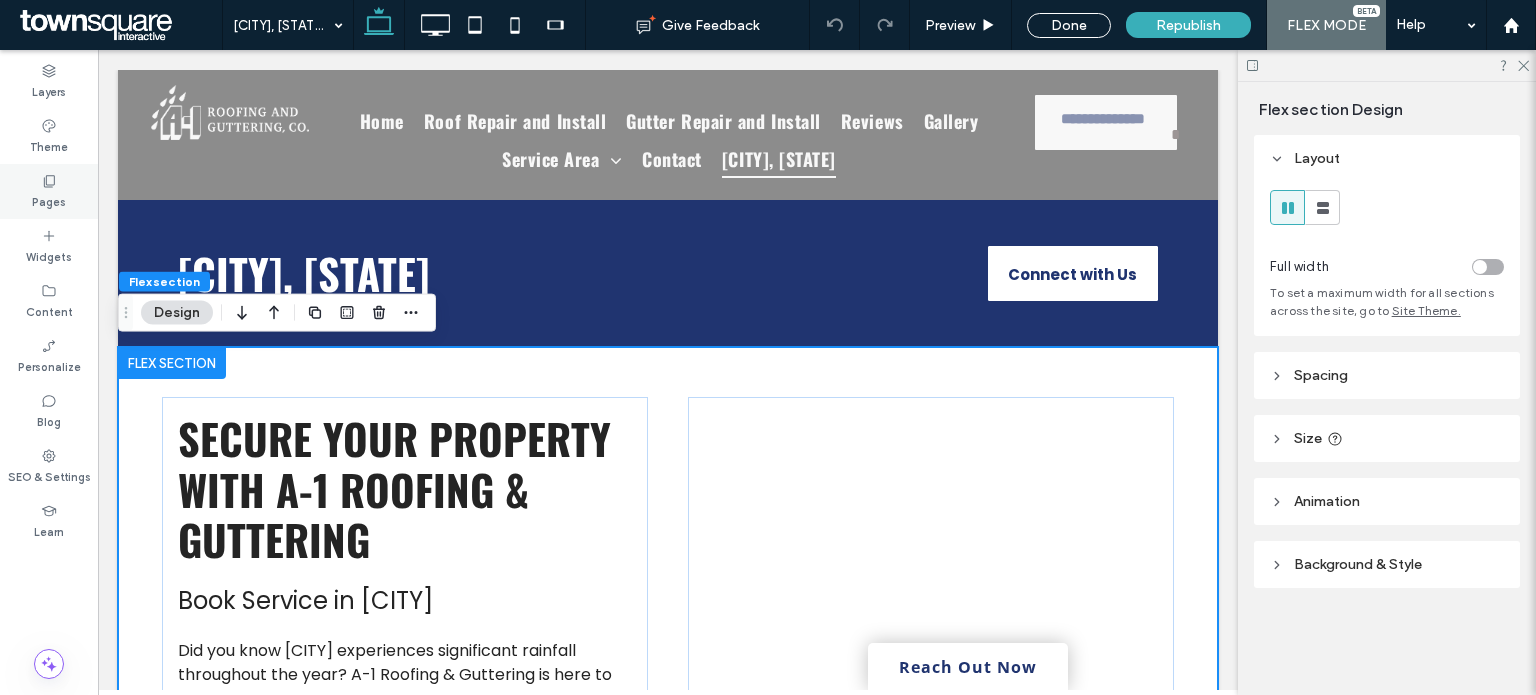 click on "Pages" at bounding box center [49, 200] 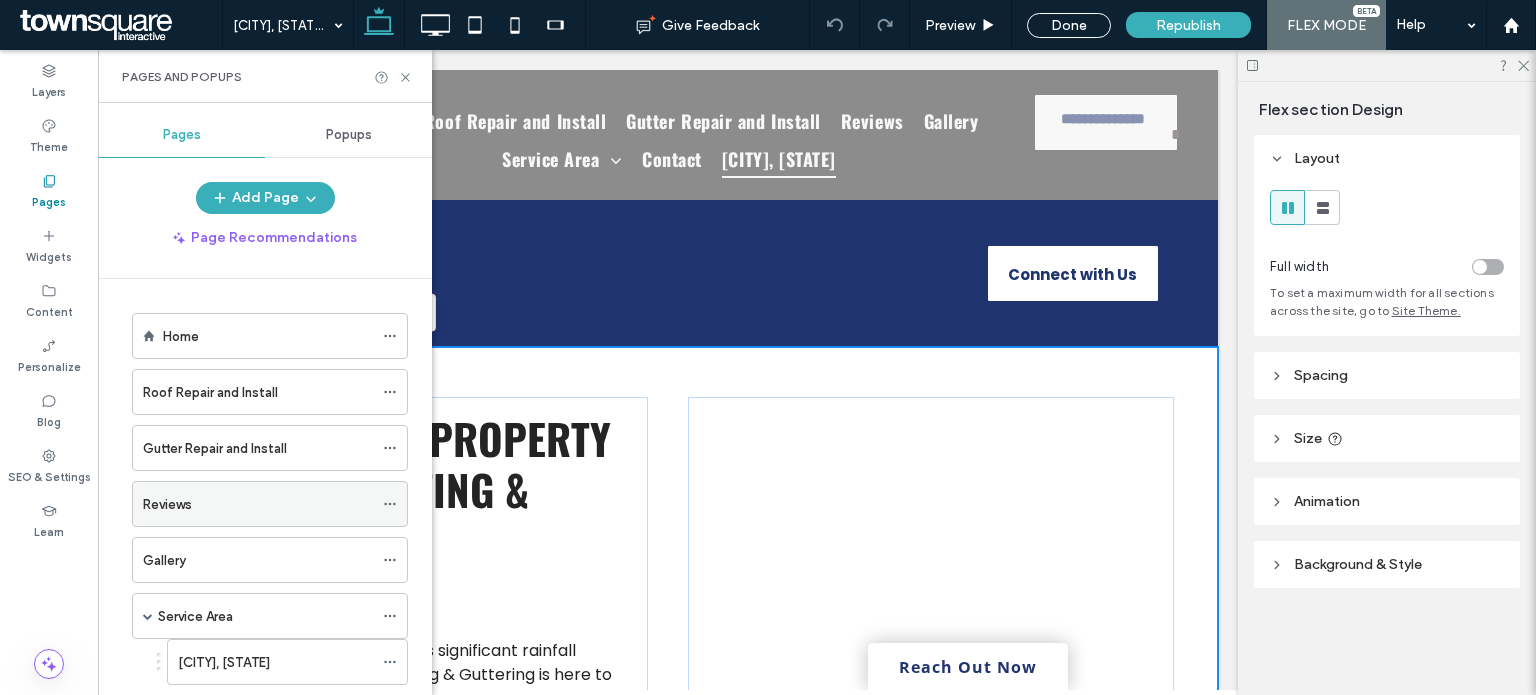 scroll, scrollTop: 157, scrollLeft: 0, axis: vertical 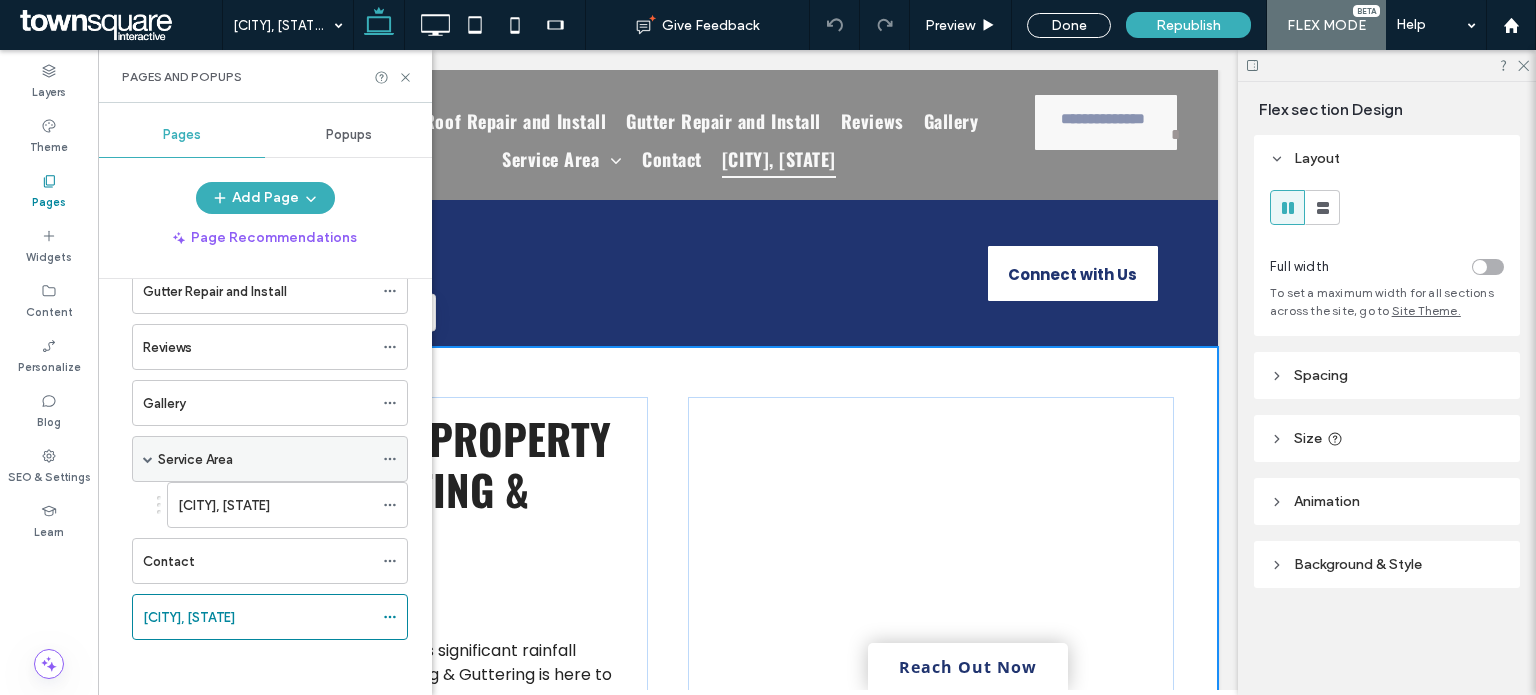 click on "Service Area" at bounding box center [265, 459] 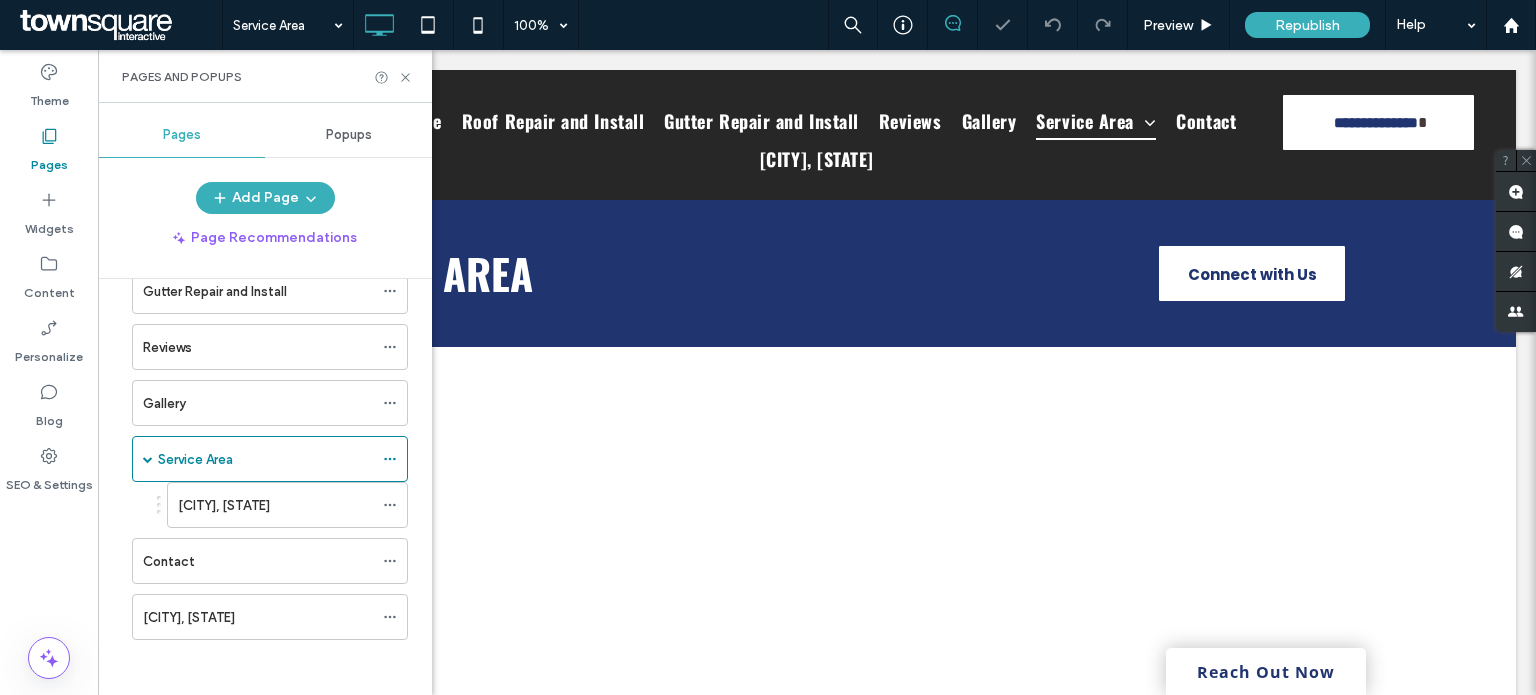scroll, scrollTop: 0, scrollLeft: 0, axis: both 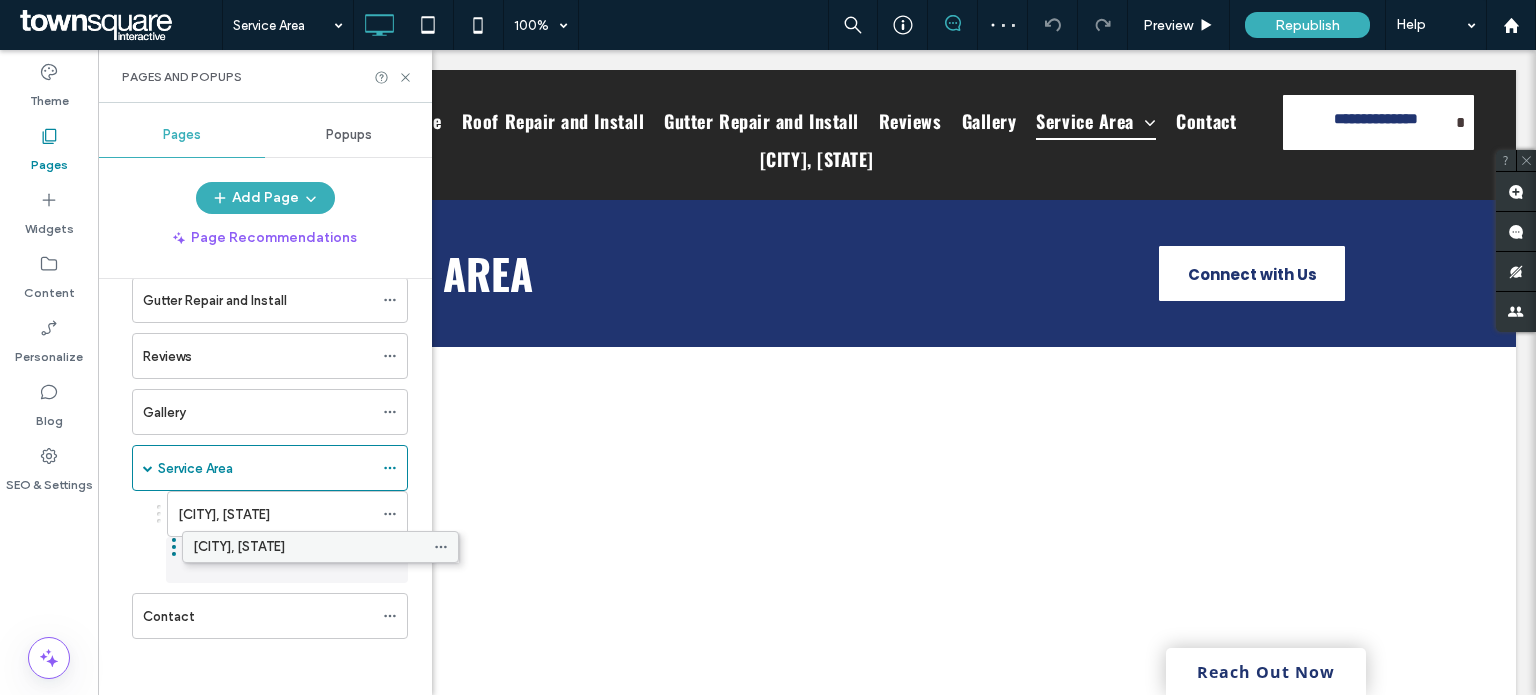 drag, startPoint x: 214, startPoint y: 601, endPoint x: 264, endPoint y: 542, distance: 77.33692 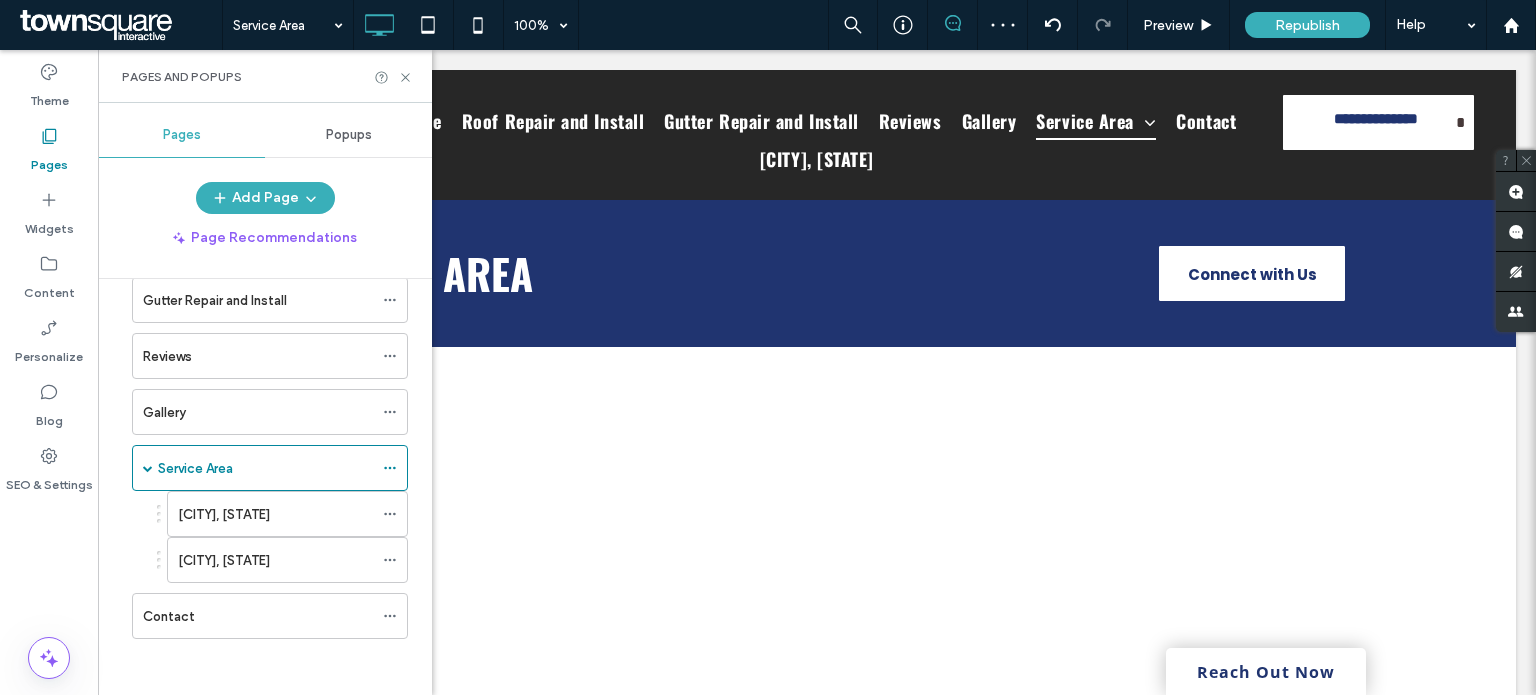 scroll, scrollTop: 147, scrollLeft: 0, axis: vertical 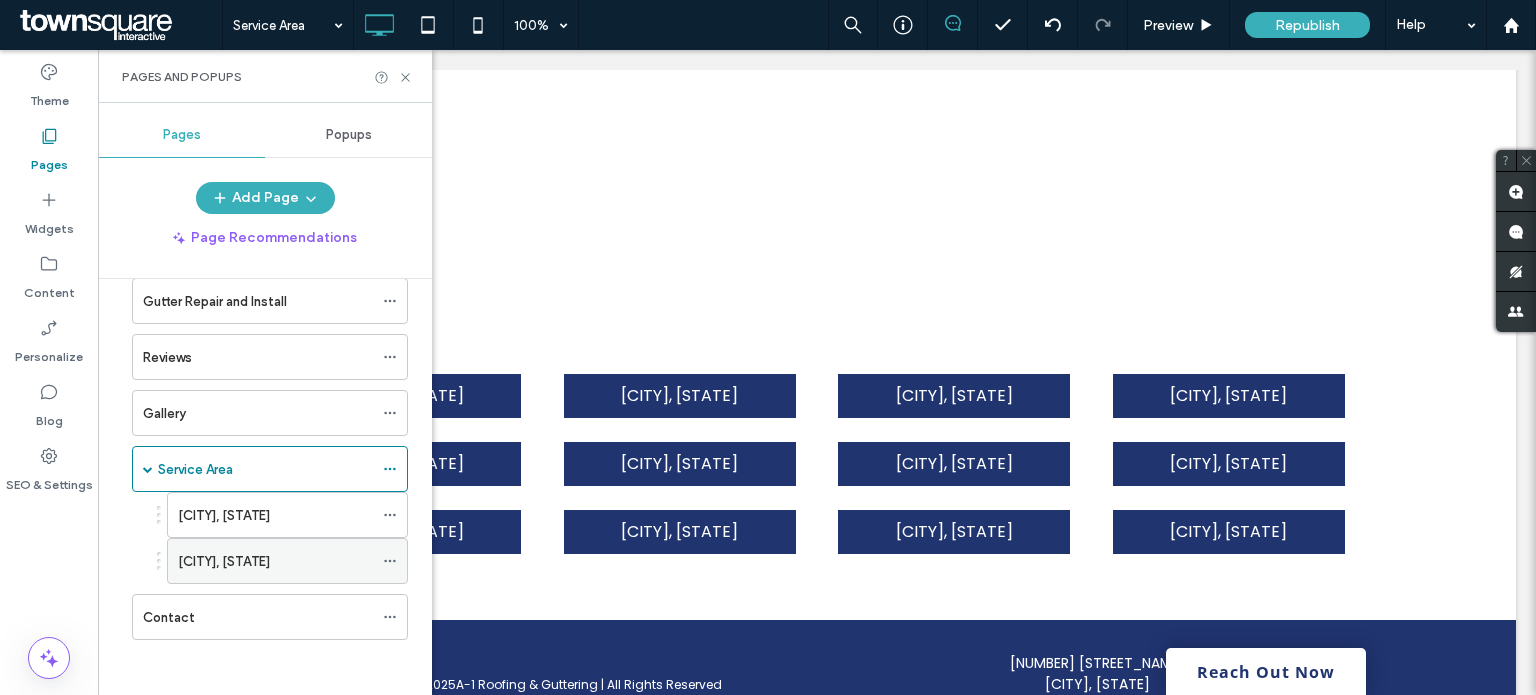 click 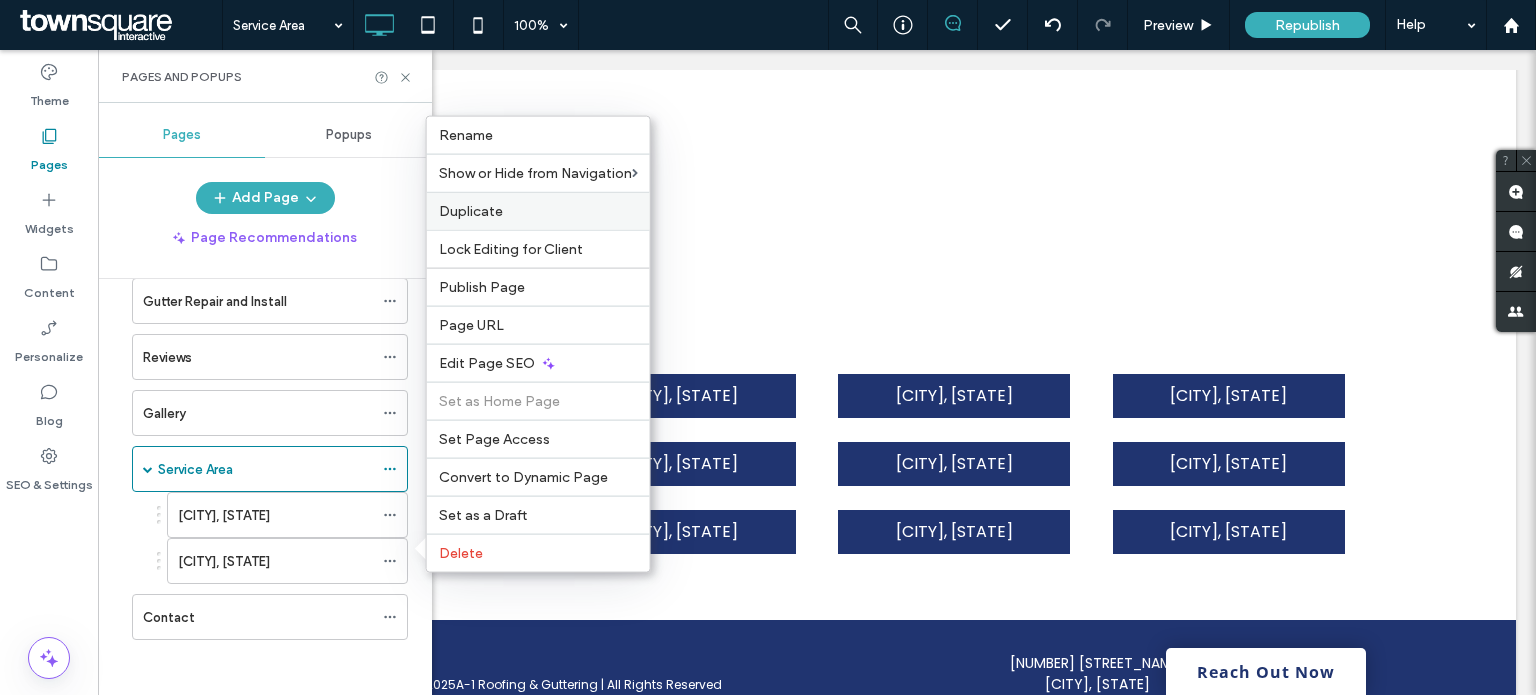 click on "Duplicate" at bounding box center (538, 211) 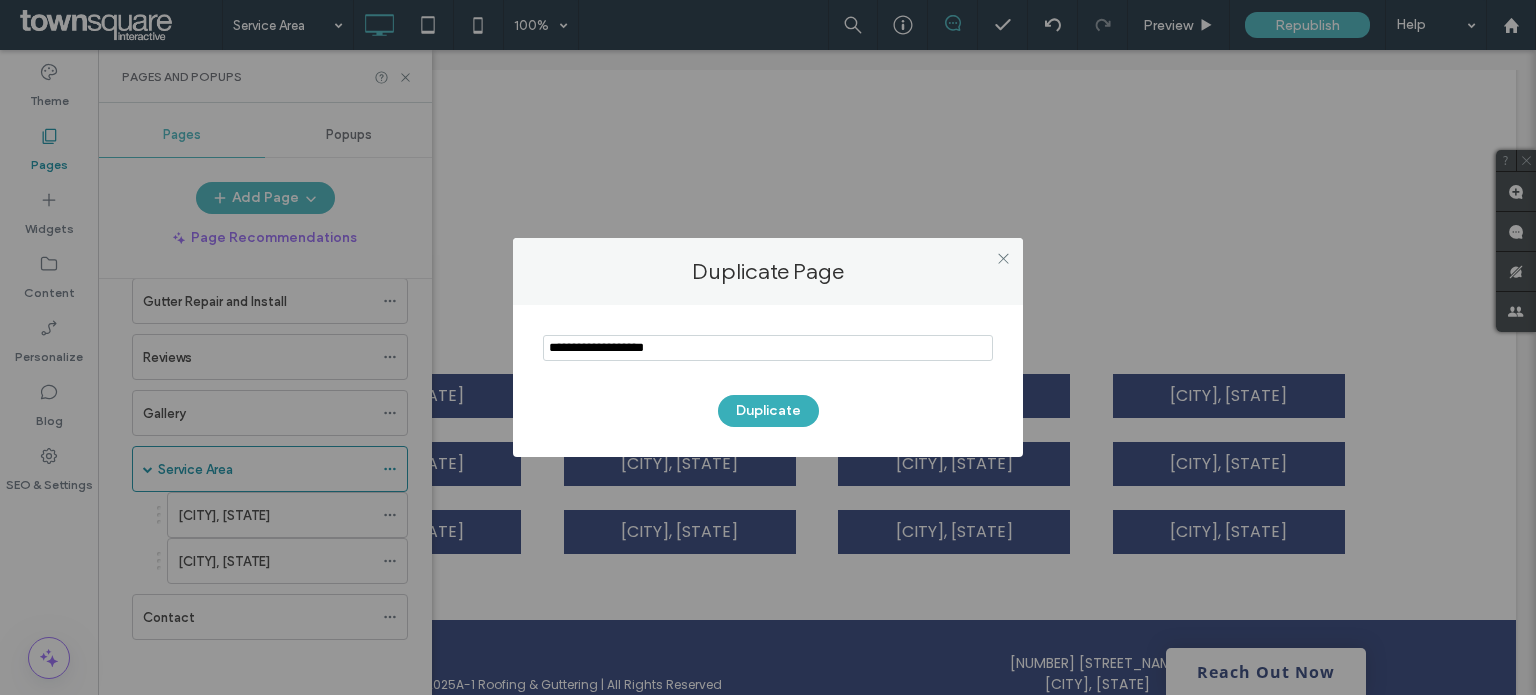 click at bounding box center (768, 348) 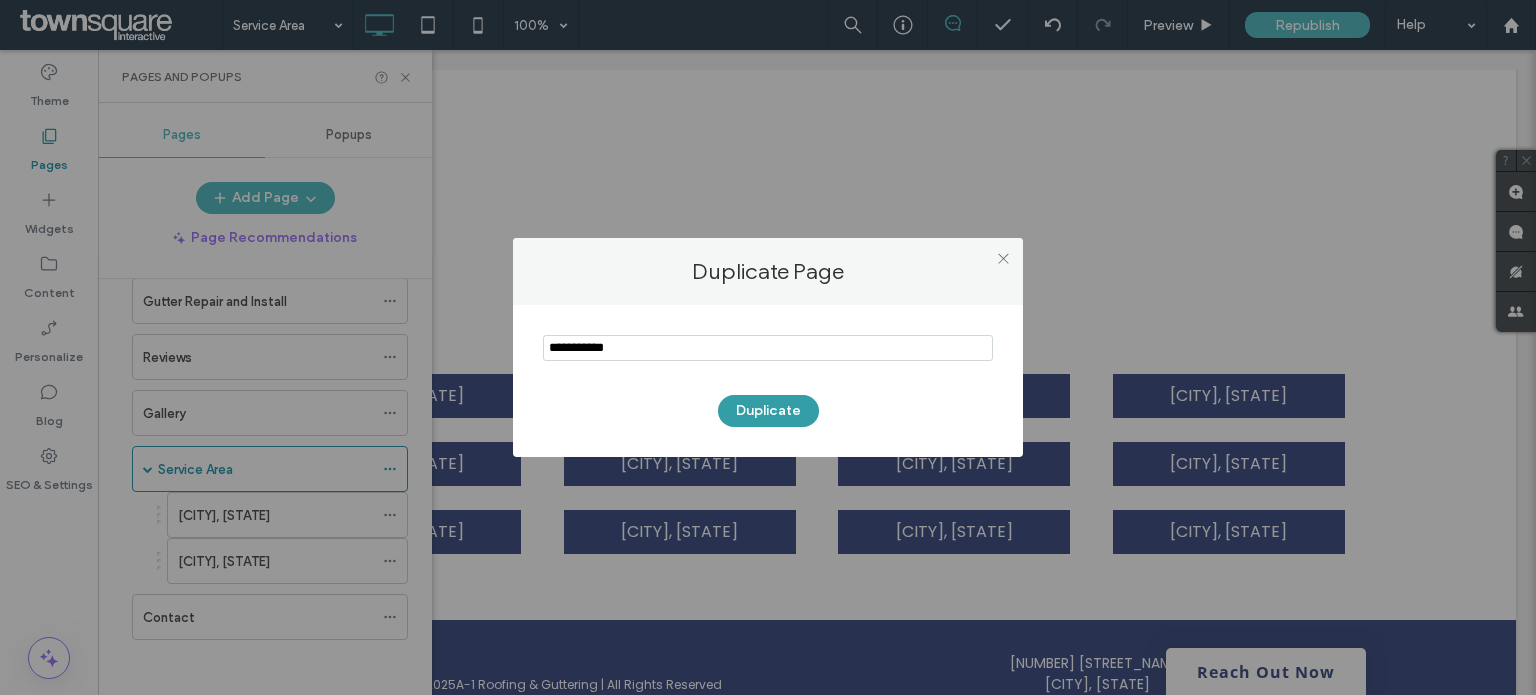 type on "**********" 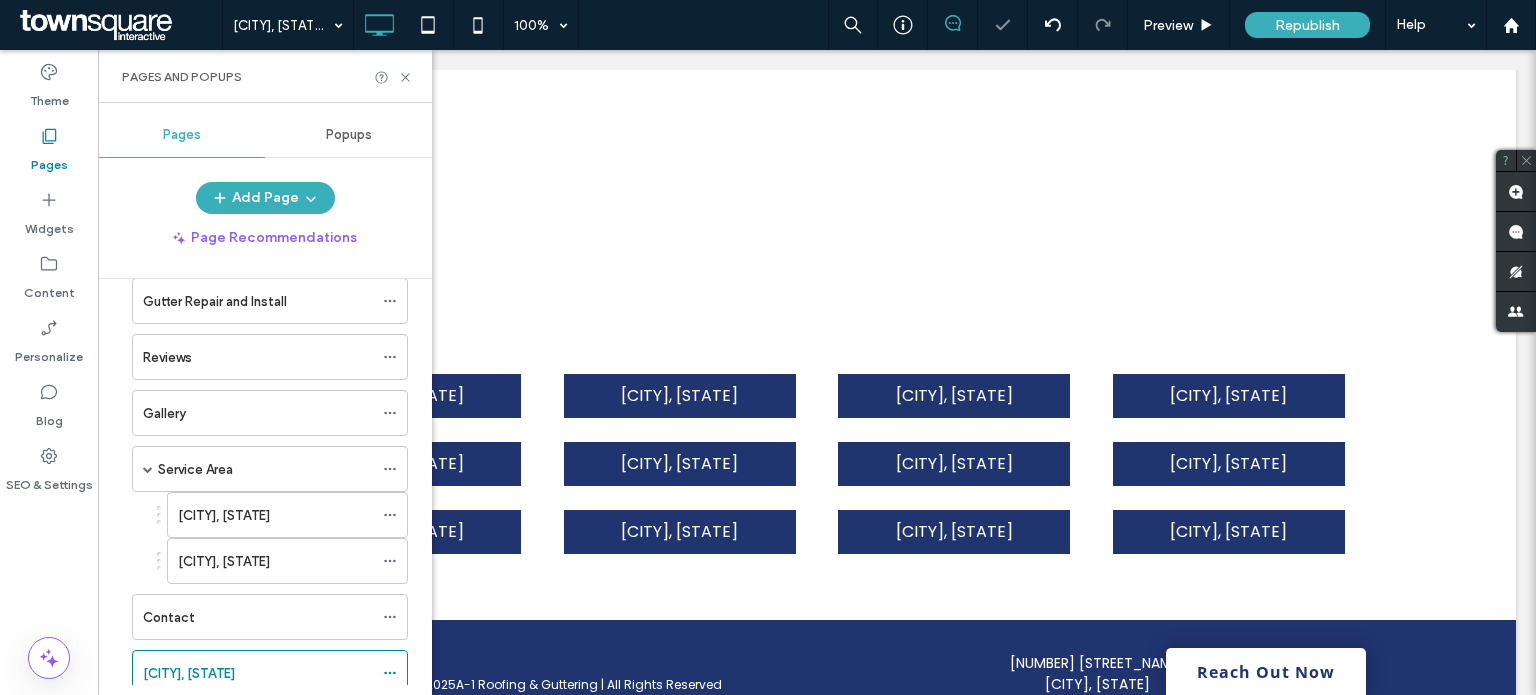 scroll, scrollTop: 157, scrollLeft: 0, axis: vertical 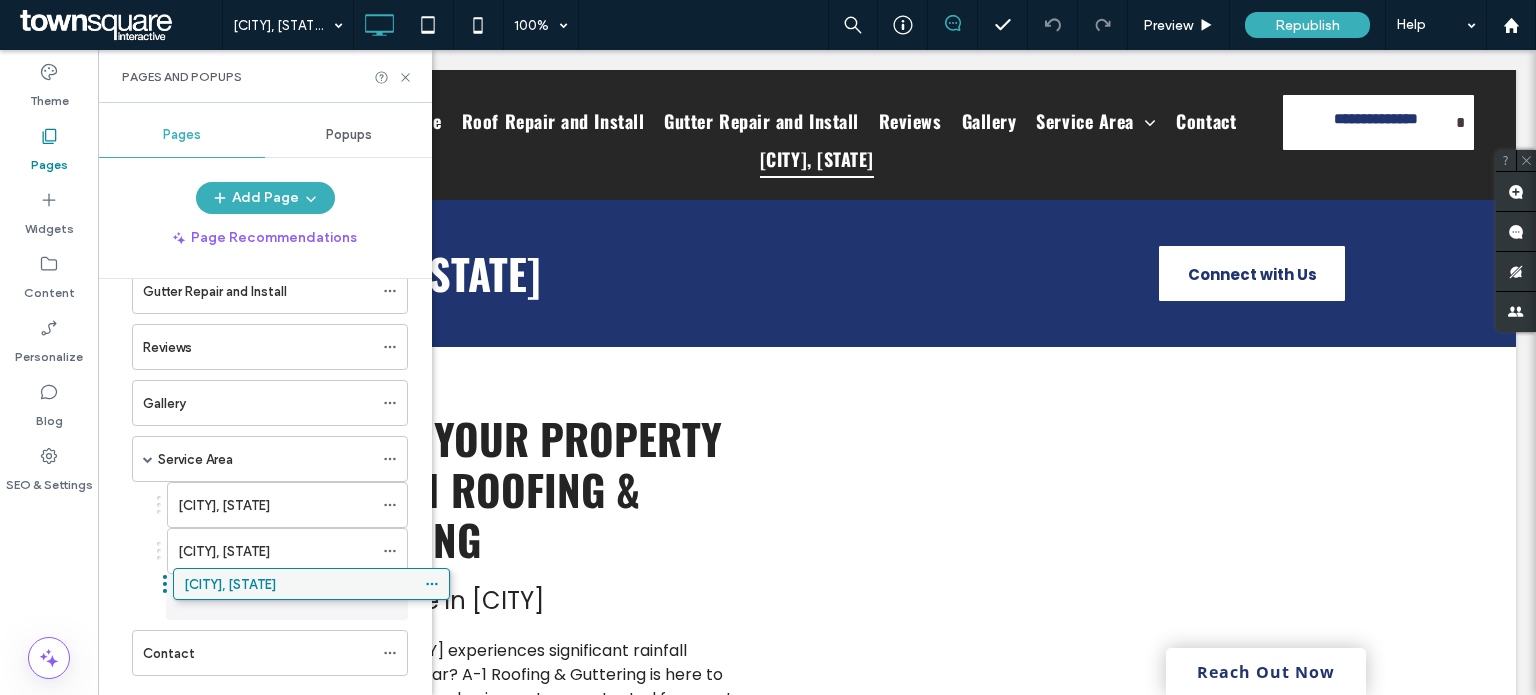 drag, startPoint x: 274, startPoint y: 651, endPoint x: 315, endPoint y: 584, distance: 78.54935 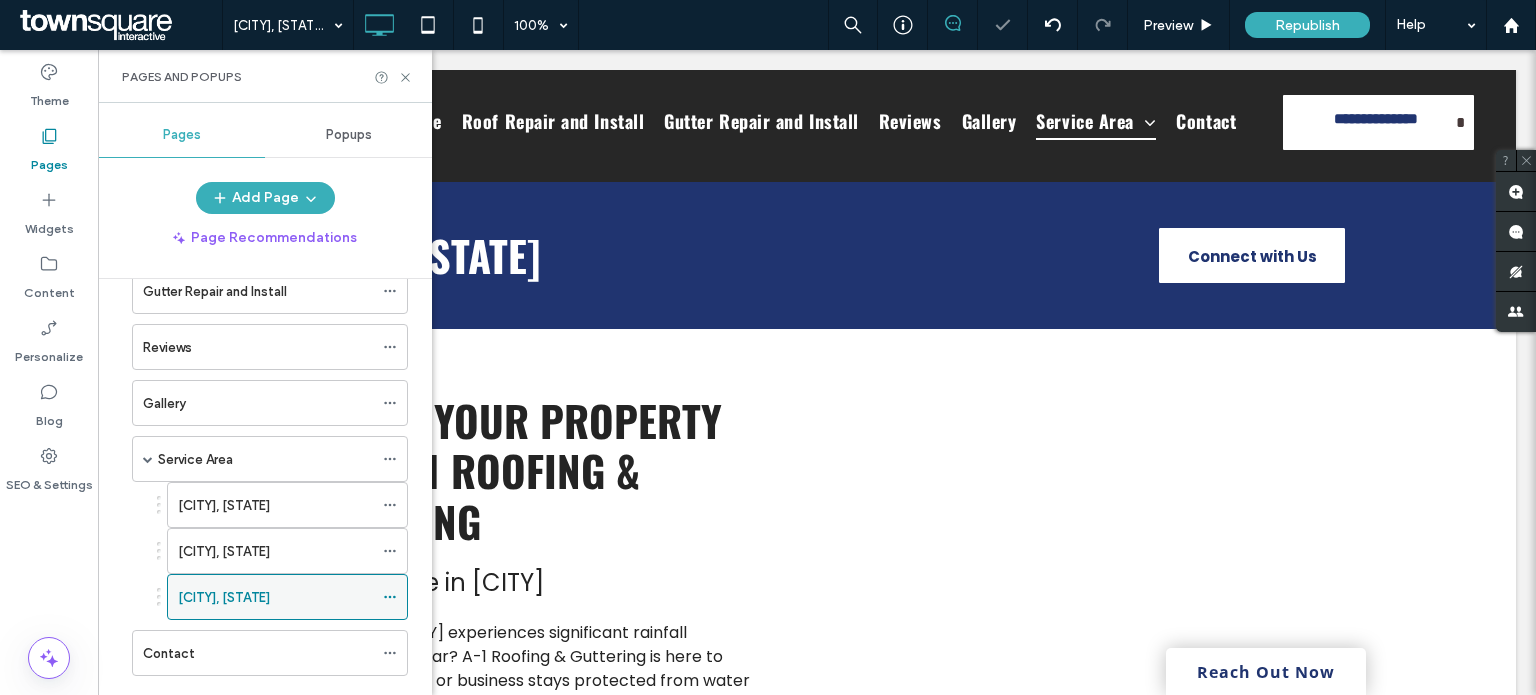 click at bounding box center (395, 597) 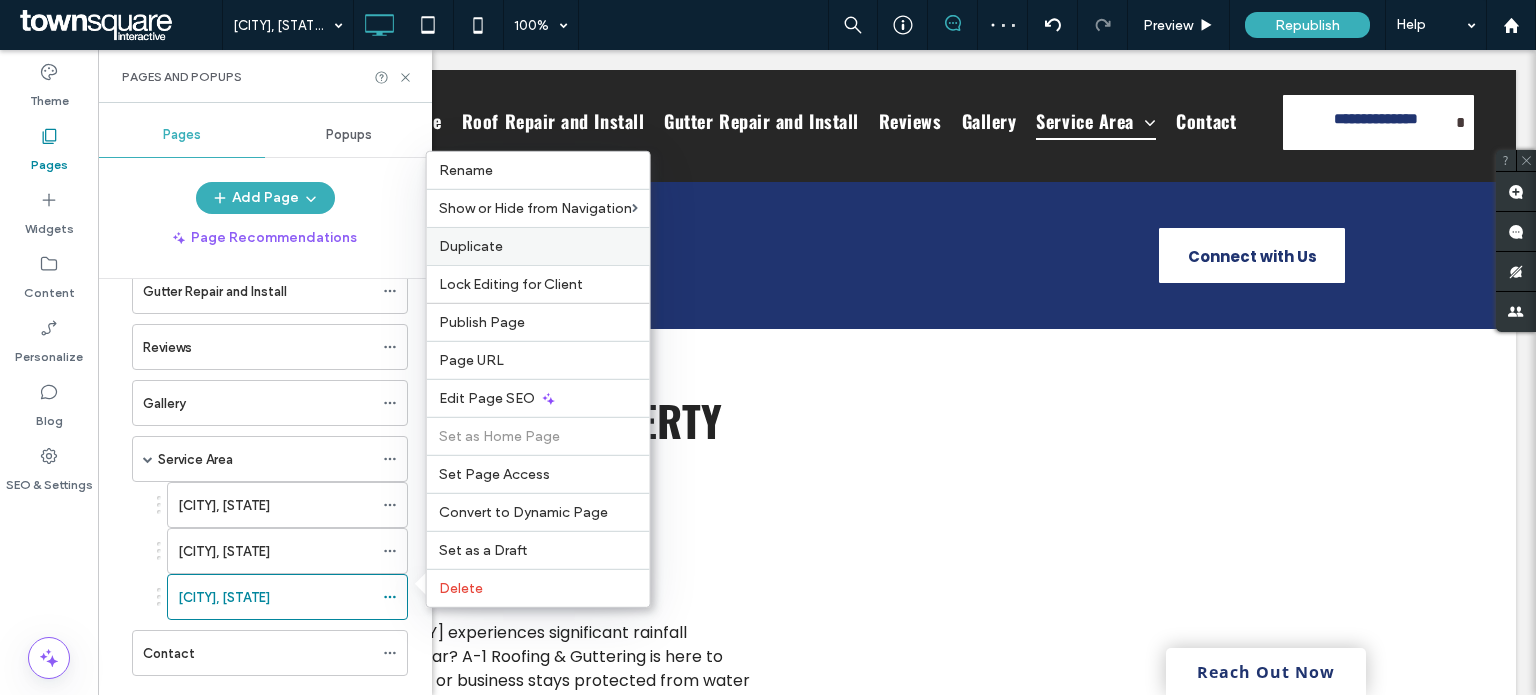 click on "Duplicate" at bounding box center (538, 246) 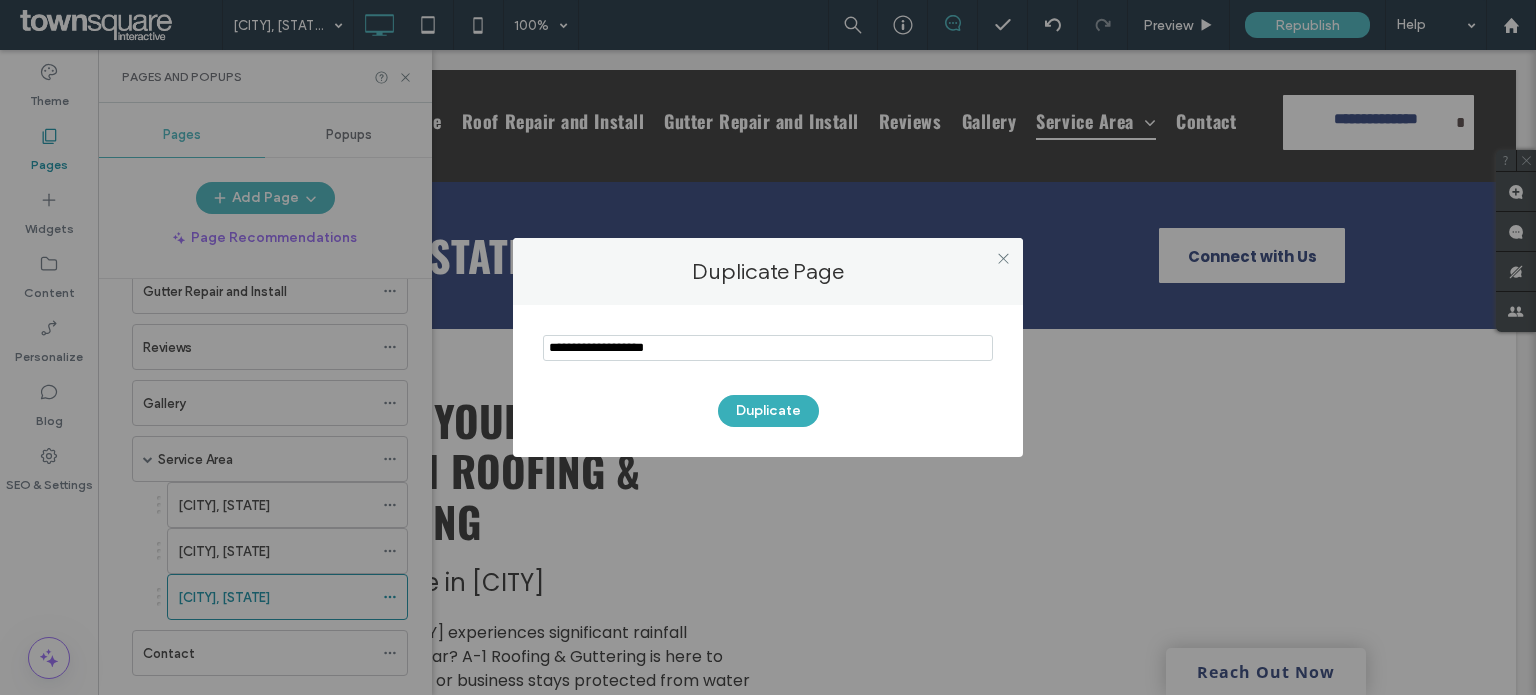 click at bounding box center [768, 348] 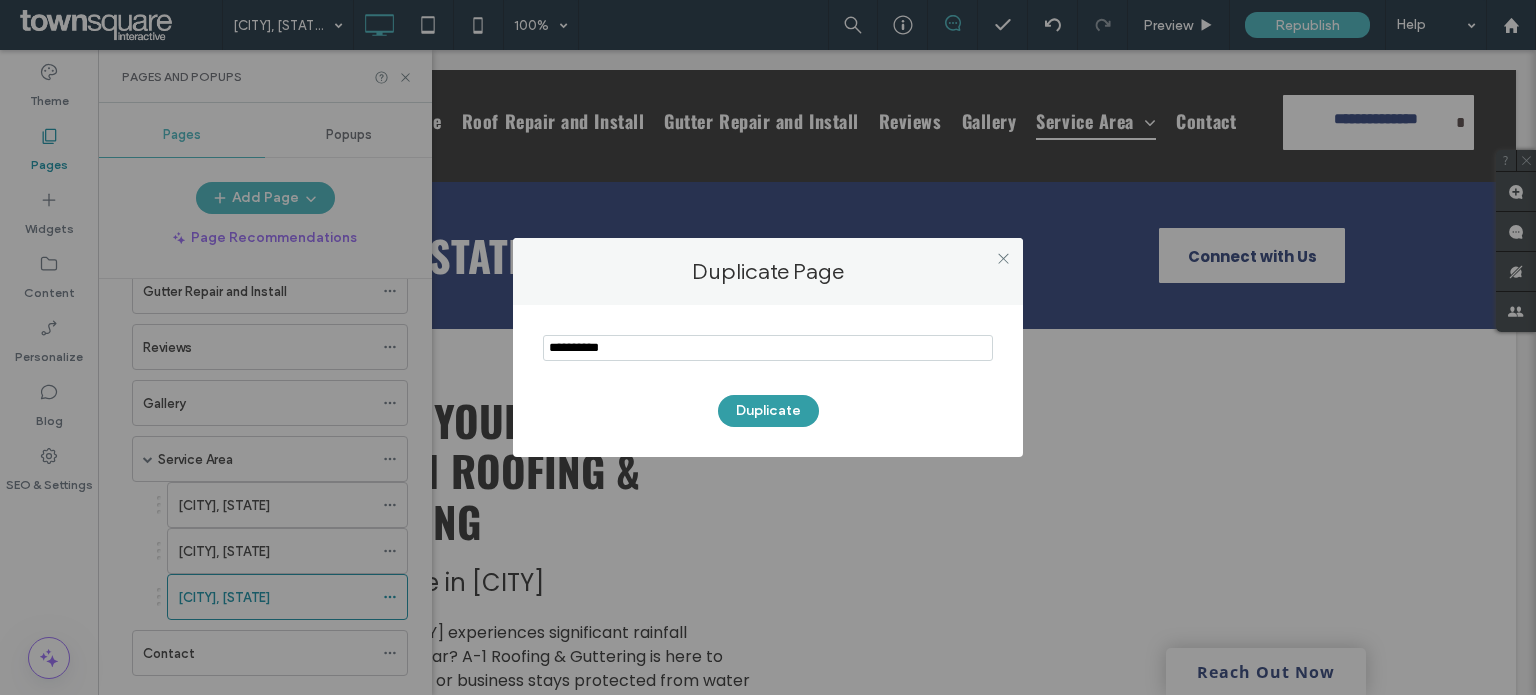 type on "**********" 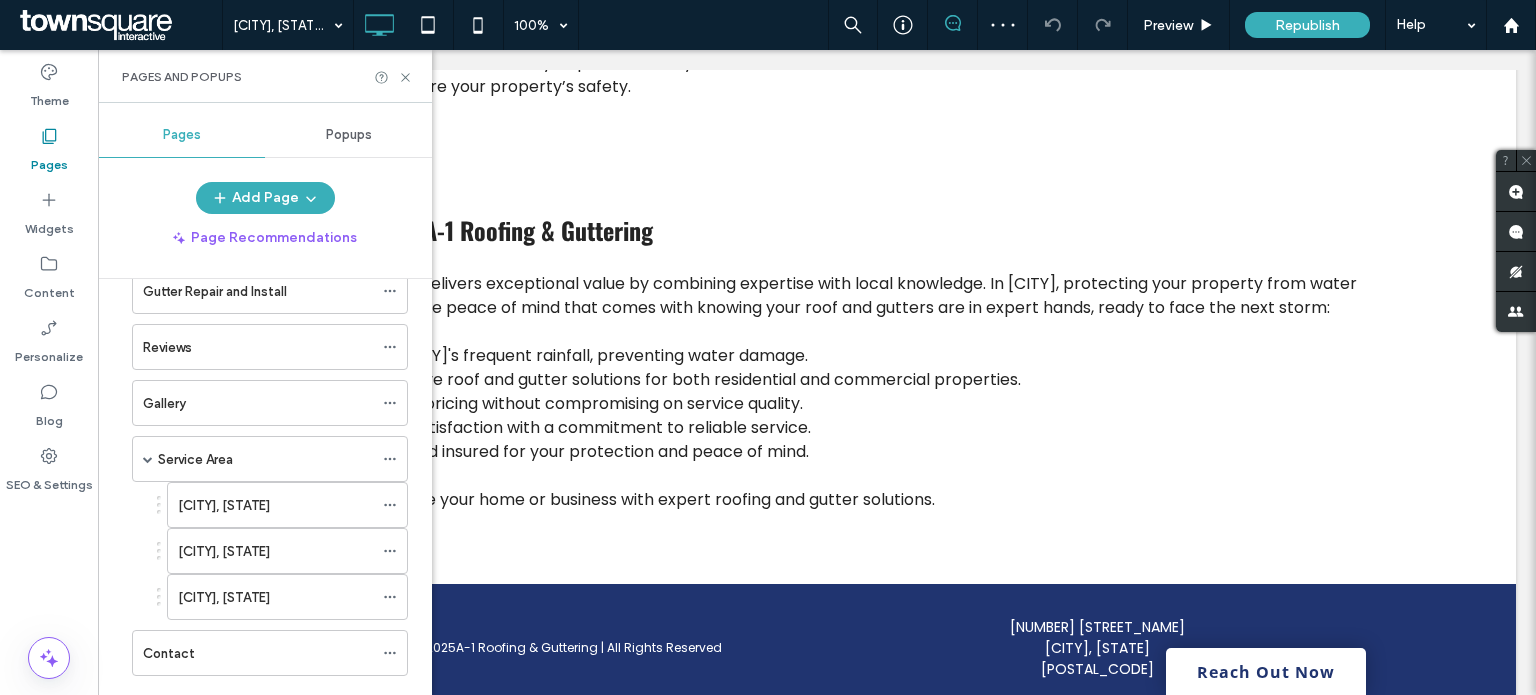 scroll, scrollTop: 1061, scrollLeft: 0, axis: vertical 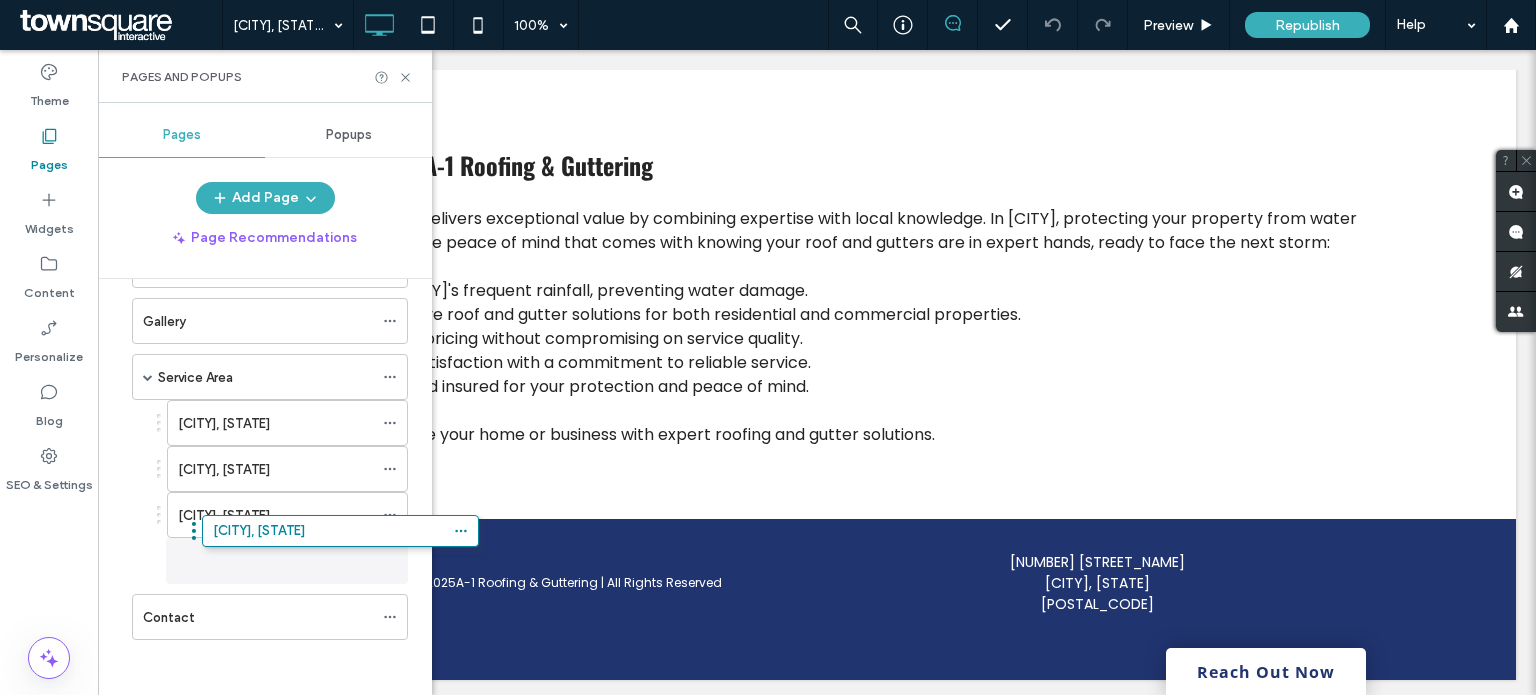 drag, startPoint x: 163, startPoint y: 626, endPoint x: 233, endPoint y: 551, distance: 102.59142 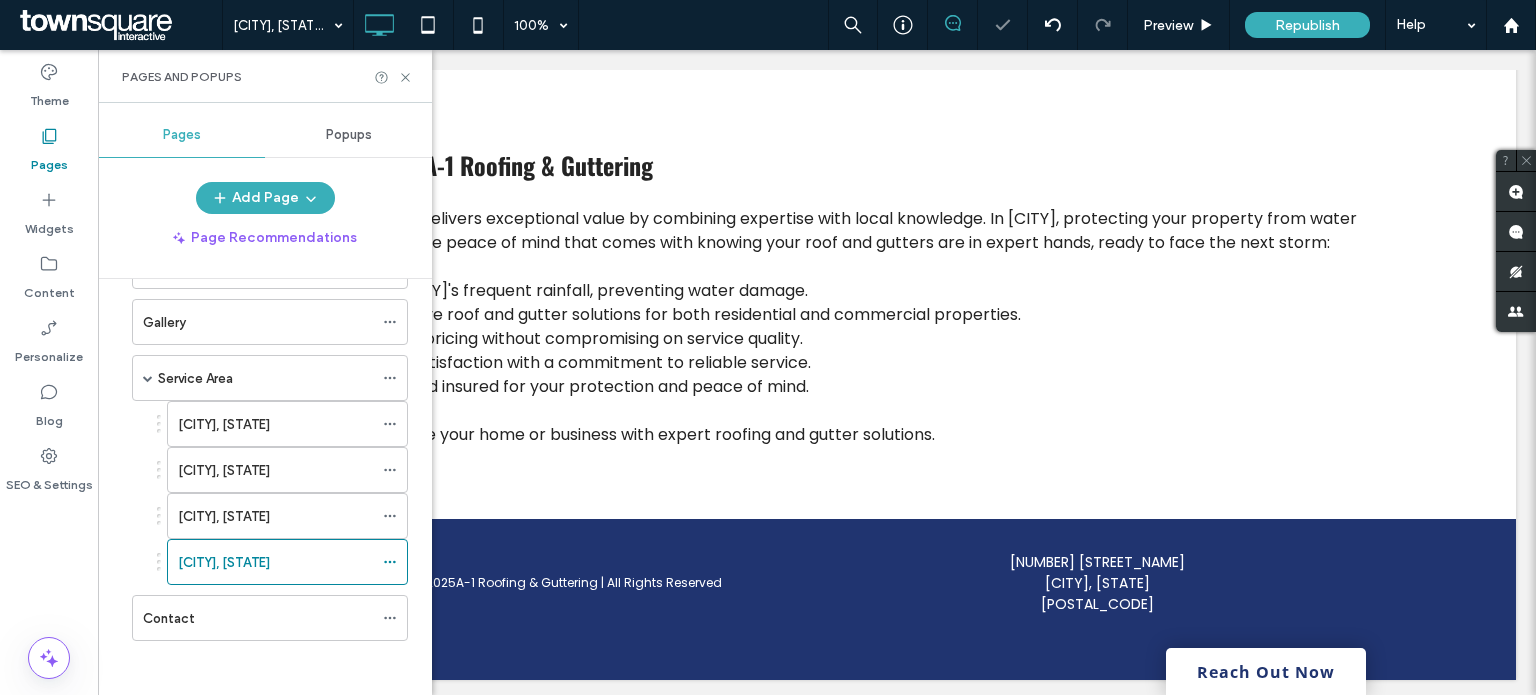 scroll, scrollTop: 1044, scrollLeft: 0, axis: vertical 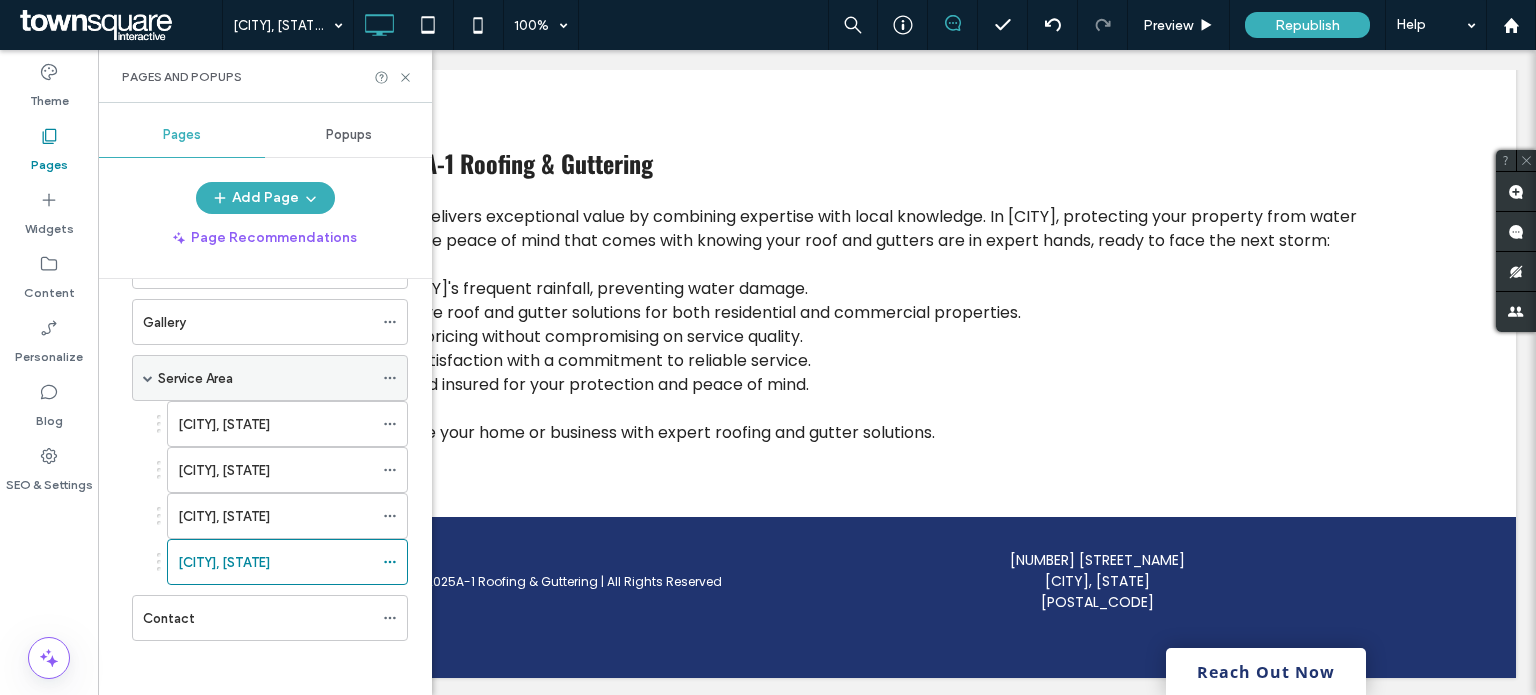 click on "Service Area" at bounding box center [265, 378] 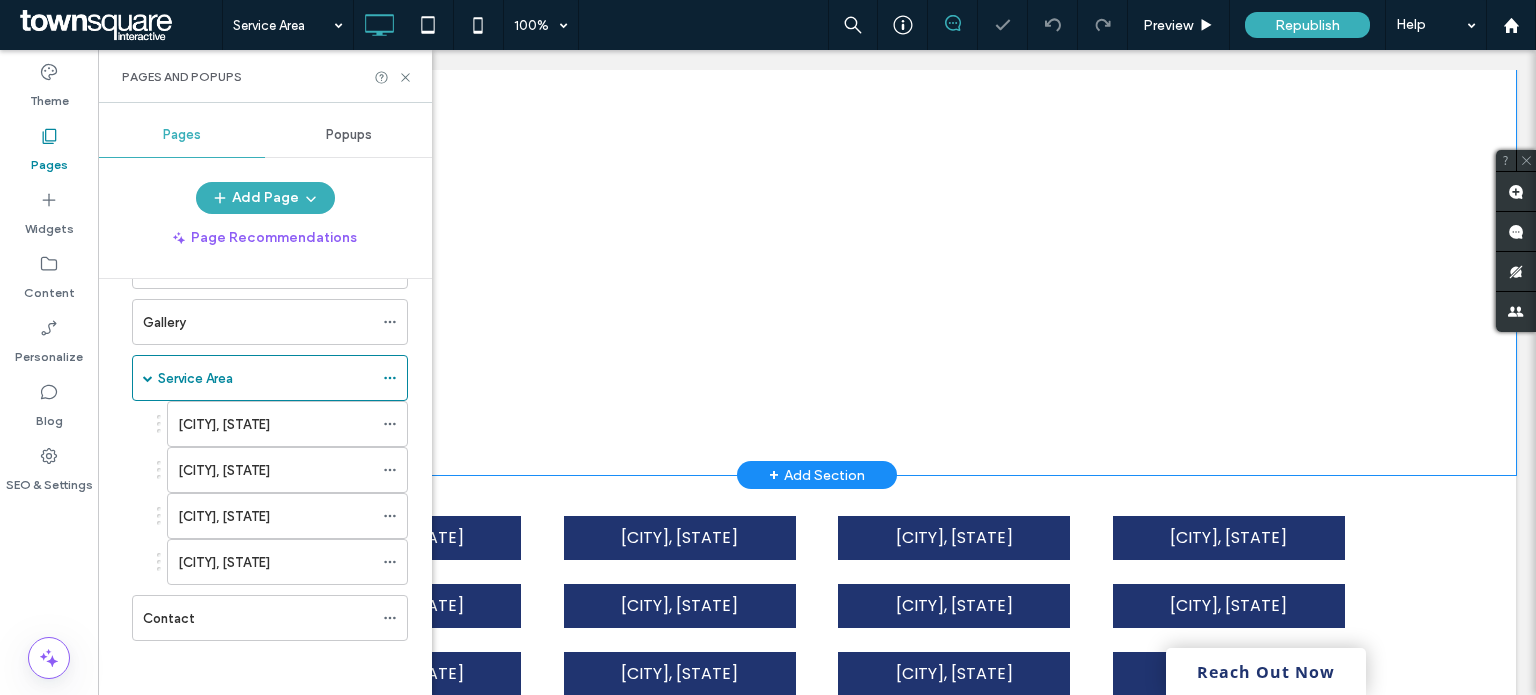 scroll, scrollTop: 630, scrollLeft: 0, axis: vertical 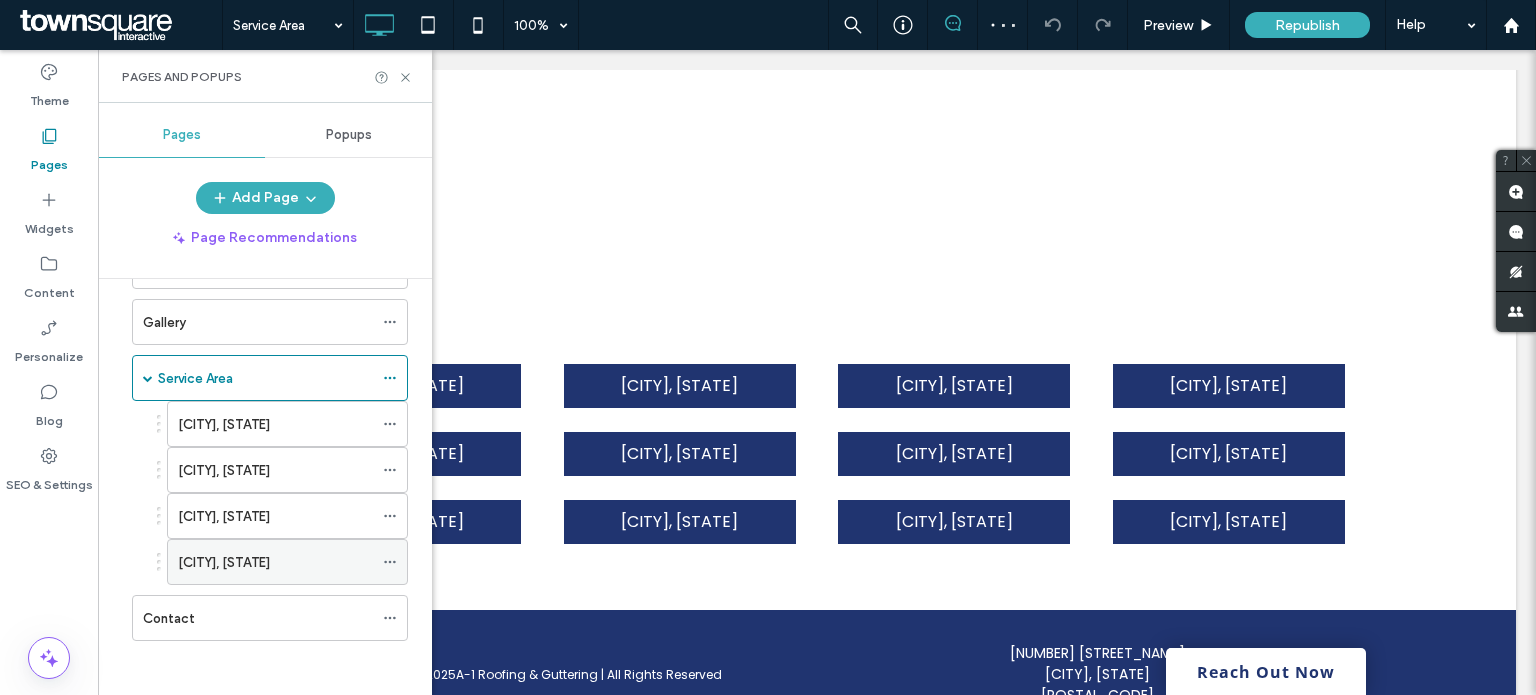 click 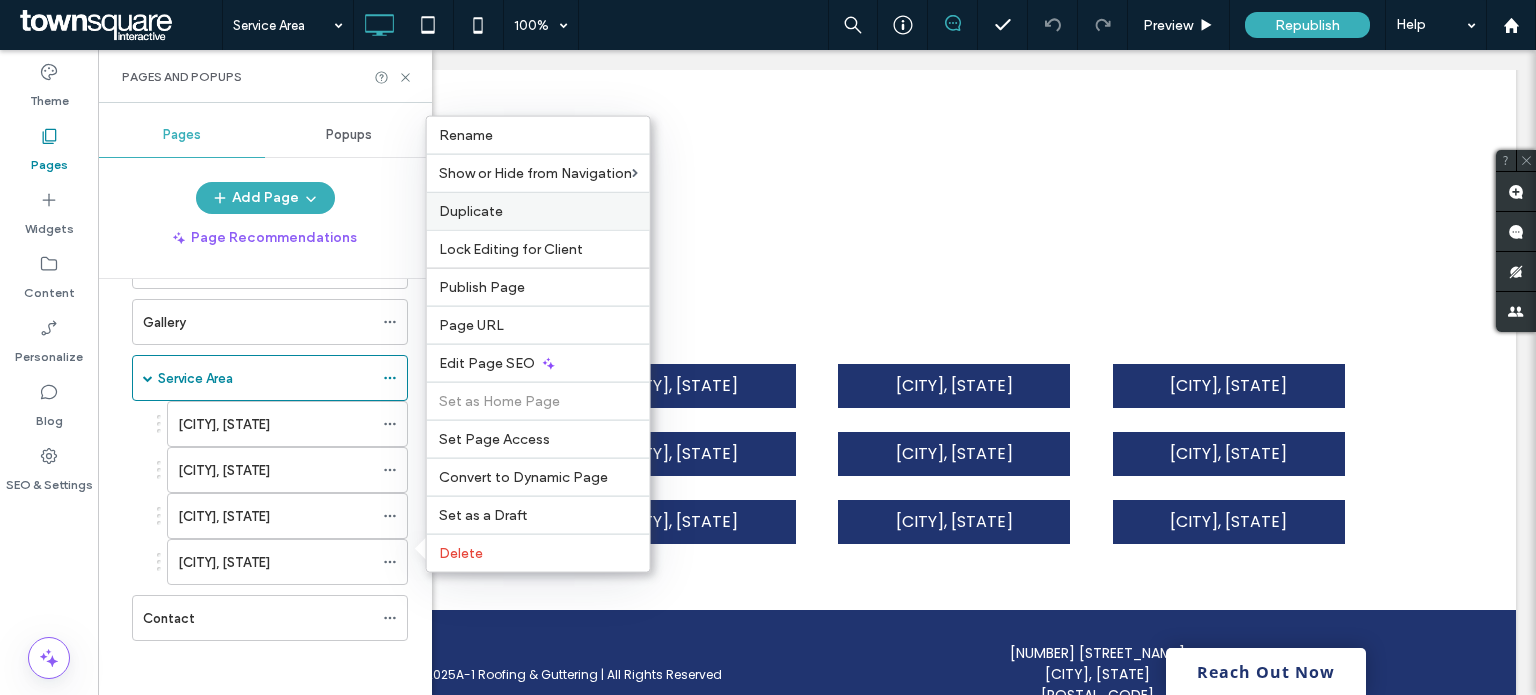 click on "Duplicate" at bounding box center [538, 211] 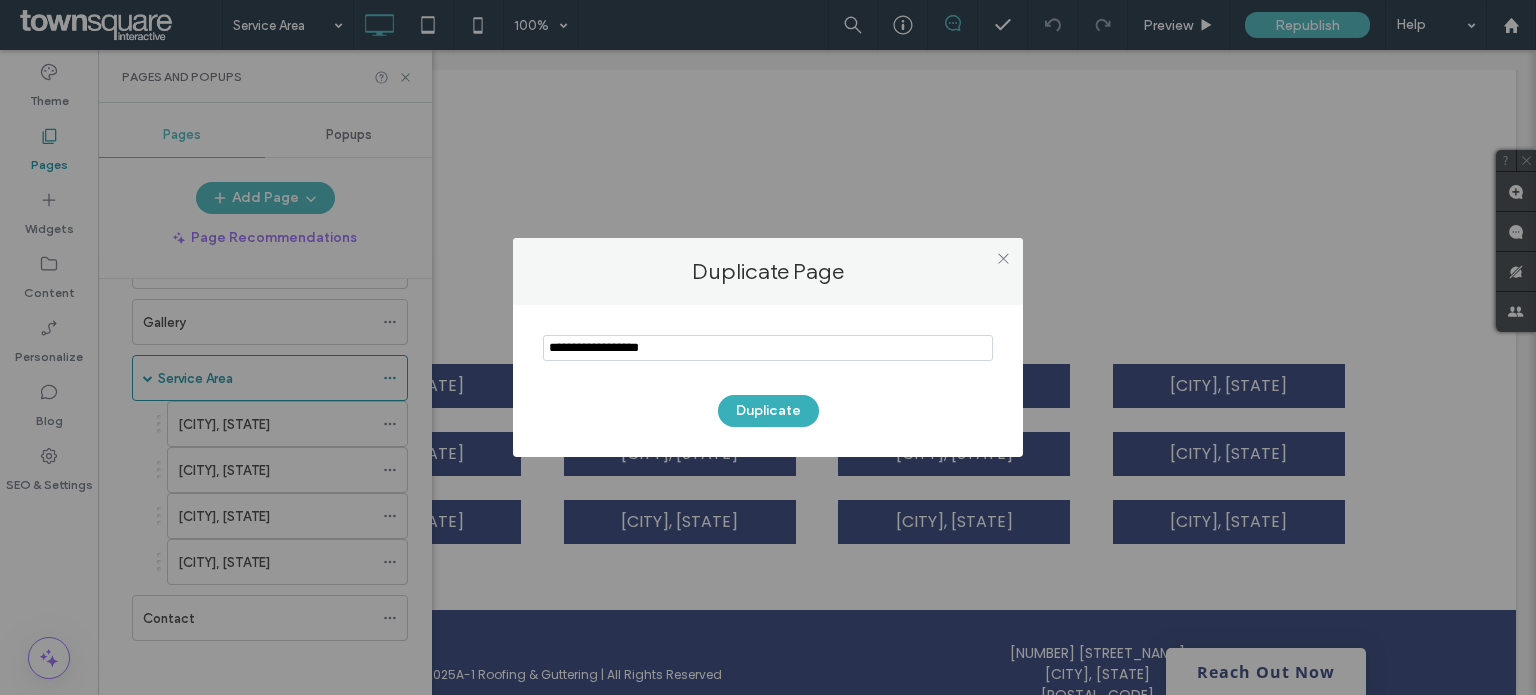 click at bounding box center (768, 348) 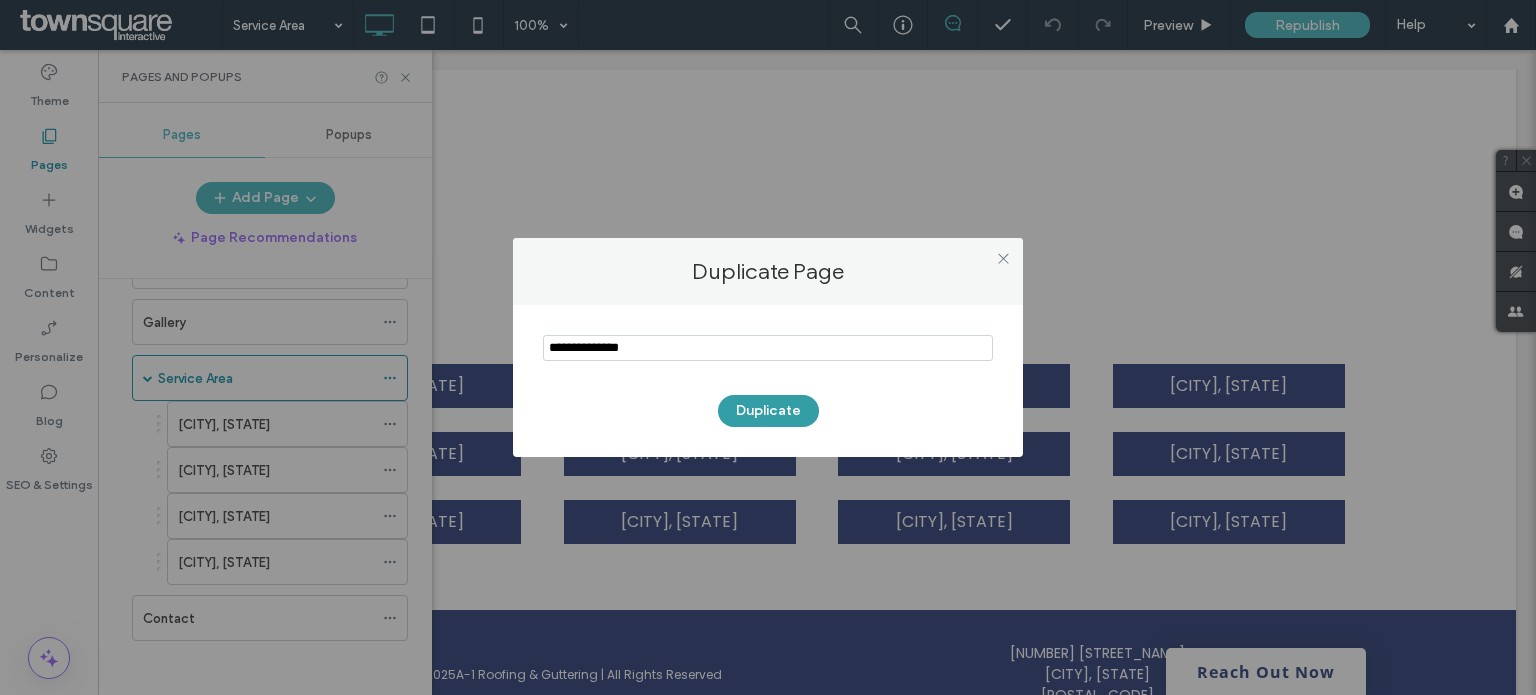 type on "**********" 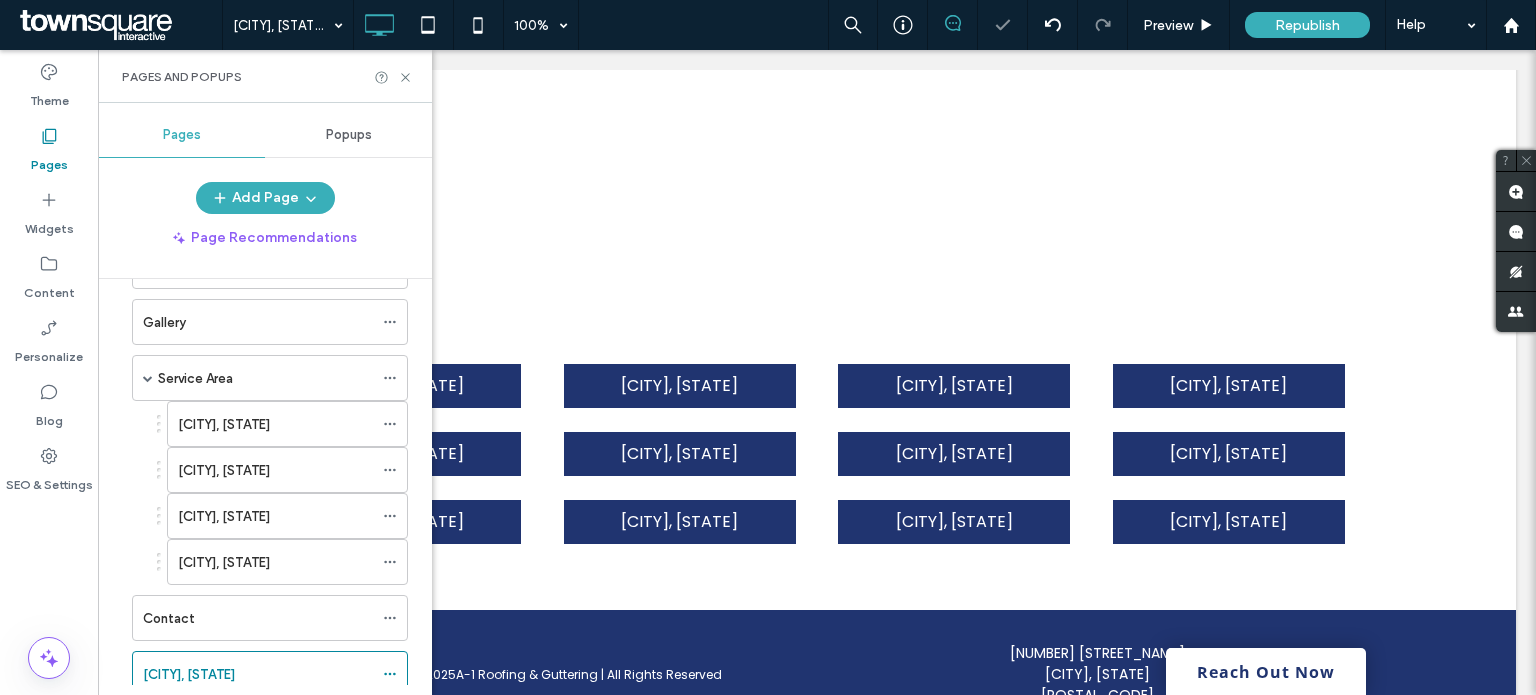 scroll, scrollTop: 248, scrollLeft: 0, axis: vertical 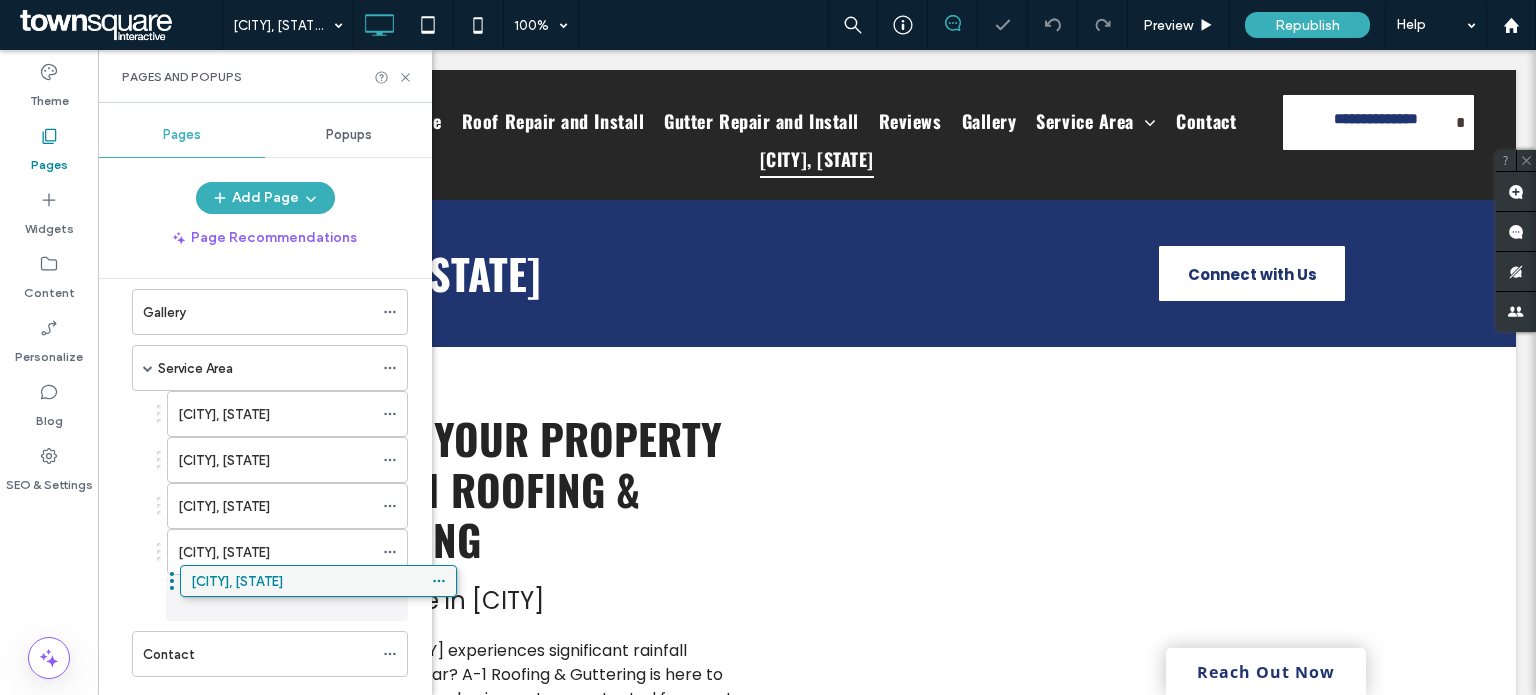 drag, startPoint x: 223, startPoint y: 655, endPoint x: 271, endPoint y: 585, distance: 84.87638 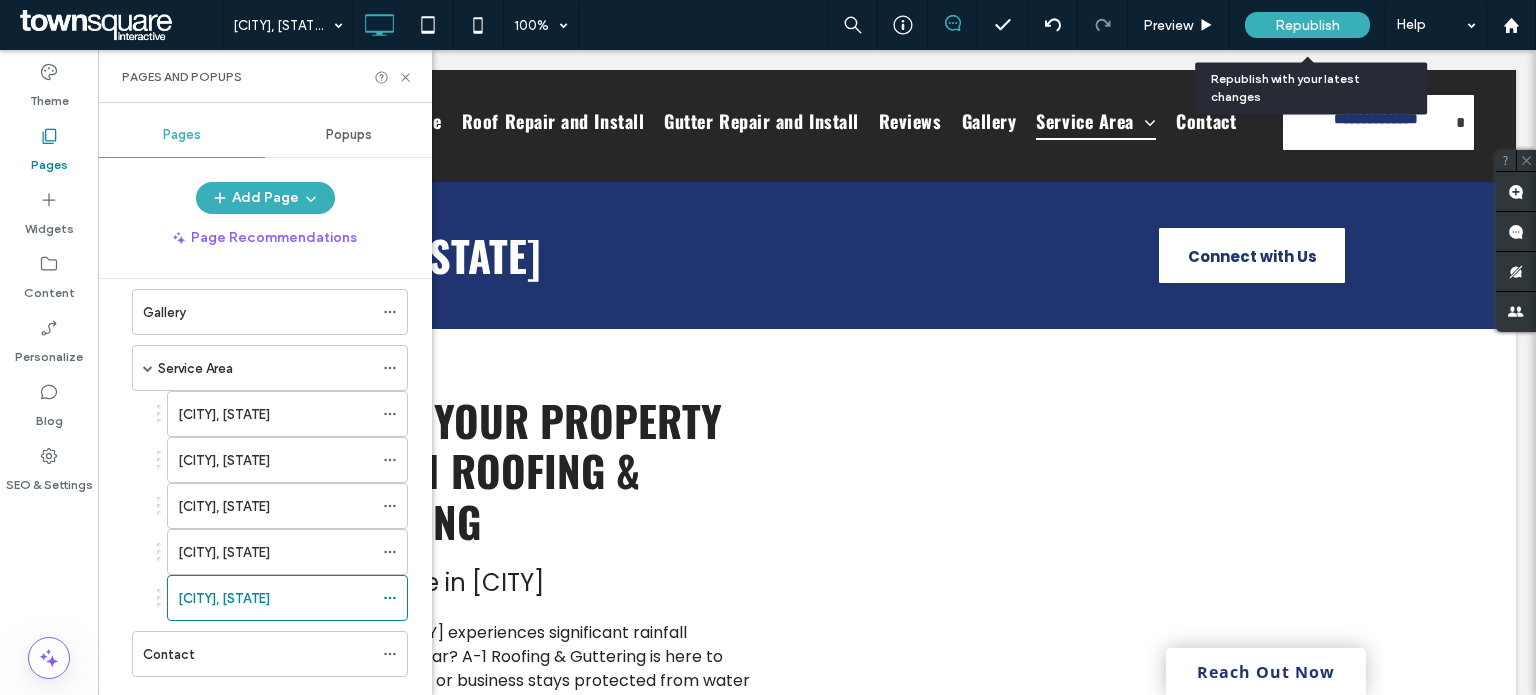 click on "Republish" at bounding box center [1307, 25] 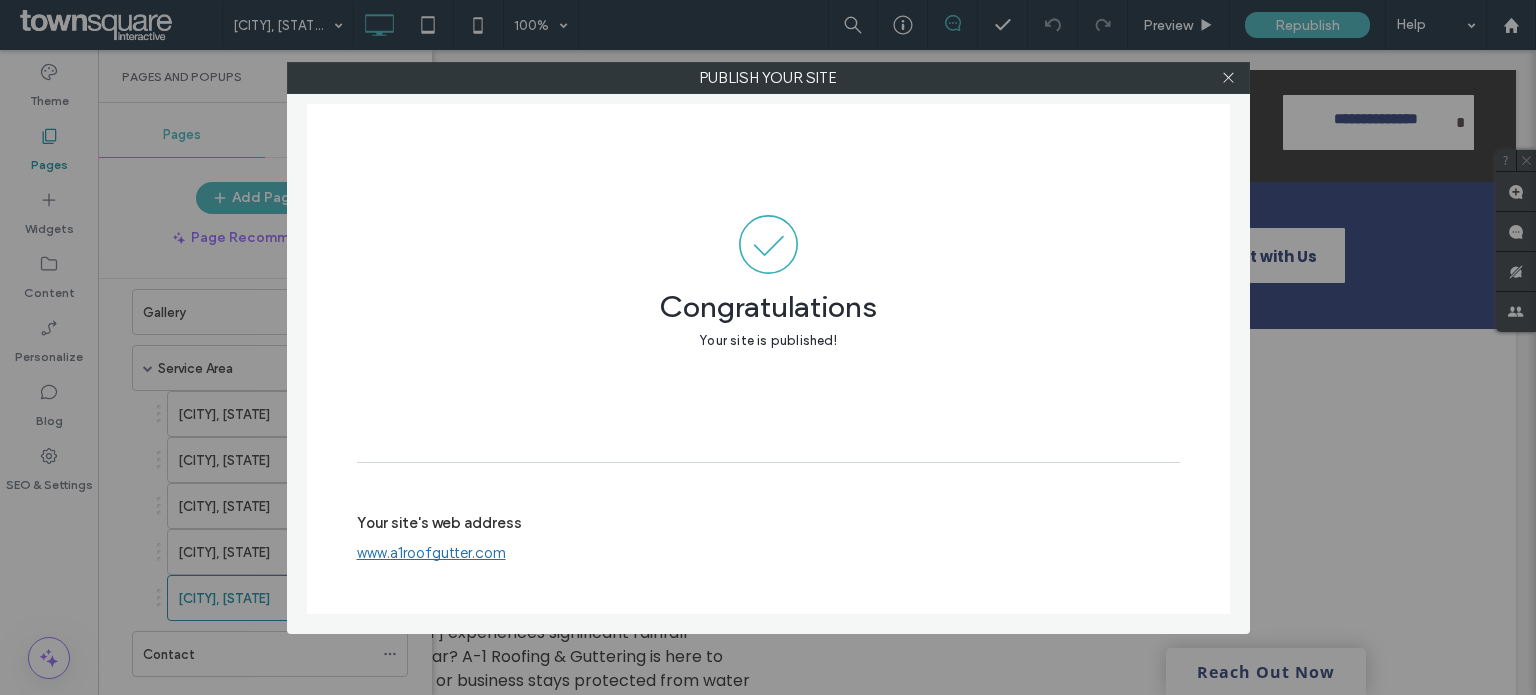 click on "Publish your site Congratulations Your site is published! Your site's web address www.a1roofgutter.com" at bounding box center [768, 347] 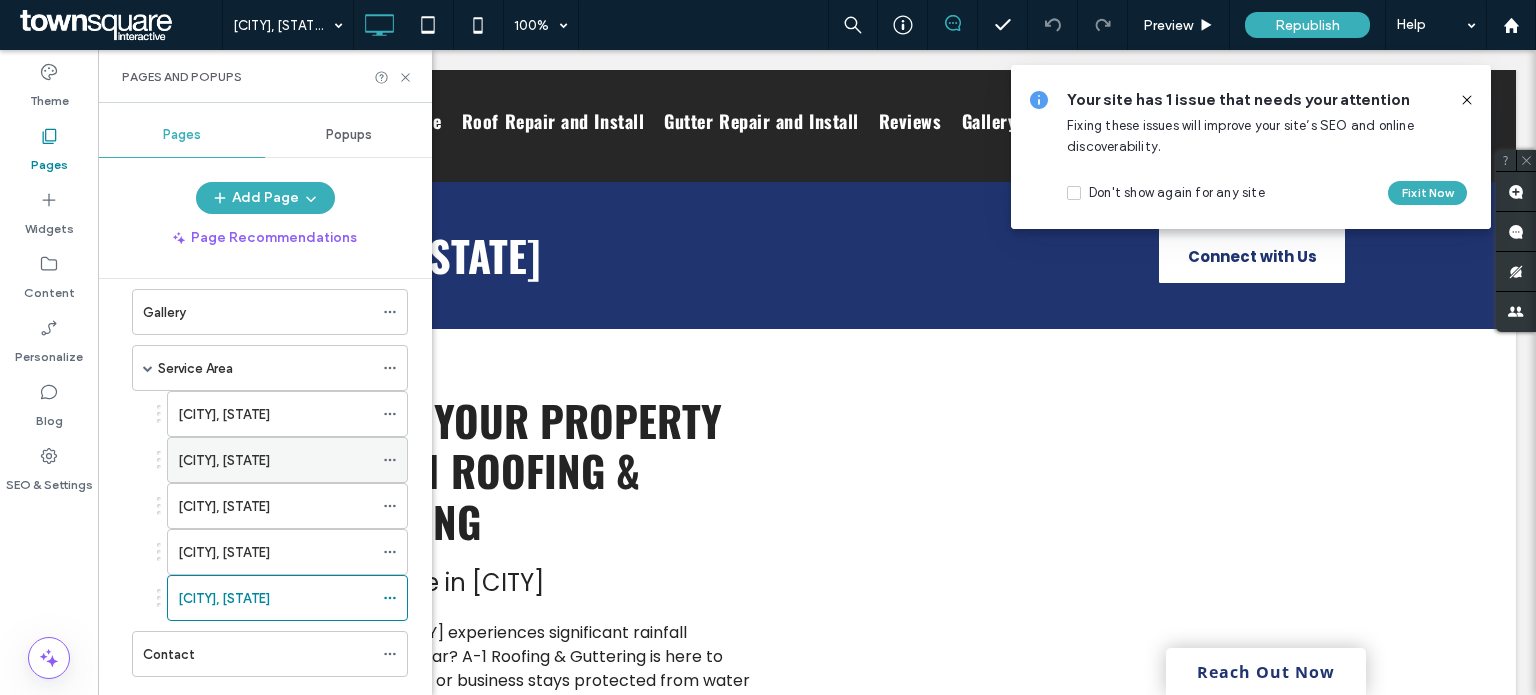 click on "[CITY], [STATE]" at bounding box center [275, 460] 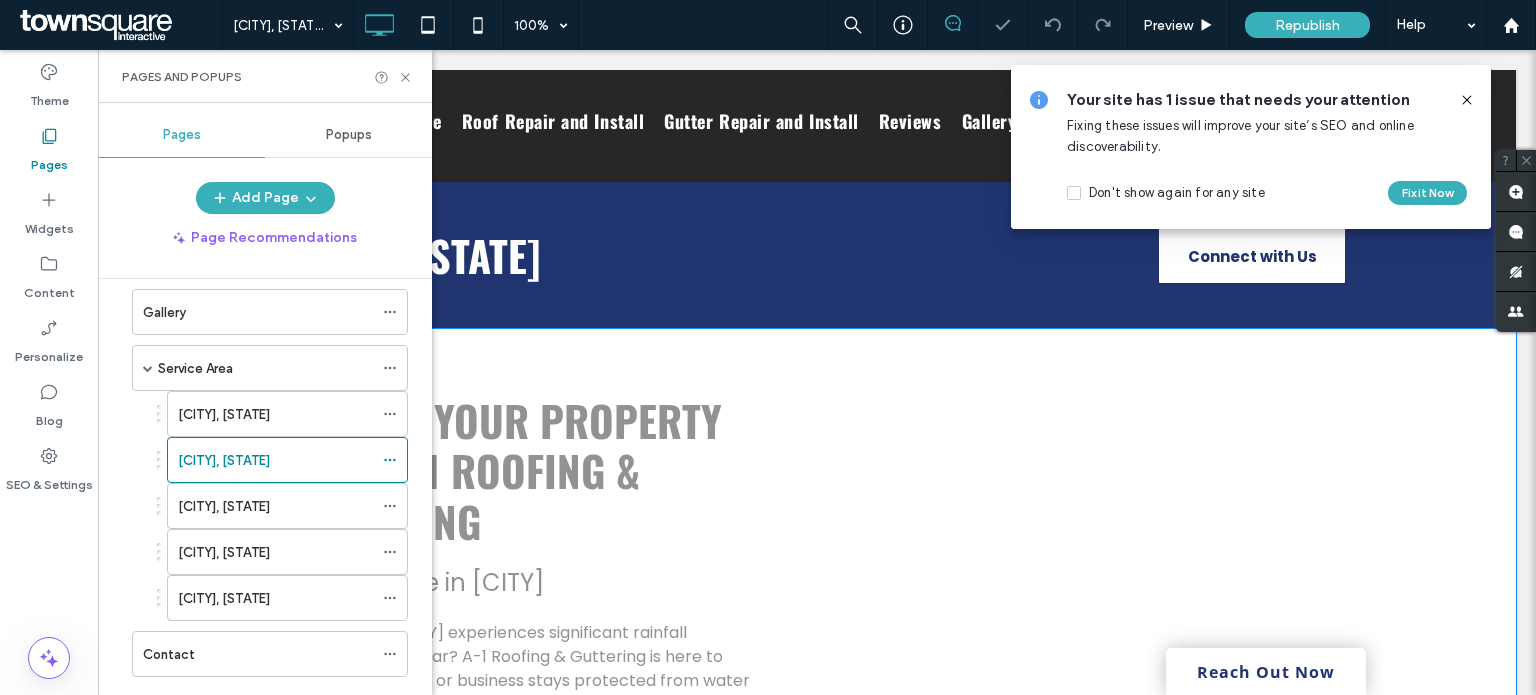 scroll, scrollTop: 0, scrollLeft: 0, axis: both 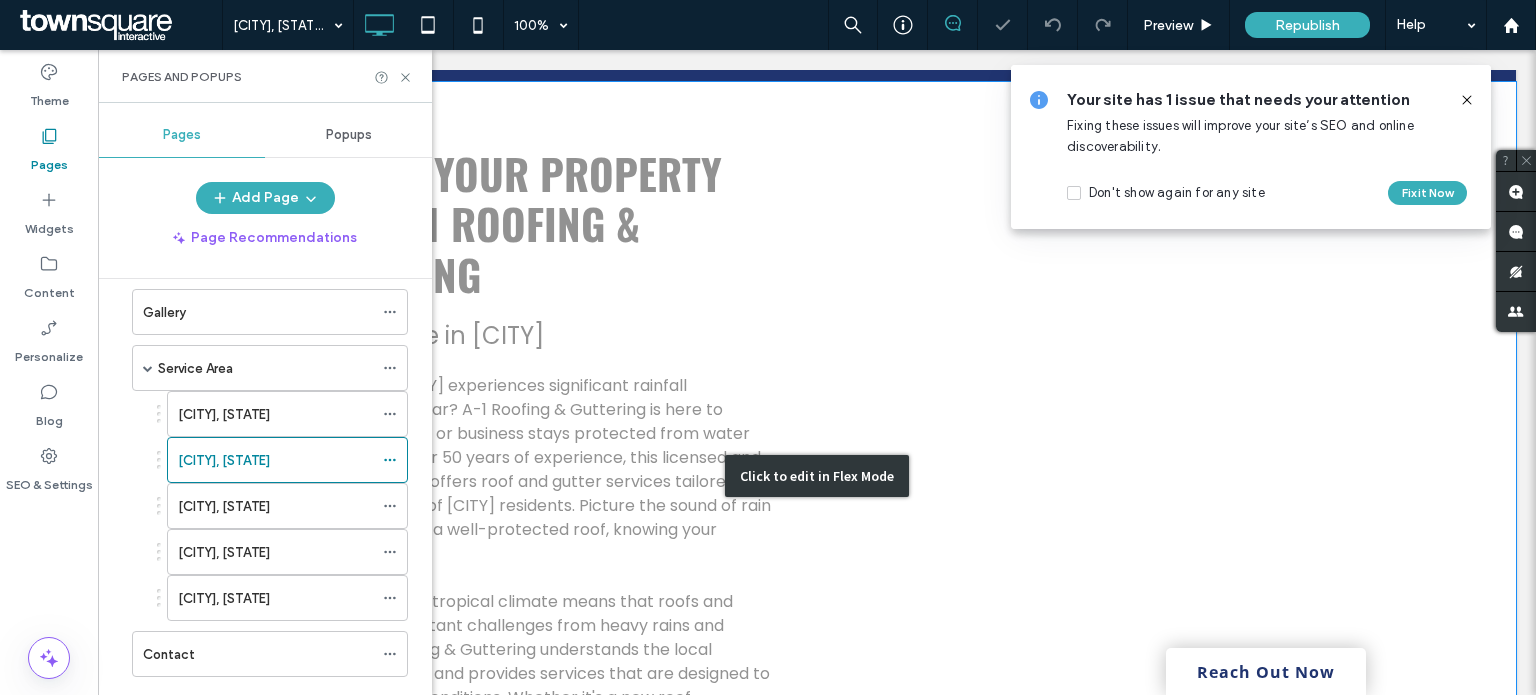click on "Click to edit in Flex Mode" at bounding box center [817, 476] 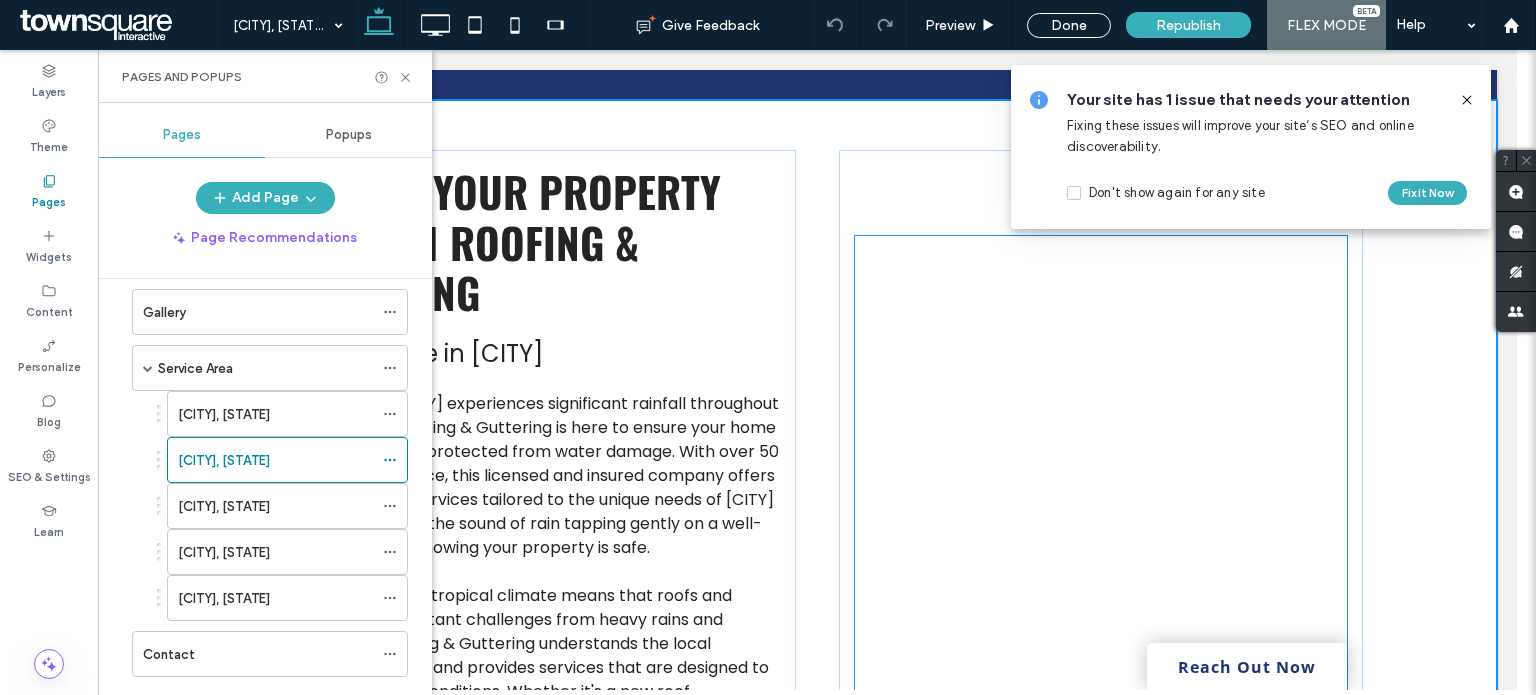 scroll, scrollTop: 284, scrollLeft: 0, axis: vertical 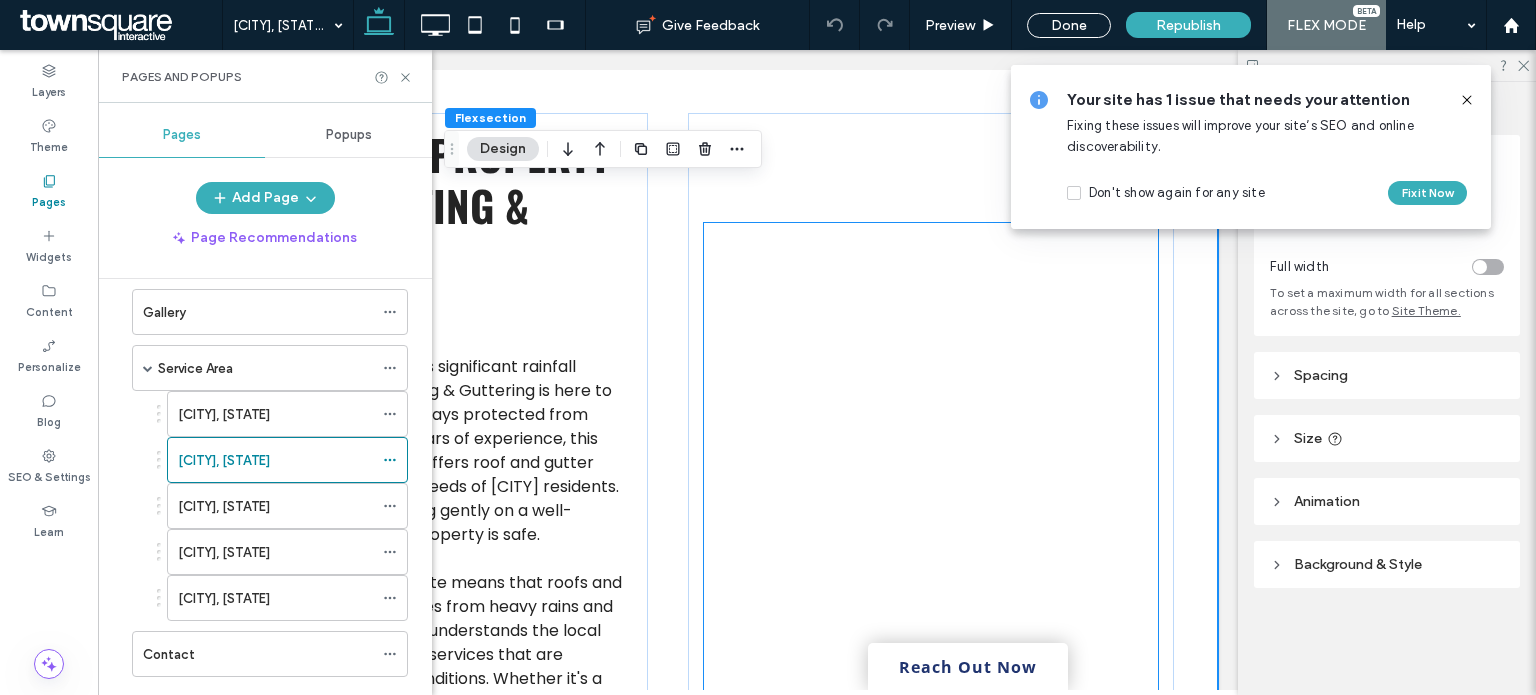 click at bounding box center (931, 481) 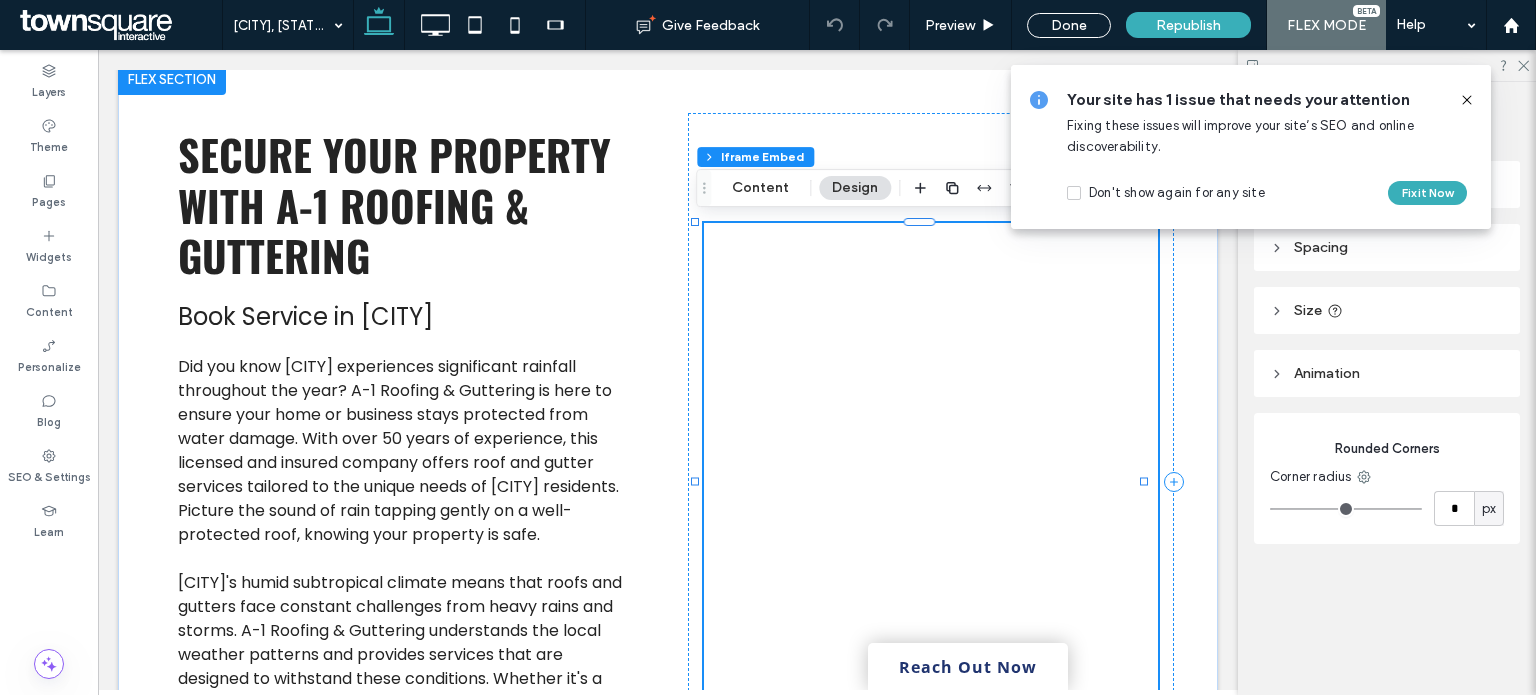 click at bounding box center (931, 481) 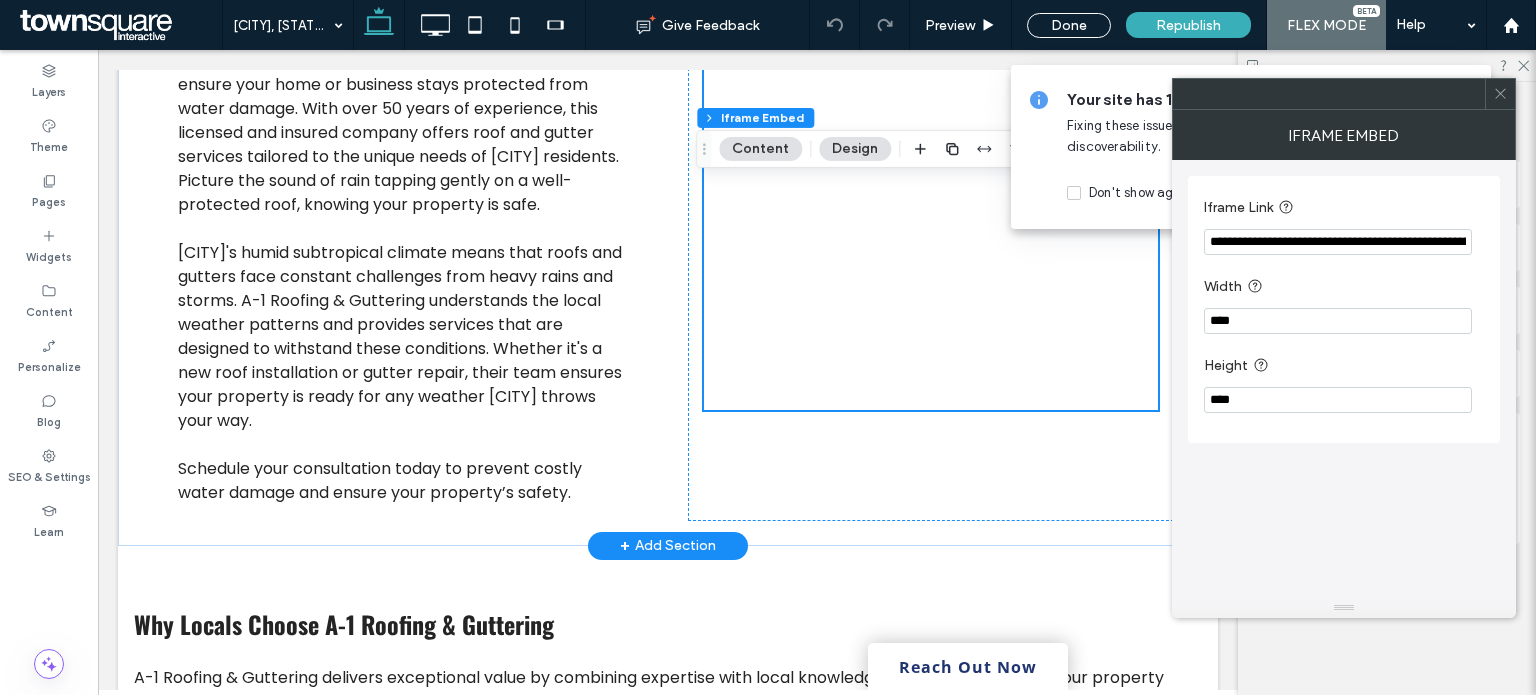scroll, scrollTop: 517, scrollLeft: 0, axis: vertical 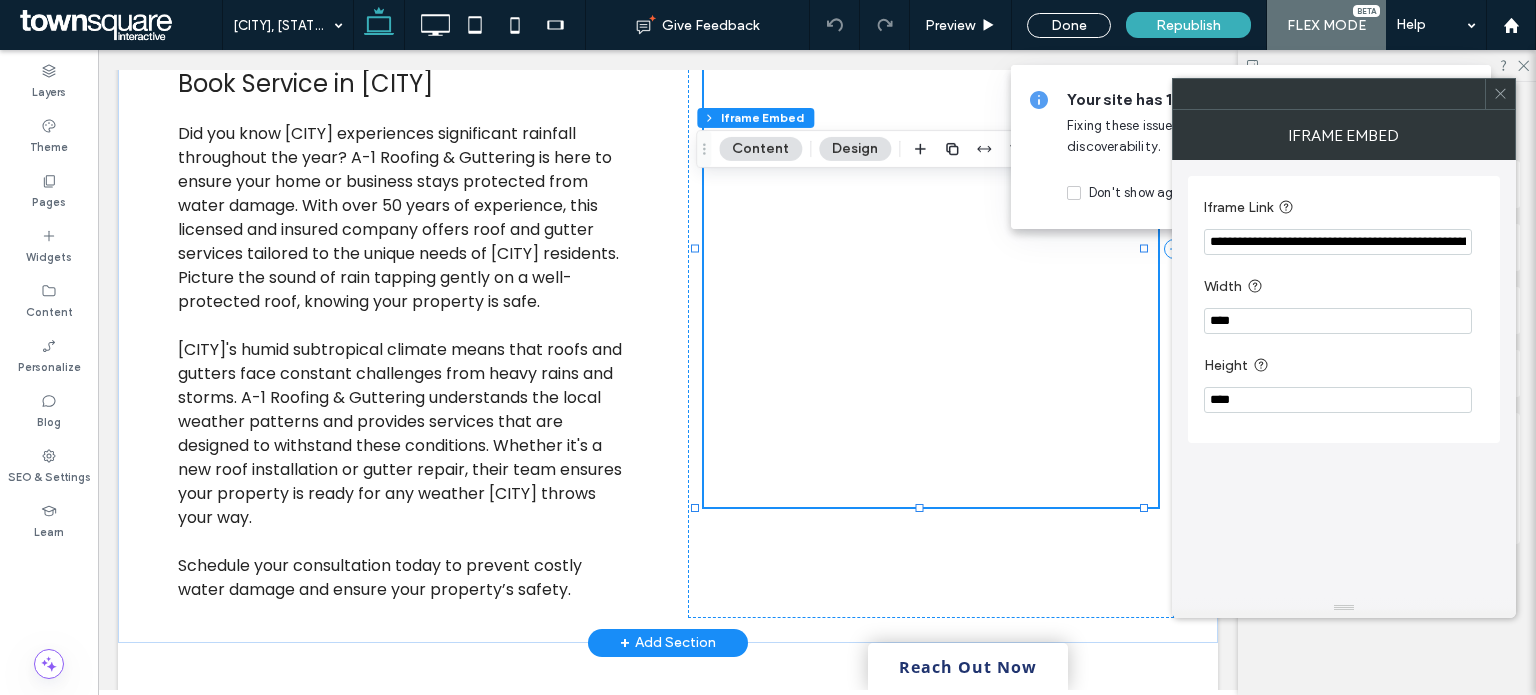 click at bounding box center (931, 248) 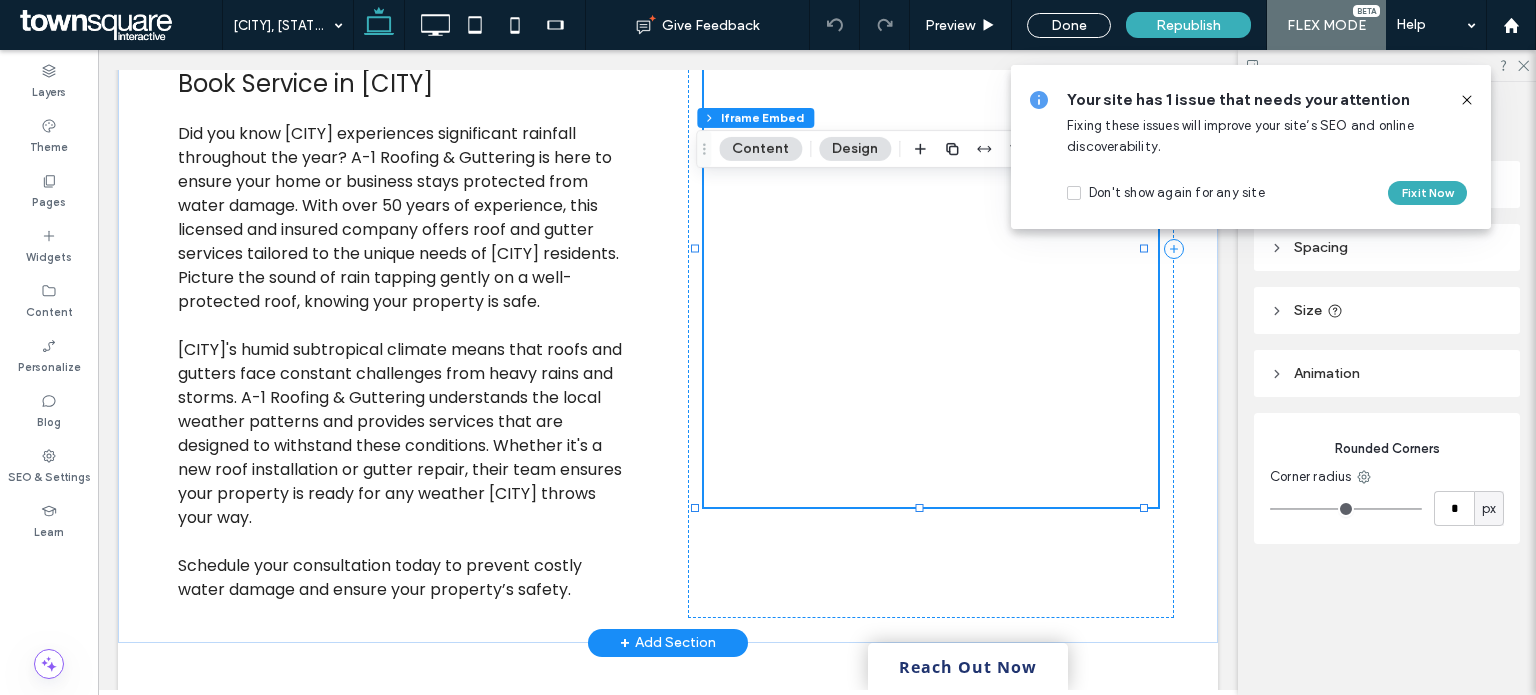 click at bounding box center (931, 248) 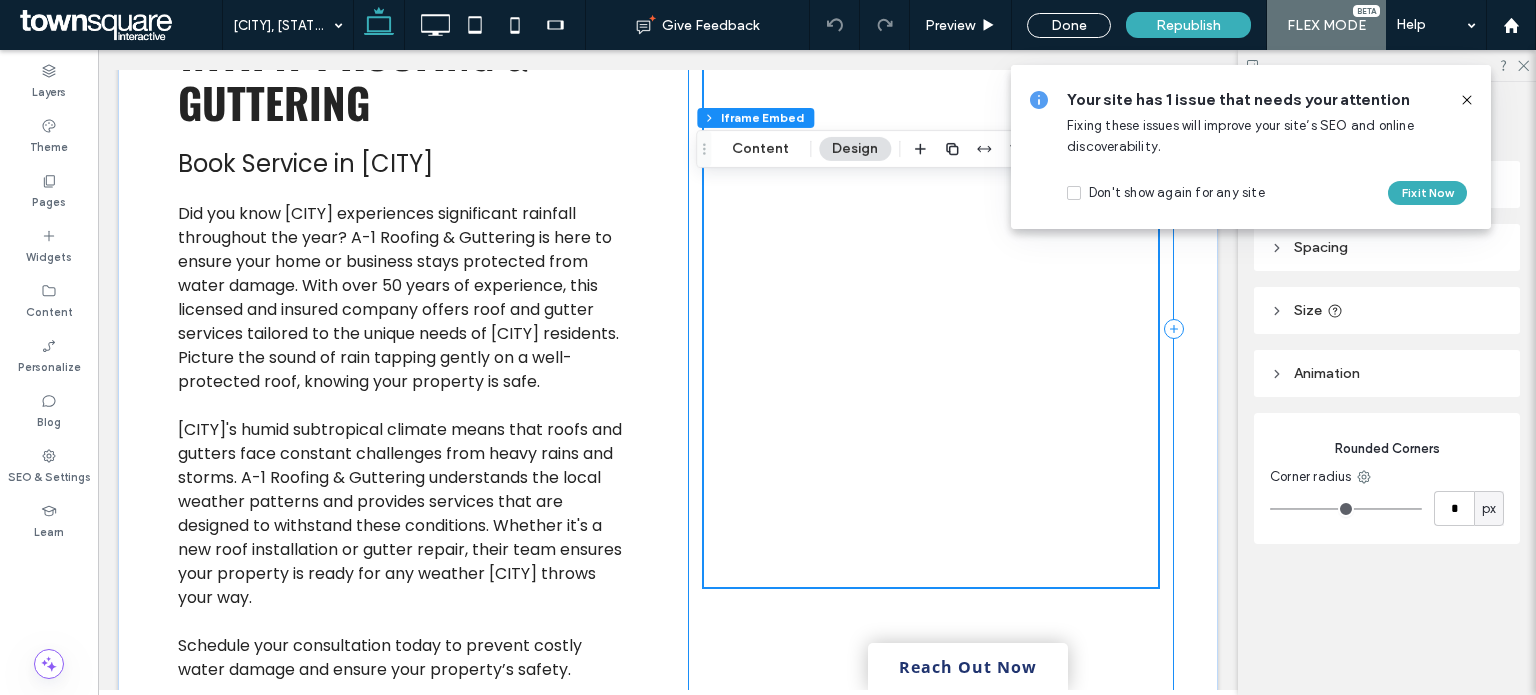 scroll, scrollTop: 356, scrollLeft: 0, axis: vertical 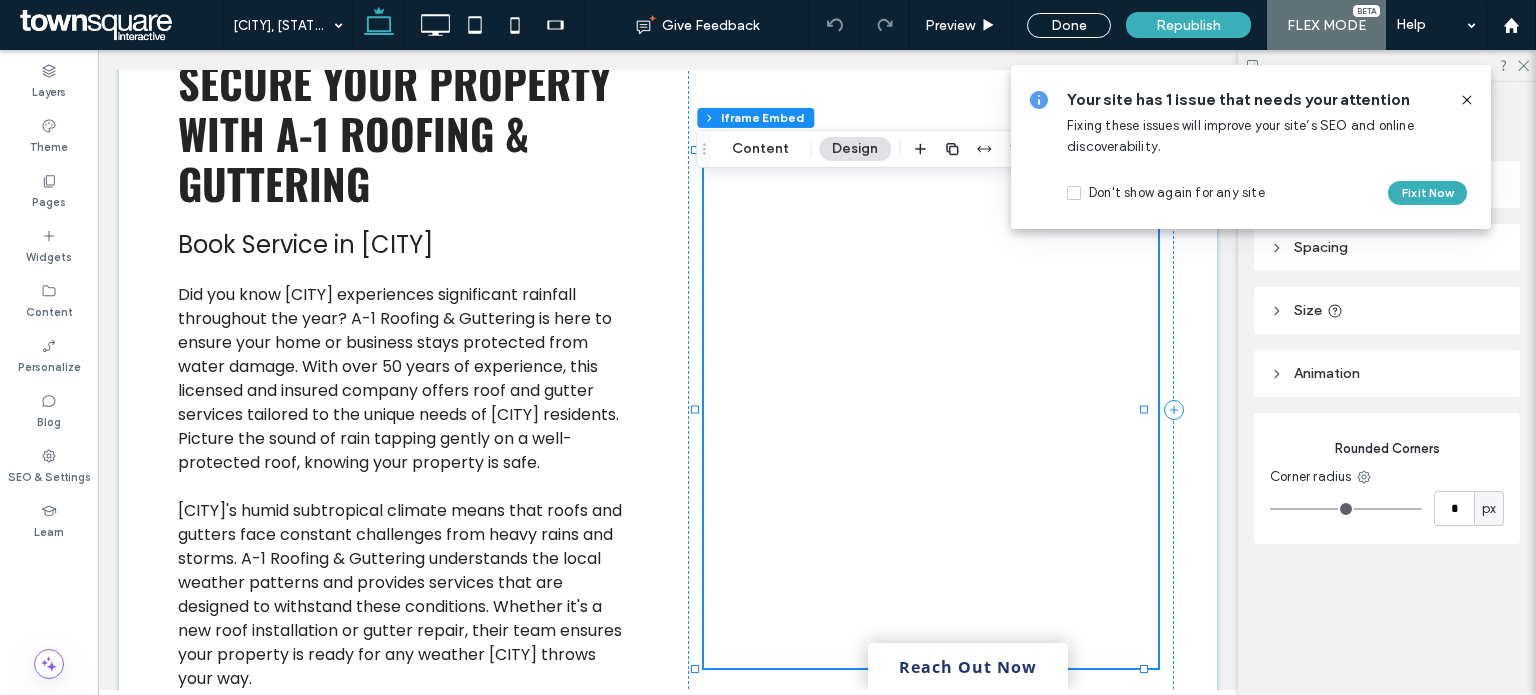 click 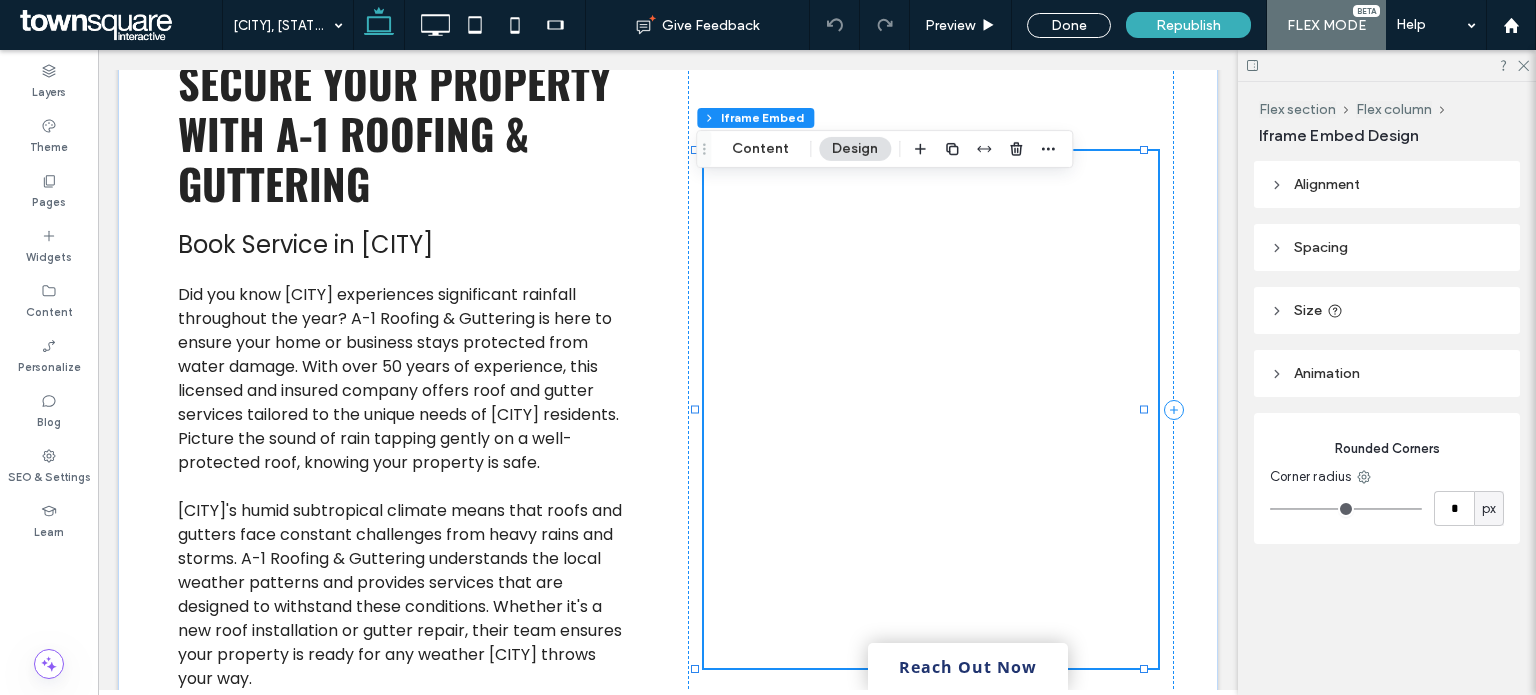 click at bounding box center [931, 409] 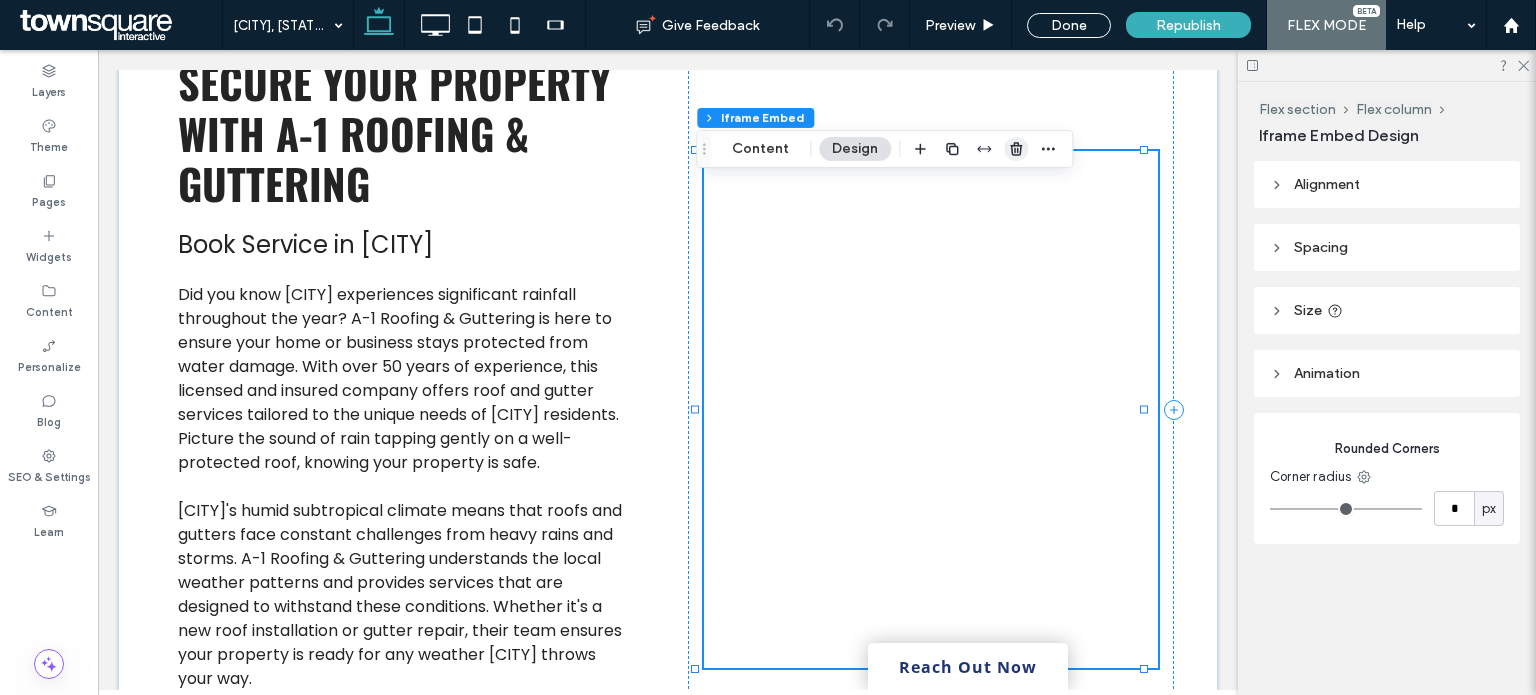 click 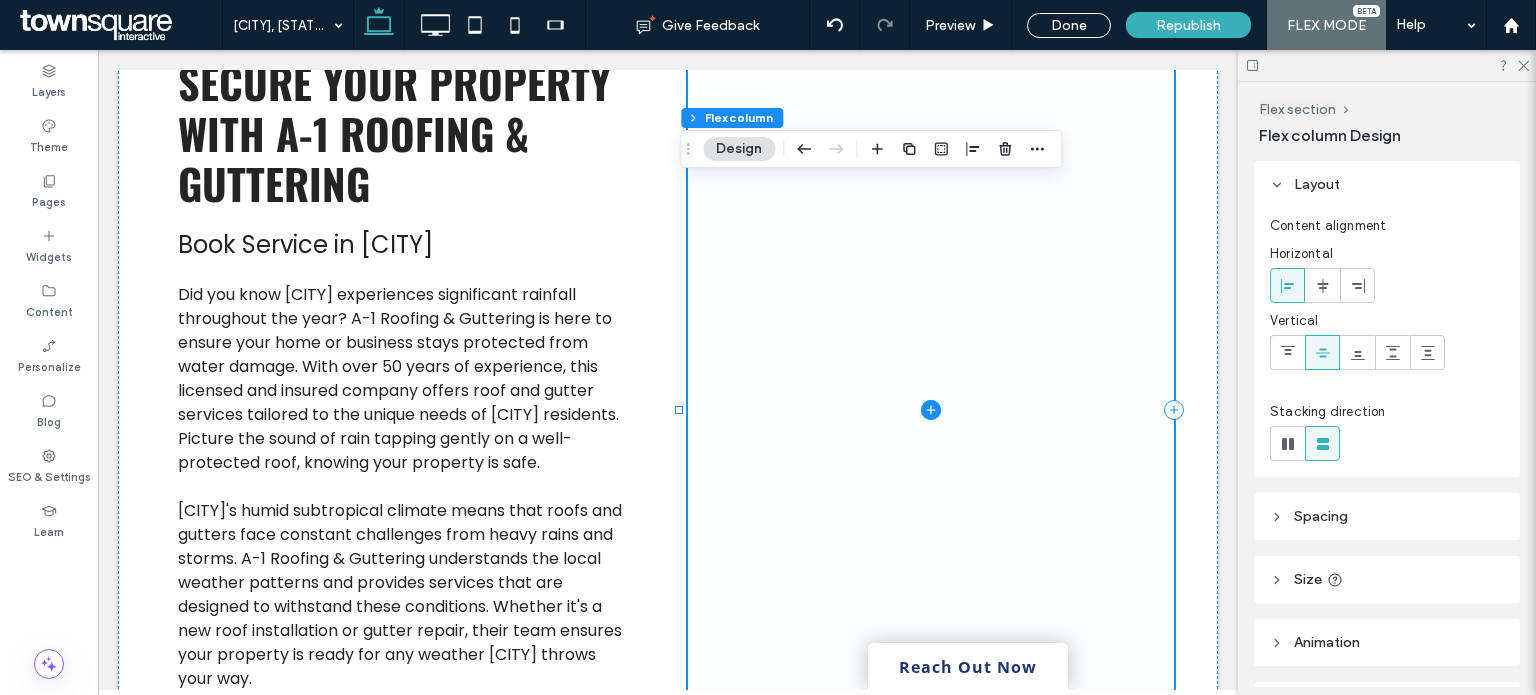 click 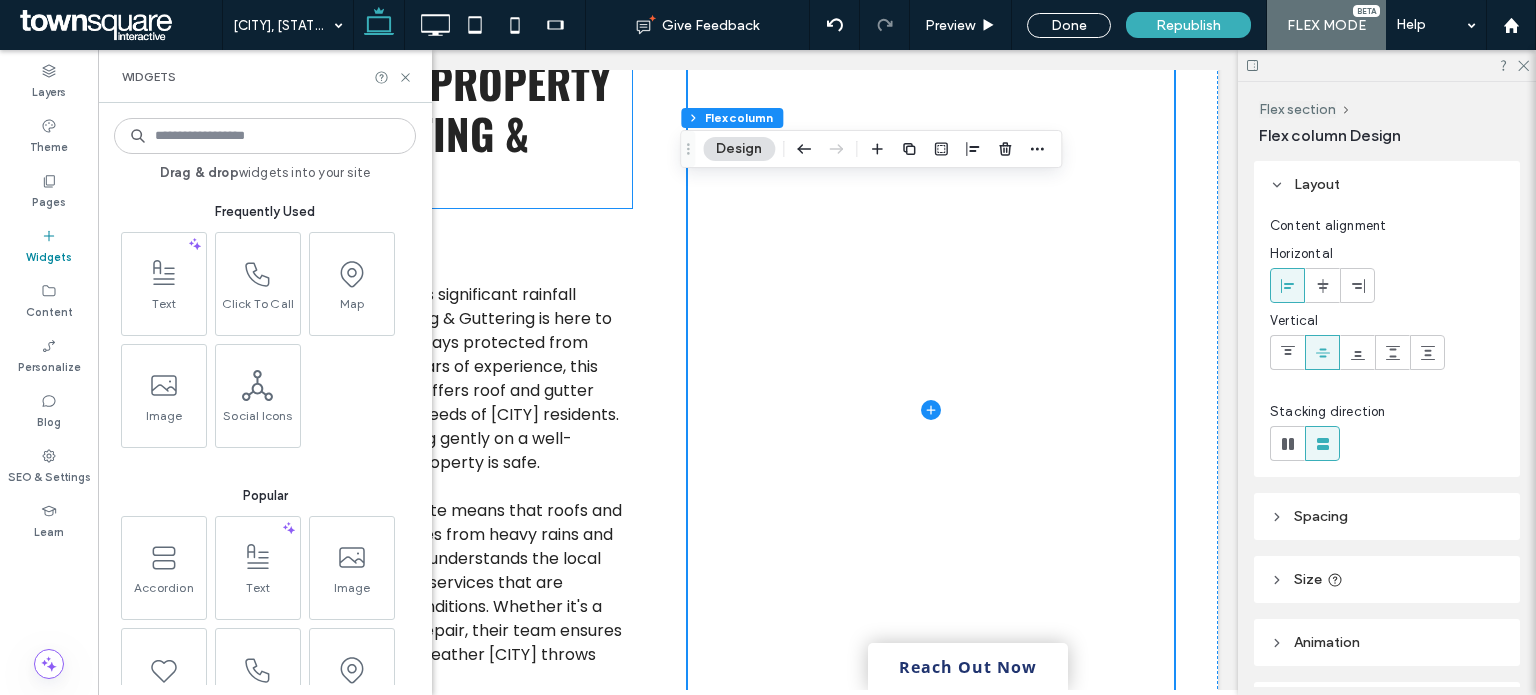 scroll, scrollTop: 0, scrollLeft: 0, axis: both 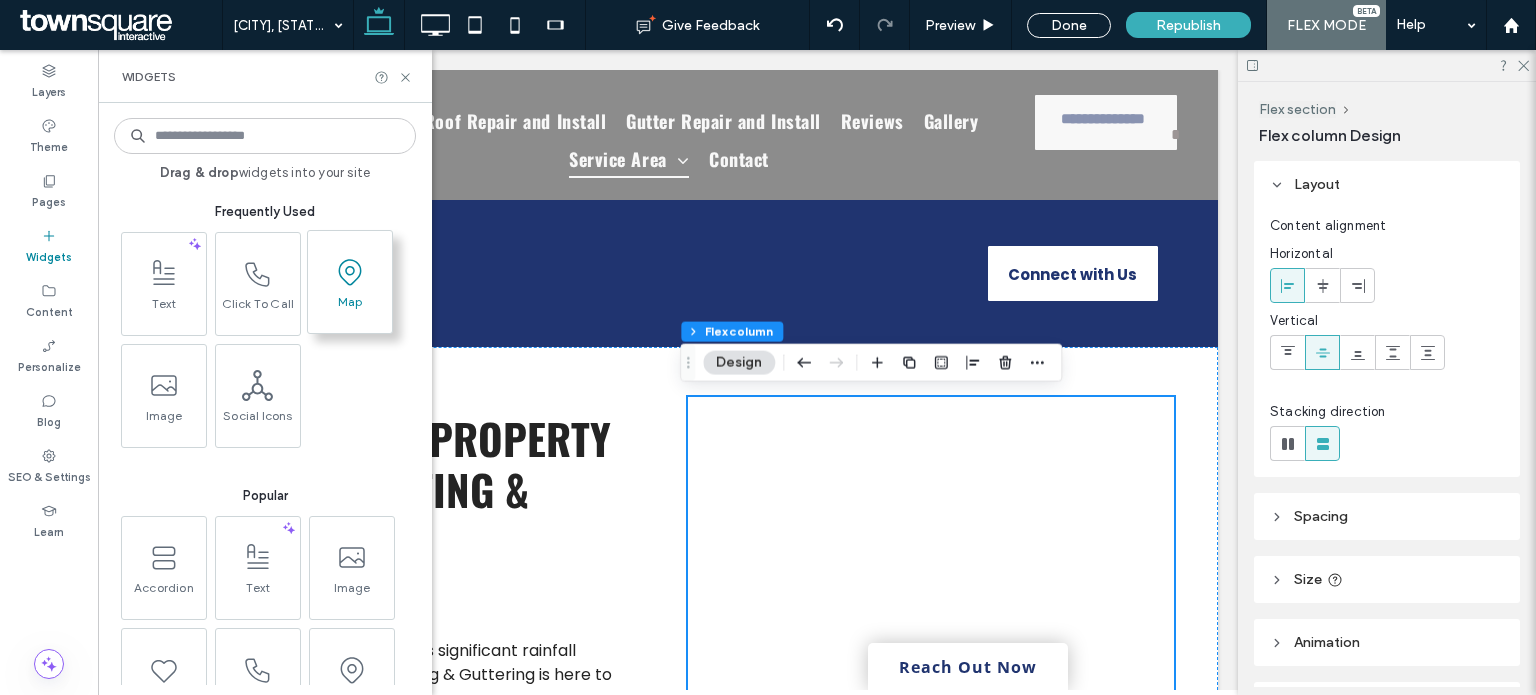 click on "Map" at bounding box center (350, 308) 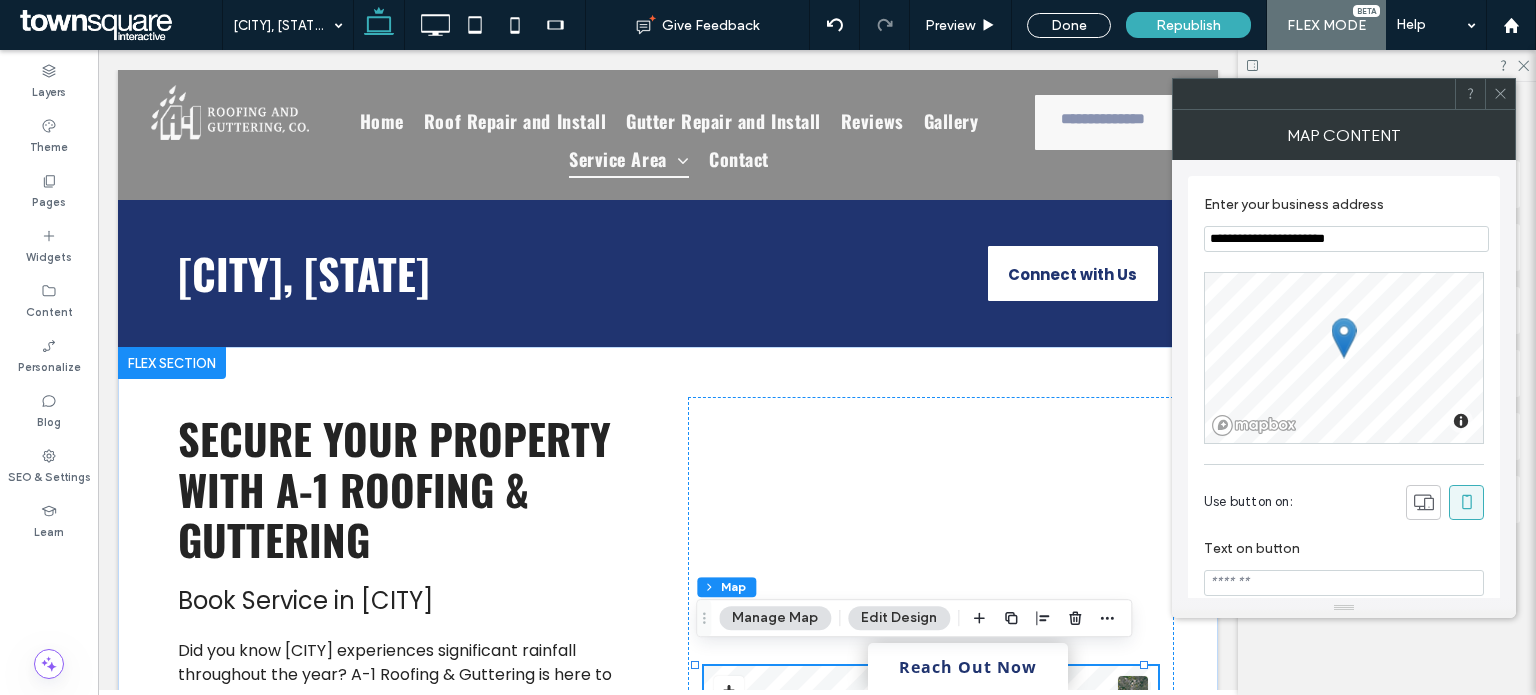 click on "**********" at bounding box center (1346, 239) 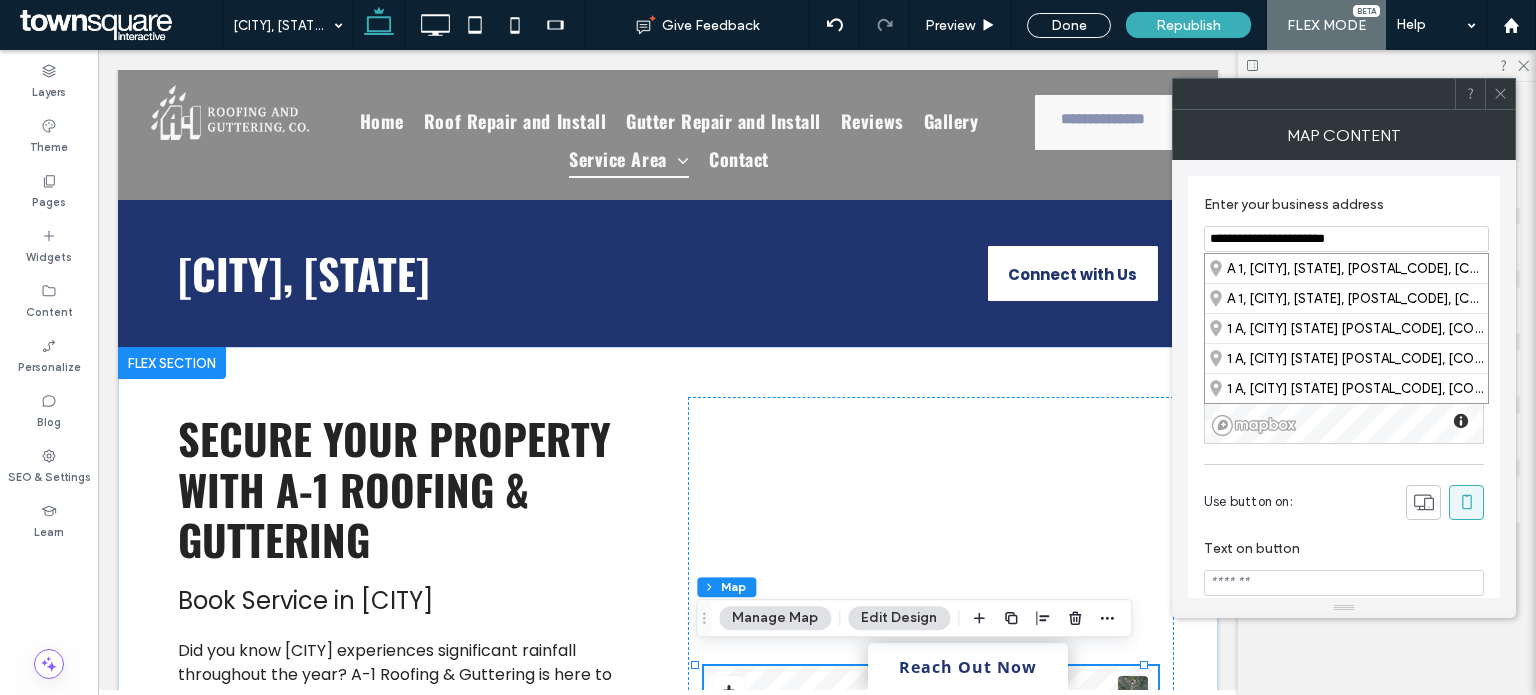 click on "**********" at bounding box center (1346, 239) 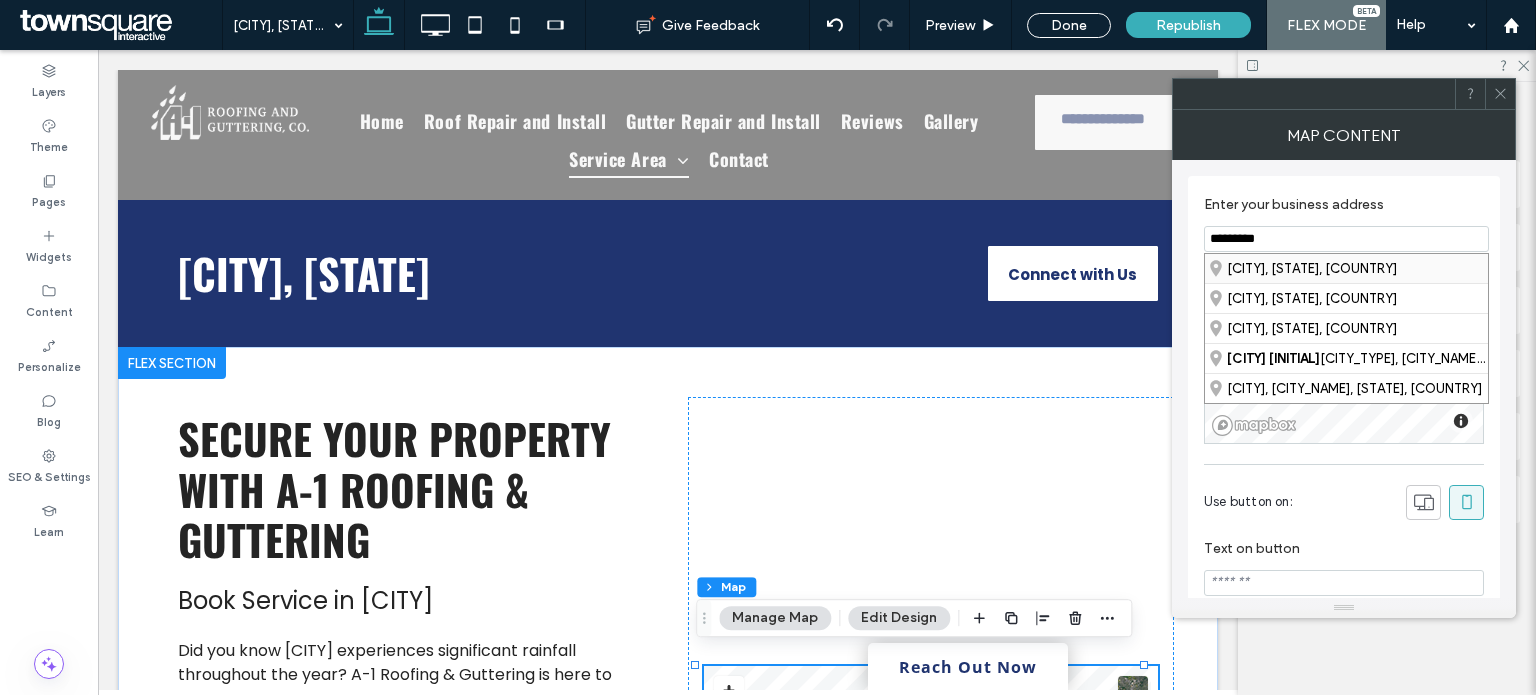 click on "[CITY], [STATE], [COUNTRY]" at bounding box center (1346, 268) 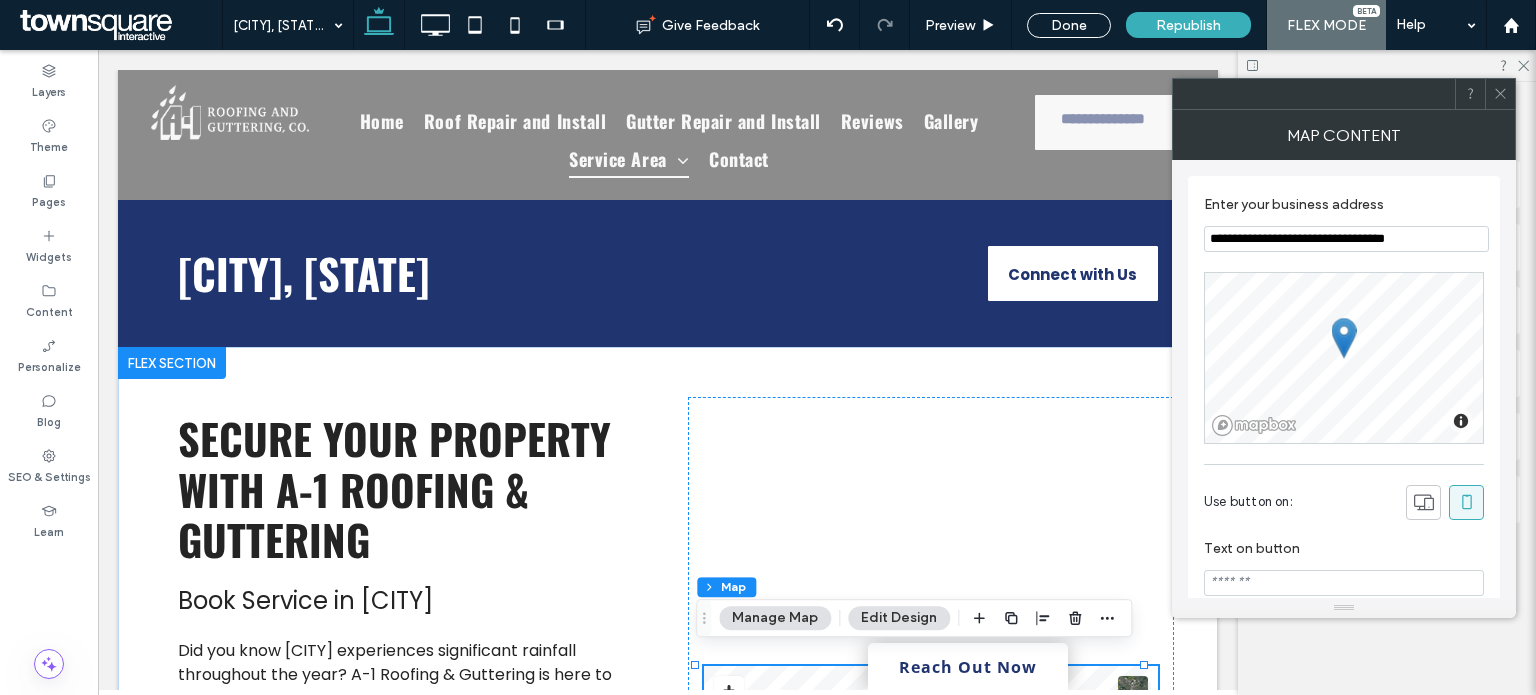 click at bounding box center [1500, 94] 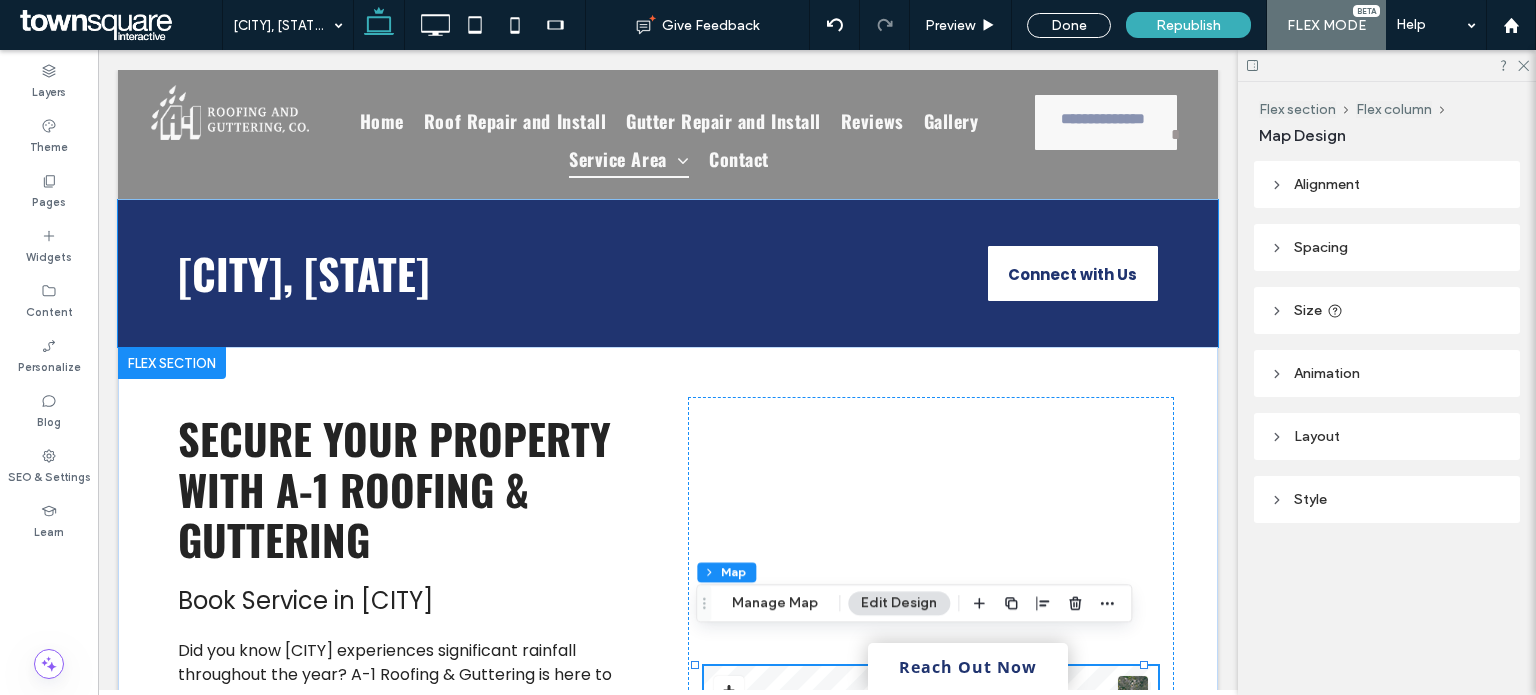scroll, scrollTop: 28, scrollLeft: 0, axis: vertical 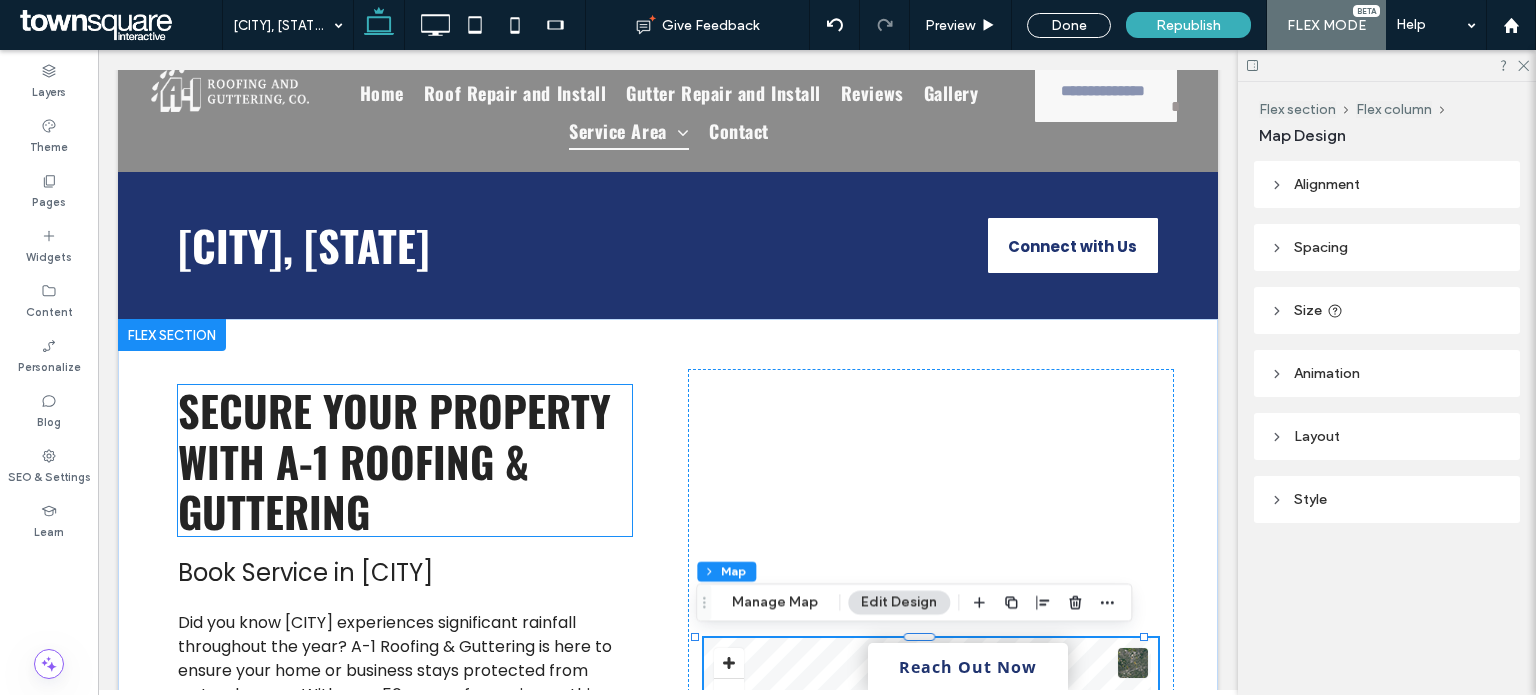 click on "Secure Your Property with A-1 Roofing & Guttering" at bounding box center (394, 460) 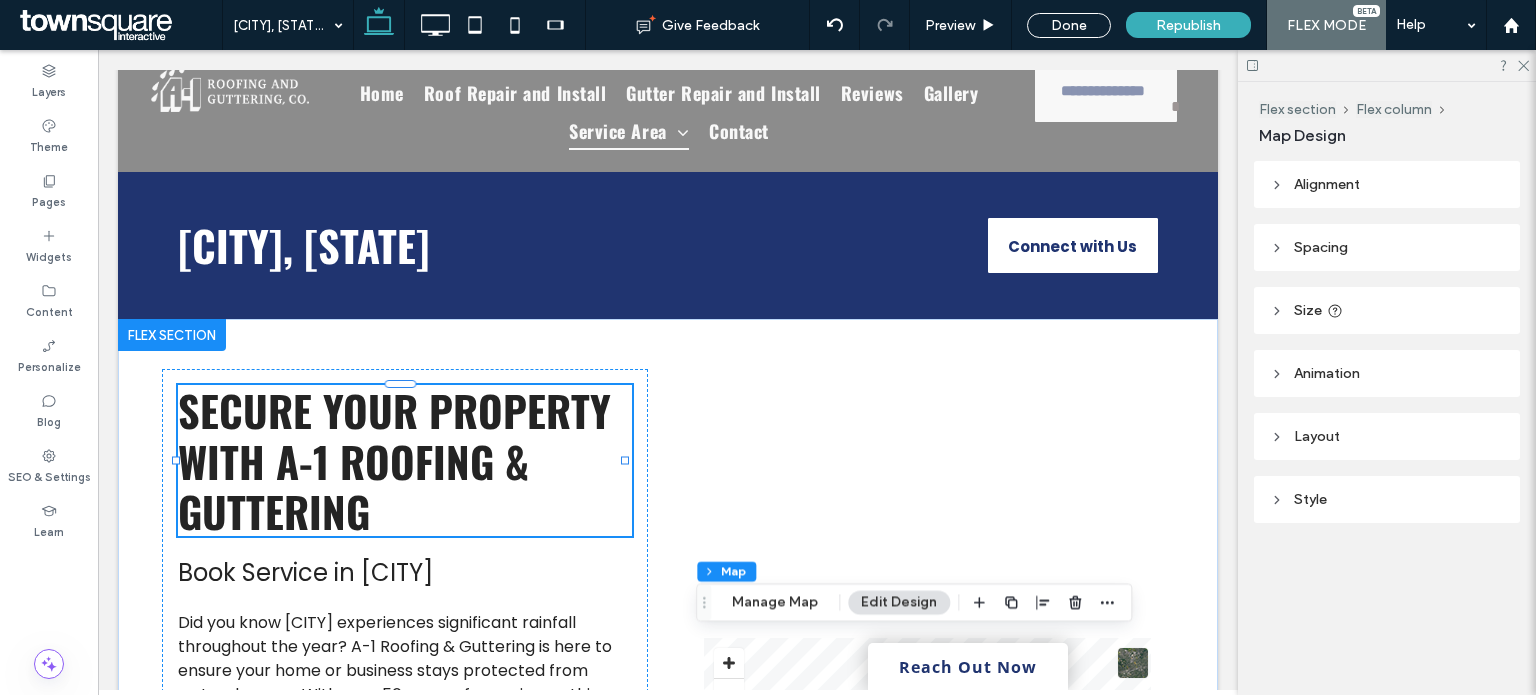 click on "Secure Your Property with A-1 Roofing & Guttering" at bounding box center (394, 460) 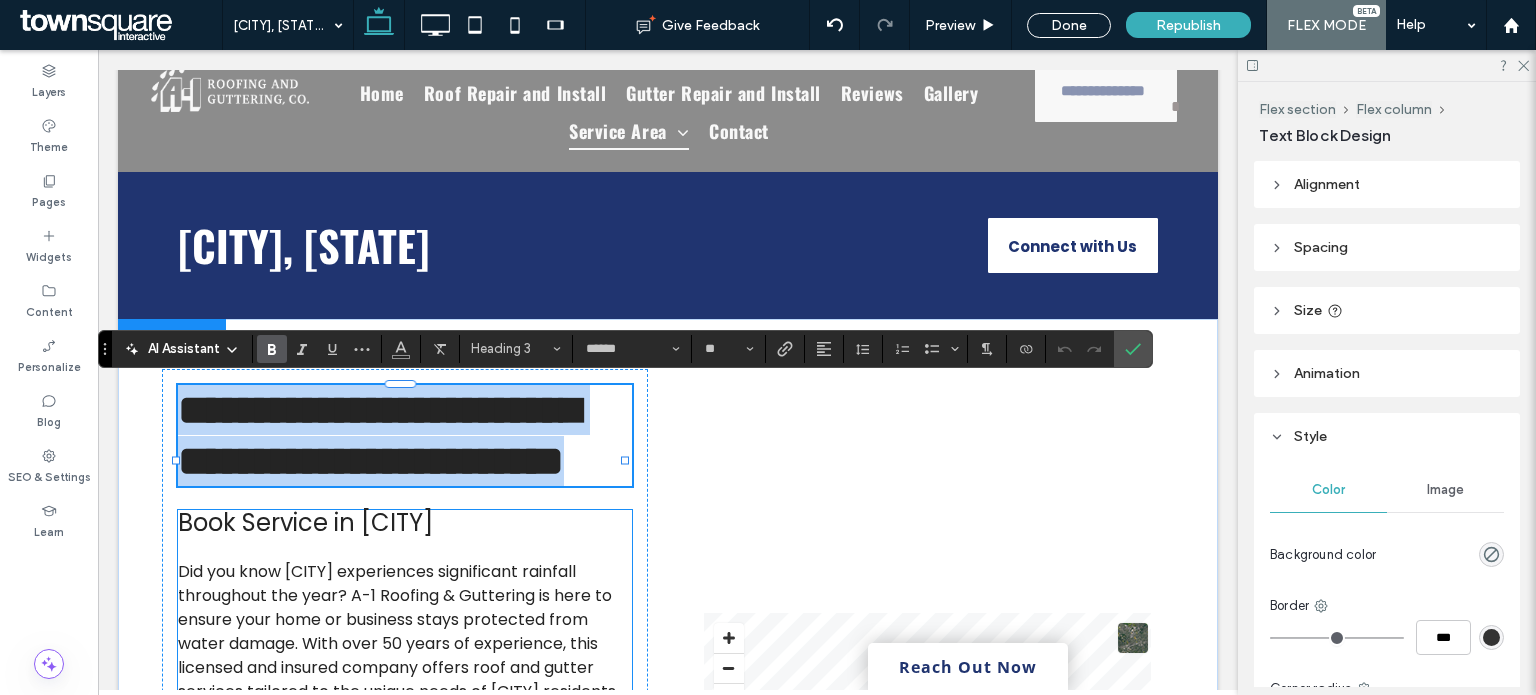 click on "Book Service in [CITY]" at bounding box center [305, 522] 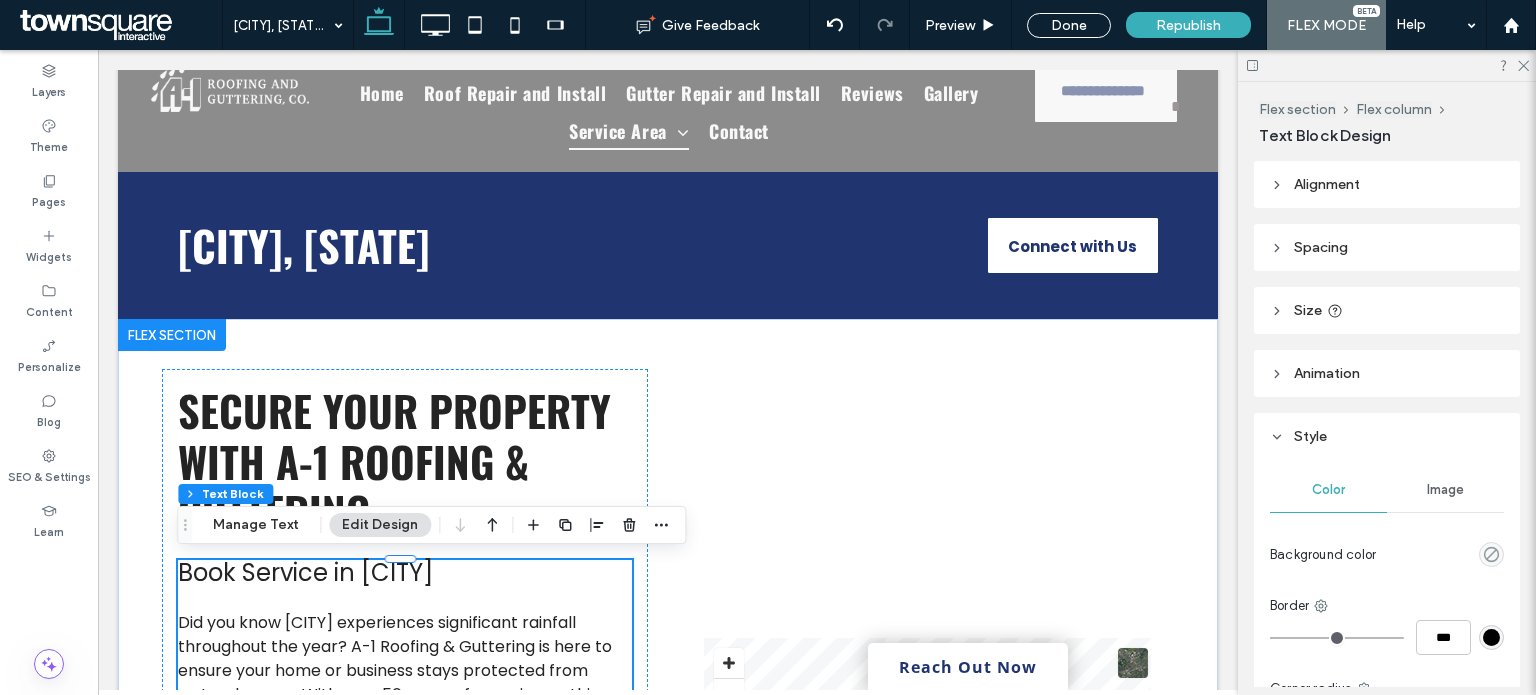 click on "Book Service in [CITY]
﻿ Did you know [CITY] experiences significant rainfall throughout the year? A-1 Roofing & Guttering is here to ensure your home or business stays protected from water damage. With over 50 years of experience, this licensed and insured company offers roof and gutter services tailored to the unique needs of [CITY] residents. Picture the sound of rain tapping gently on a well-protected roof, knowing your property is safe. [CITY]'s humid subtropical climate means that roofs and gutters face constant challenges from heavy rains and storms. A-1 Roofing & Guttering understands the local weather patterns and provides services that are designed to withstand these conditions. Whether it's a new roof installation or gutter repair, their team ensures your property is ready for any weather [CITY] throws your way. Schedule your consultation today to prevent costly water damage and ensure your property’s safety." at bounding box center (405, 825) 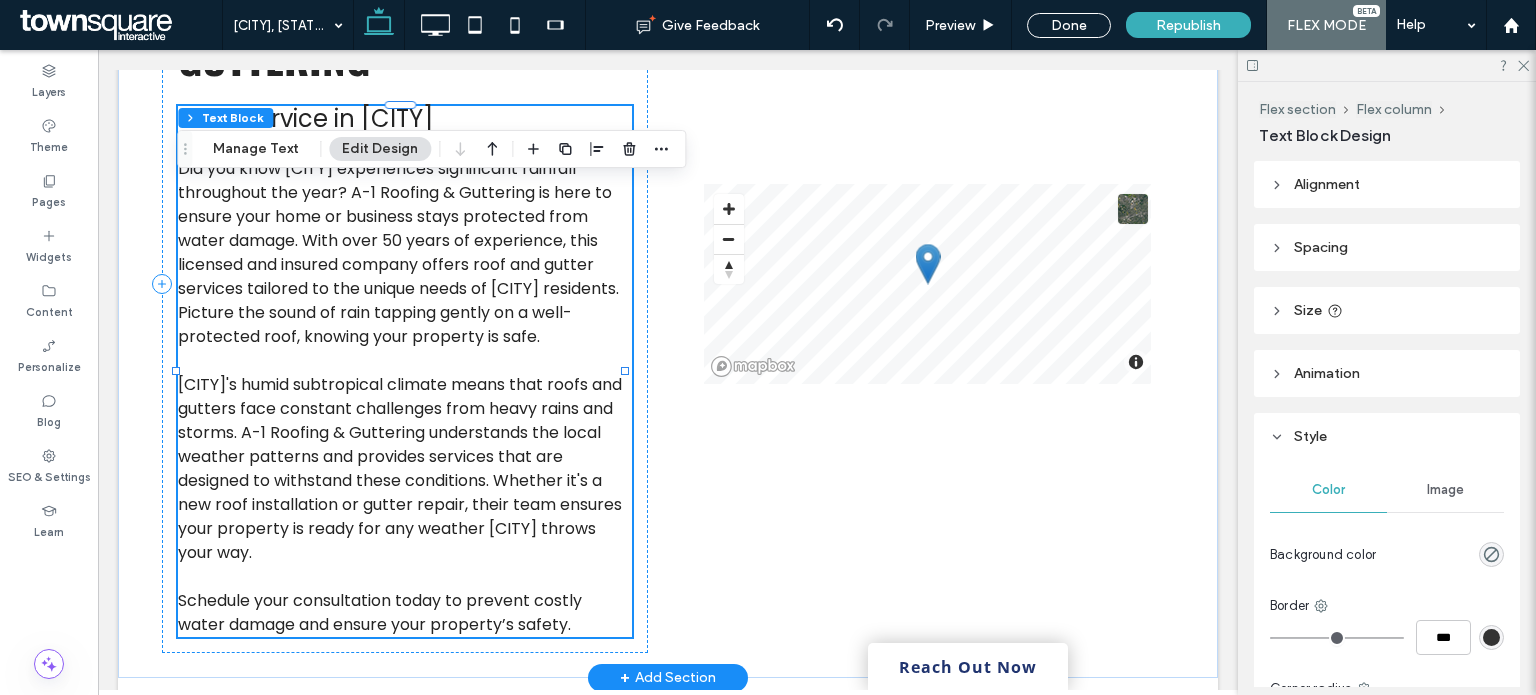 type on "*******" 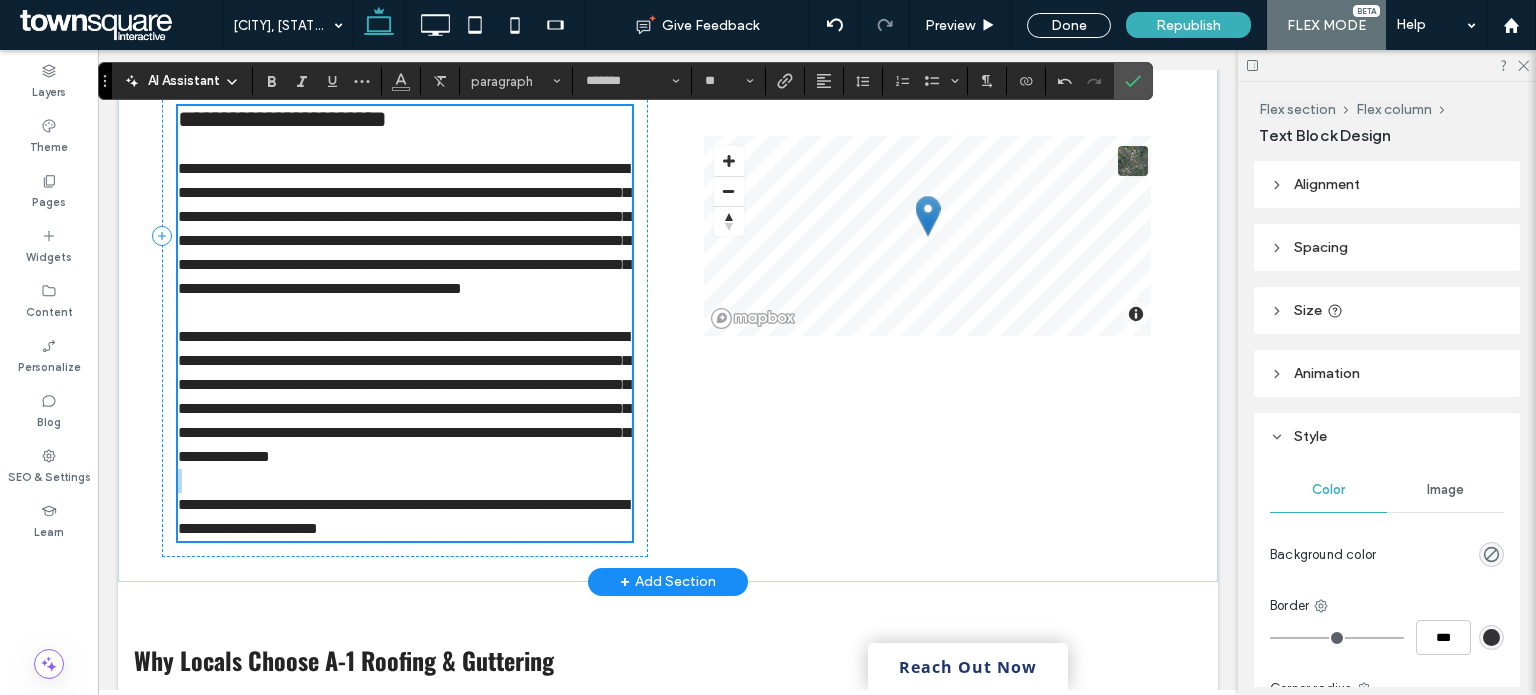 scroll, scrollTop: 260, scrollLeft: 0, axis: vertical 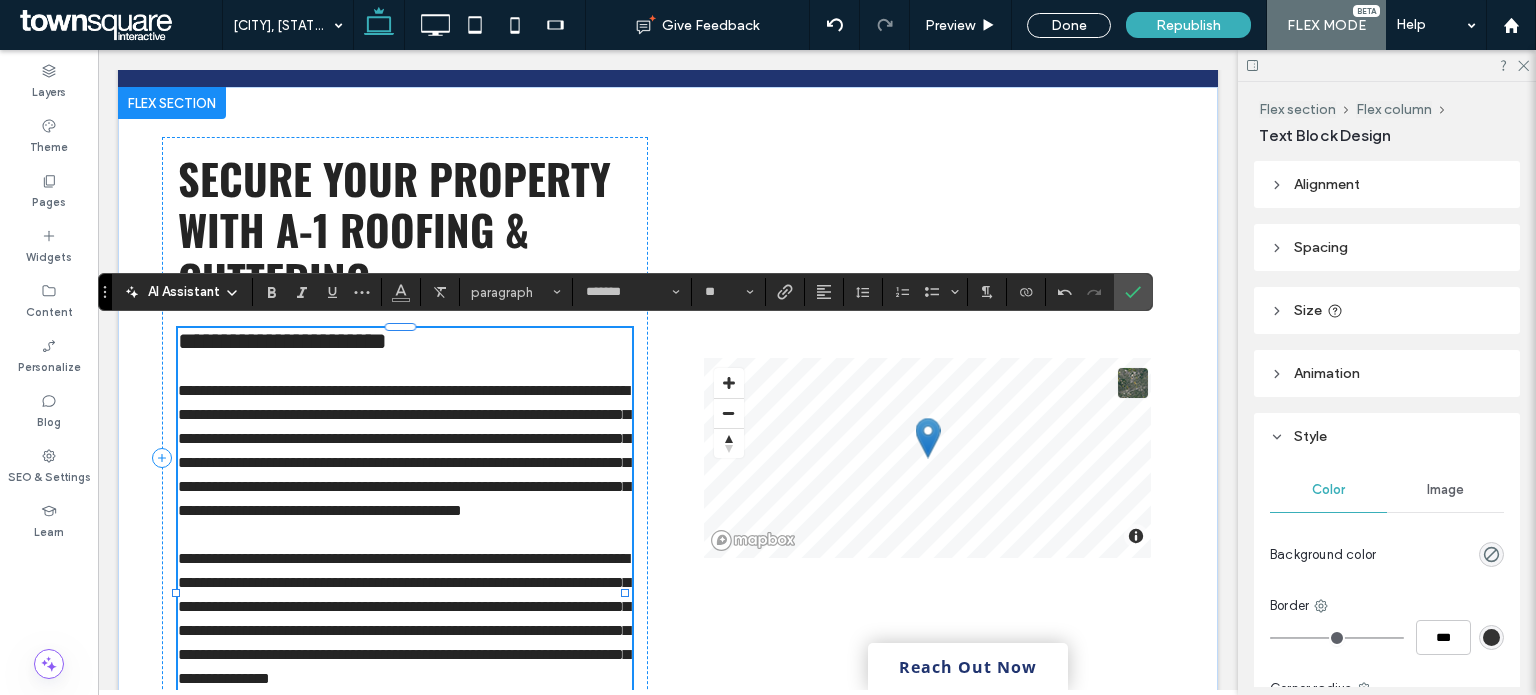 type on "**" 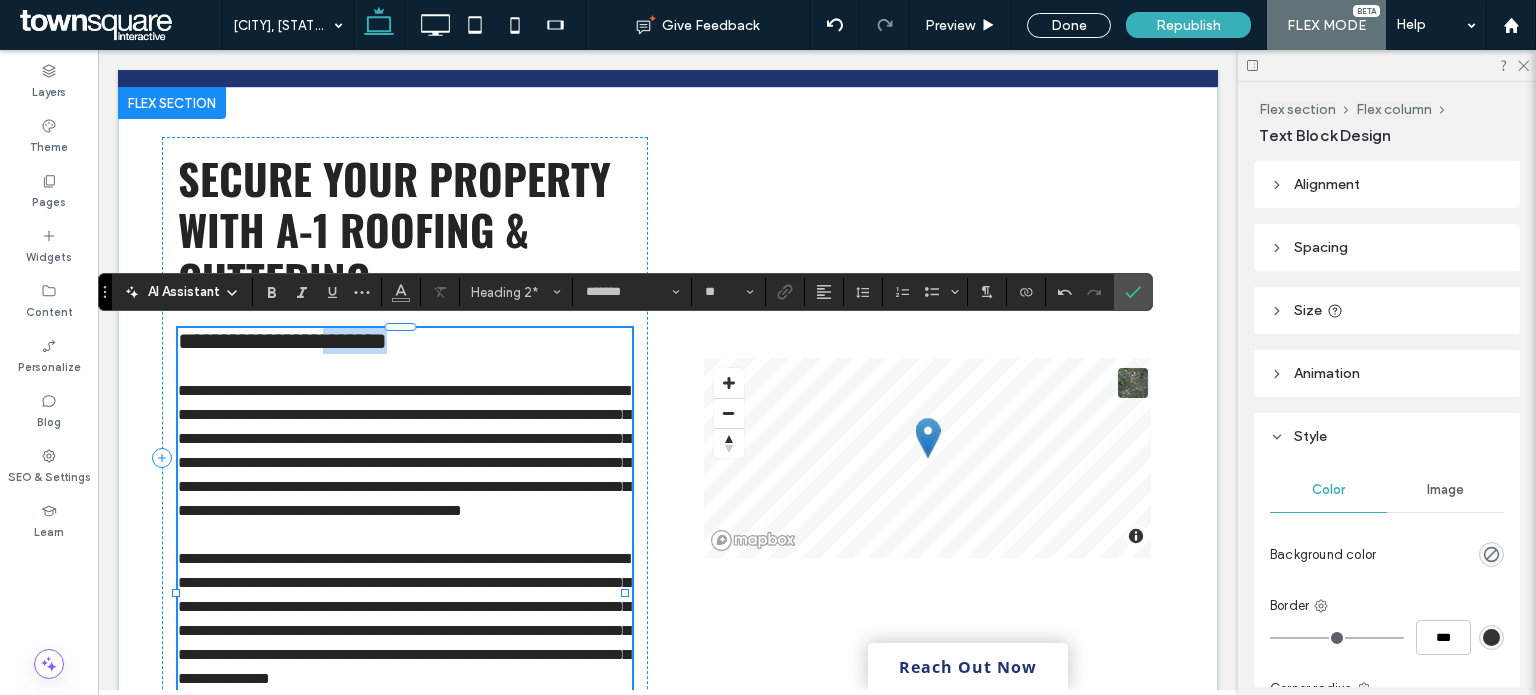 click on "**********" at bounding box center [282, 341] 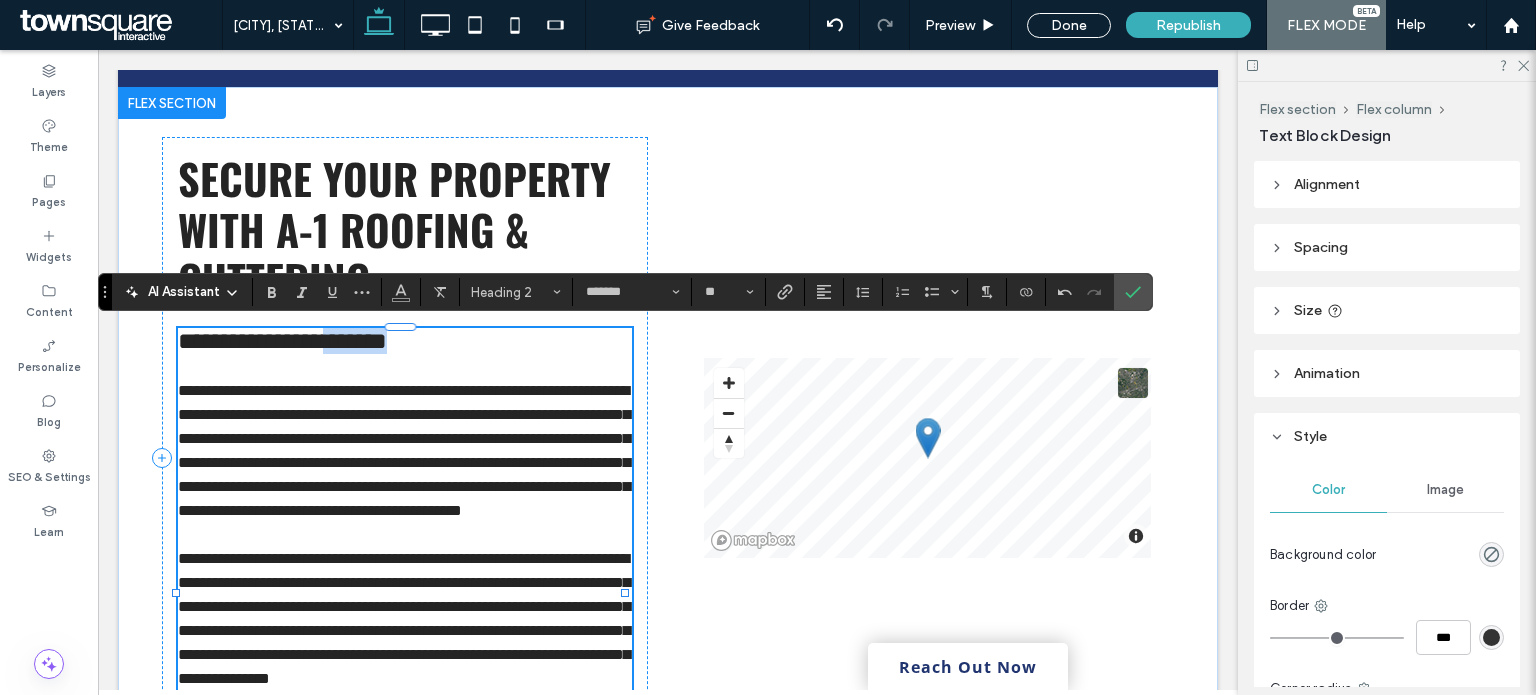 type 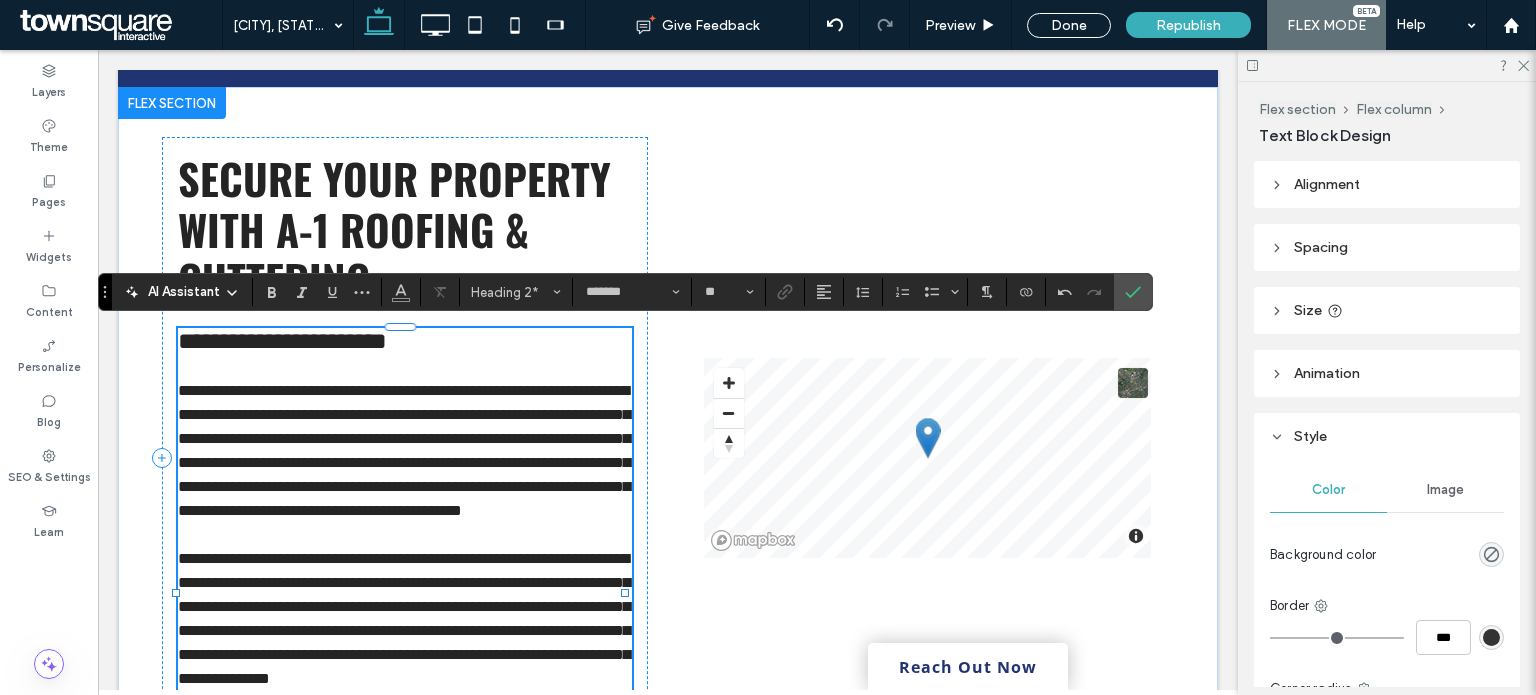 type on "**" 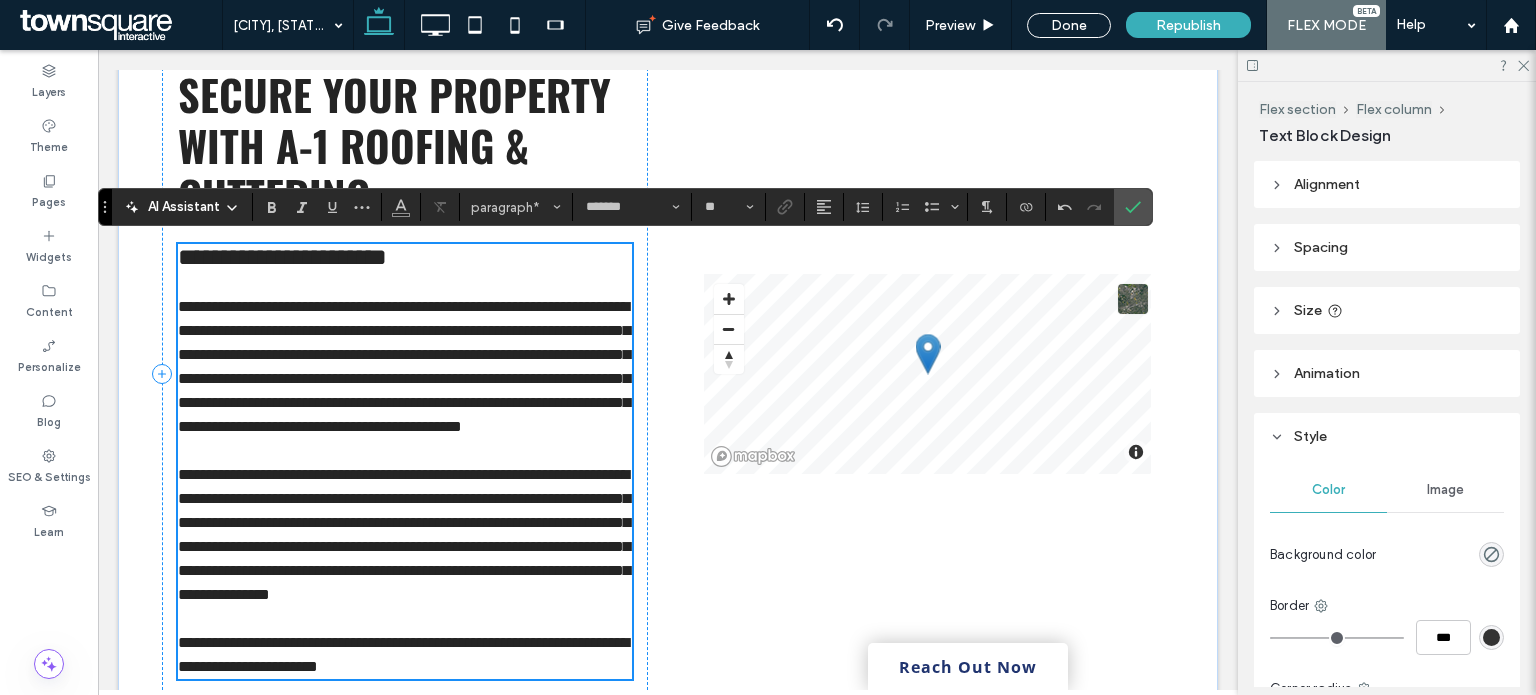 scroll, scrollTop: 345, scrollLeft: 0, axis: vertical 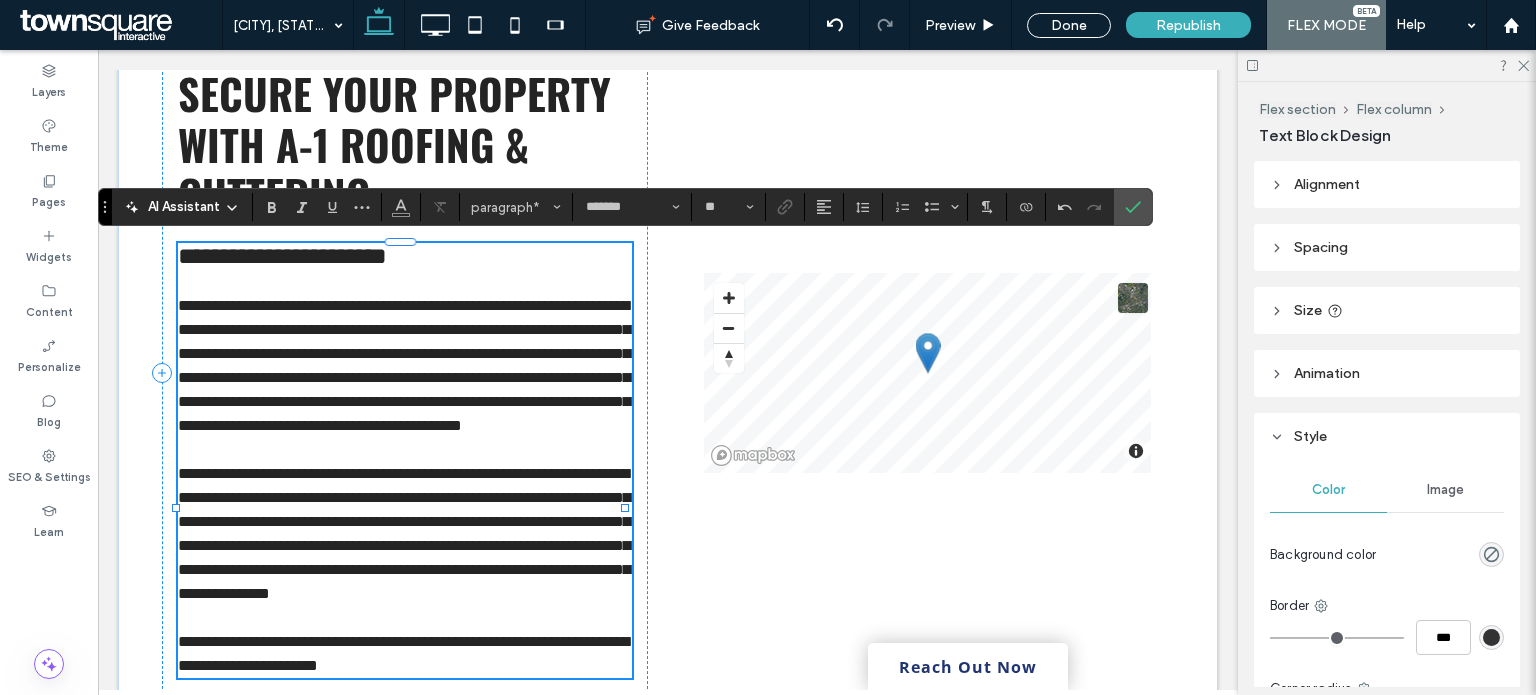 click on "**********" at bounding box center [404, 365] 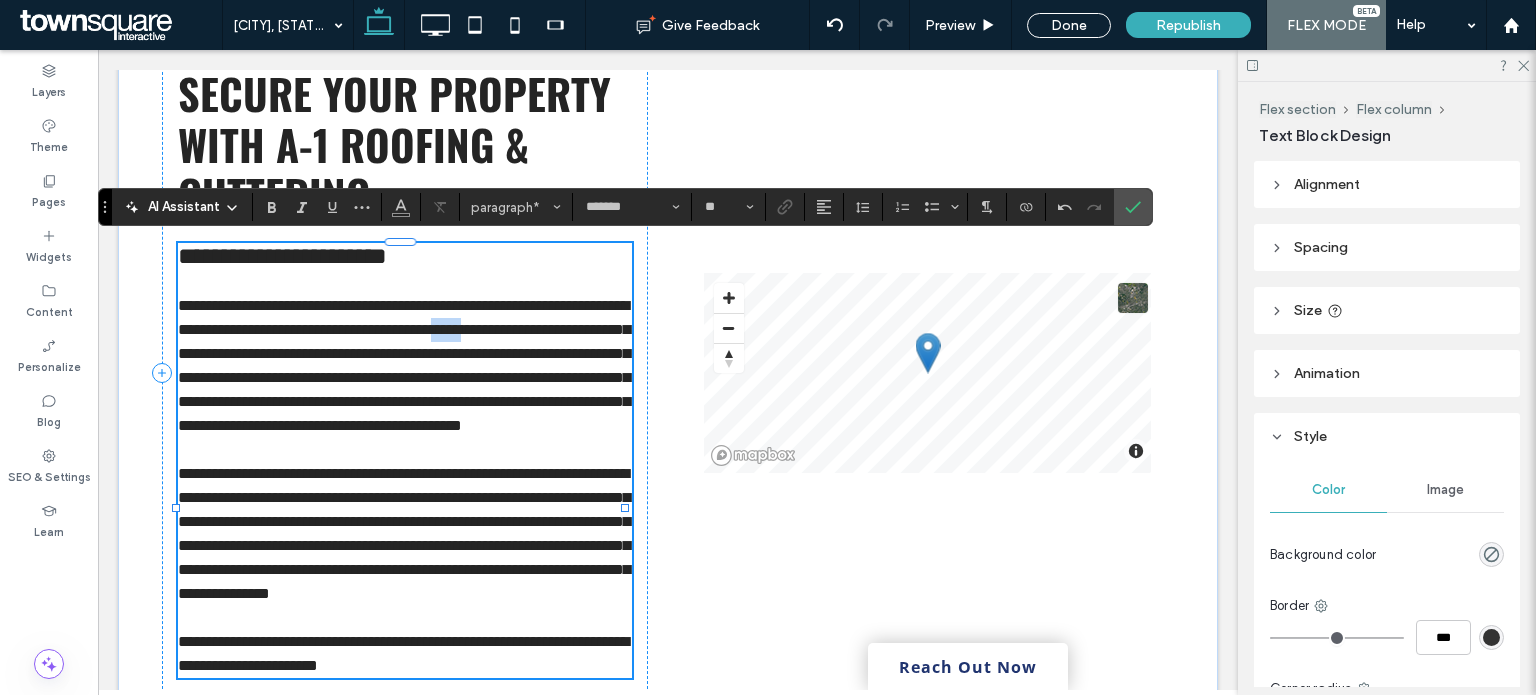 click on "**********" at bounding box center [404, 365] 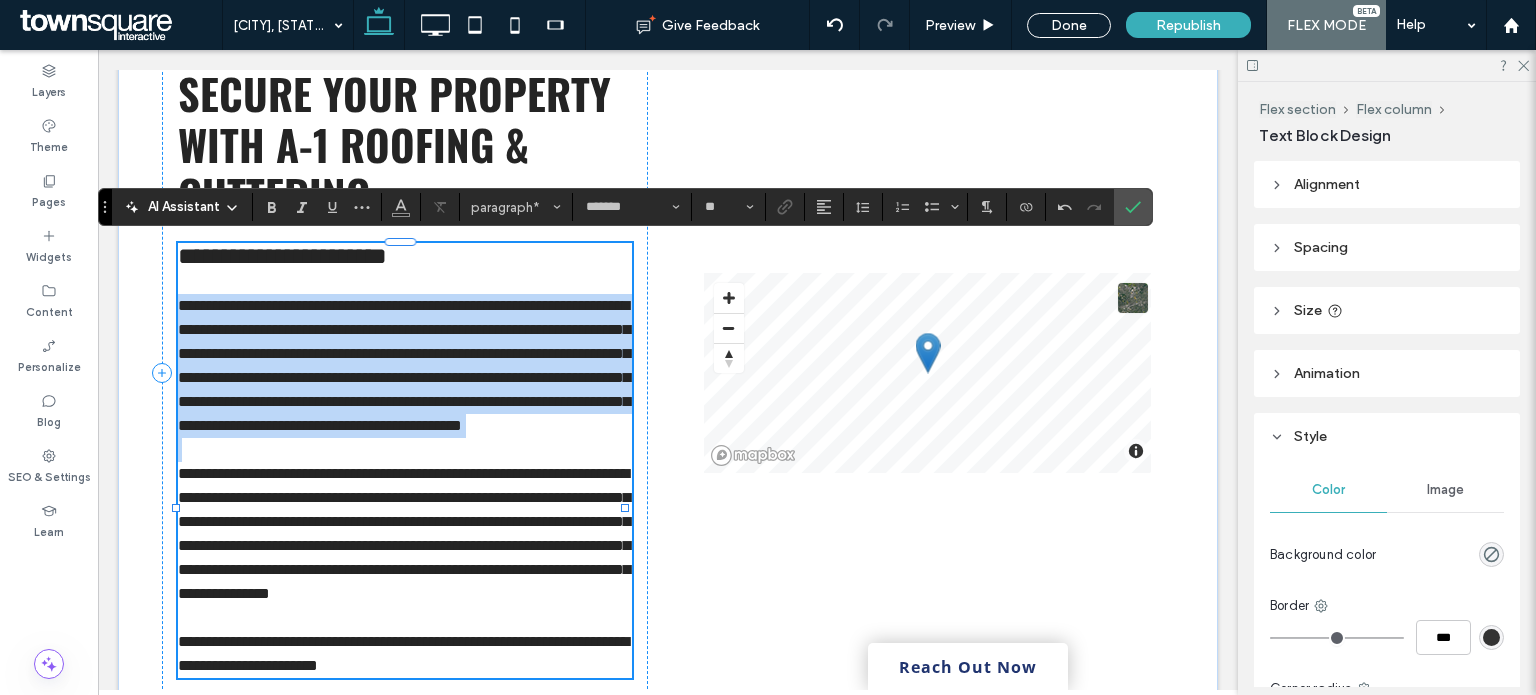 click on "**********" at bounding box center (404, 365) 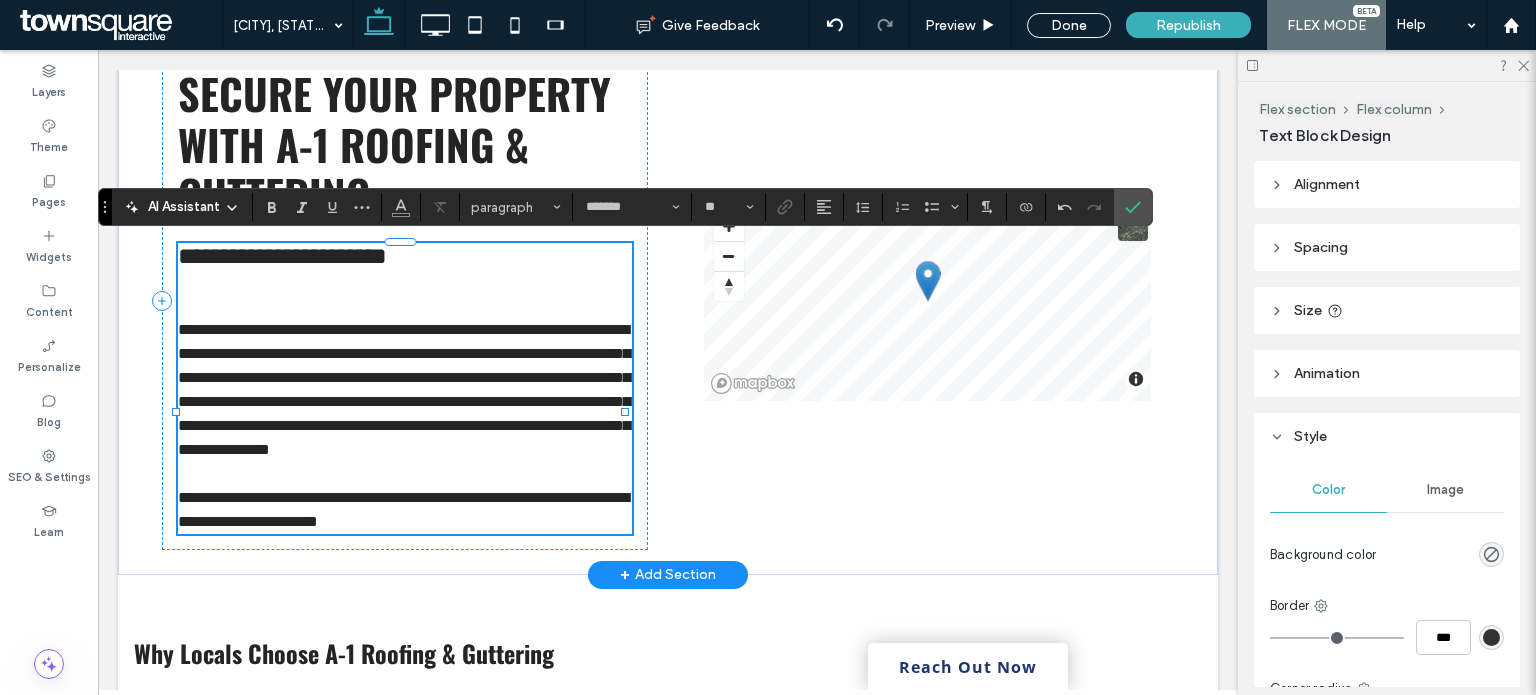click on "**********" at bounding box center (404, 389) 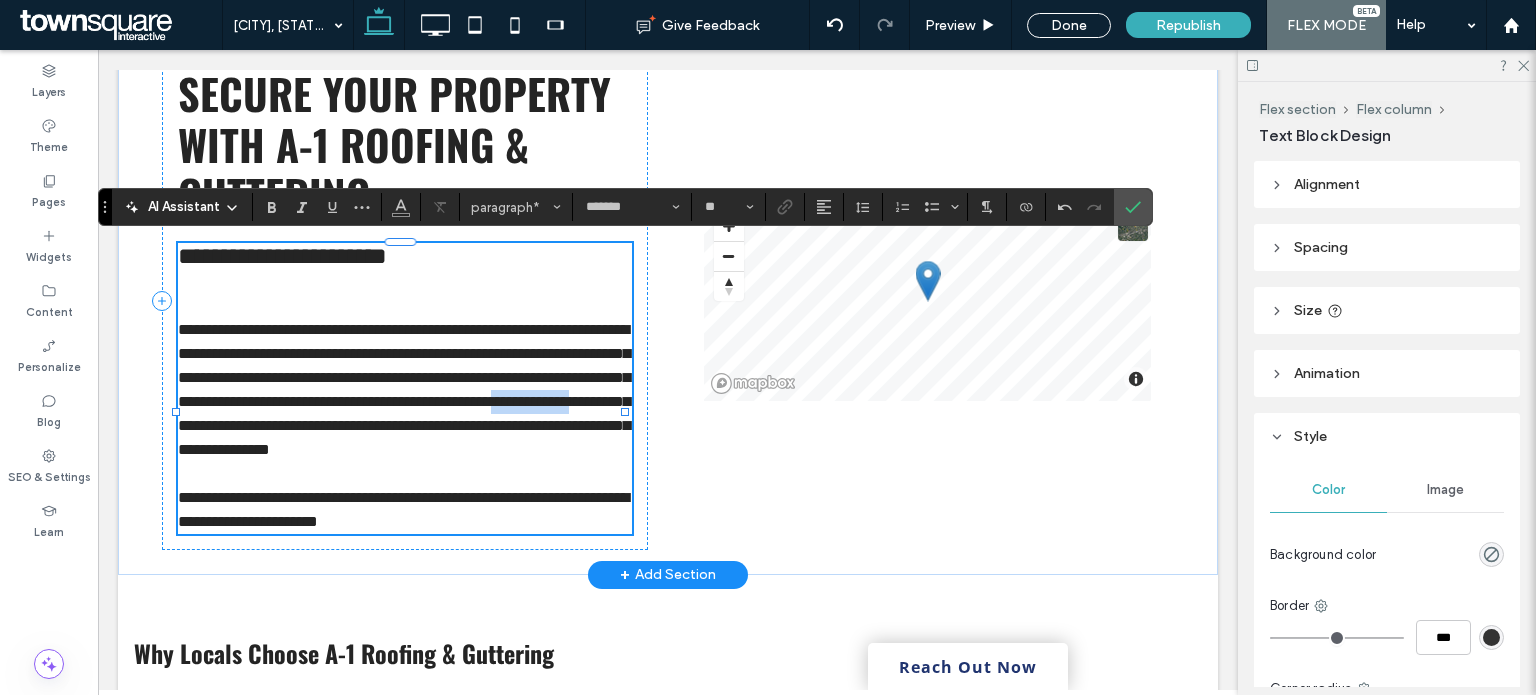 click on "**********" at bounding box center (404, 389) 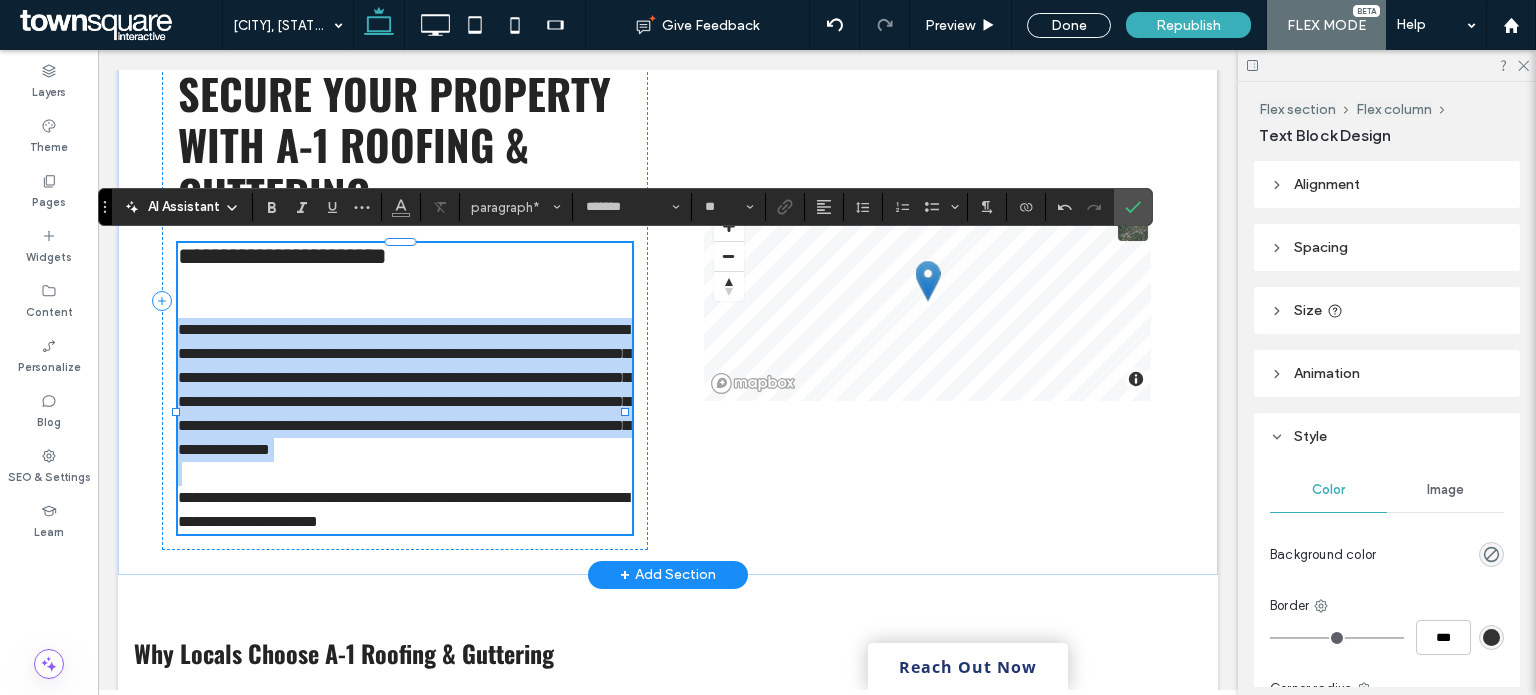 click on "**********" at bounding box center [404, 389] 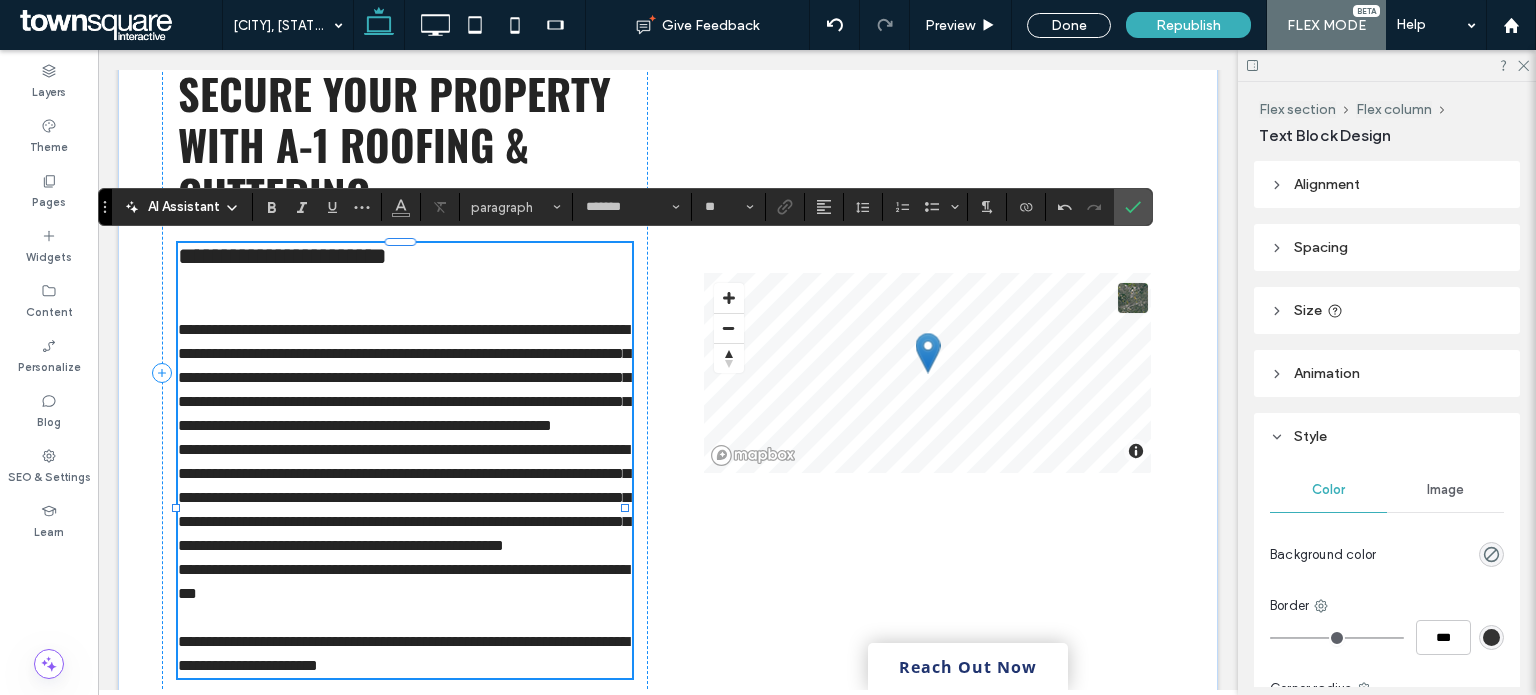 scroll, scrollTop: 0, scrollLeft: 0, axis: both 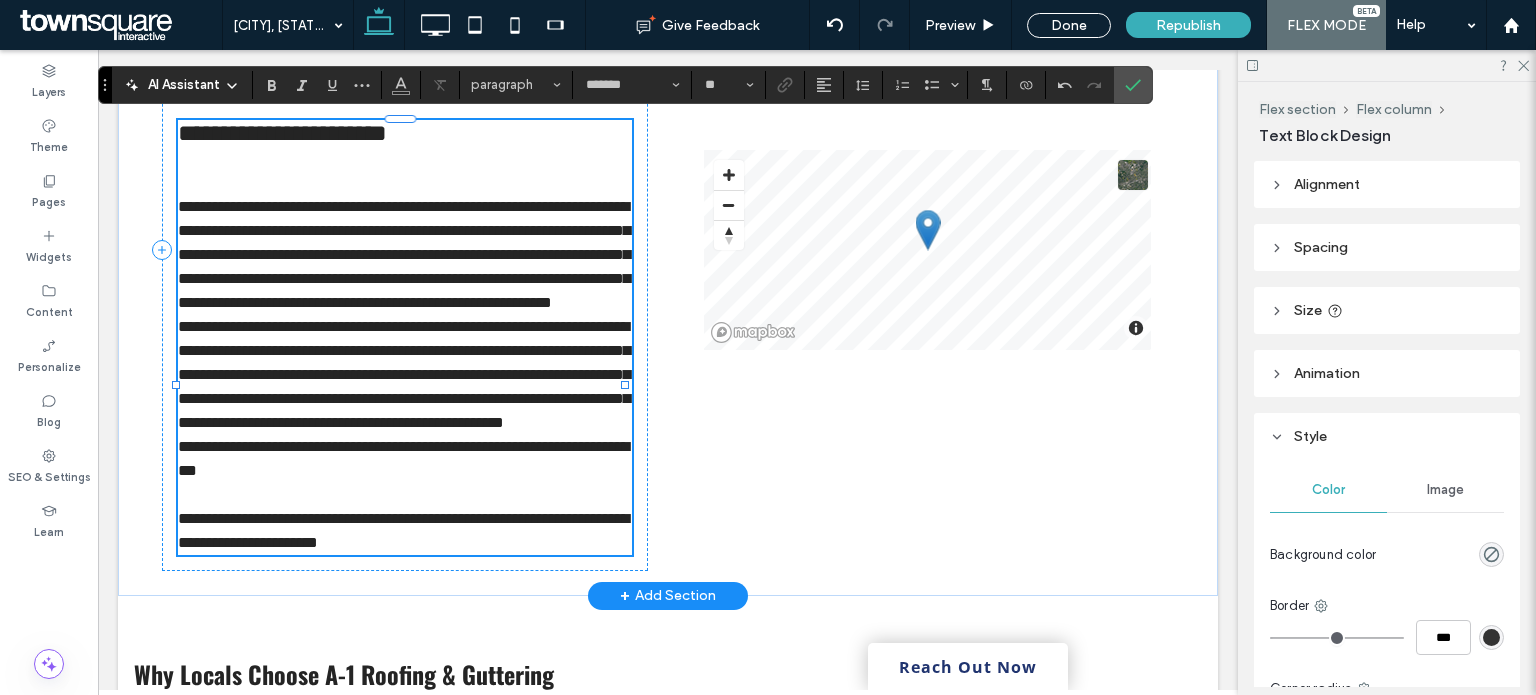click on "**********" at bounding box center [405, 337] 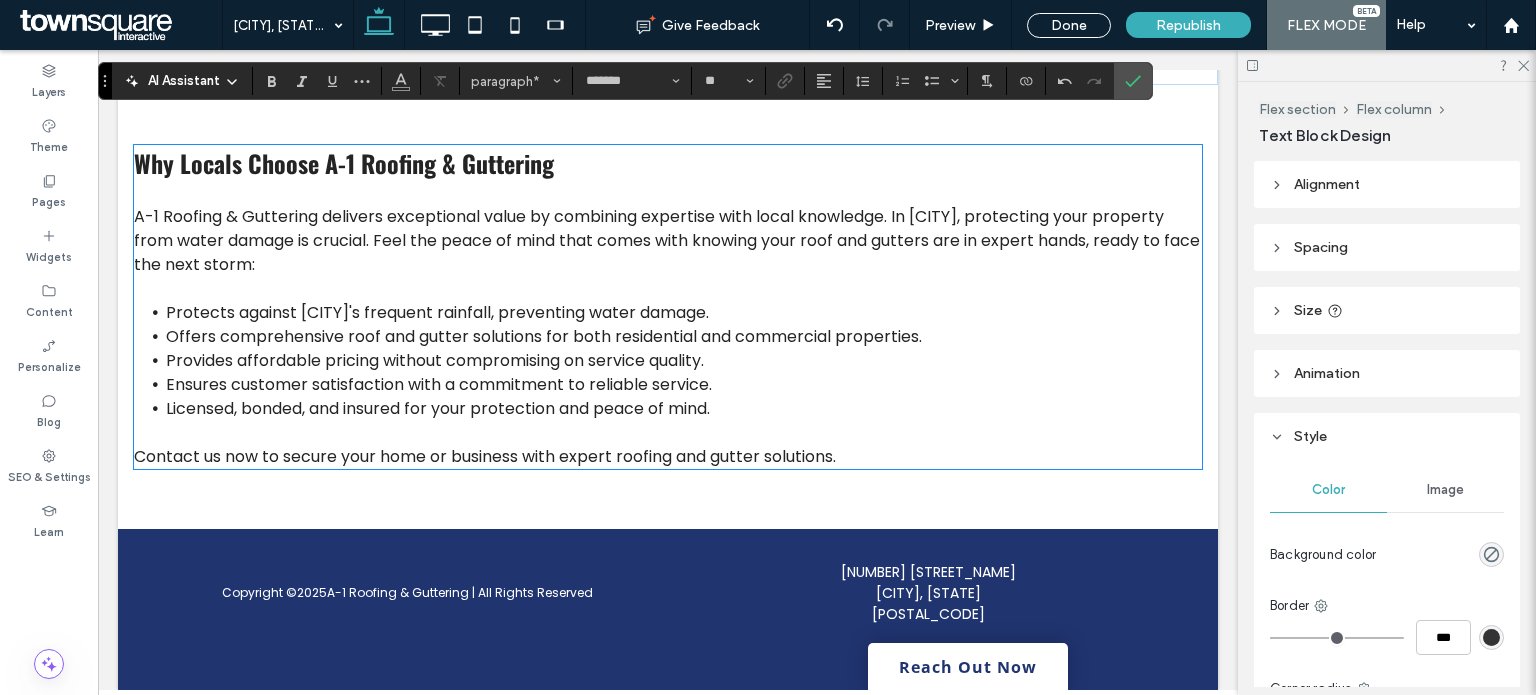 scroll, scrollTop: 1067, scrollLeft: 0, axis: vertical 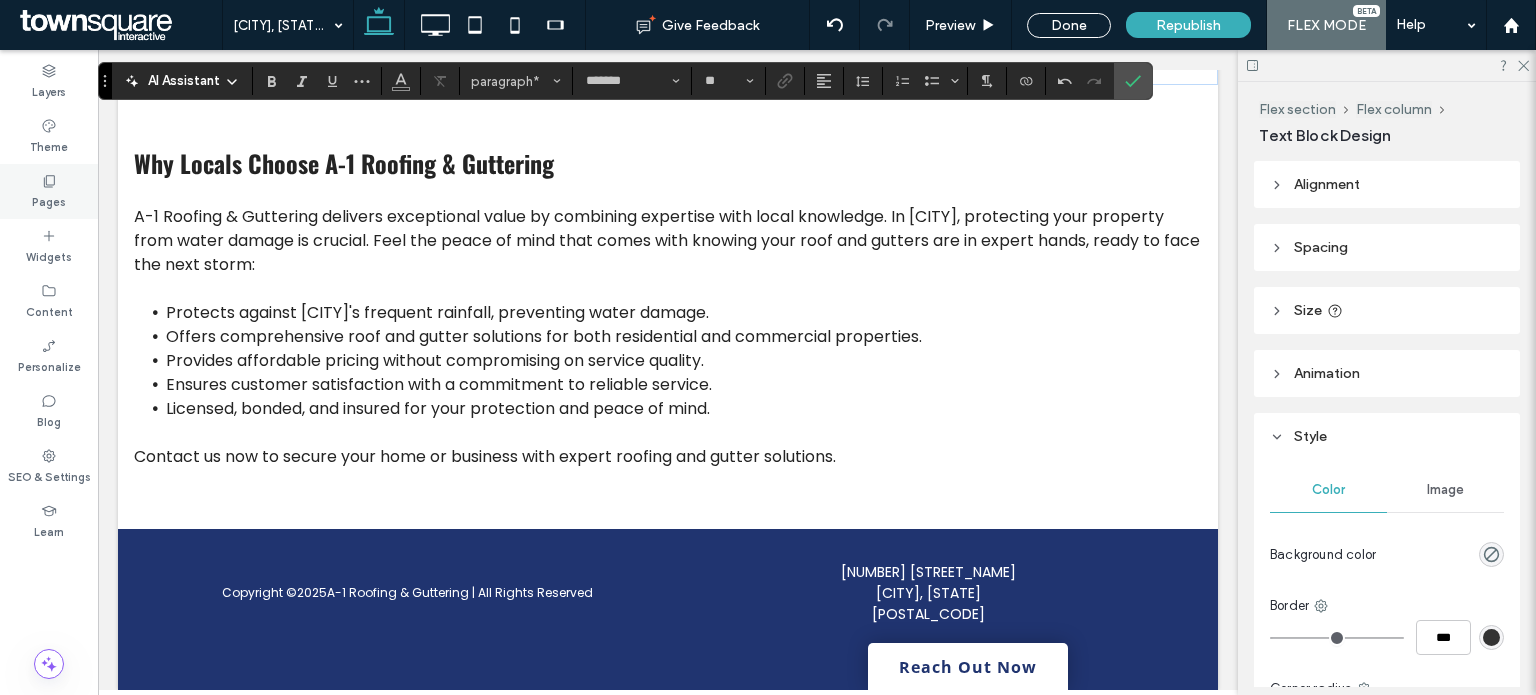 click on "Pages" at bounding box center (49, 200) 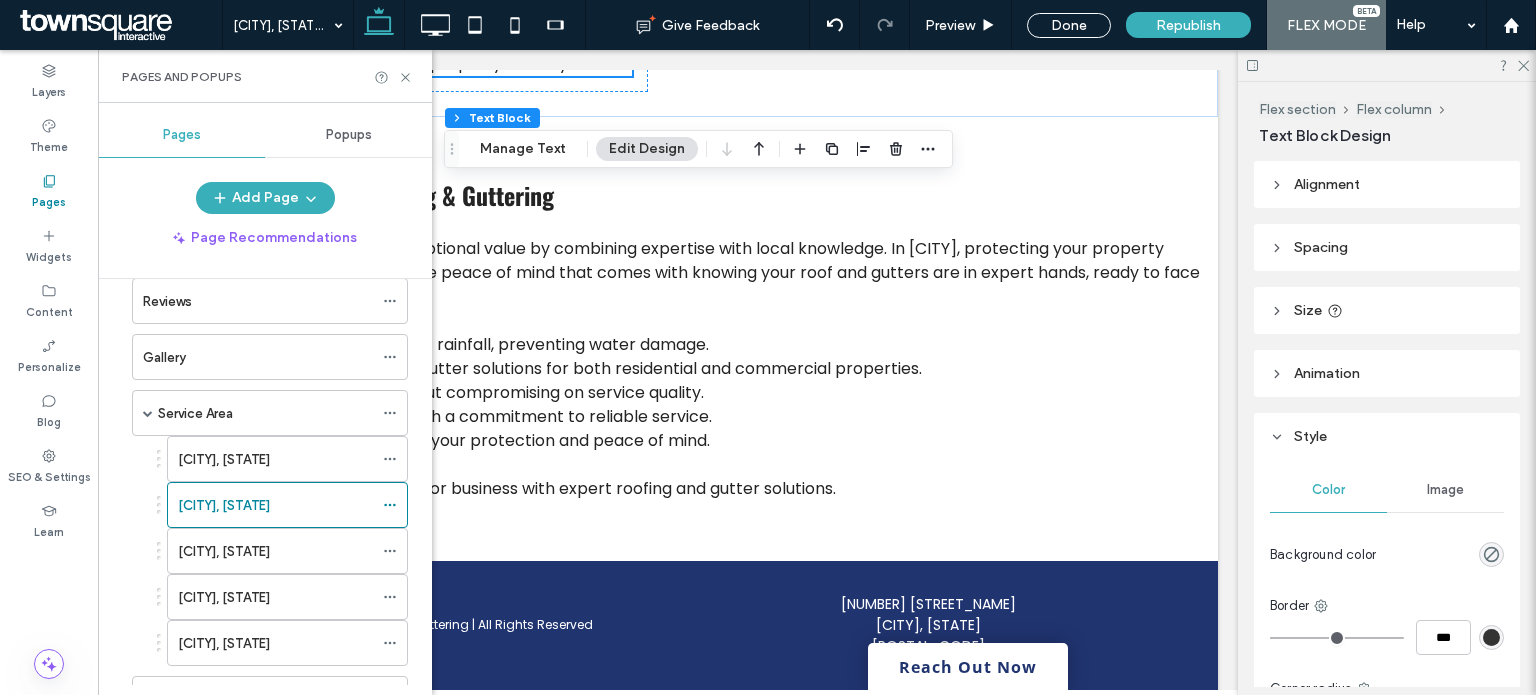 scroll, scrollTop: 204, scrollLeft: 0, axis: vertical 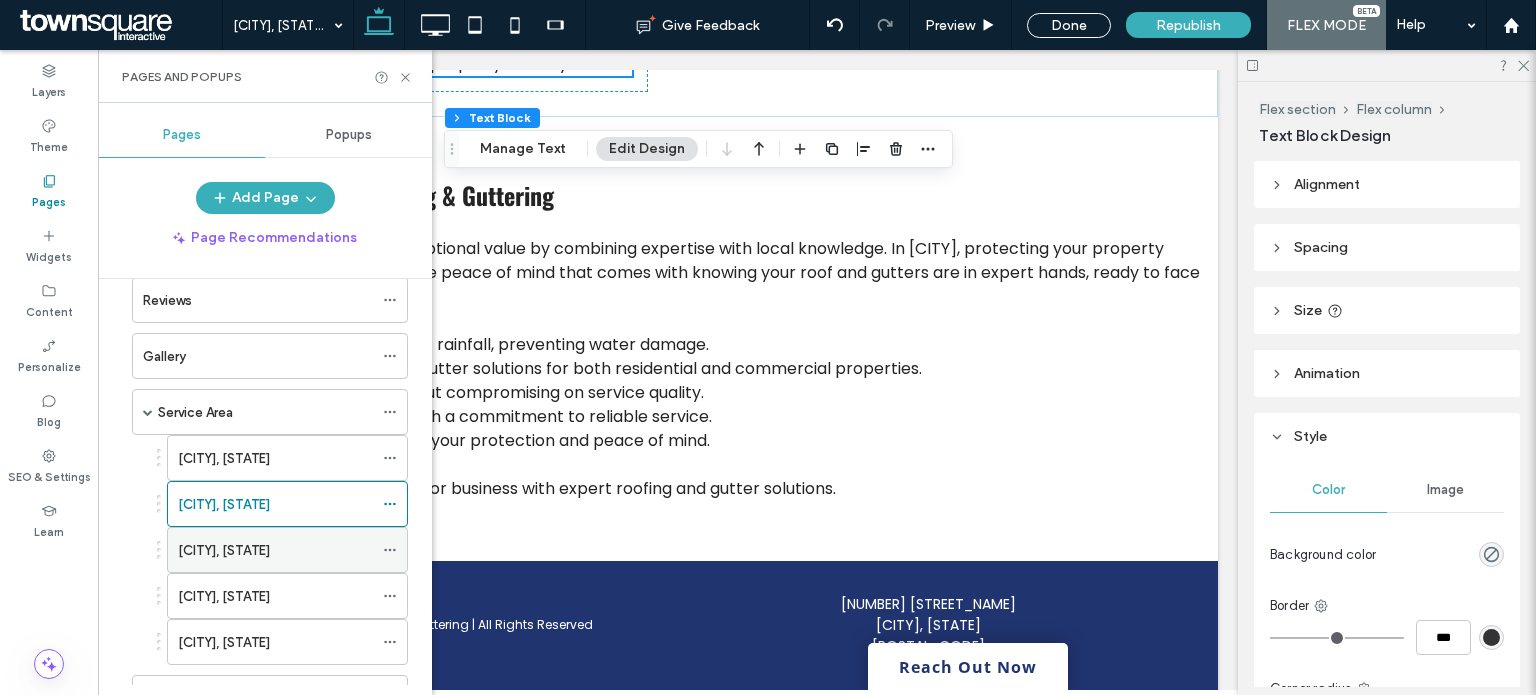 click on "[CITY], [STATE]" at bounding box center [275, 550] 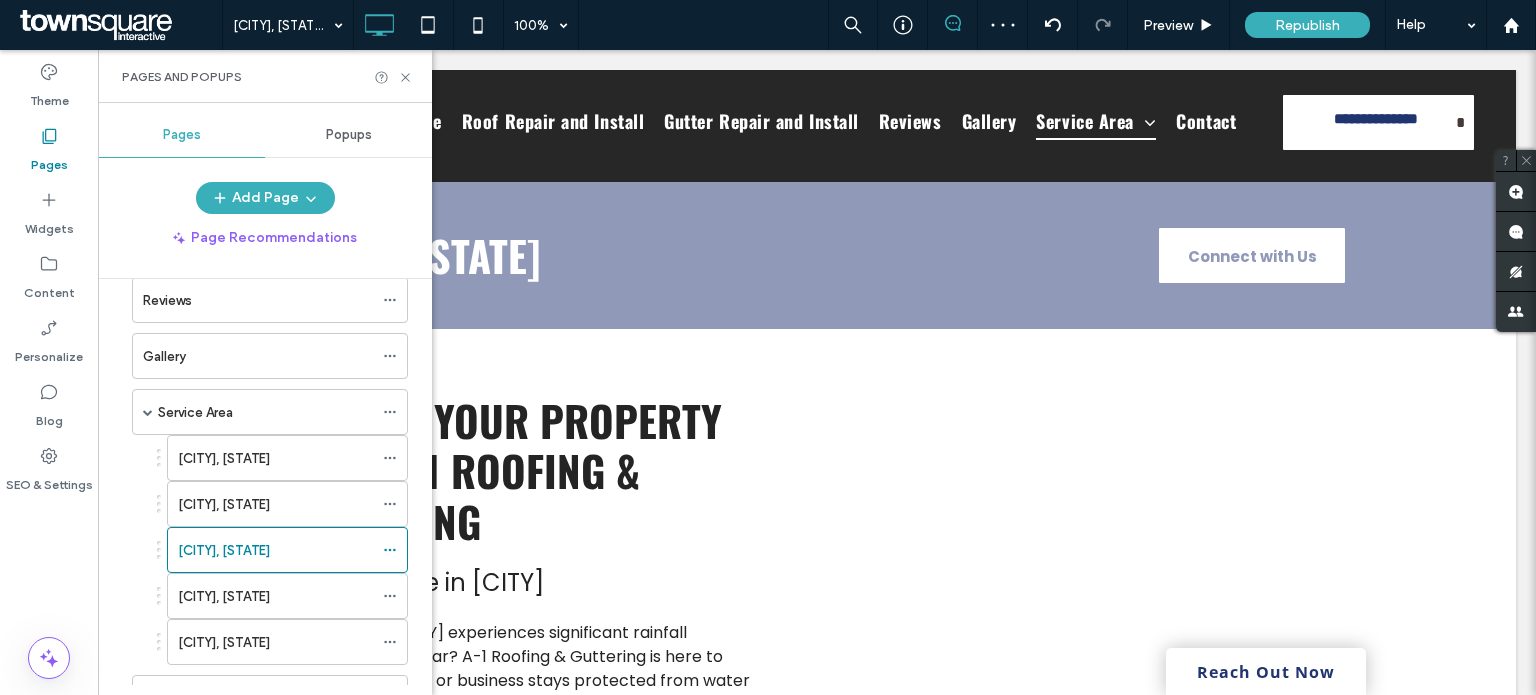 scroll, scrollTop: 0, scrollLeft: 0, axis: both 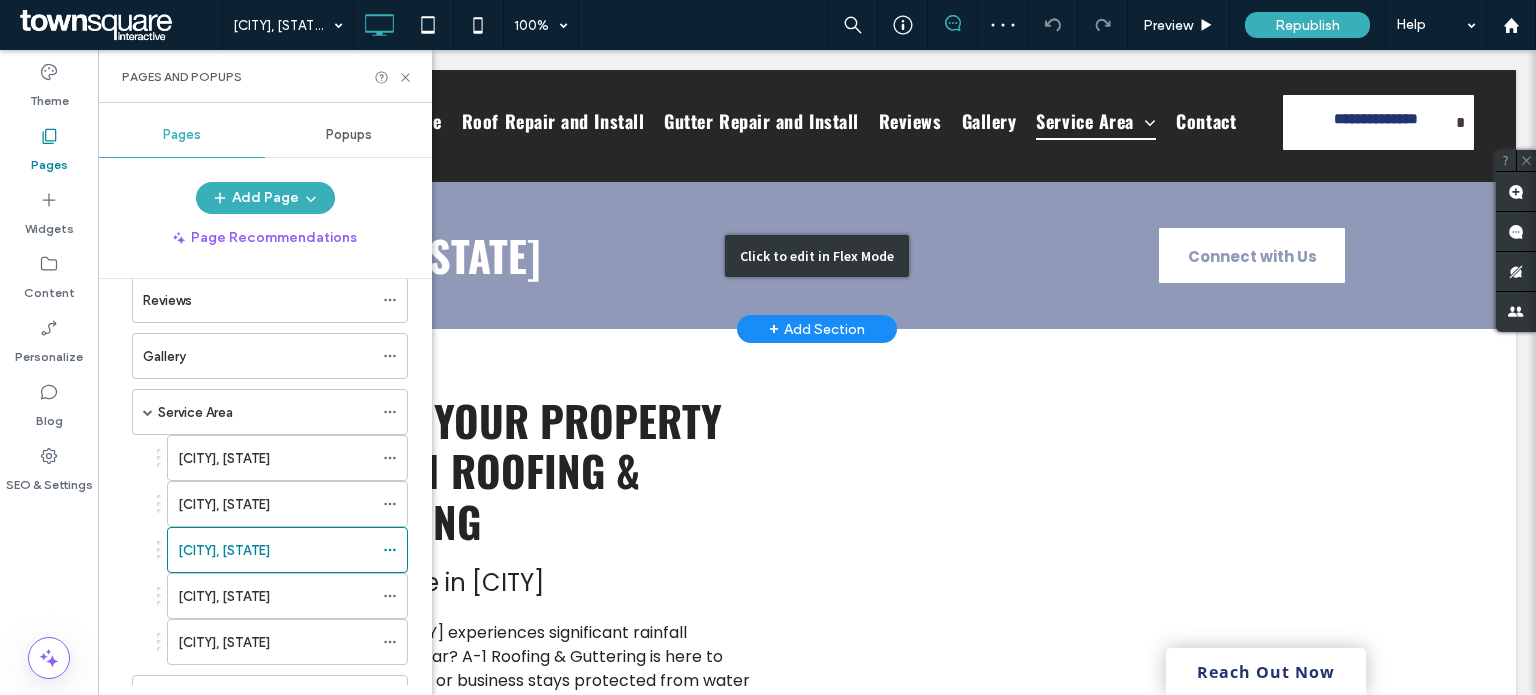 click on "Click to edit in Flex Mode" at bounding box center (817, 255) 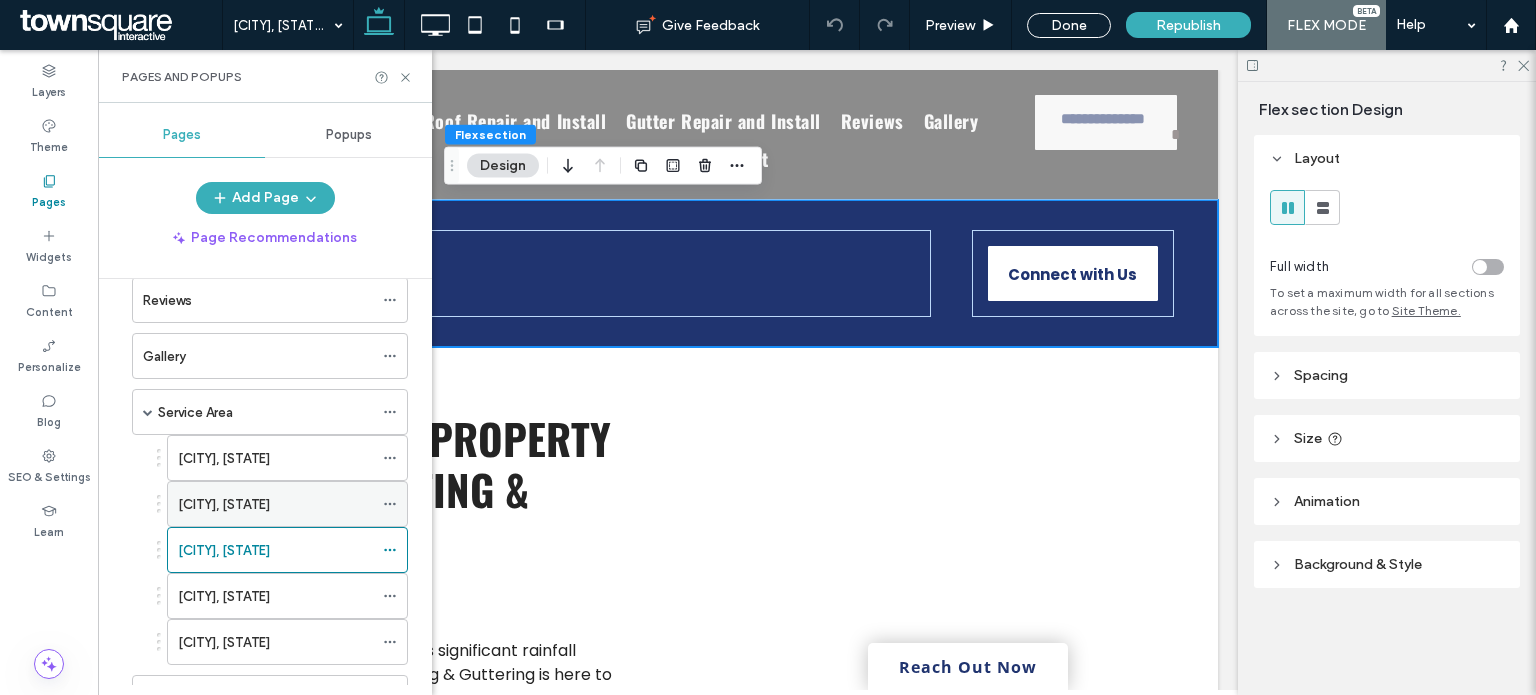 click on "[CITY], [STATE]" at bounding box center (224, 504) 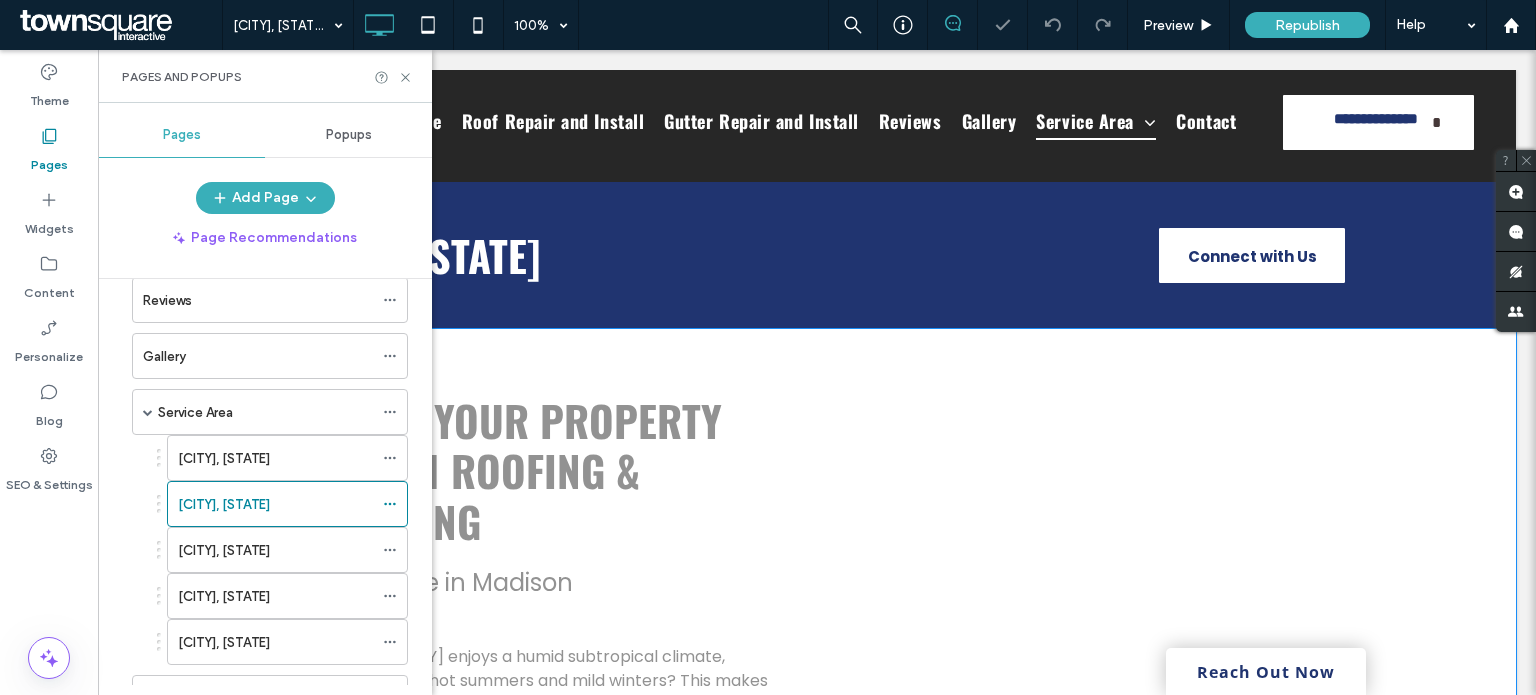 scroll, scrollTop: 0, scrollLeft: 0, axis: both 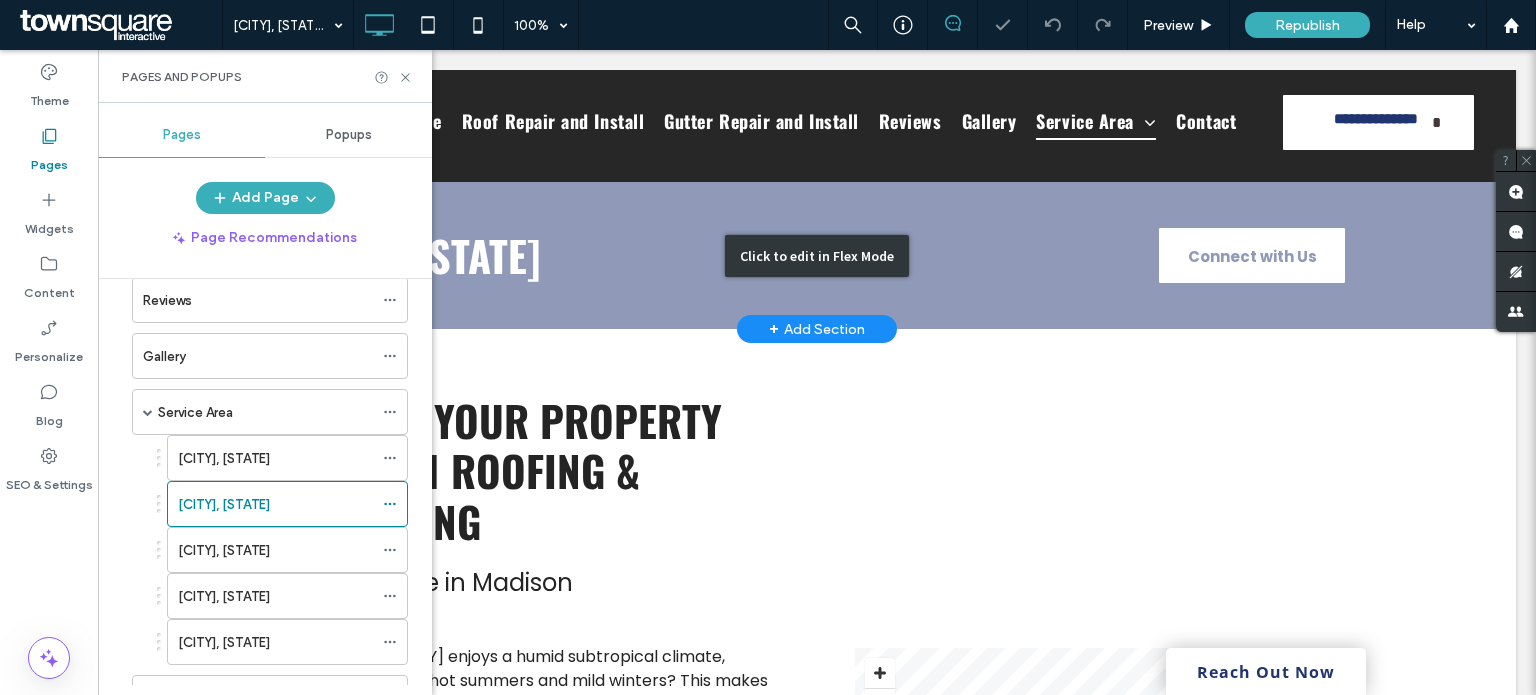 click on "Click to edit in Flex Mode" at bounding box center [817, 255] 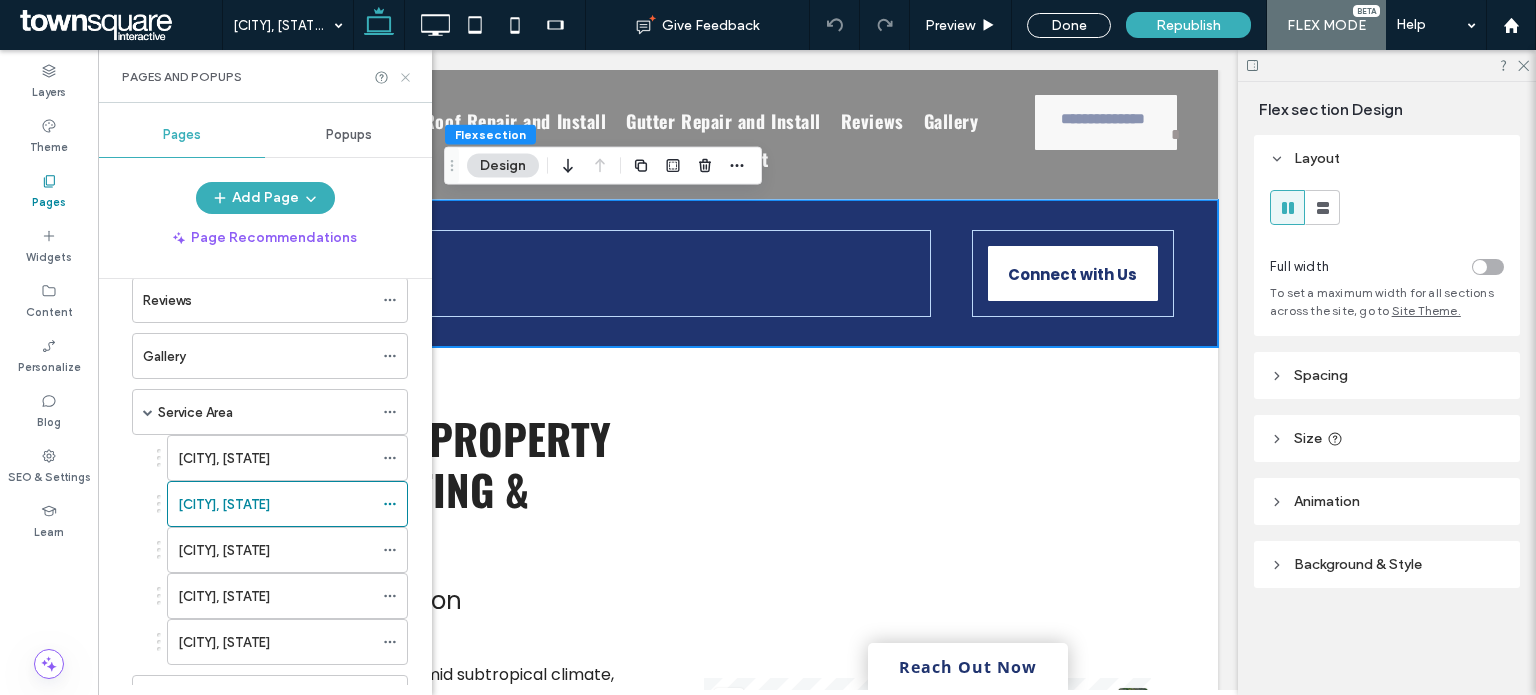 click 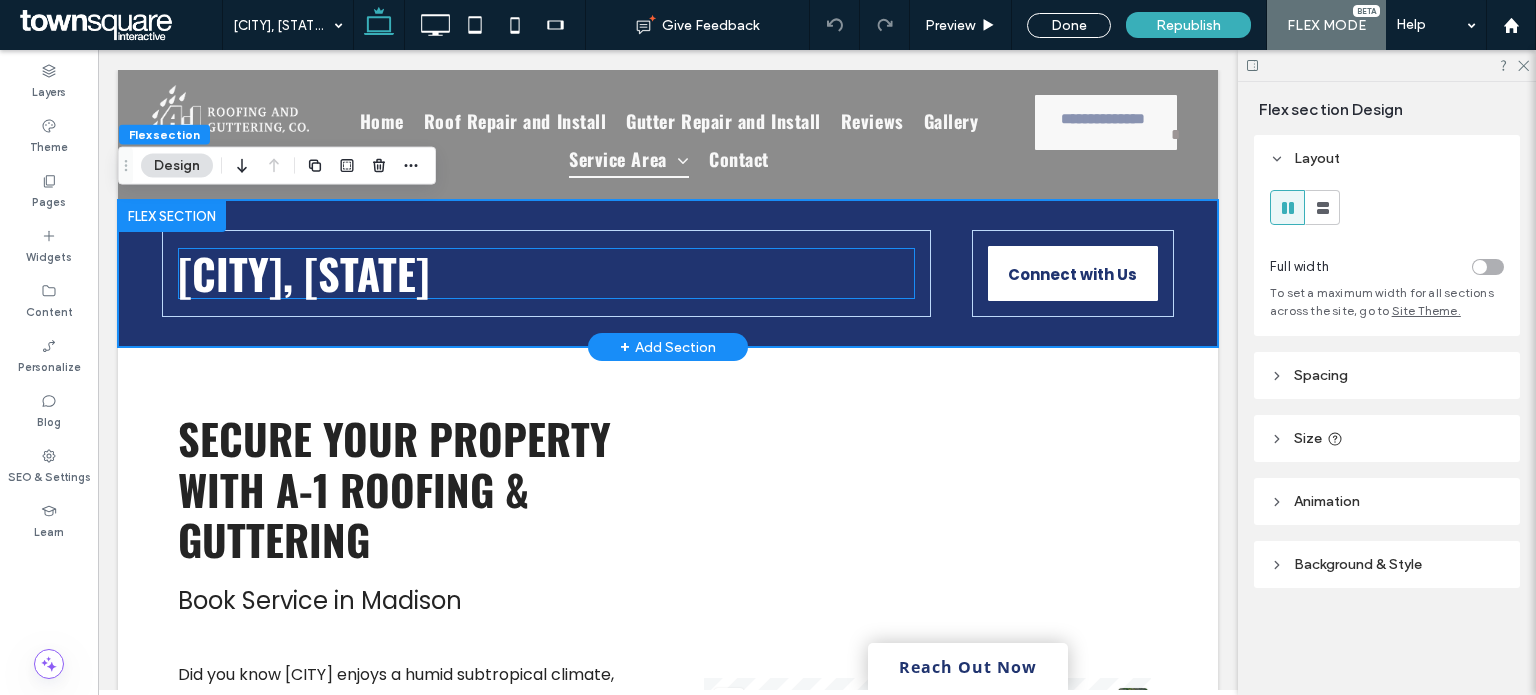 click on "[CITY], [STATE]" at bounding box center [304, 273] 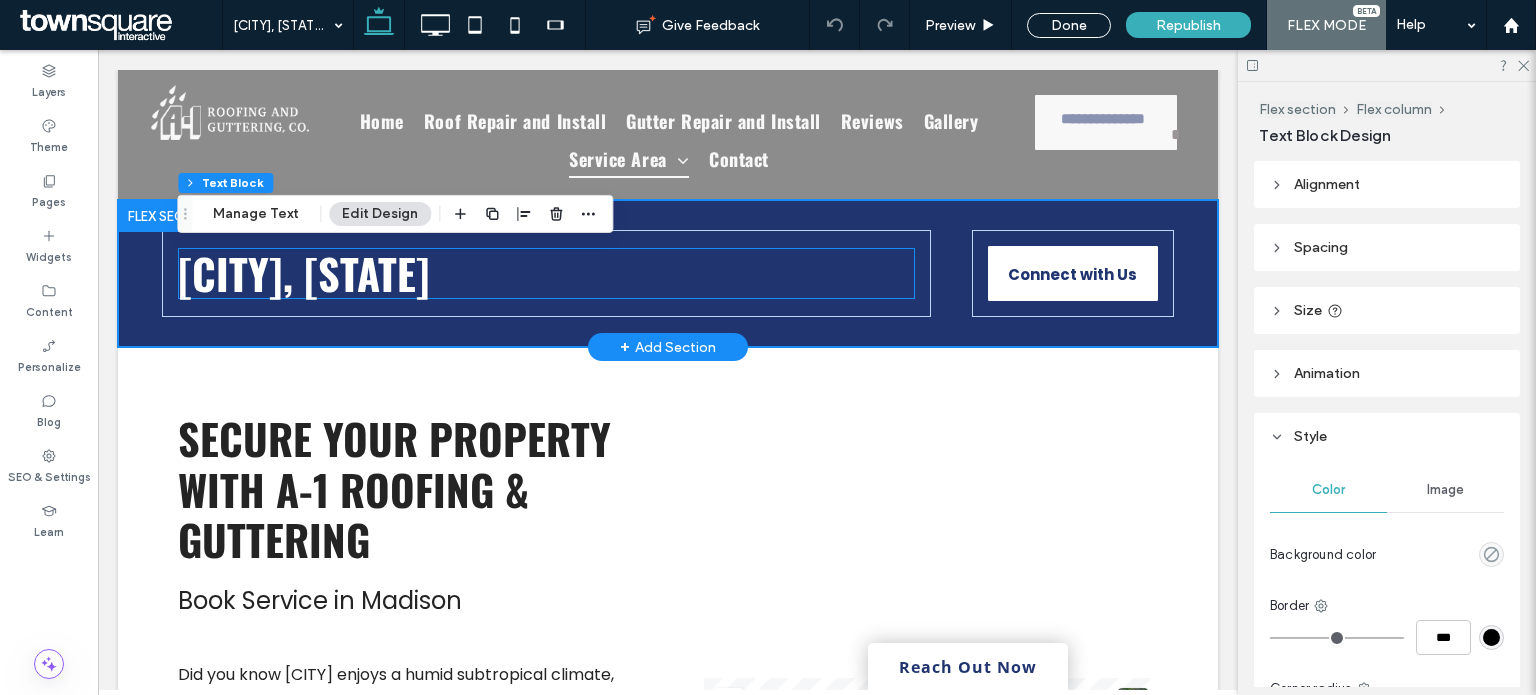click on "[CITY], [STATE]" at bounding box center (304, 273) 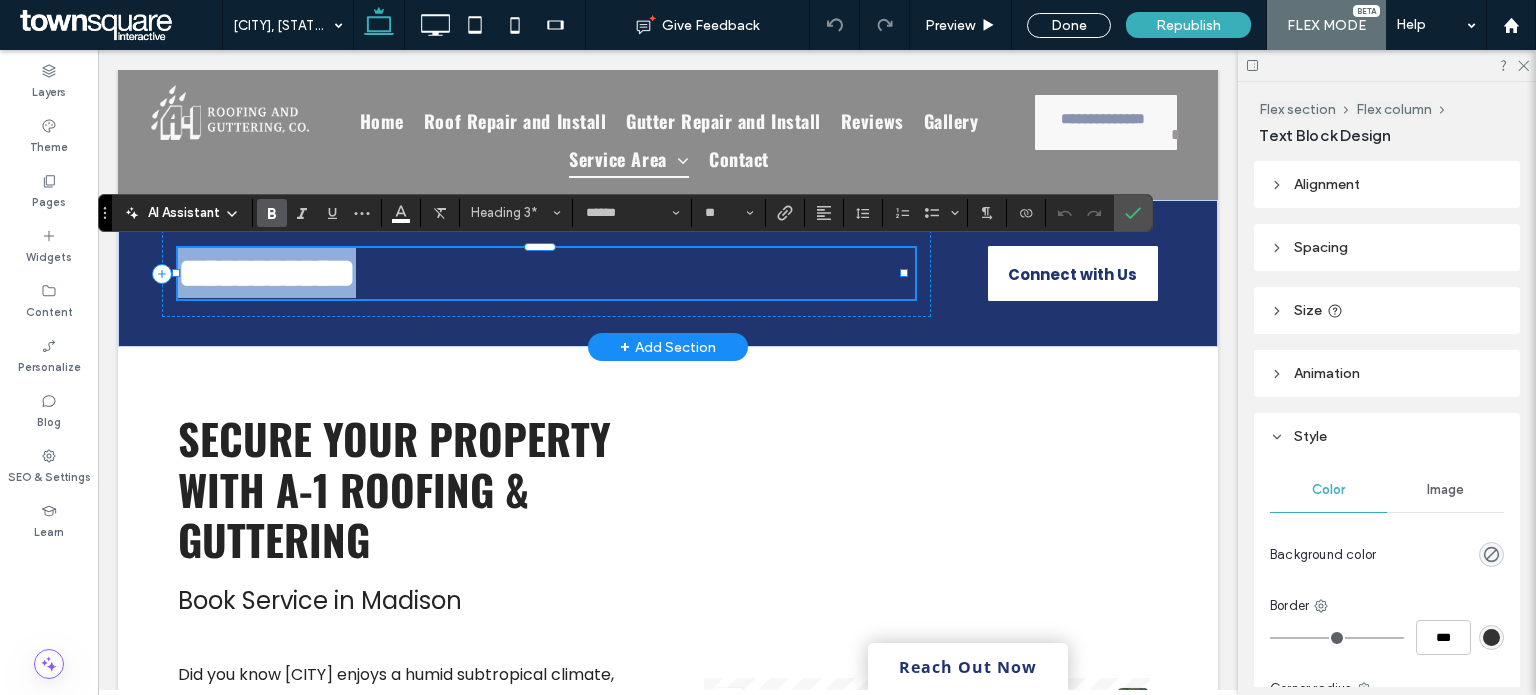 click on "**********" at bounding box center [267, 273] 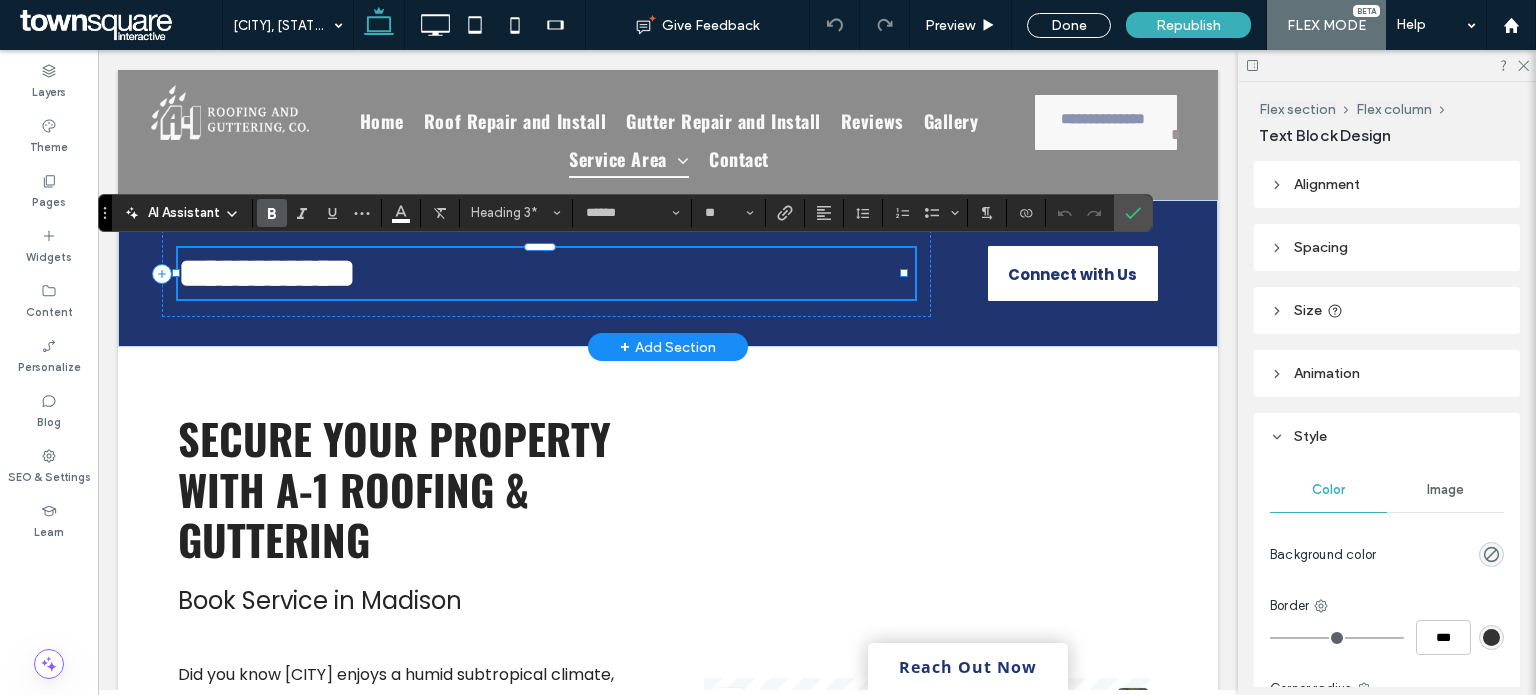 click on "**********" at bounding box center (267, 273) 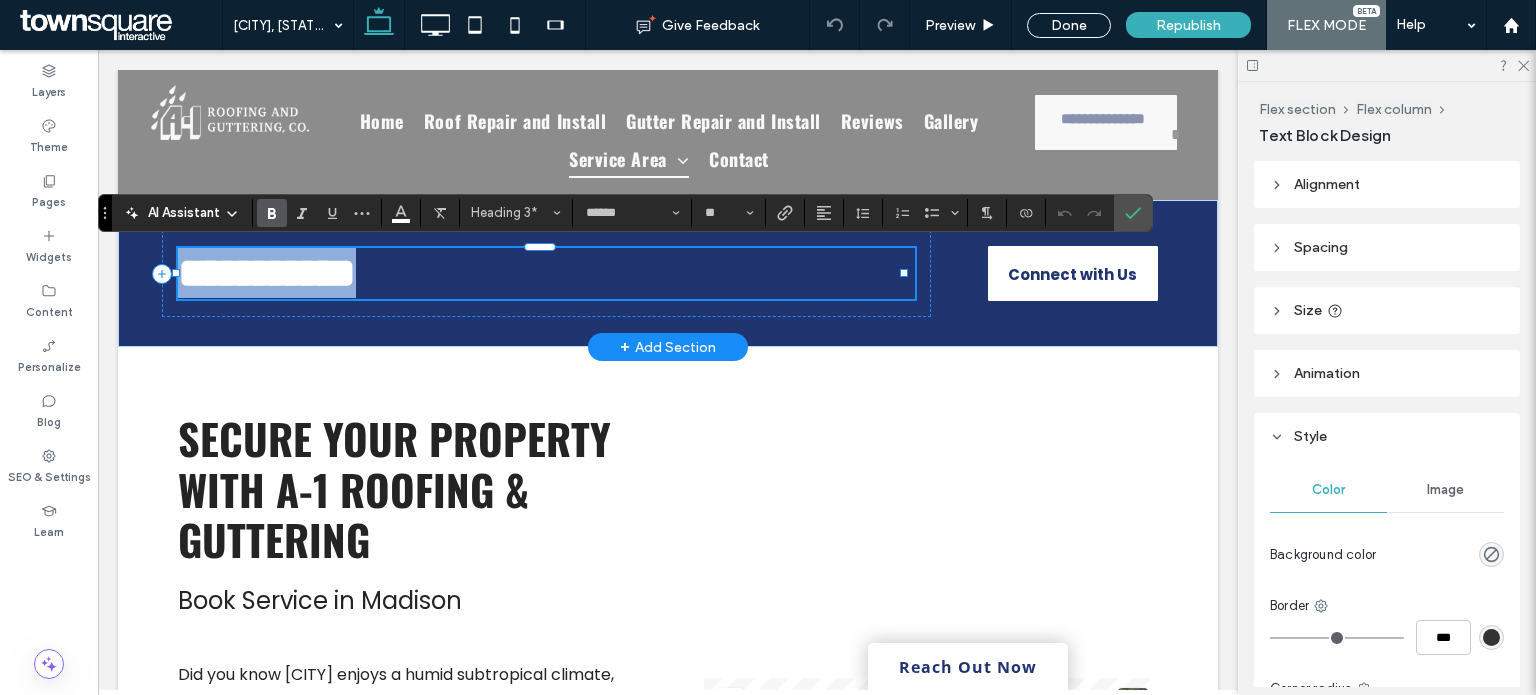 click on "**********" at bounding box center (267, 273) 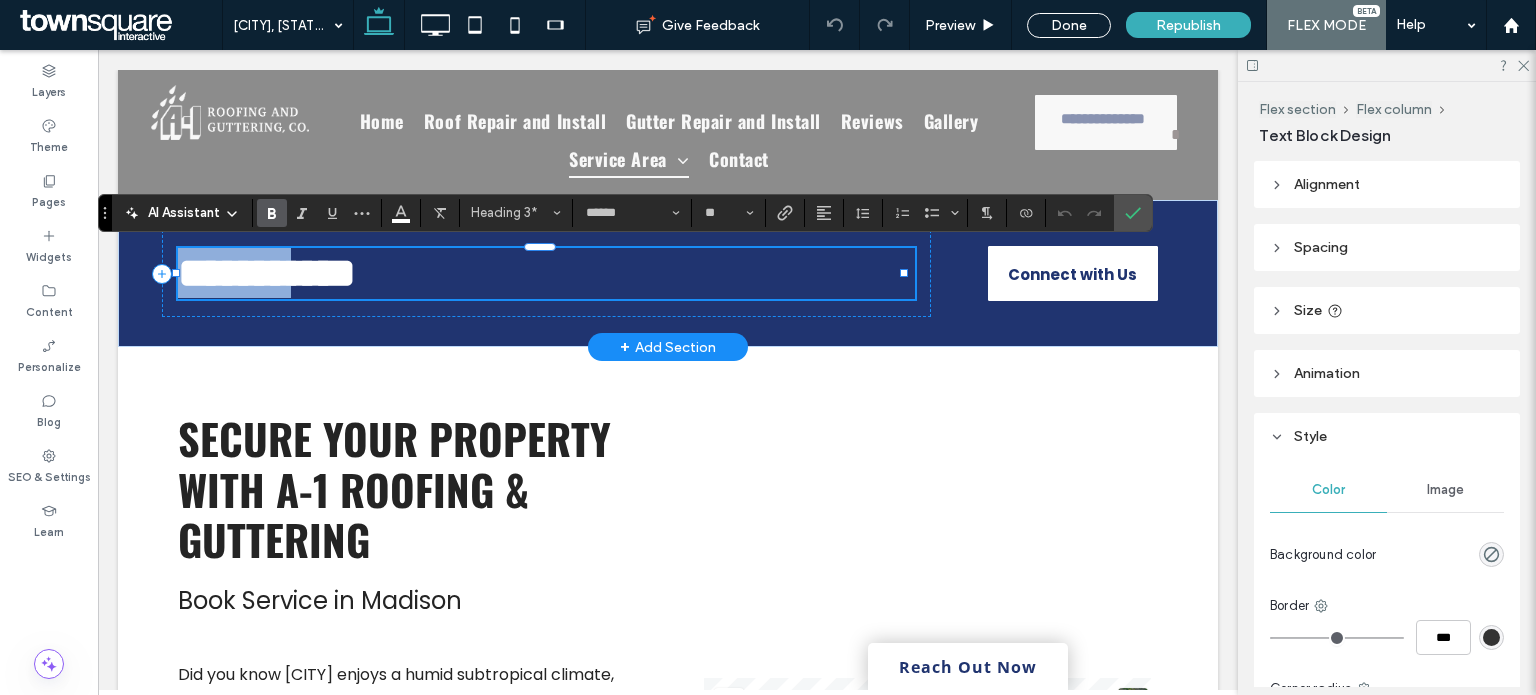 click on "**********" at bounding box center (267, 273) 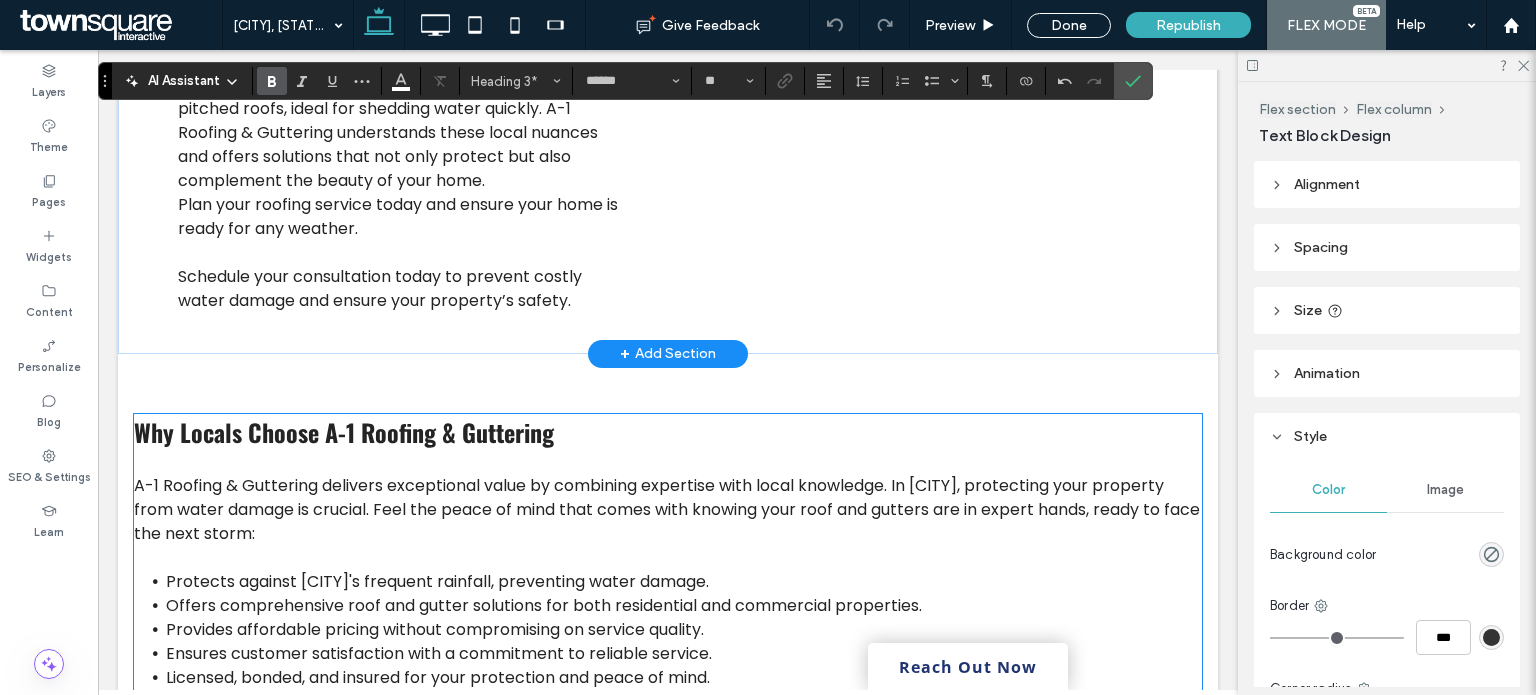 scroll, scrollTop: 1024, scrollLeft: 0, axis: vertical 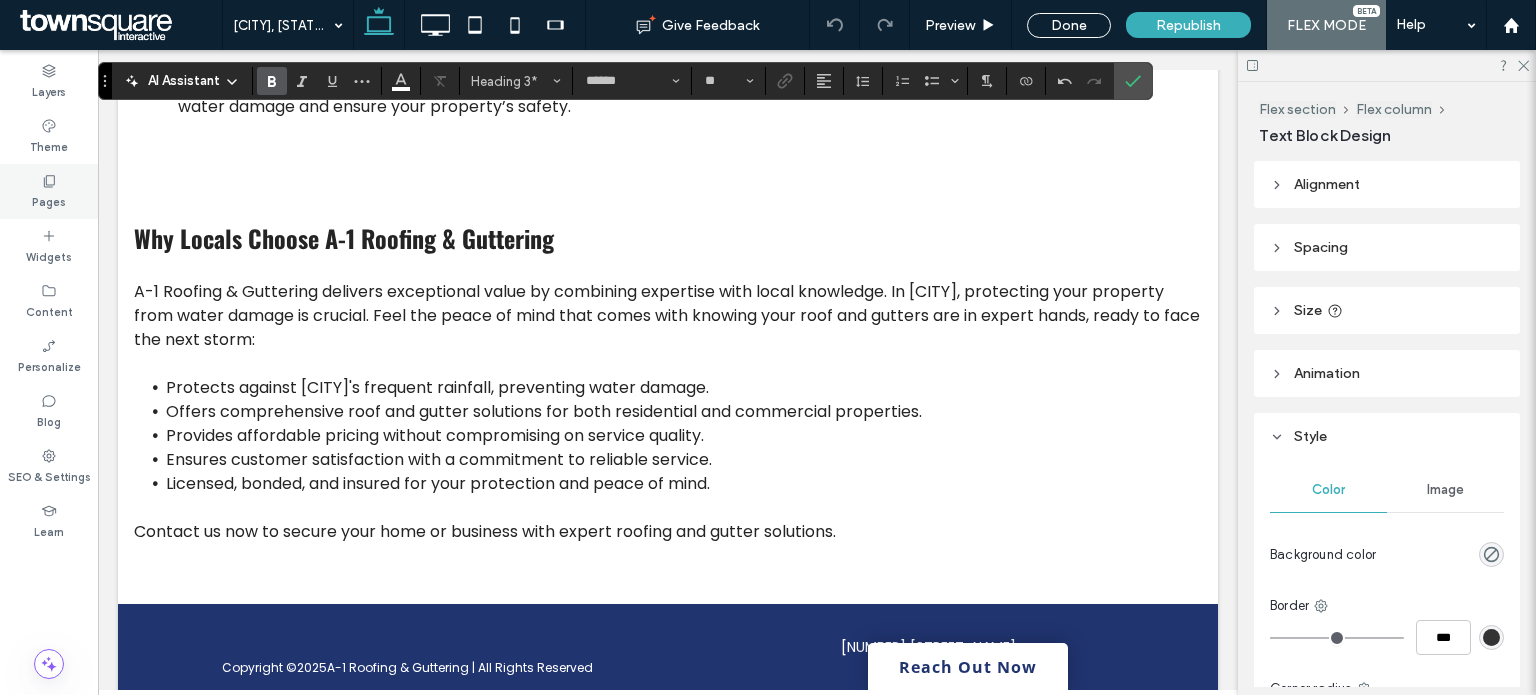 click on "Pages" at bounding box center (49, 200) 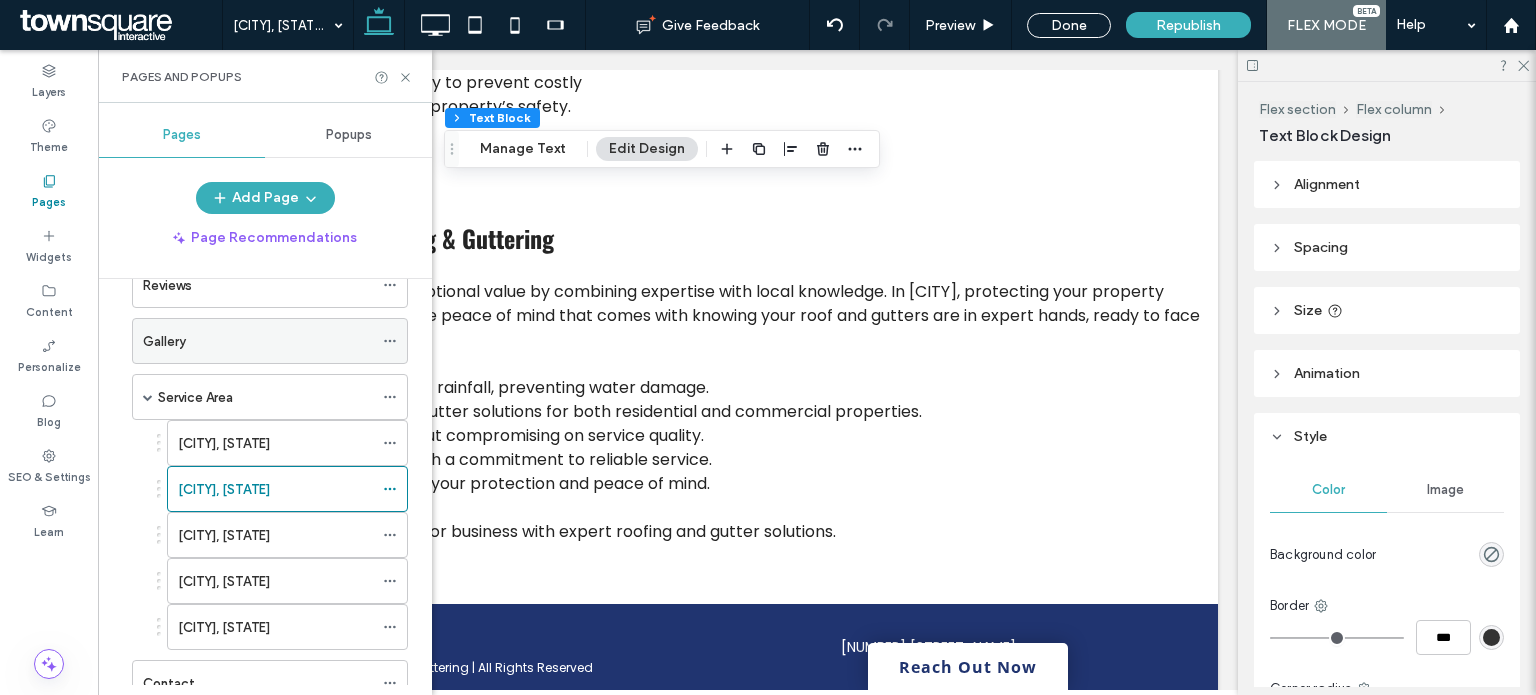 scroll, scrollTop: 220, scrollLeft: 0, axis: vertical 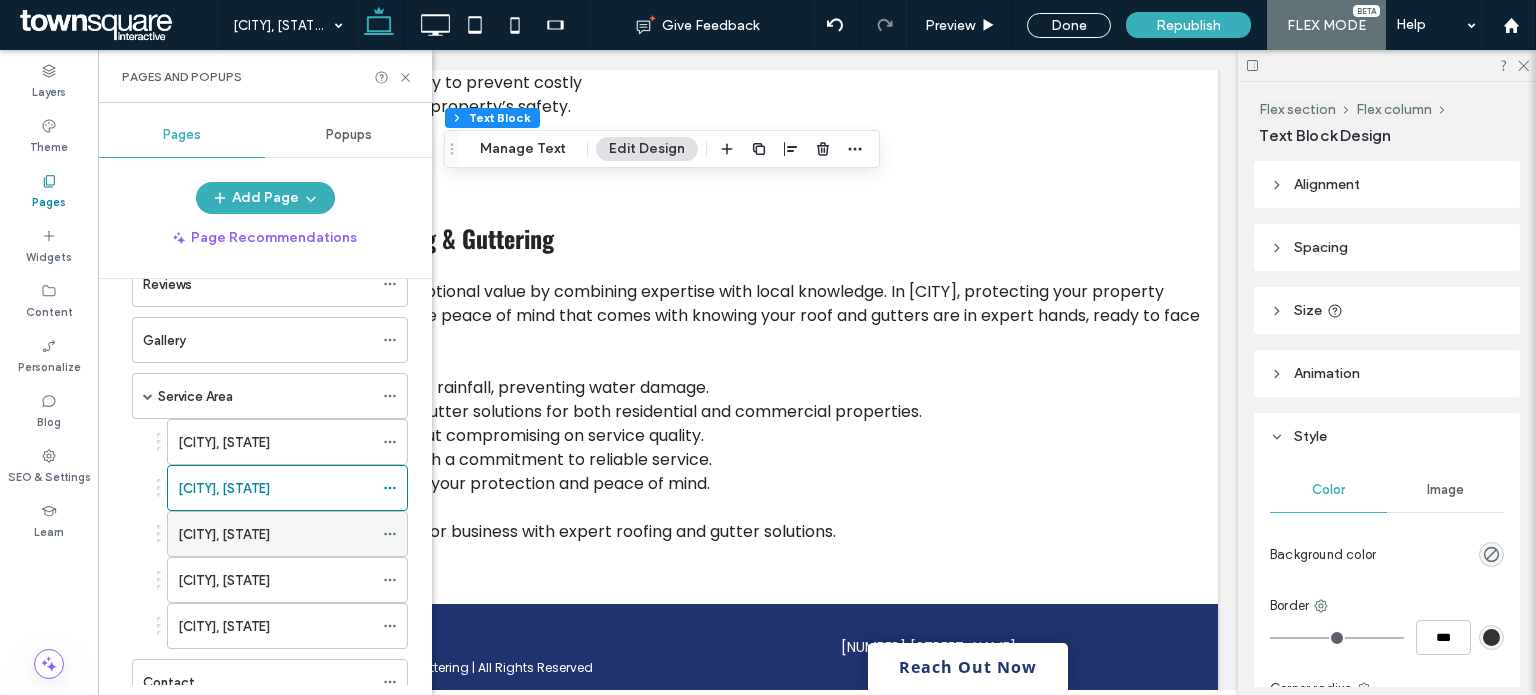 click on "[CITY], [STATE]" at bounding box center (224, 534) 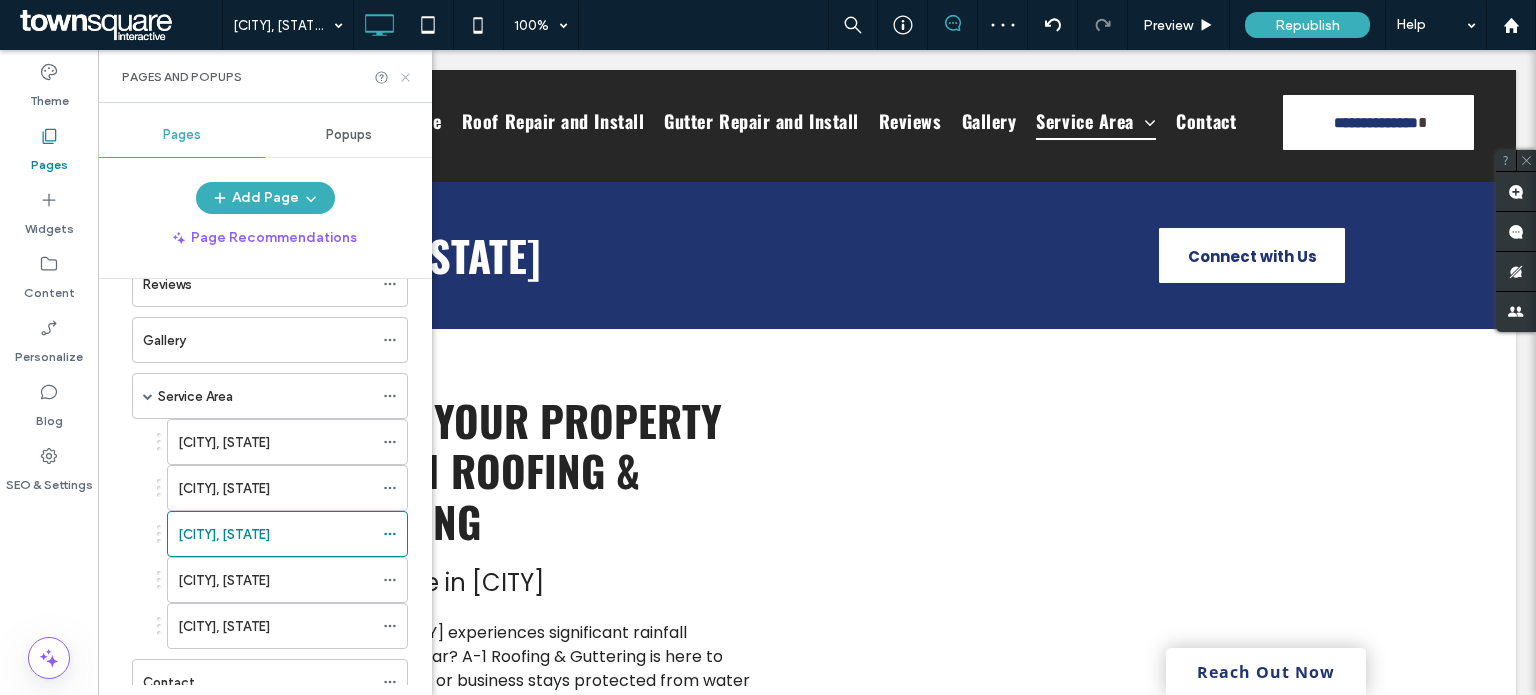 scroll, scrollTop: 0, scrollLeft: 0, axis: both 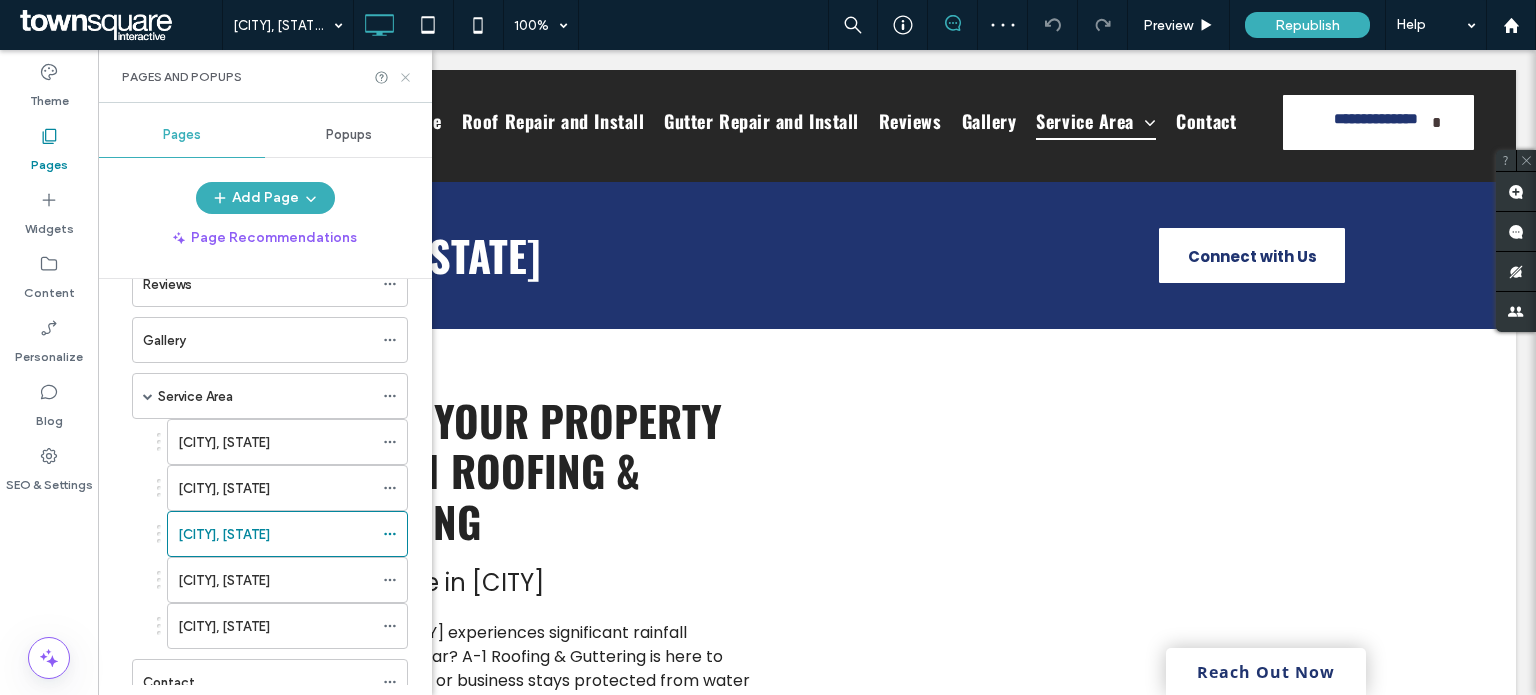 click 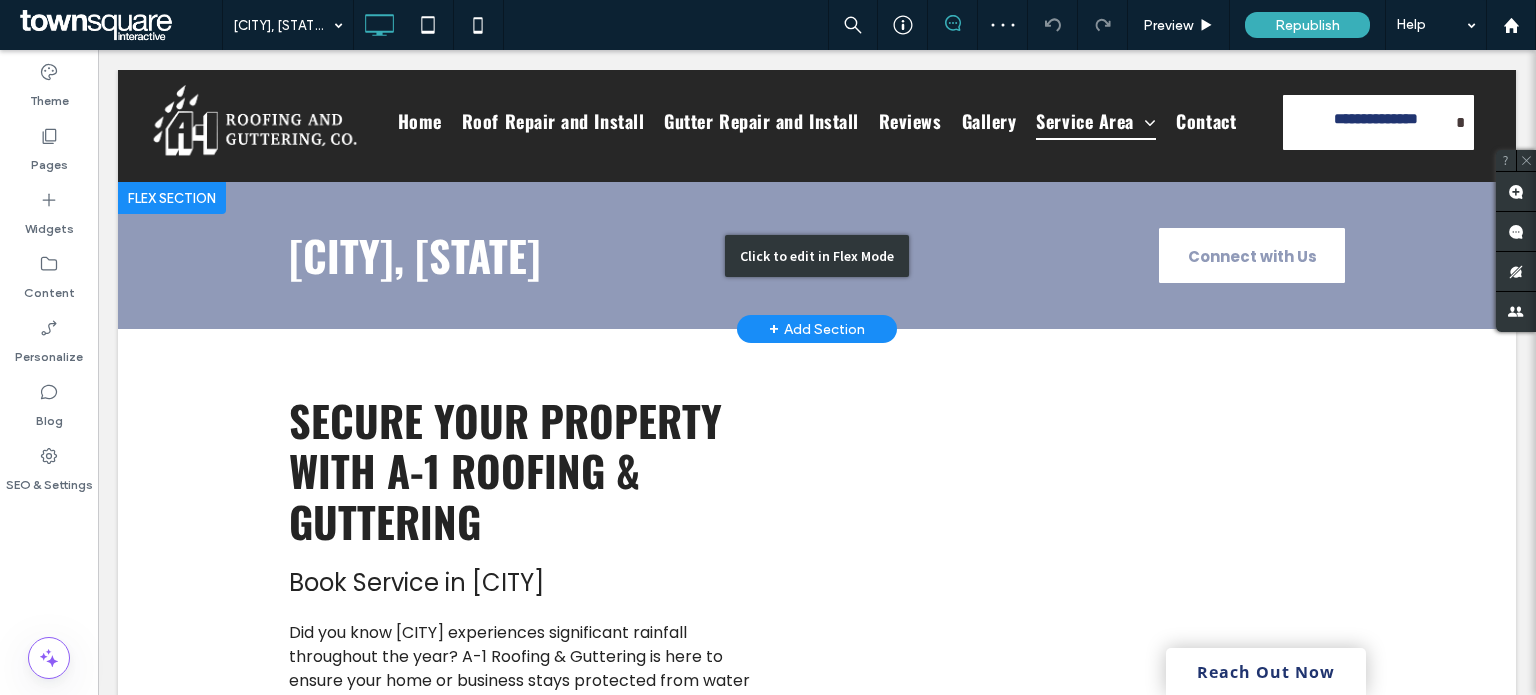 click on "Click to edit in Flex Mode" at bounding box center [817, 255] 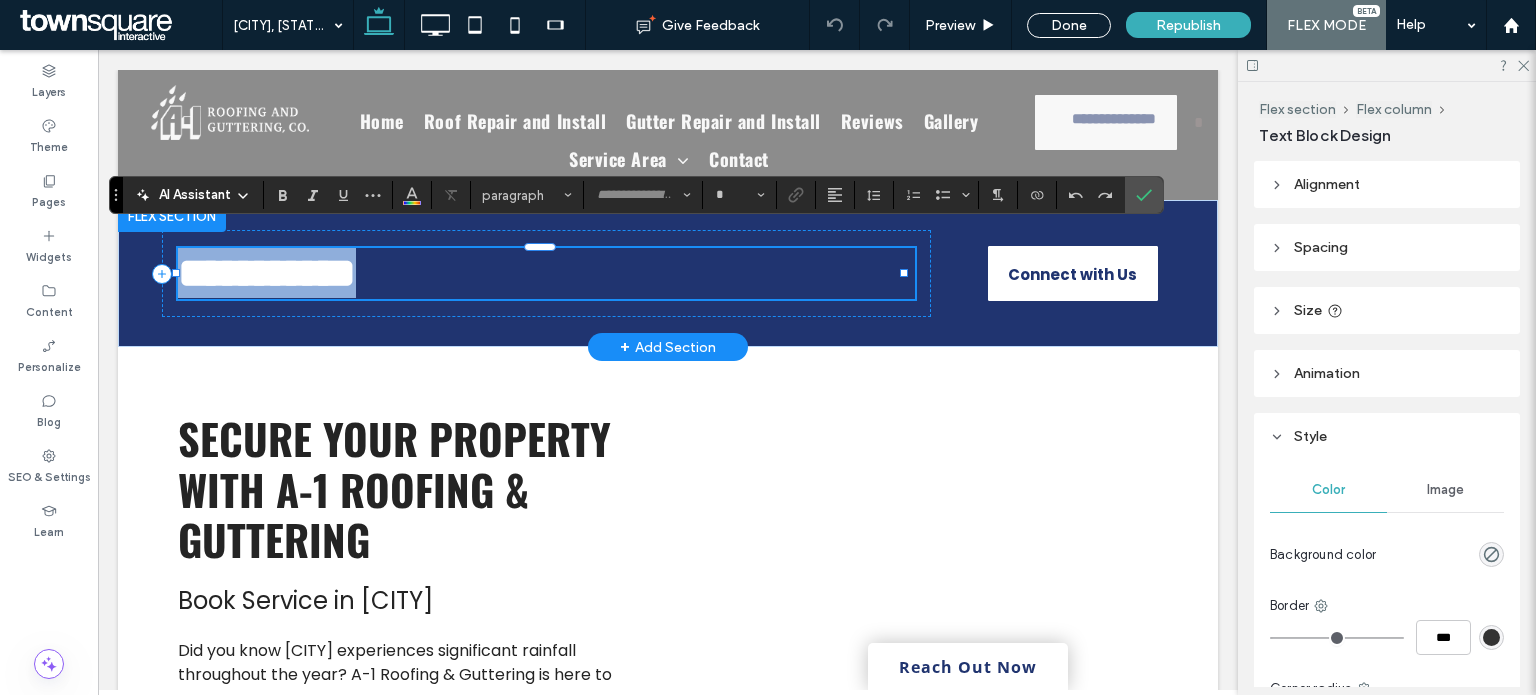 type on "******" 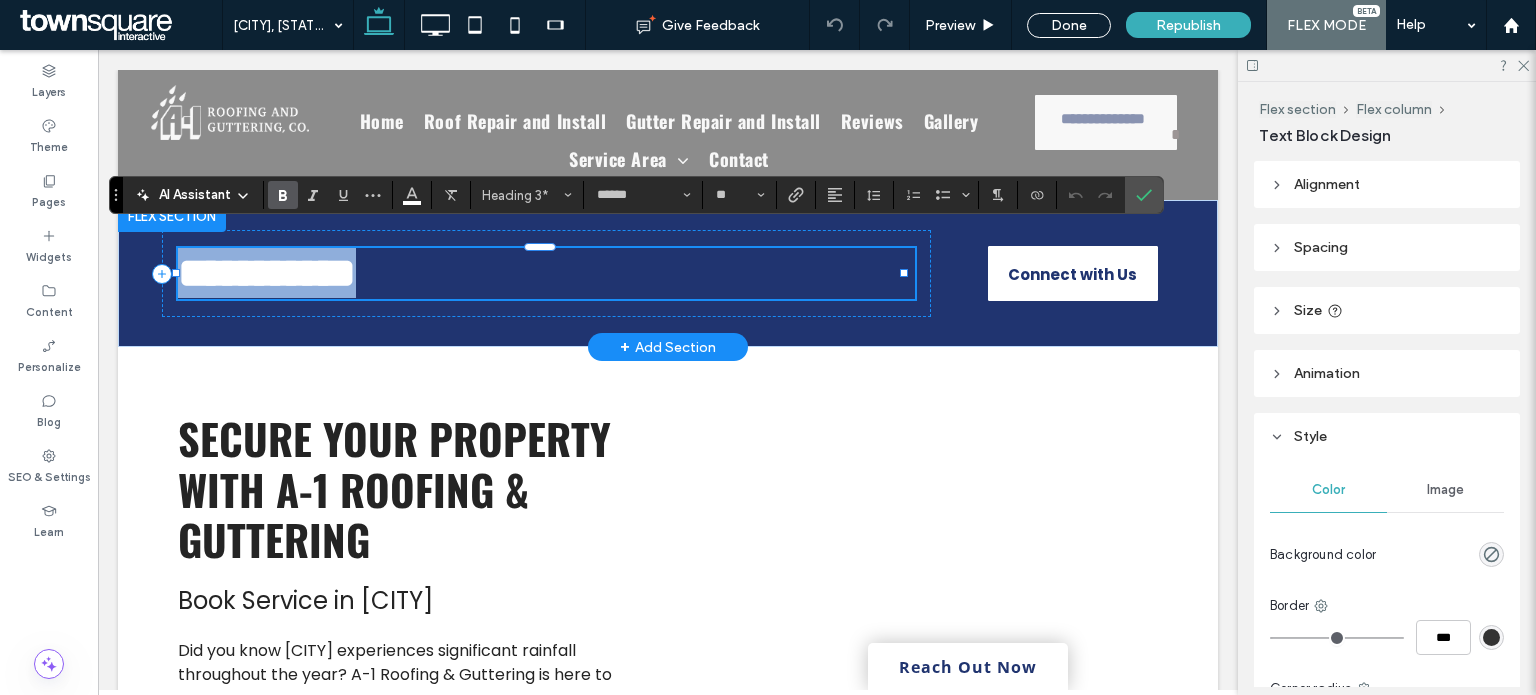 click on "**********" at bounding box center (267, 273) 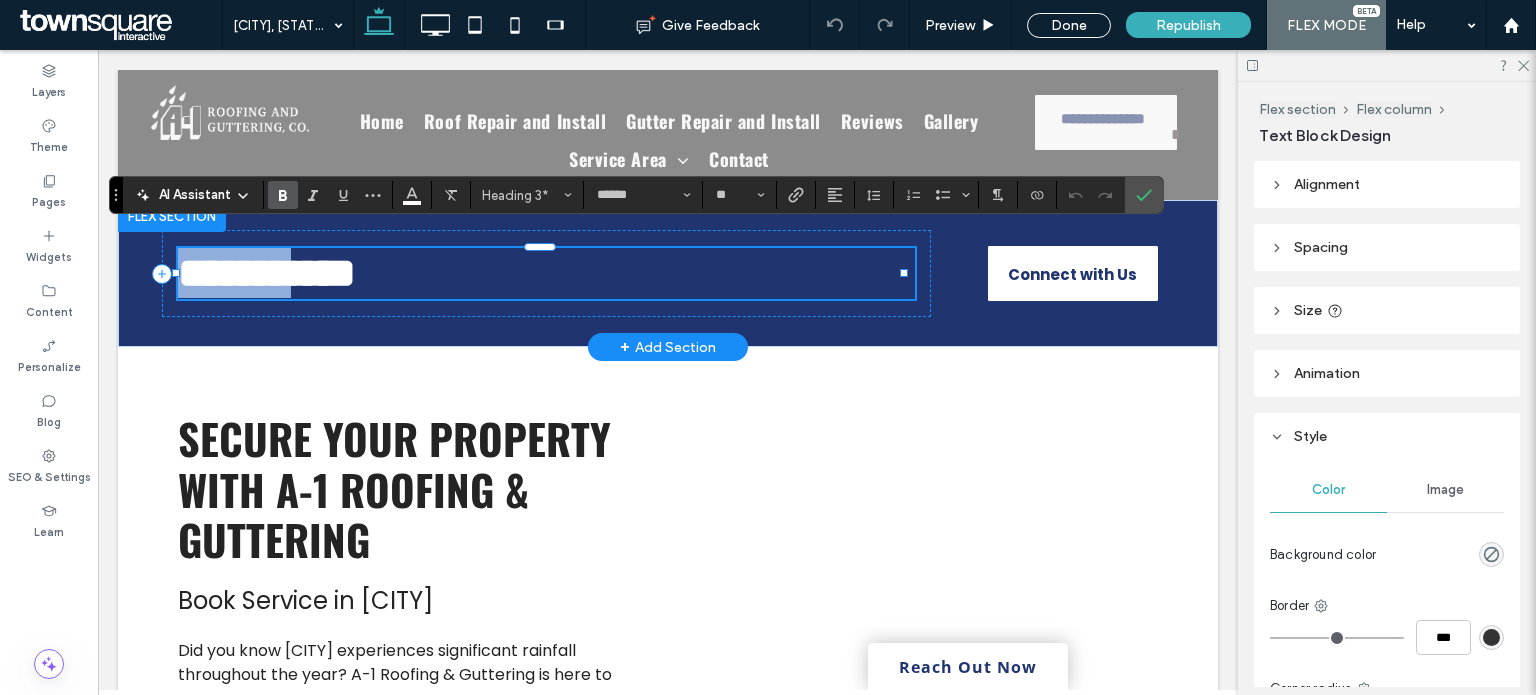 click on "**********" at bounding box center [267, 273] 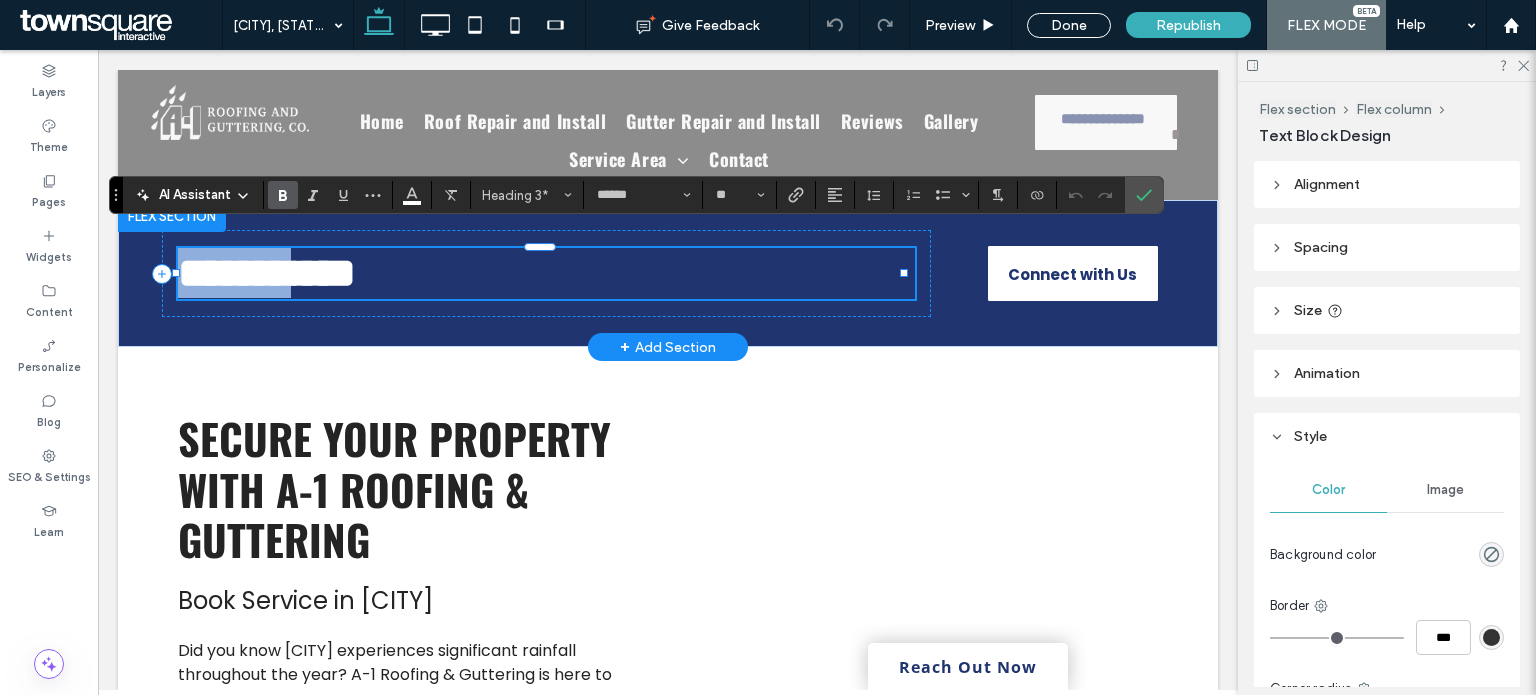 type 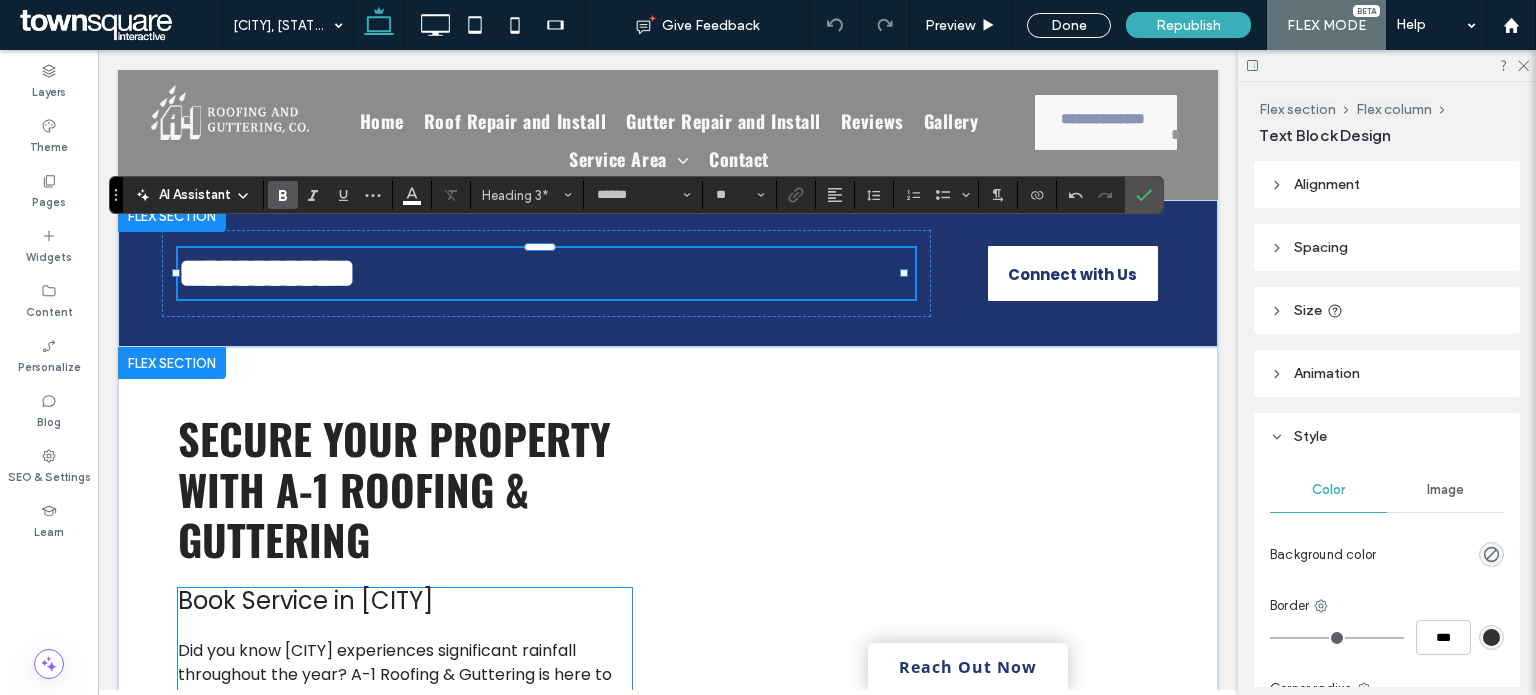 click on "Book Service in [CITY]" at bounding box center (305, 600) 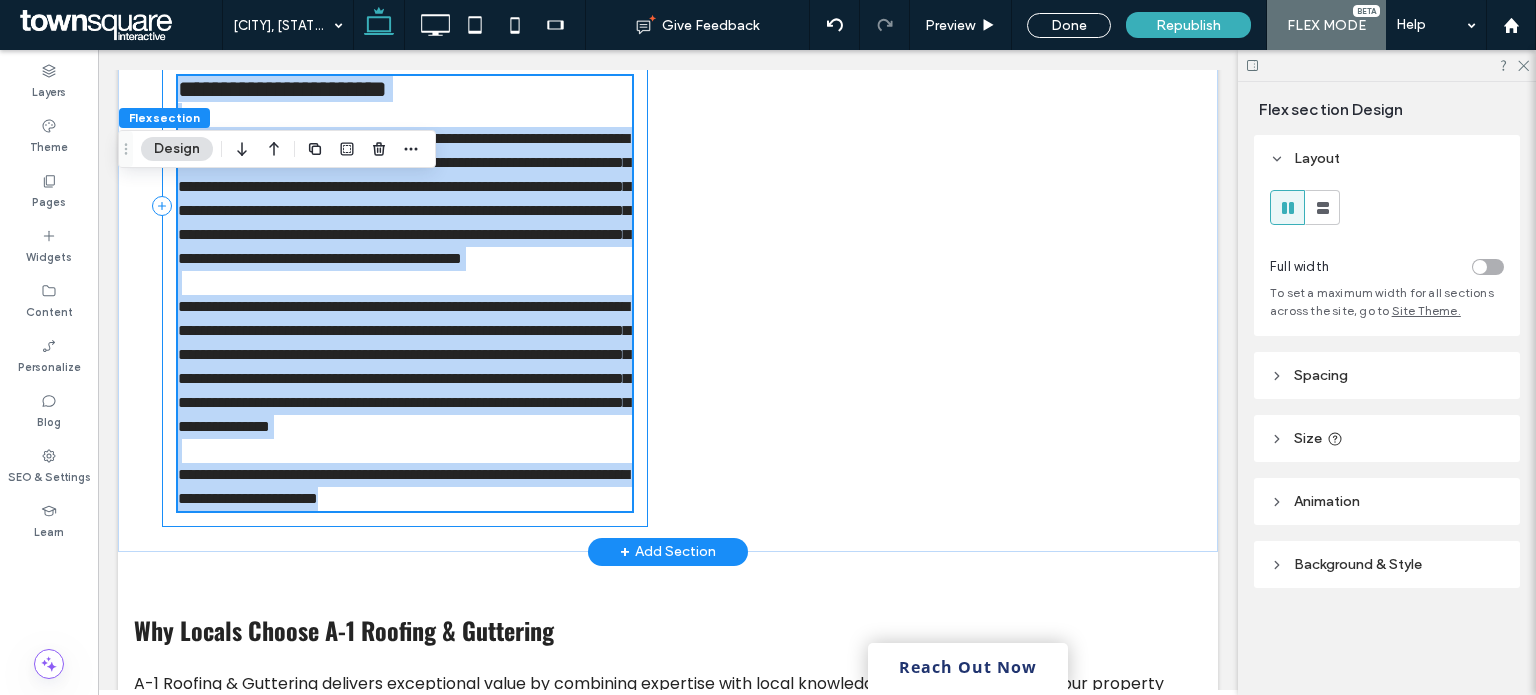 type on "*******" 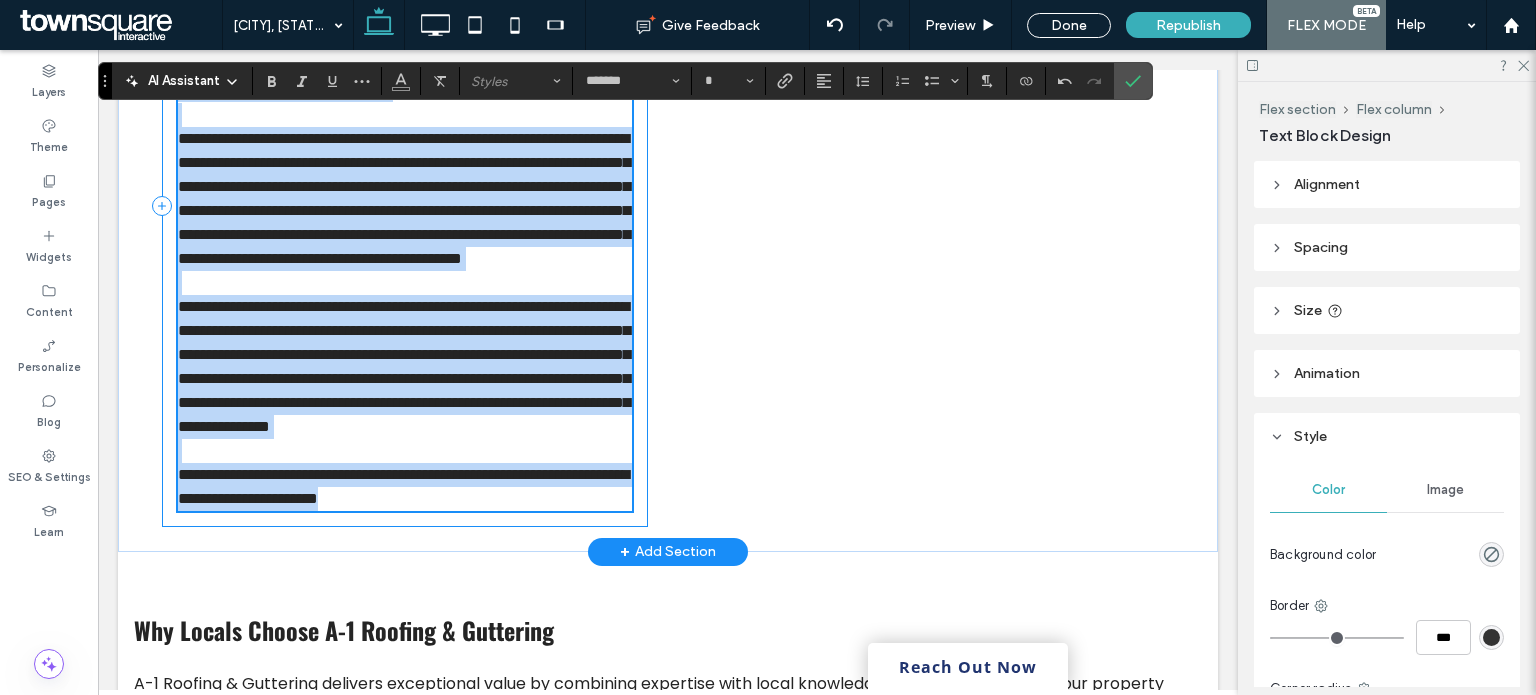 scroll, scrollTop: 361, scrollLeft: 0, axis: vertical 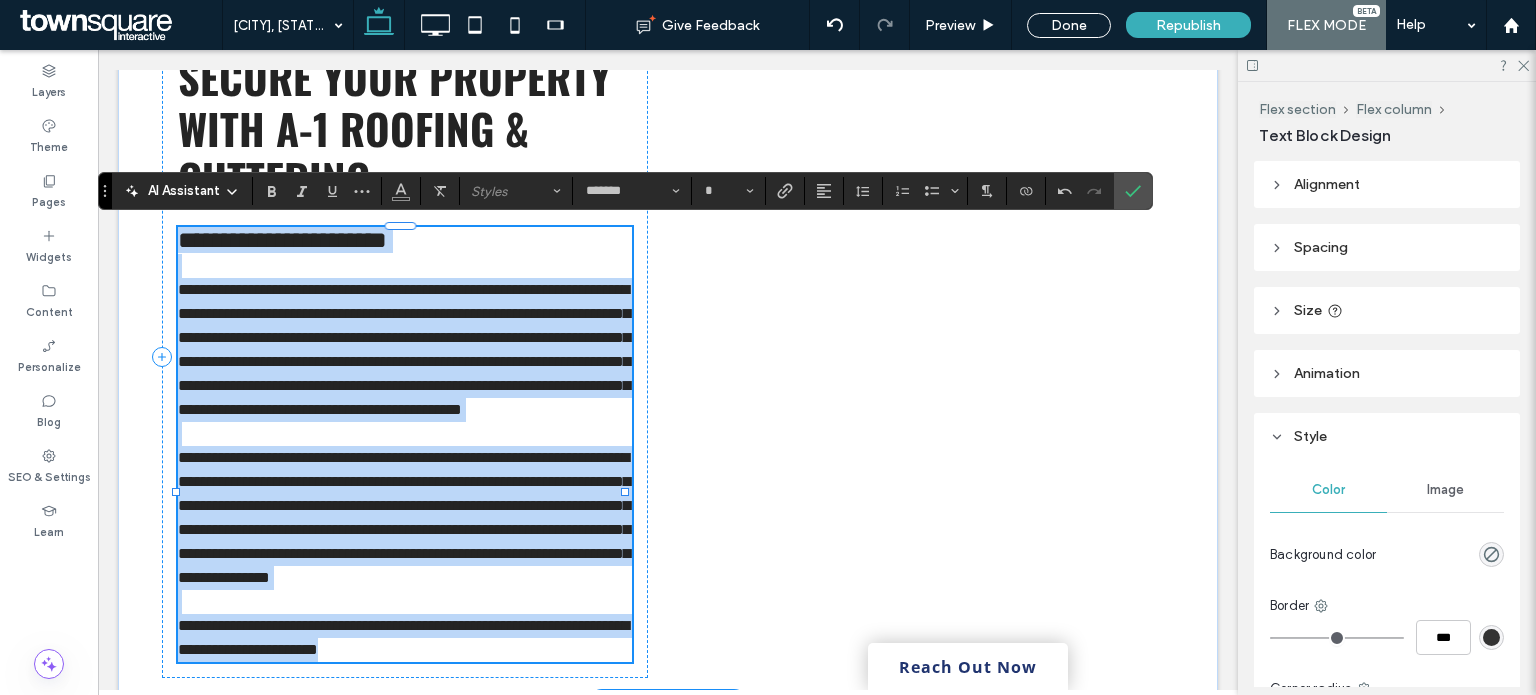 click on "**********" at bounding box center (282, 240) 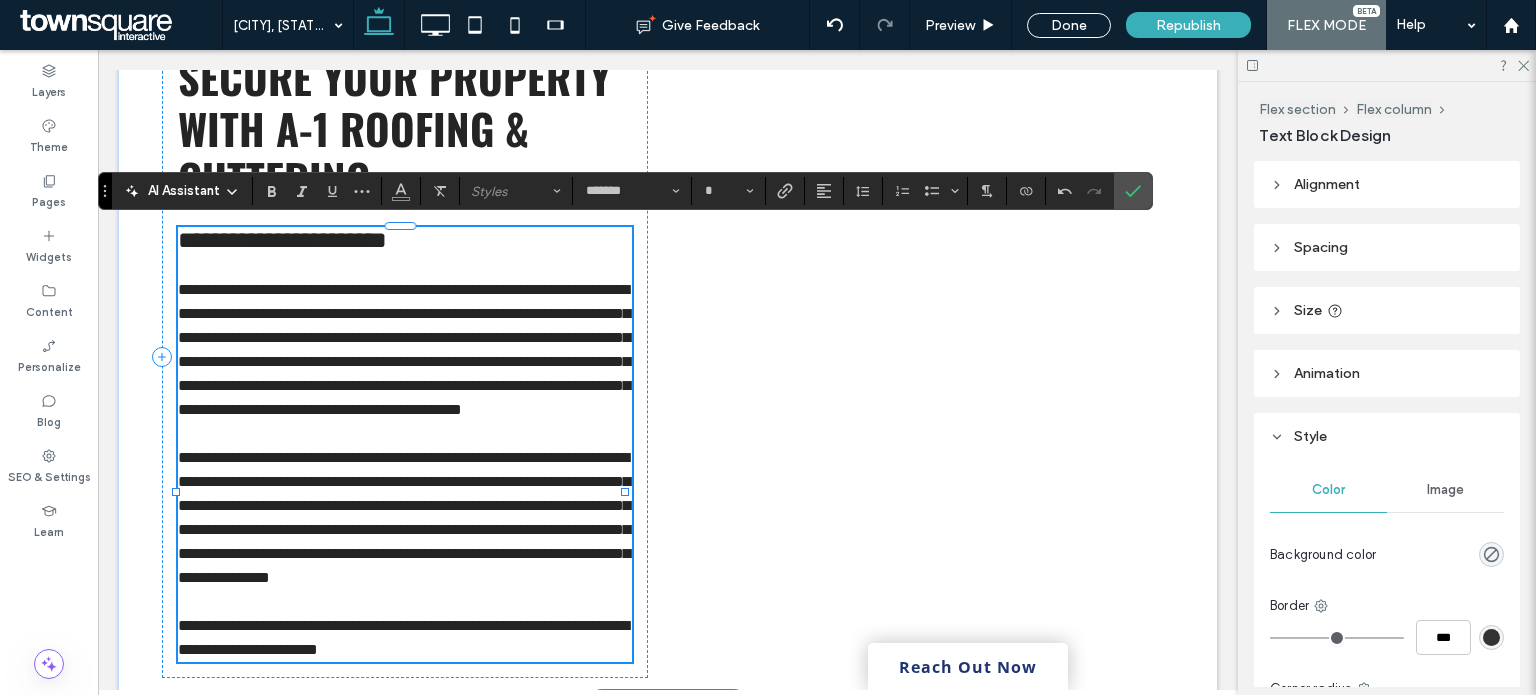 type on "**" 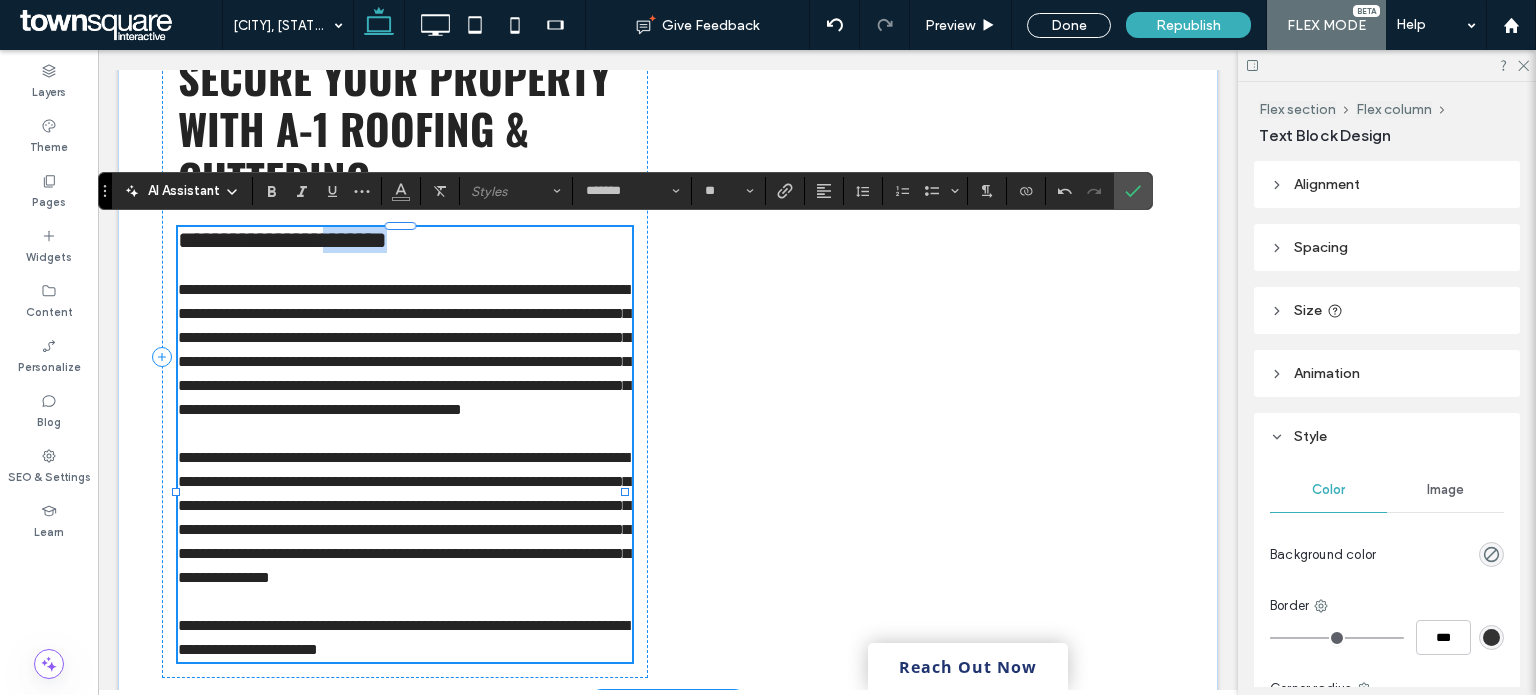 click on "**********" at bounding box center (282, 240) 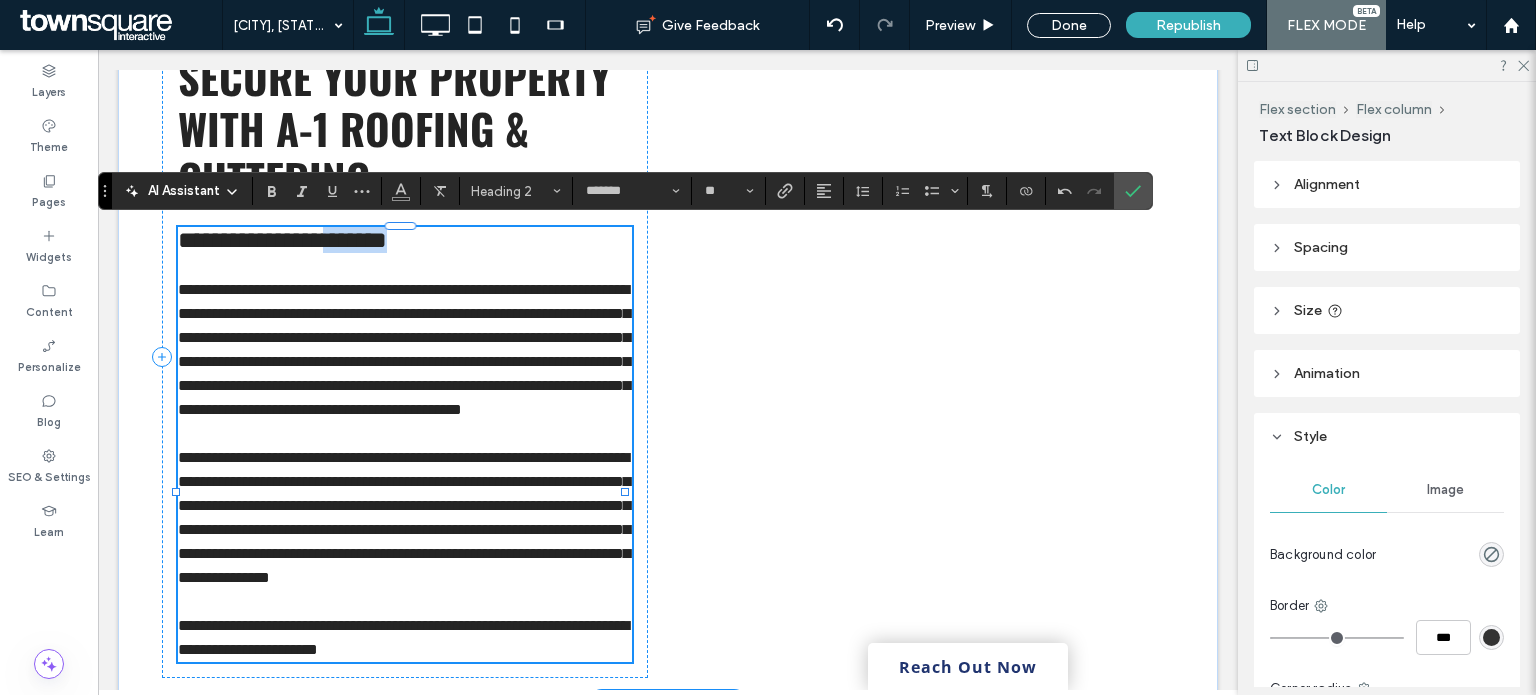 type 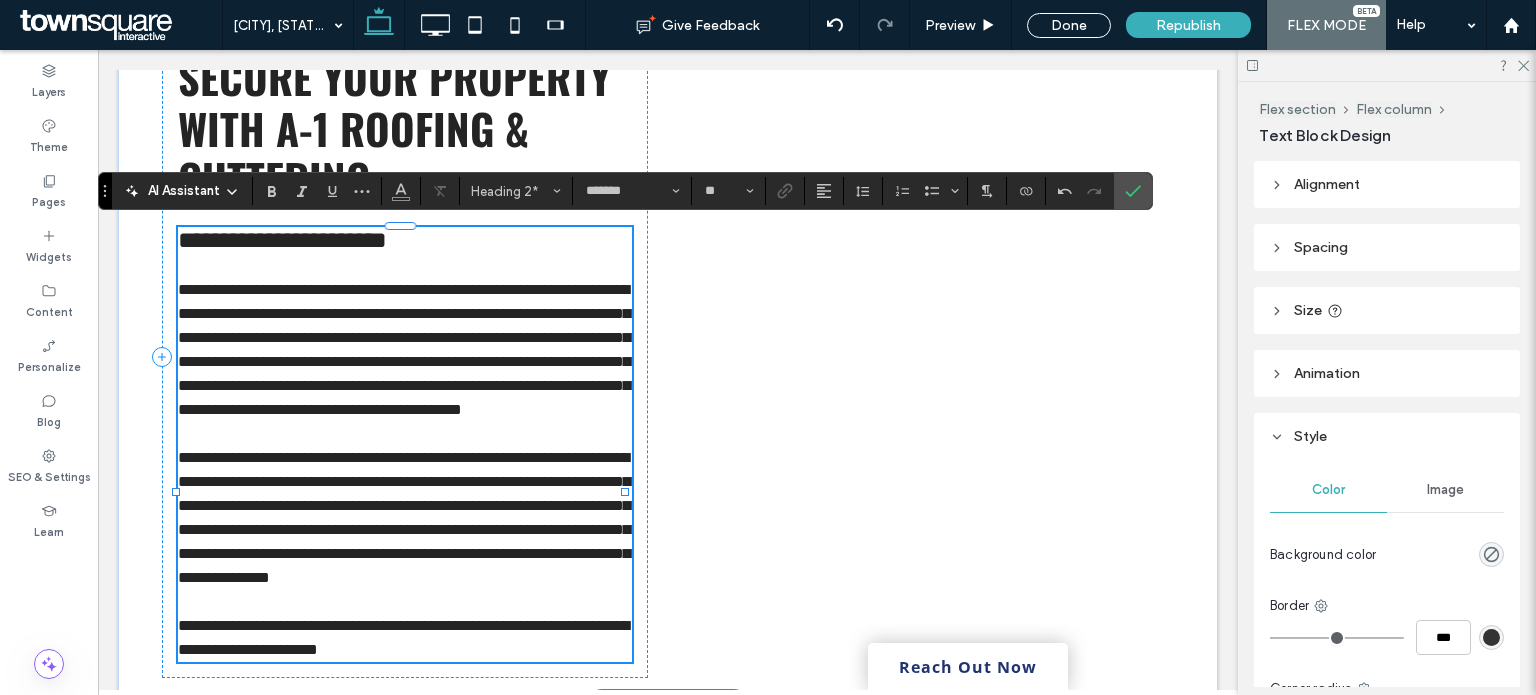type on "**" 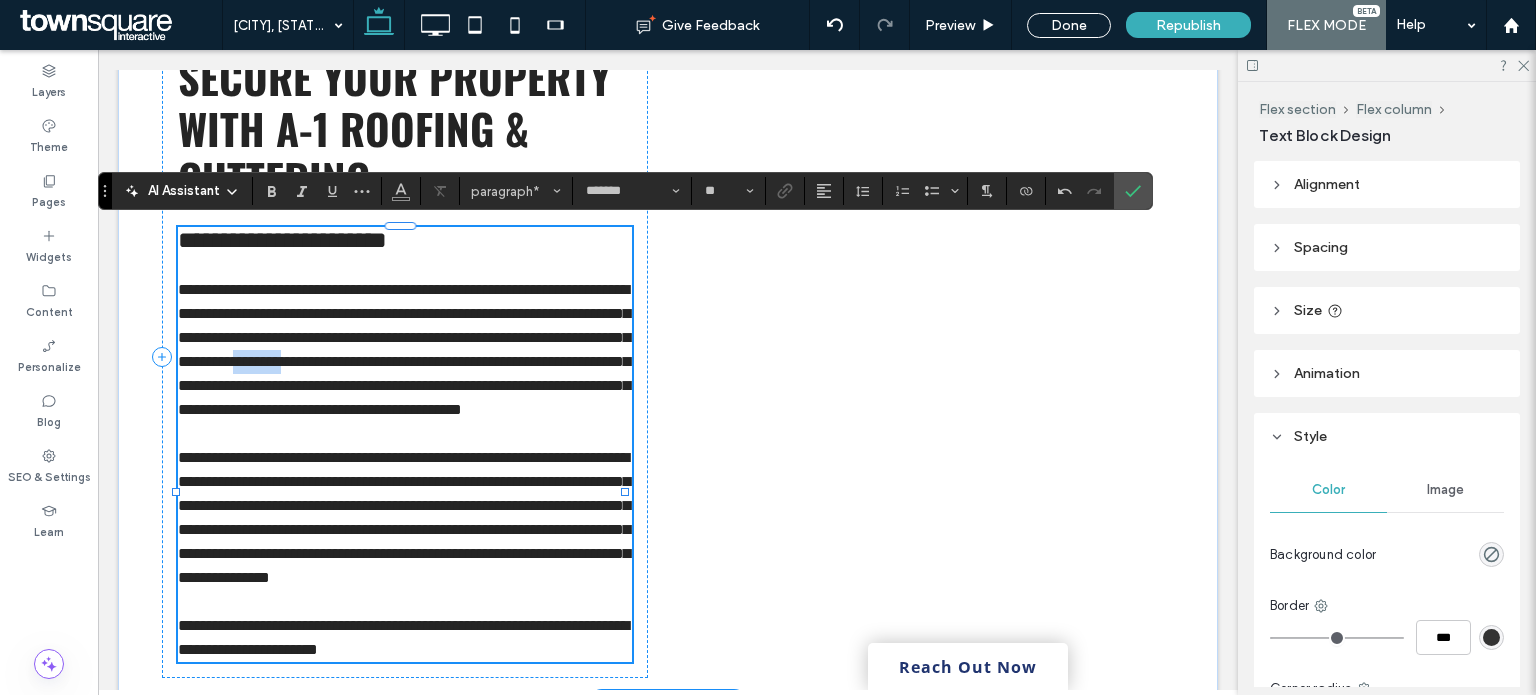 click on "**********" at bounding box center [404, 349] 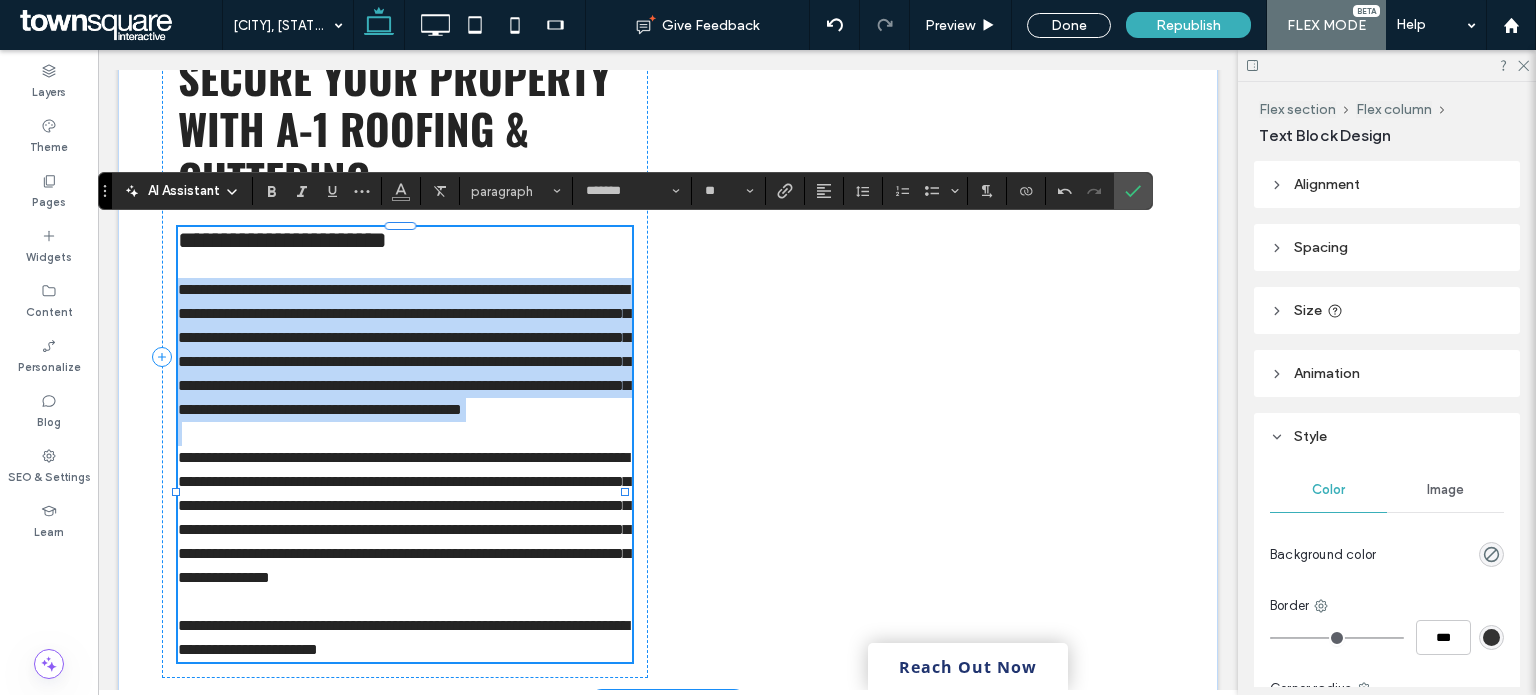 click on "**********" at bounding box center [404, 349] 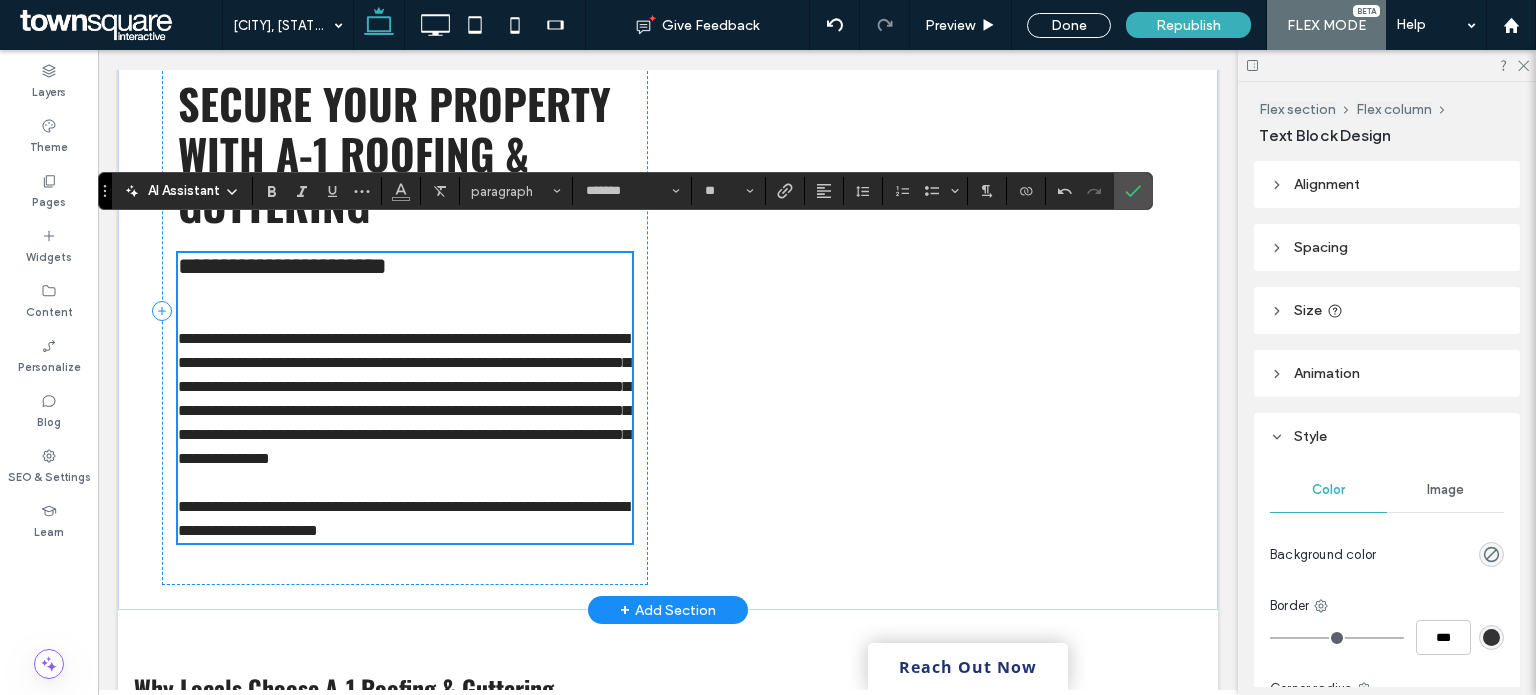 scroll, scrollTop: 363, scrollLeft: 0, axis: vertical 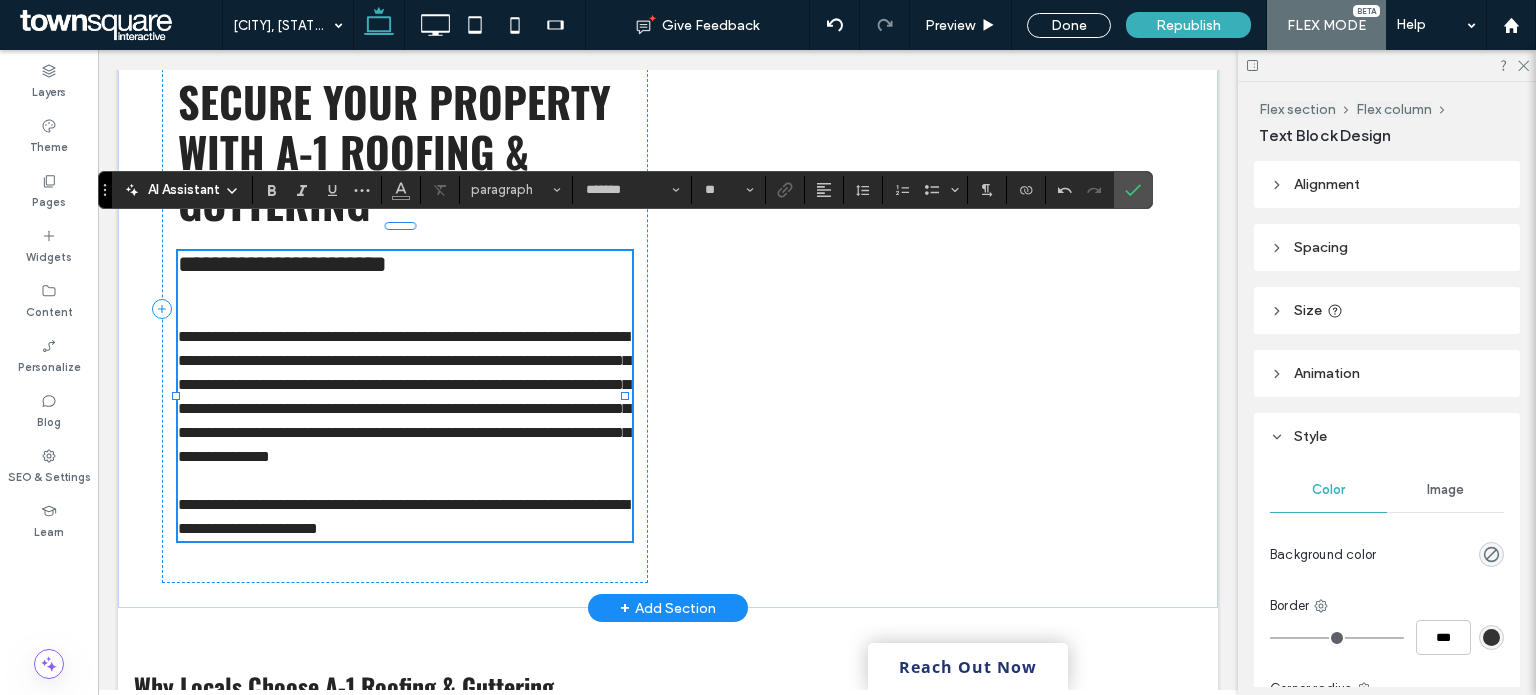click on "**********" at bounding box center [404, 396] 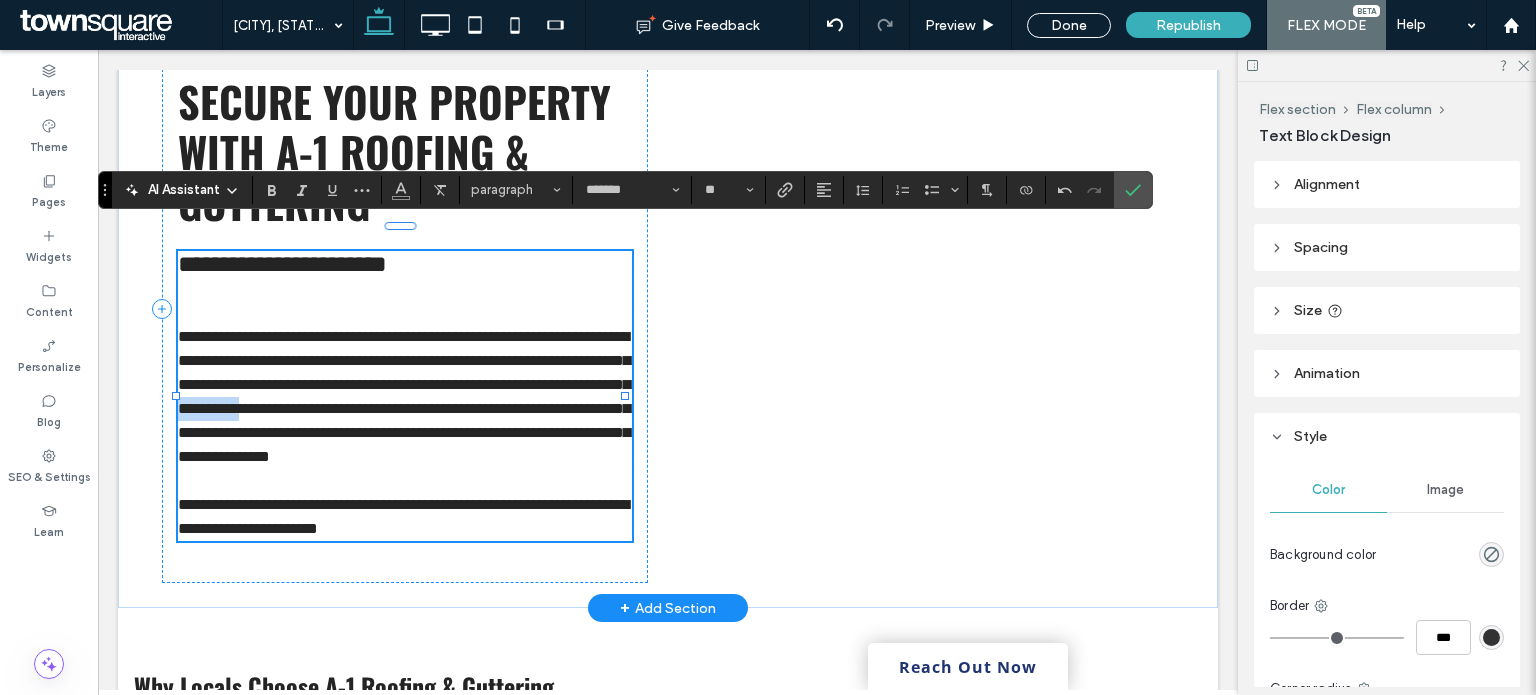 click on "**********" at bounding box center (404, 396) 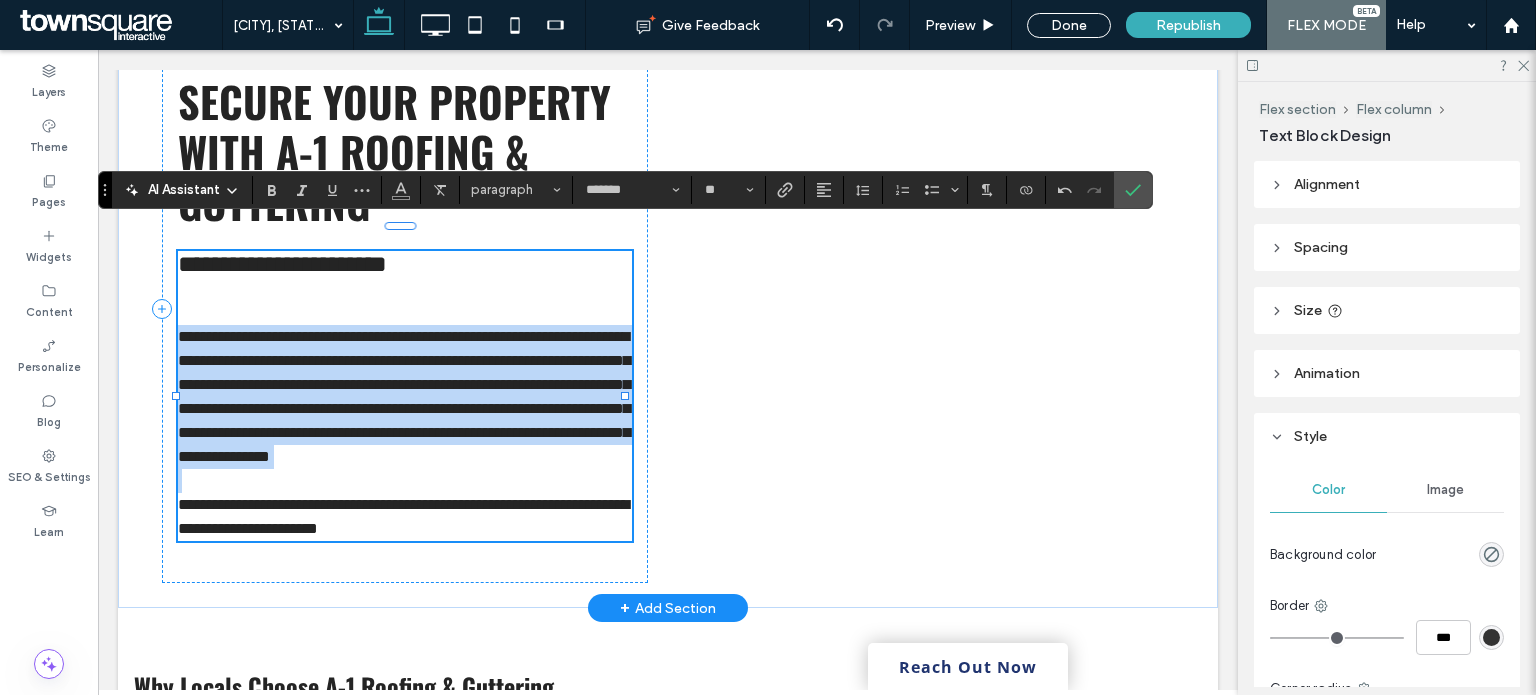 click on "**********" at bounding box center (404, 396) 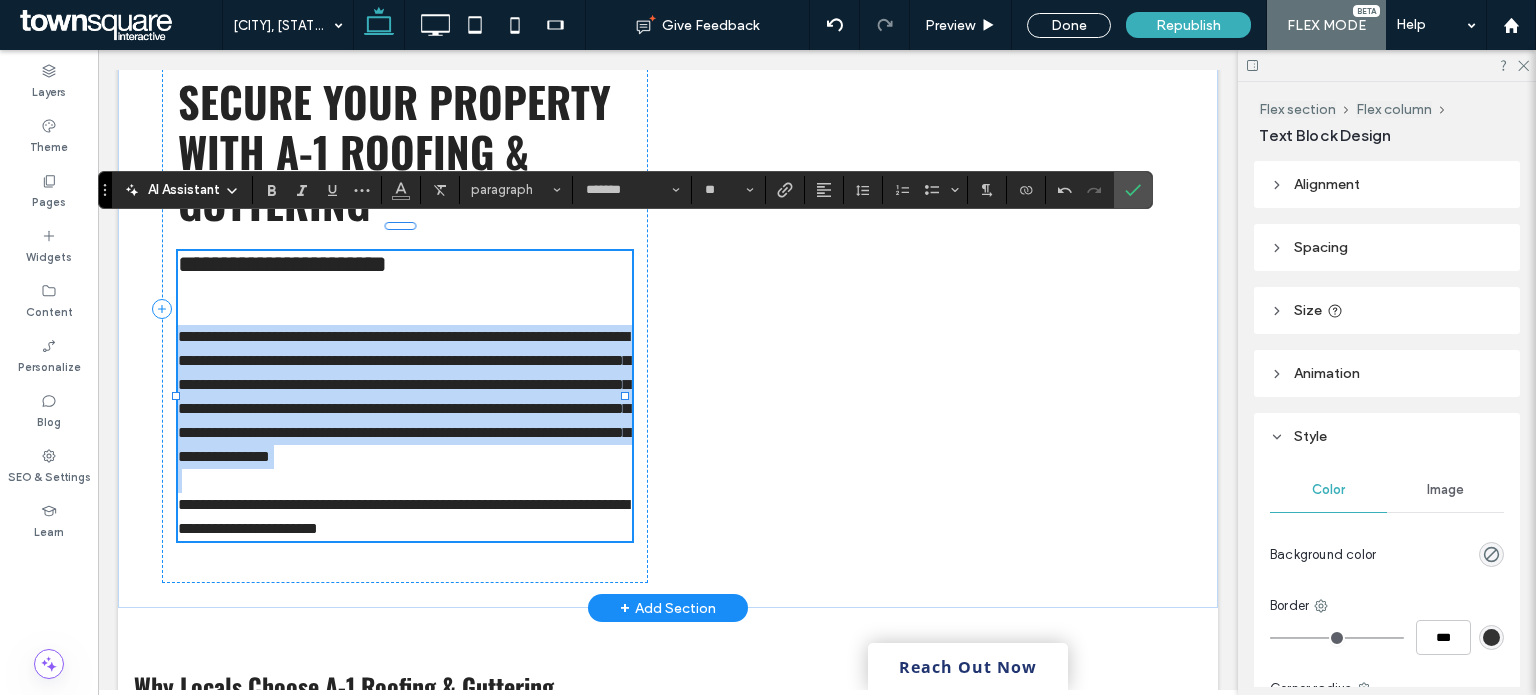 paste 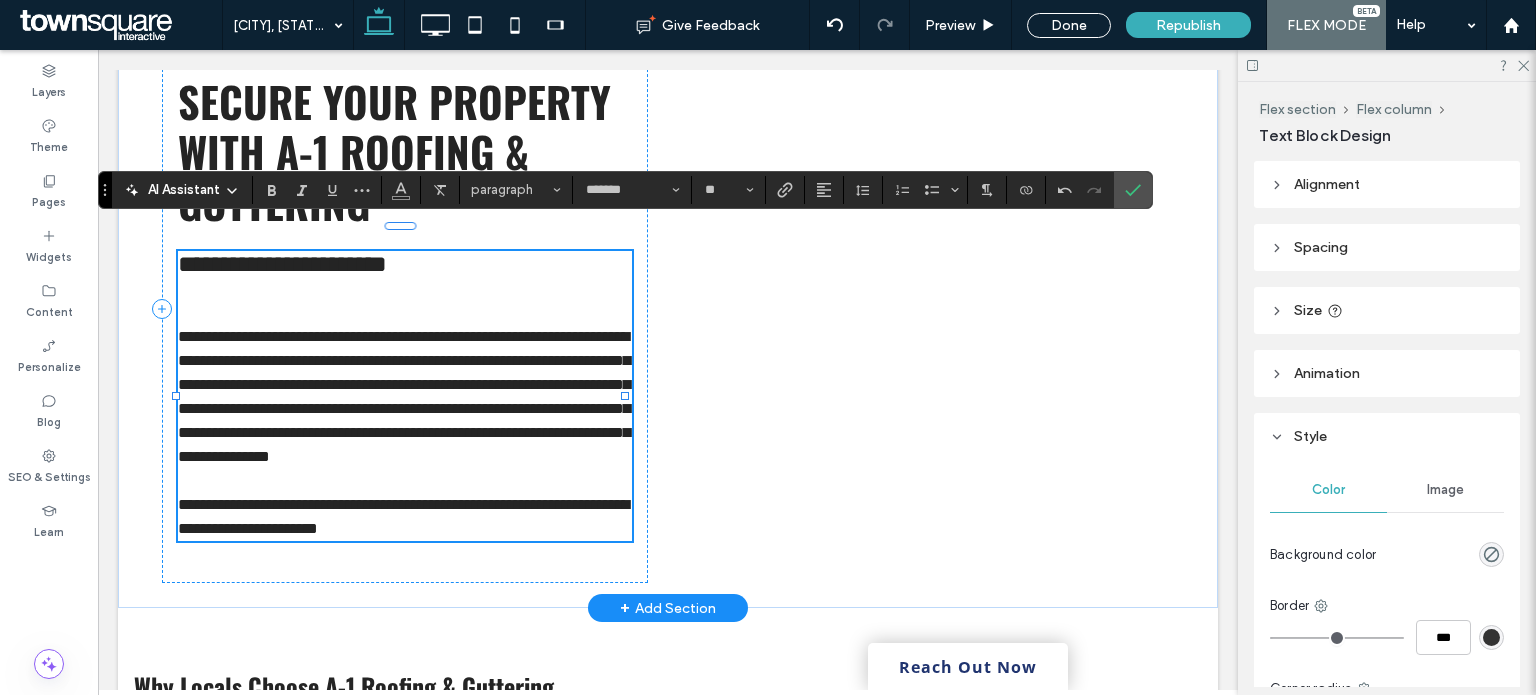 scroll, scrollTop: 0, scrollLeft: 0, axis: both 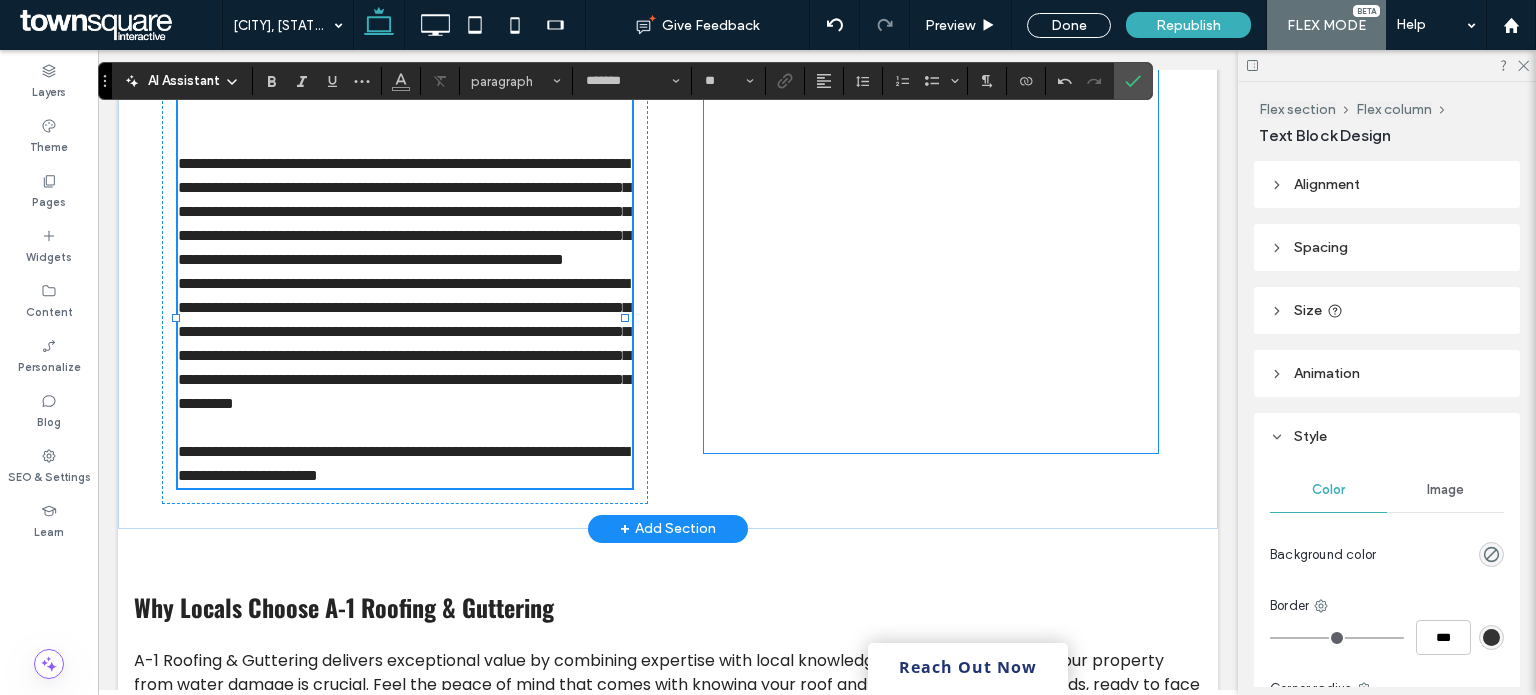 click at bounding box center (931, 194) 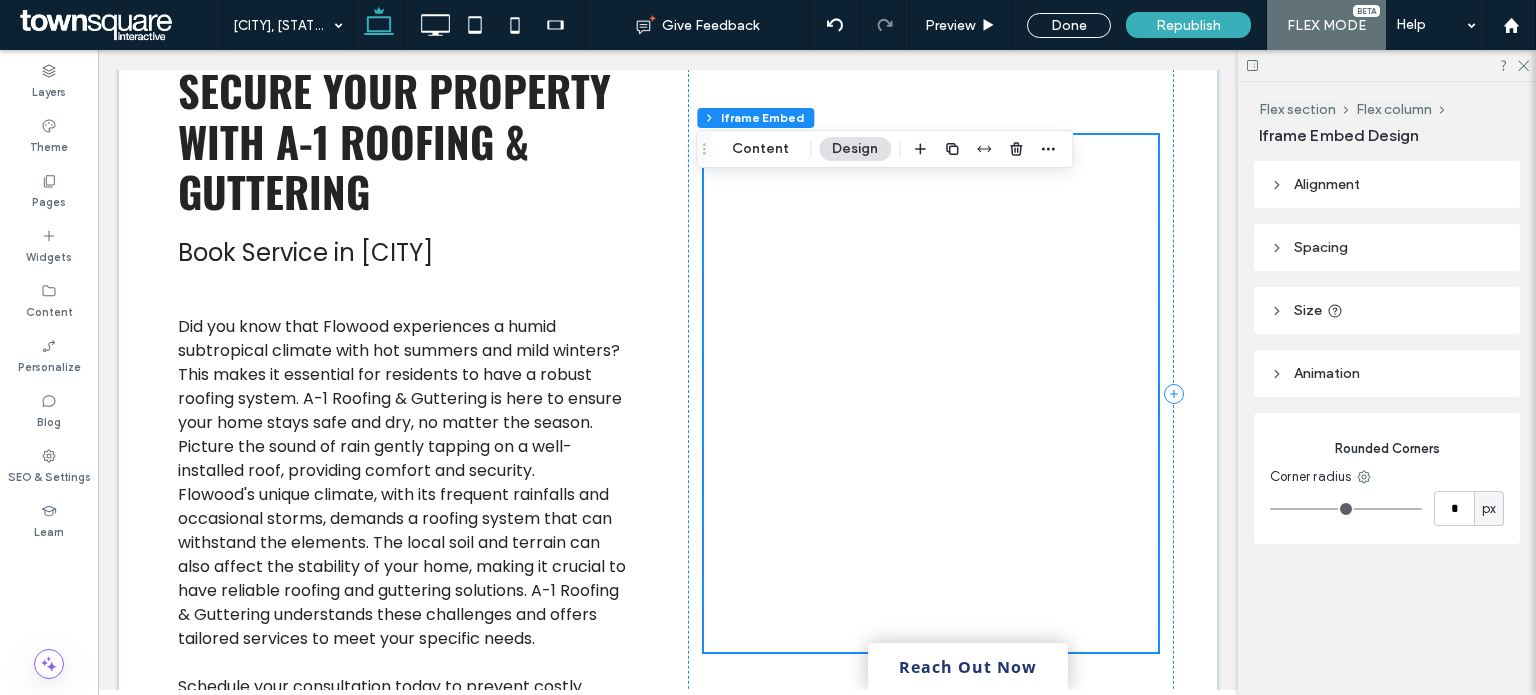 scroll, scrollTop: 347, scrollLeft: 0, axis: vertical 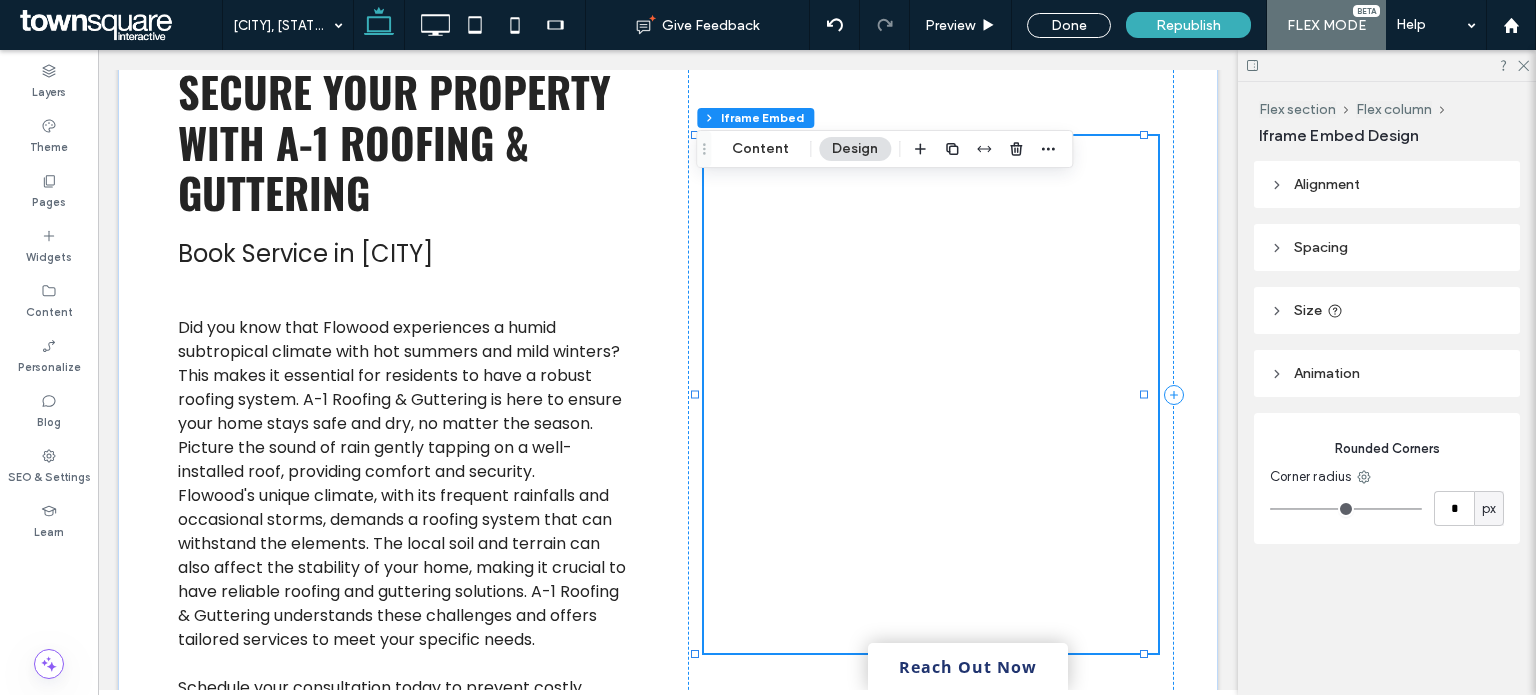 click at bounding box center [931, 394] 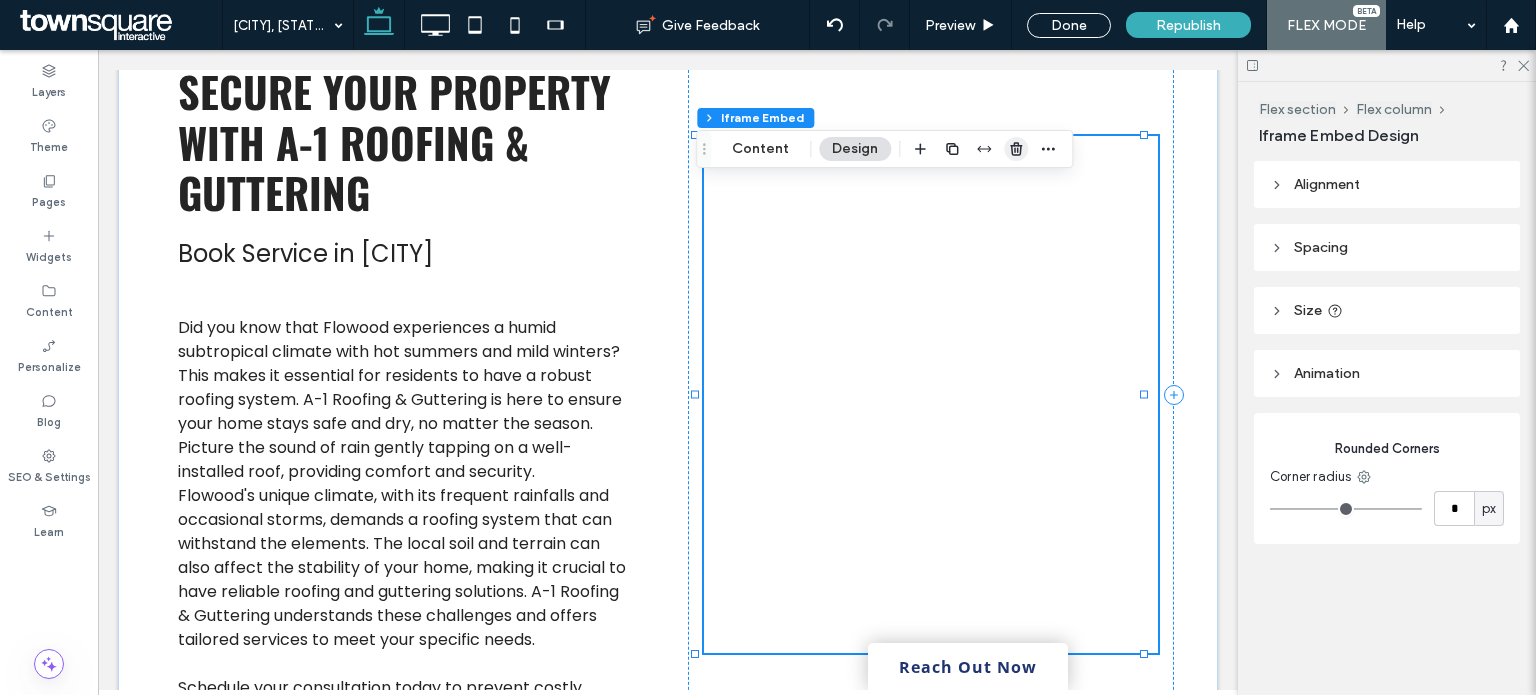 click 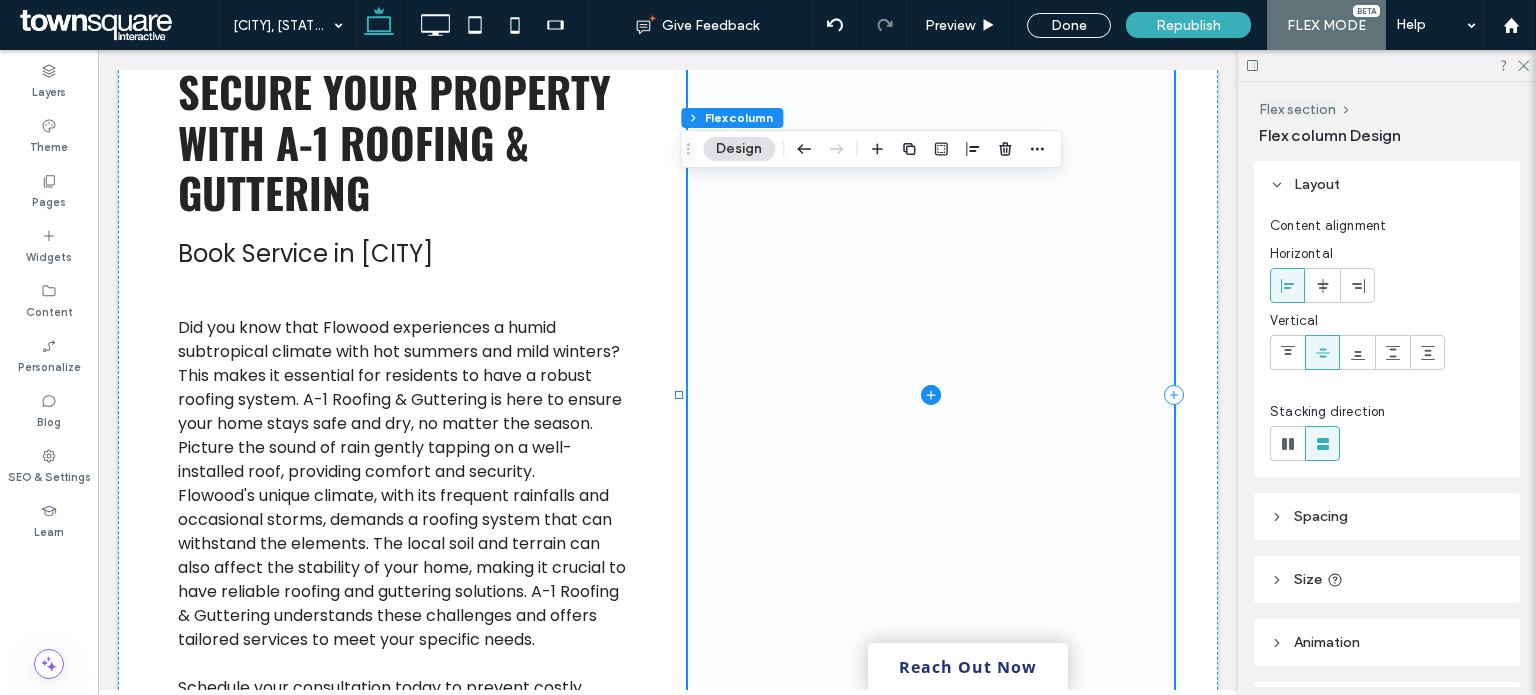 click 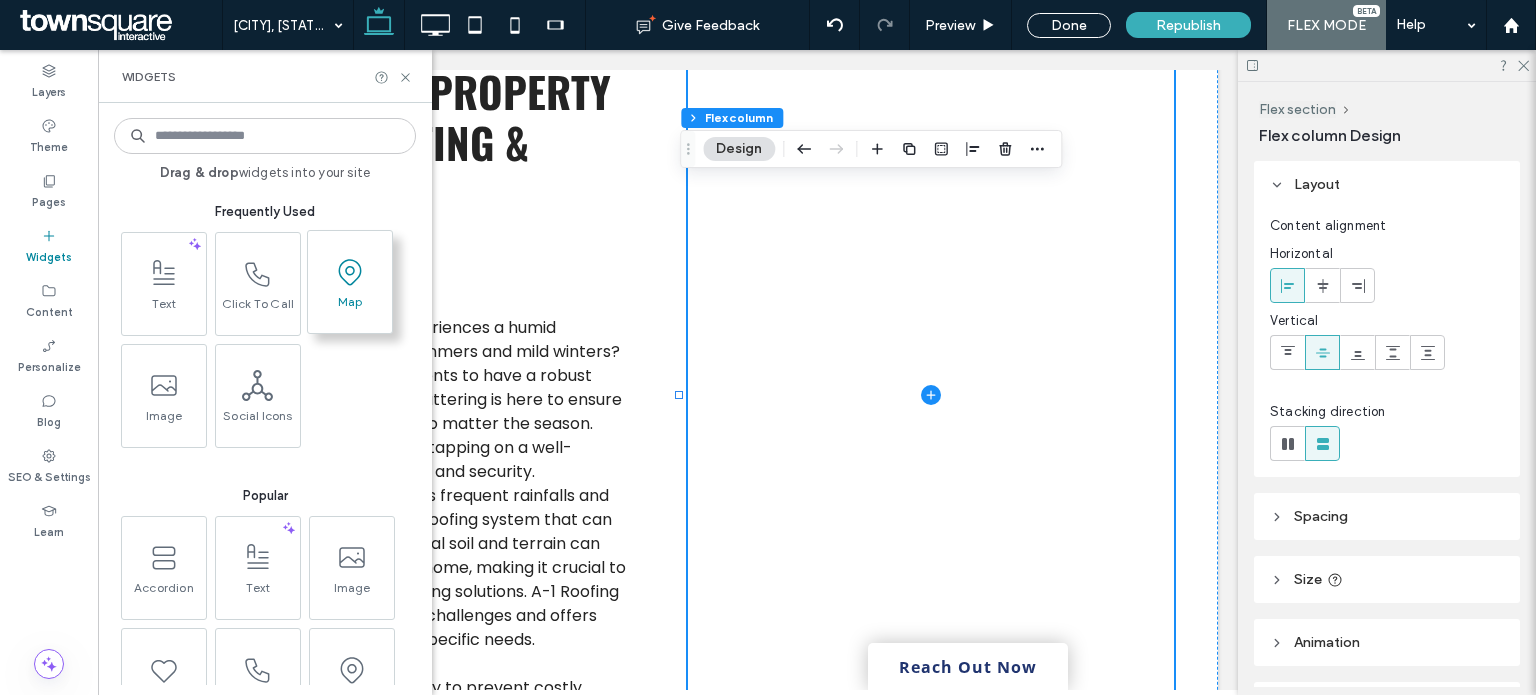 click on "Map" at bounding box center (350, 308) 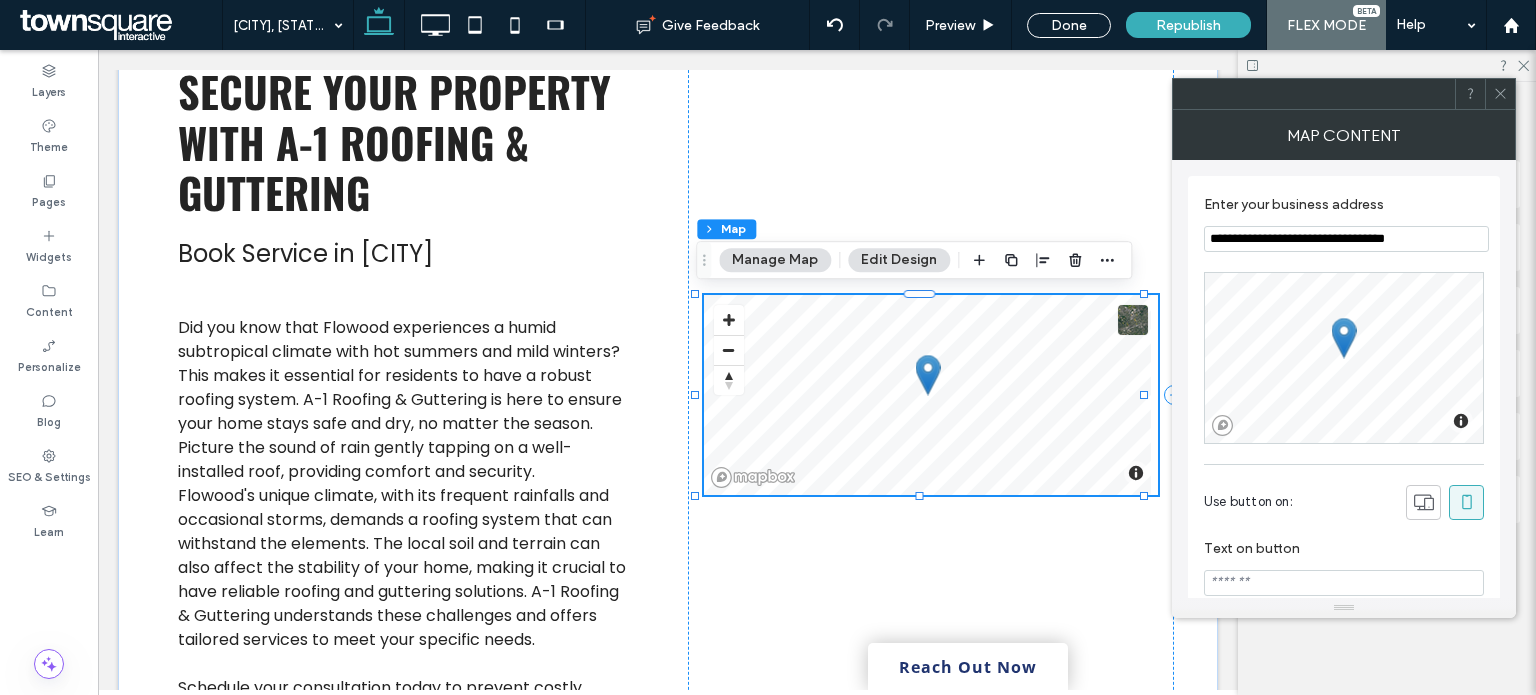 click on "**********" at bounding box center (1346, 239) 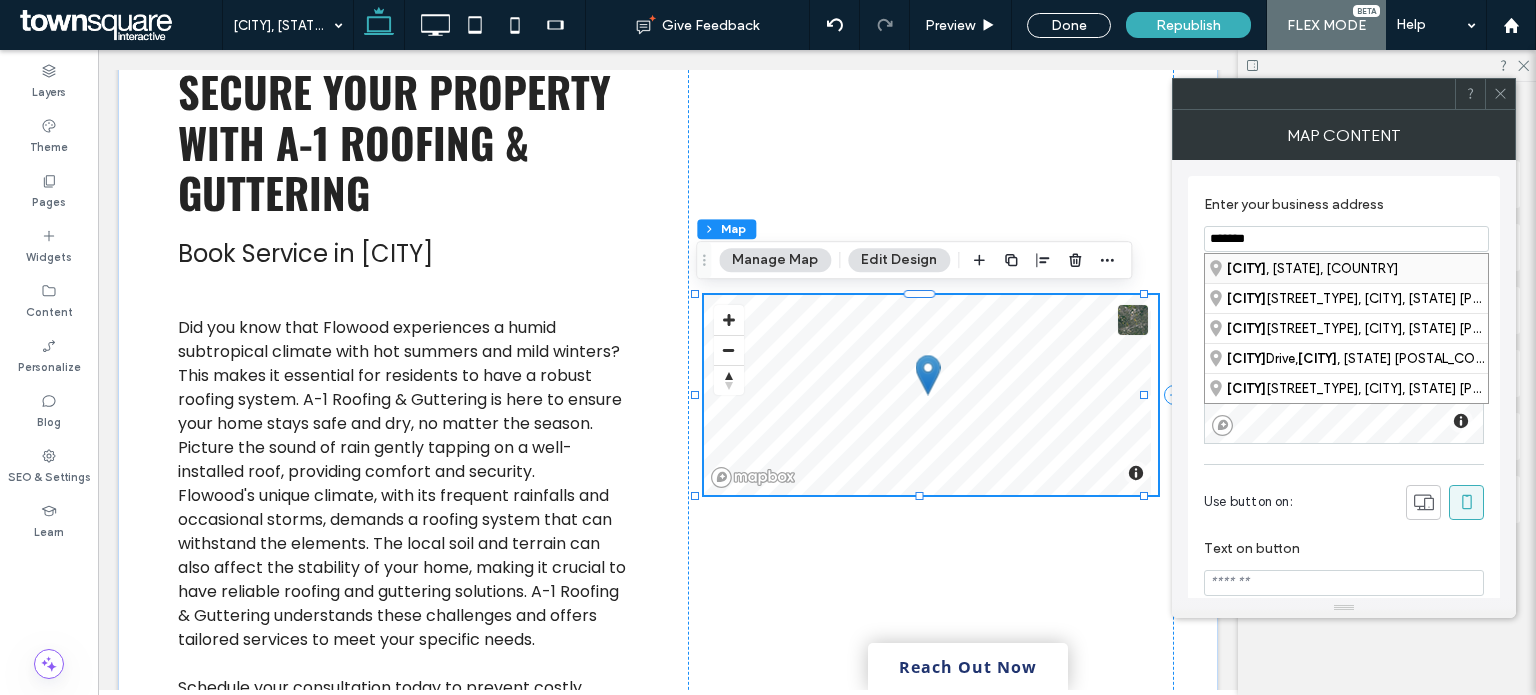 click on "[CITY] , [STATE], [COUNTRY]" at bounding box center [1346, 268] 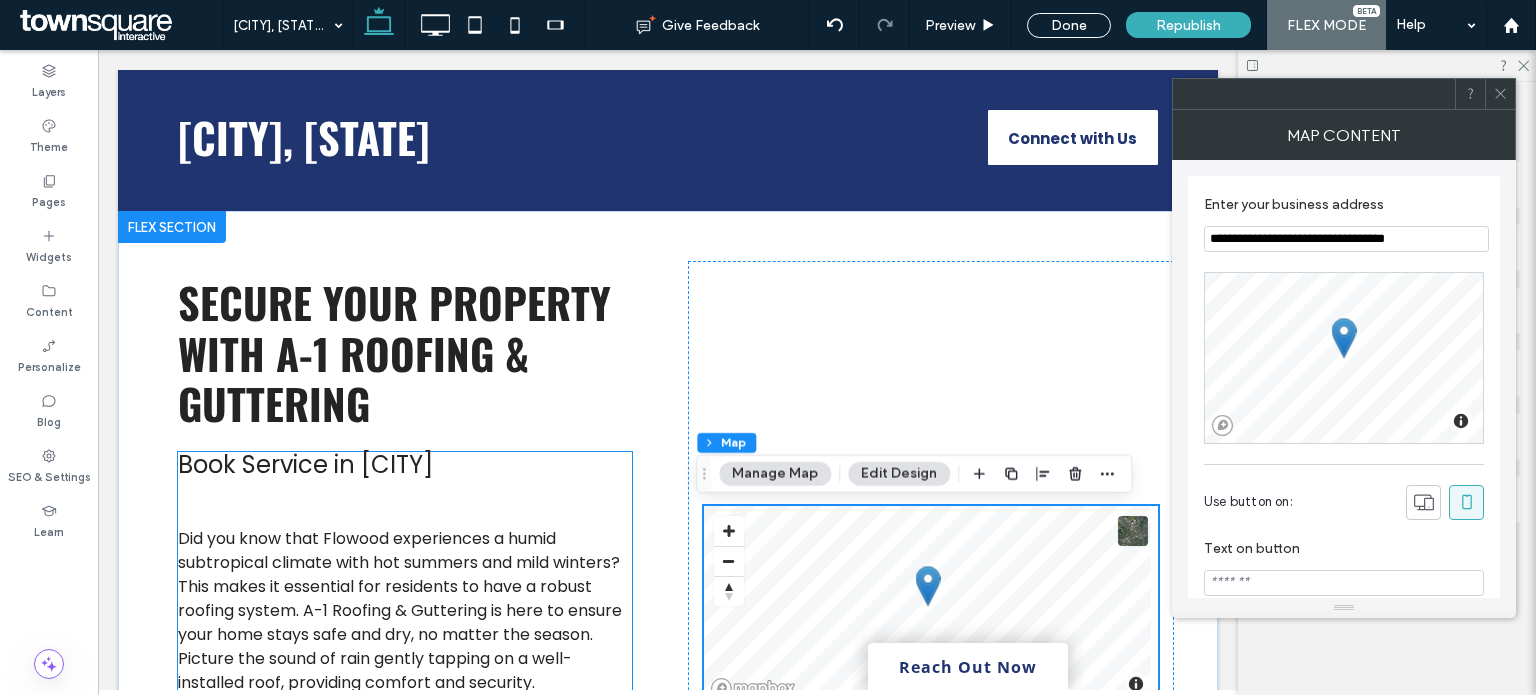 scroll, scrollTop: 132, scrollLeft: 0, axis: vertical 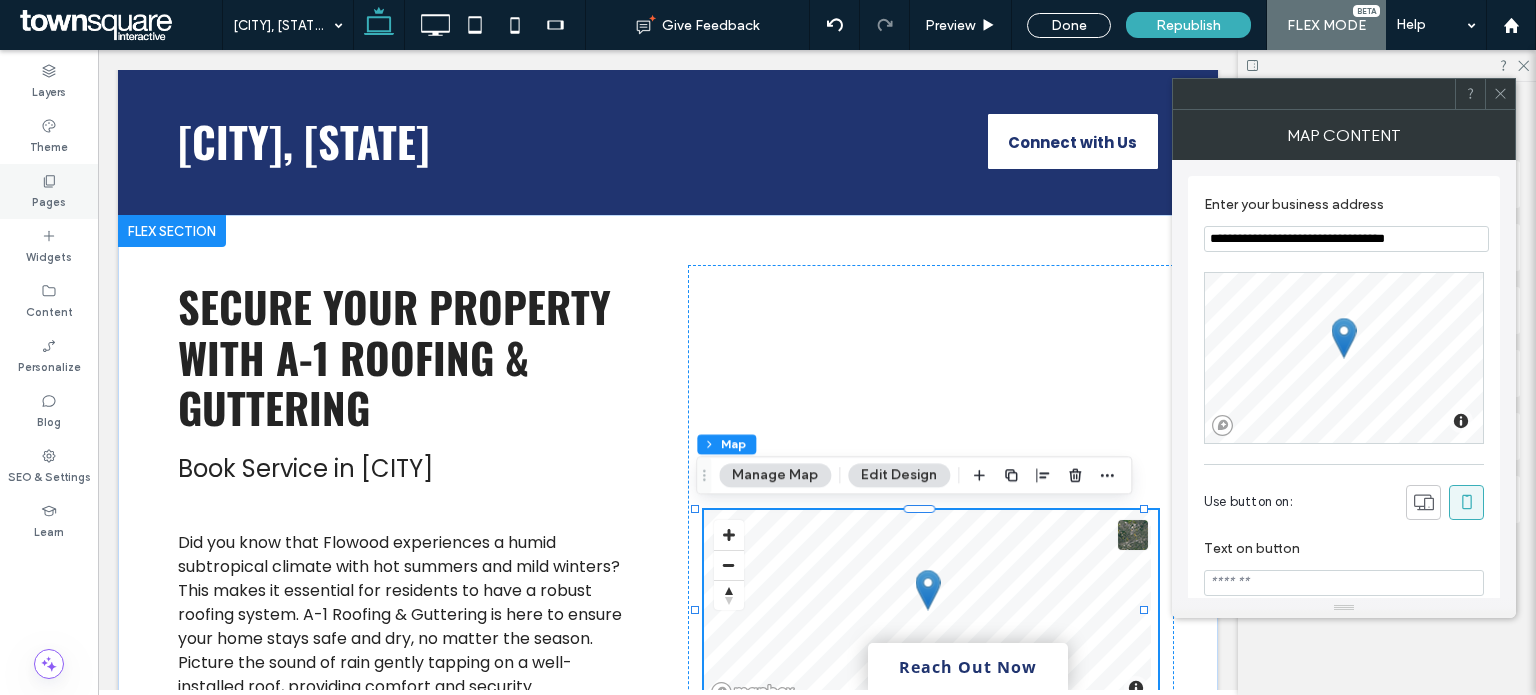 click on "Pages" at bounding box center (49, 200) 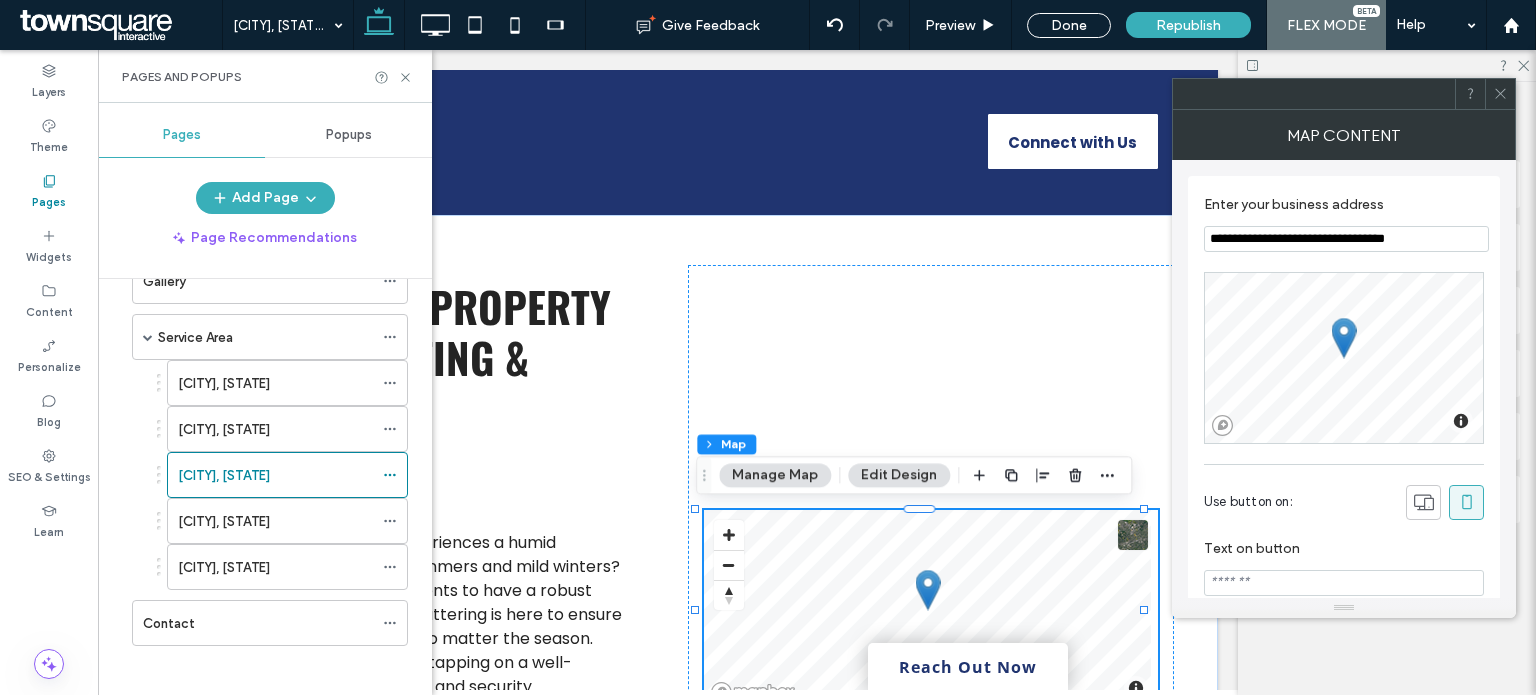 scroll, scrollTop: 280, scrollLeft: 0, axis: vertical 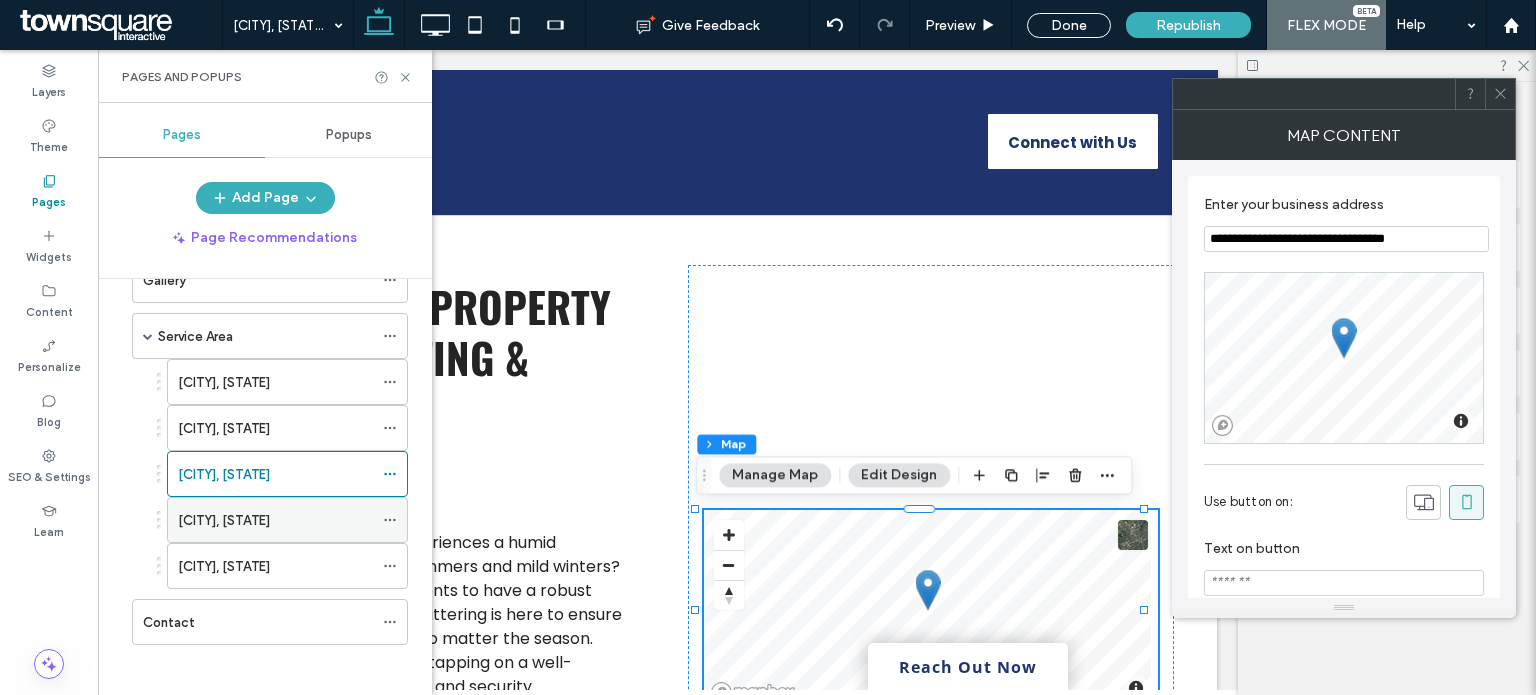 click on "[CITY], [STATE]" at bounding box center [224, 520] 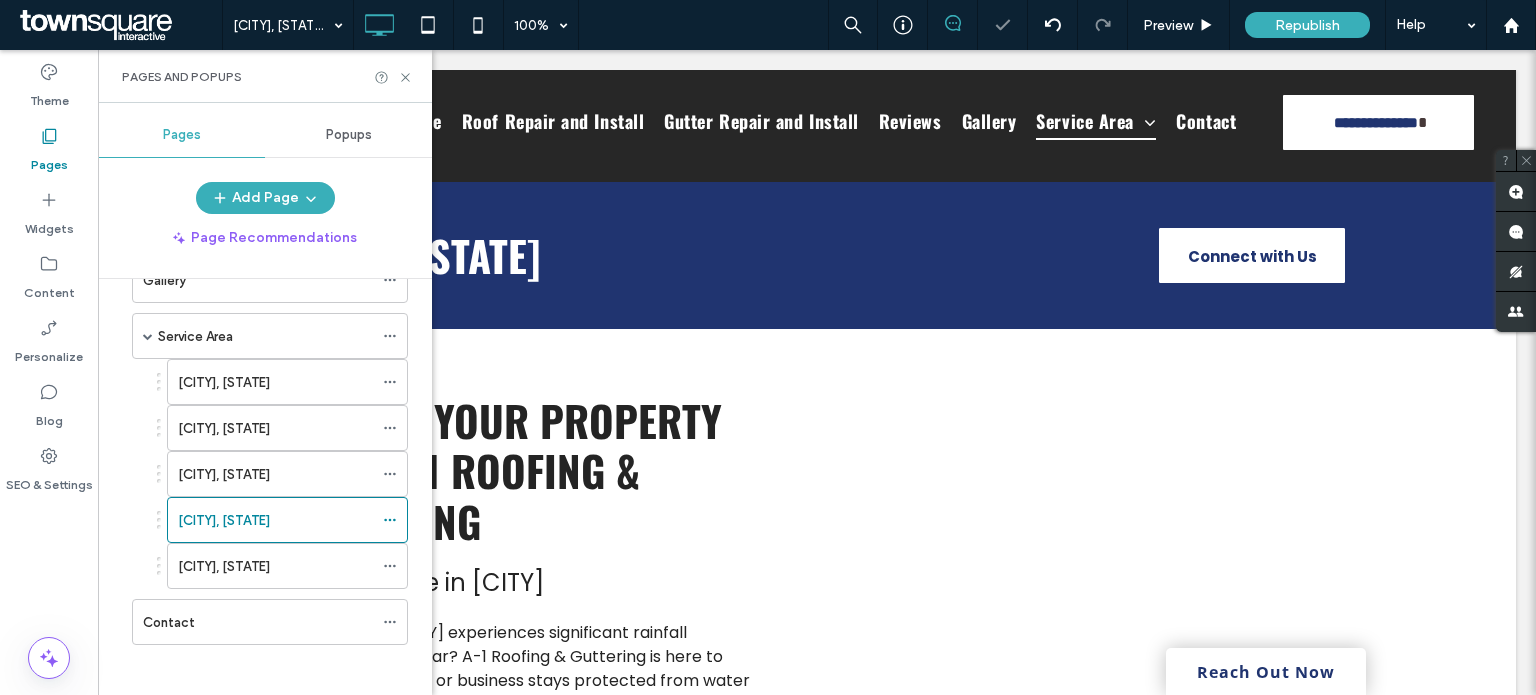 scroll, scrollTop: 0, scrollLeft: 0, axis: both 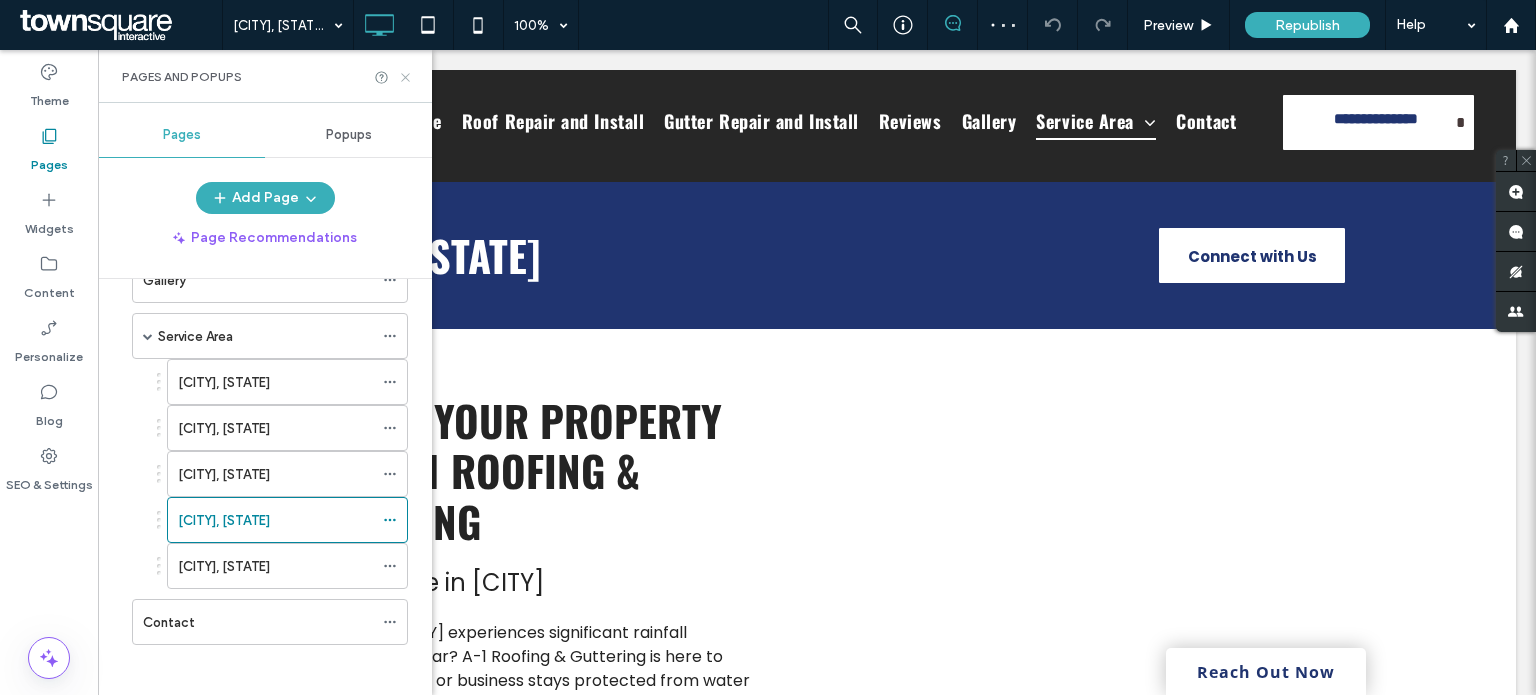 click 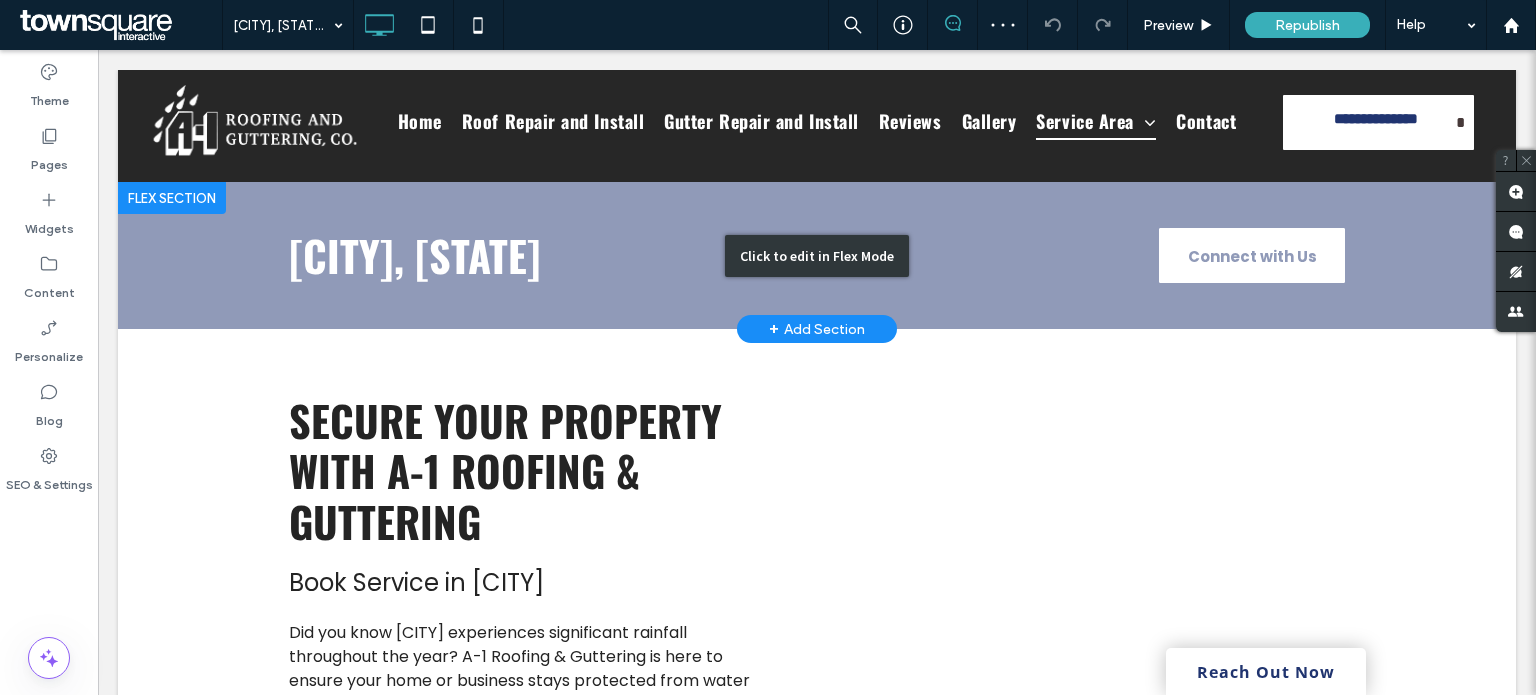 click on "Click to edit in Flex Mode" at bounding box center (817, 255) 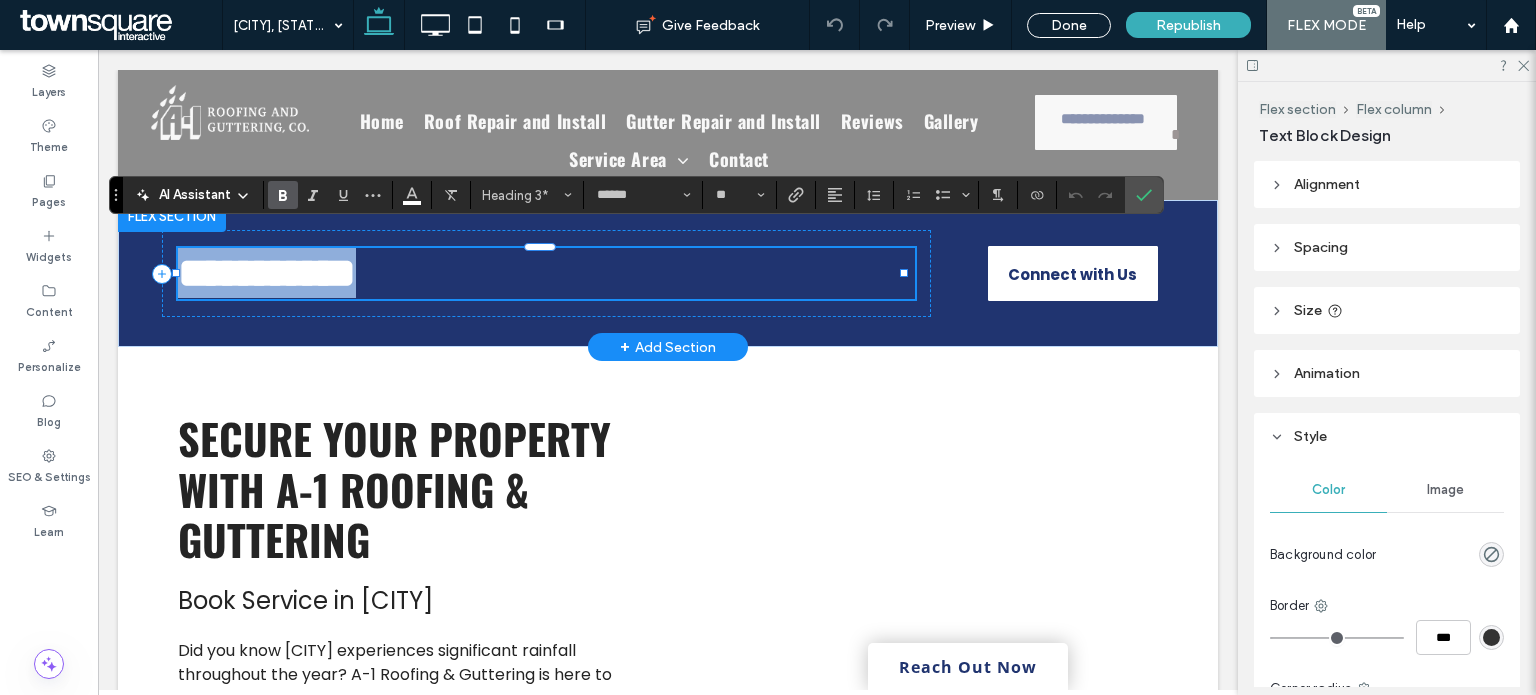 click on "**********" at bounding box center [267, 273] 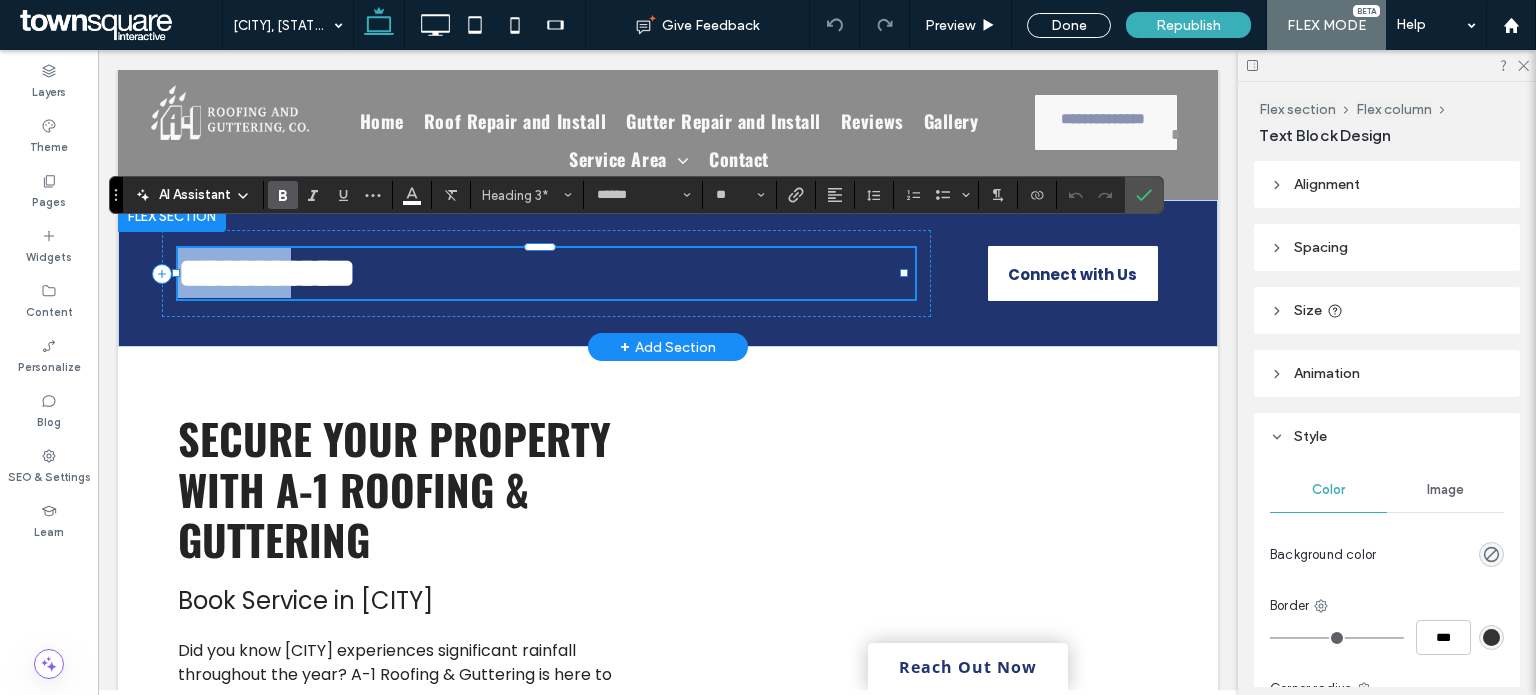 click on "**********" at bounding box center [267, 273] 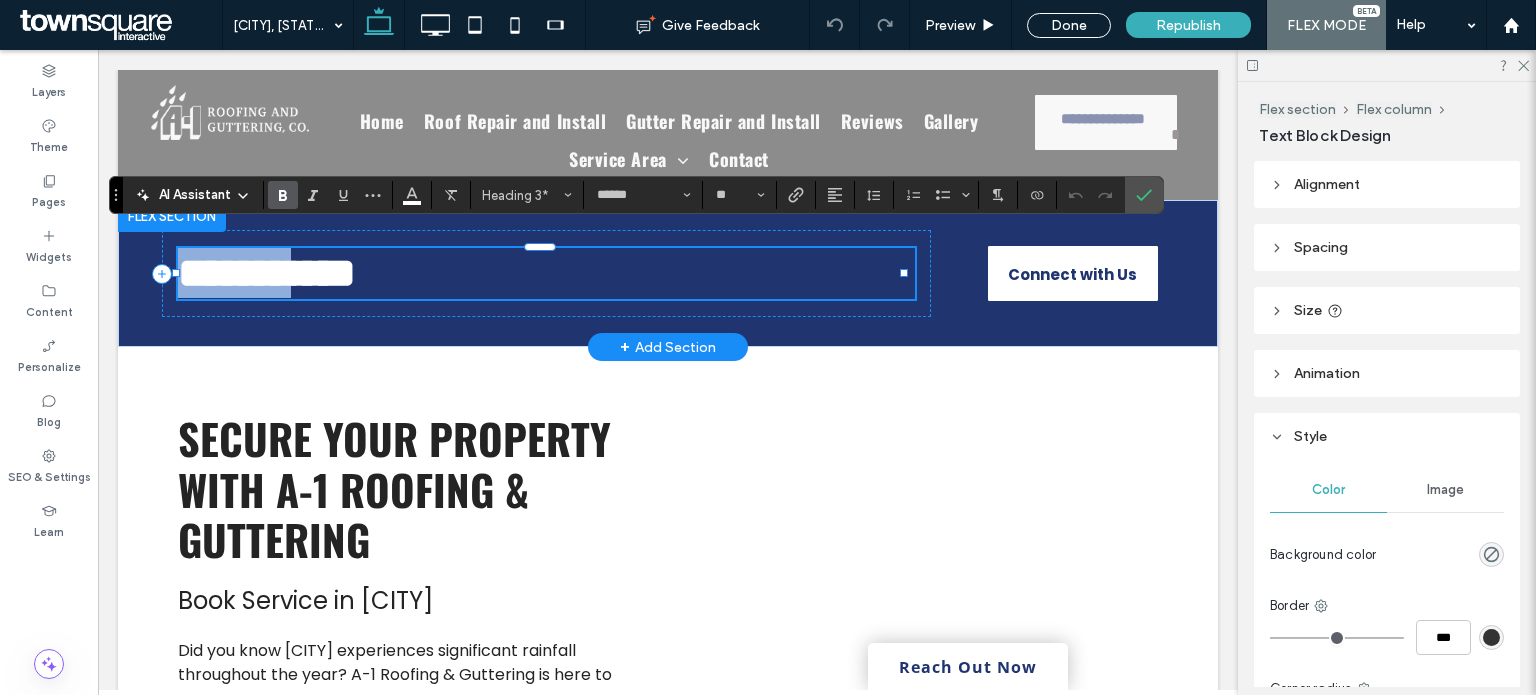 type 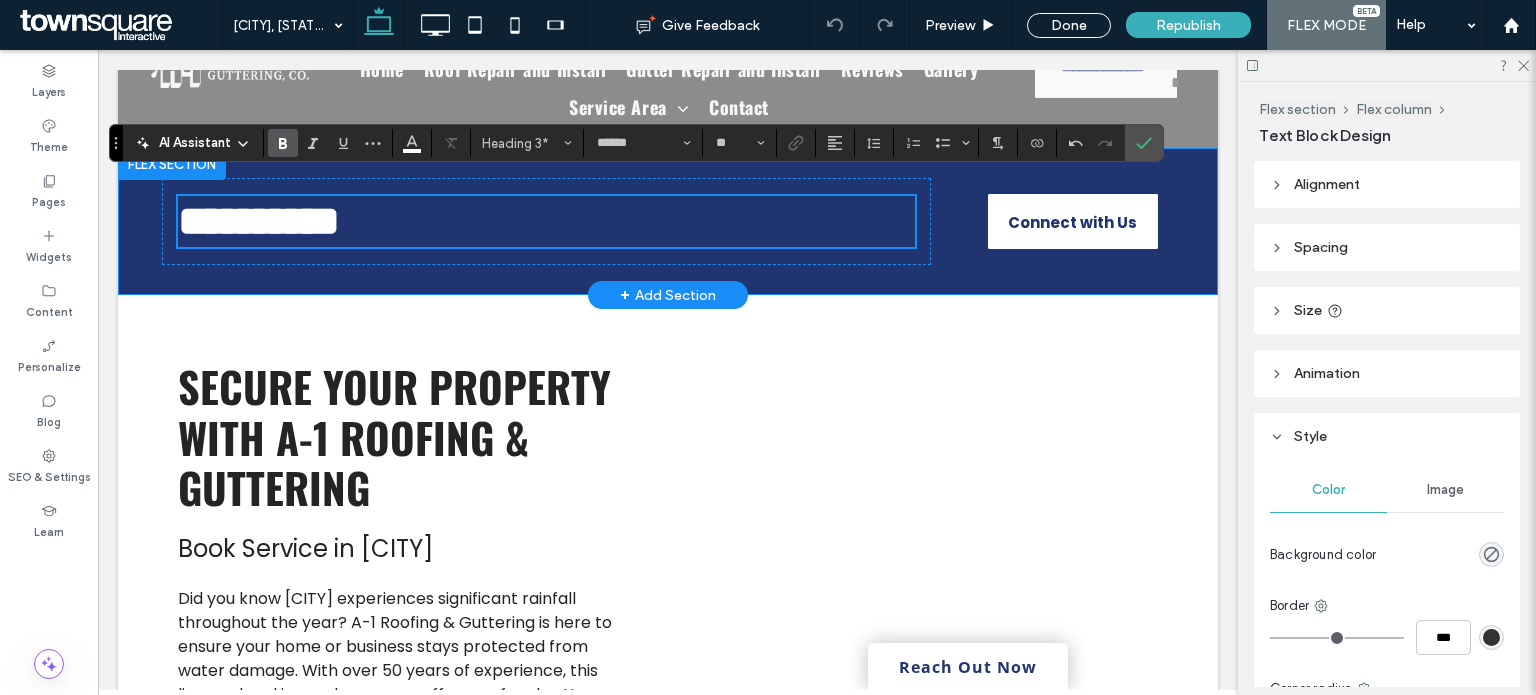 scroll, scrollTop: 52, scrollLeft: 0, axis: vertical 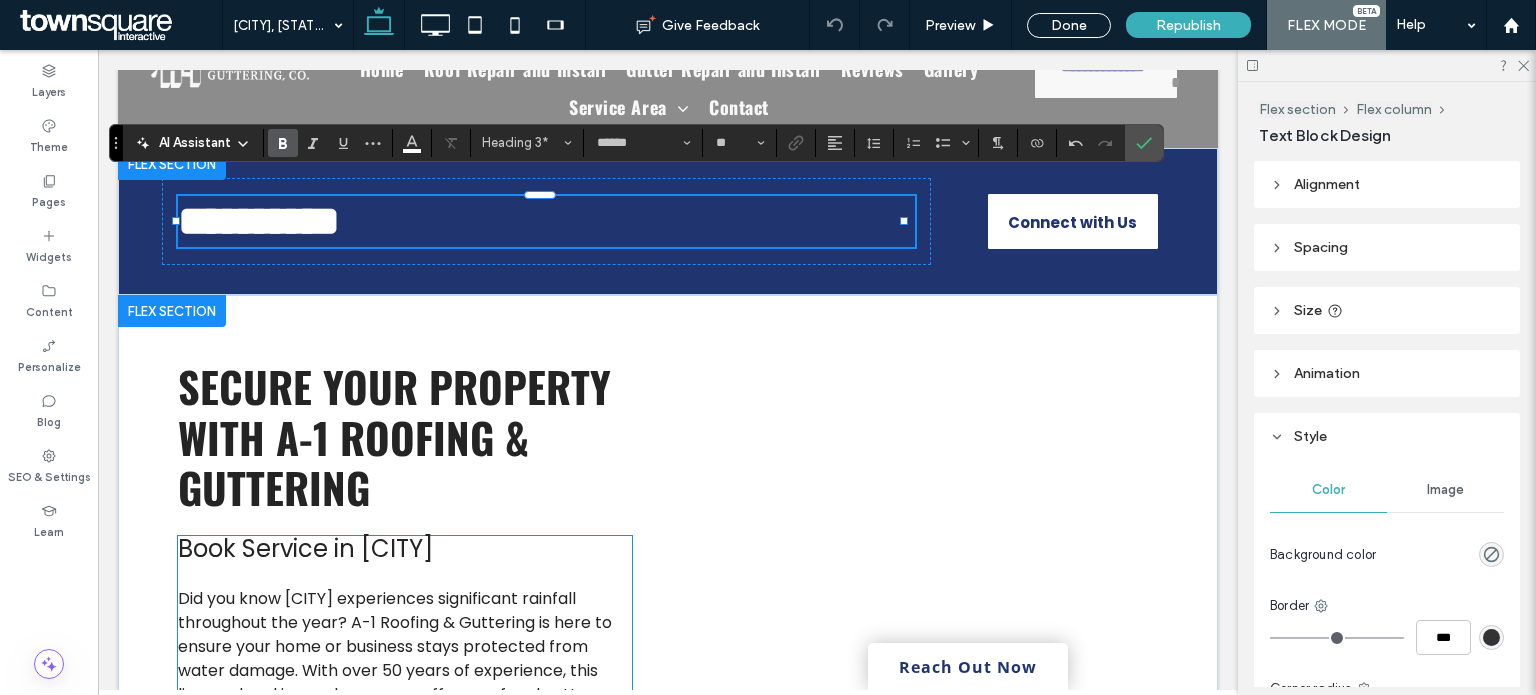 click on "Book Service in [CITY]" at bounding box center (305, 548) 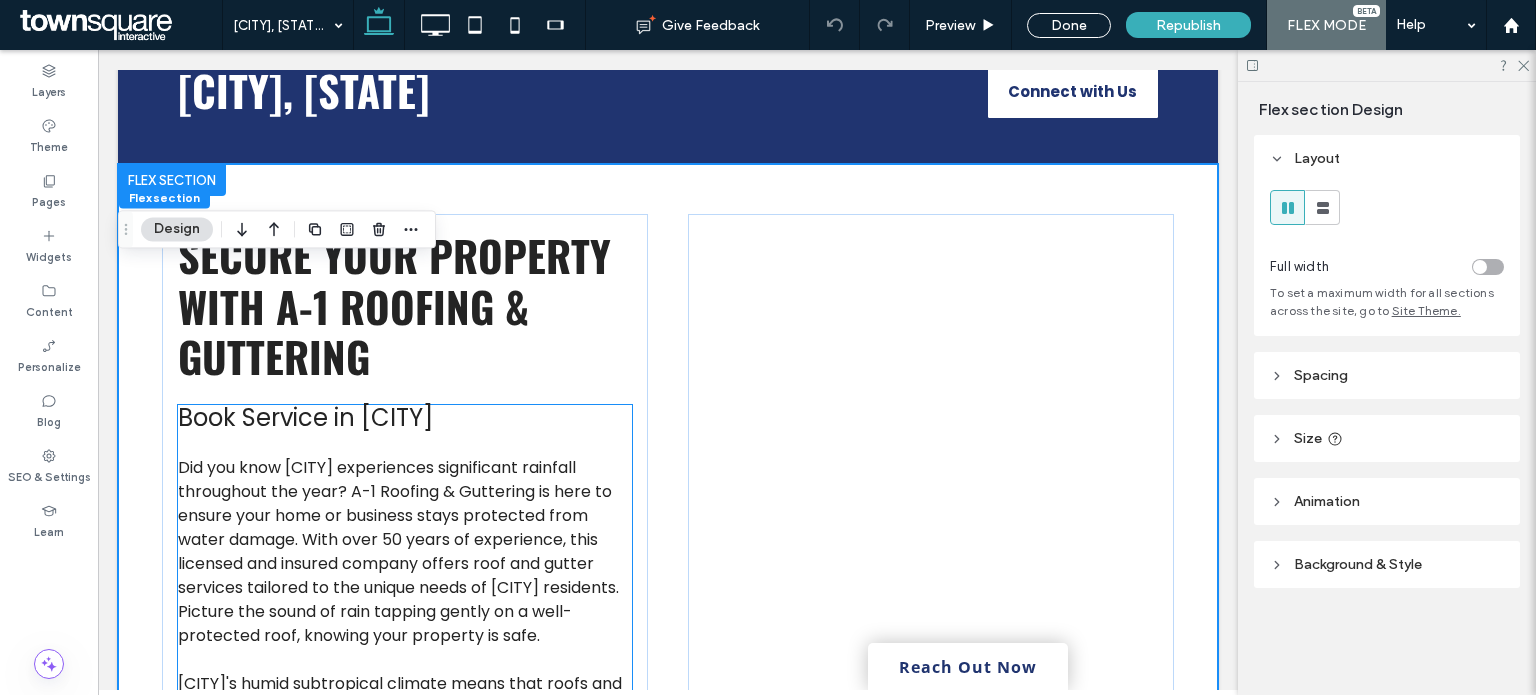 click on "Book Service in [CITY]
﻿ Did you know [CITY] experiences significant rainfall throughout the year? A-1 Roofing & Guttering is here to ensure your home or business stays protected from water damage. With over 50 years of experience, this licensed and insured company offers roof and gutter services tailored to the unique needs of [CITY] residents. Picture the sound of rain tapping gently on a well-protected roof, knowing your property is safe. [CITY]'s humid subtropical climate means that roofs and gutters face constant challenges from heavy rains and storms. A-1 Roofing & Guttering understands the local weather patterns and provides services that are designed to withstand these conditions. Whether it's a new roof installation or gutter repair, their team ensures your property is ready for any weather [CITY] throws your way. Schedule your consultation today to prevent costly water damage and ensure your property’s safety." at bounding box center [405, 670] 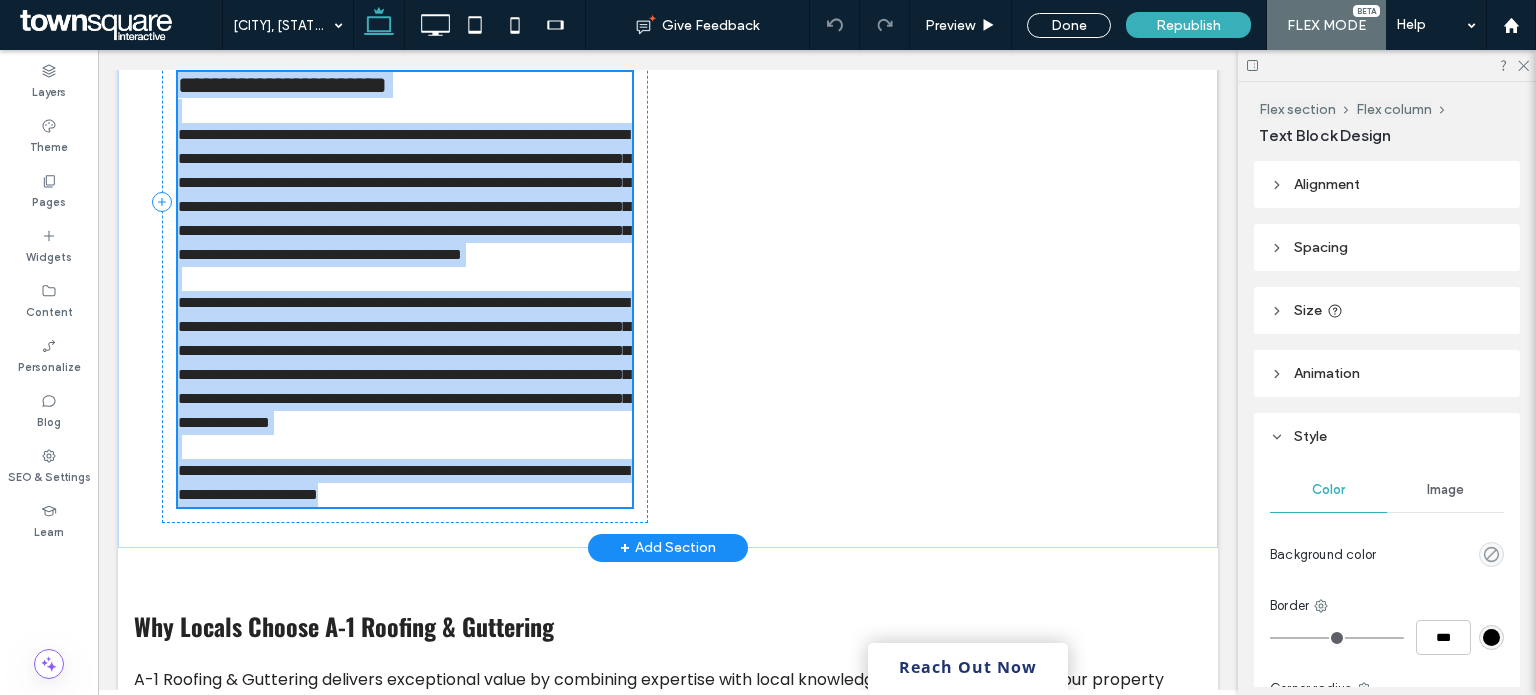 type on "*******" 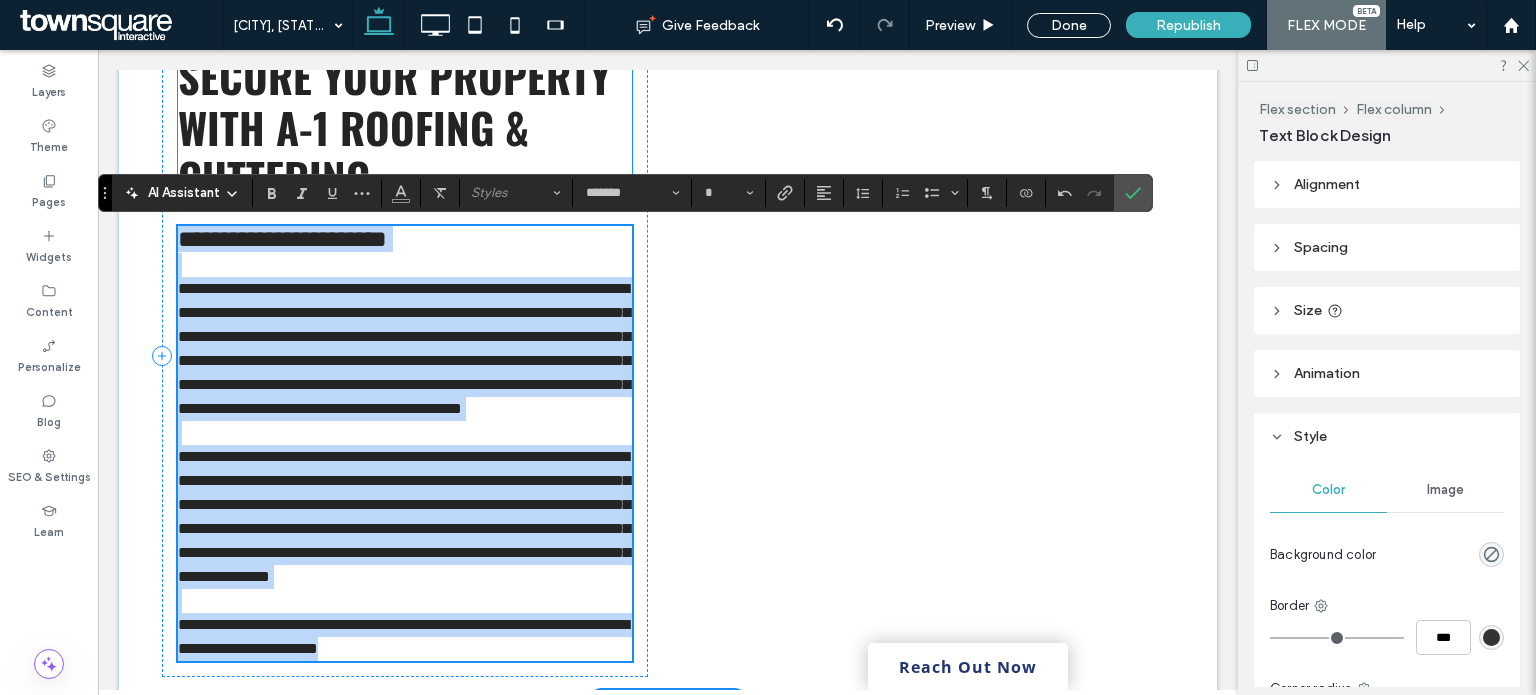 scroll, scrollTop: 360, scrollLeft: 0, axis: vertical 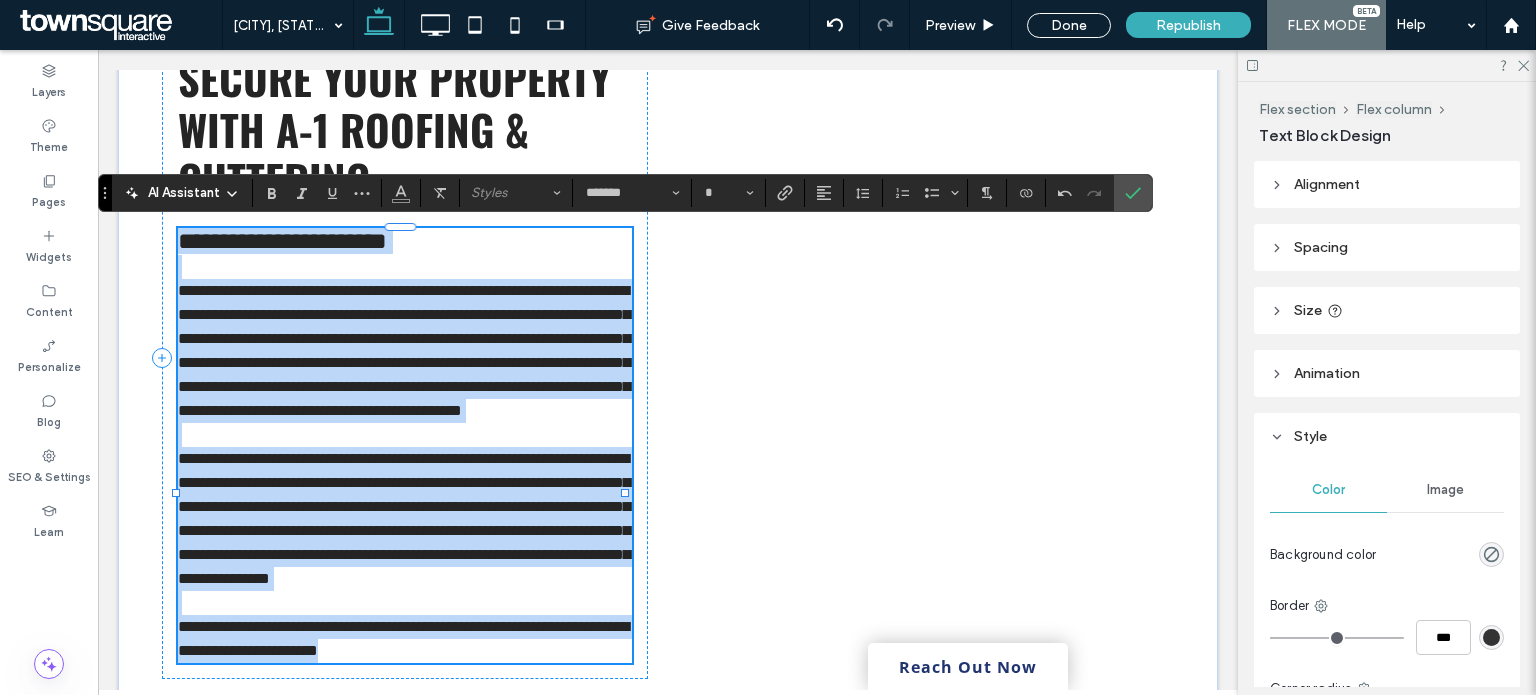 click on "**********" at bounding box center [282, 241] 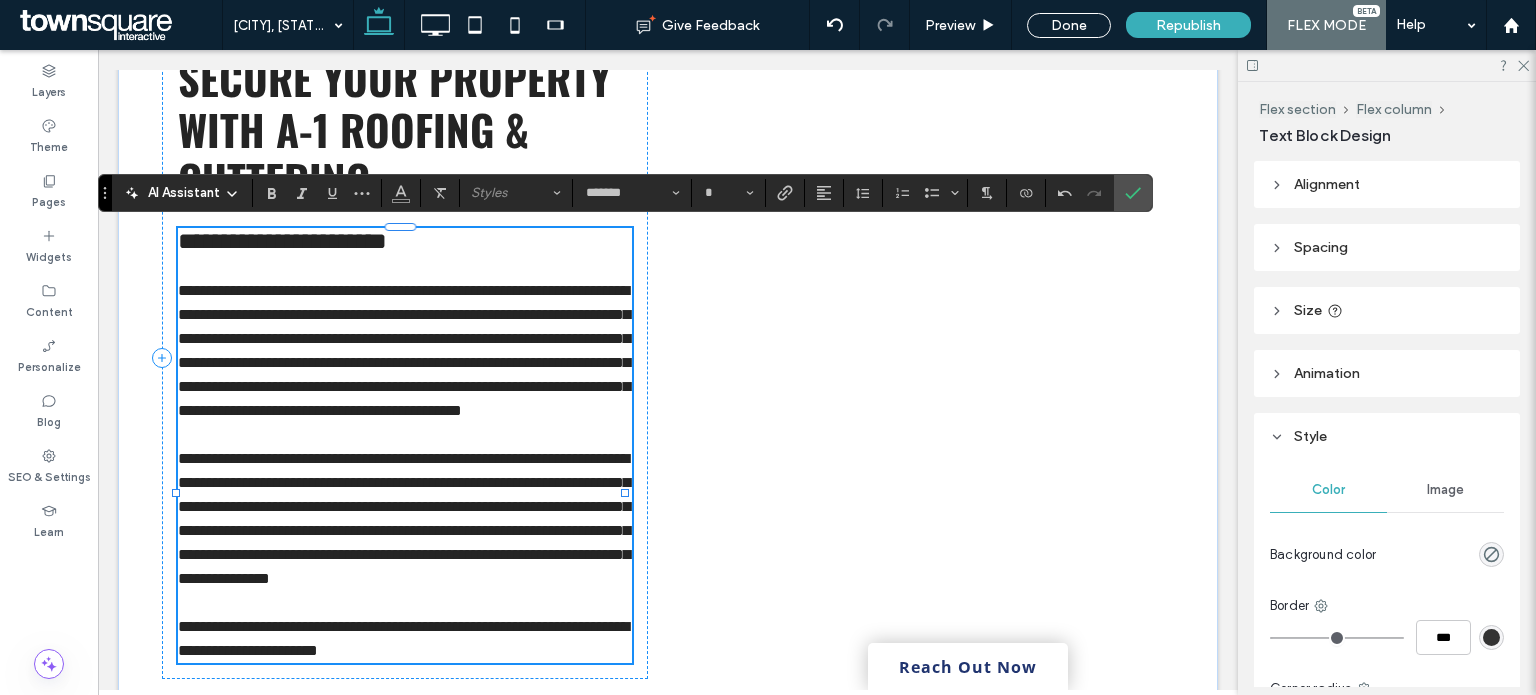 type on "**" 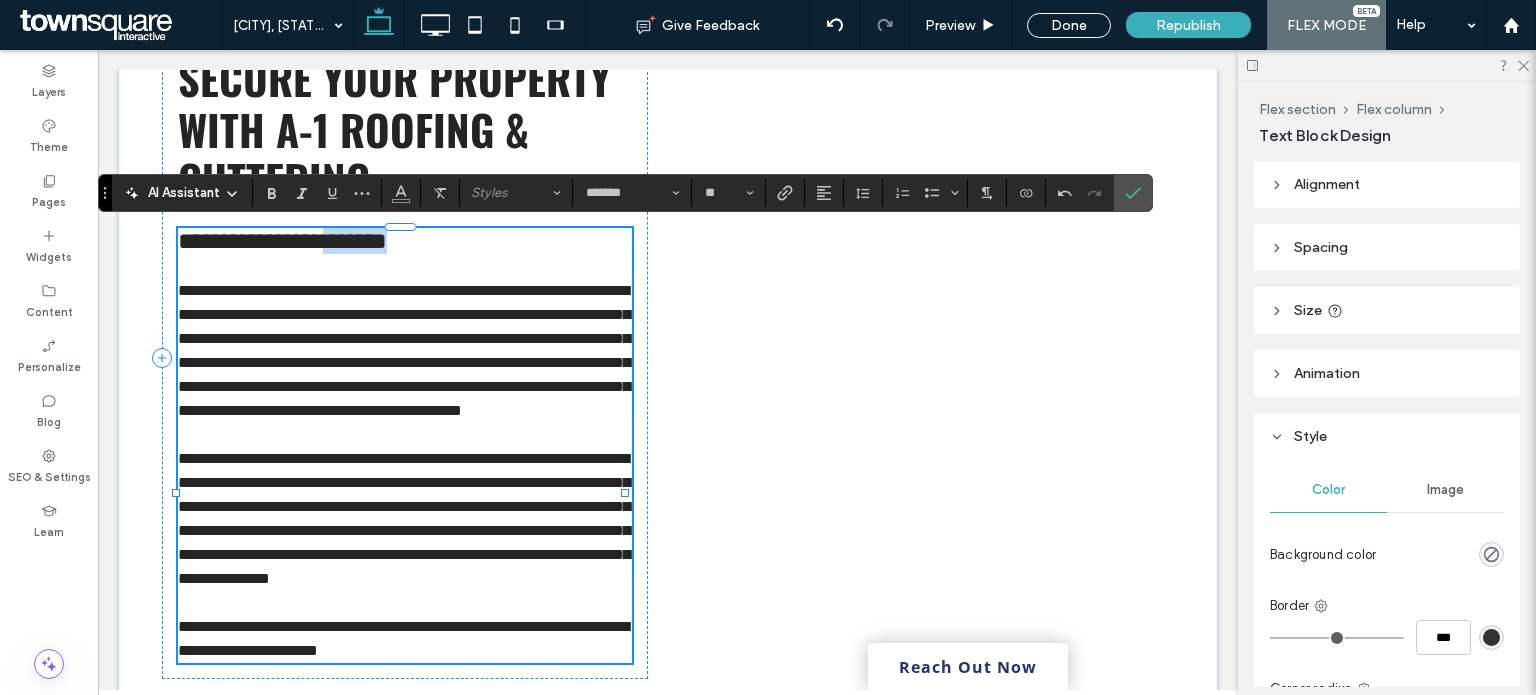 click on "**********" at bounding box center [282, 241] 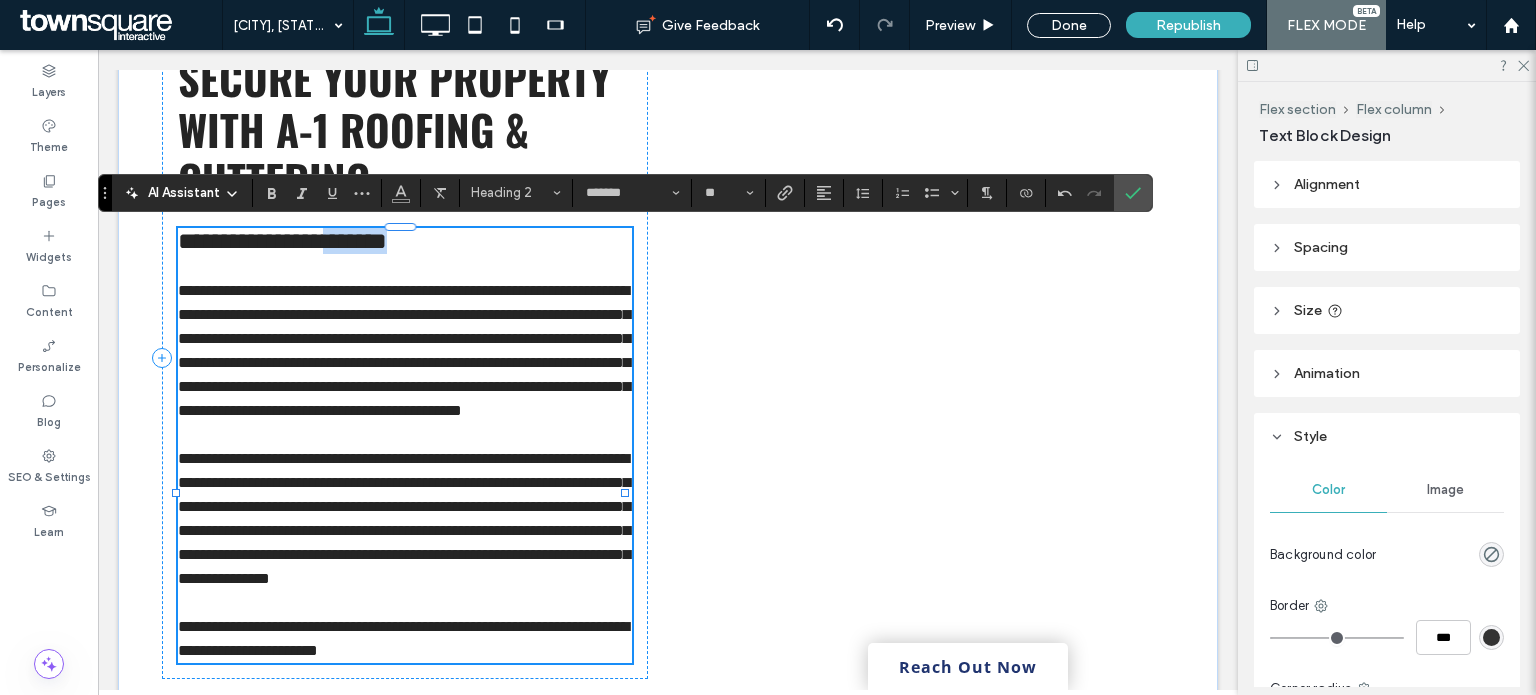 type 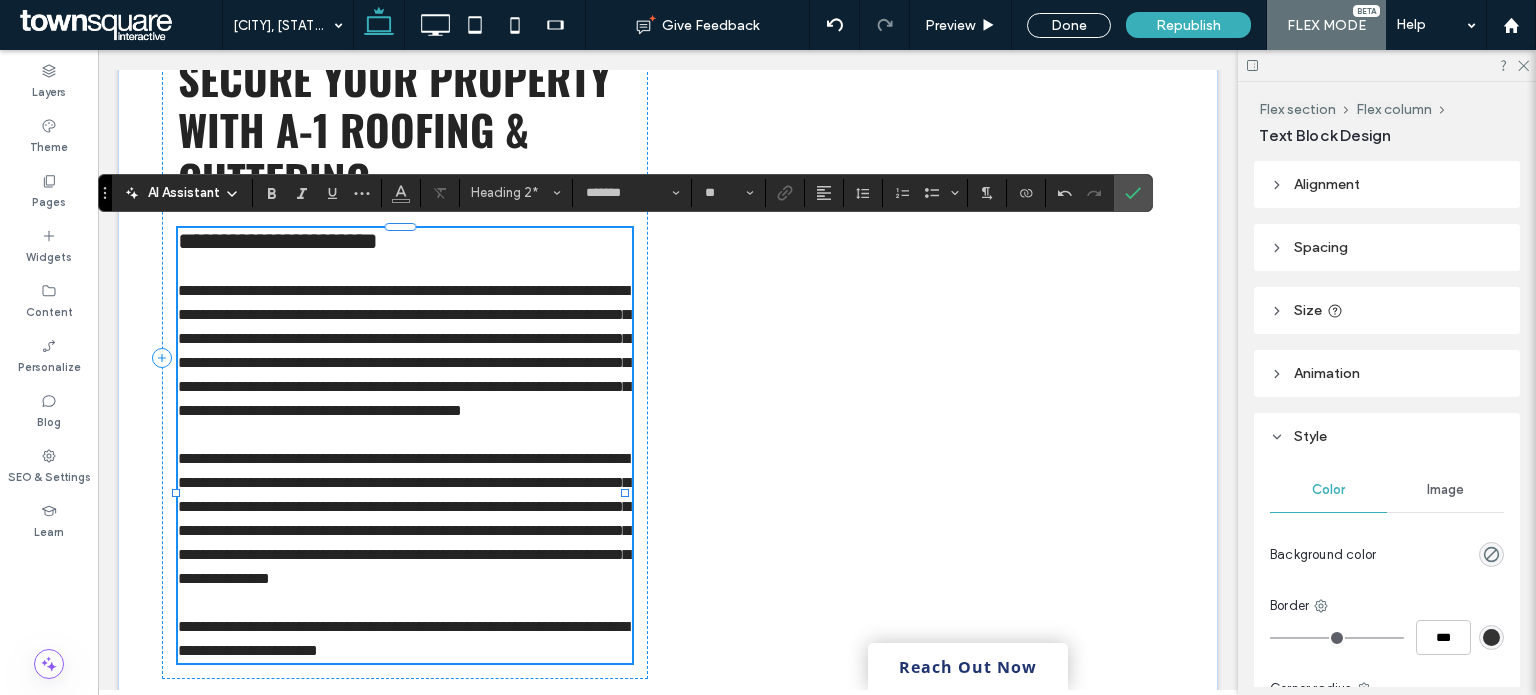 type on "**" 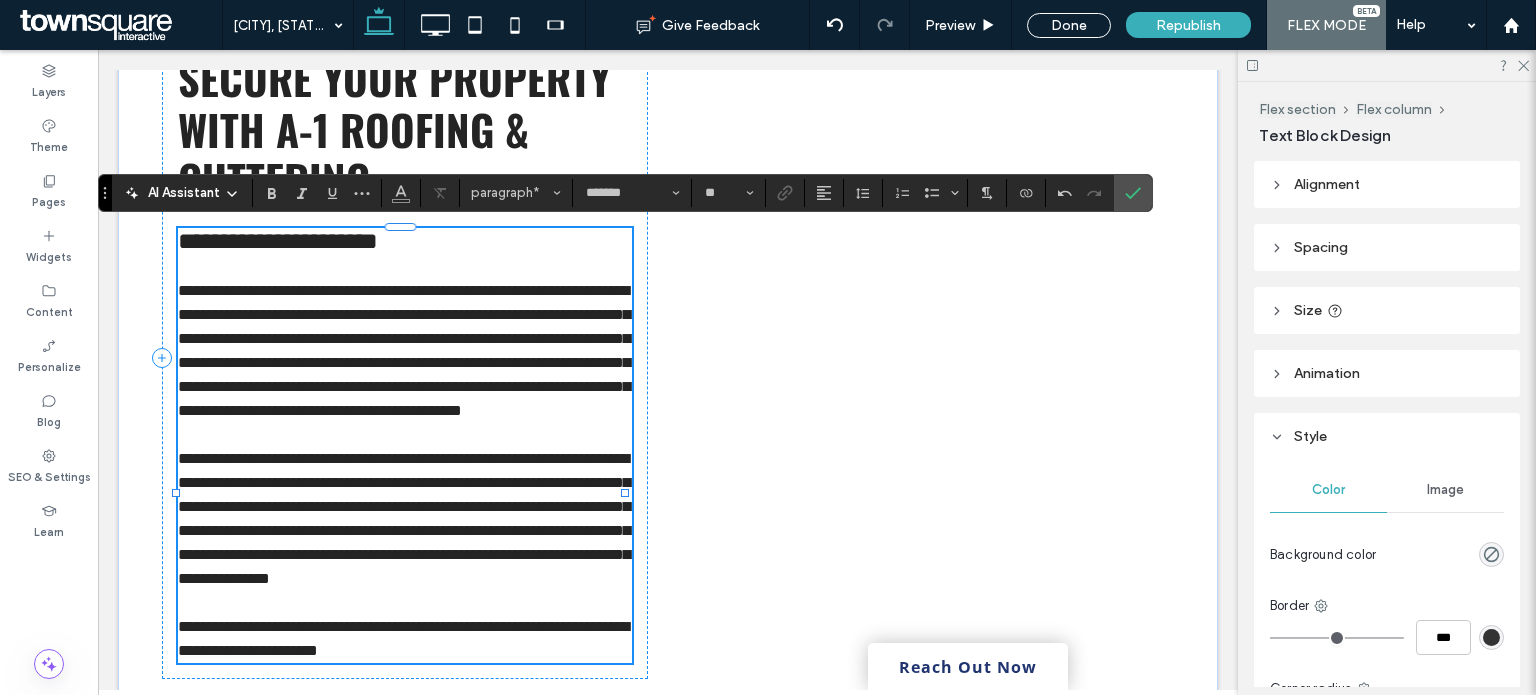 click on "**********" at bounding box center [404, 350] 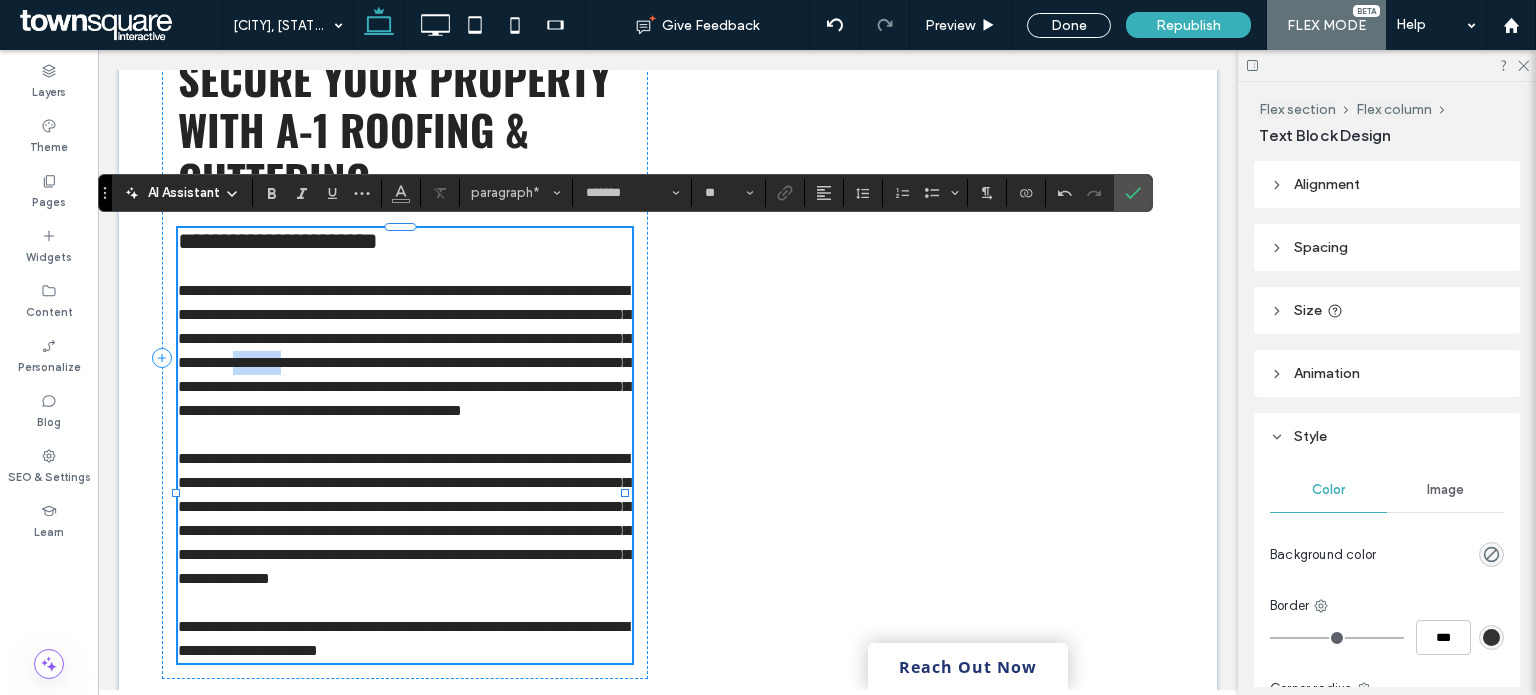 click on "**********" at bounding box center [404, 350] 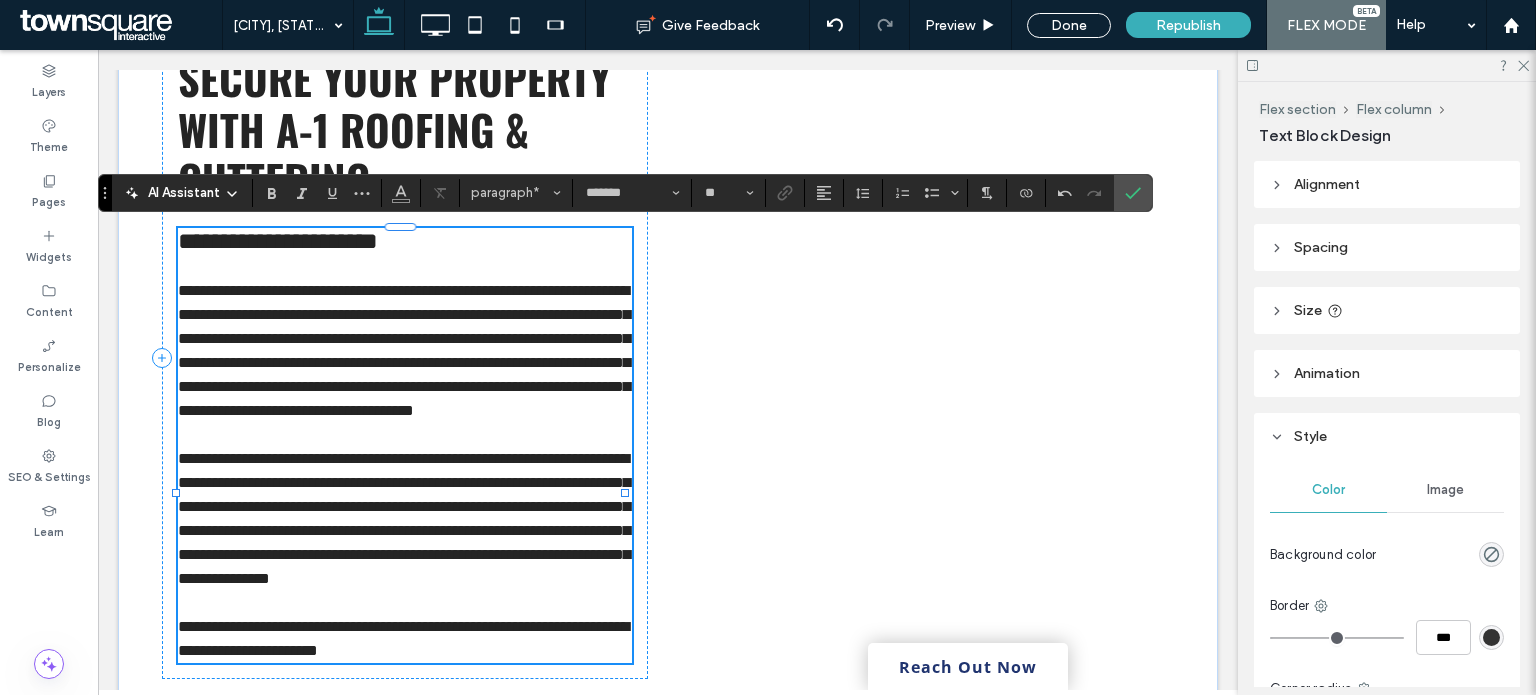 click on "**********" at bounding box center (404, 350) 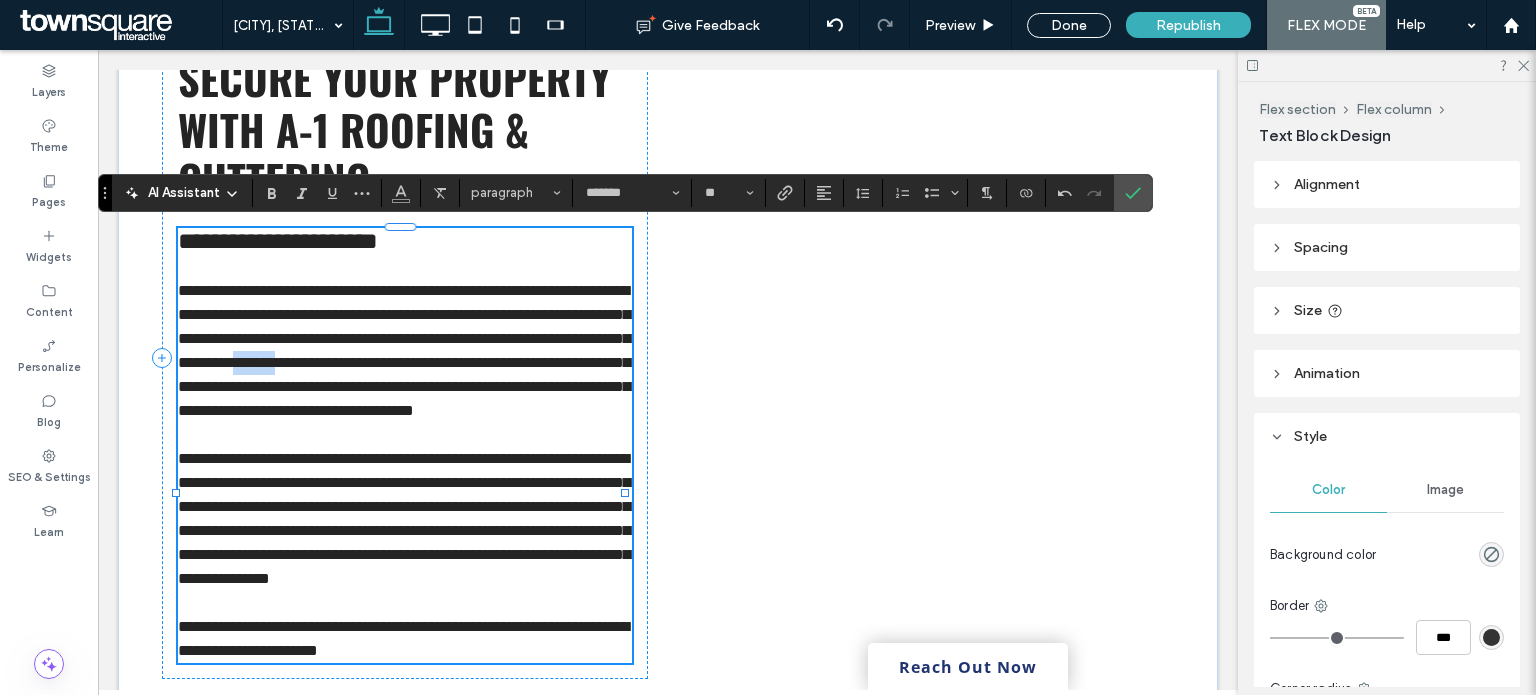 click on "**********" at bounding box center (404, 350) 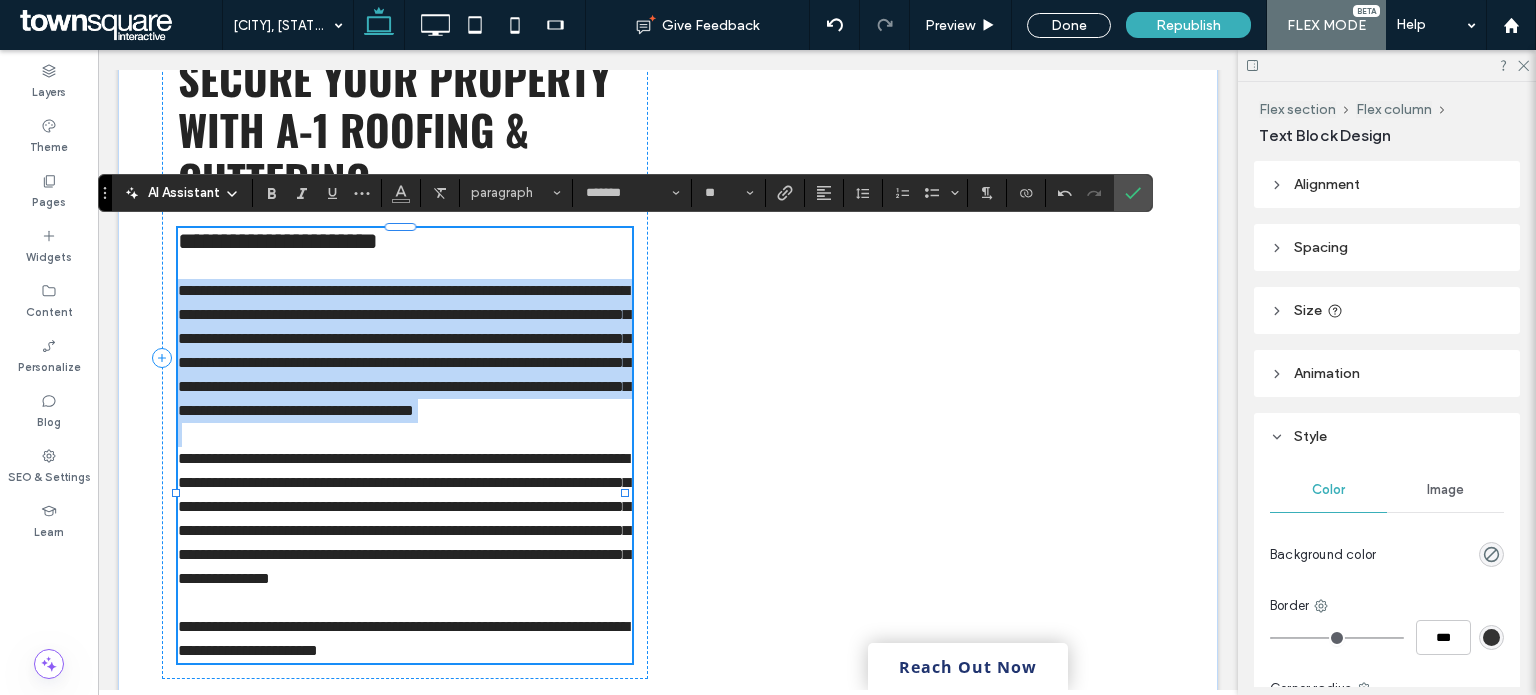 click on "**********" at bounding box center [404, 350] 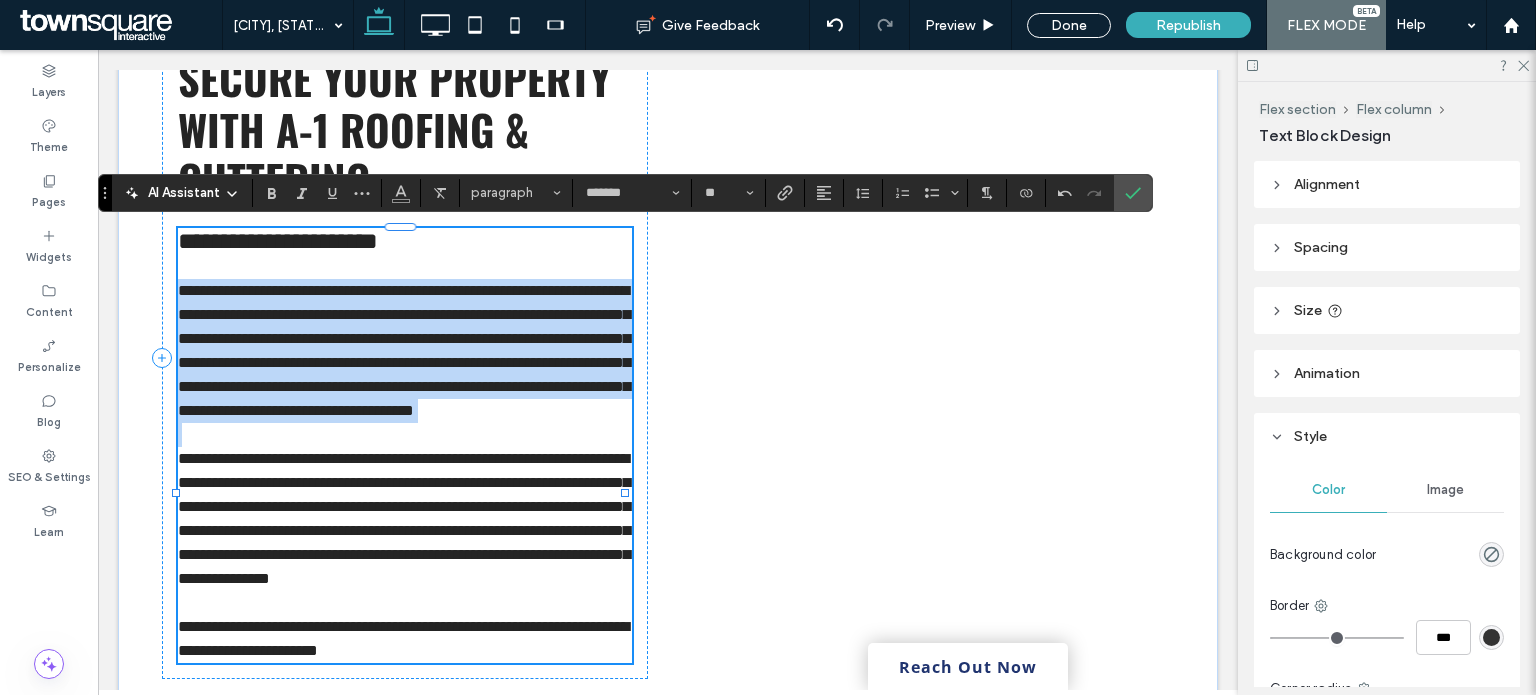 scroll, scrollTop: 361, scrollLeft: 0, axis: vertical 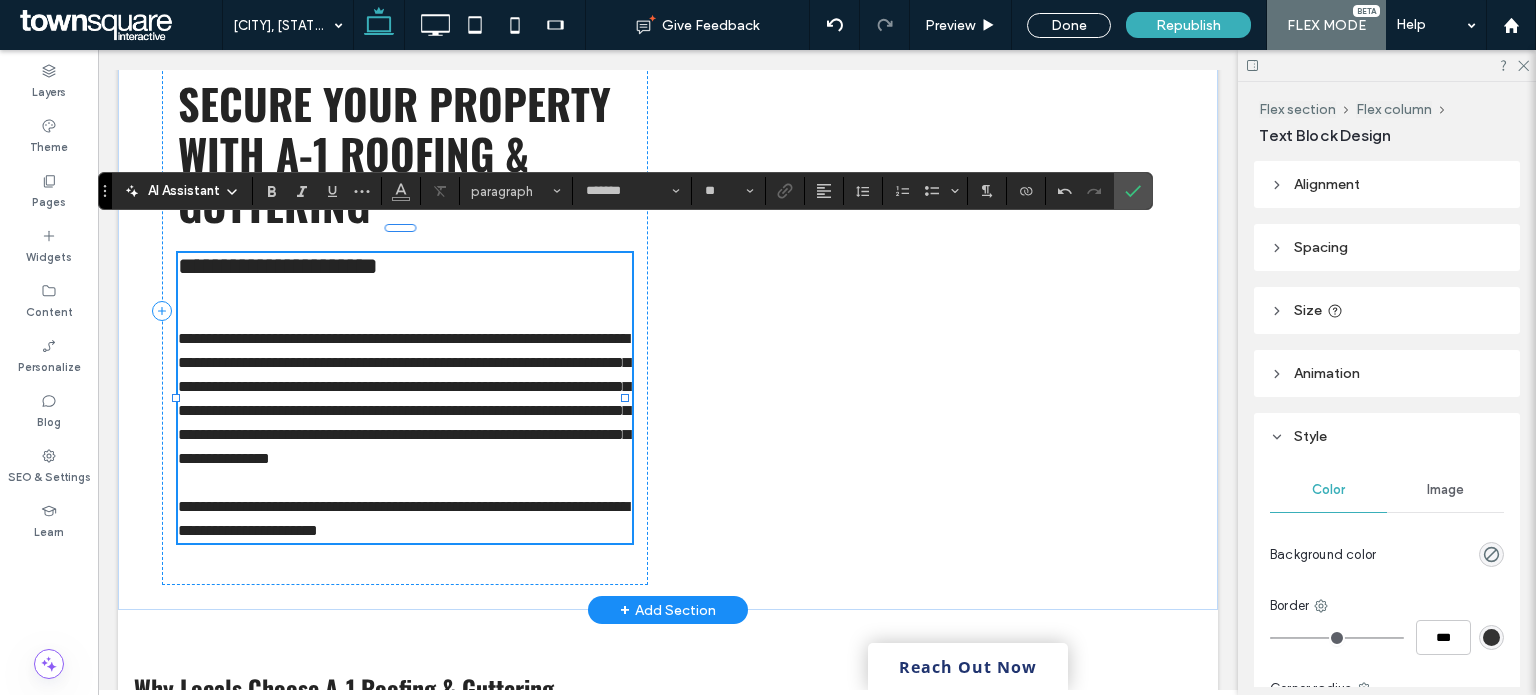 click on "**********" at bounding box center [404, 398] 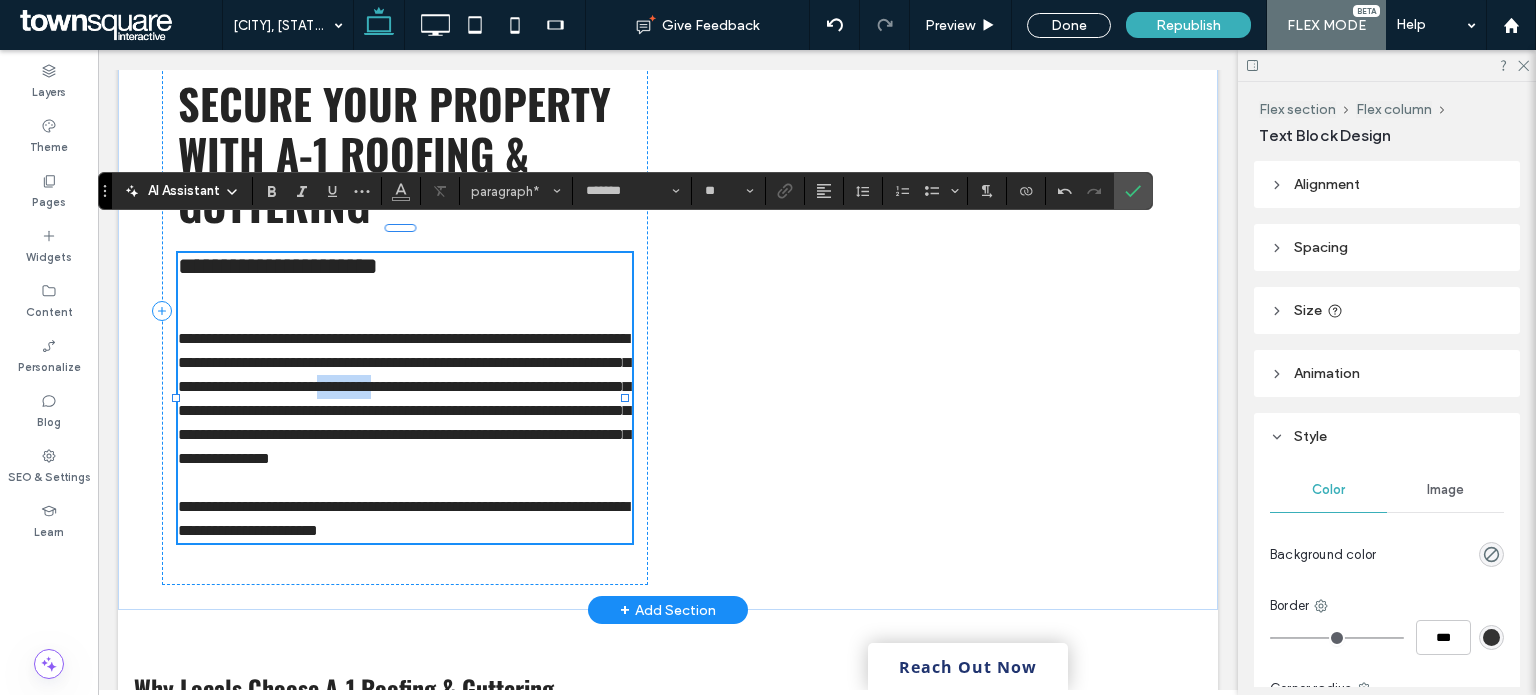 click on "**********" at bounding box center [404, 398] 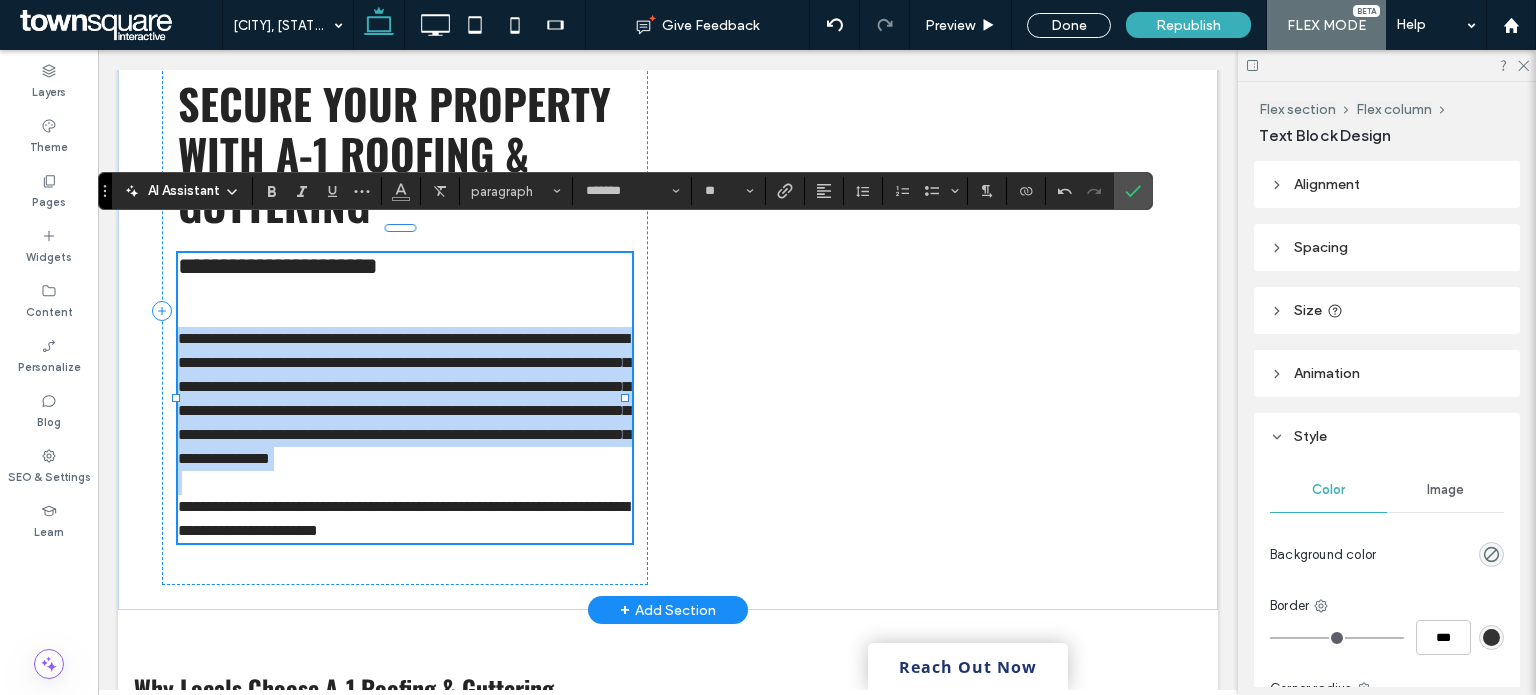 click on "**********" at bounding box center (404, 398) 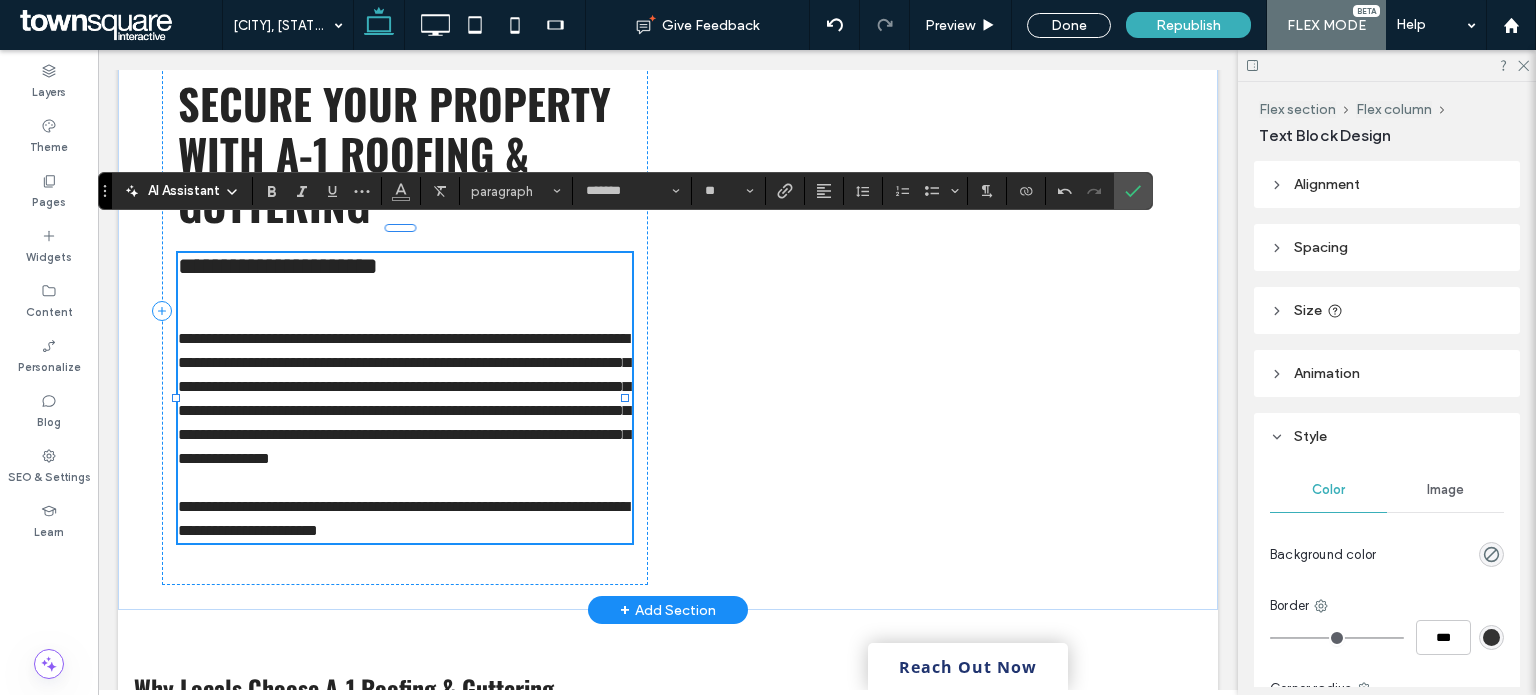 scroll, scrollTop: 0, scrollLeft: 0, axis: both 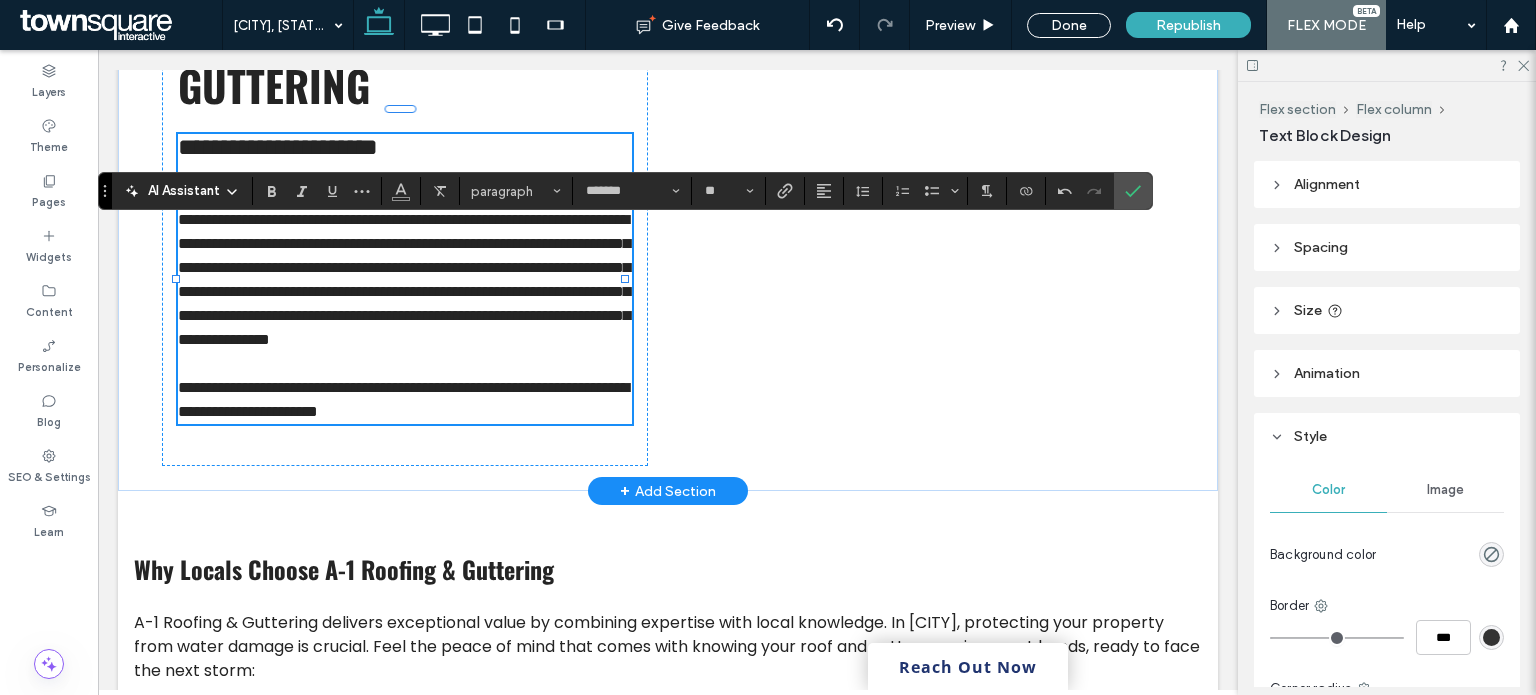 click on "**********" at bounding box center (405, 279) 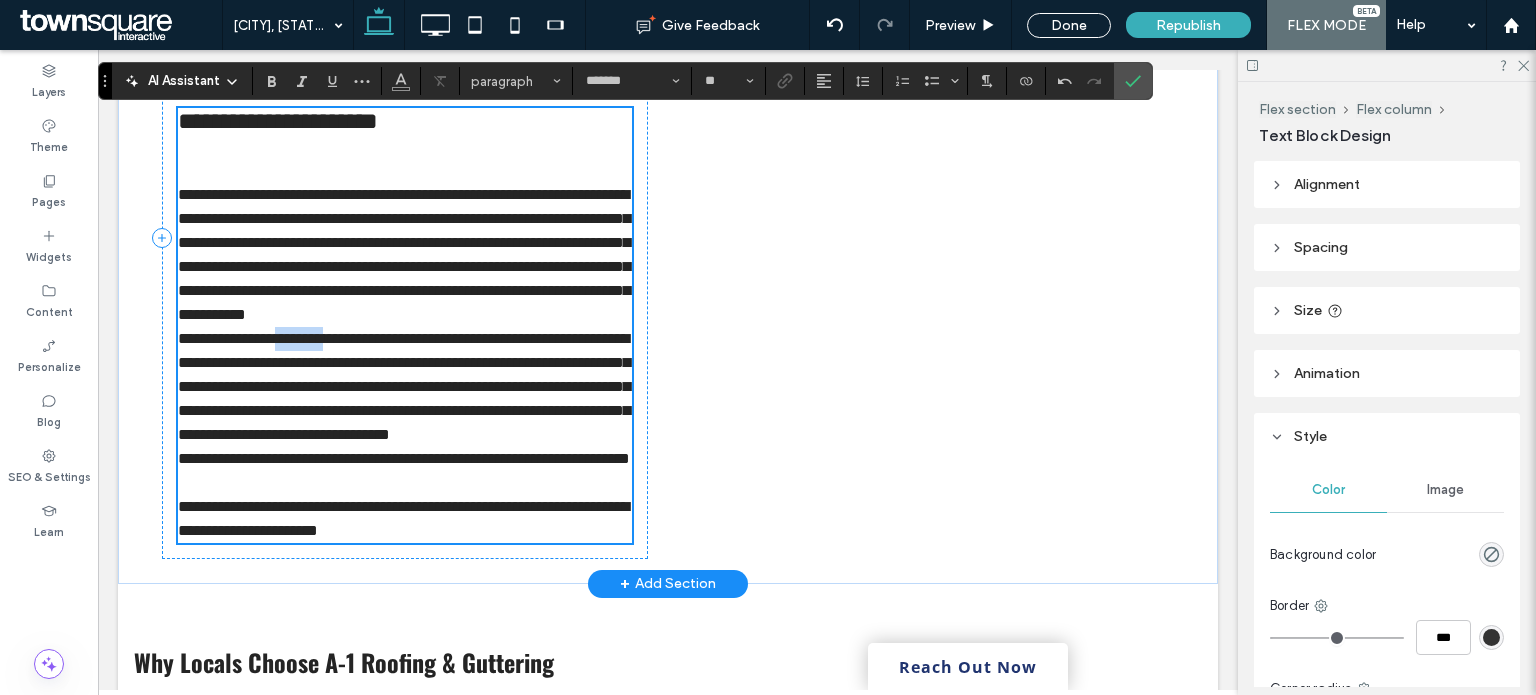click on "**********" at bounding box center (404, 386) 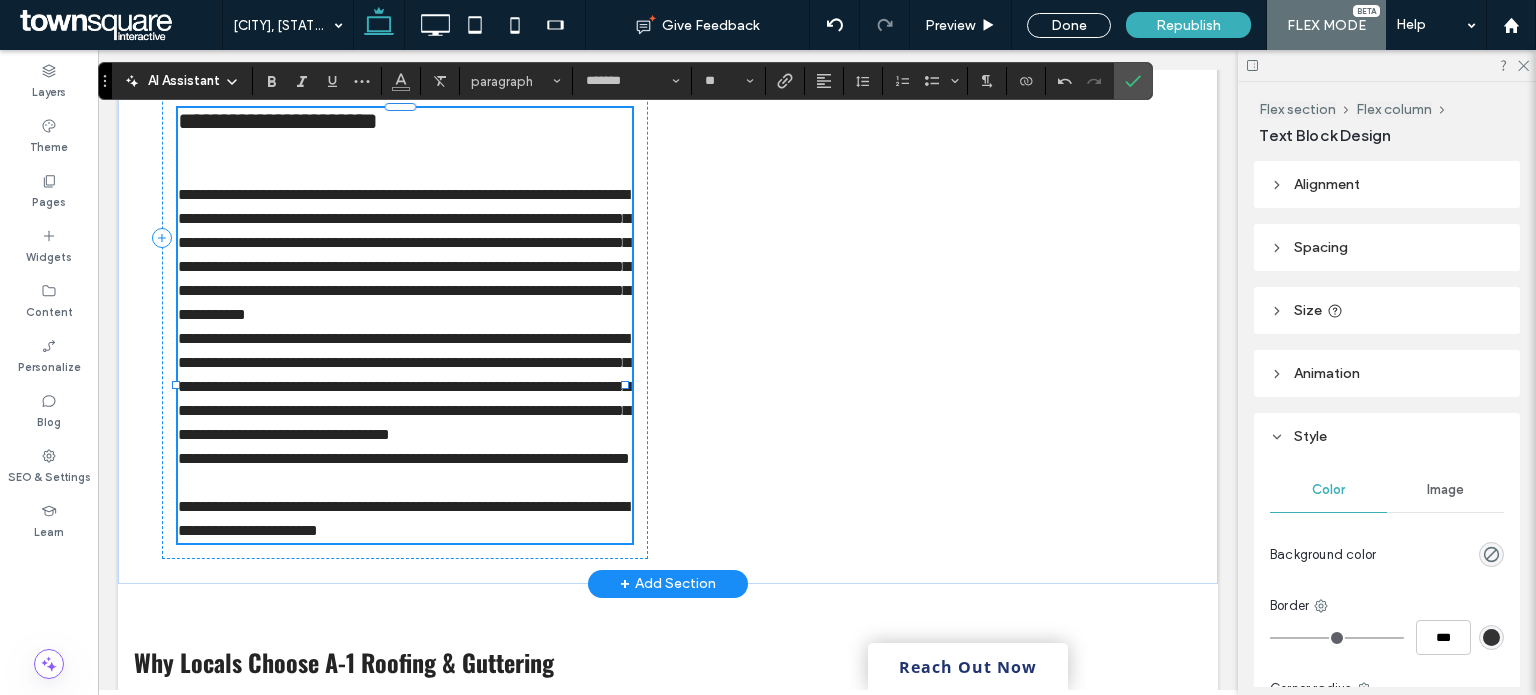 click on "**********" at bounding box center (405, 255) 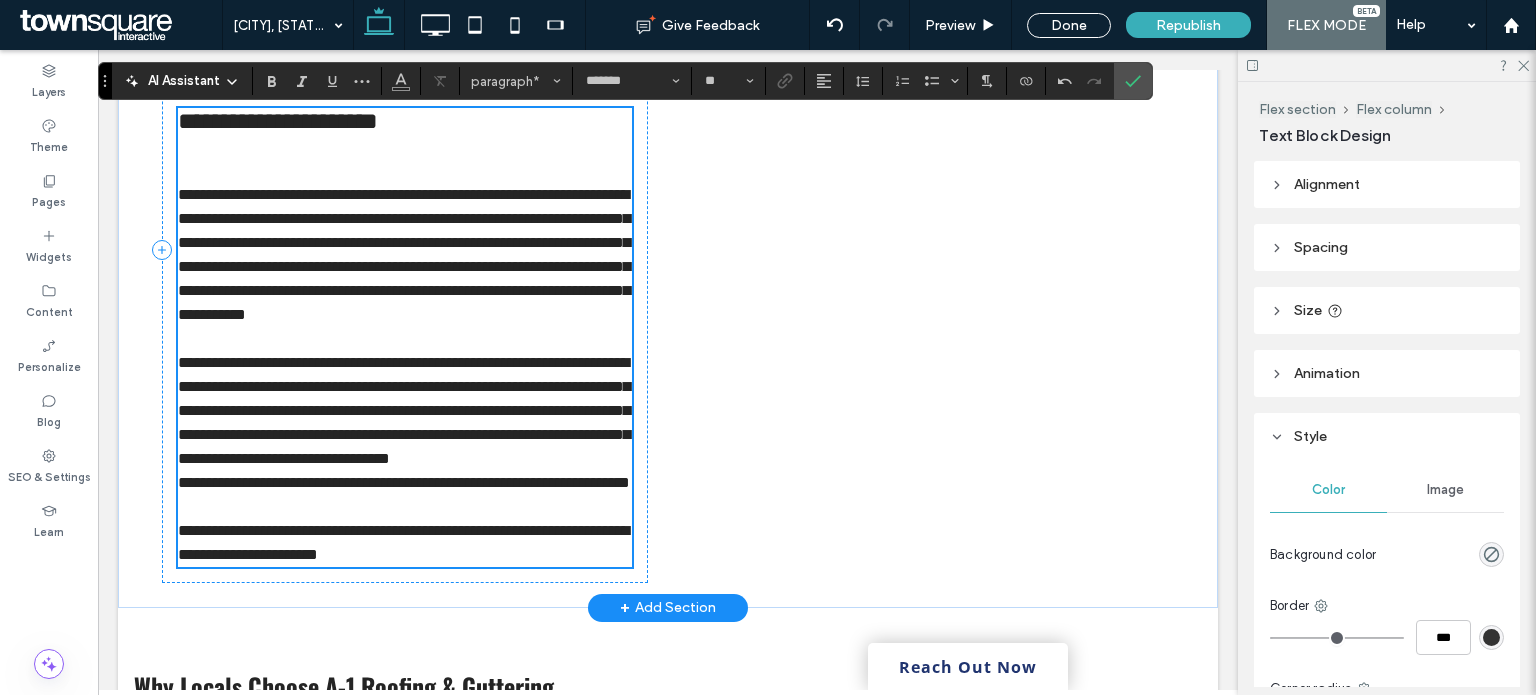 scroll, scrollTop: 566, scrollLeft: 0, axis: vertical 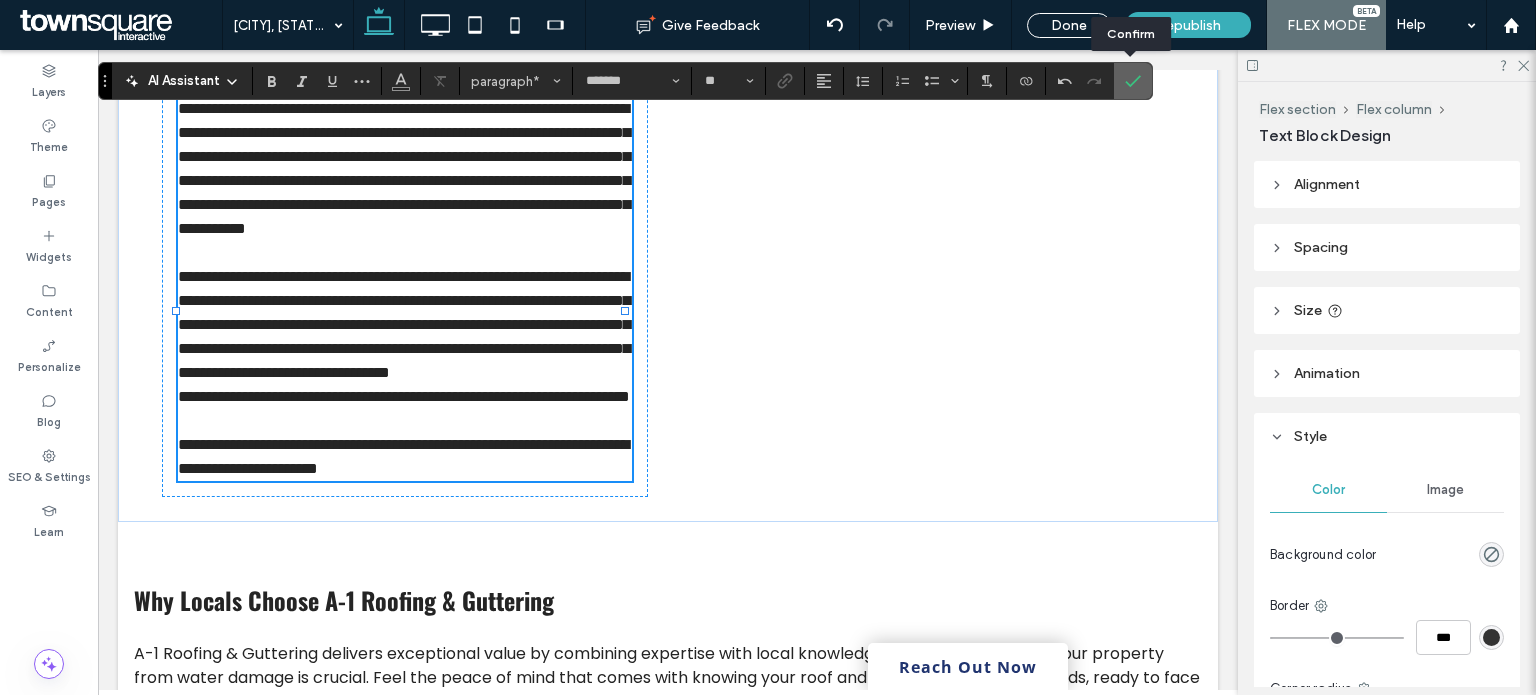 click 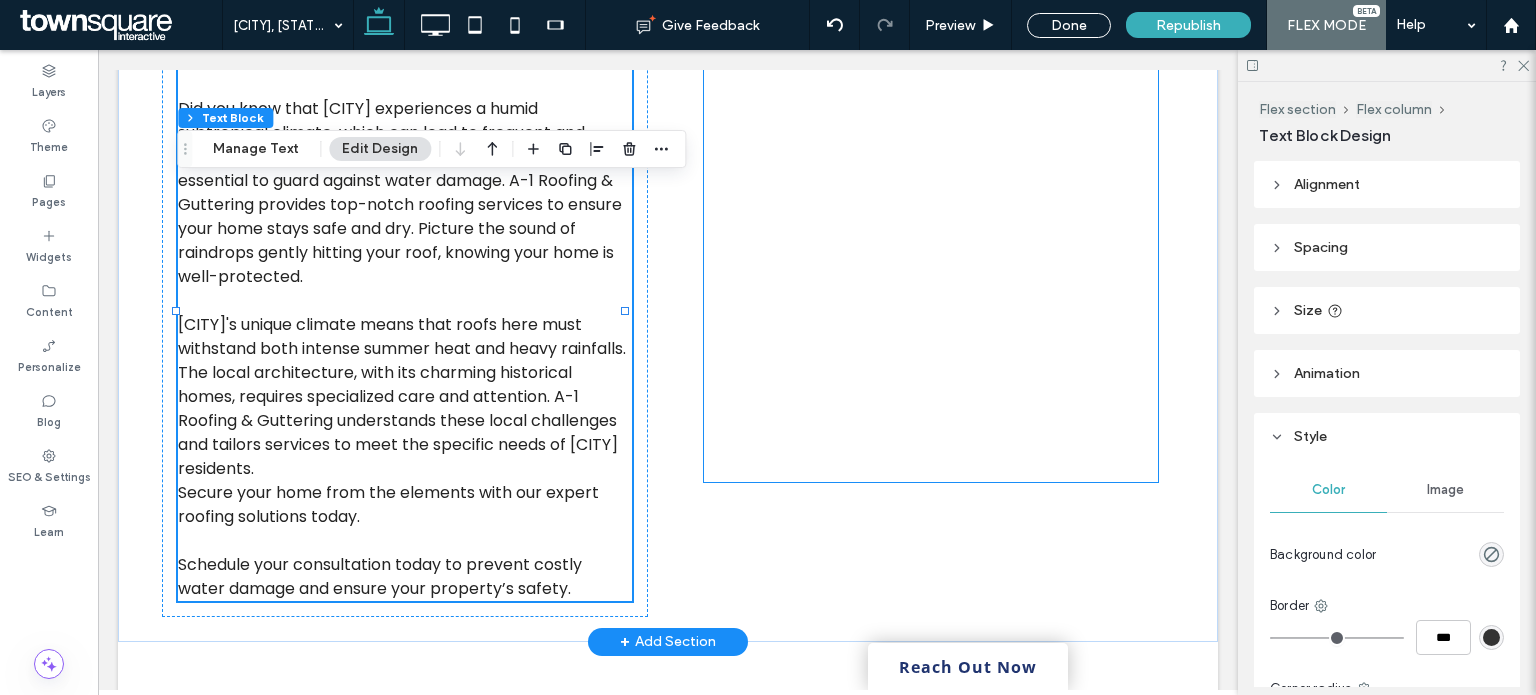 click at bounding box center (931, 223) 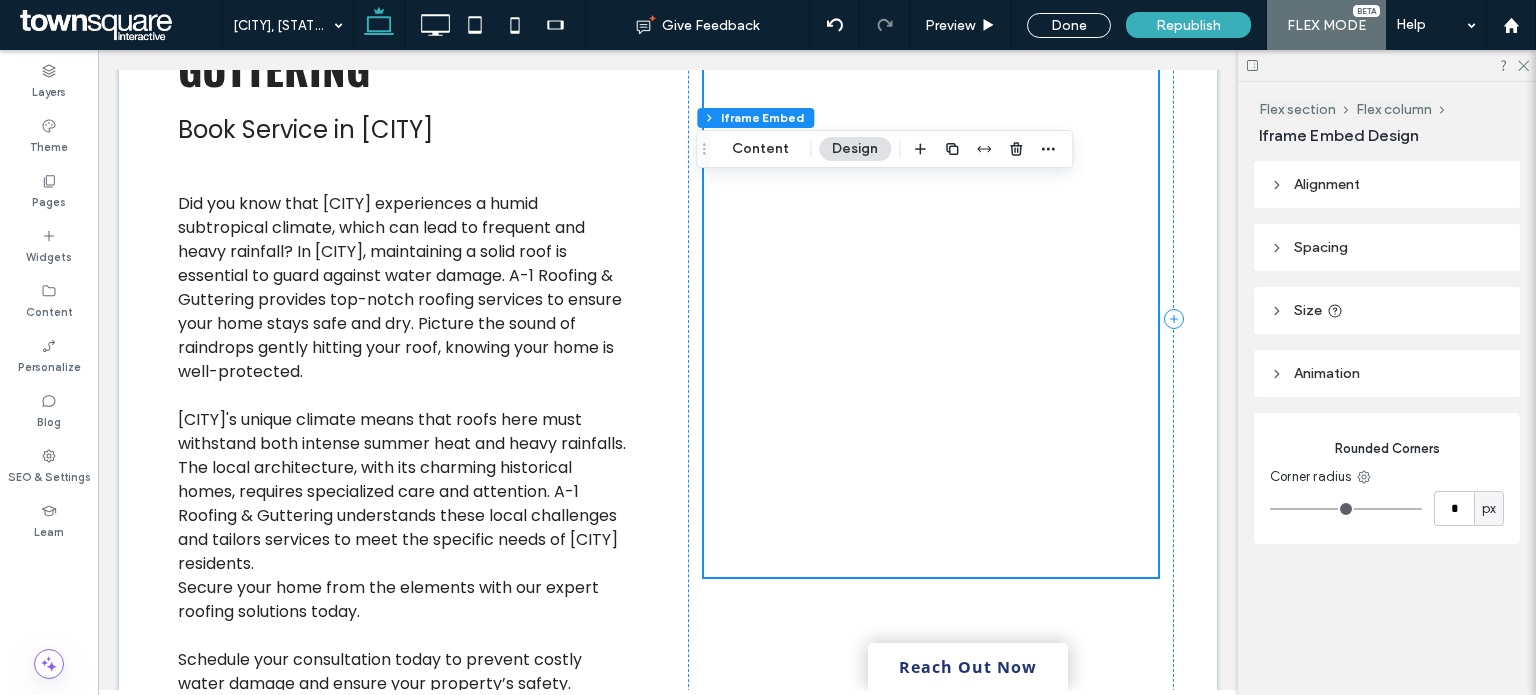 scroll, scrollTop: 470, scrollLeft: 0, axis: vertical 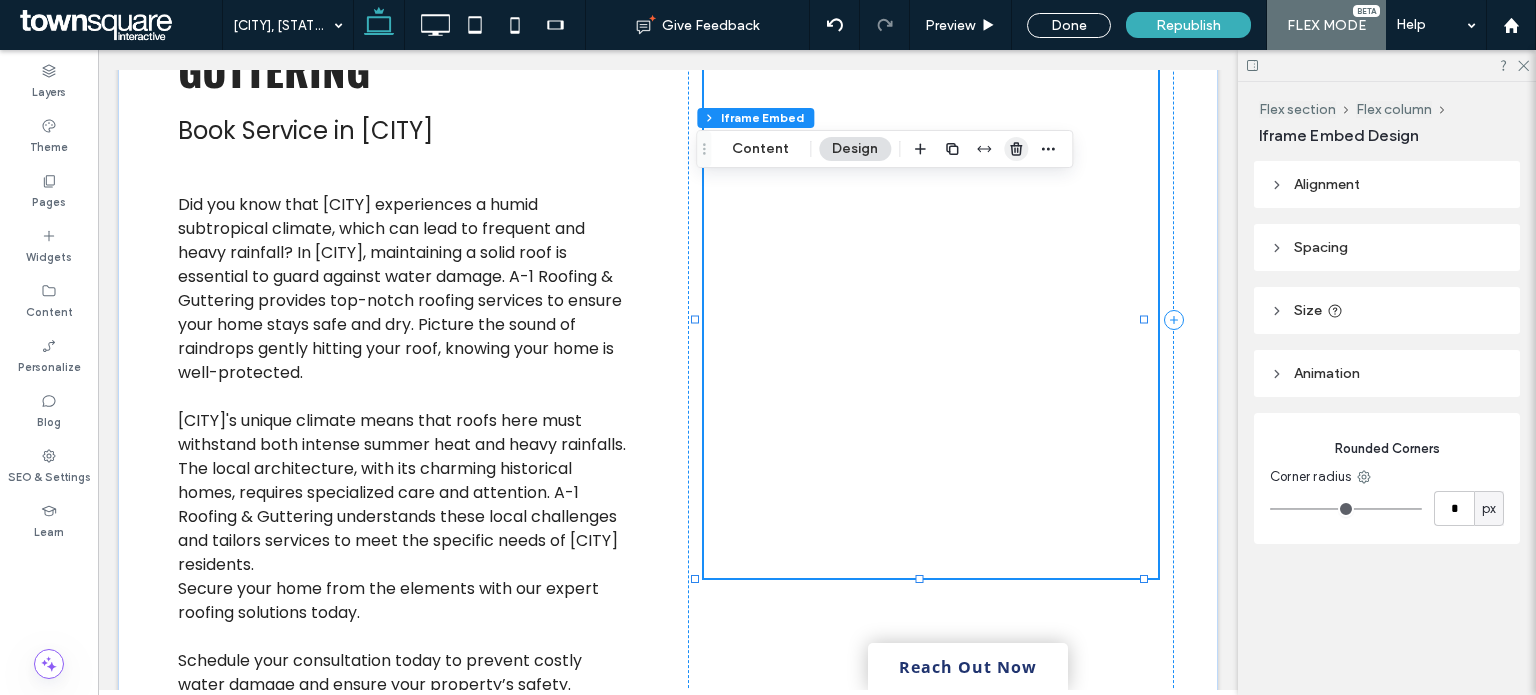 click 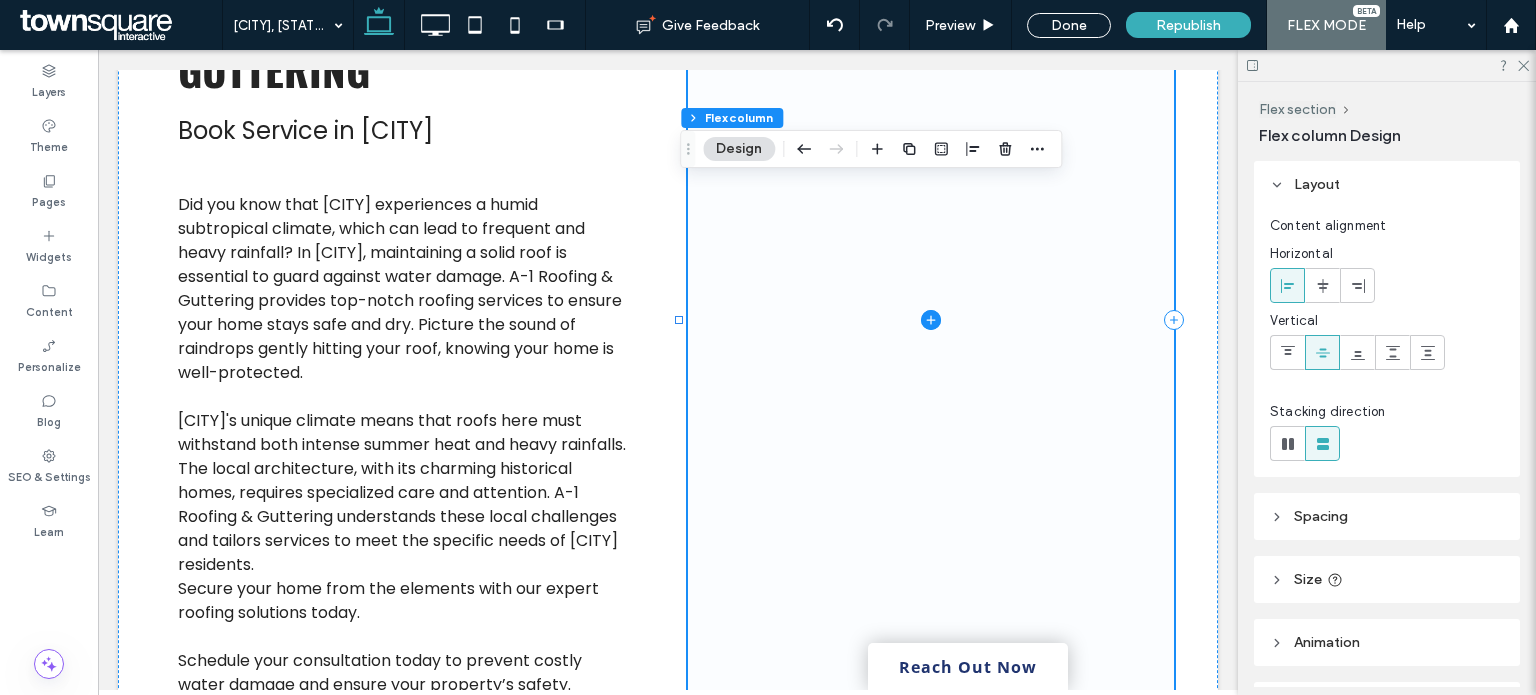 click 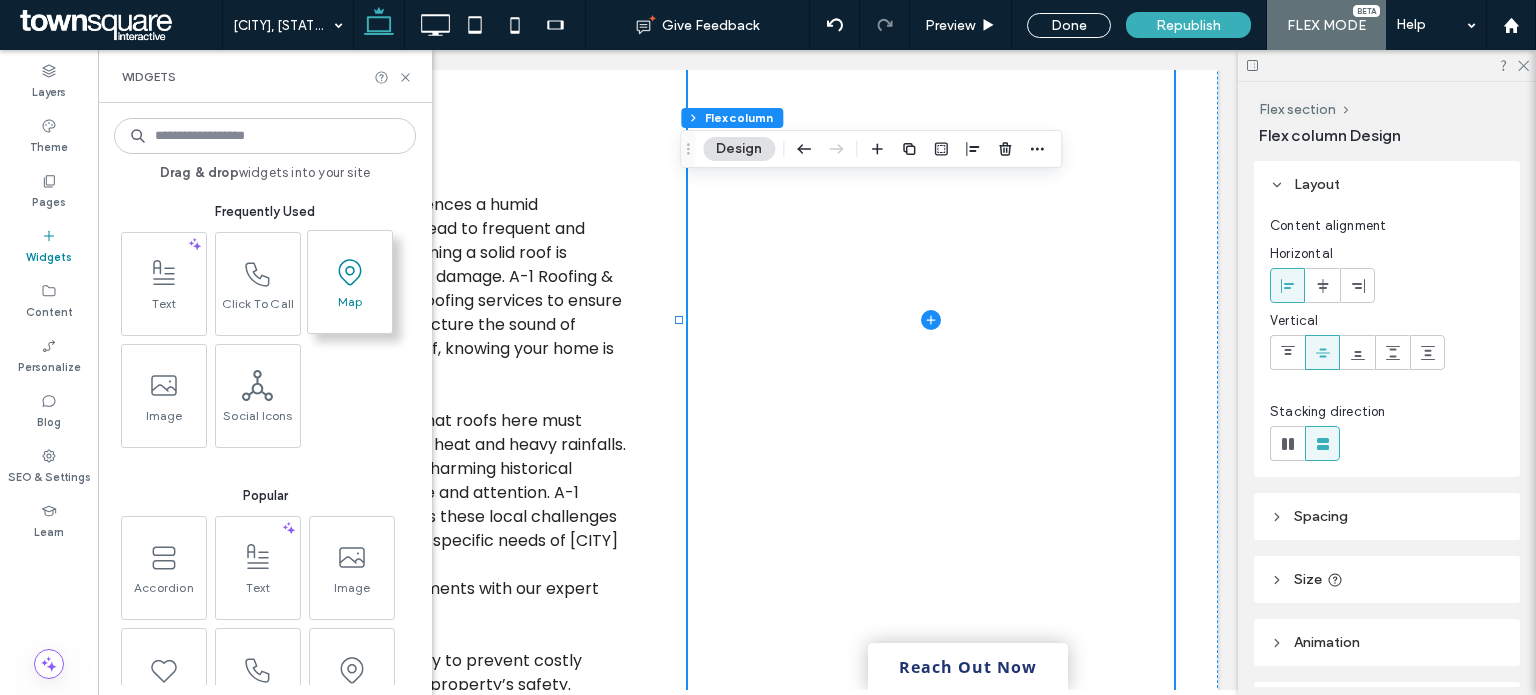 click 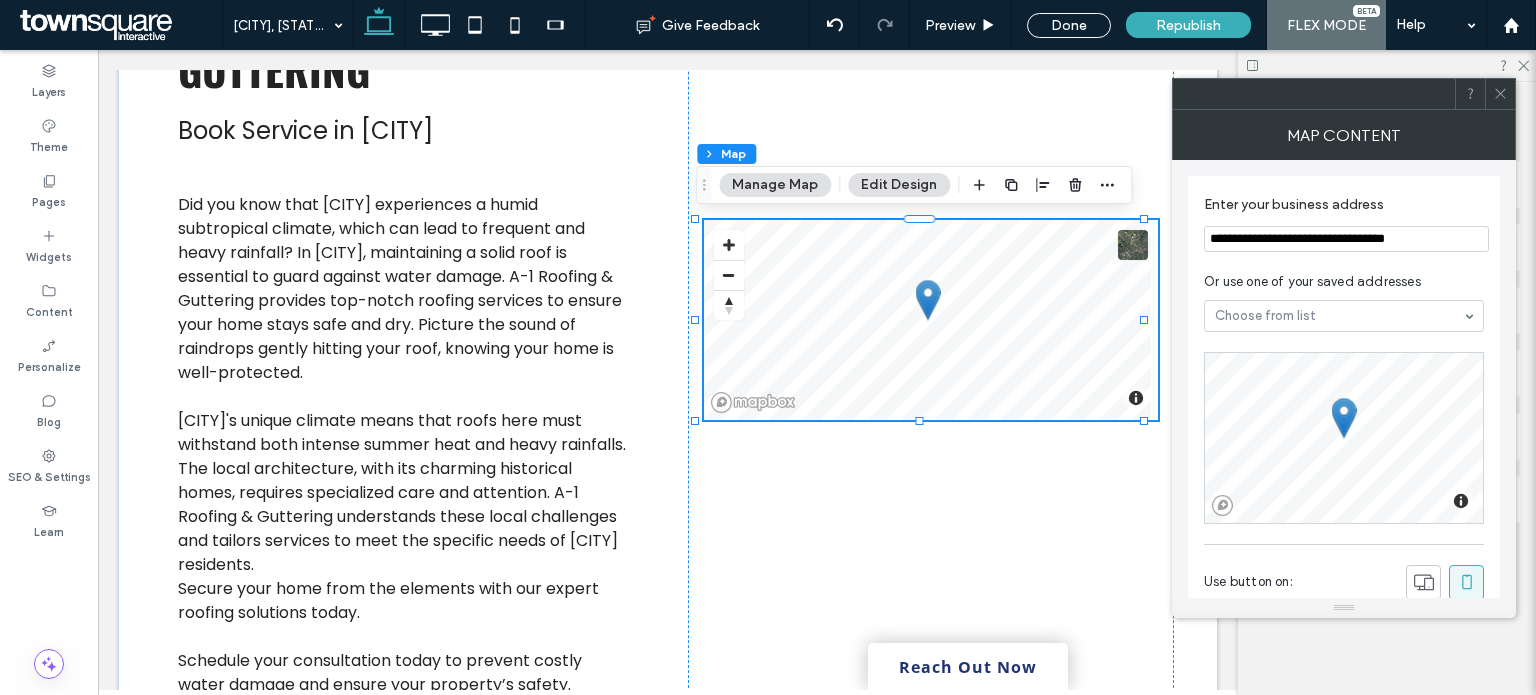 click on "**********" at bounding box center (1346, 239) 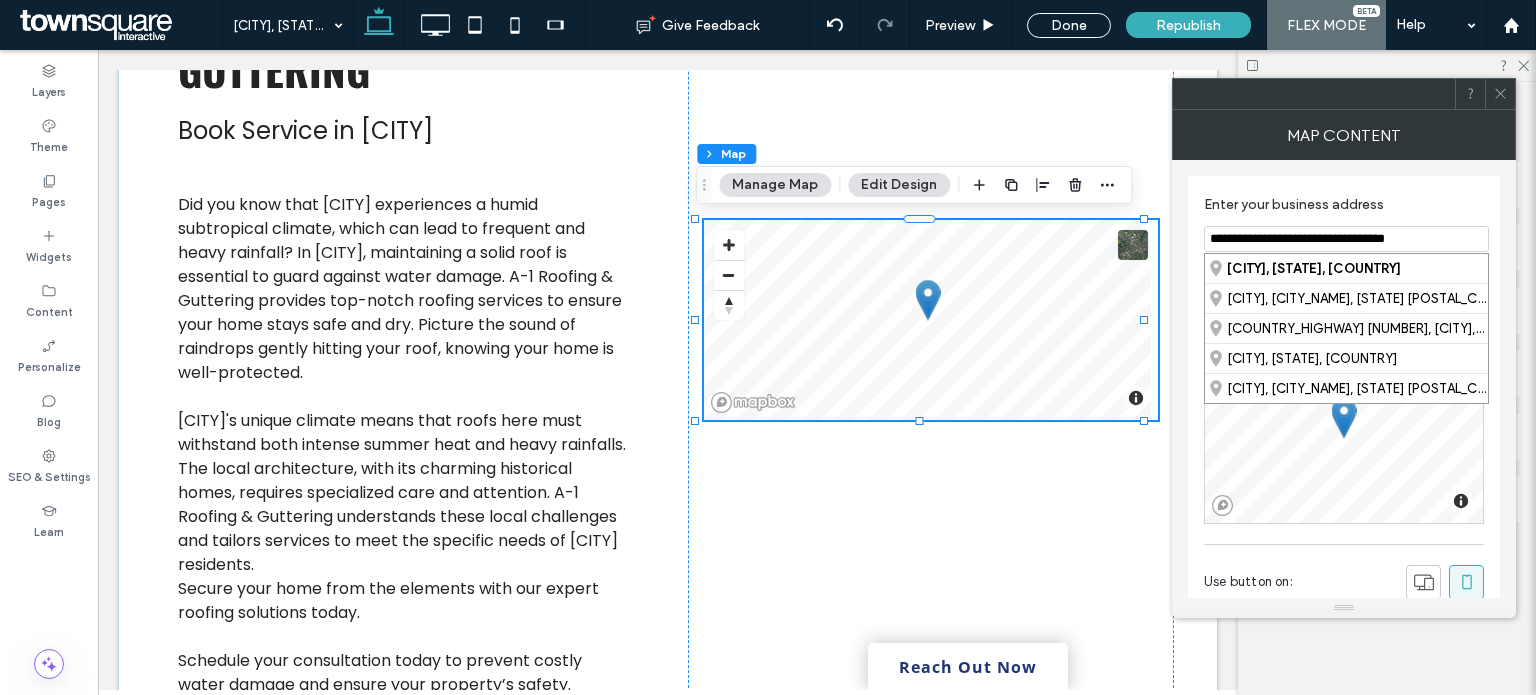 click on "**********" at bounding box center (1346, 239) 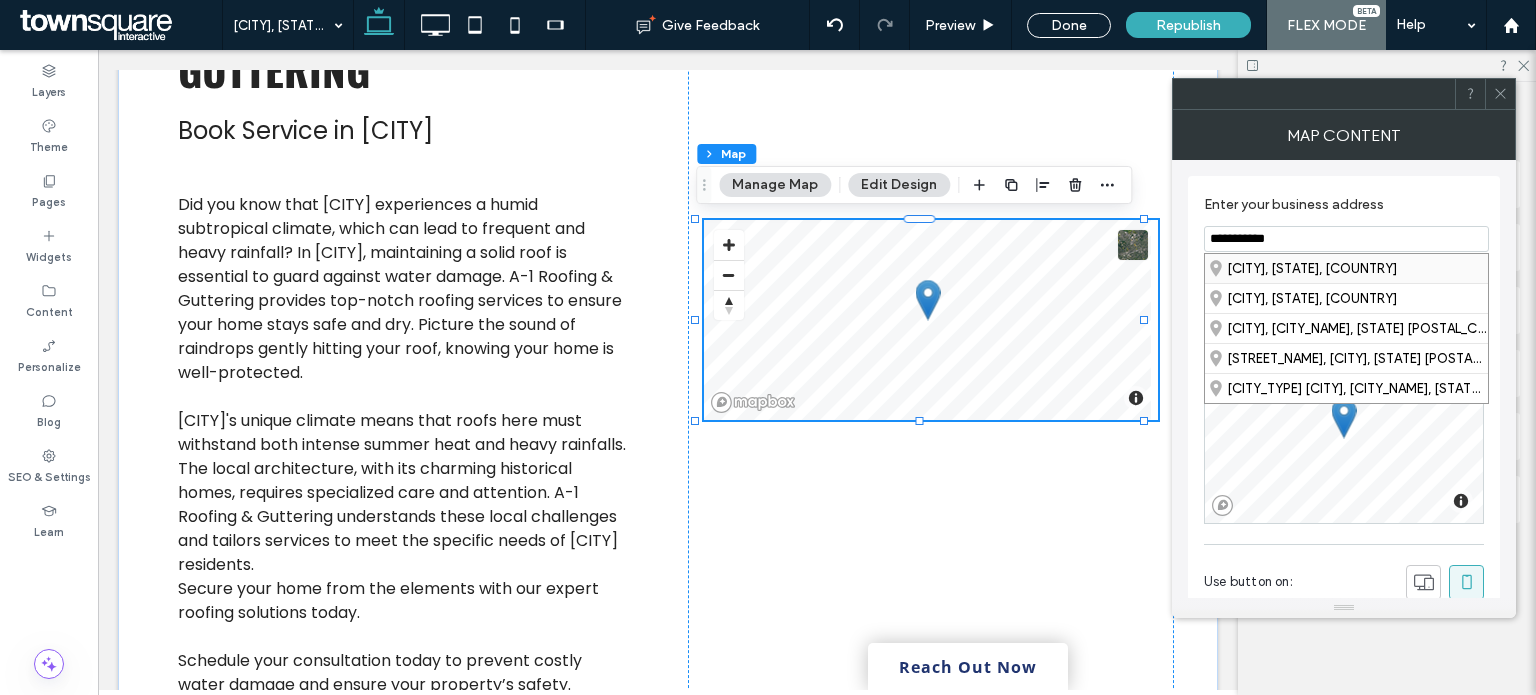 click on "[CITY], [STATE], [COUNTRY]" at bounding box center [1346, 268] 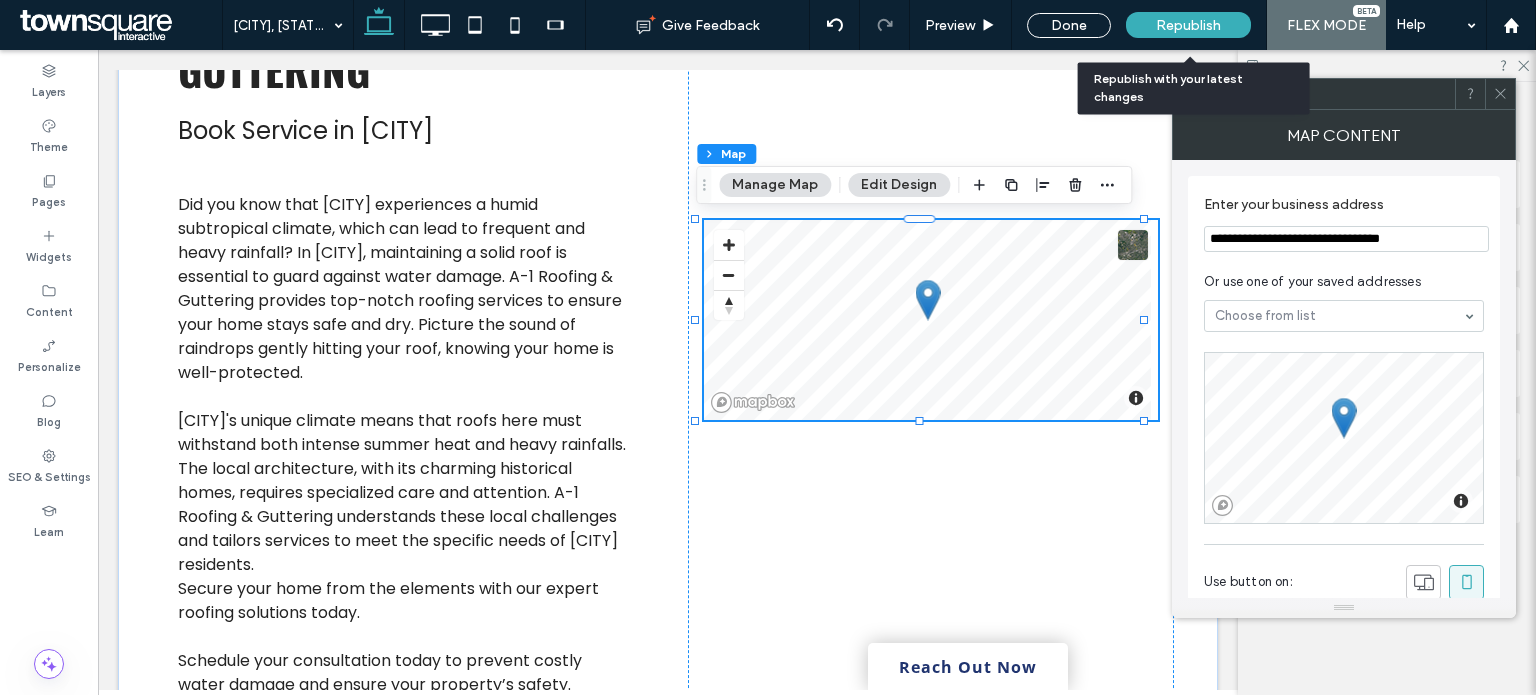click on "Republish" at bounding box center [1188, 25] 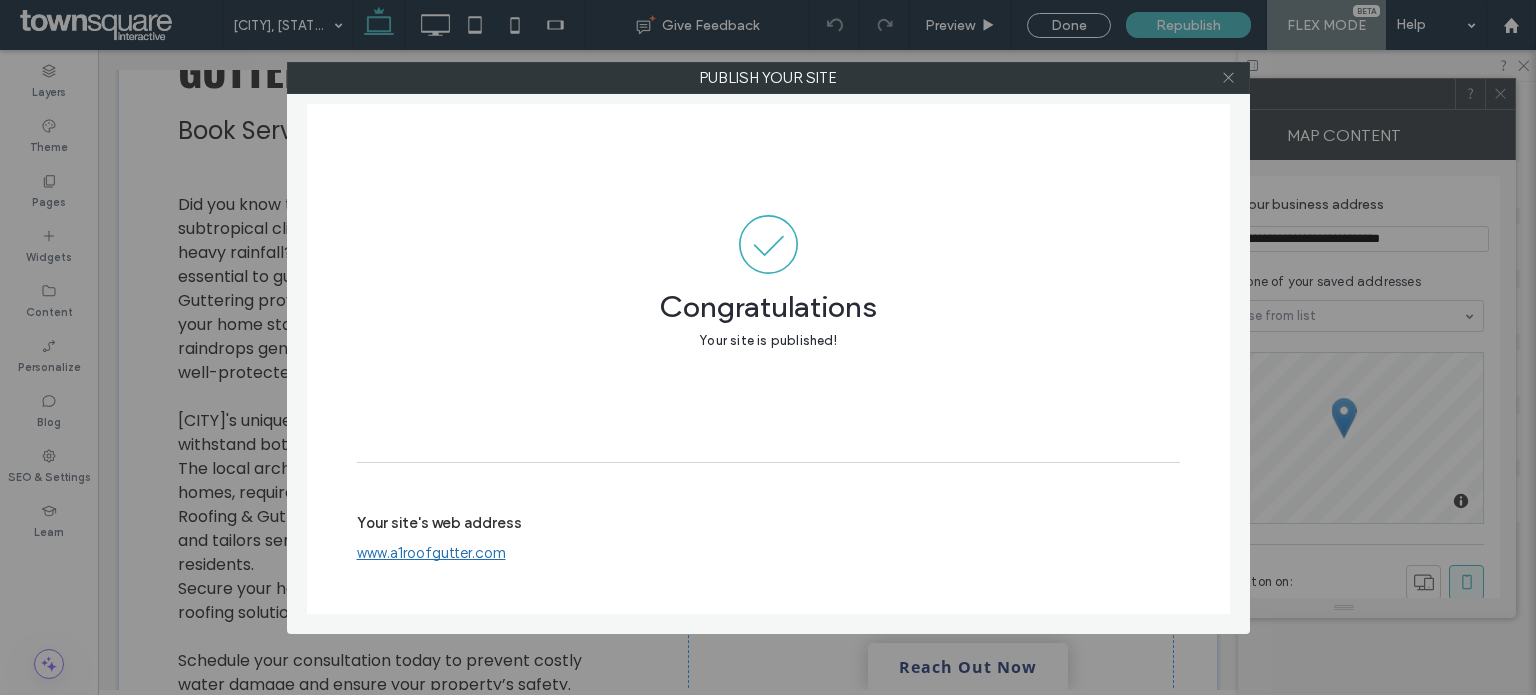 click 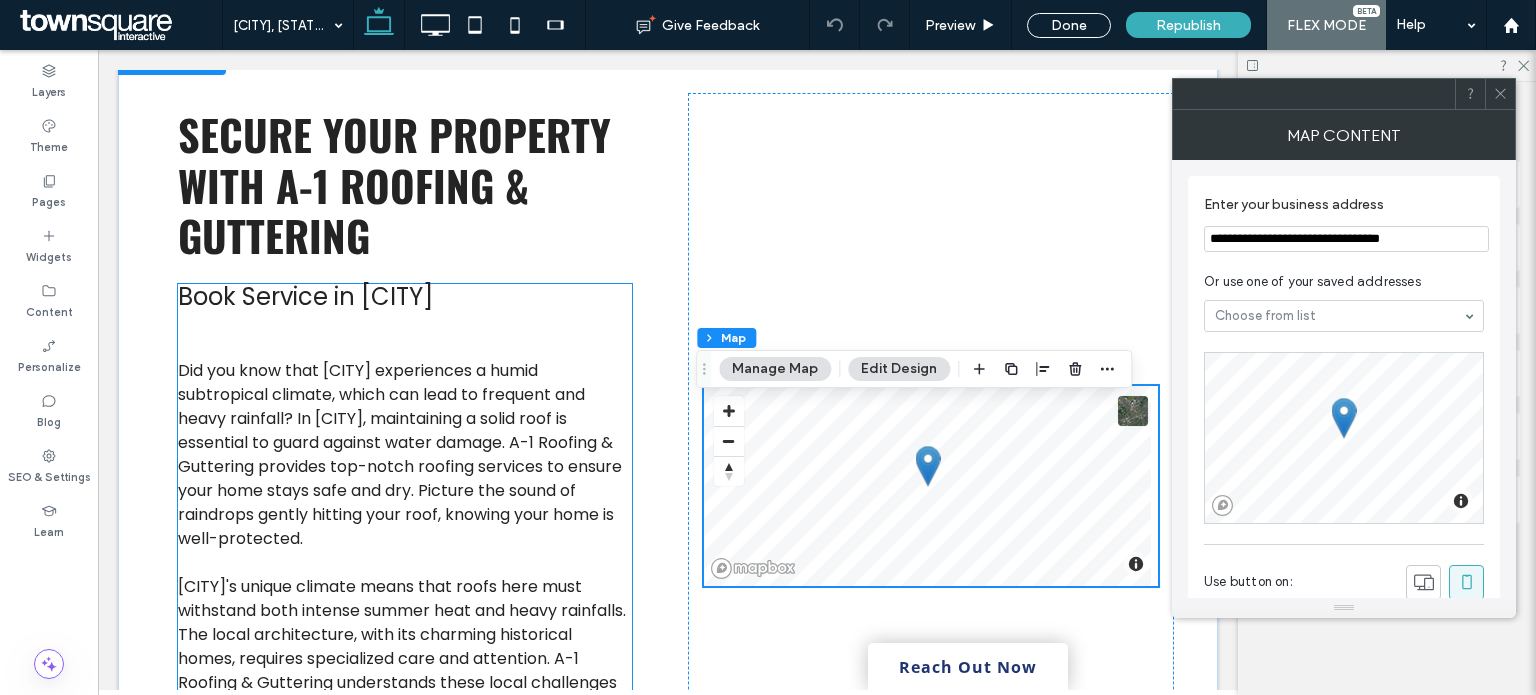 scroll, scrollTop: 286, scrollLeft: 0, axis: vertical 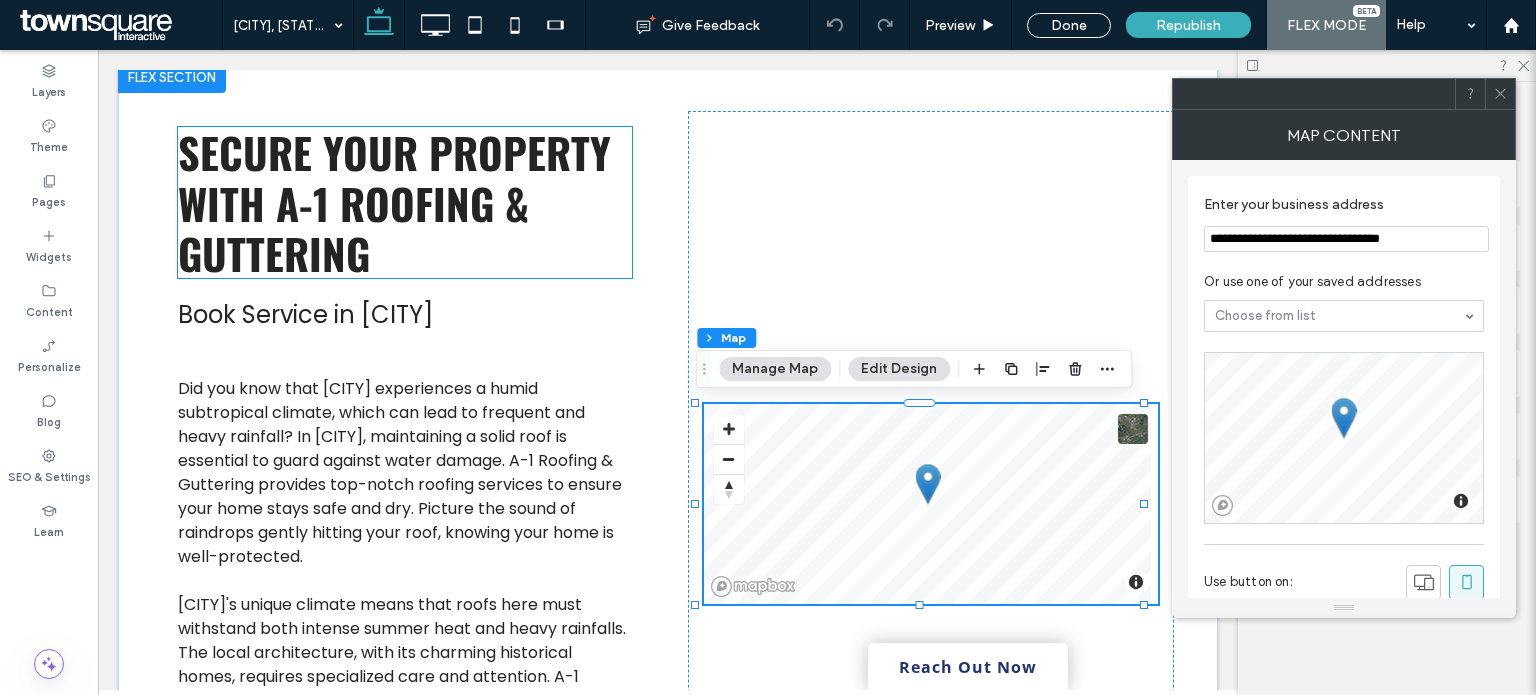 click on "Secure Your Property with A-1 Roofing & Guttering" at bounding box center (405, 202) 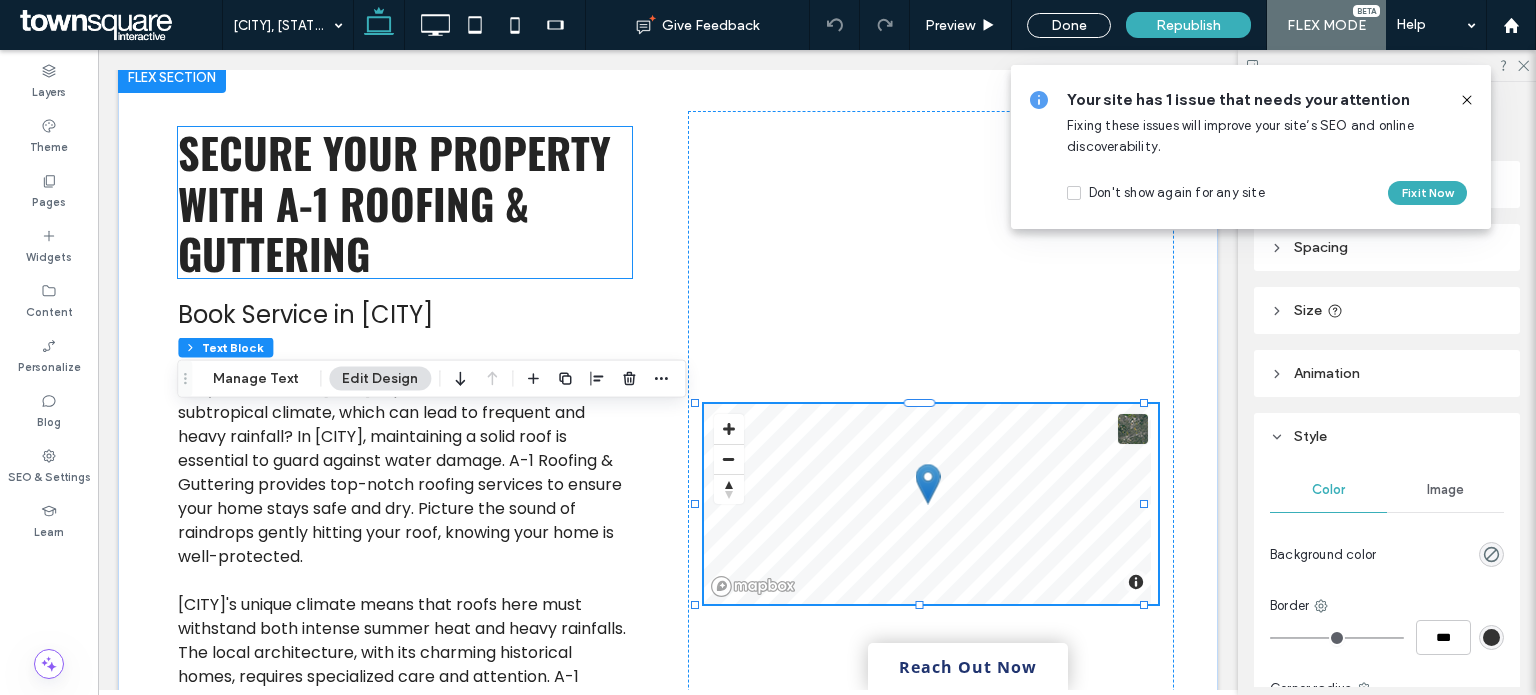 scroll, scrollTop: 0, scrollLeft: 0, axis: both 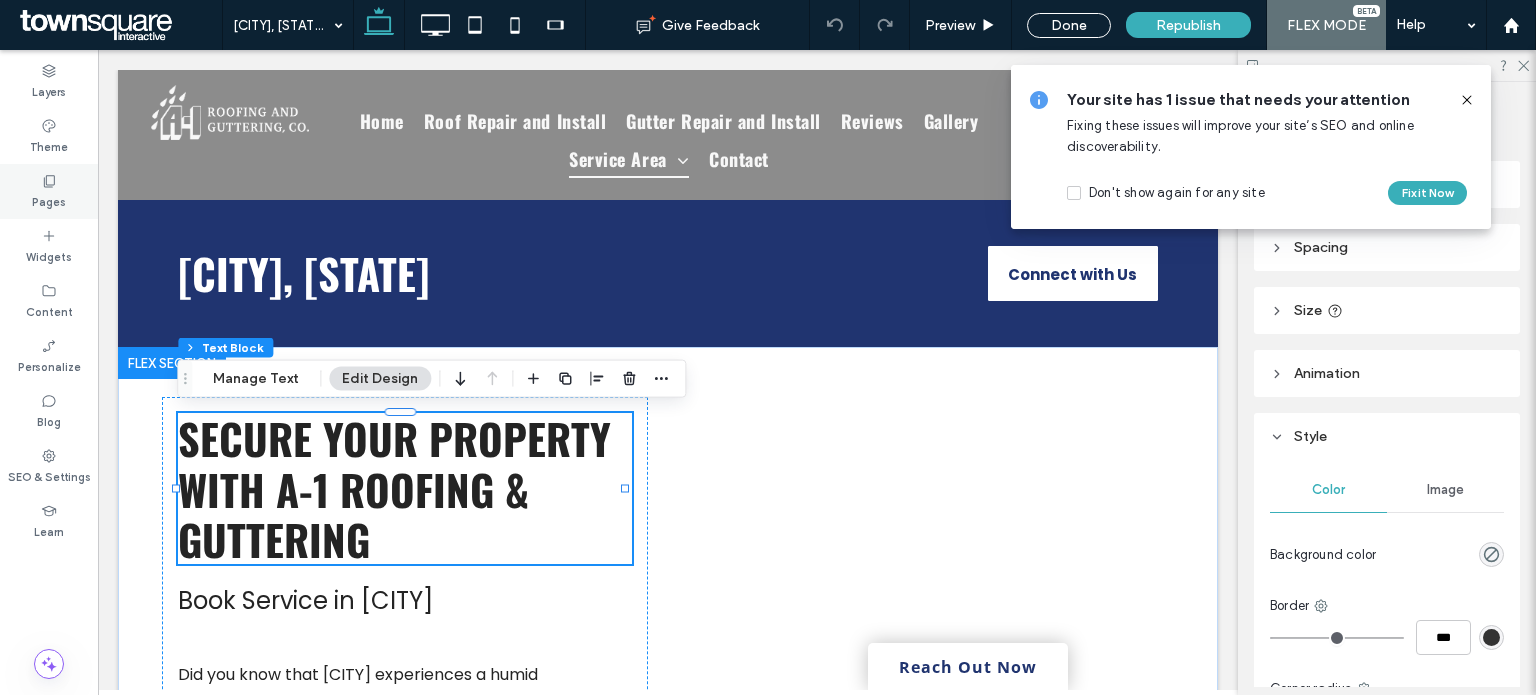 click on "Pages" at bounding box center (49, 191) 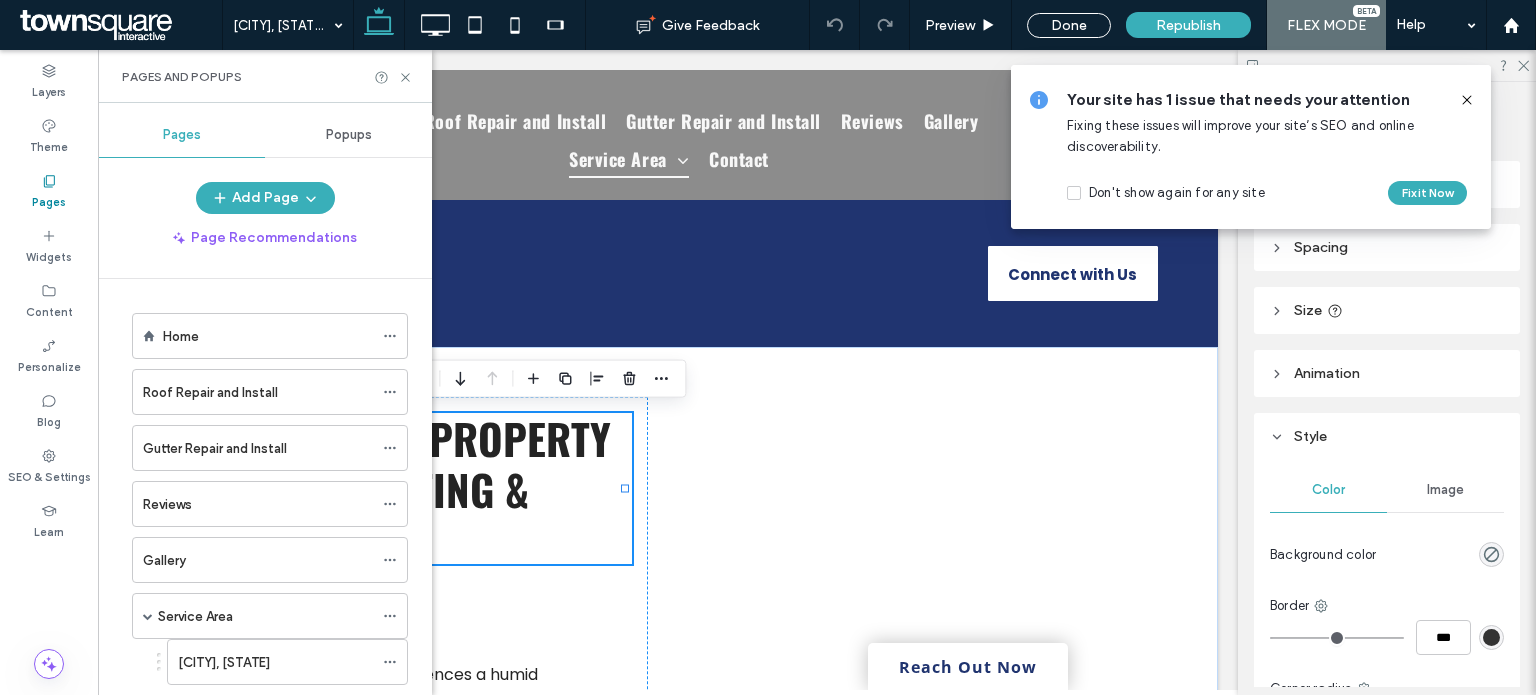 scroll, scrollTop: 284, scrollLeft: 0, axis: vertical 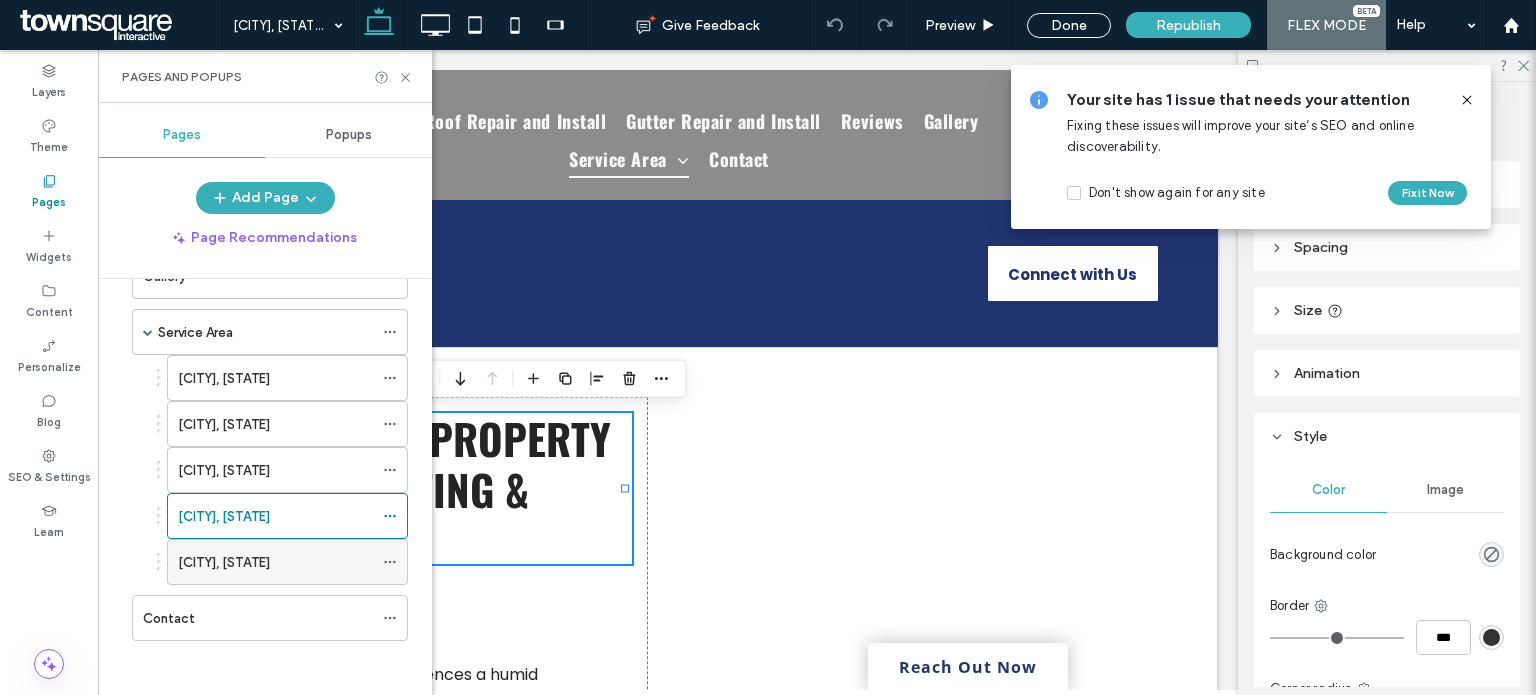 click on "[CITY], [STATE]" at bounding box center [224, 562] 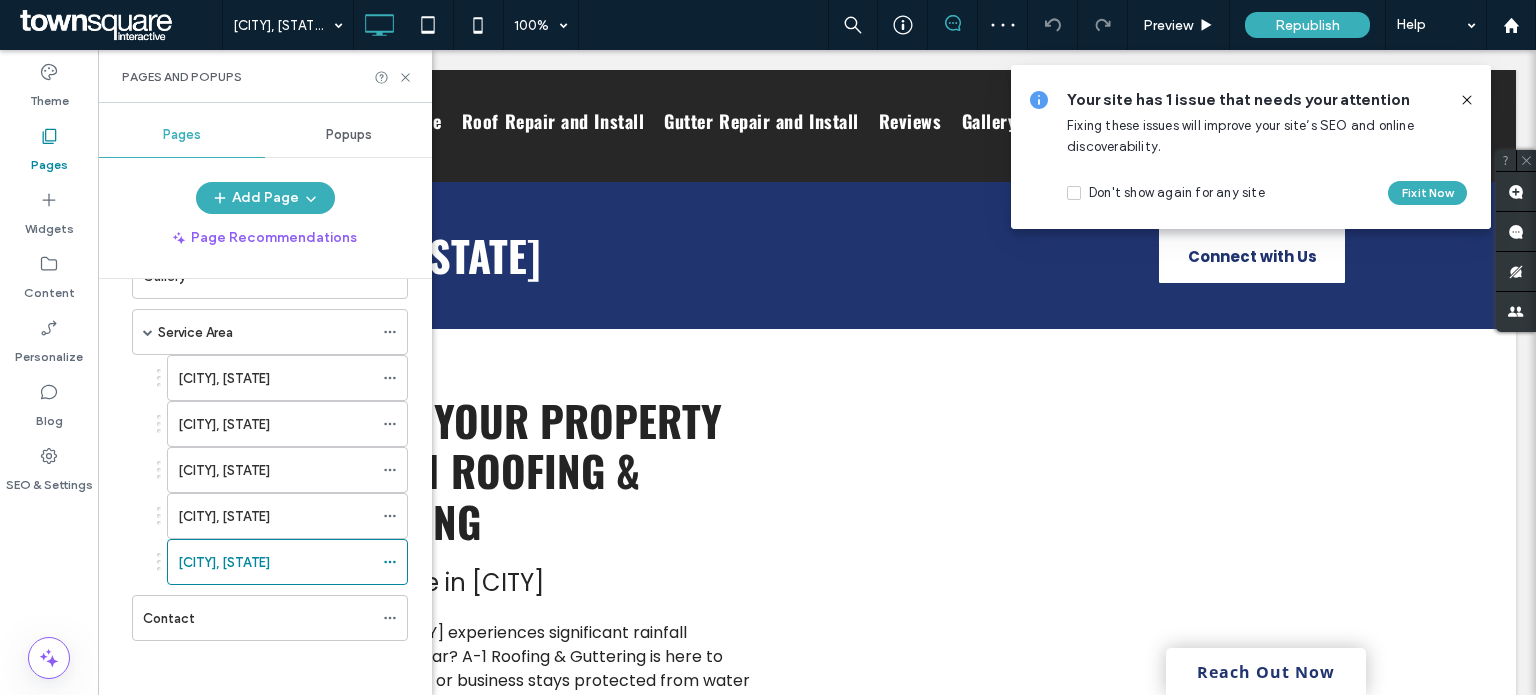 scroll, scrollTop: 0, scrollLeft: 0, axis: both 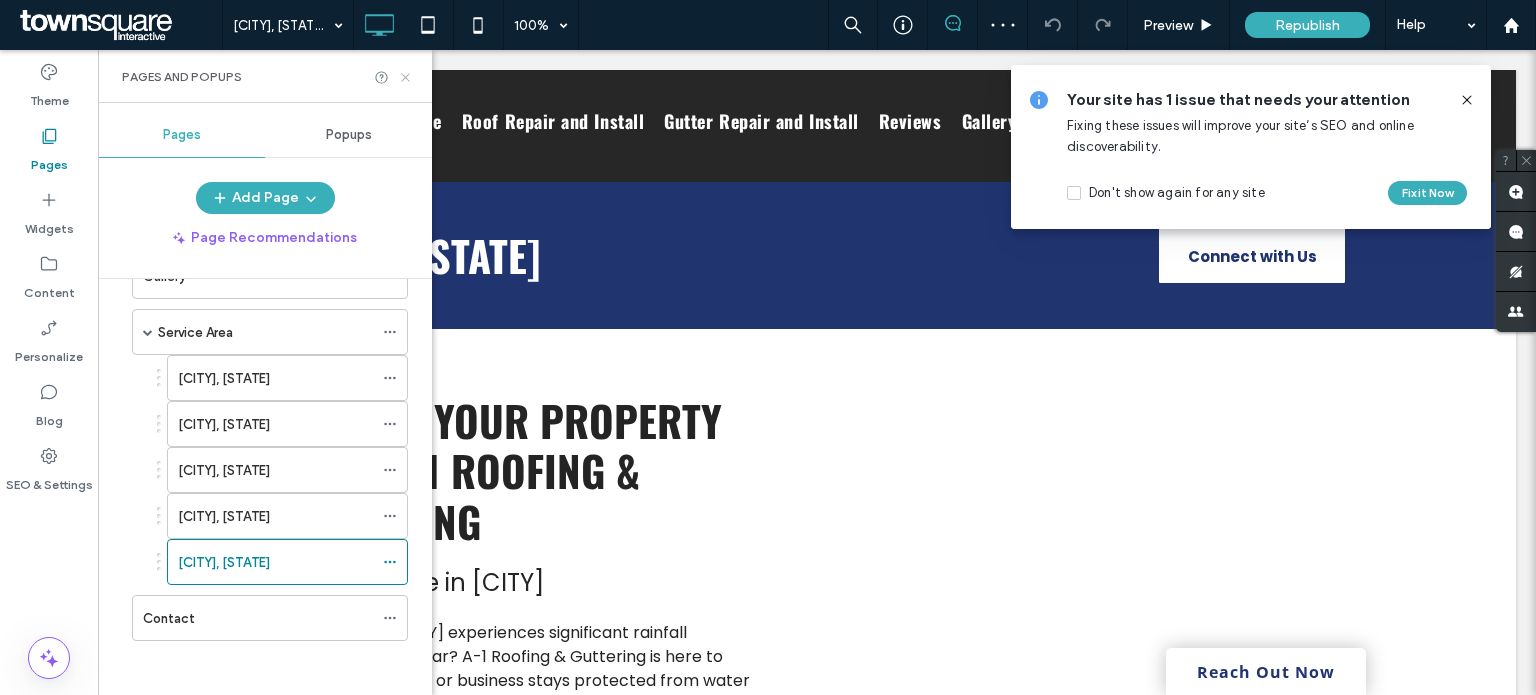 click 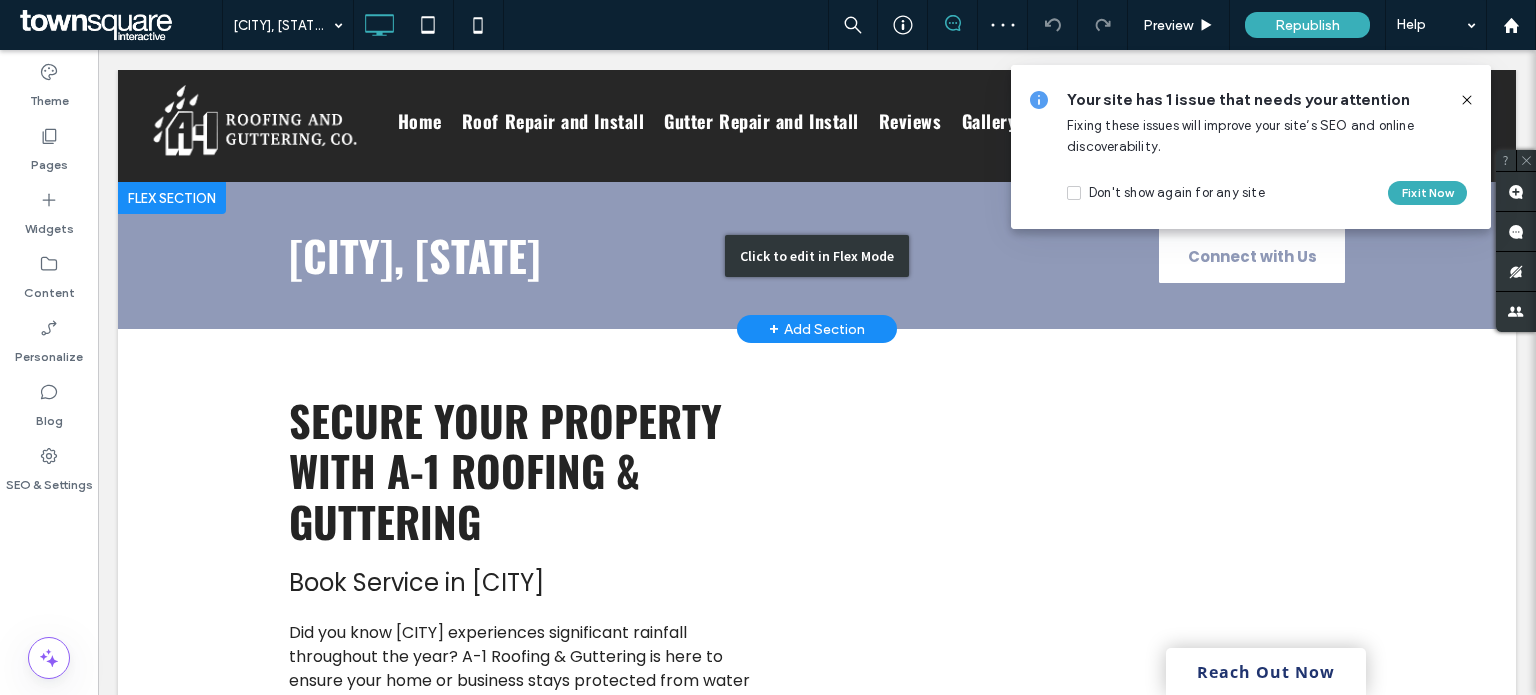 click on "Click to edit in Flex Mode" at bounding box center [817, 255] 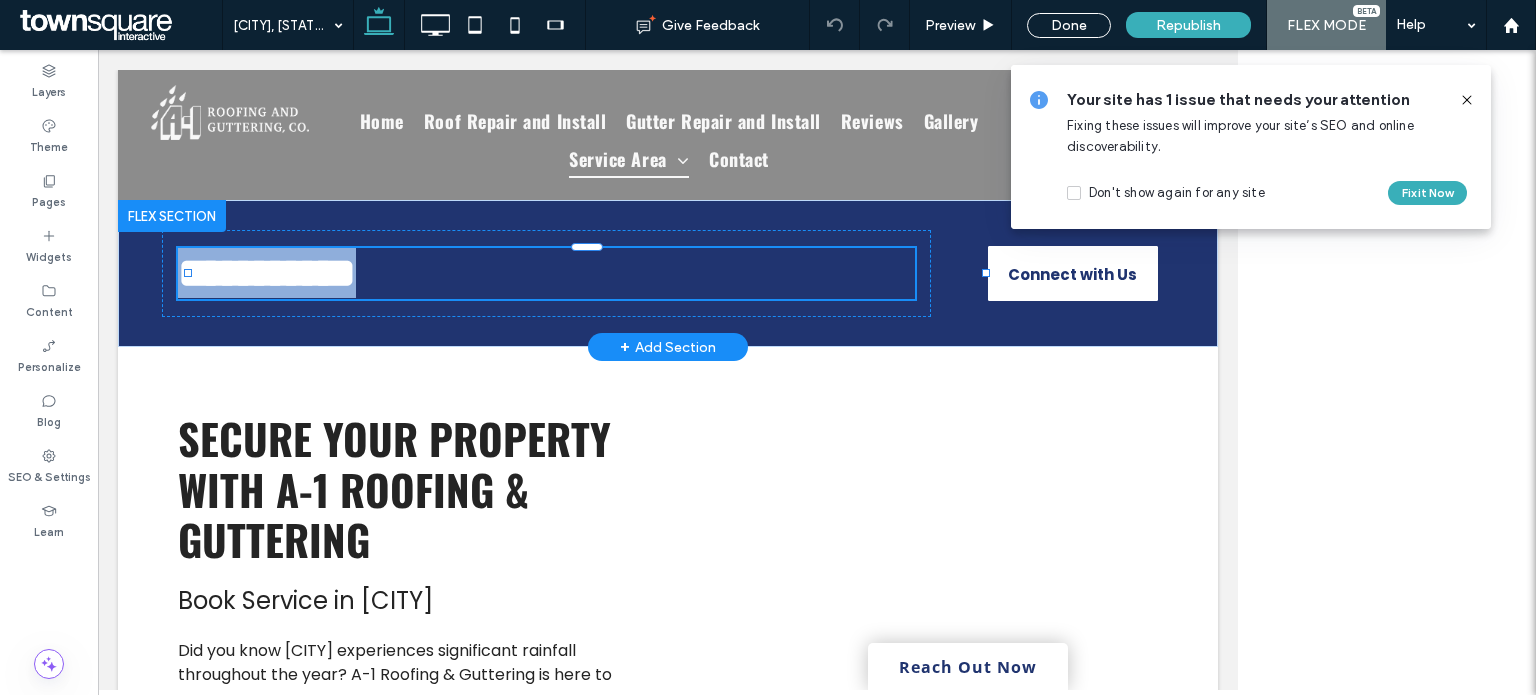 type on "******" 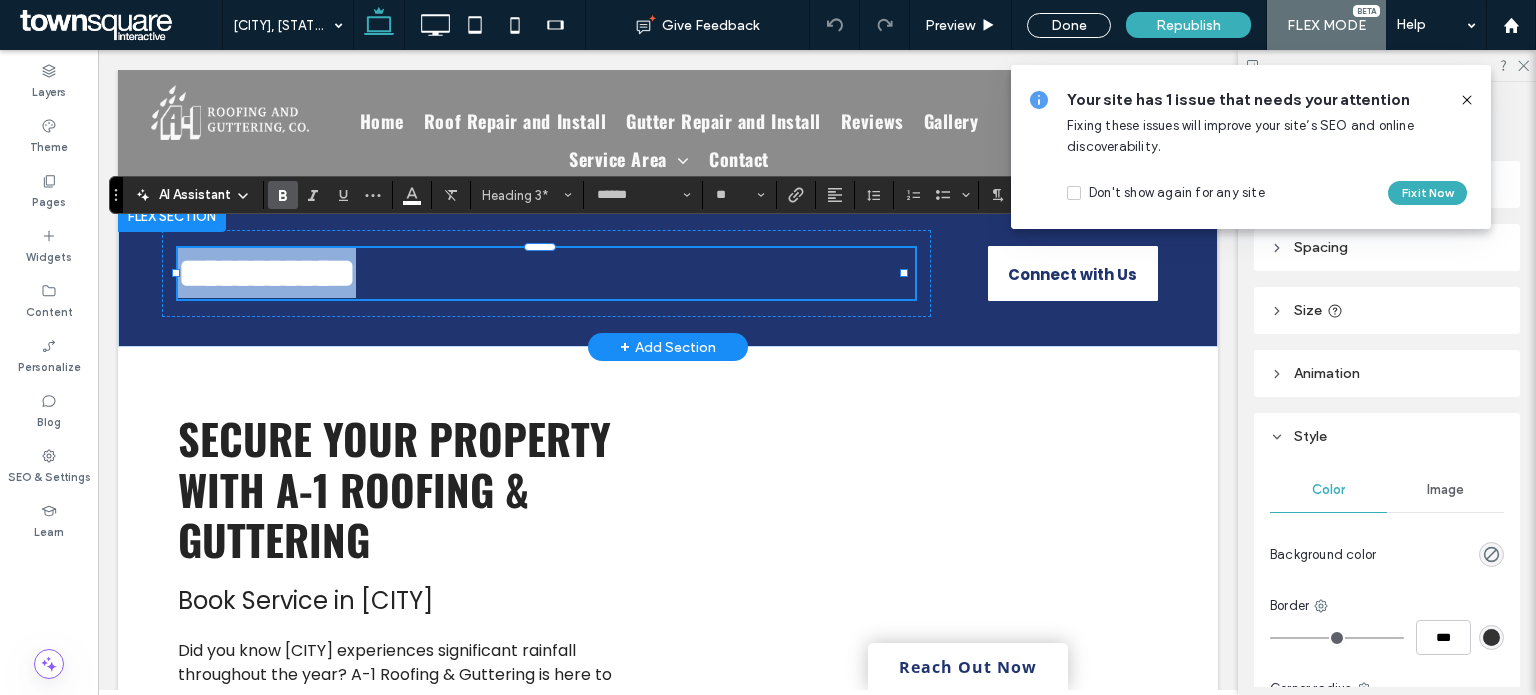click on "**********" at bounding box center (267, 273) 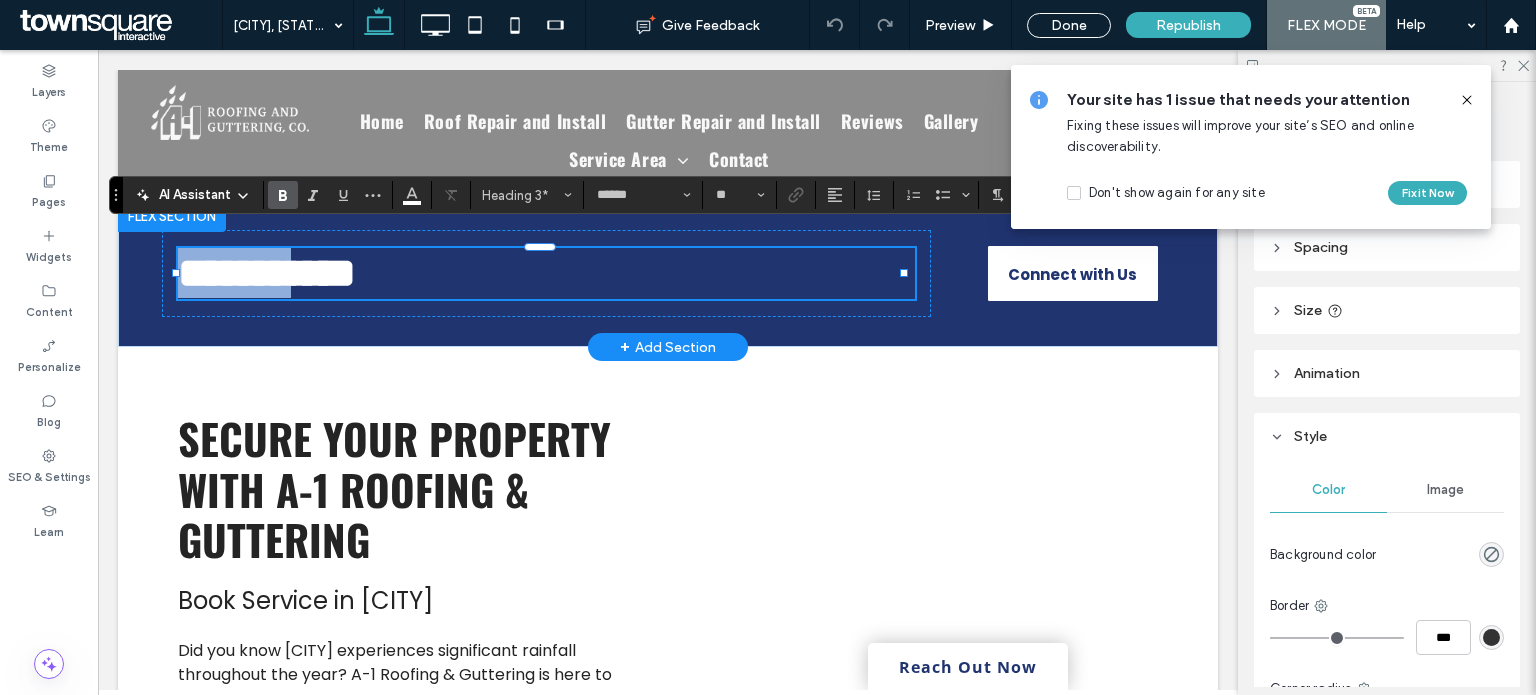 click on "**********" at bounding box center (267, 273) 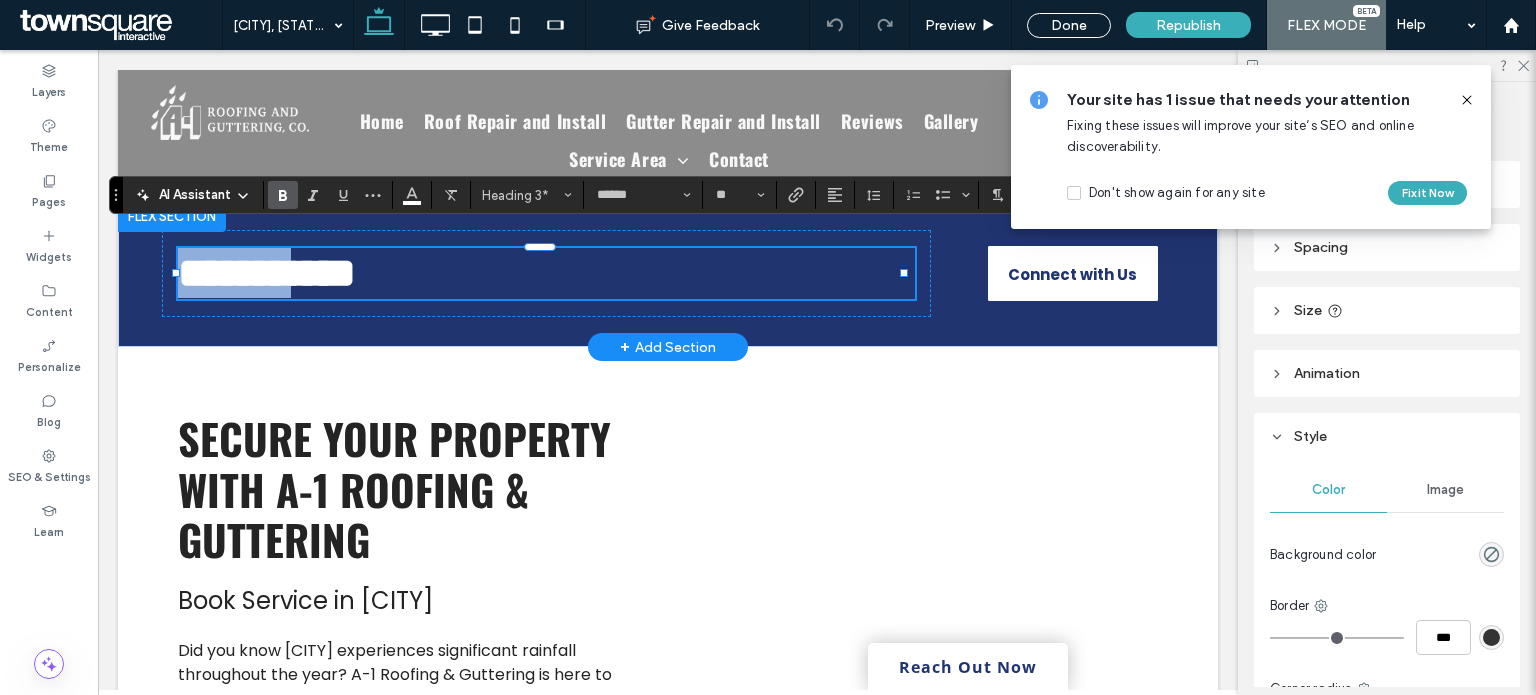 type 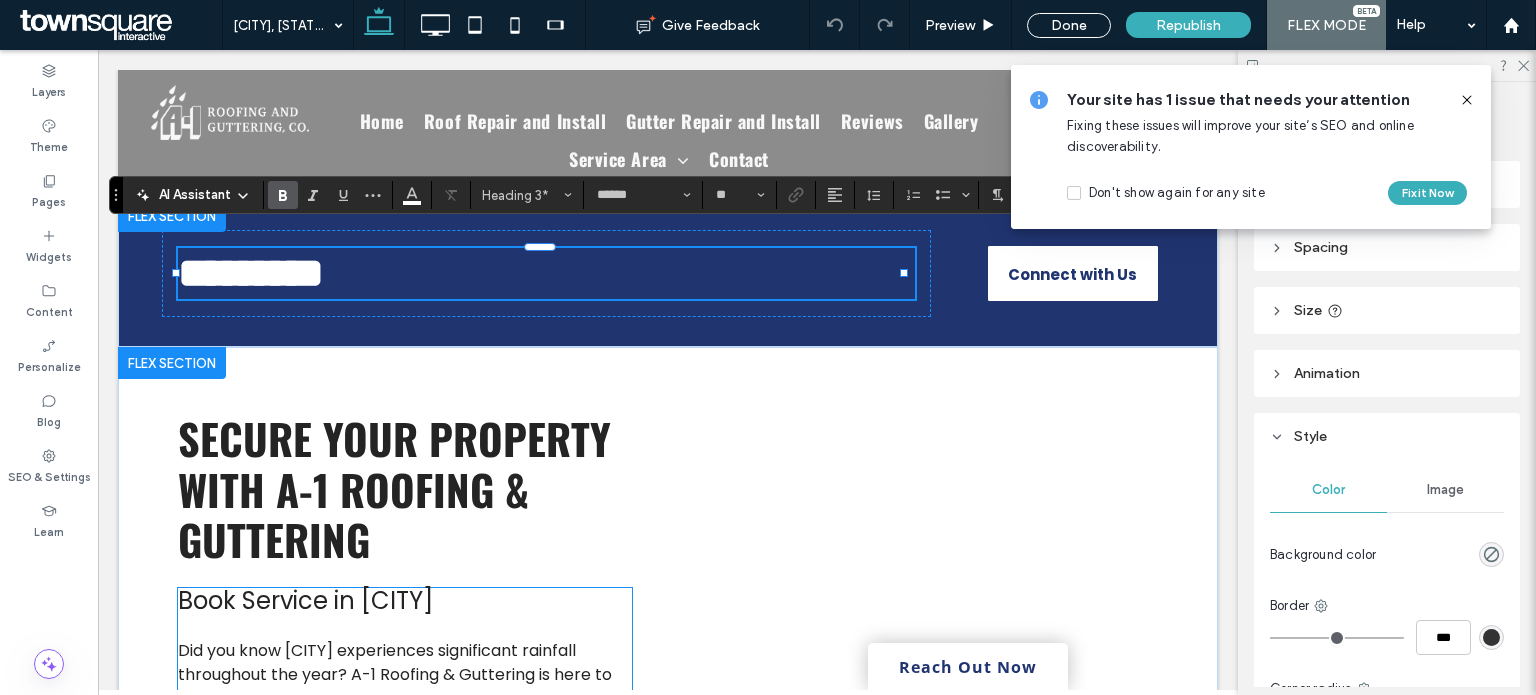 click on "Book Service in [CITY]" at bounding box center [305, 600] 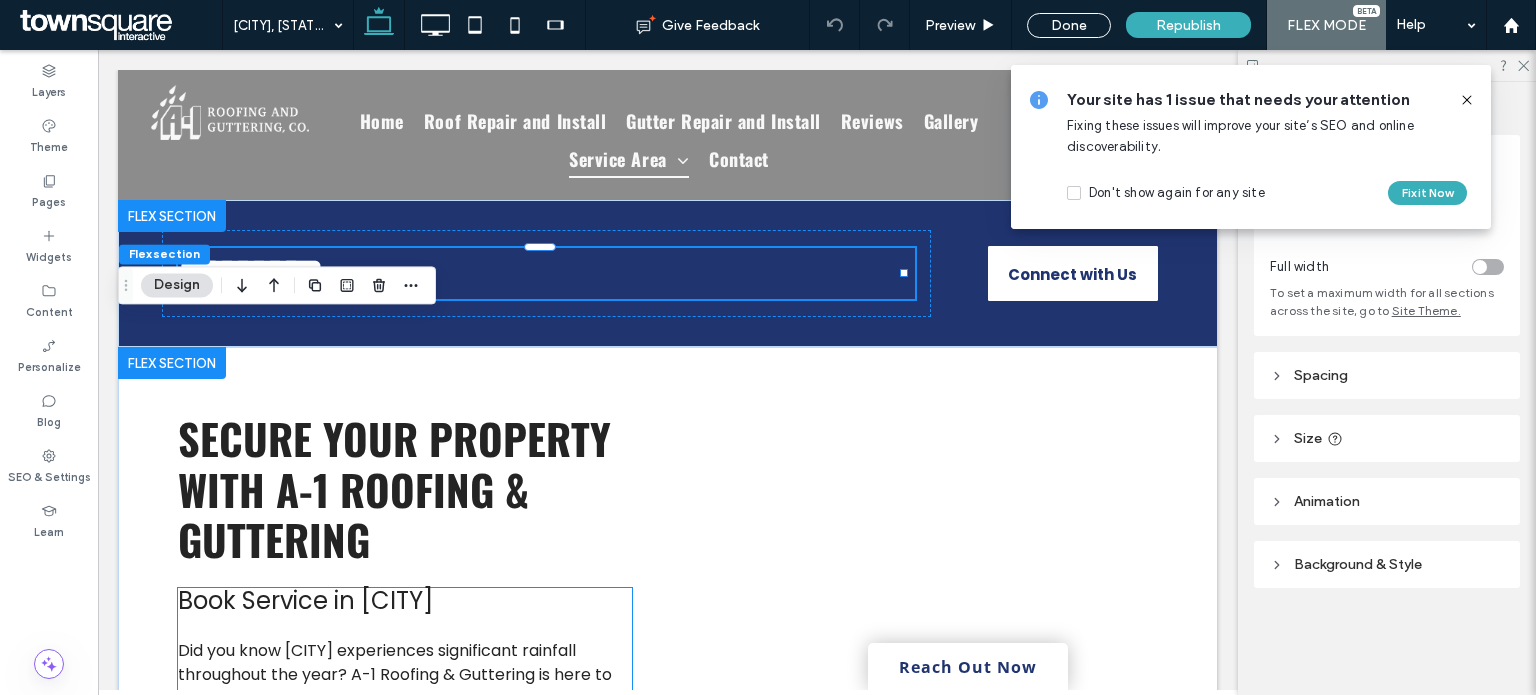 click on "Book Service in [CITY]
﻿ Did you know [CITY] experiences significant rainfall throughout the year? A-1 Roofing & Guttering is here to ensure your home or business stays protected from water damage. With over 50 years of experience, this licensed and insured company offers roof and gutter services tailored to the unique needs of [CITY] residents. Picture the sound of rain tapping gently on a well-protected roof, knowing your property is safe. [CITY]'s humid subtropical climate means that roofs and gutters face constant challenges from heavy rains and storms. A-1 Roofing & Guttering understands the local weather patterns and provides services that are designed to withstand these conditions. Whether it's a new roof installation or gutter repair, their team ensures your property is ready for any weather [CITY] throws your way. Schedule your consultation today to prevent costly water damage and ensure your property’s safety." at bounding box center (405, 853) 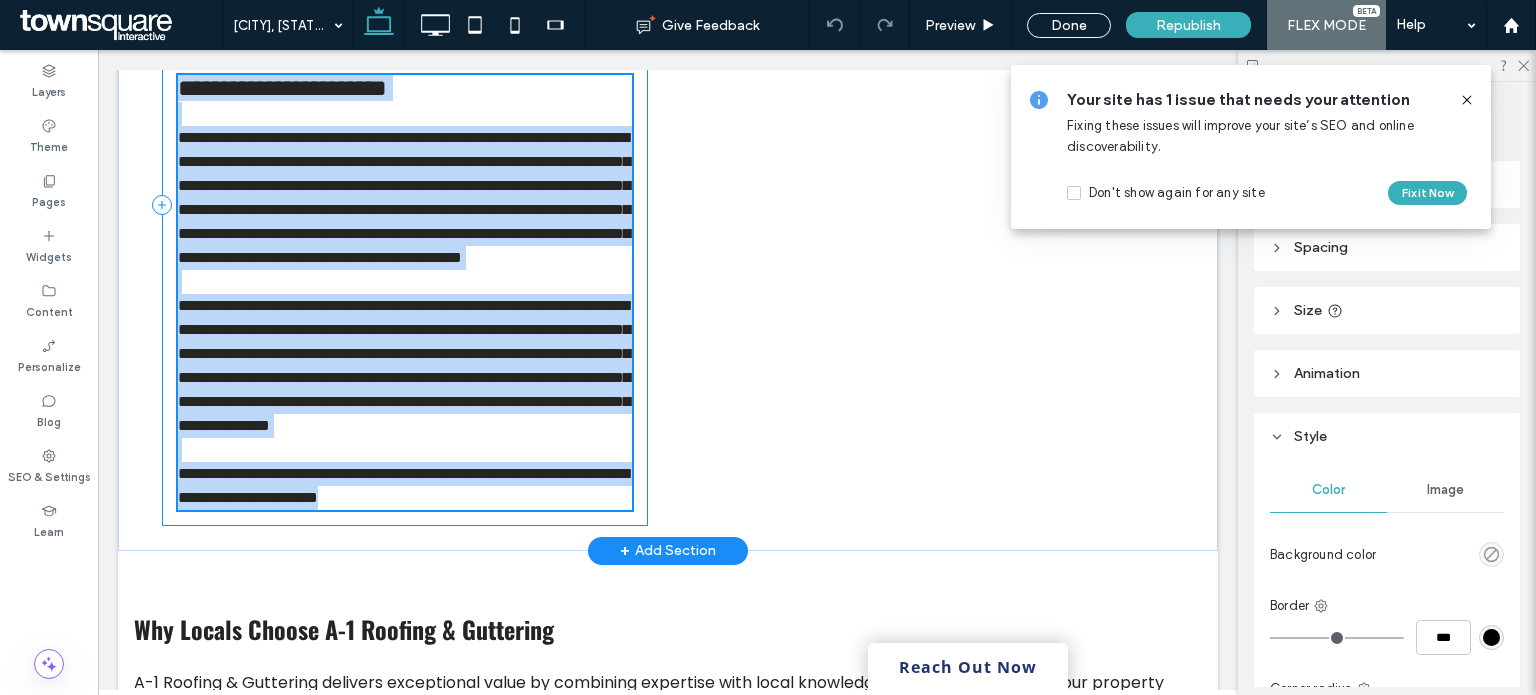 type on "*******" 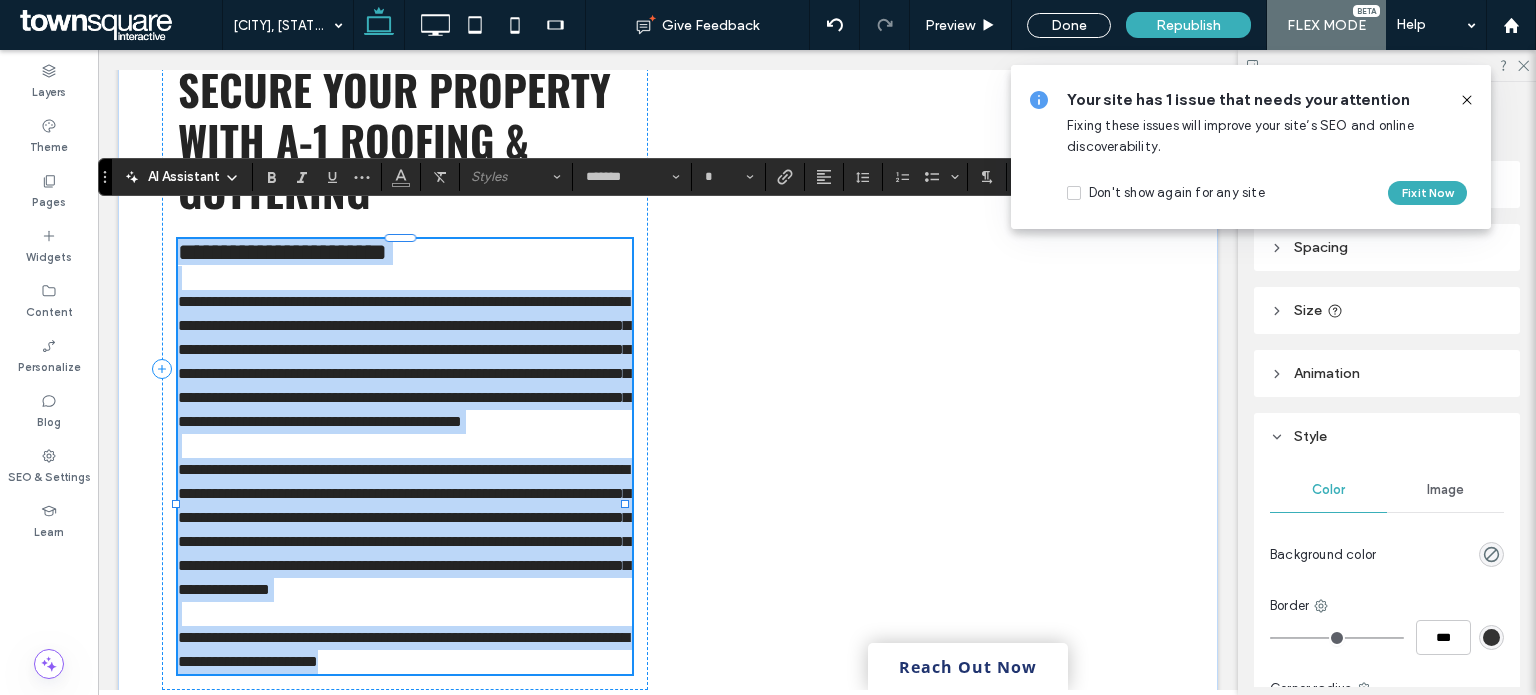 scroll, scrollTop: 345, scrollLeft: 0, axis: vertical 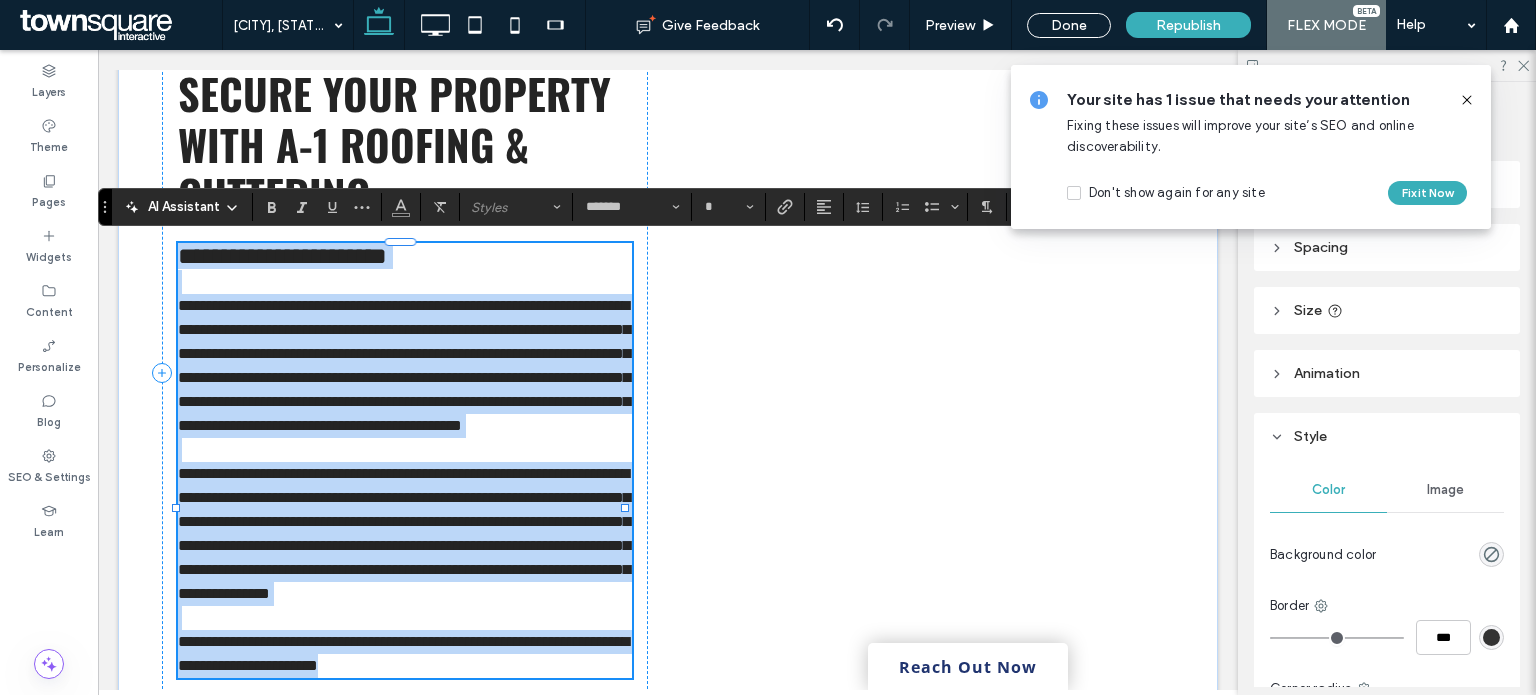 click on "**********" at bounding box center [282, 256] 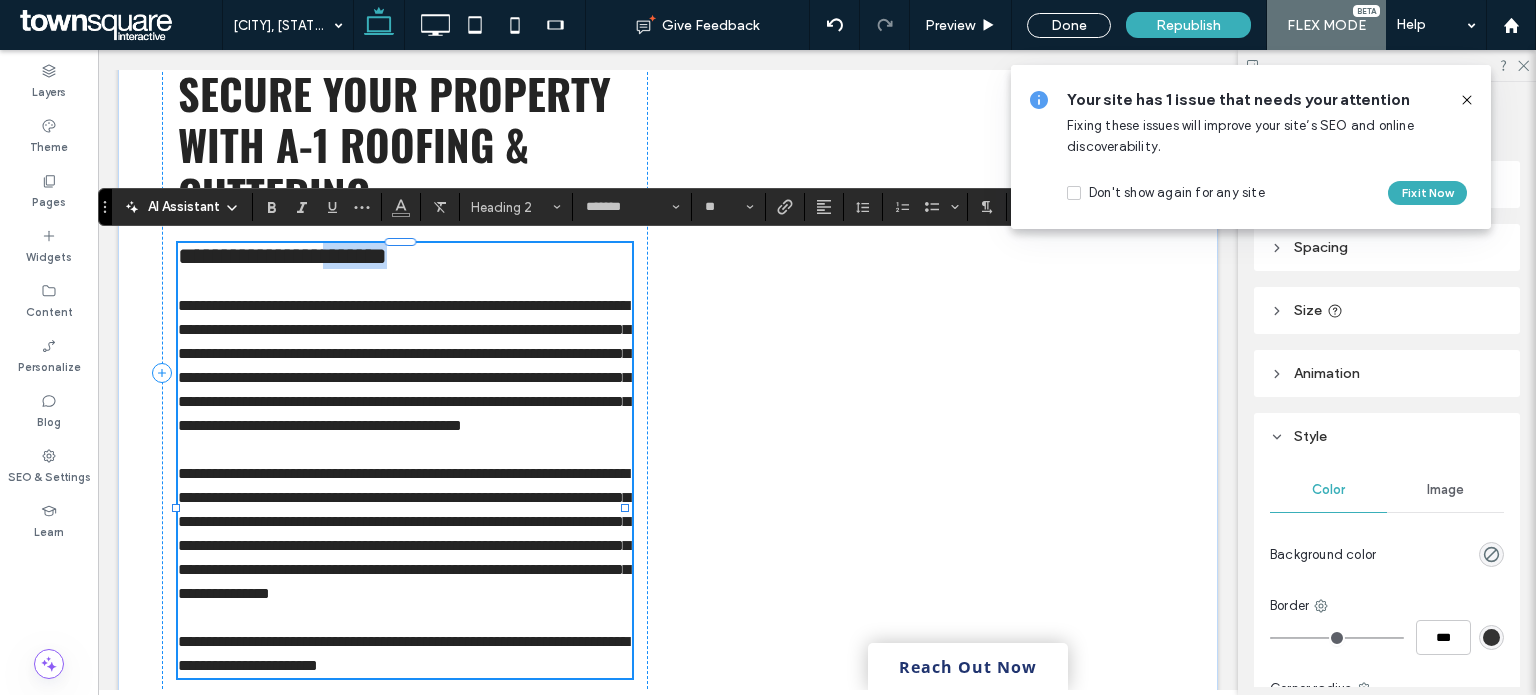 click on "**********" at bounding box center (282, 256) 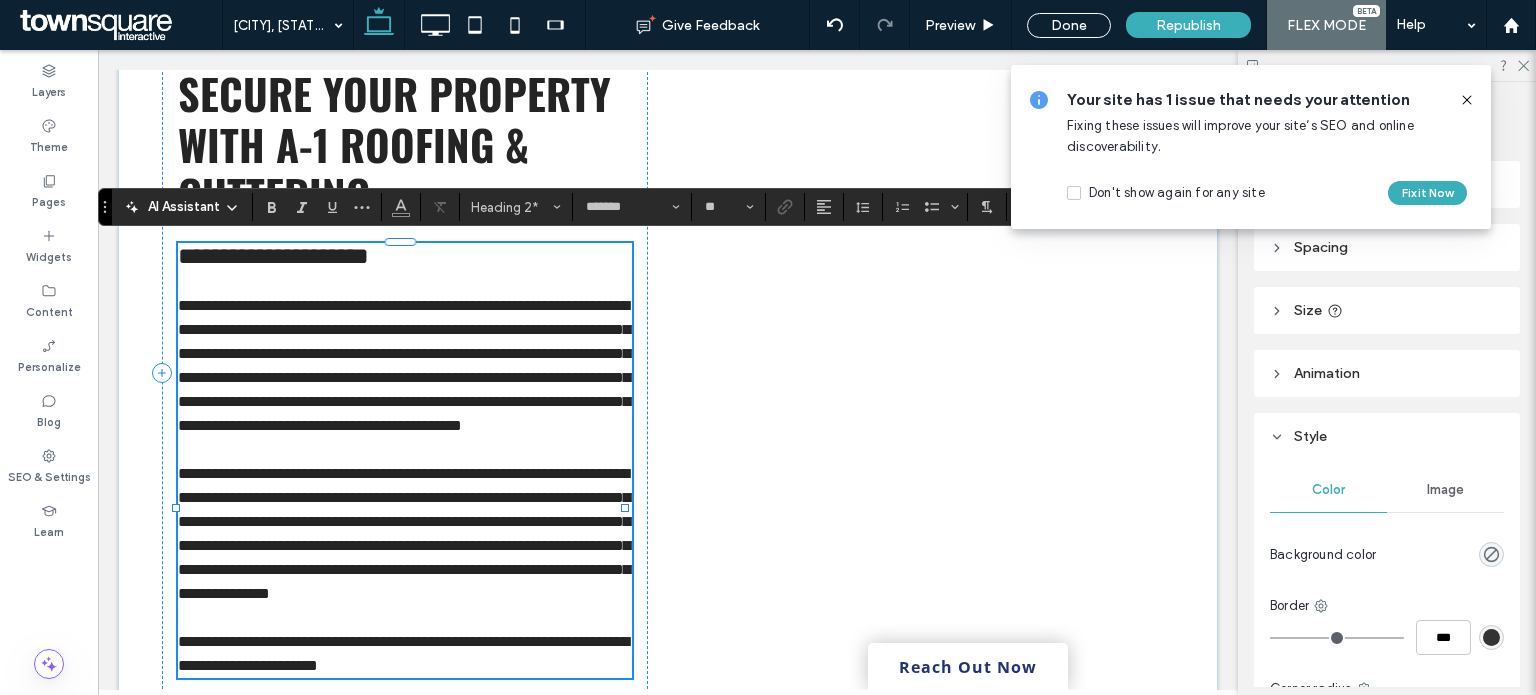 type on "**" 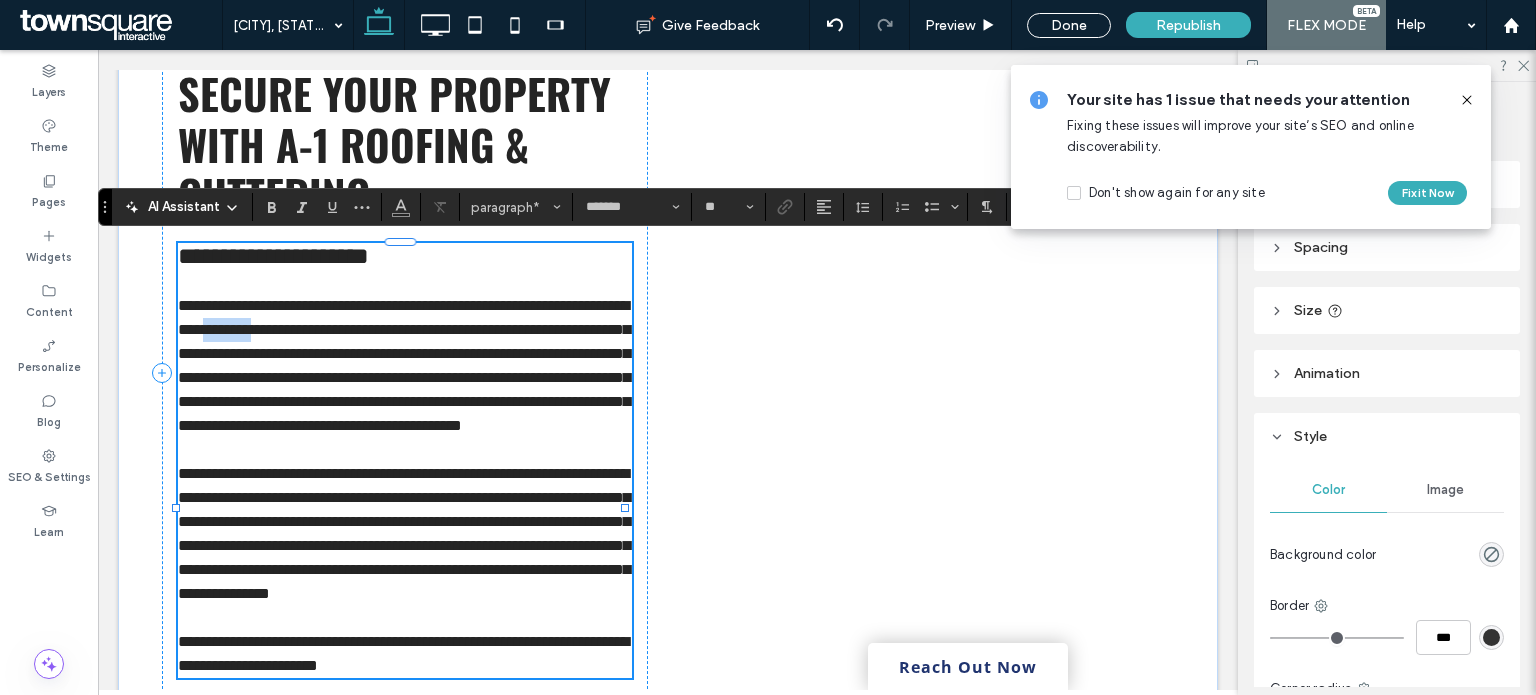 click on "**********" at bounding box center [404, 365] 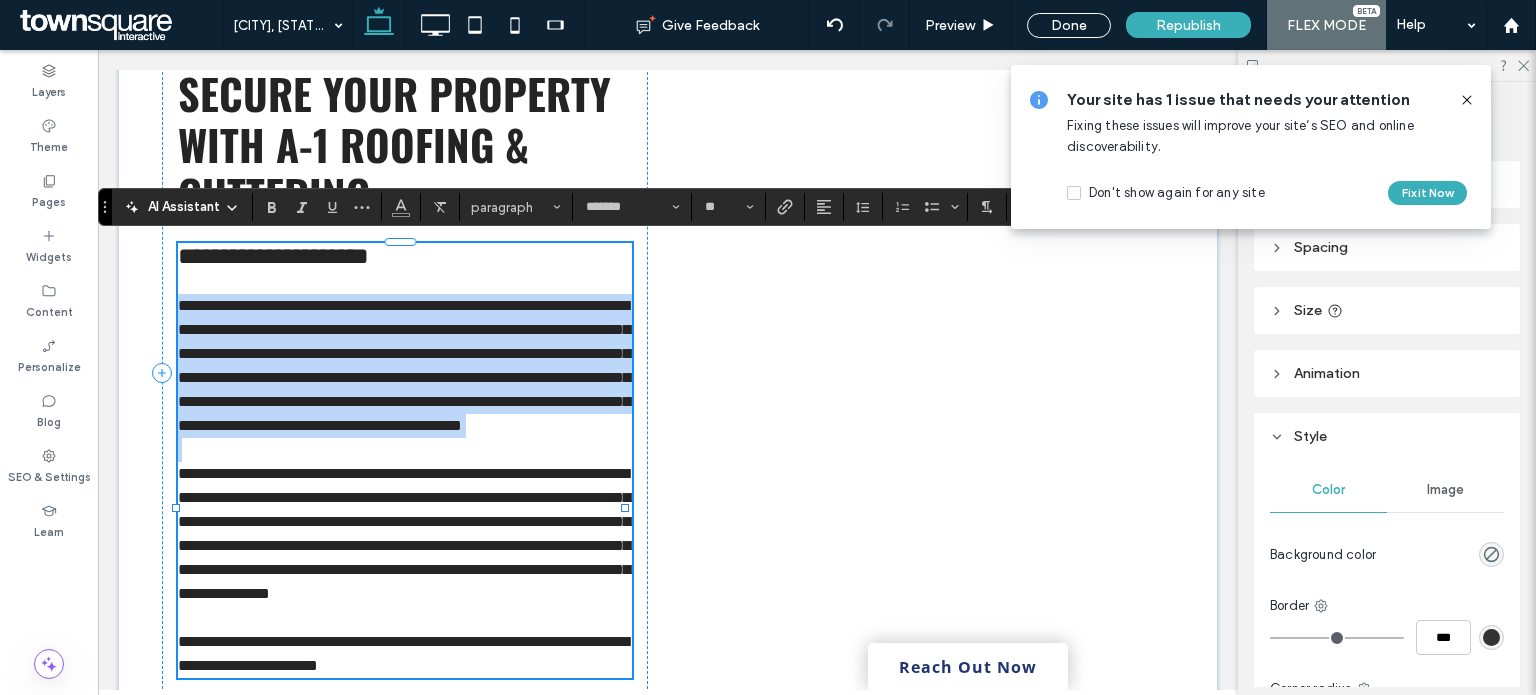 click on "**********" at bounding box center (404, 365) 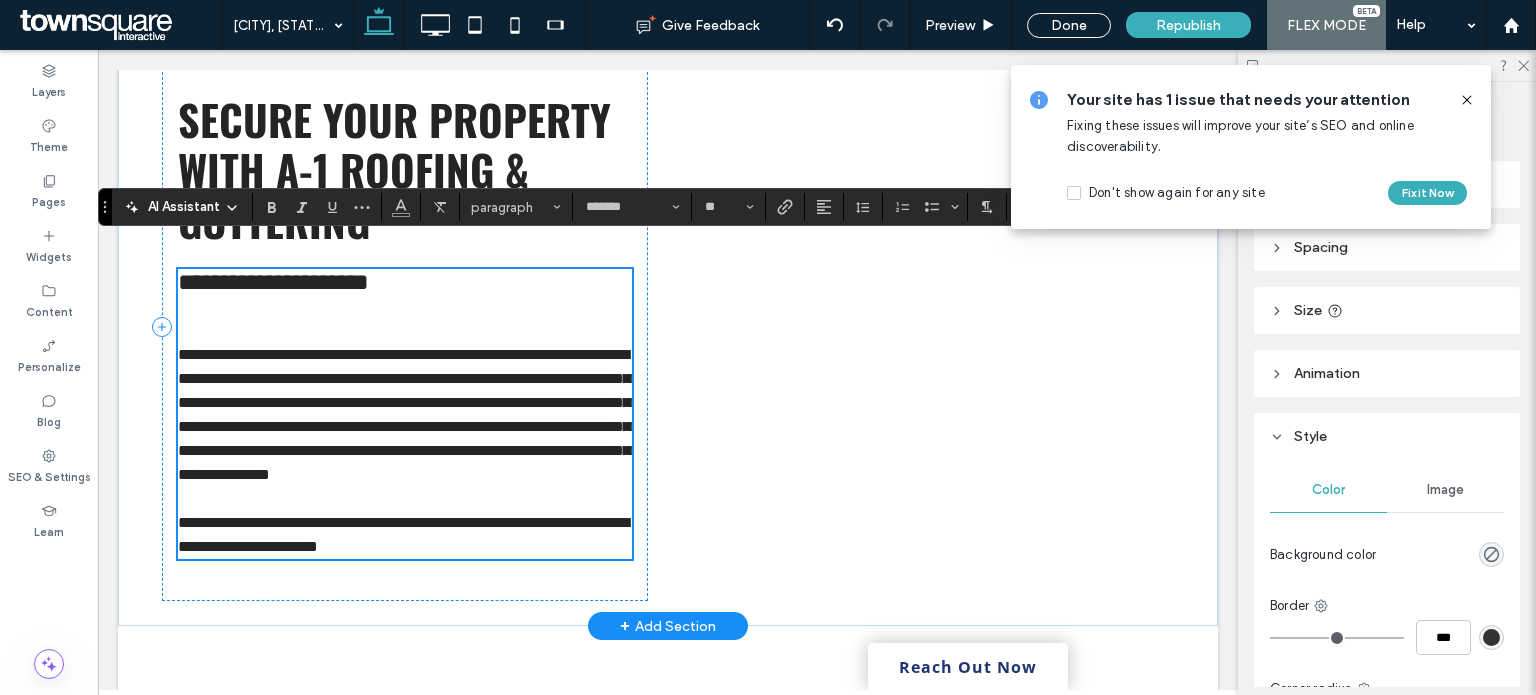 scroll, scrollTop: 347, scrollLeft: 0, axis: vertical 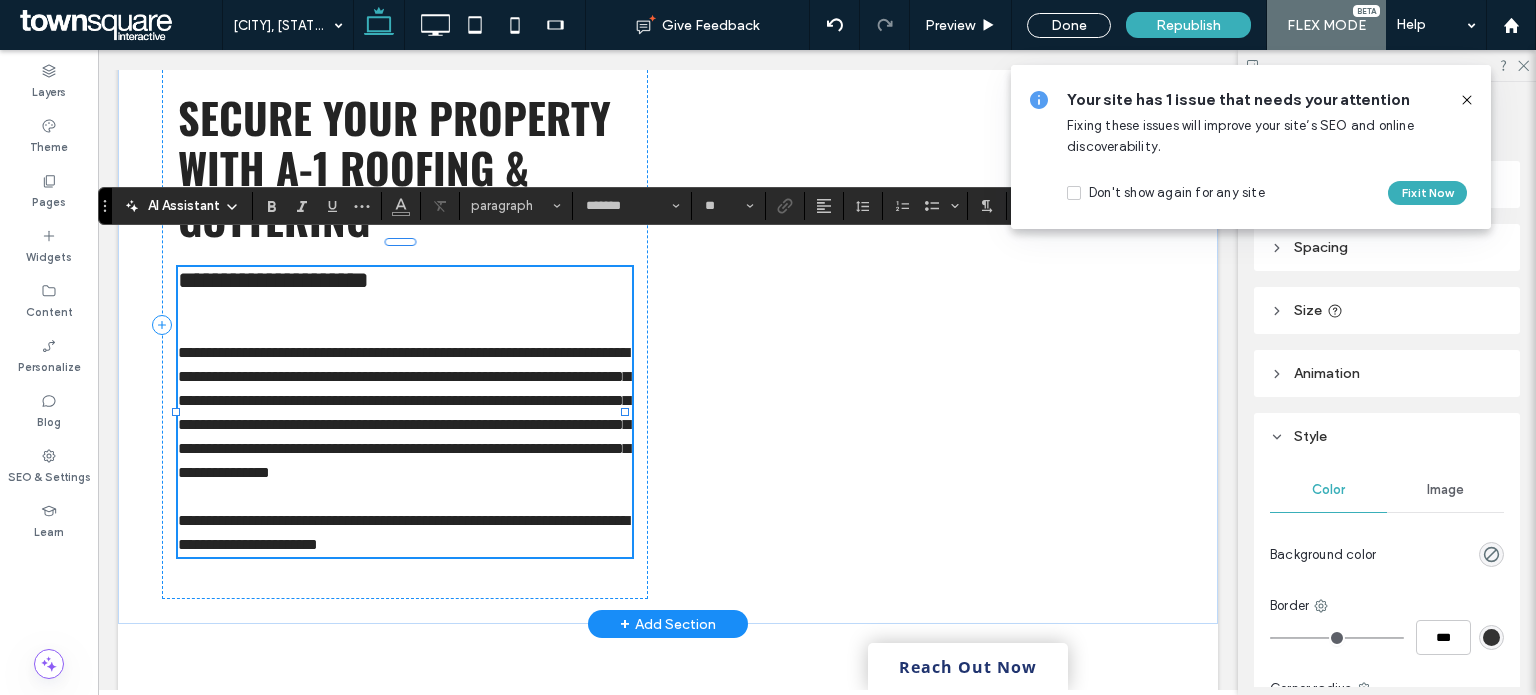click on "**********" at bounding box center [405, 413] 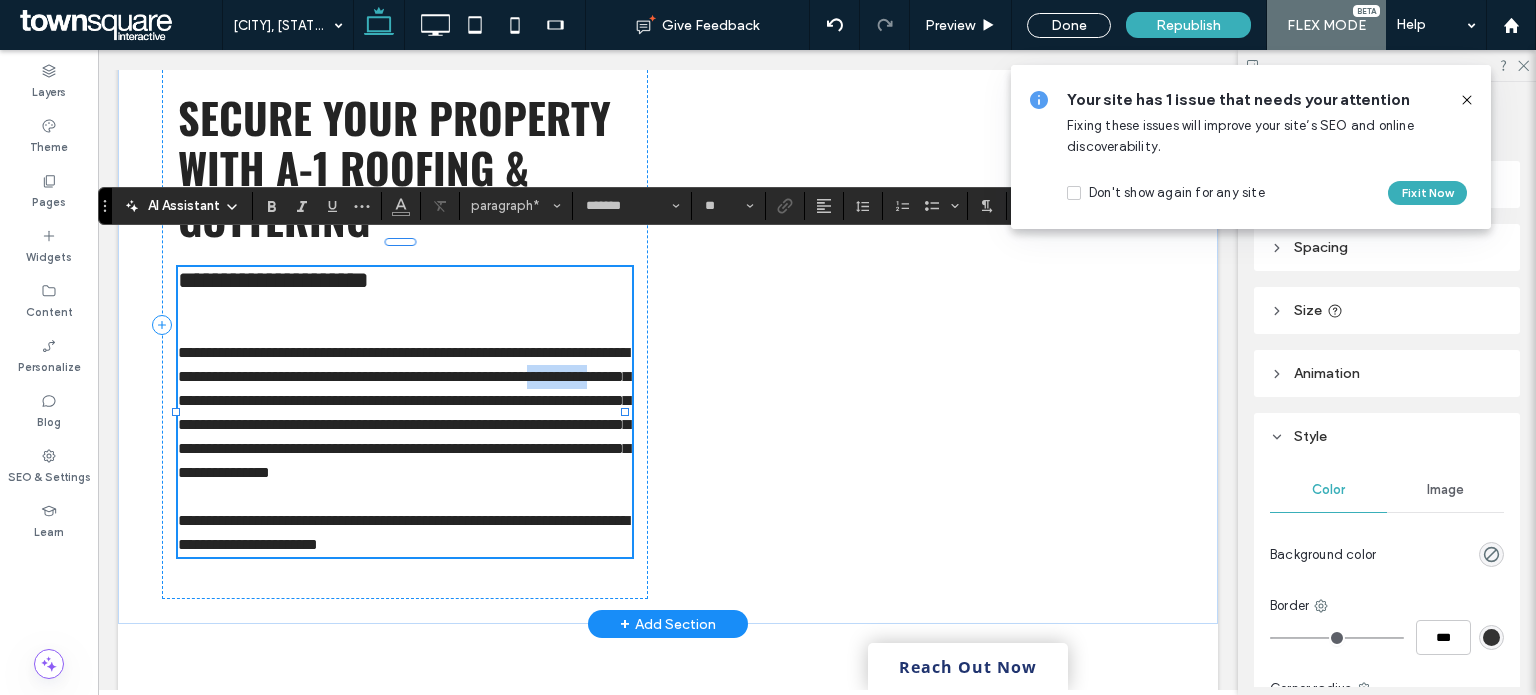 click on "**********" at bounding box center [405, 413] 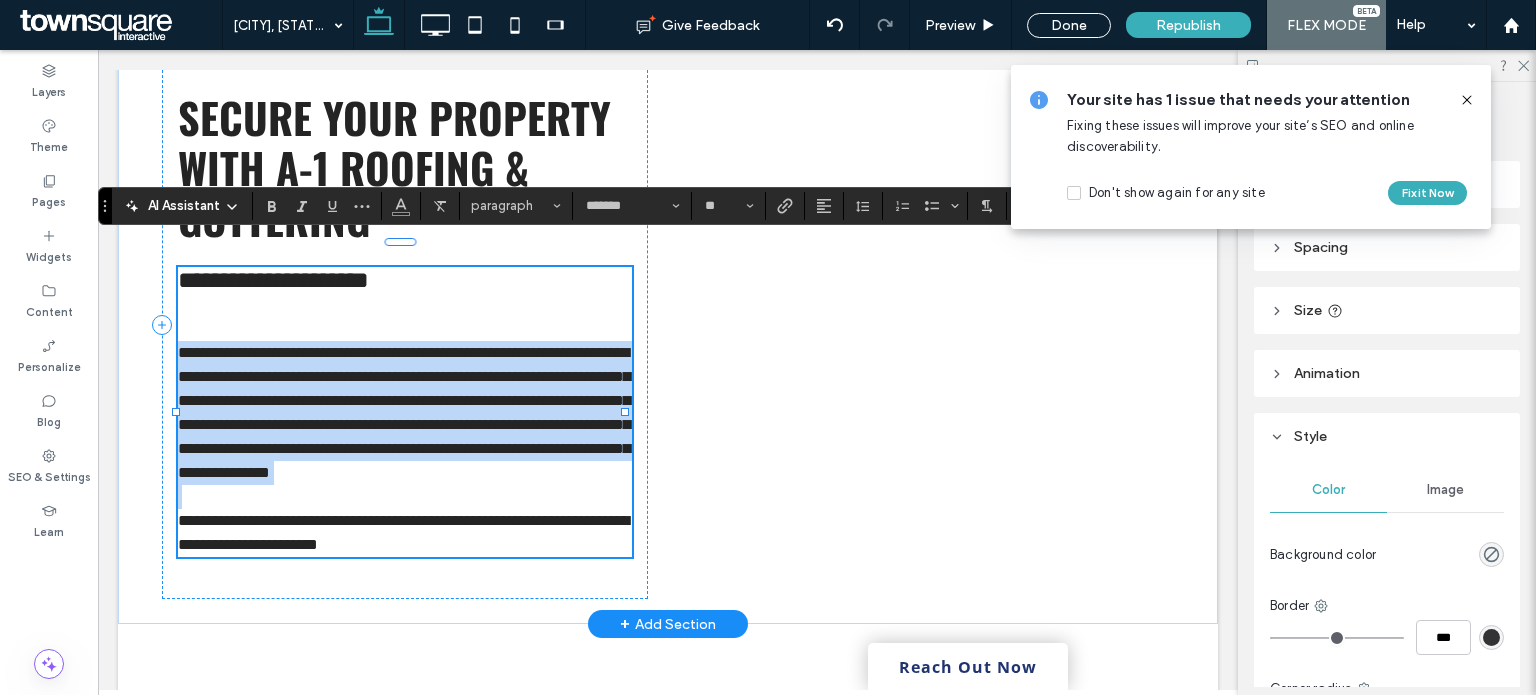 click on "**********" at bounding box center [405, 413] 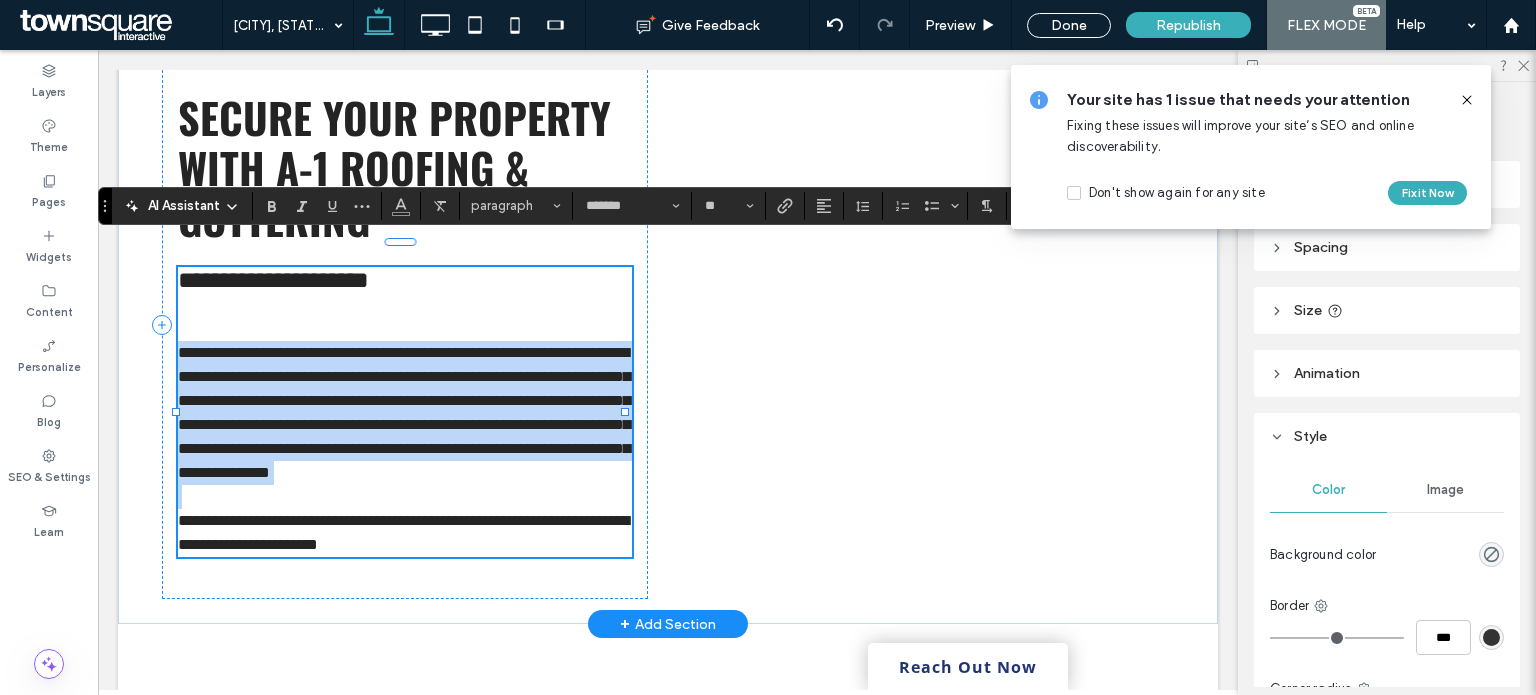 paste 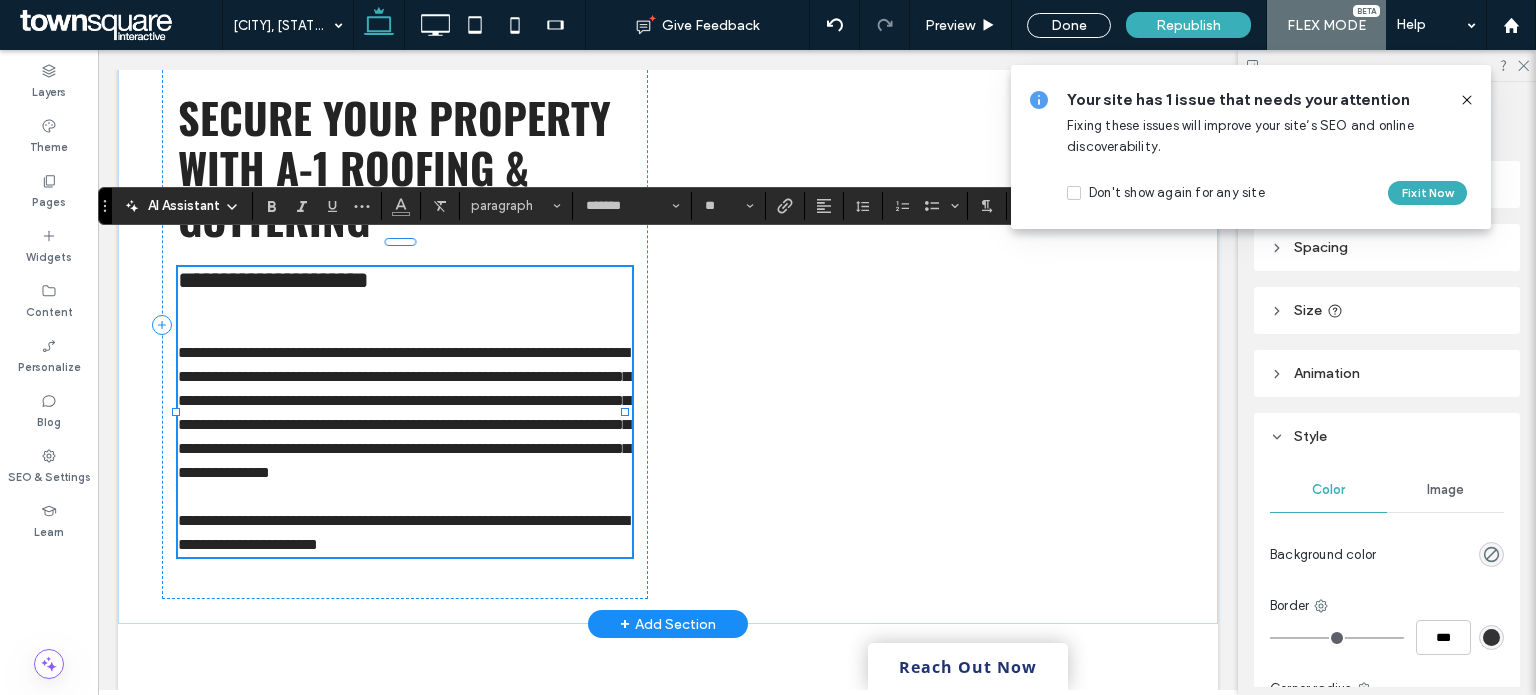 scroll, scrollTop: 0, scrollLeft: 0, axis: both 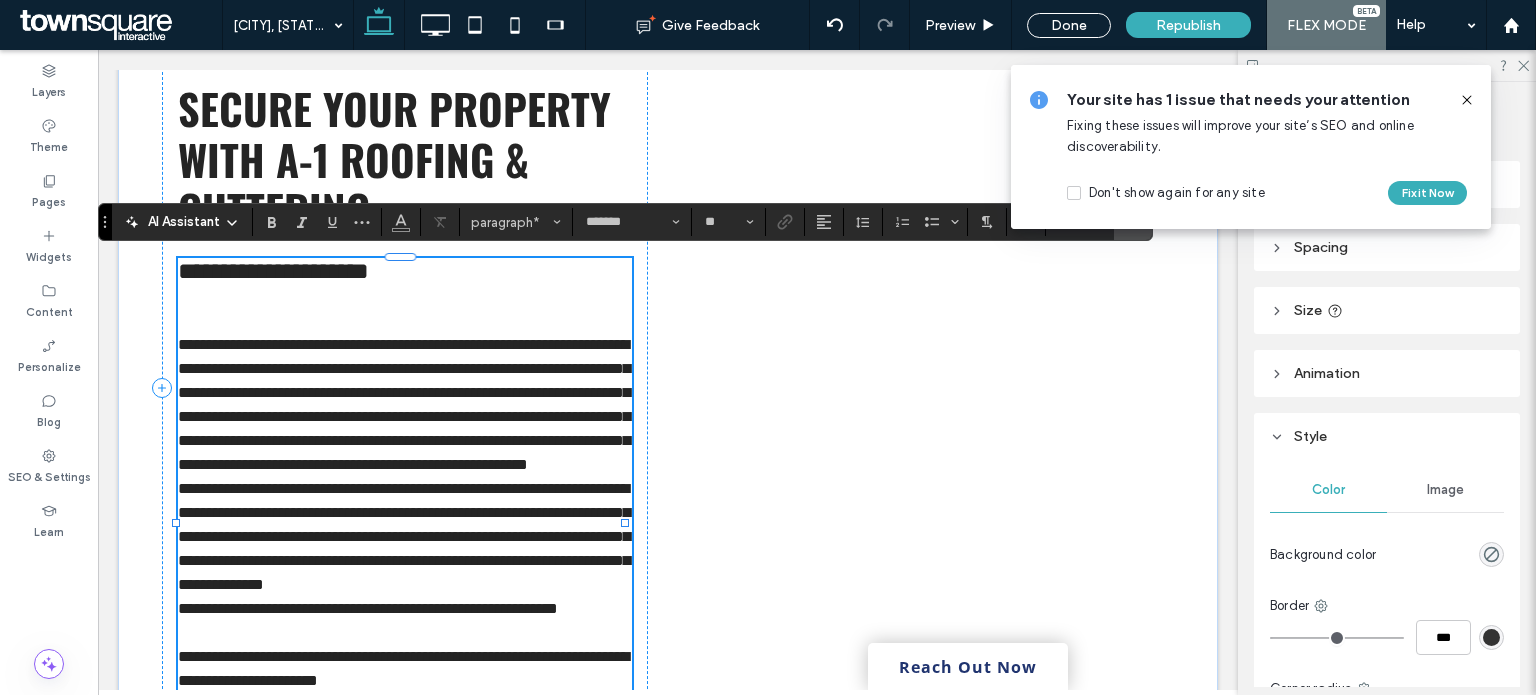 click at bounding box center [405, 297] 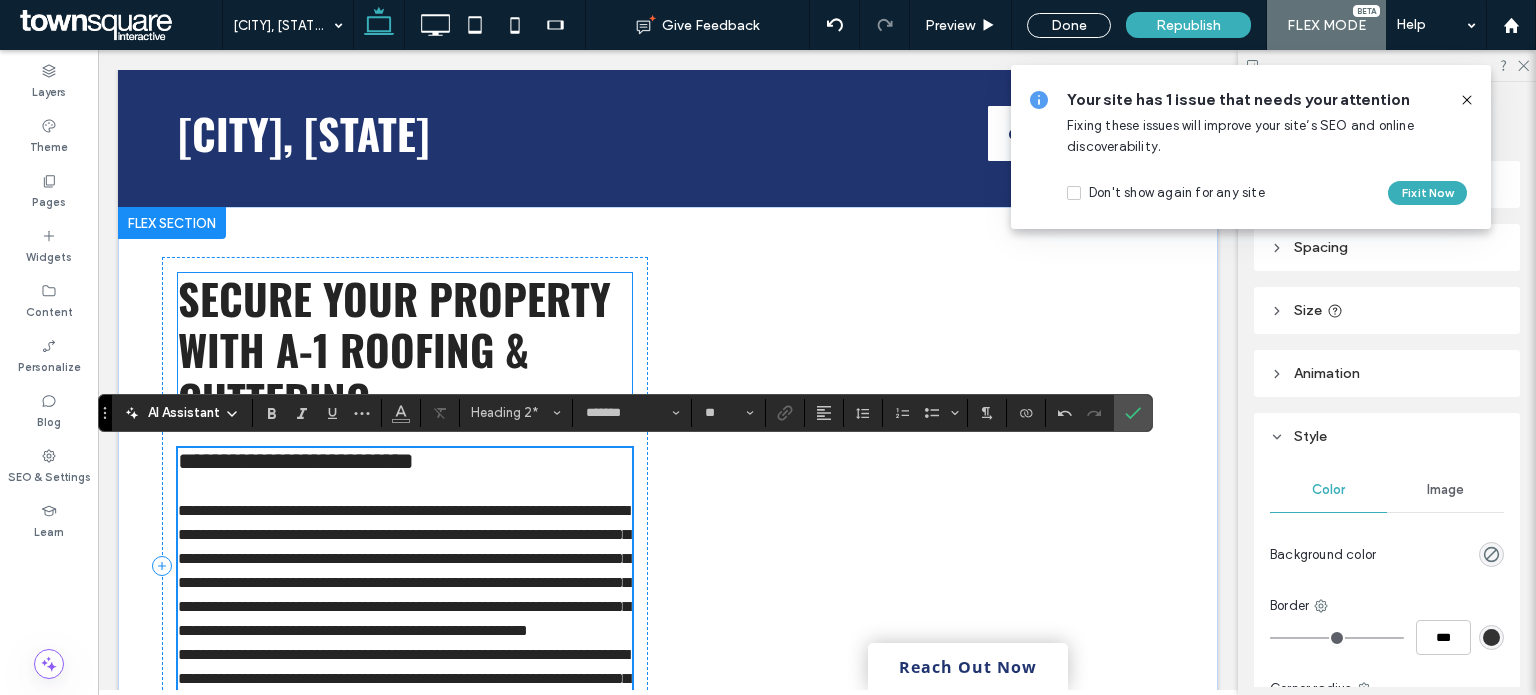 scroll, scrollTop: 138, scrollLeft: 0, axis: vertical 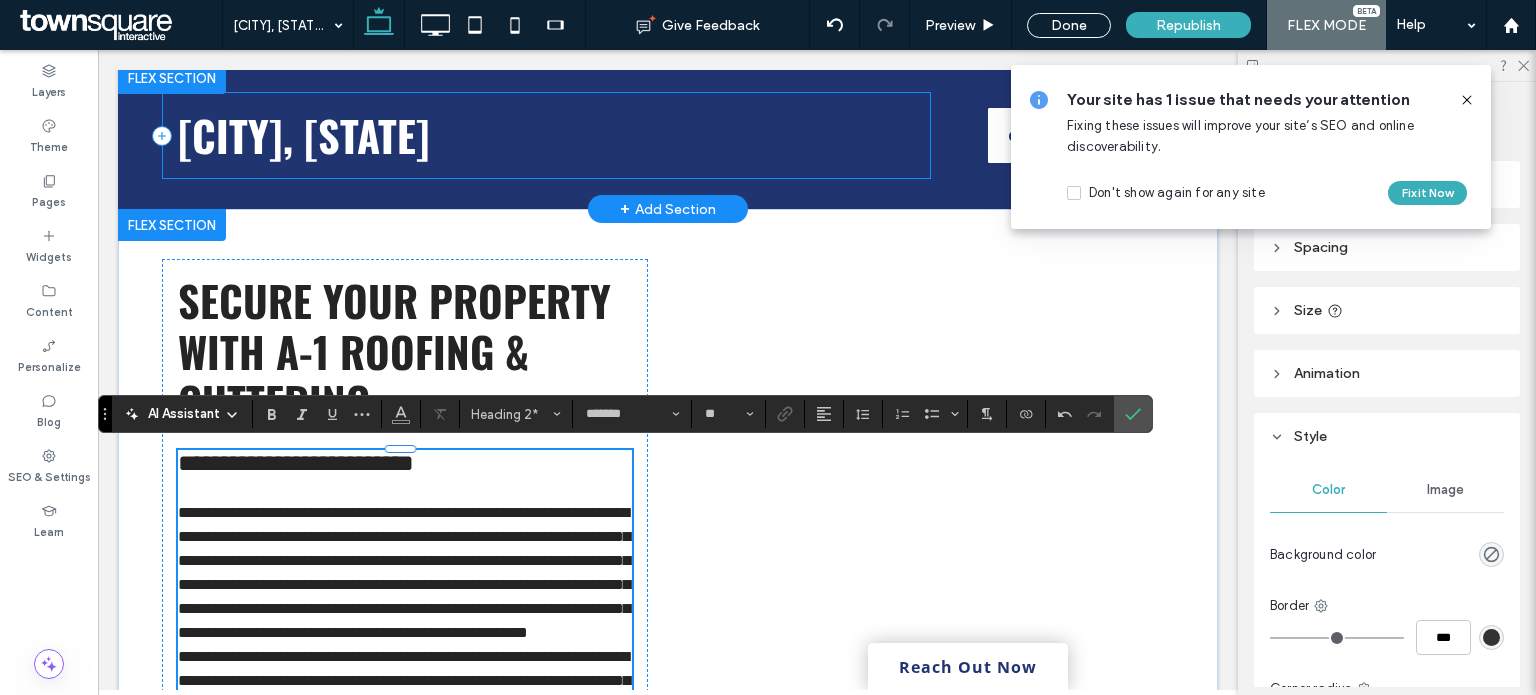 click on "[CITY], [STATE]" at bounding box center (546, 135) 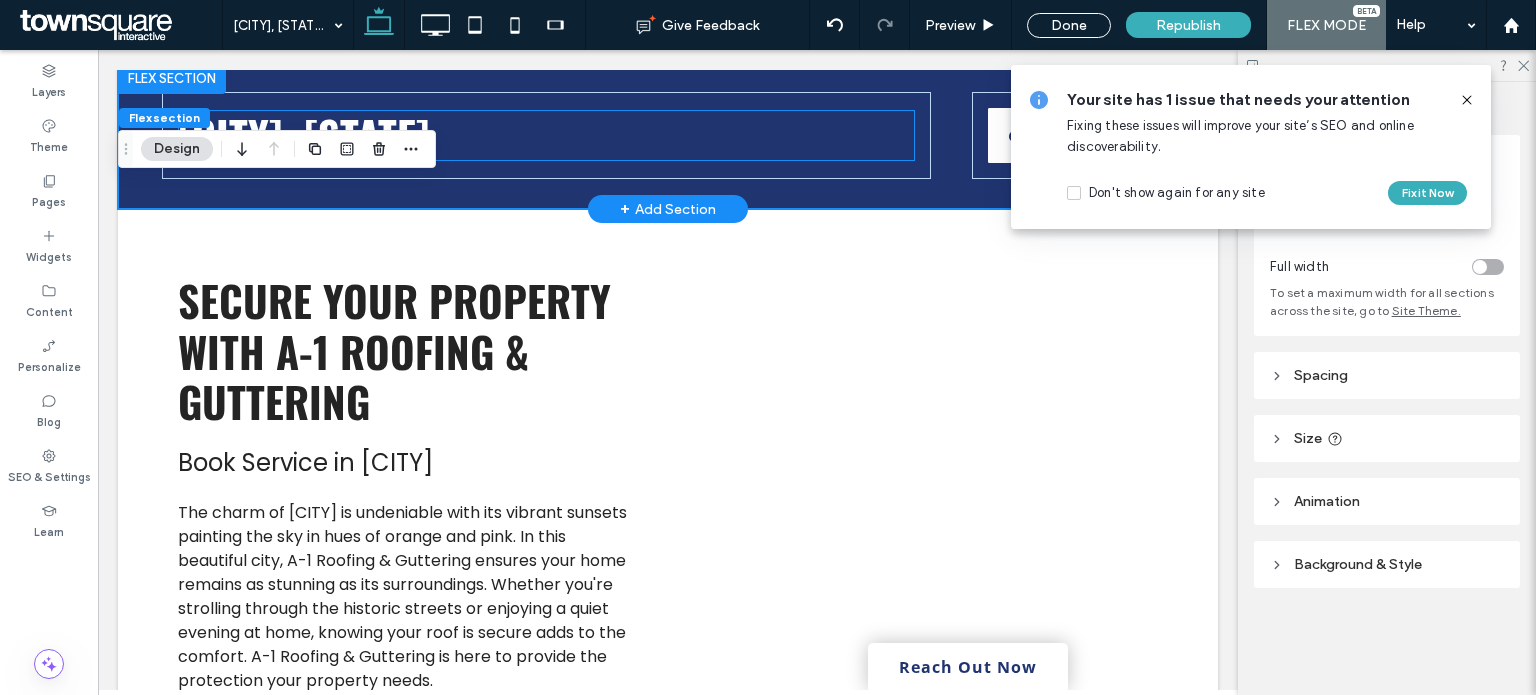 click on "[CITY], [STATE]" at bounding box center [304, 135] 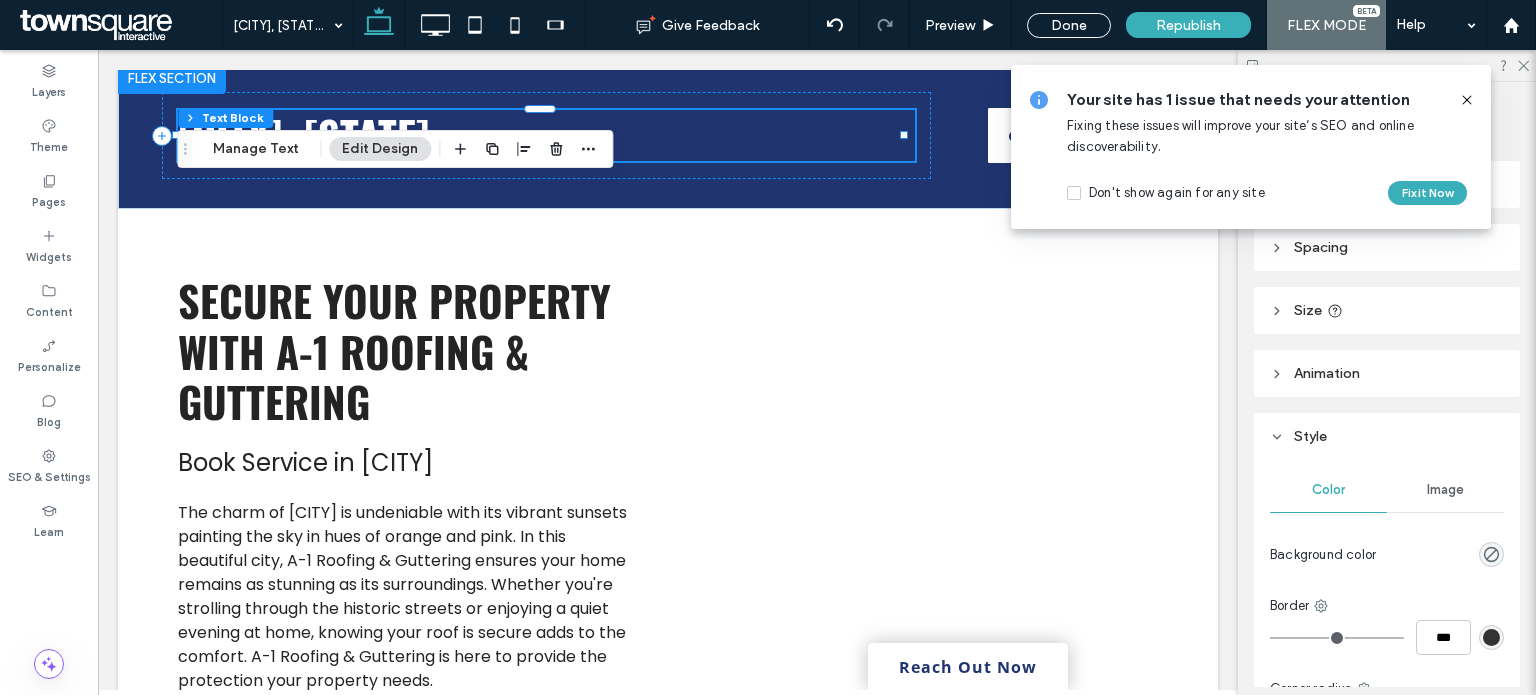 click on "Flex section Flex column Text Block Manage Text Edit Design" at bounding box center [395, 149] 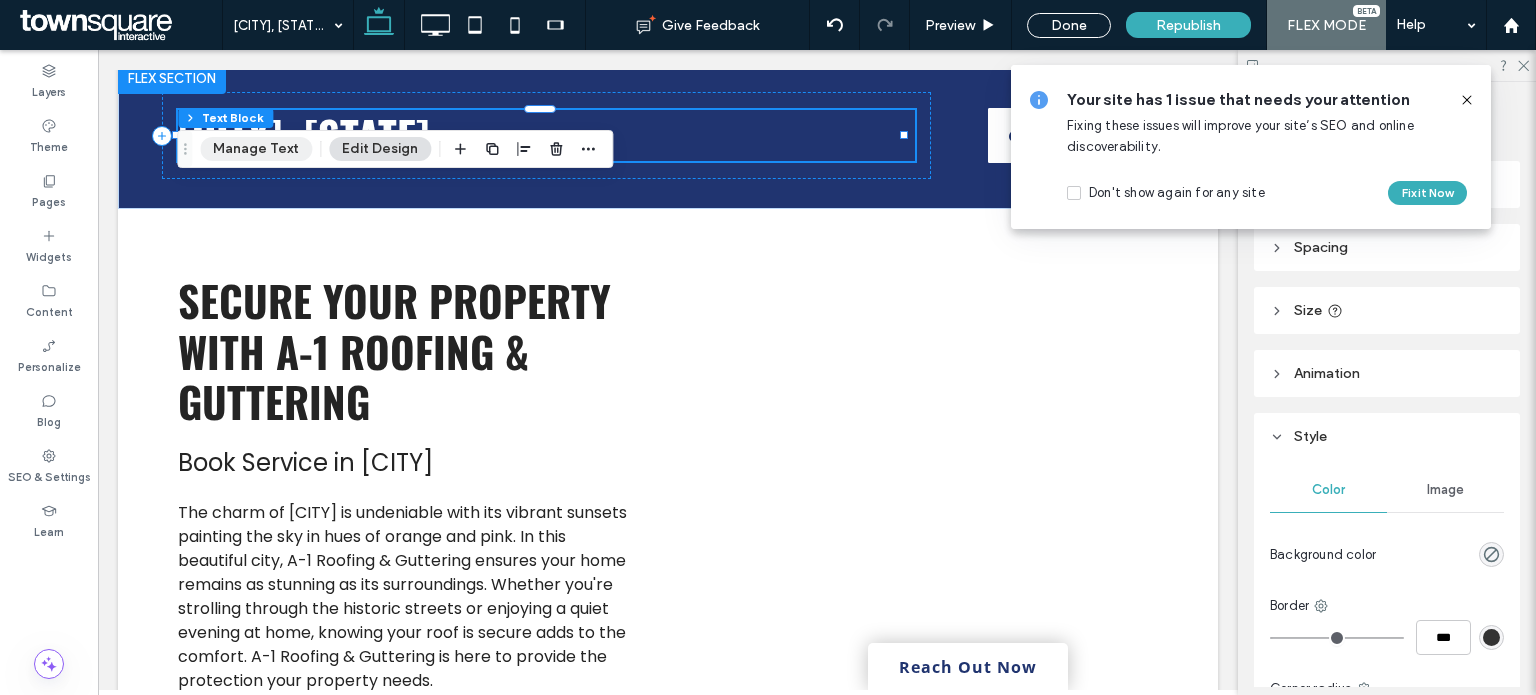 click on "Manage Text" at bounding box center (256, 149) 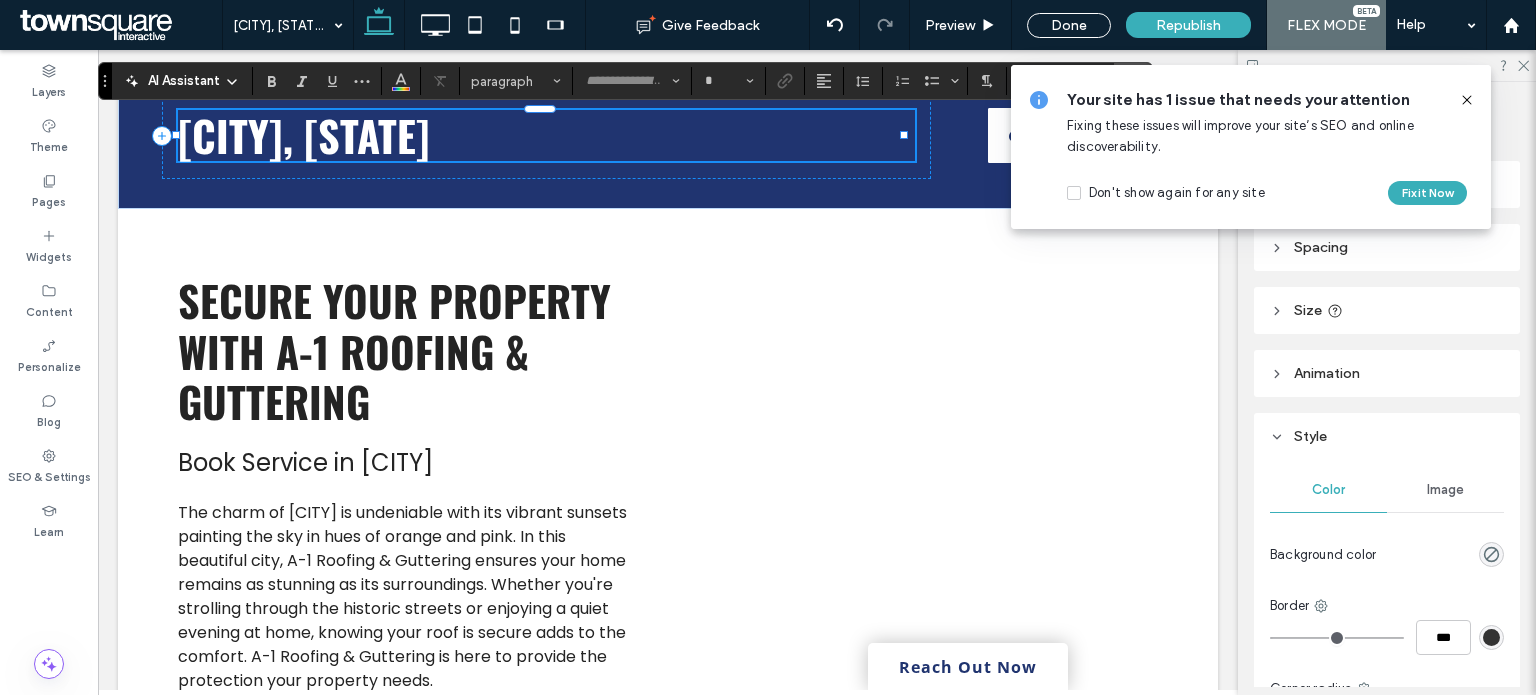 type on "******" 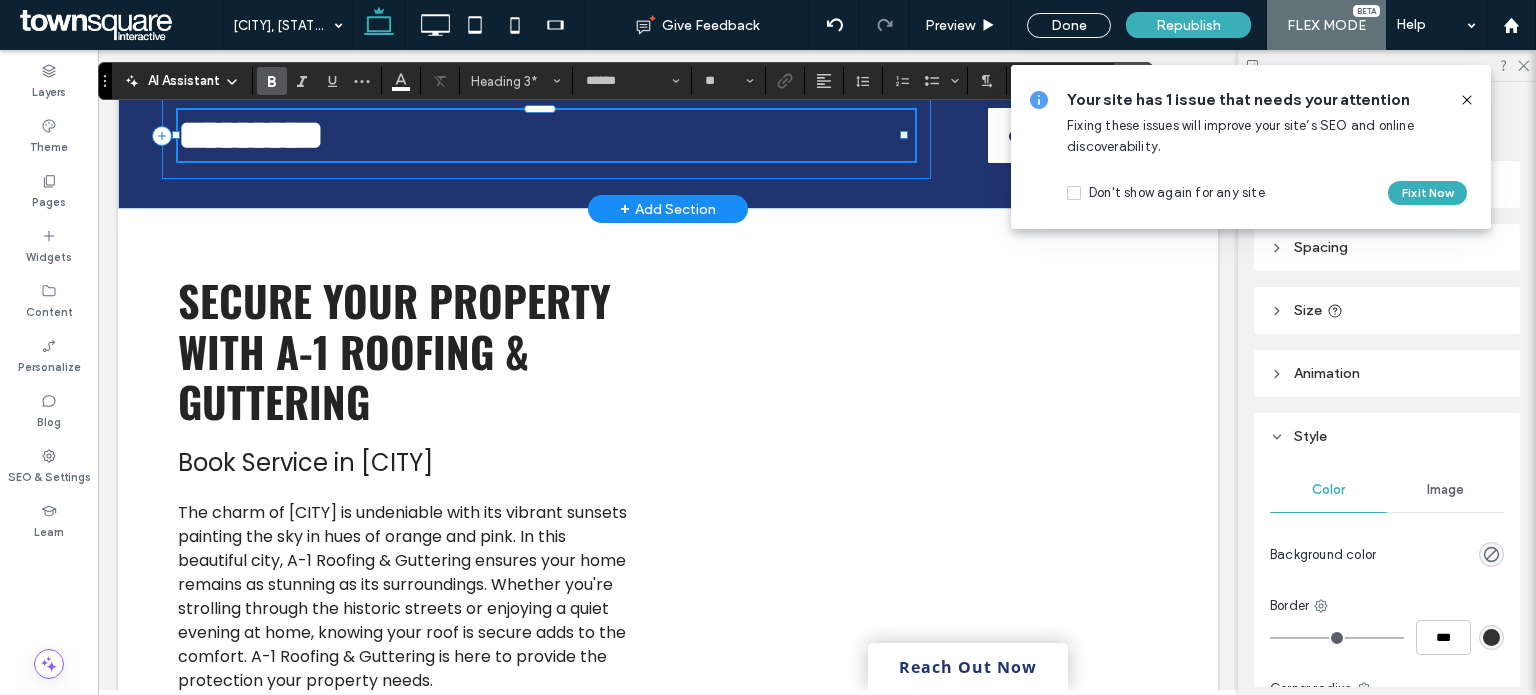 type 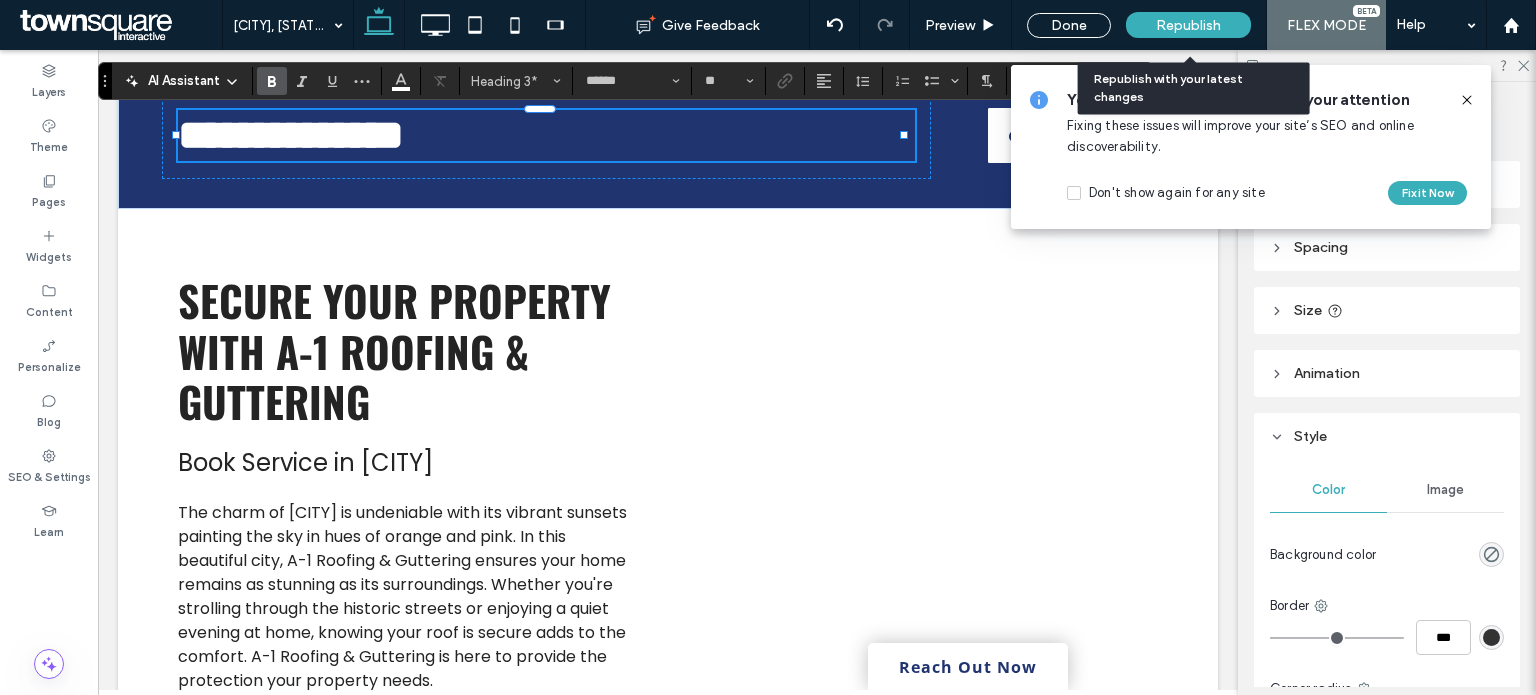 click on "Republish" at bounding box center (1188, 25) 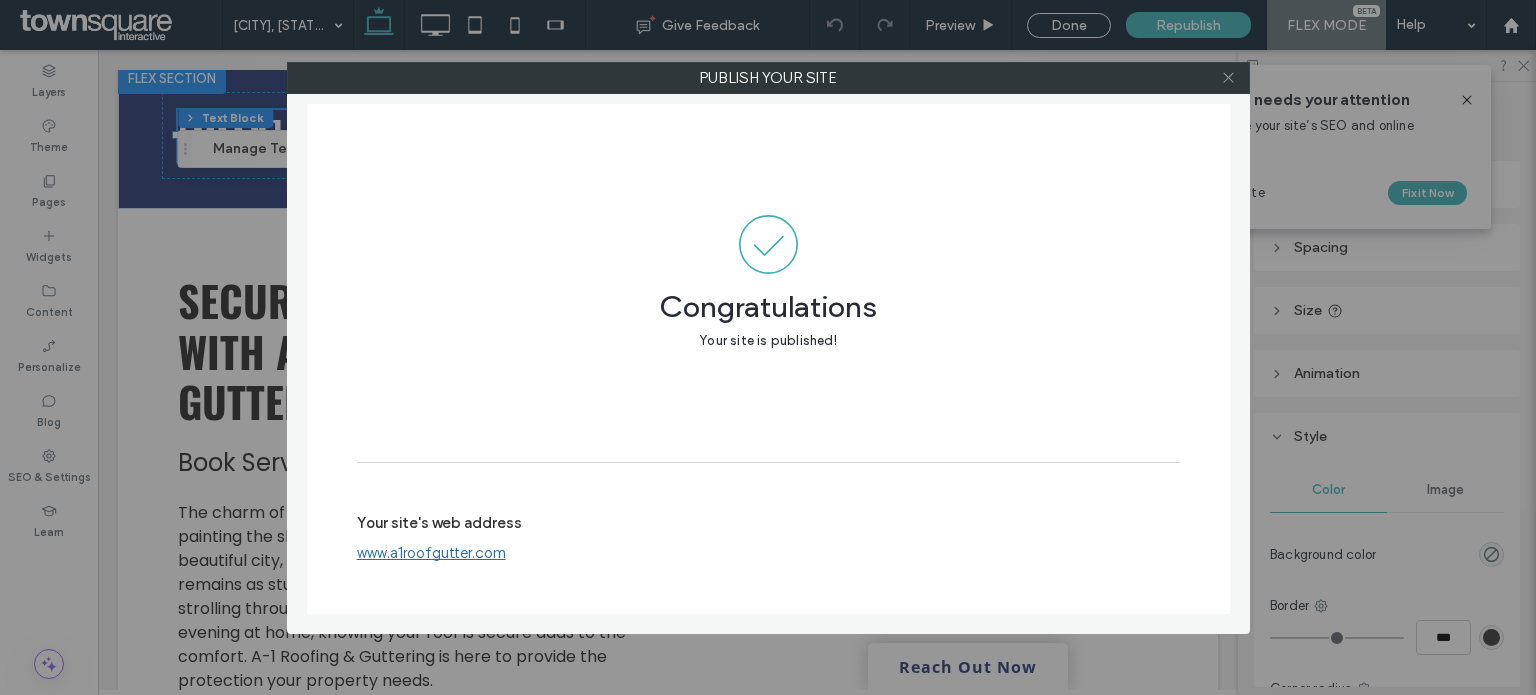 click 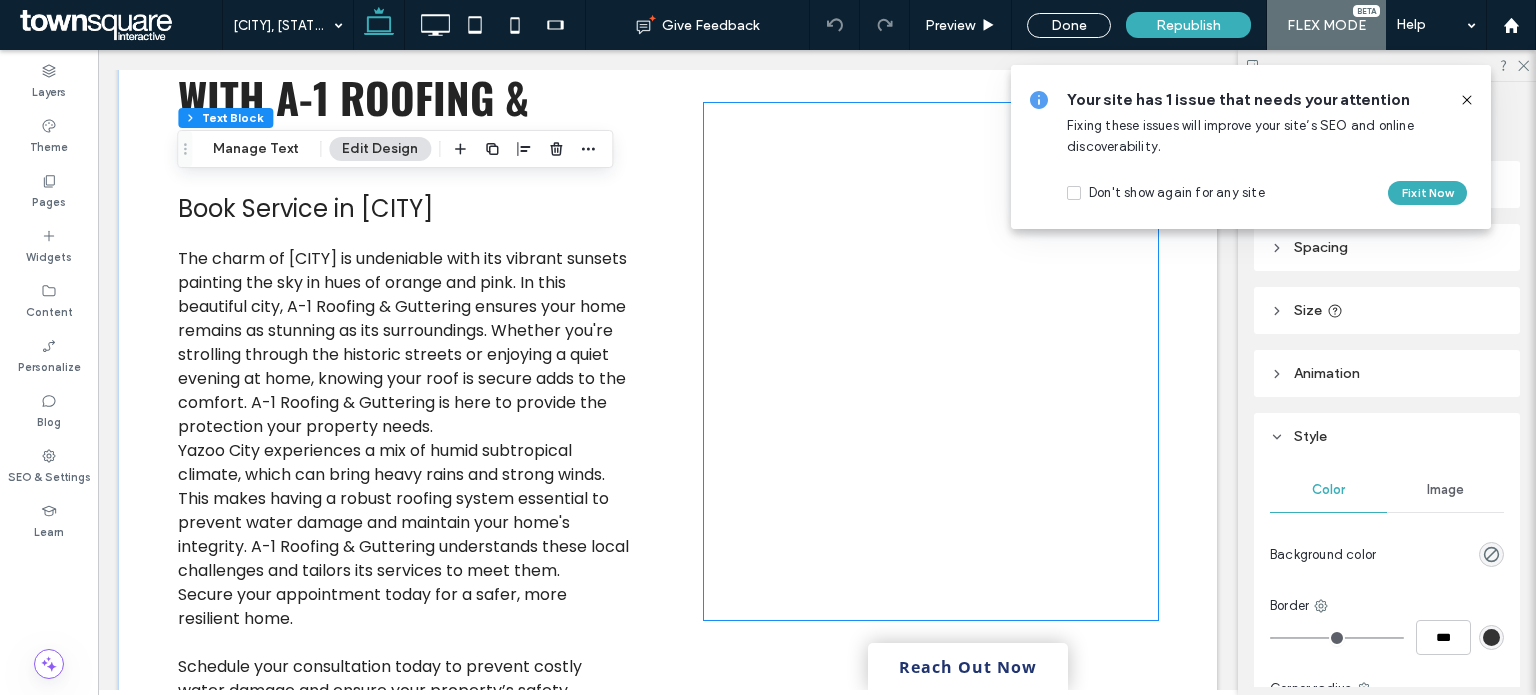 scroll, scrollTop: 332, scrollLeft: 0, axis: vertical 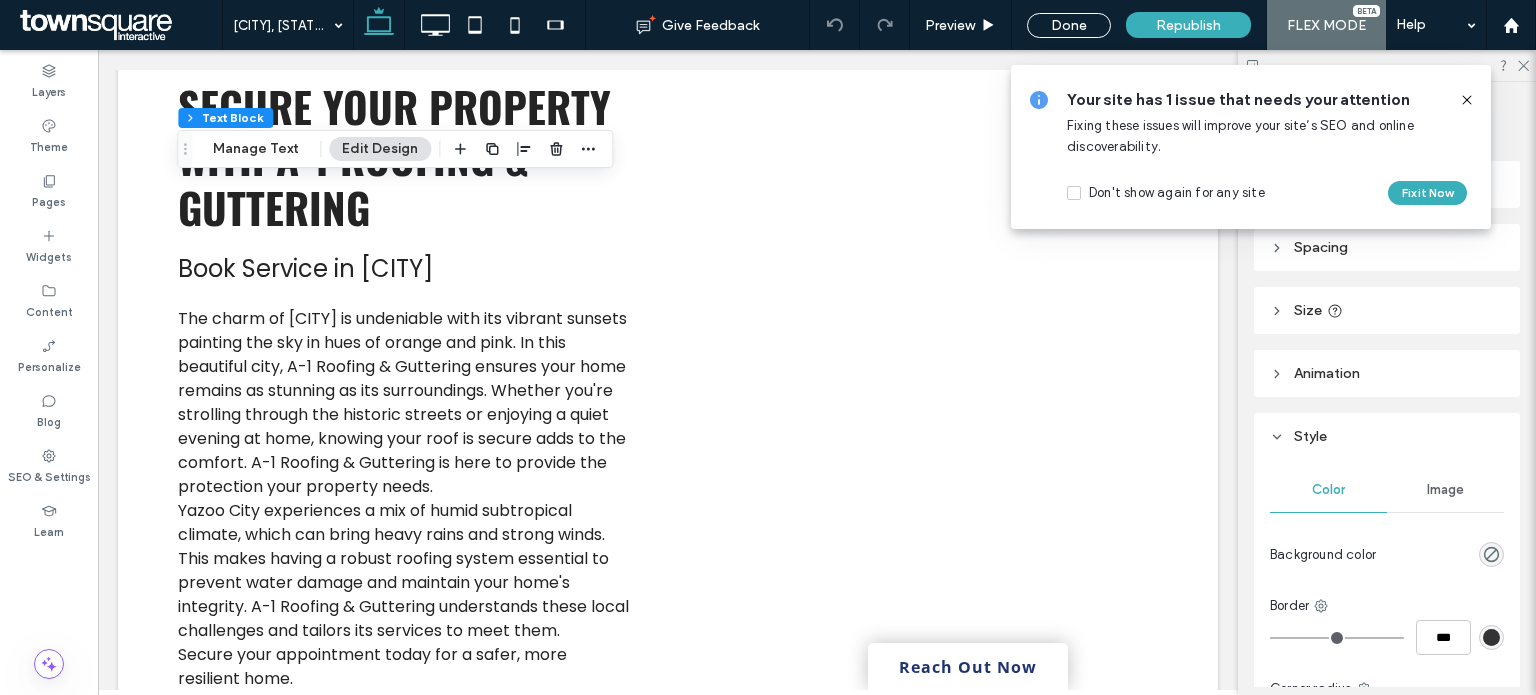 click 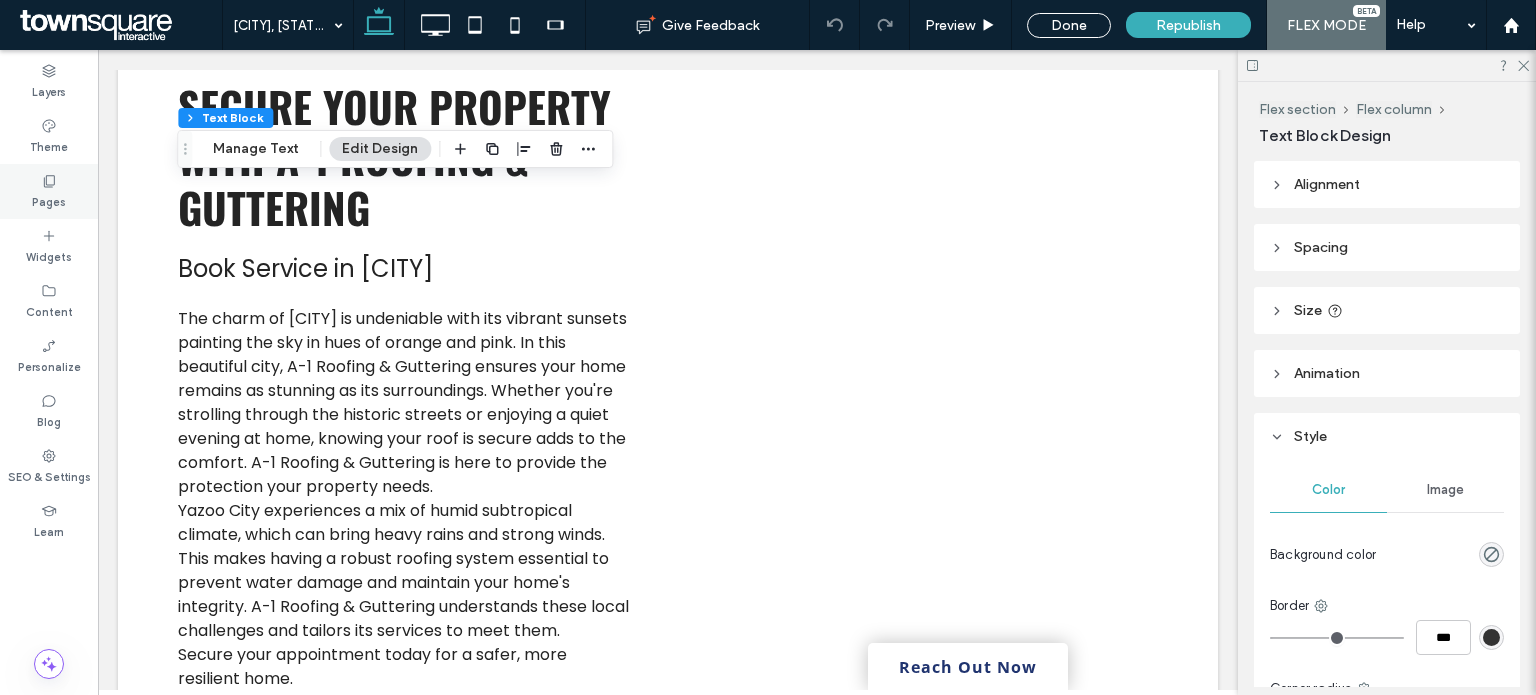 click on "Pages" at bounding box center (49, 191) 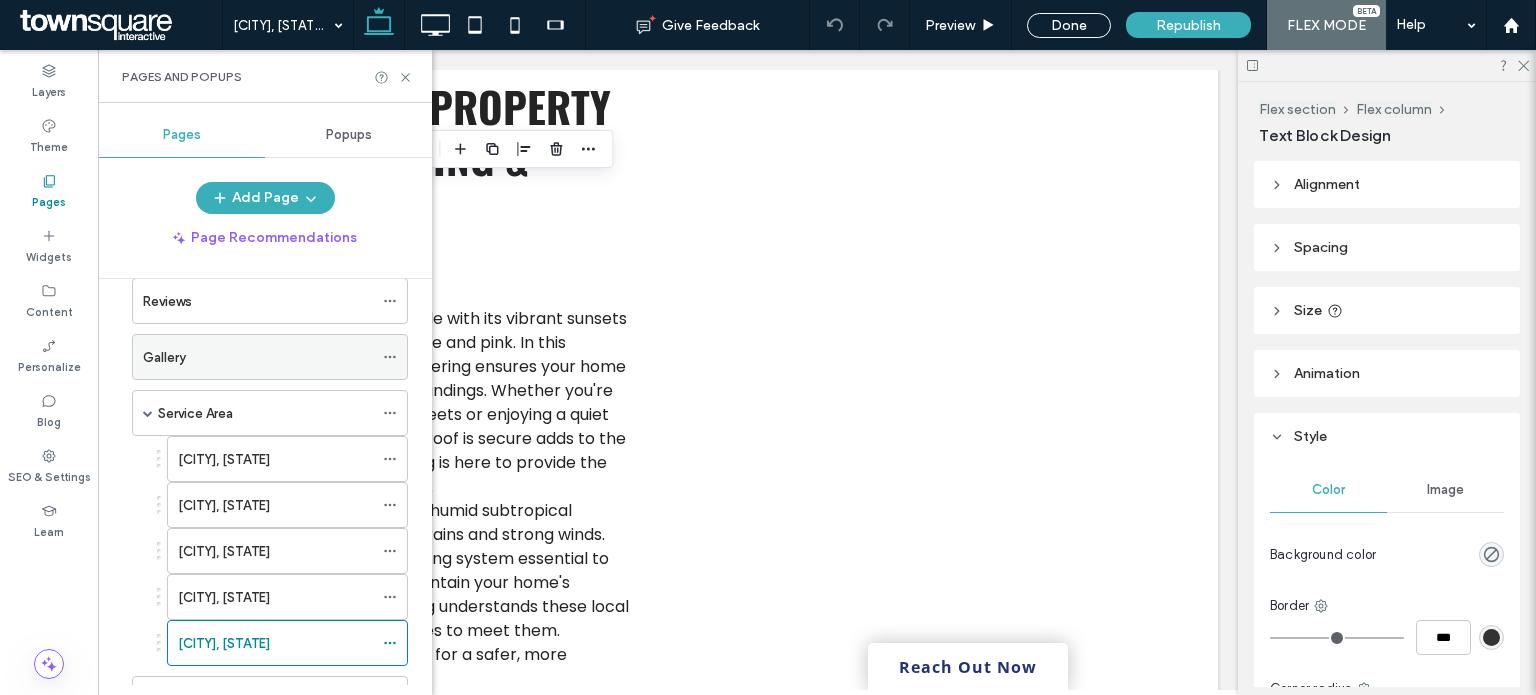 scroll, scrollTop: 204, scrollLeft: 0, axis: vertical 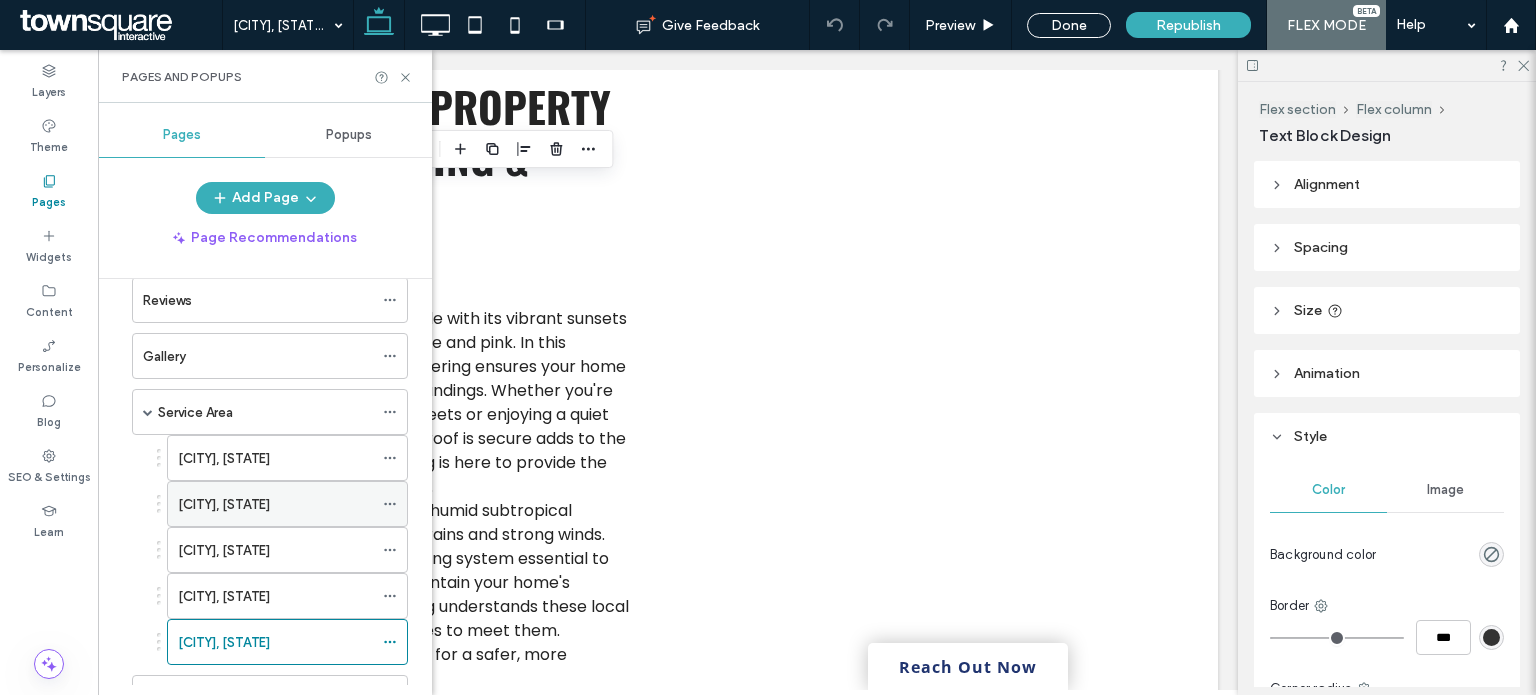 click on "[CITY], [STATE]" at bounding box center (275, 504) 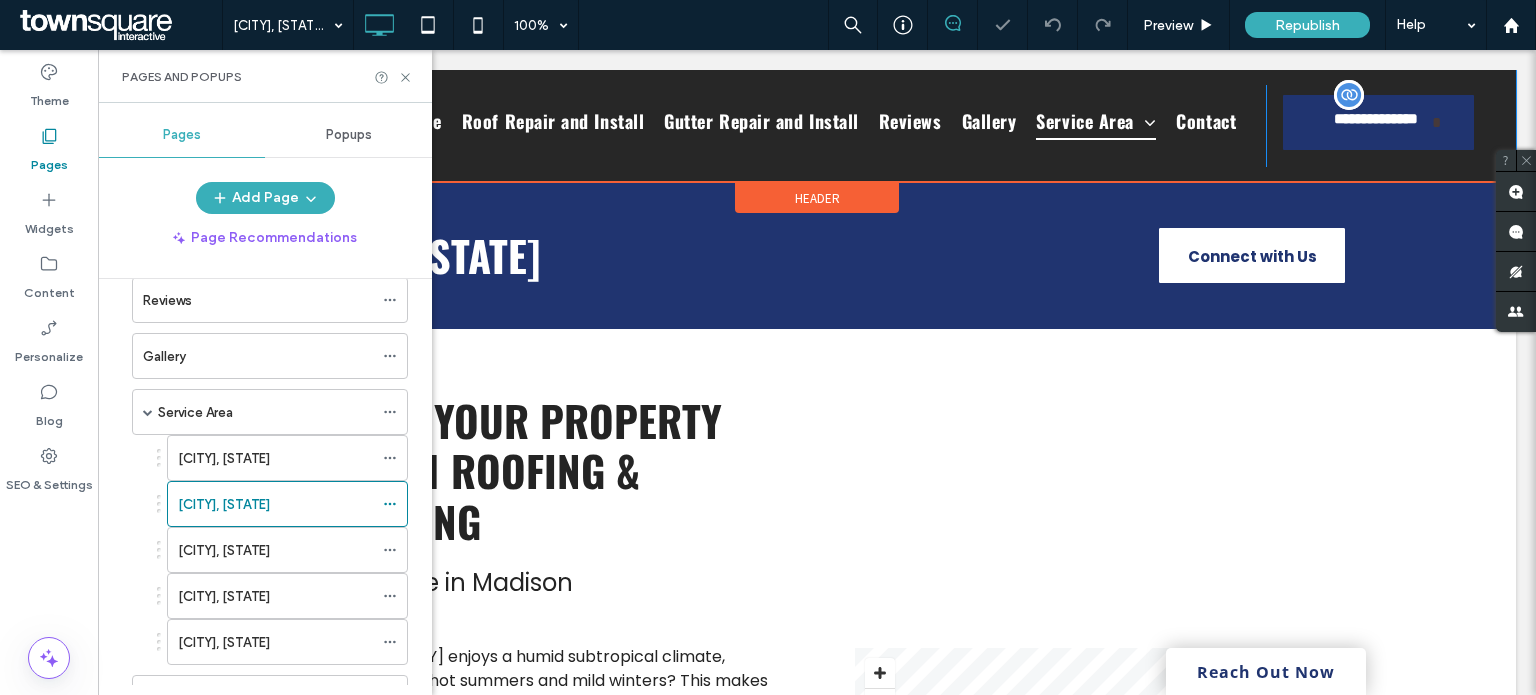 scroll, scrollTop: 0, scrollLeft: 0, axis: both 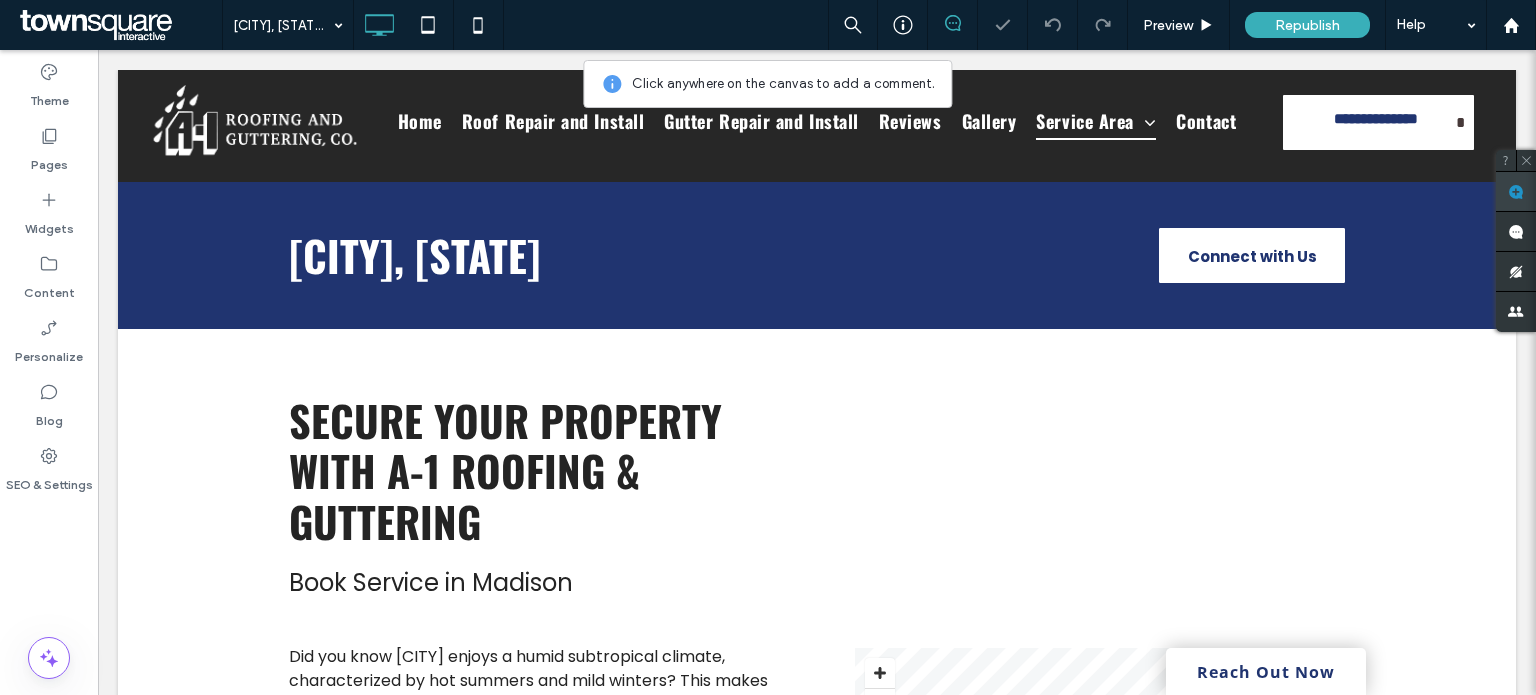click at bounding box center (1516, 191) 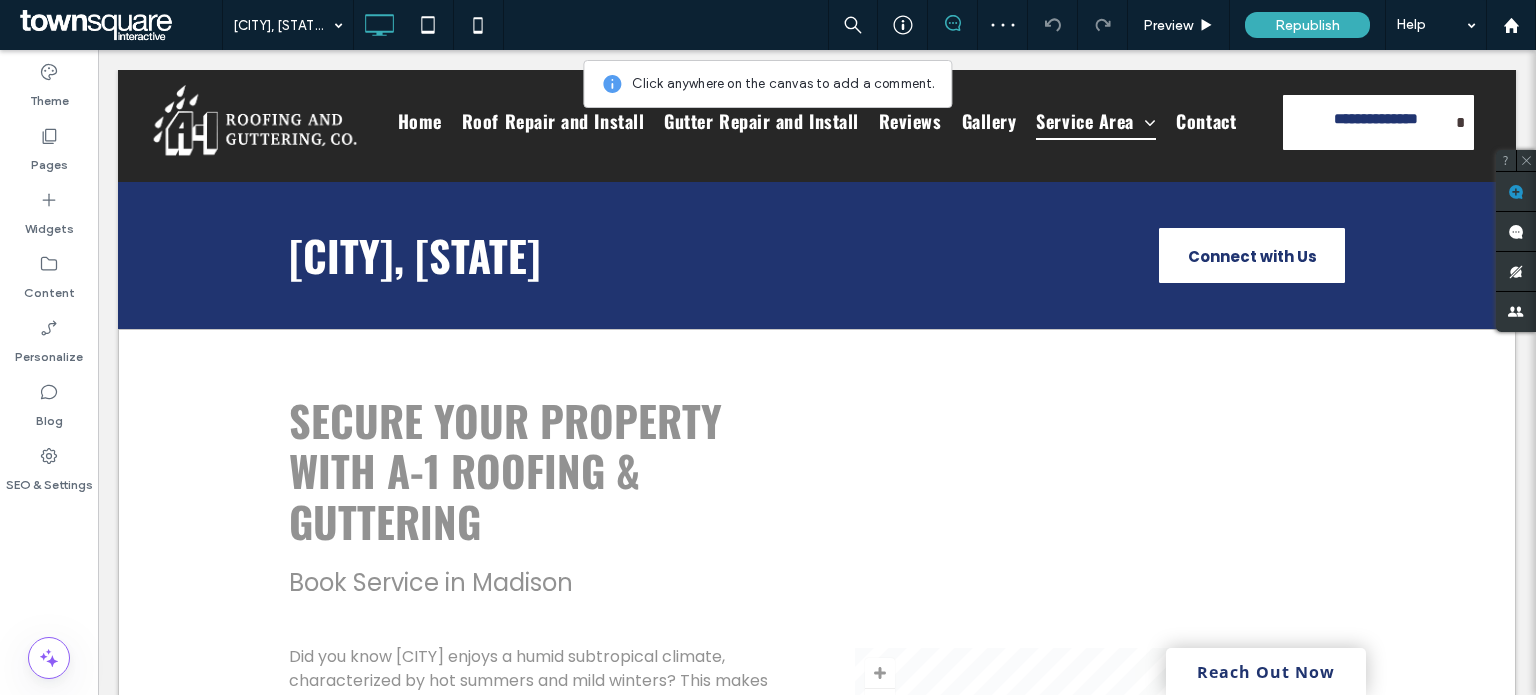 click on "Click to edit in Flex Mode" at bounding box center (817, 735) 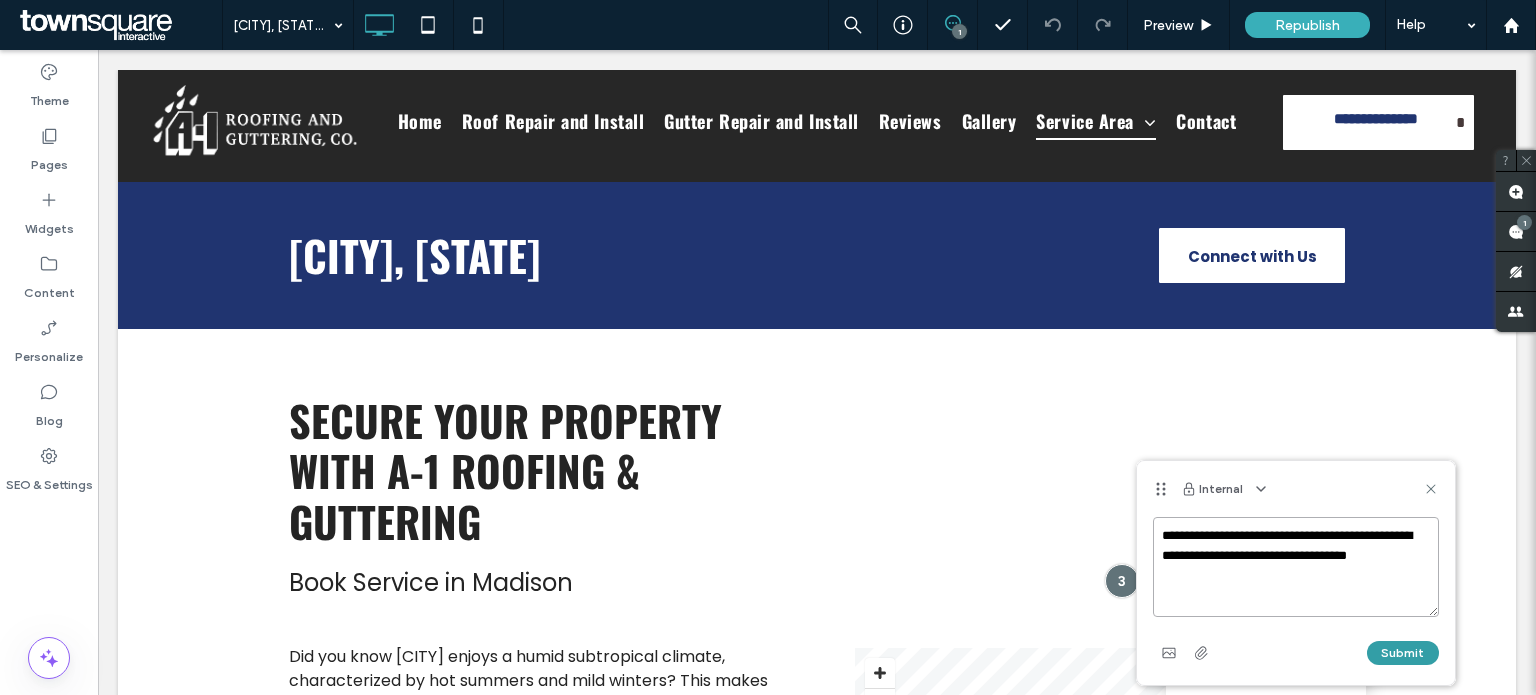 type on "**********" 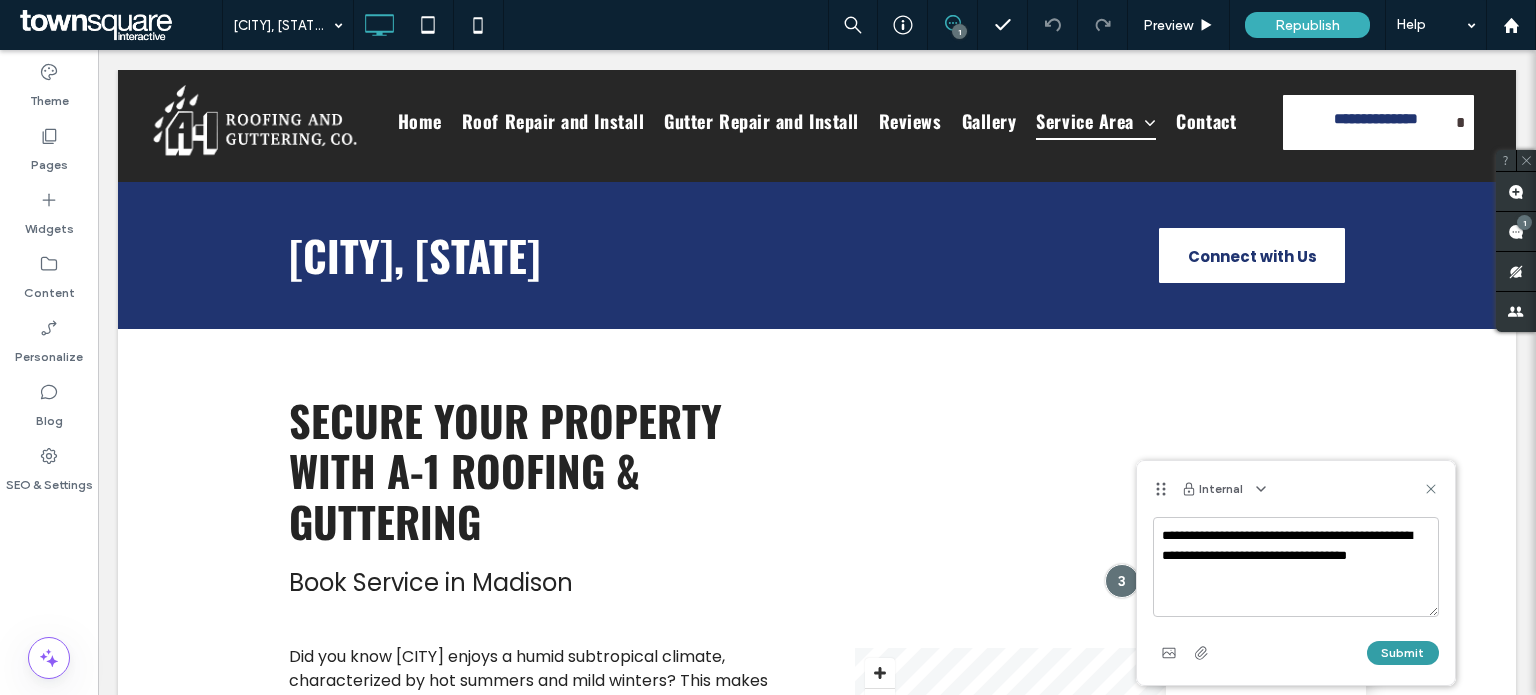 click on "Submit" at bounding box center (1403, 653) 